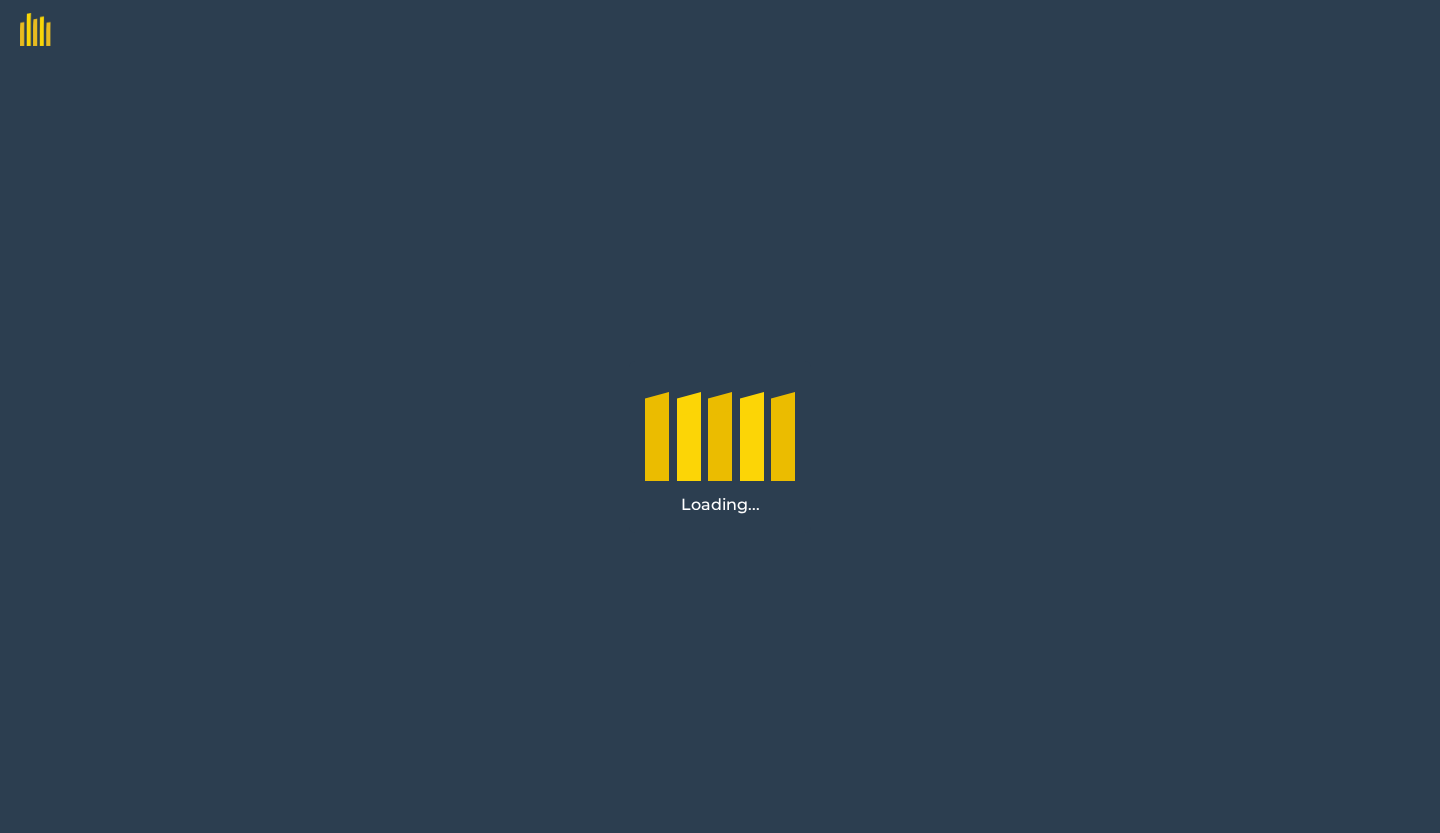 scroll, scrollTop: 0, scrollLeft: 0, axis: both 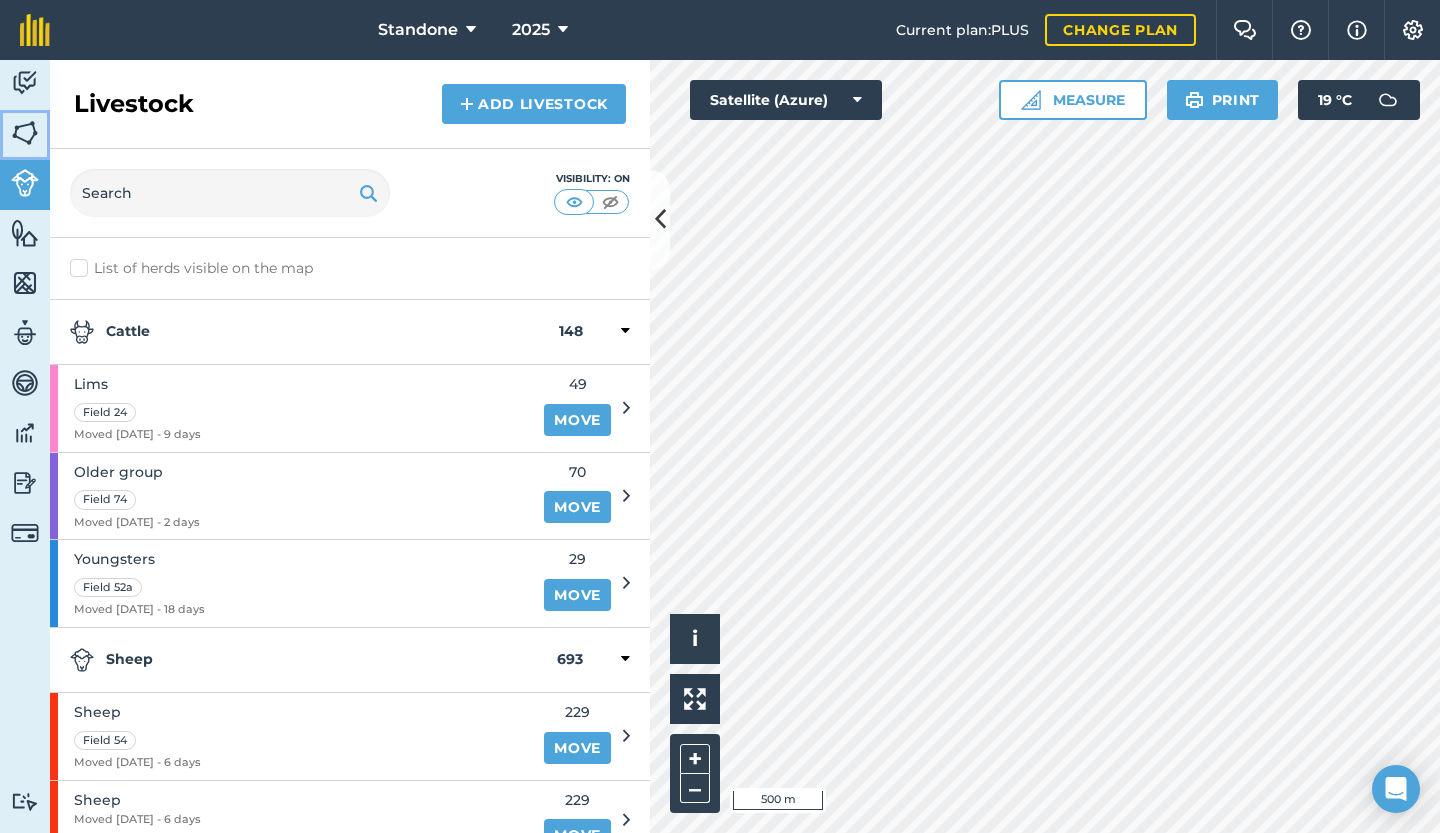 click at bounding box center [25, 133] 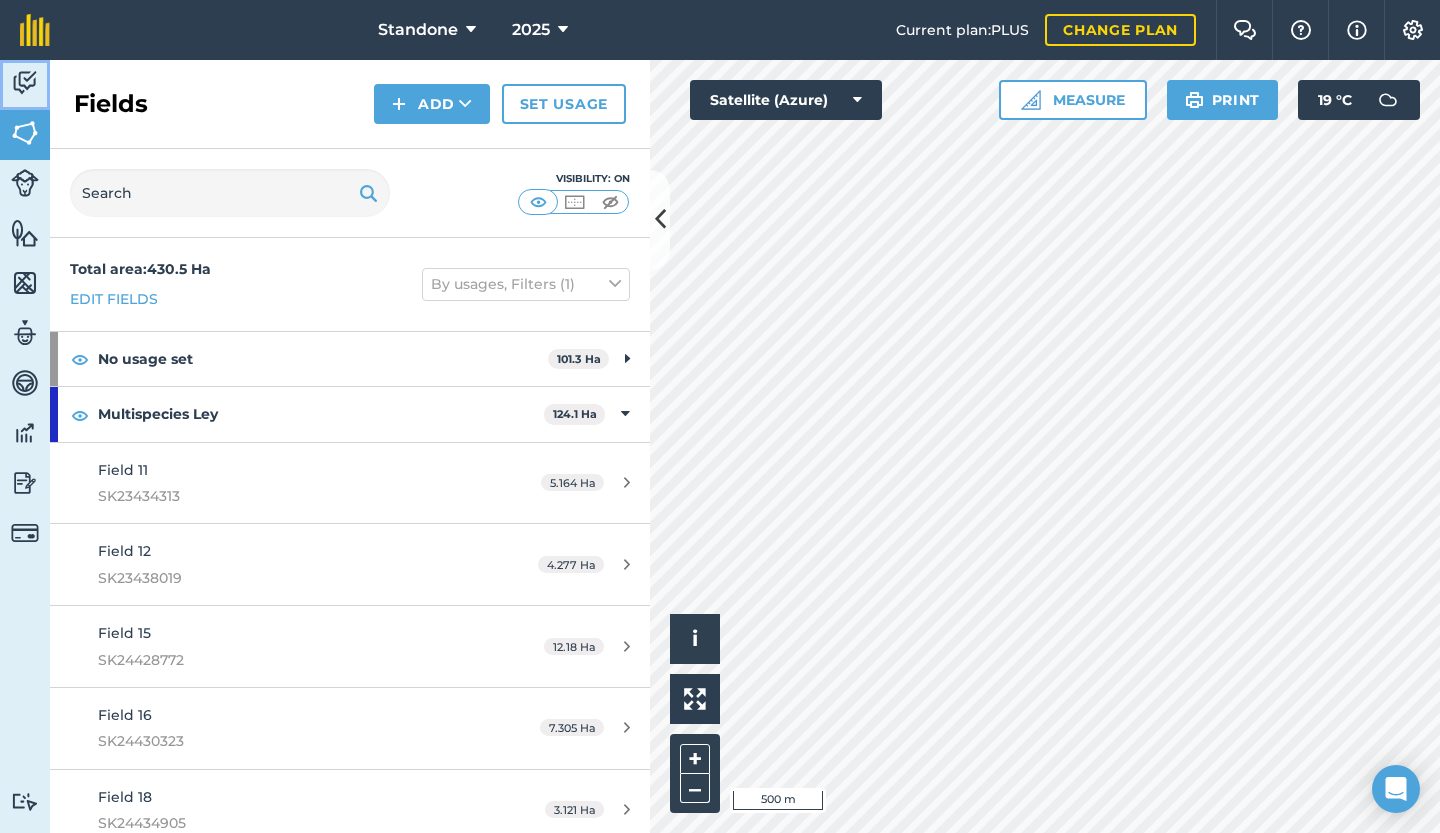 click at bounding box center [25, 83] 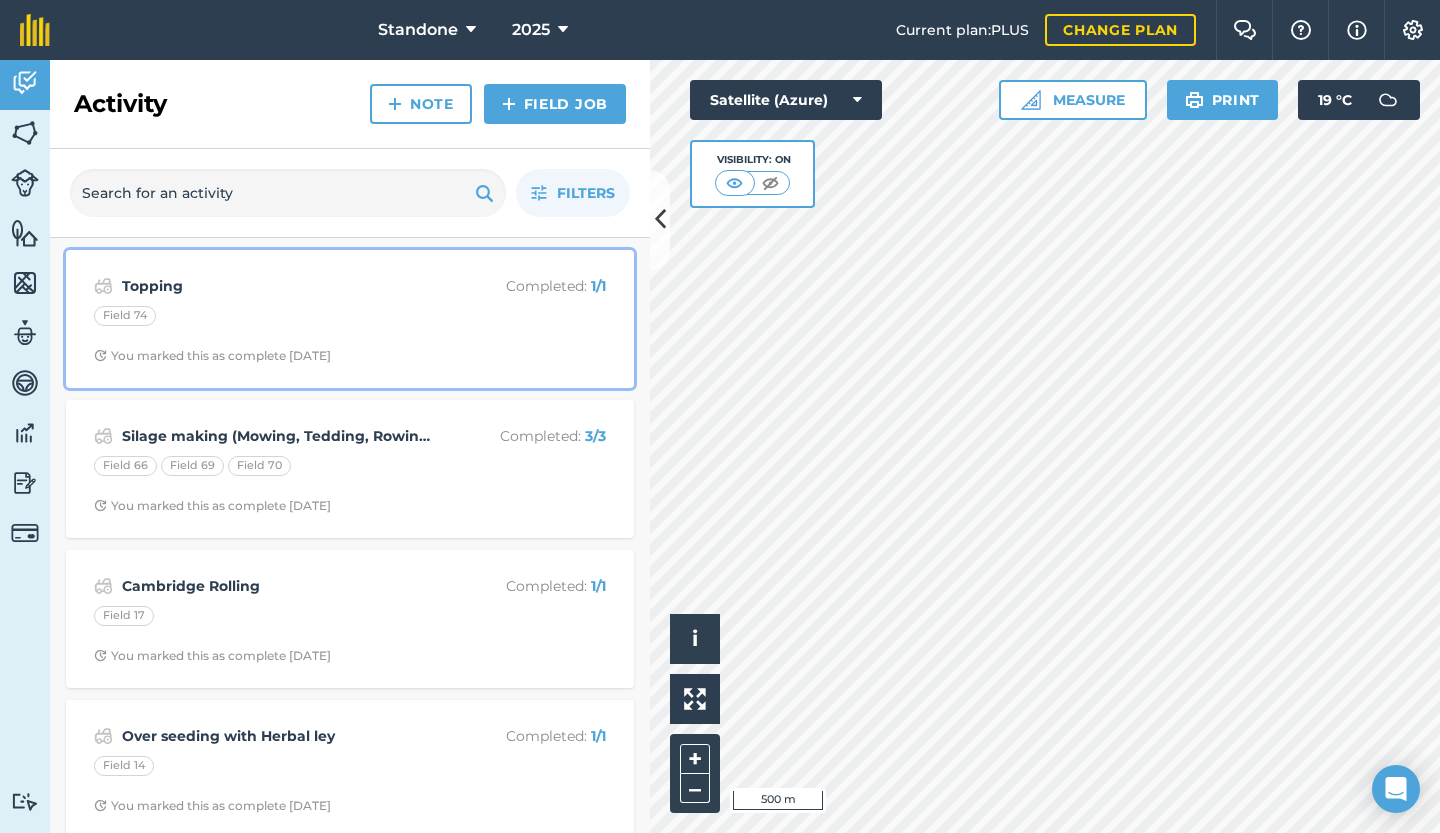 click on "Field 74" at bounding box center (350, 319) 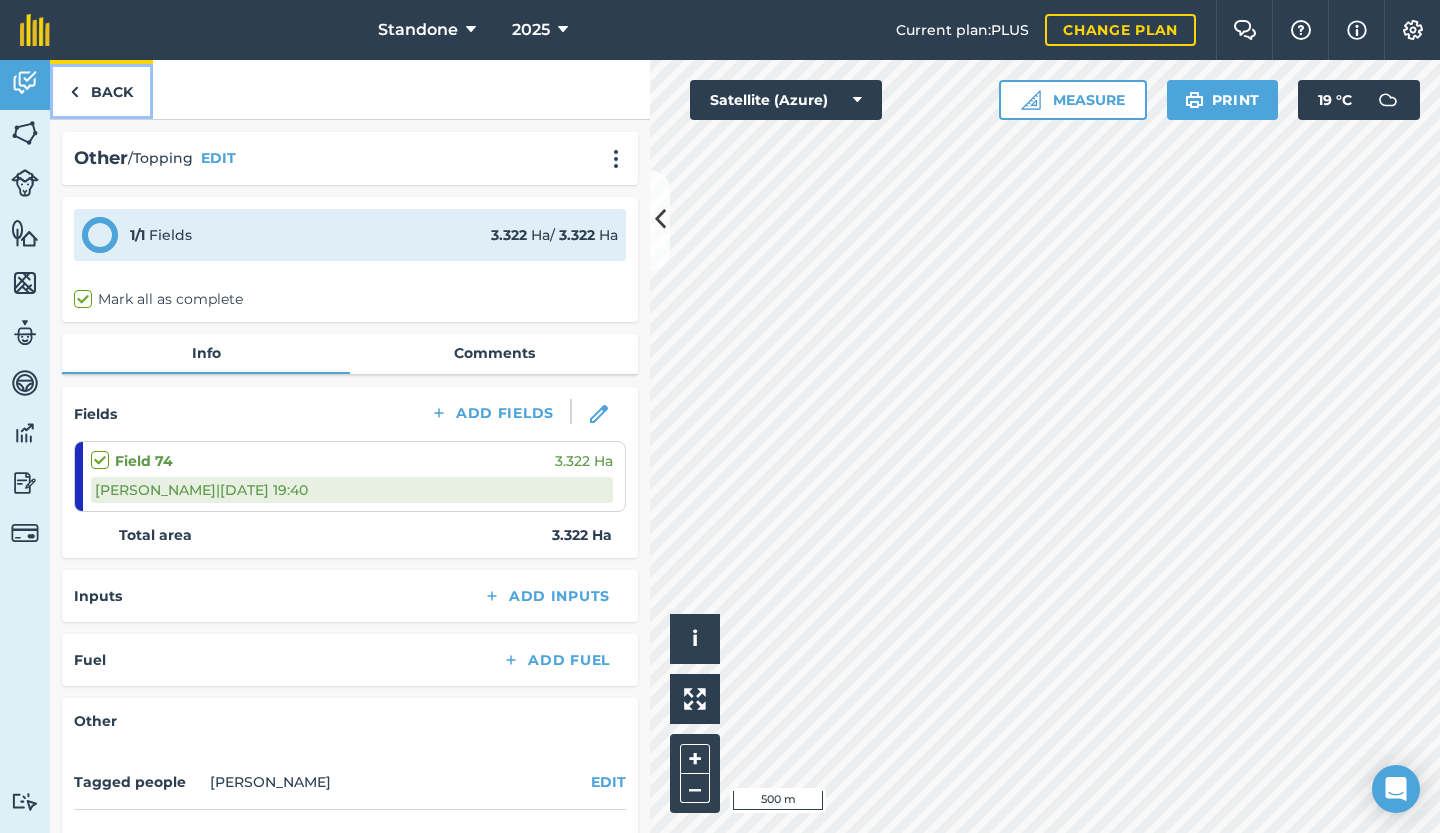 click on "Back" at bounding box center (101, 89) 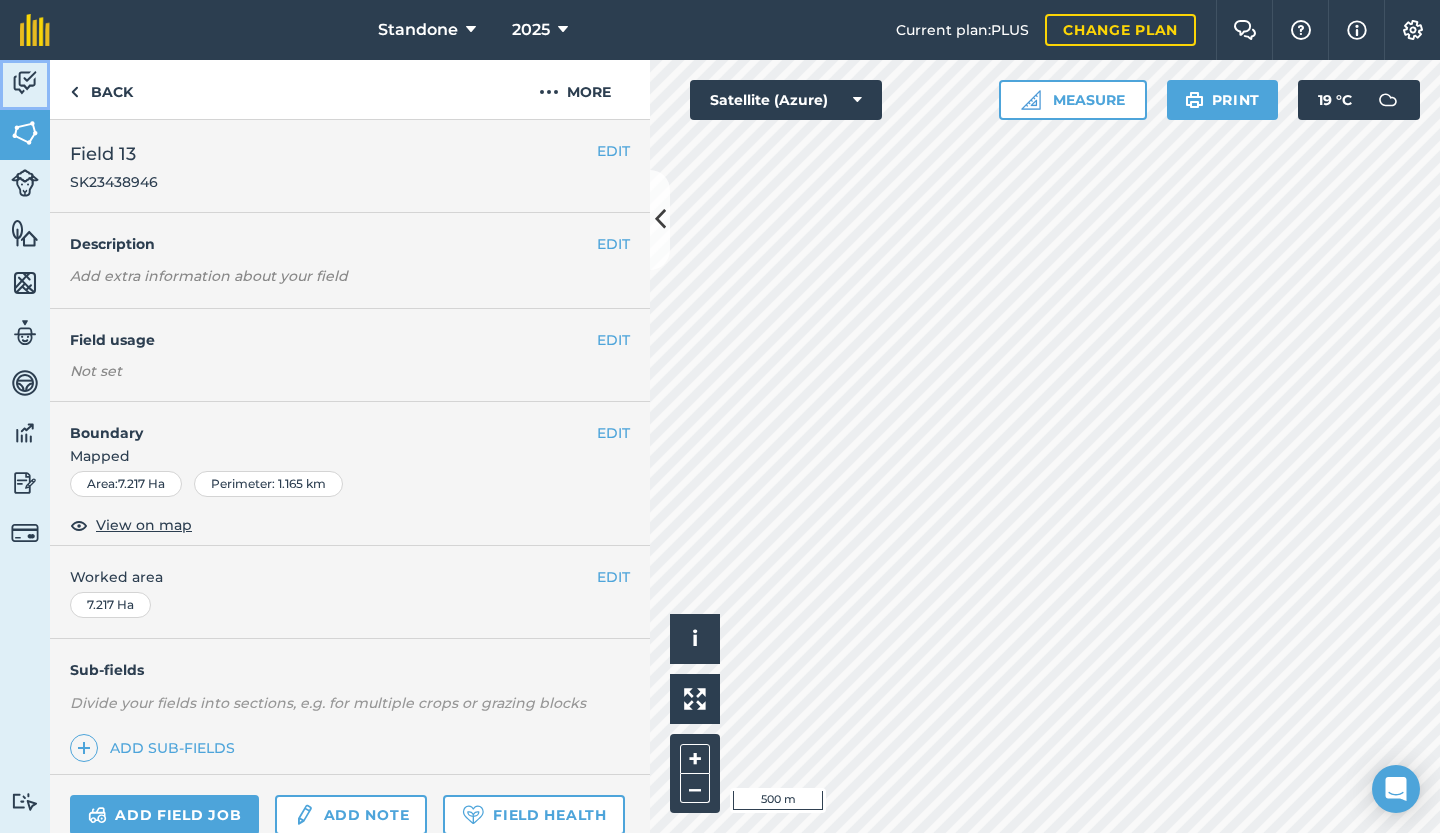 click at bounding box center (25, 83) 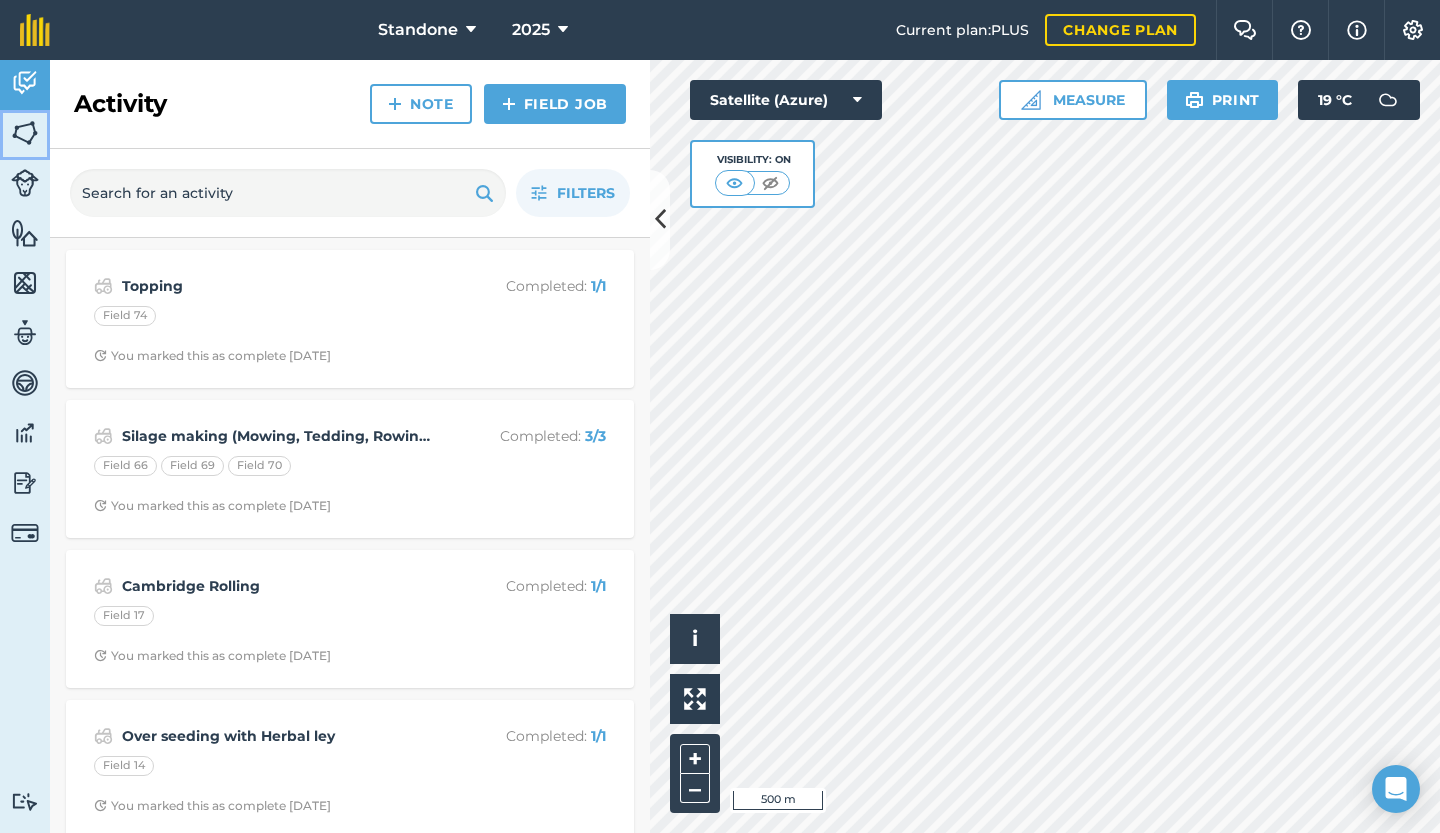 click at bounding box center [25, 133] 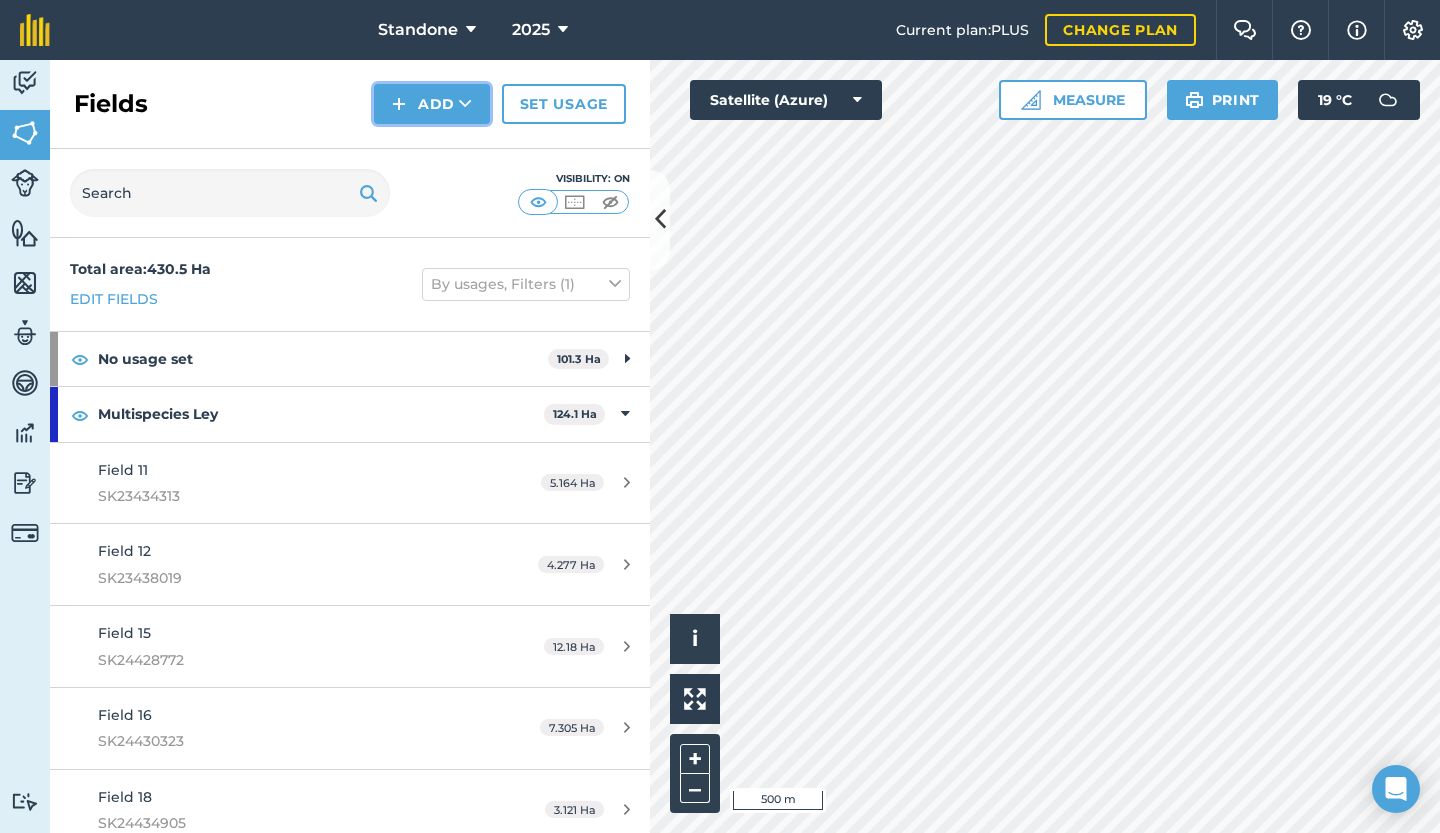 click at bounding box center (465, 104) 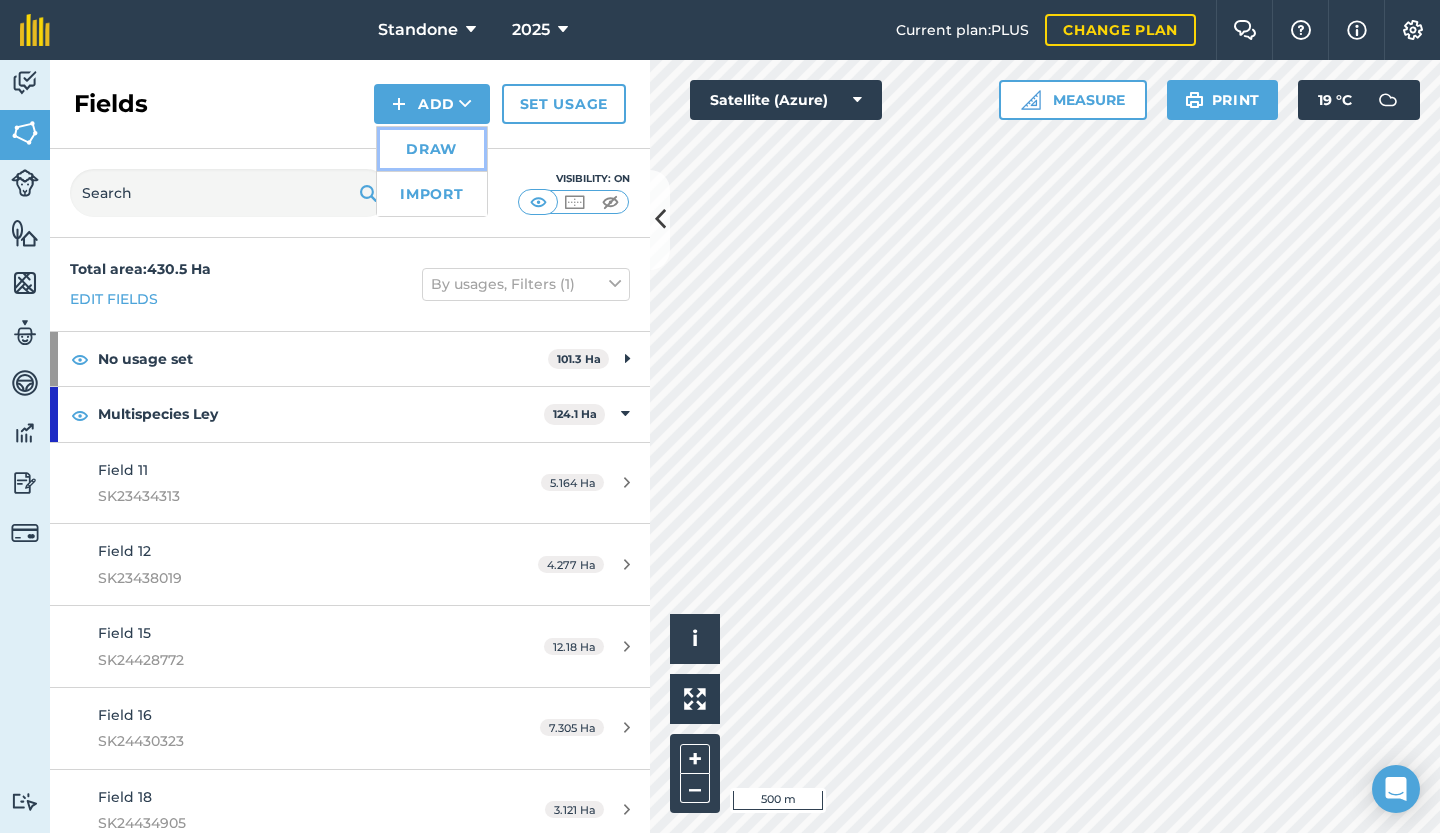 click on "Draw" at bounding box center (432, 149) 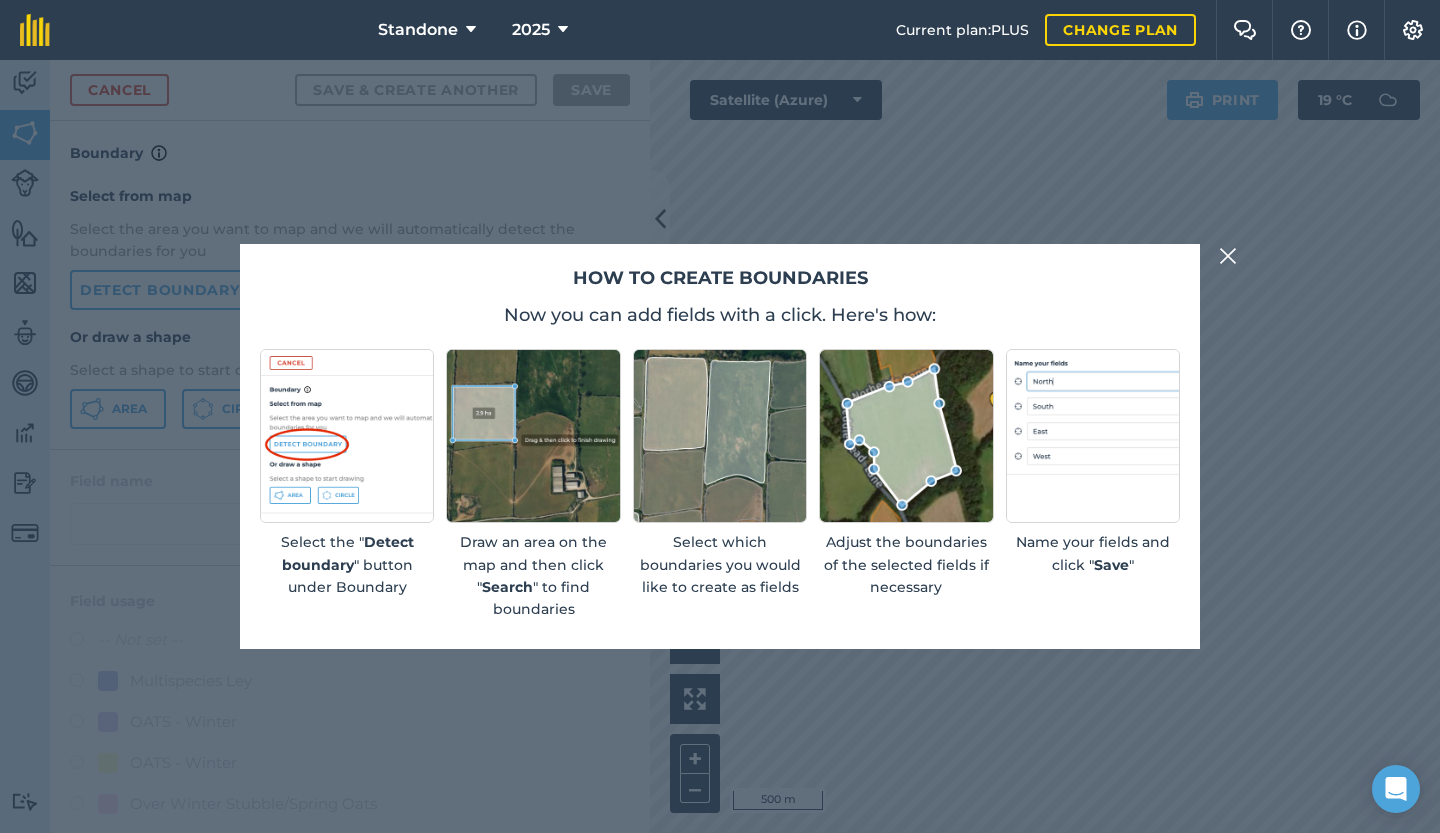 click on "How to create boundaries Now you can add fields with a click. Here's how: Select the " Detect boundary " button under Boundary Draw an area on the map and then click " Search " to find boundaries Select which boundaries you would like to create as fields Adjust the boundaries of the selected fields if necessary Name your fields and click " Save "" at bounding box center (720, 446) 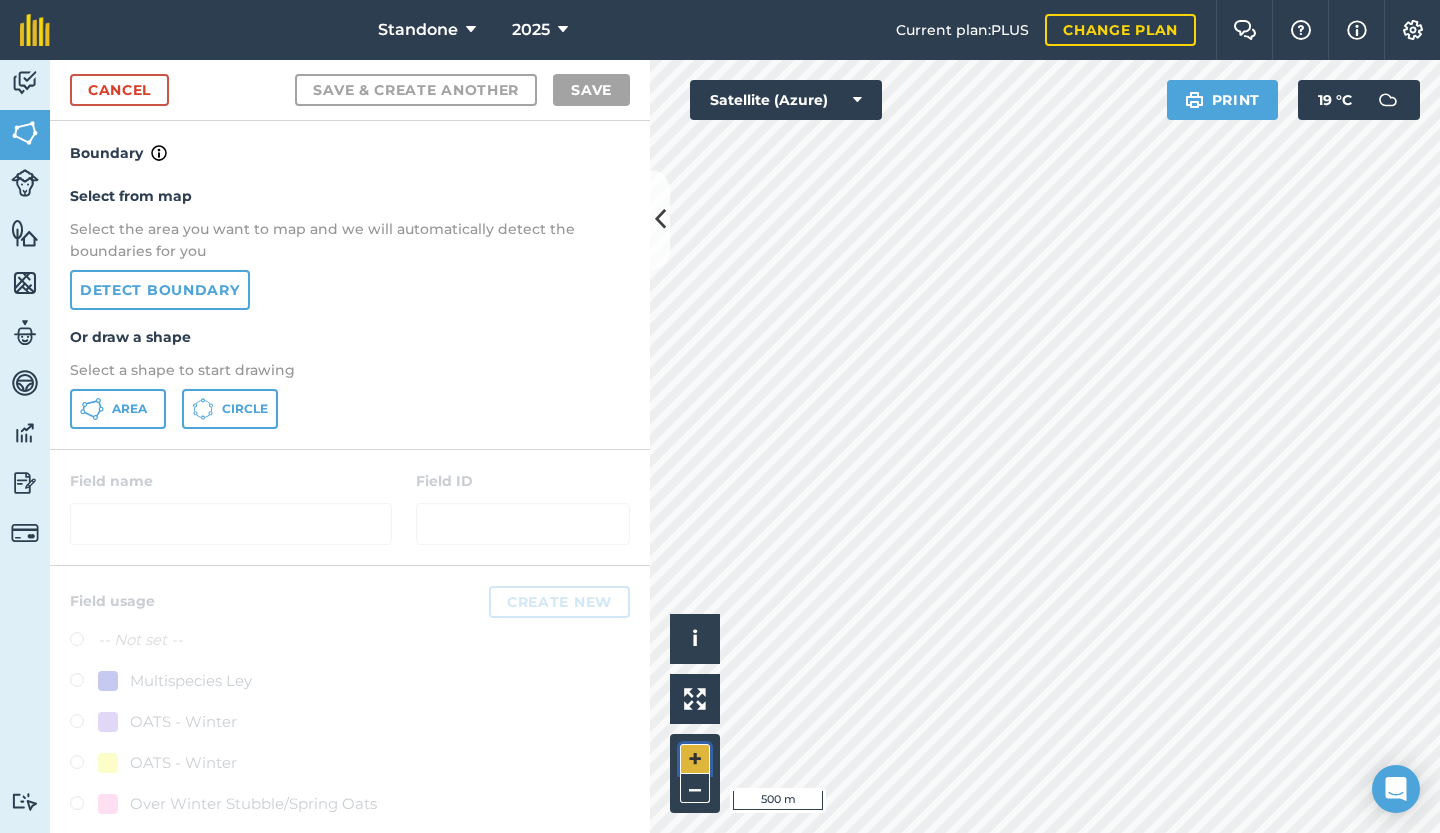 click on "+" at bounding box center [695, 759] 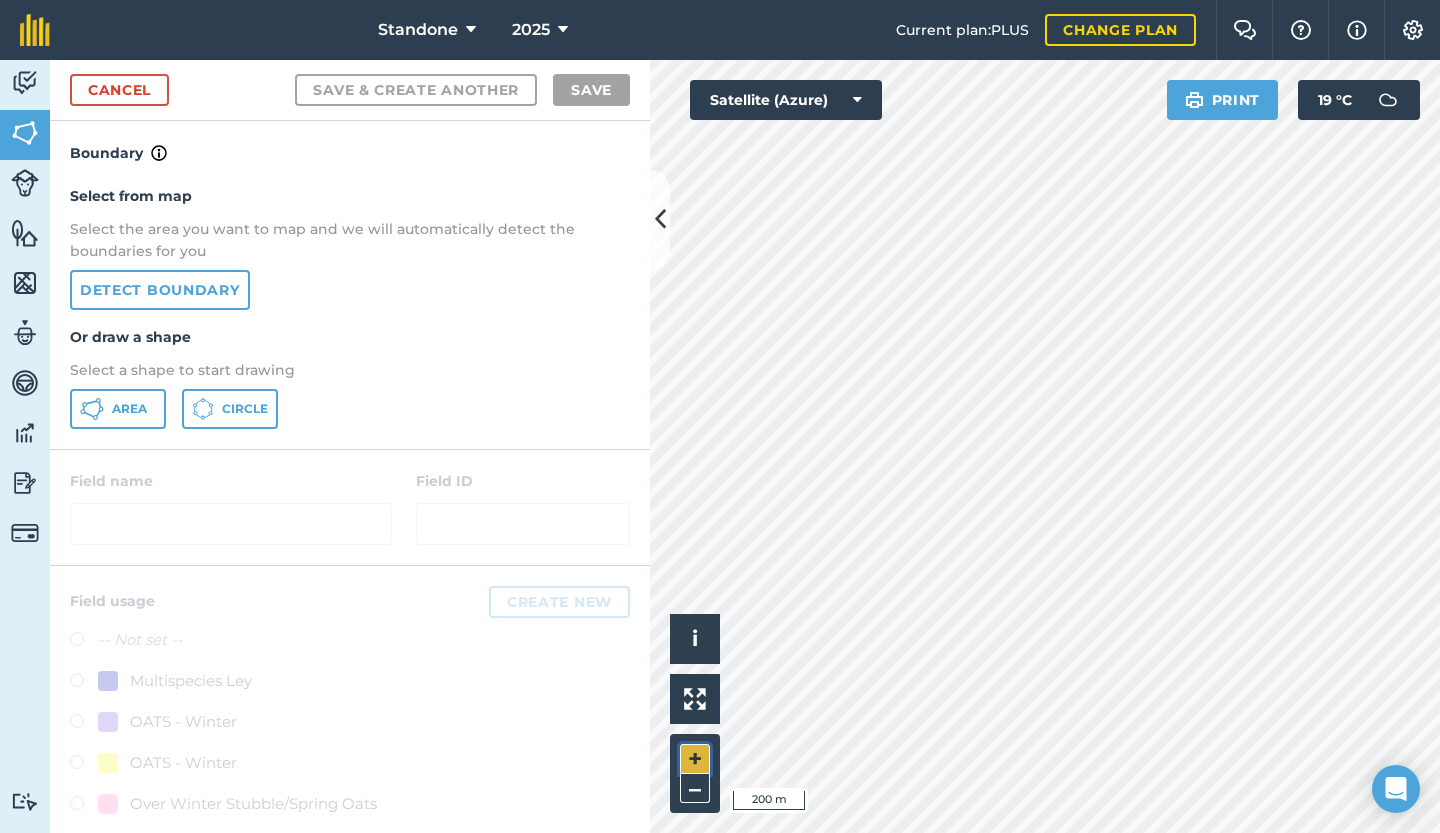 click on "+" at bounding box center [695, 759] 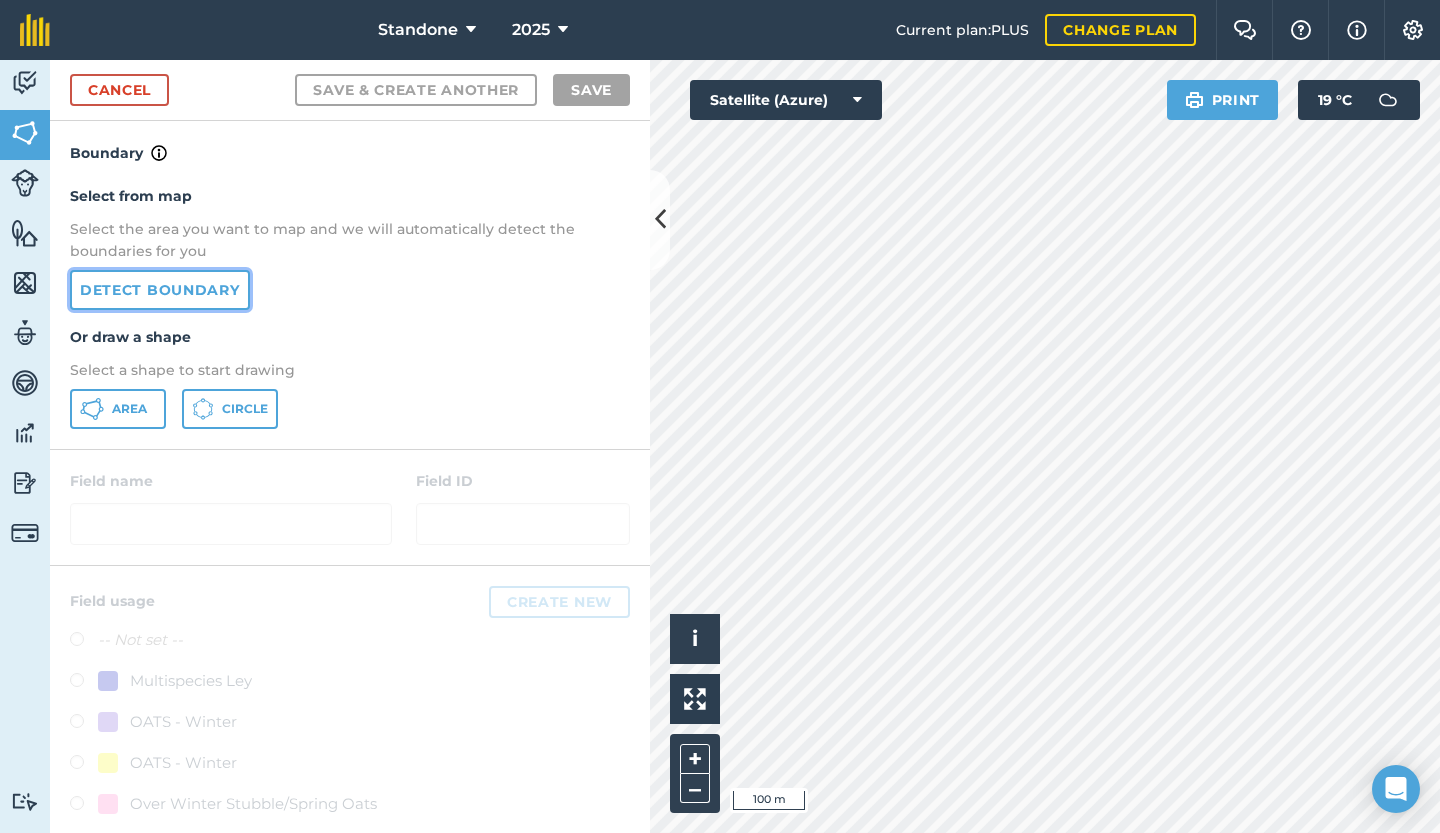 click on "Detect boundary" at bounding box center (160, 290) 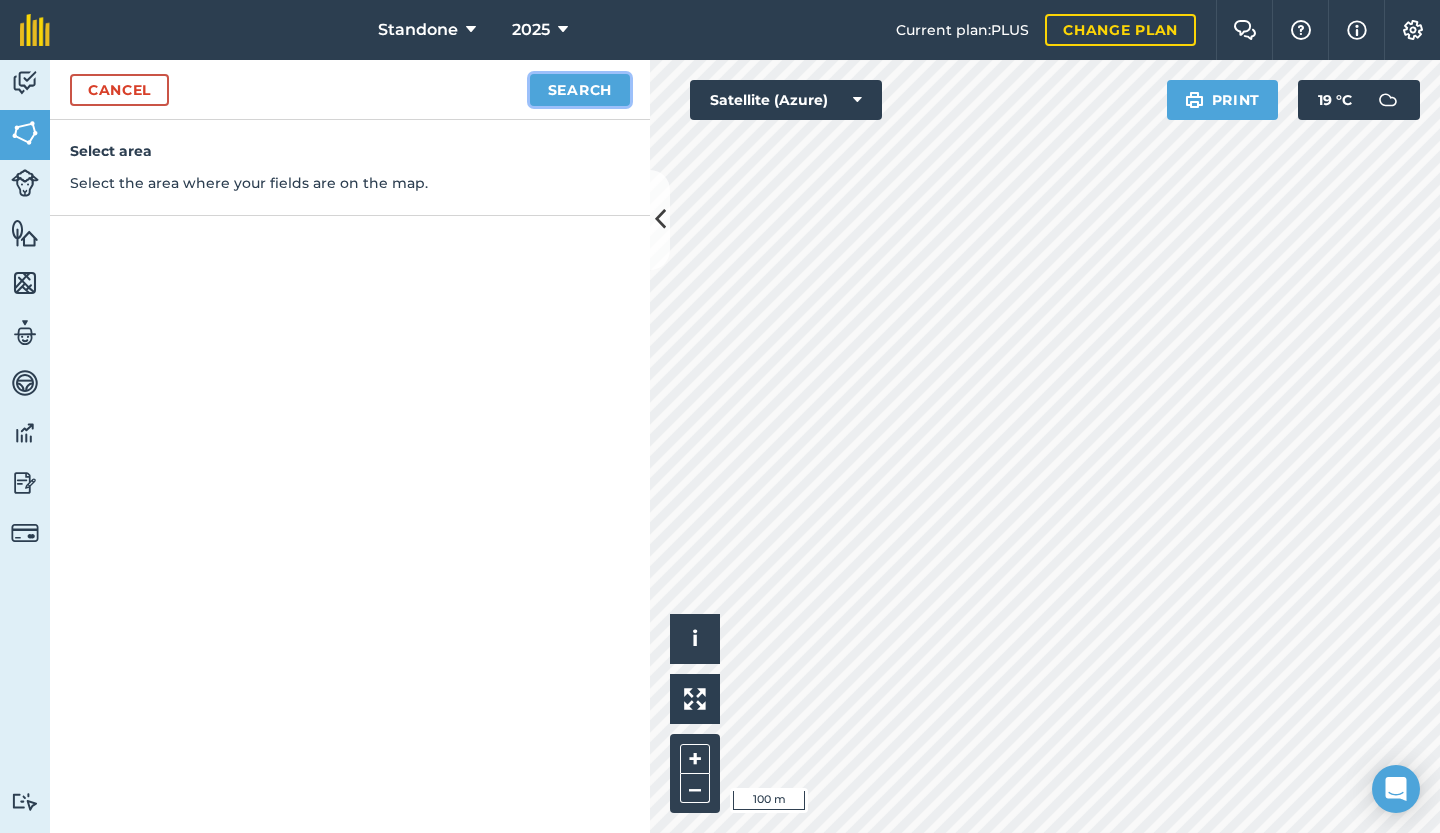 click on "Search" at bounding box center (580, 90) 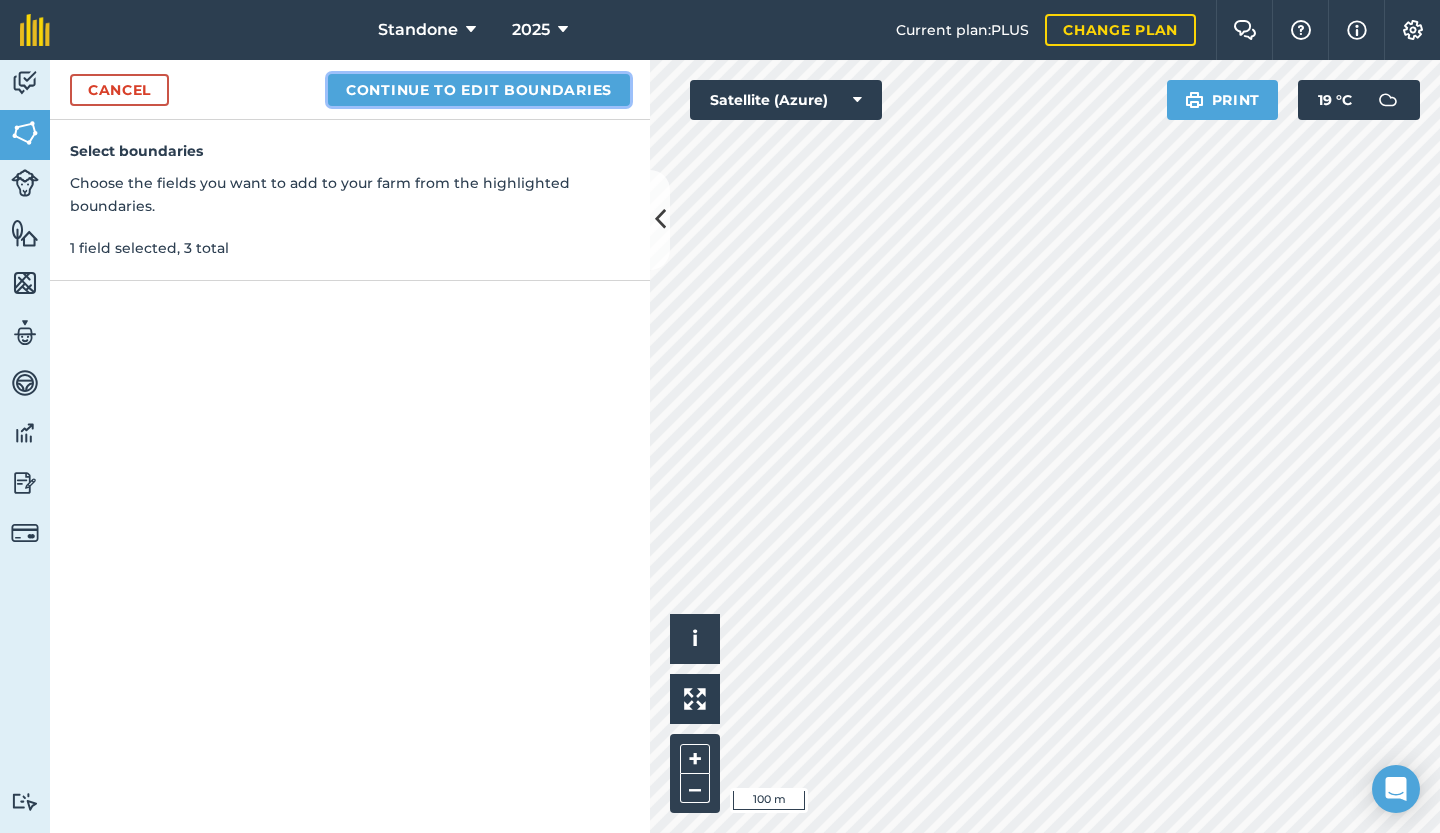 click on "Continue to edit boundaries" at bounding box center (479, 90) 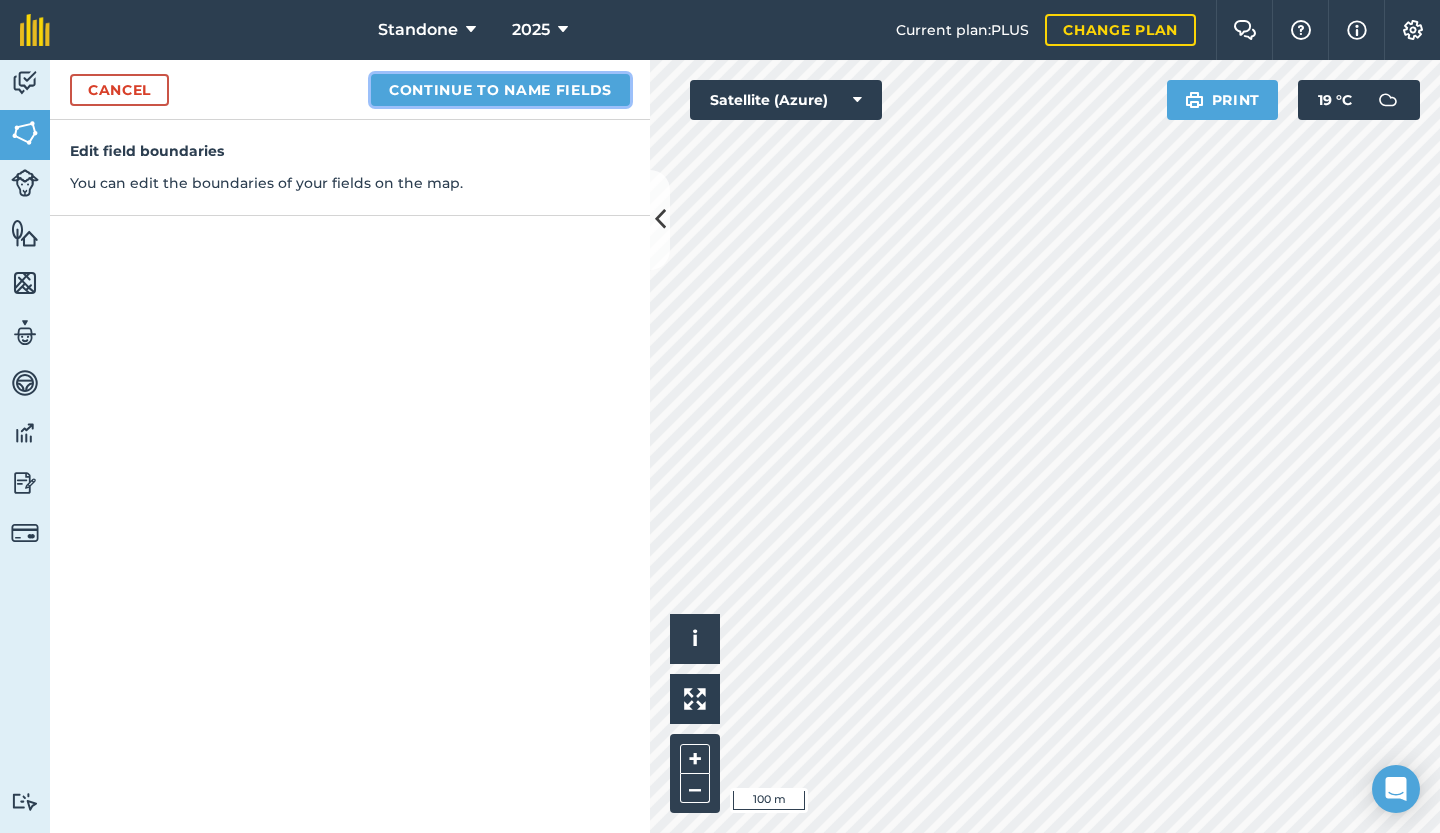 click on "Continue to name fields" at bounding box center (500, 90) 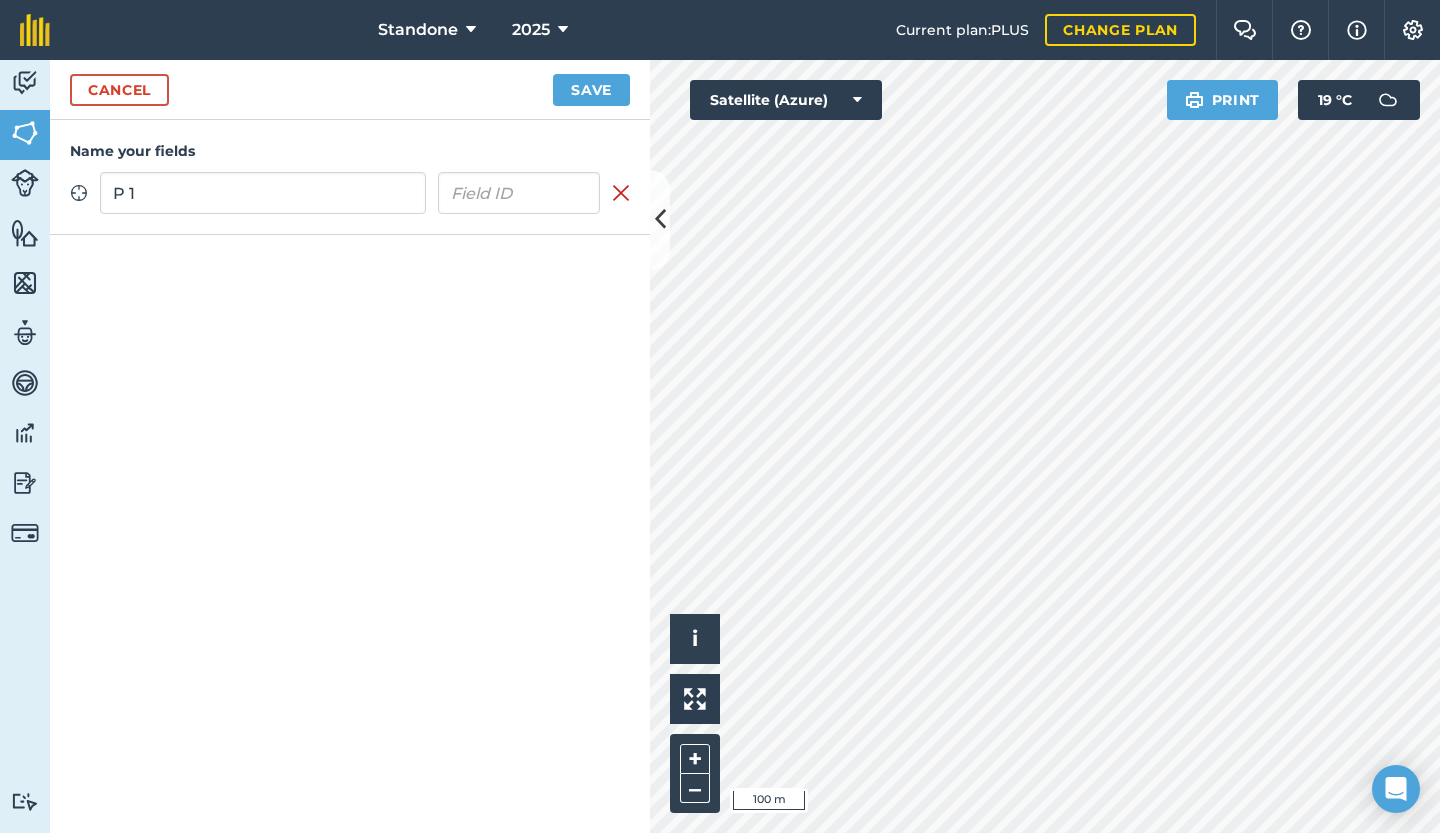type on "P 1" 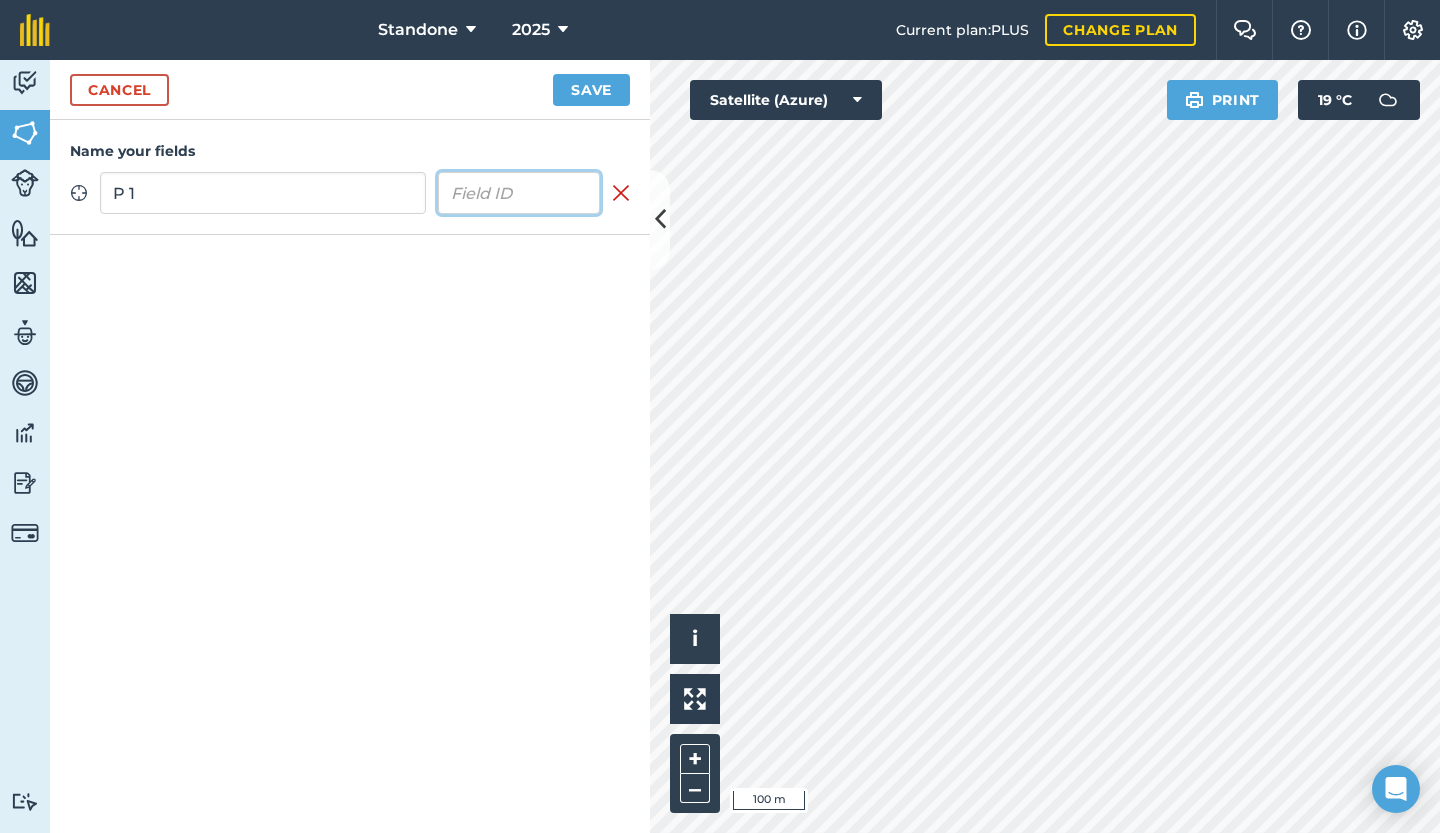 click at bounding box center (519, 193) 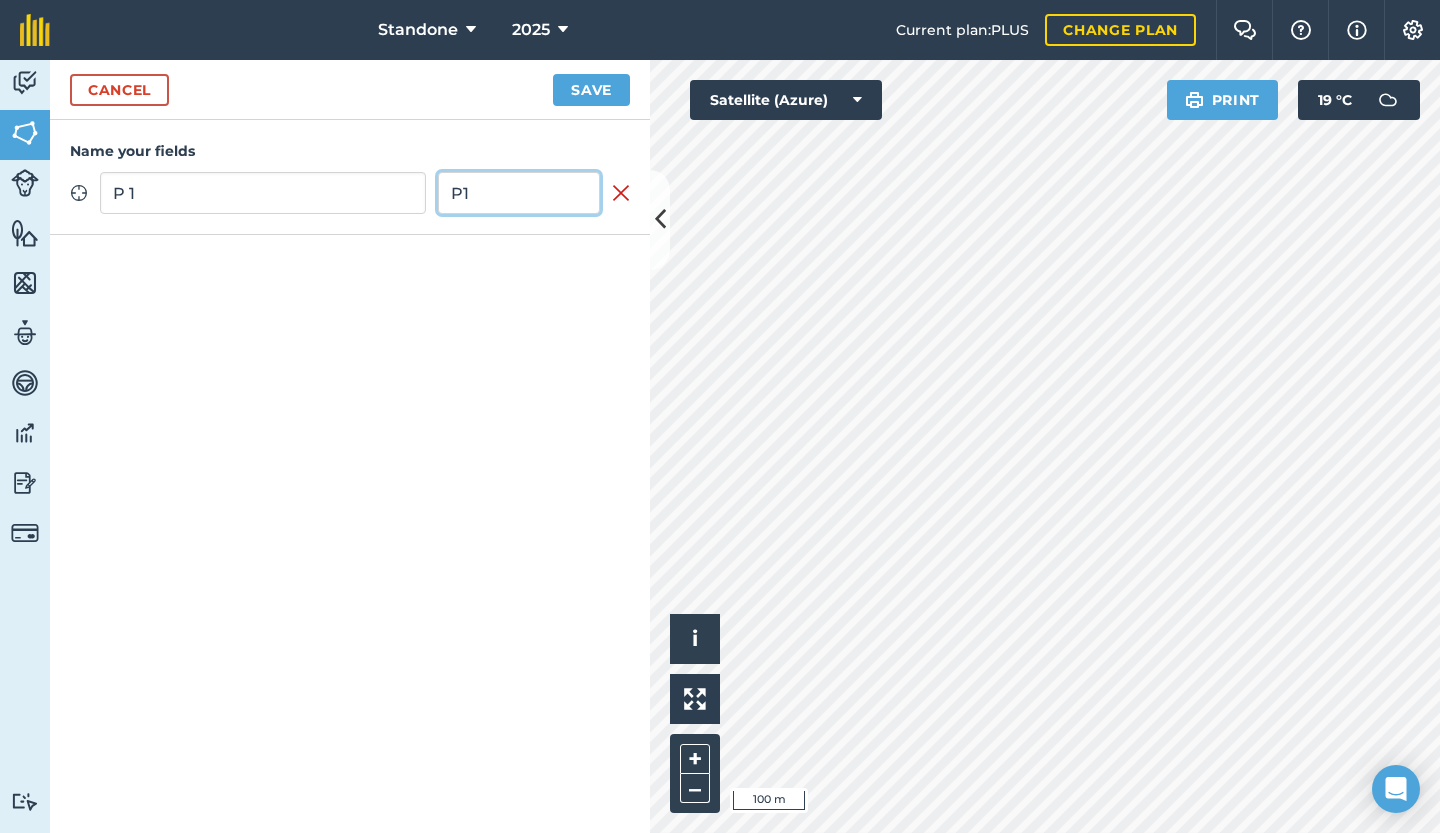 type on "P1" 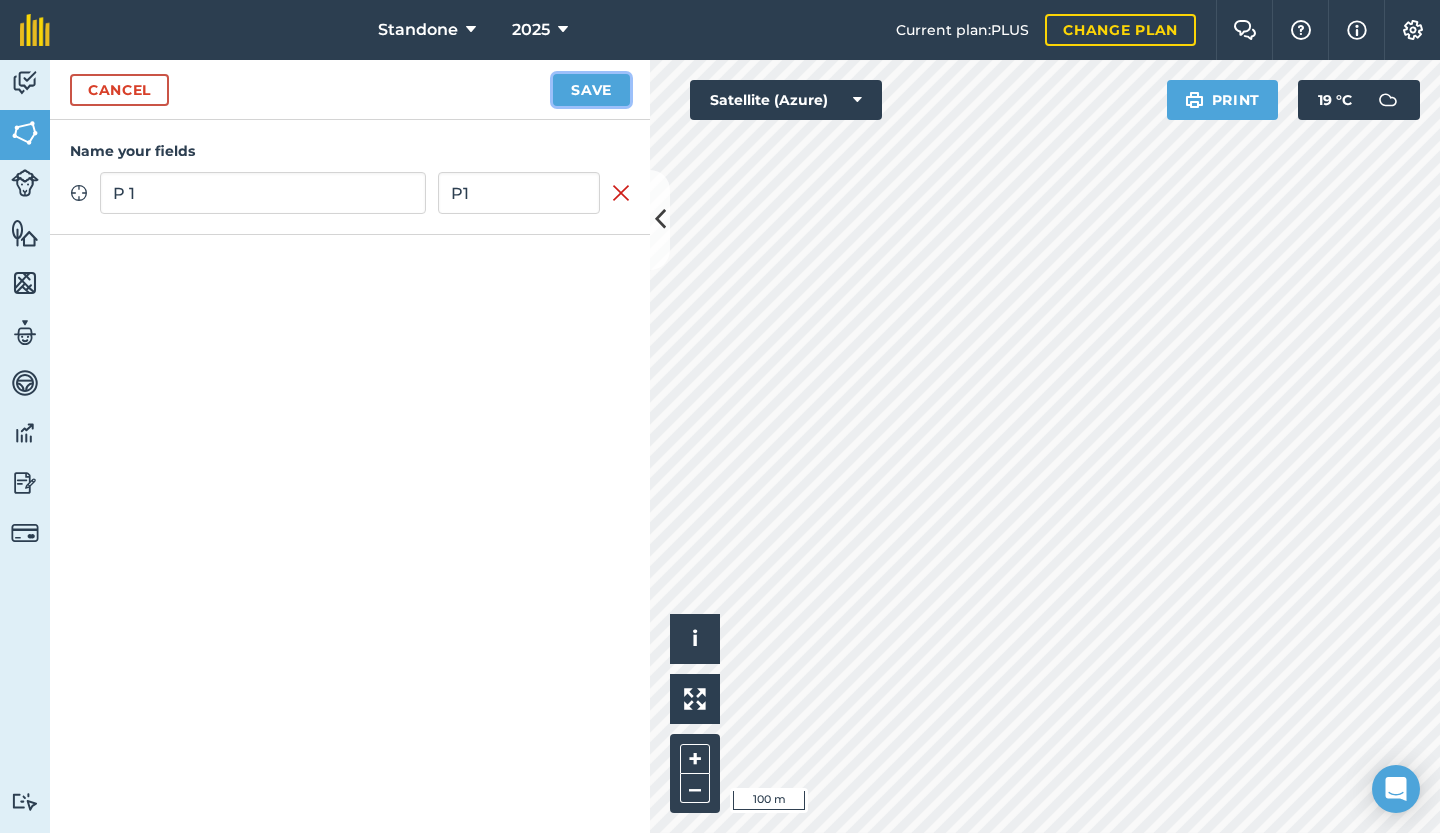 click on "Save" at bounding box center [591, 90] 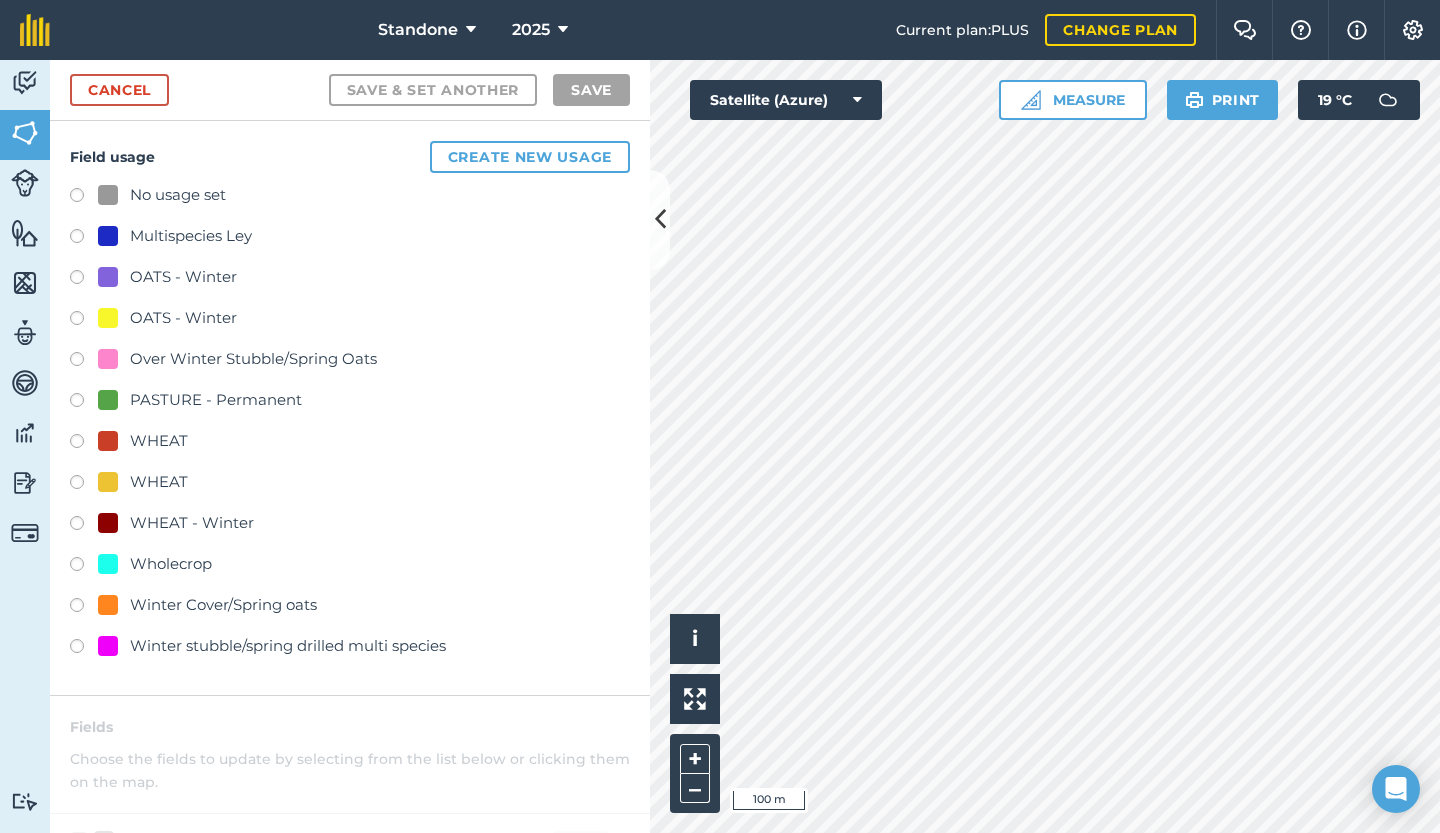click at bounding box center [84, 239] 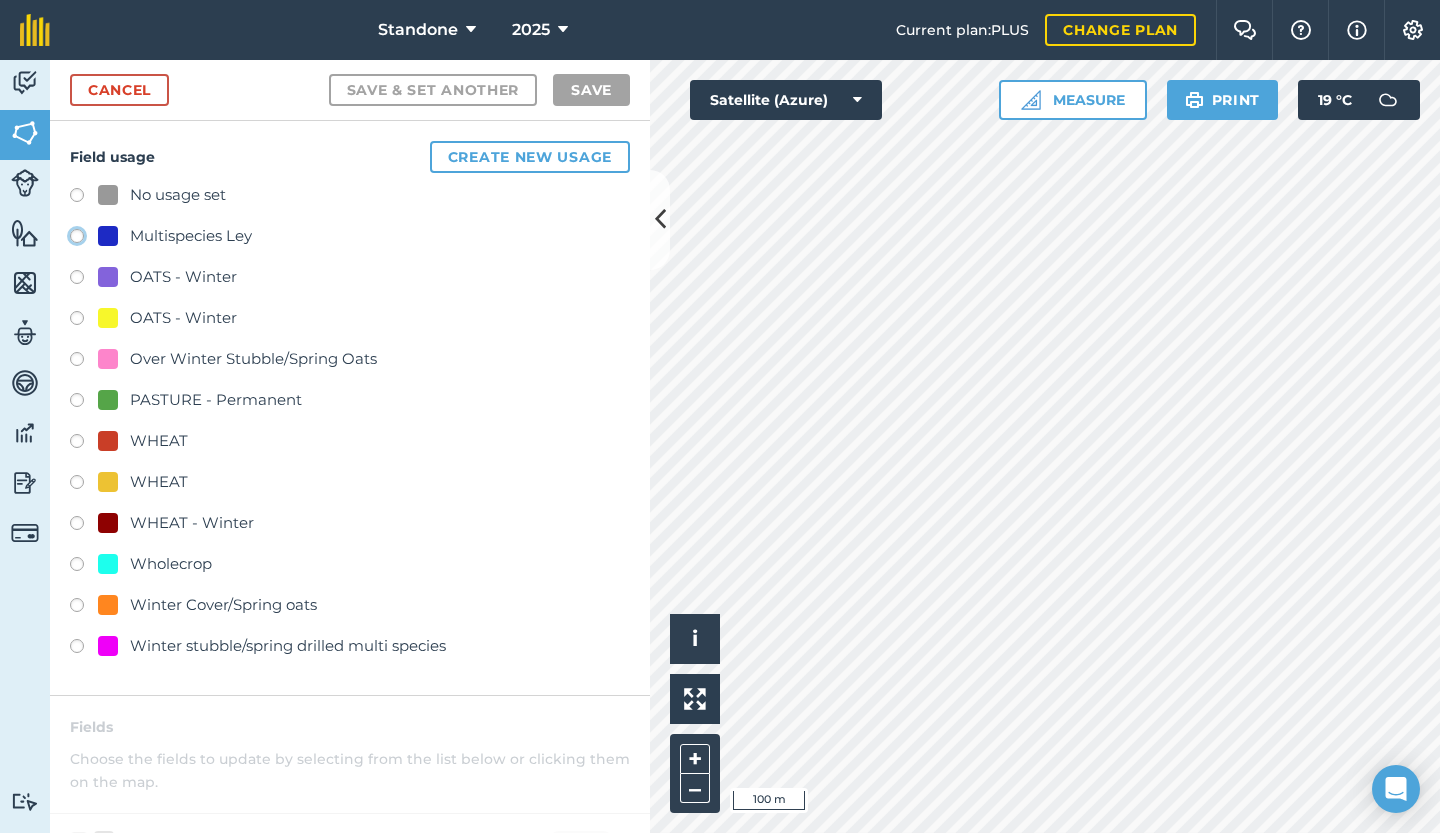 click on "Multispecies Ley" at bounding box center (-9923, 235) 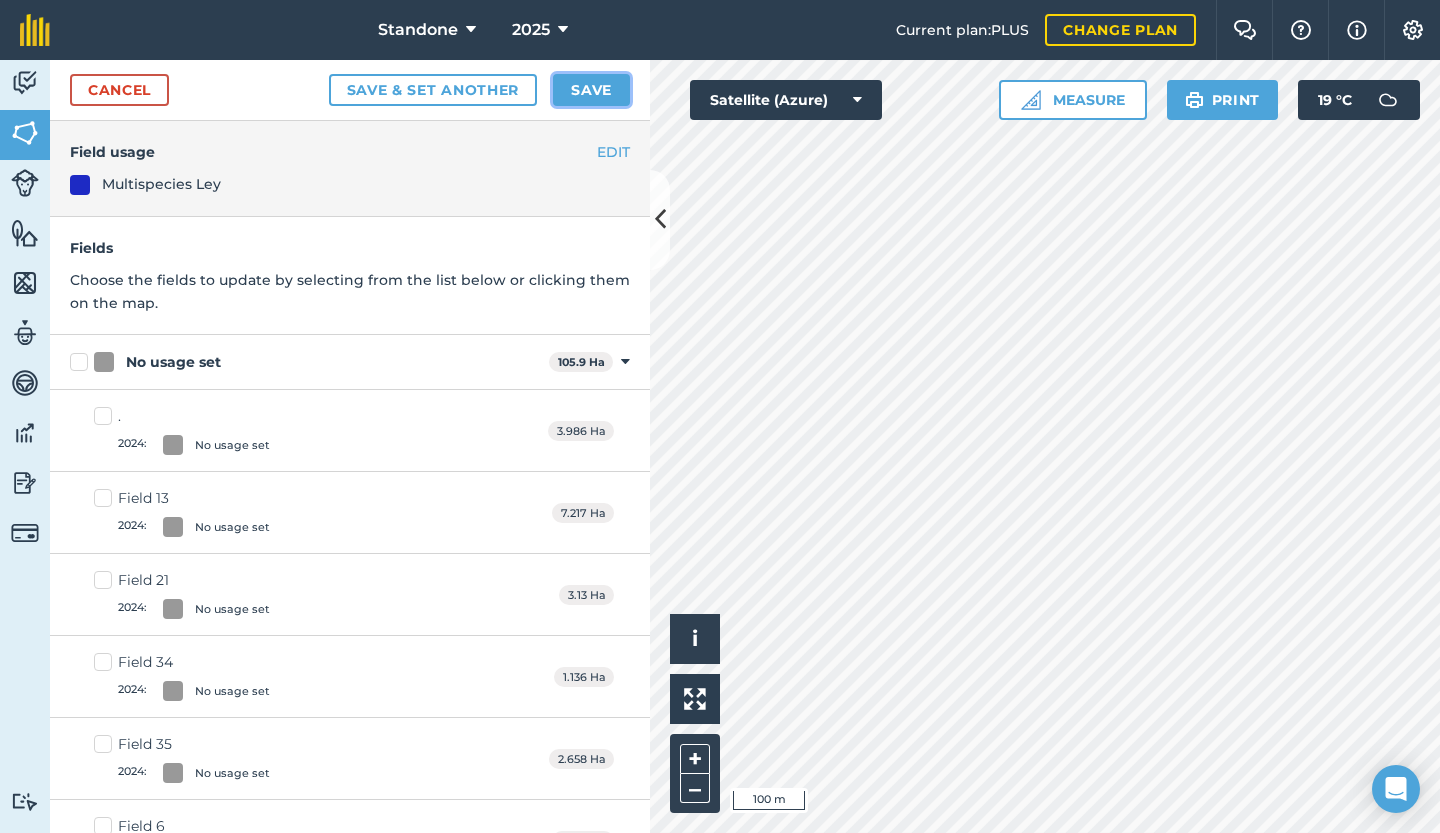 click on "Save" at bounding box center (591, 90) 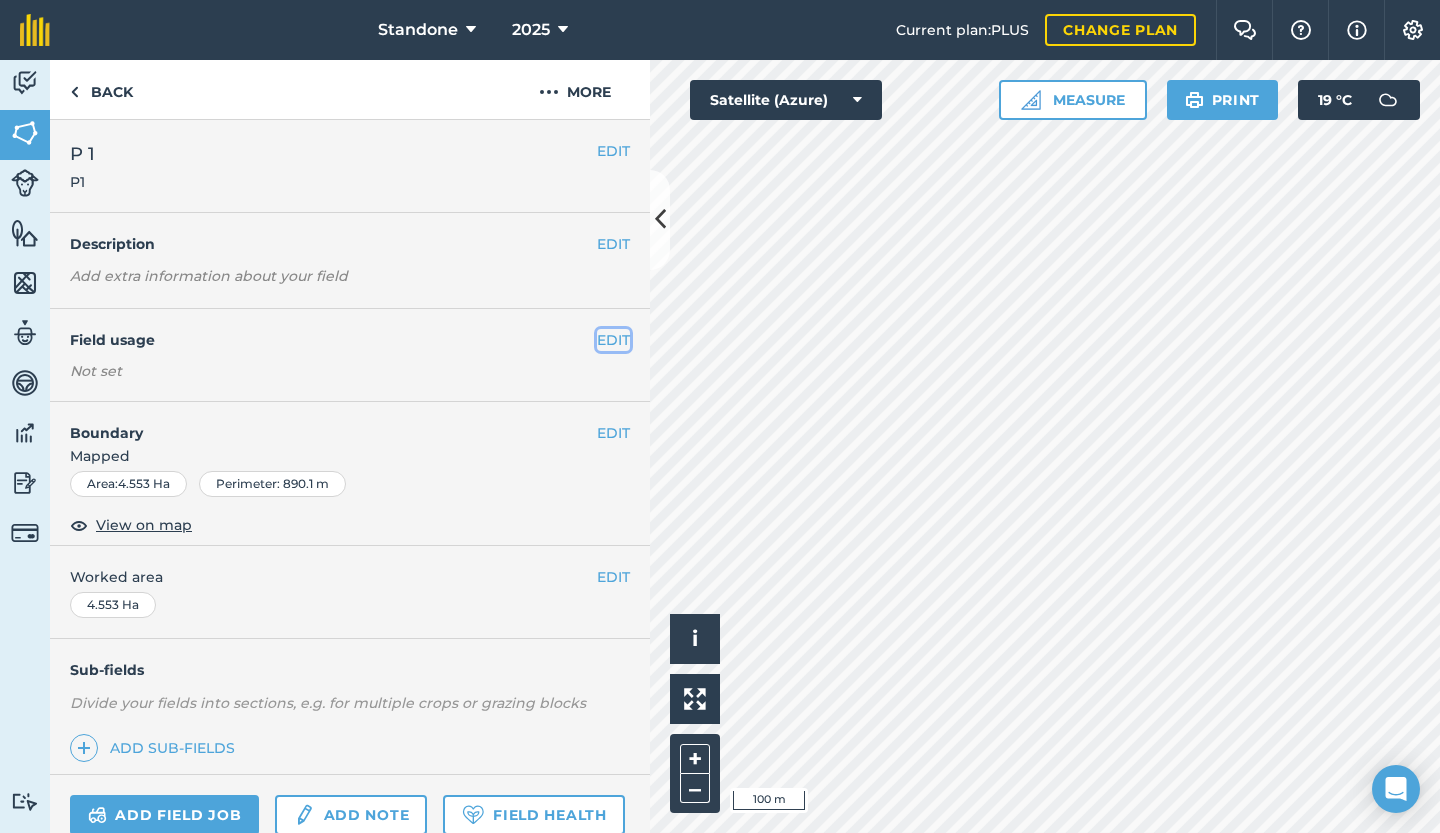 click on "EDIT" at bounding box center [613, 340] 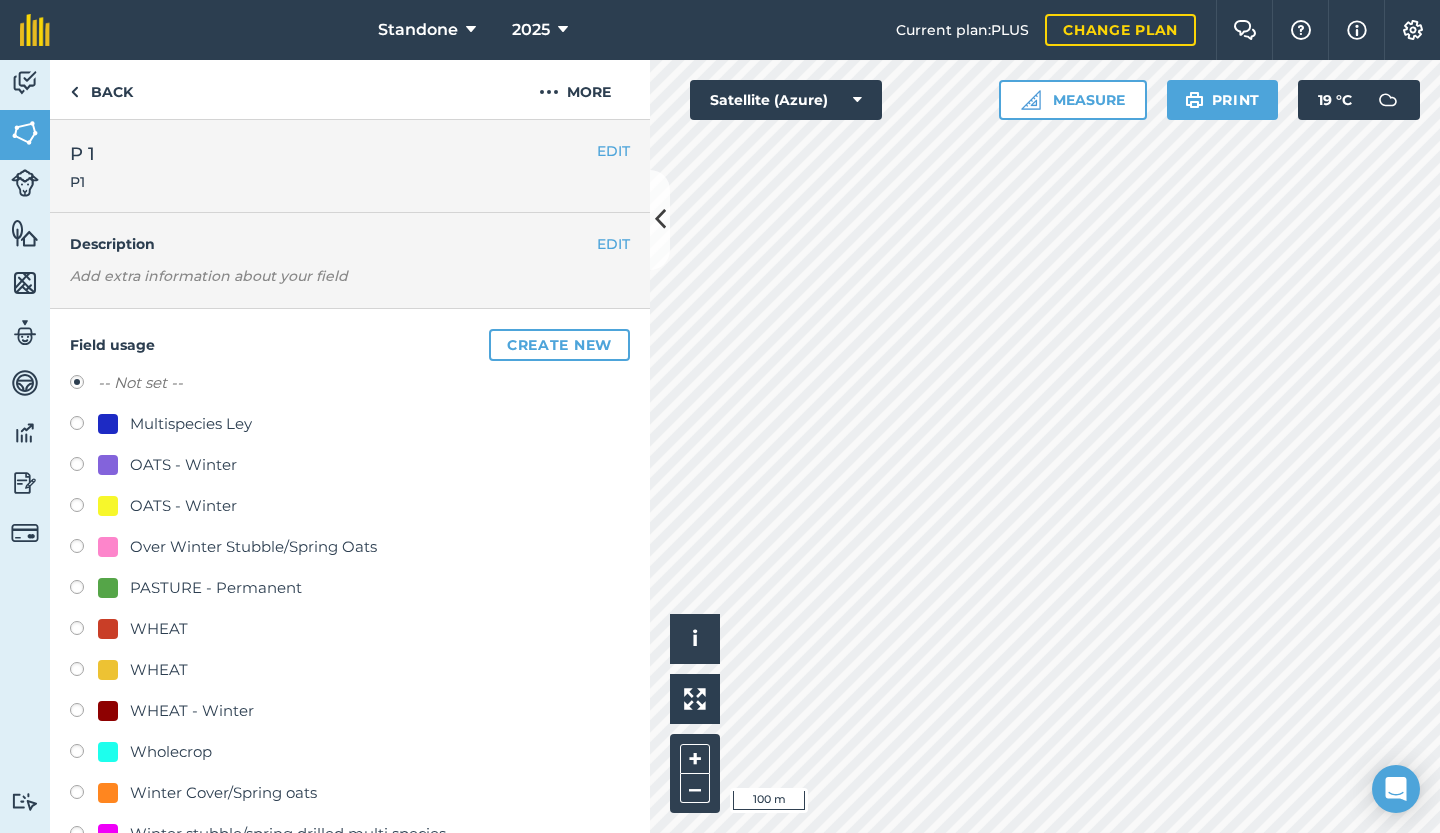 click at bounding box center [84, 426] 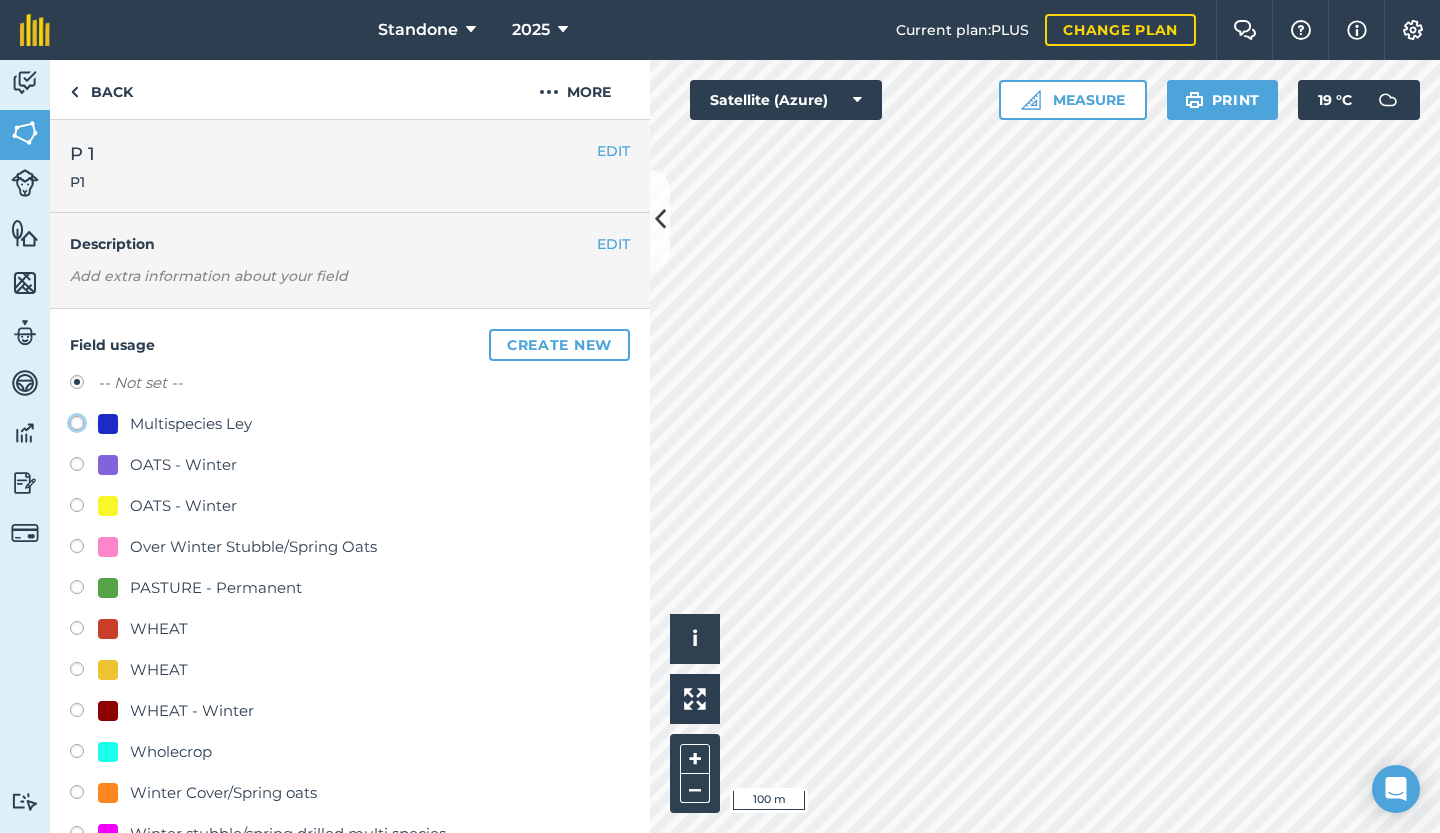 click on "Multispecies Ley" at bounding box center [-9923, 422] 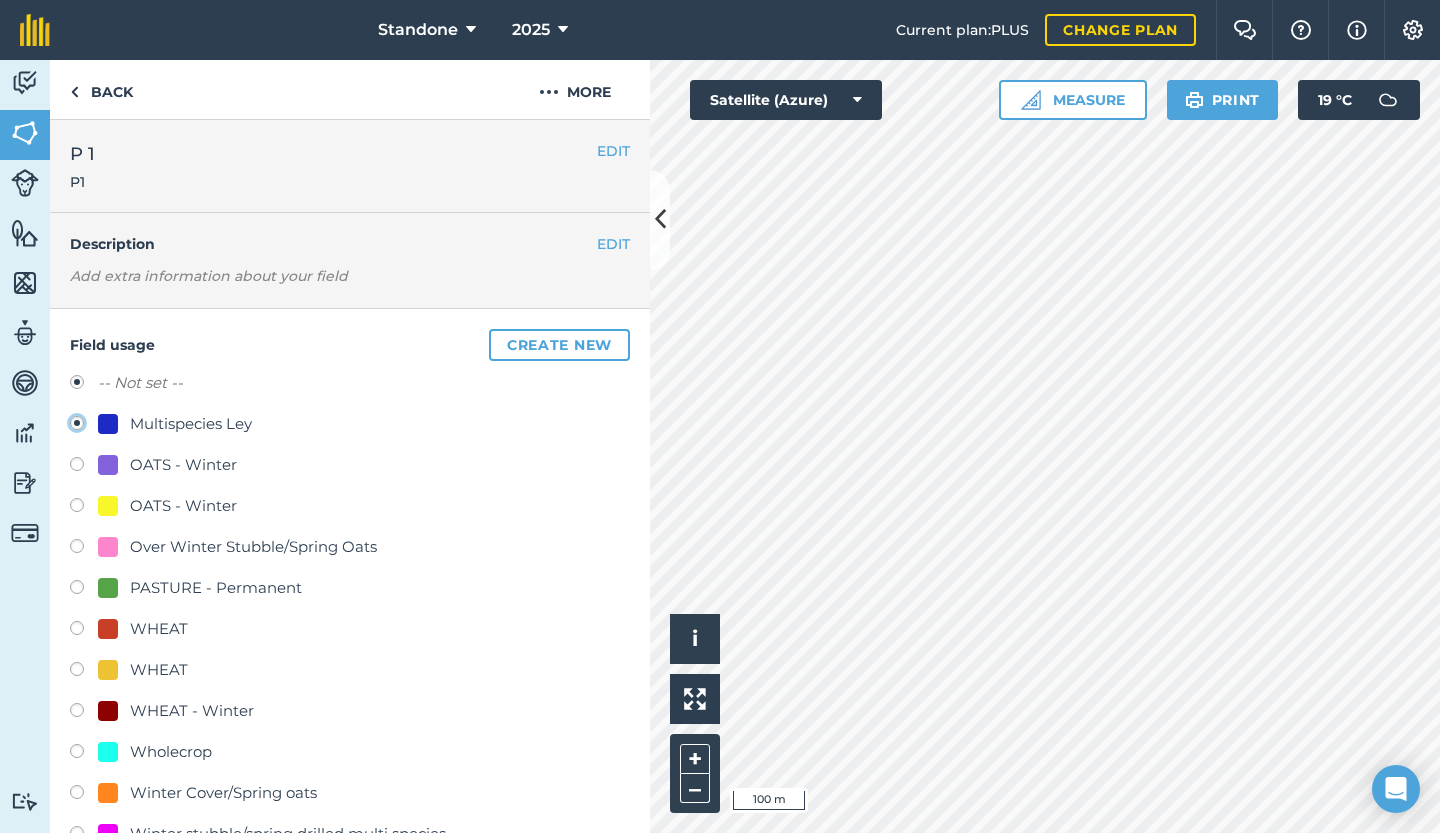 radio on "true" 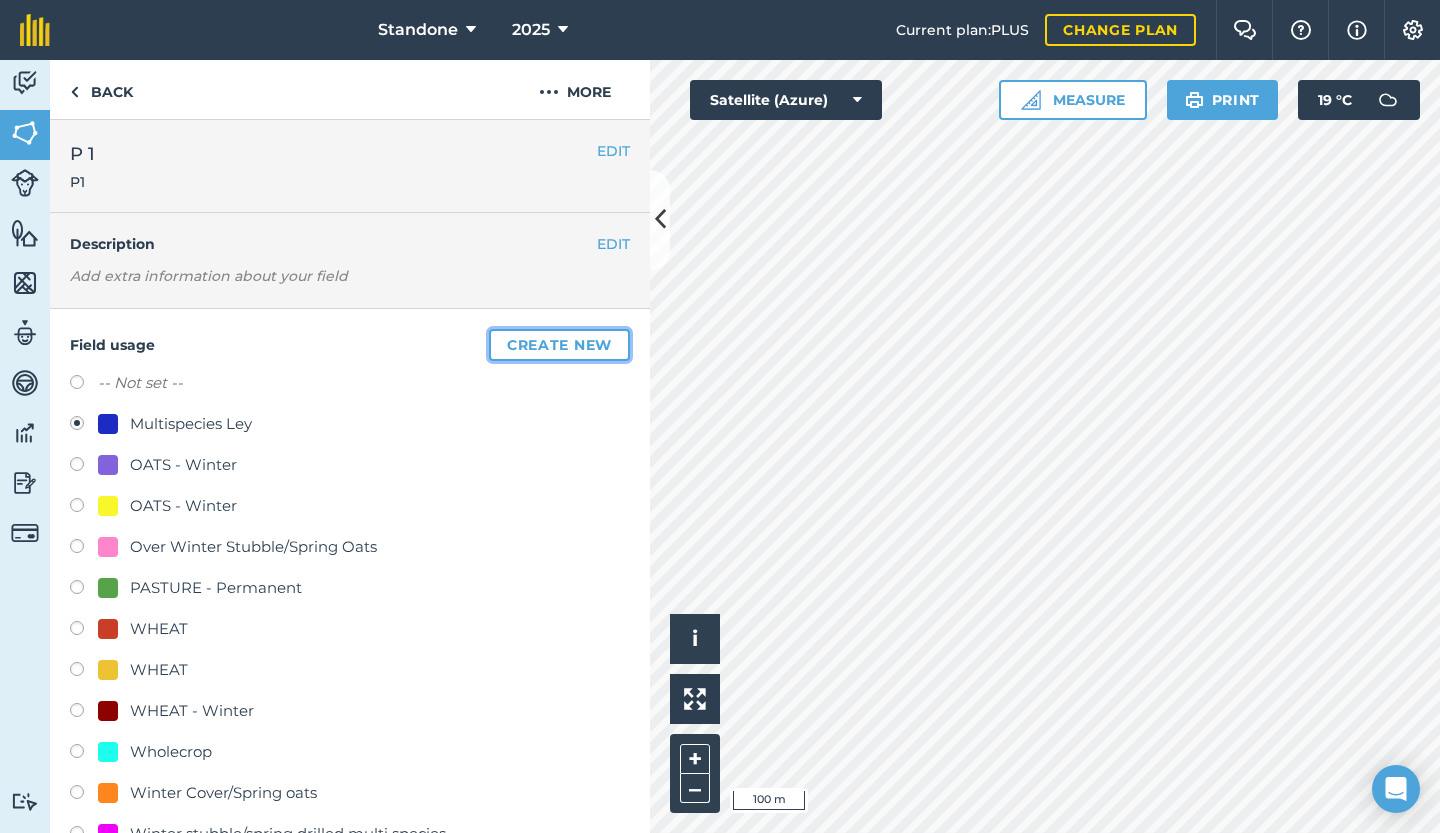 click on "Create new" at bounding box center [559, 345] 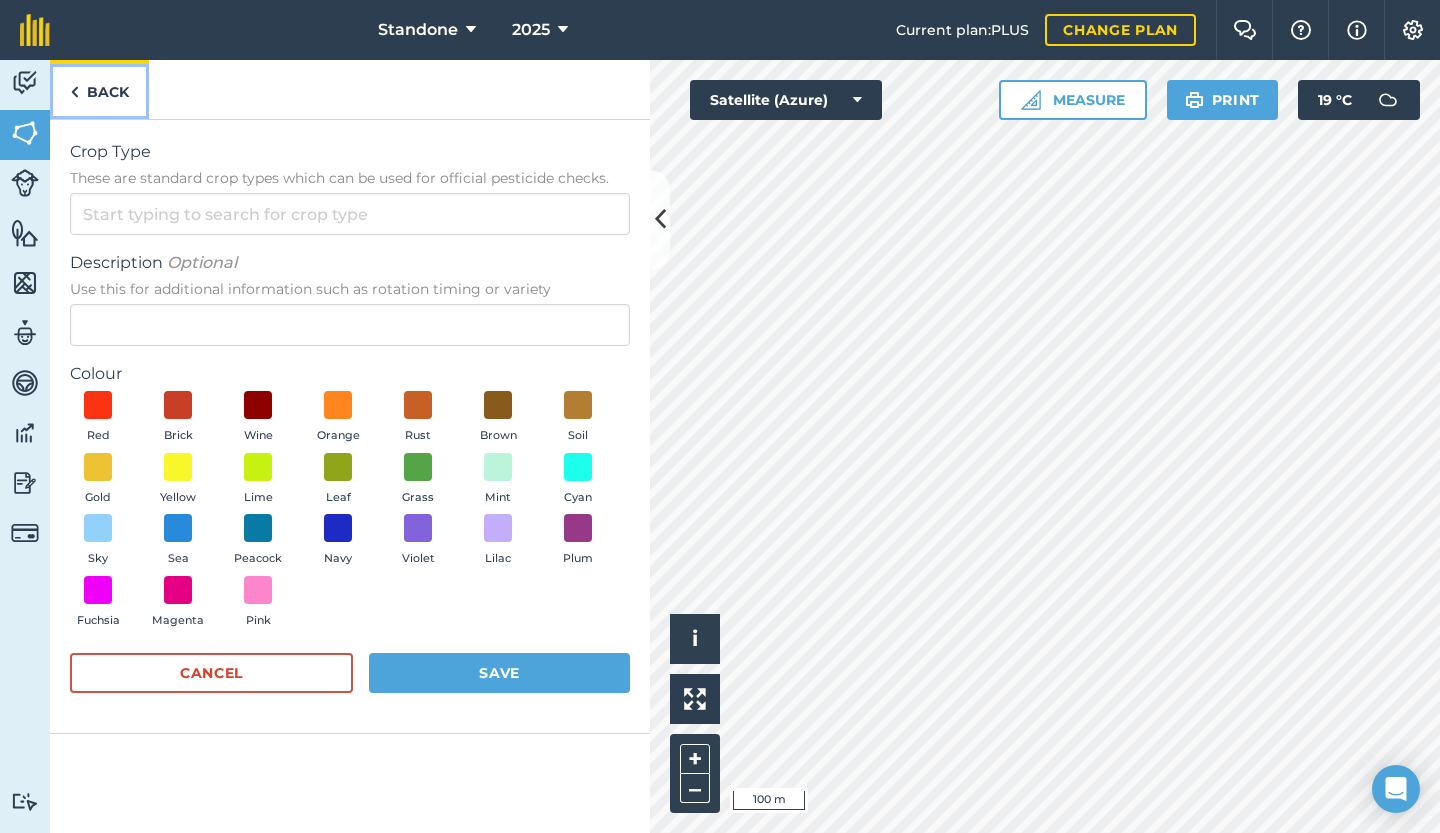 click on "Back" at bounding box center [99, 89] 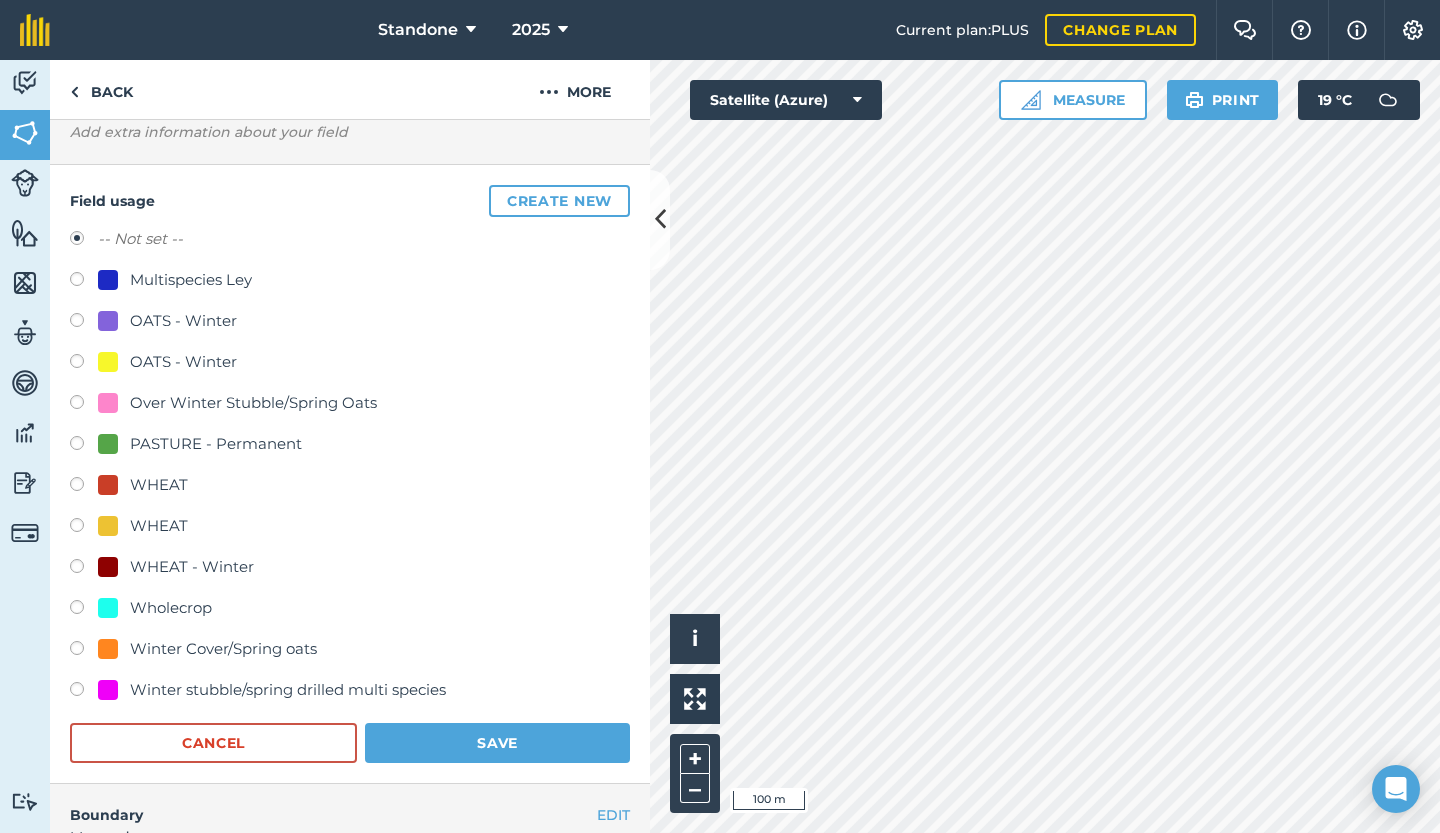 scroll, scrollTop: 211, scrollLeft: 0, axis: vertical 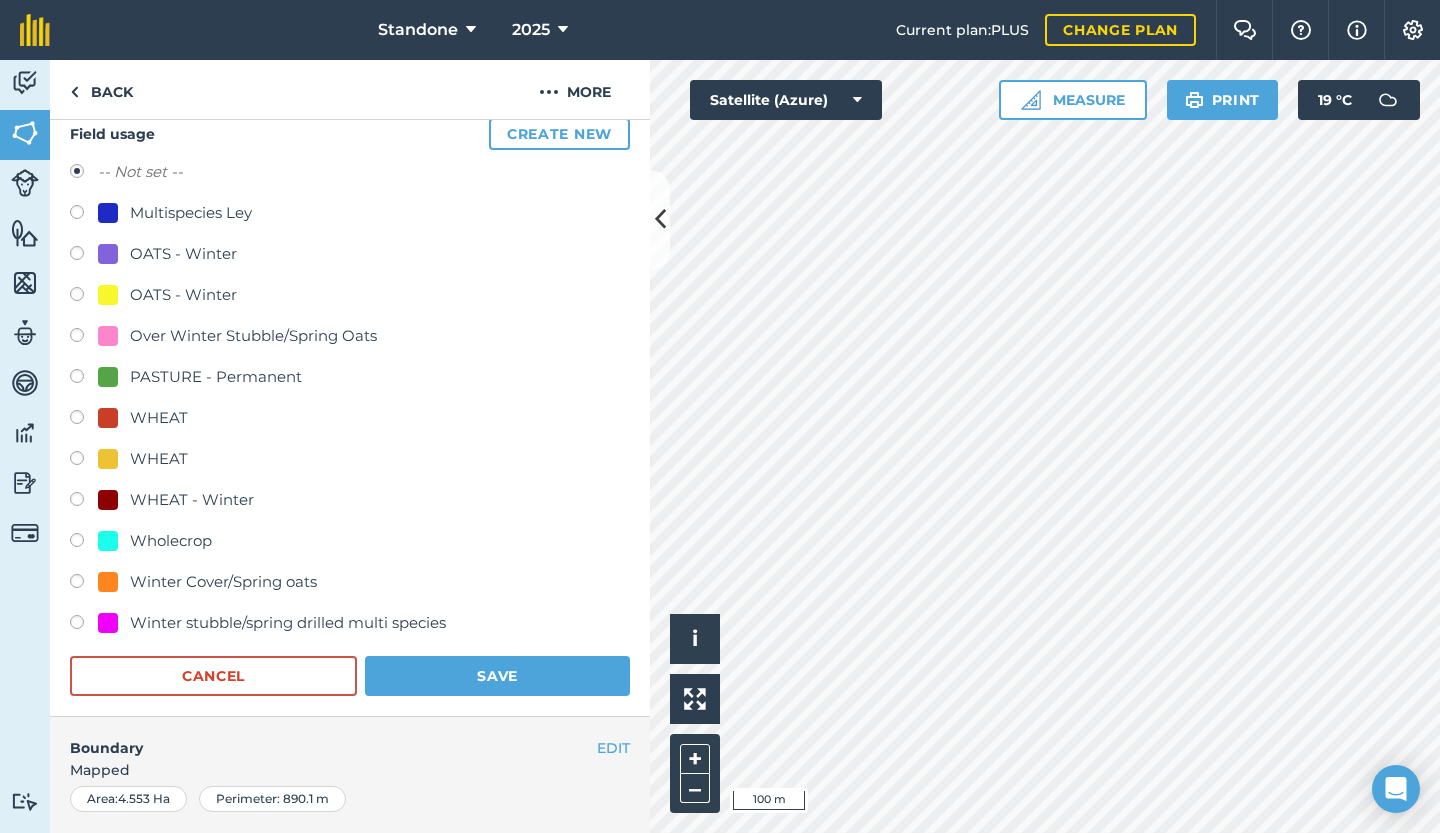 click at bounding box center (84, 215) 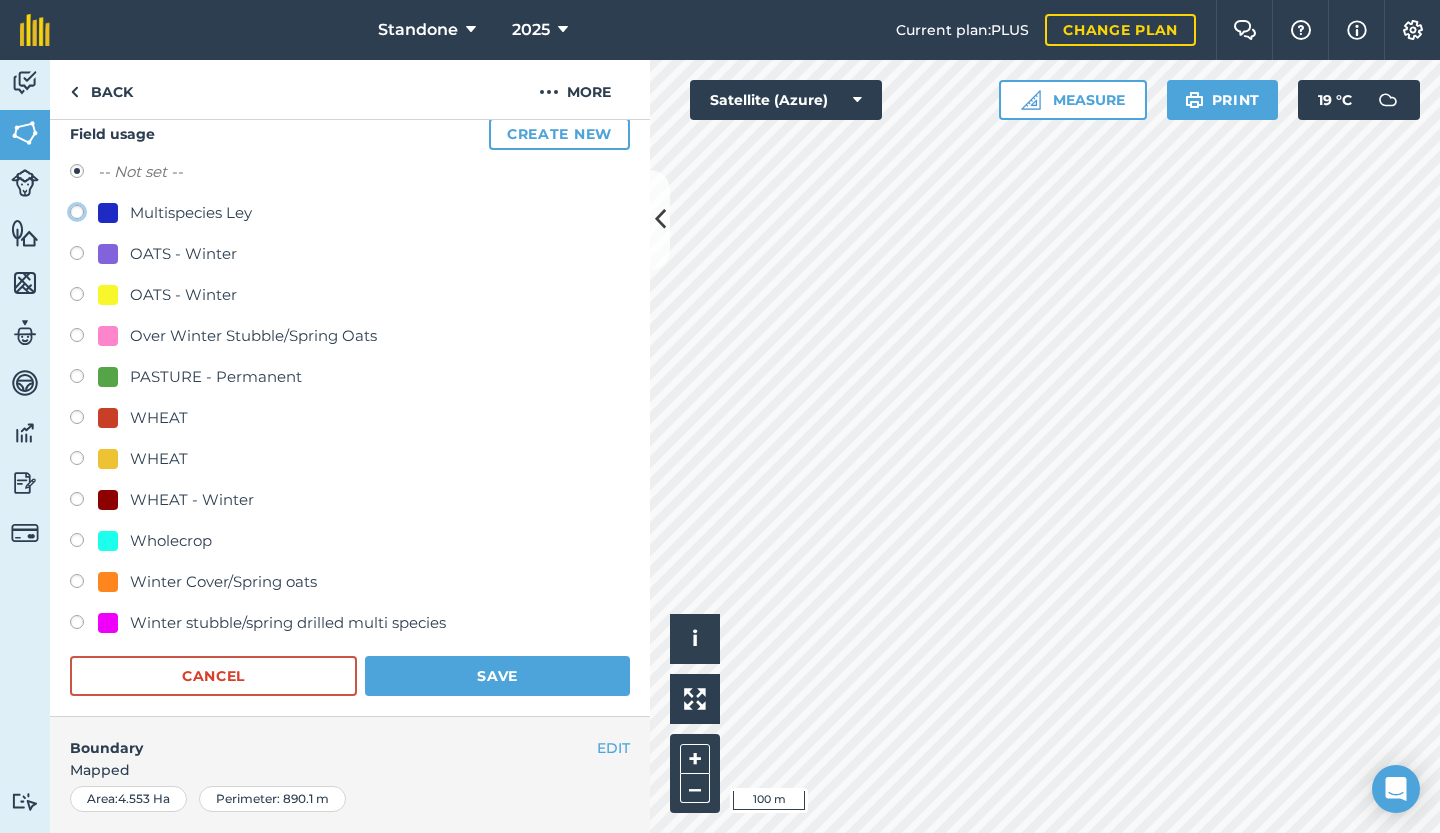 click on "Multispecies Ley" at bounding box center (-9923, 211) 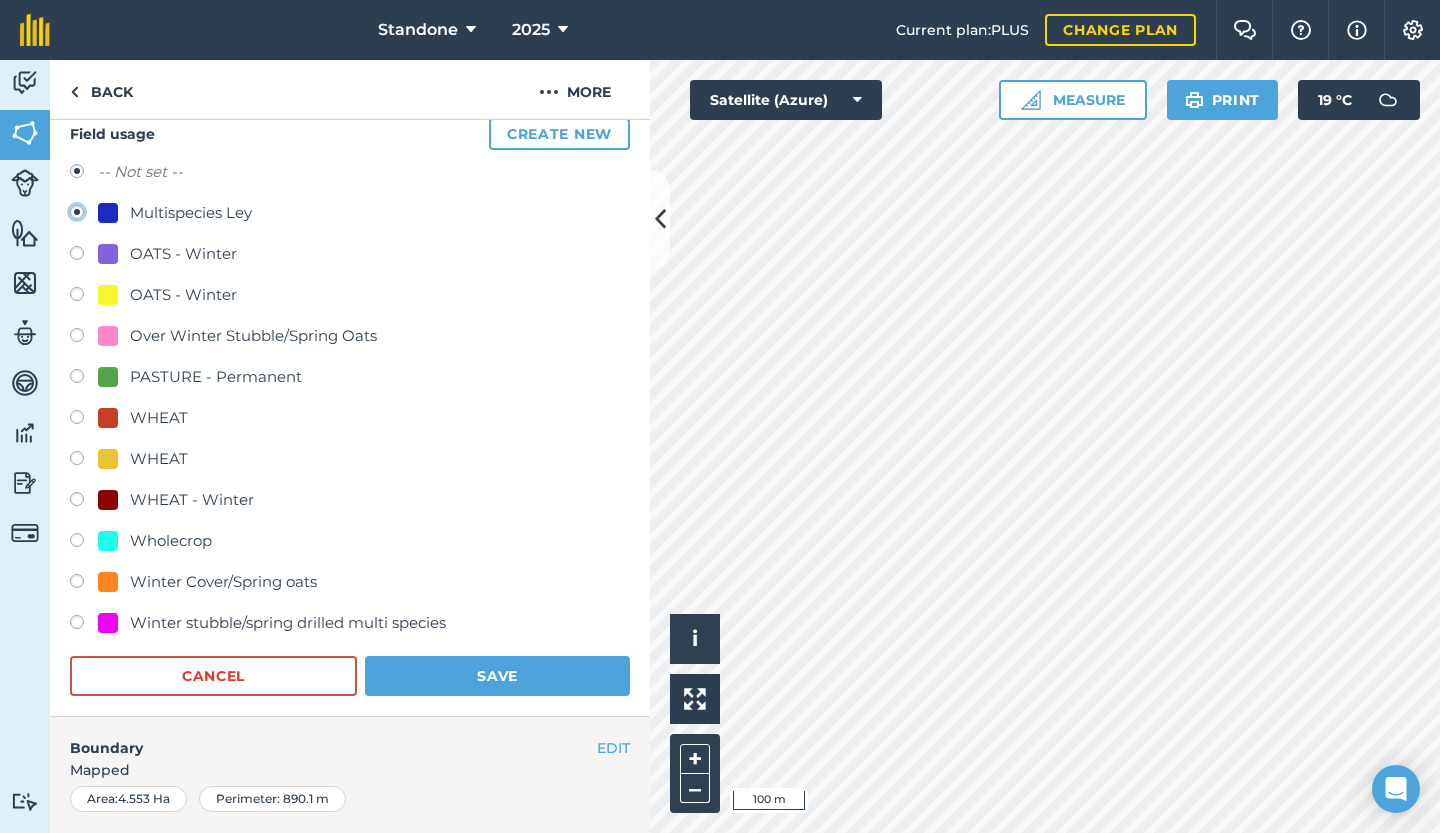 radio on "true" 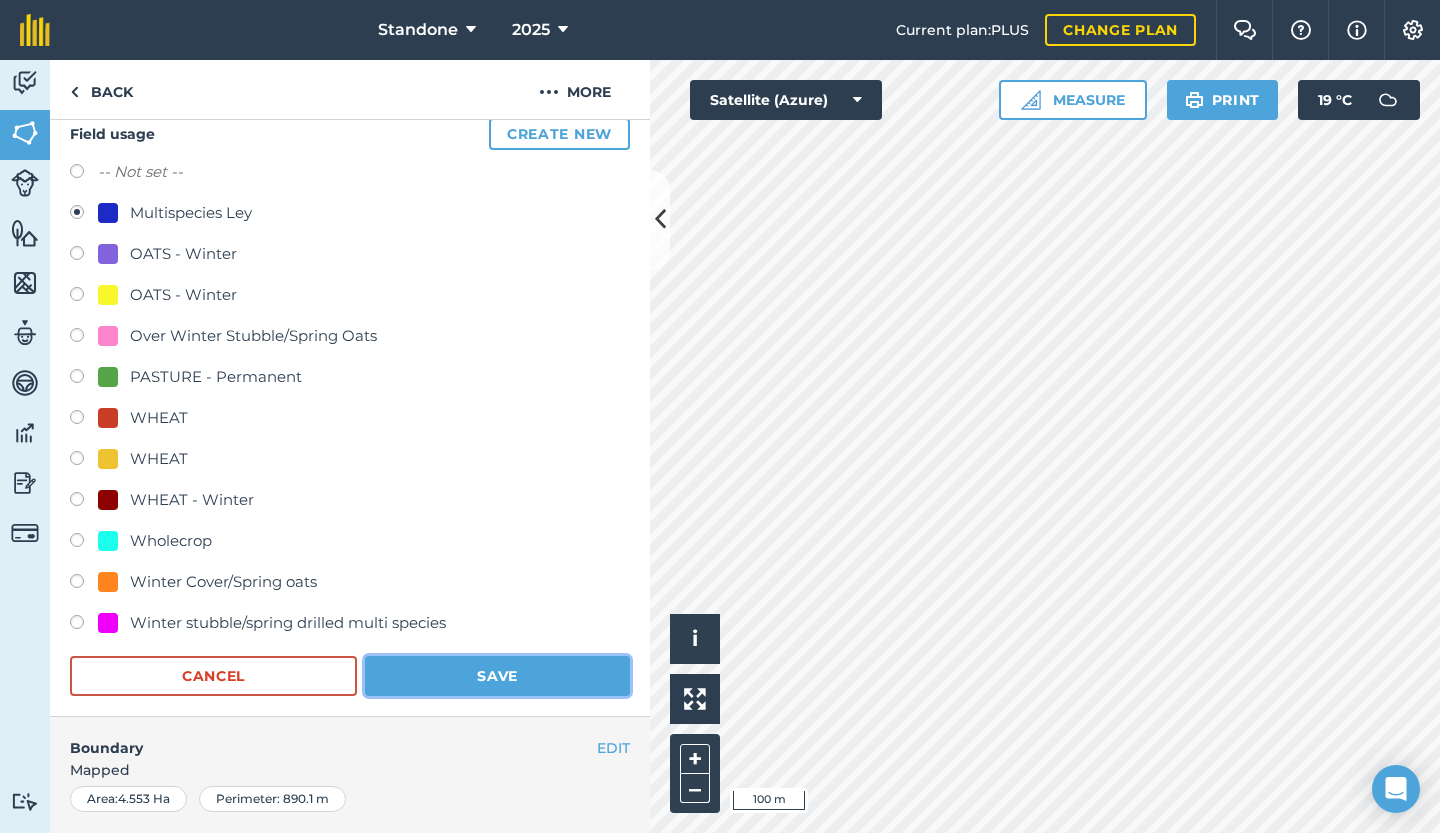 click on "Save" at bounding box center [497, 676] 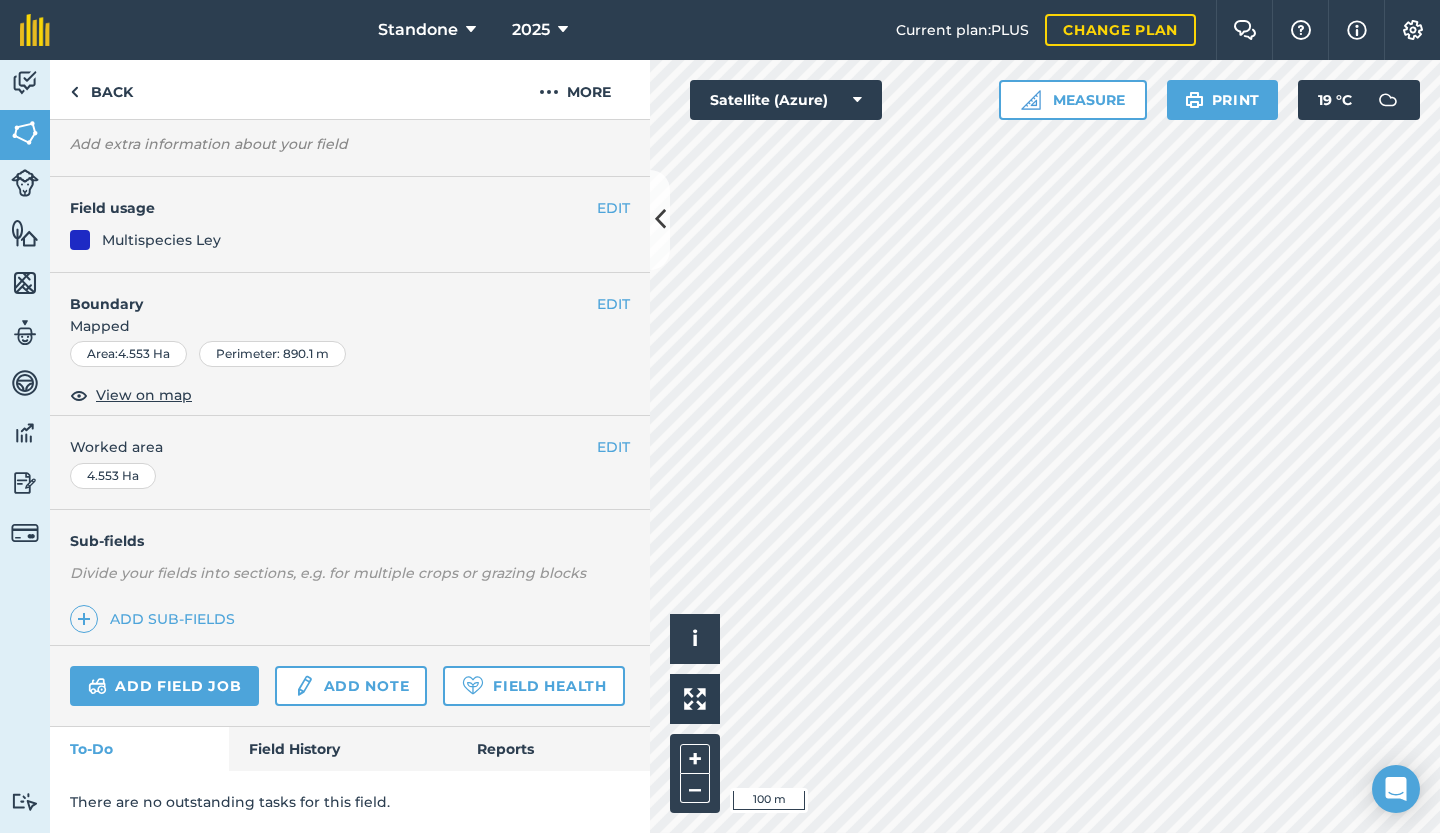 scroll, scrollTop: 183, scrollLeft: 0, axis: vertical 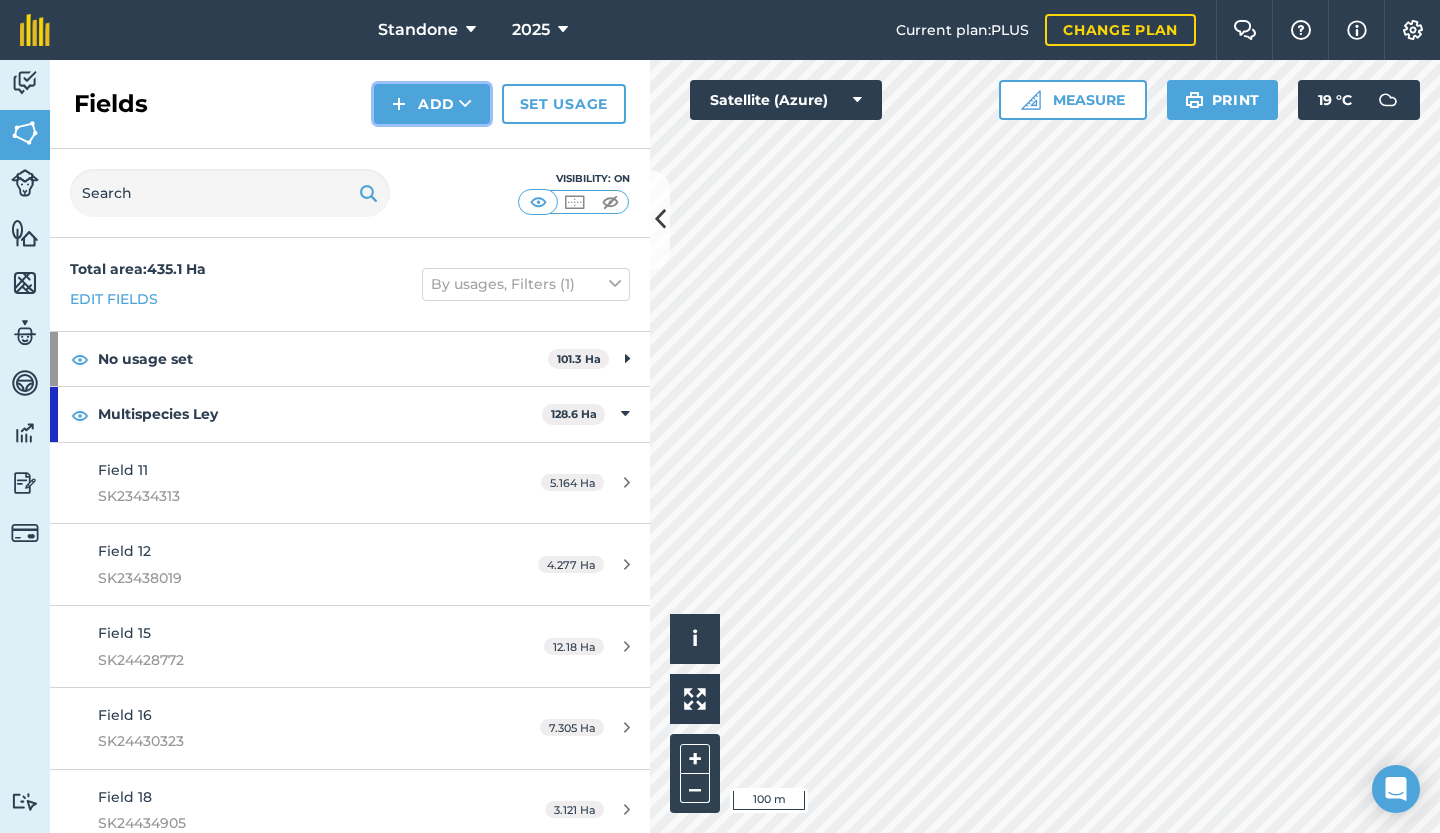 click at bounding box center (465, 104) 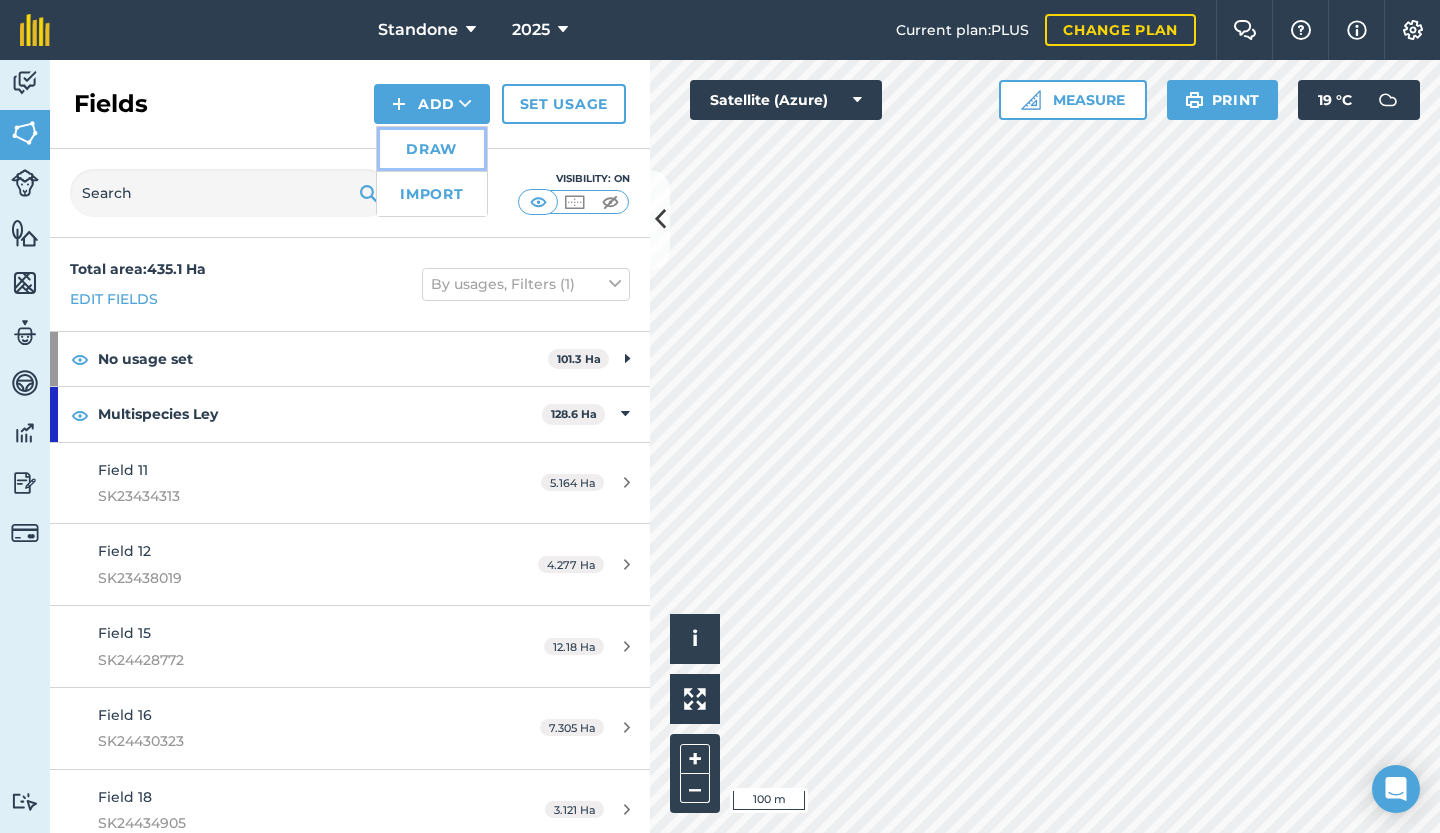 click on "Draw" at bounding box center [432, 149] 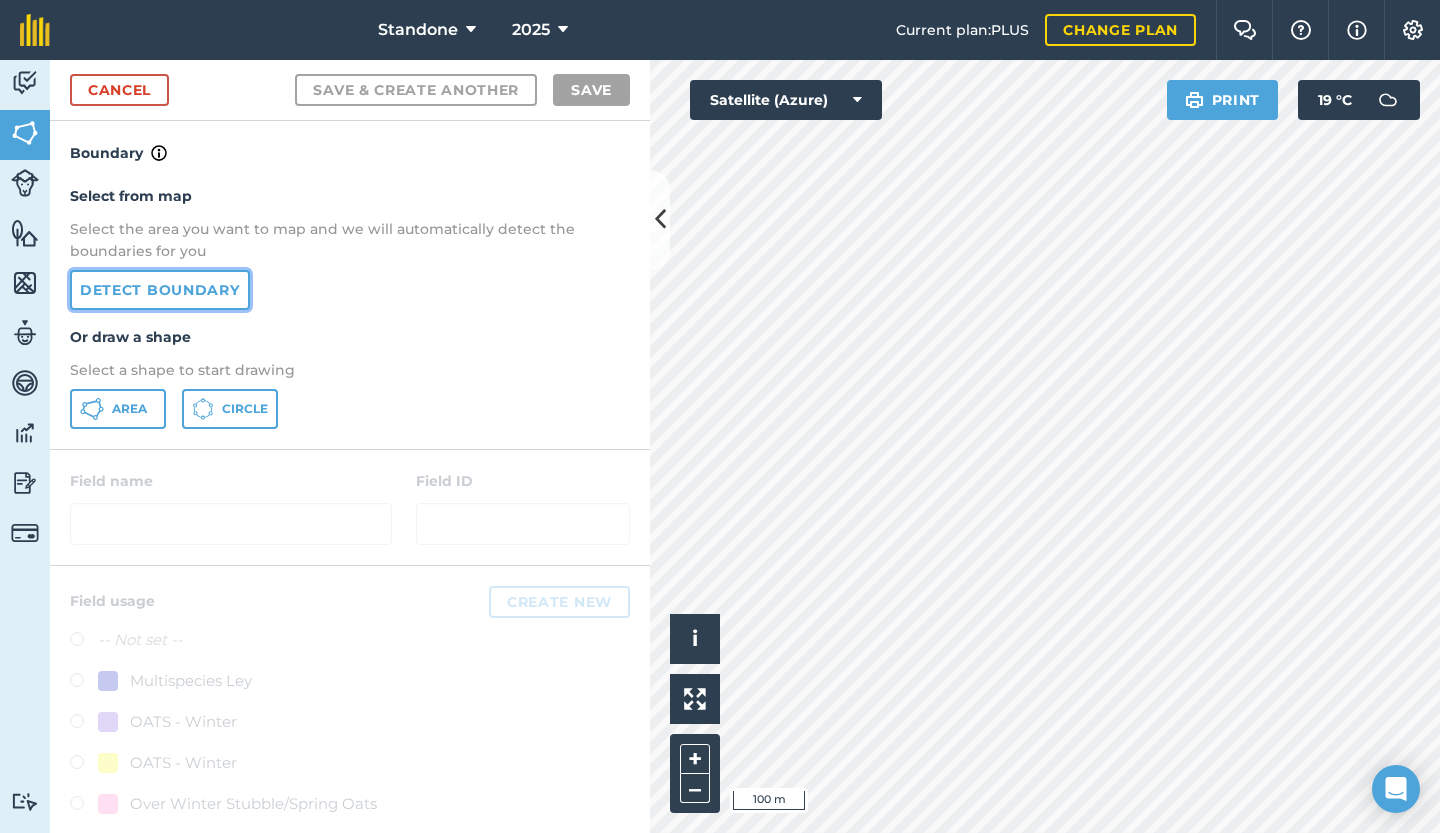 click on "Detect boundary" at bounding box center (160, 290) 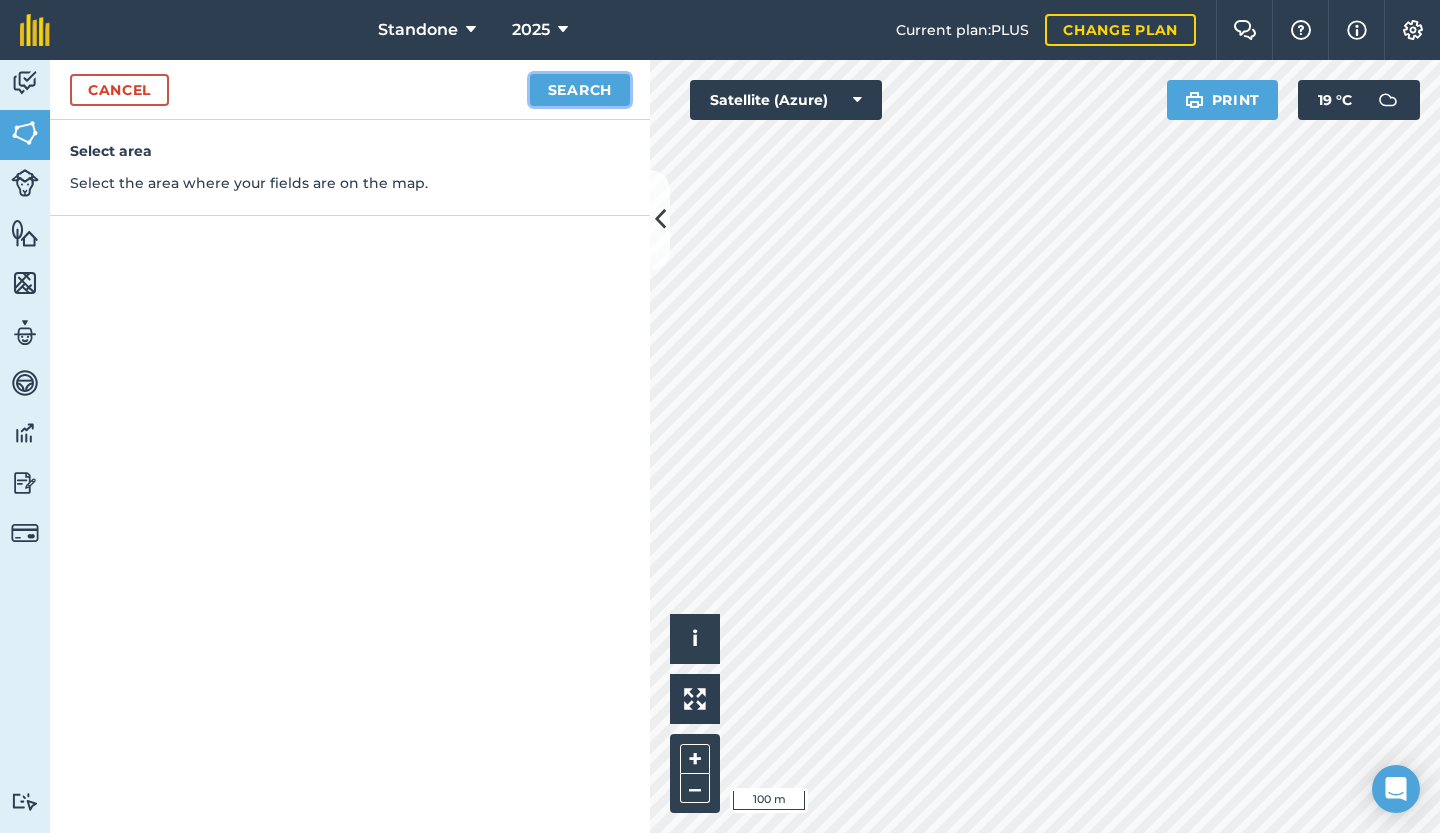 click on "Search" at bounding box center [580, 90] 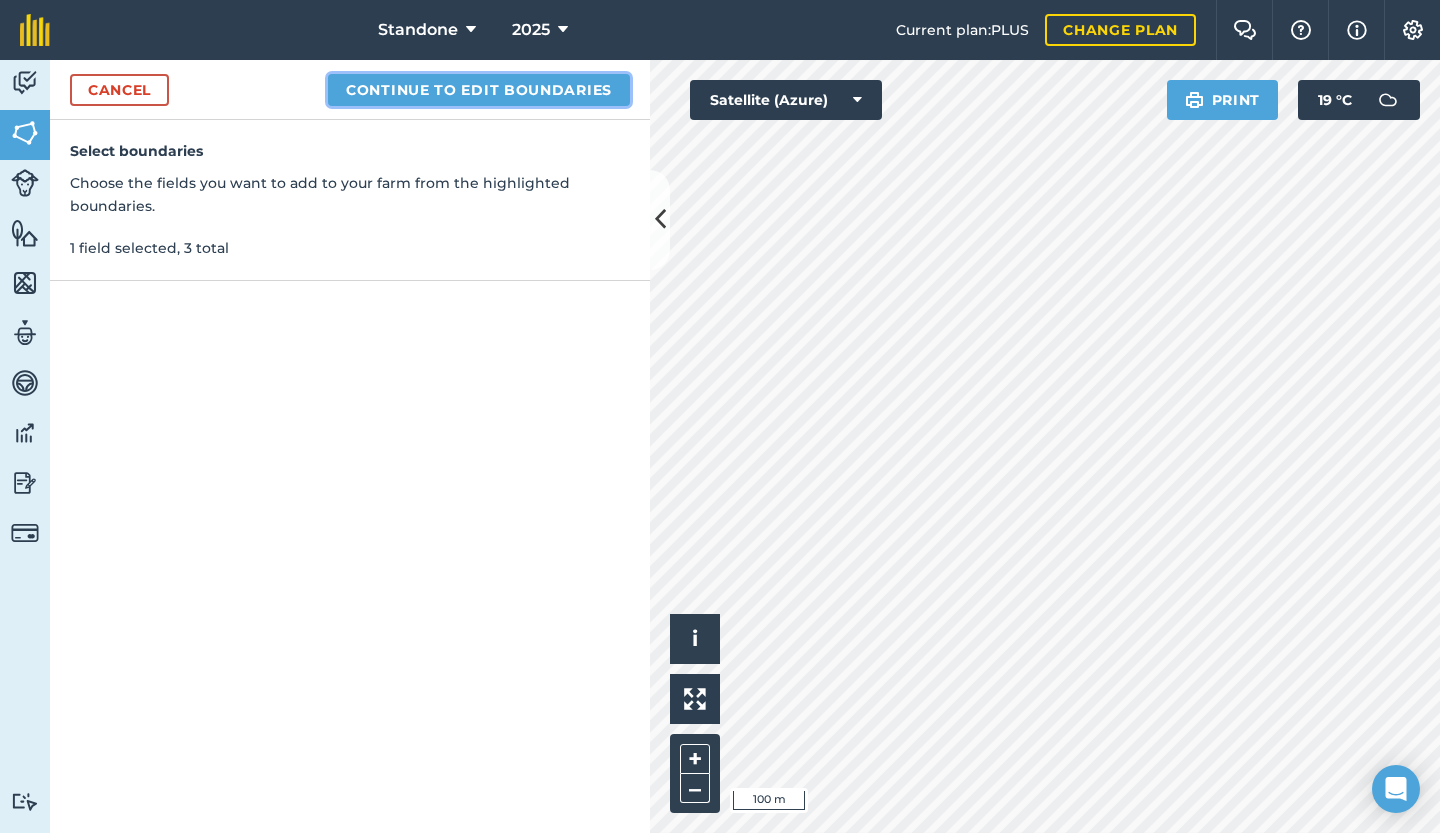 click on "Continue to edit boundaries" at bounding box center (479, 90) 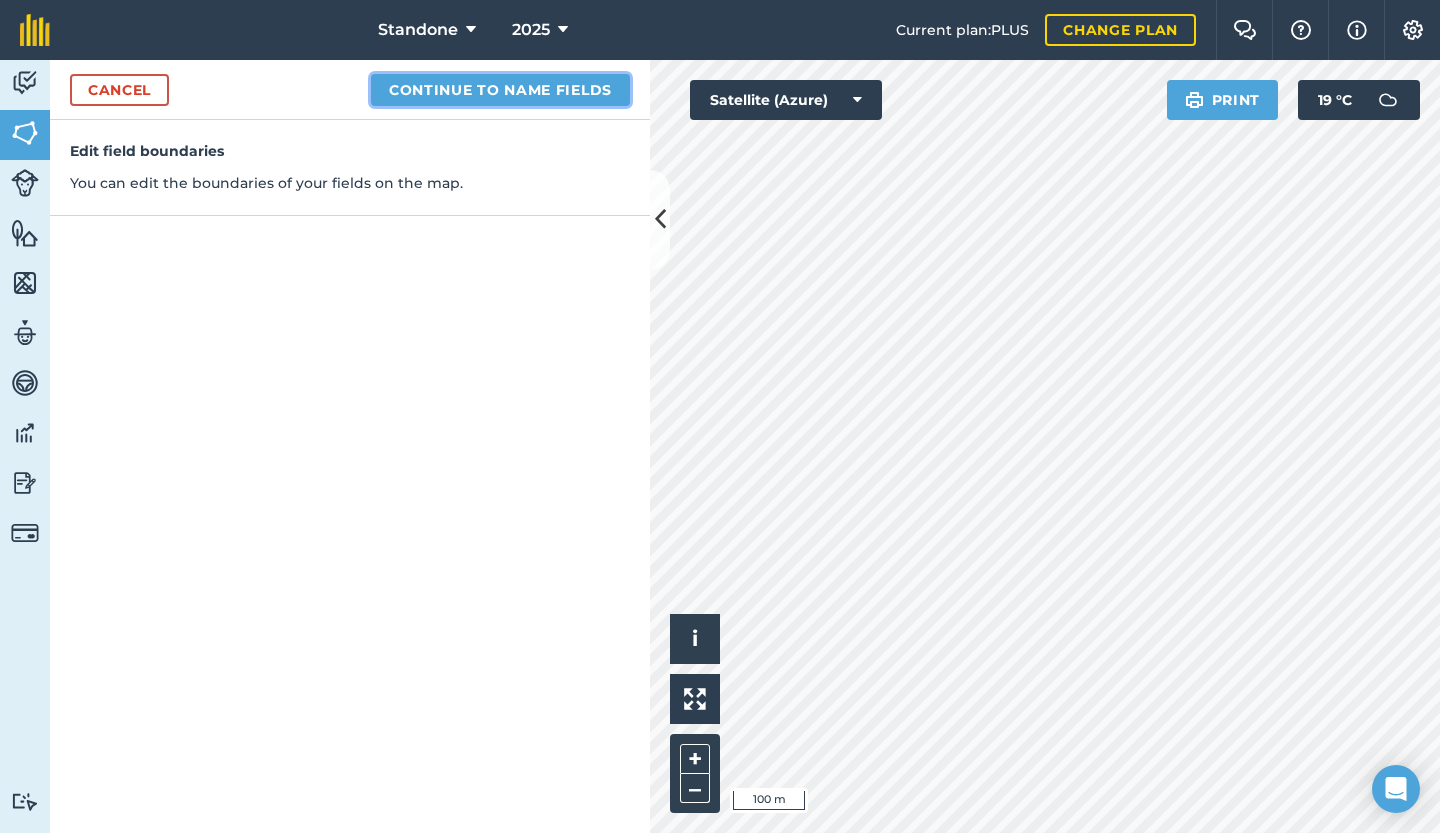 click on "Continue to name fields" at bounding box center (500, 90) 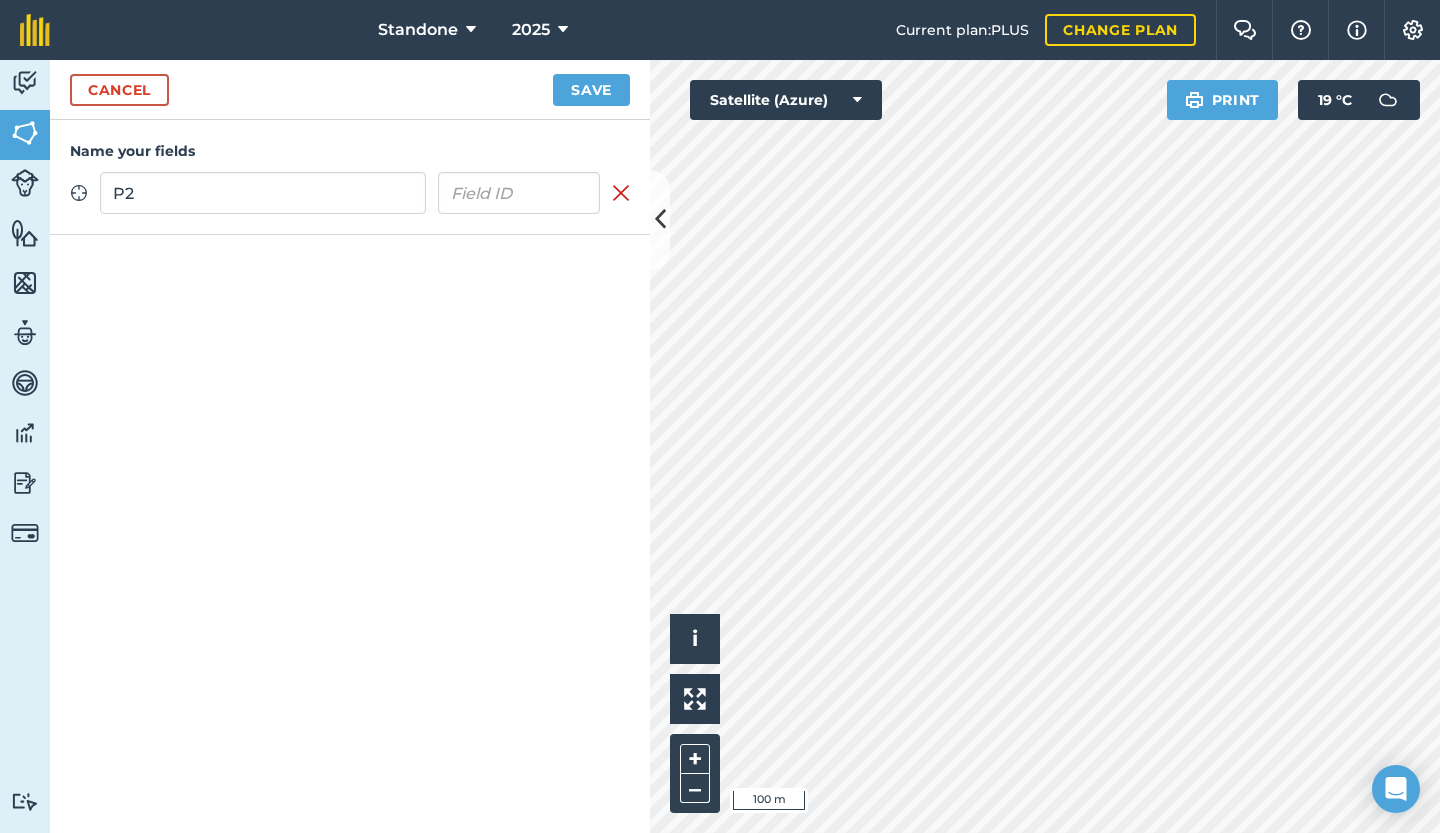 type on "P2" 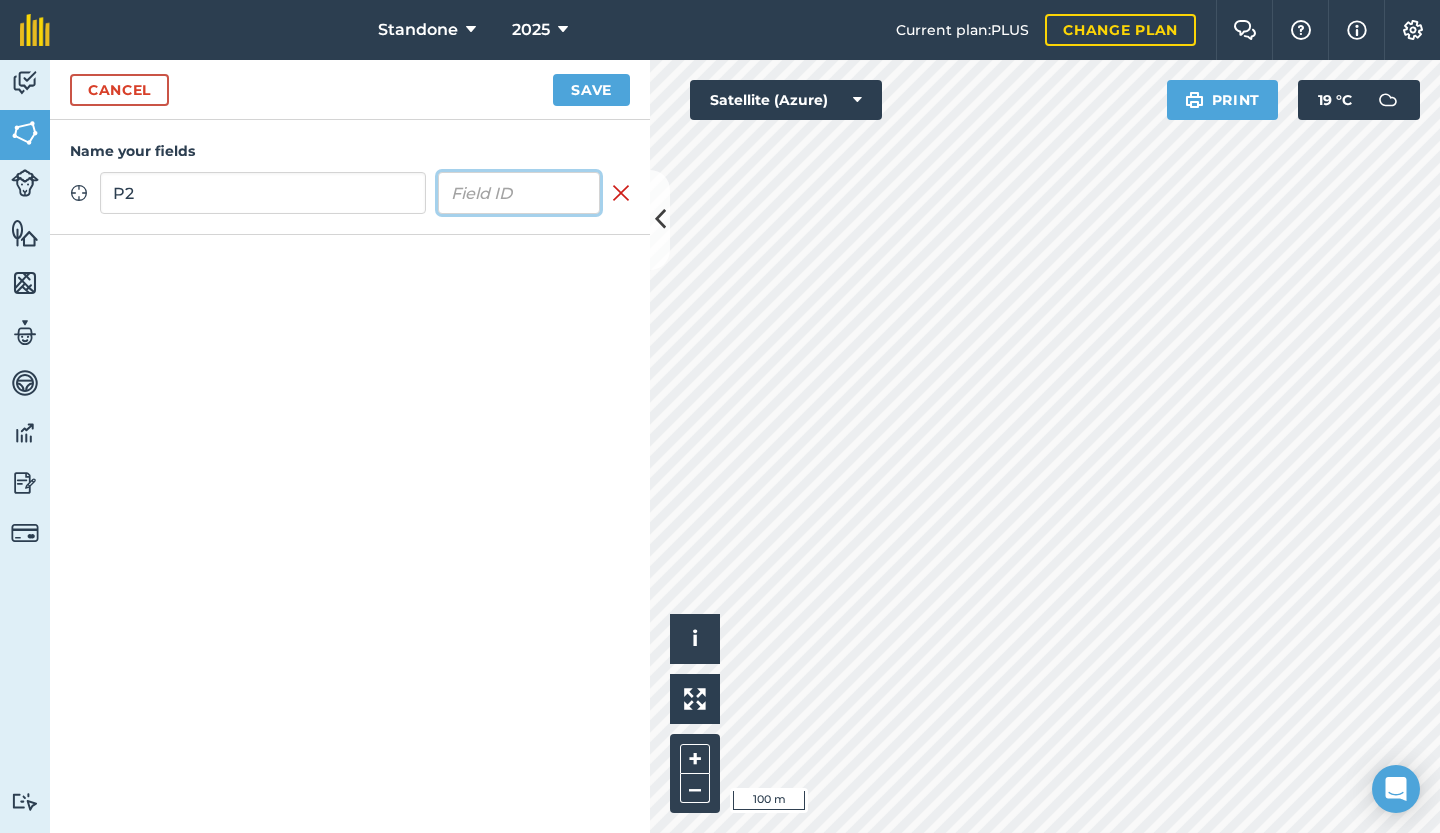 click at bounding box center [519, 193] 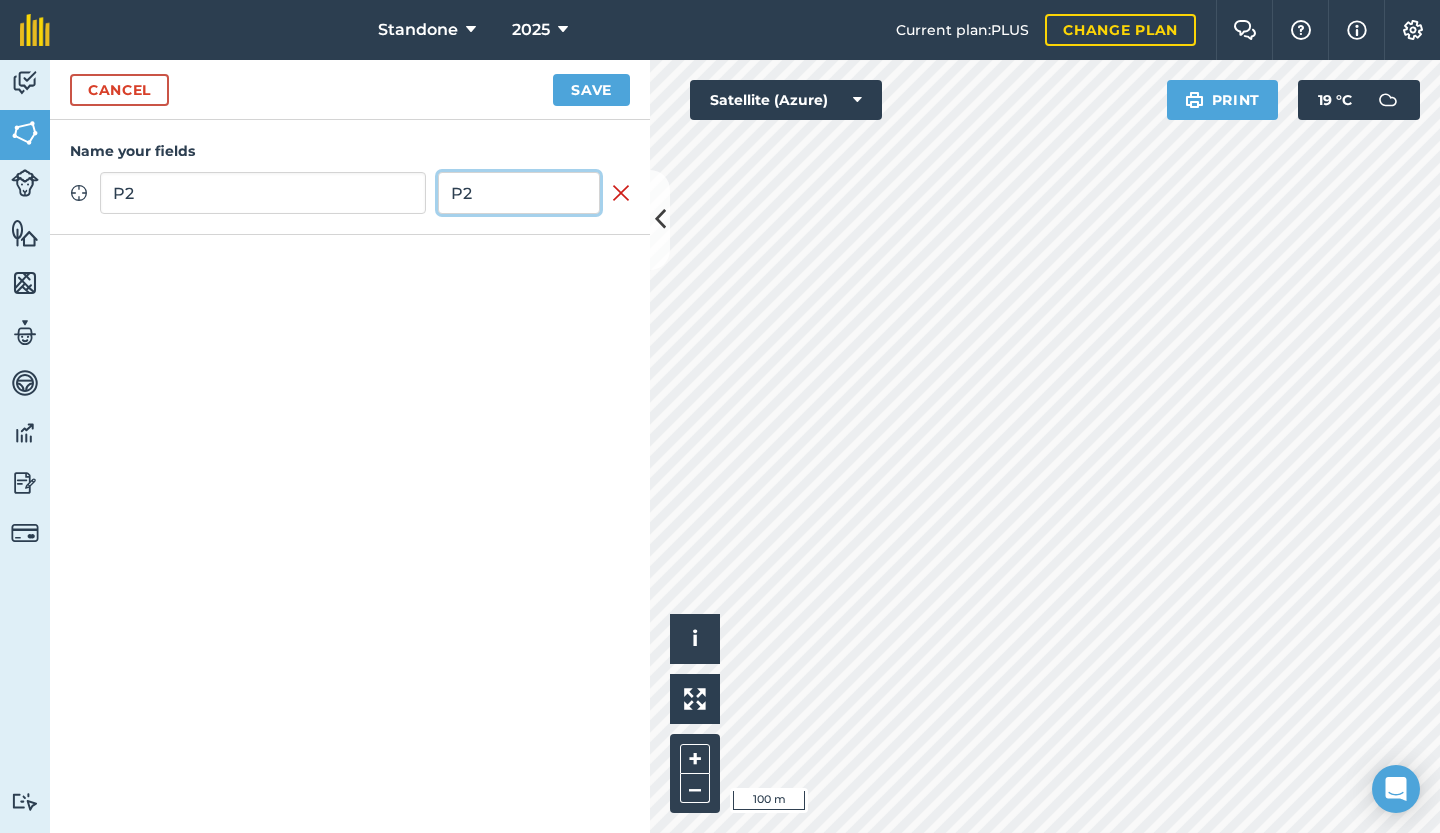 type on "P2" 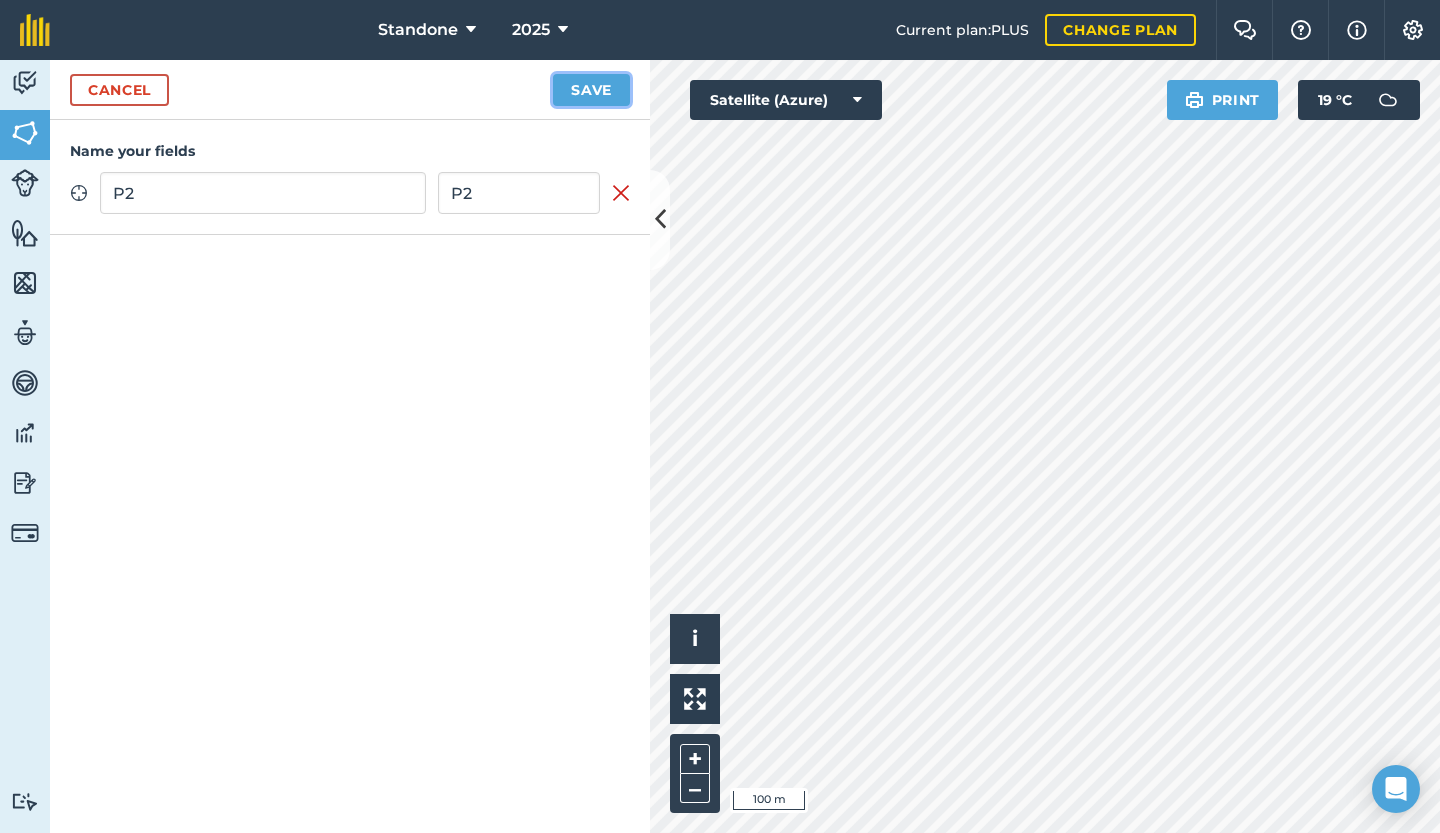 click on "Save" at bounding box center [591, 90] 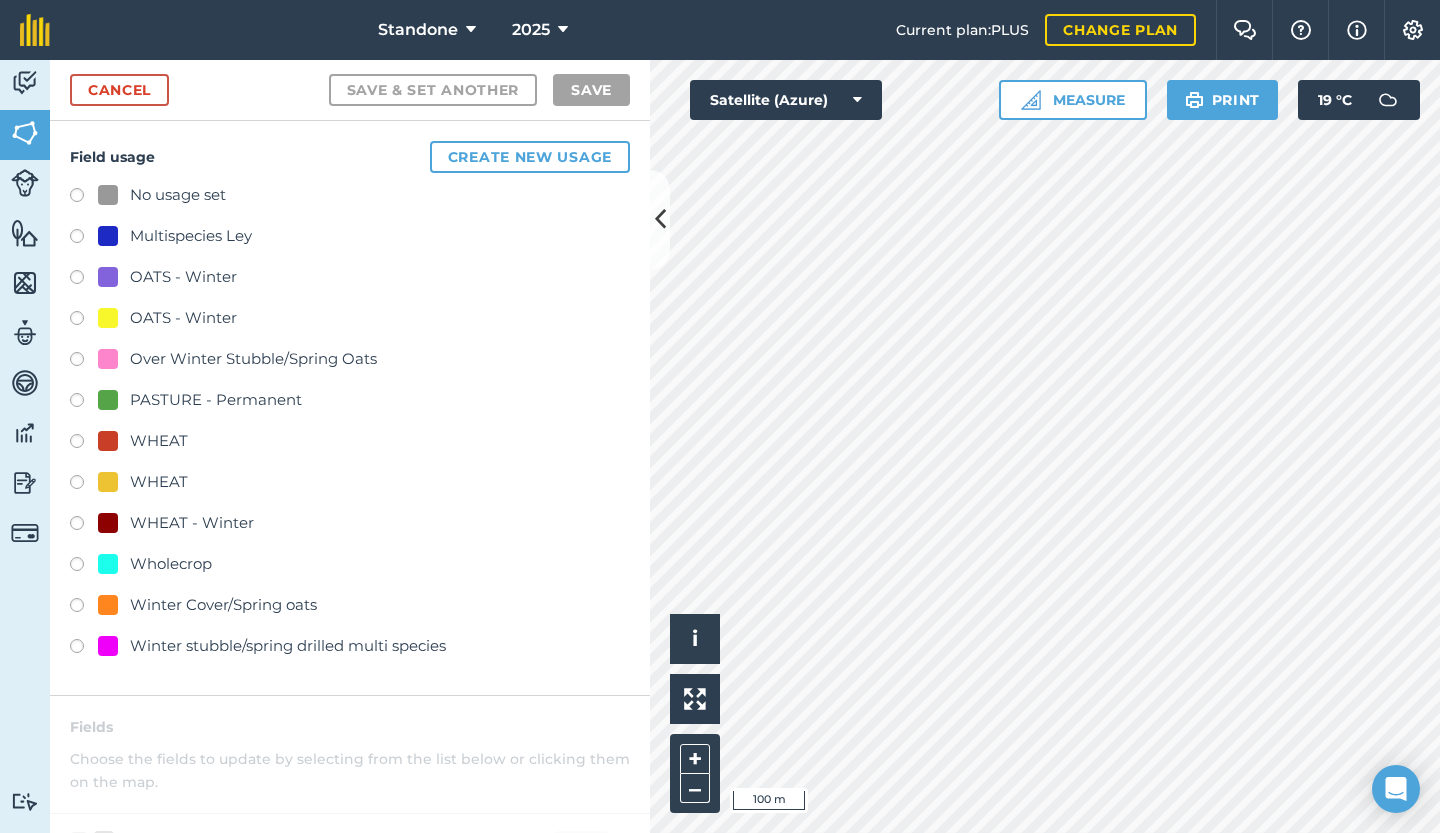 click at bounding box center [84, 239] 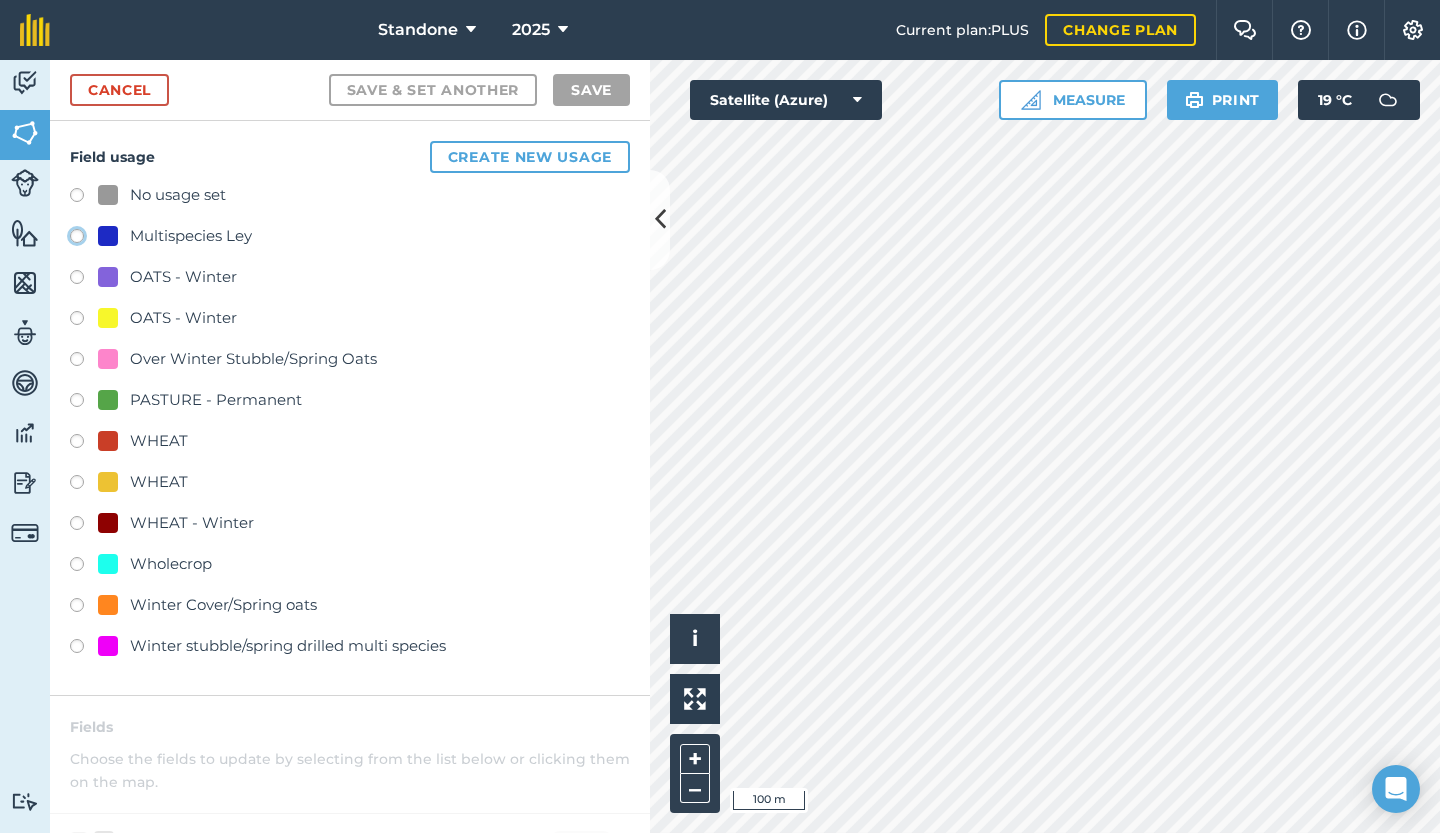 click on "Multispecies Ley" at bounding box center (-9923, 235) 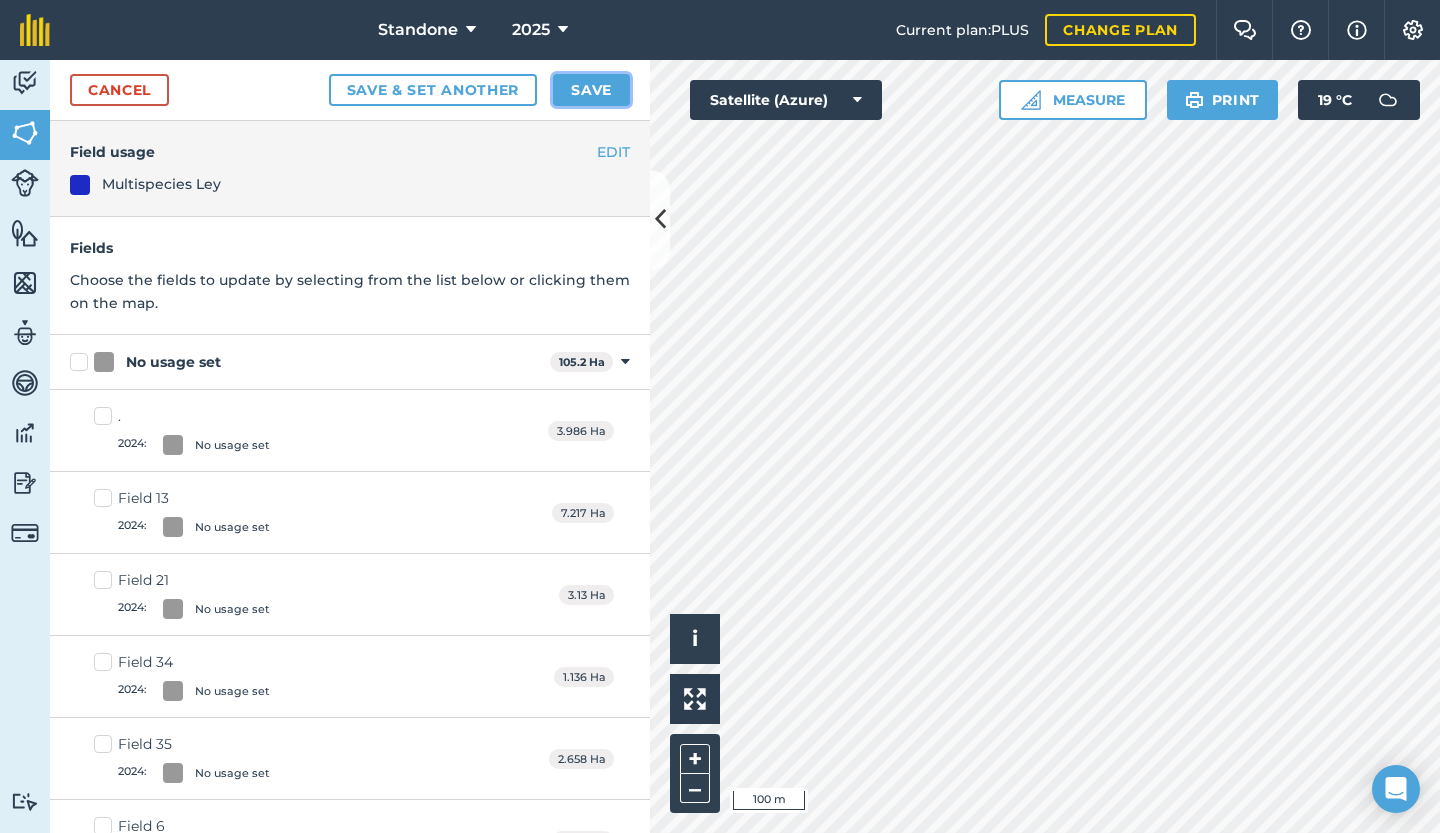 click on "Save" at bounding box center [591, 90] 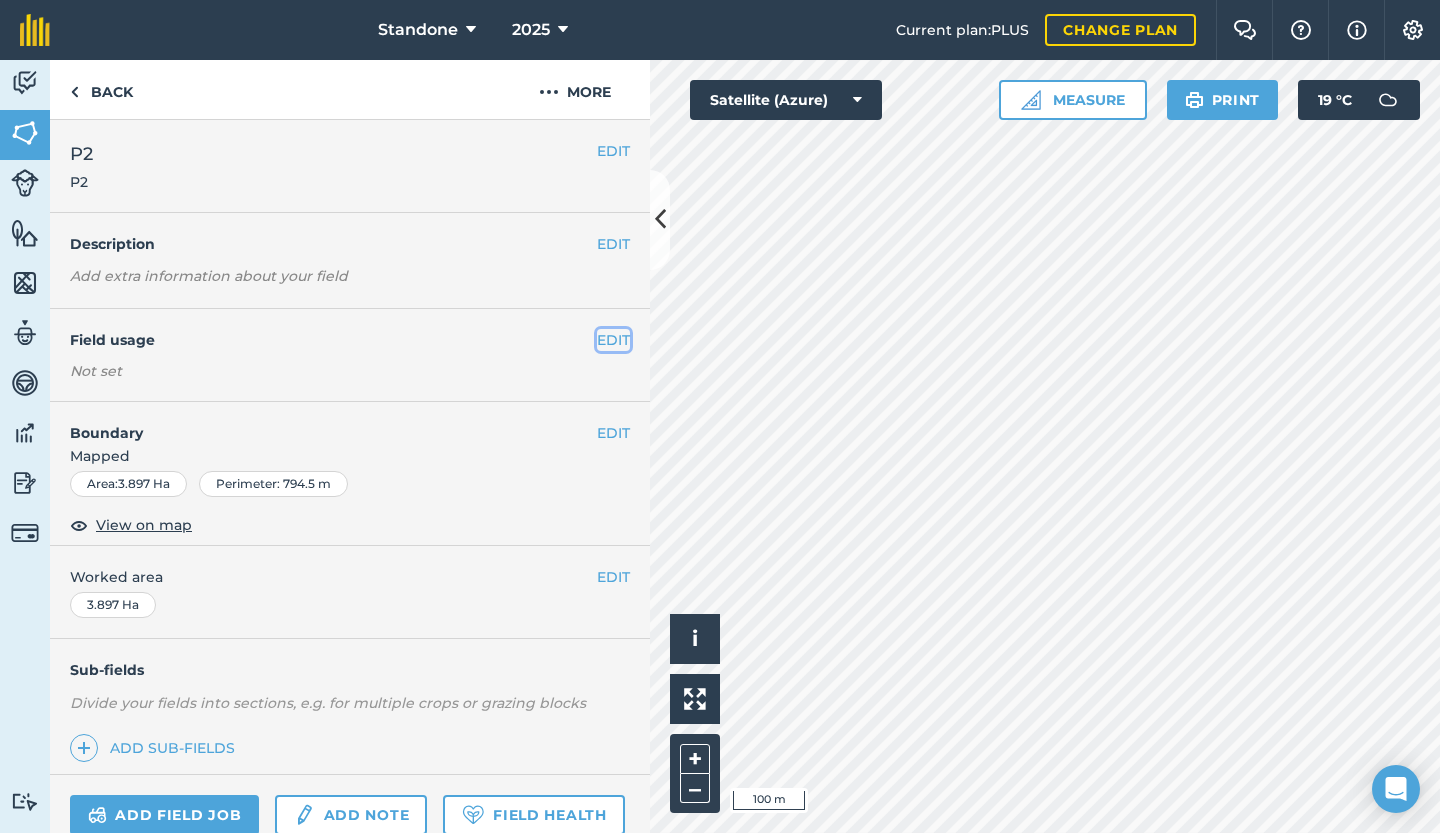 click on "EDIT" at bounding box center (613, 340) 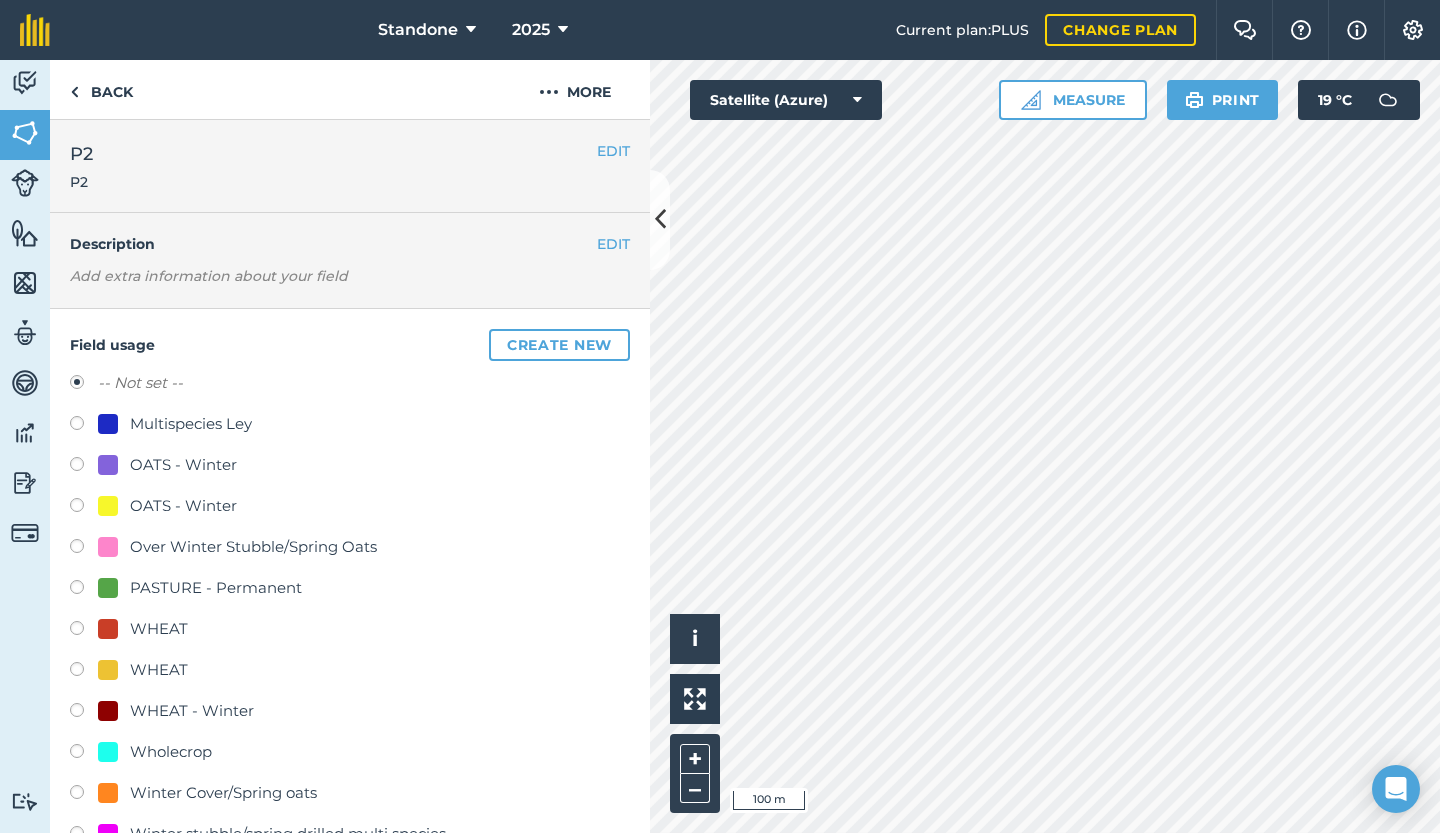 click at bounding box center (84, 426) 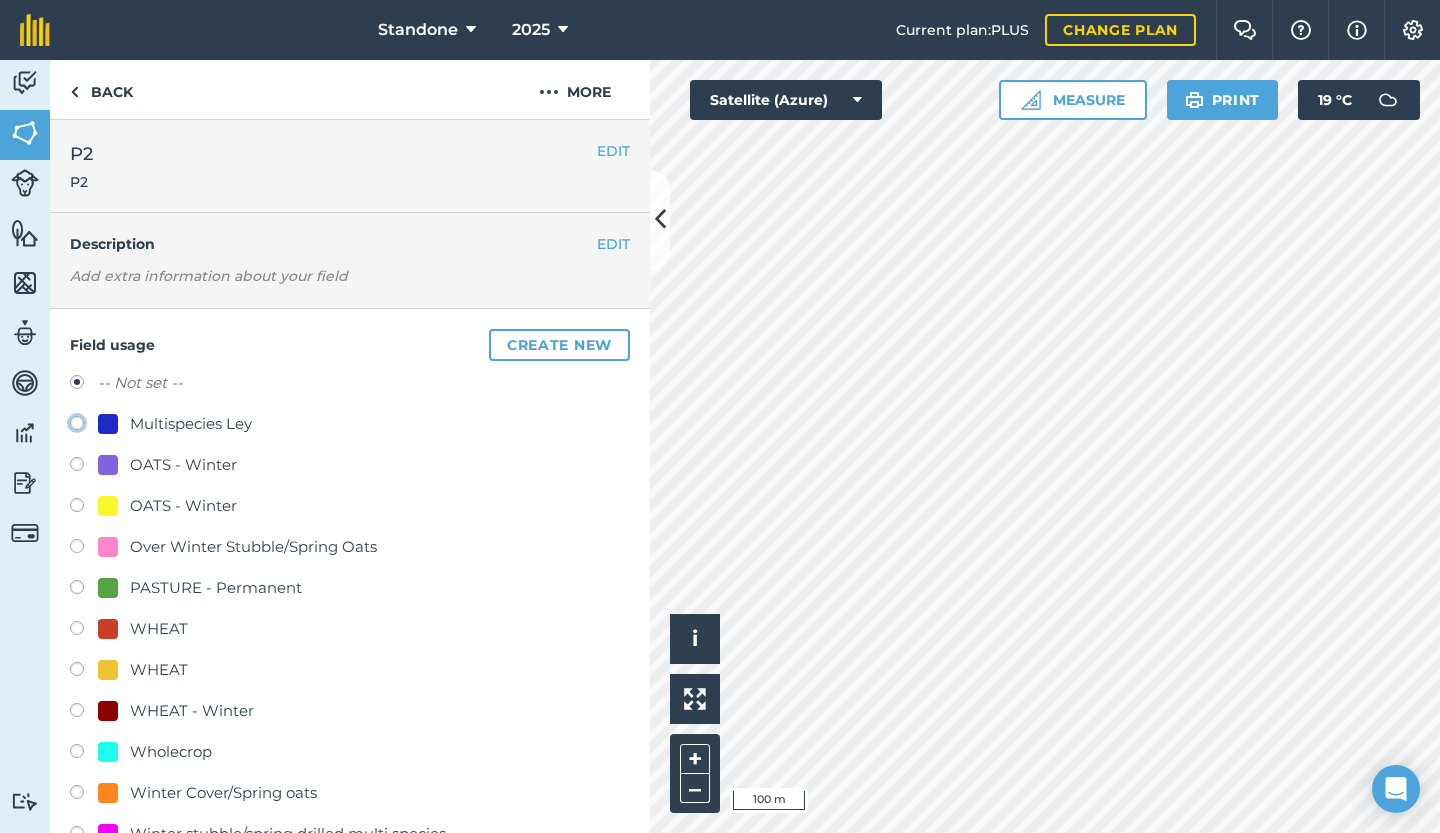 click on "Multispecies Ley" at bounding box center (-9923, 422) 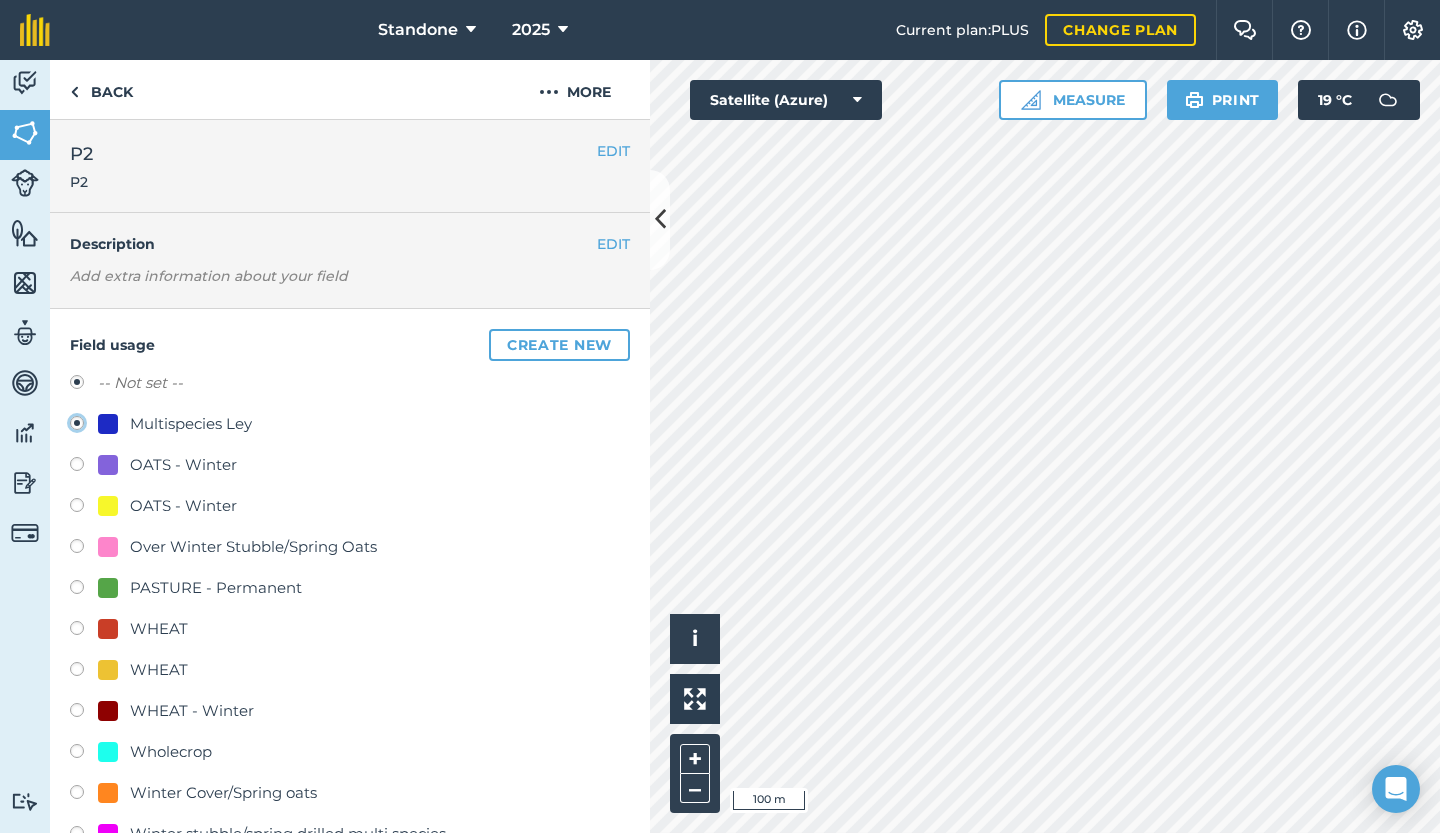 radio on "true" 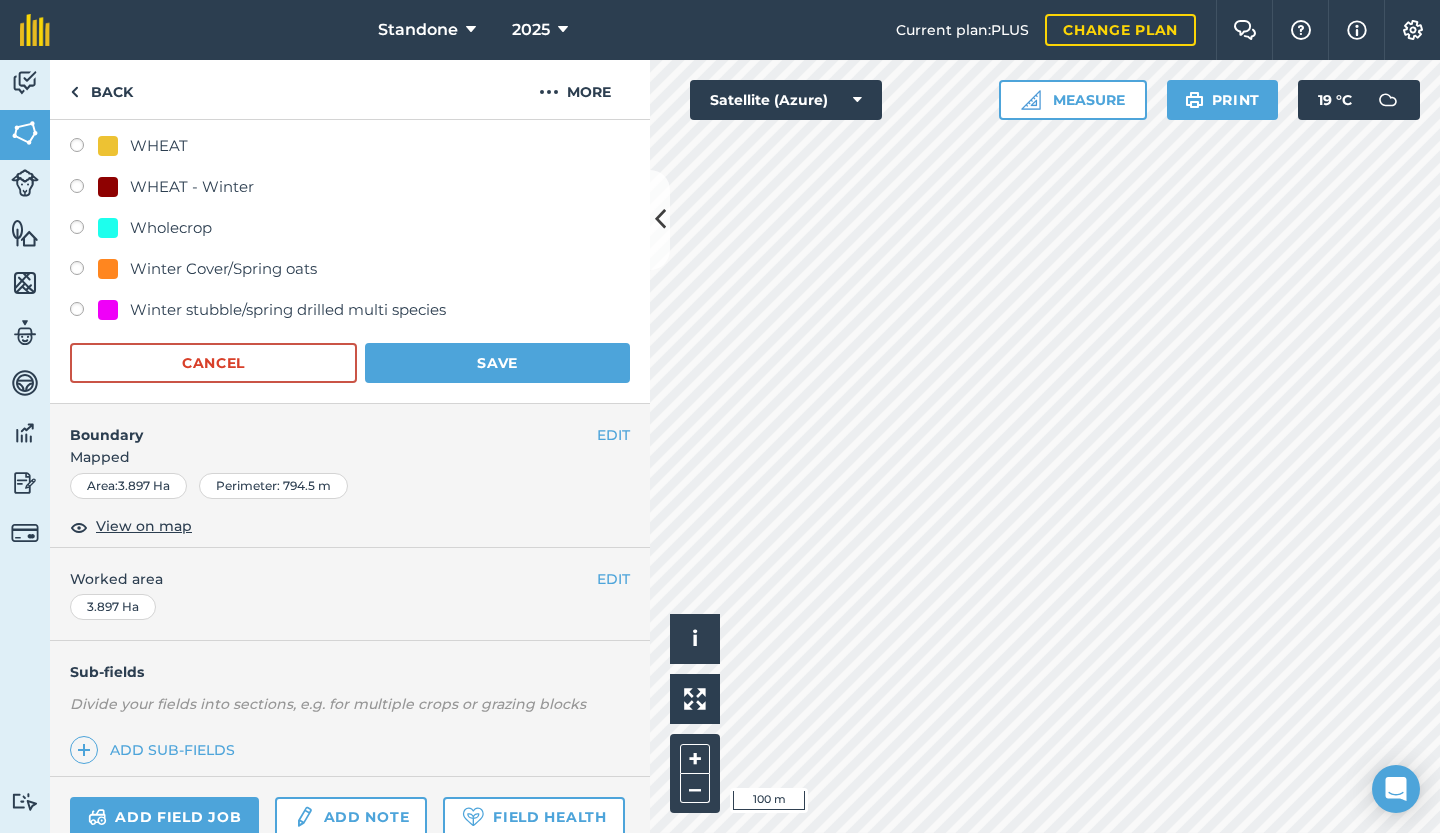 scroll, scrollTop: 538, scrollLeft: 0, axis: vertical 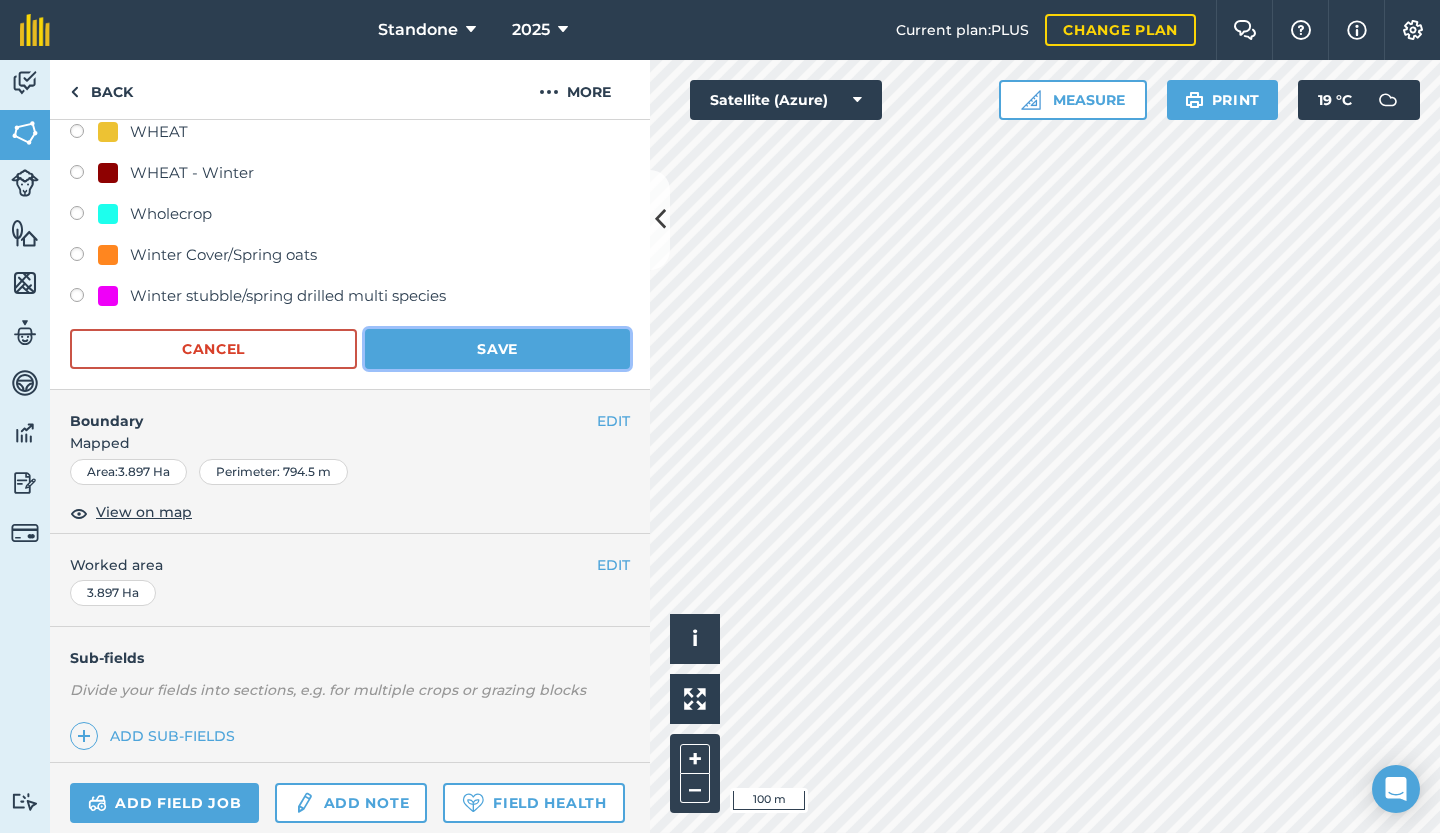 click on "Save" at bounding box center (497, 349) 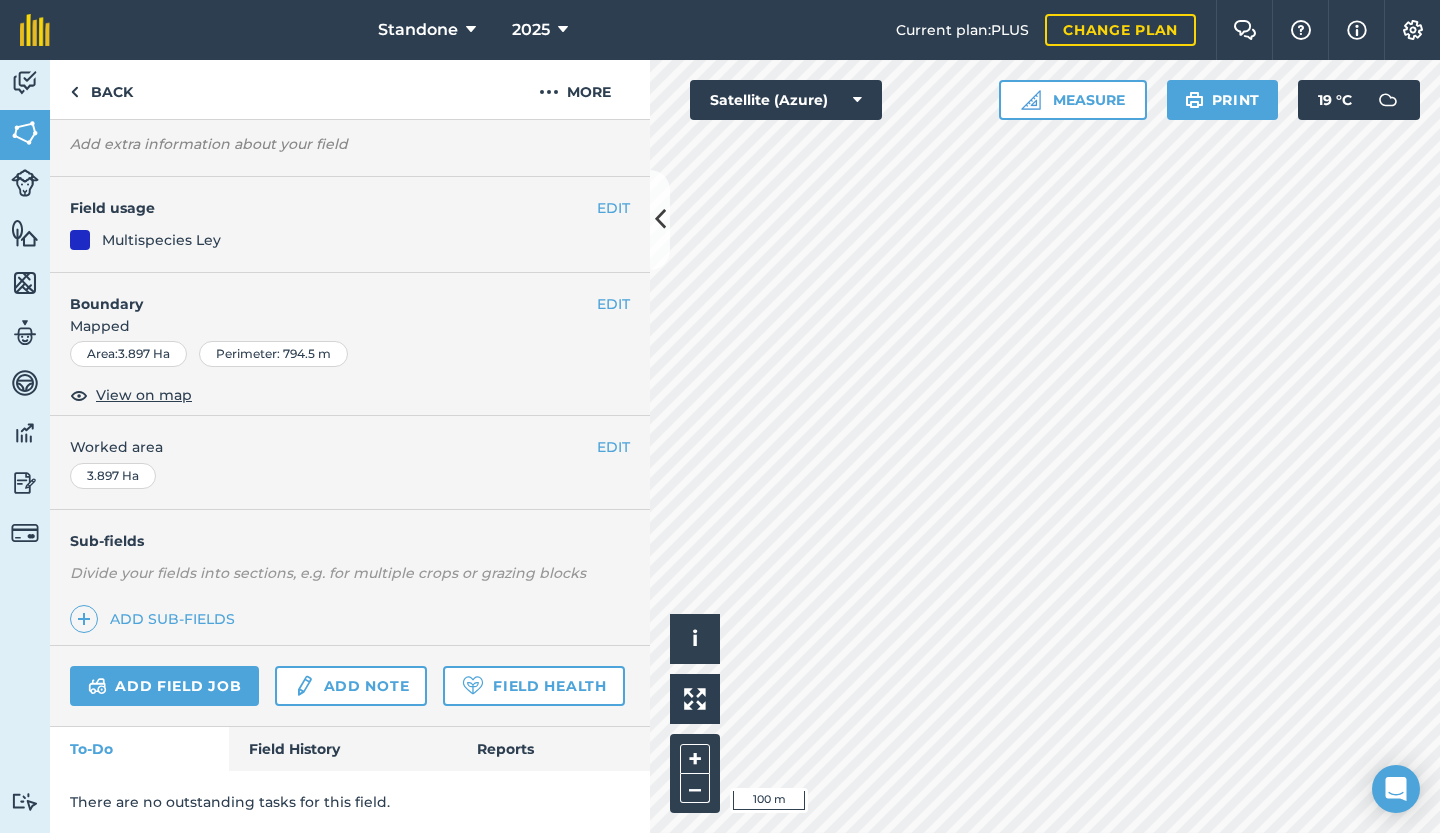 scroll, scrollTop: 183, scrollLeft: 0, axis: vertical 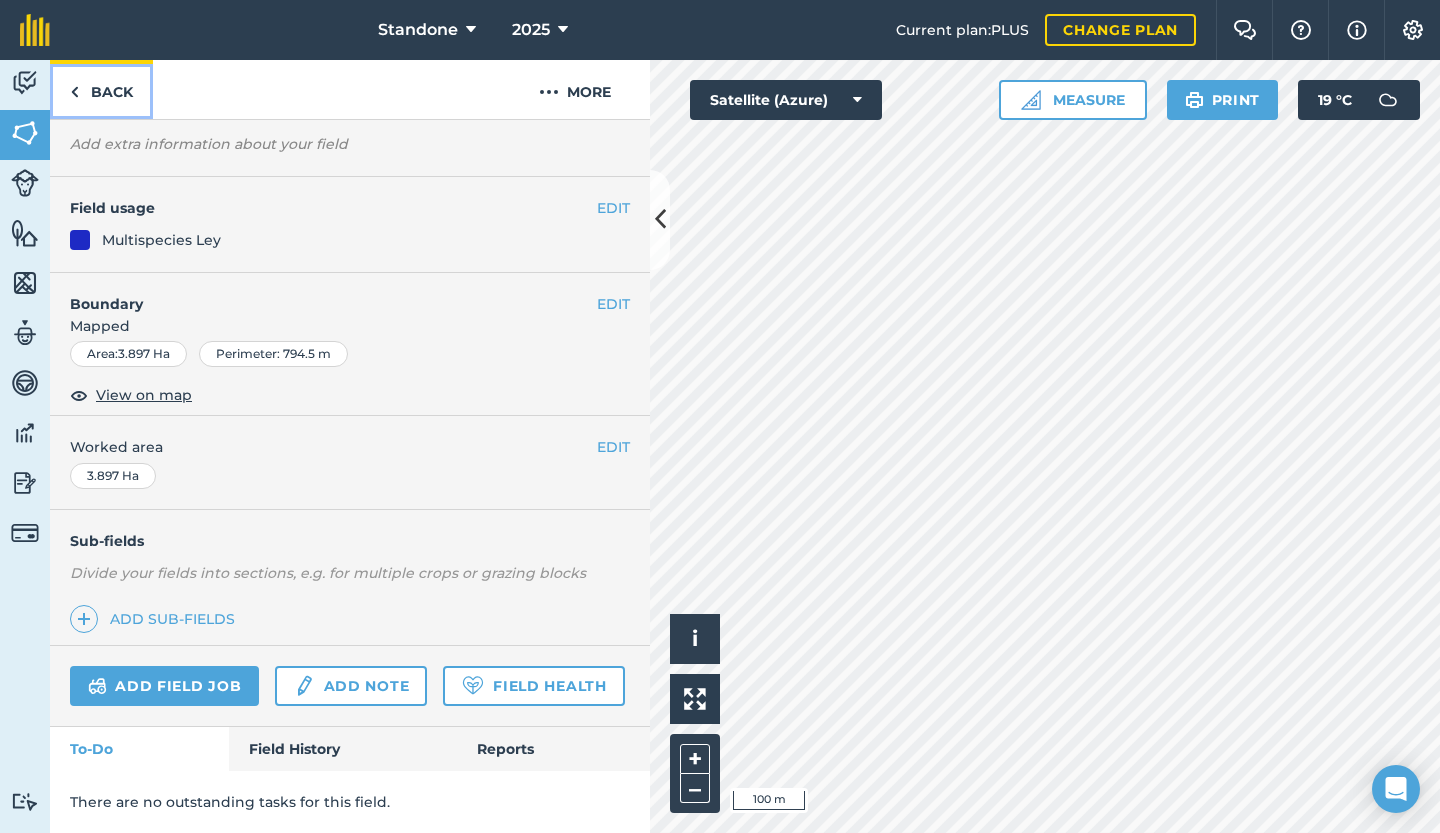 click at bounding box center (74, 92) 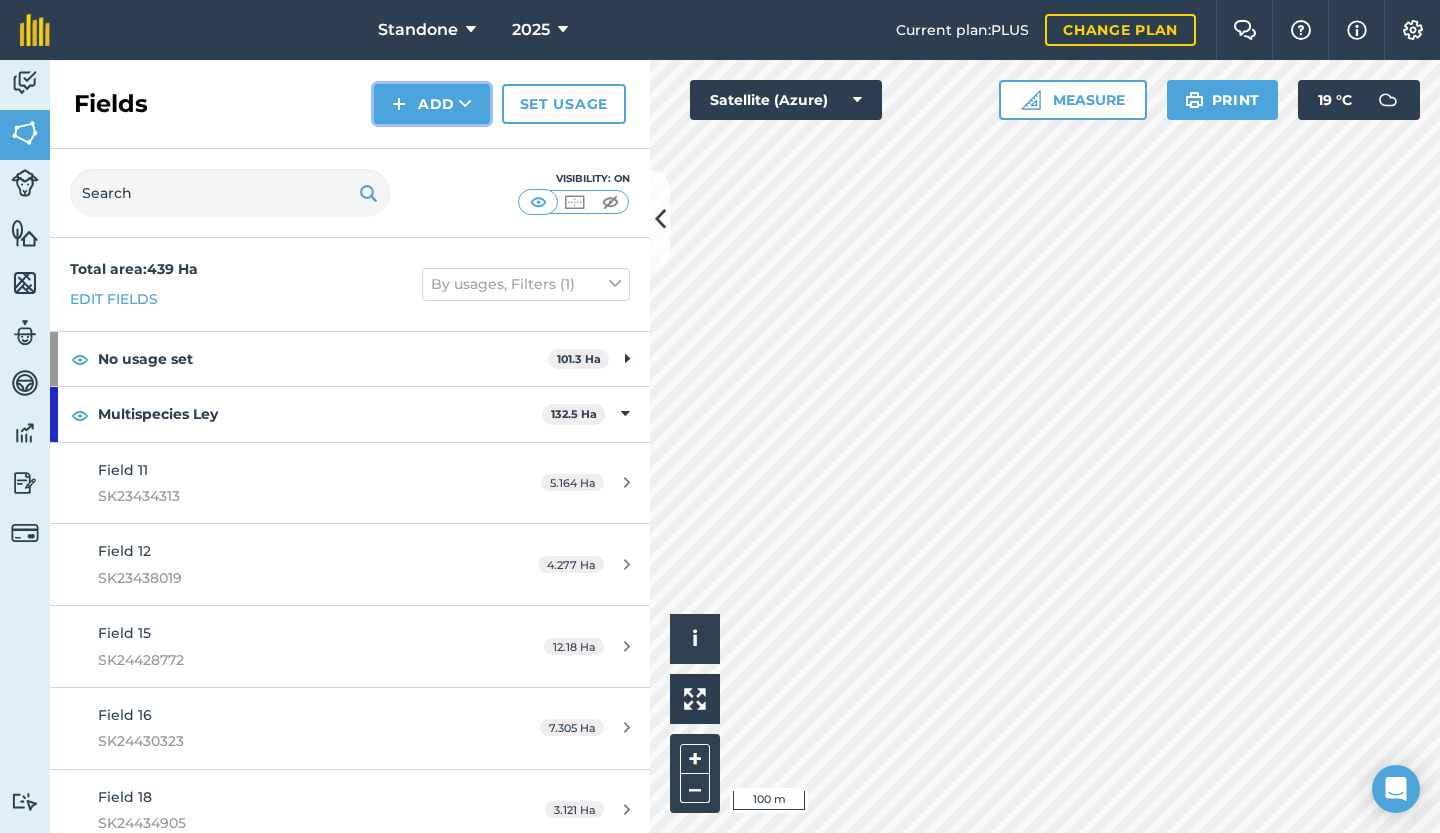 click at bounding box center (465, 104) 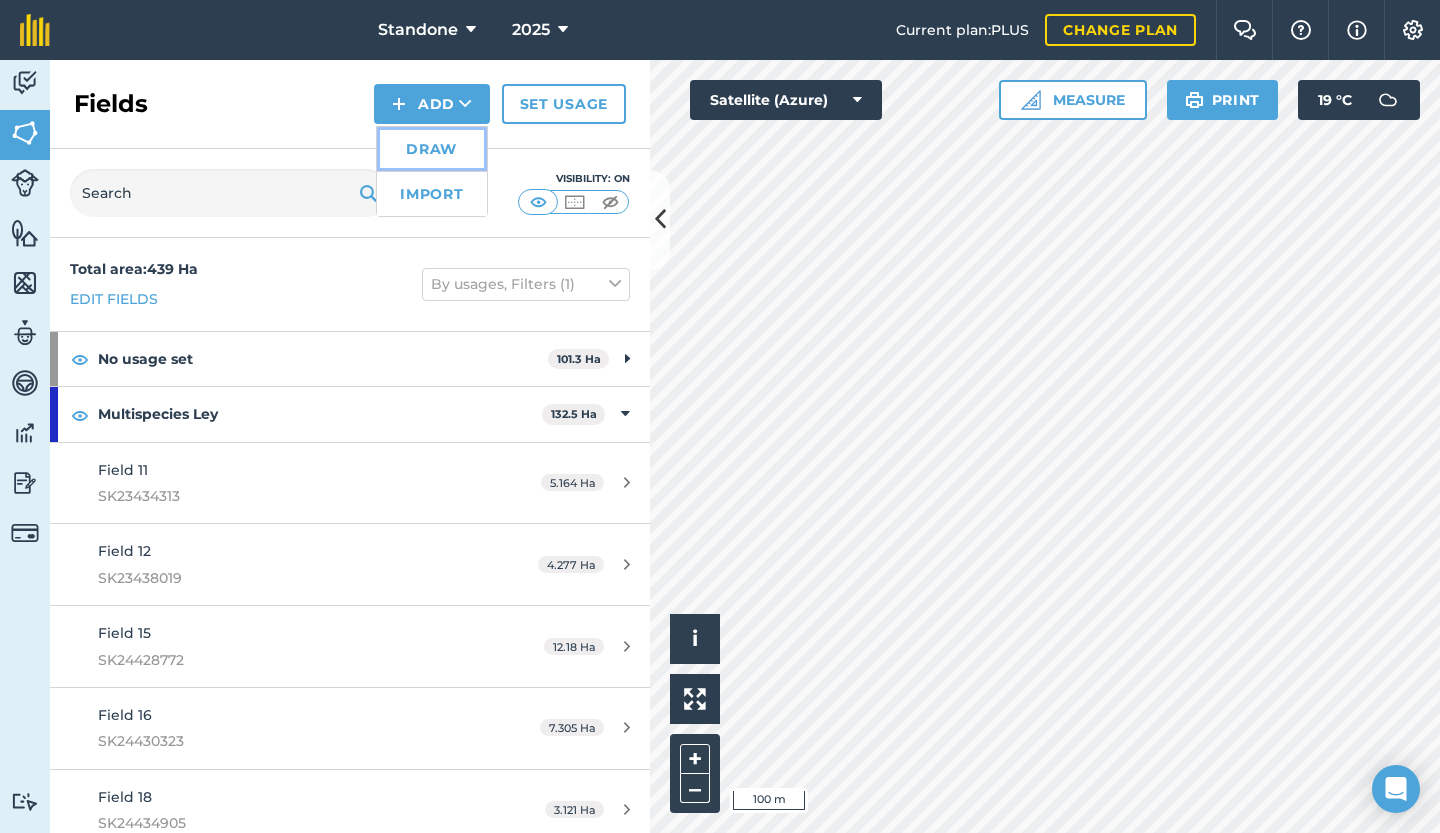click on "Draw" at bounding box center (432, 149) 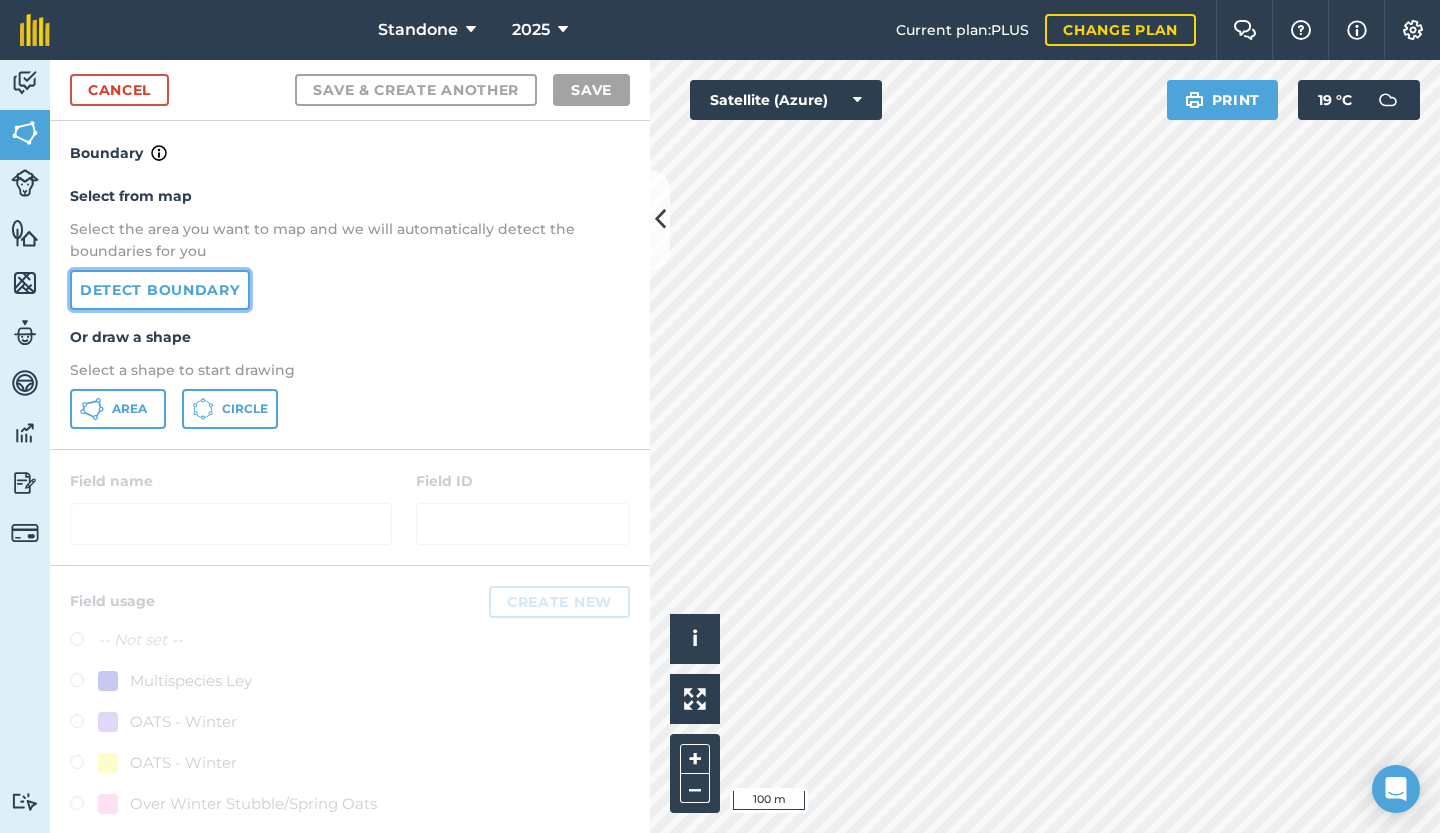 click on "Detect boundary" at bounding box center [160, 290] 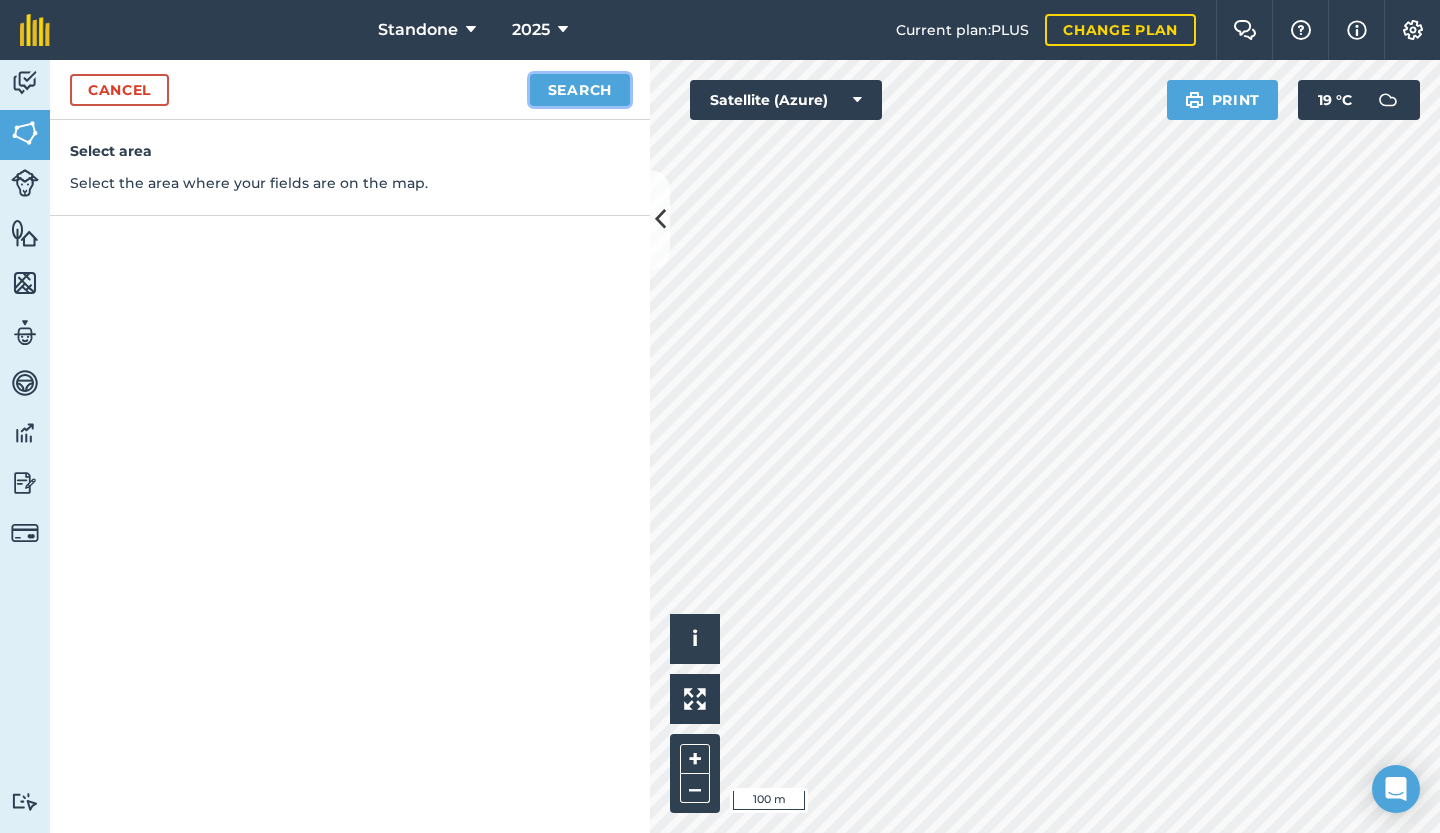 click on "Search" at bounding box center (580, 90) 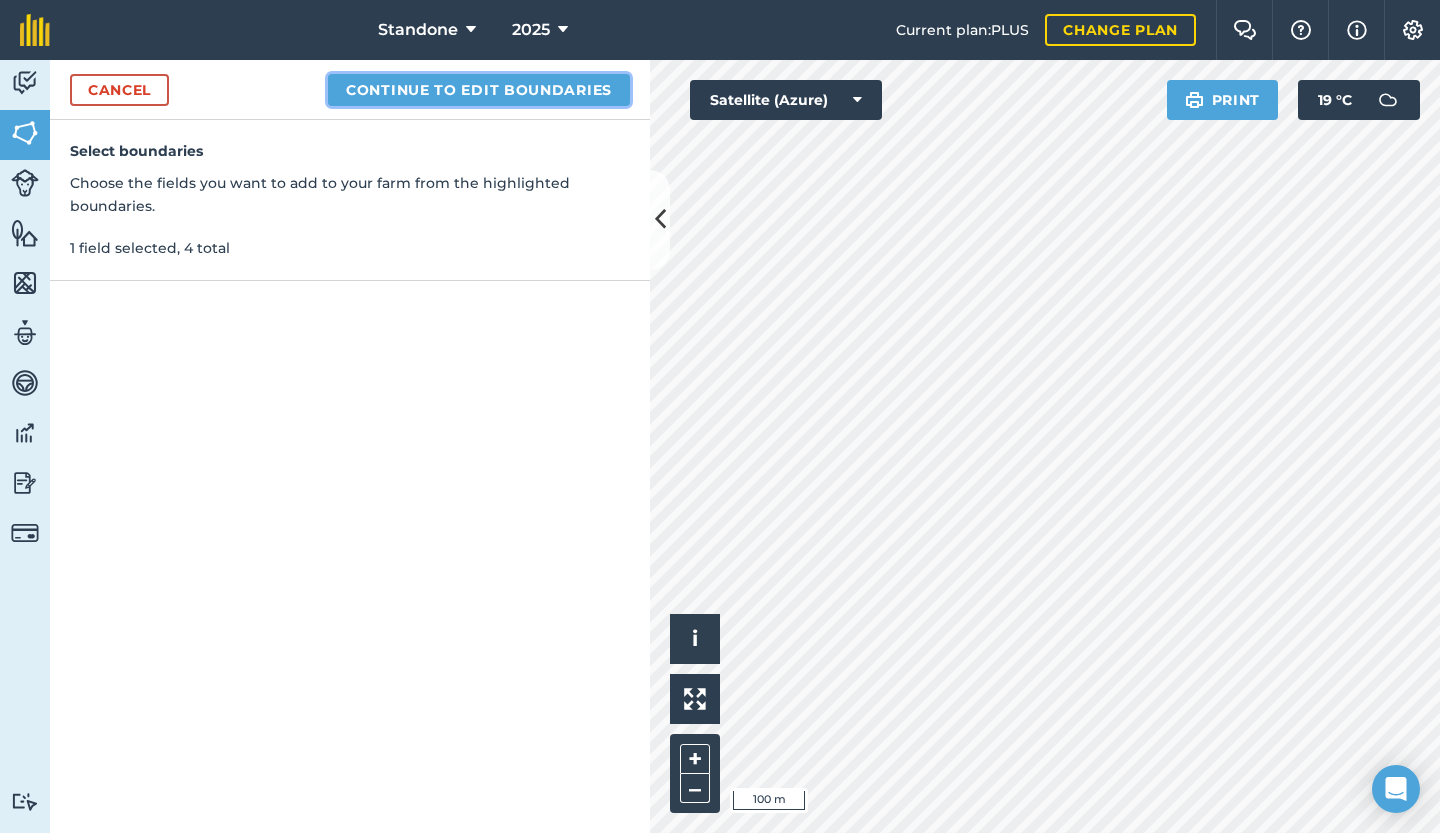 click on "Continue to edit boundaries" at bounding box center [479, 90] 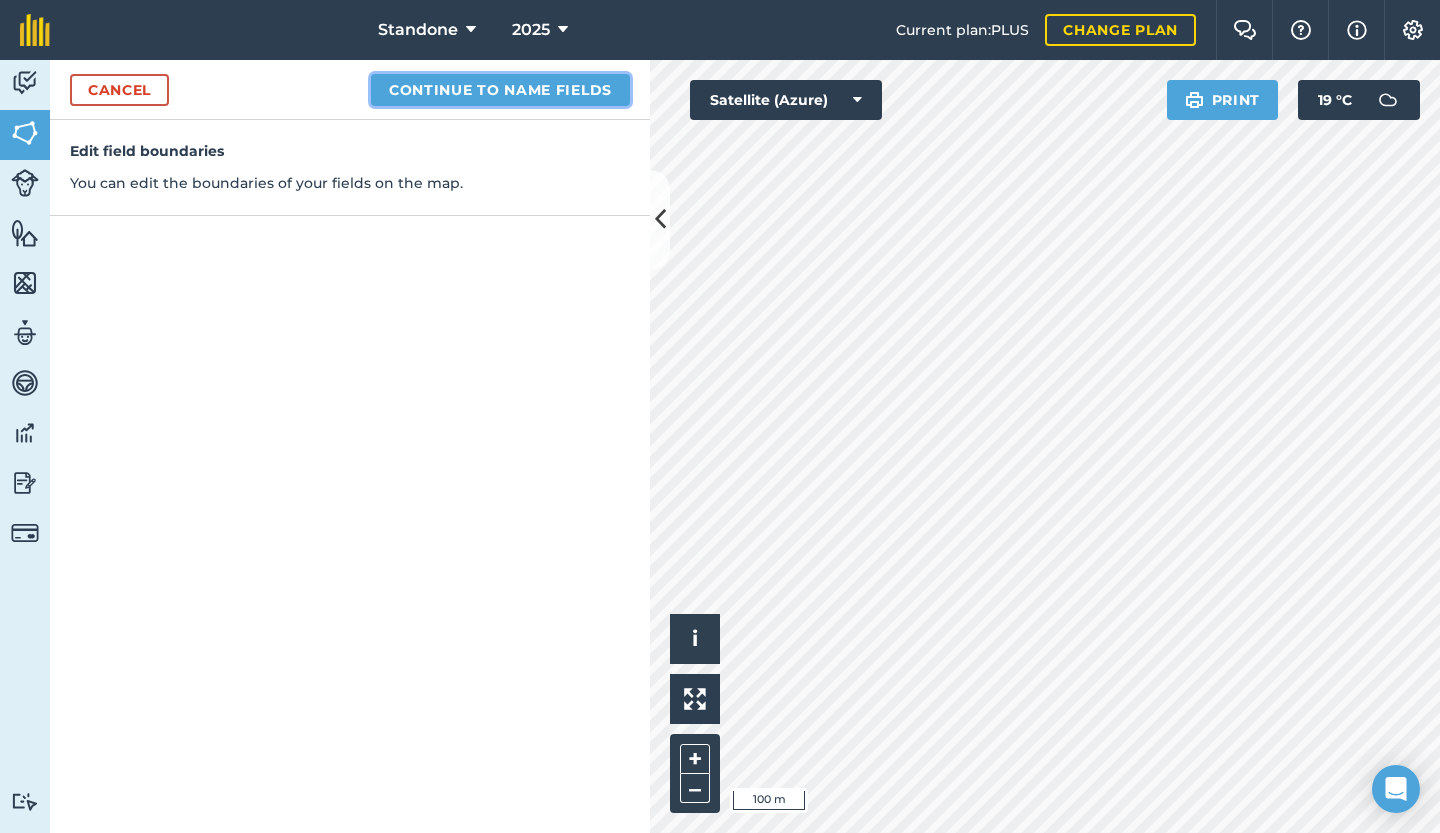 click on "Continue to name fields" at bounding box center [500, 90] 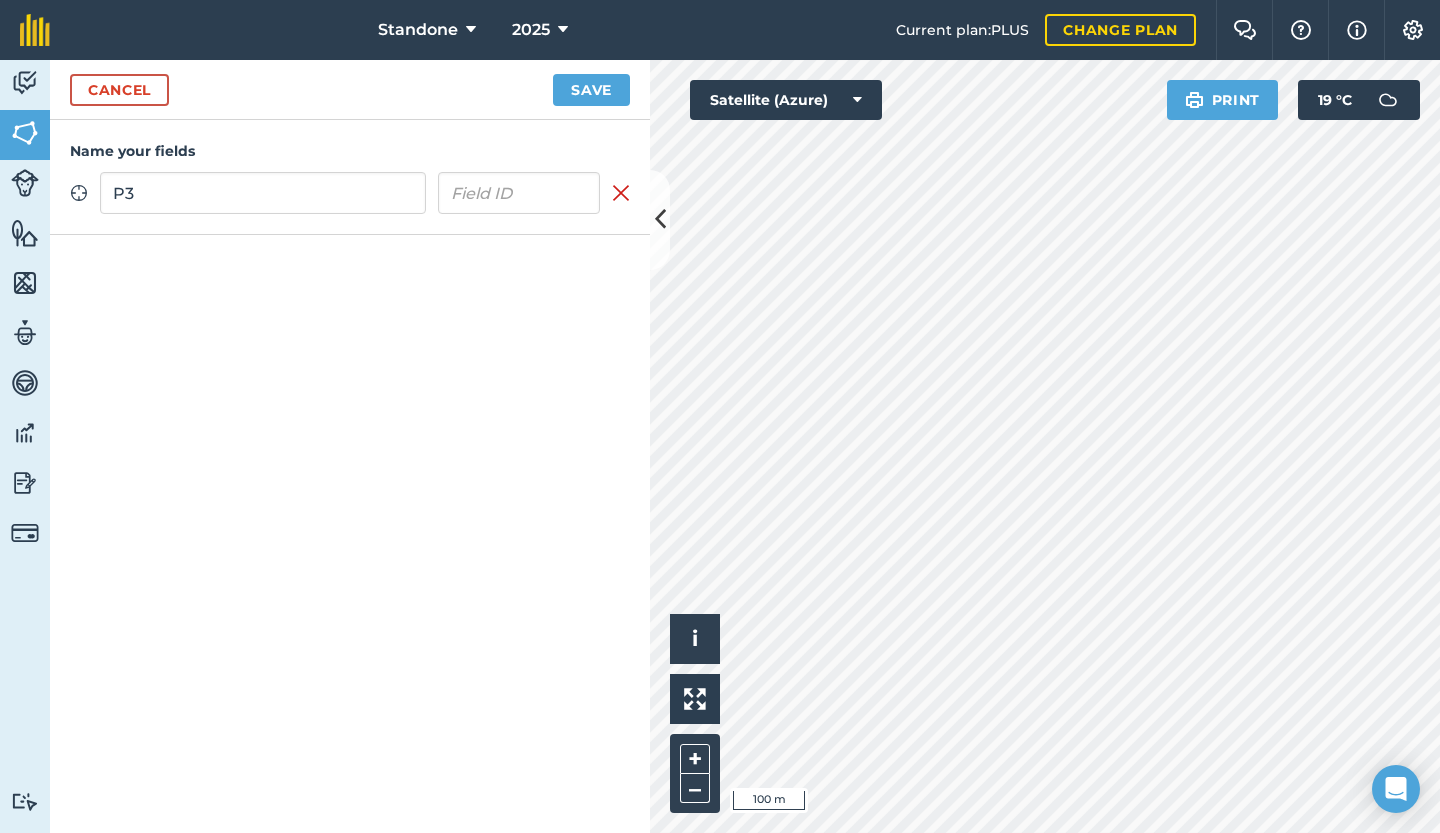 type on "P3" 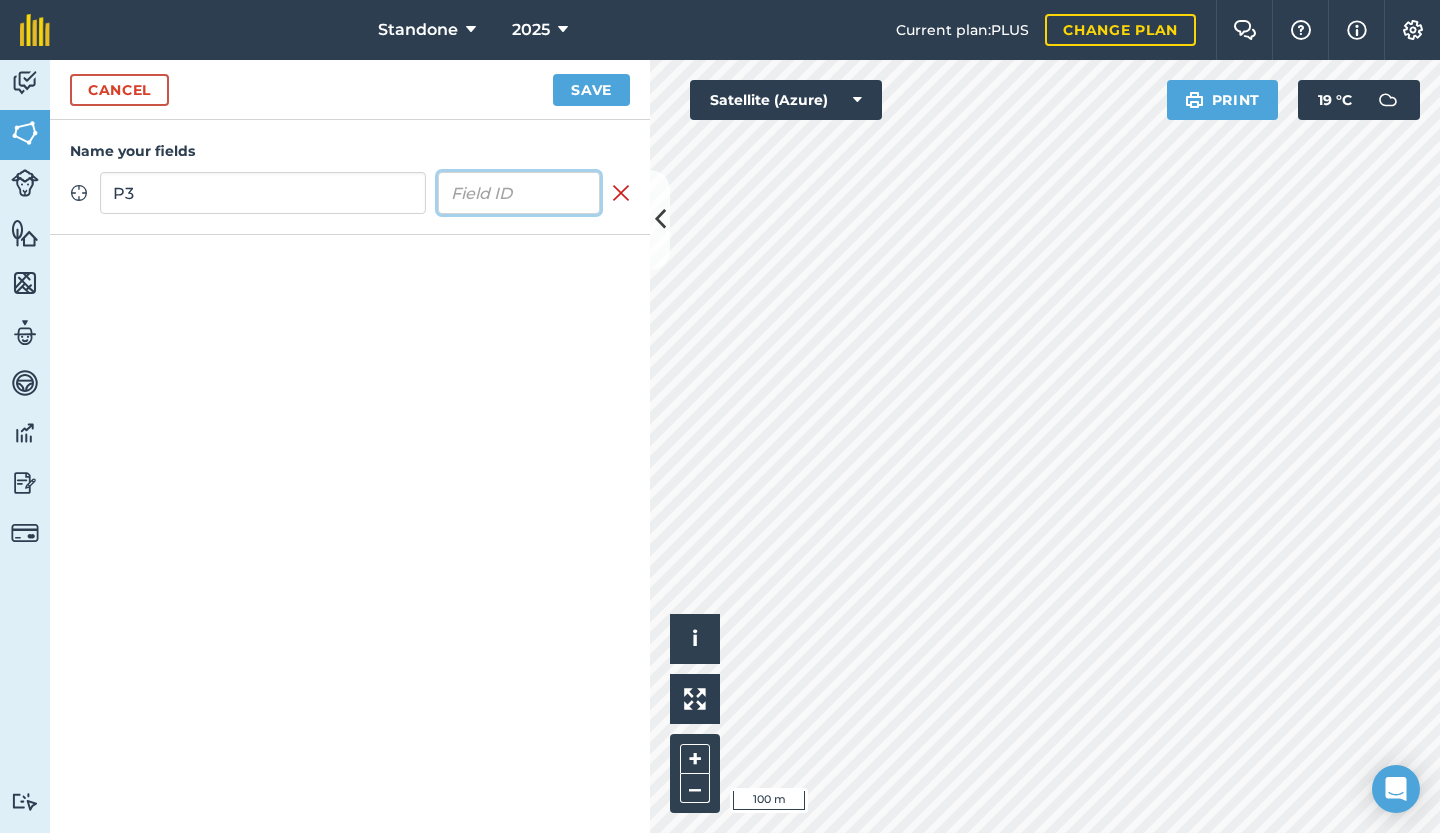 click at bounding box center (519, 193) 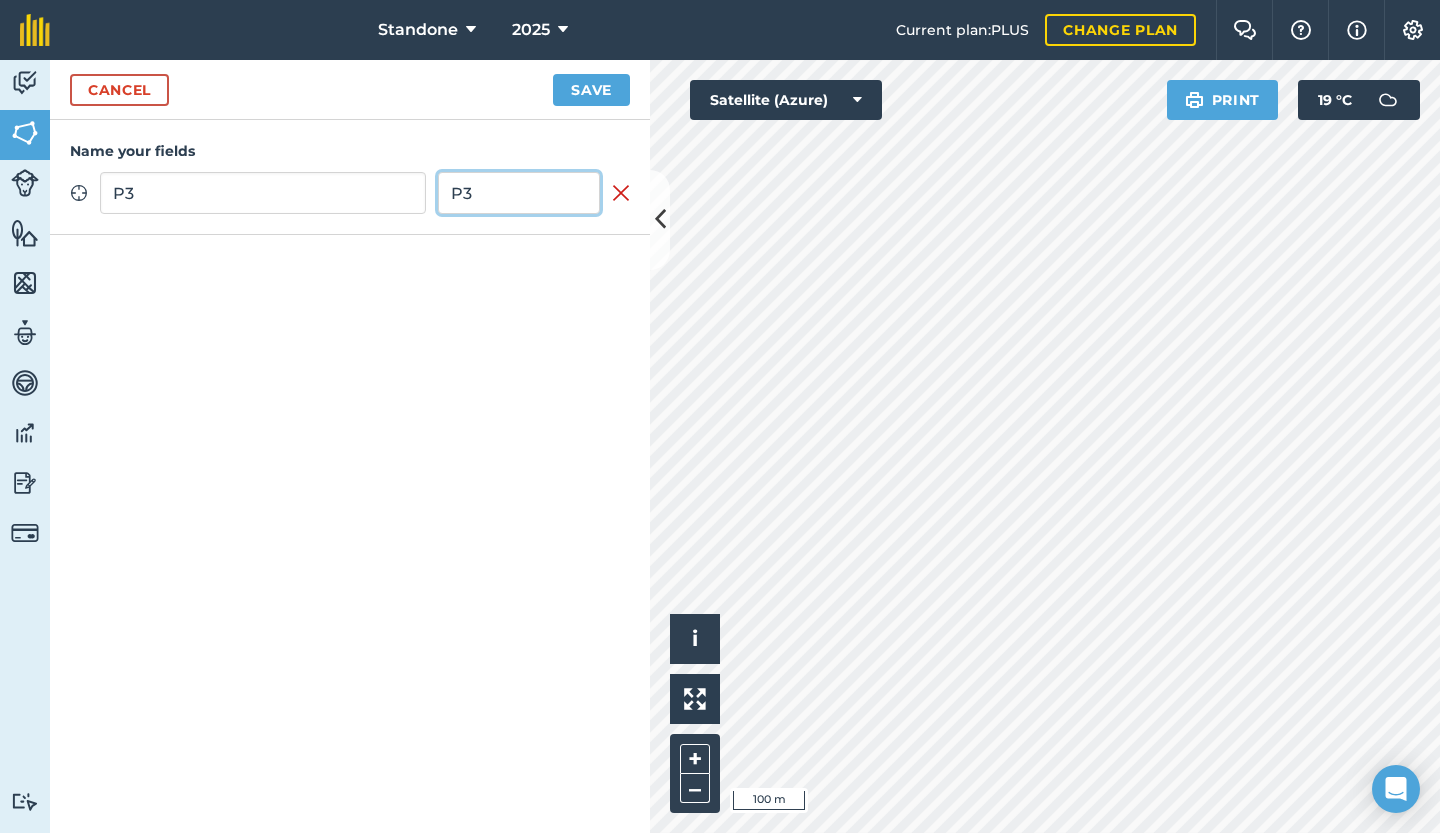 type on "P3" 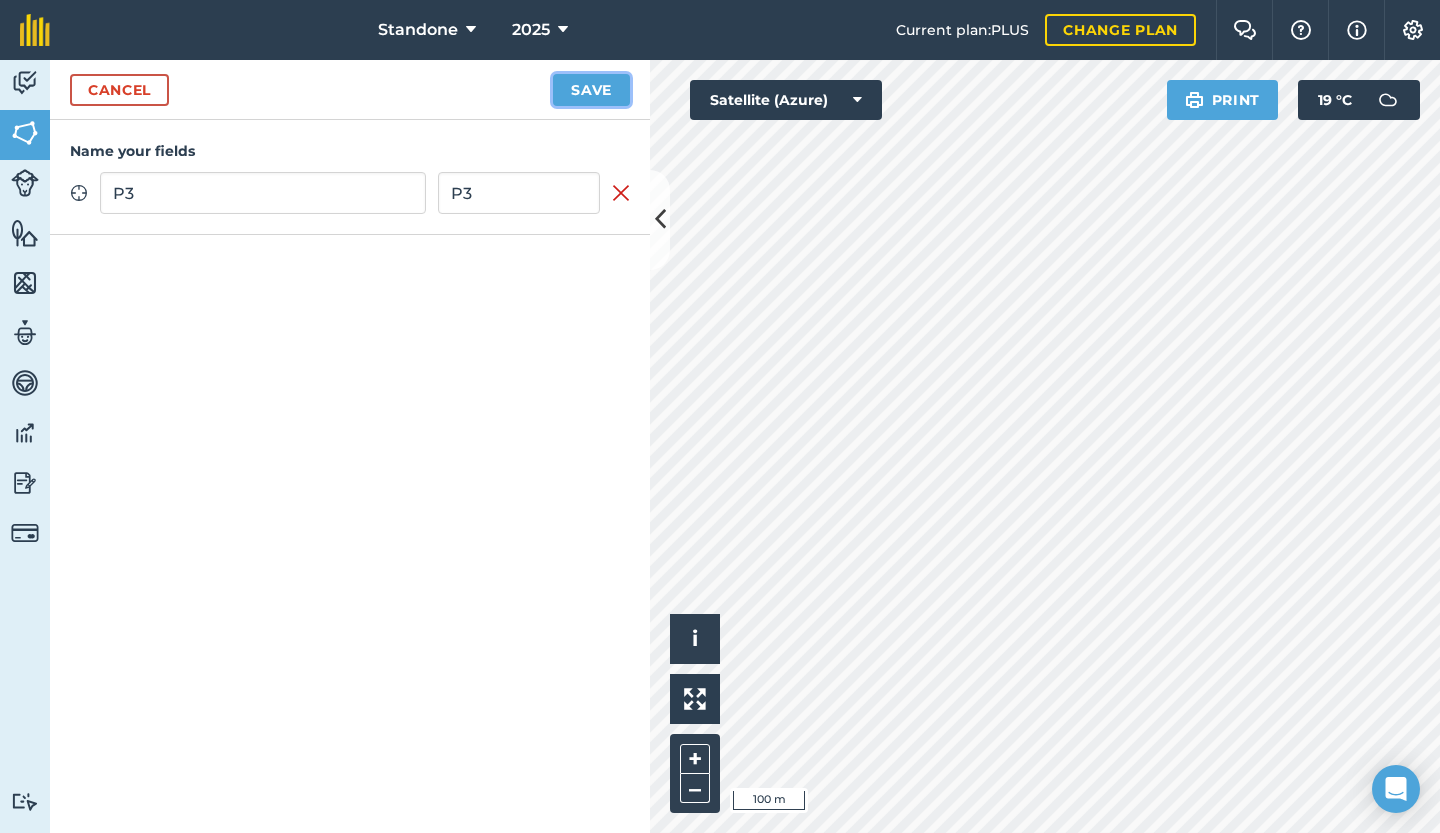 click on "Save" at bounding box center (591, 90) 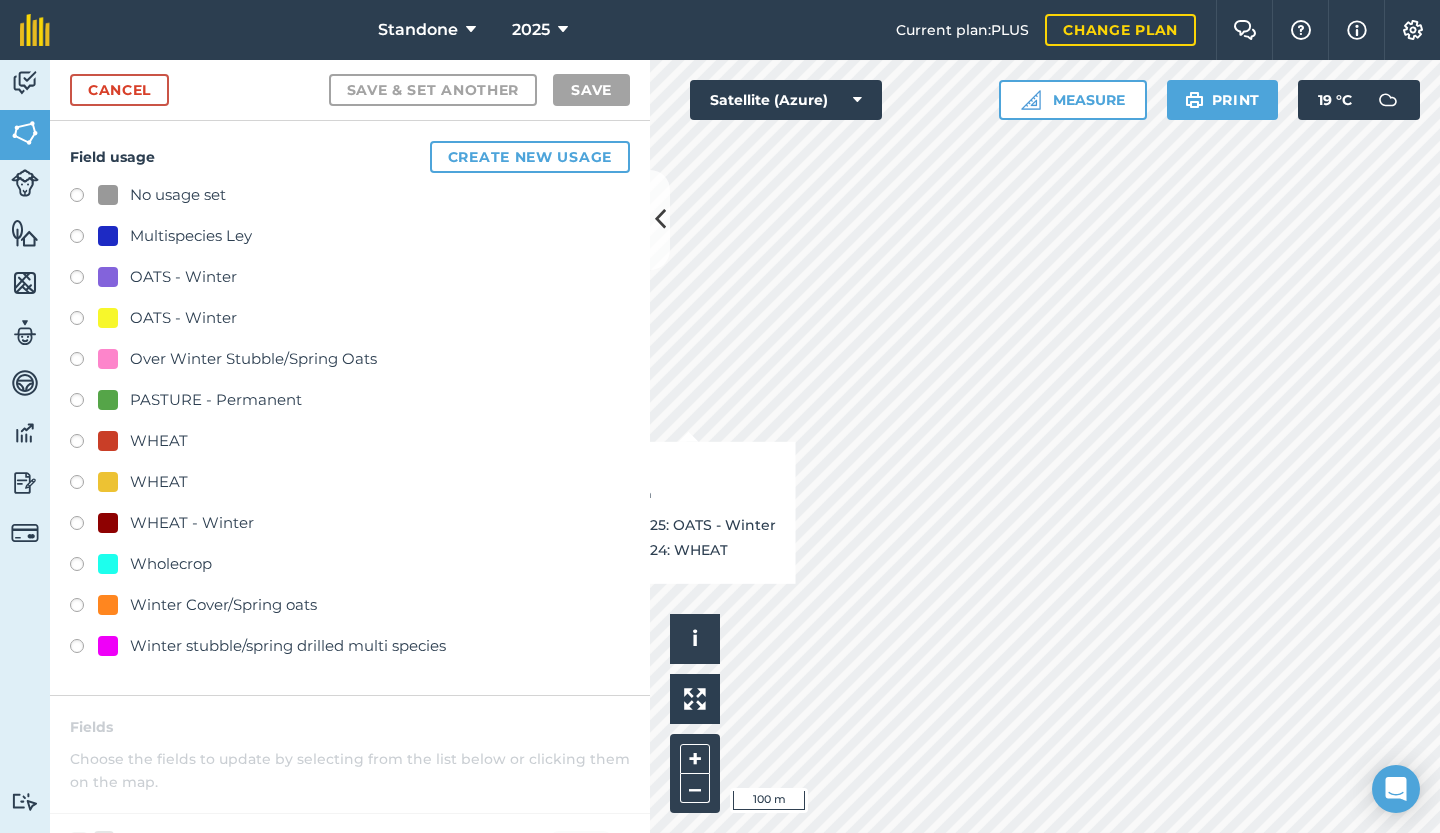 click at bounding box center (84, 239) 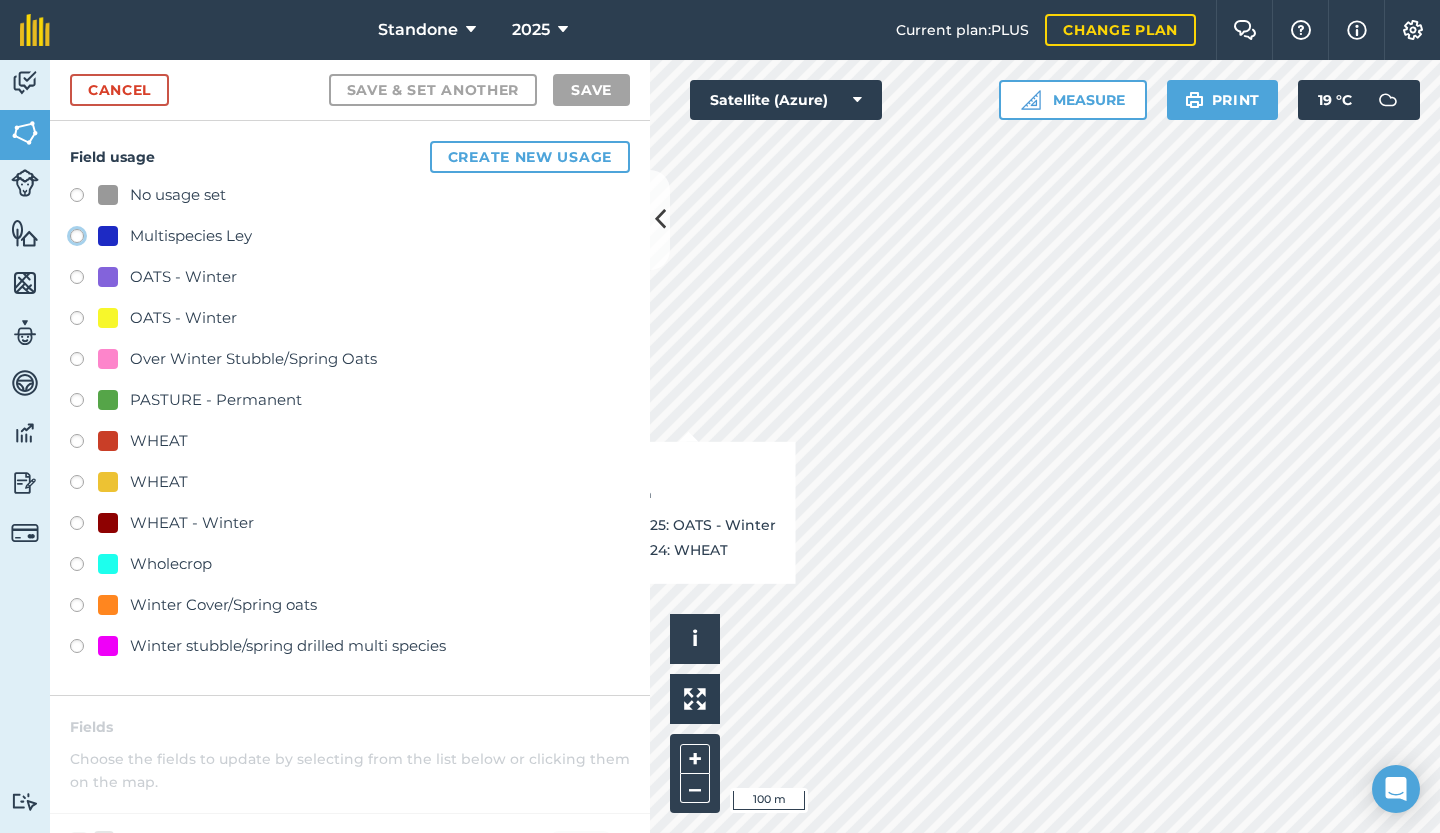 click on "Multispecies Ley" at bounding box center [-9923, 235] 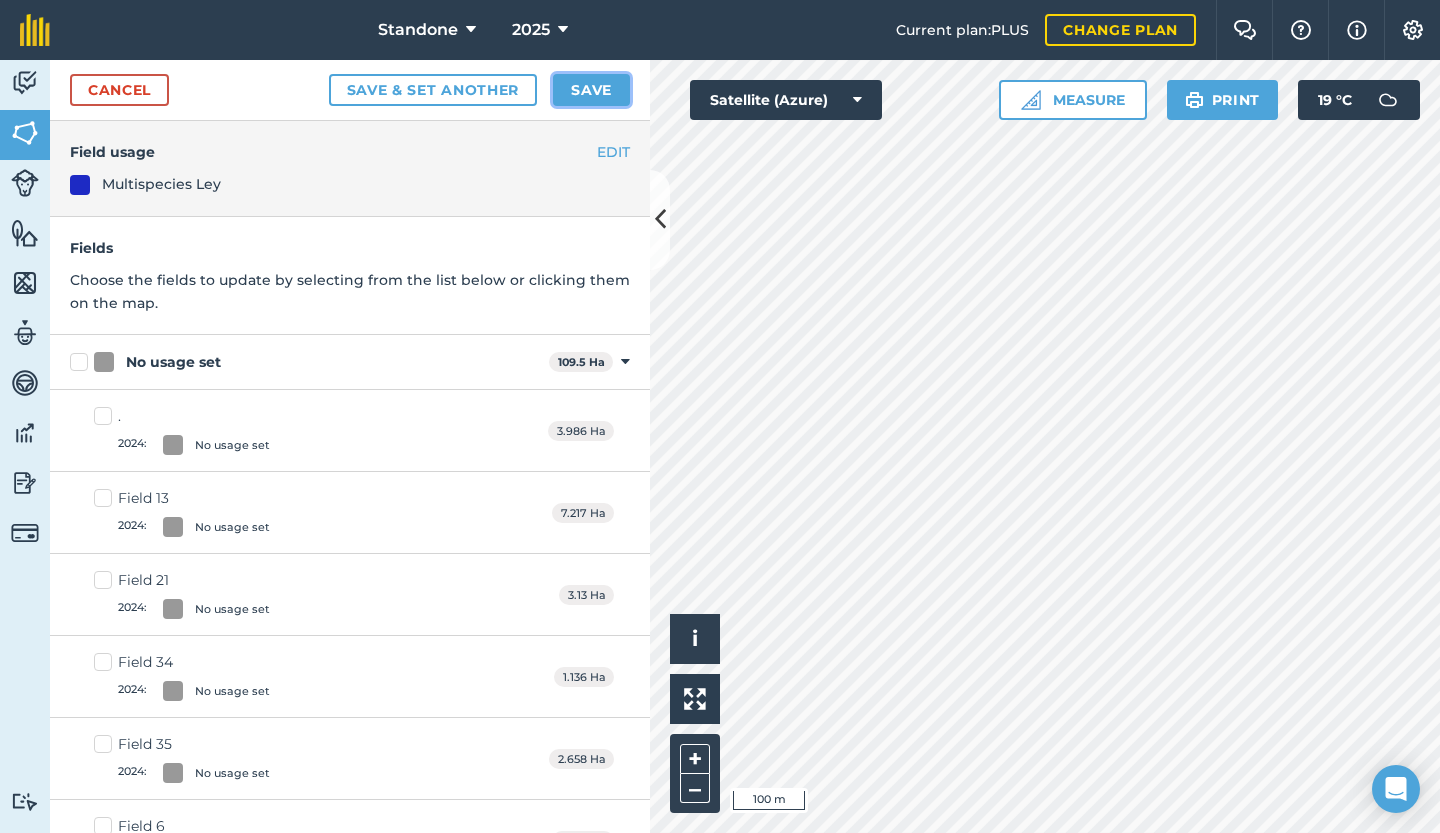 click on "Save" at bounding box center [591, 90] 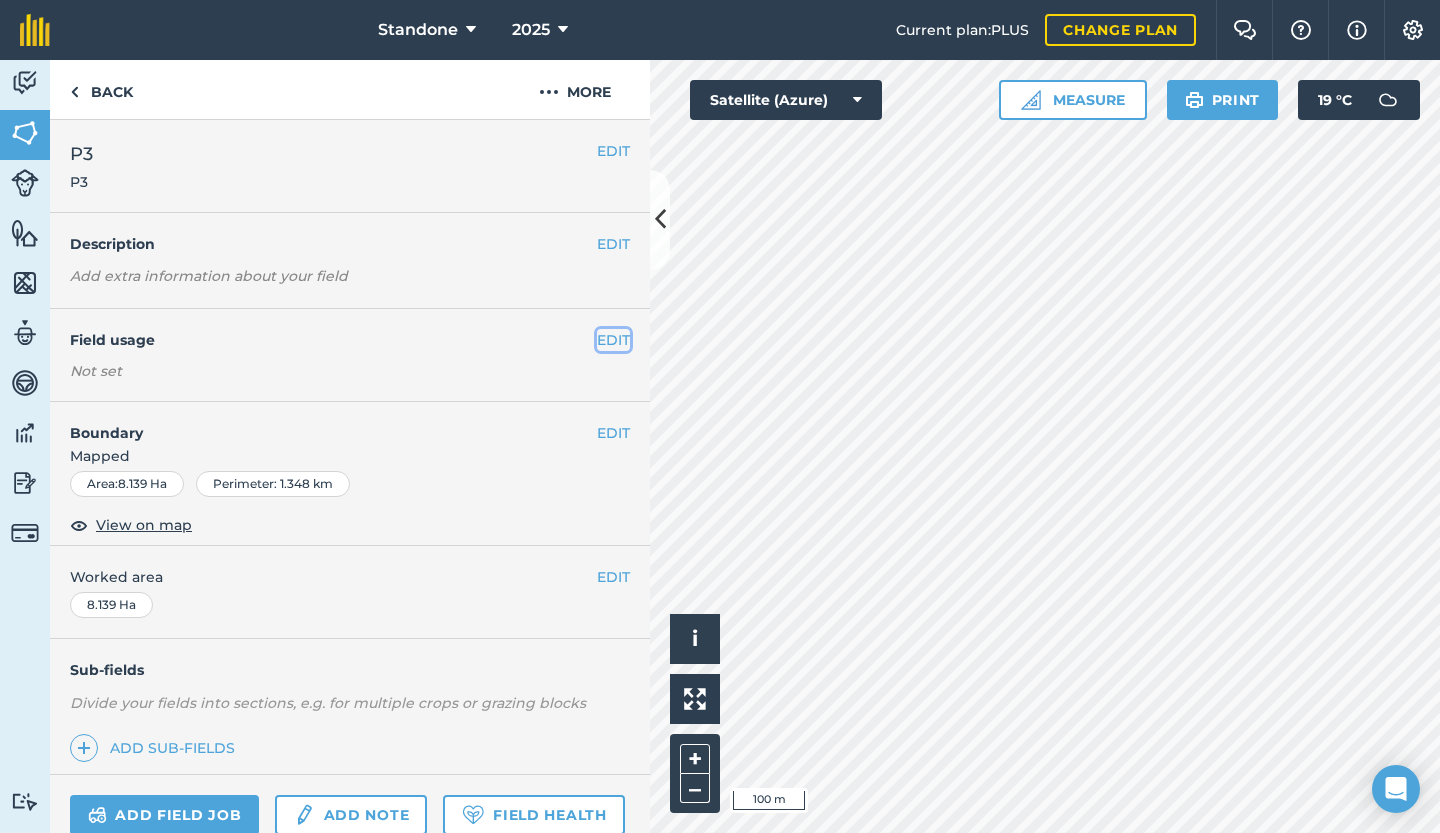 click on "EDIT" at bounding box center [613, 340] 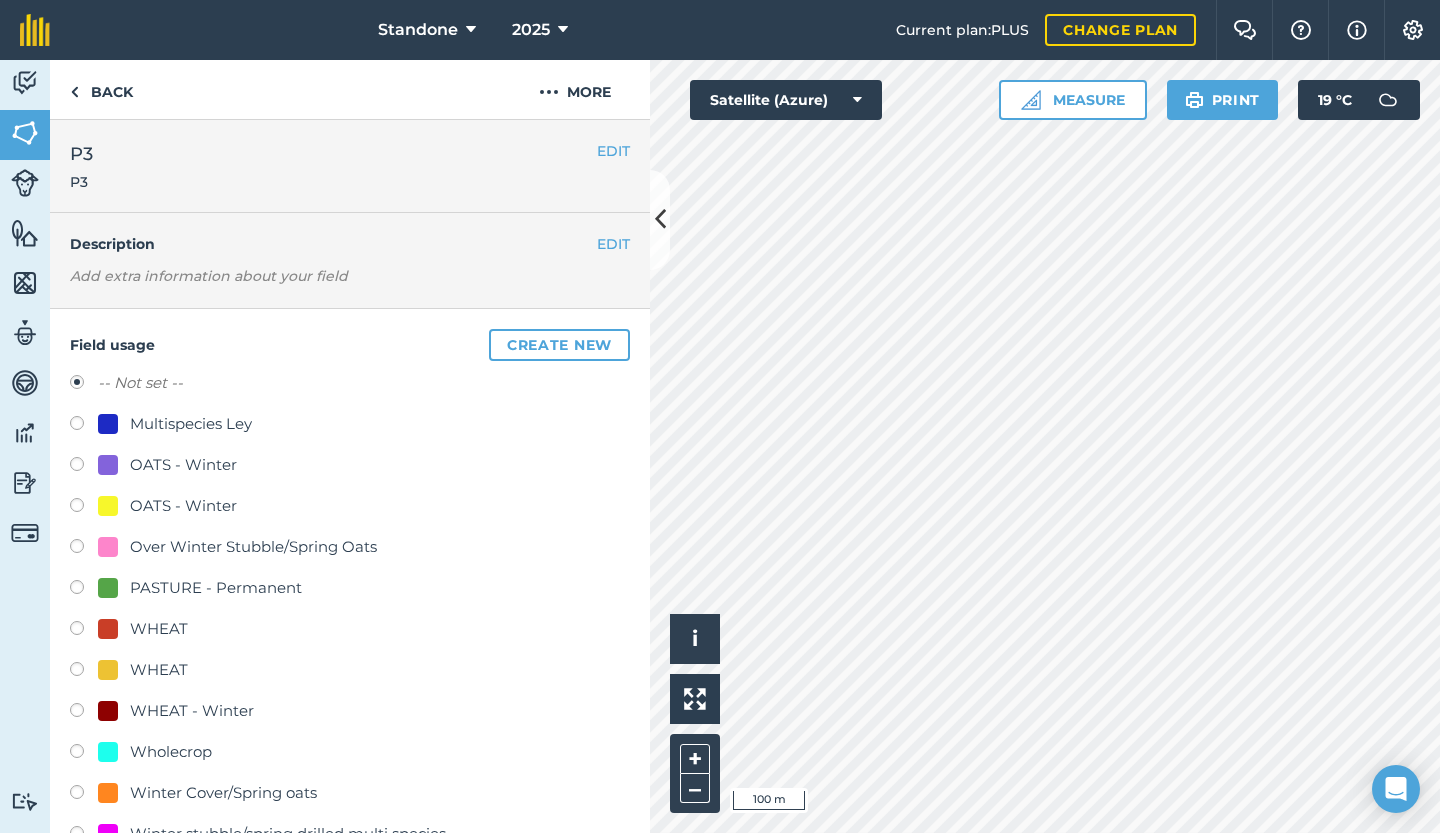 click on "Field usage   Create new -- Not set -- Multispecies Ley OATS - Winter OATS - Winter Over Winter Stubble/Spring Oats PASTURE - Permanent  WHEAT WHEAT WHEAT - Winter Wholecrop Winter Cover/Spring oats Winter stubble/spring drilled multi species Cancel Save" at bounding box center (350, 618) 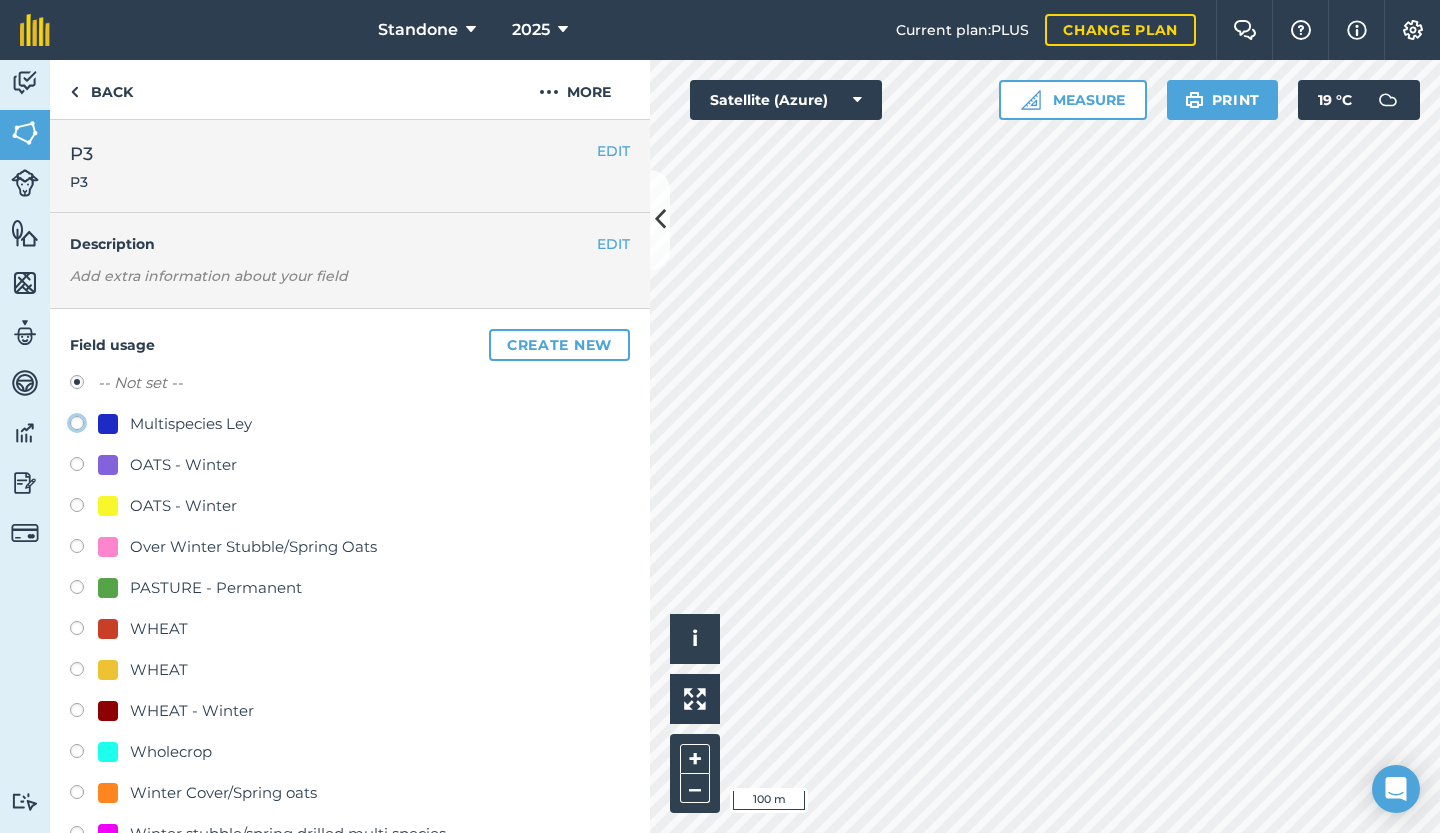click on "Multispecies Ley" at bounding box center (-9923, 422) 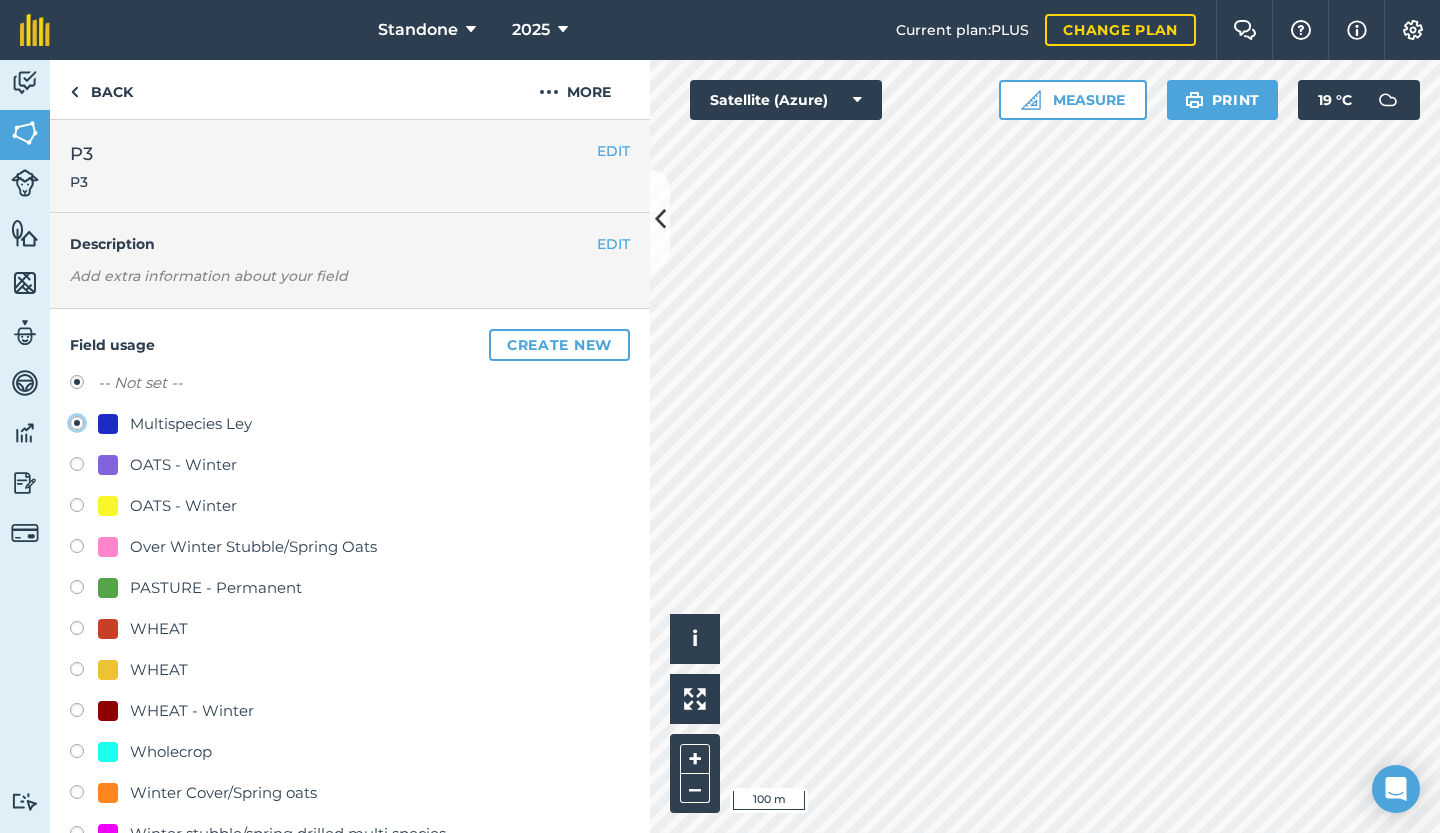 radio on "true" 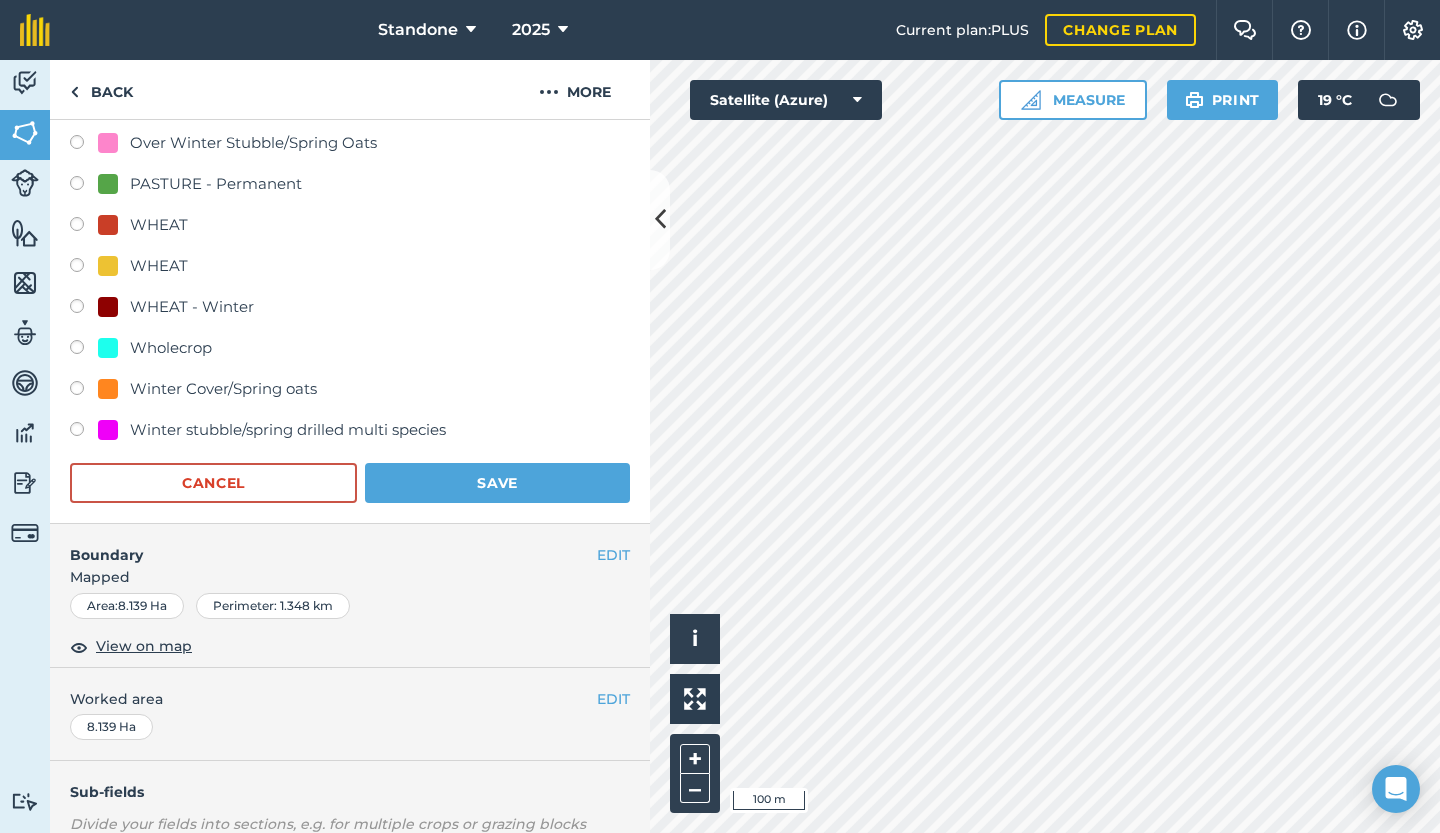 scroll, scrollTop: 706, scrollLeft: 0, axis: vertical 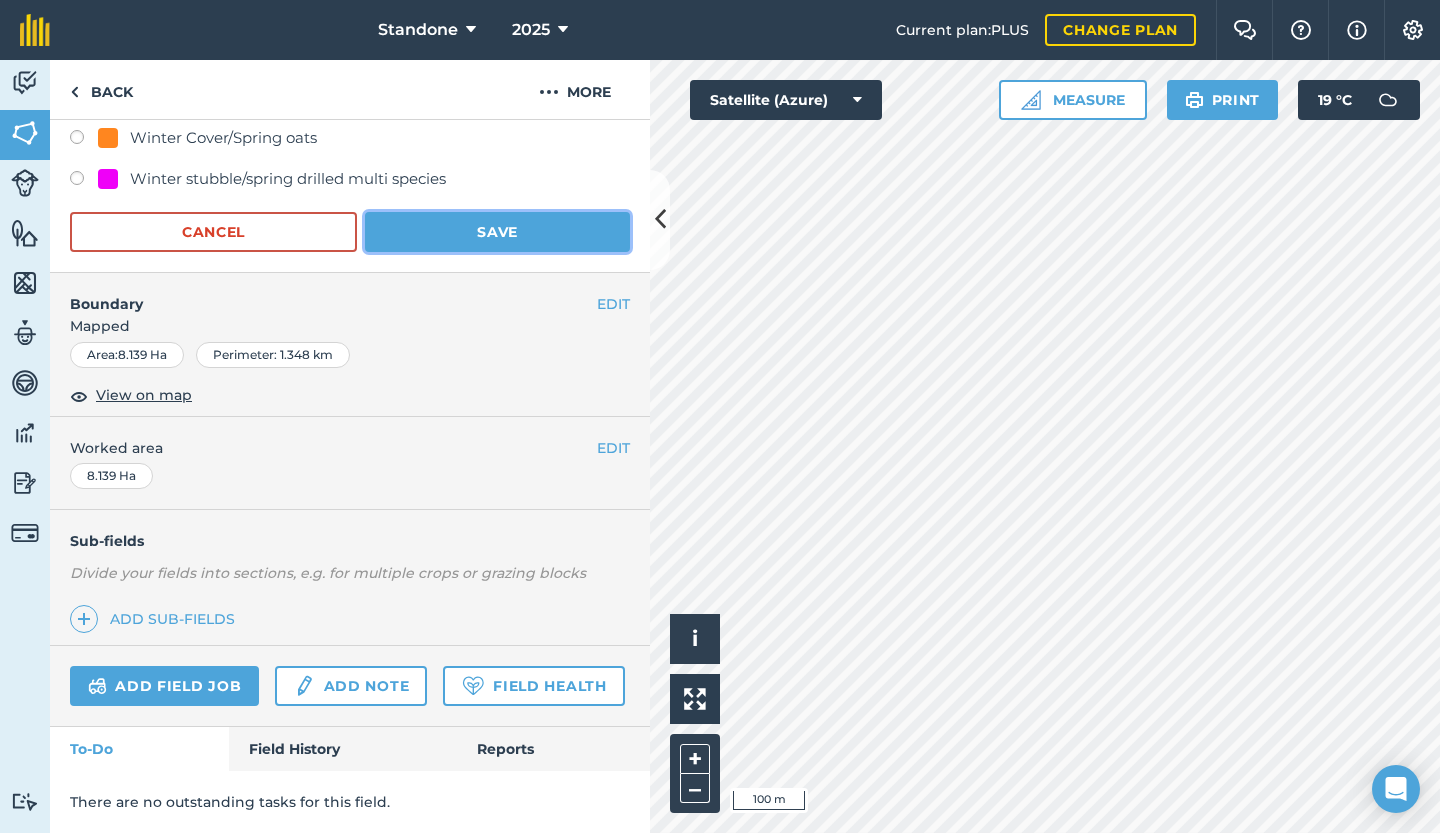 click on "Save" at bounding box center (497, 232) 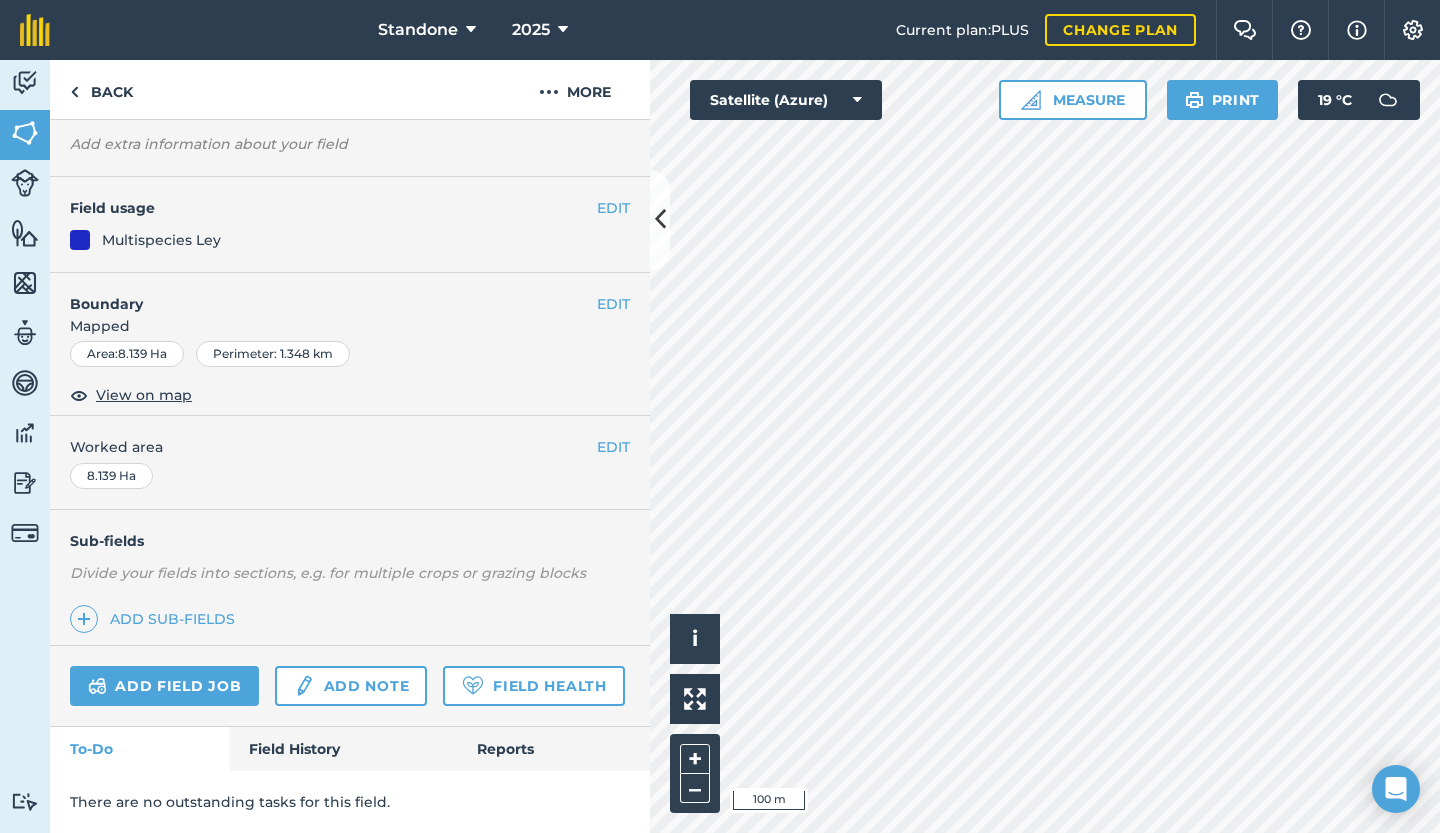 scroll, scrollTop: 183, scrollLeft: 0, axis: vertical 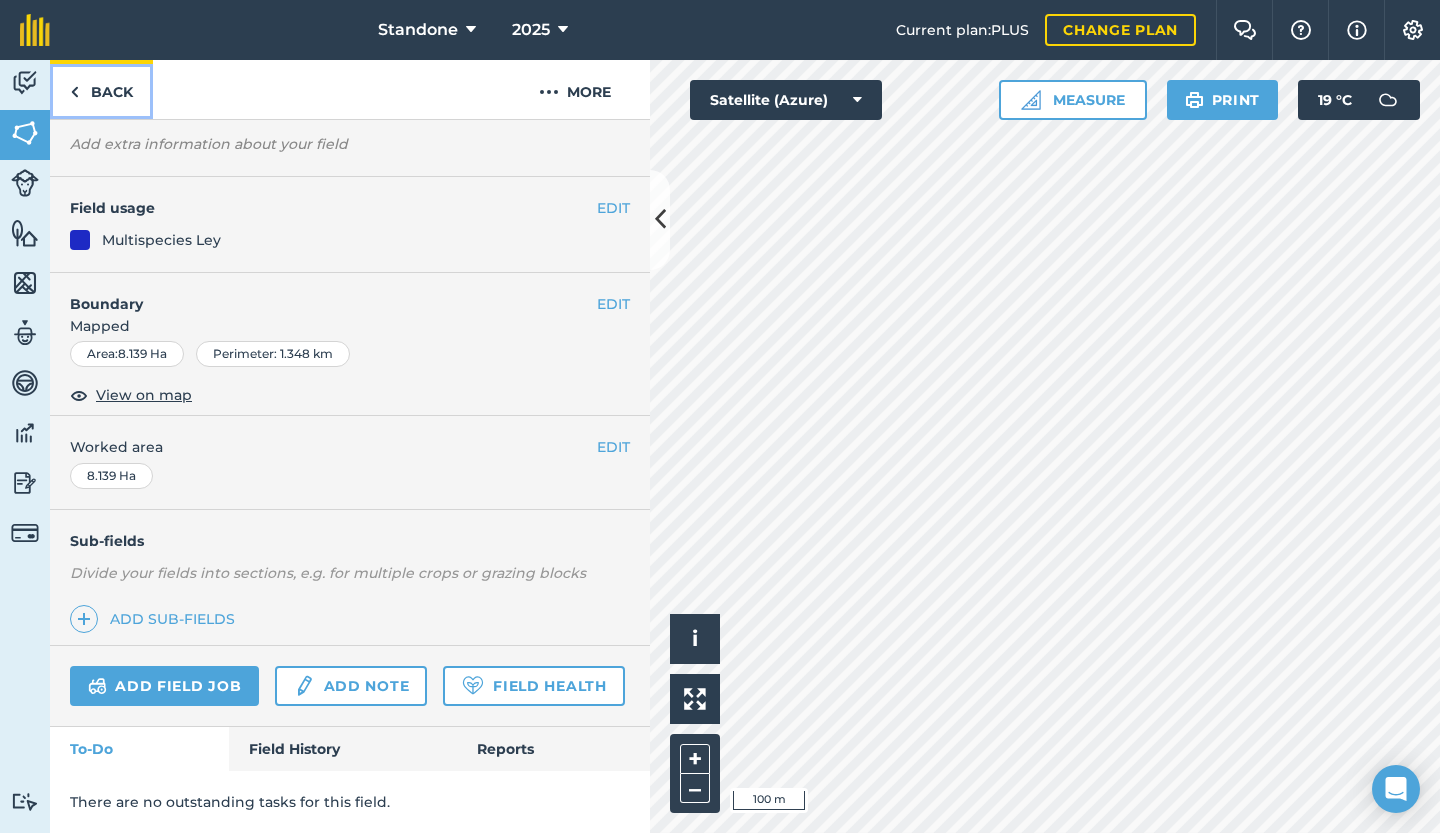 click on "Back" at bounding box center [101, 89] 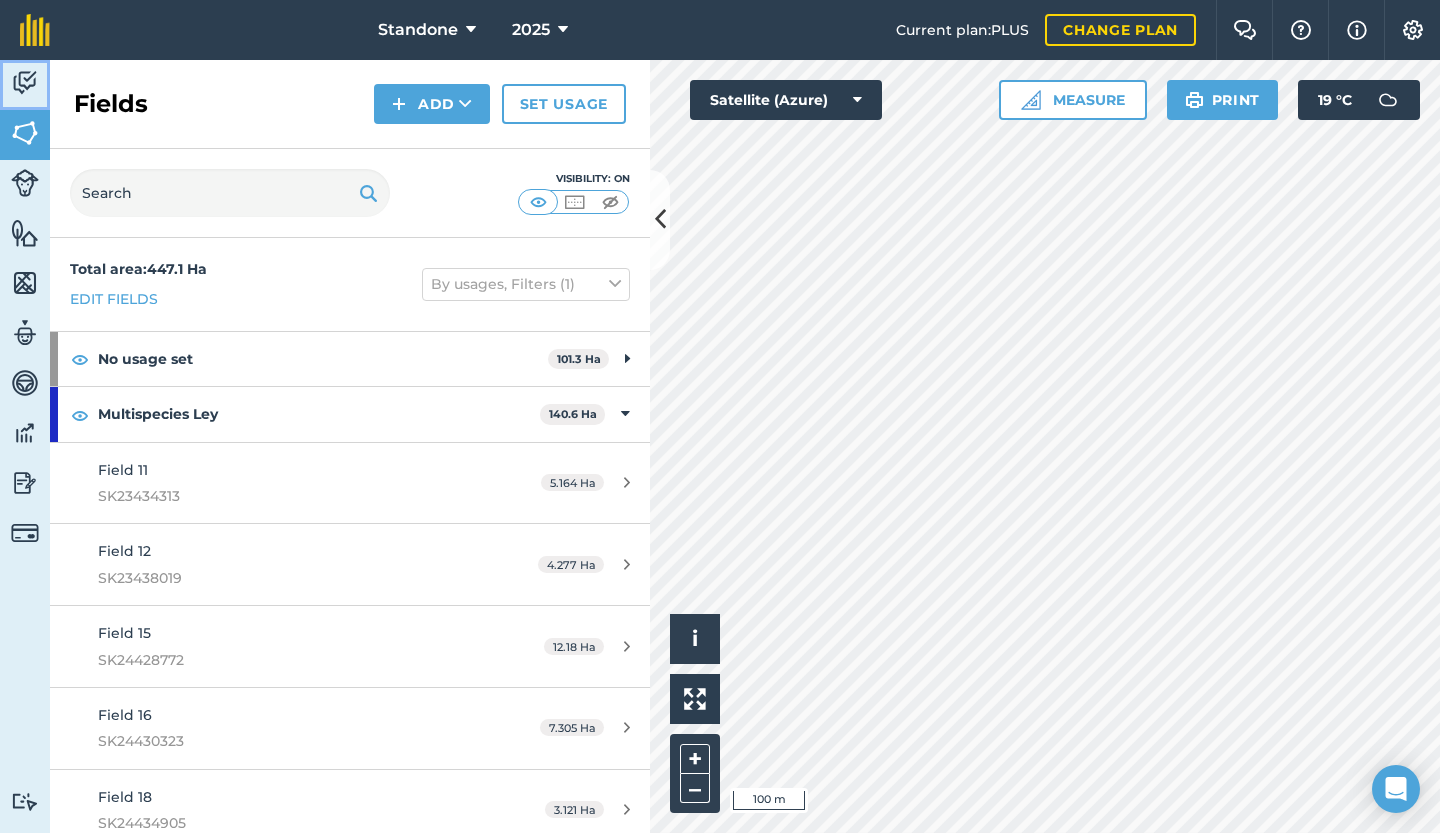 click at bounding box center [25, 83] 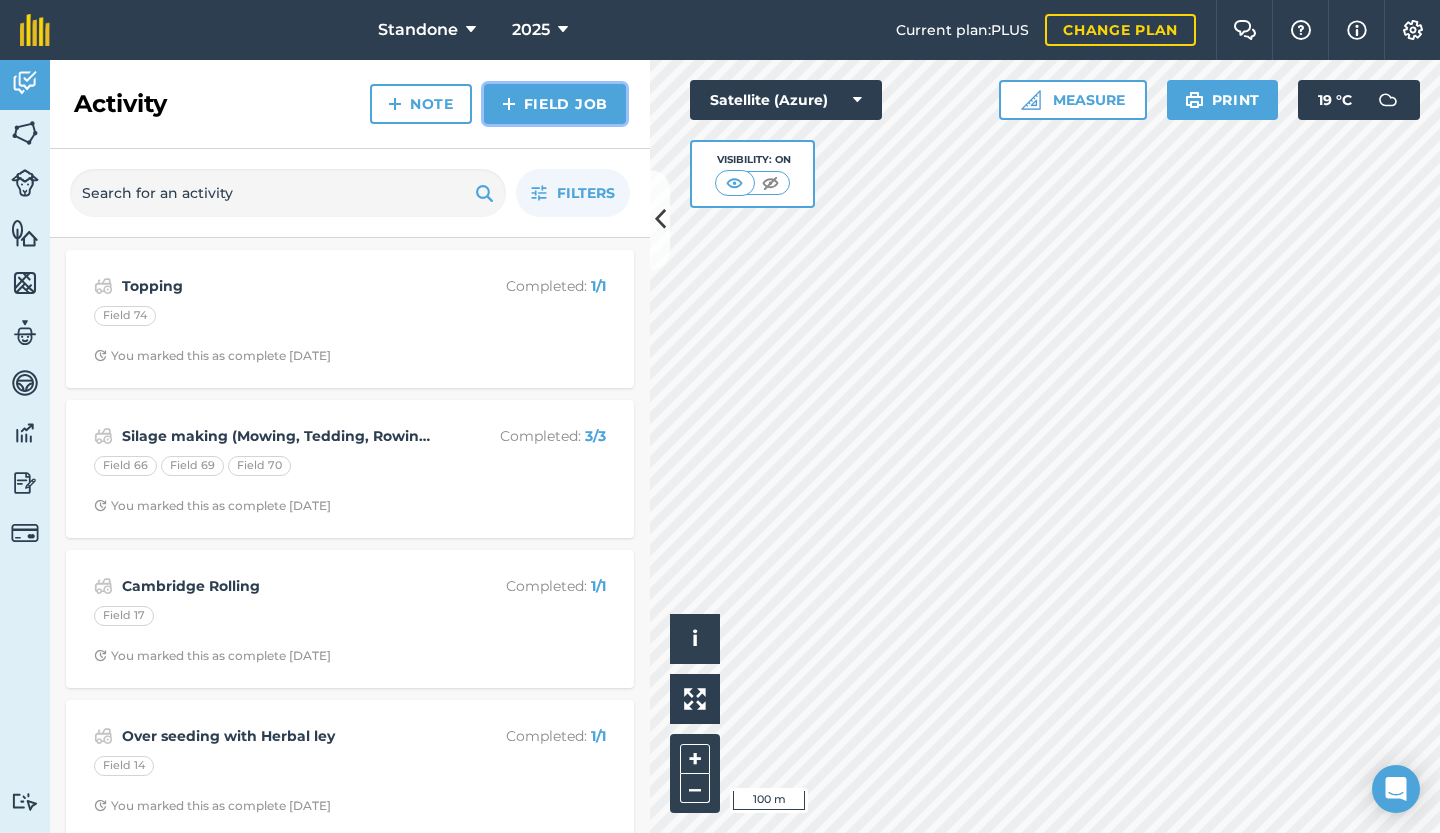 click on "Field Job" at bounding box center (555, 104) 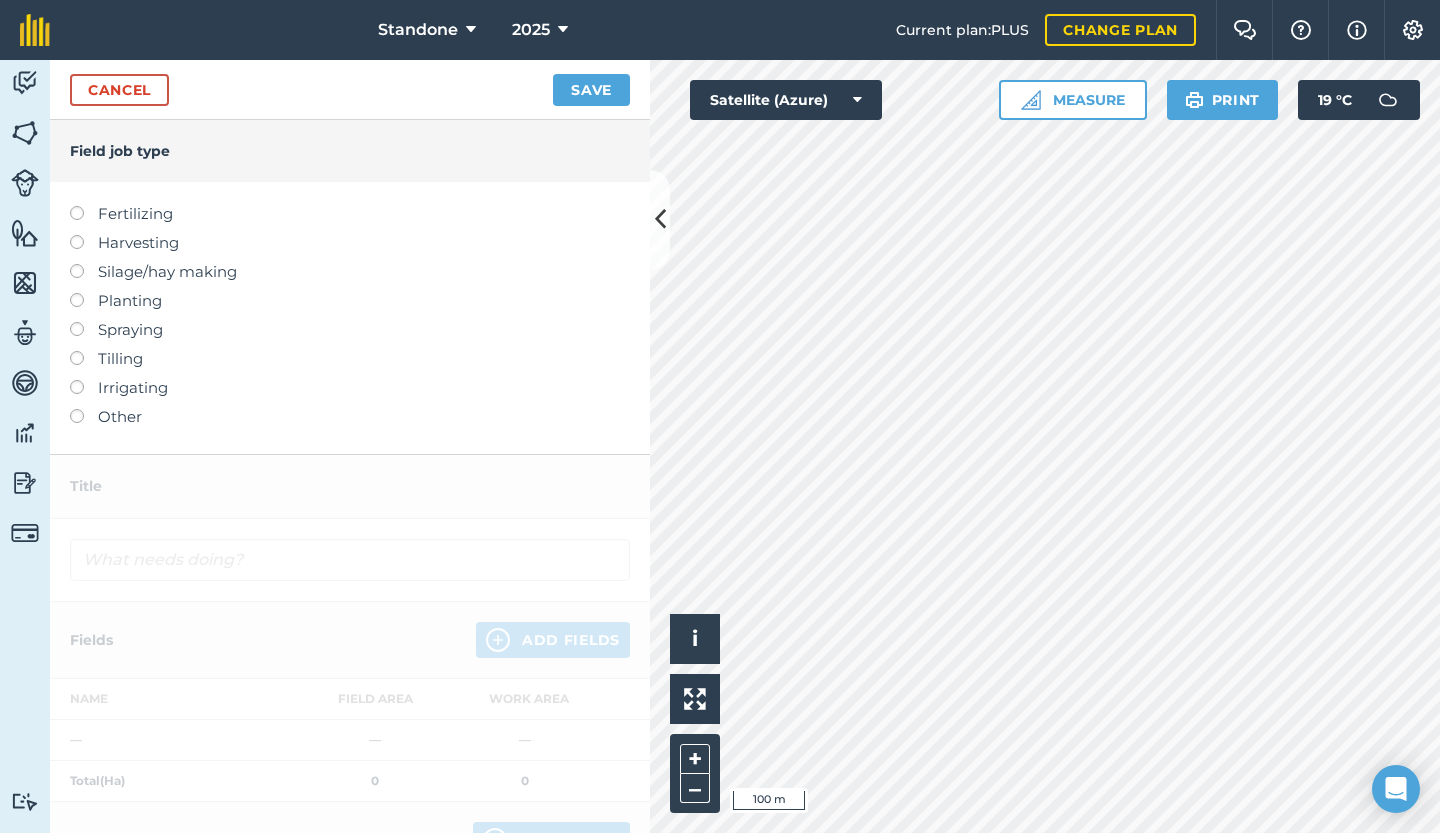 click at bounding box center [84, 351] 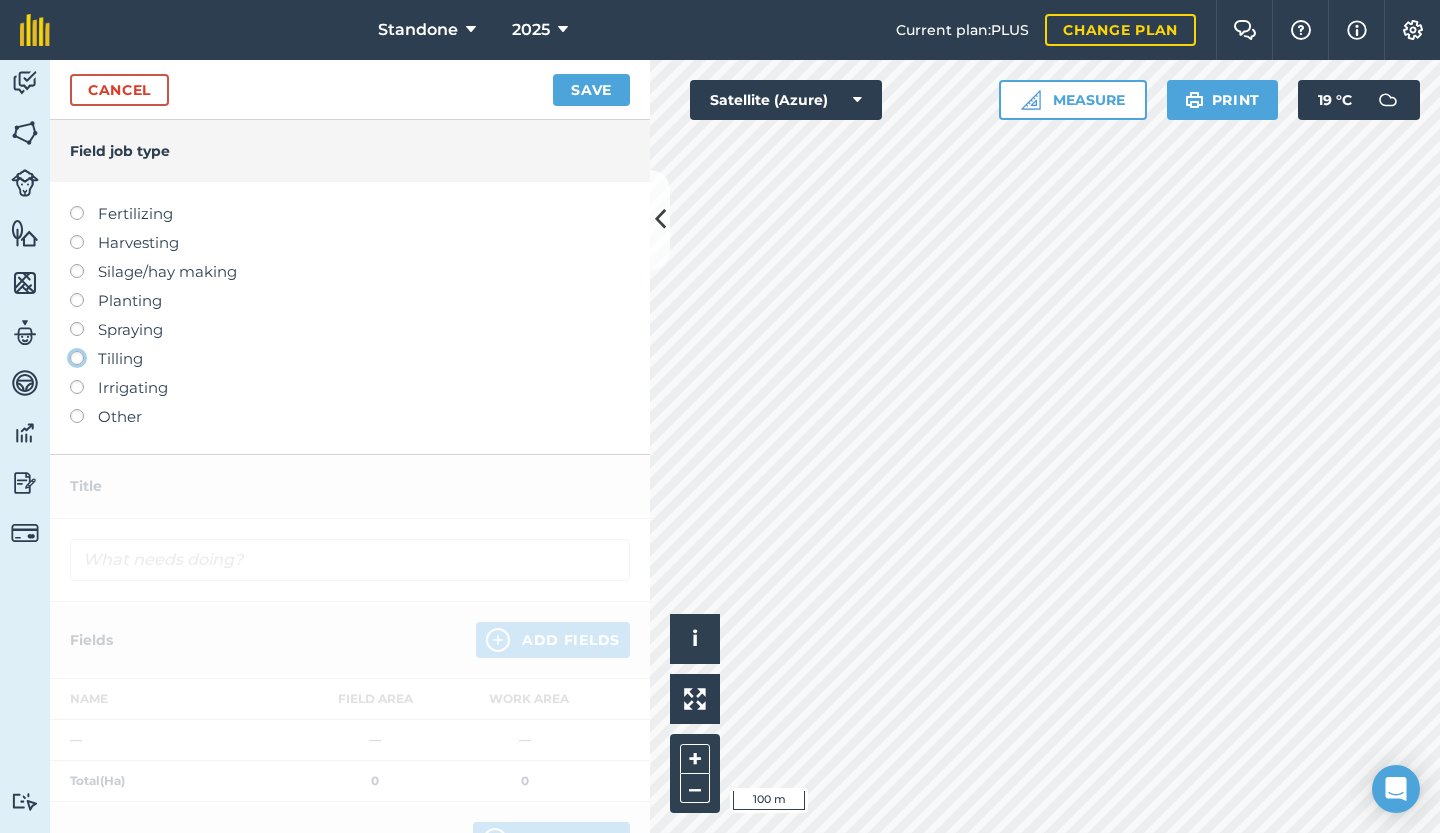 click on "Tilling" at bounding box center [-9943, 357] 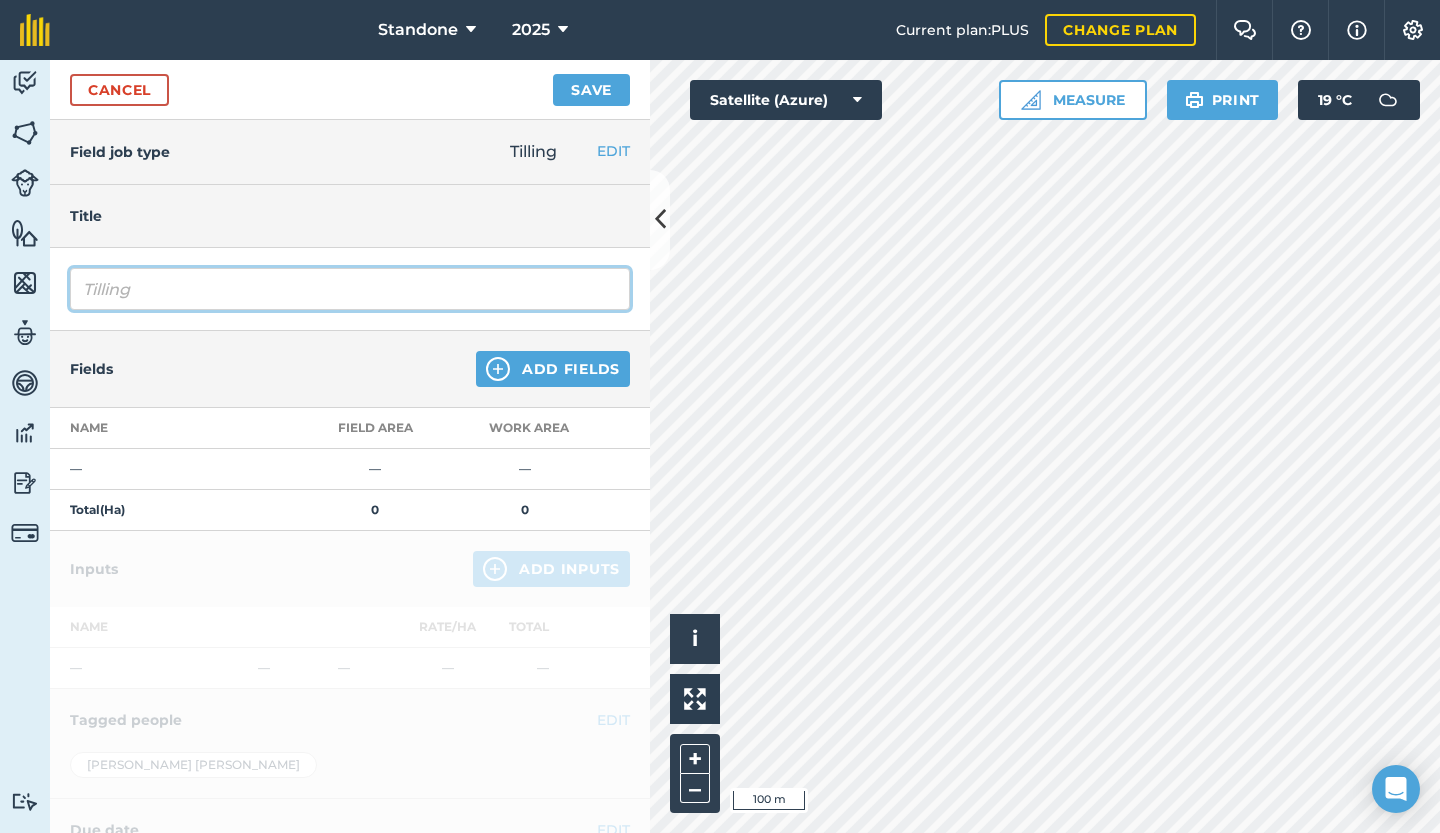 click on "Tilling" at bounding box center [350, 289] 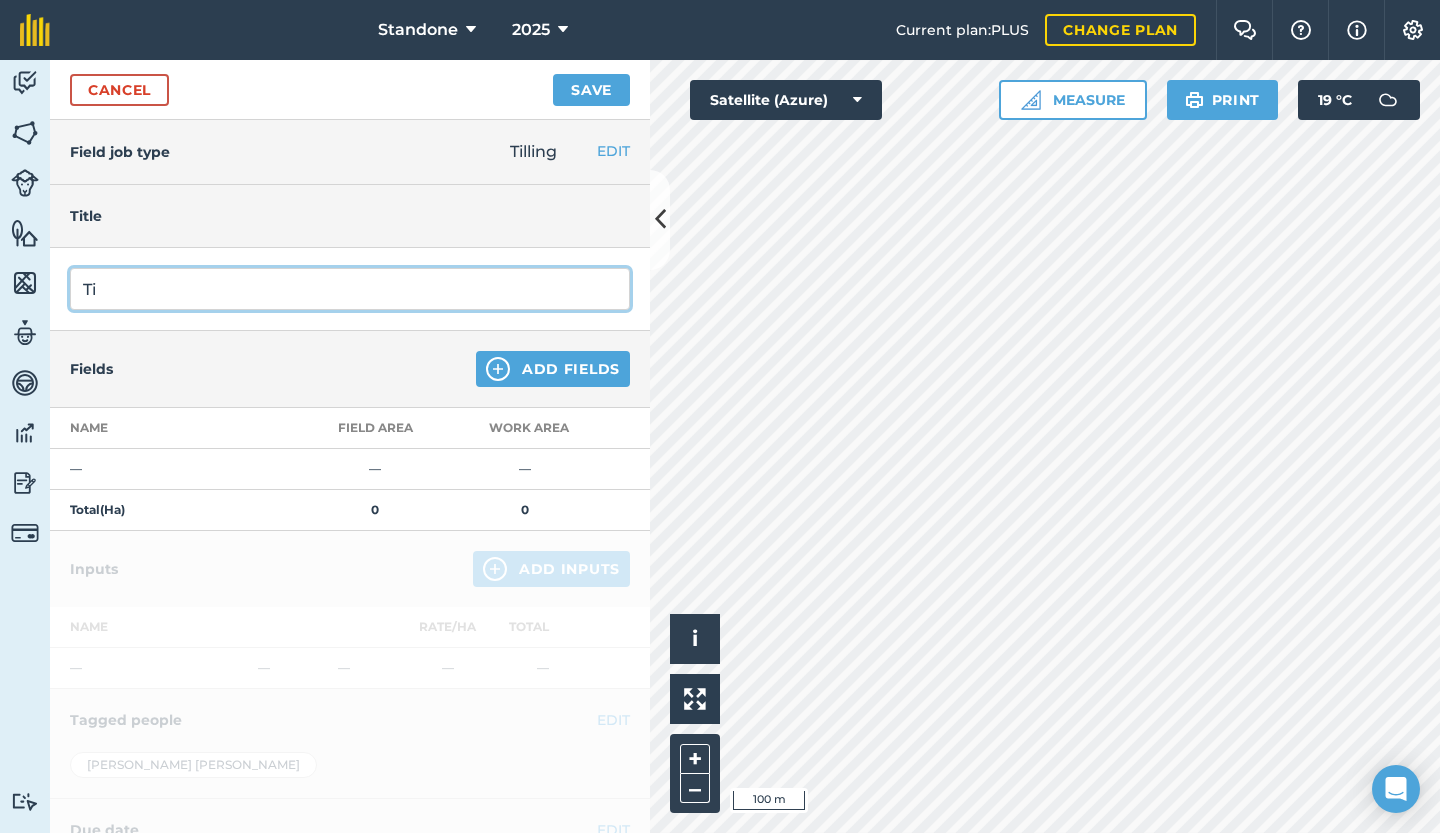 type on "T" 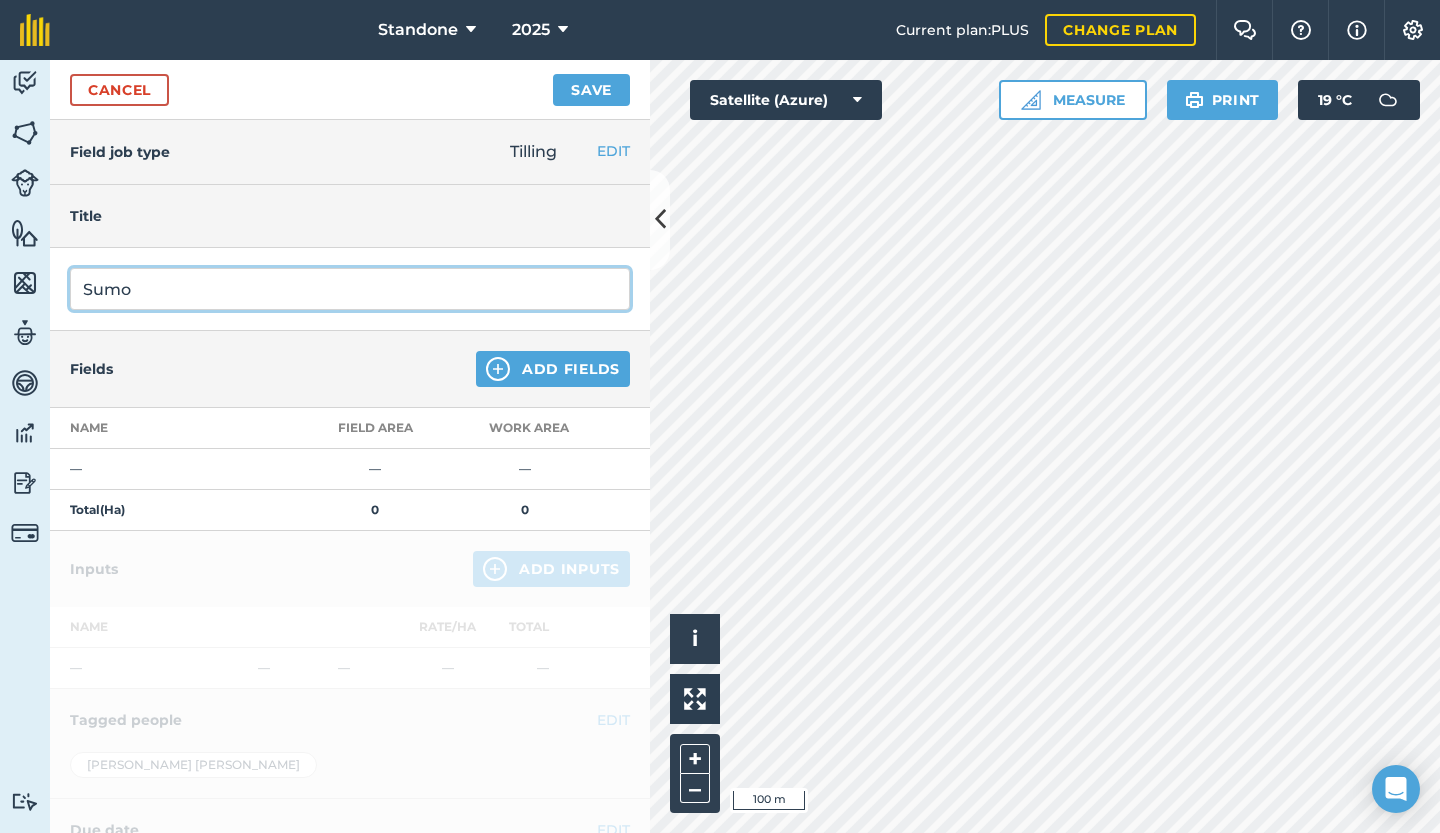 click on "Sumo" at bounding box center [350, 289] 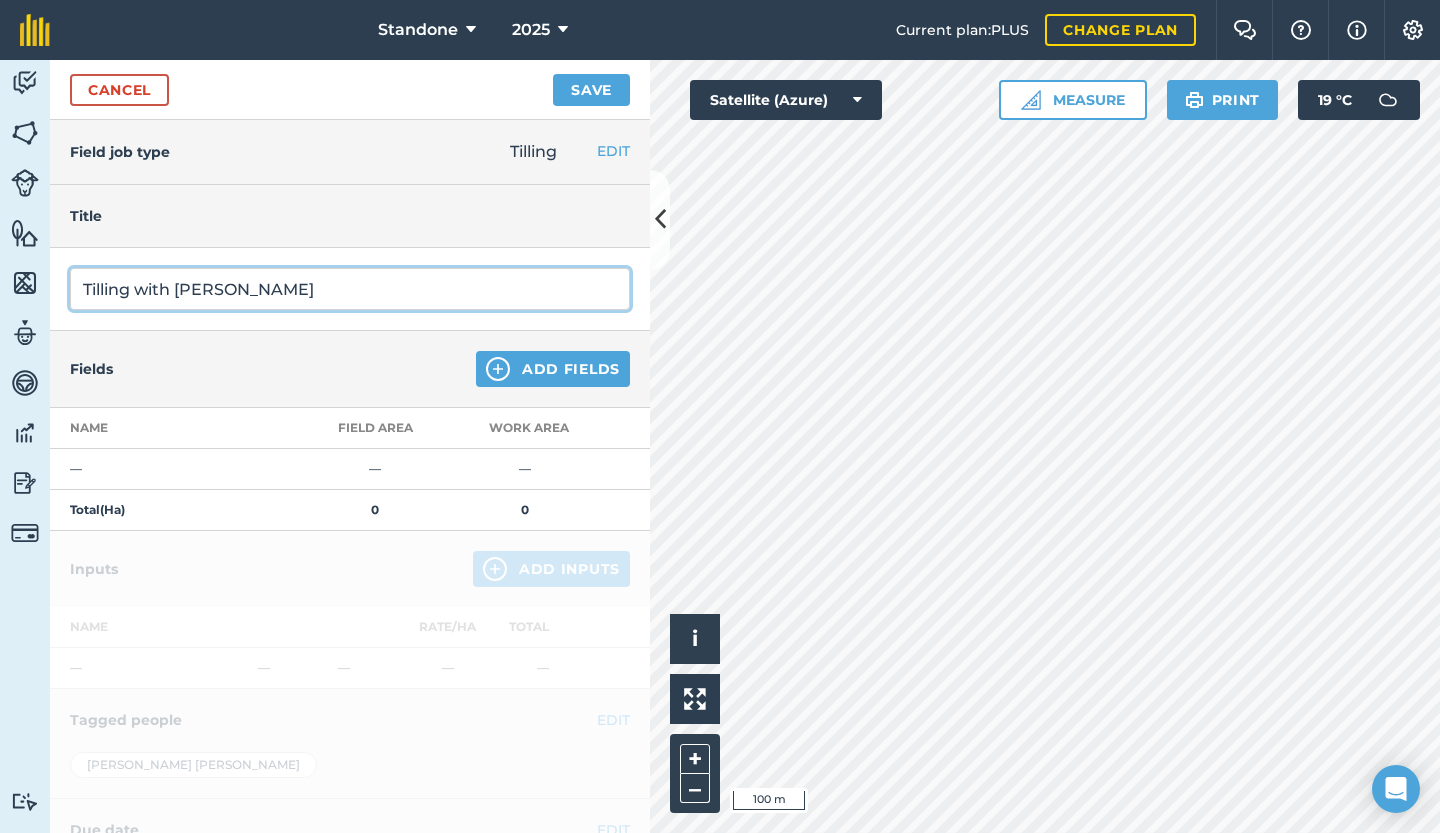 type on "Tilling with [PERSON_NAME]" 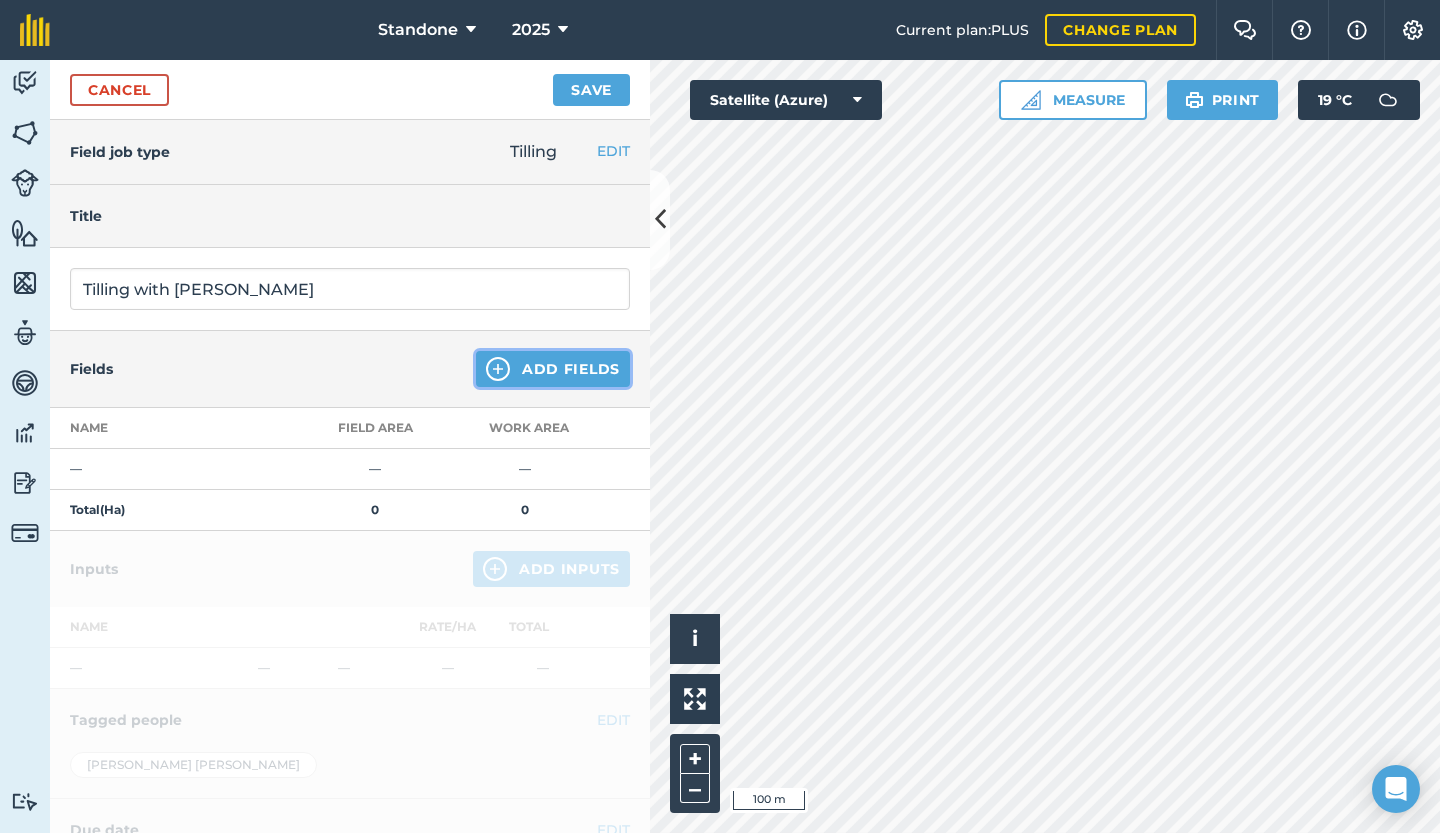 click on "Add Fields" at bounding box center [553, 369] 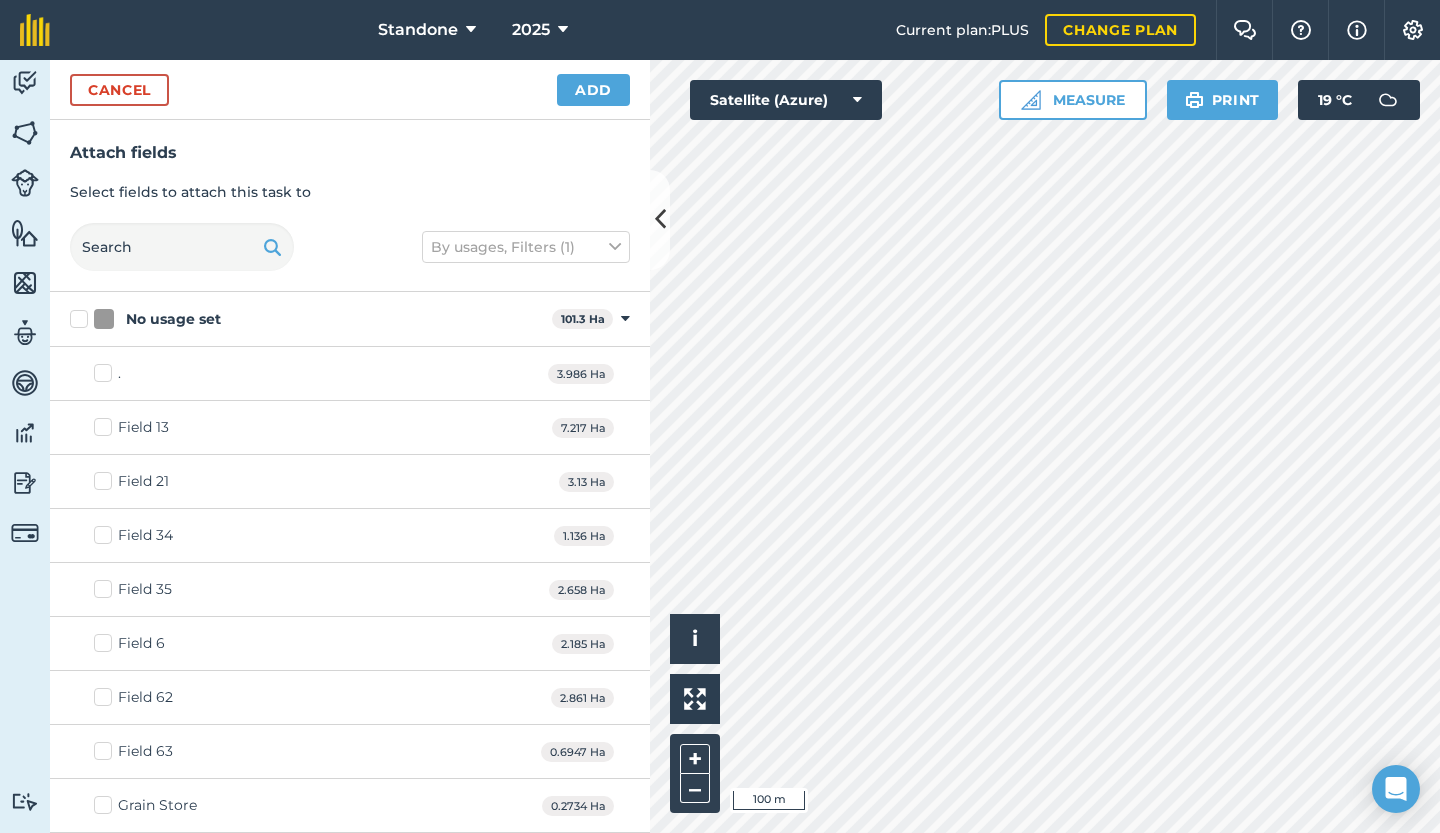 click on "3.986   Ha" at bounding box center [581, 374] 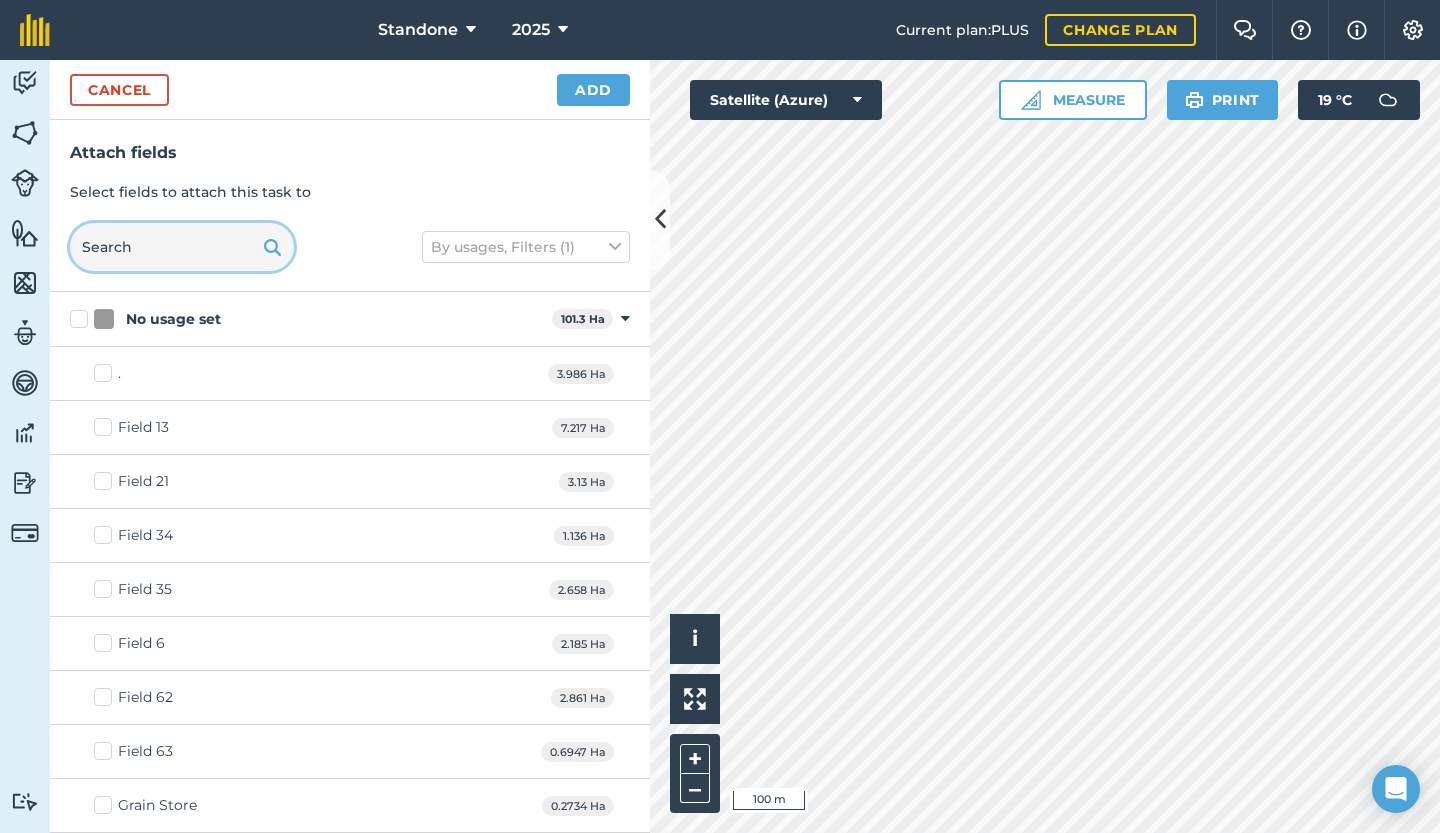 click at bounding box center [182, 247] 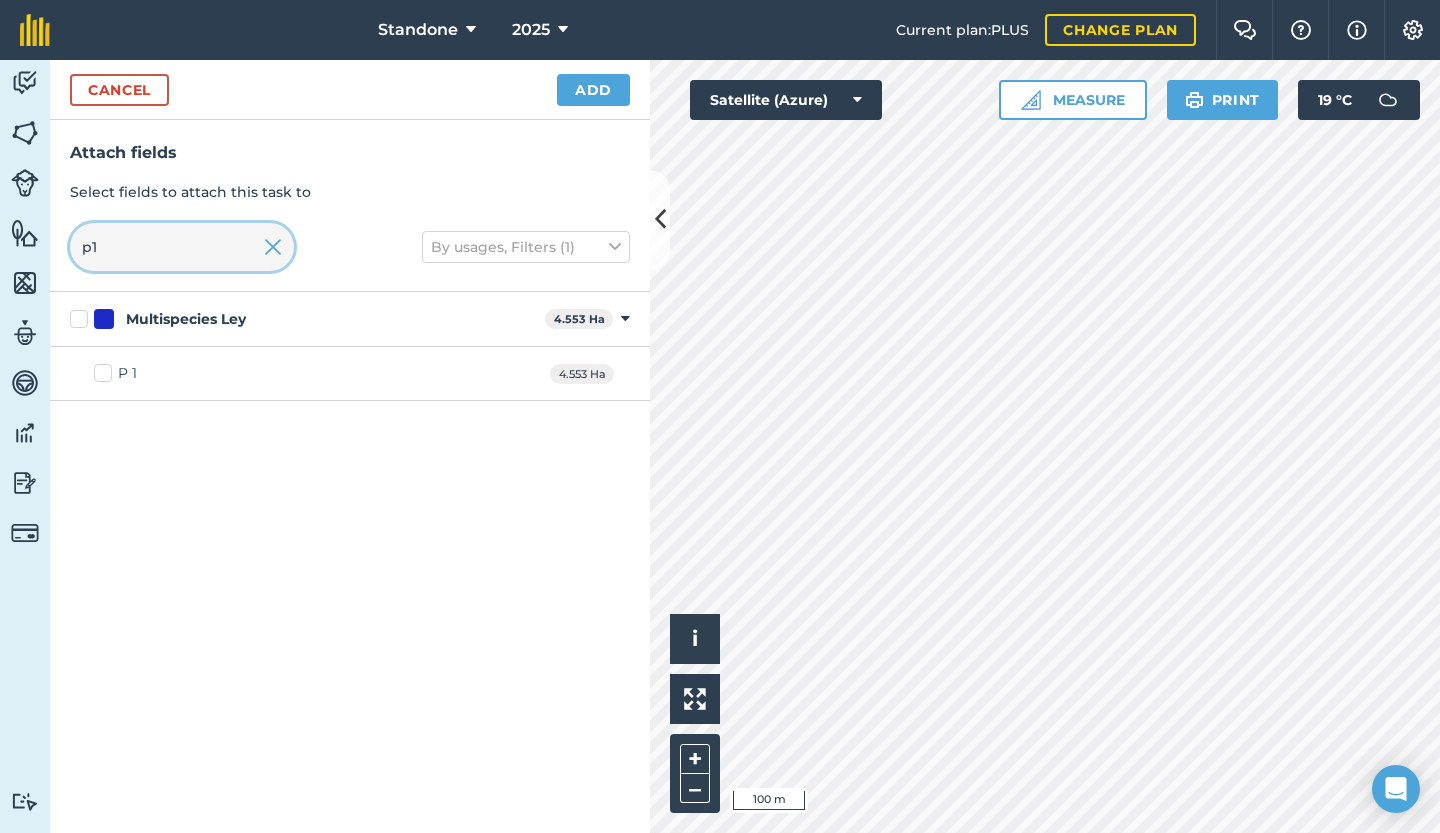 type on "p1" 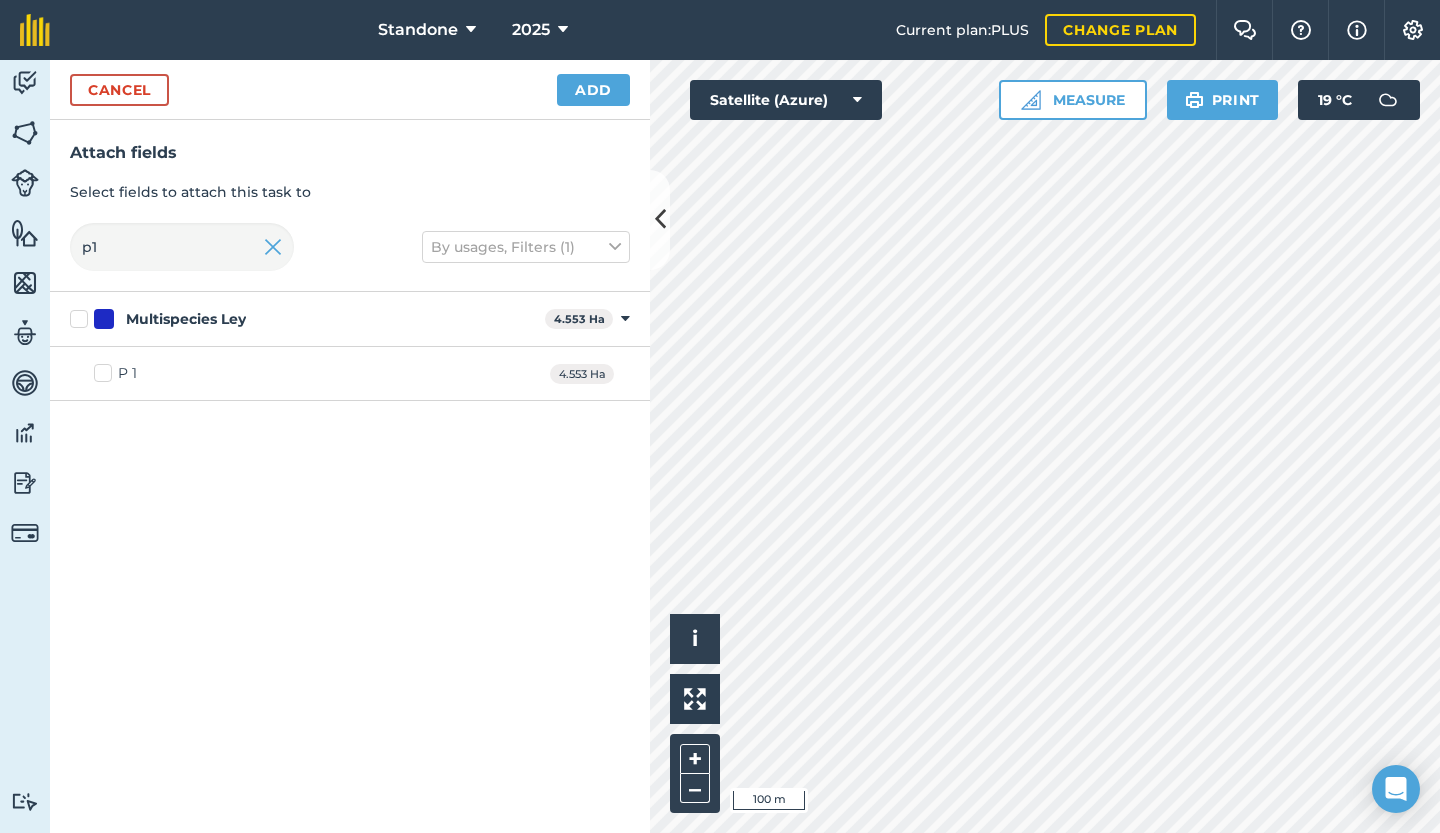 click on "P 1" at bounding box center (115, 373) 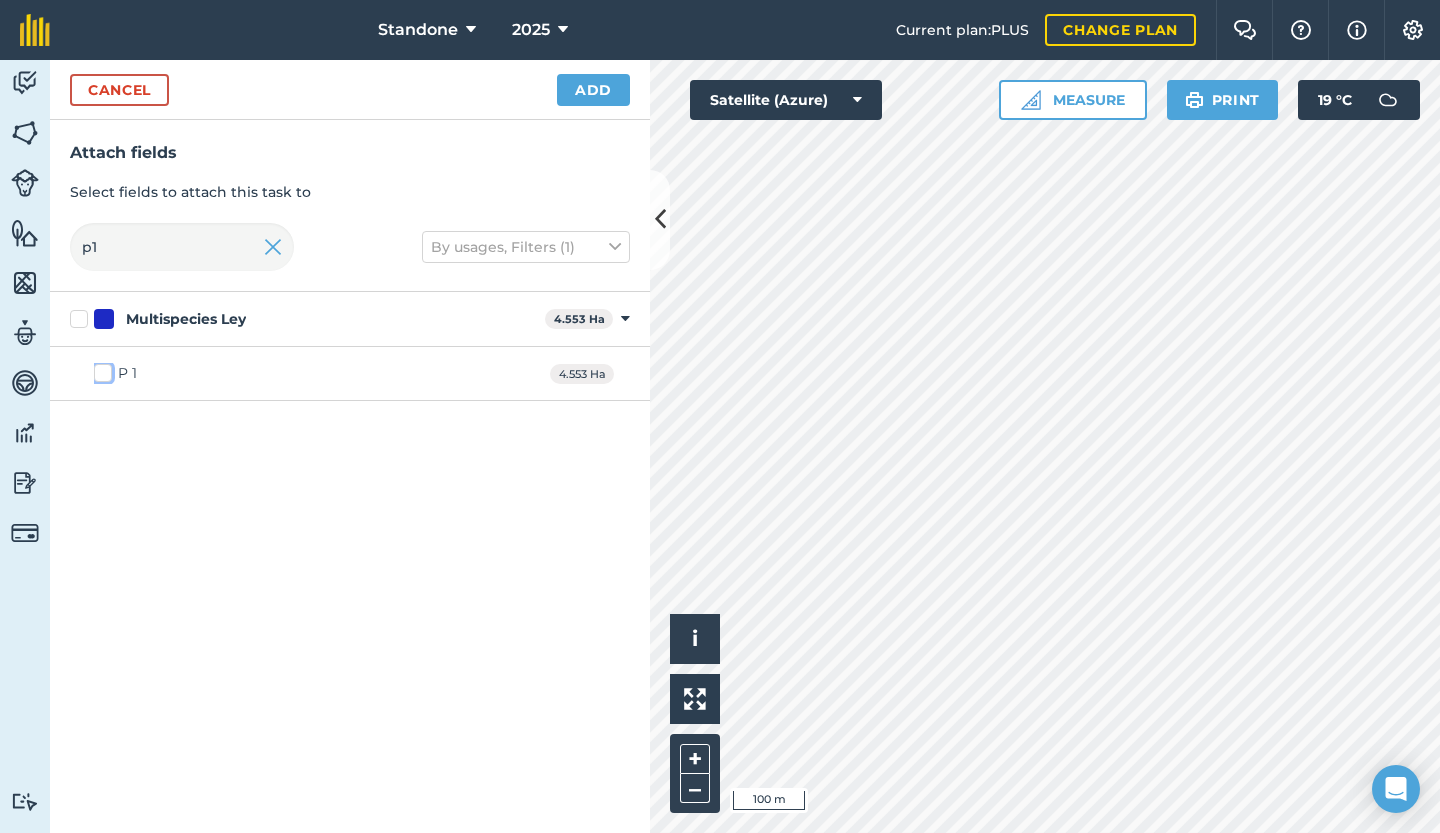 click on "P 1" at bounding box center [100, 369] 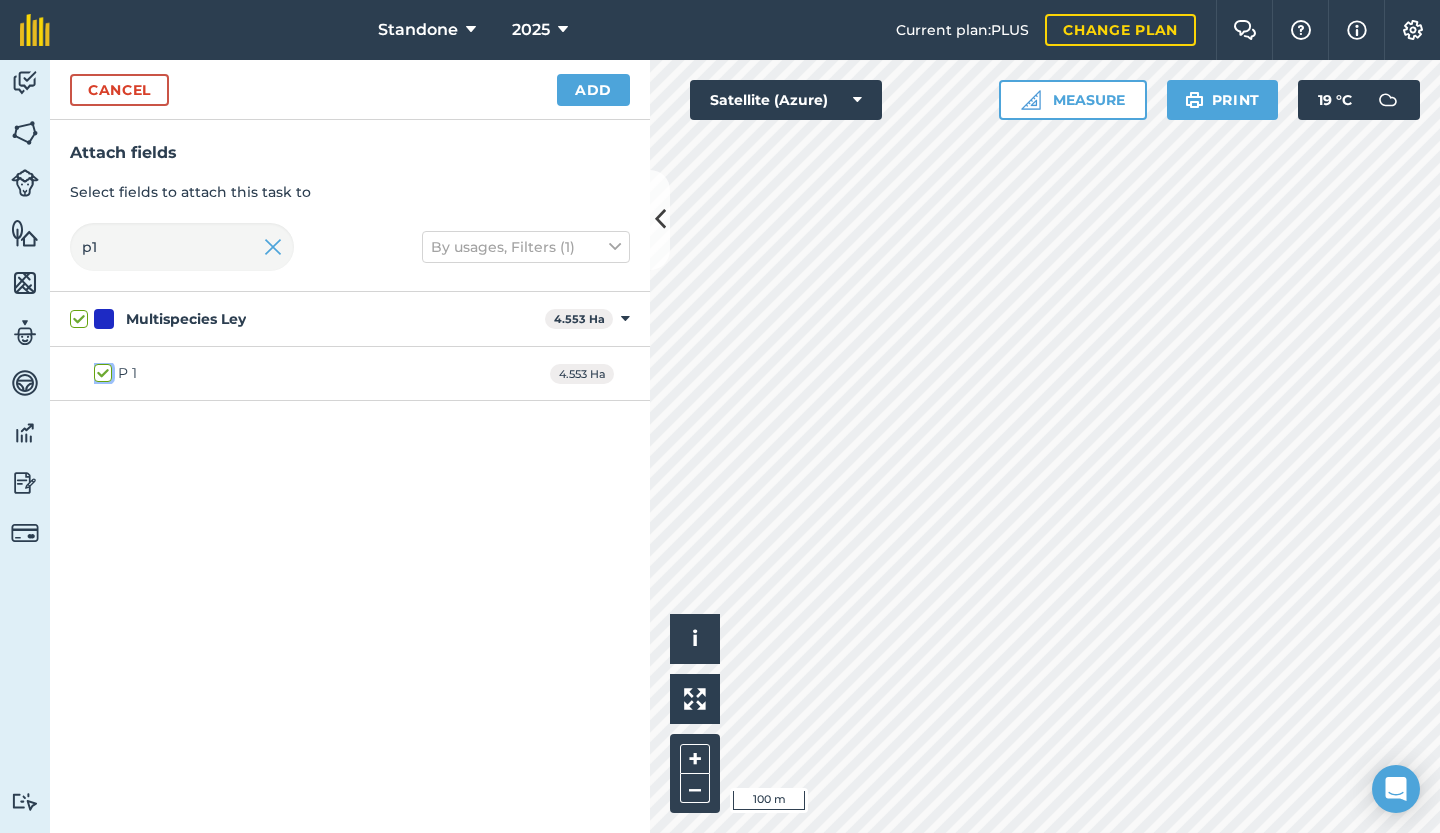 checkbox on "true" 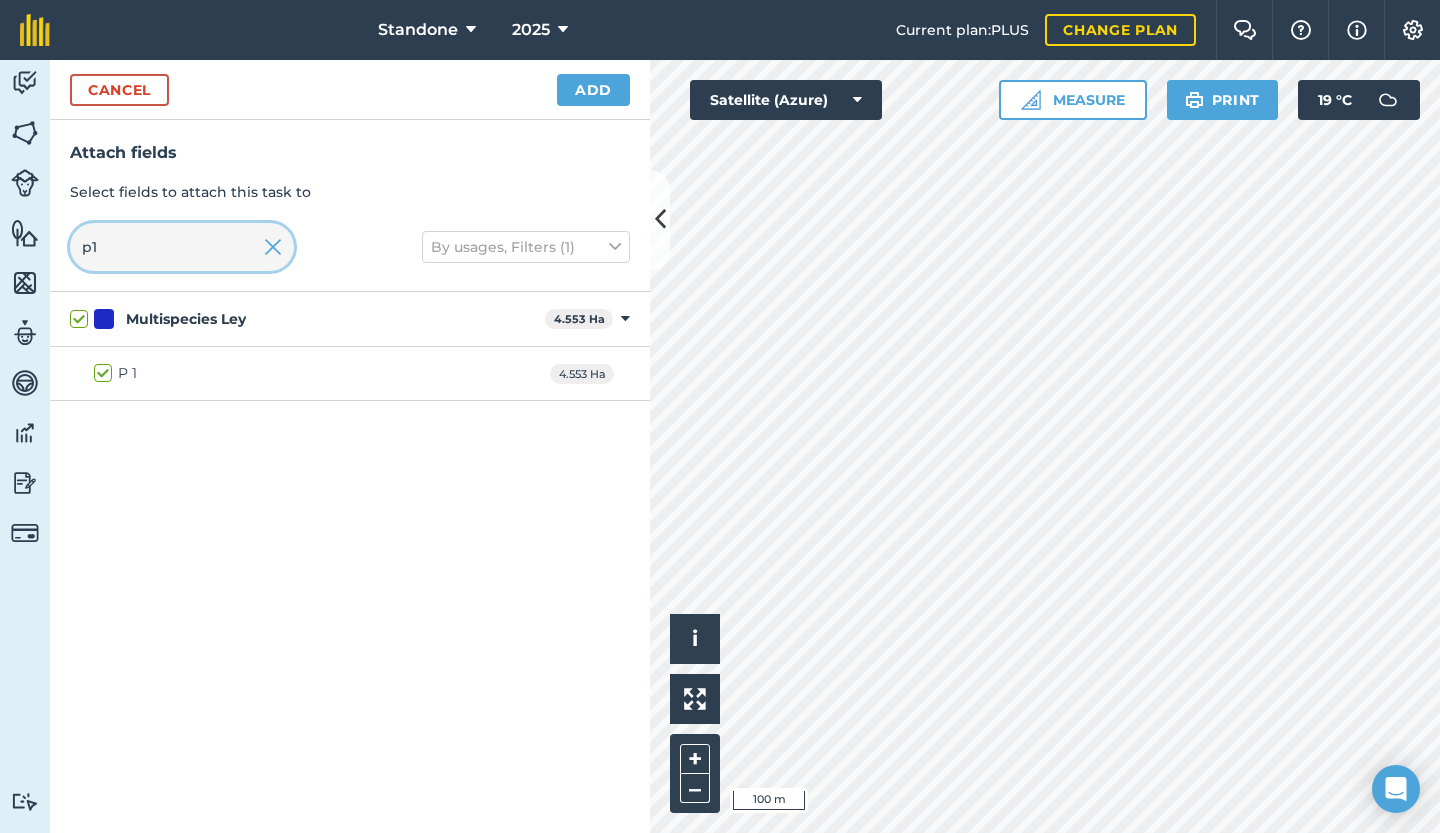 click on "p1" at bounding box center (182, 247) 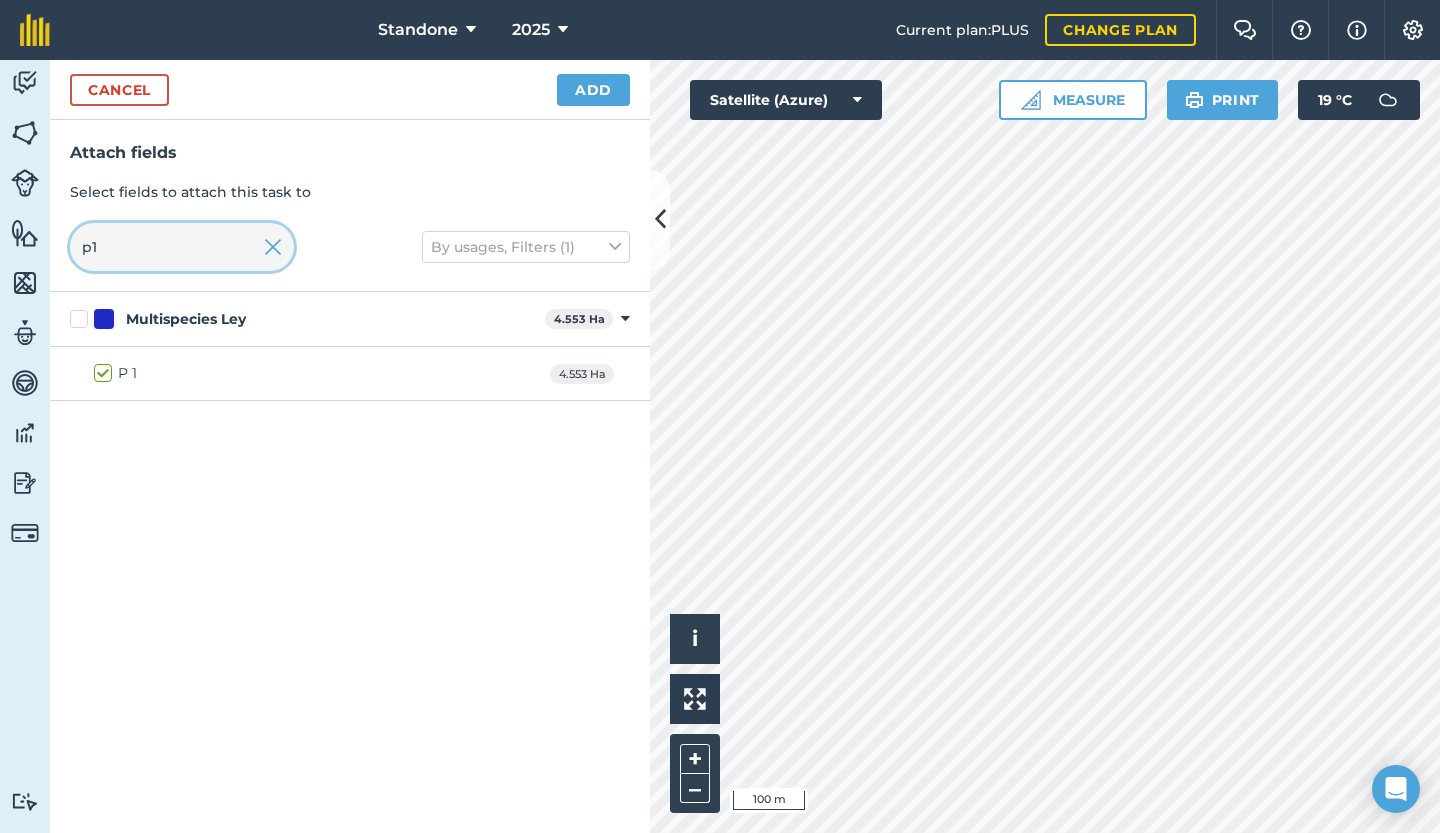 type on "p" 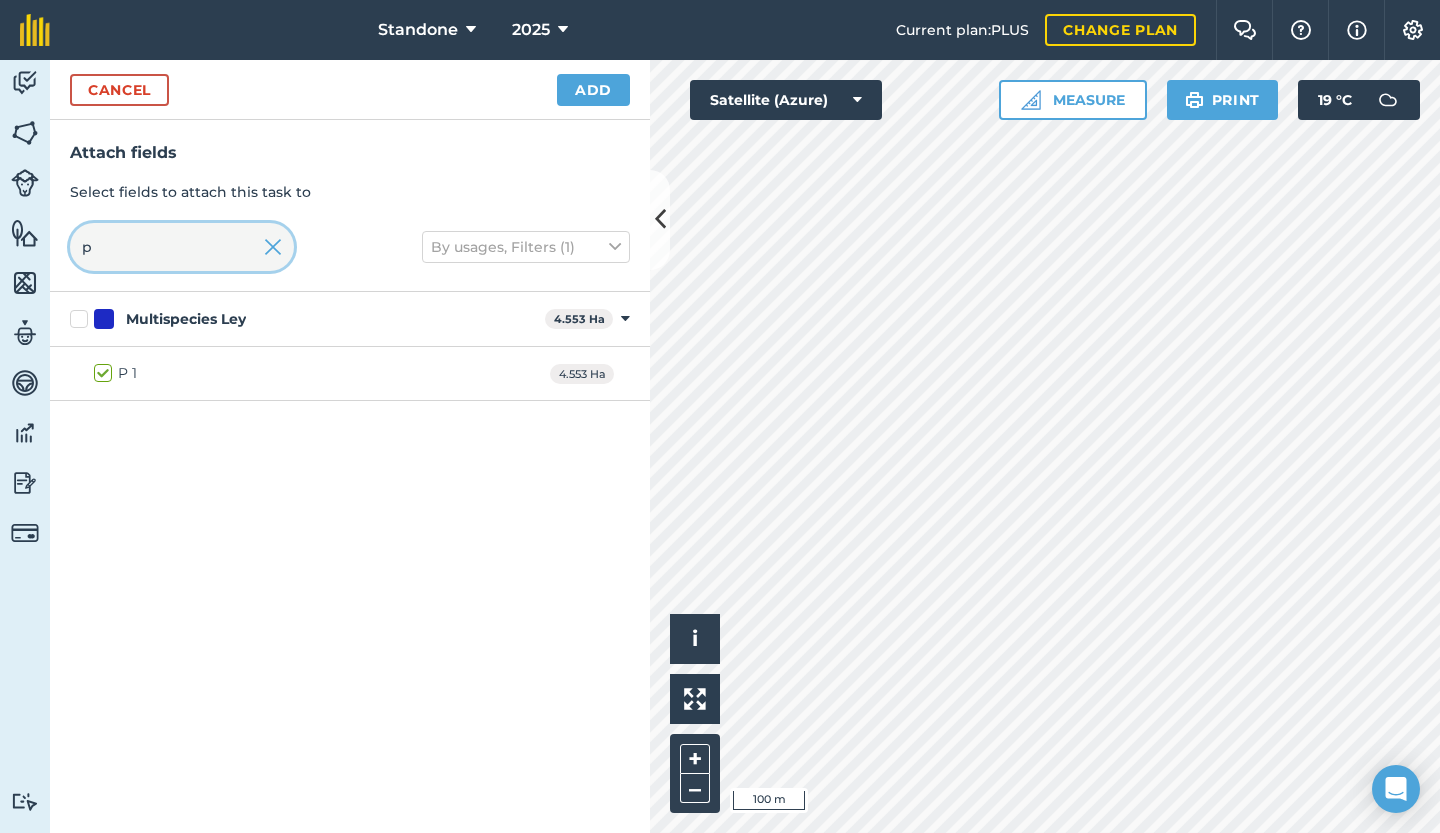 checkbox on "false" 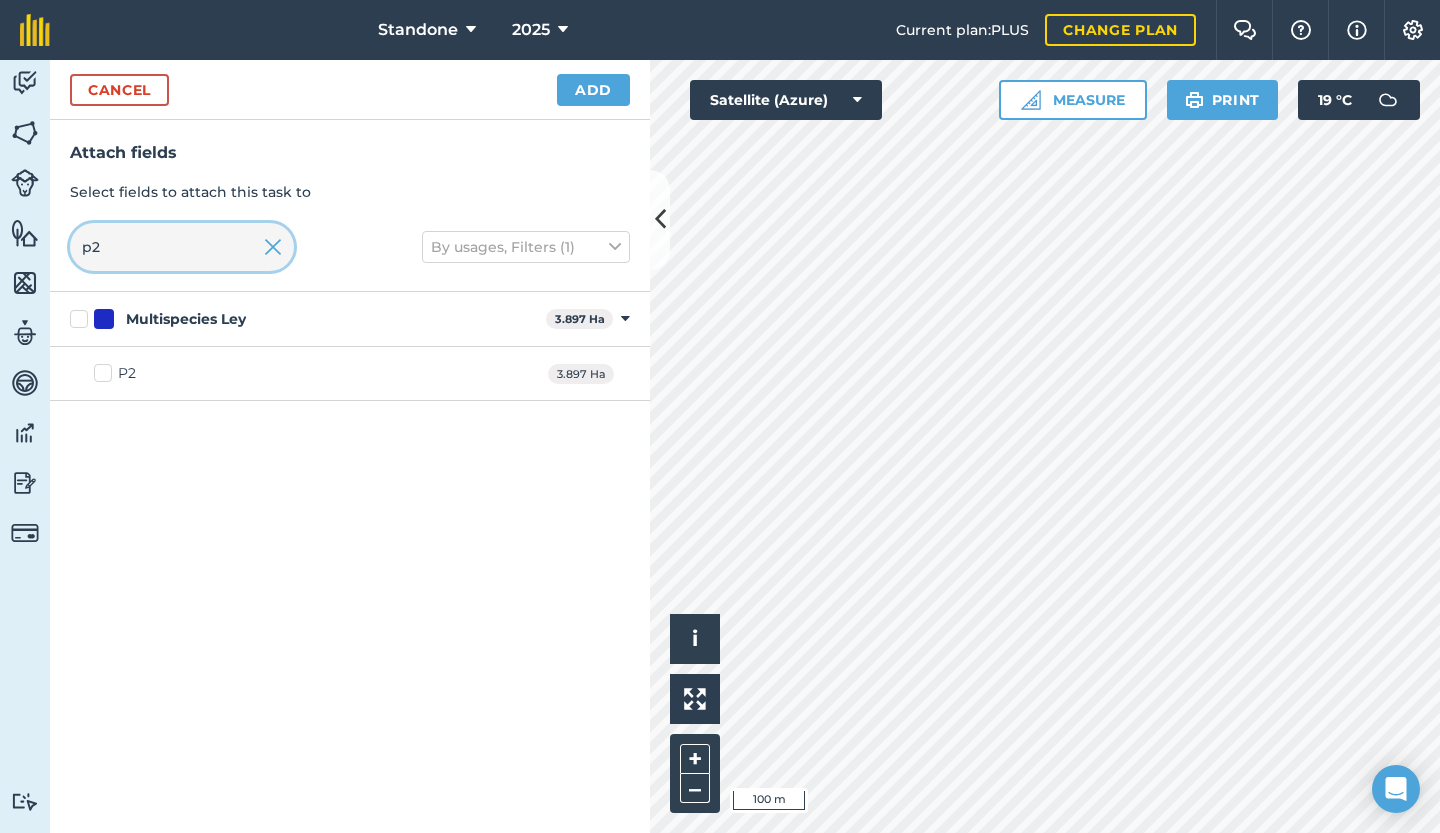 type on "p2" 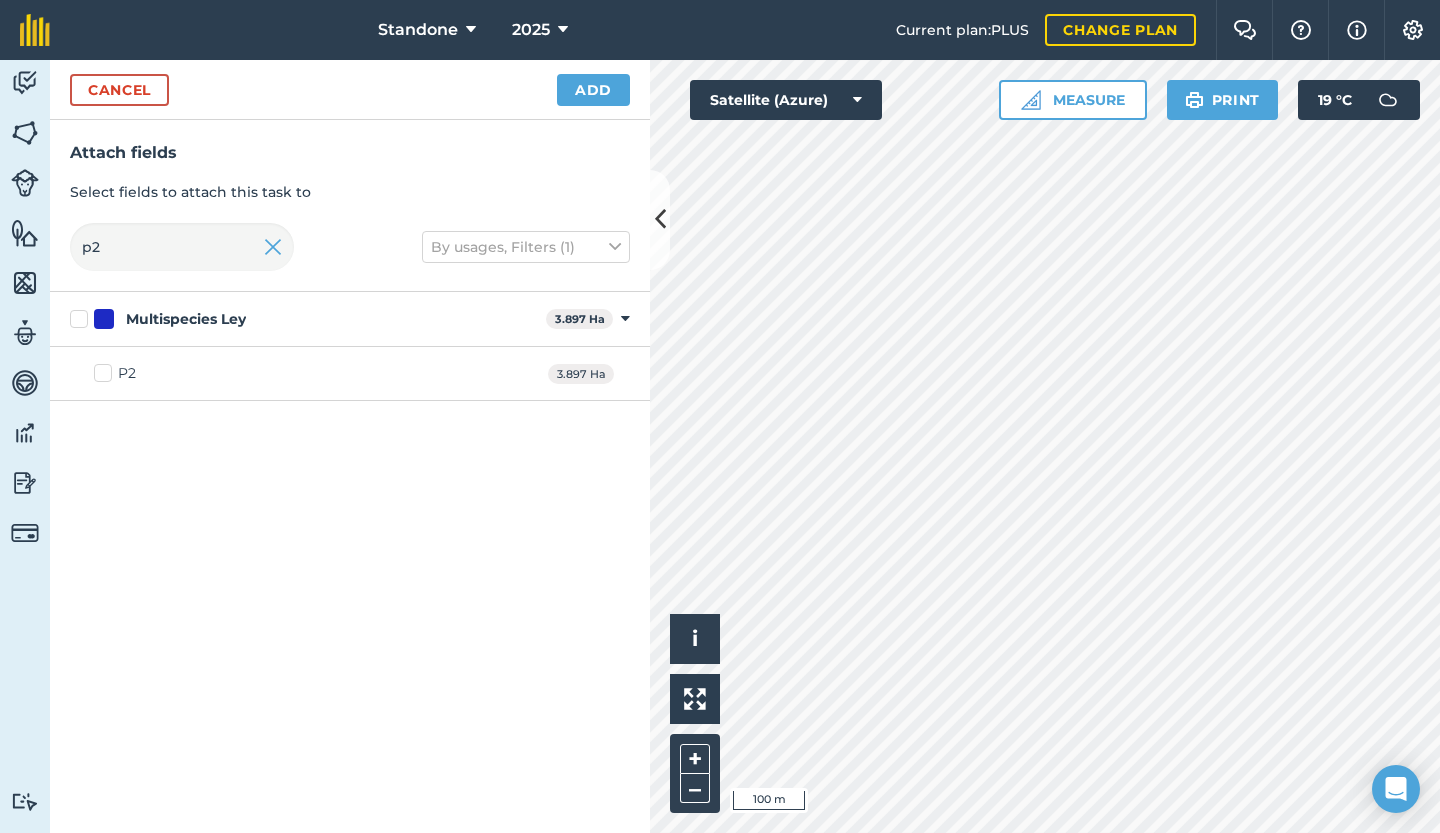 click on "P2" at bounding box center (115, 373) 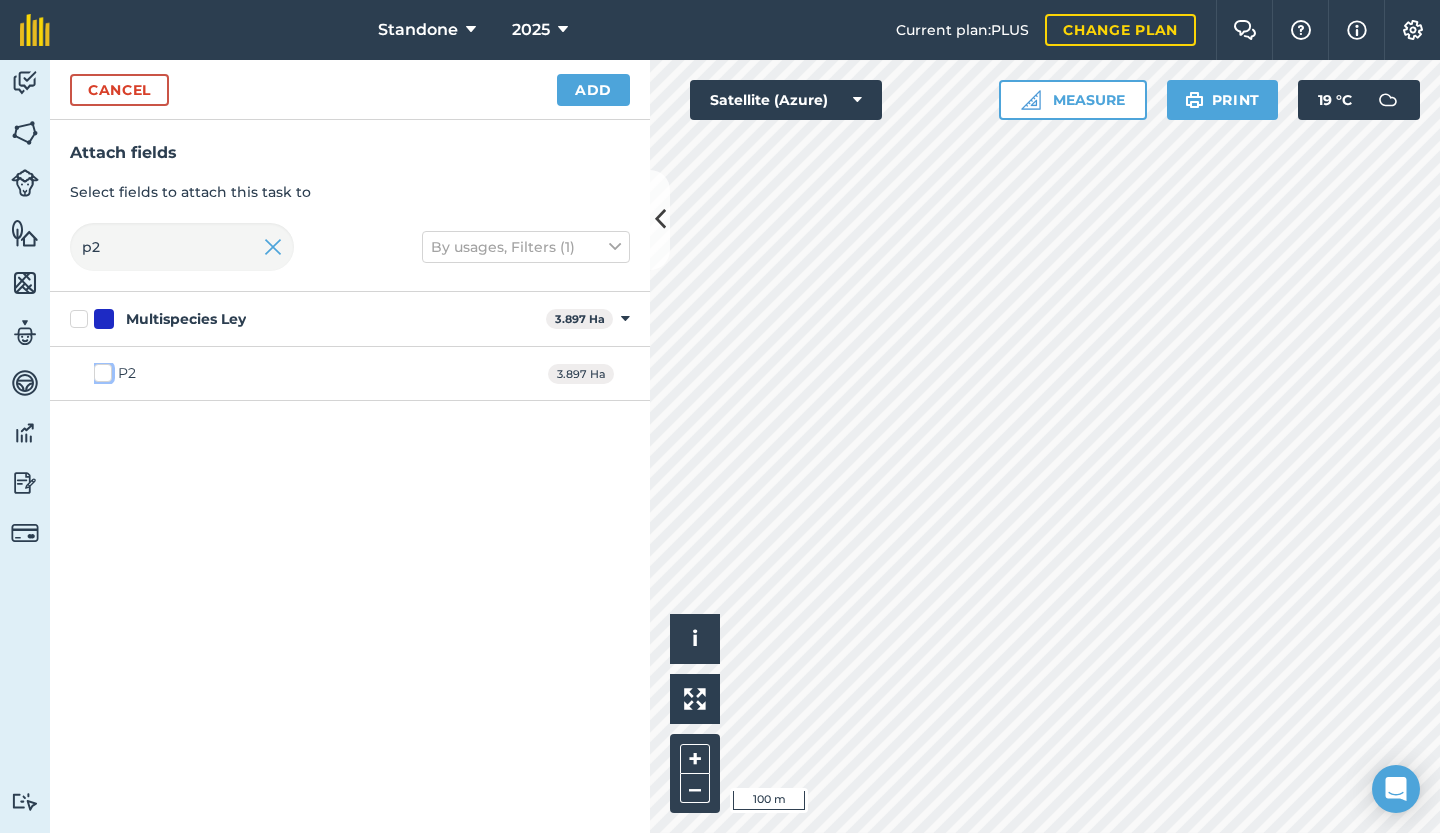 click on "P2" at bounding box center (100, 369) 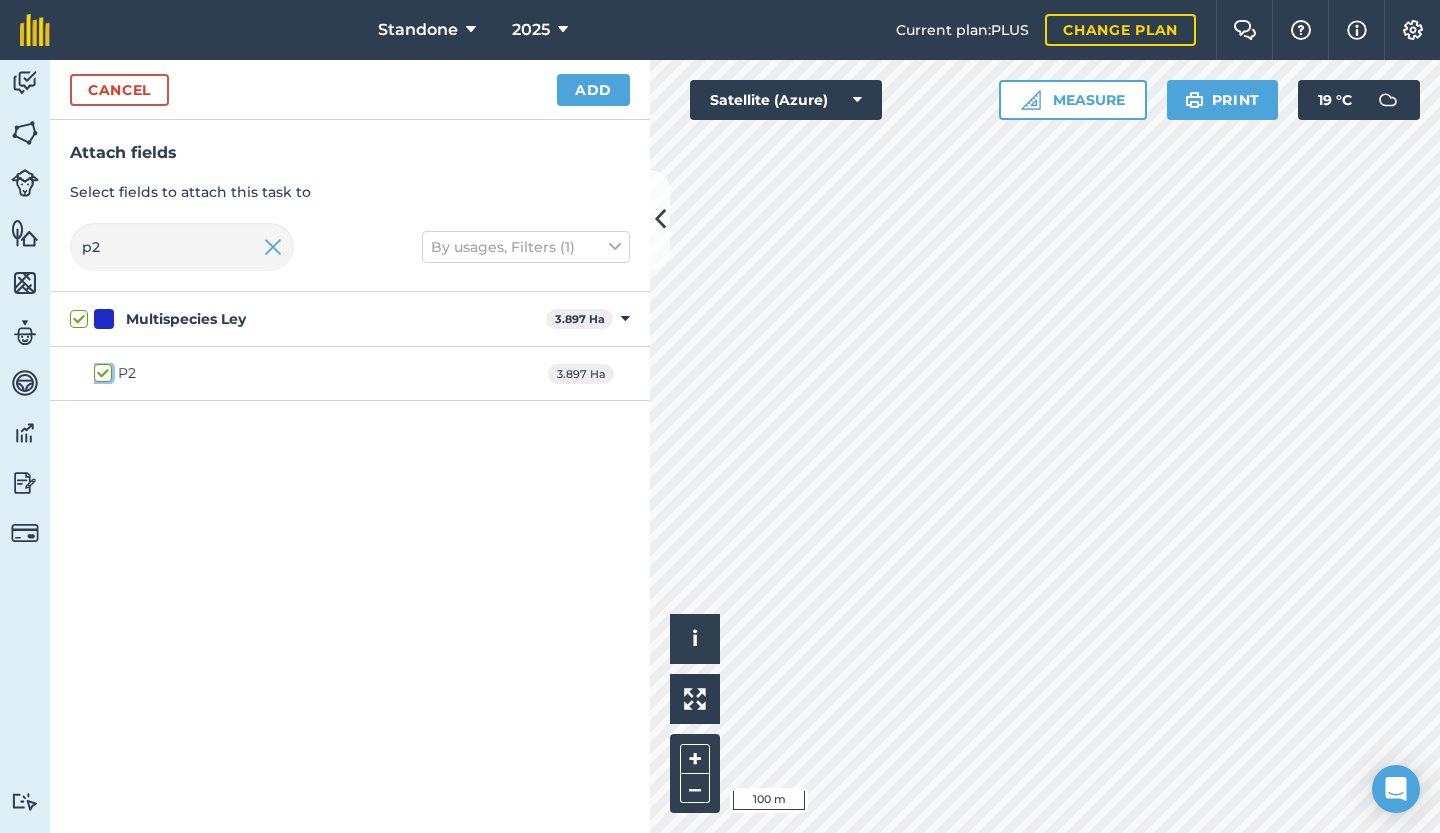 checkbox on "true" 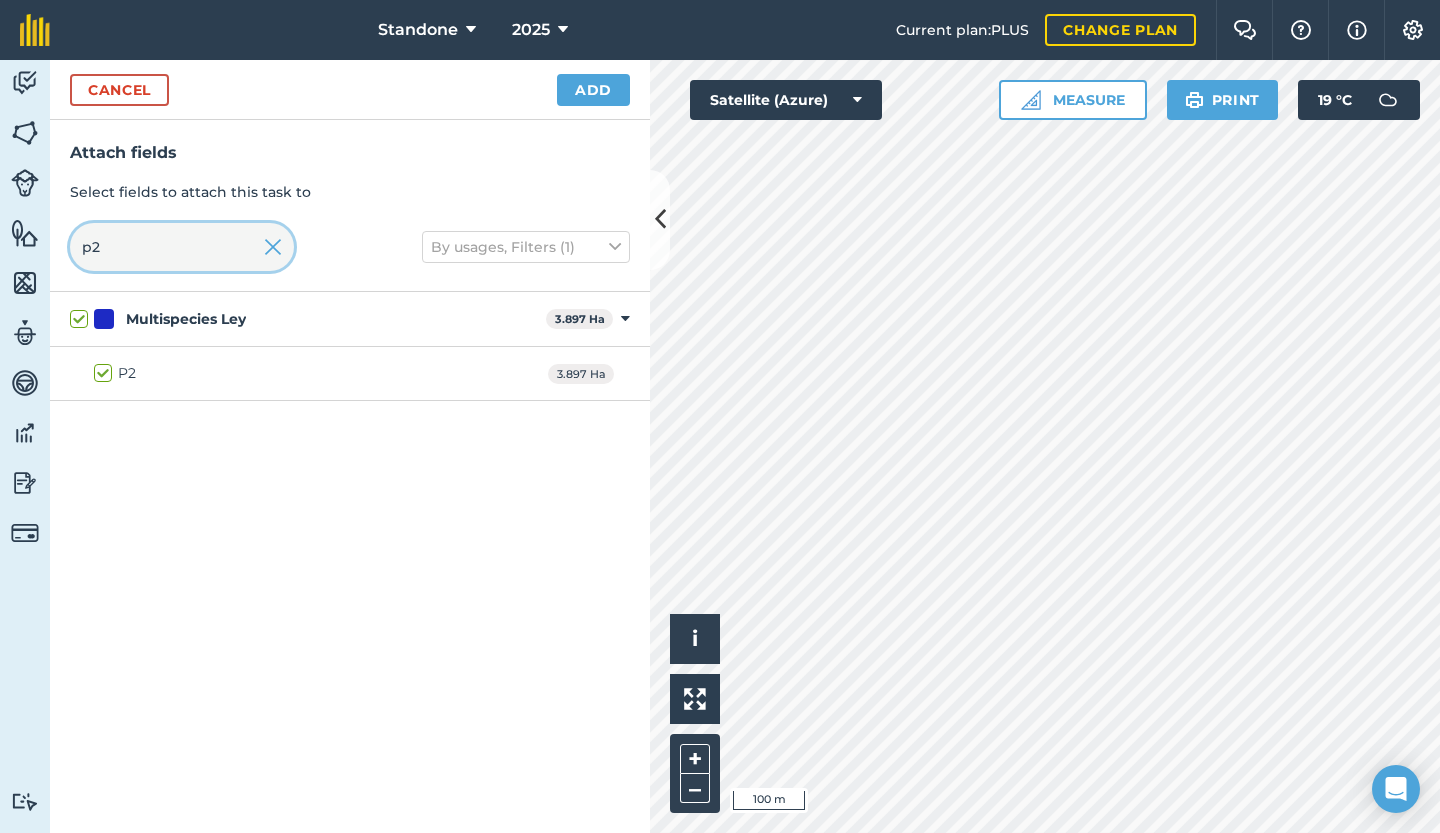 click on "p2" at bounding box center (182, 247) 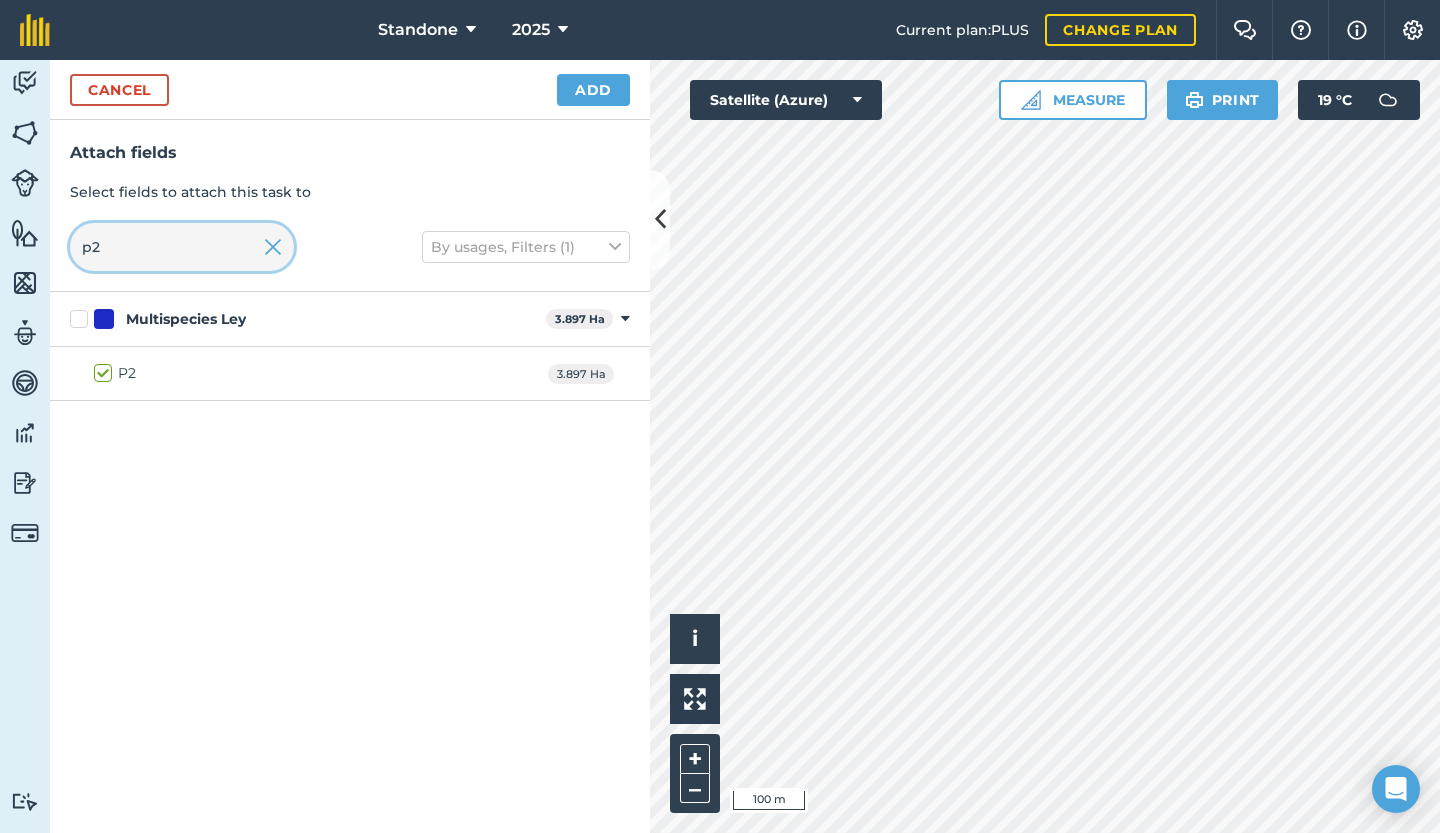 type on "p" 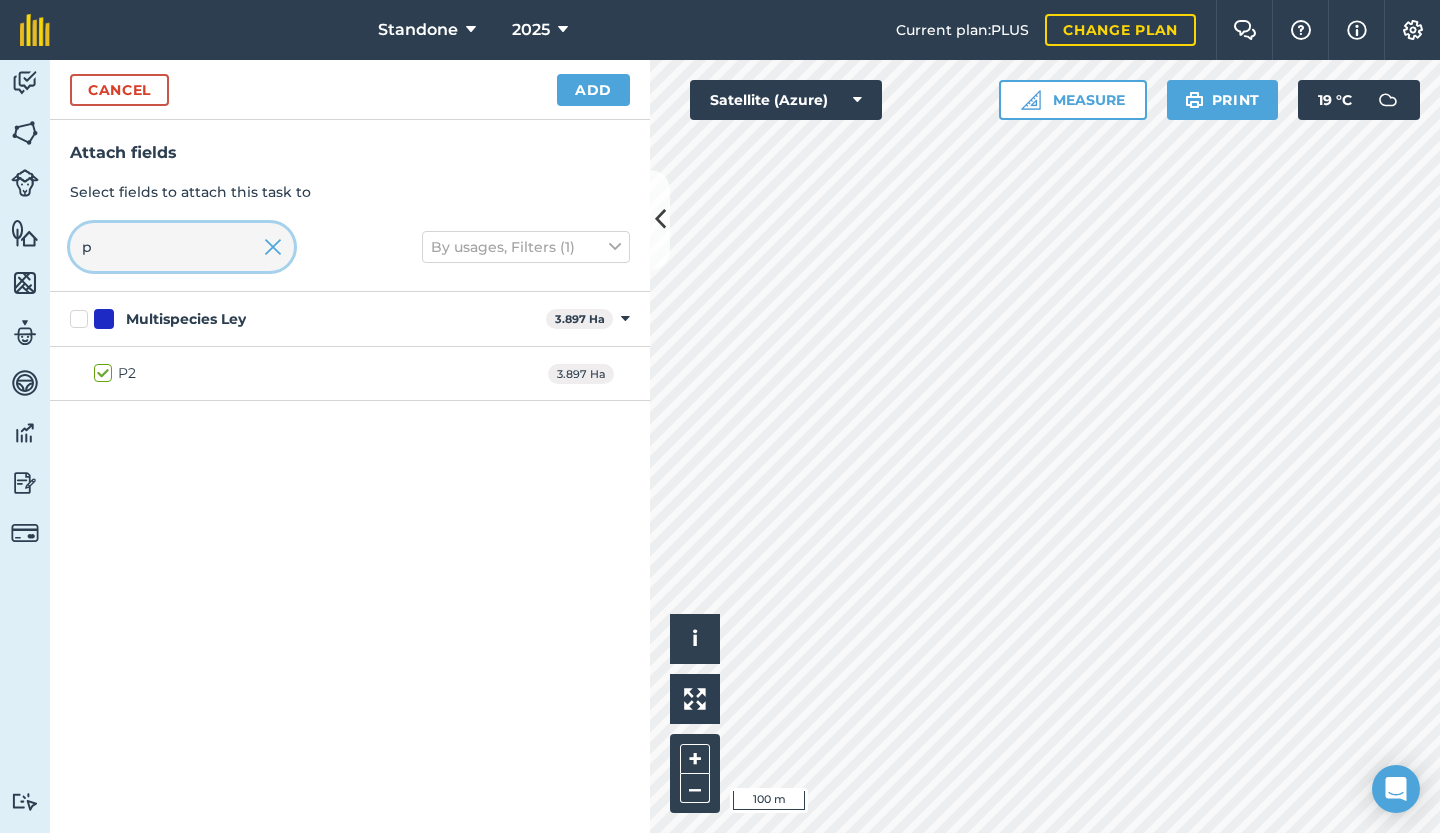 checkbox on "false" 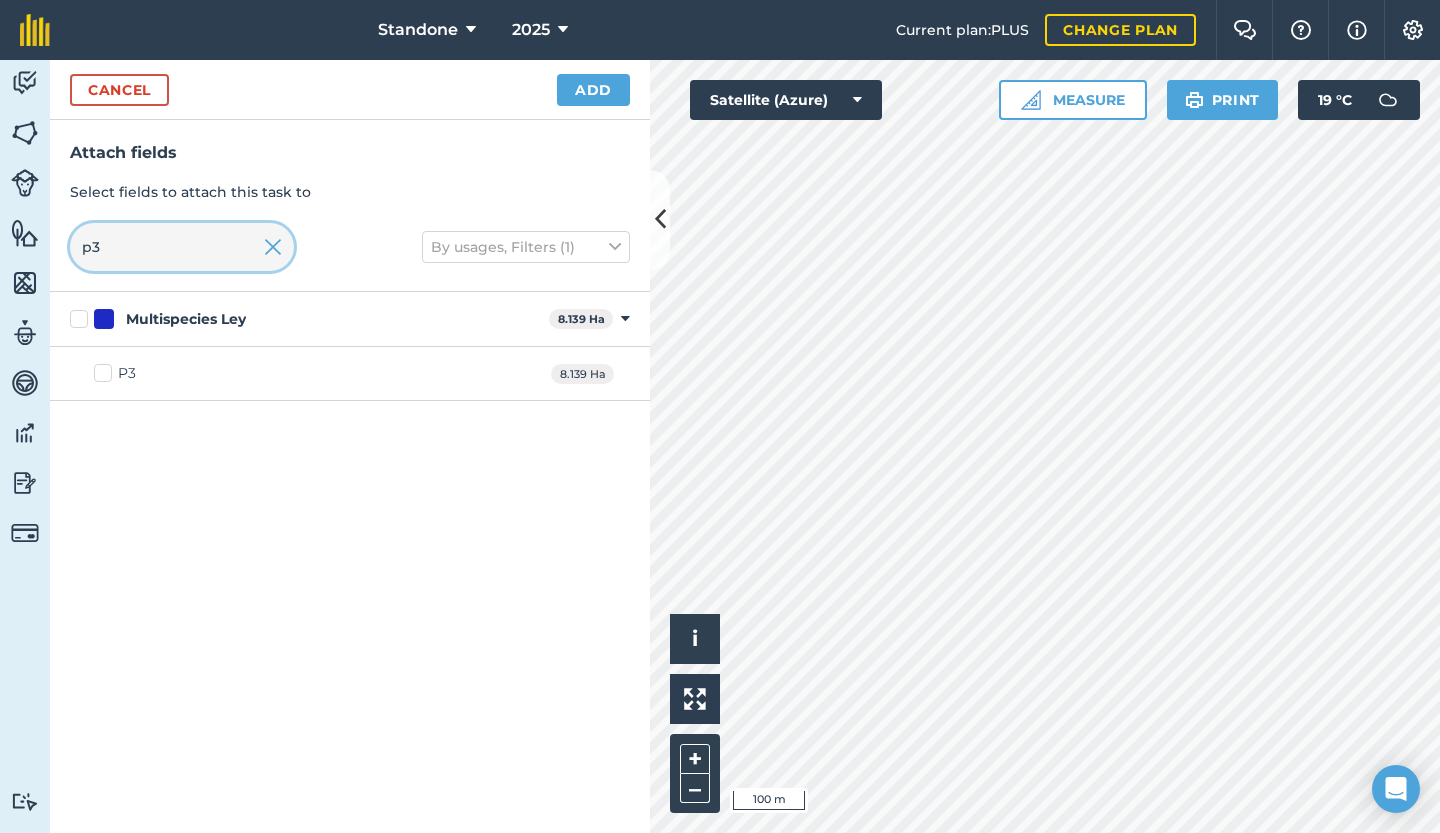 type on "p3" 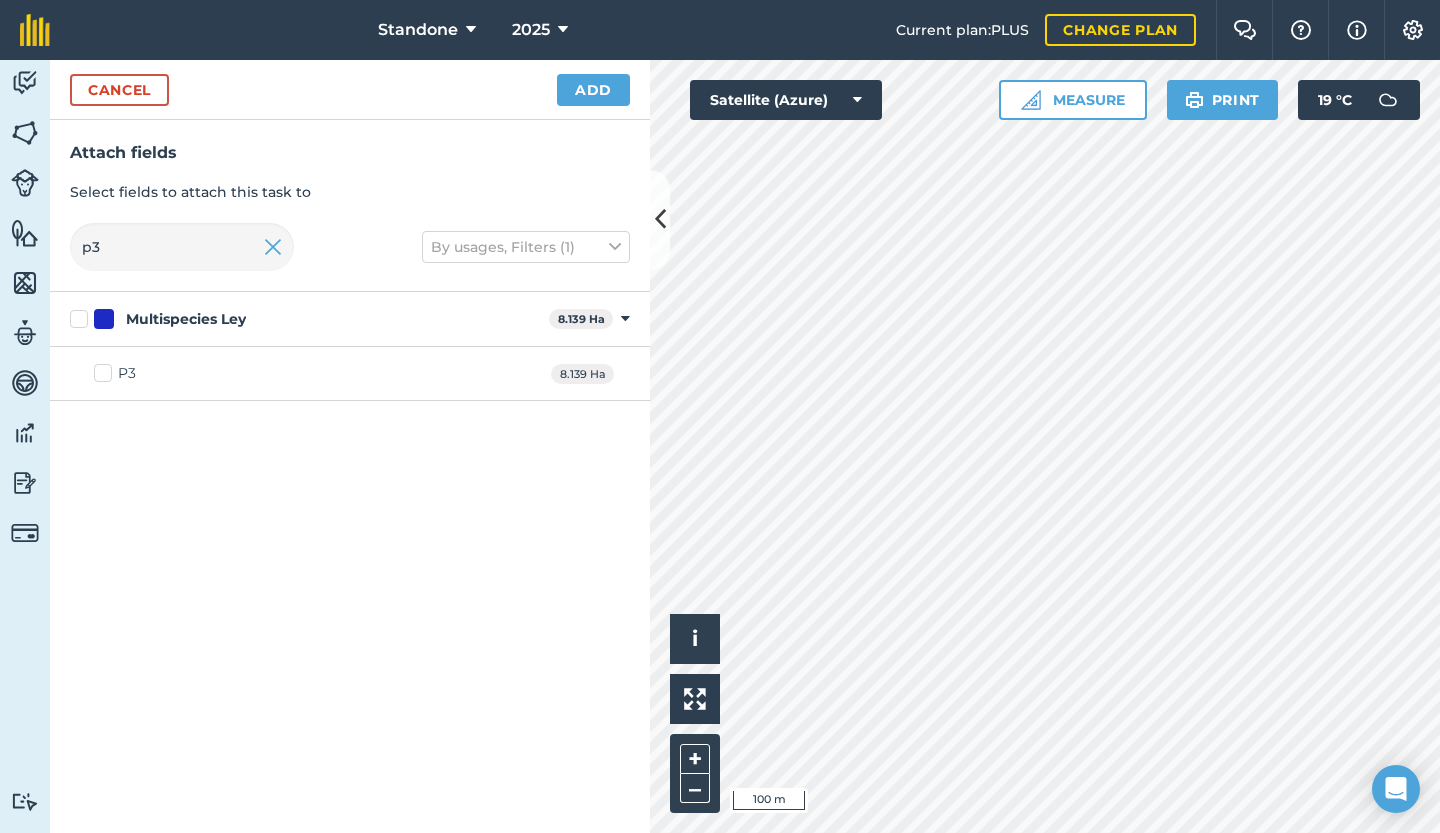 click on "P3" at bounding box center (115, 373) 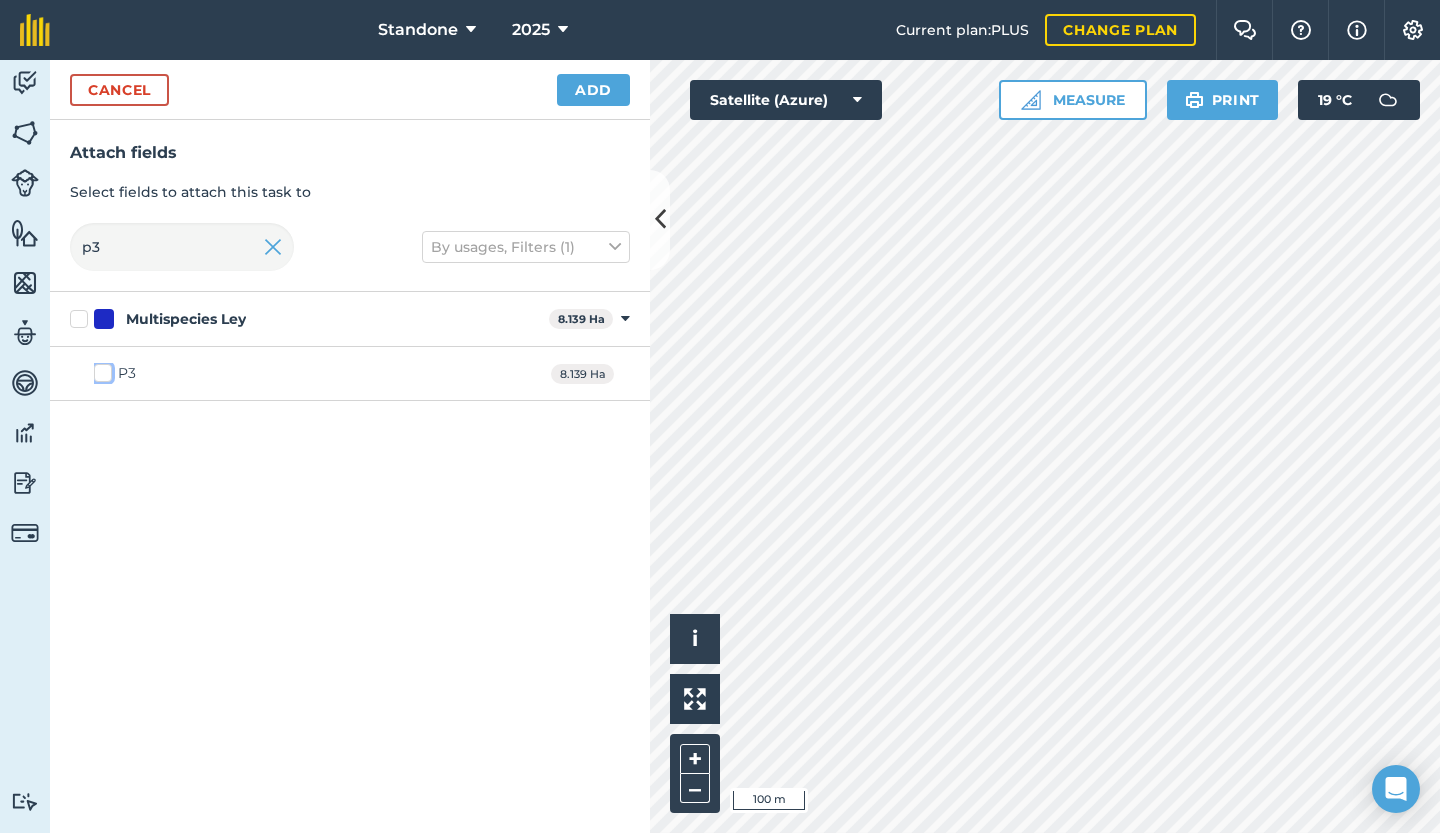 click on "P3" at bounding box center [100, 369] 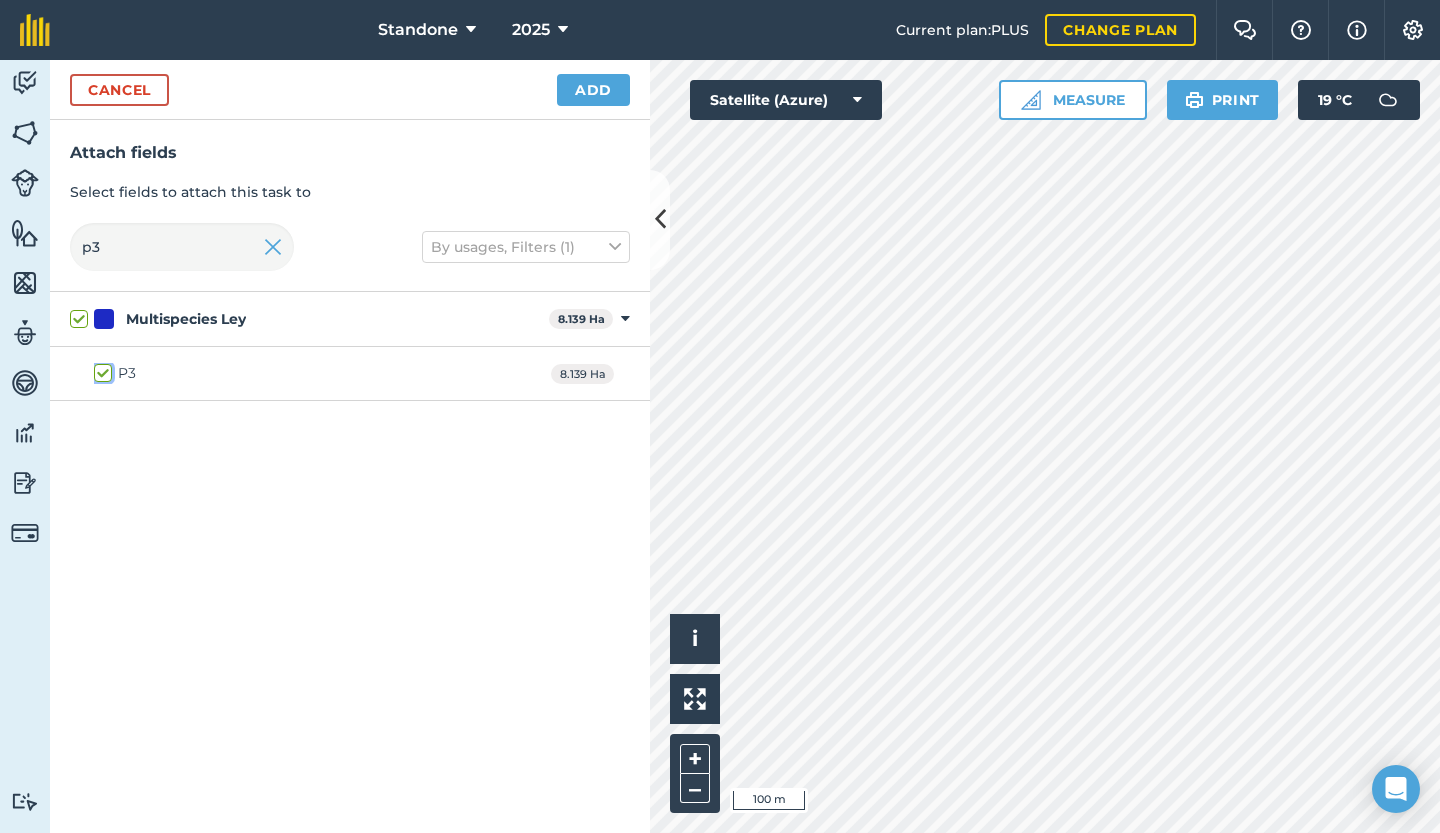 checkbox on "true" 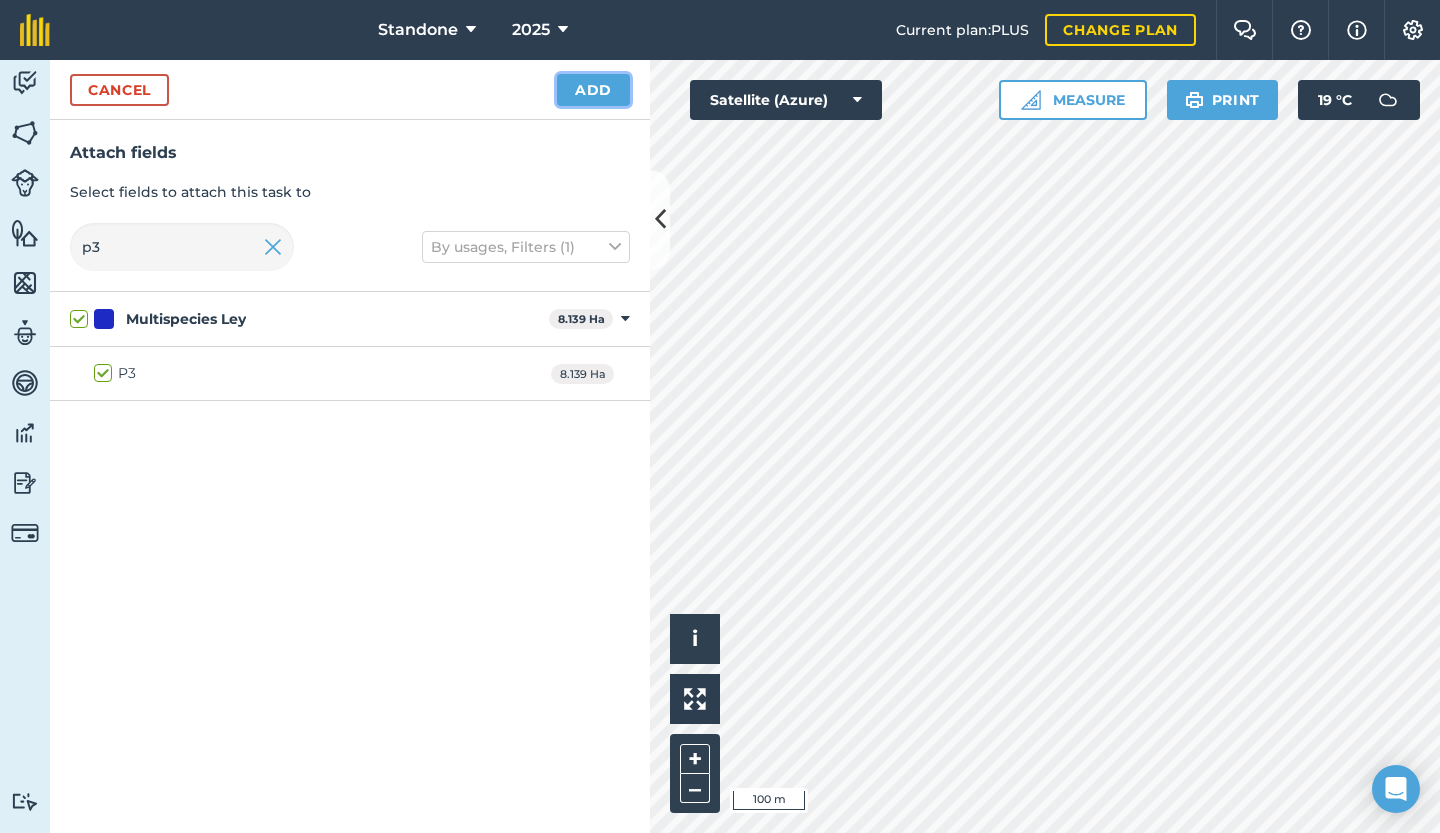 click on "Add" at bounding box center (593, 90) 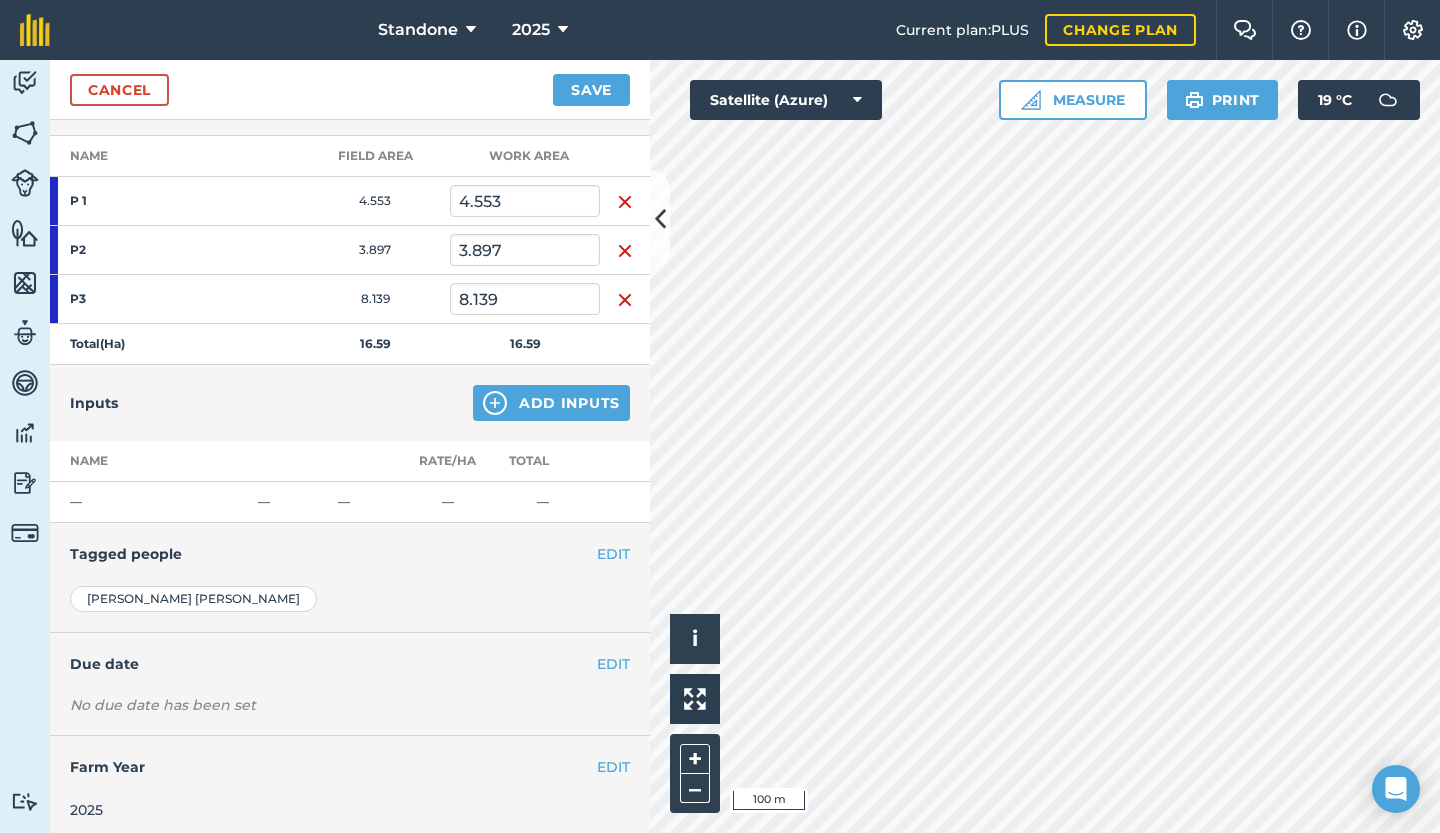 scroll, scrollTop: 275, scrollLeft: 0, axis: vertical 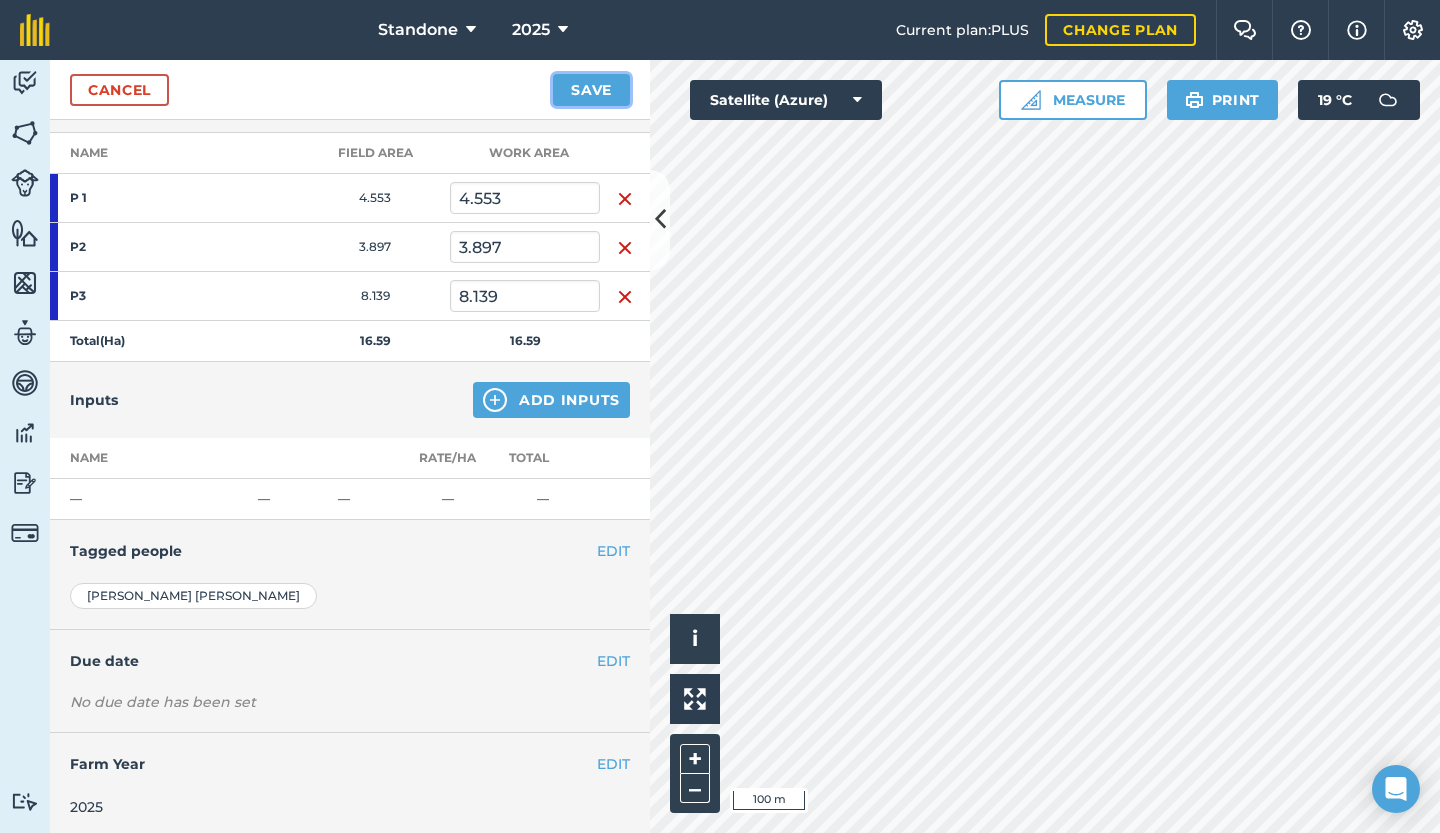 click on "Save" at bounding box center (591, 90) 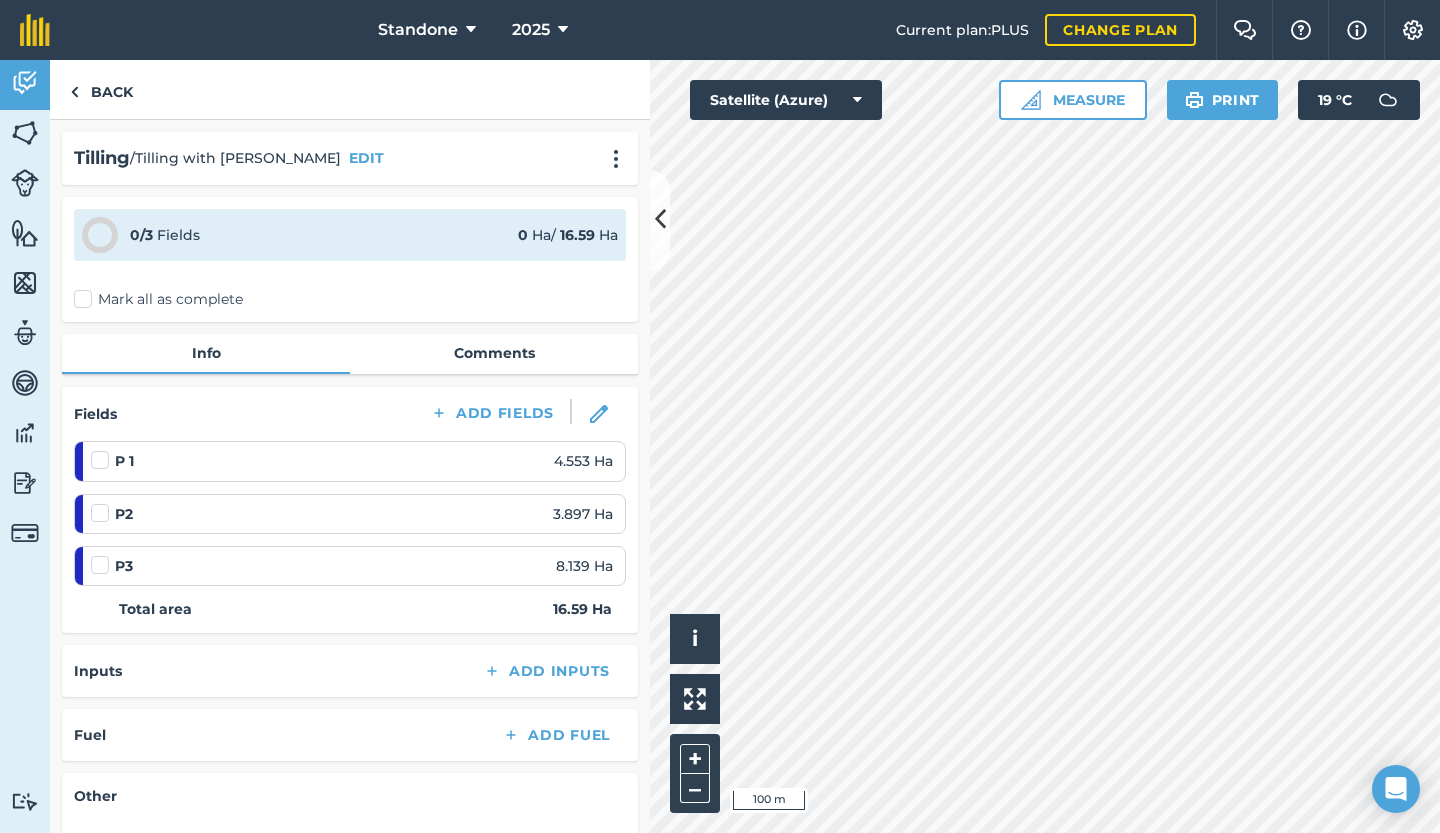 click on "Mark all as complete" at bounding box center [158, 299] 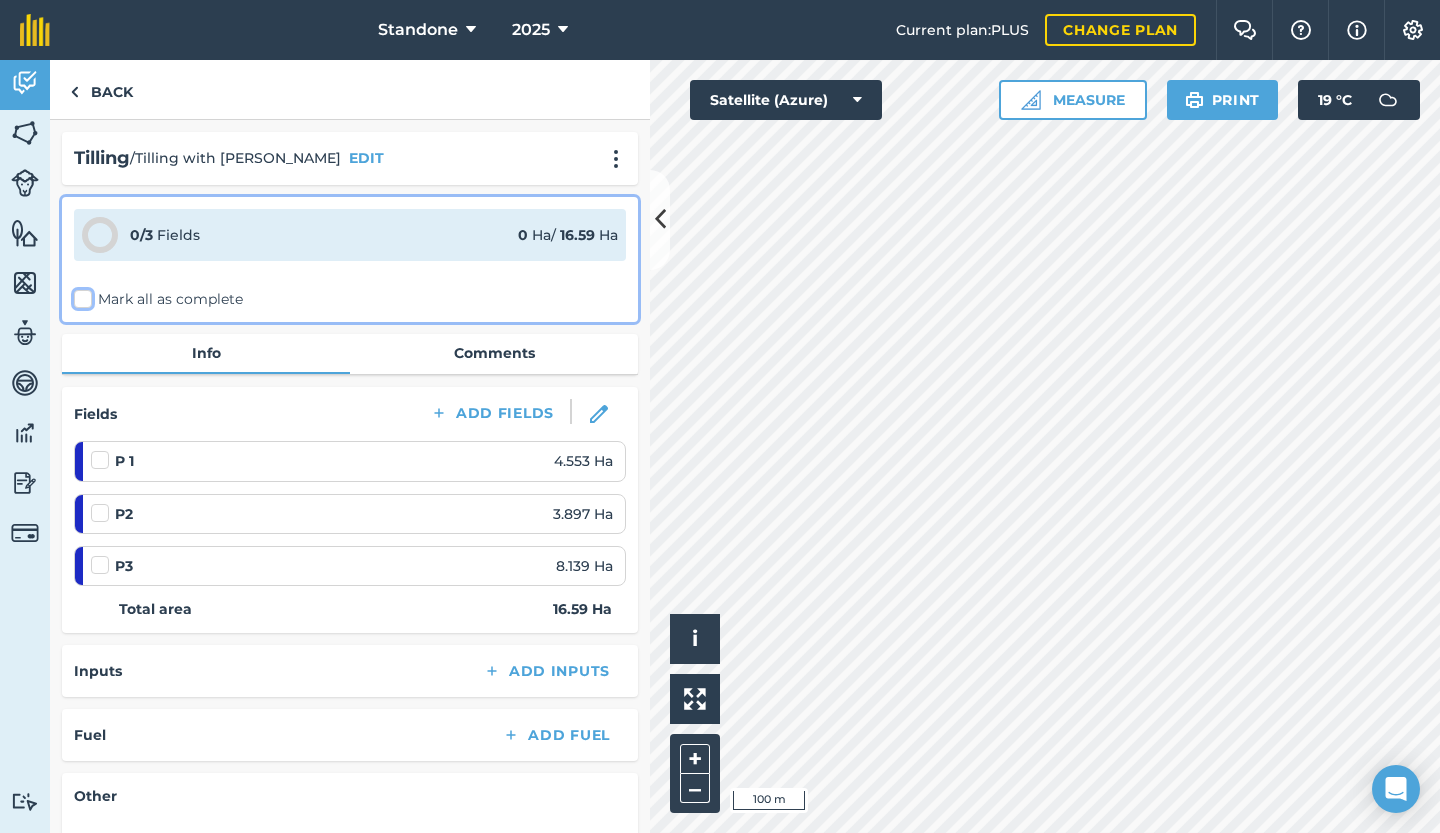 click on "Mark all as complete" at bounding box center (80, 295) 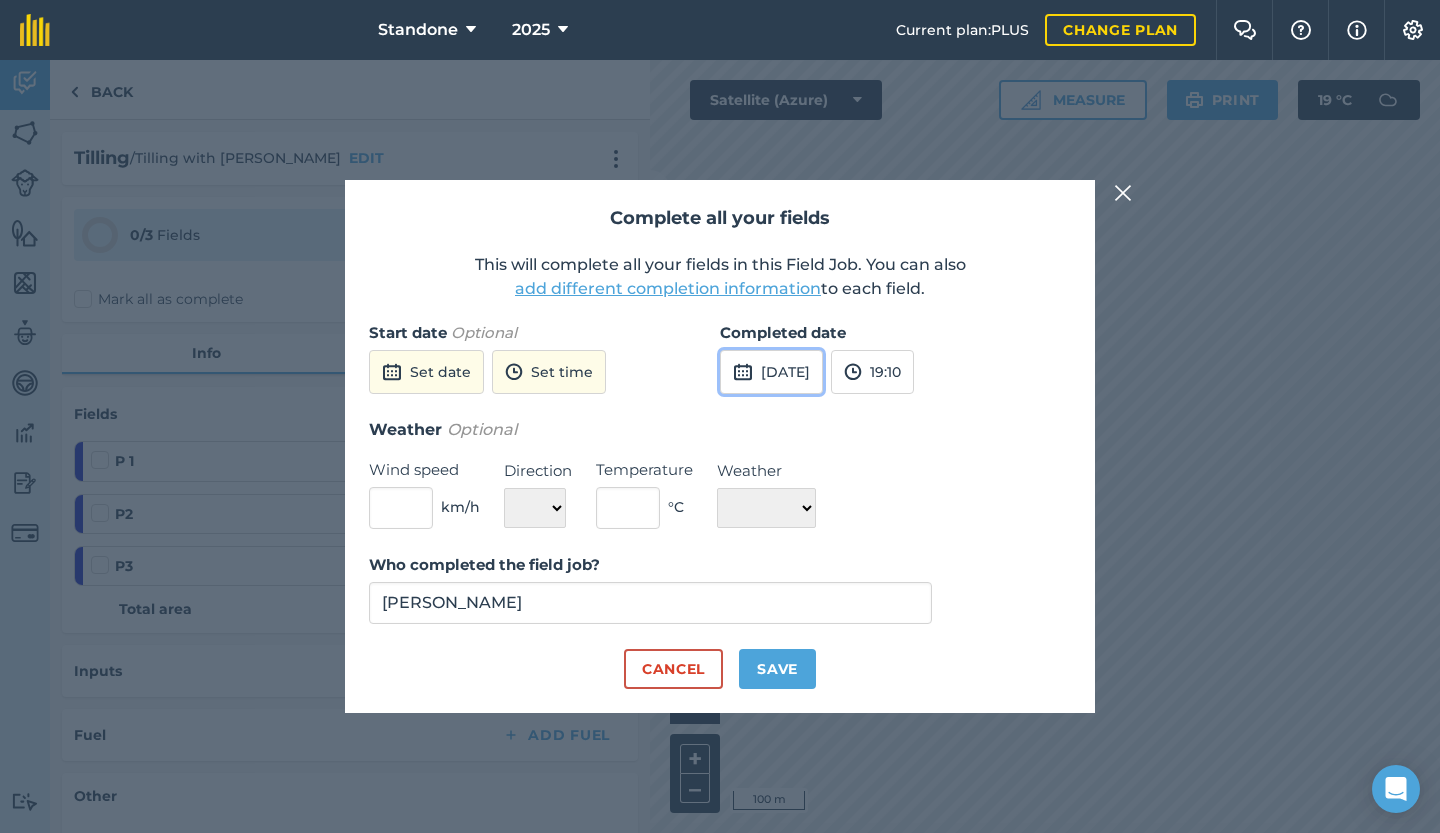 click on "[DATE]" at bounding box center [771, 372] 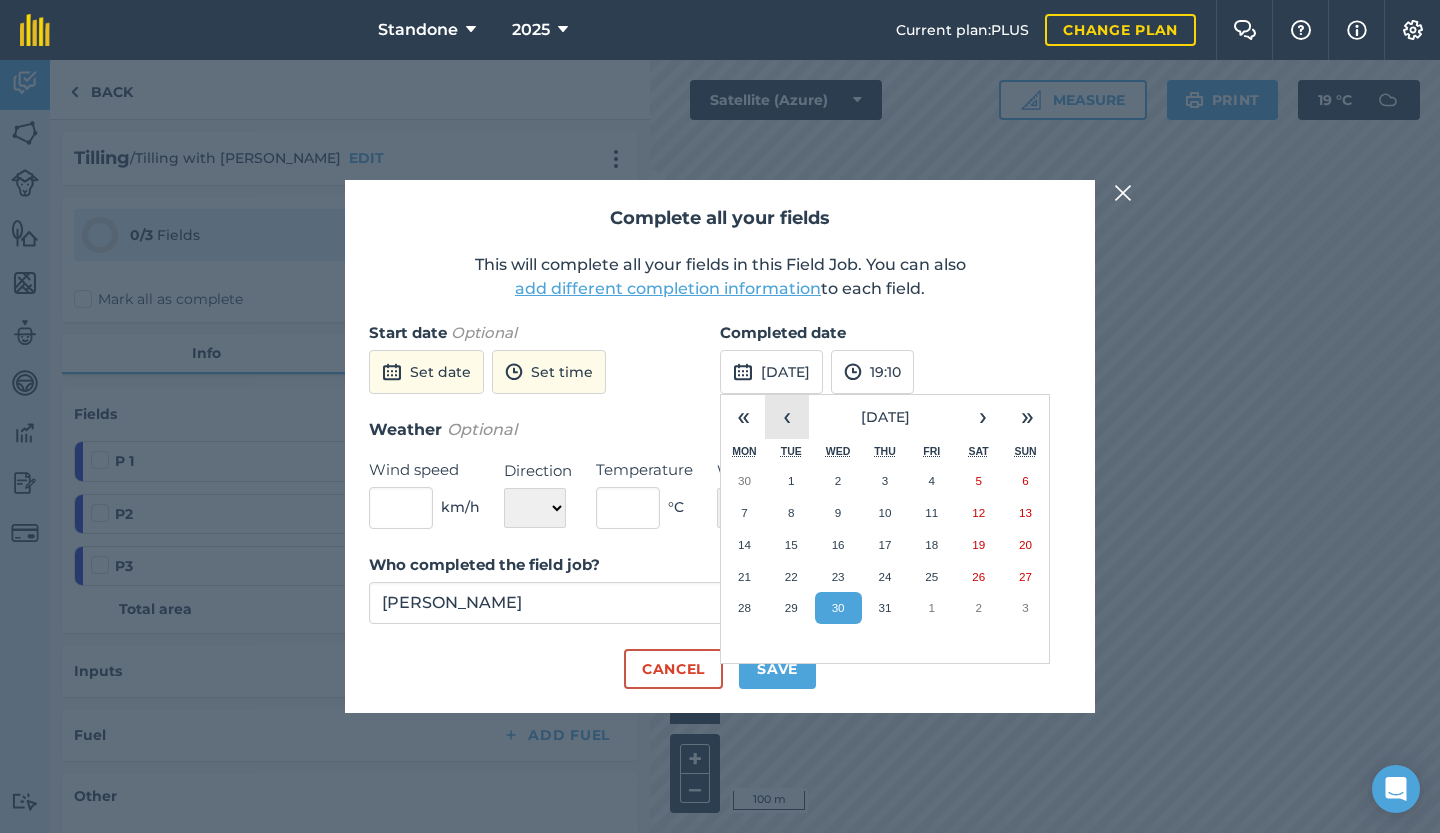 click on "‹" at bounding box center [787, 417] 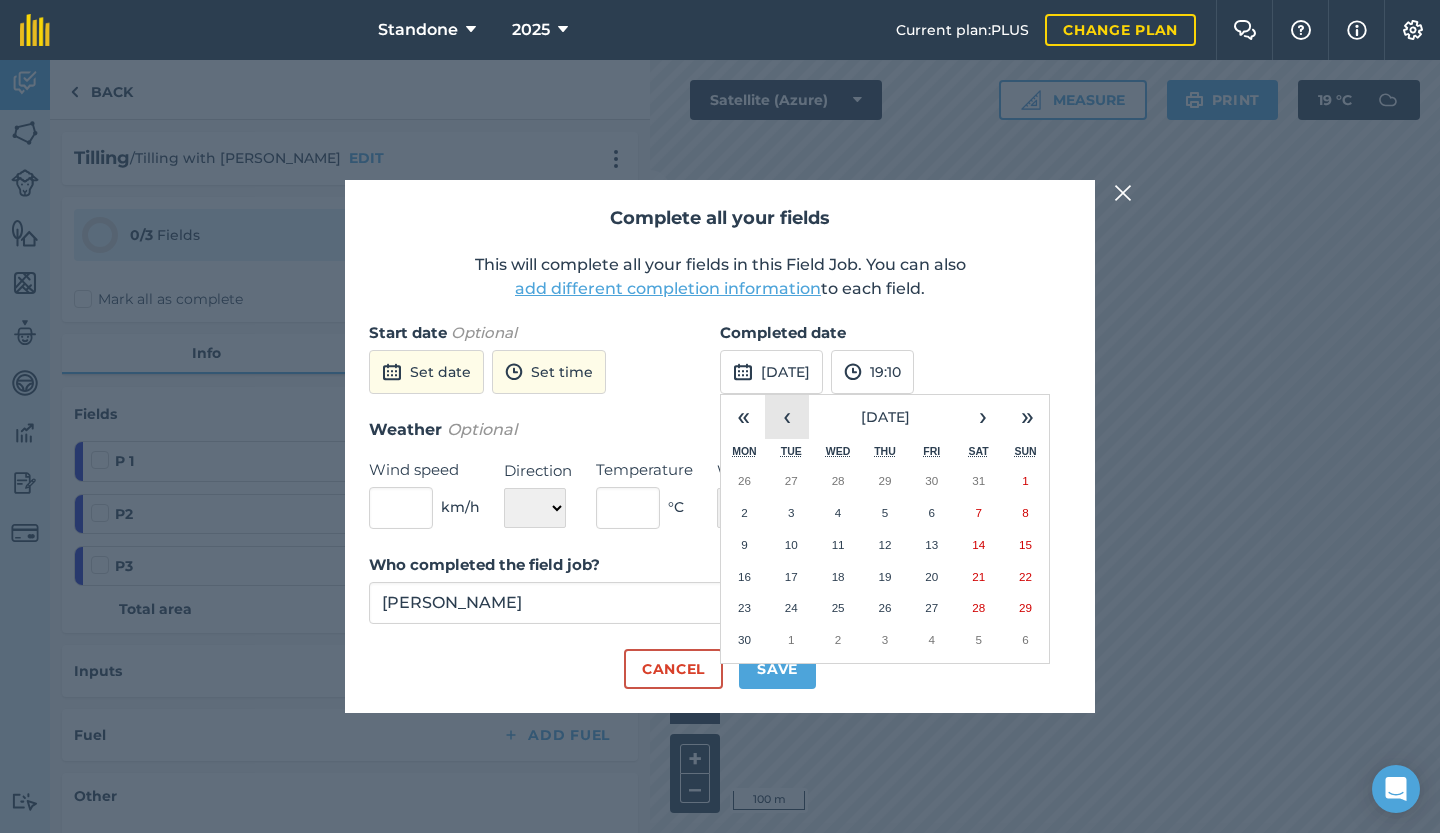 click on "‹" at bounding box center (787, 417) 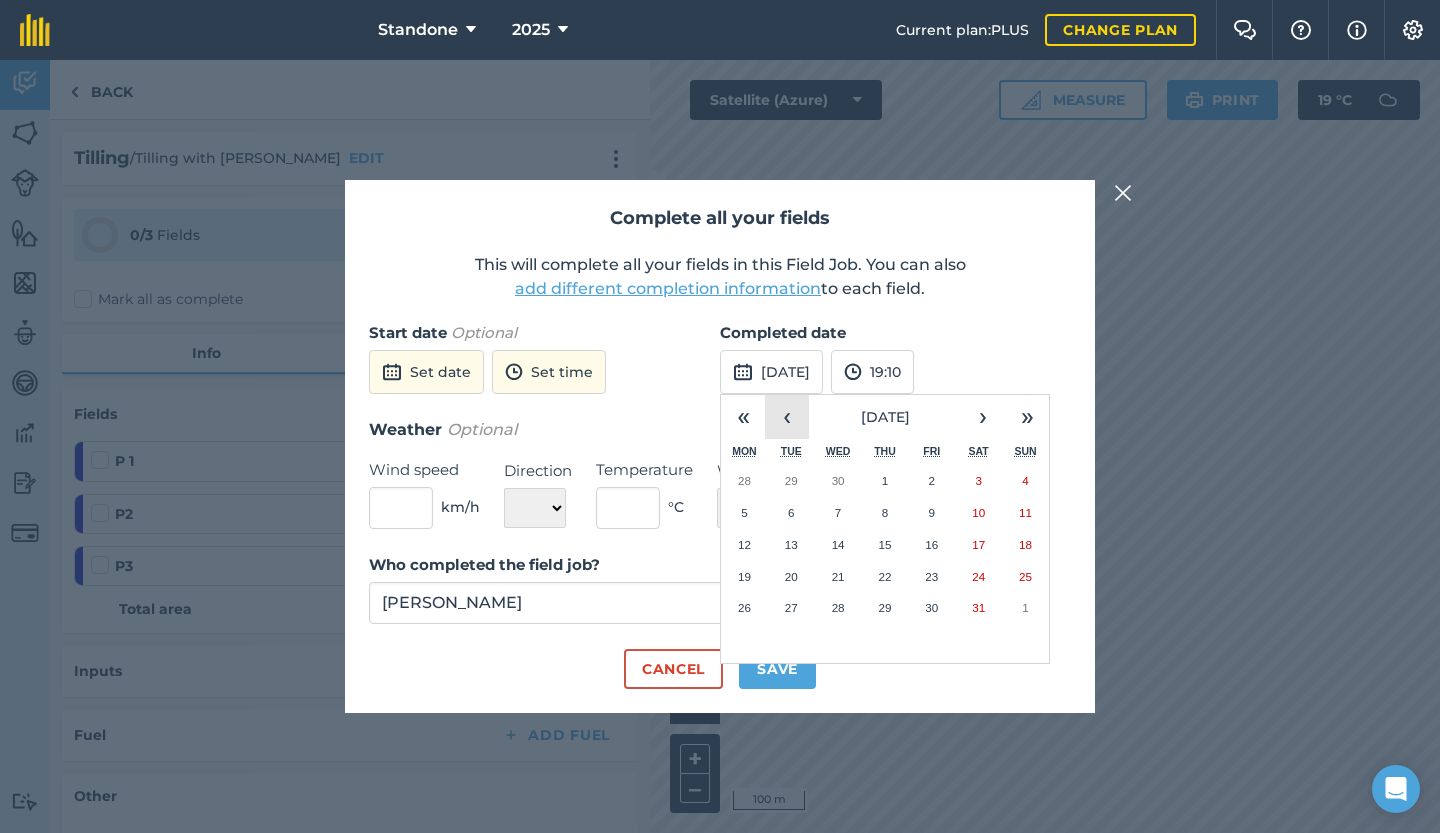 click on "‹" at bounding box center (787, 417) 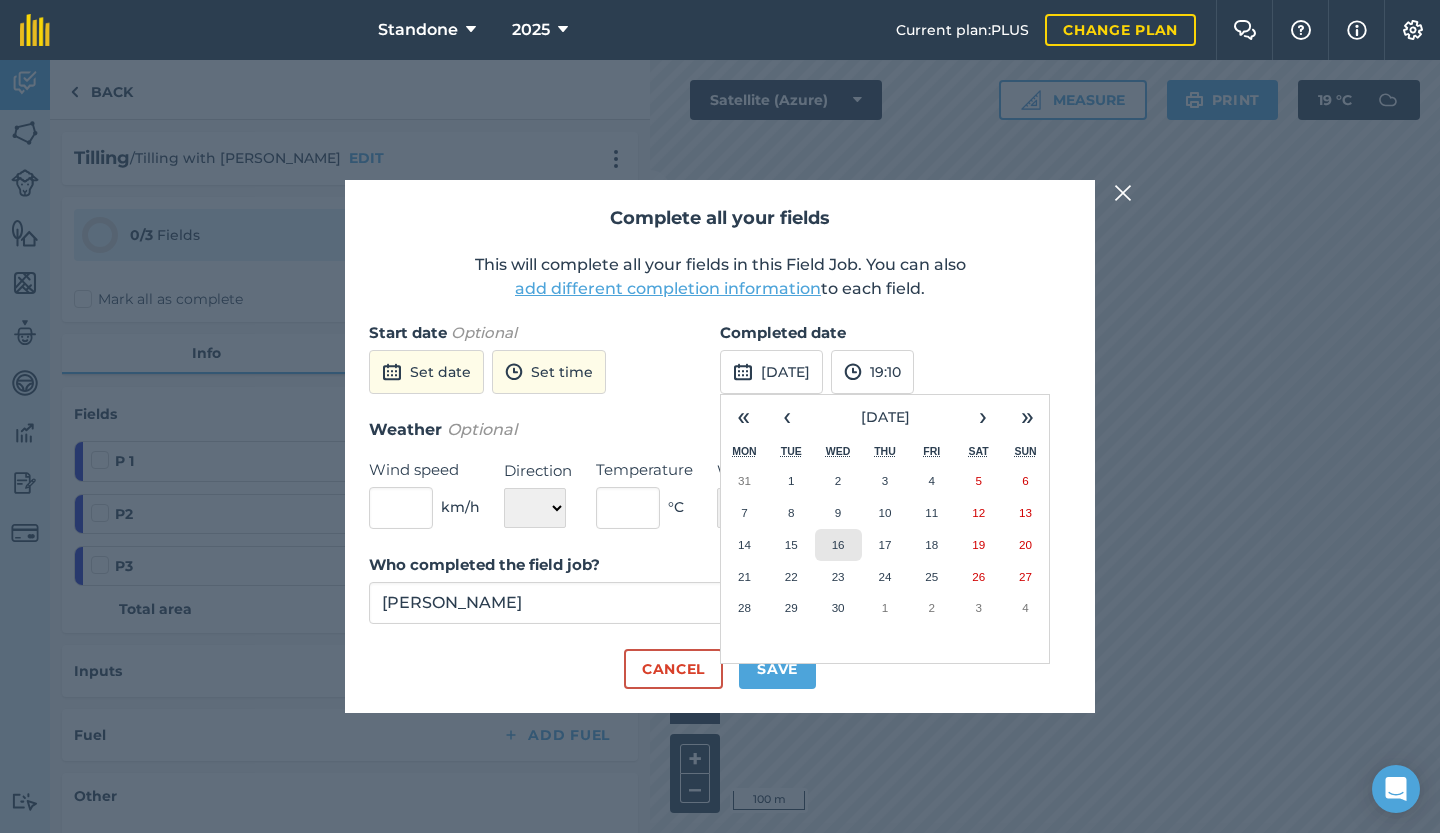 click on "16" at bounding box center [838, 545] 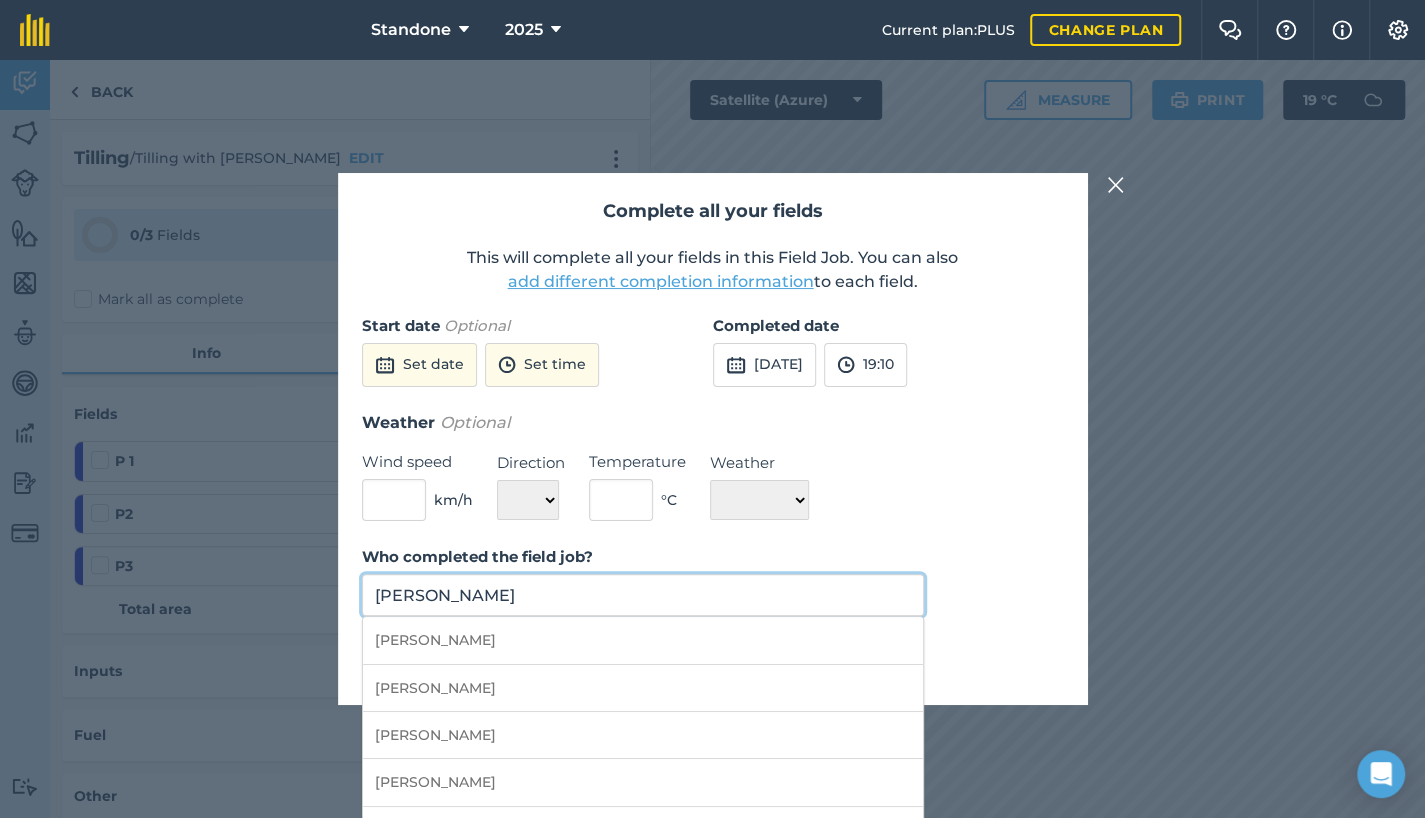 drag, startPoint x: 536, startPoint y: 605, endPoint x: 161, endPoint y: 602, distance: 375.012 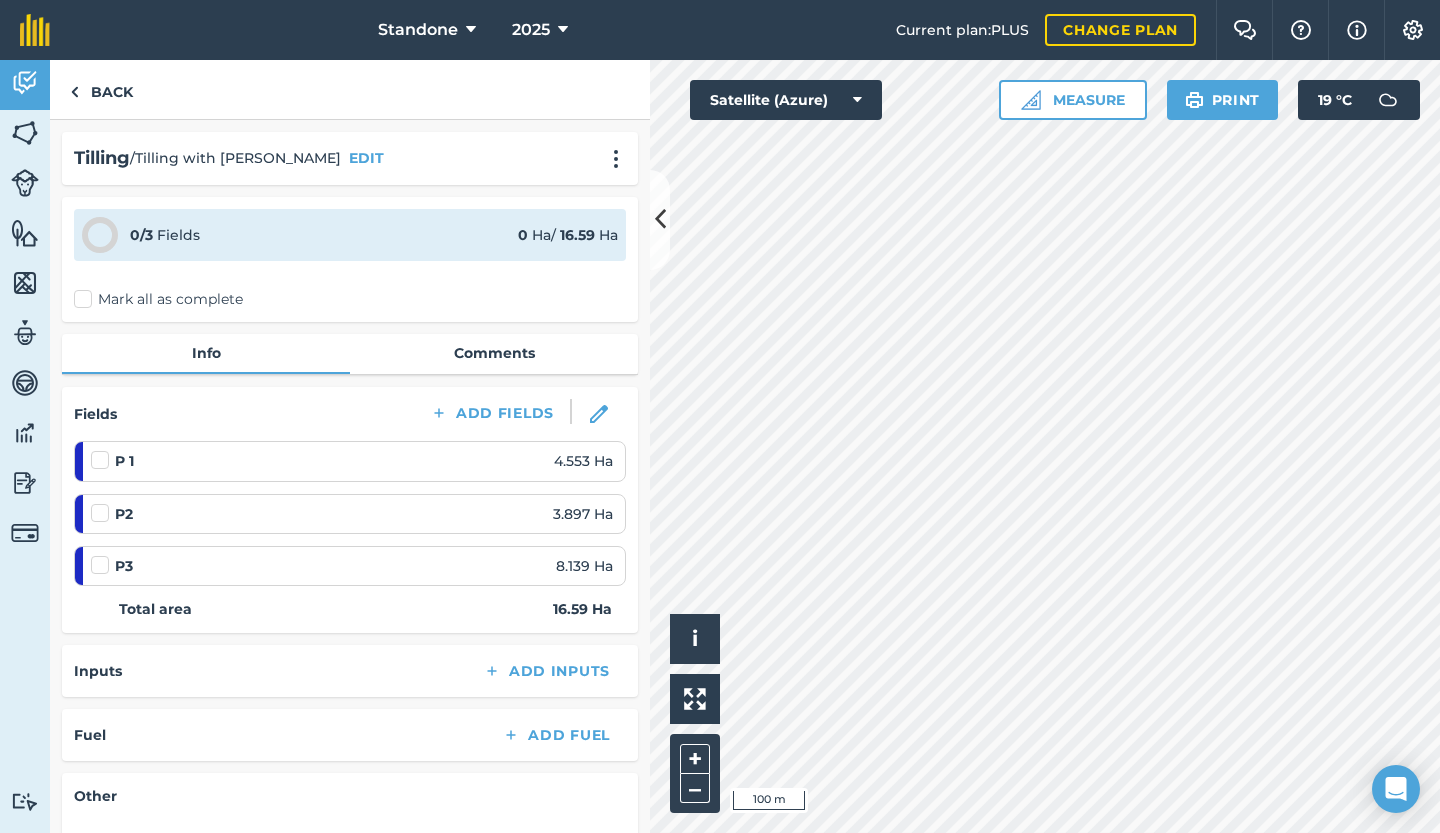 click on "Mark all as complete" at bounding box center (158, 299) 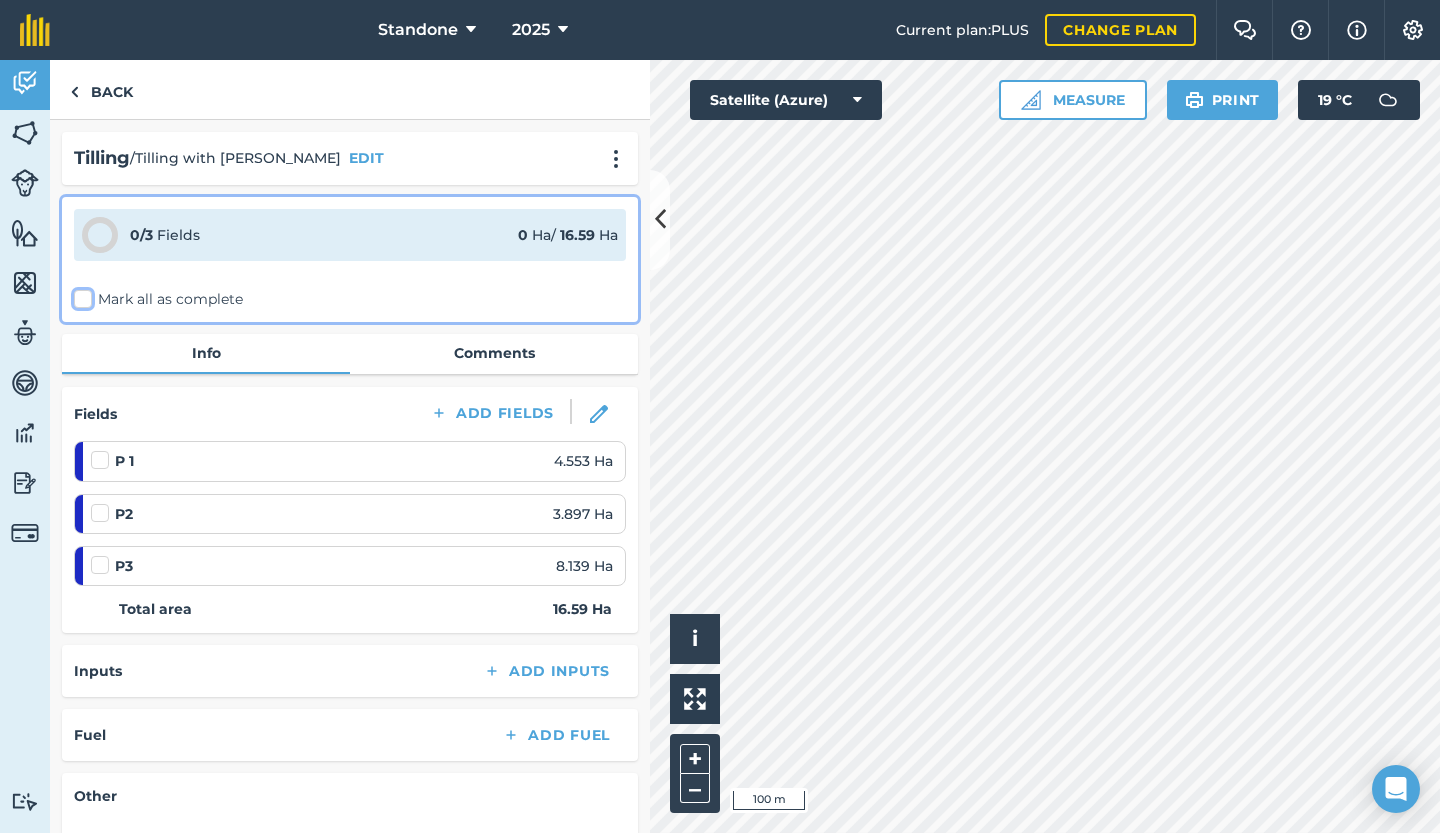 click on "Mark all as complete" at bounding box center (80, 295) 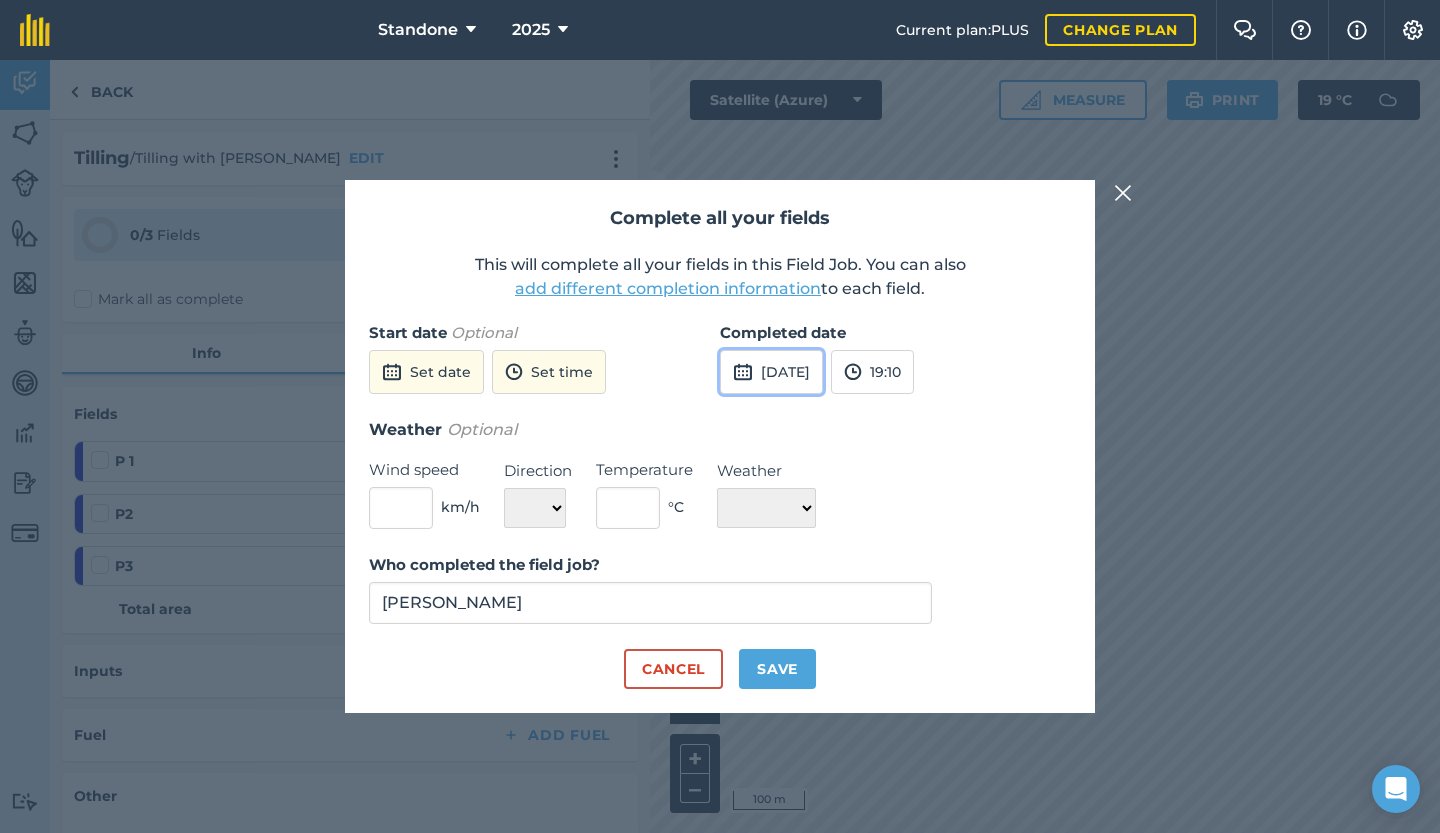 click on "[DATE]" at bounding box center [771, 372] 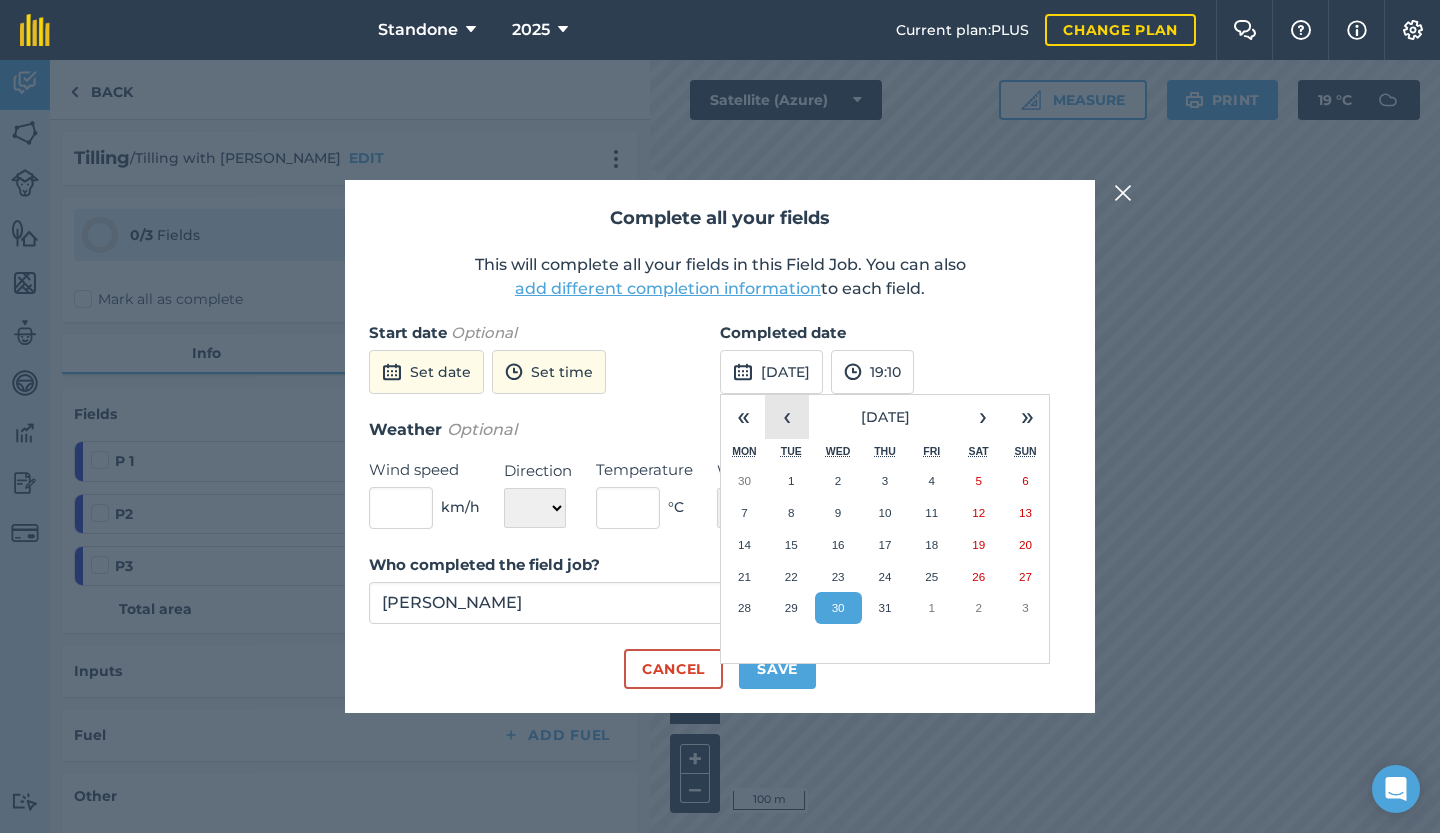 click on "‹" at bounding box center [787, 417] 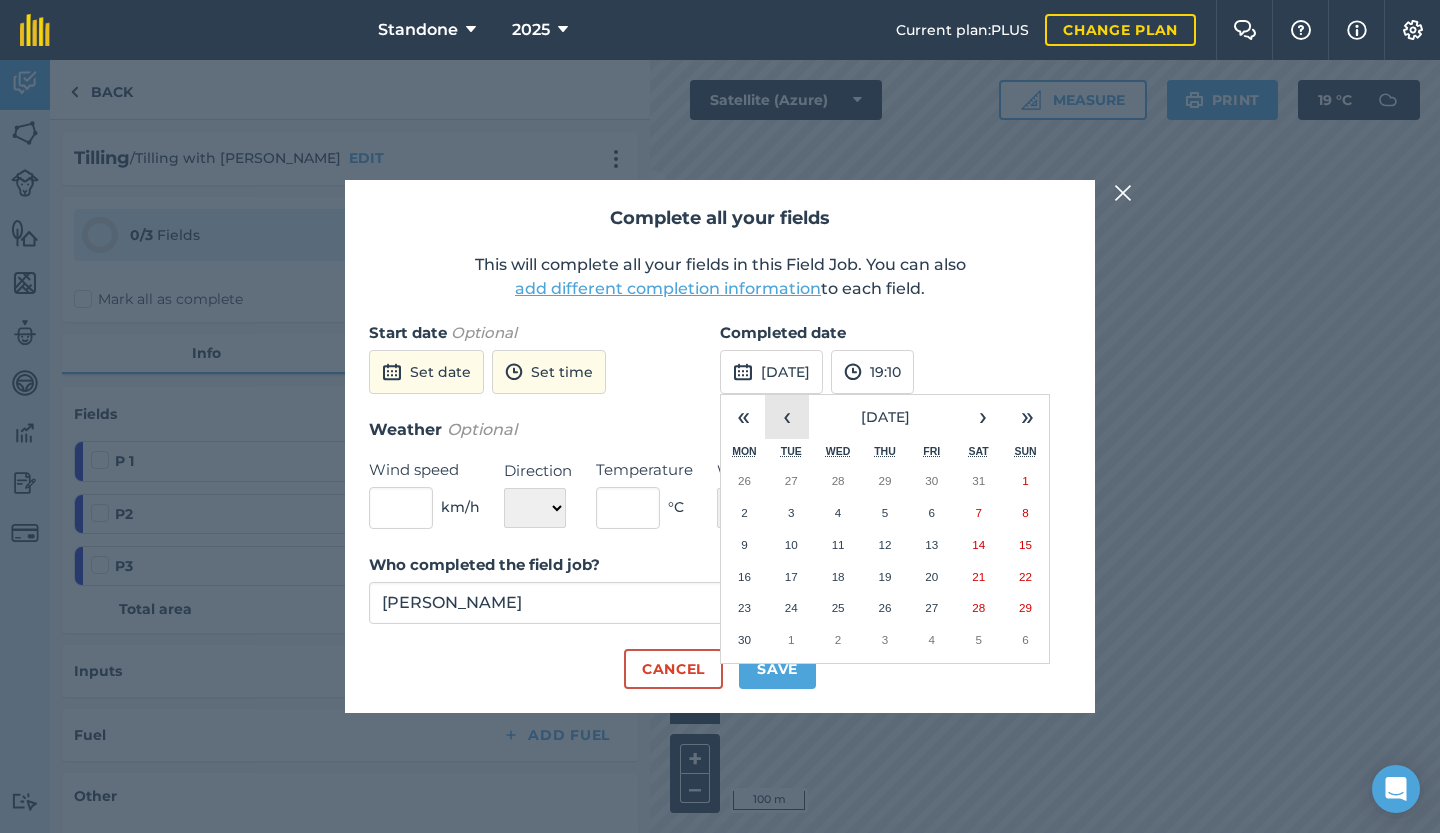 click on "‹" at bounding box center (787, 417) 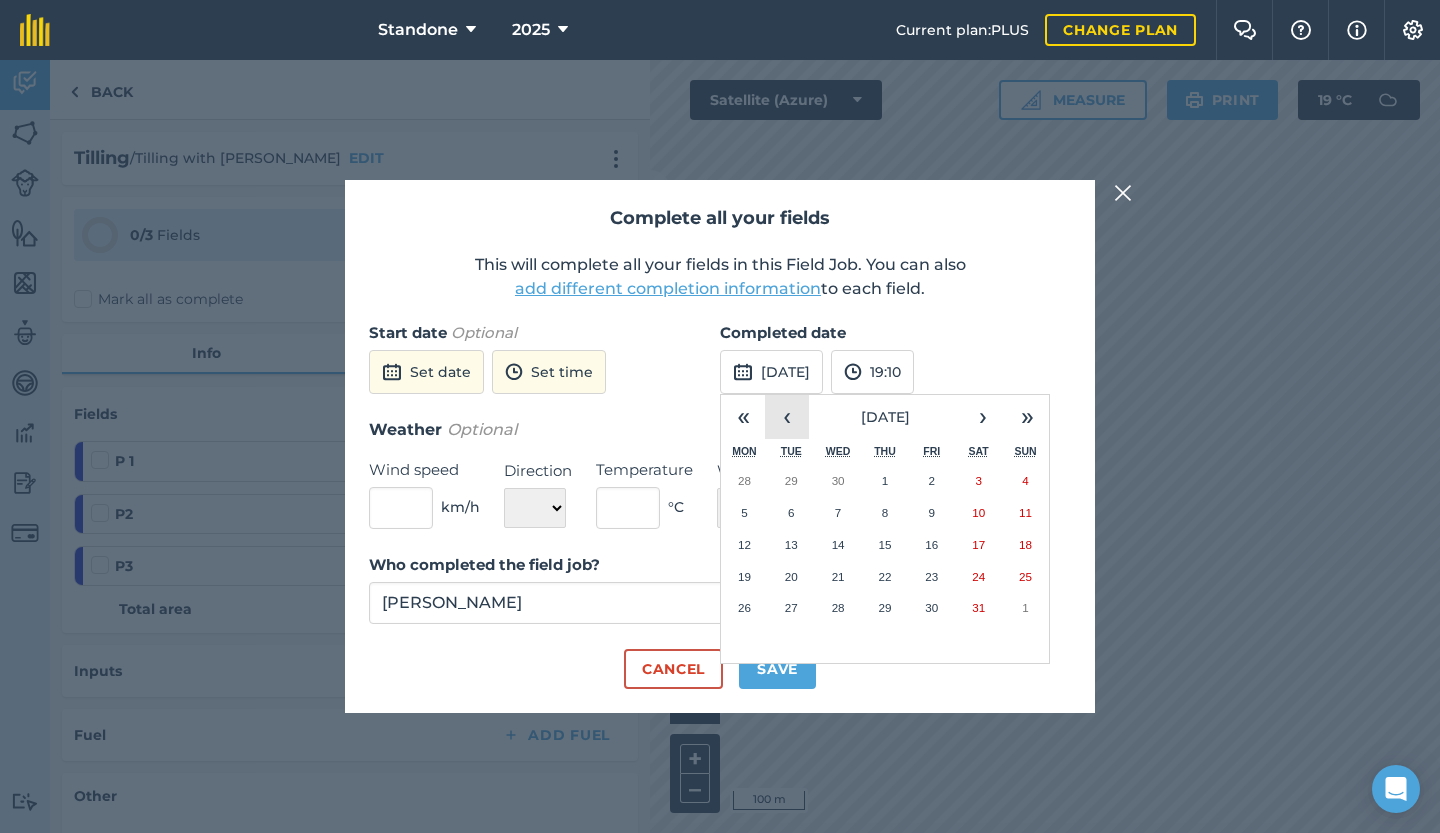 click on "‹" at bounding box center [787, 417] 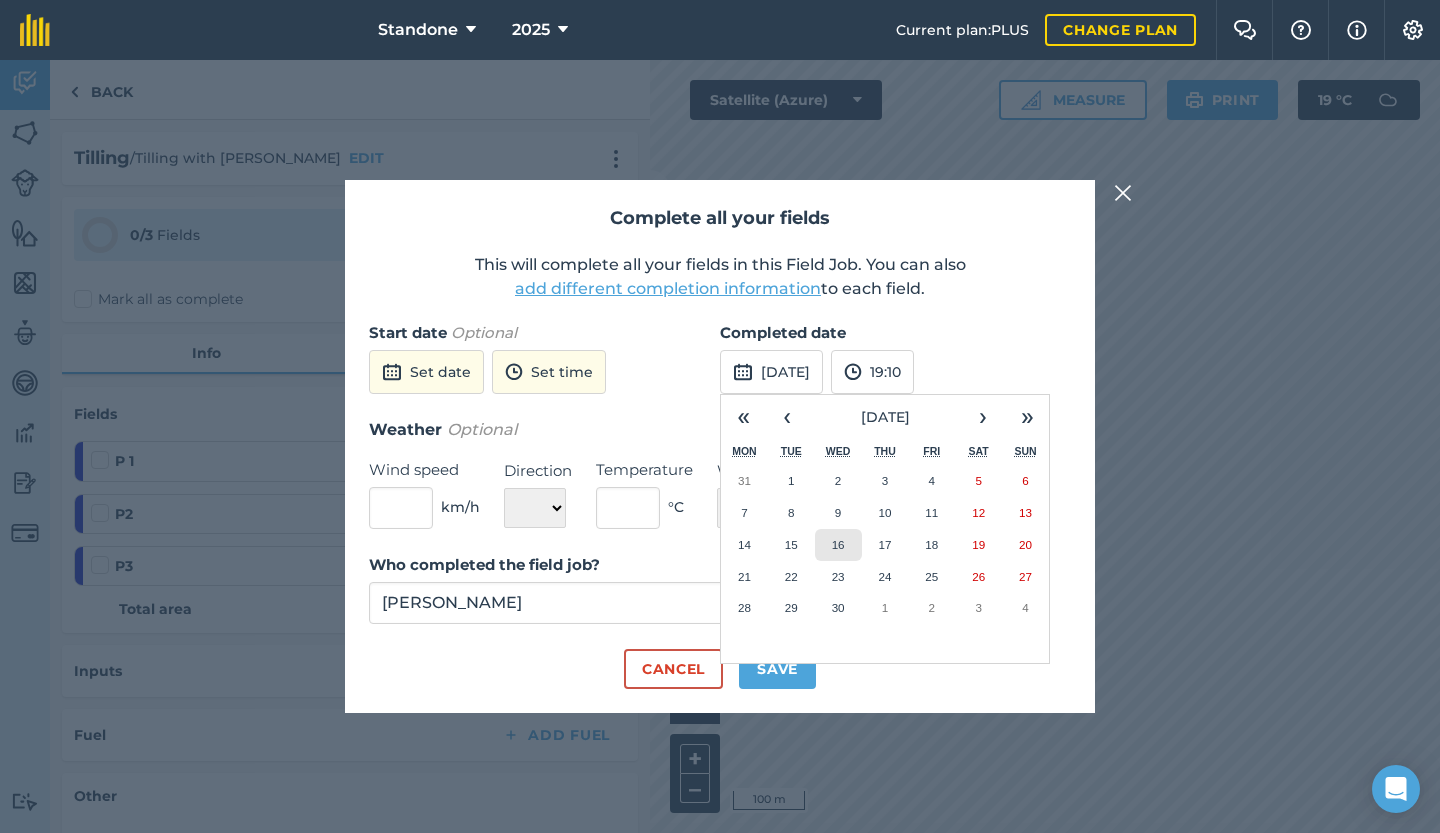 click on "16" at bounding box center [838, 545] 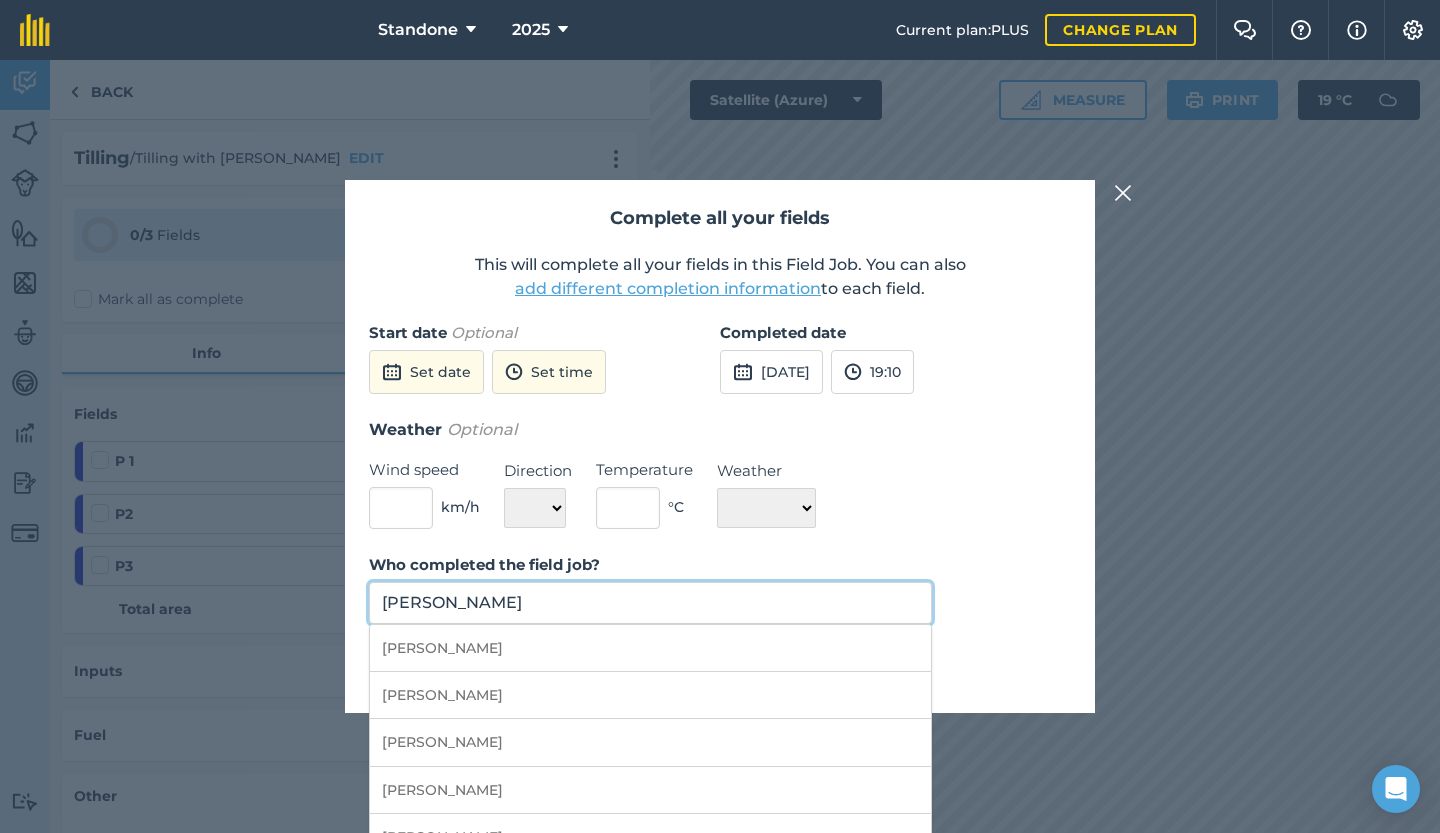 click on "[PERSON_NAME]" at bounding box center [650, 603] 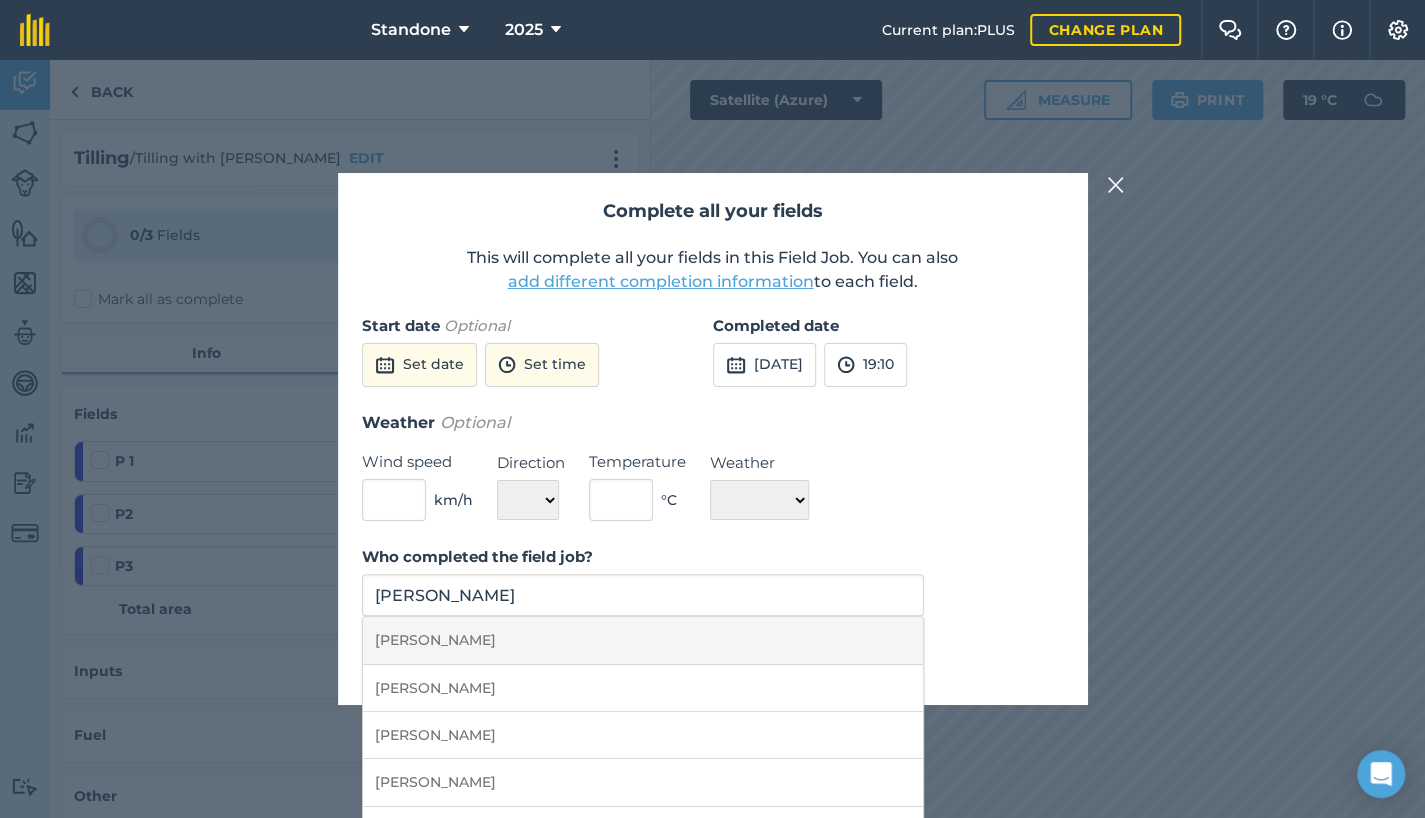 click on "[PERSON_NAME]" at bounding box center (643, 640) 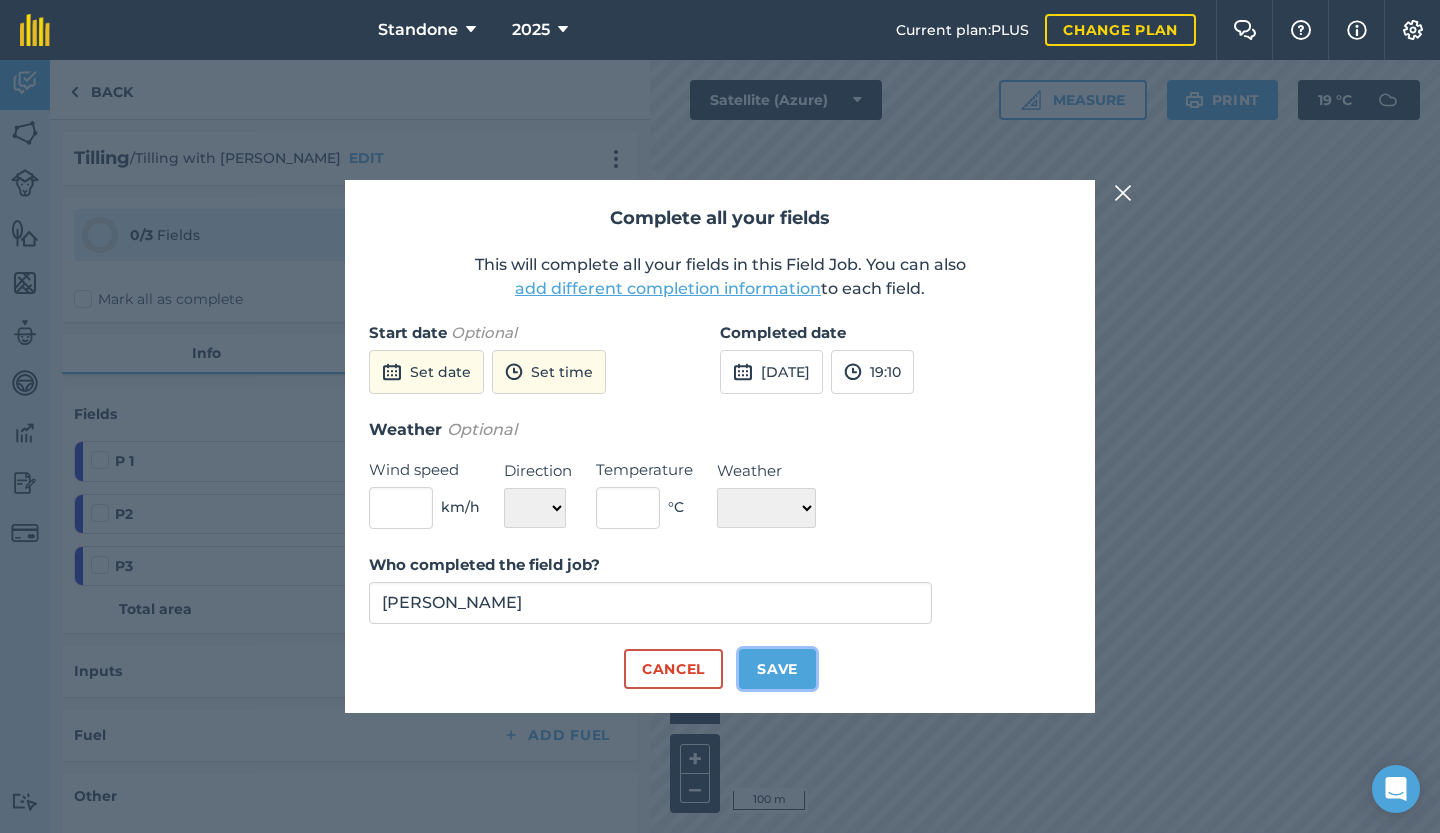click on "Save" at bounding box center (777, 669) 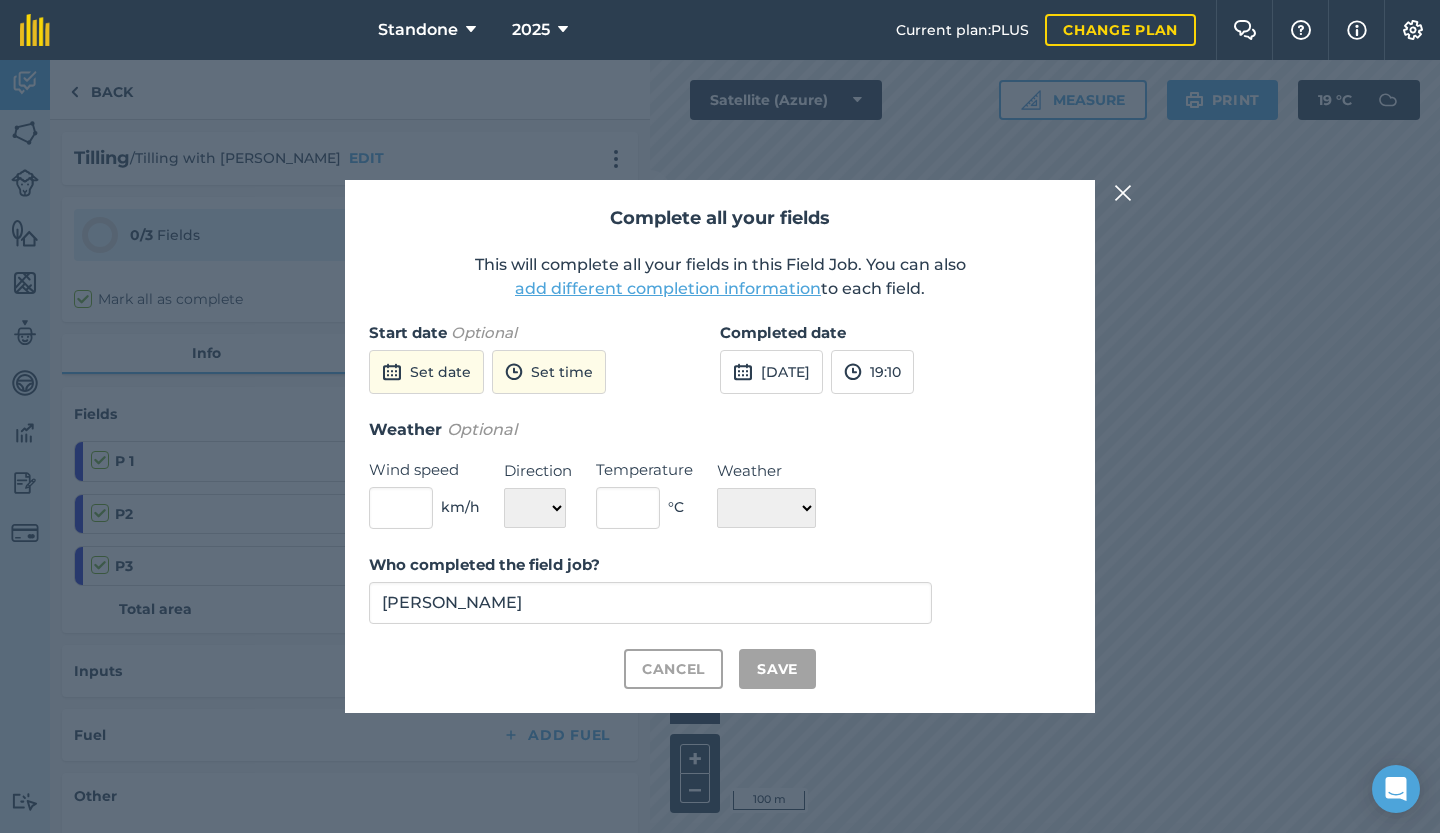 checkbox on "true" 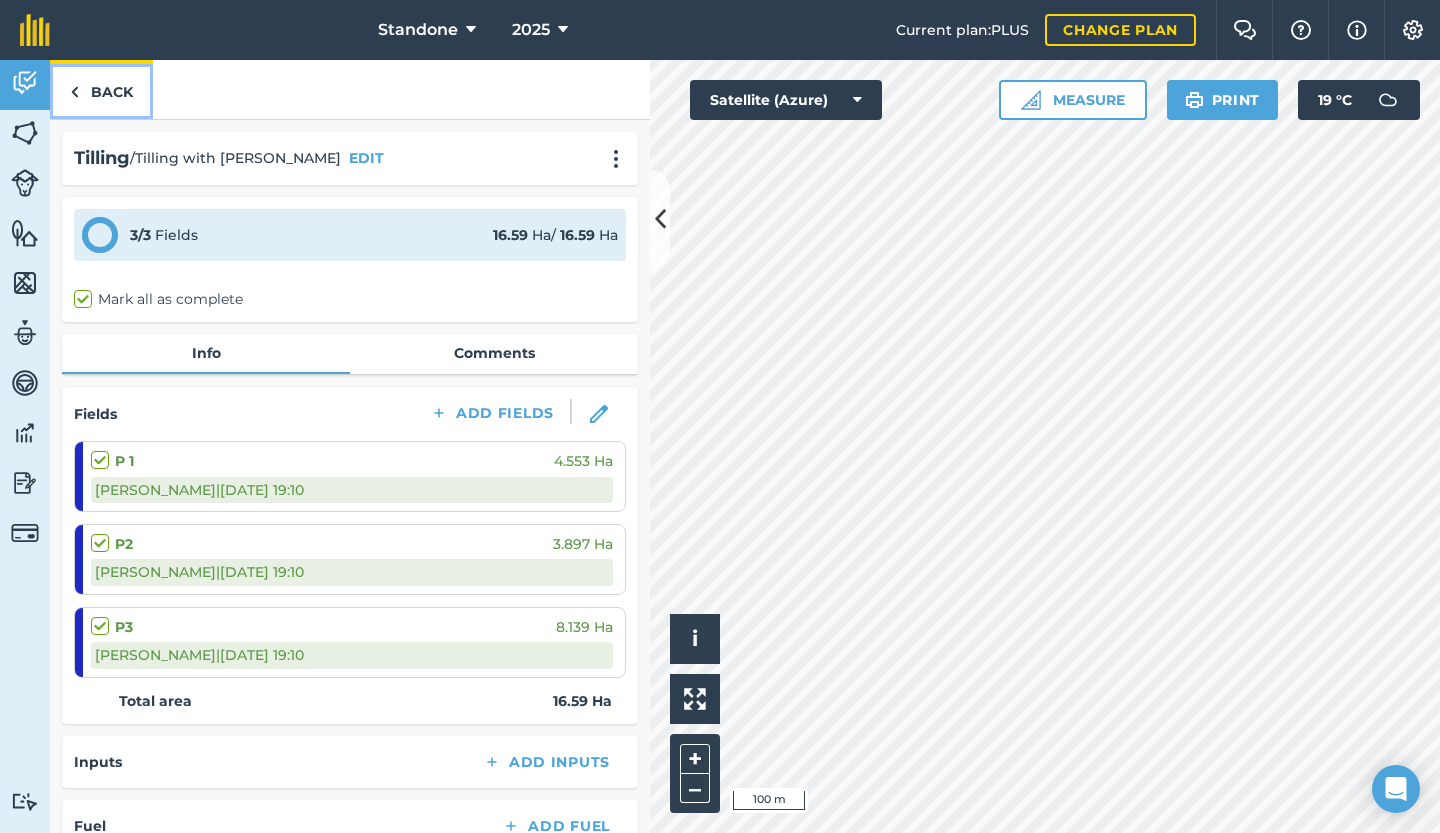 click on "Back" at bounding box center (101, 89) 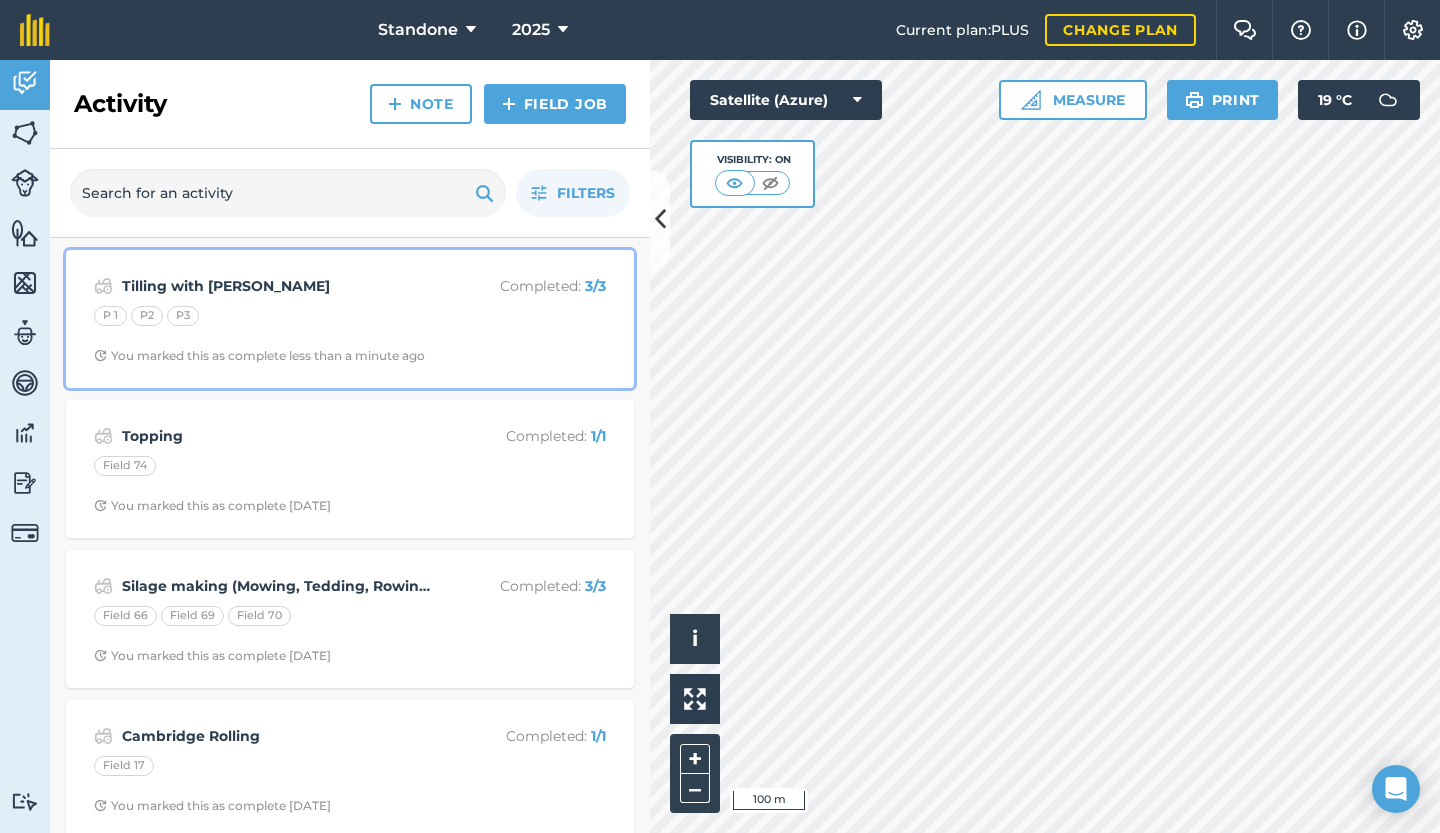 click on "Tilling with Sumo Completed :   3 / 3 P 1 P2 P3 You marked this as complete less than a minute ago" at bounding box center (350, 319) 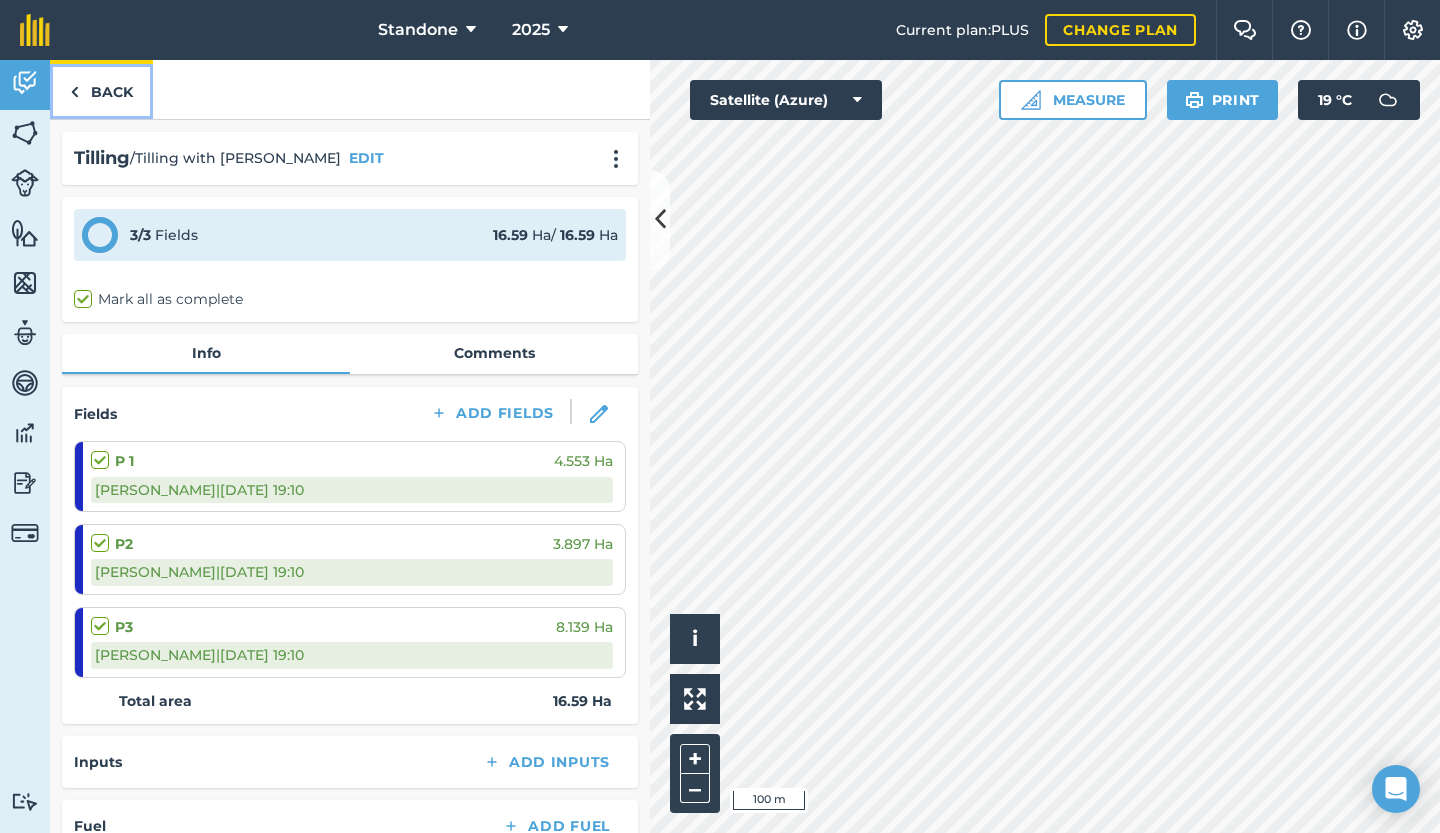click on "Back" at bounding box center [101, 89] 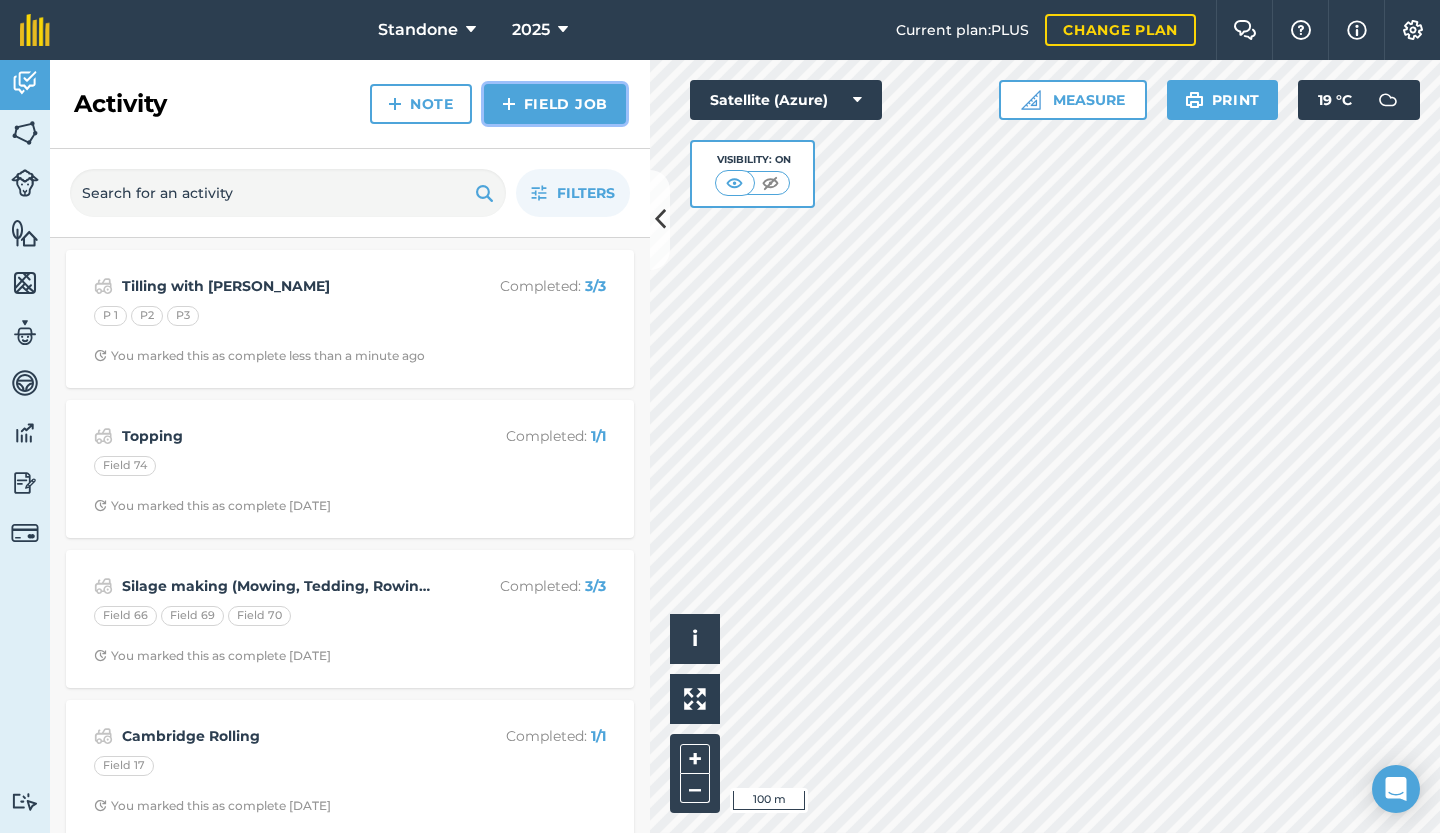 click on "Field Job" at bounding box center [555, 104] 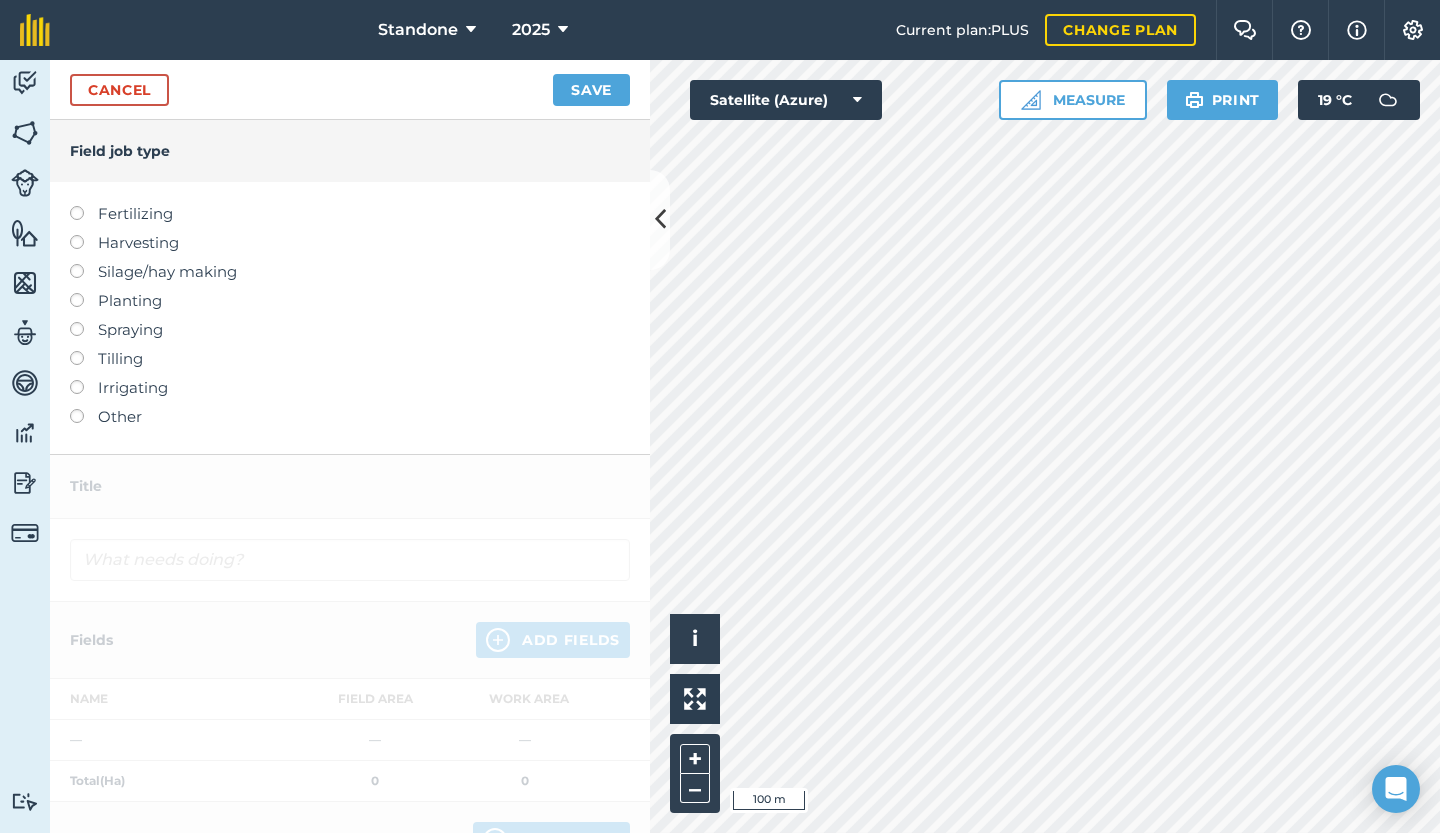 click at bounding box center [84, 351] 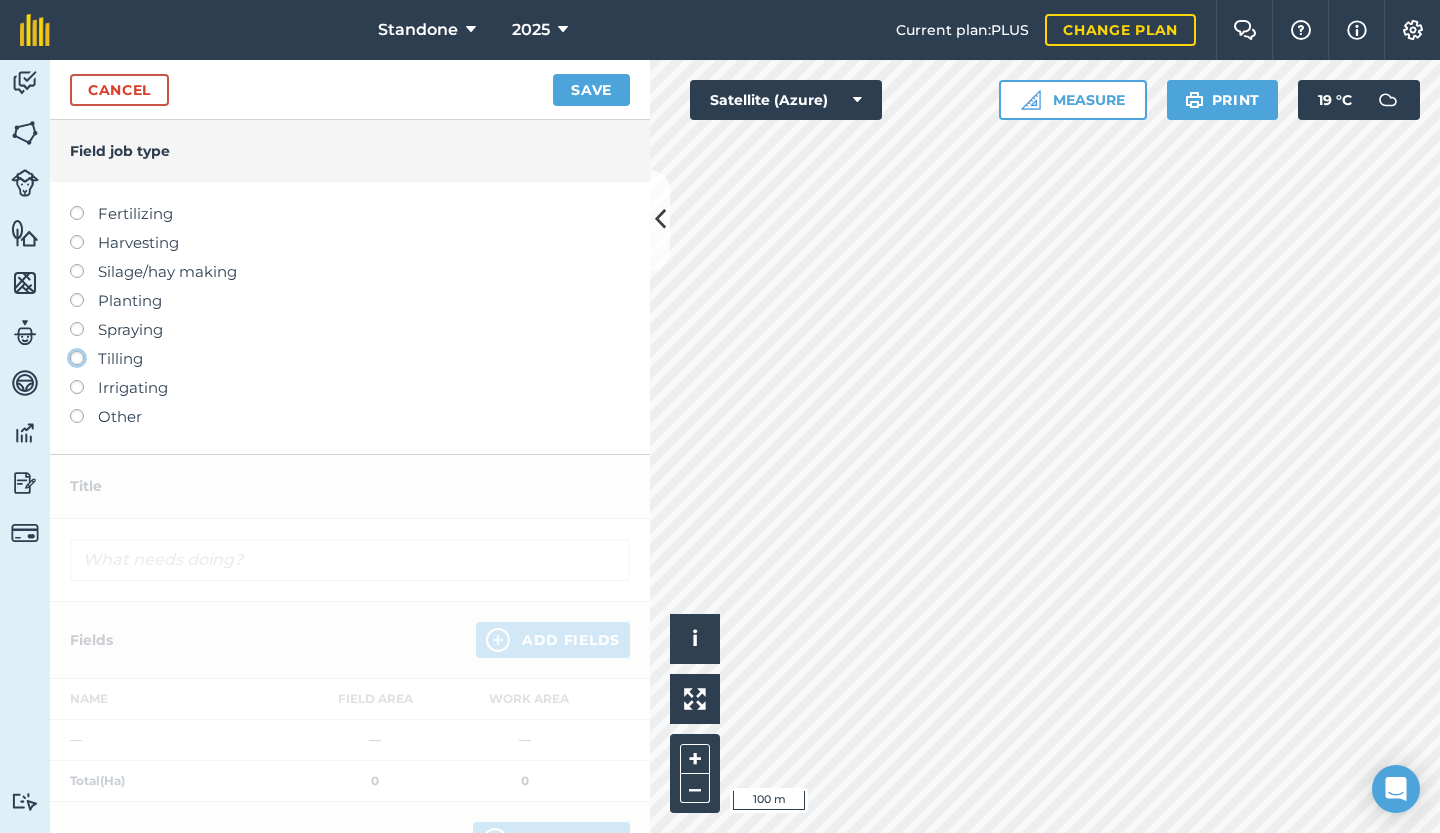 click on "Tilling" at bounding box center (-9943, 357) 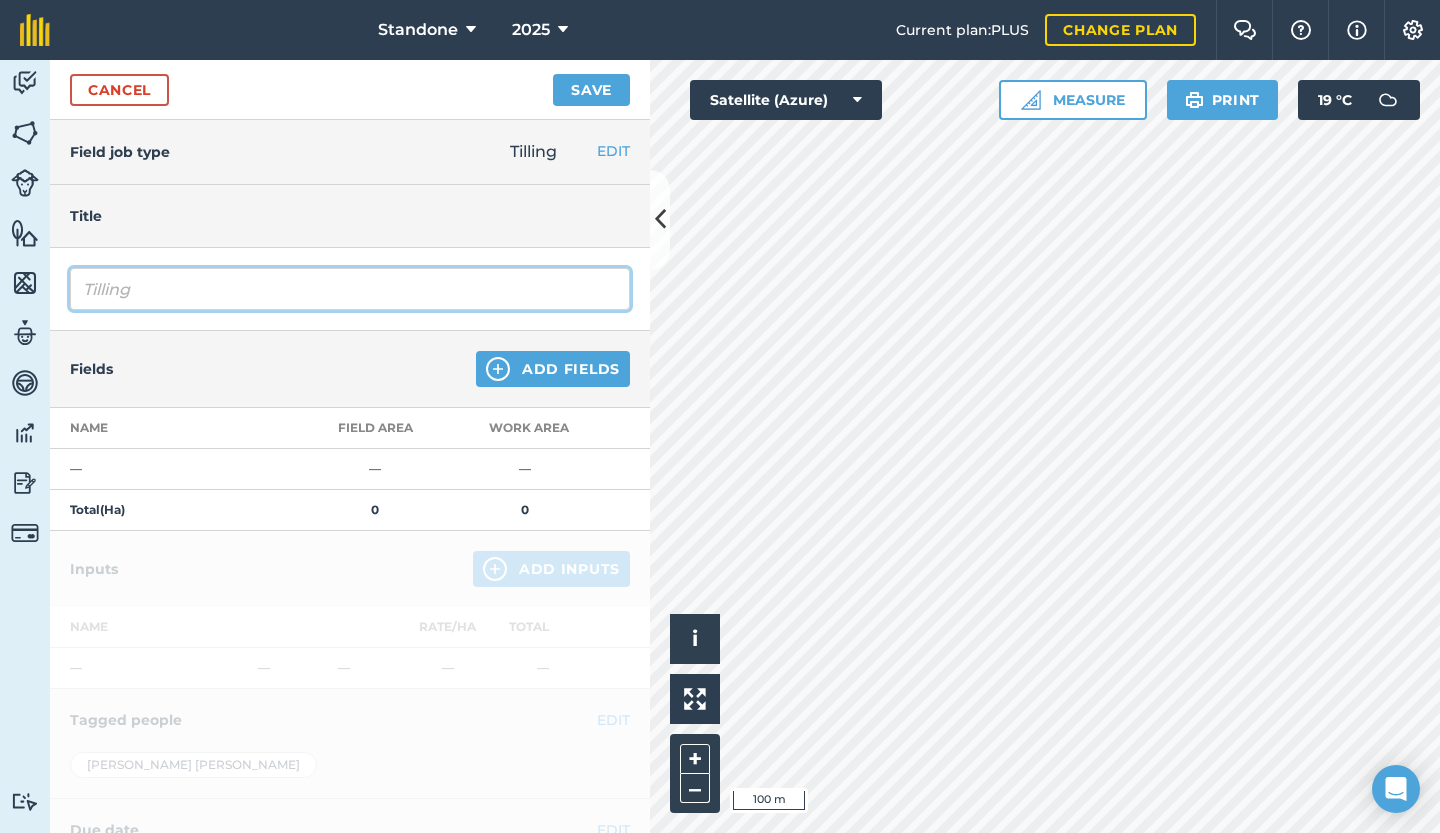 drag, startPoint x: 207, startPoint y: 287, endPoint x: 0, endPoint y: 249, distance: 210.45901 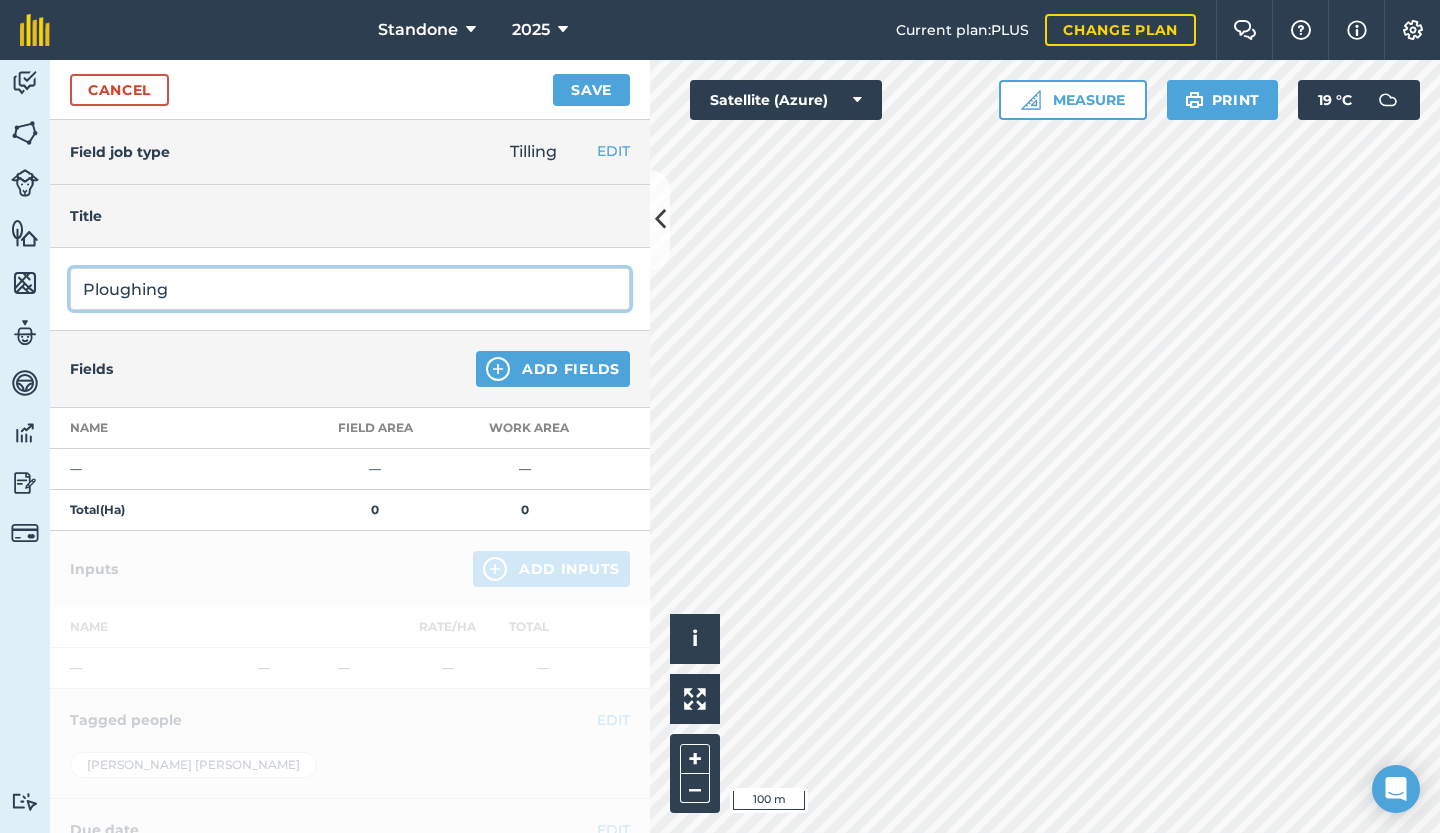 type on "Ploughing" 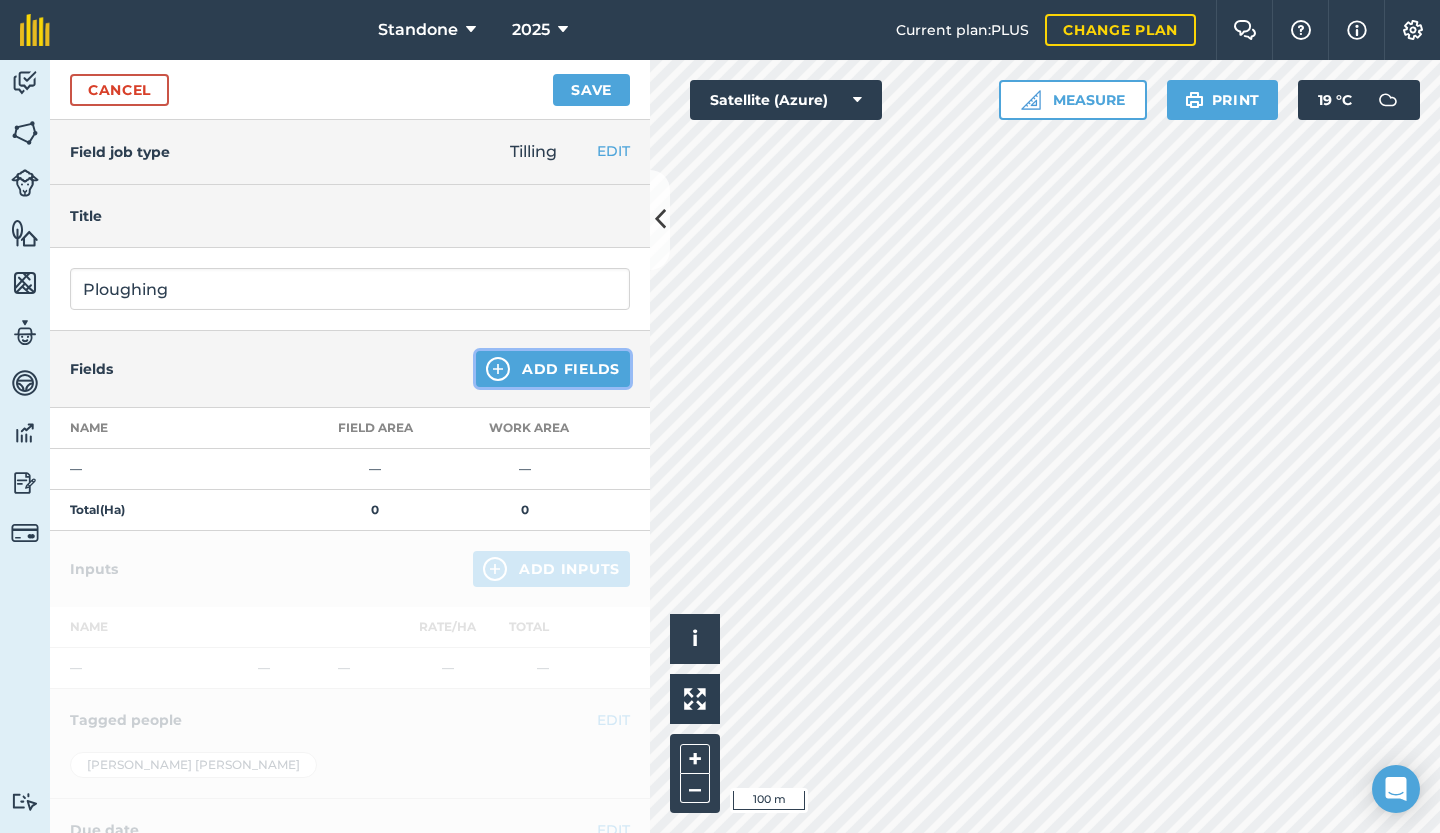 click on "Add Fields" at bounding box center (553, 369) 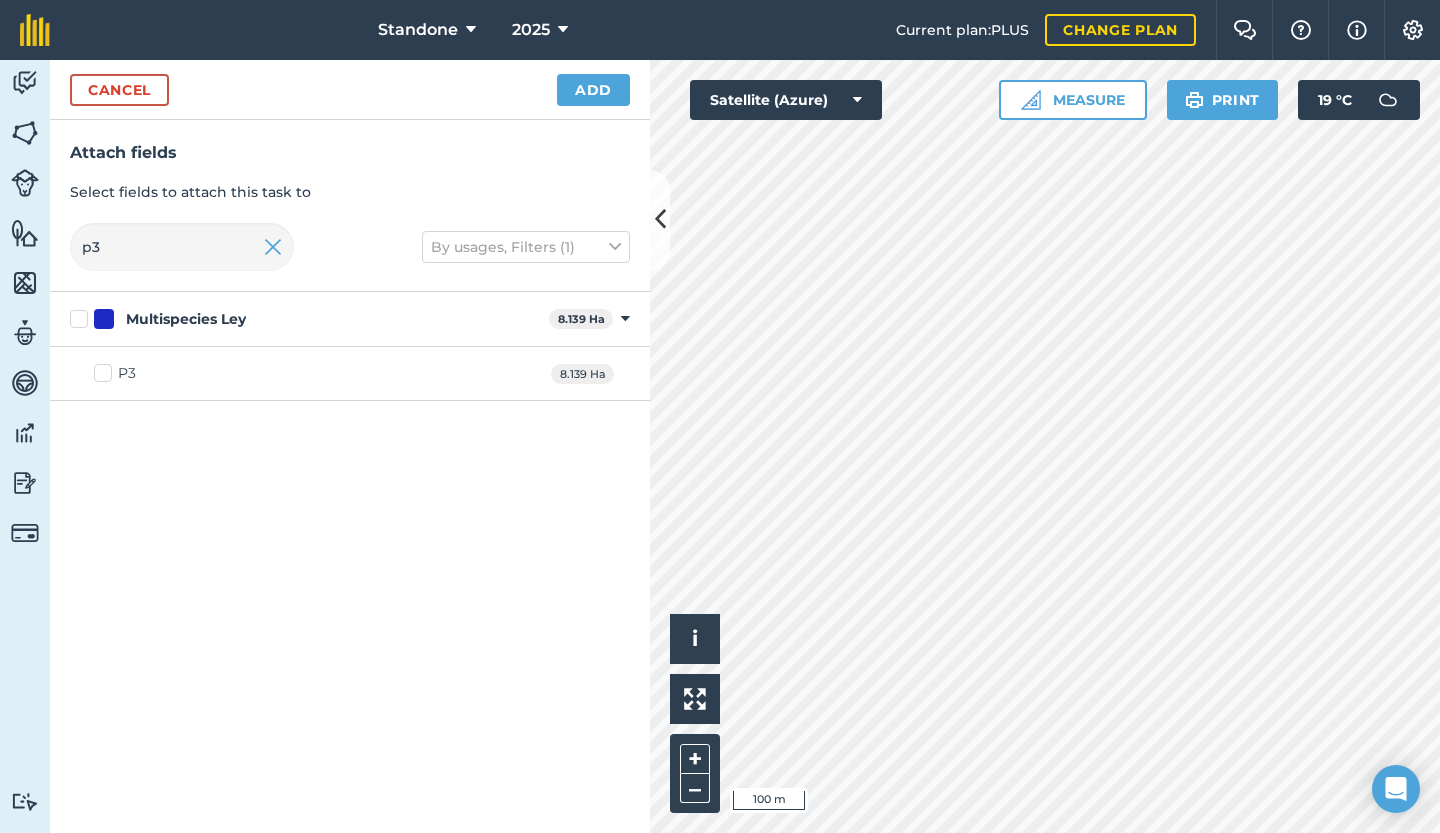 click on "P3" at bounding box center (115, 373) 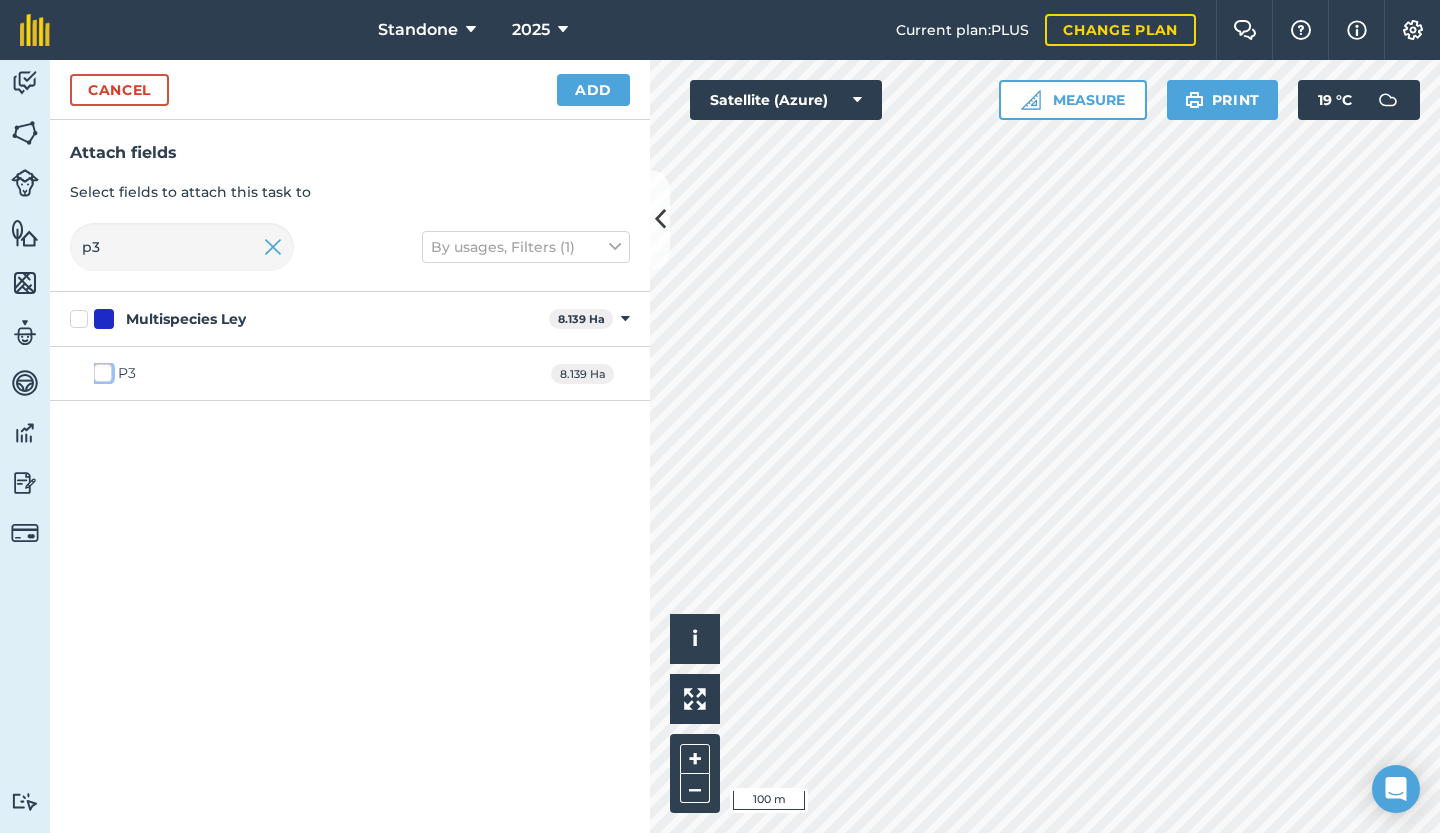 click on "P3" at bounding box center [100, 369] 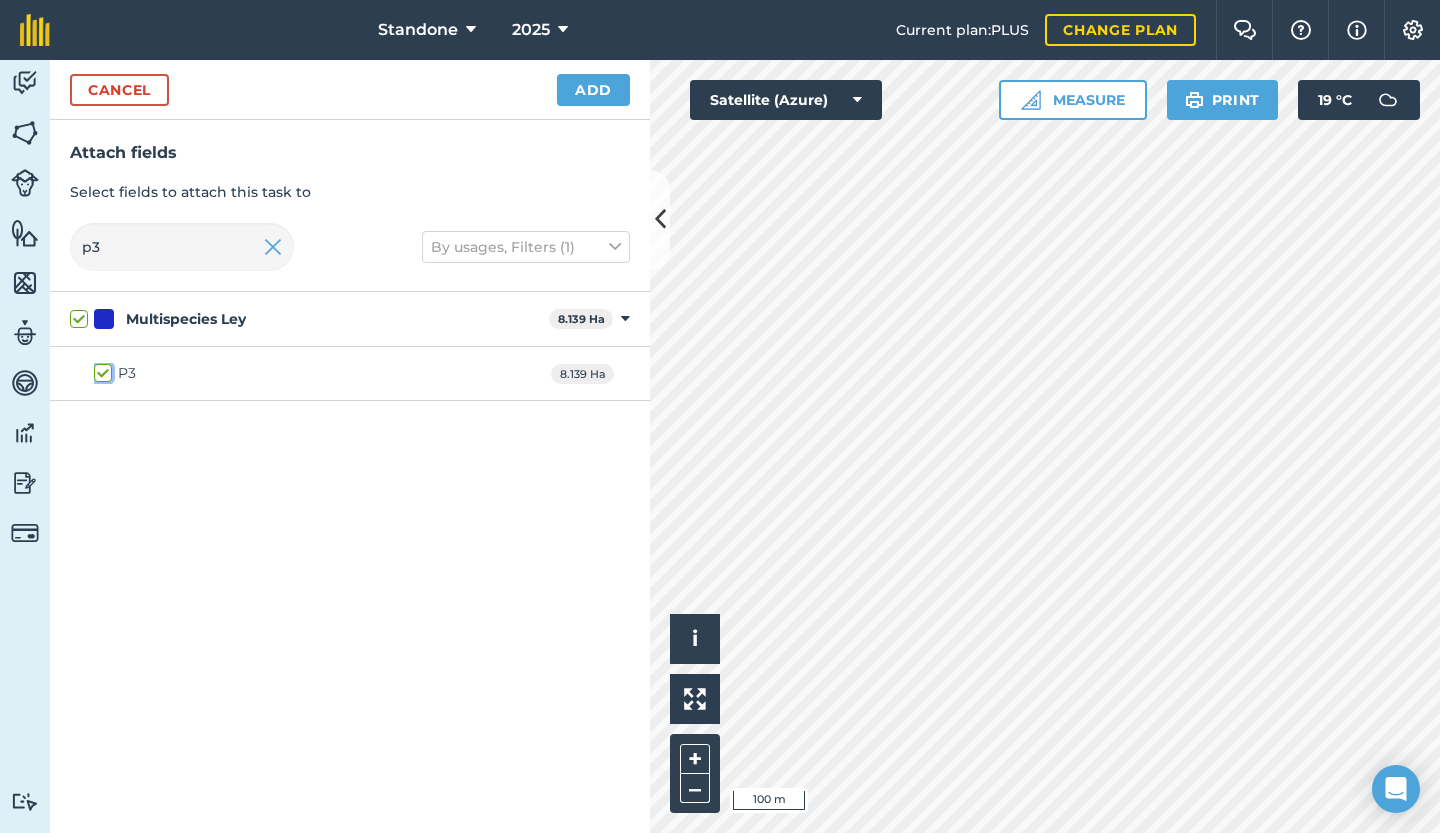 checkbox on "true" 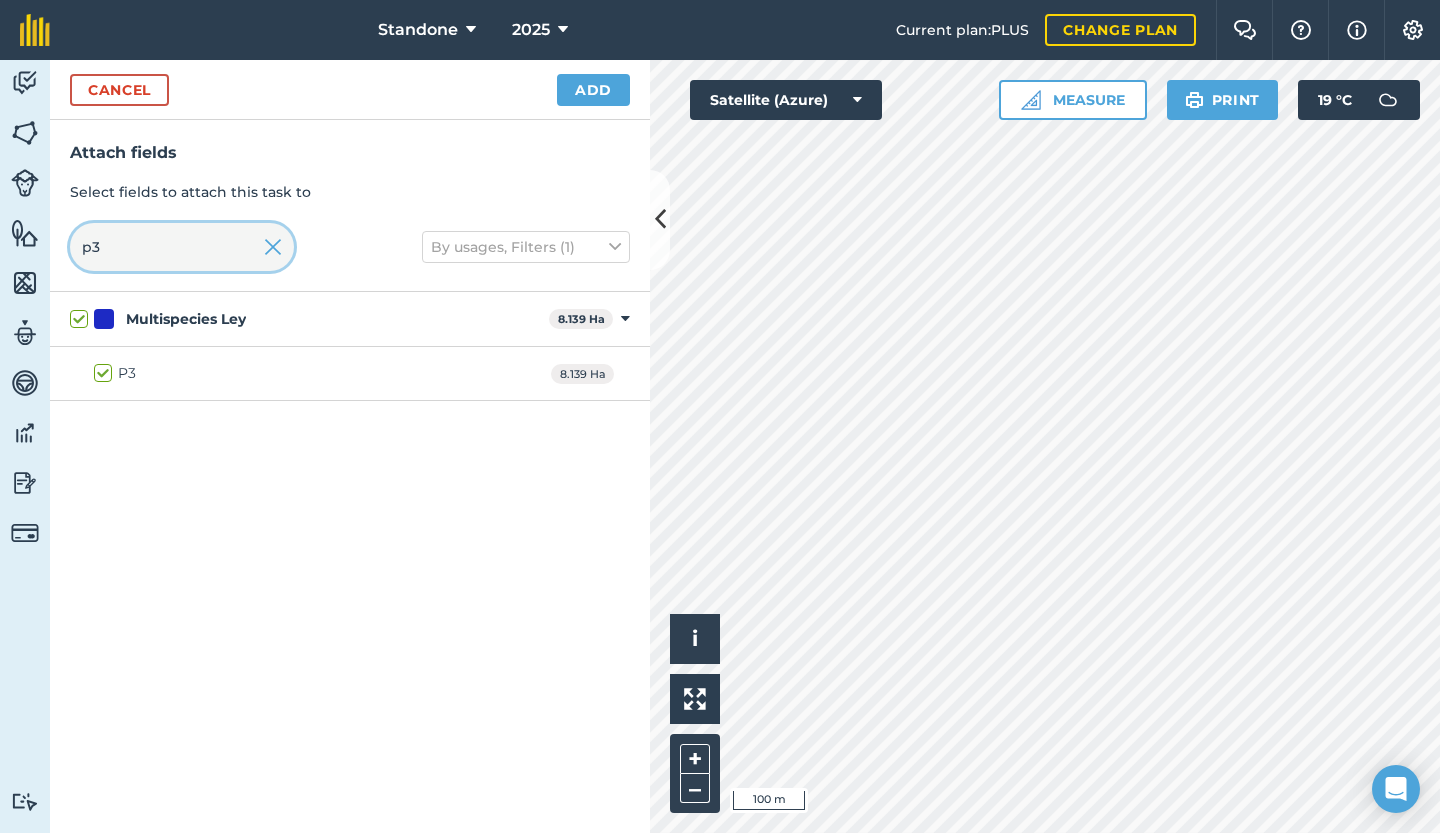 click on "p3" at bounding box center [182, 247] 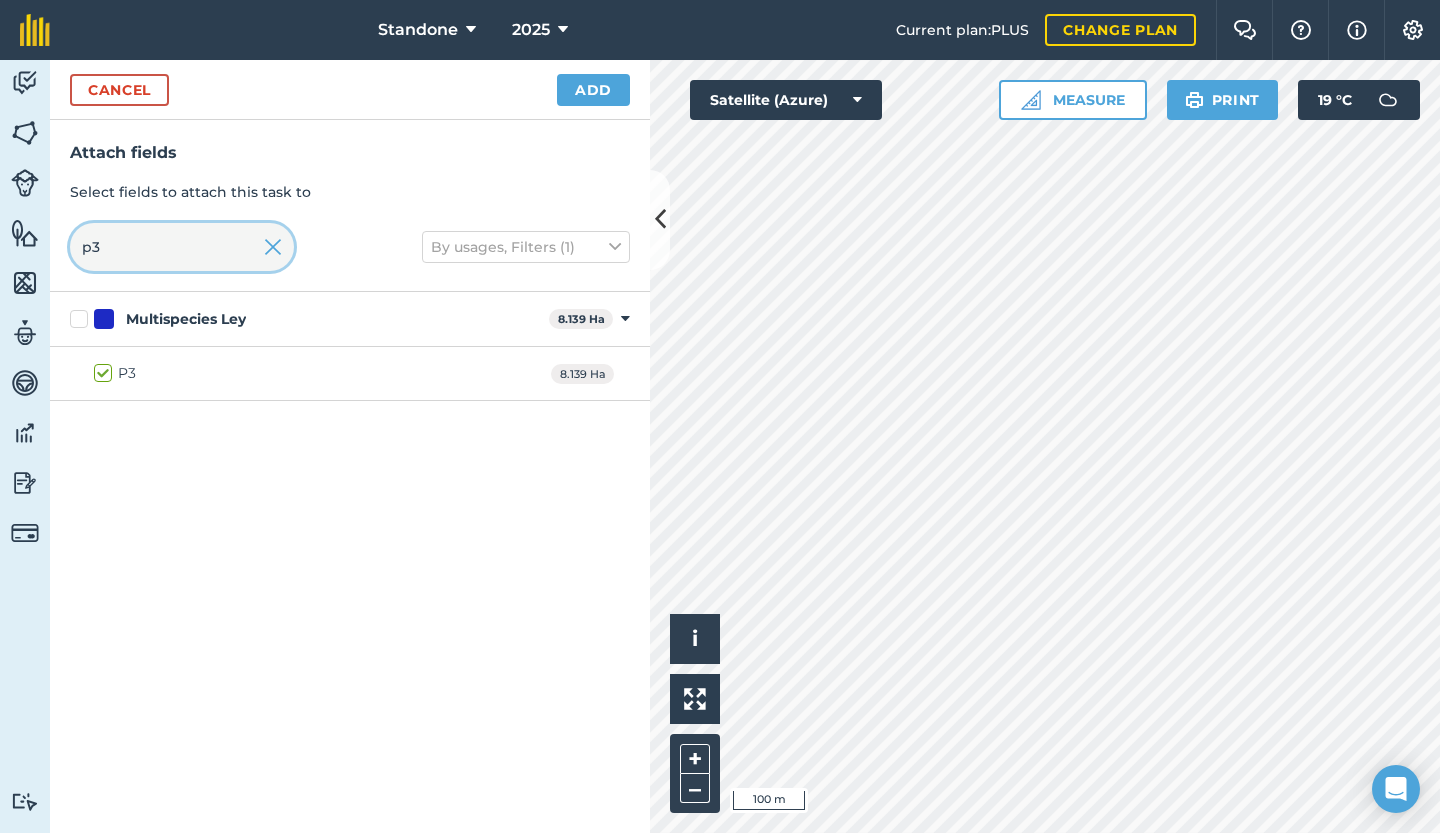 type on "p" 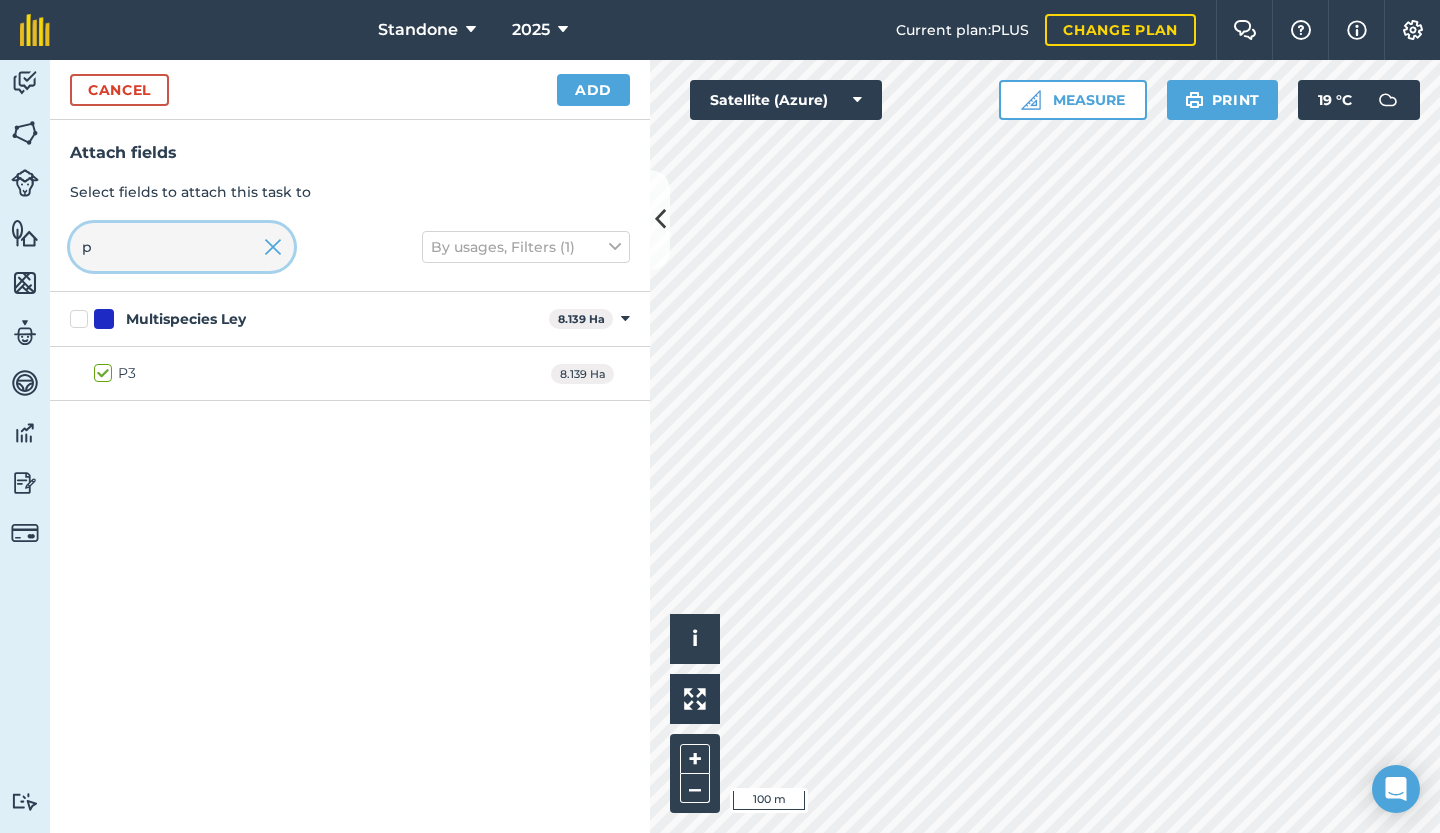 checkbox on "false" 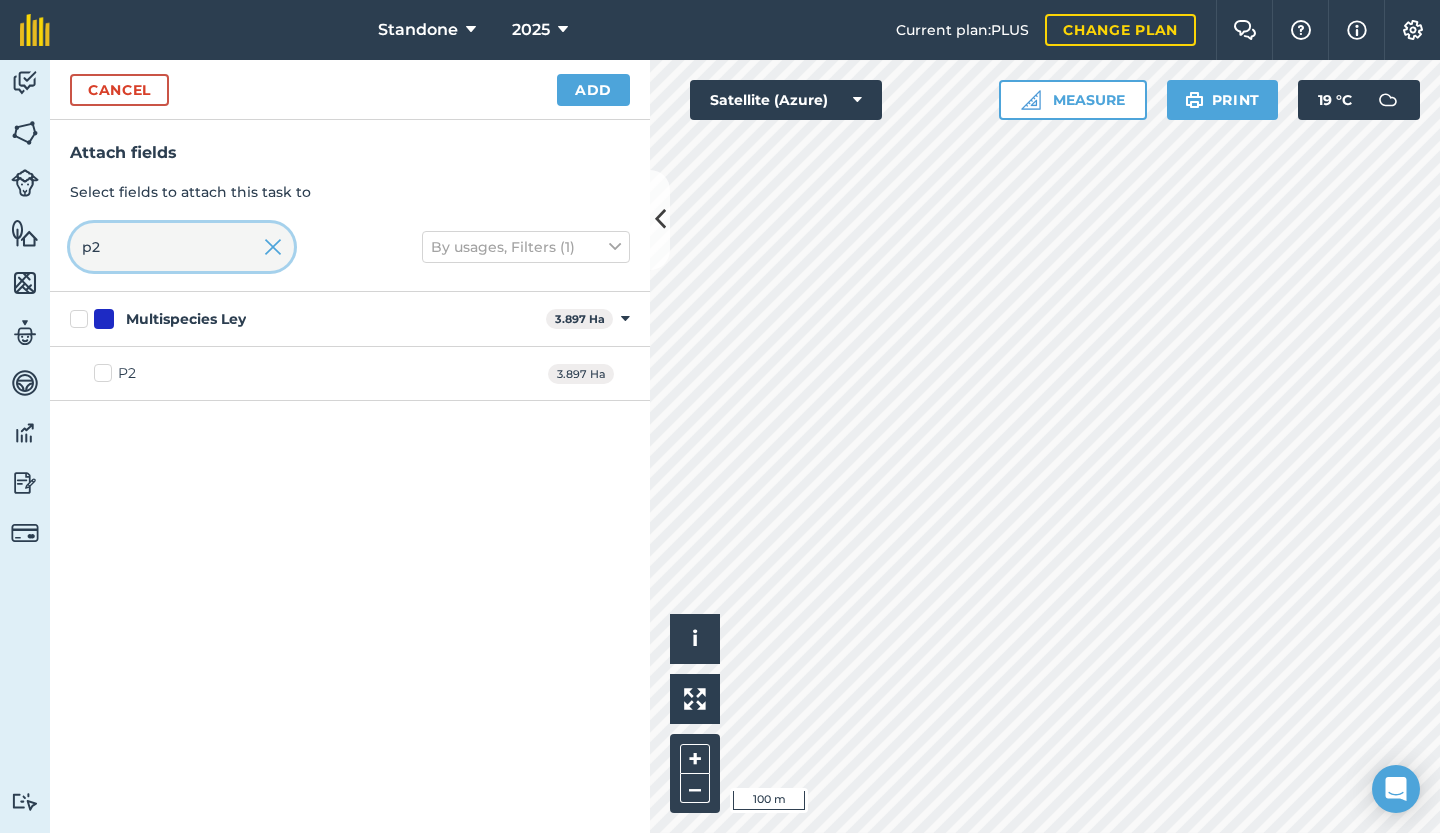 type on "p2" 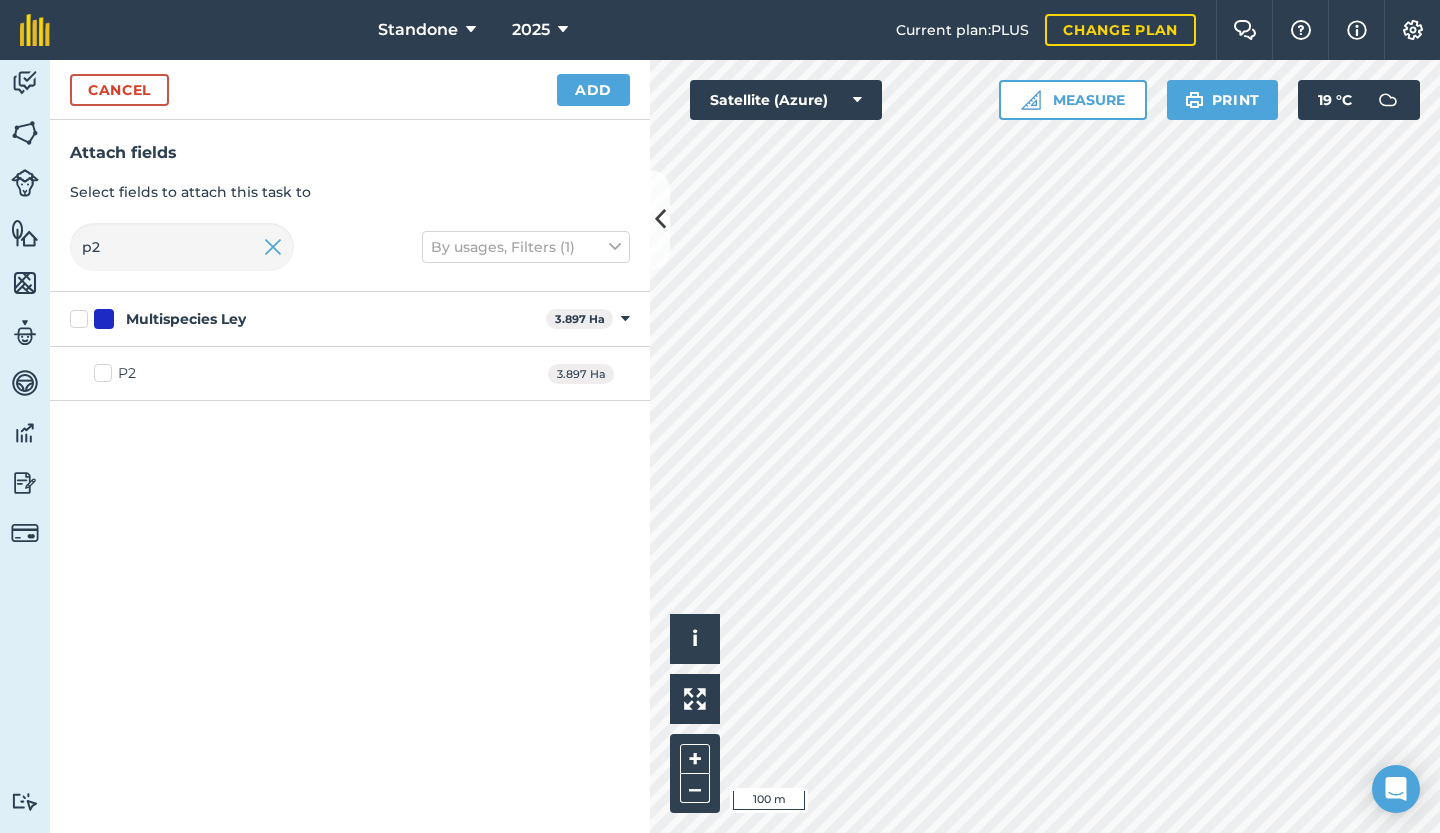click on "P2" at bounding box center (115, 373) 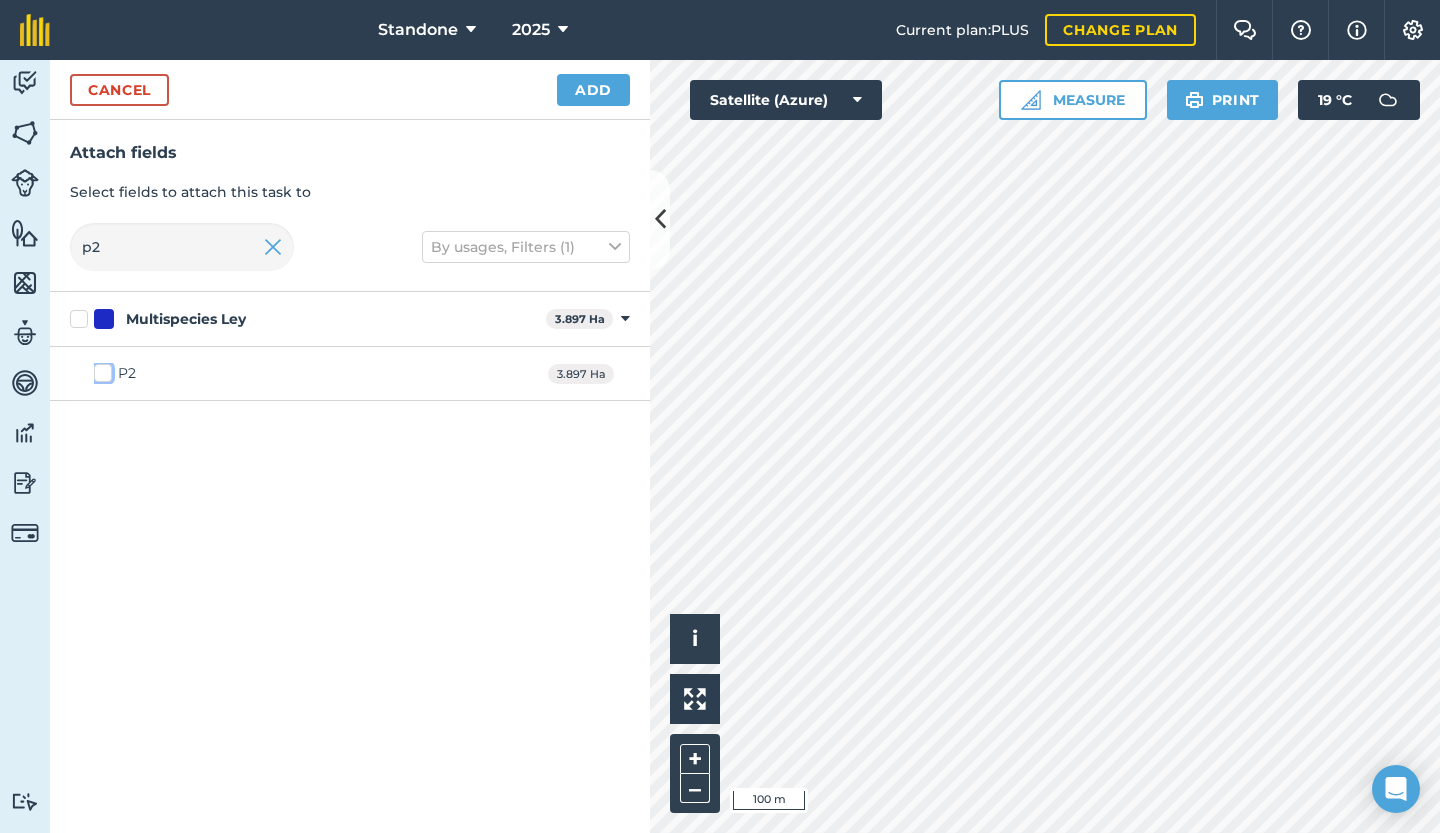 click on "P2" at bounding box center [100, 369] 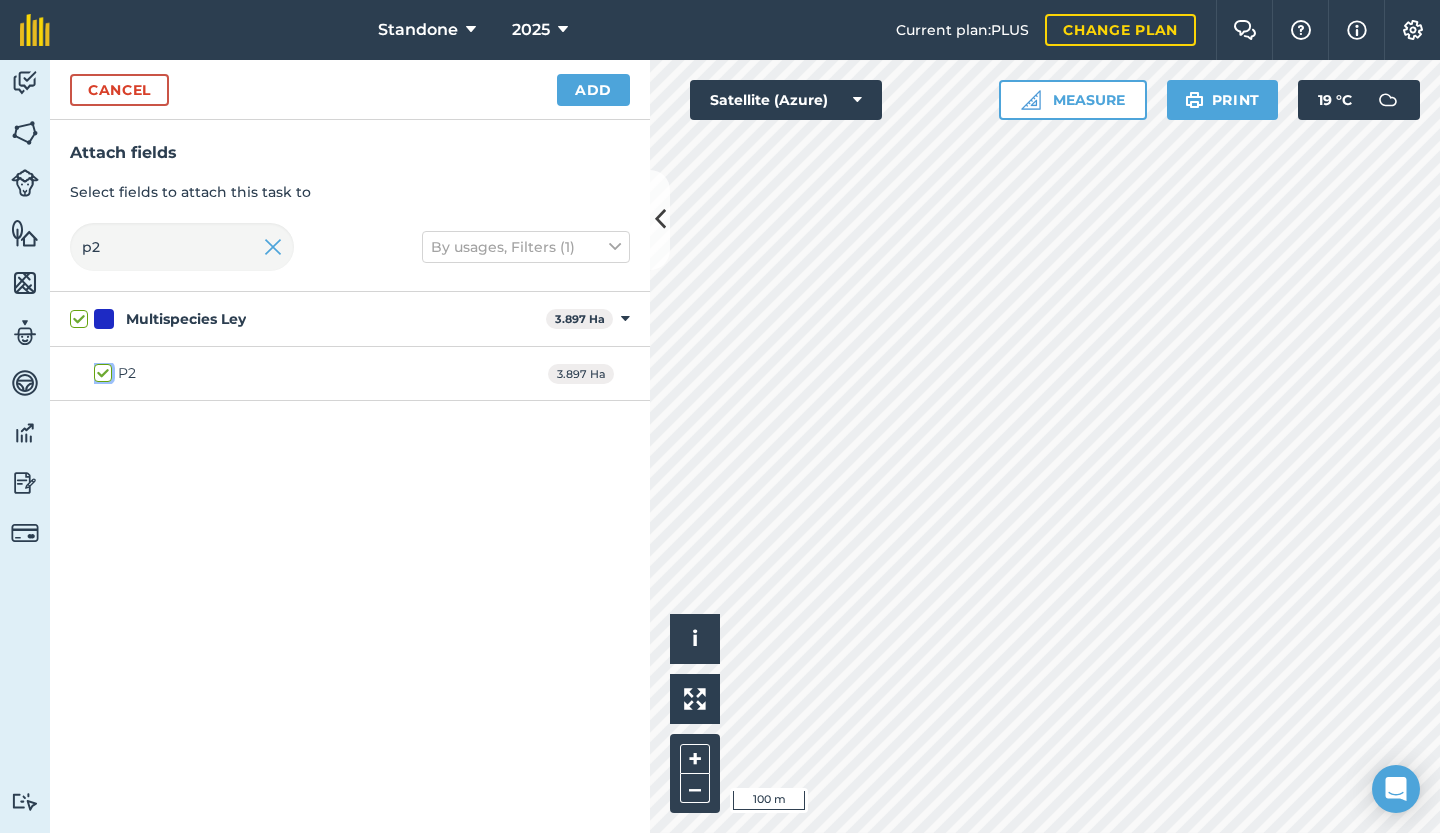checkbox on "true" 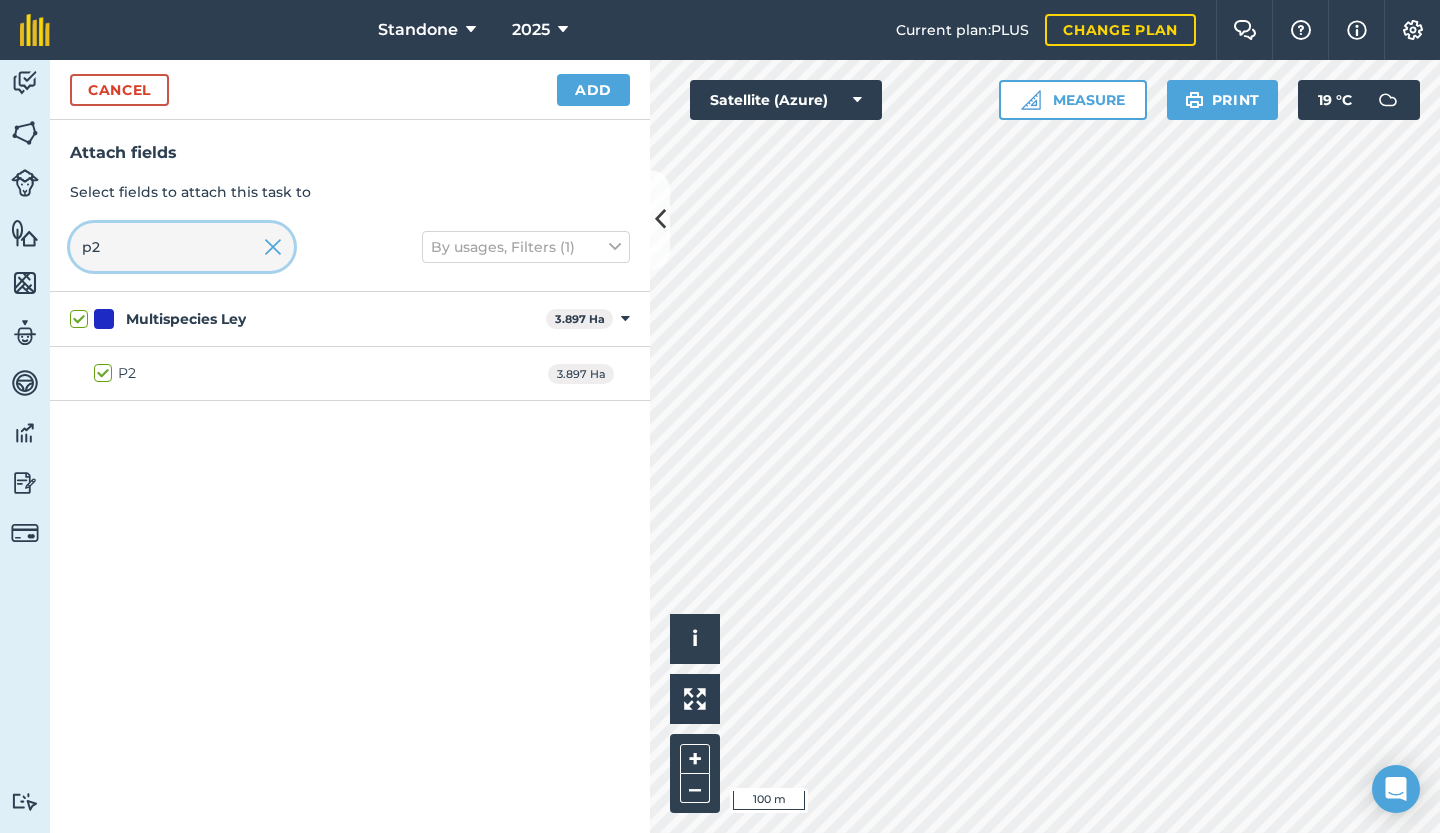click on "p2" at bounding box center [182, 247] 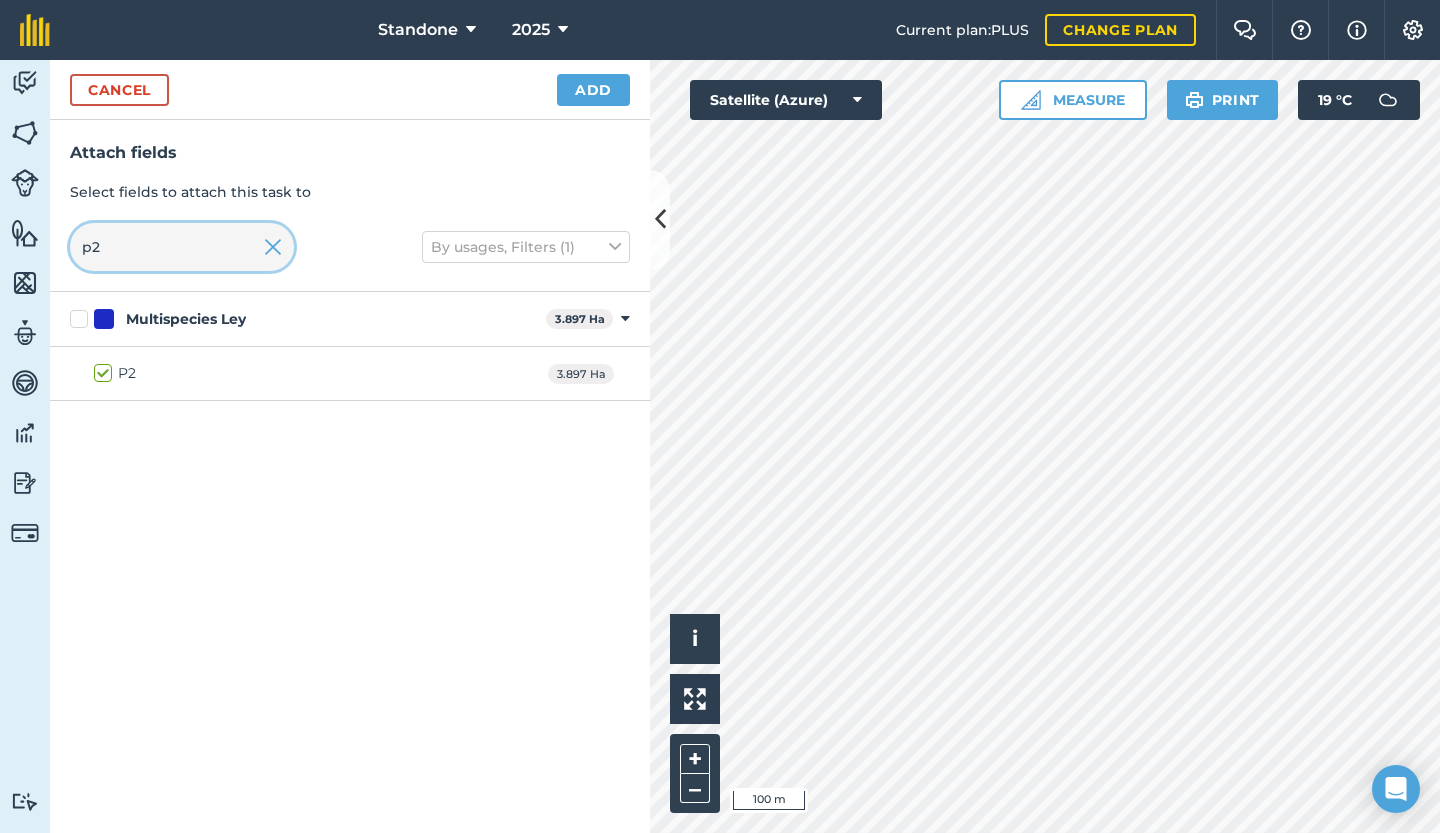type on "p" 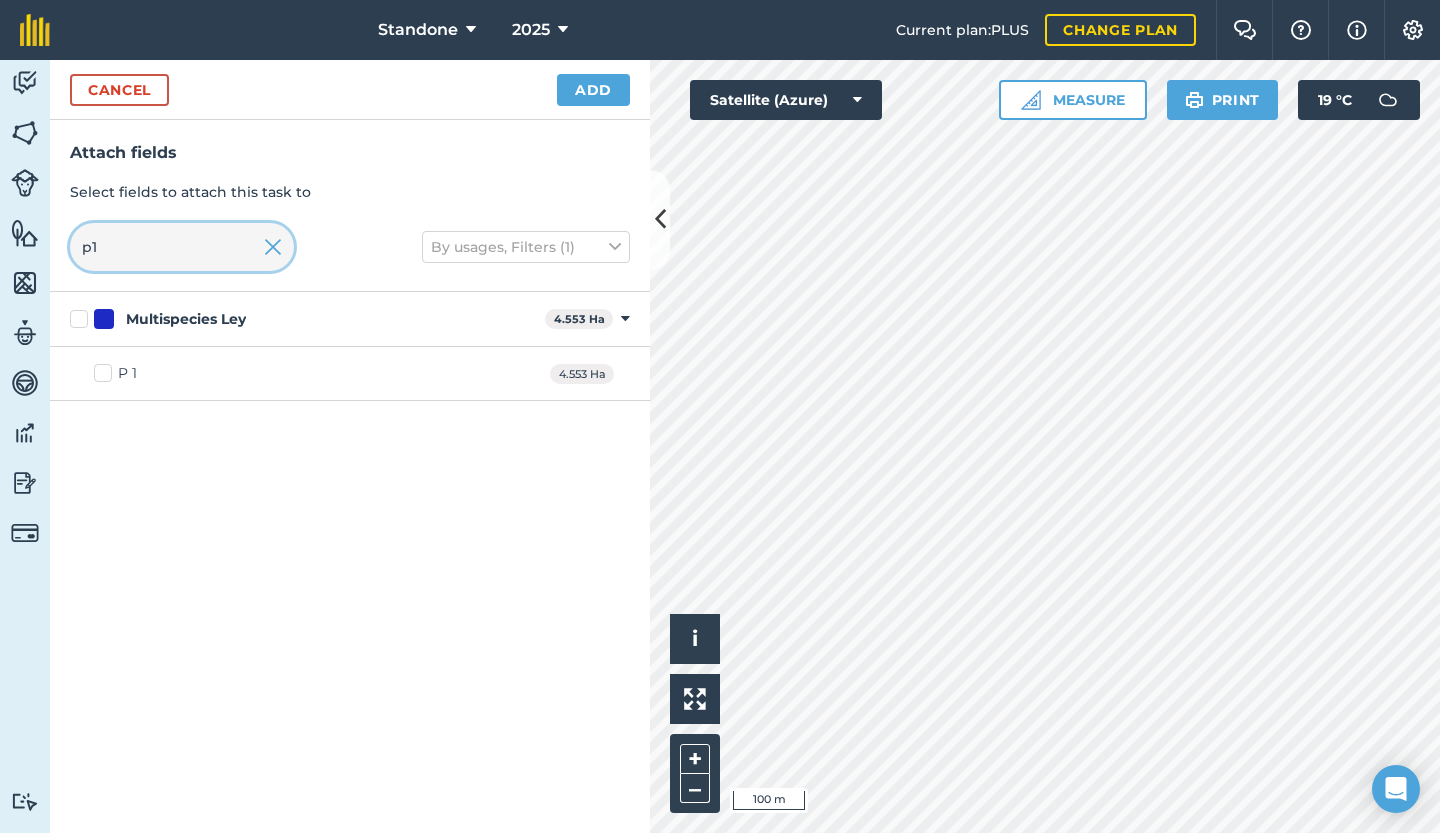 type on "p1" 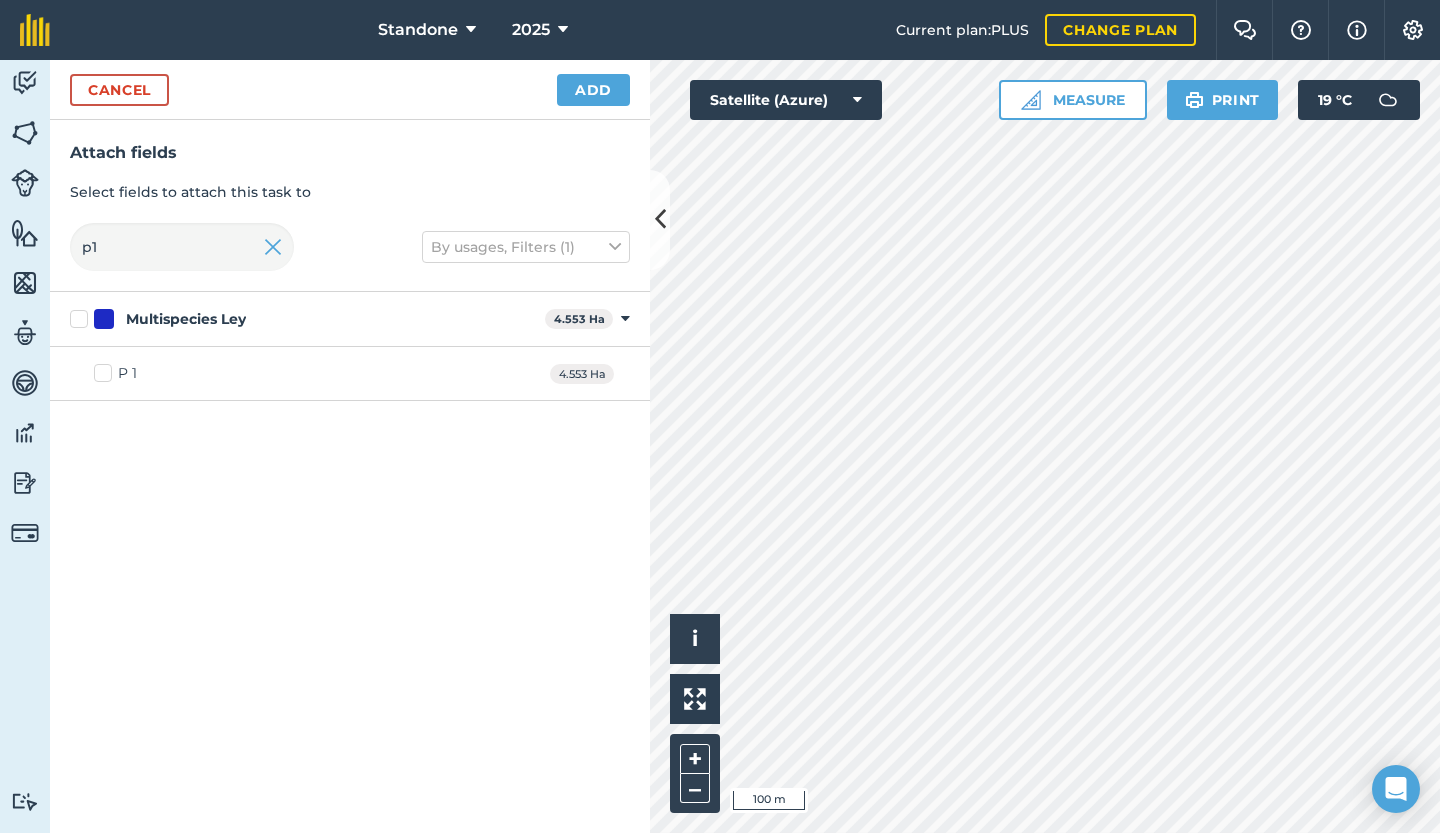 click on "P 1" at bounding box center [115, 373] 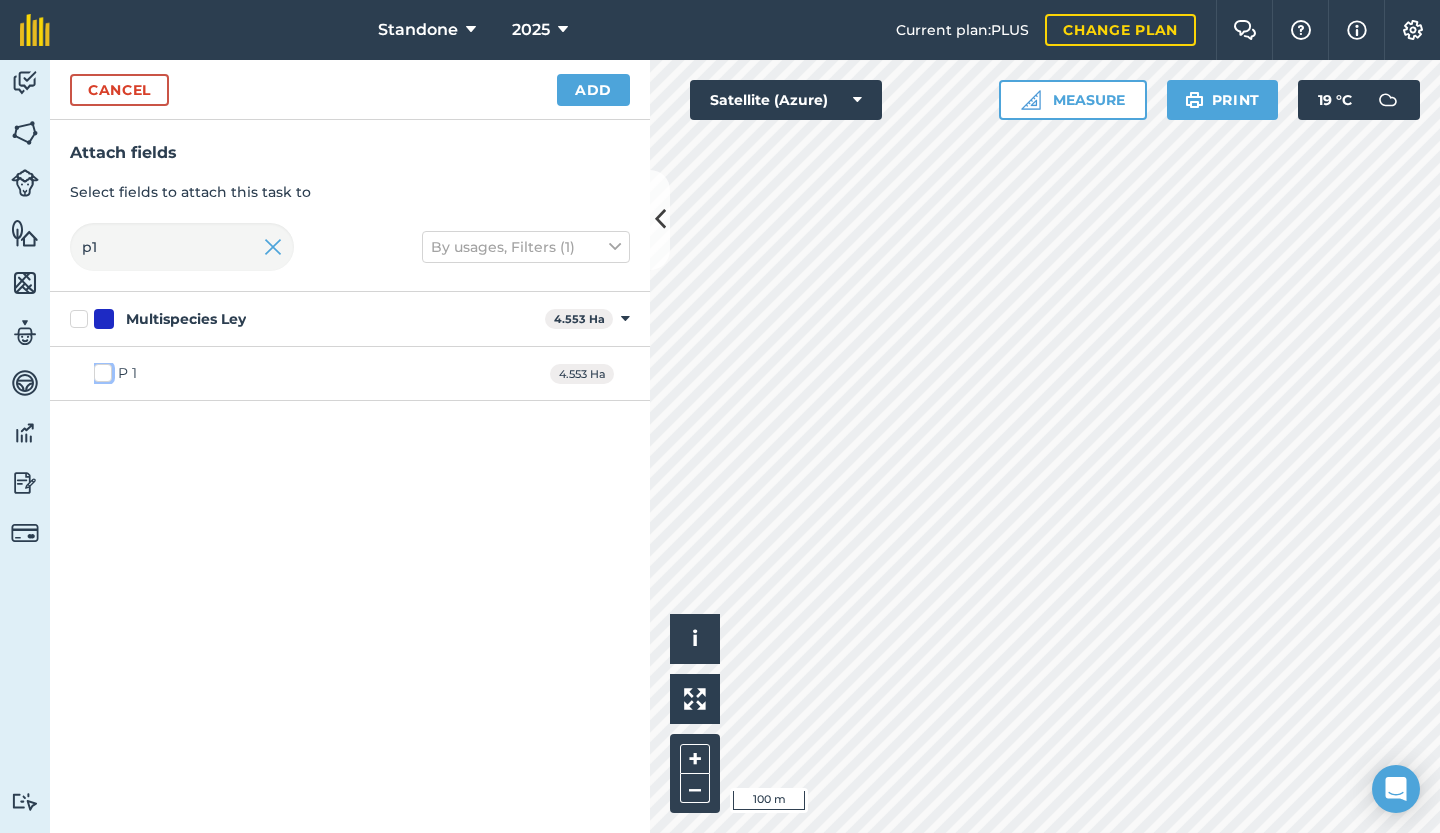 click on "P 1" at bounding box center (100, 369) 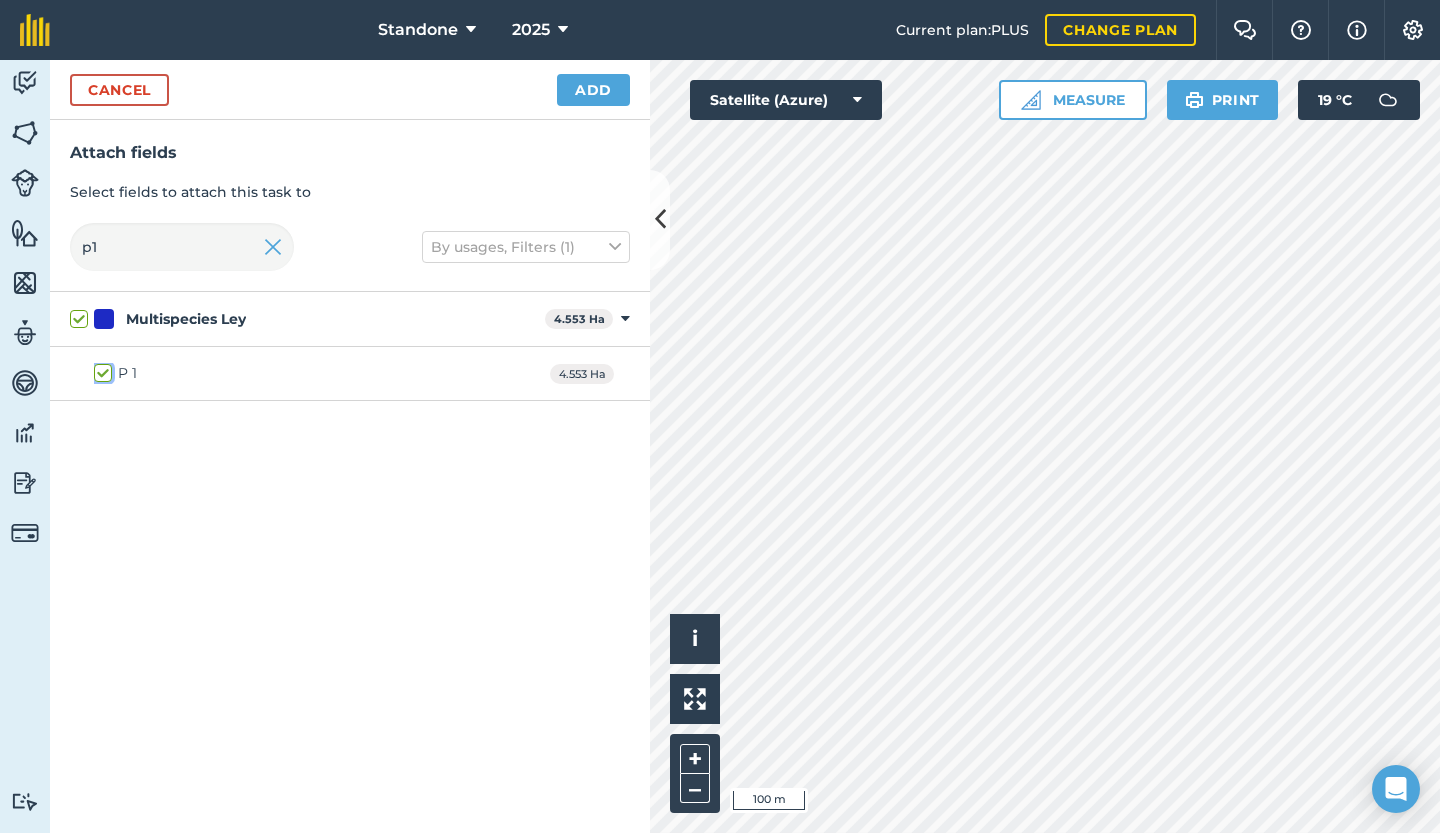 checkbox on "true" 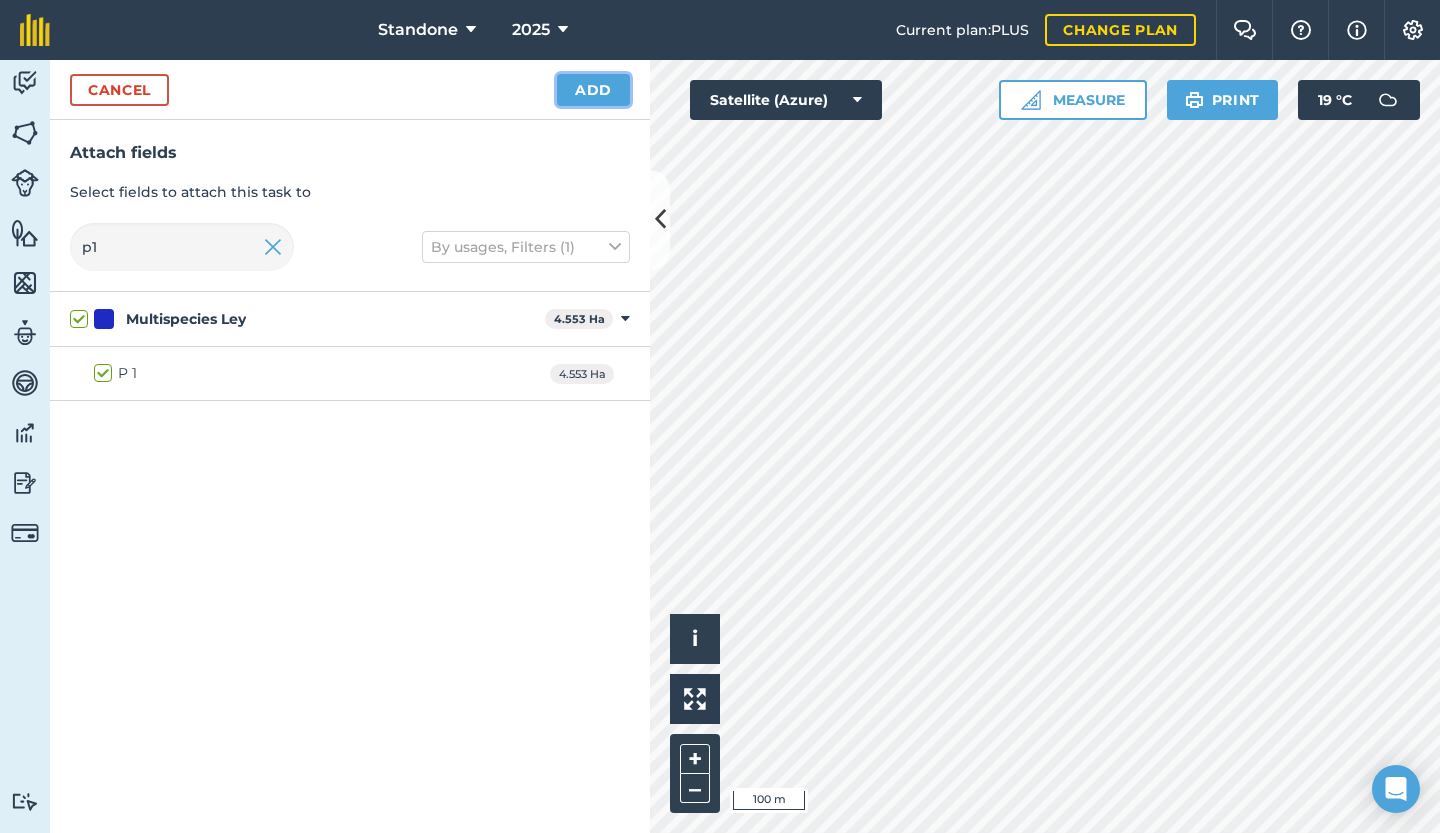 click on "Add" at bounding box center (593, 90) 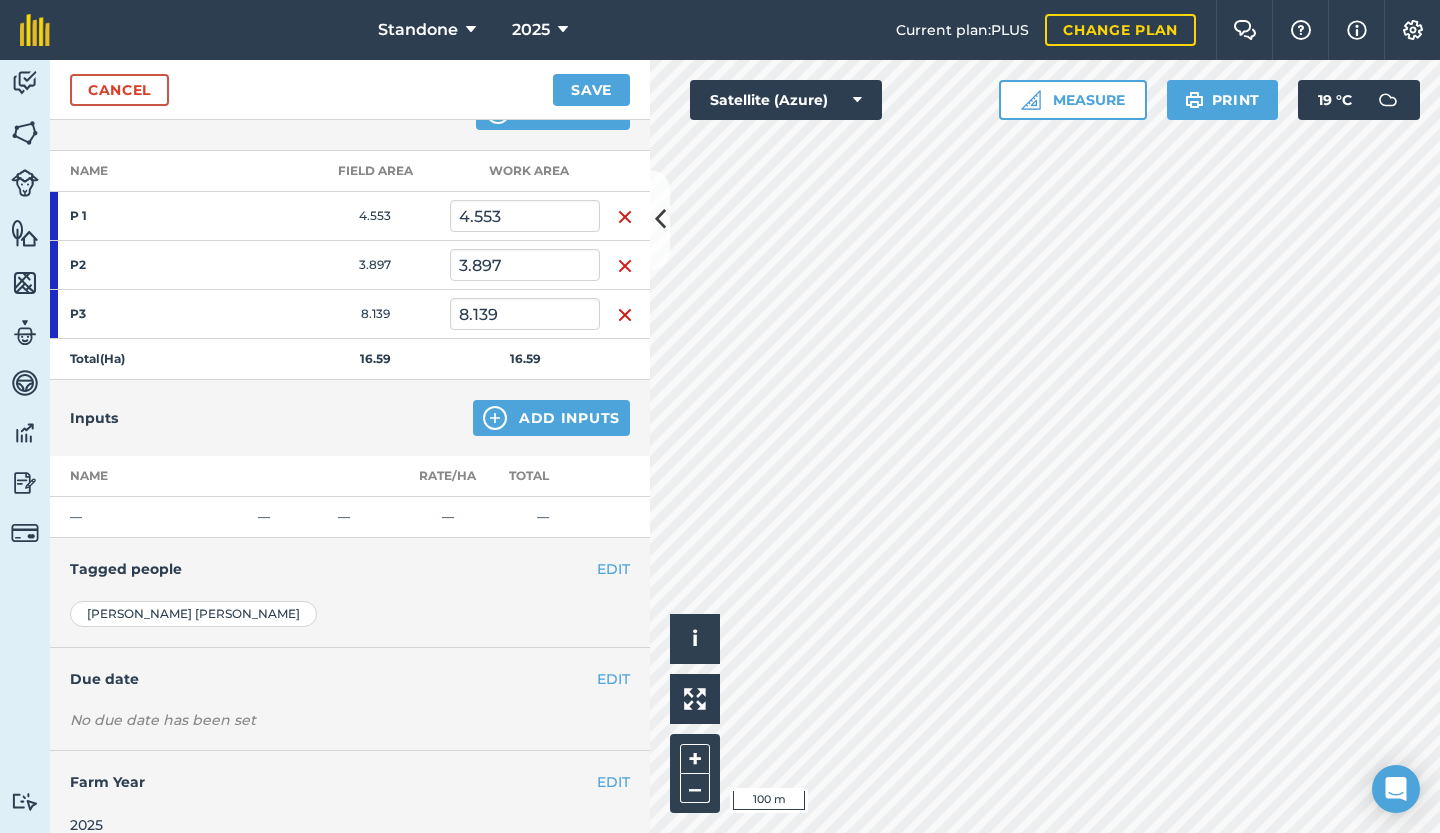 scroll, scrollTop: 261, scrollLeft: 0, axis: vertical 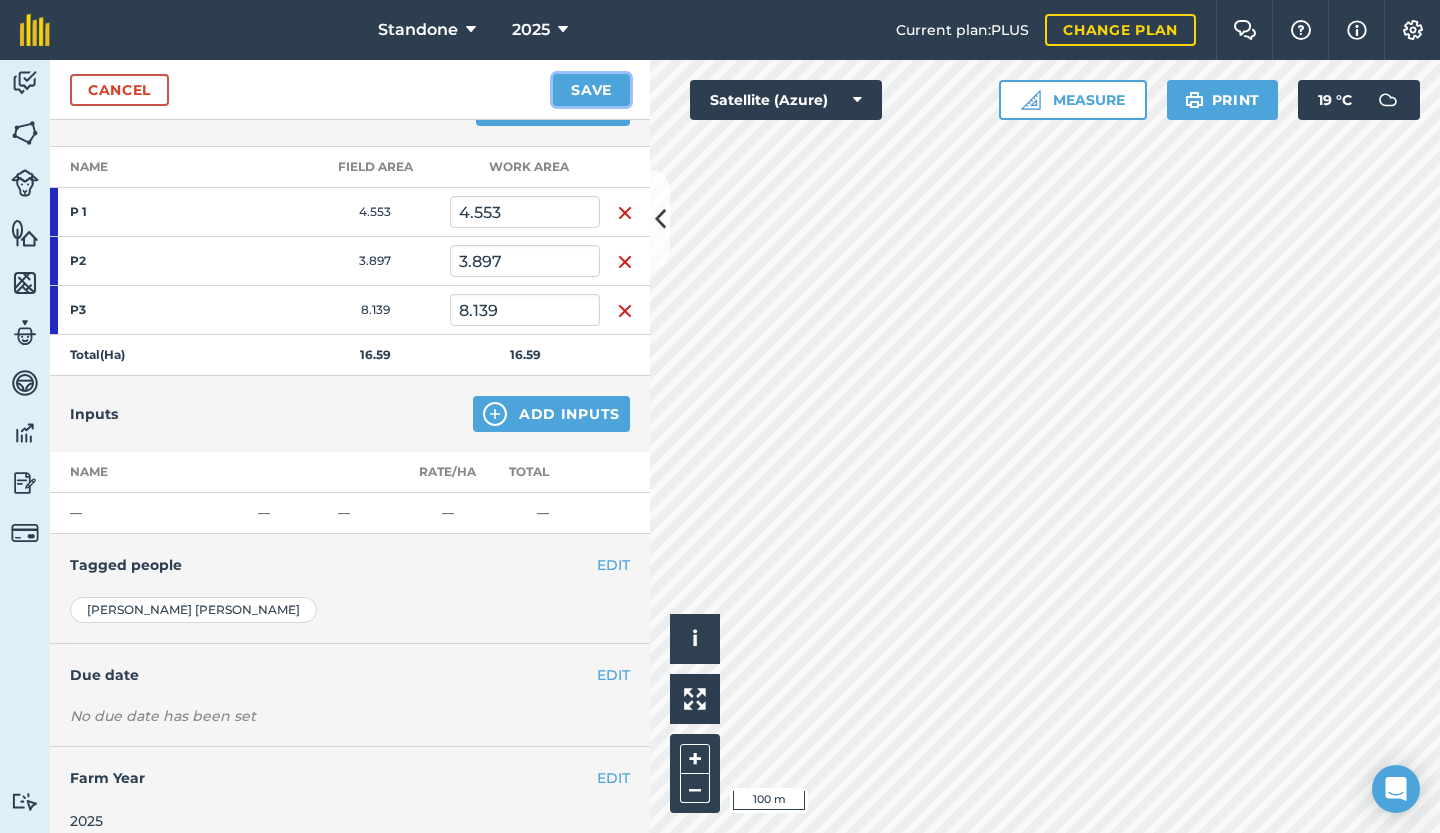 click on "Save" at bounding box center (591, 90) 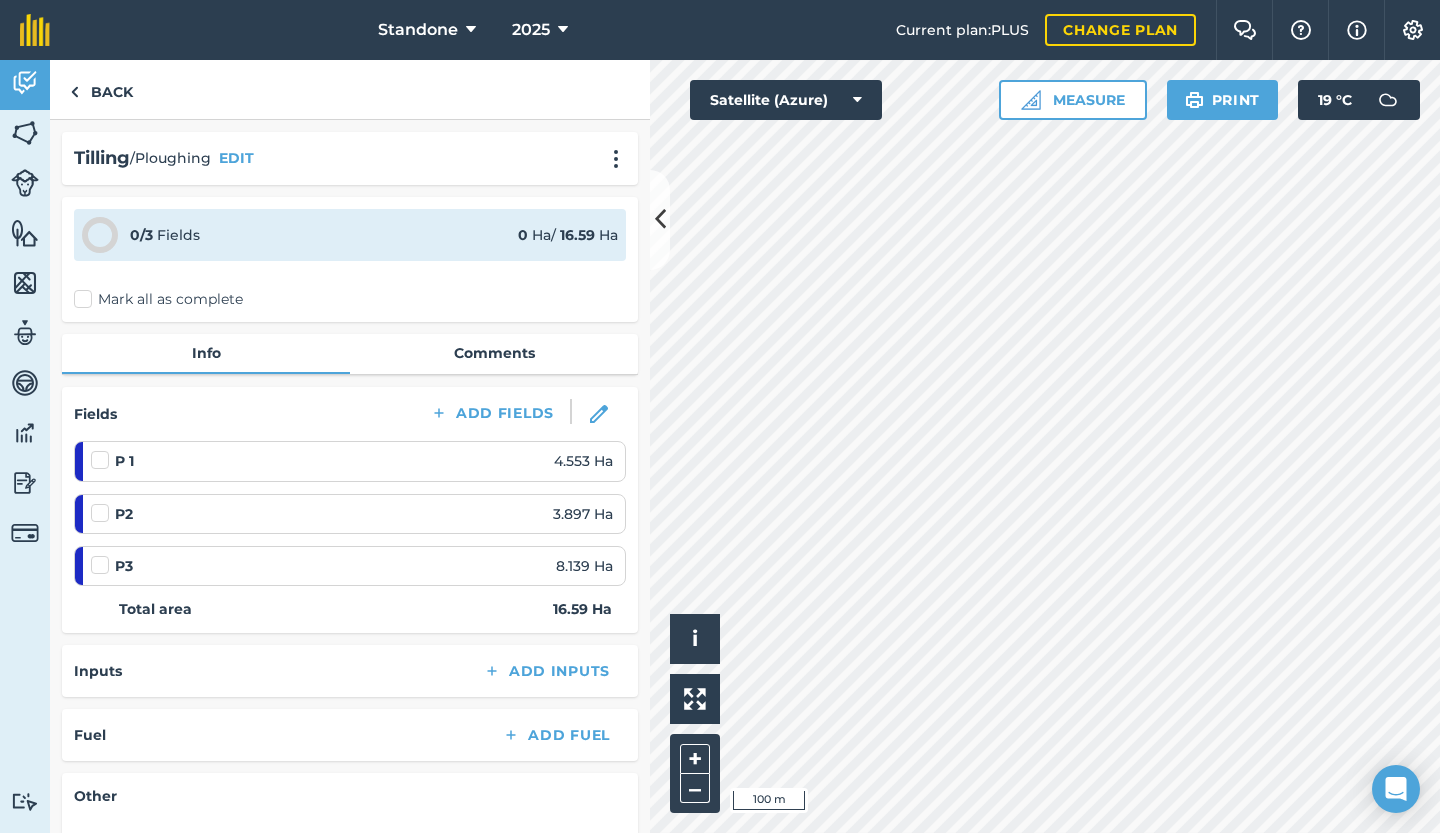 click on "Mark all as complete" at bounding box center [158, 299] 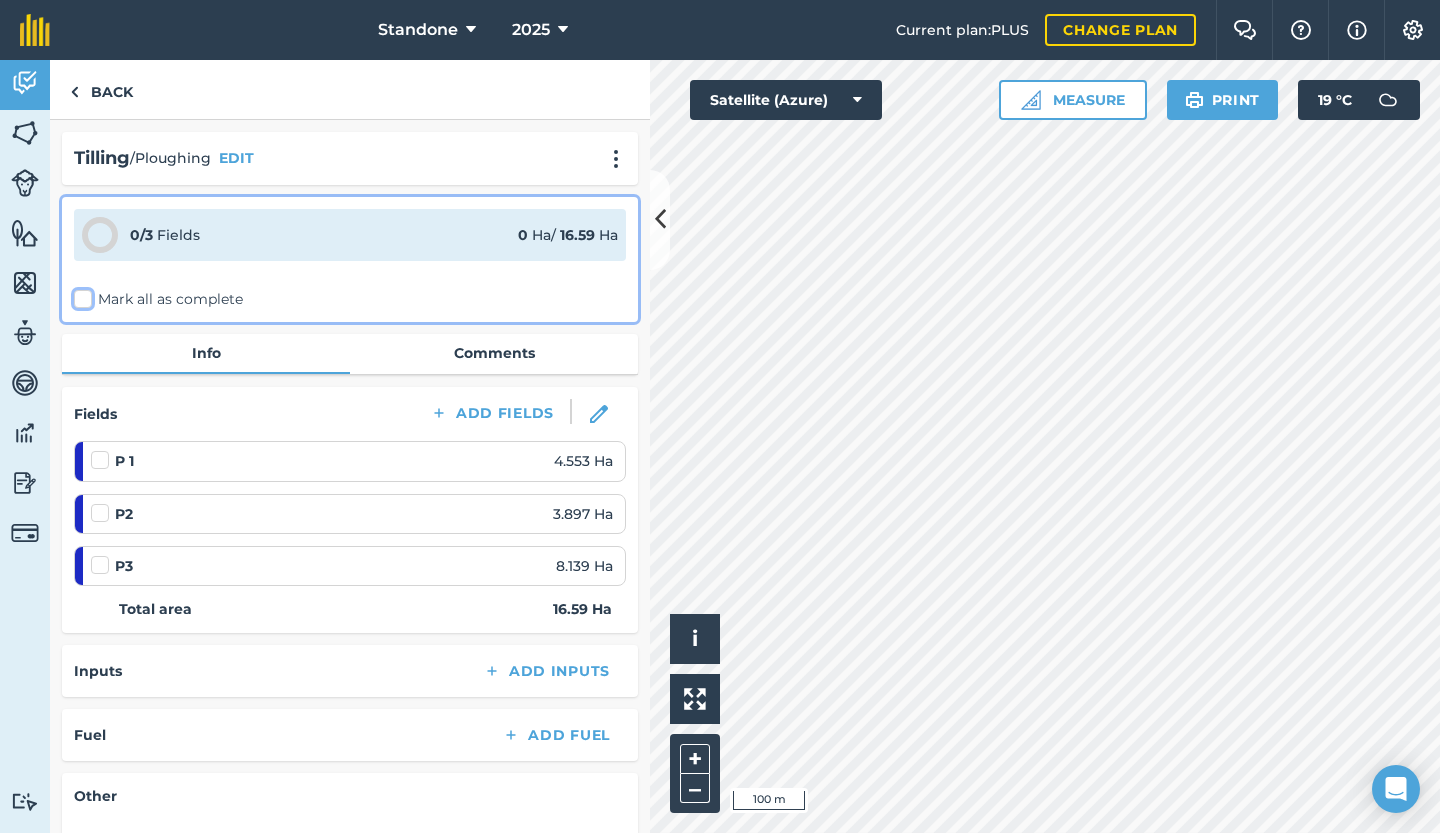 click on "Mark all as complete" at bounding box center (80, 295) 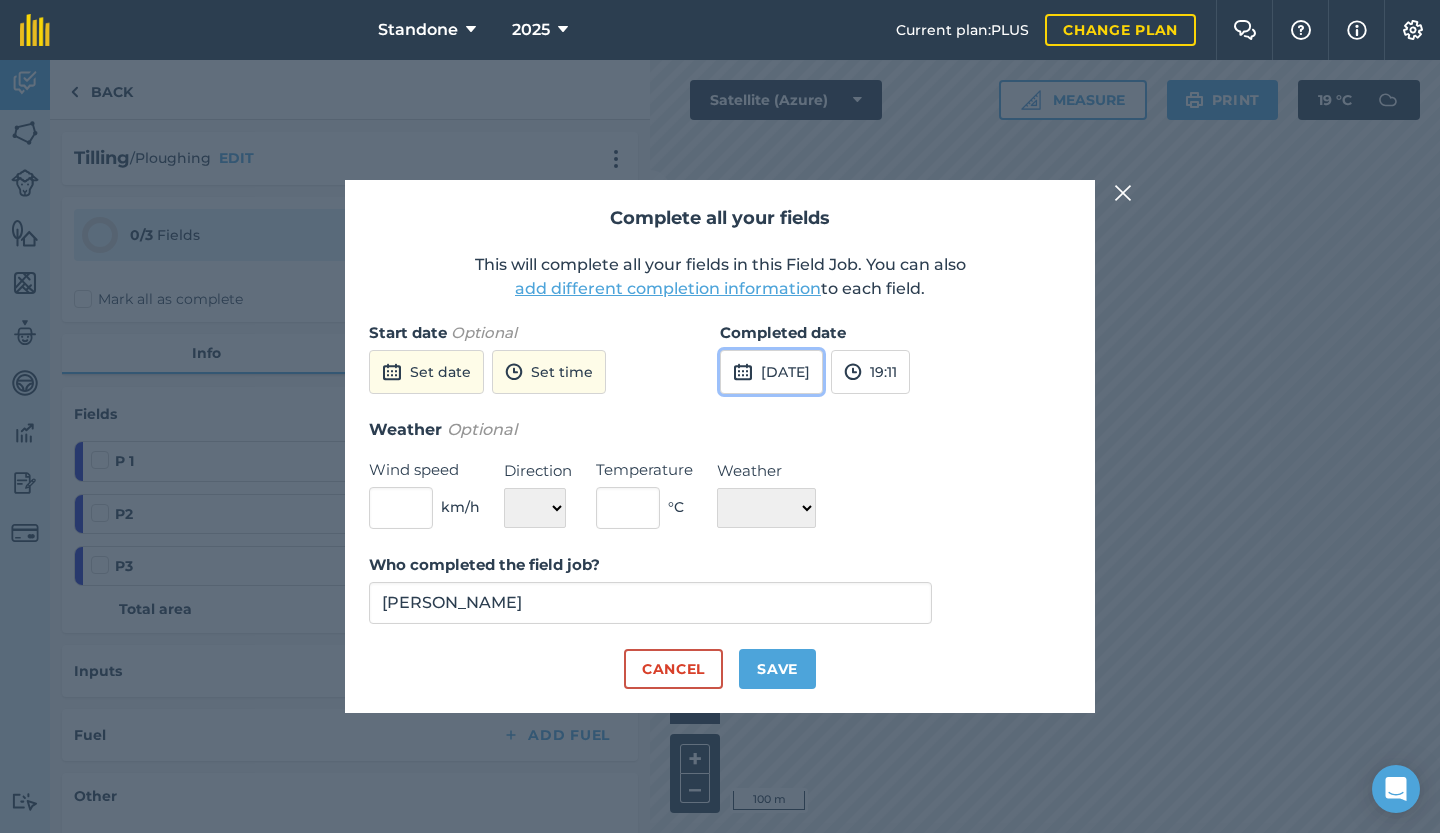 click on "[DATE]" at bounding box center (771, 372) 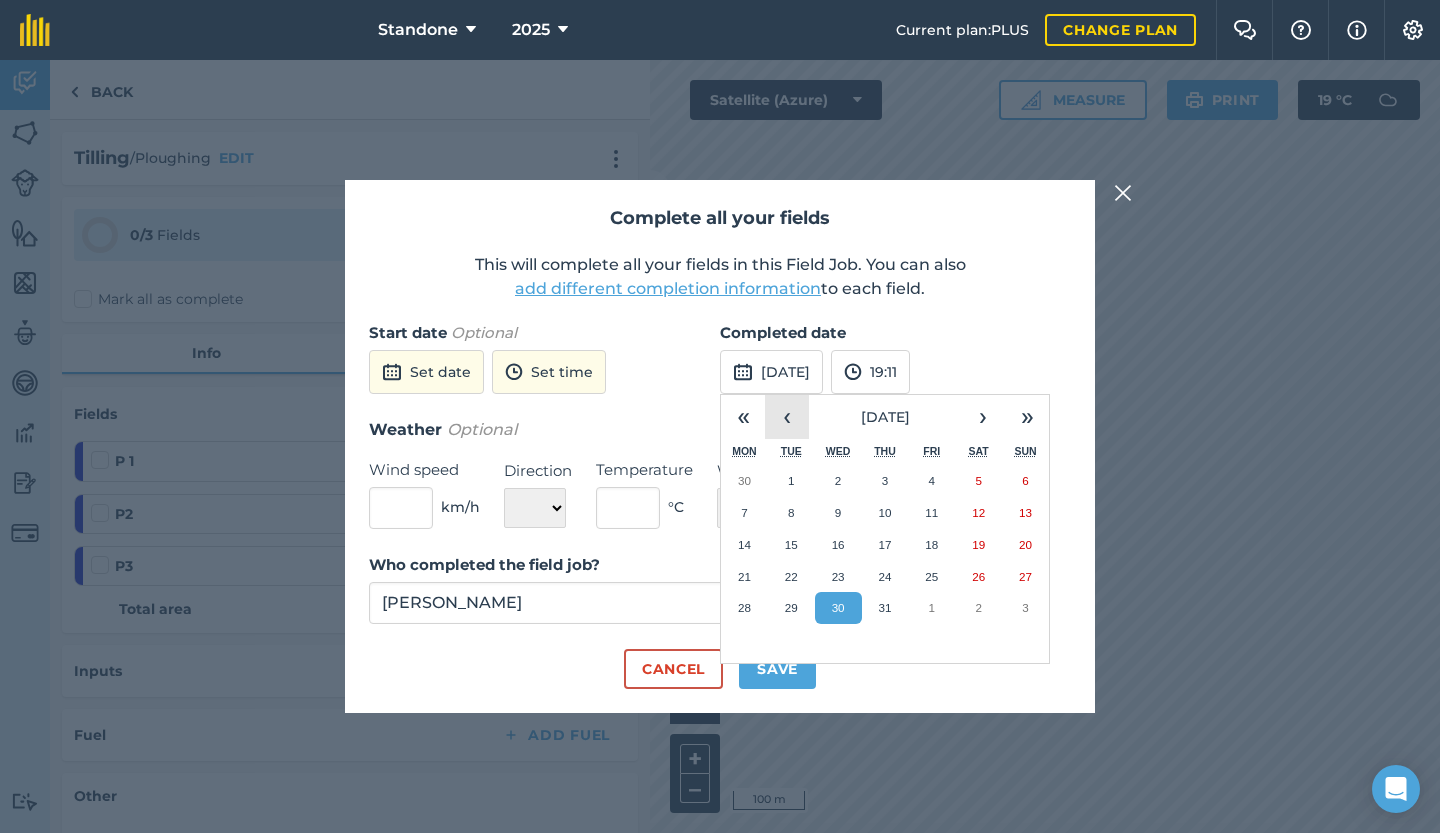 click on "‹" at bounding box center [787, 417] 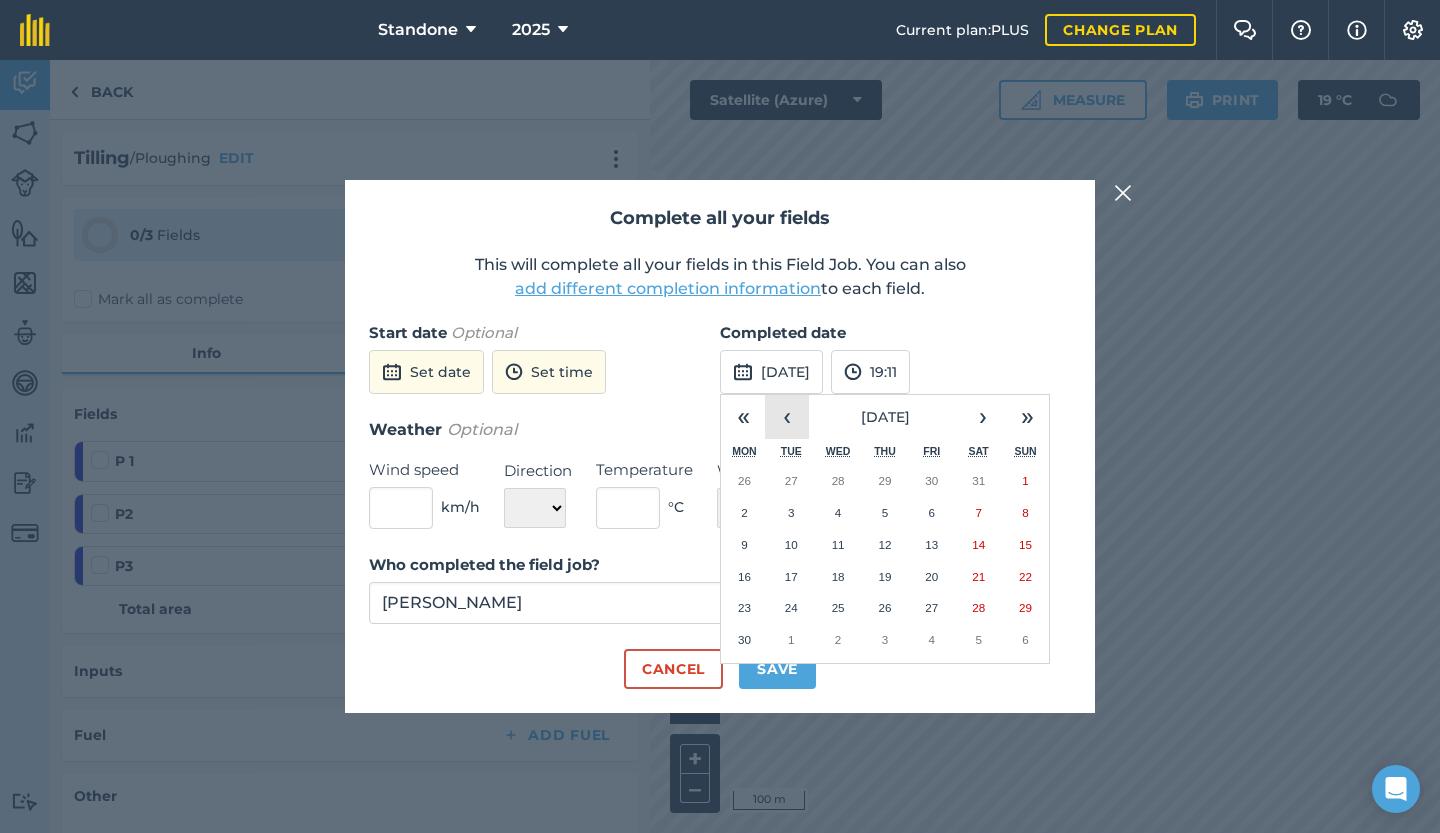 click on "‹" at bounding box center (787, 417) 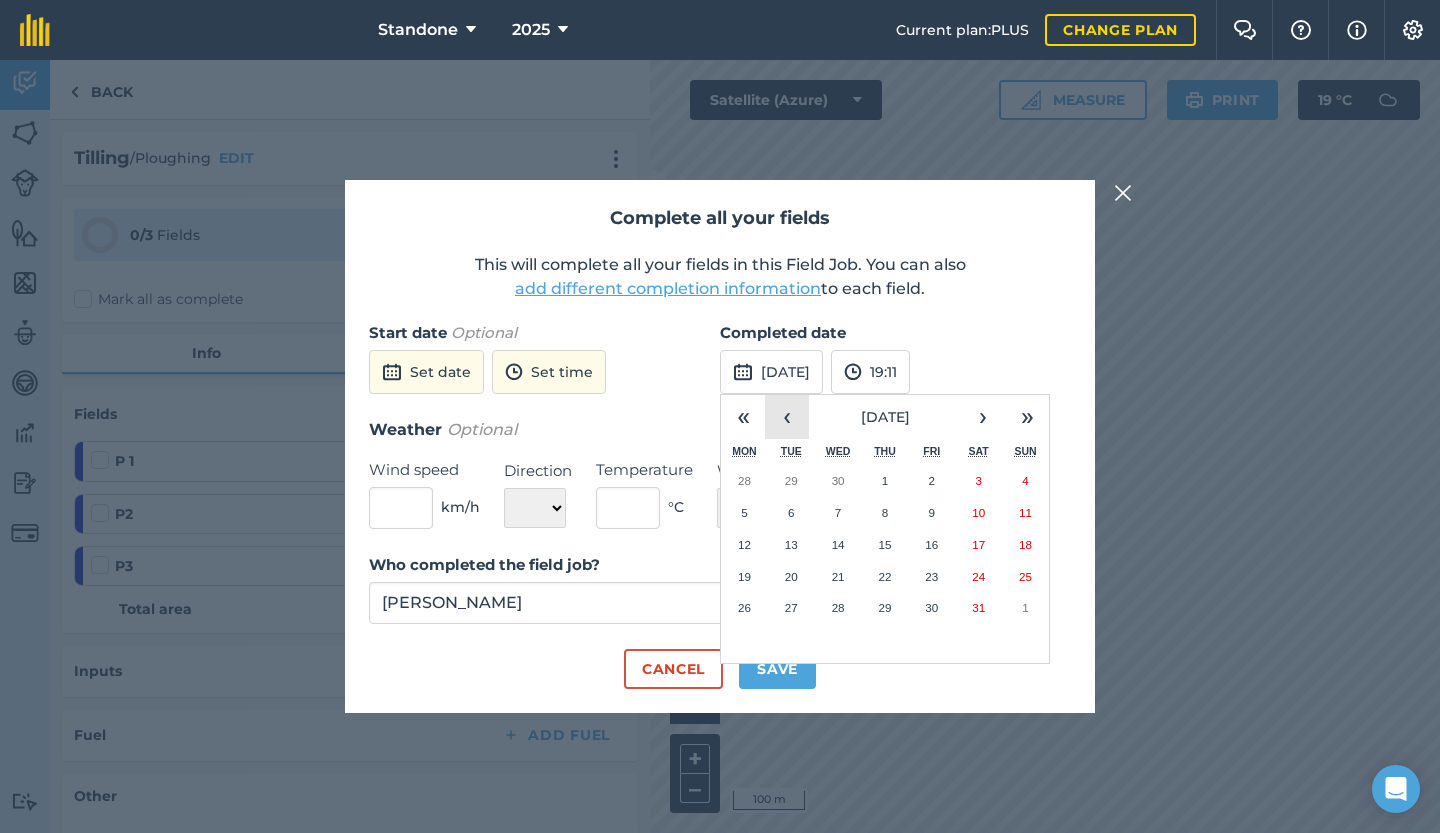 click on "‹" at bounding box center [787, 417] 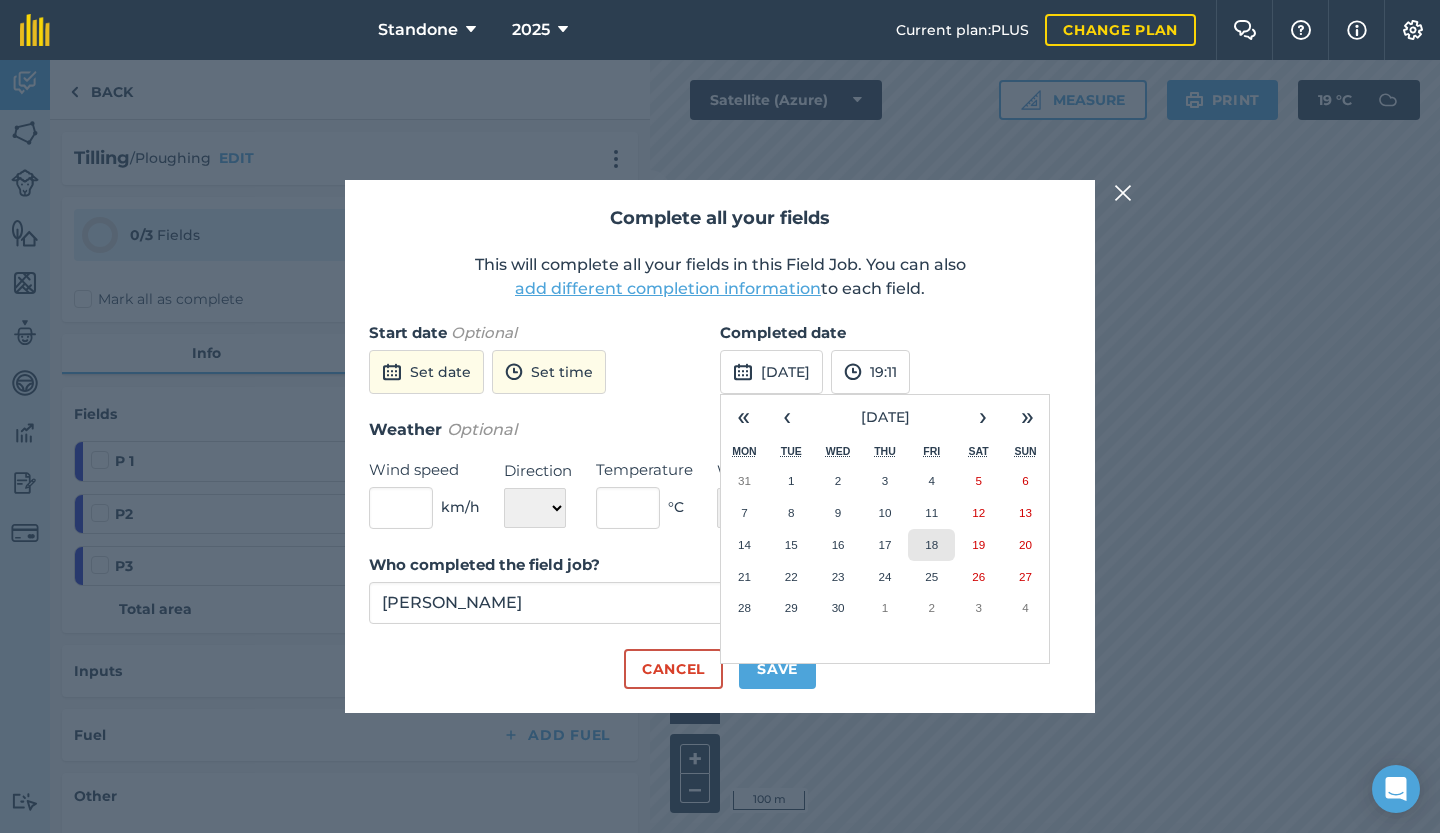 click on "18" at bounding box center (931, 545) 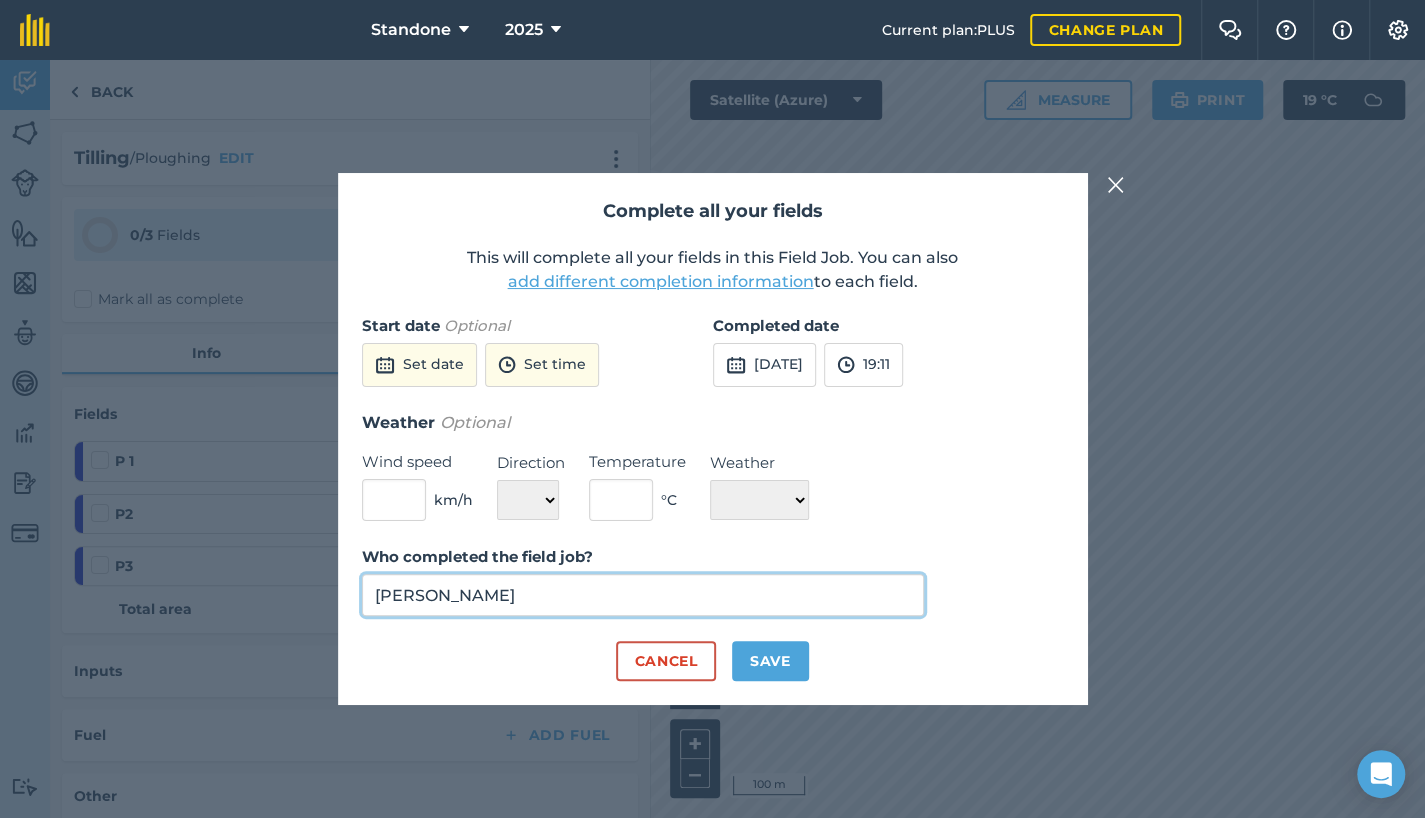 click on "[PERSON_NAME]" at bounding box center (643, 595) 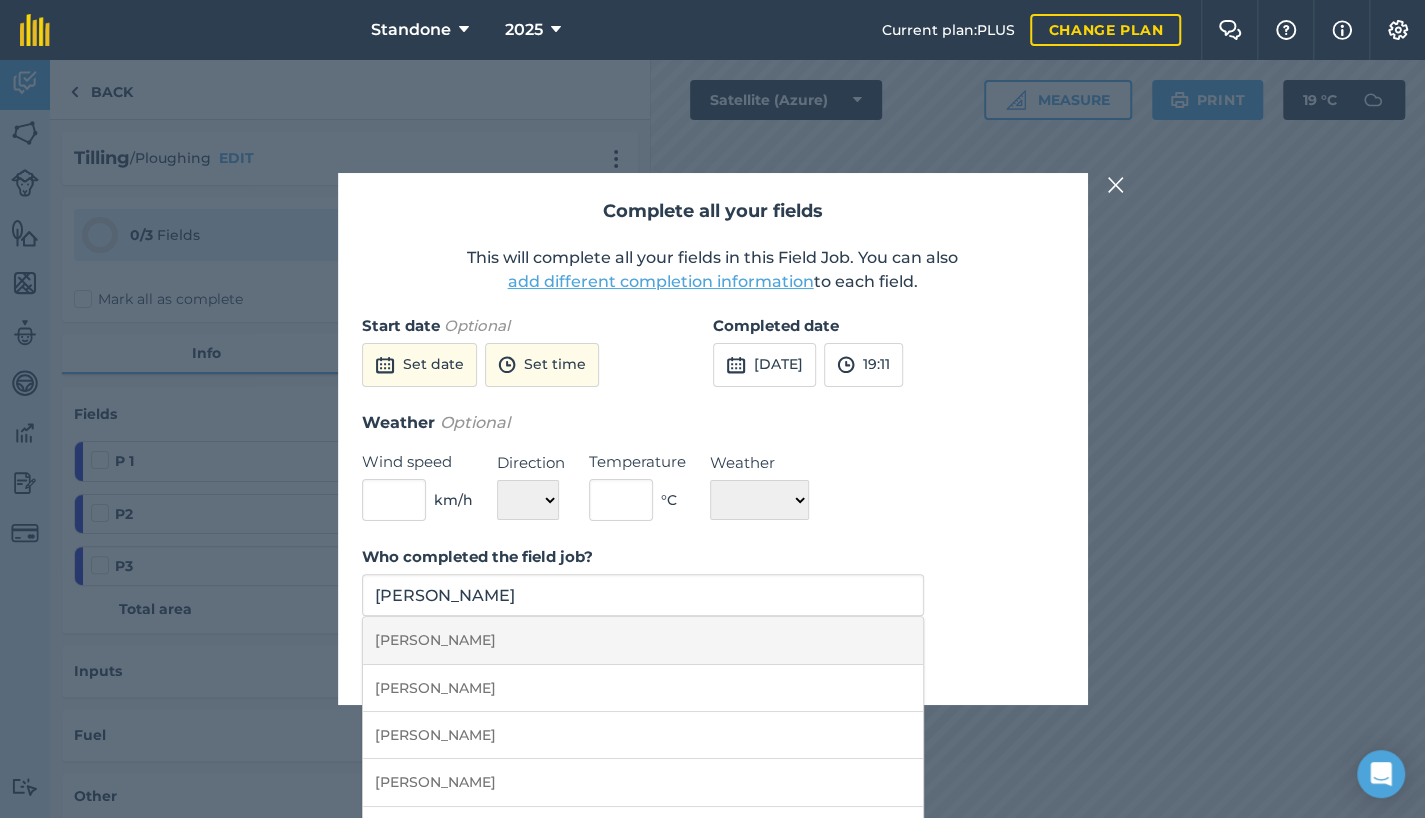 click on "[PERSON_NAME]" at bounding box center (643, 640) 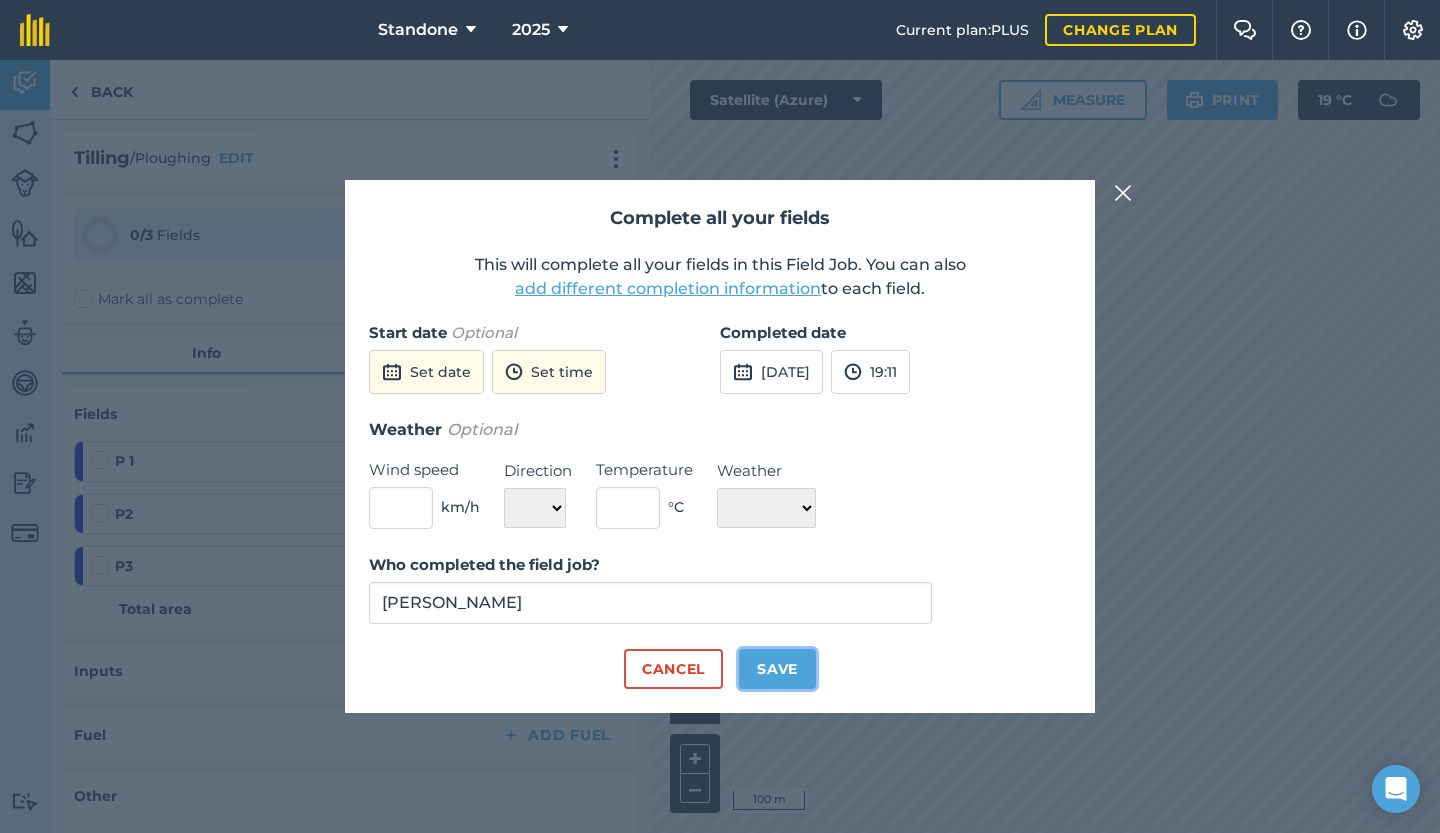 click on "Save" at bounding box center (777, 669) 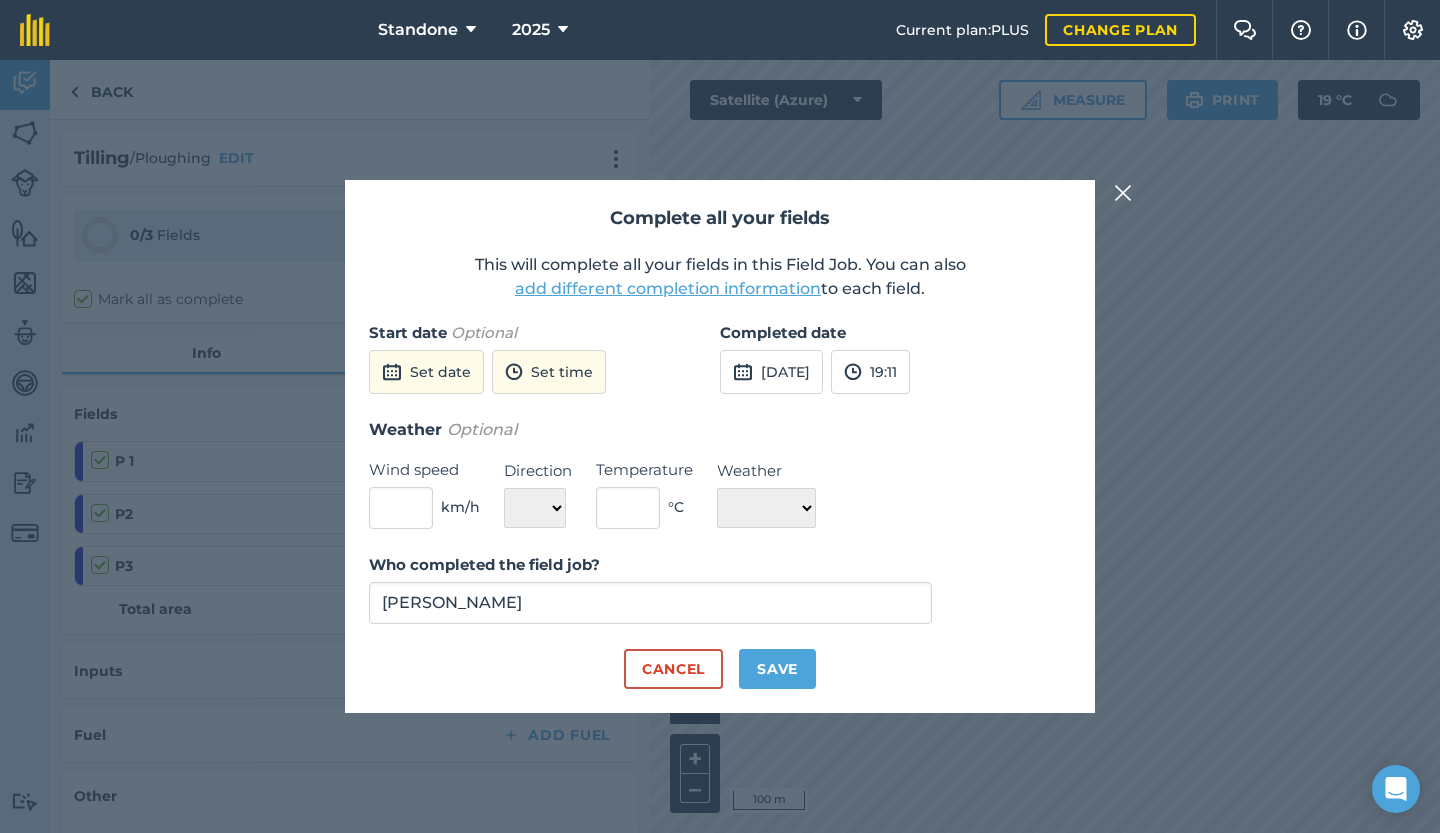 checkbox on "true" 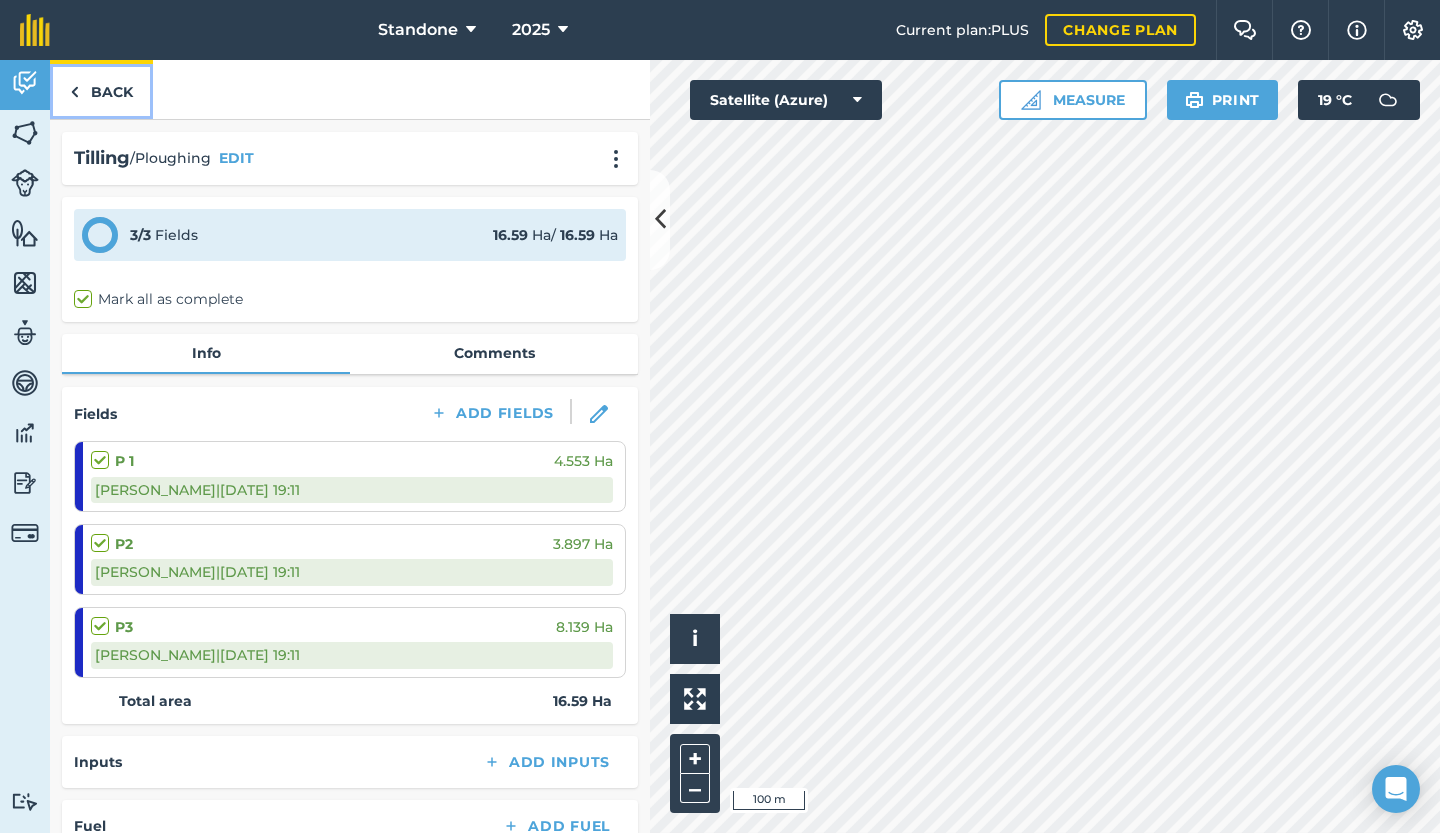 click on "Back" at bounding box center [101, 89] 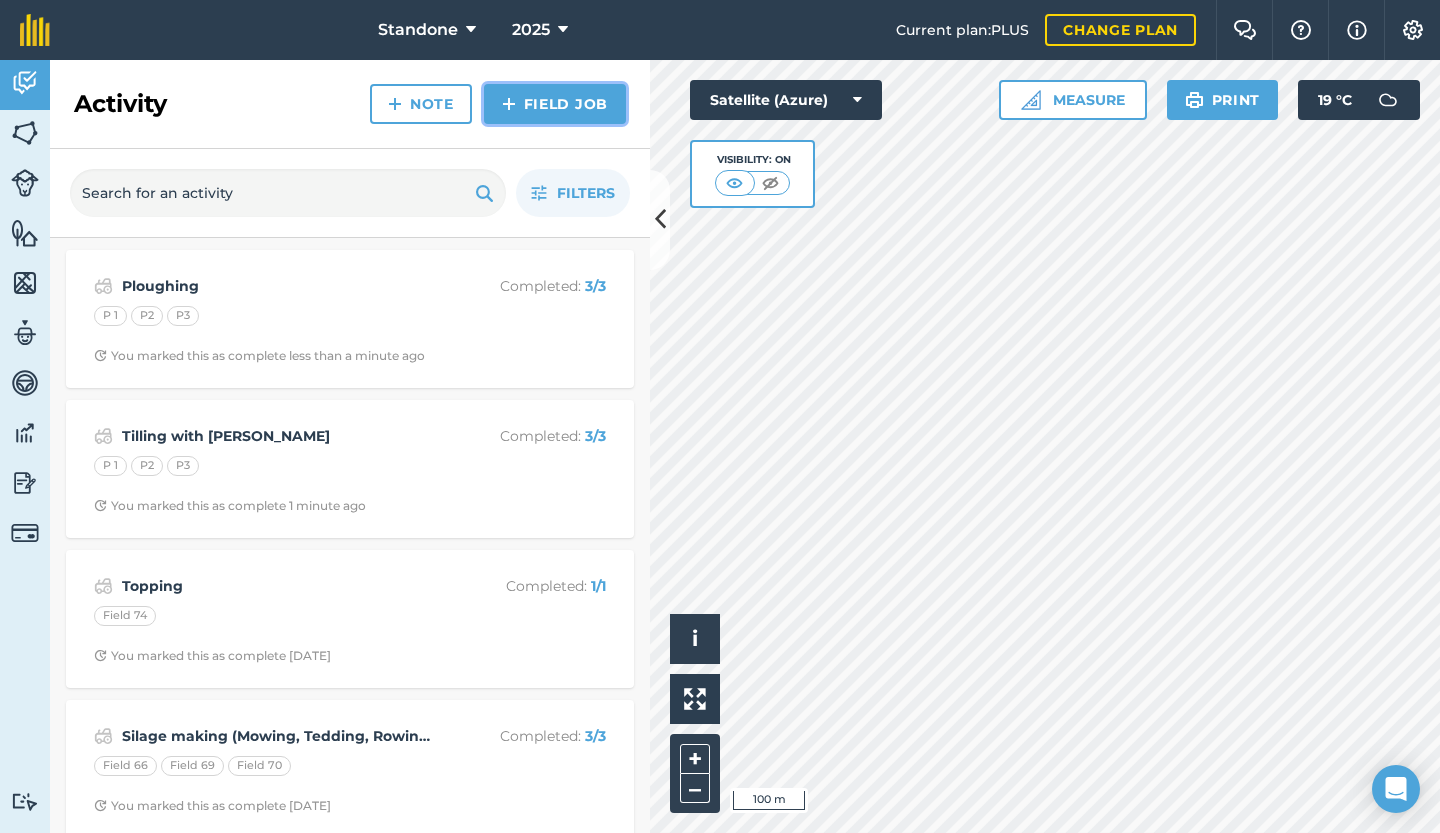 click on "Field Job" at bounding box center (555, 104) 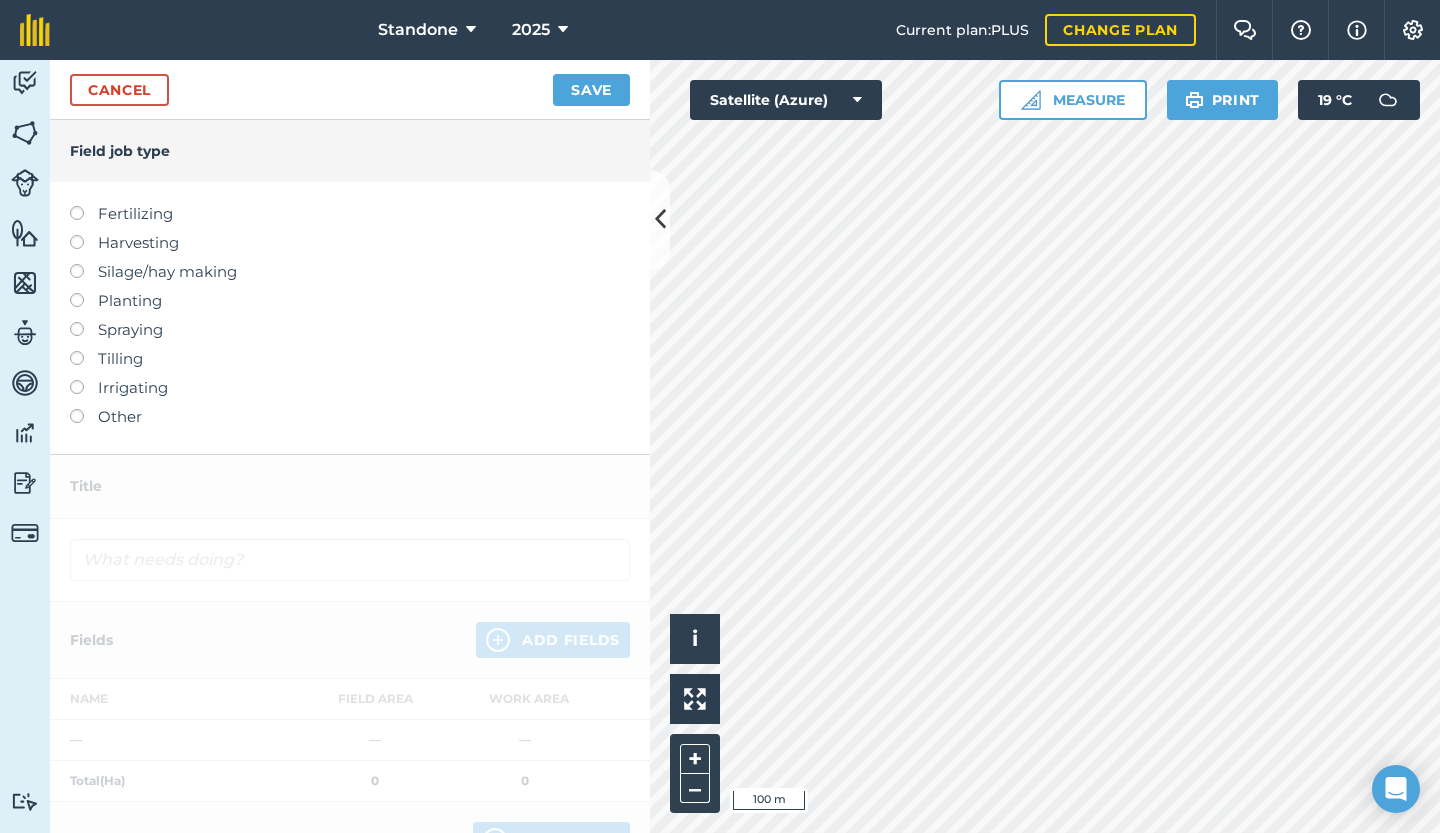 click at bounding box center (84, 293) 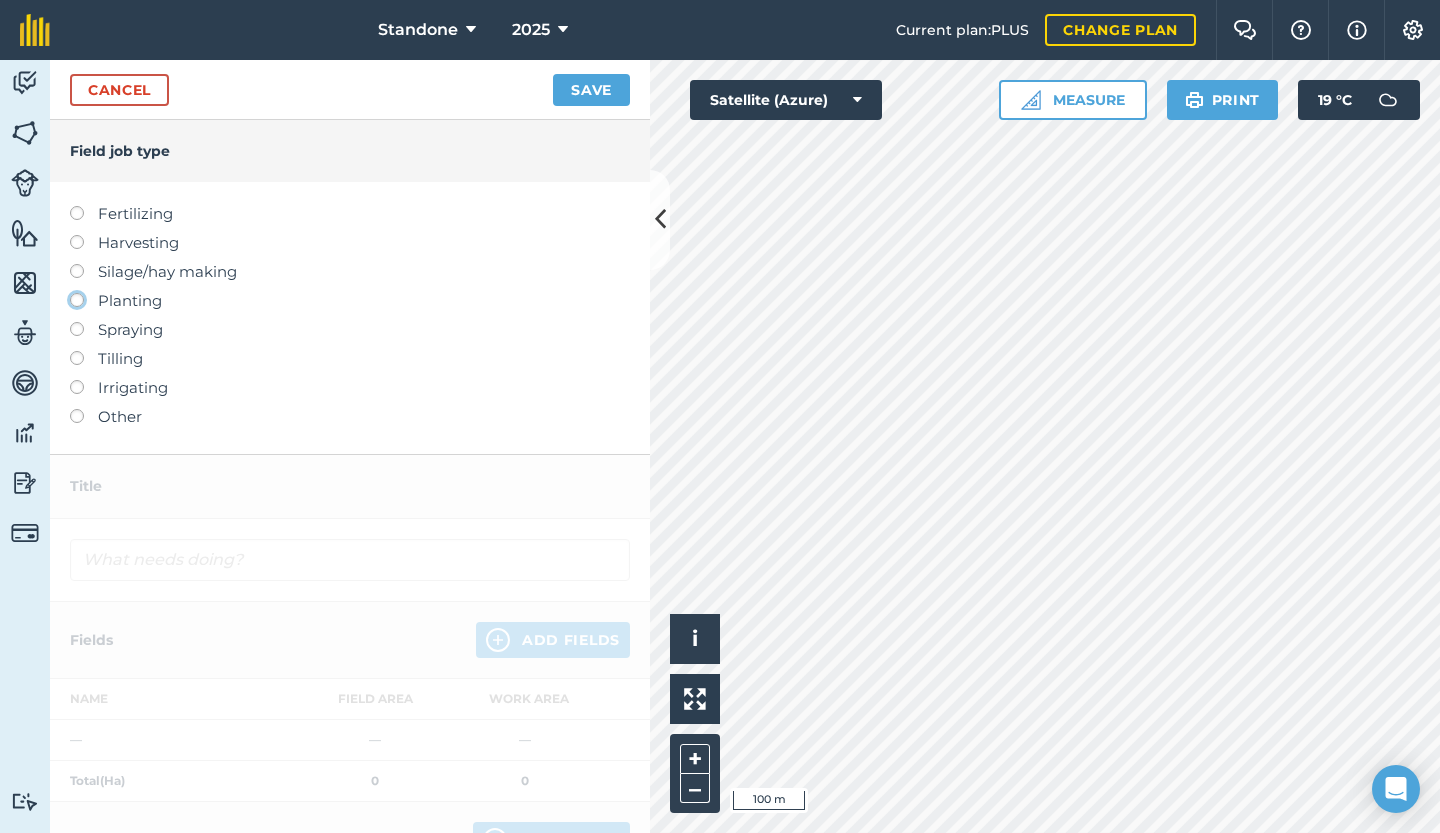 click on "Planting" at bounding box center [-9943, 299] 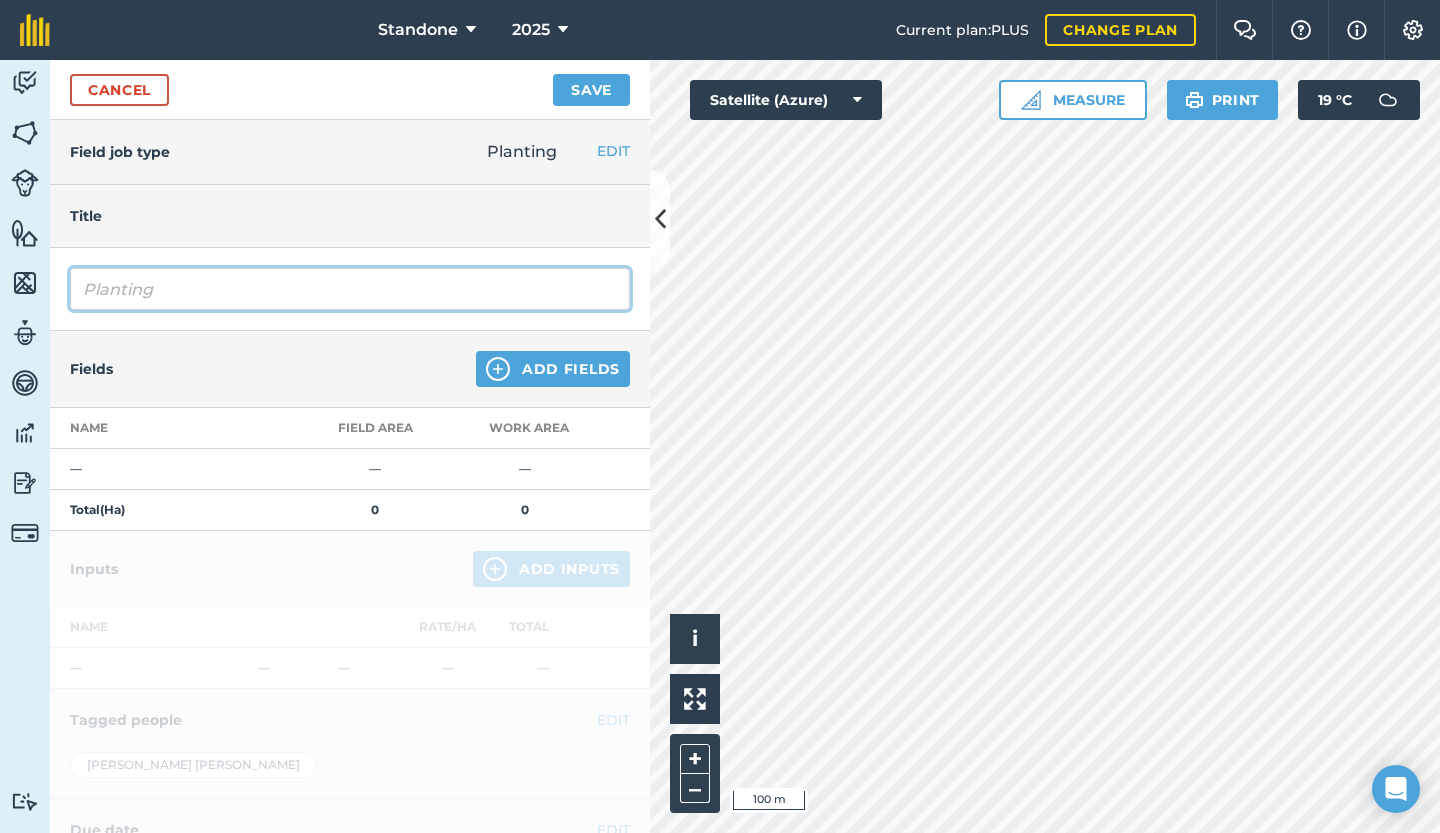 click on "Planting" at bounding box center [350, 289] 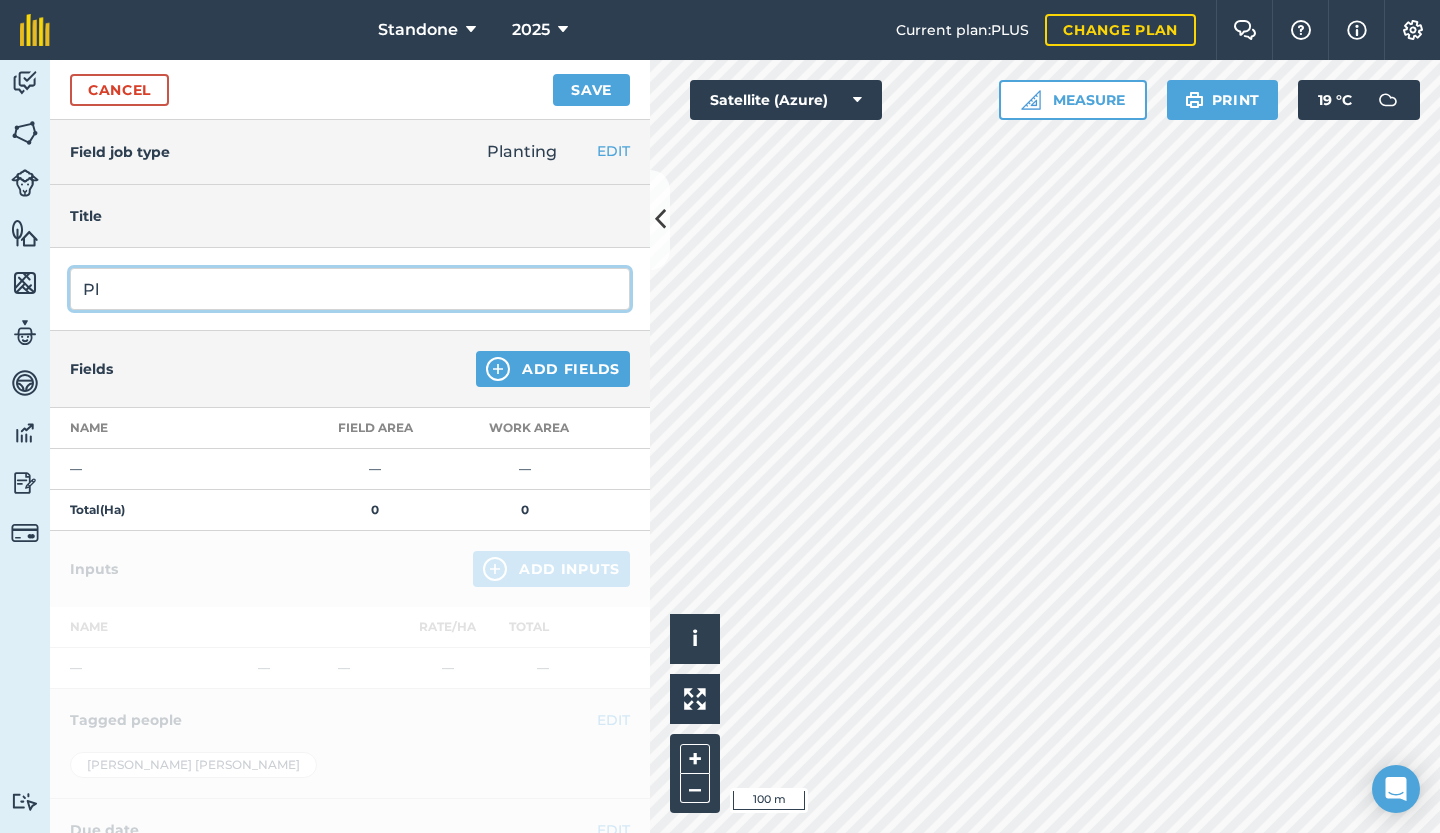type on "P" 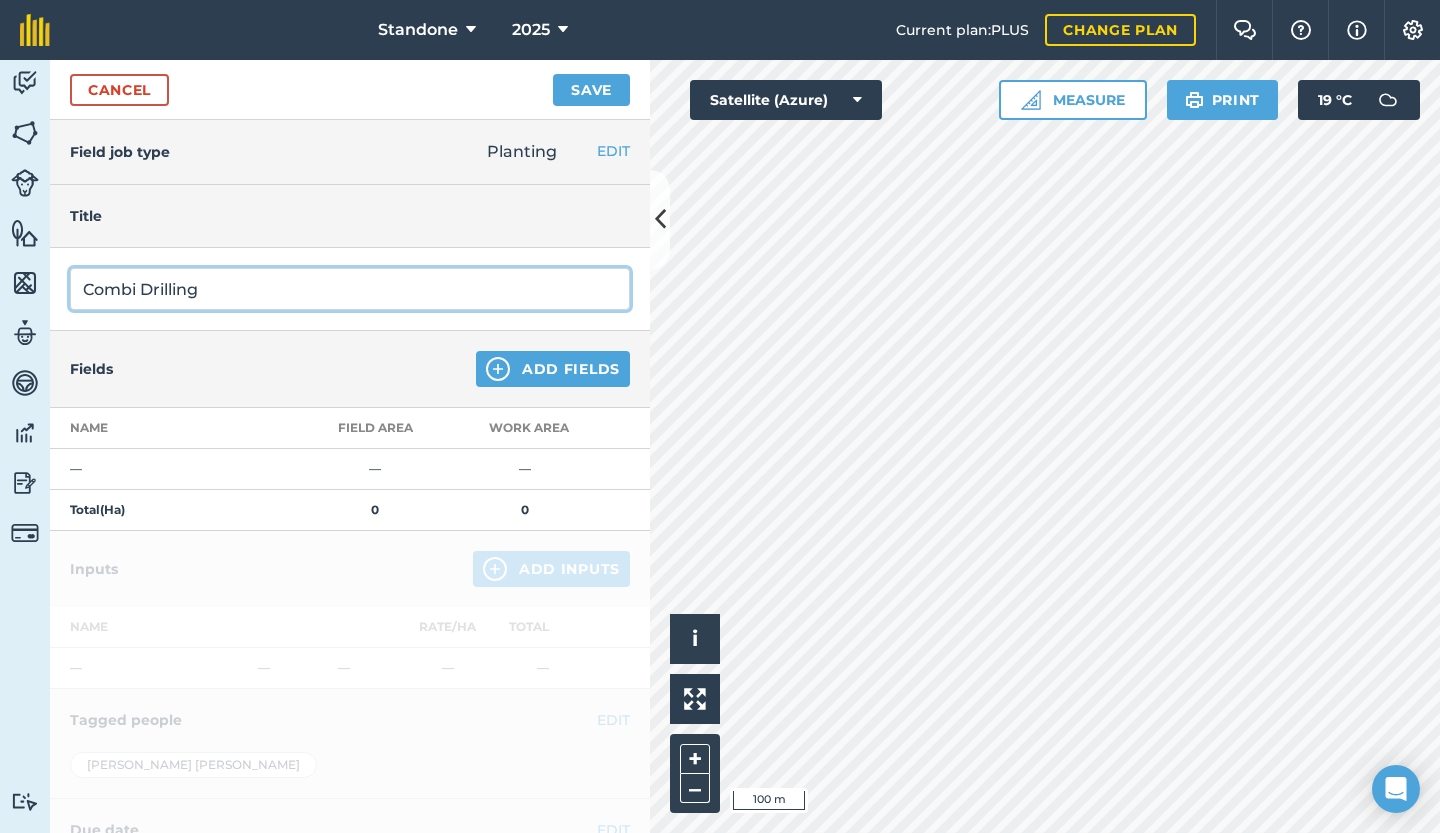 type on "Combi Drilling" 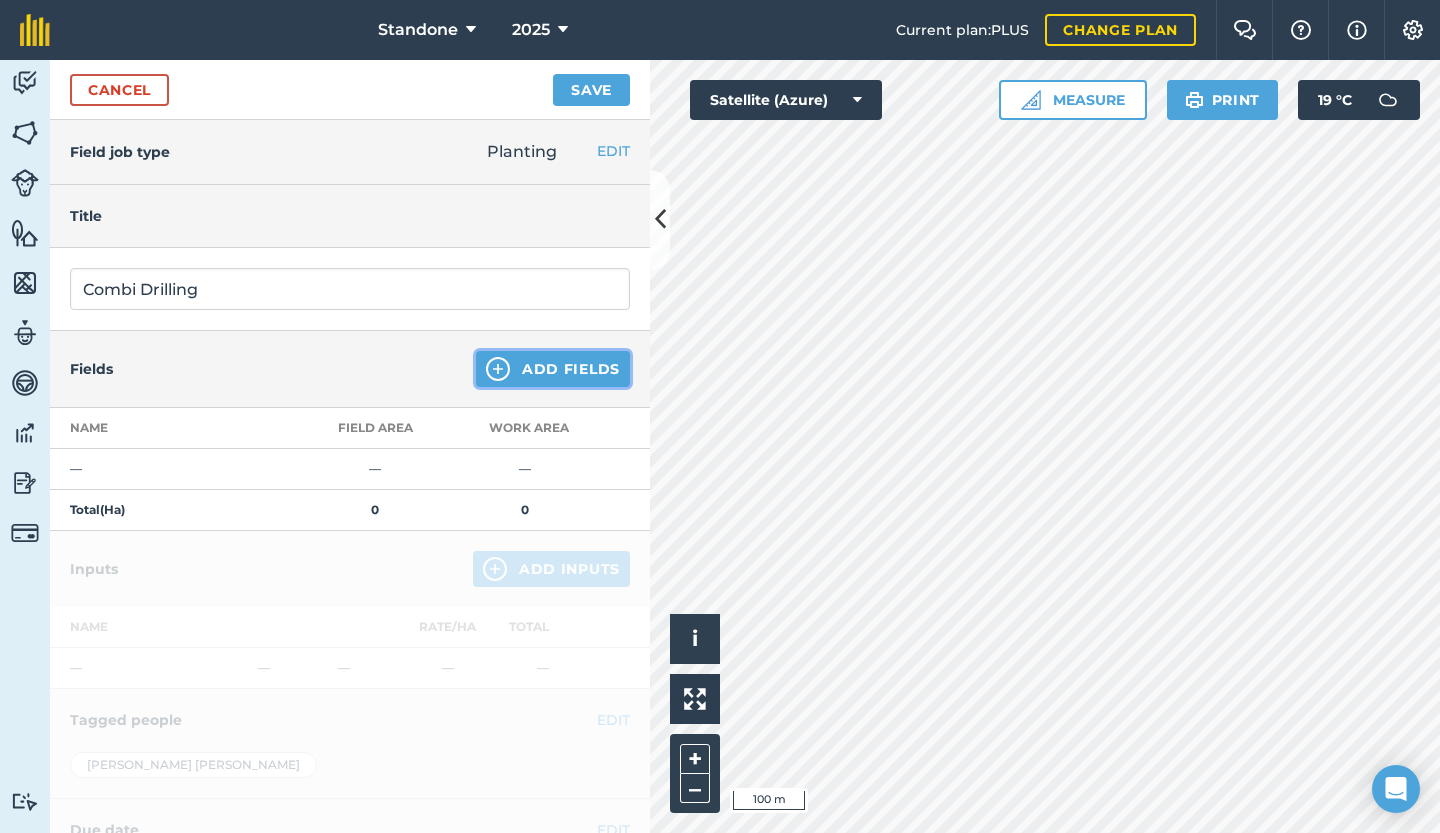 click on "Add Fields" at bounding box center [553, 369] 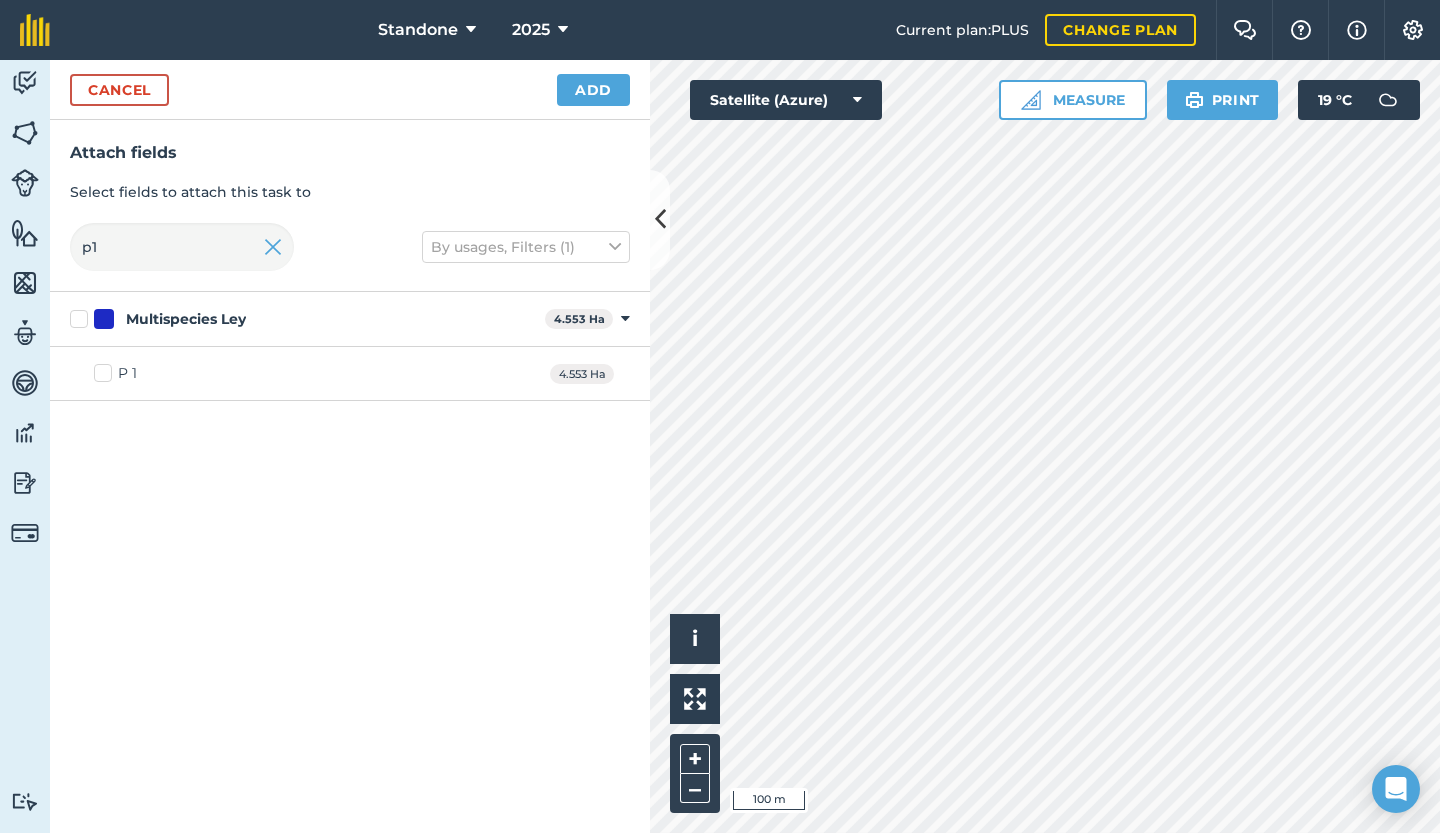 click on "P 1" at bounding box center [115, 373] 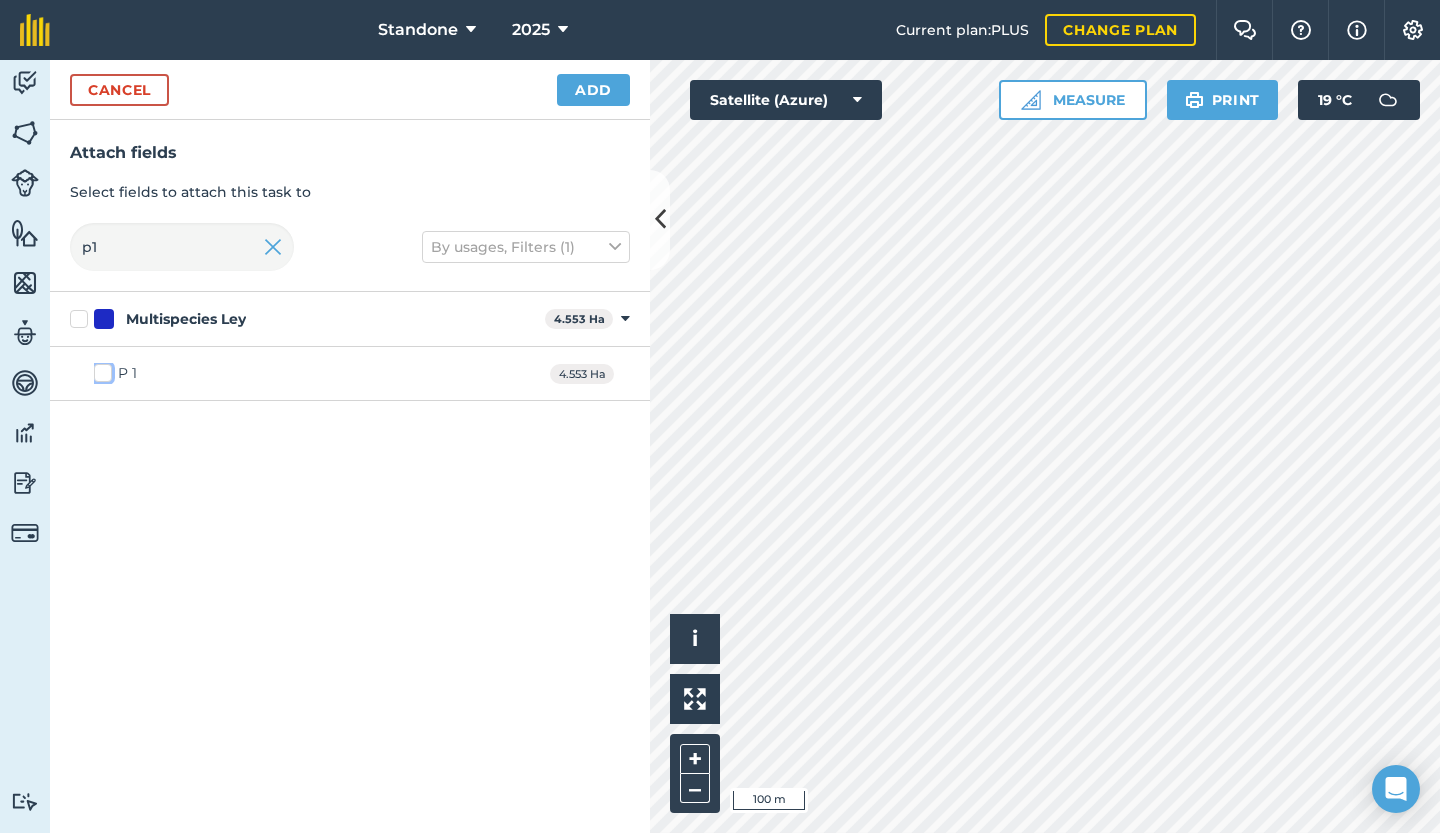 click on "P 1" at bounding box center [100, 369] 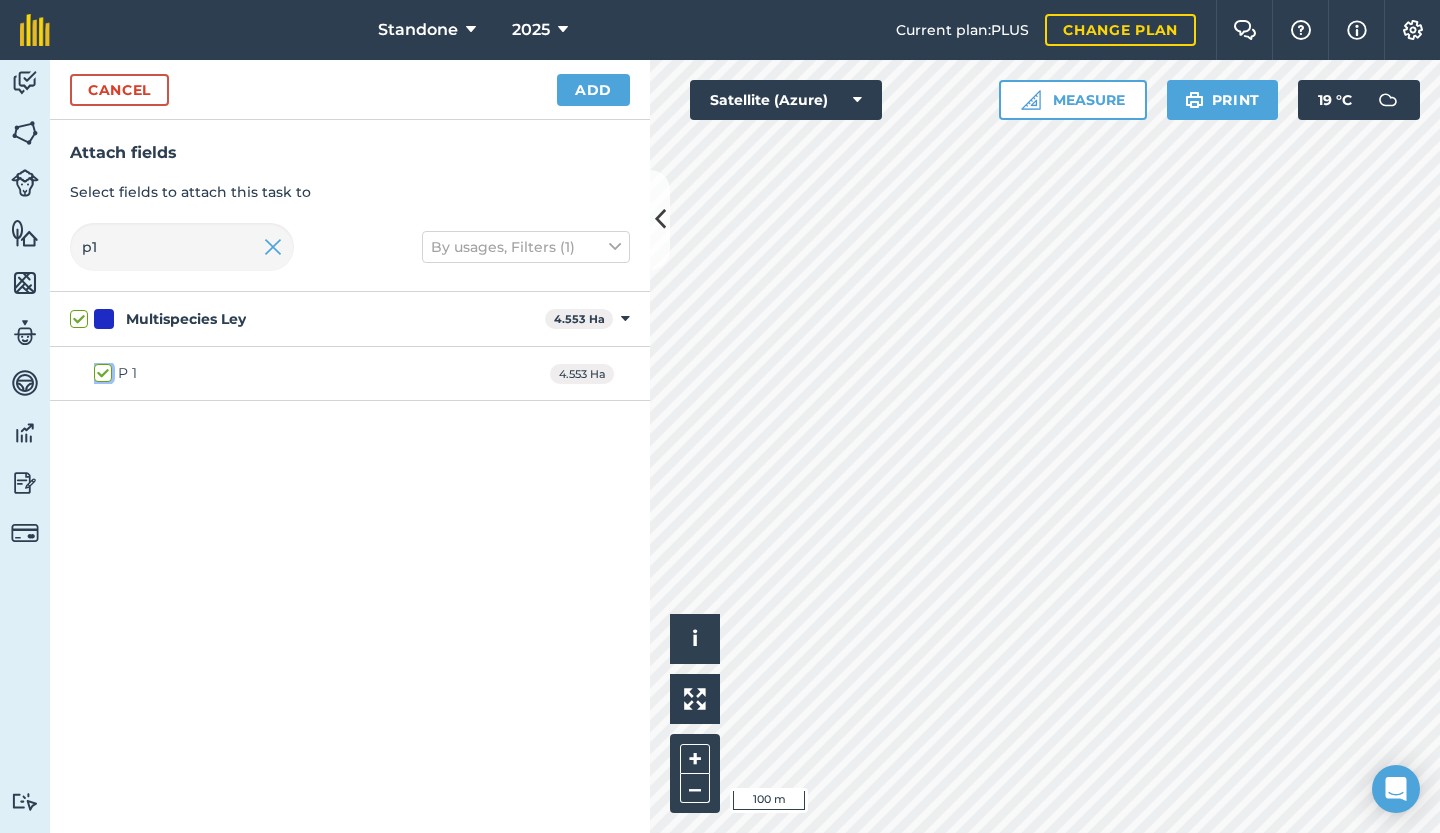 checkbox on "true" 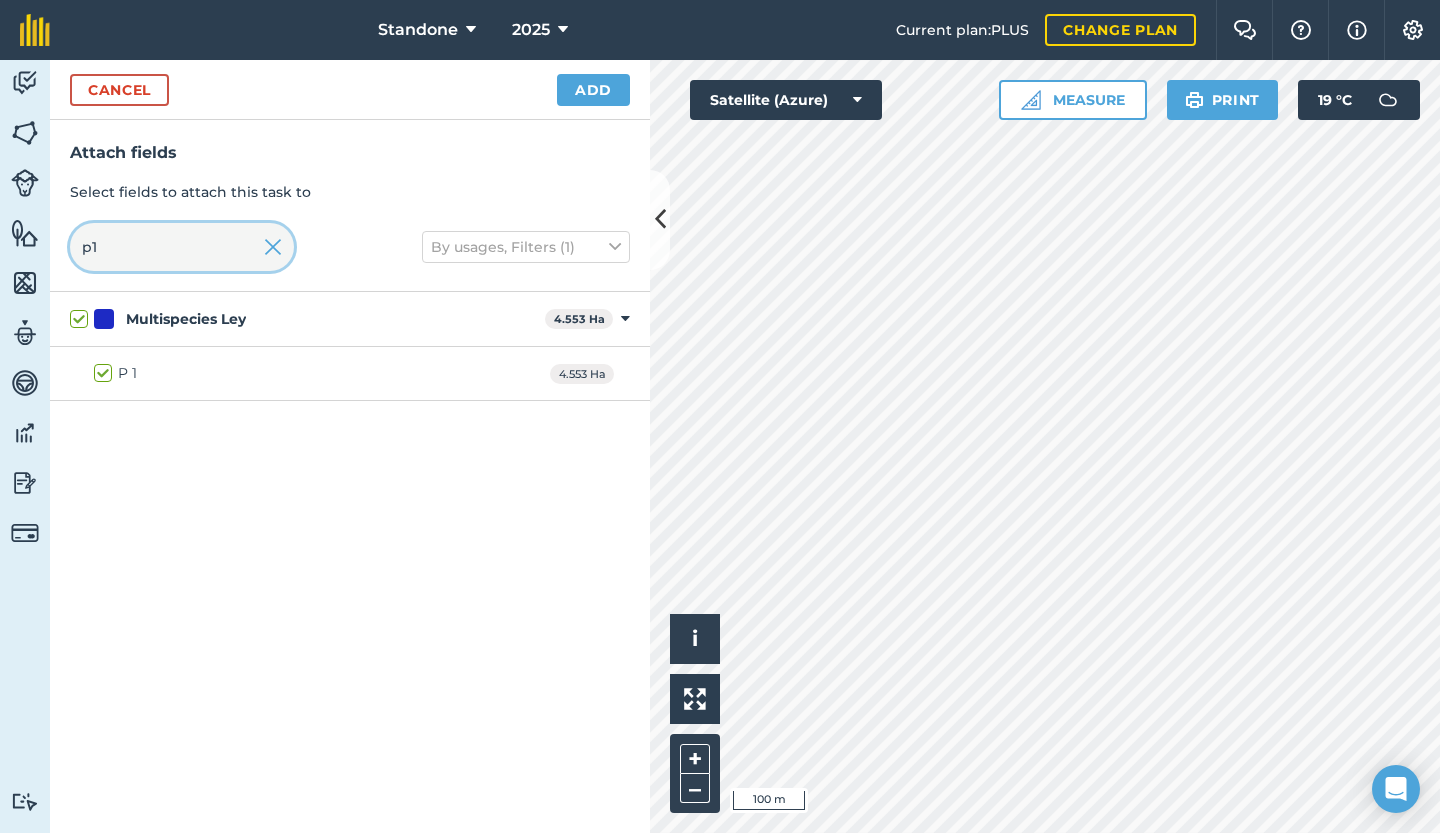 click on "p1" at bounding box center [182, 247] 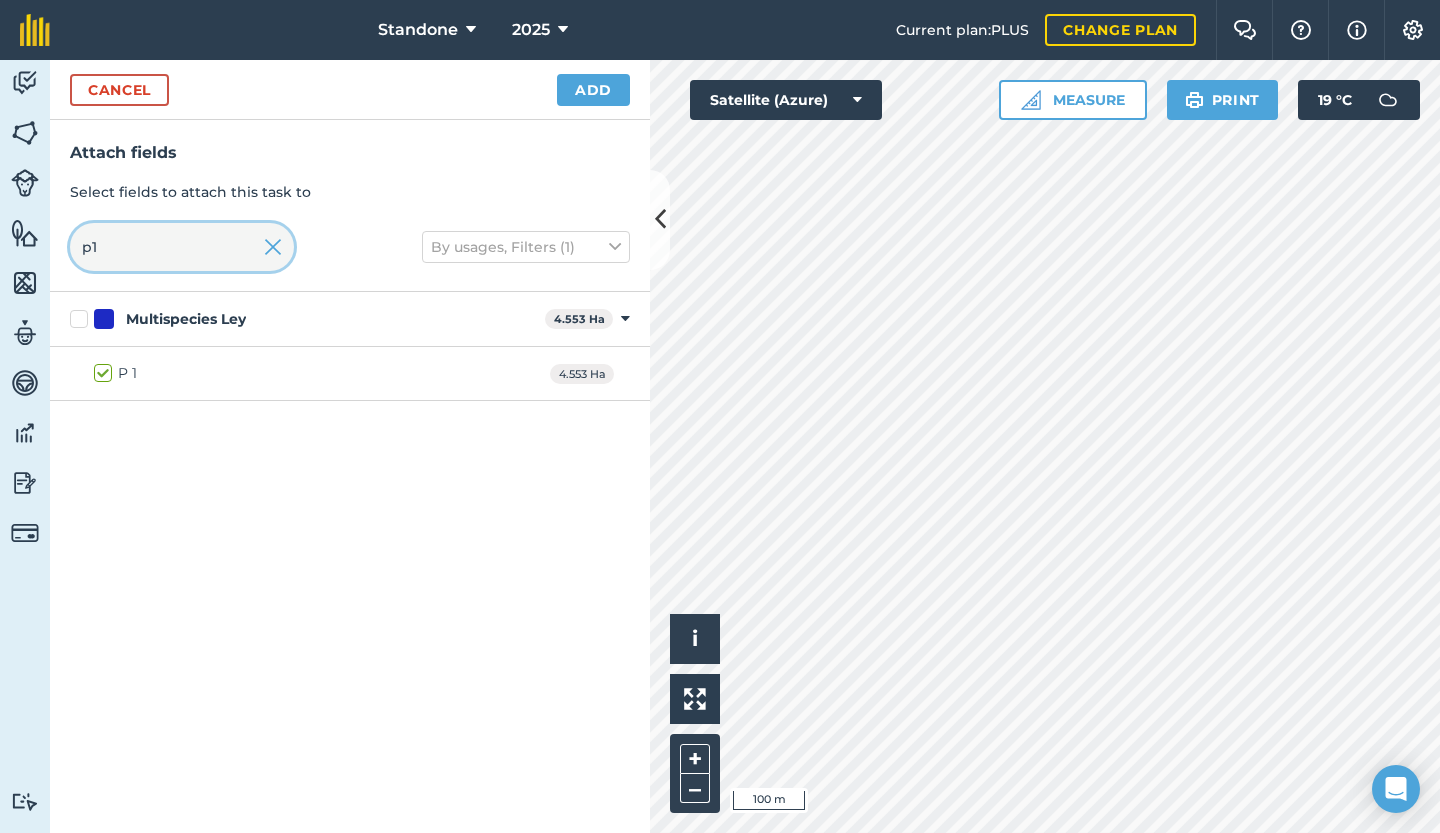 type on "p" 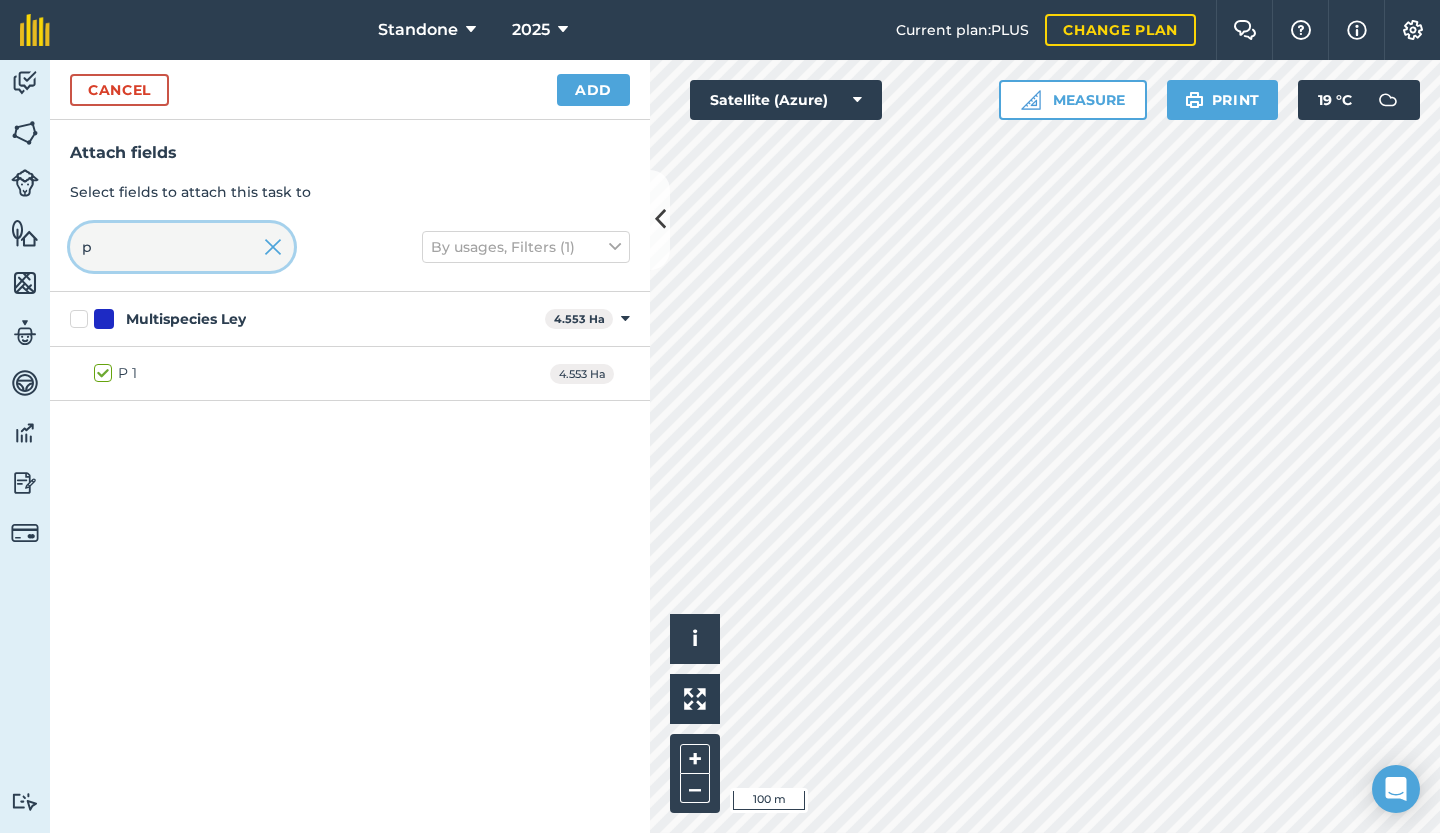 checkbox on "false" 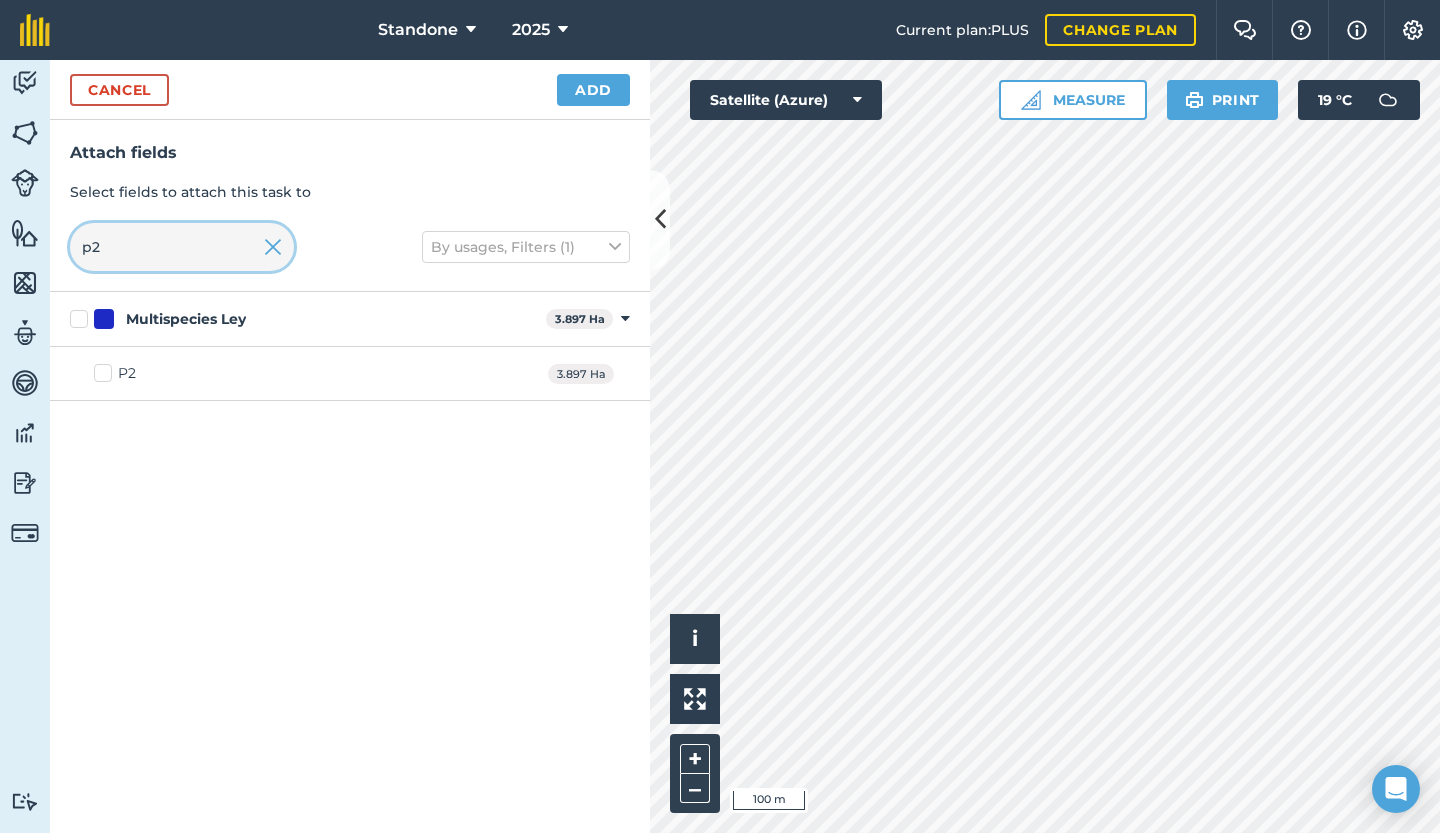 type on "p2" 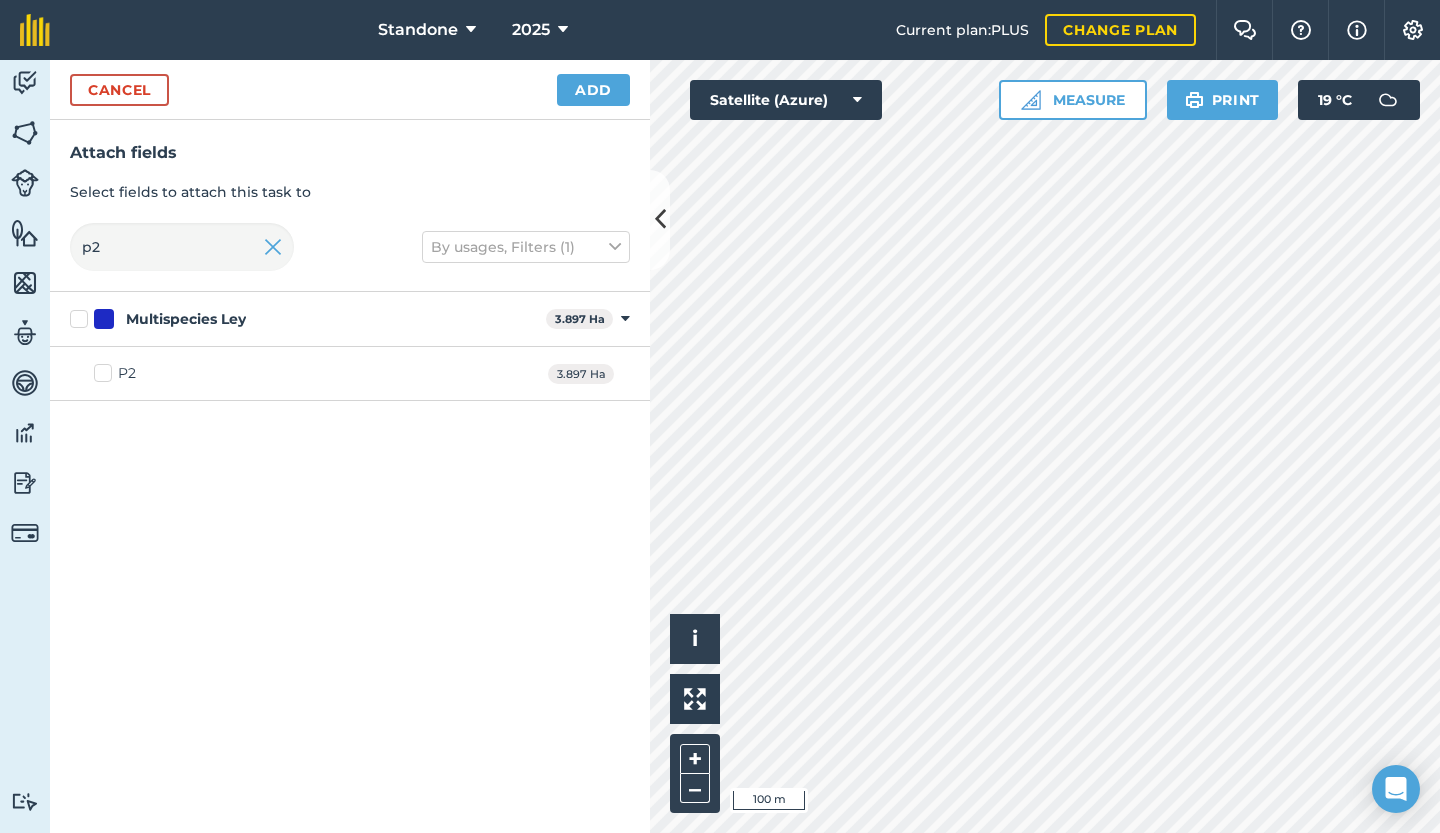 click on "P2" at bounding box center [115, 373] 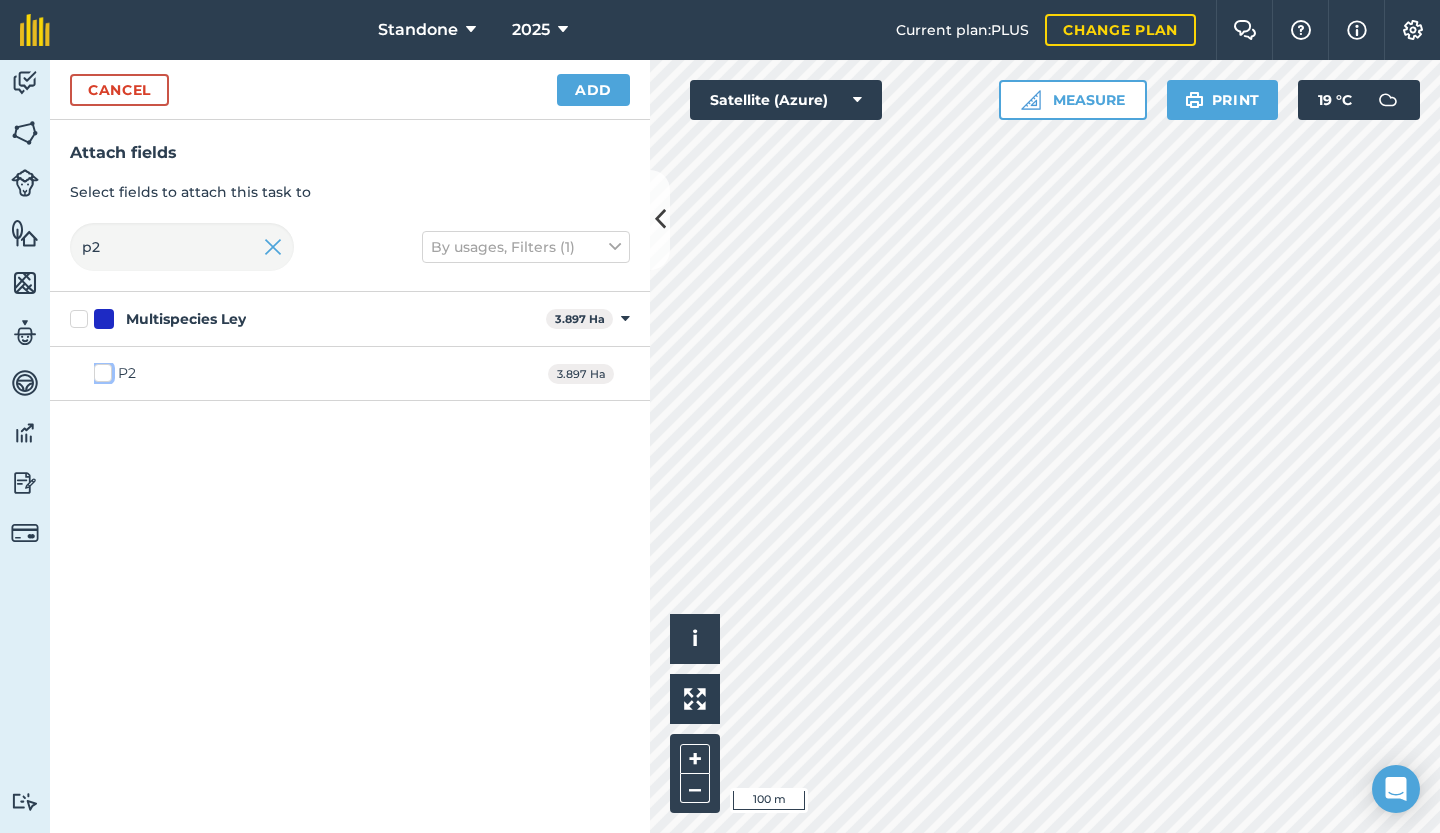 click on "P2" at bounding box center (100, 369) 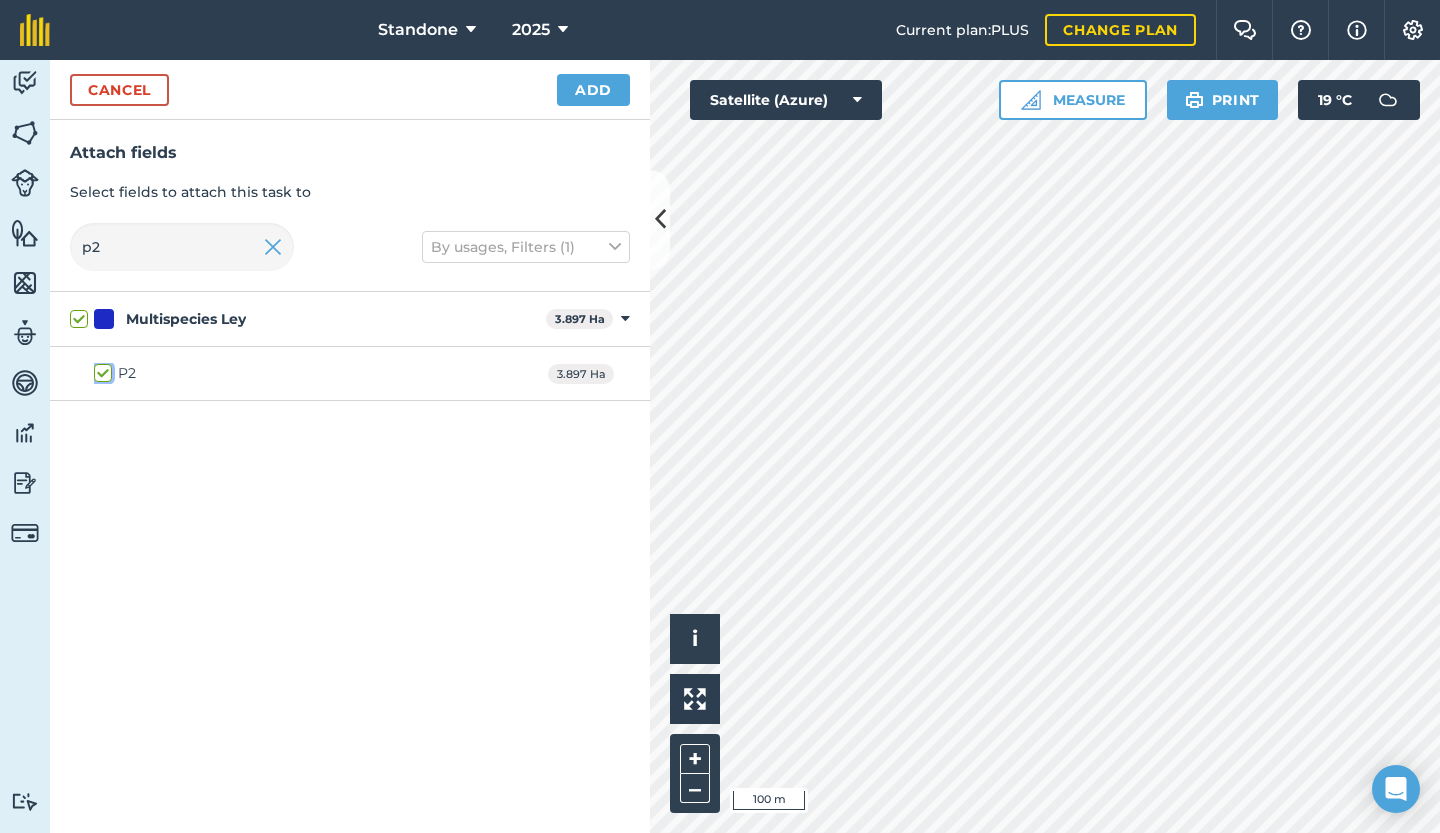 checkbox on "true" 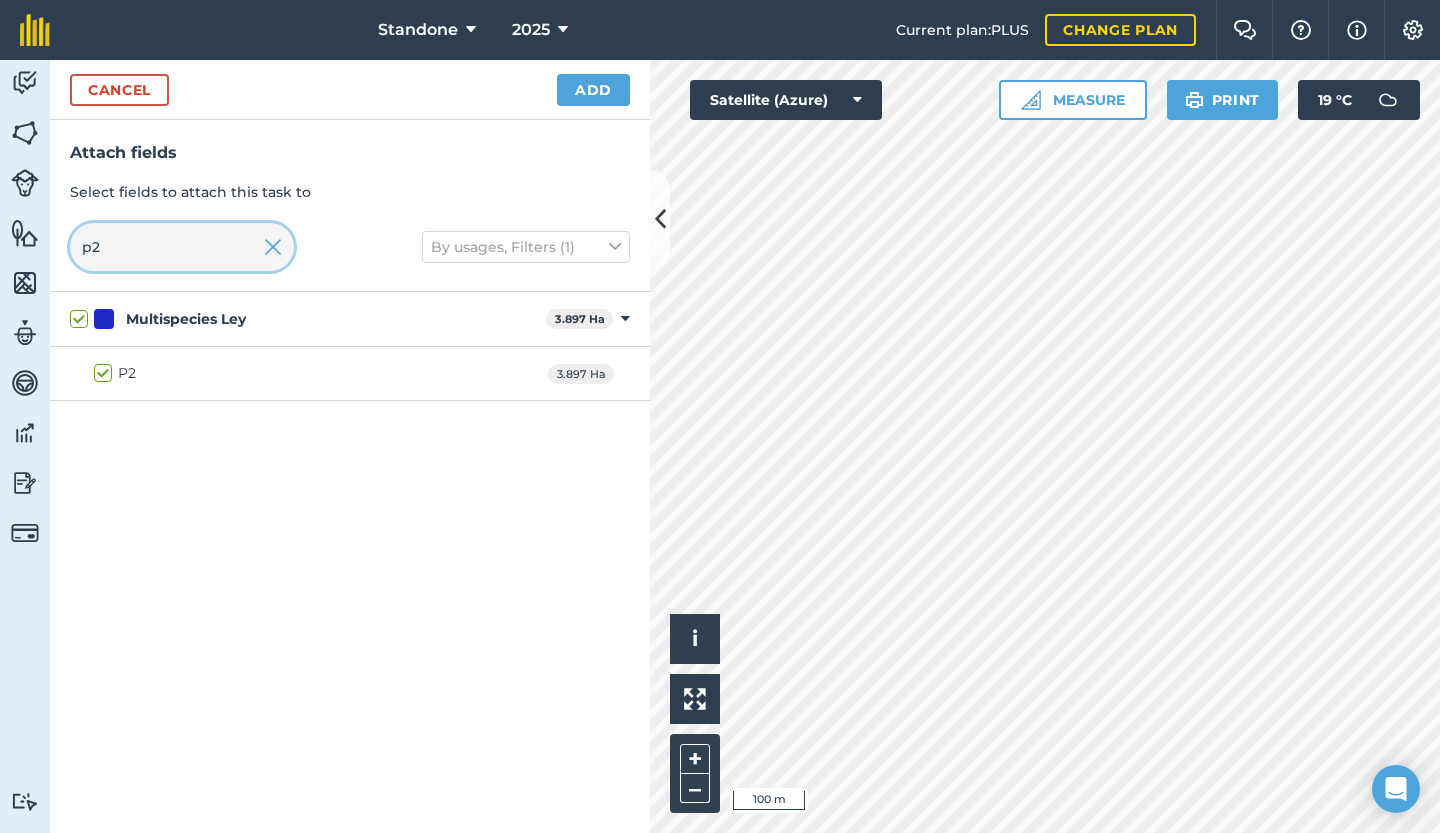 click on "p2" at bounding box center (182, 247) 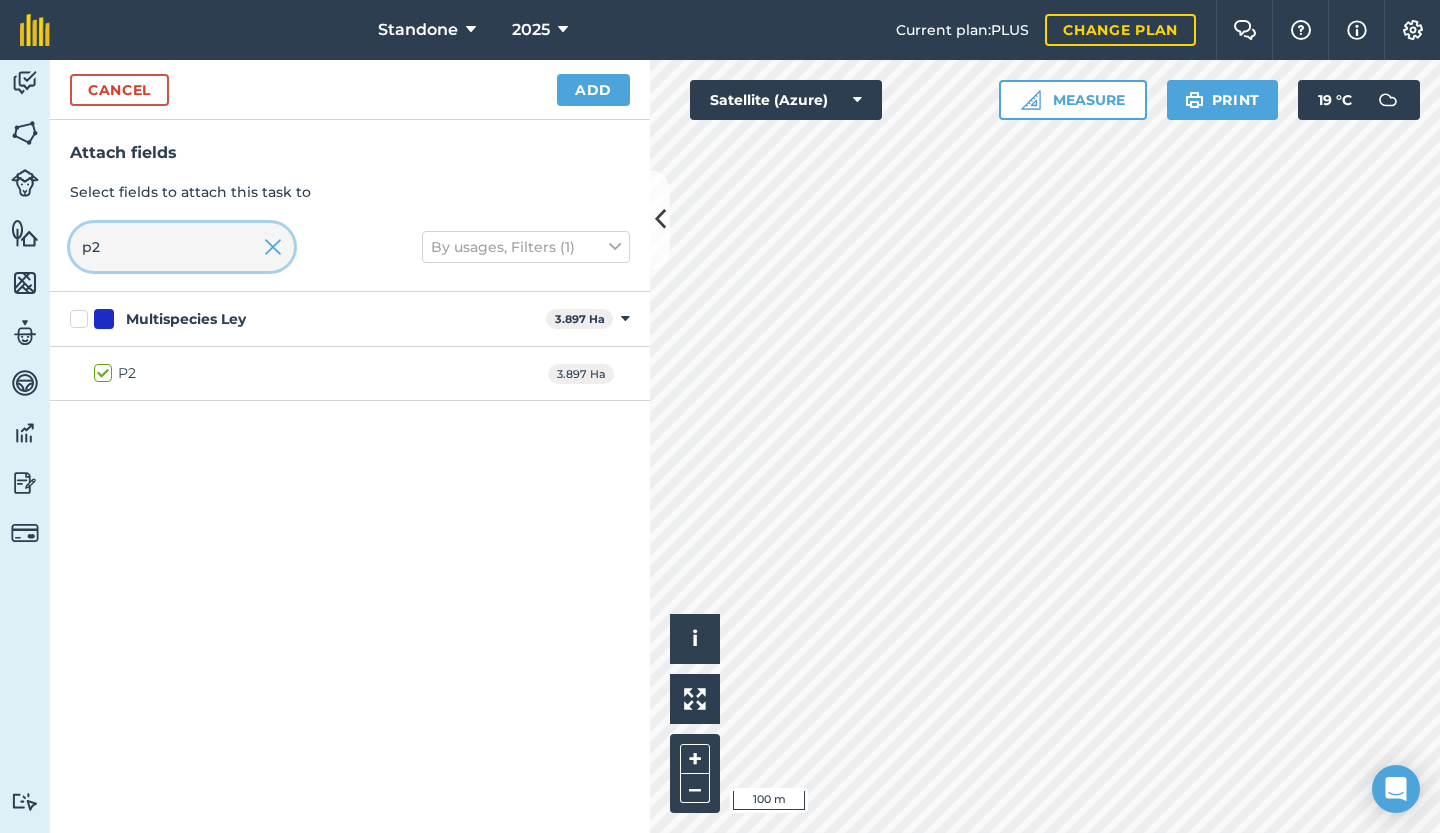 type on "p" 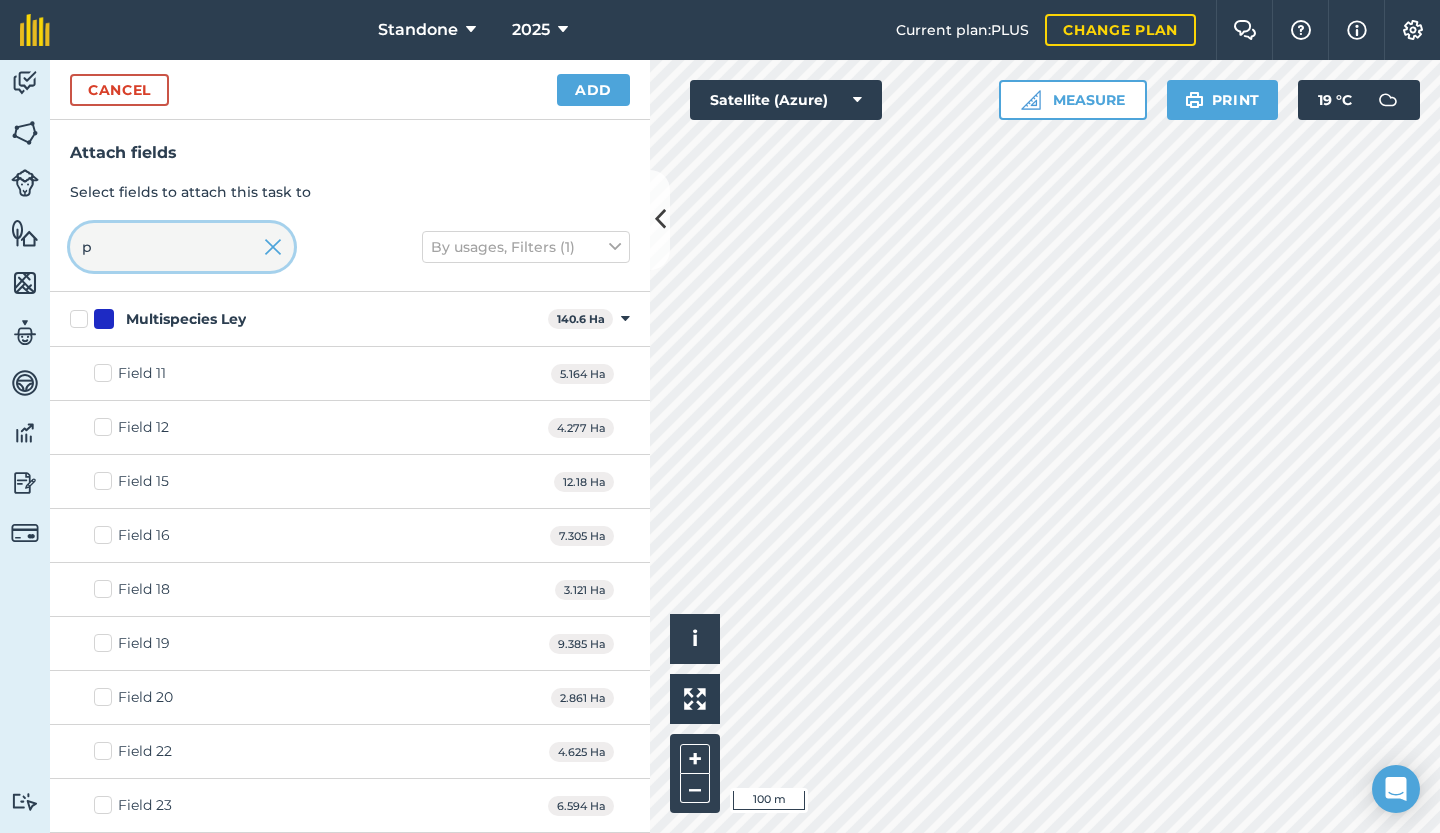 checkbox on "false" 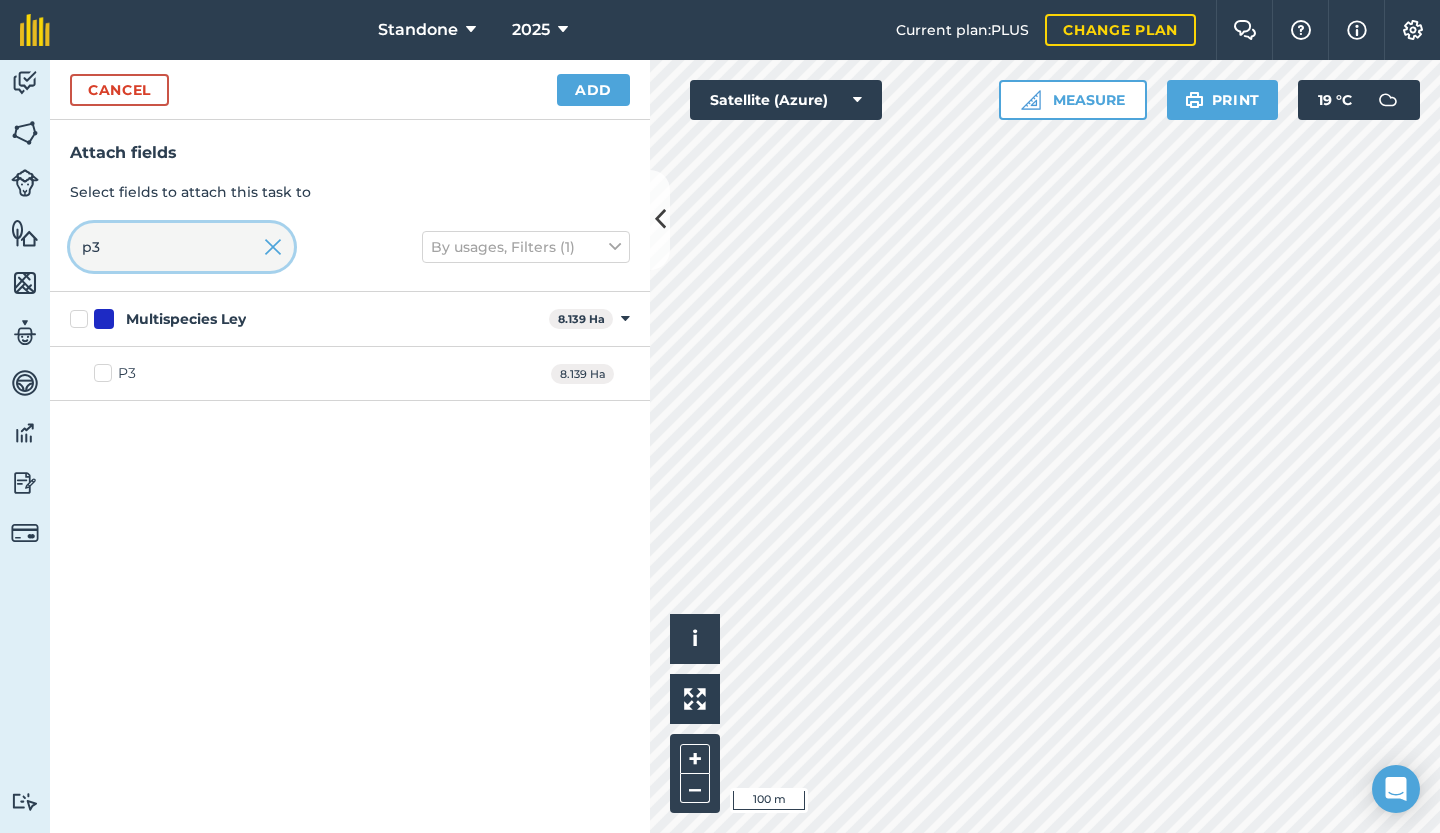 type on "p3" 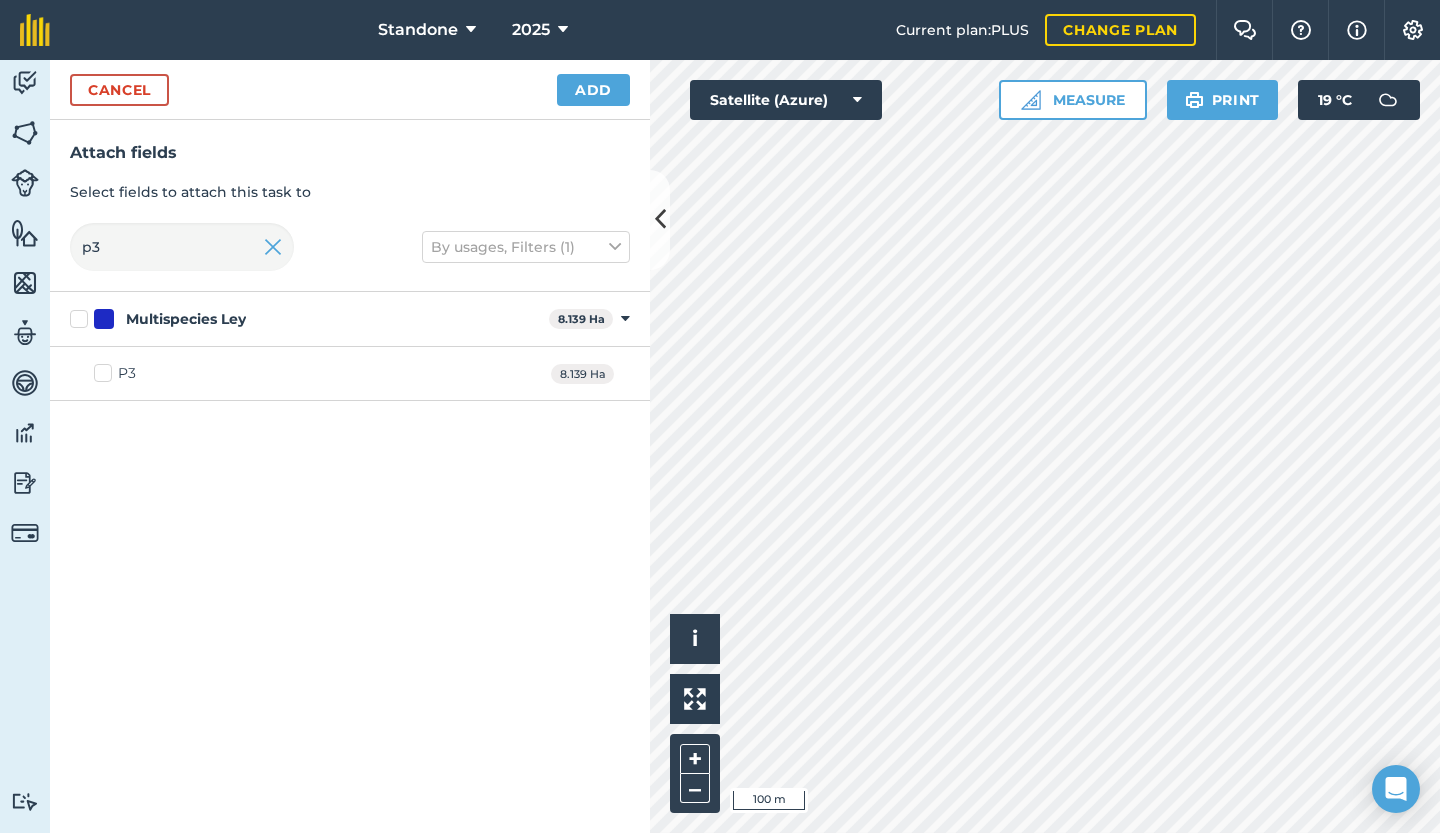 click on "P3" at bounding box center (115, 373) 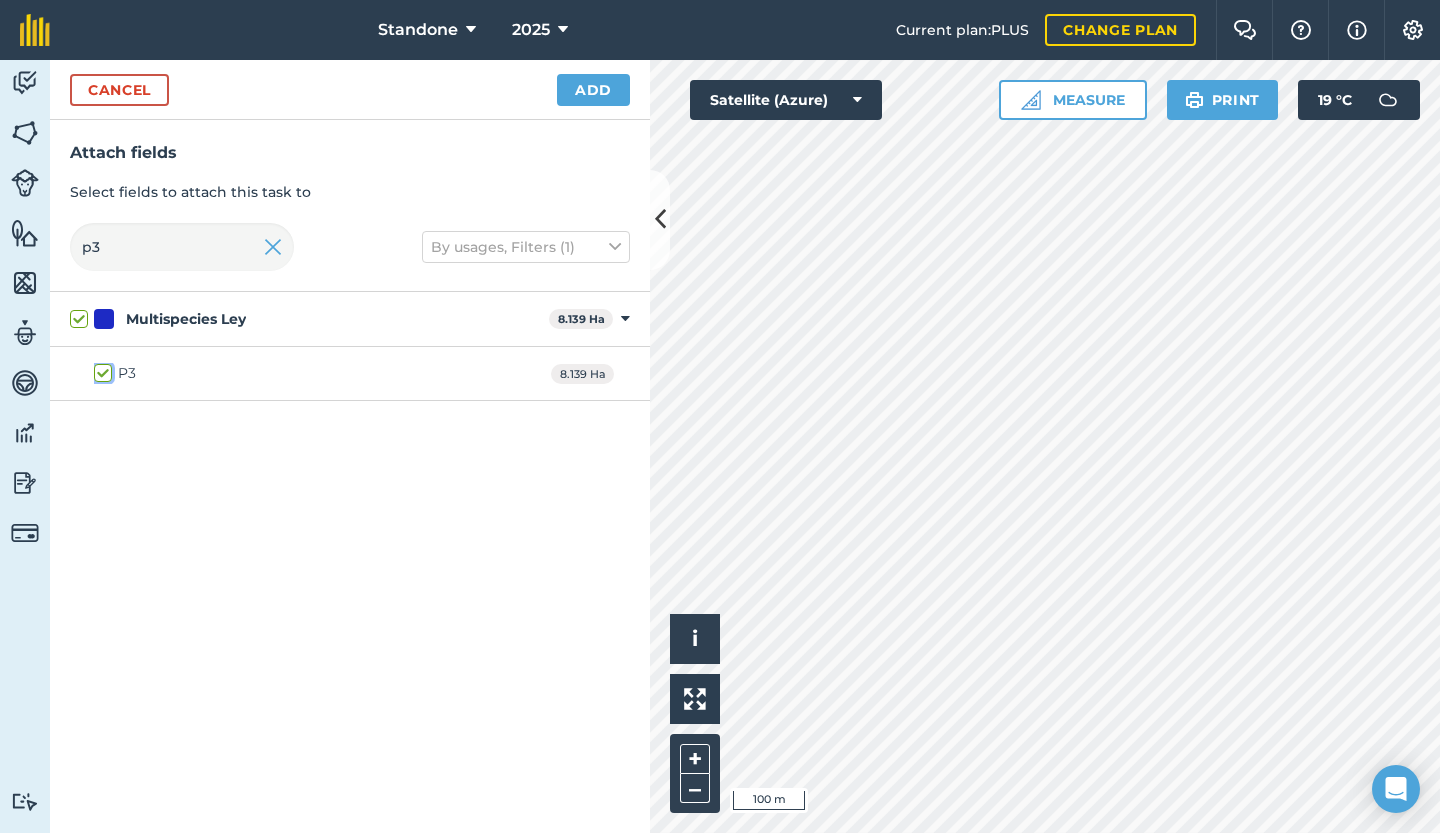 checkbox on "true" 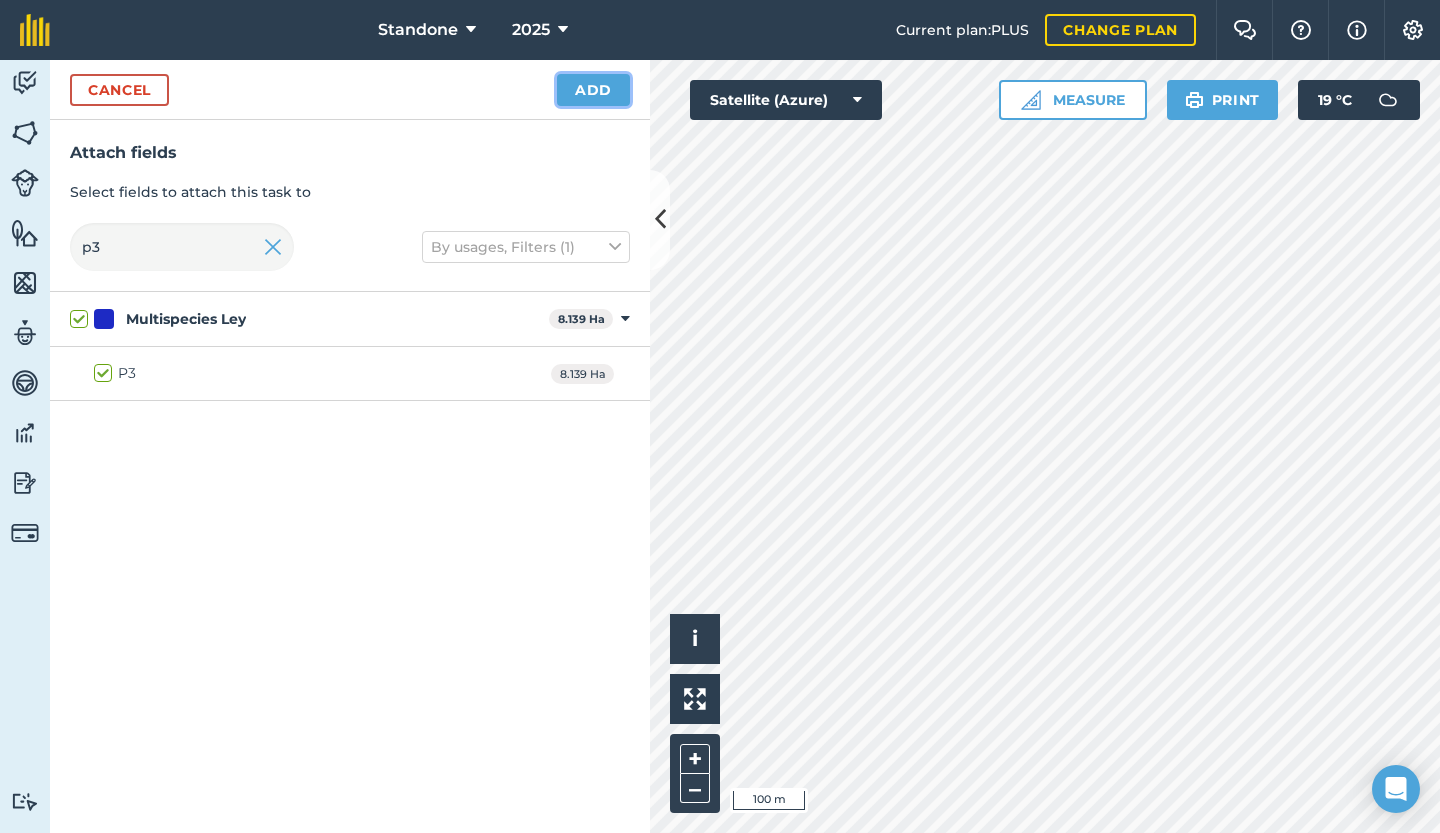 click on "Add" at bounding box center [593, 90] 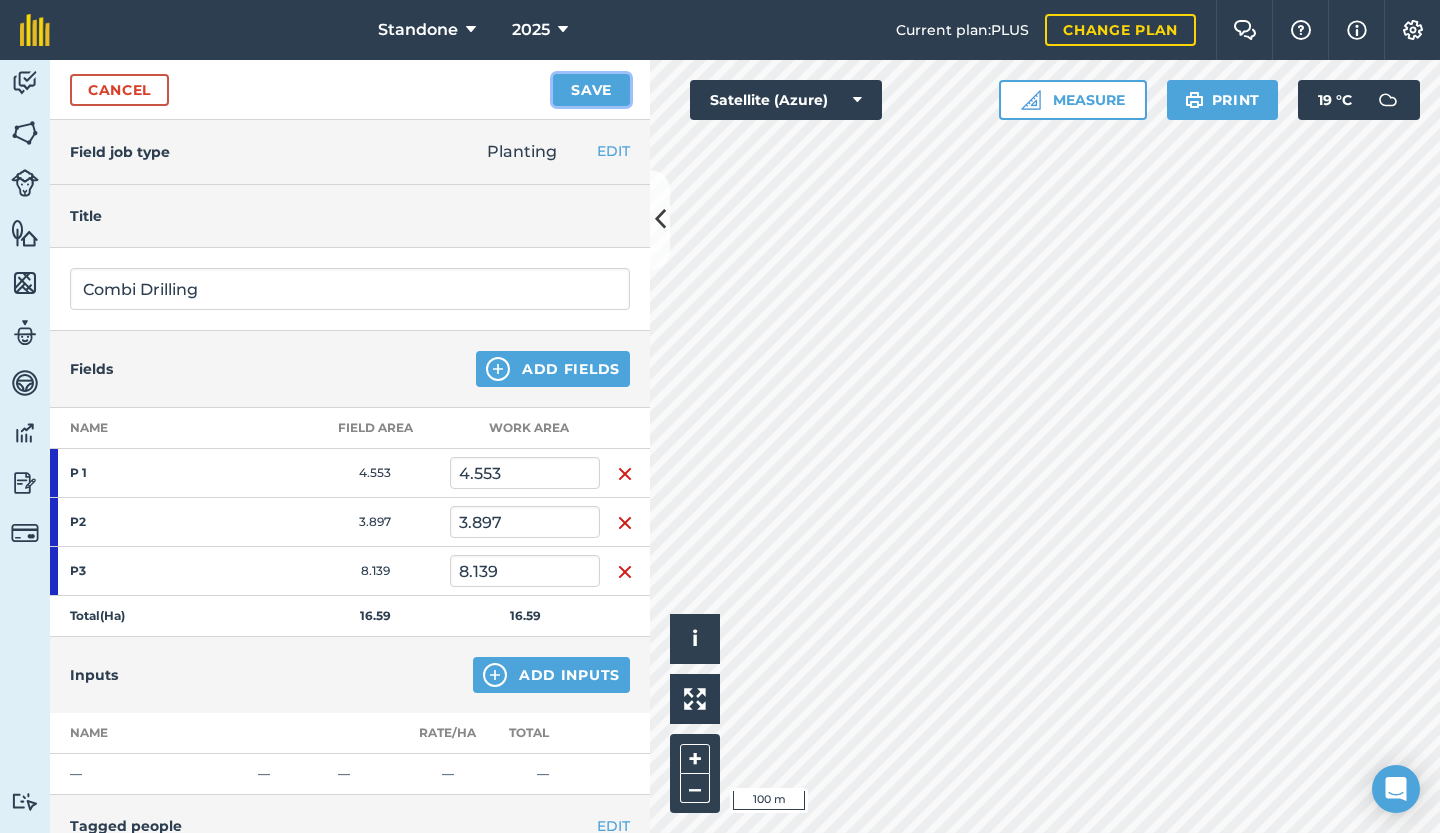 click on "Save" at bounding box center [591, 90] 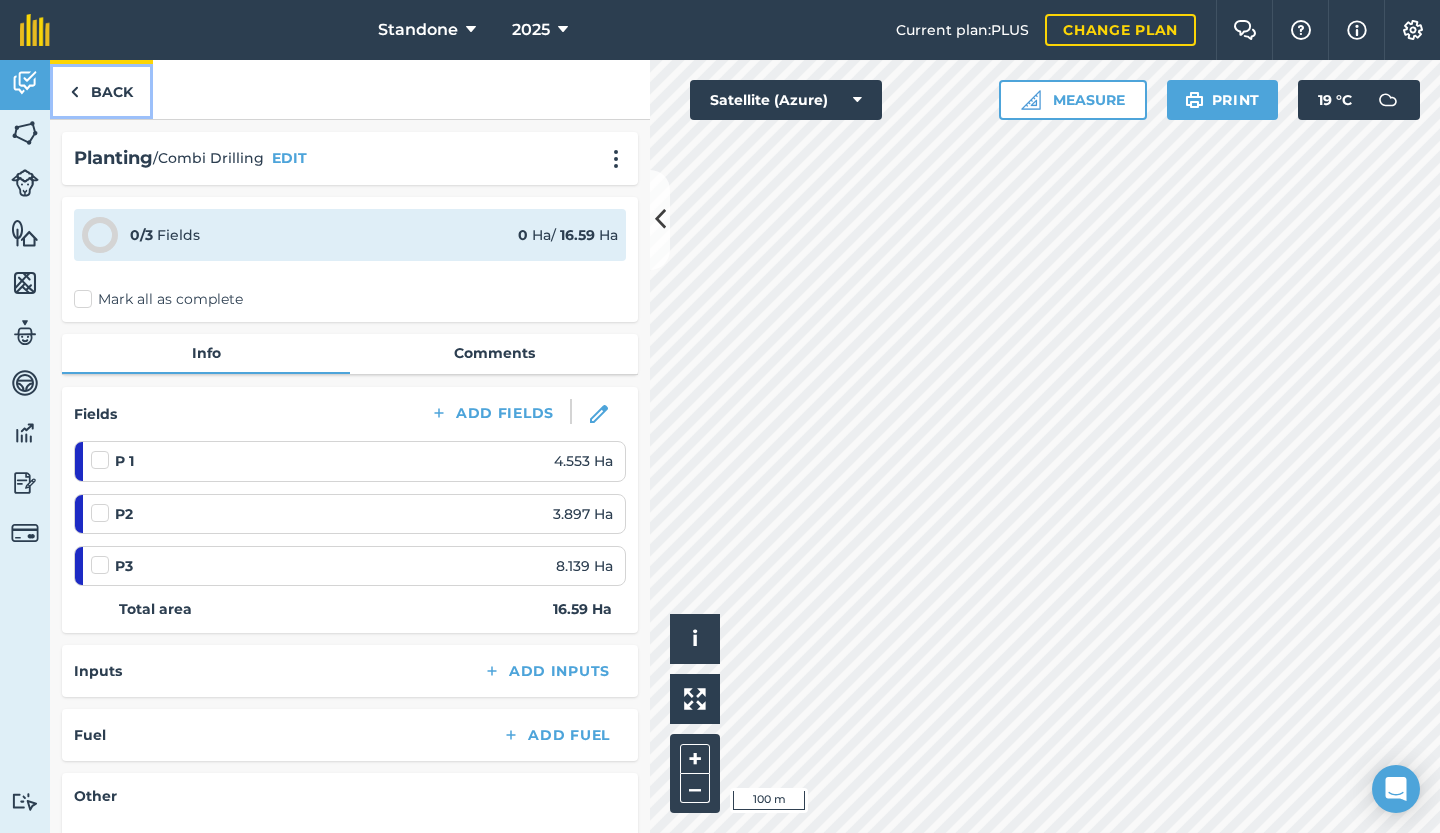 click on "Back" at bounding box center (101, 89) 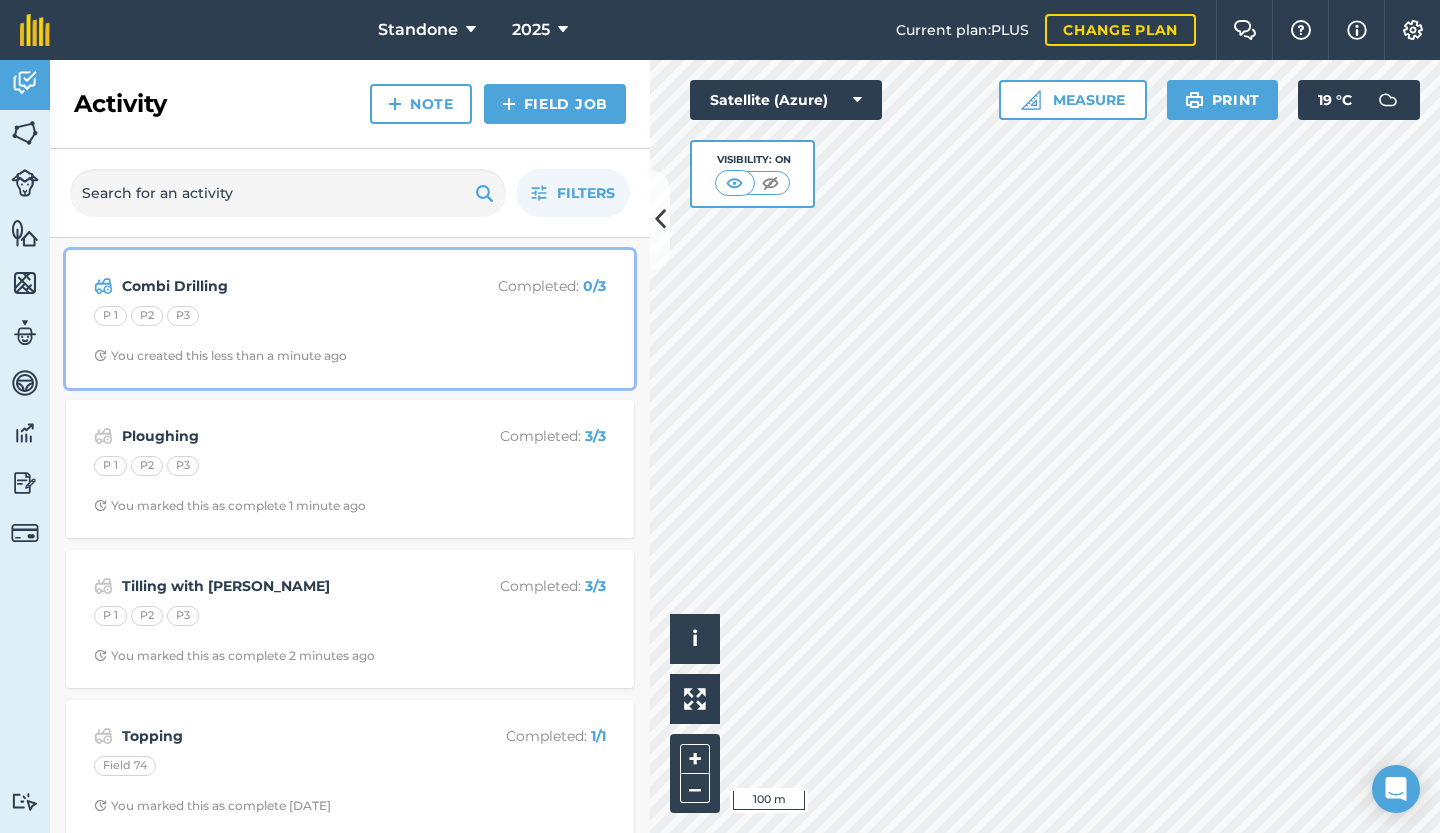 click on "P 1 P2 P3" at bounding box center [350, 319] 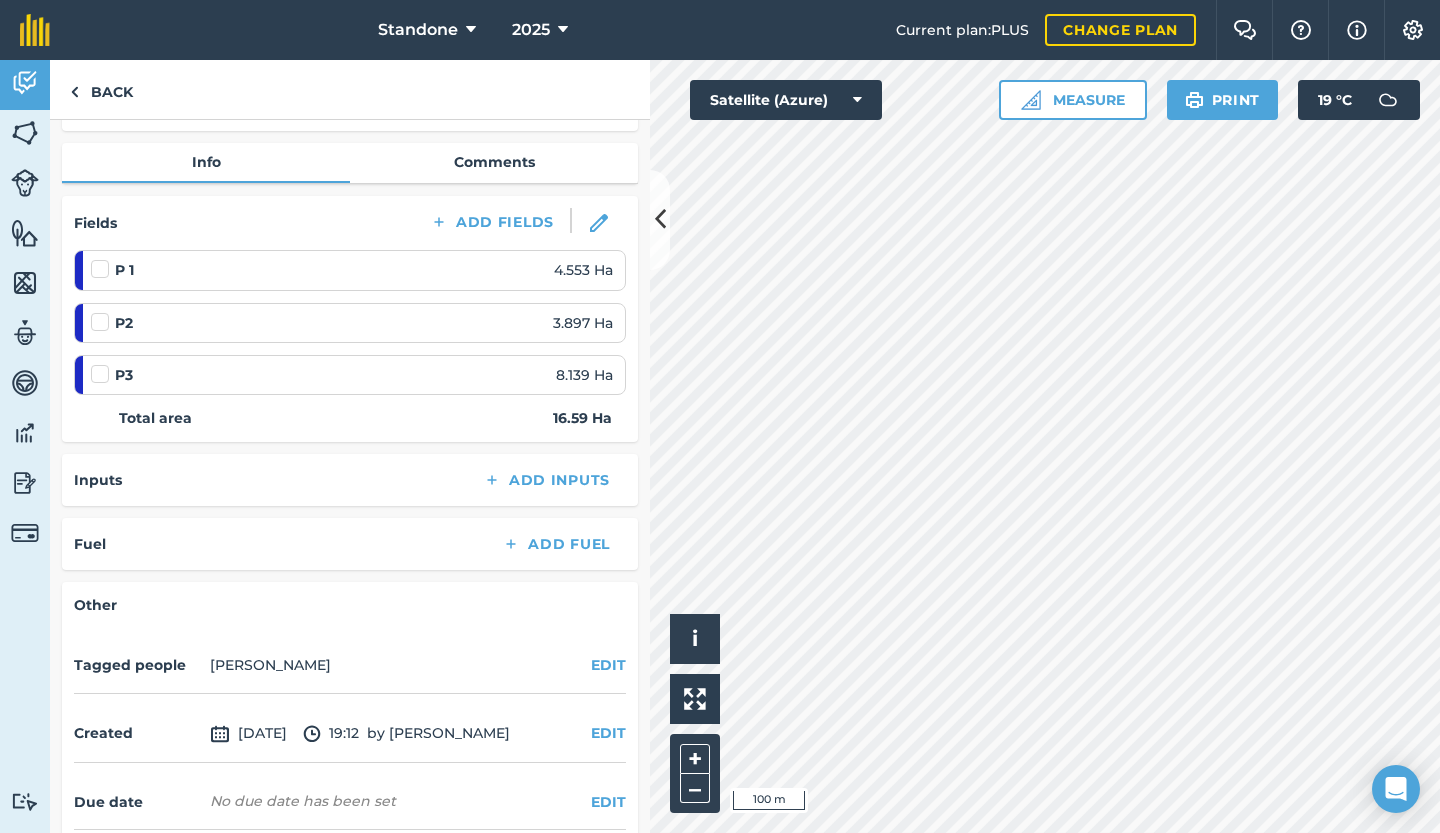 scroll, scrollTop: 188, scrollLeft: 0, axis: vertical 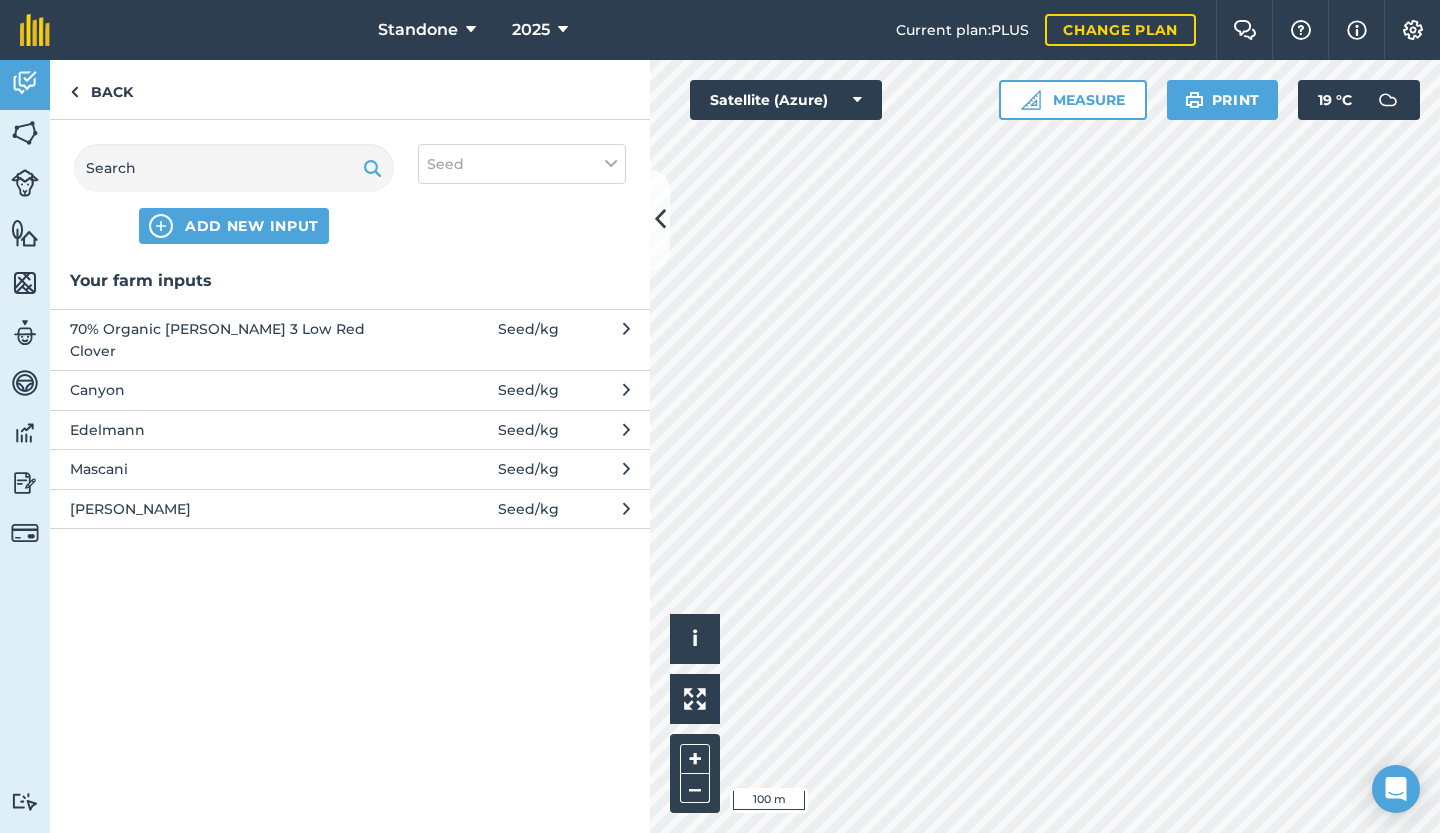 click on "70% Organic [PERSON_NAME] 3 Low Red Clover" at bounding box center (233, 340) 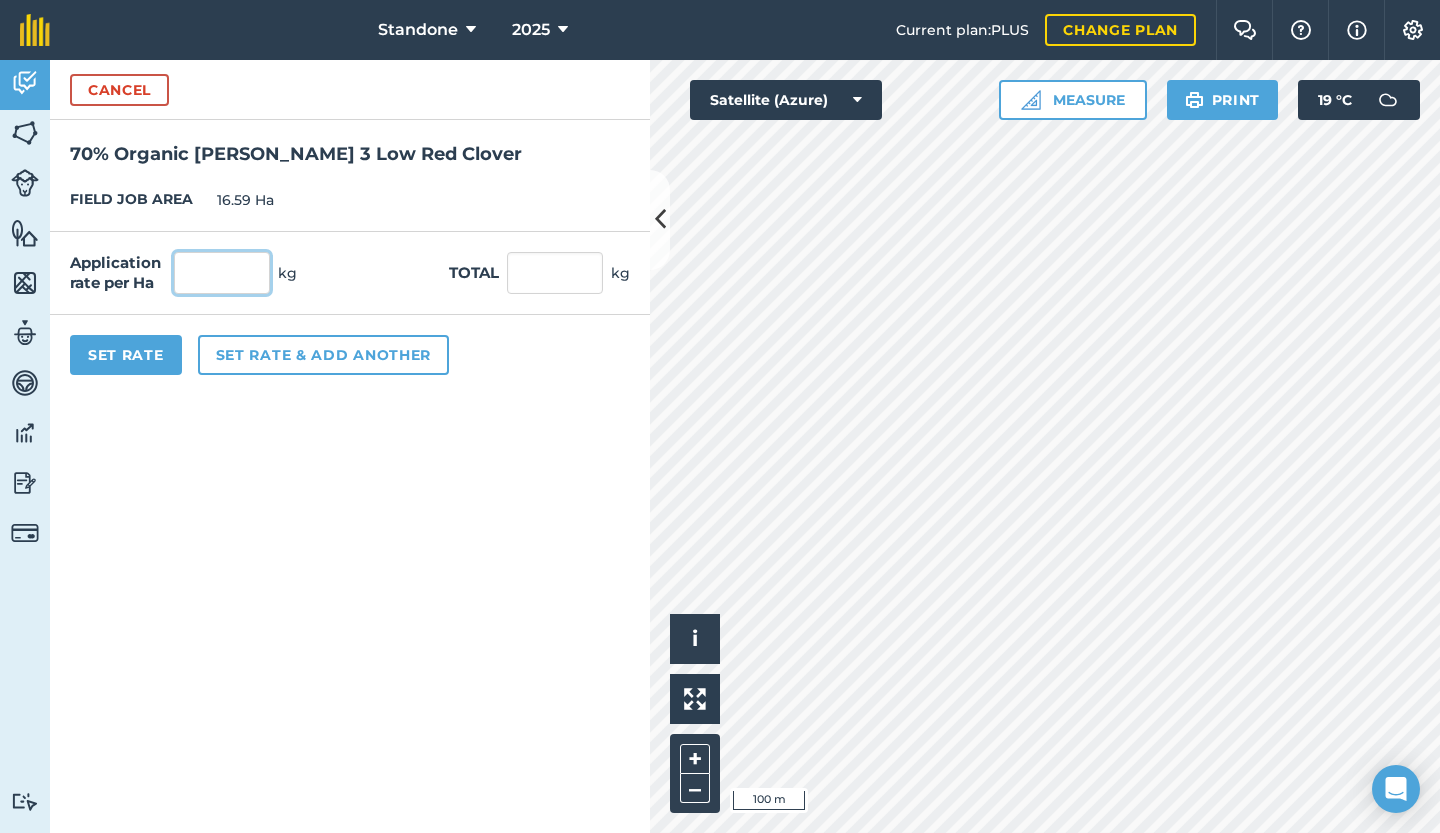 click at bounding box center [222, 273] 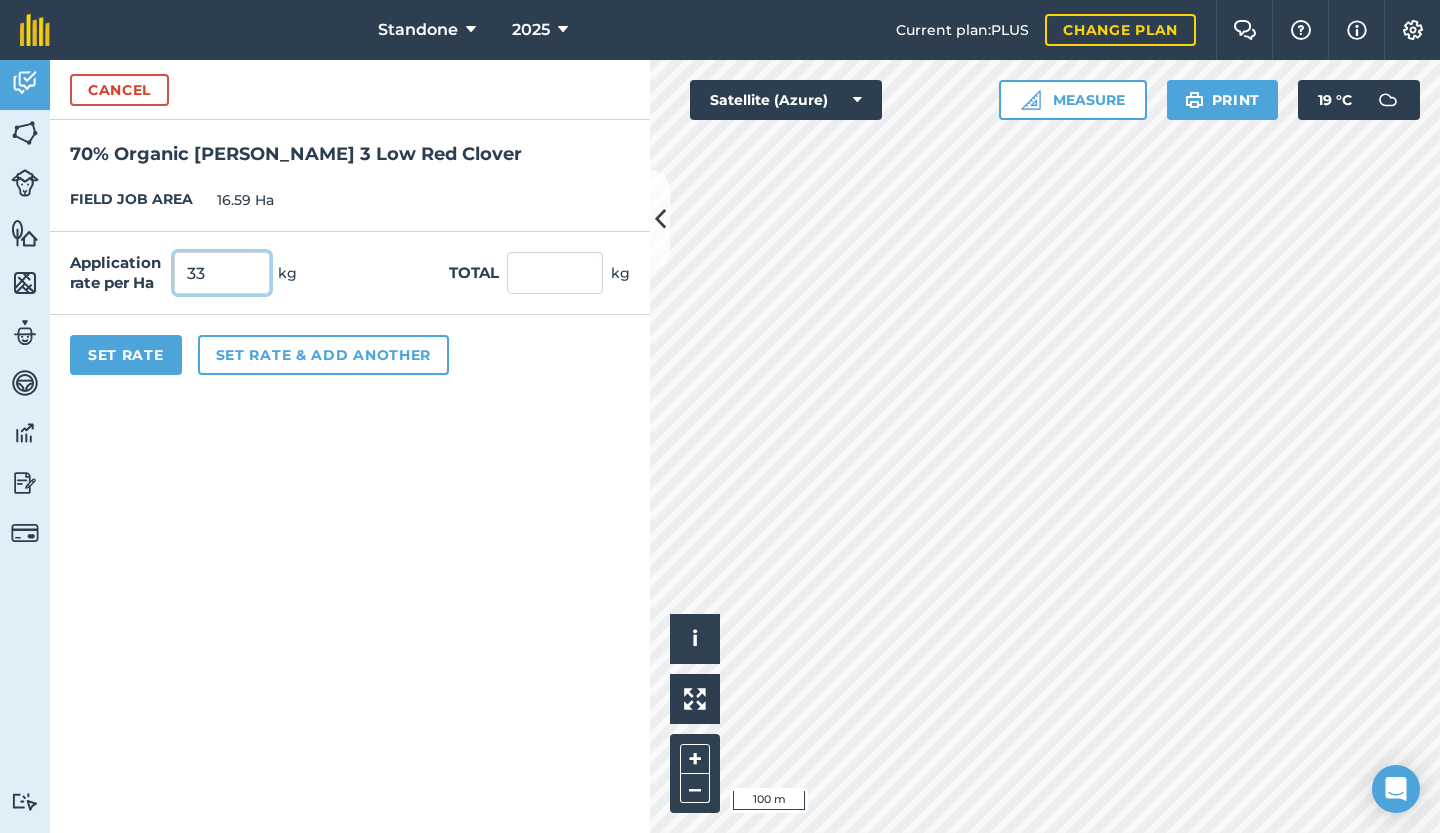 type on "33" 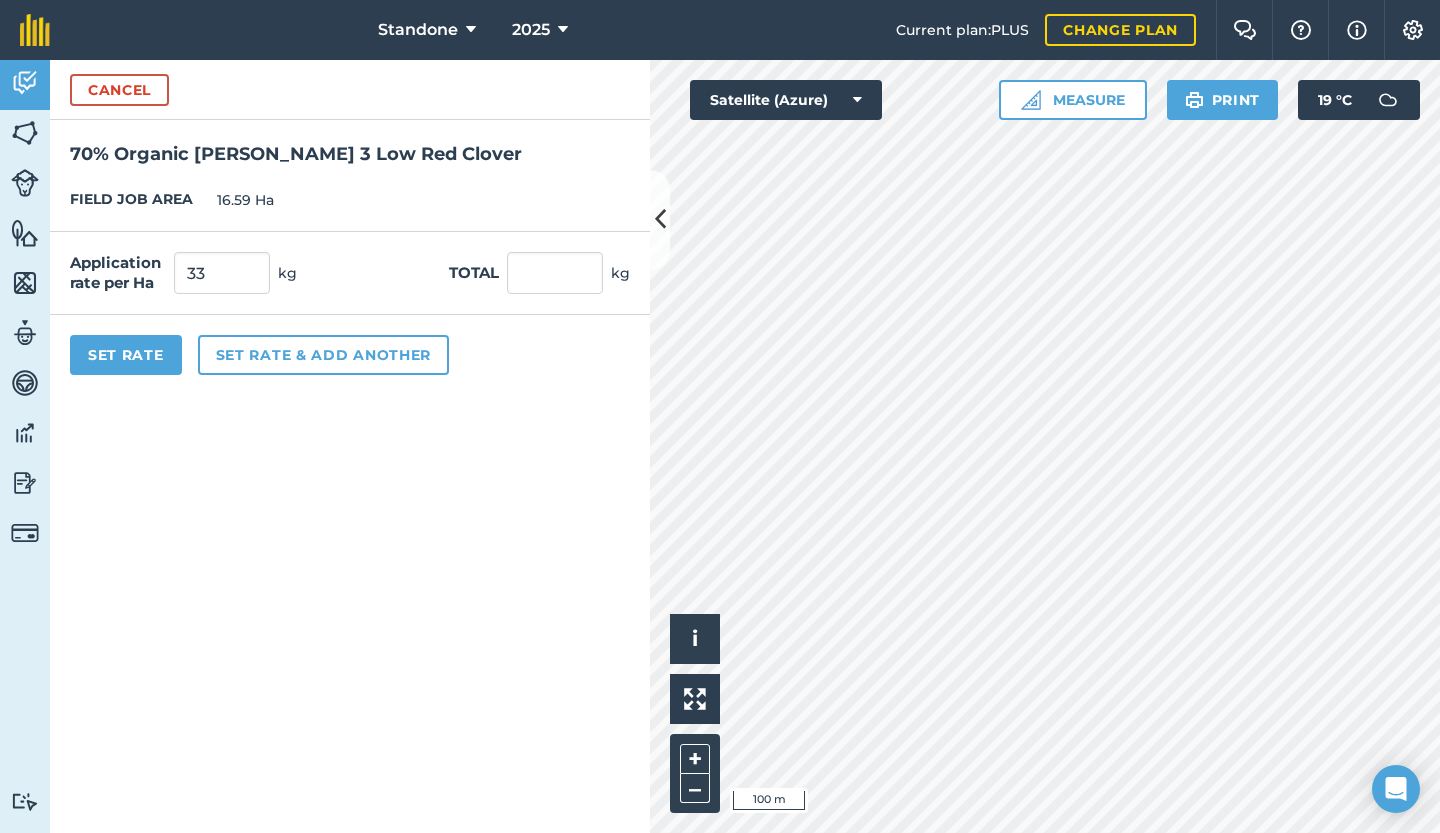 type on "547.47" 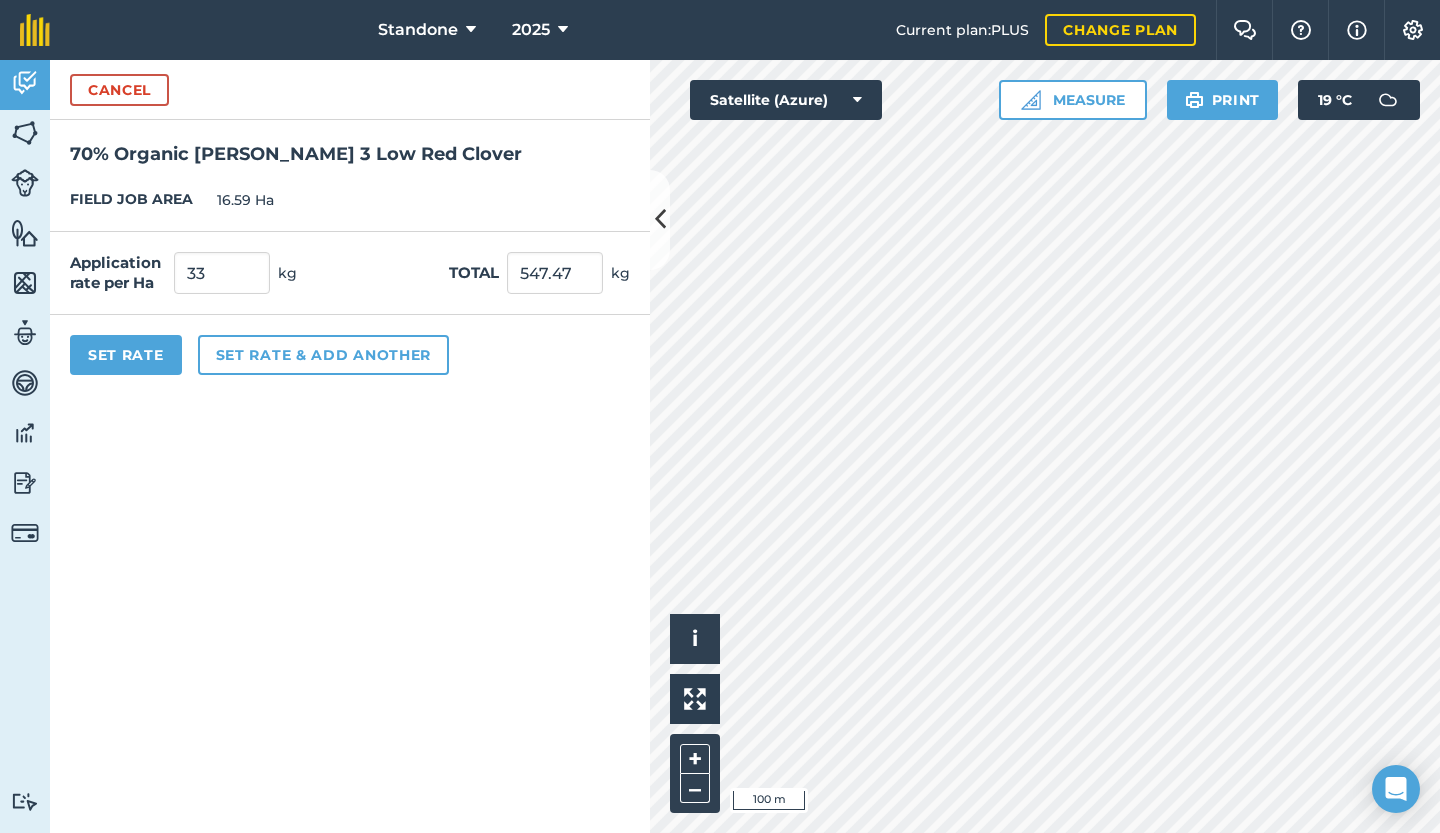 click on "Cancel 70% Organic [PERSON_NAME] 3 Low Red Clover     FIELD JOB AREA 16.59   Ha Application rate per   Ha 33 kg Total 547.47 kg Set Rate Set rate & add another" at bounding box center (350, 446) 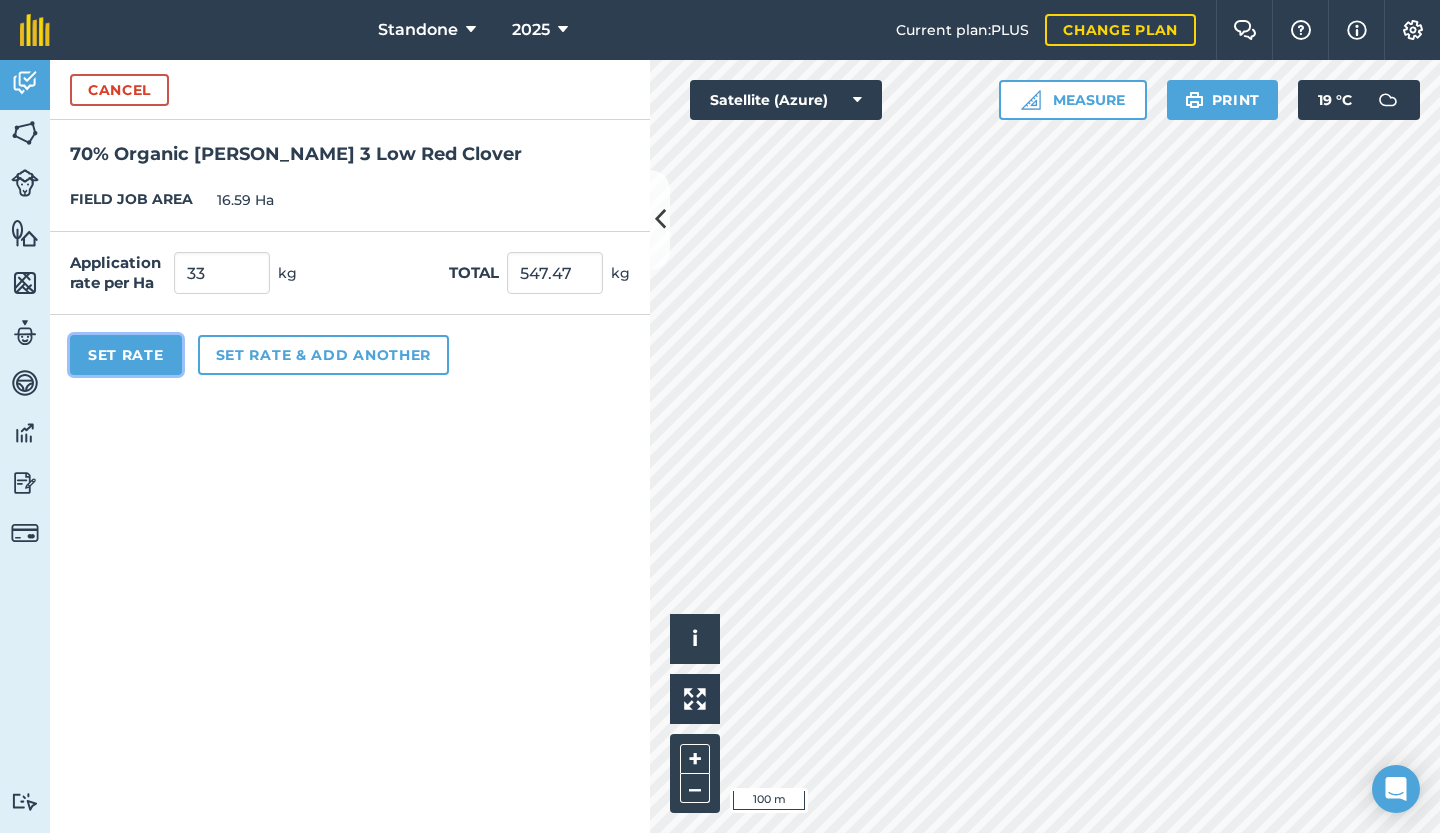 click on "Set Rate" at bounding box center (126, 355) 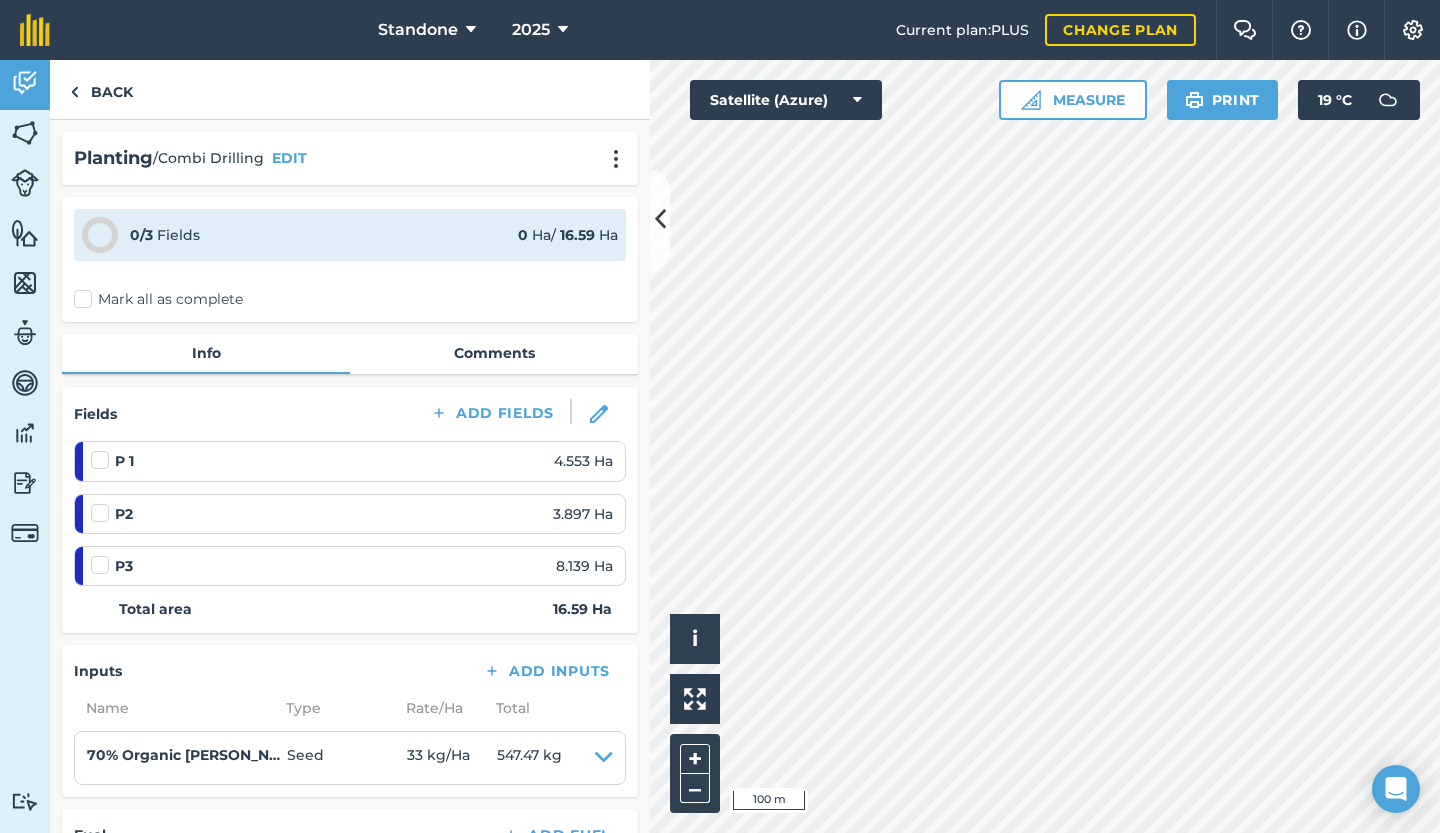 click on "Mark all as complete" at bounding box center [158, 299] 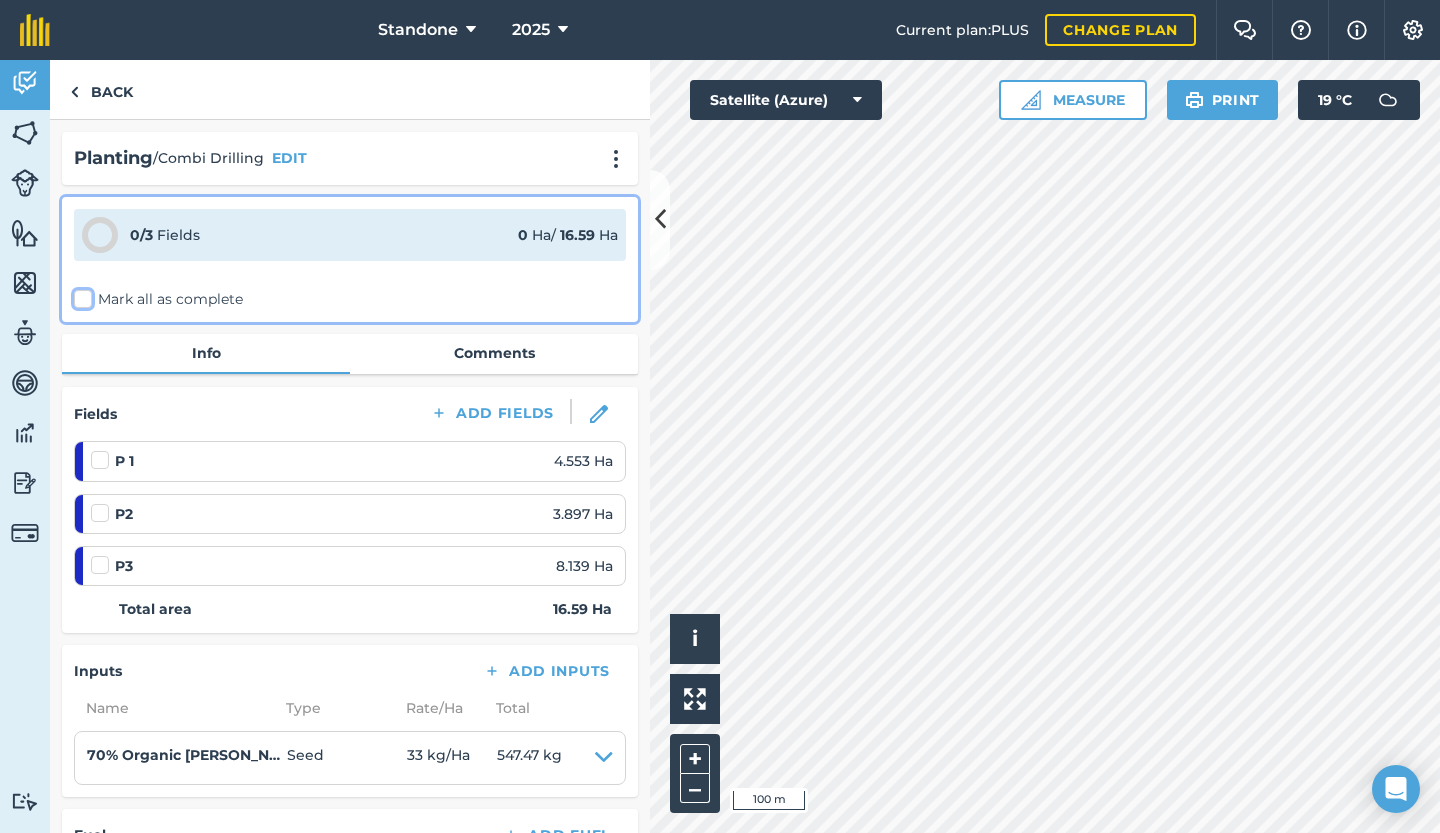 click on "Mark all as complete" at bounding box center (80, 295) 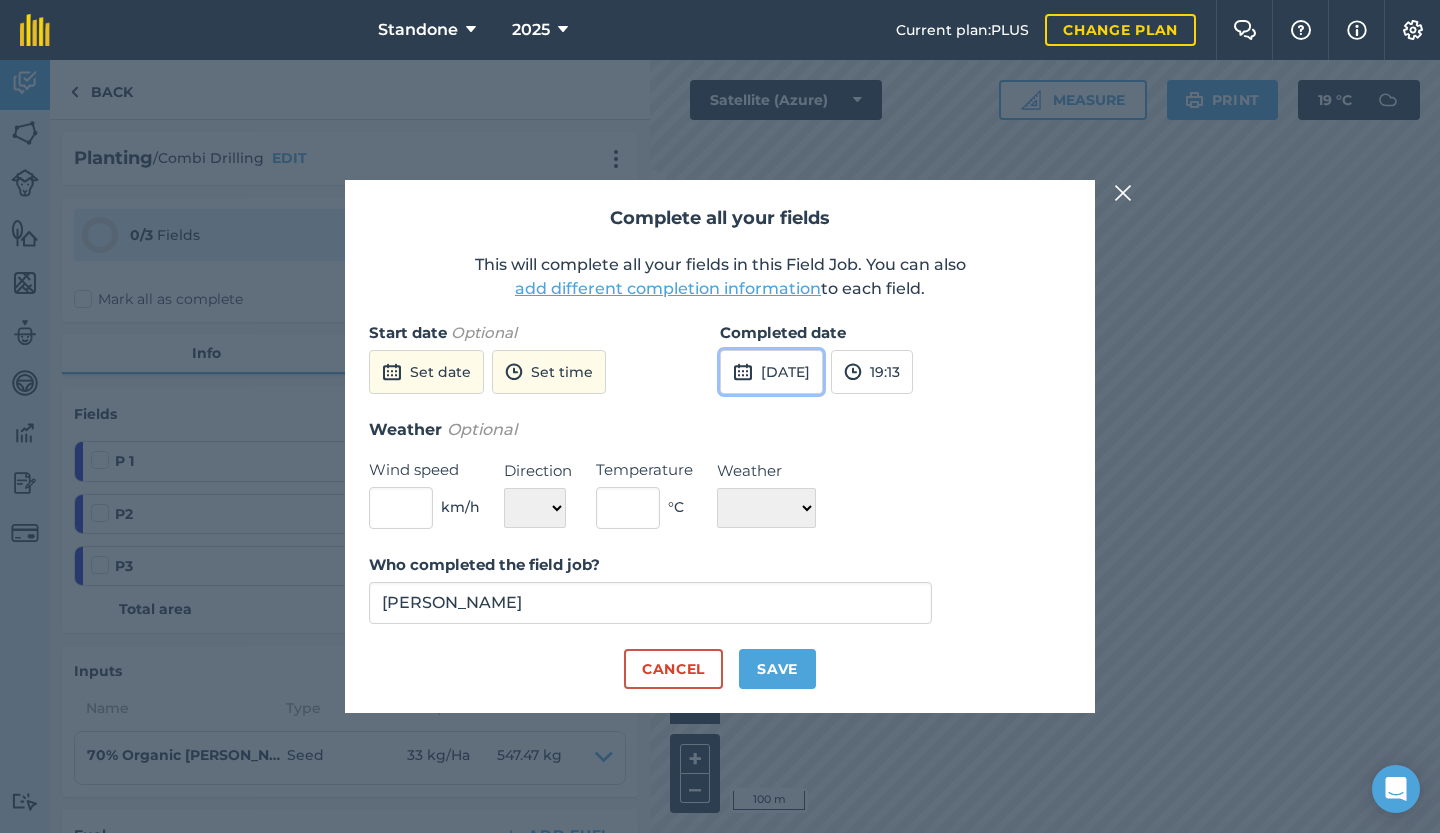 click on "[DATE]" at bounding box center (771, 372) 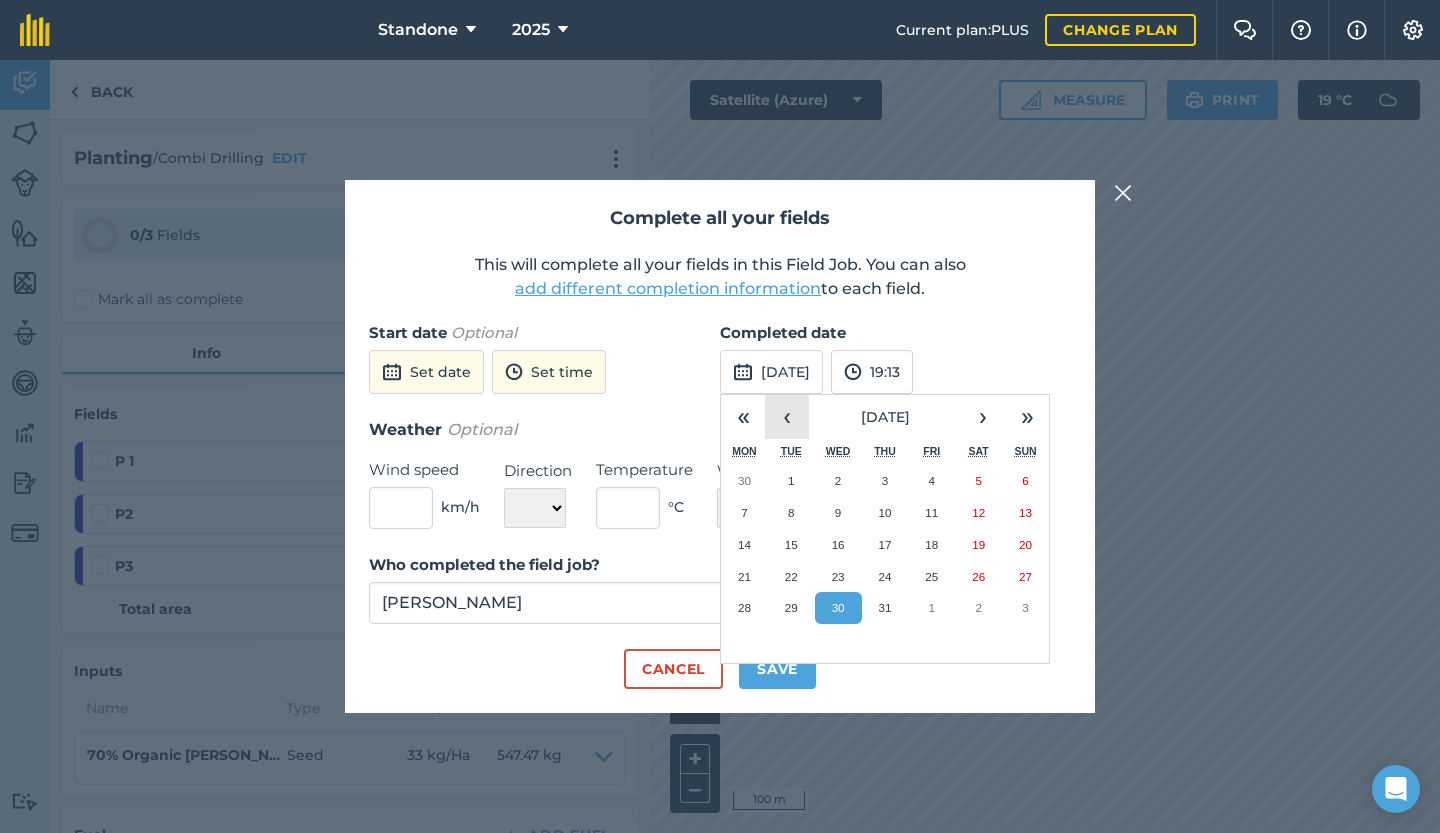 click on "‹" at bounding box center (787, 417) 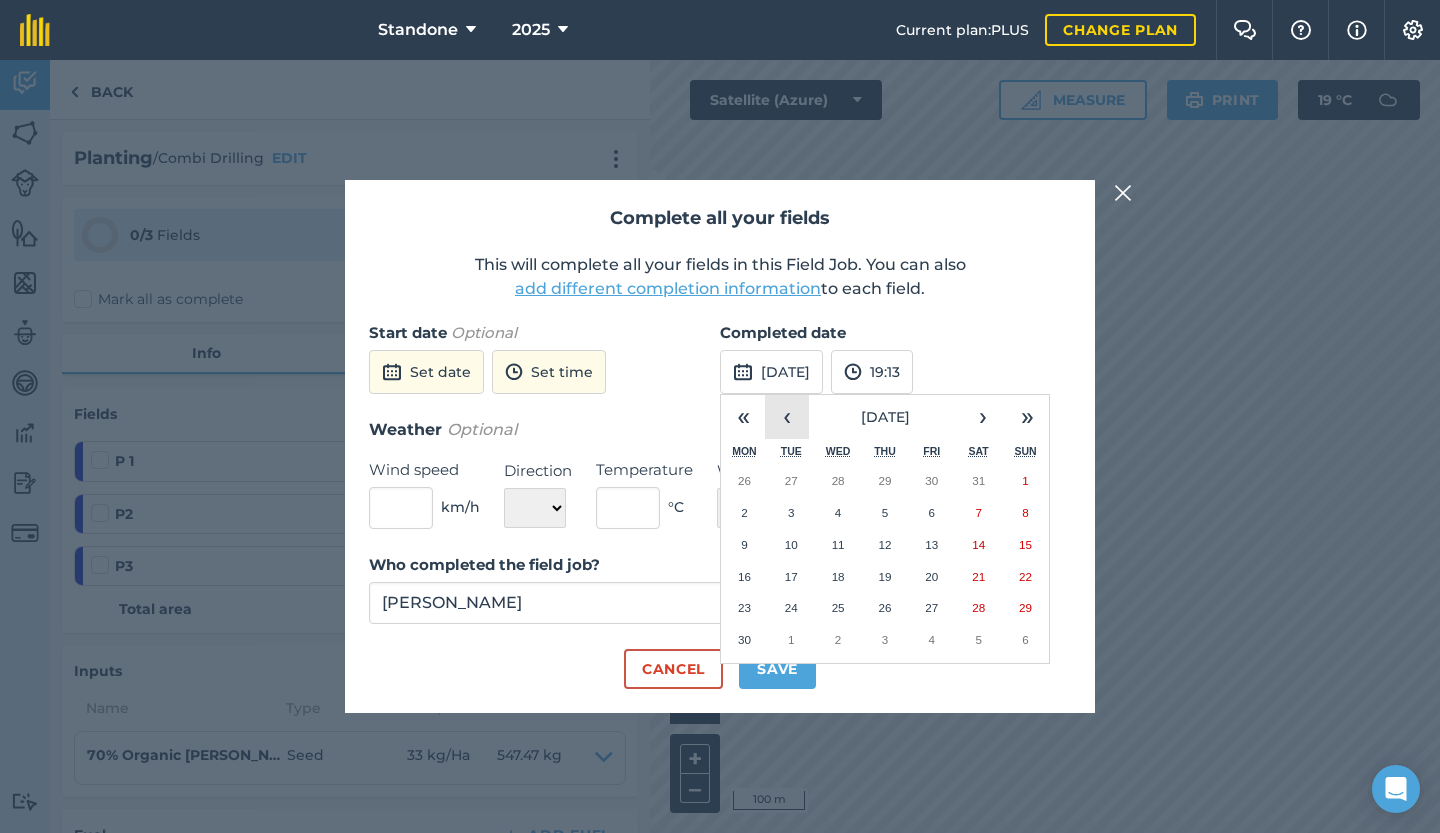 click on "‹" at bounding box center (787, 417) 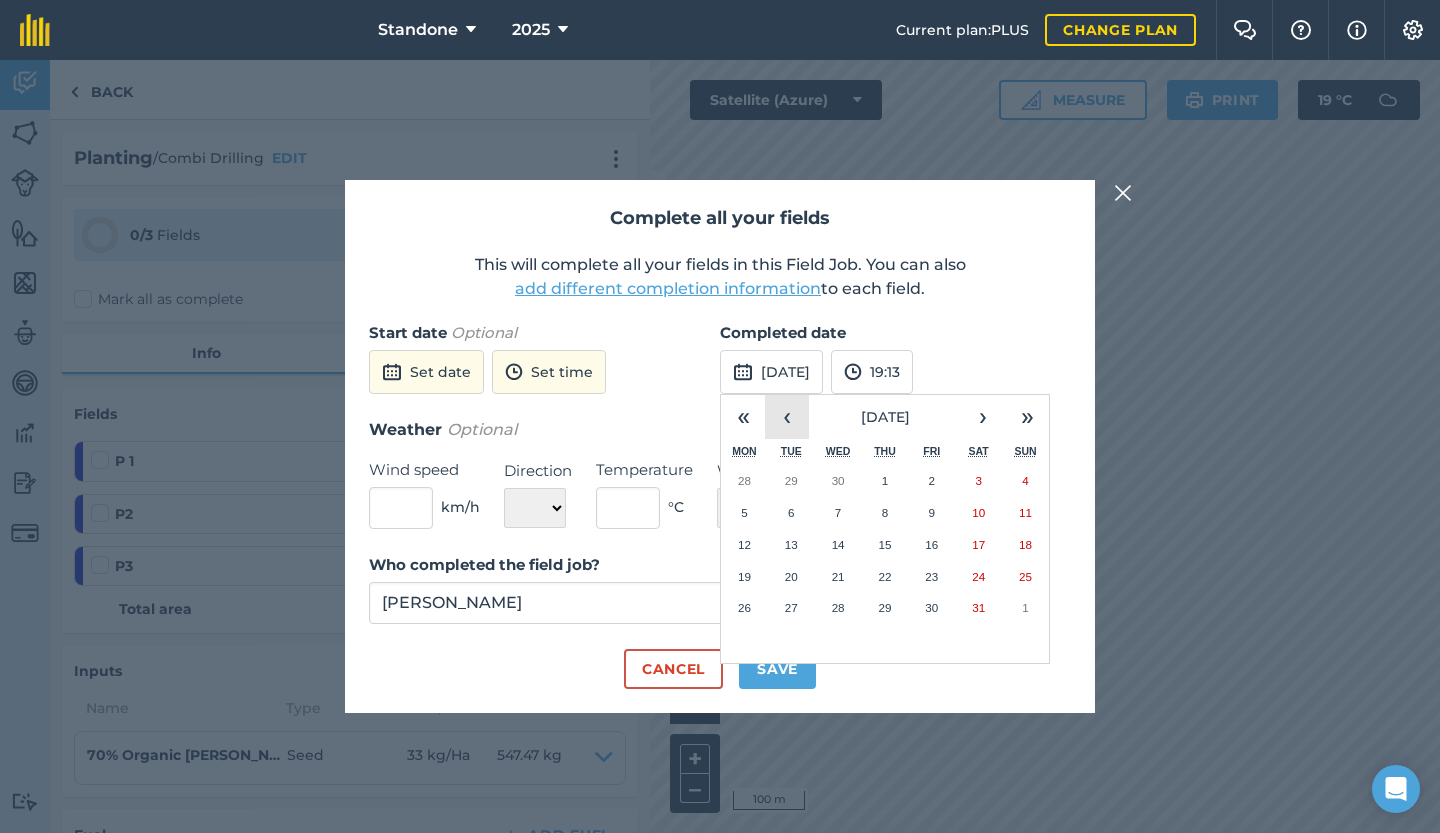 click on "‹" at bounding box center (787, 417) 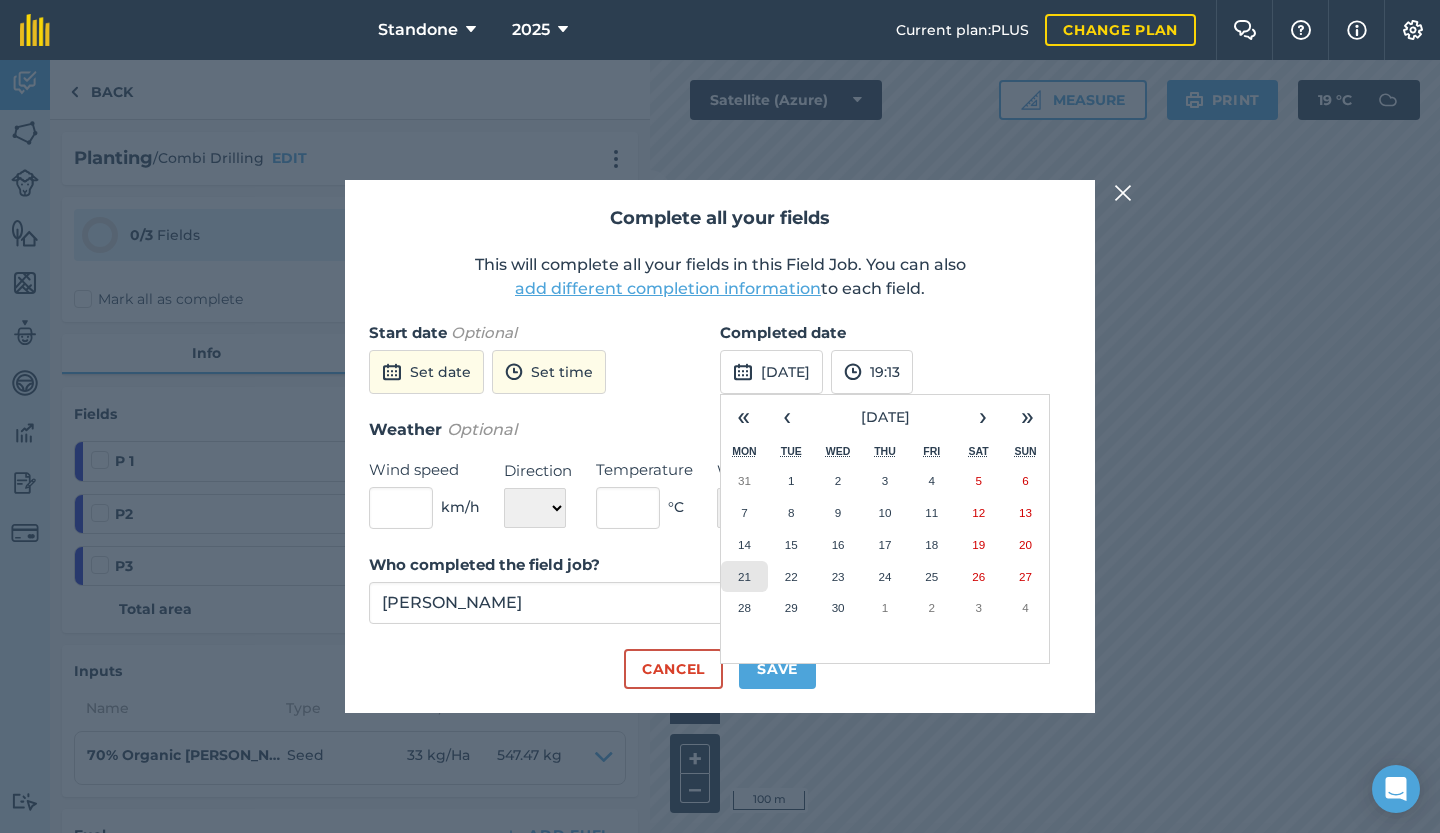 click on "21" at bounding box center (744, 577) 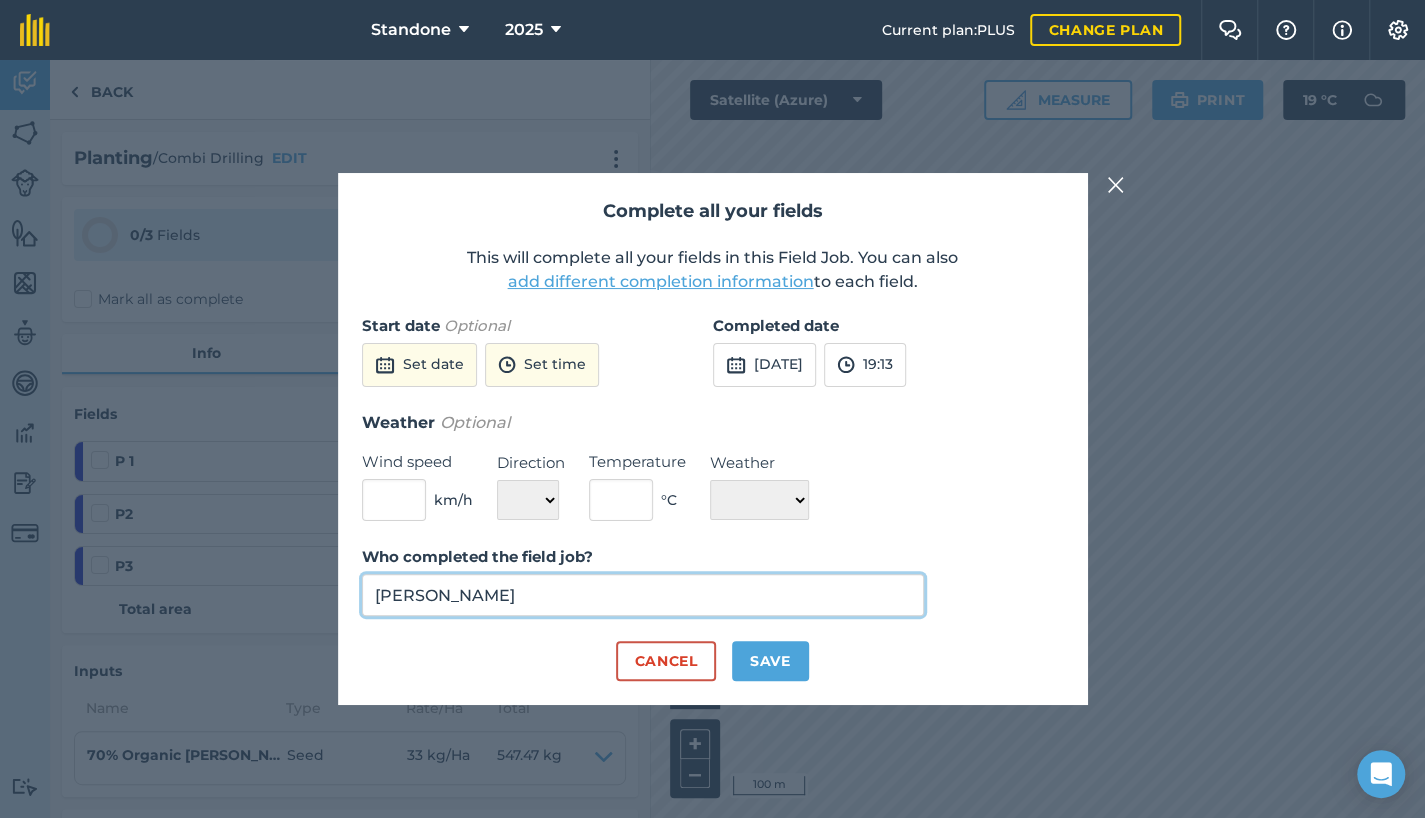 click on "[PERSON_NAME]" at bounding box center (643, 595) 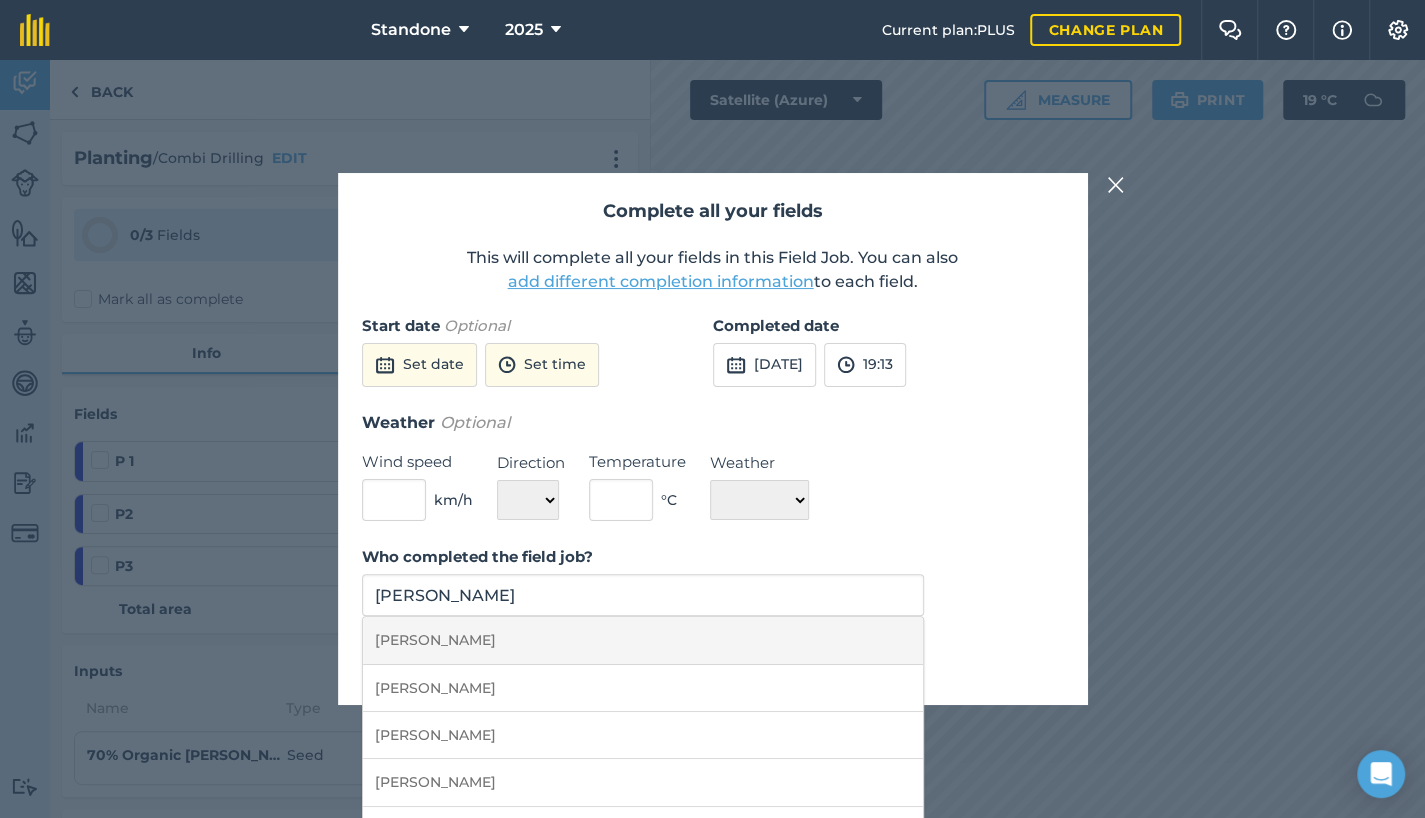 click on "[PERSON_NAME]" at bounding box center [643, 640] 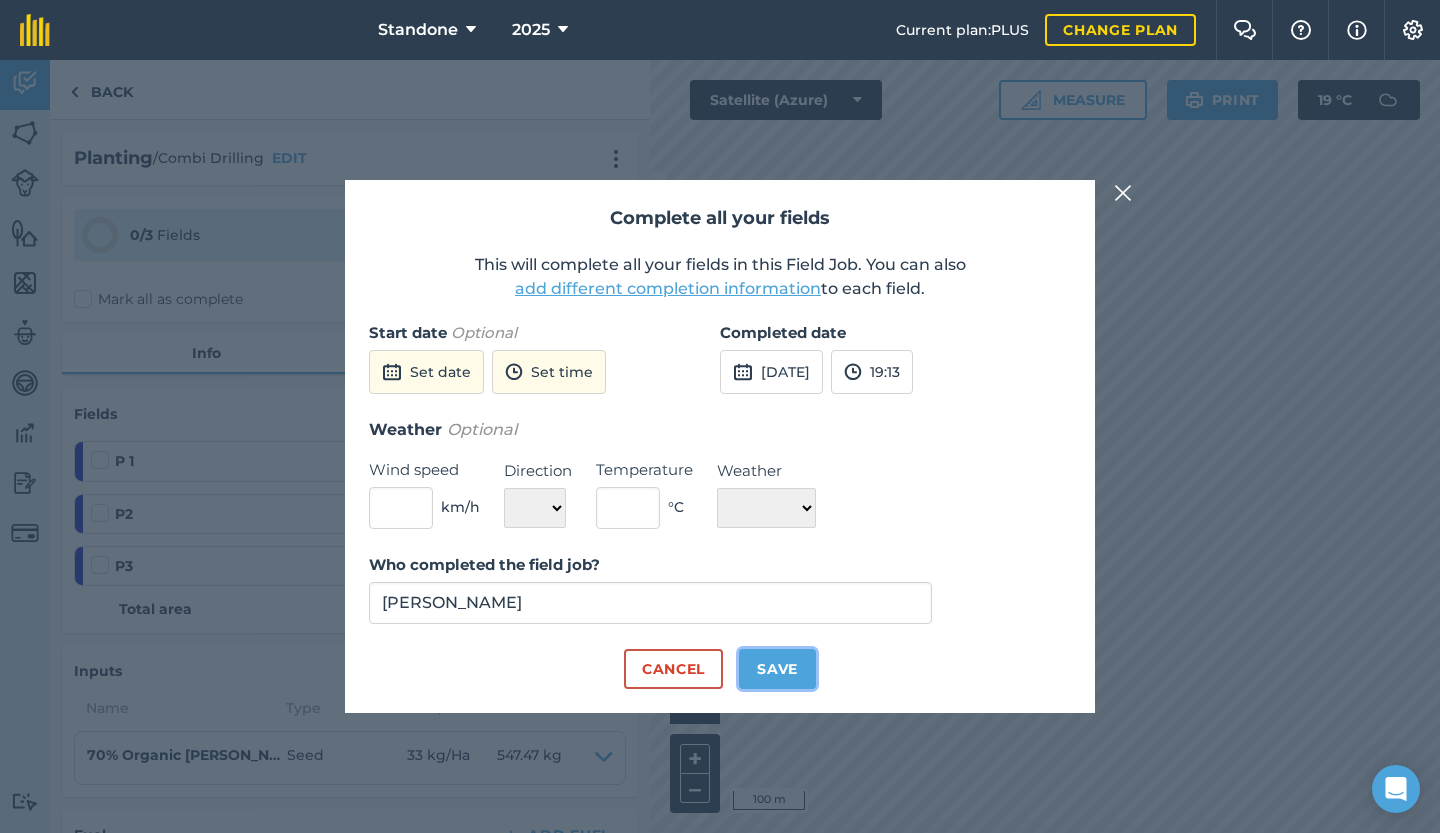 click on "Save" at bounding box center [777, 669] 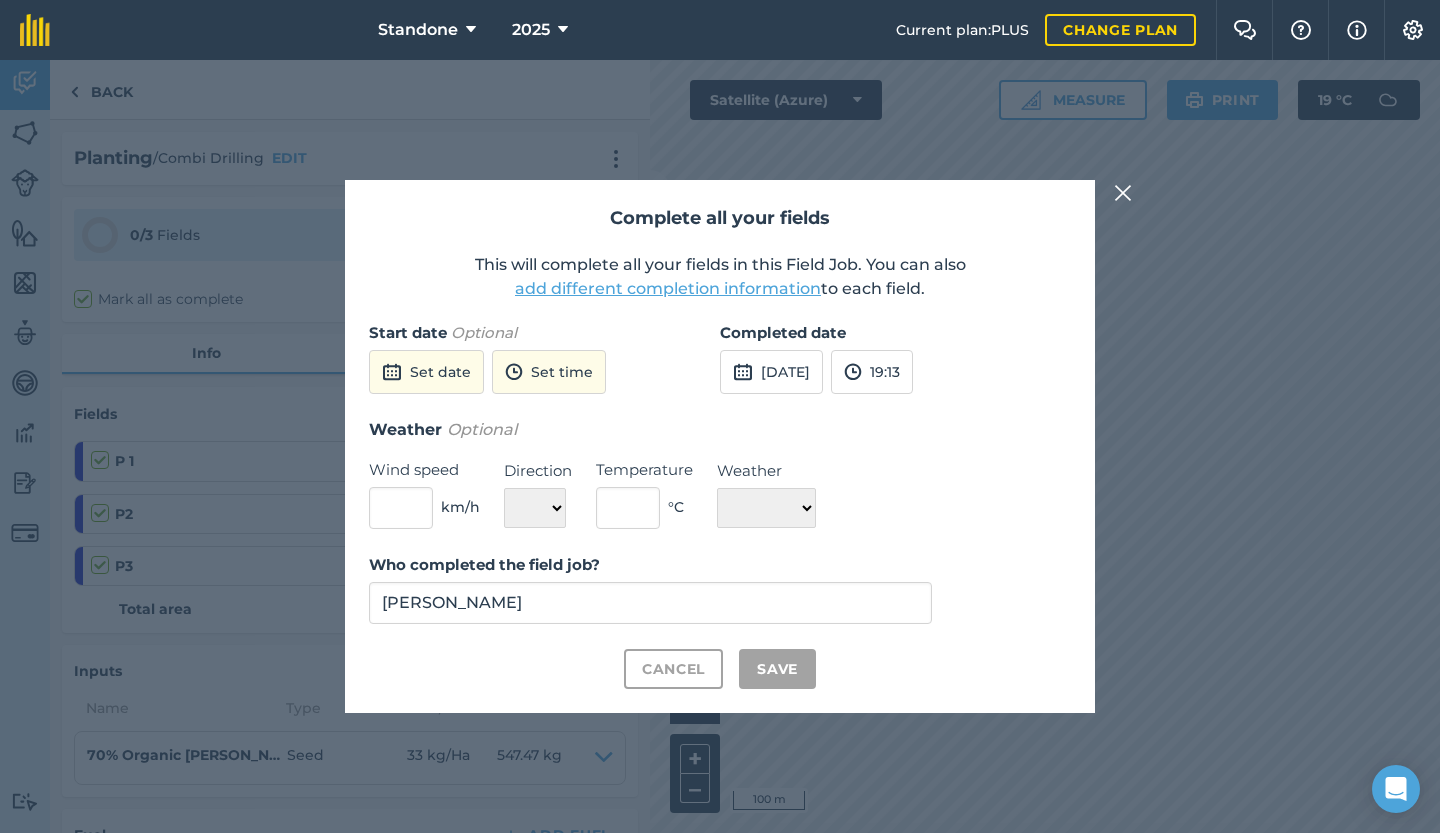 checkbox on "true" 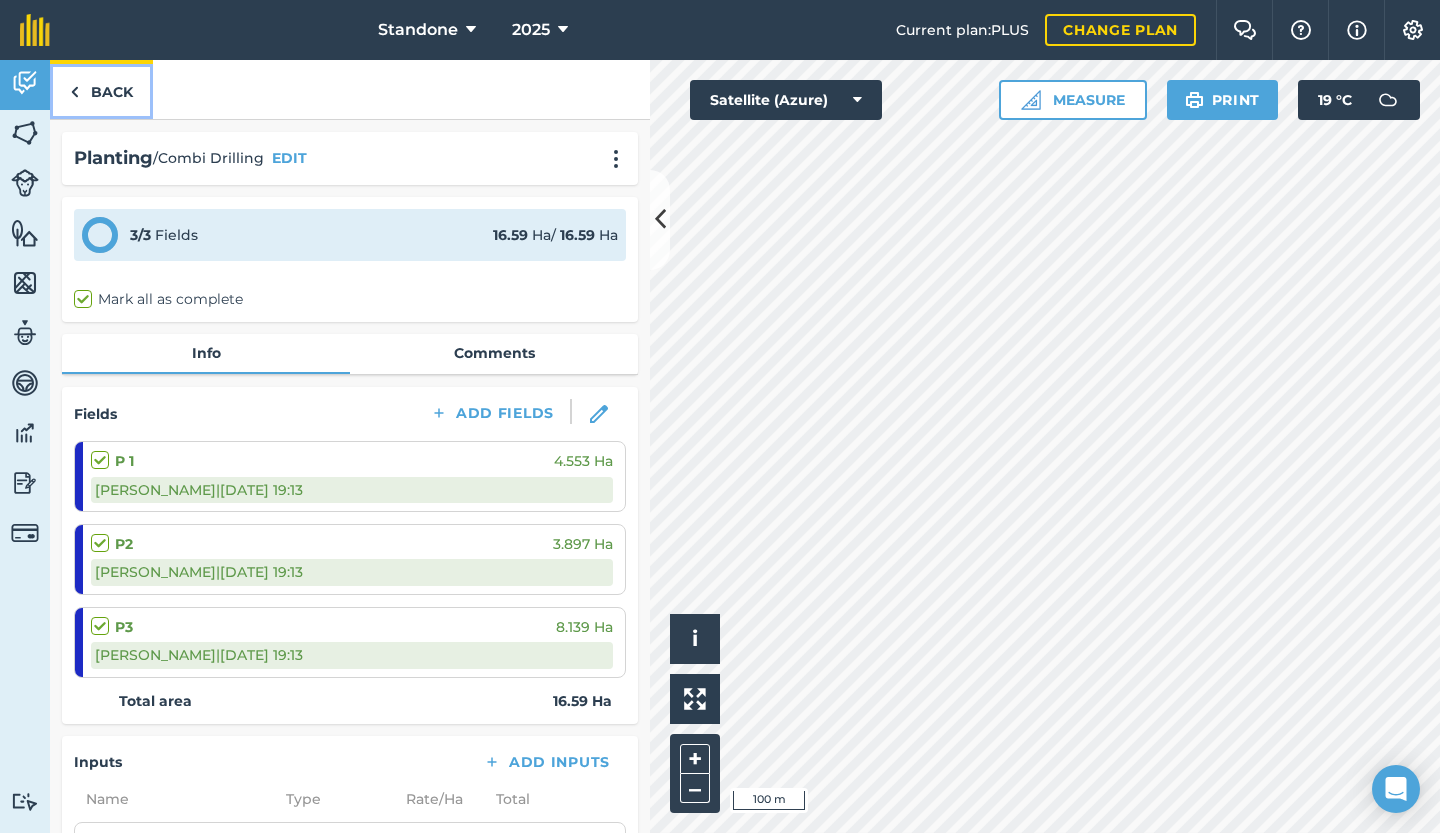click on "Back" at bounding box center [101, 89] 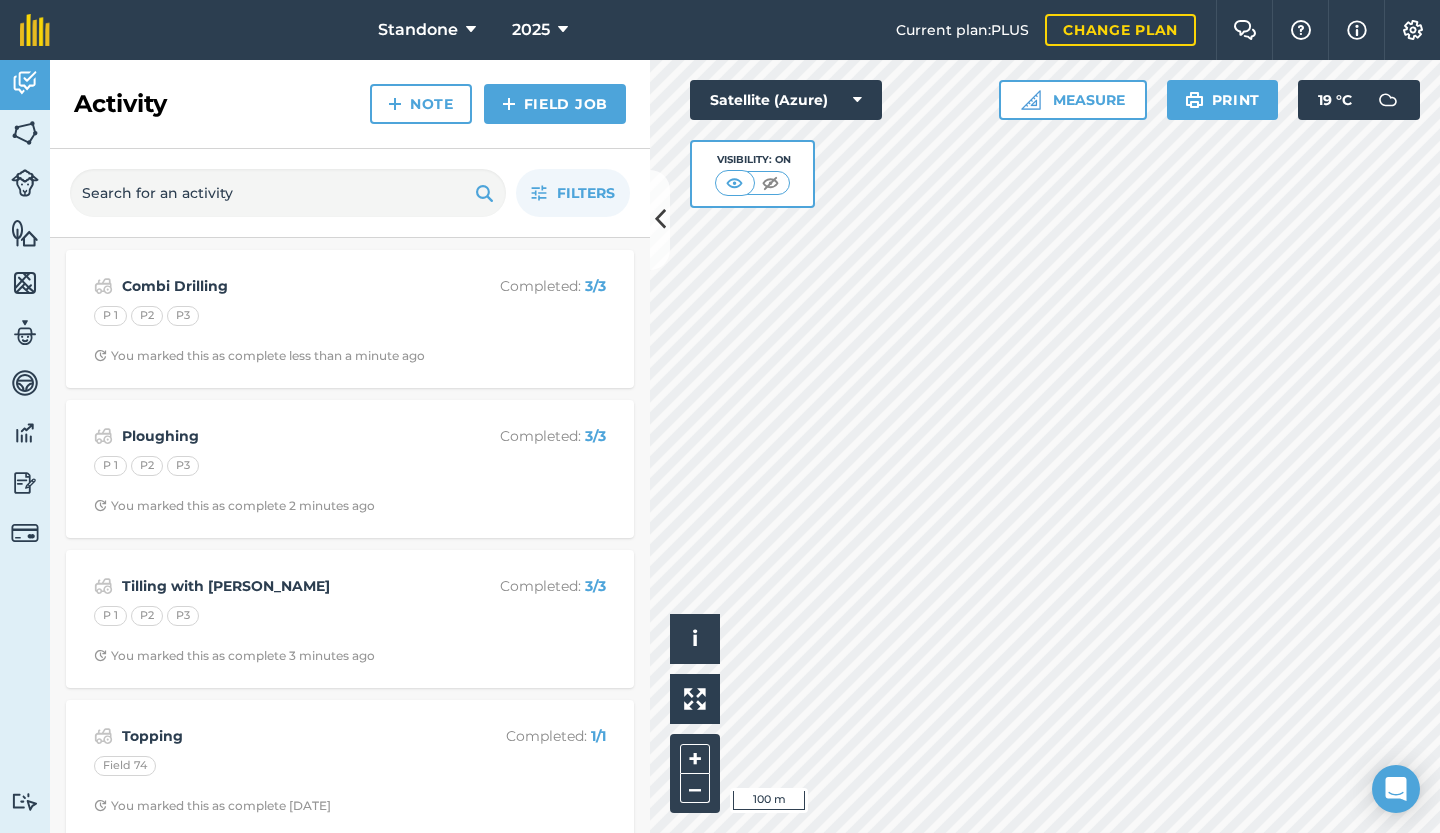 click on "Filters" at bounding box center [350, 193] 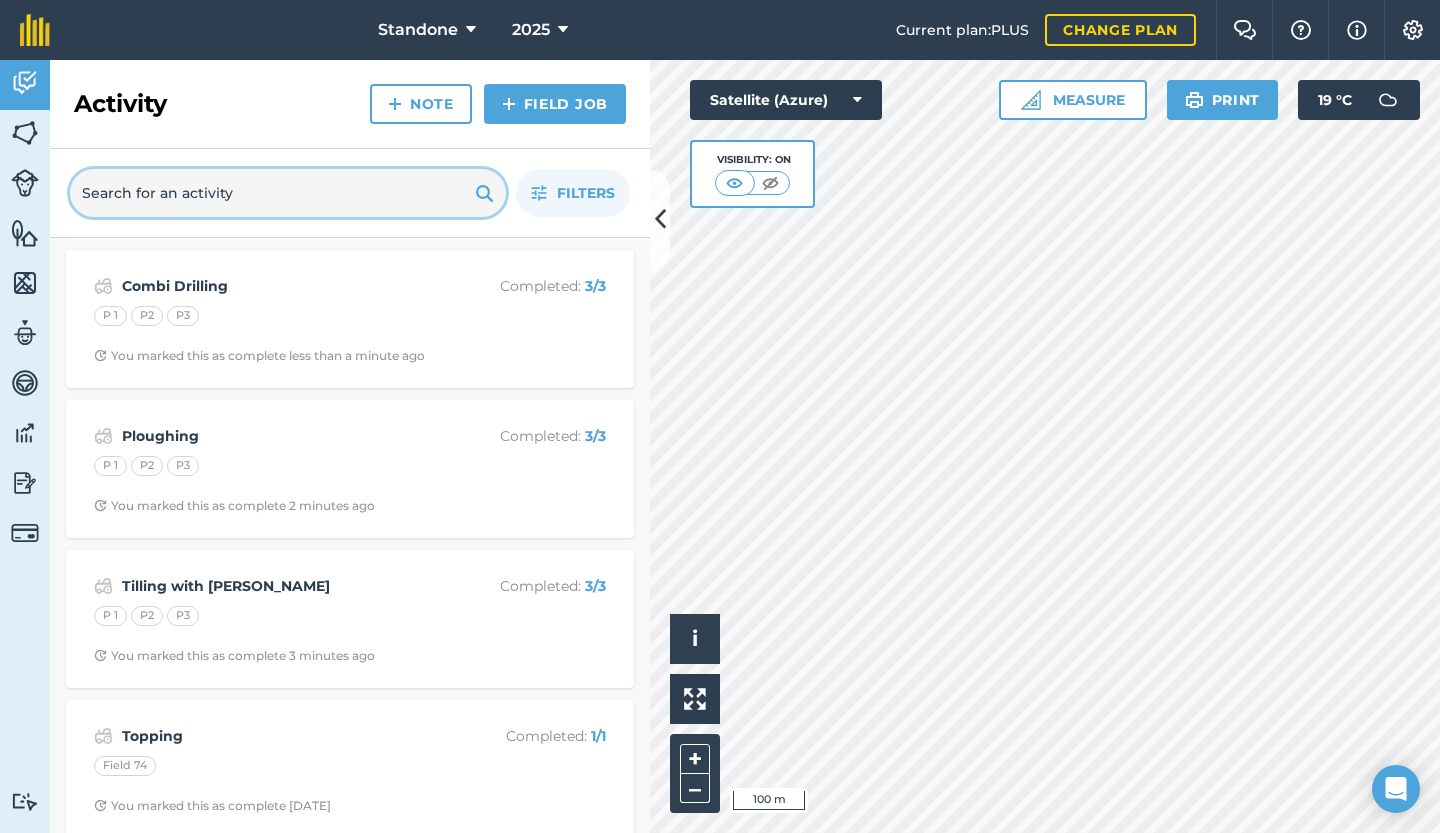 click at bounding box center [288, 193] 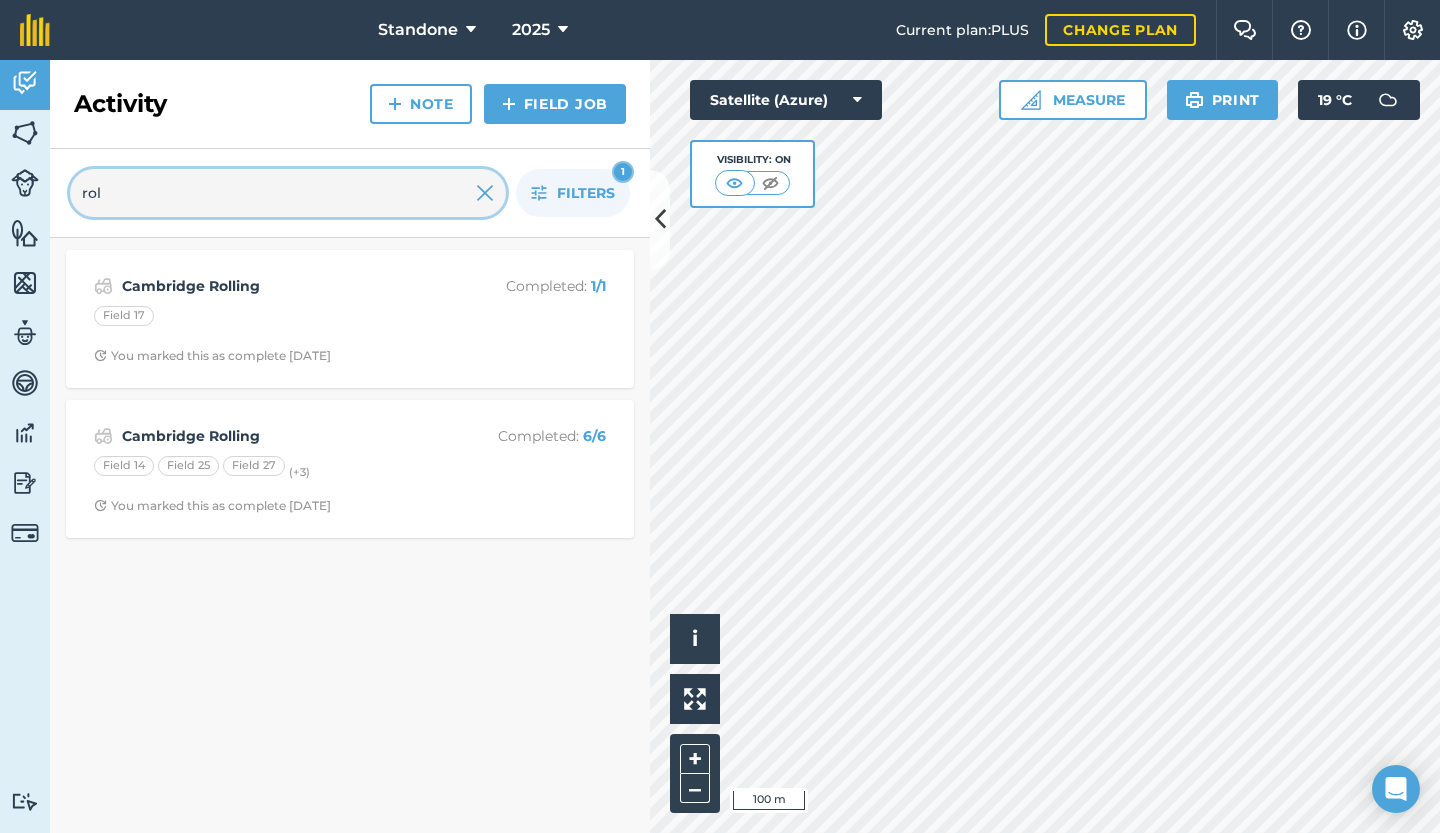type on "rol" 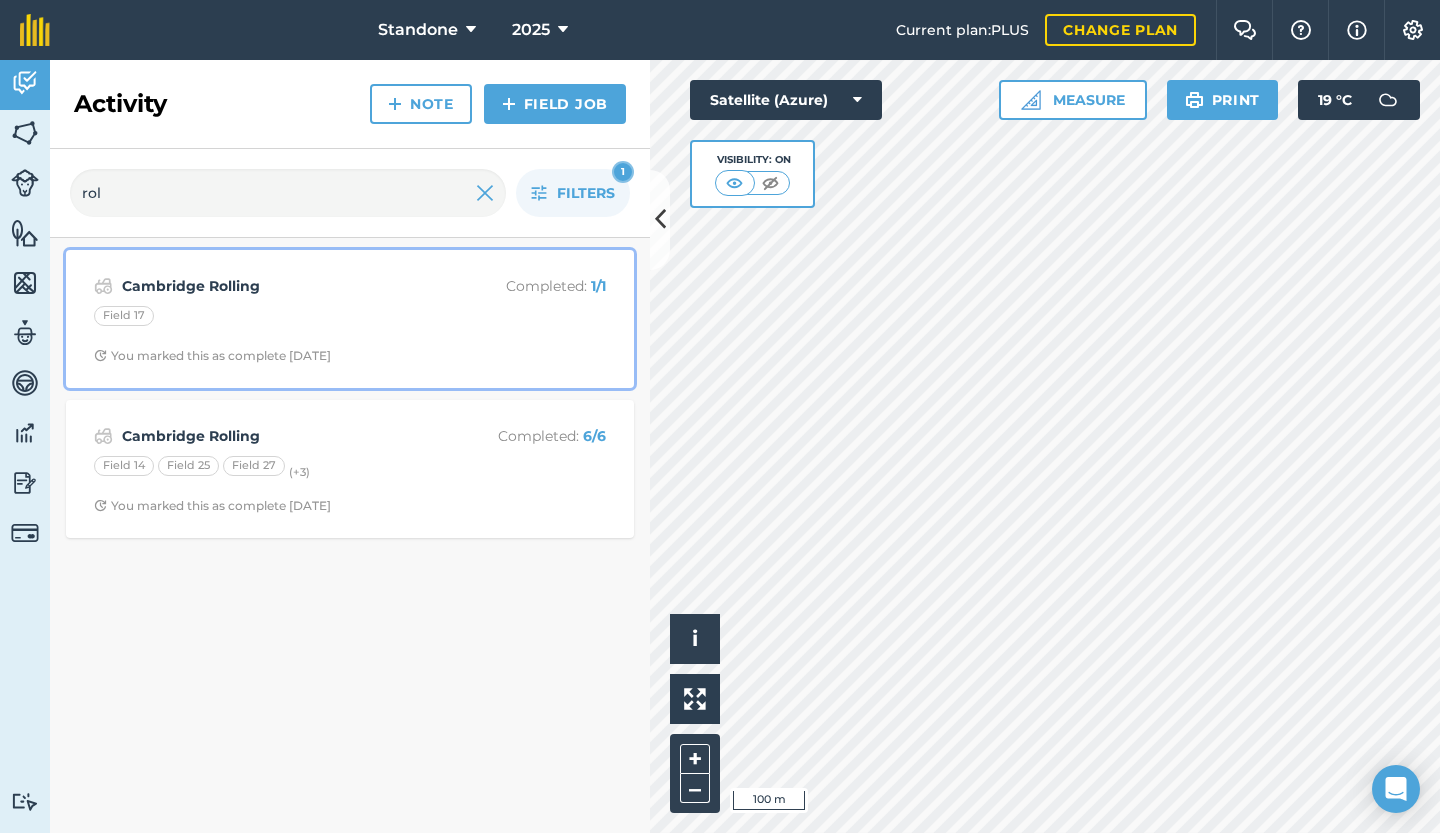 click on "Field 17" at bounding box center [124, 316] 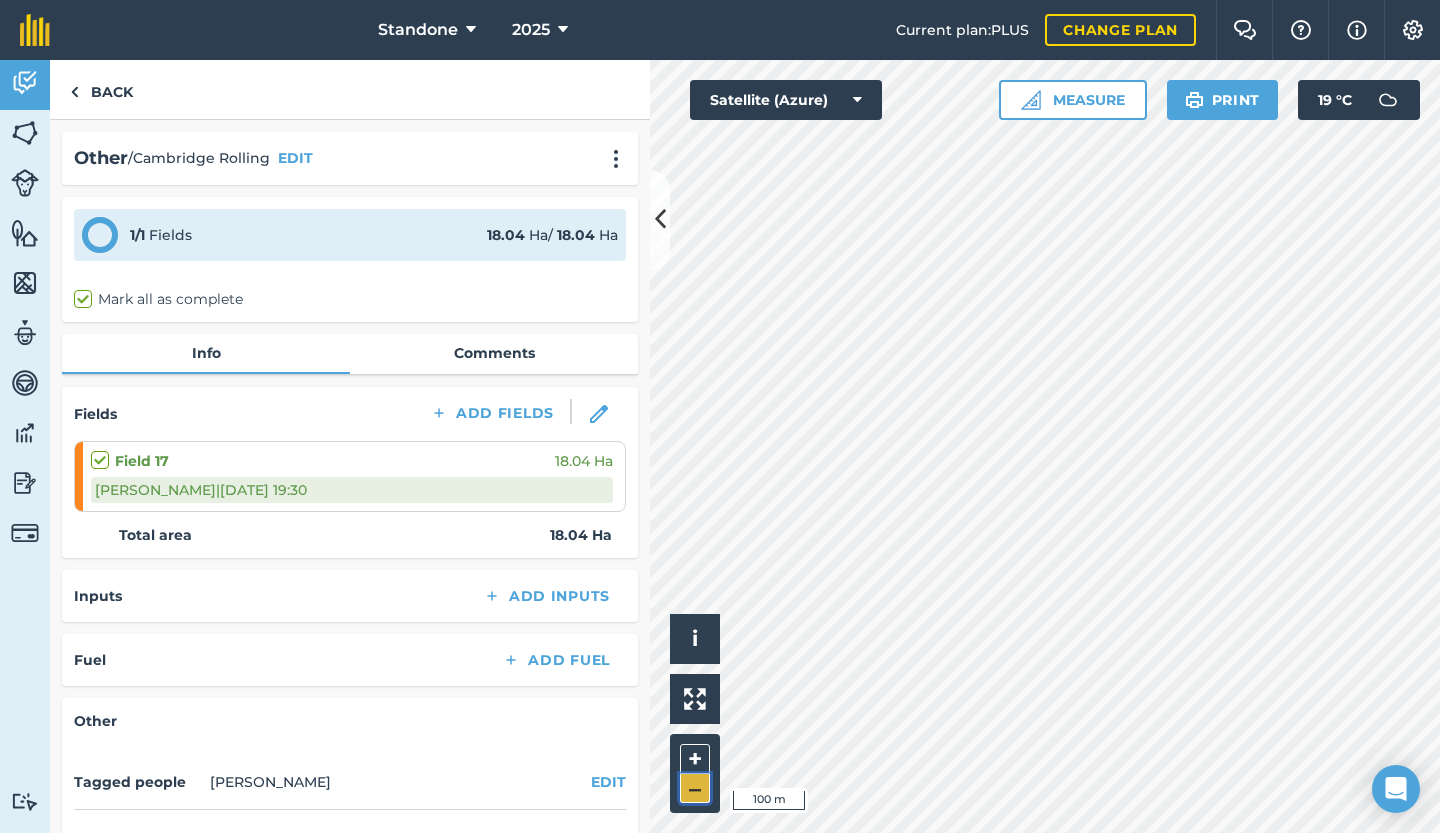 click on "–" at bounding box center (695, 788) 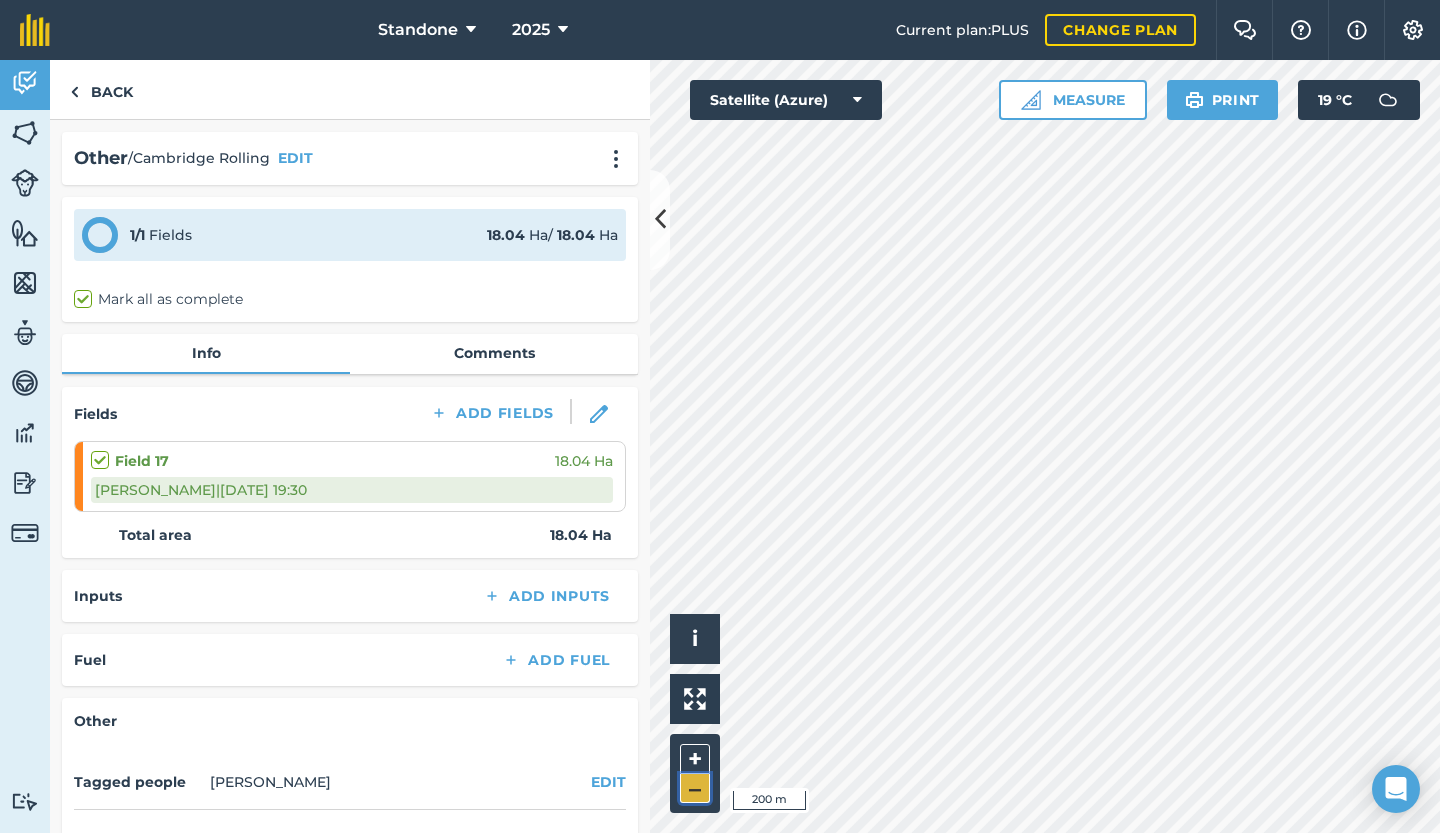 click on "–" at bounding box center (695, 788) 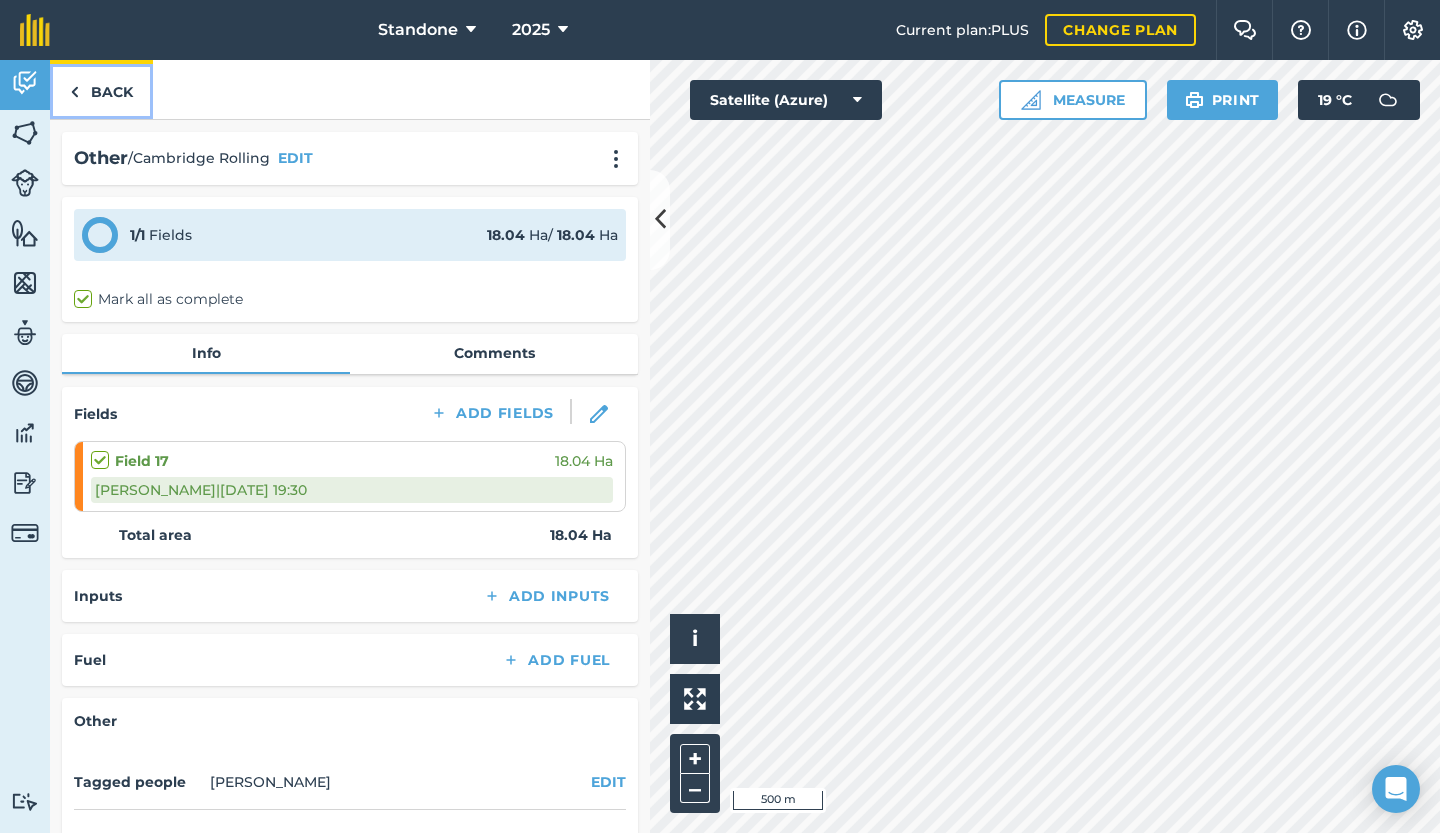 click on "Back" at bounding box center (101, 89) 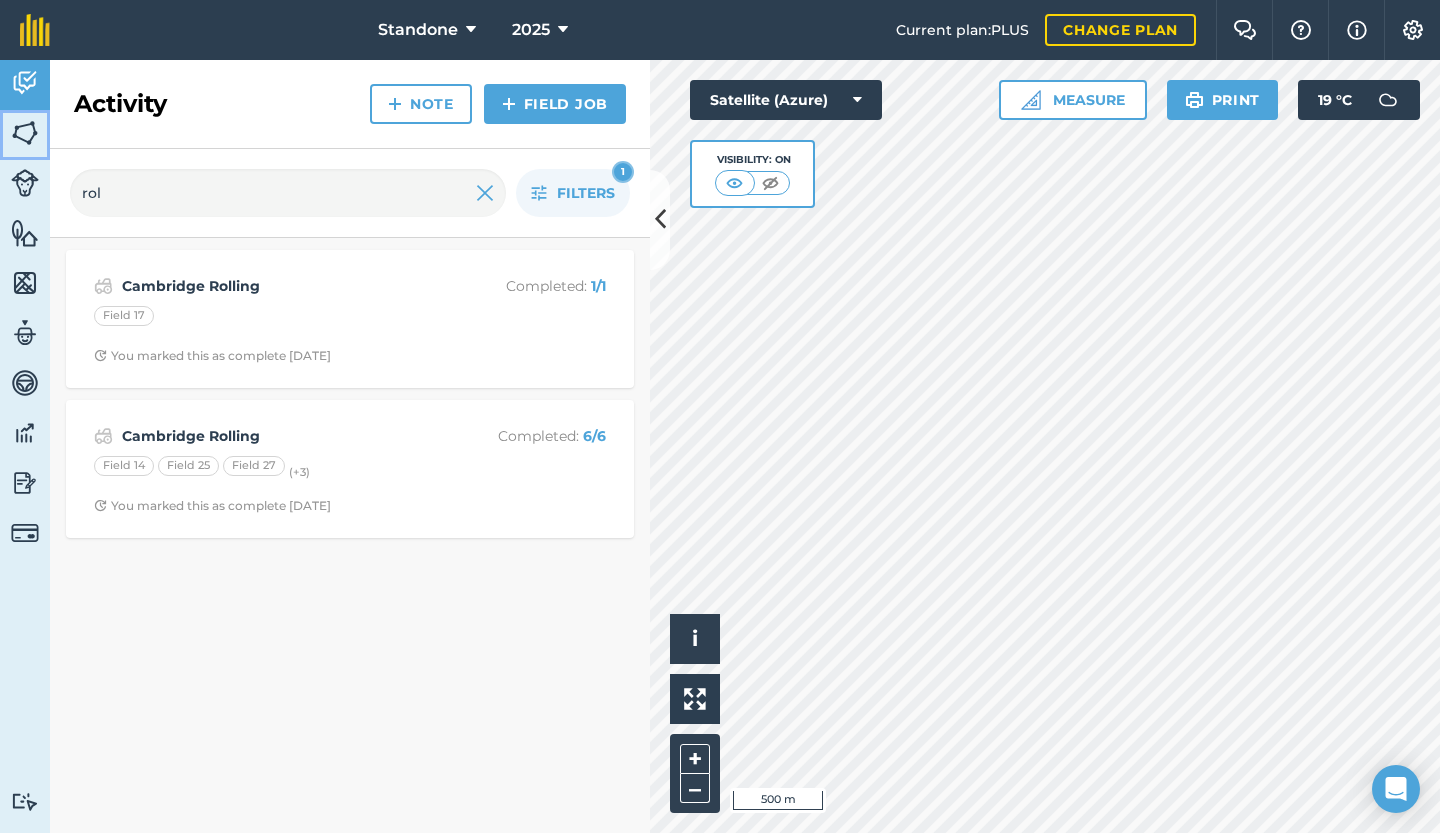 click at bounding box center (25, 133) 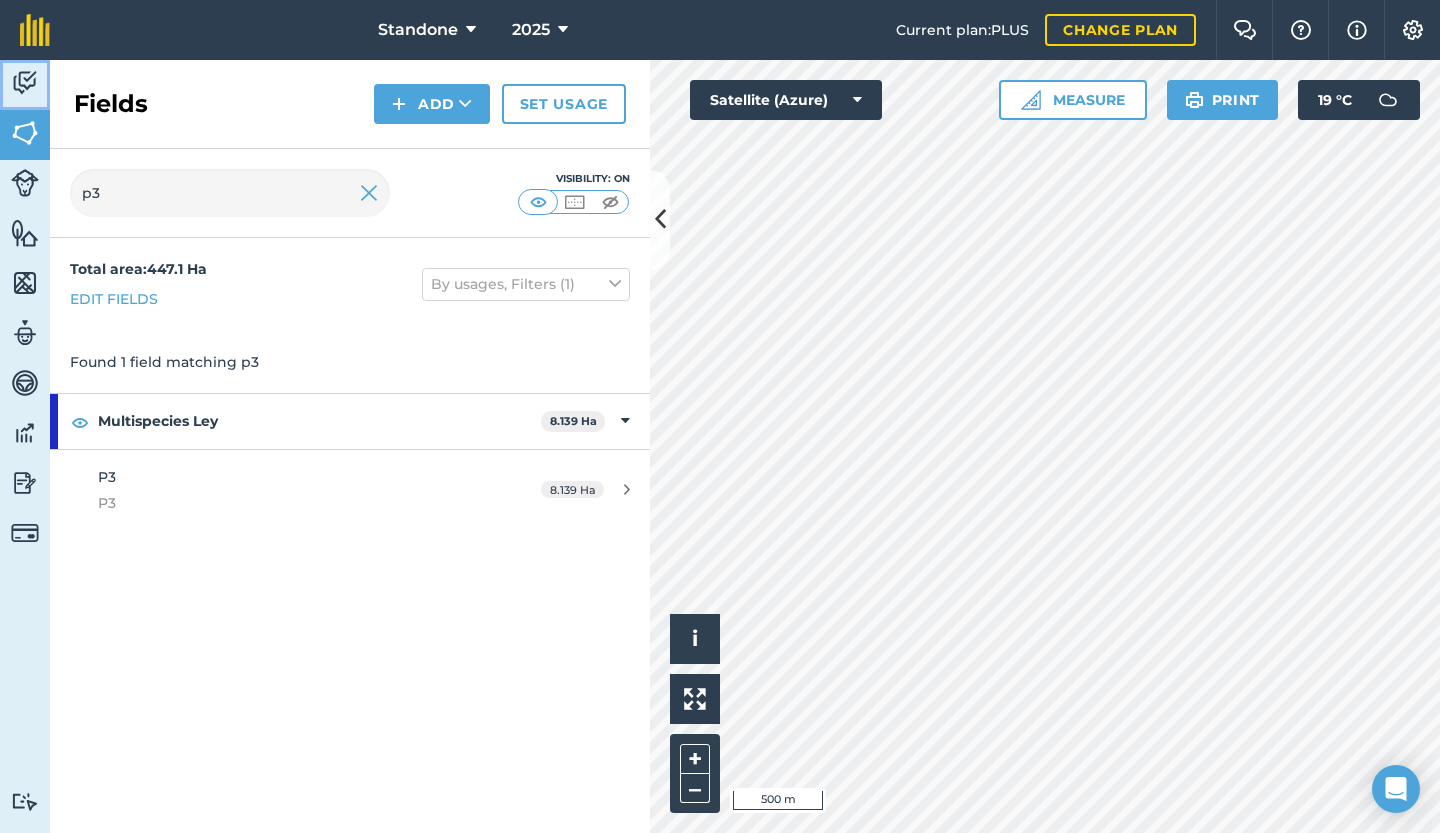 click on "Activity" at bounding box center (25, 85) 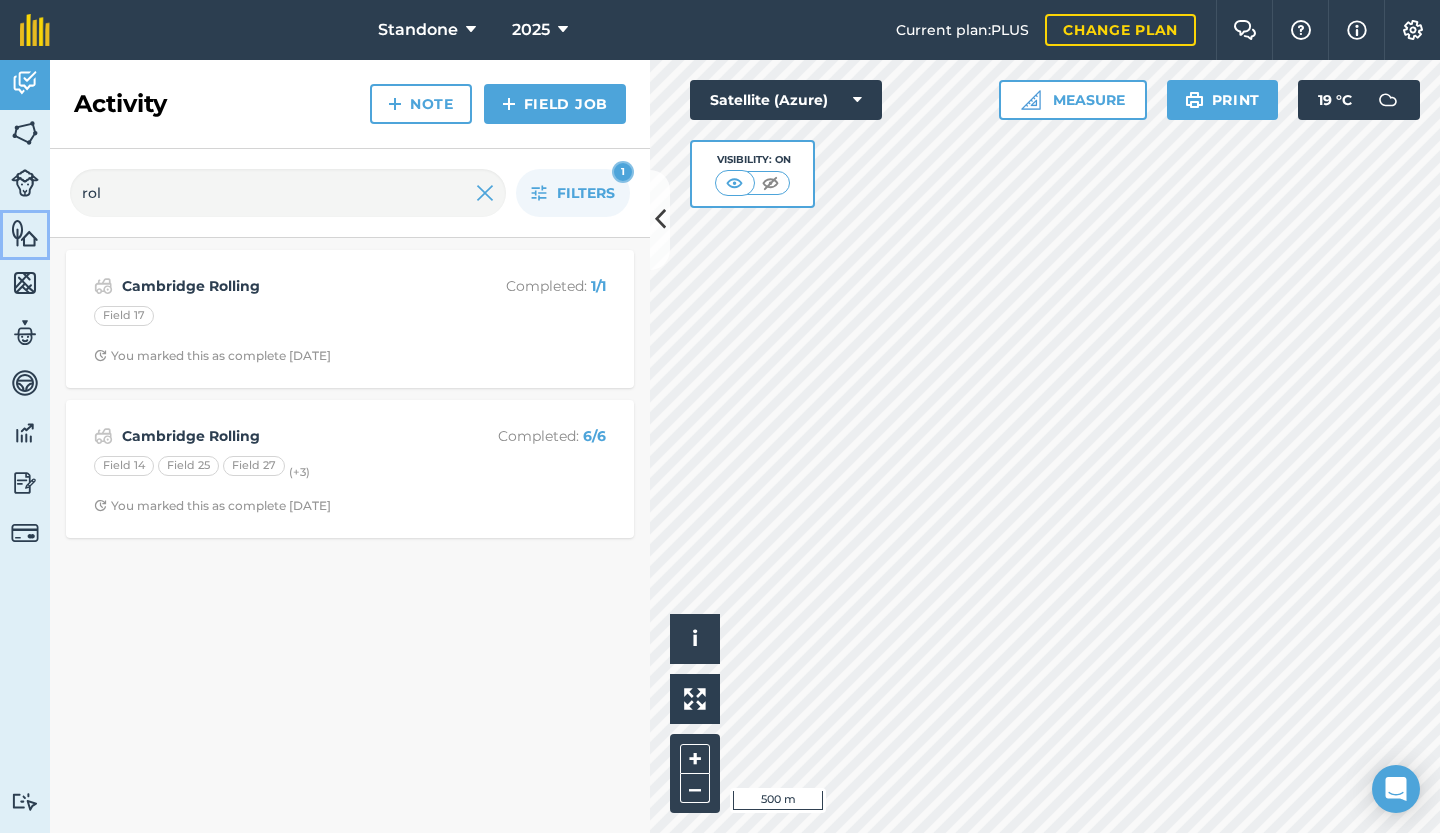 click at bounding box center [25, 233] 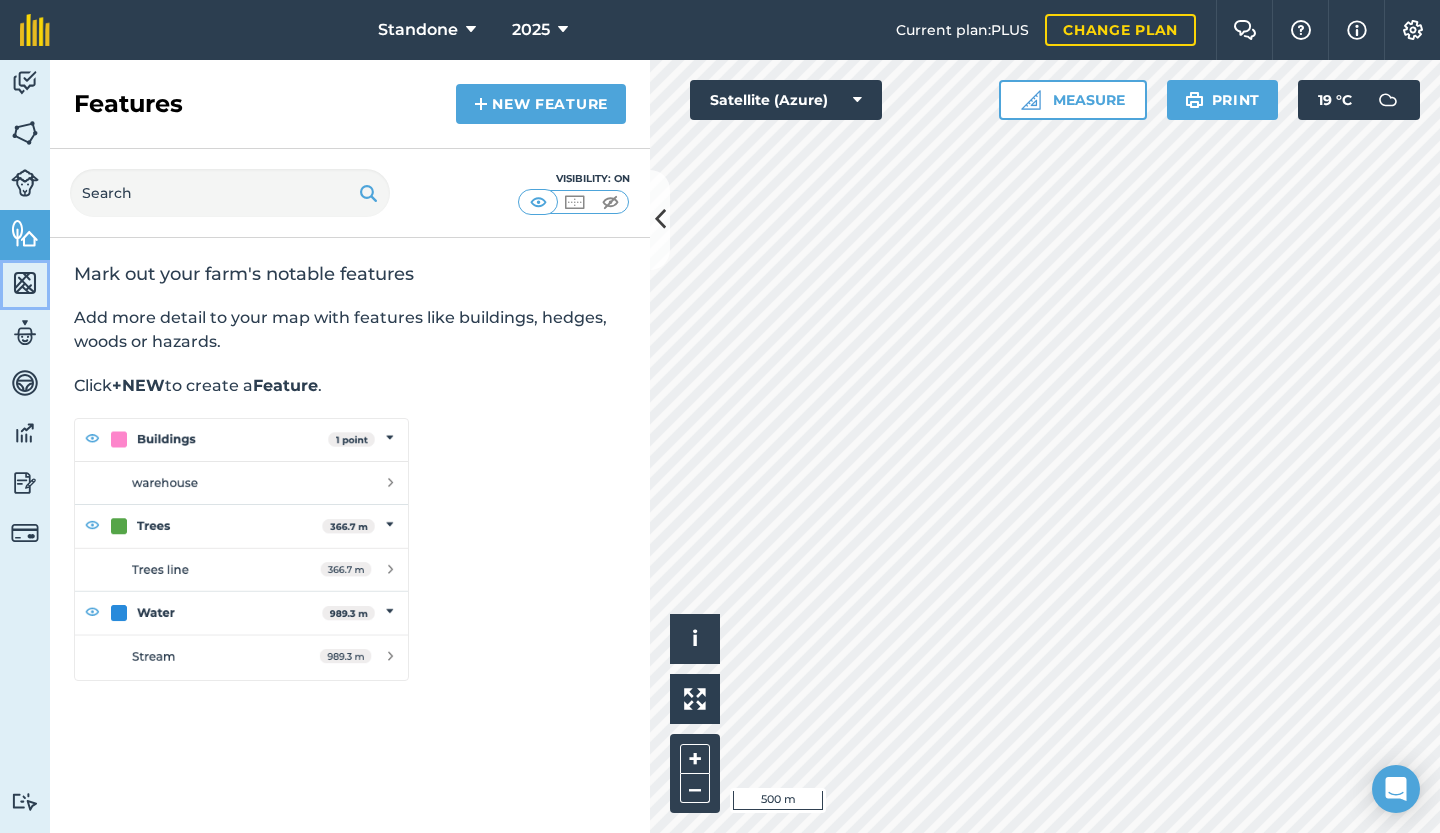 click at bounding box center [25, 283] 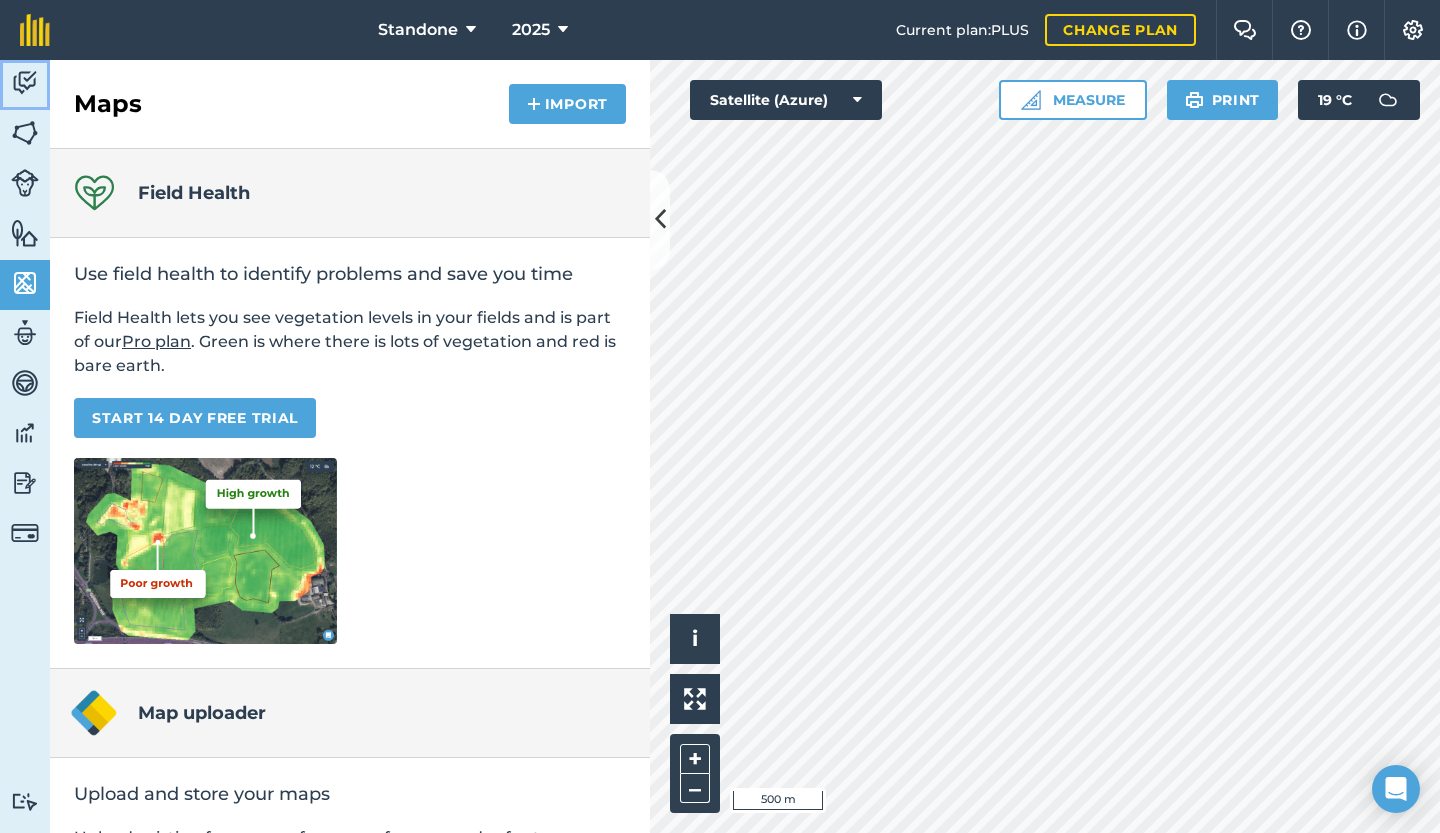 click at bounding box center (25, 83) 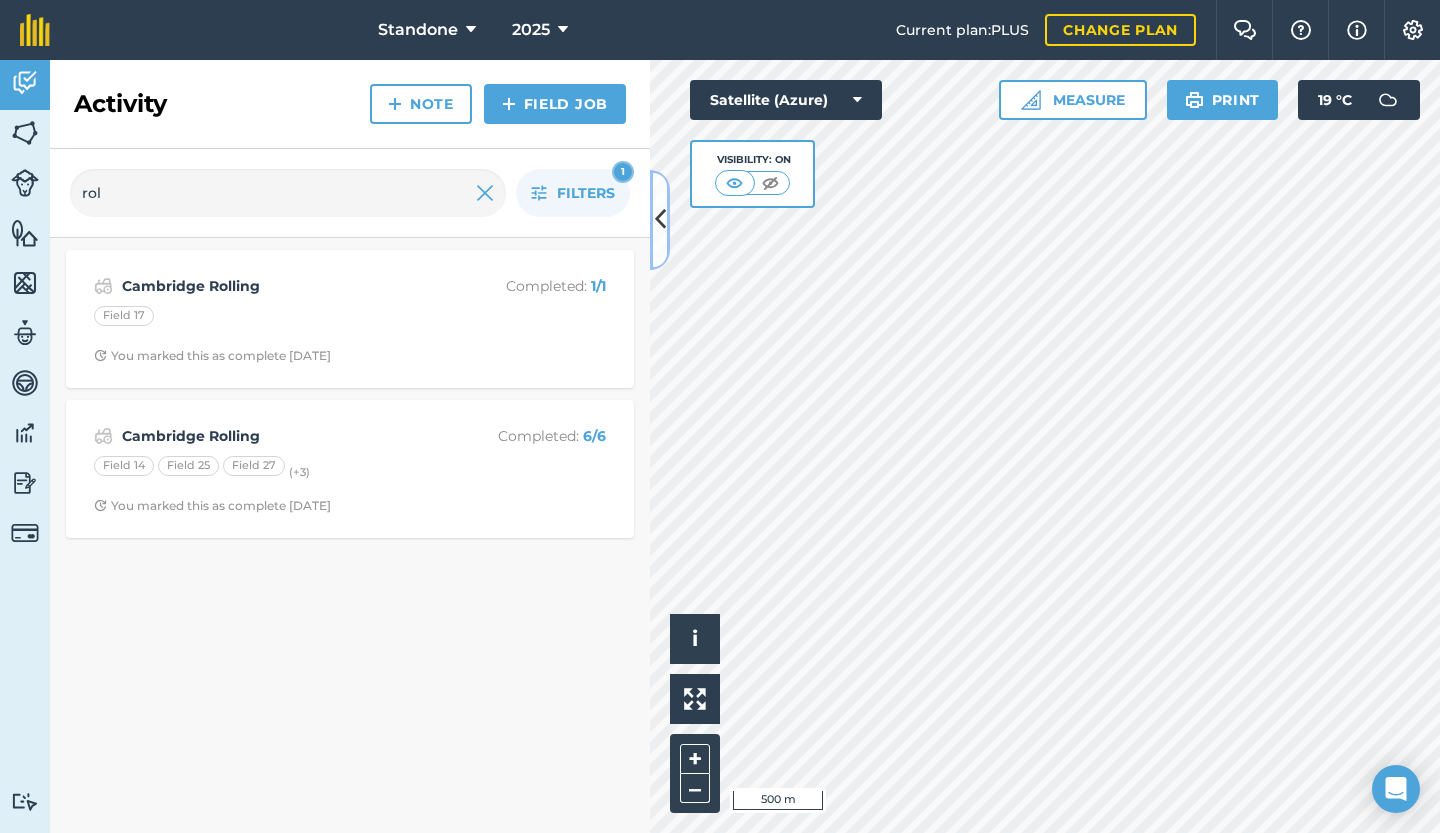 click at bounding box center (660, 219) 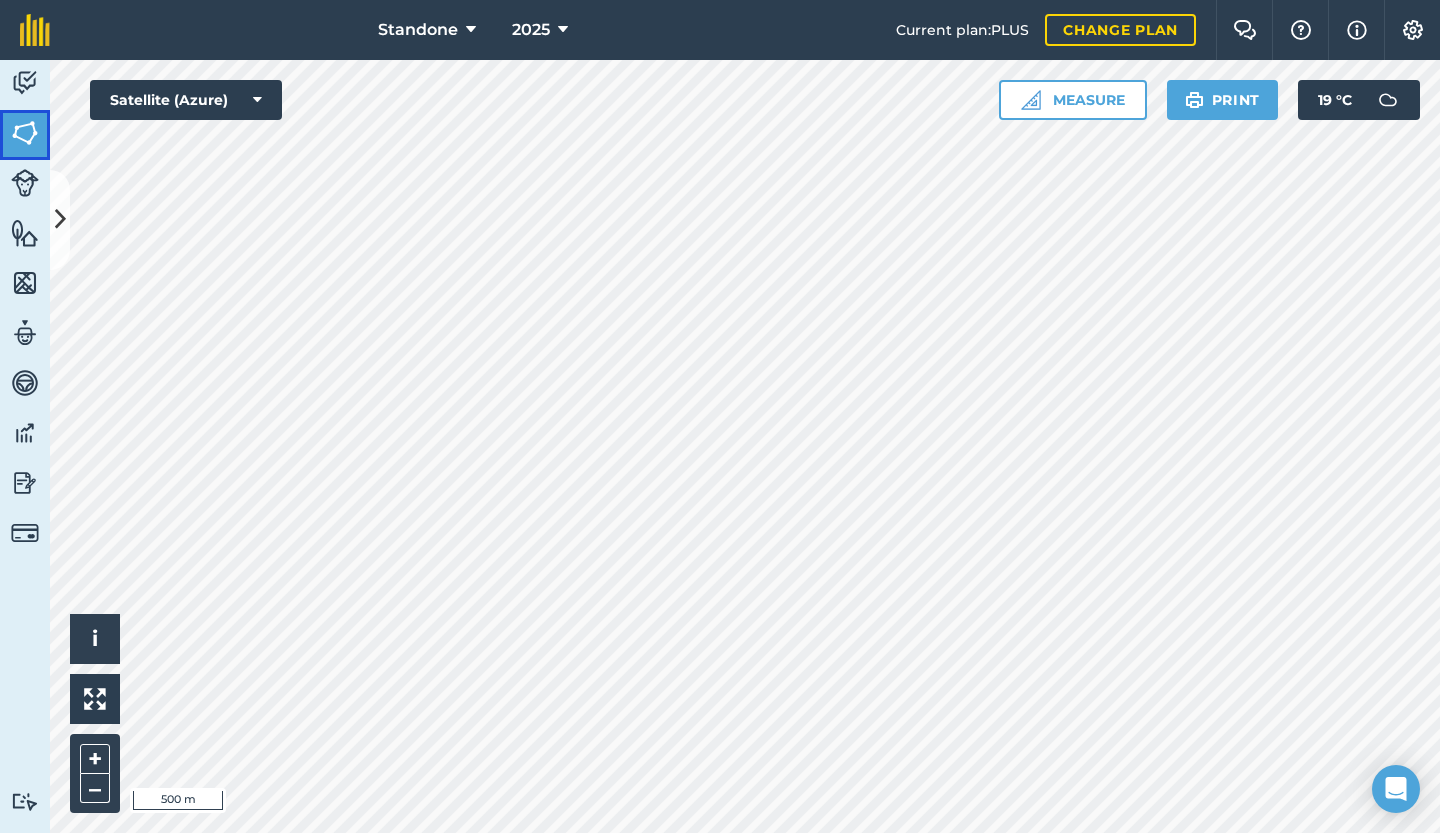 click on "Fields" at bounding box center [25, 135] 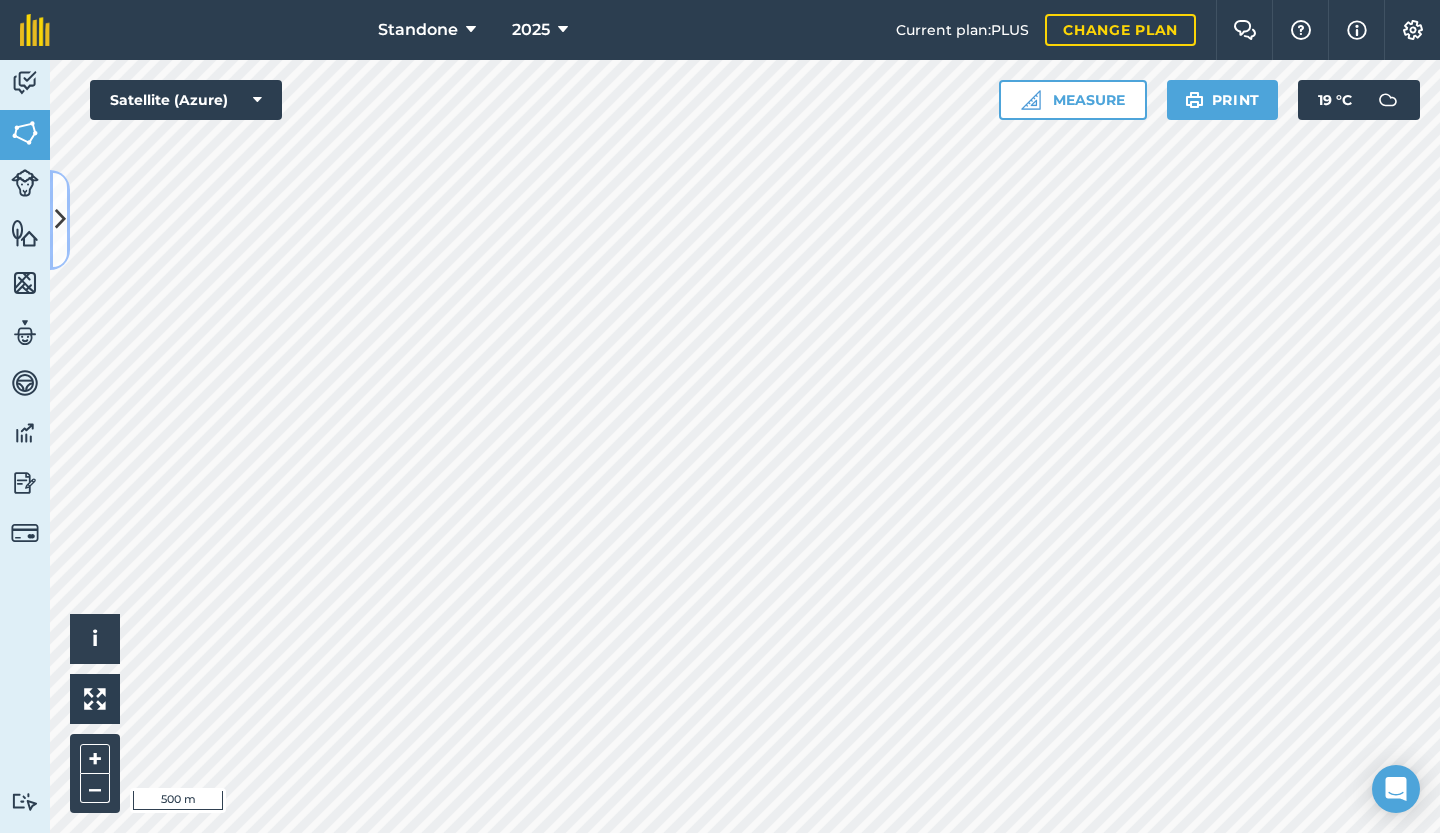 click at bounding box center (60, 220) 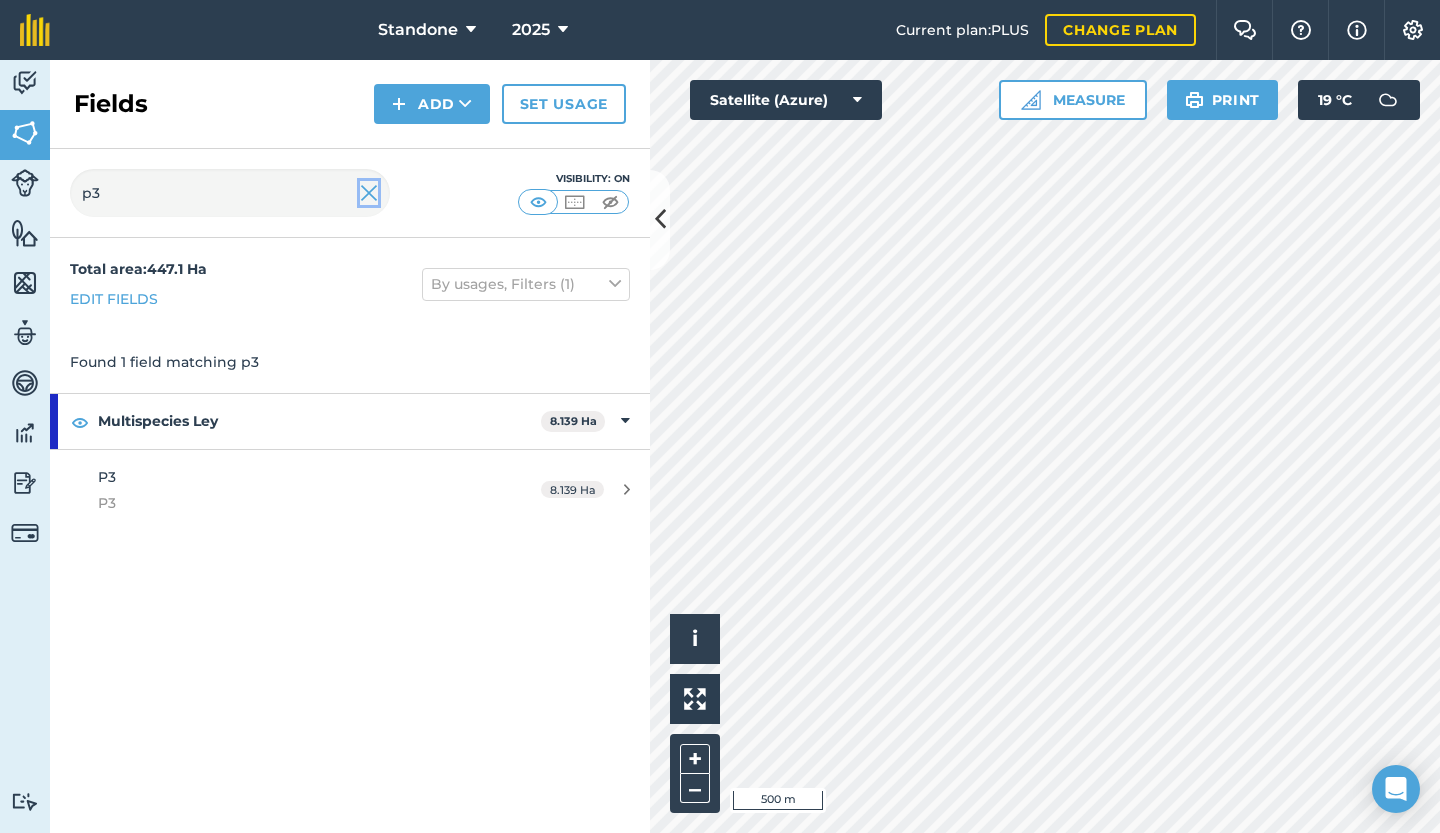 click at bounding box center (369, 193) 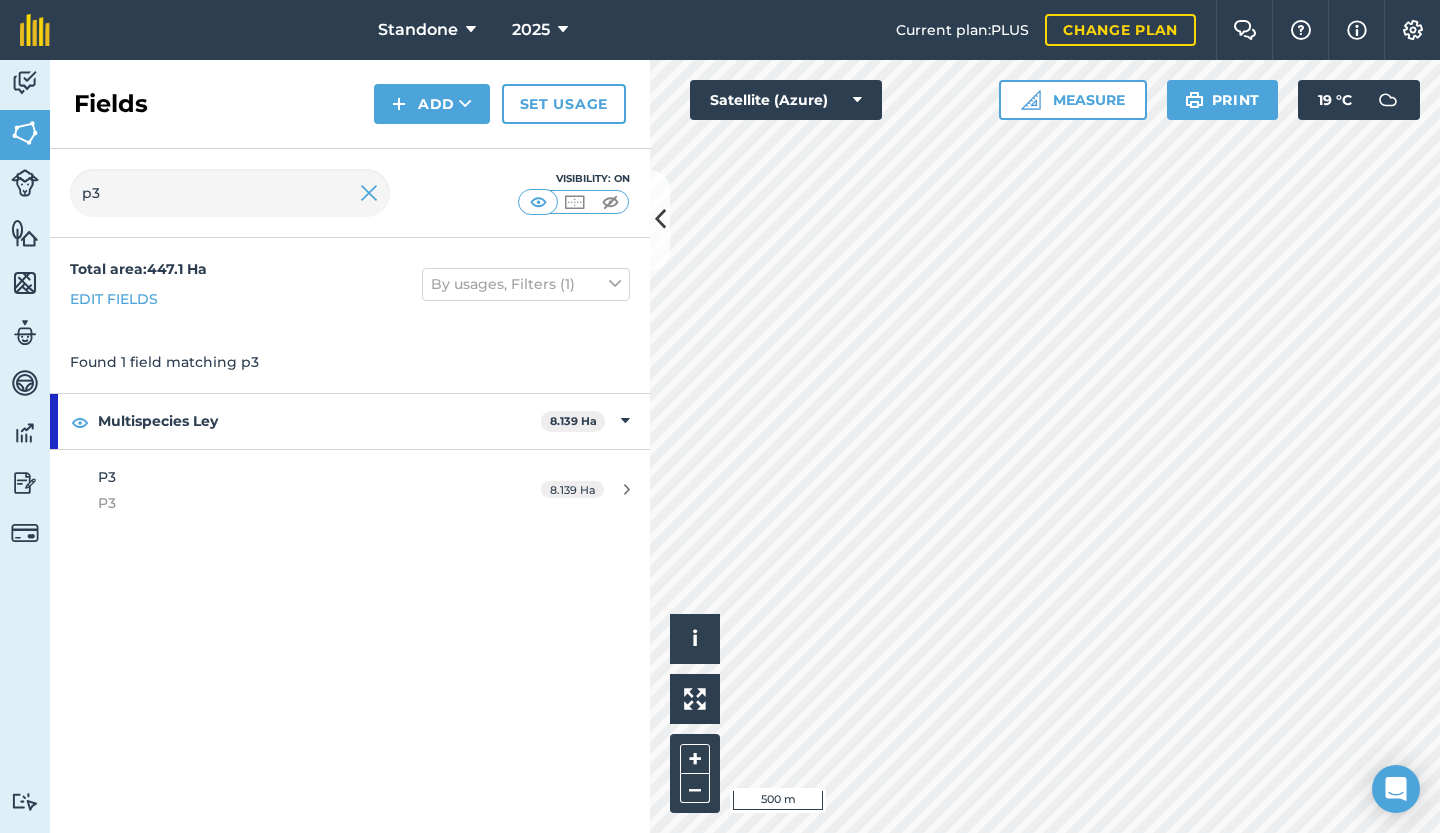 type 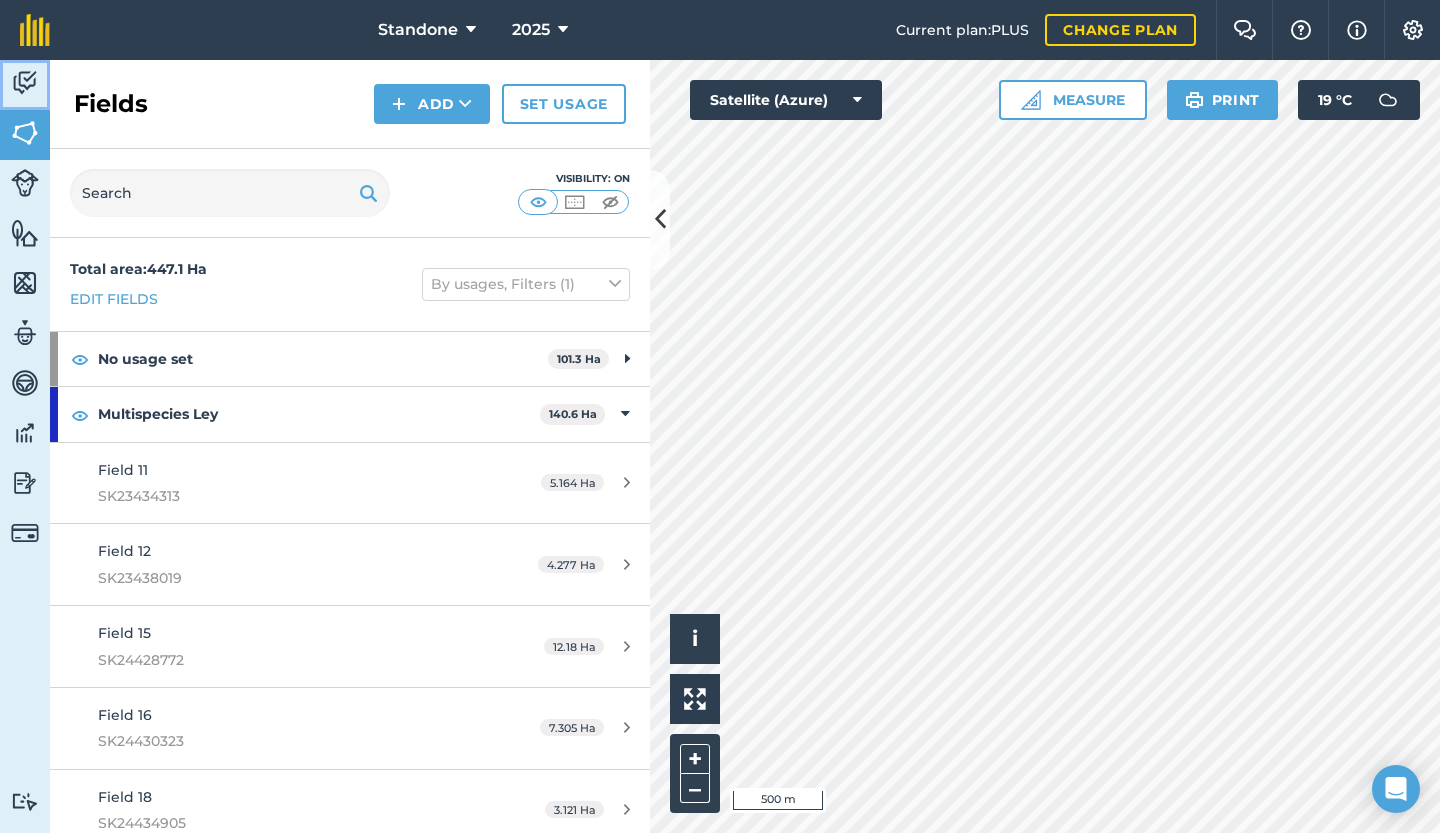 click at bounding box center (25, 83) 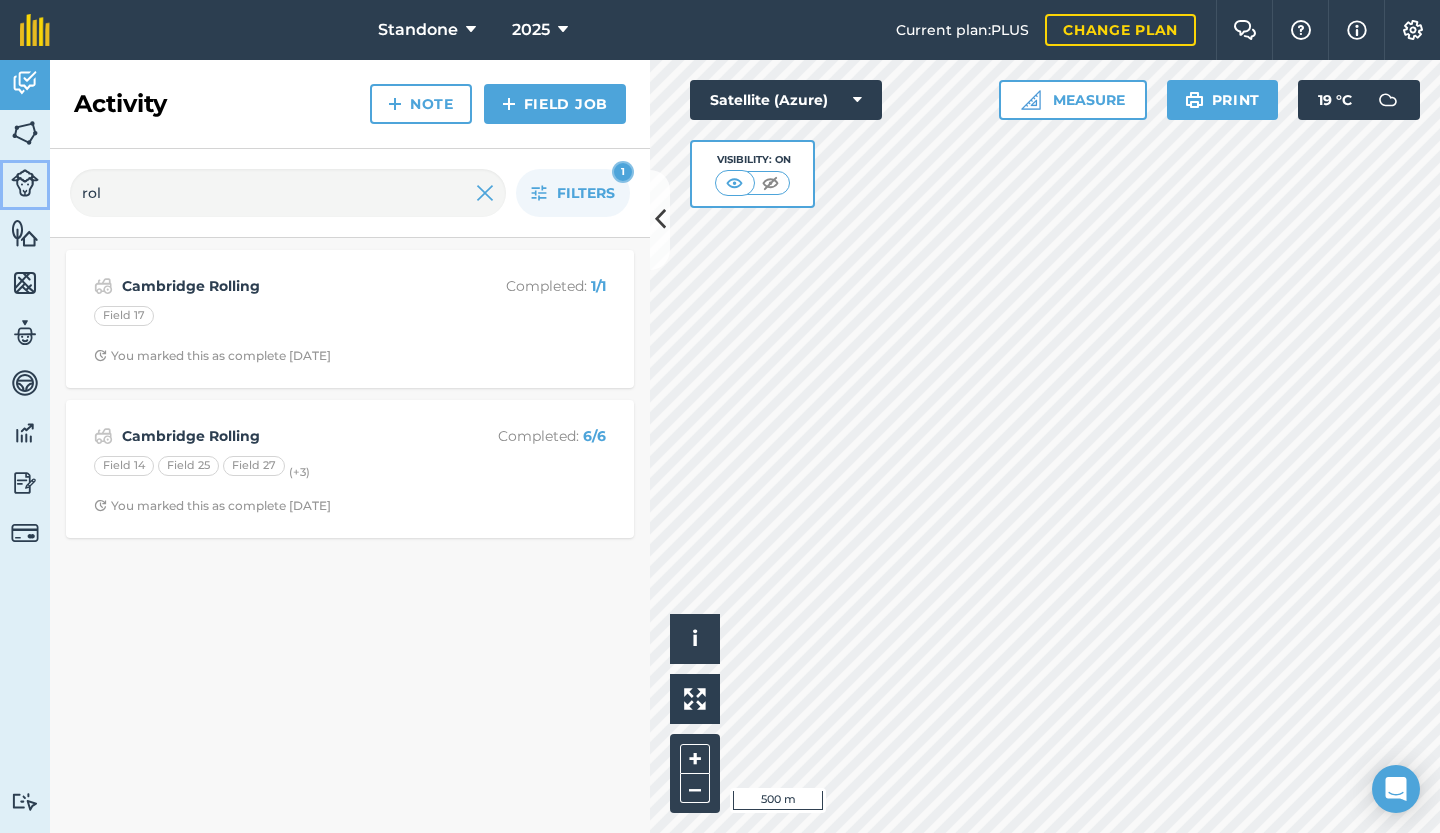 click at bounding box center [25, 183] 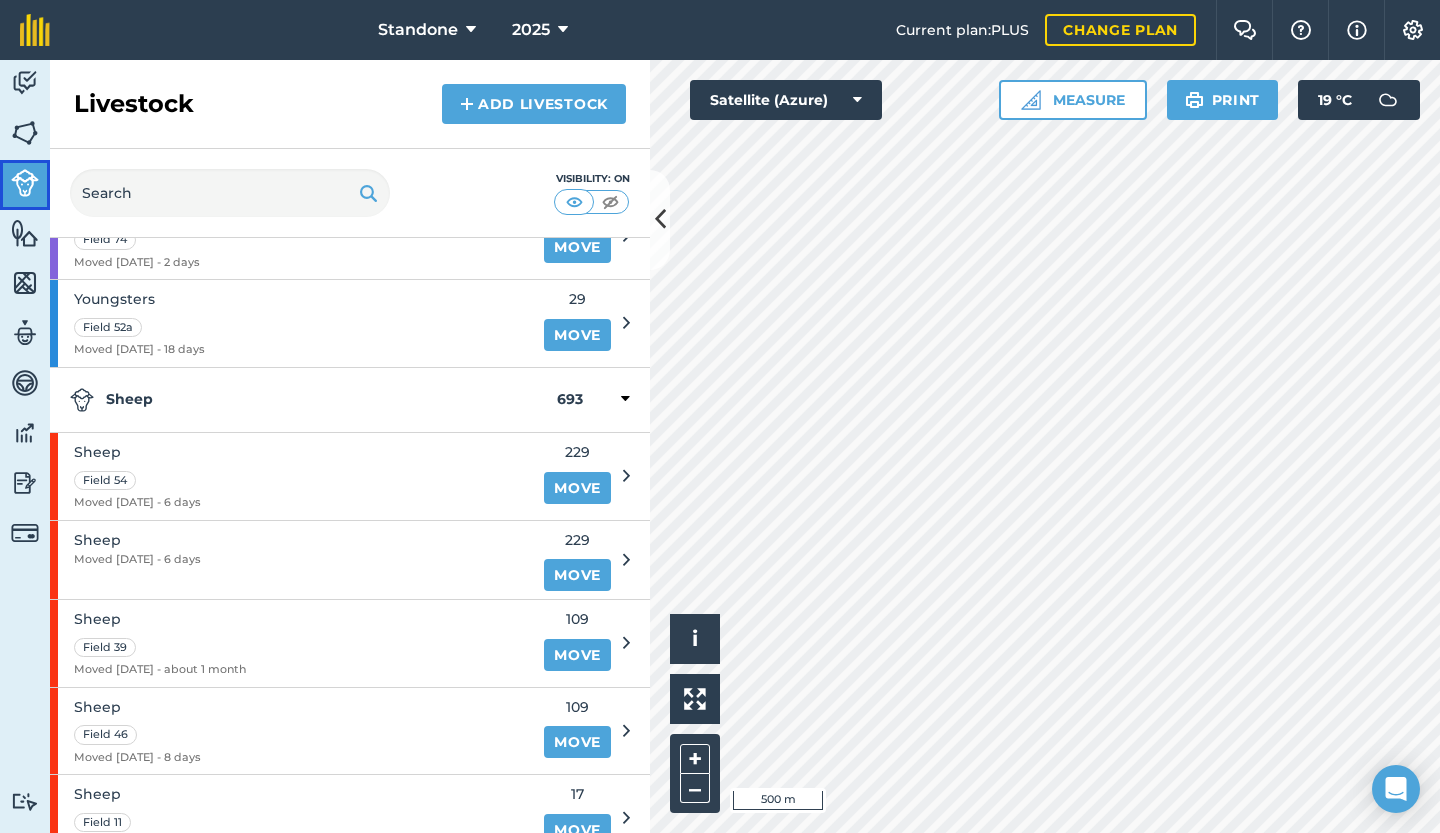 scroll, scrollTop: 444, scrollLeft: 0, axis: vertical 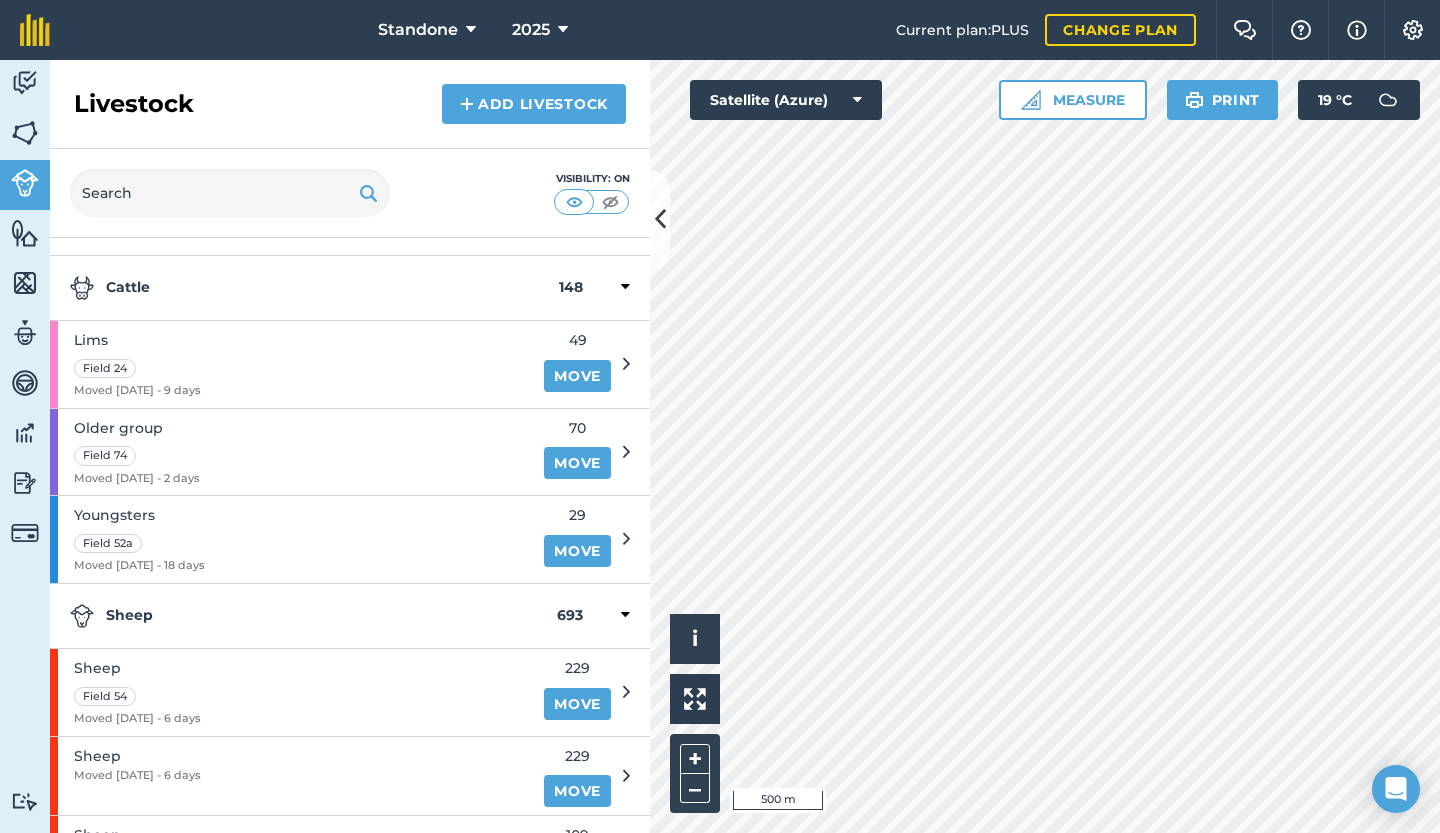 click on "Lims Field 24 Moved [DATE] - 9 days 49 Move" at bounding box center [340, 364] 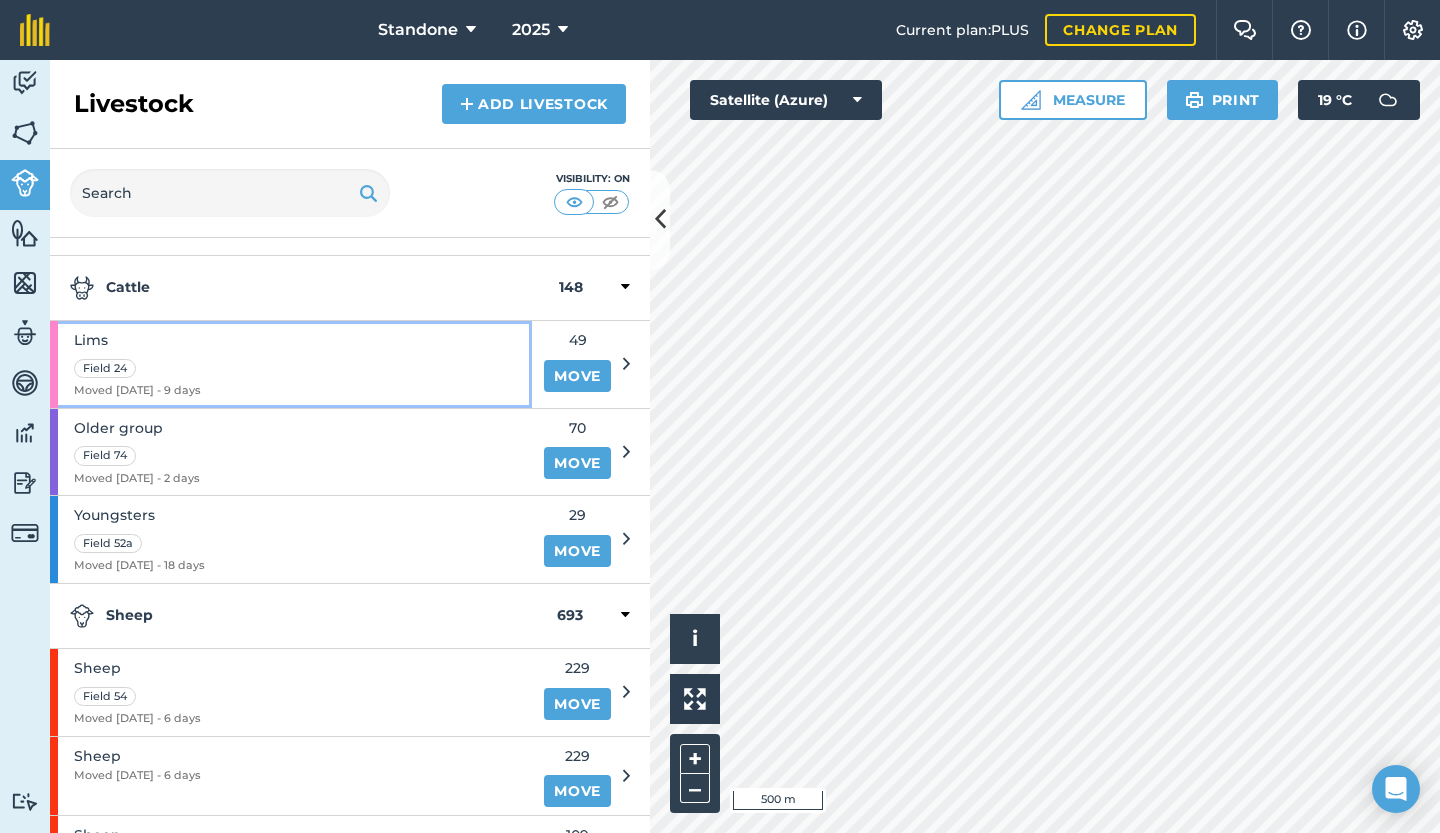 click on "Lims Field 24 Moved [DATE] - 9 days" at bounding box center (291, 364) 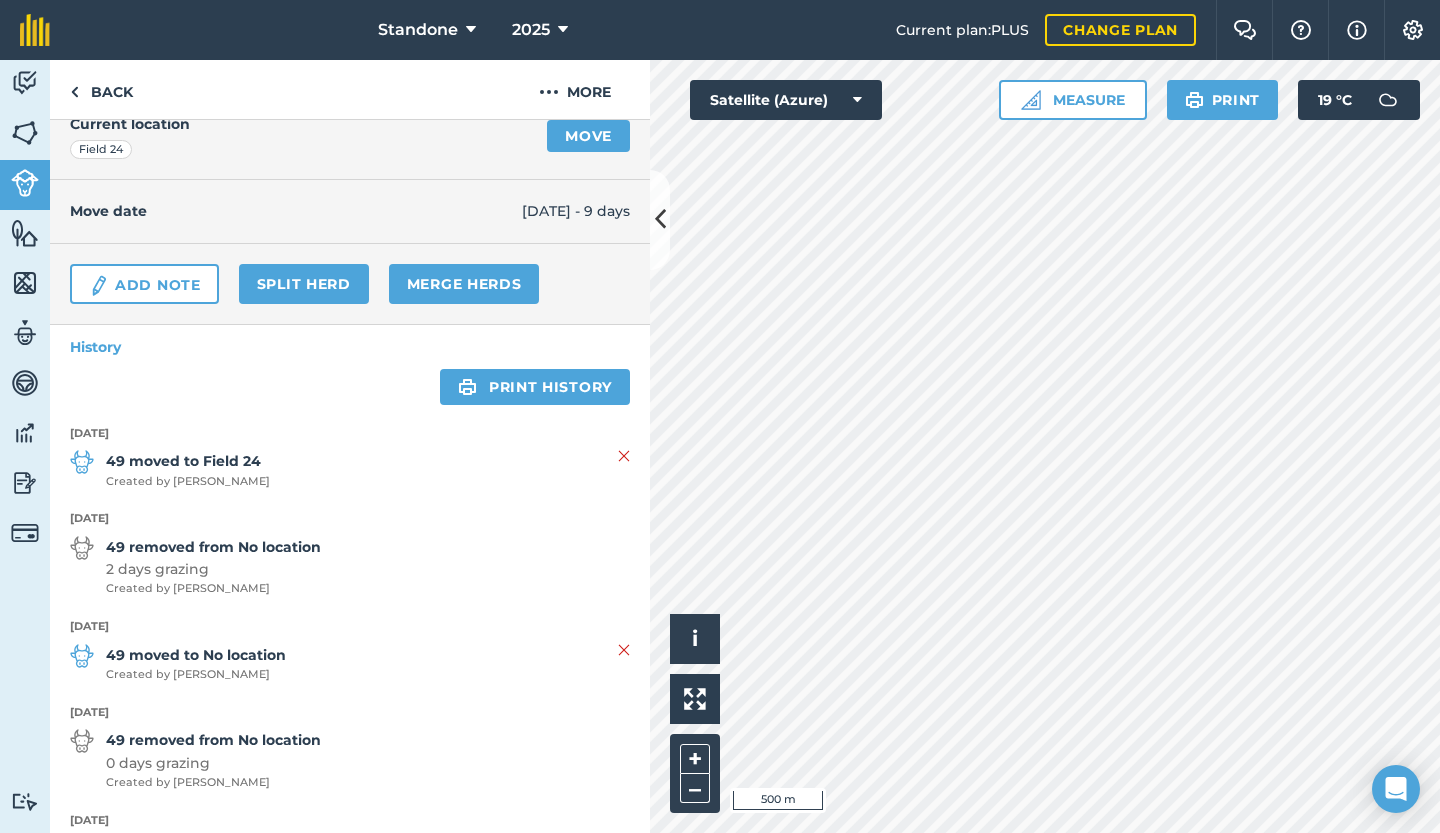 scroll, scrollTop: 0, scrollLeft: 0, axis: both 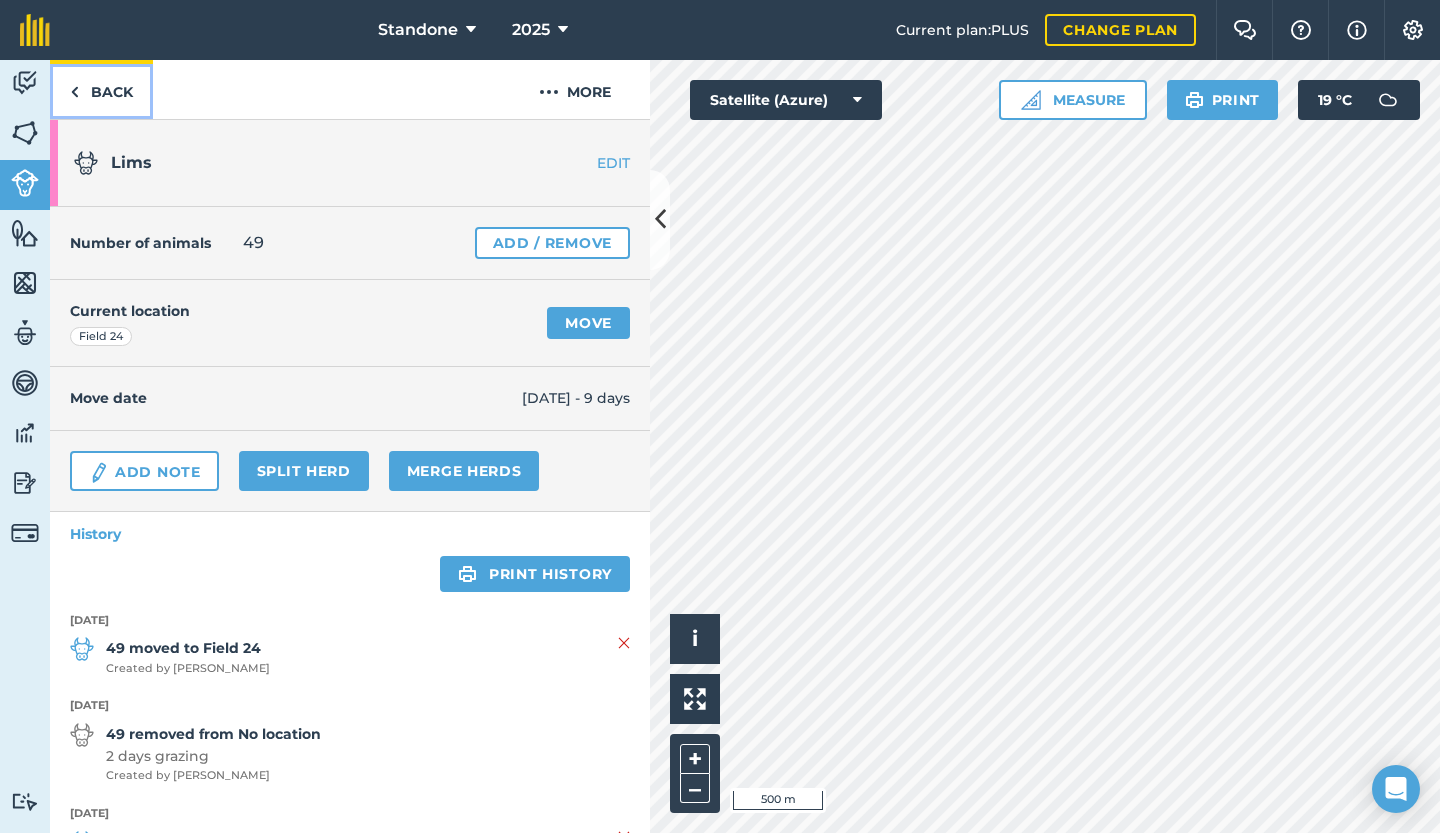 click on "Back" at bounding box center [101, 89] 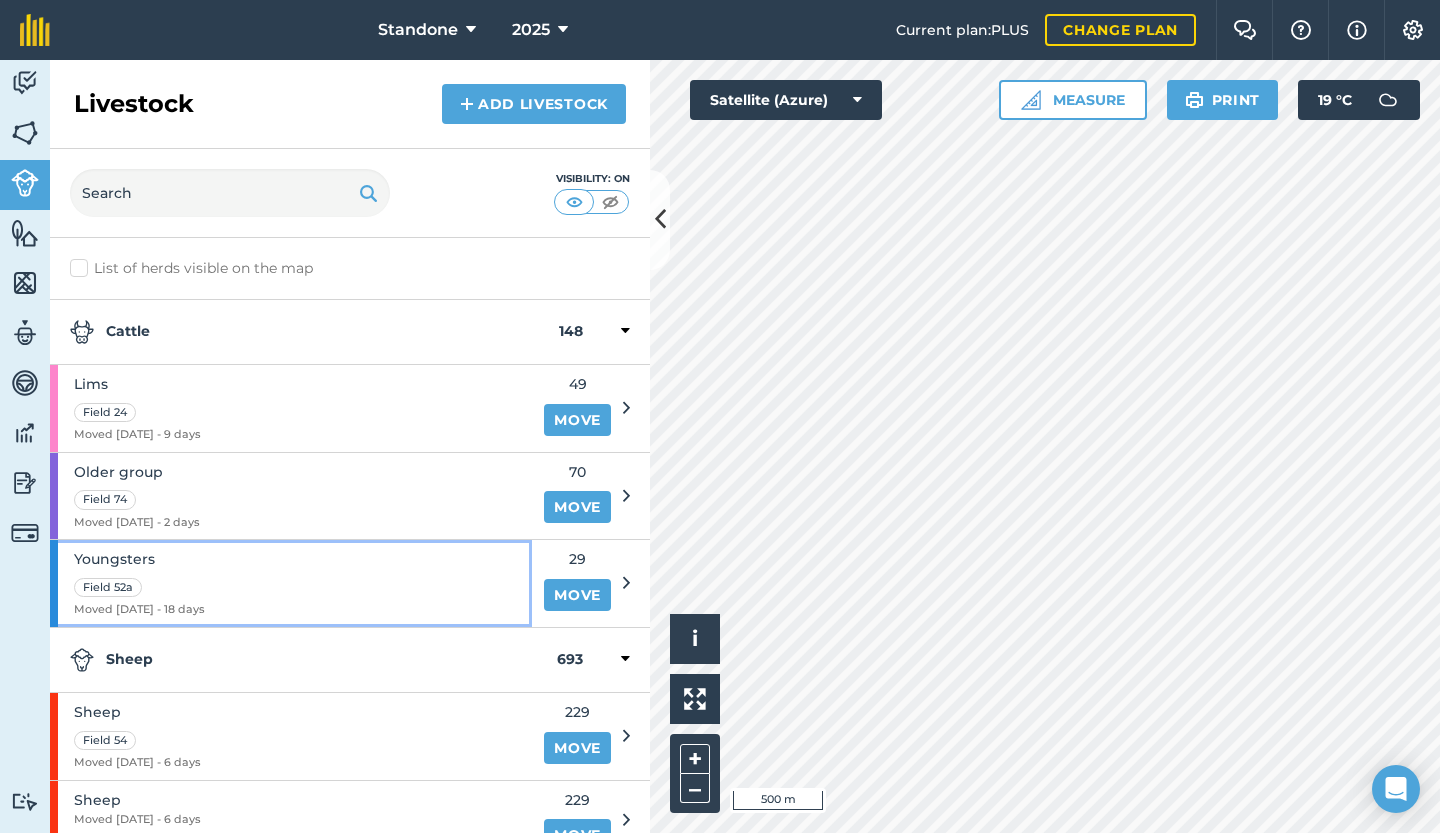 click on "Youngsters Field 52a Moved [DATE] - 18 days" at bounding box center [291, 583] 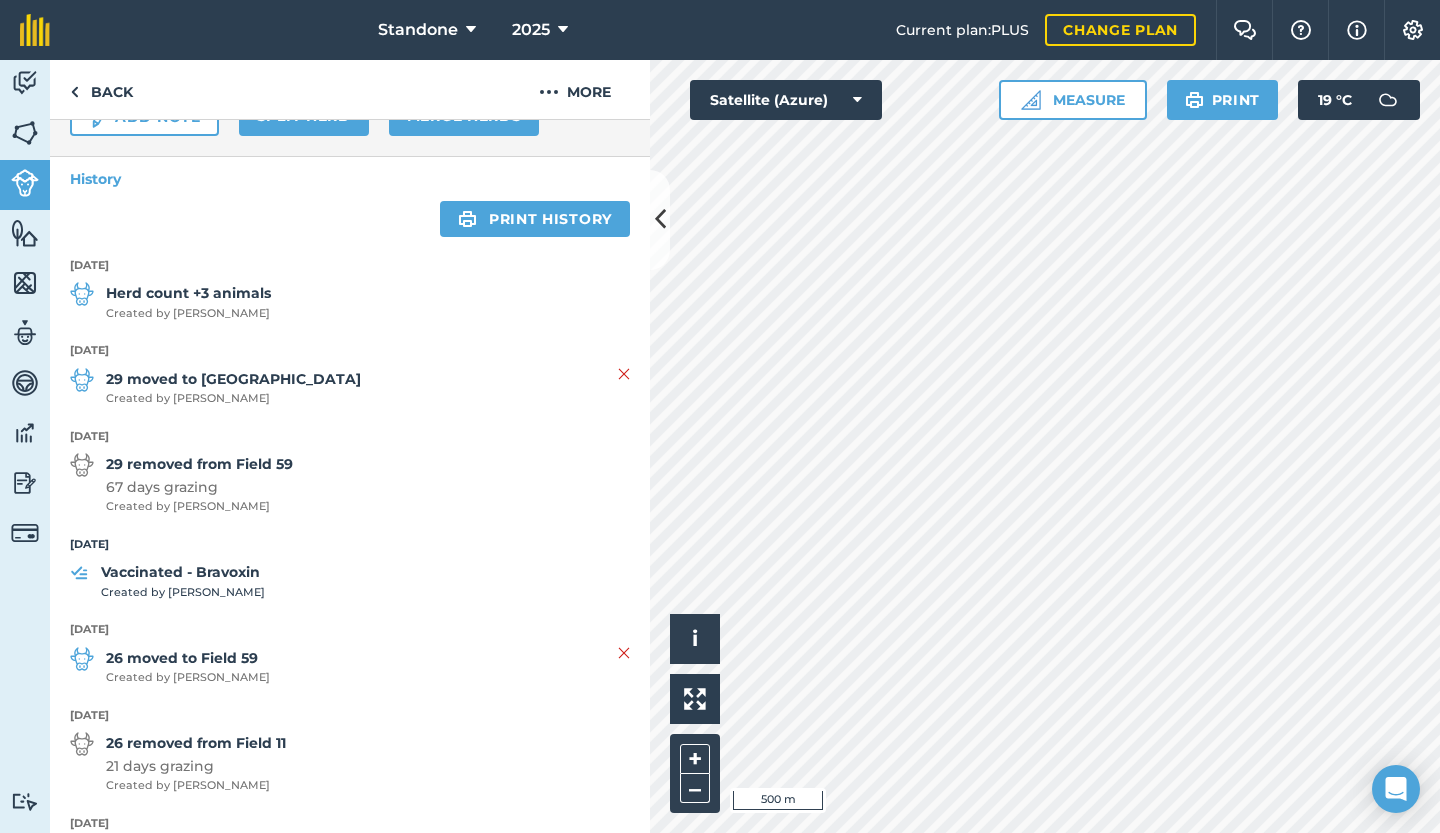 scroll, scrollTop: 390, scrollLeft: 0, axis: vertical 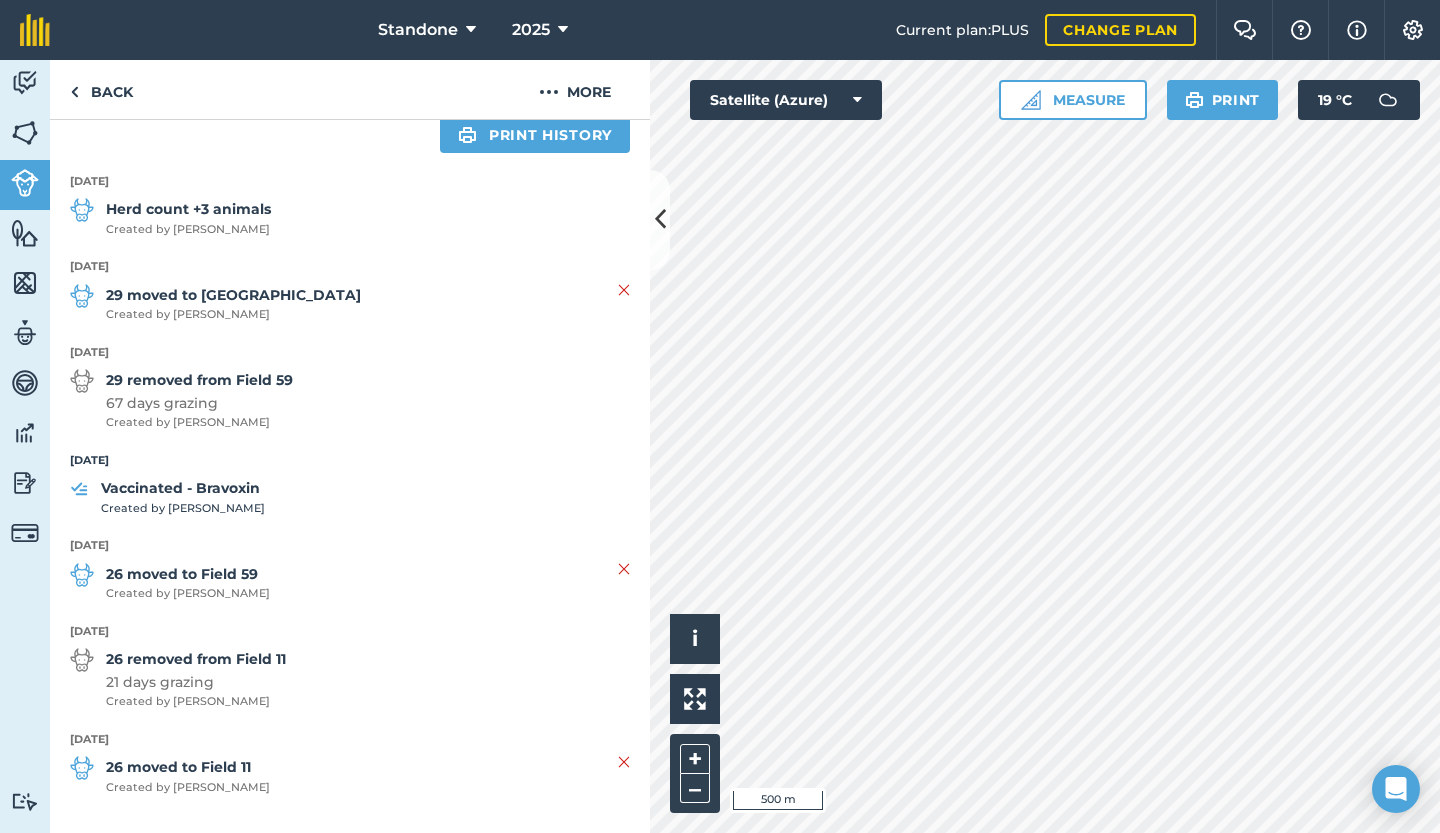 click on "Vaccinated - Bravoxin" at bounding box center (183, 488) 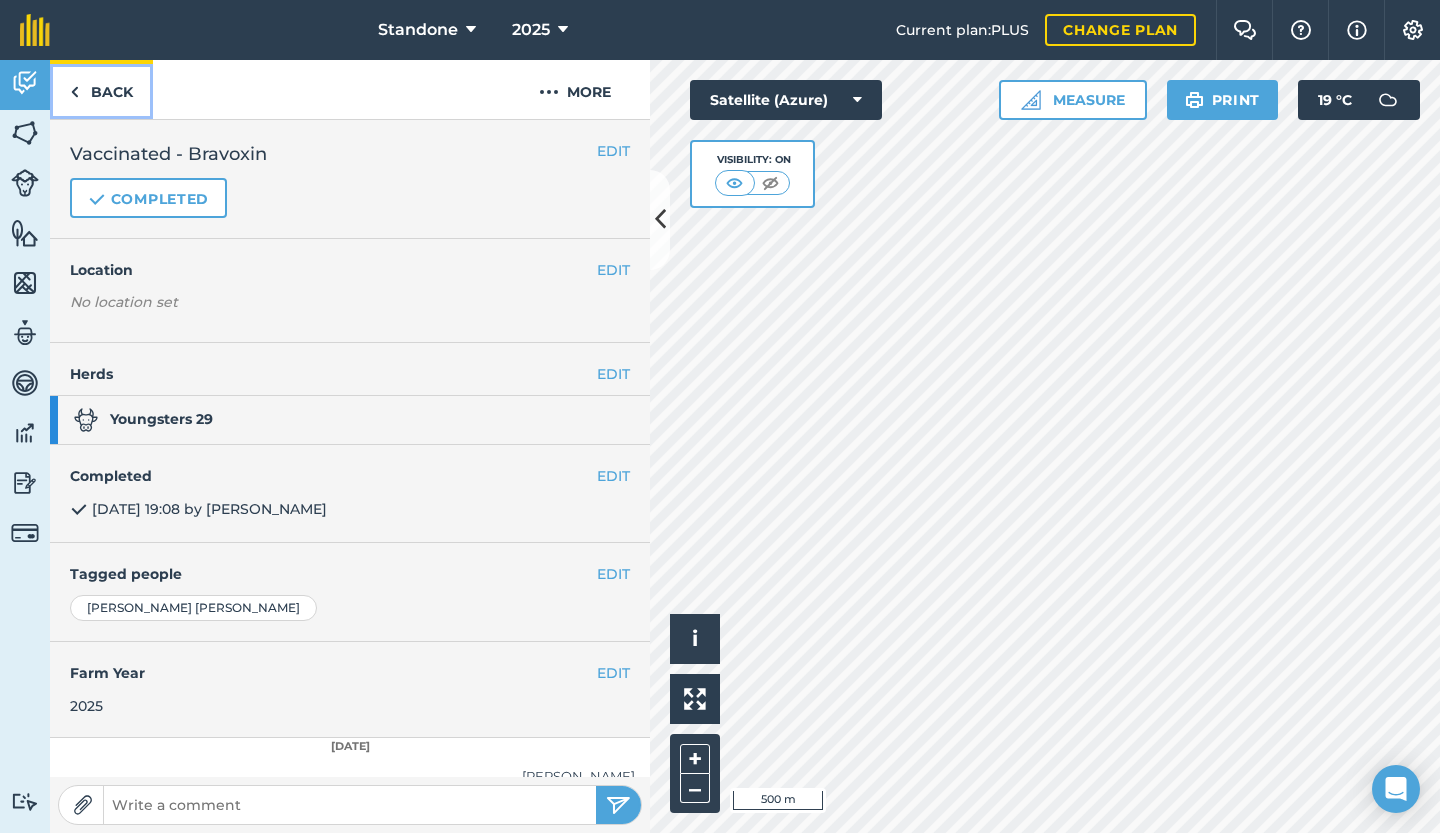 click on "Back" at bounding box center (101, 89) 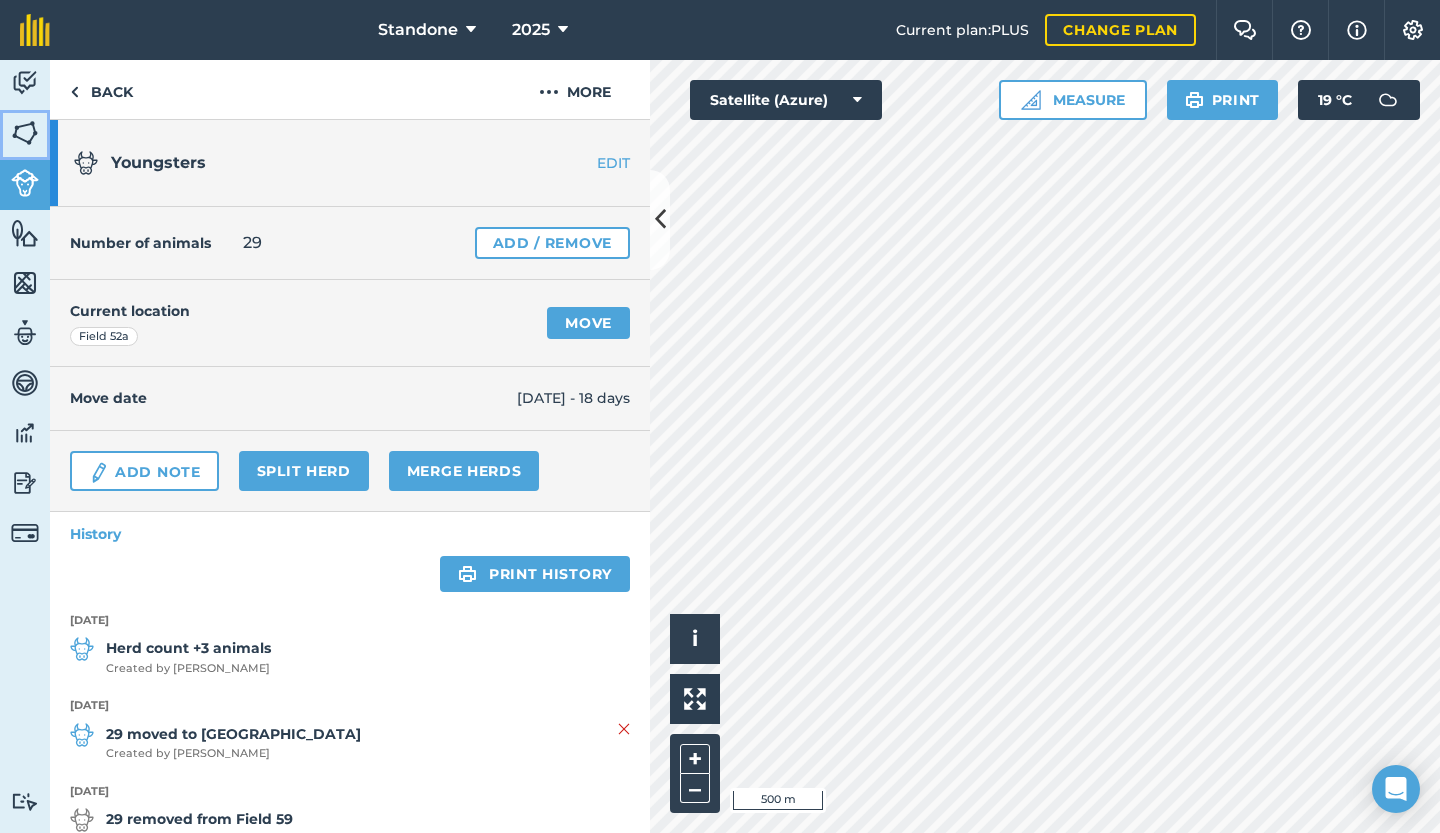 click at bounding box center (25, 133) 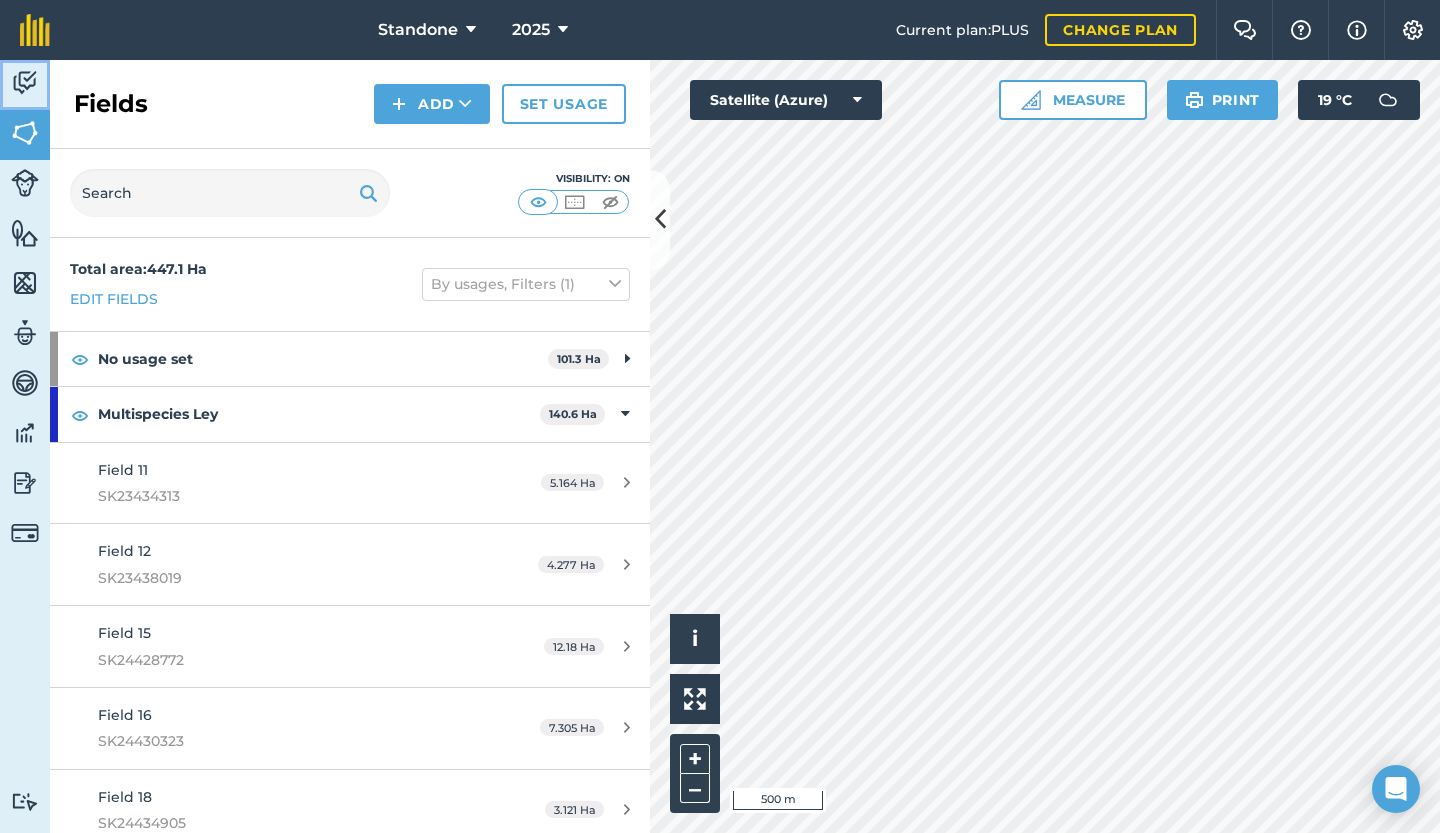 click on "Activity" at bounding box center [25, 85] 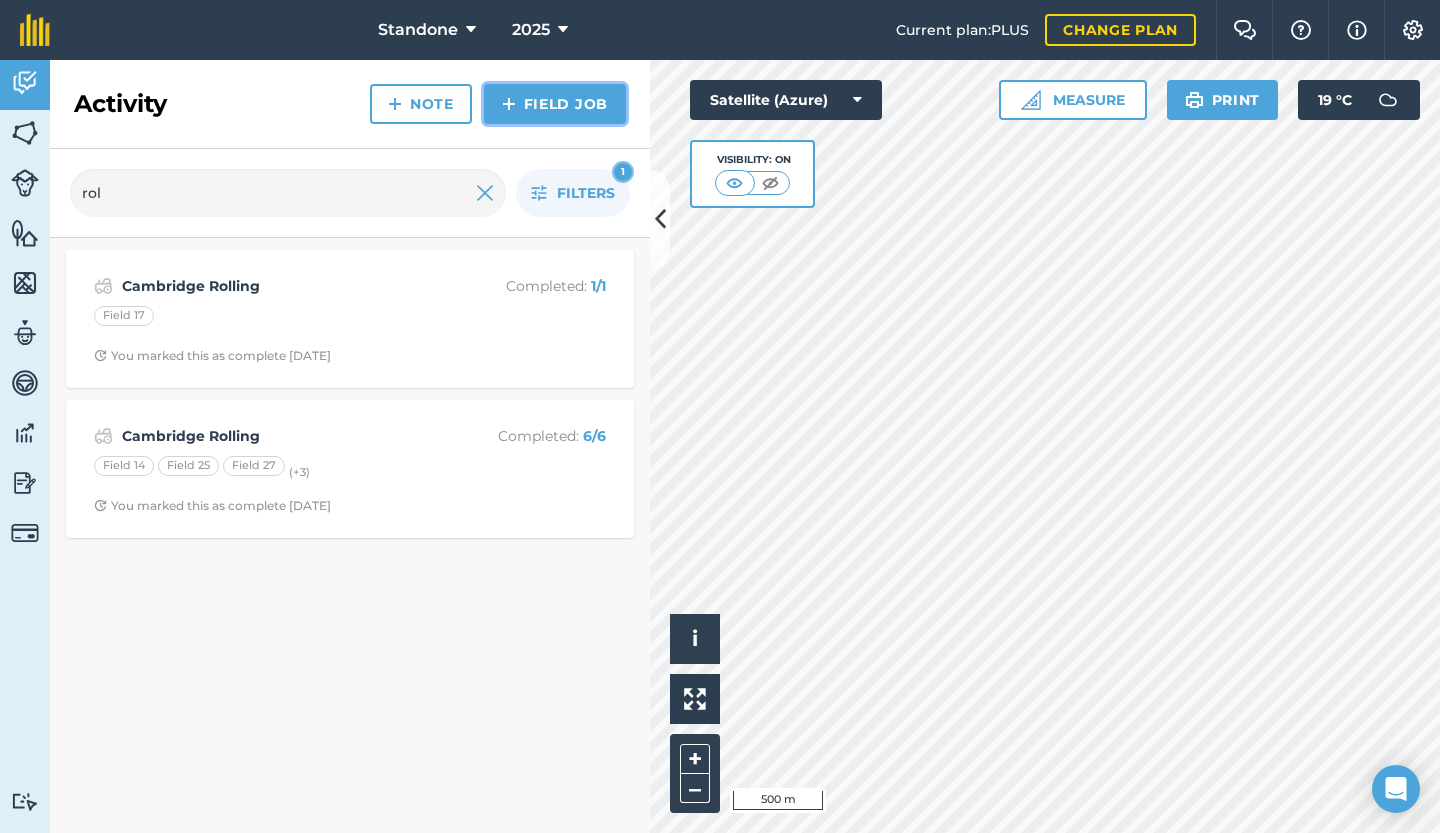 click on "Field Job" at bounding box center (555, 104) 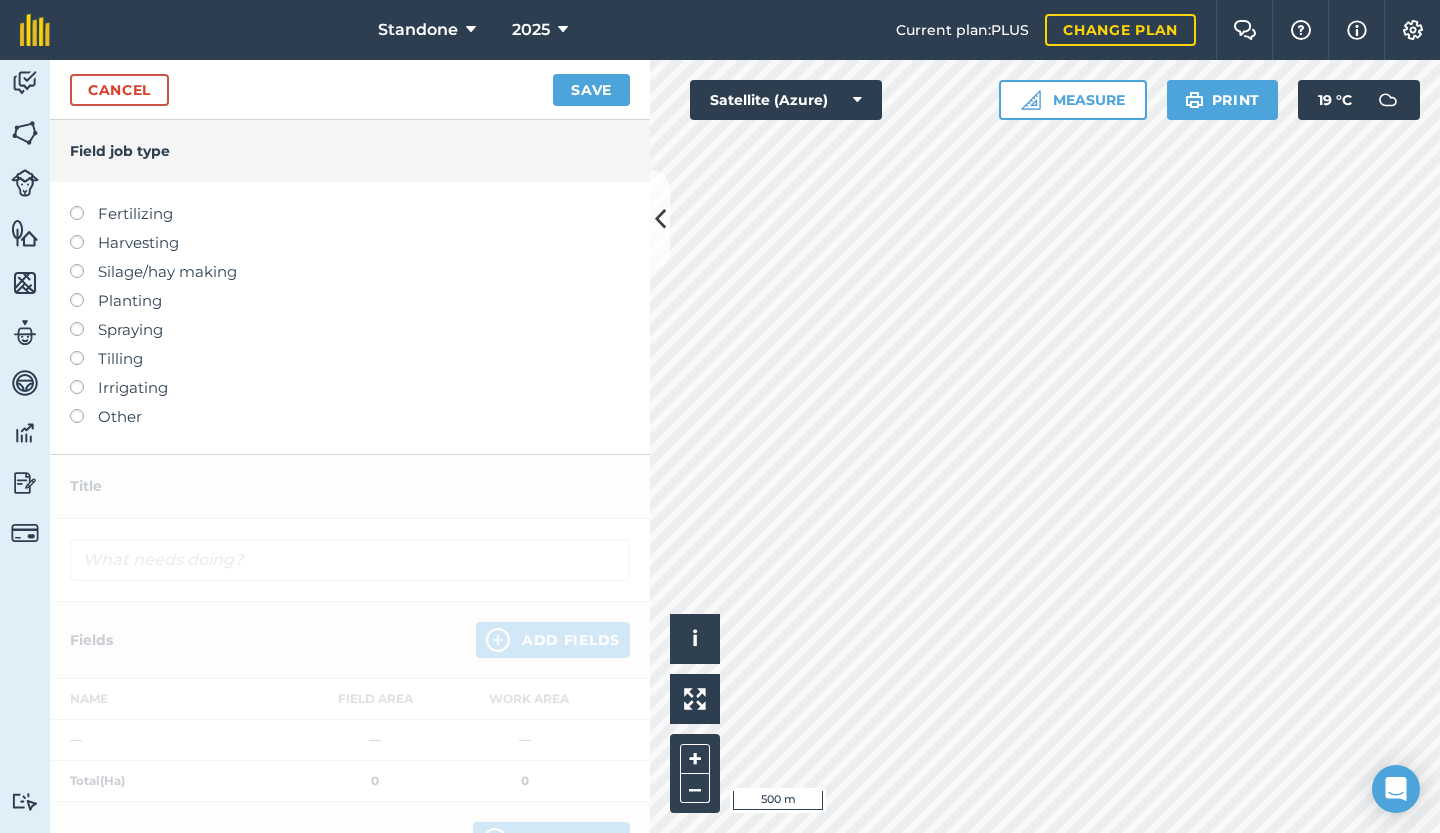 click at bounding box center (84, 264) 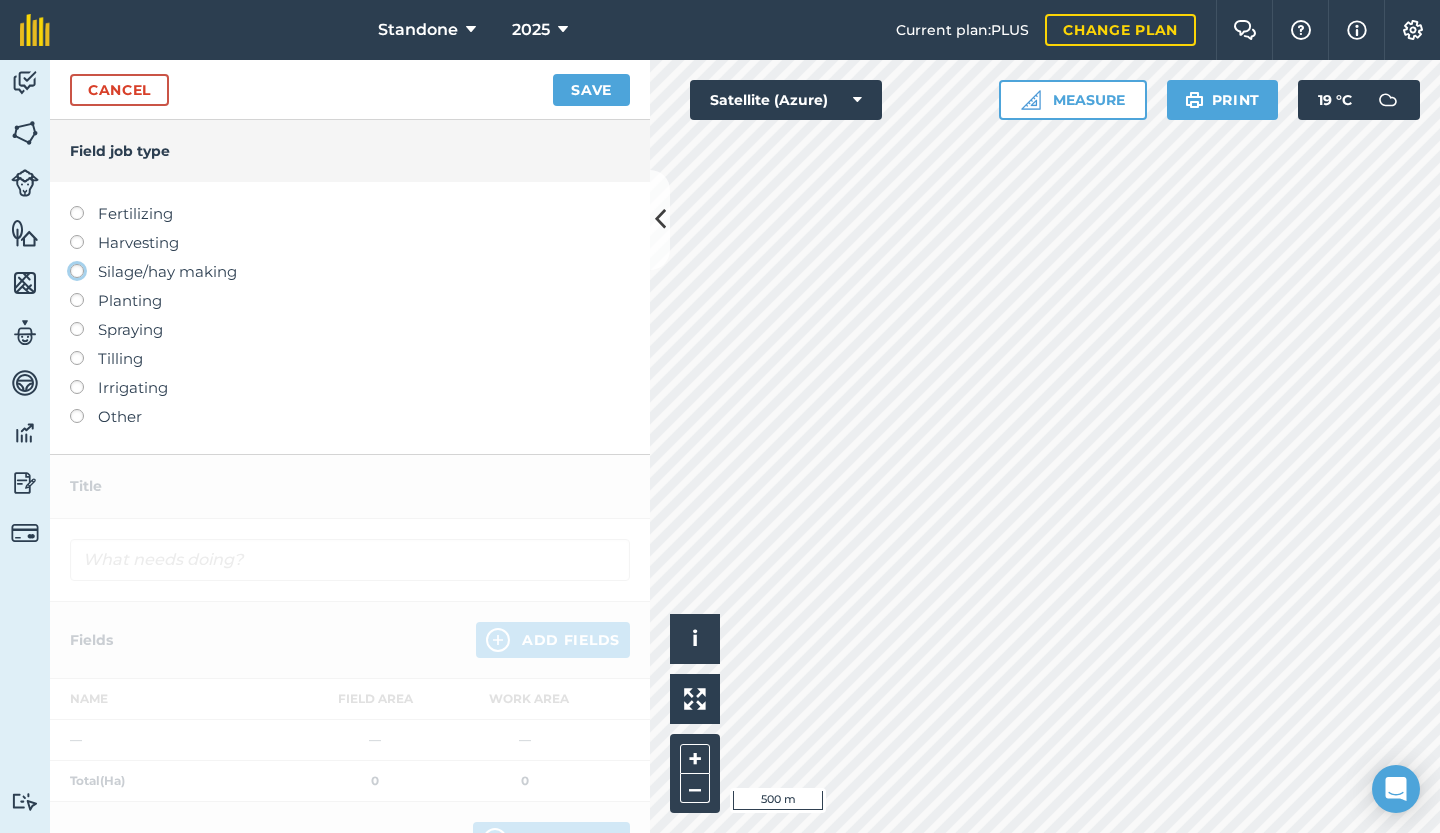 click on "Silage/hay making" at bounding box center [-9943, 270] 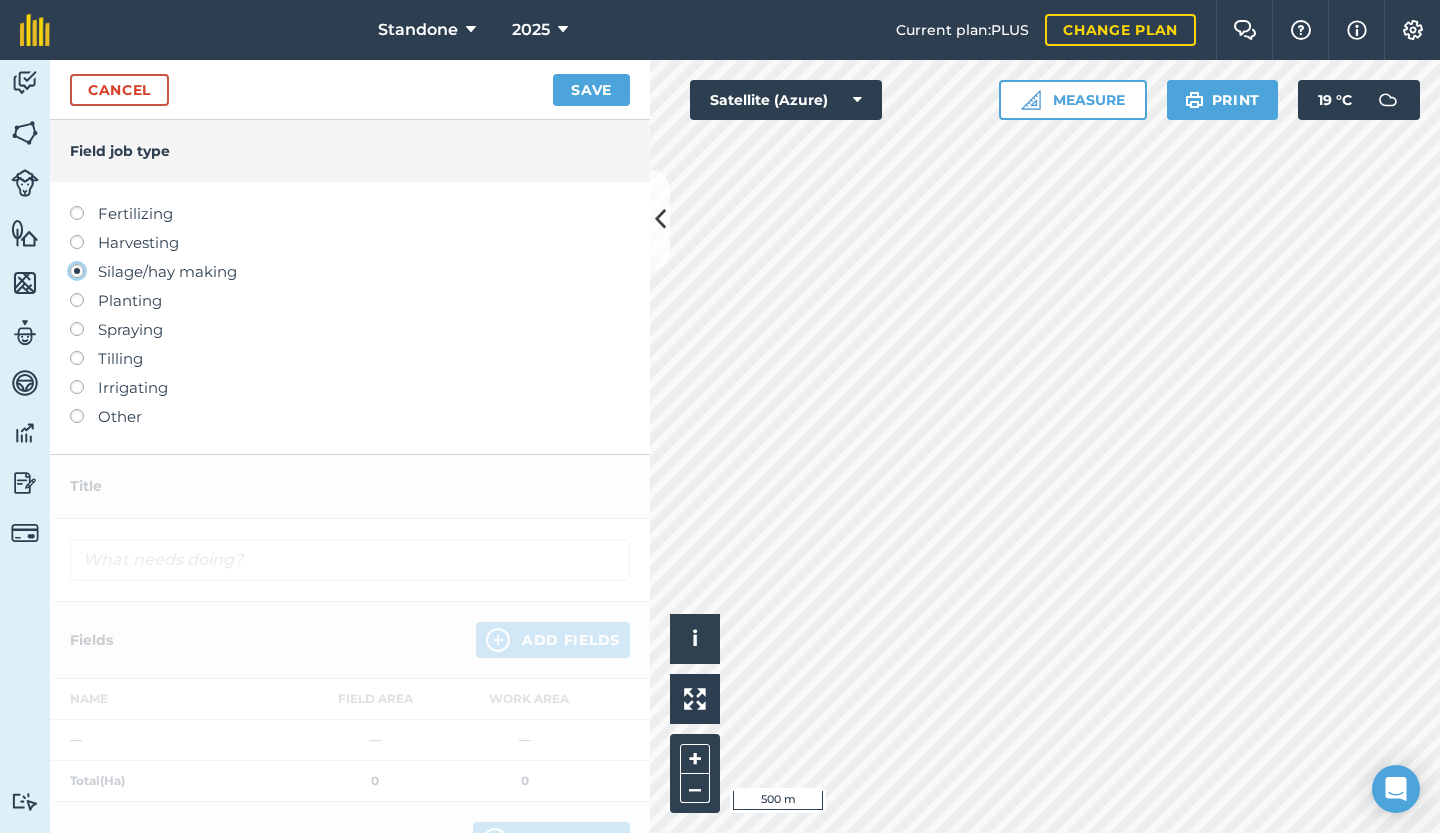 type on "Silage/hay making" 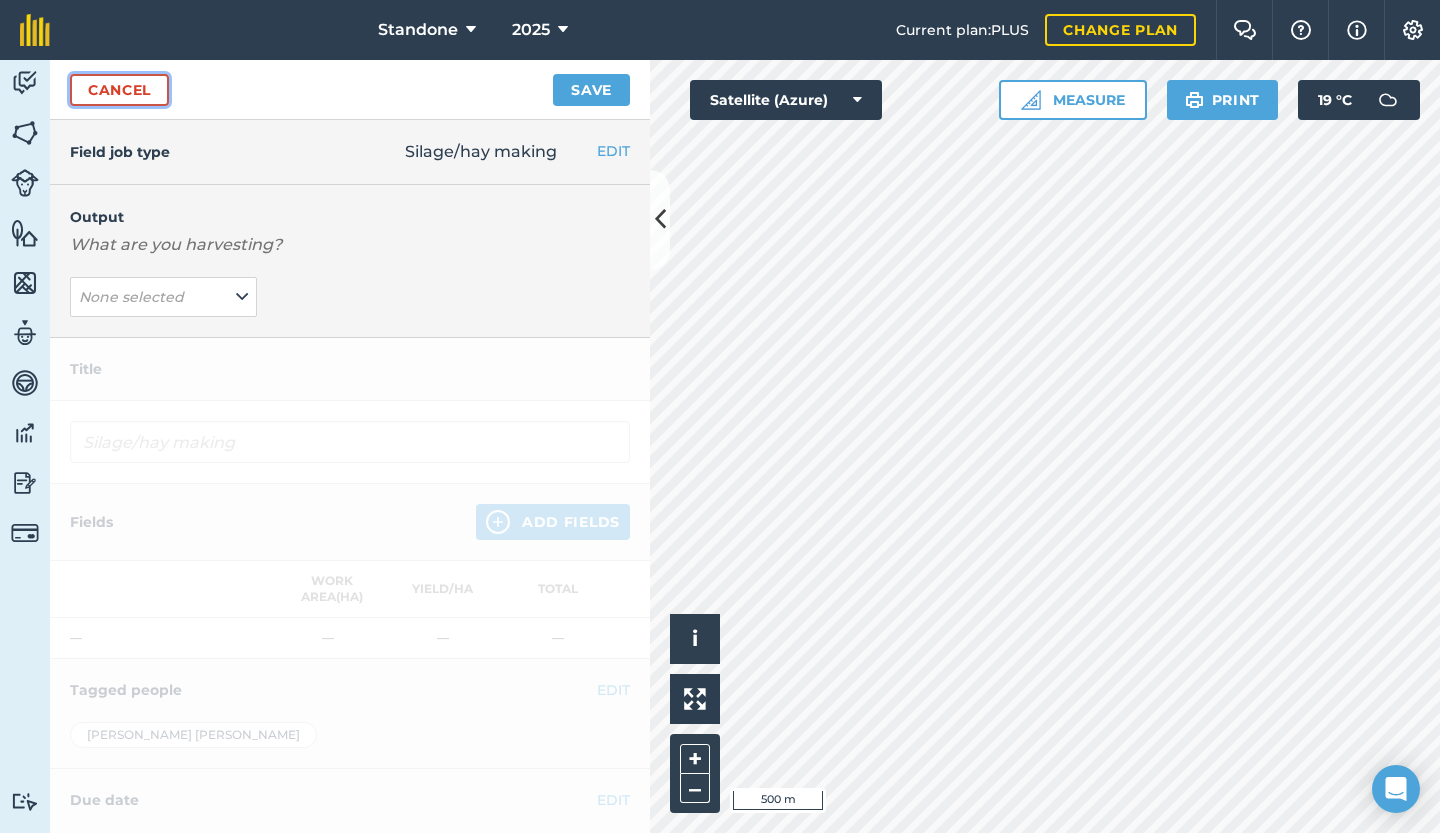 click on "Cancel" at bounding box center [119, 90] 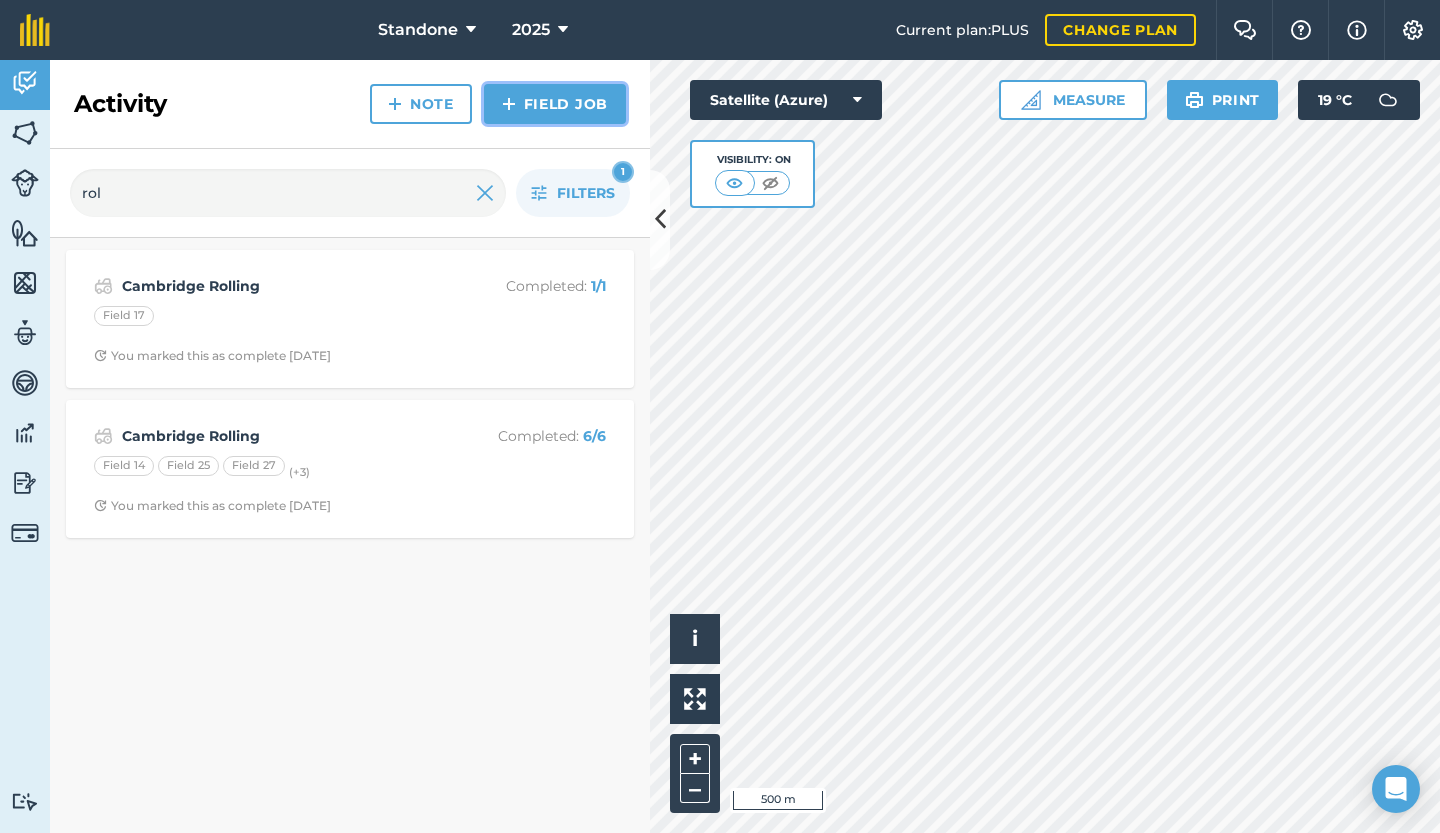 click on "Field Job" at bounding box center [555, 104] 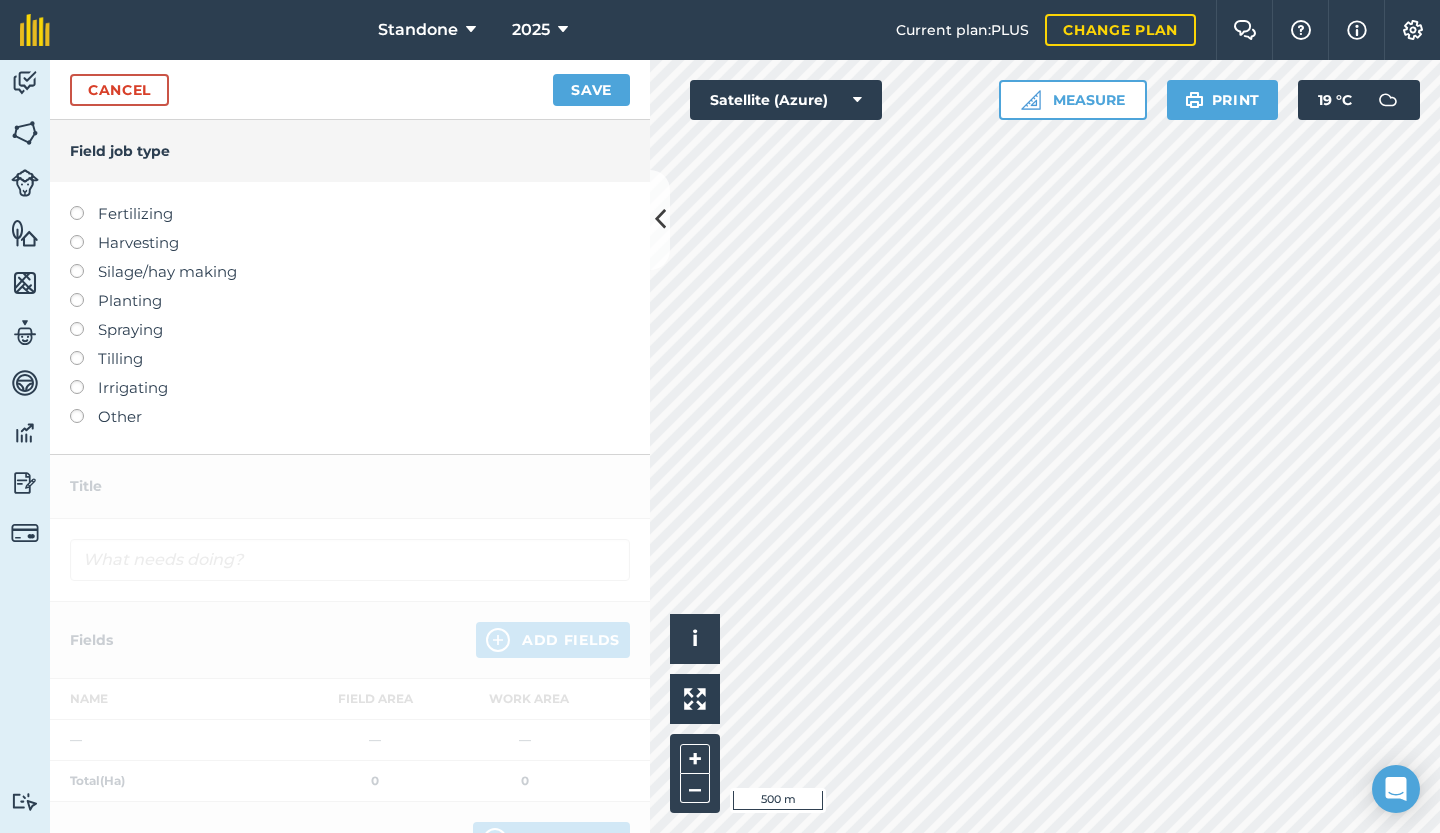 click at bounding box center (84, 409) 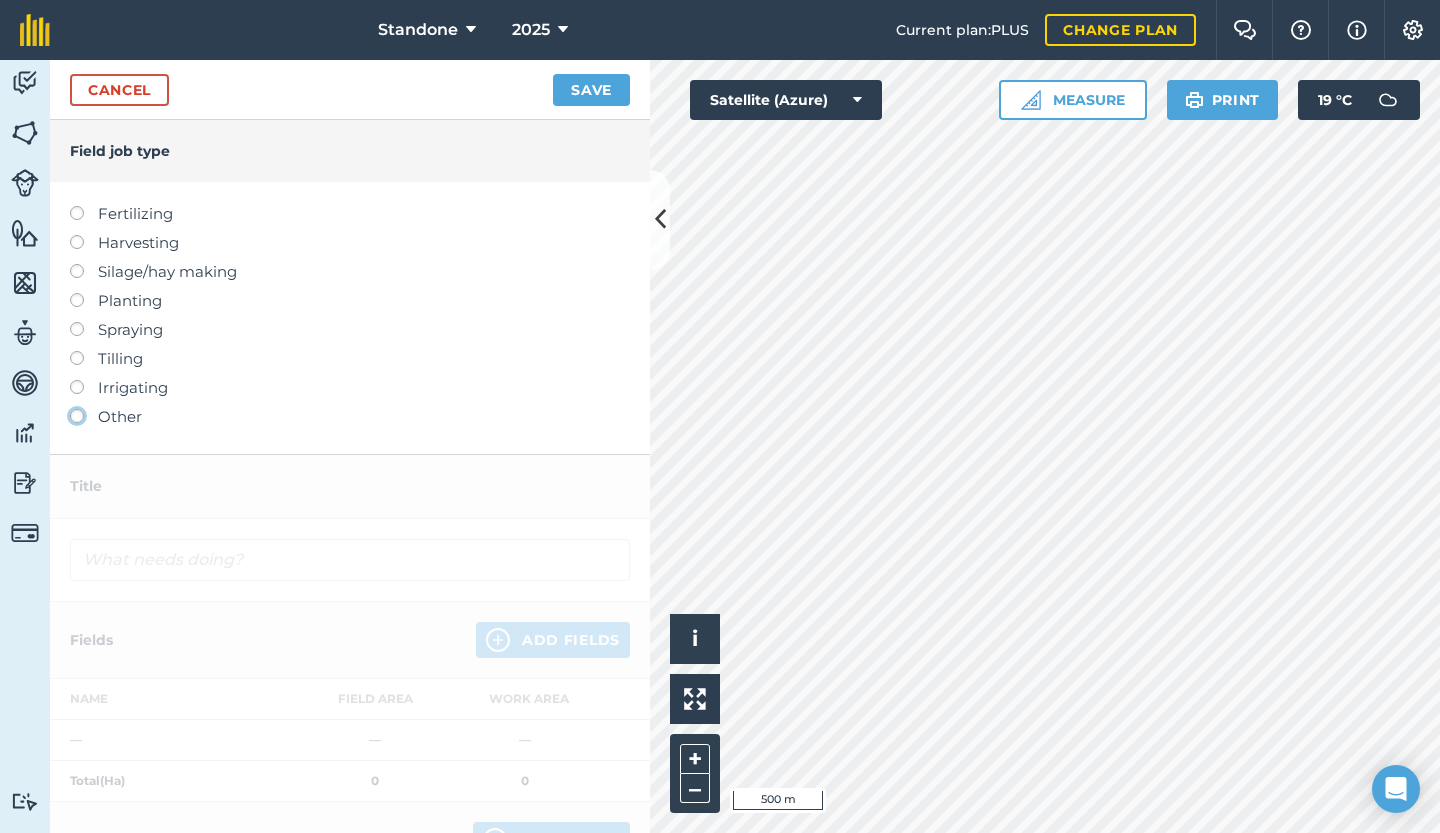 click on "Other" at bounding box center (-9943, 415) 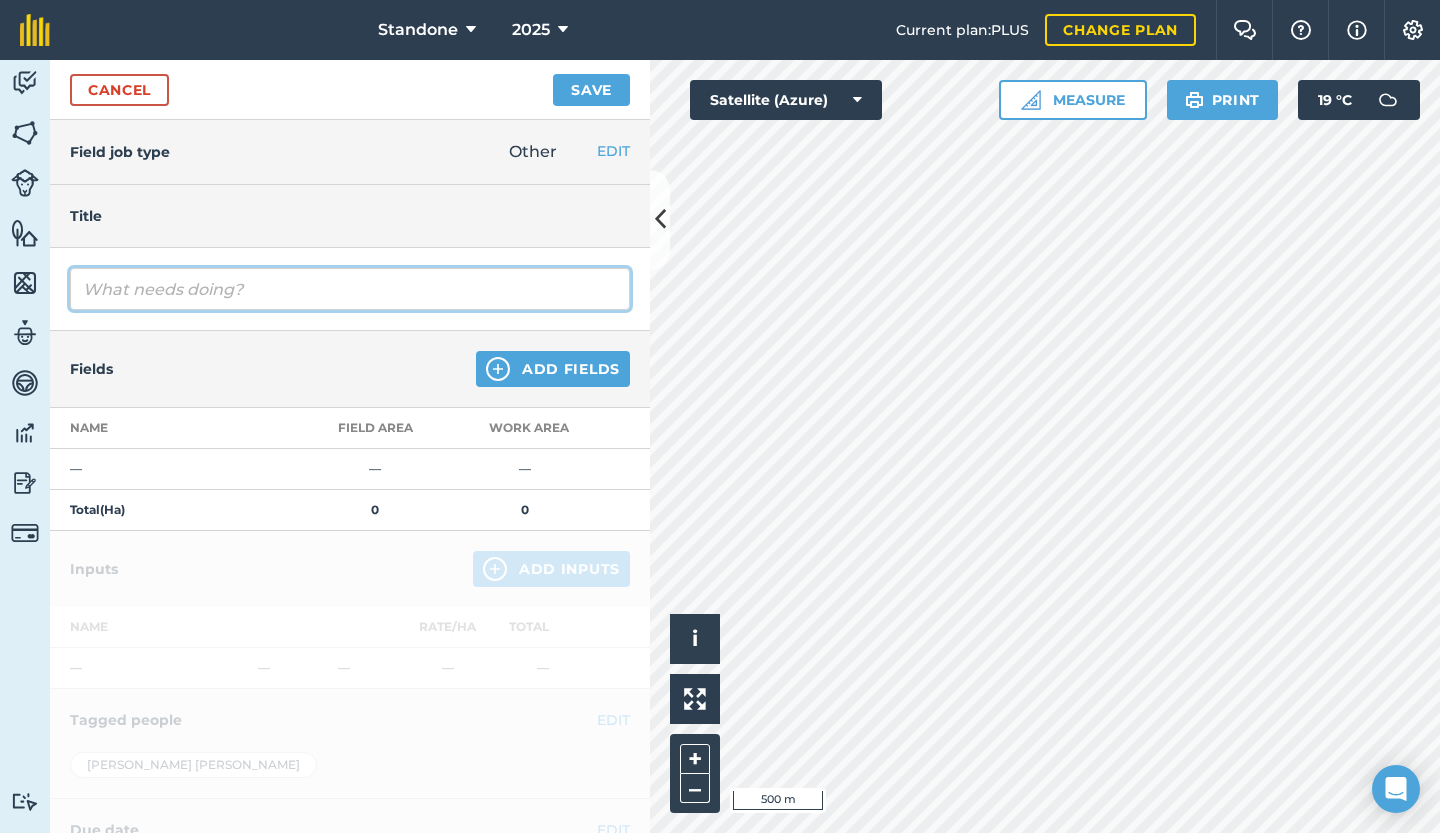 click at bounding box center [350, 289] 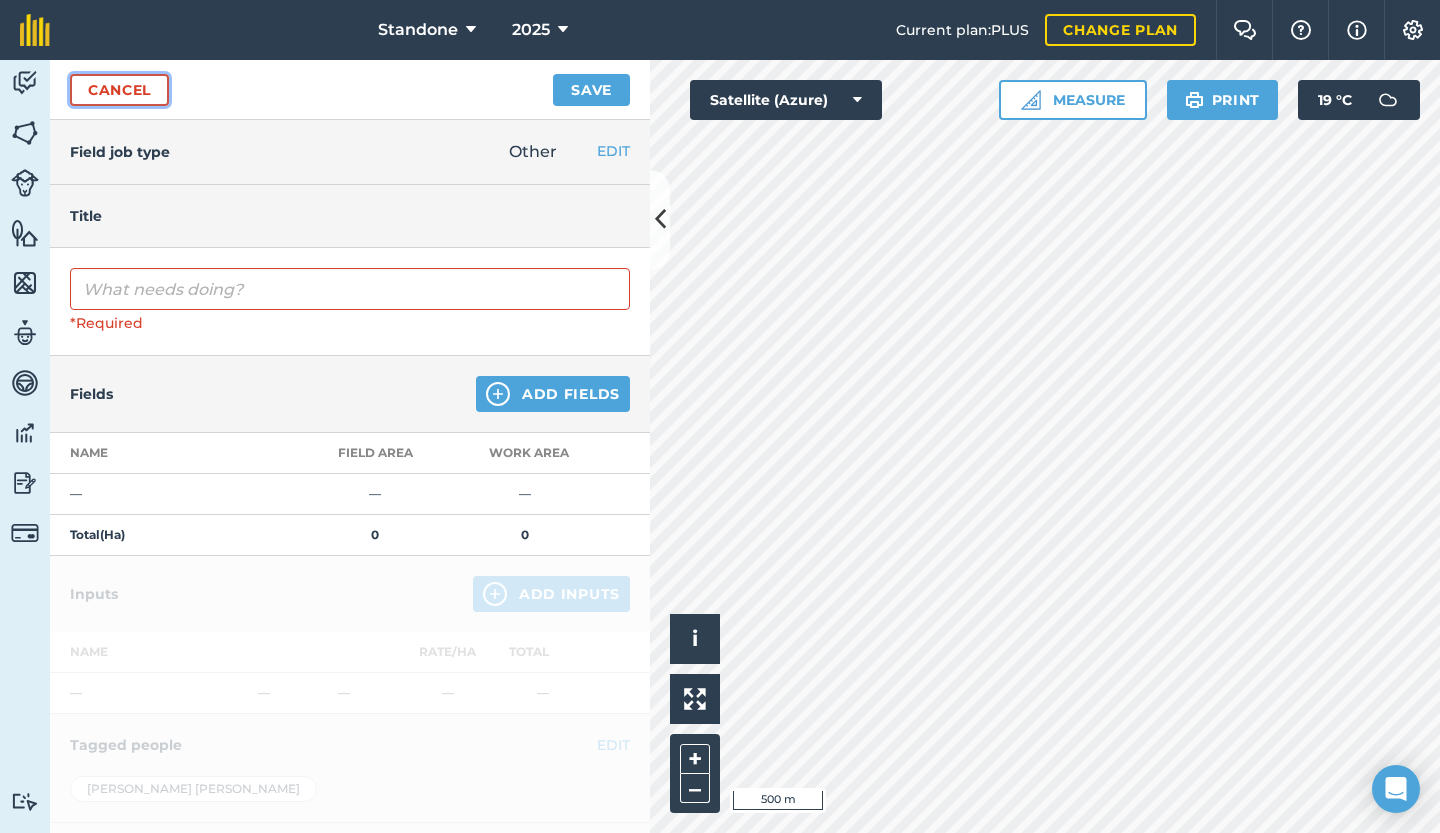 click on "Cancel" at bounding box center [119, 90] 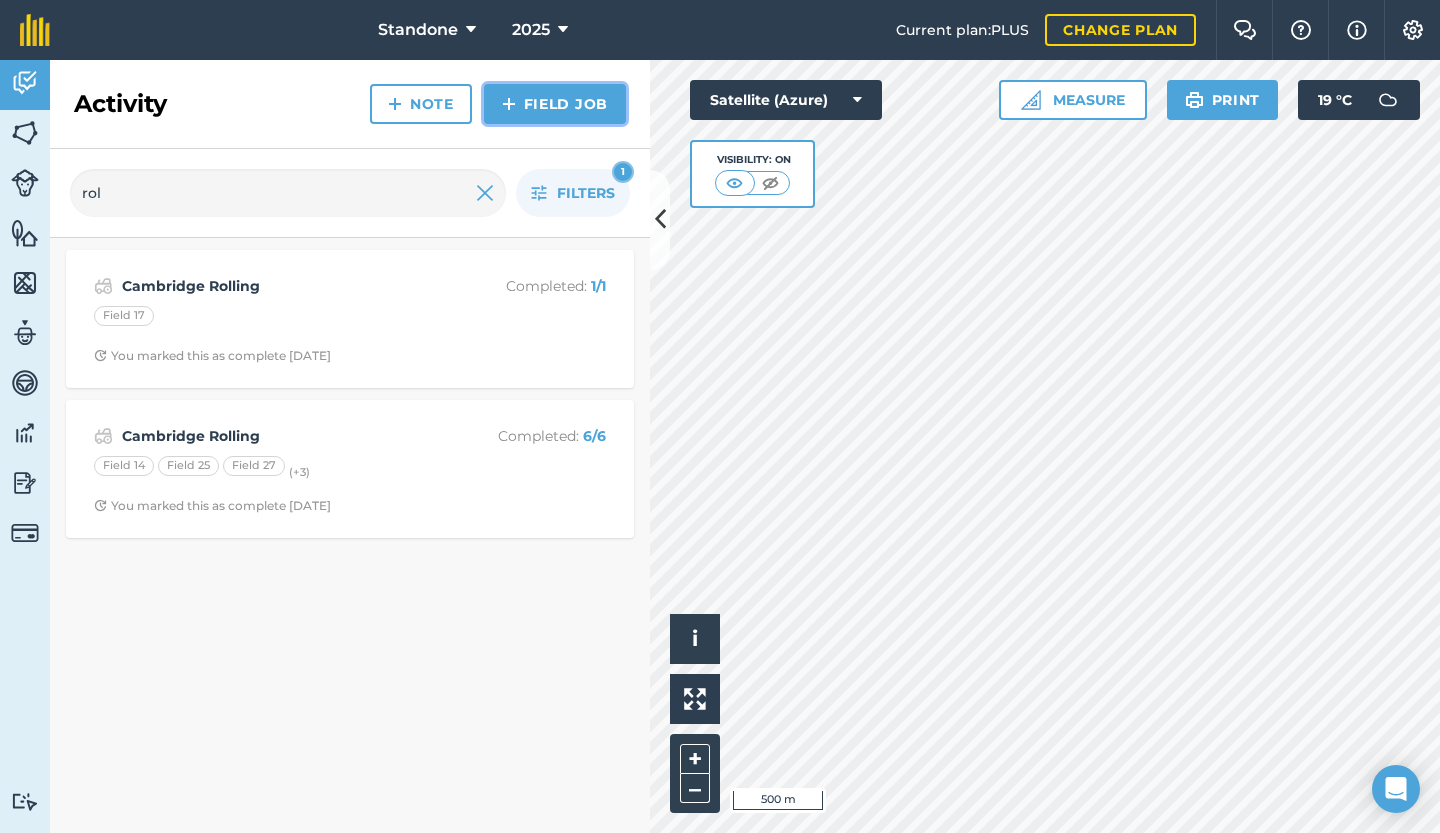 click on "Field Job" at bounding box center [555, 104] 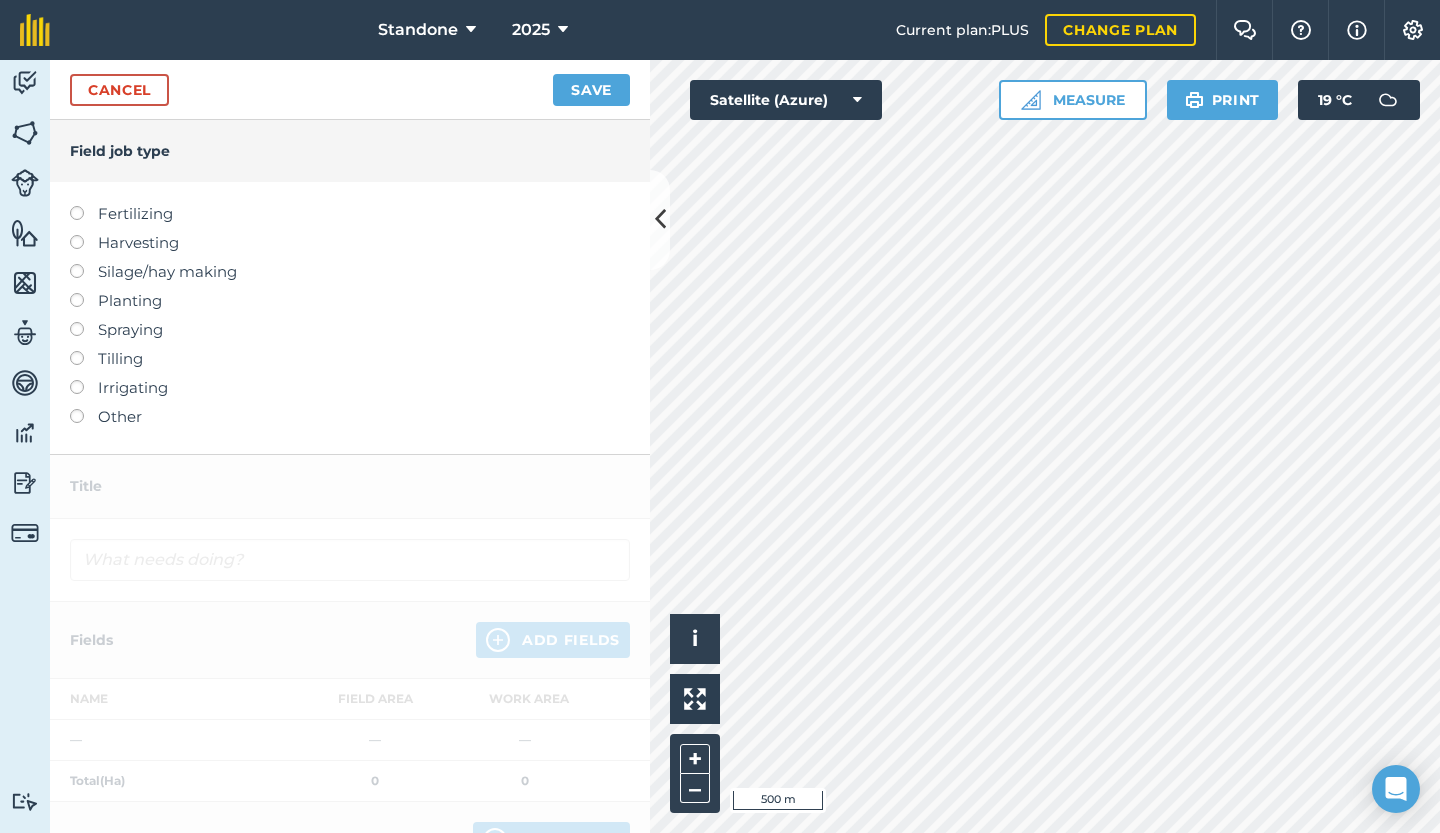 click at bounding box center [84, 264] 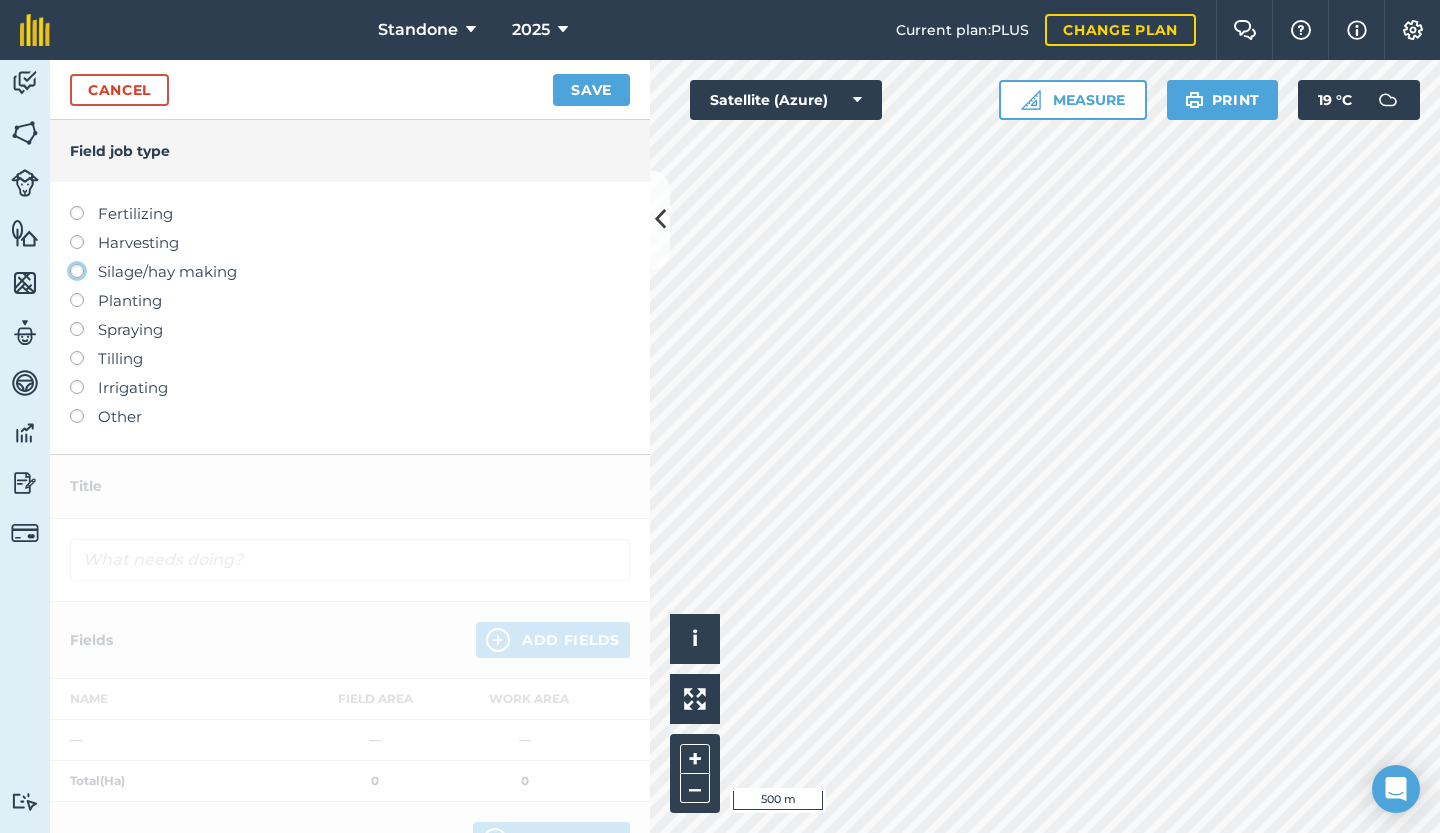 click on "Silage/hay making" at bounding box center (-9943, 270) 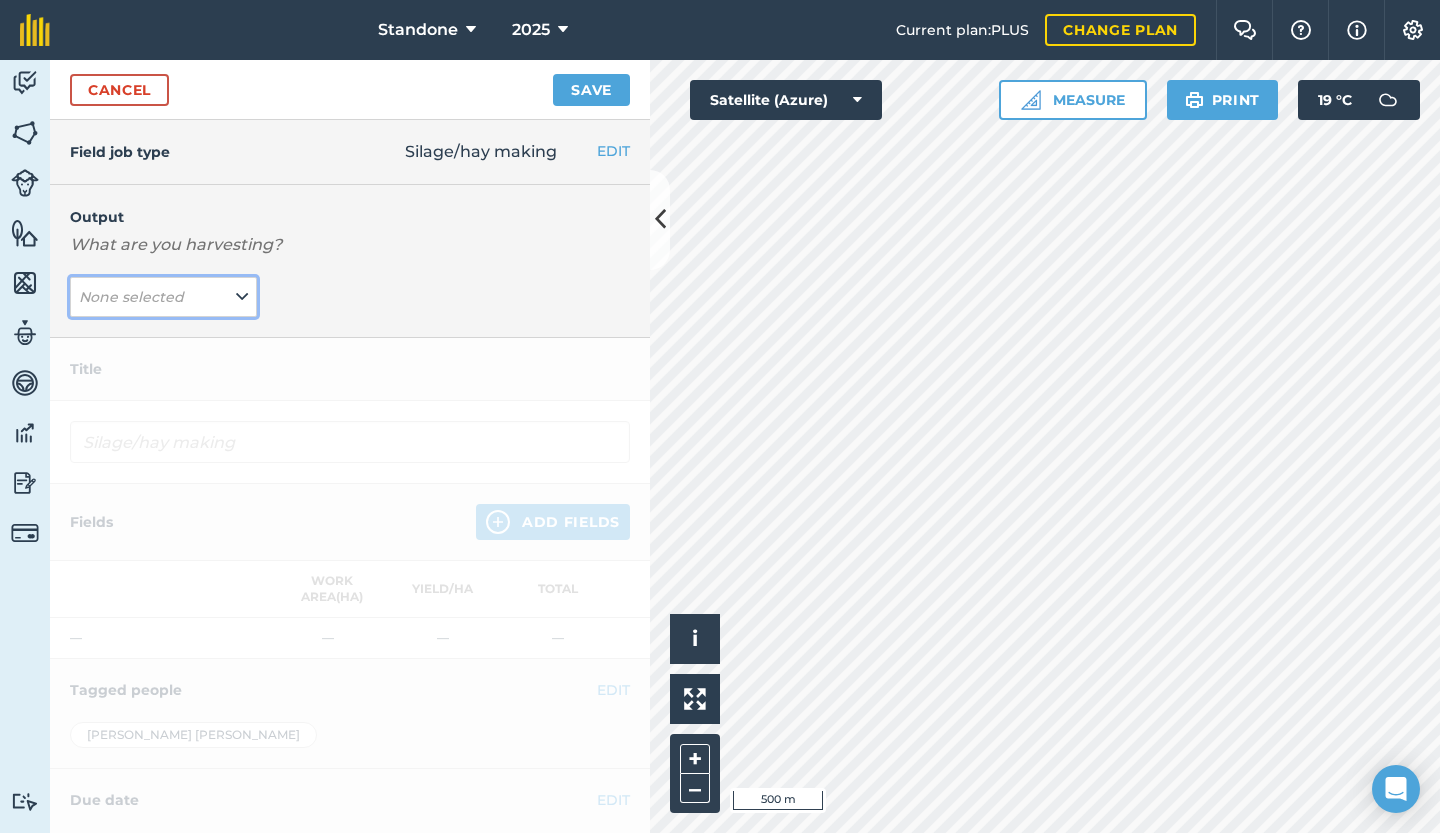click at bounding box center [242, 297] 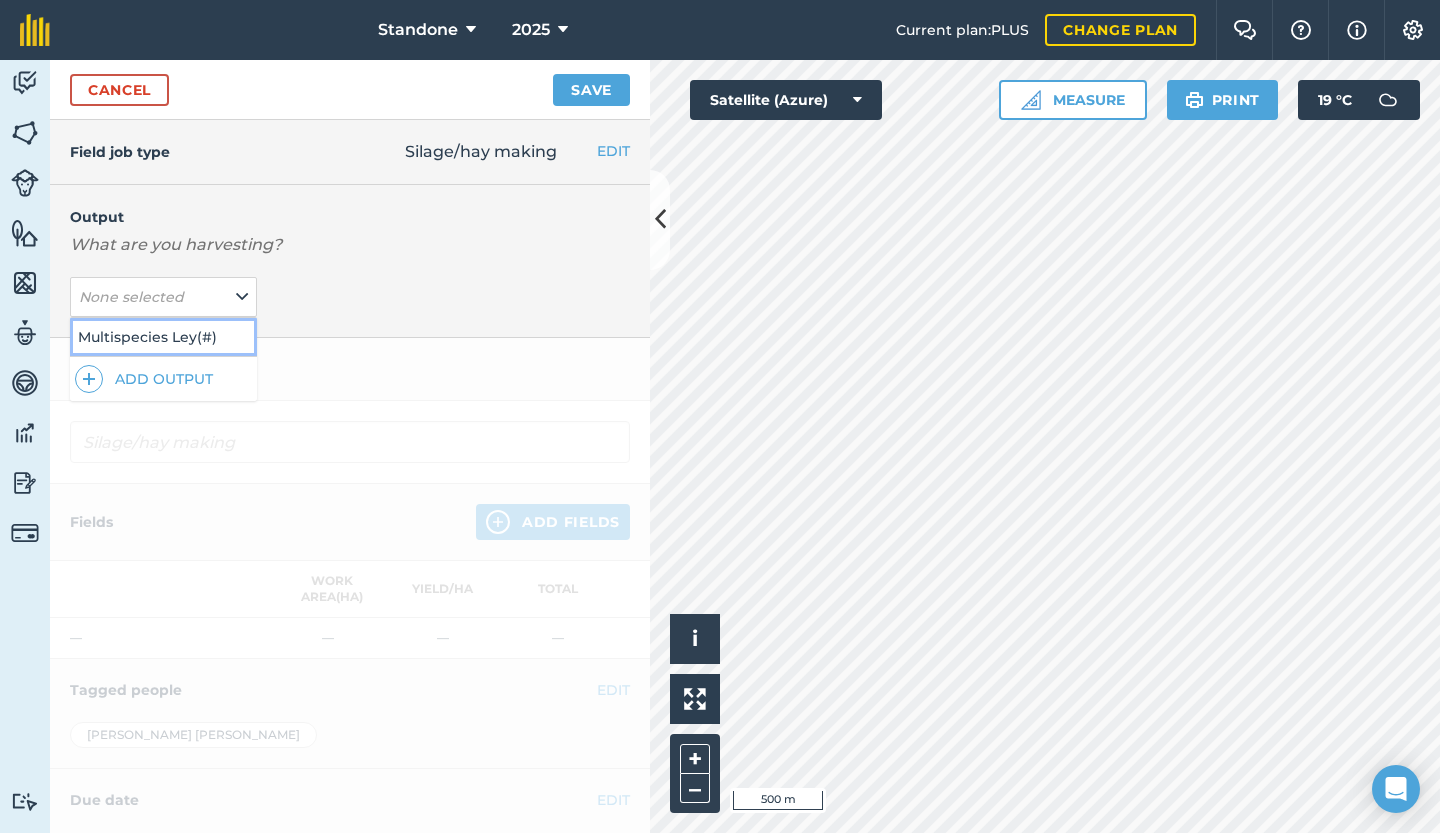 click on "Multispecies Ley  ( # )" at bounding box center [163, 337] 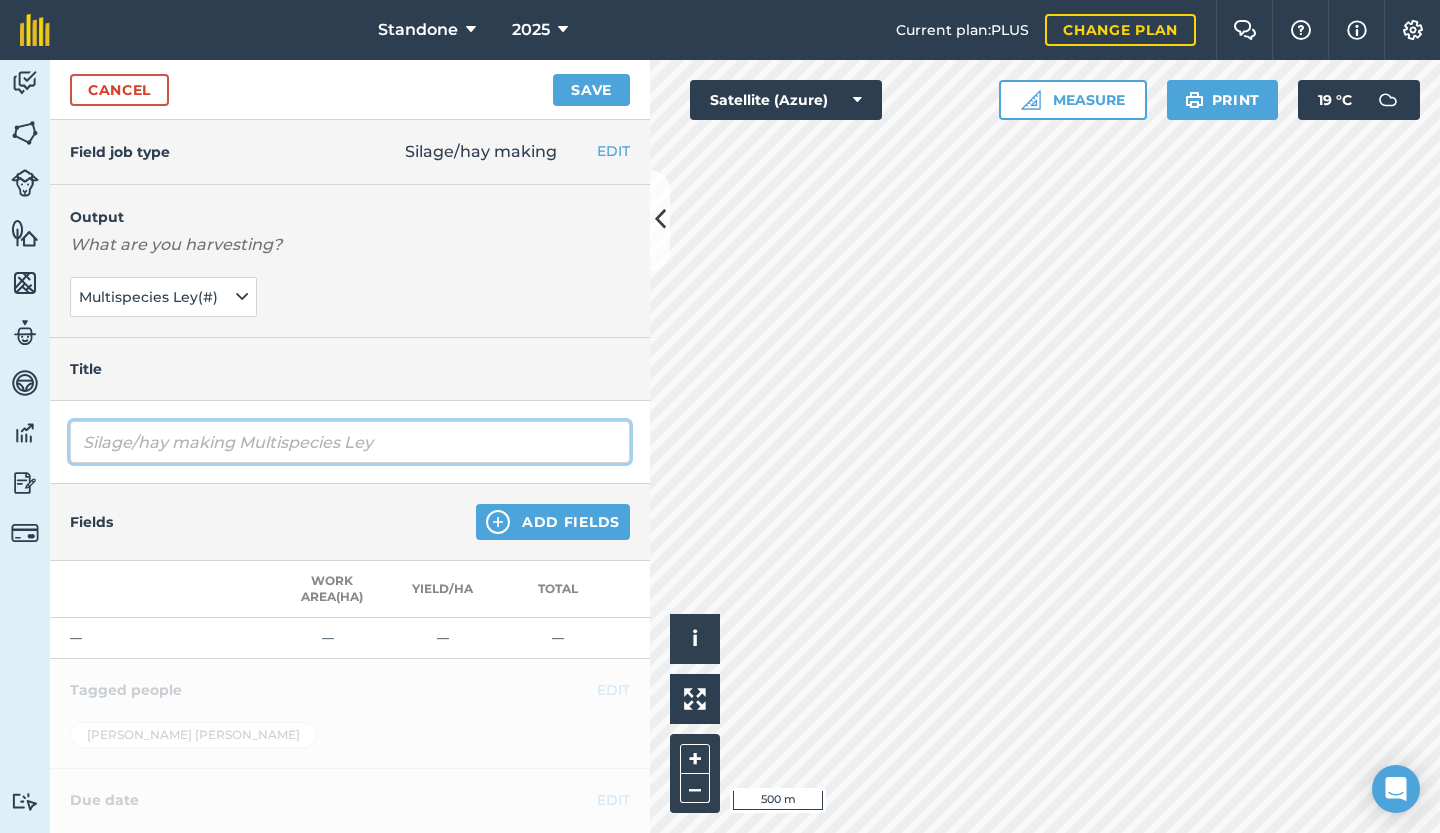 click on "Silage/hay making Multispecies Ley" at bounding box center [350, 442] 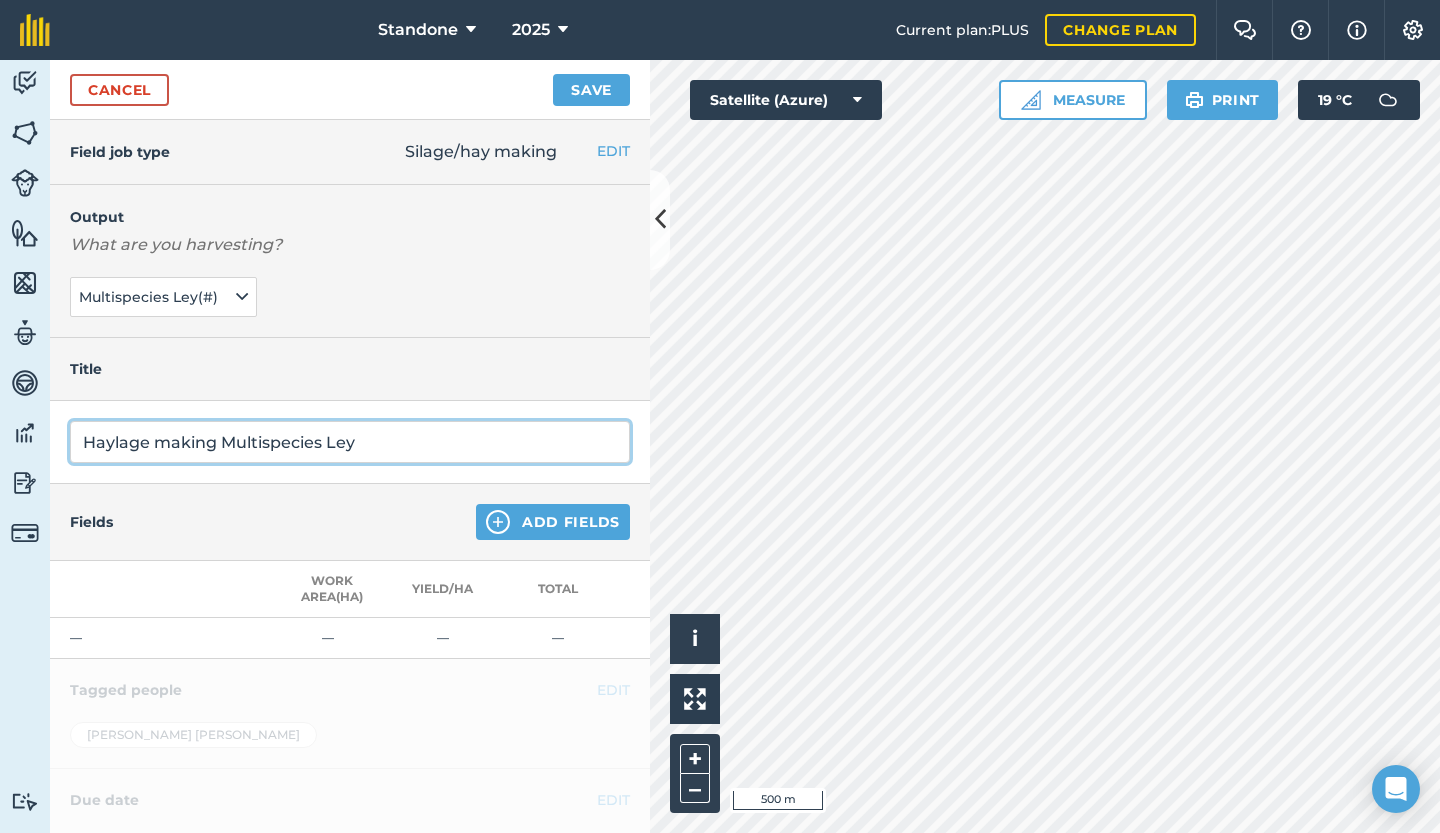 type on "Haylage making Multispecies Ley" 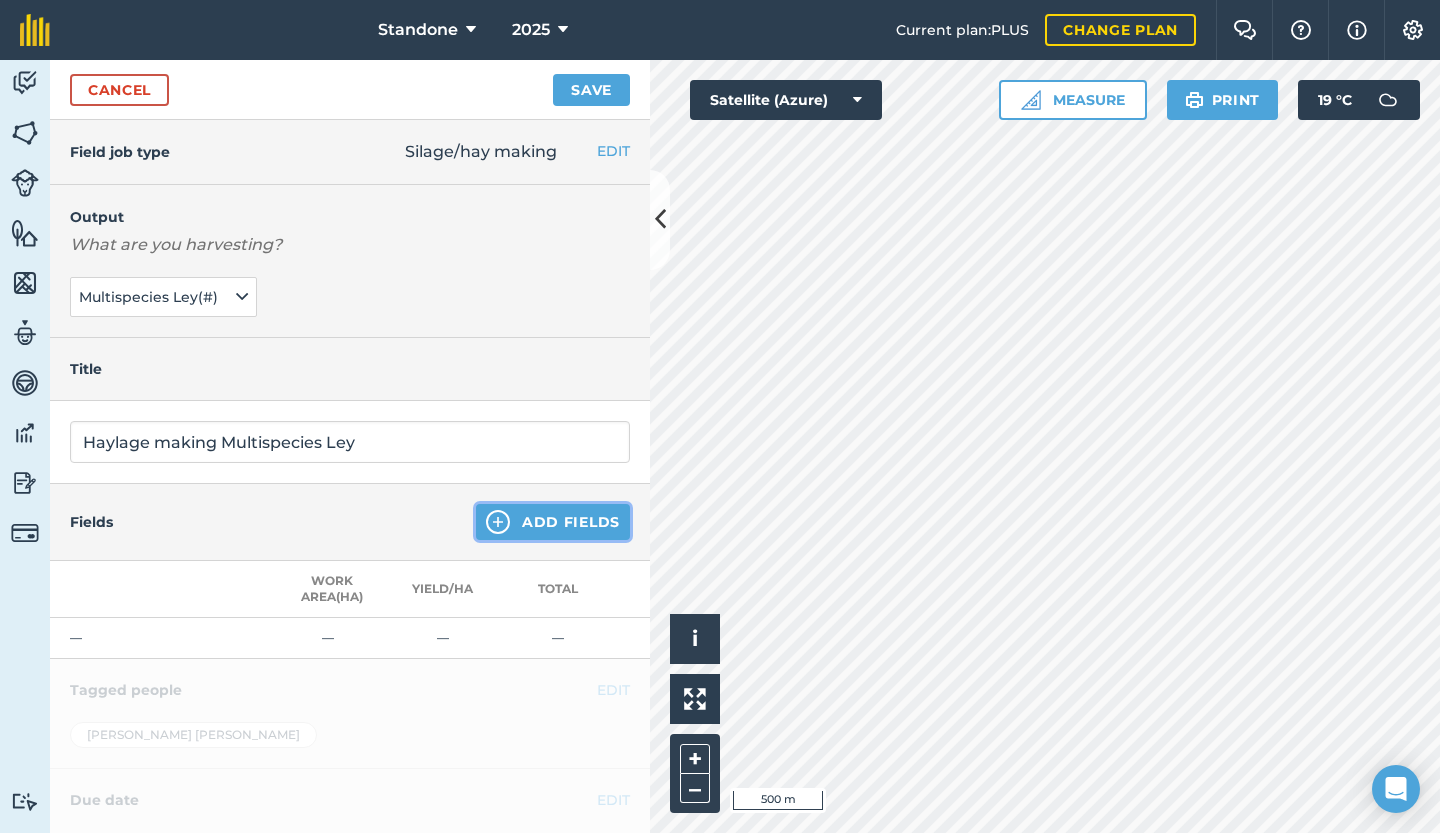 click on "Add Fields" at bounding box center [553, 522] 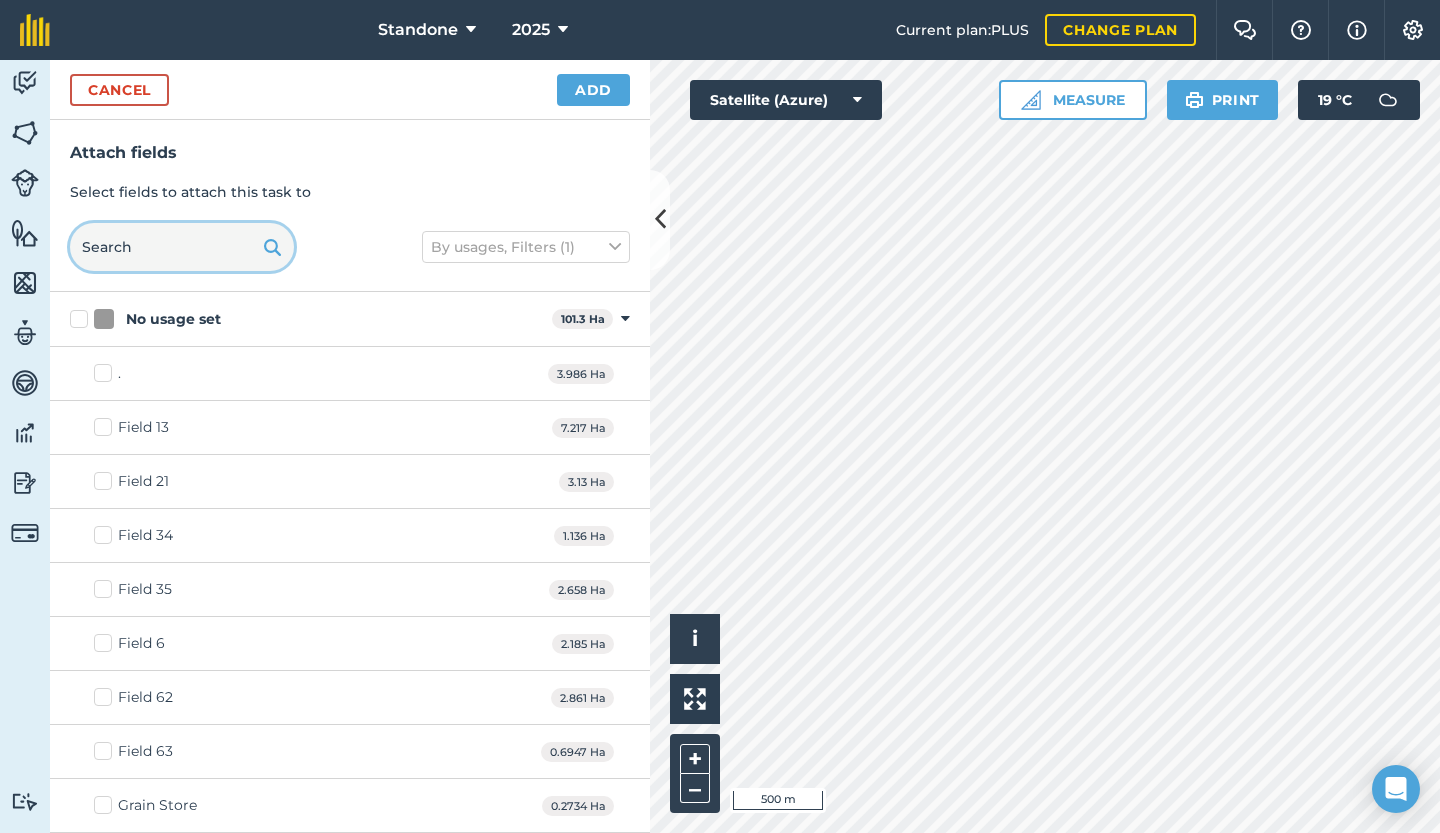 click at bounding box center [182, 247] 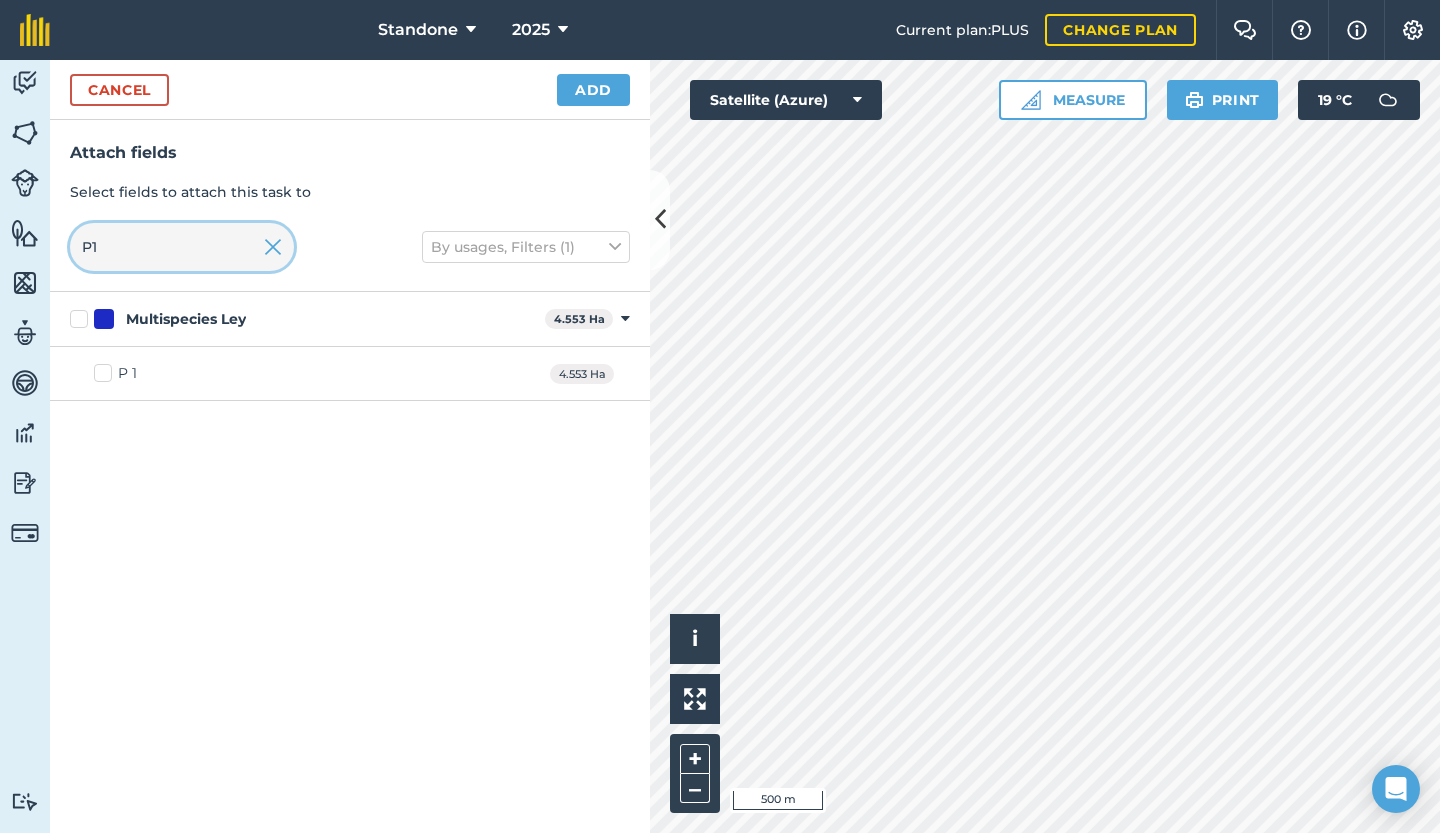 type on "P1" 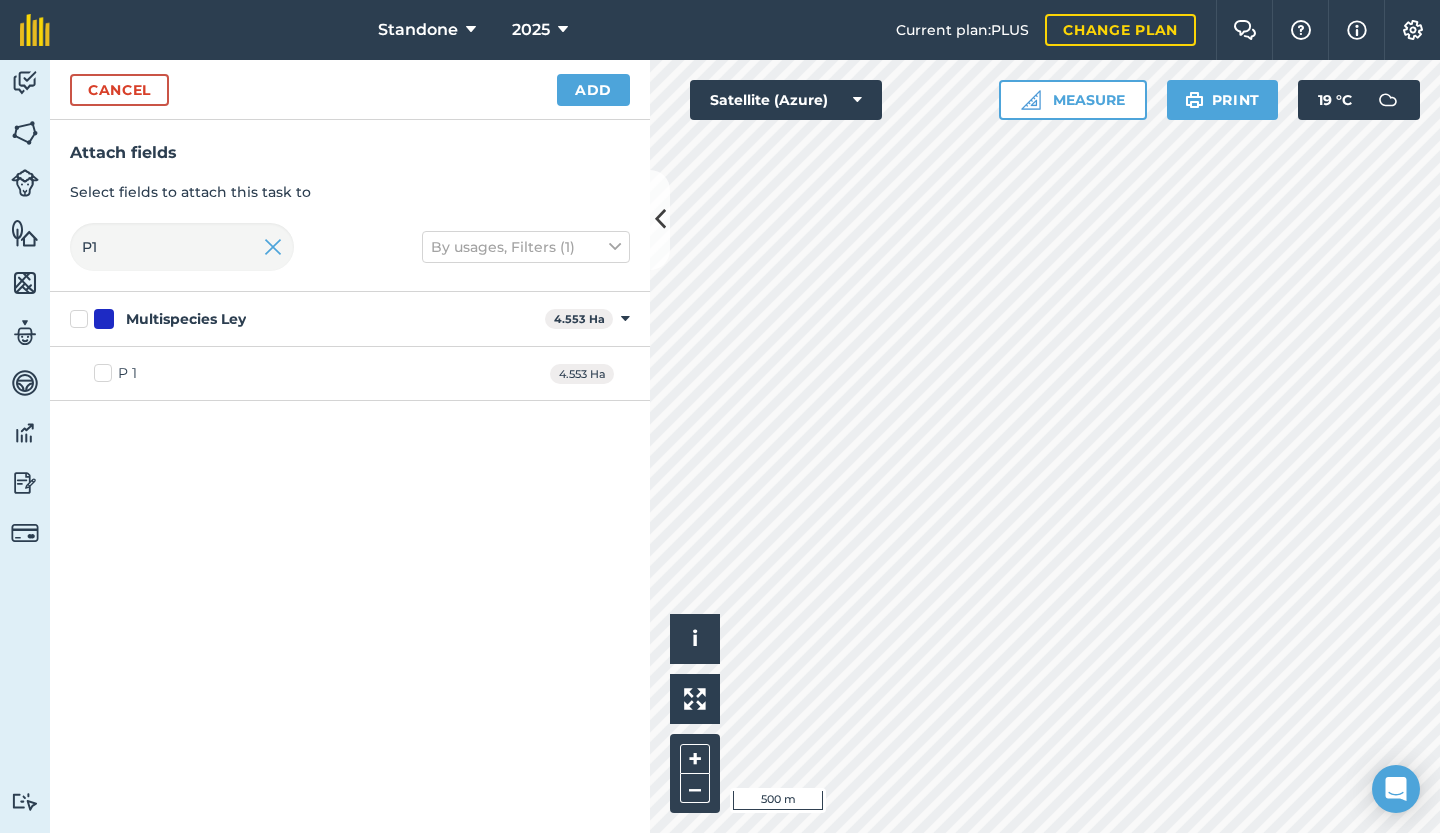 click on "P 1" at bounding box center [115, 373] 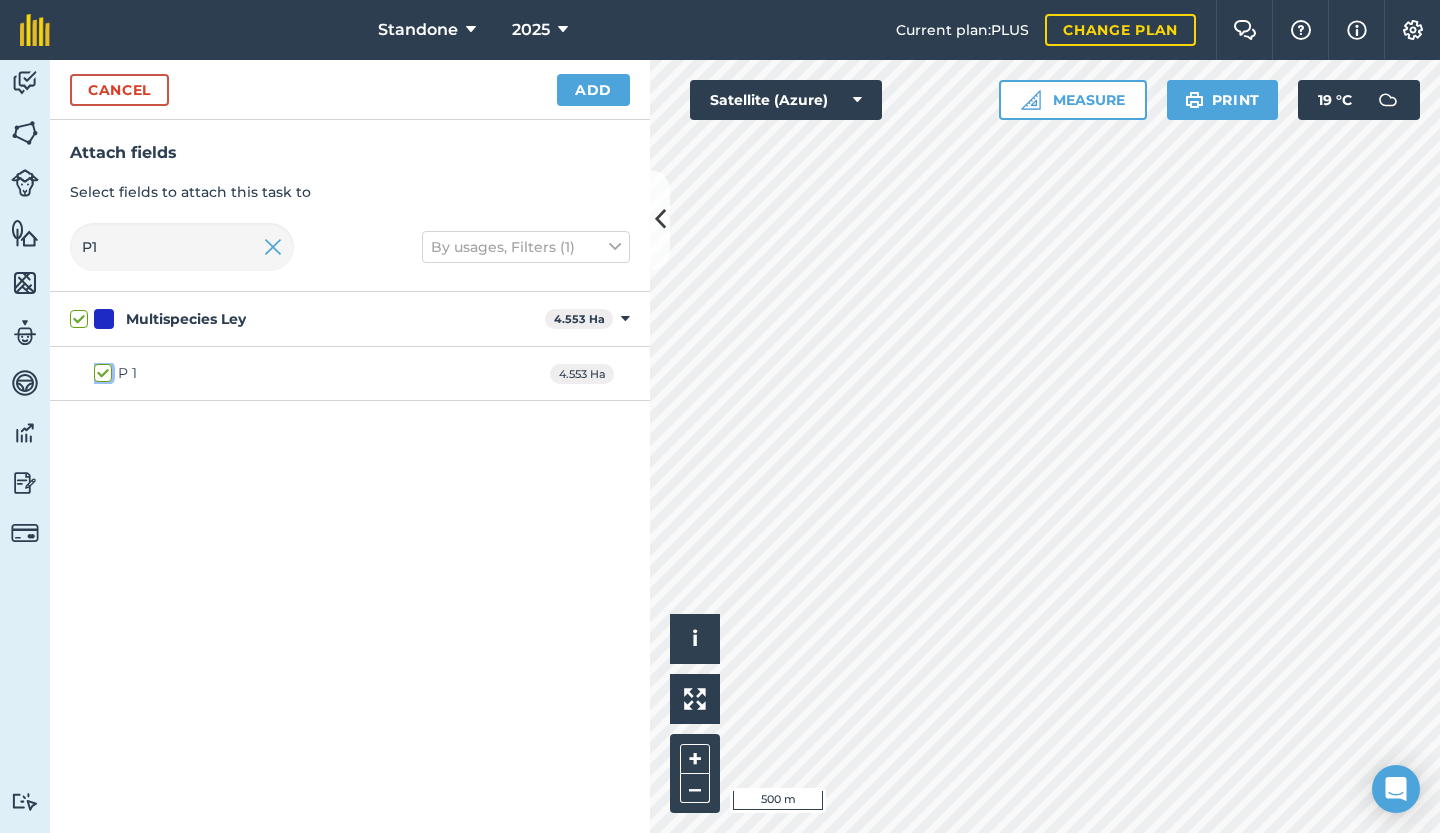 checkbox on "true" 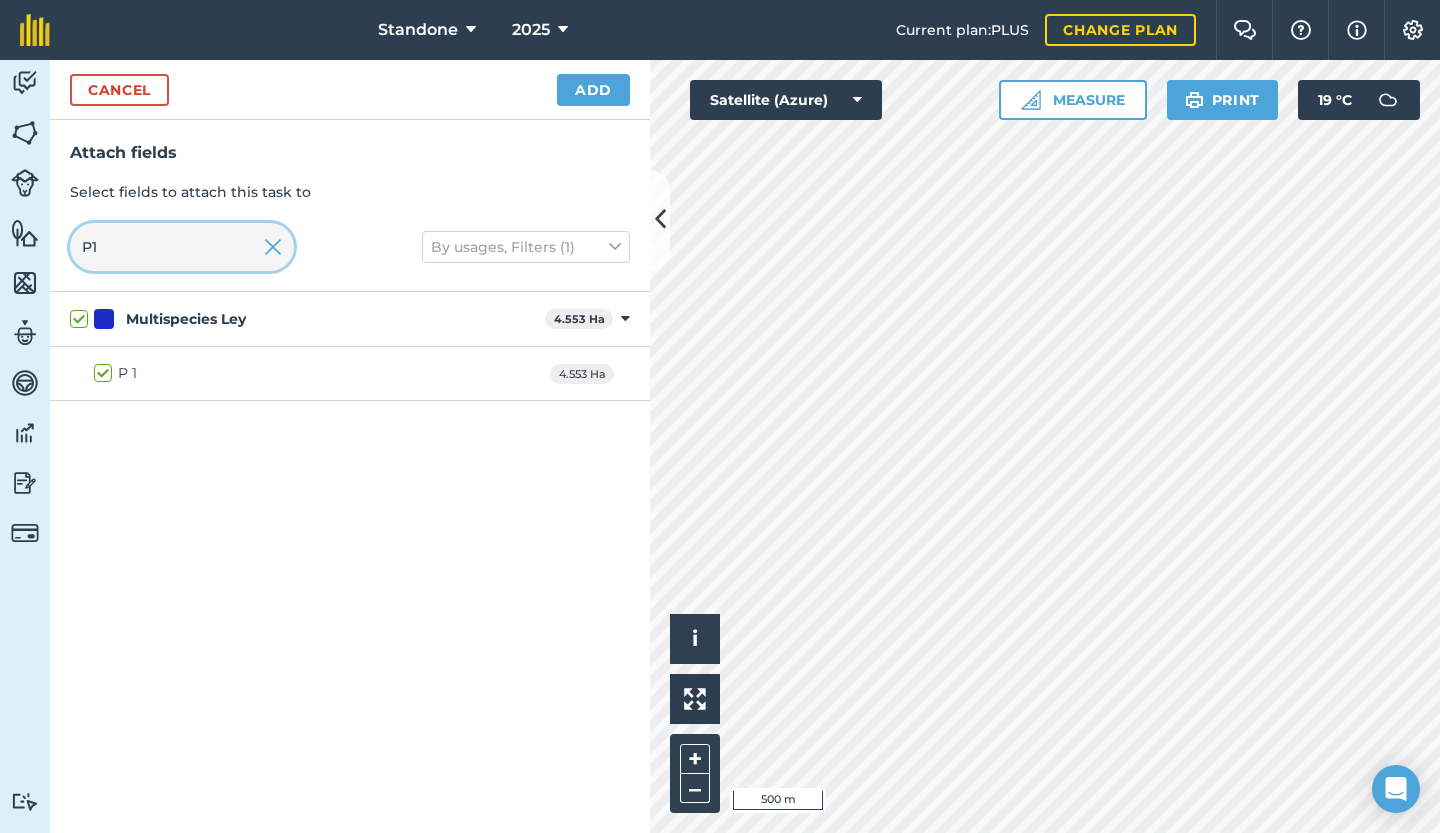 click on "P1" at bounding box center [182, 247] 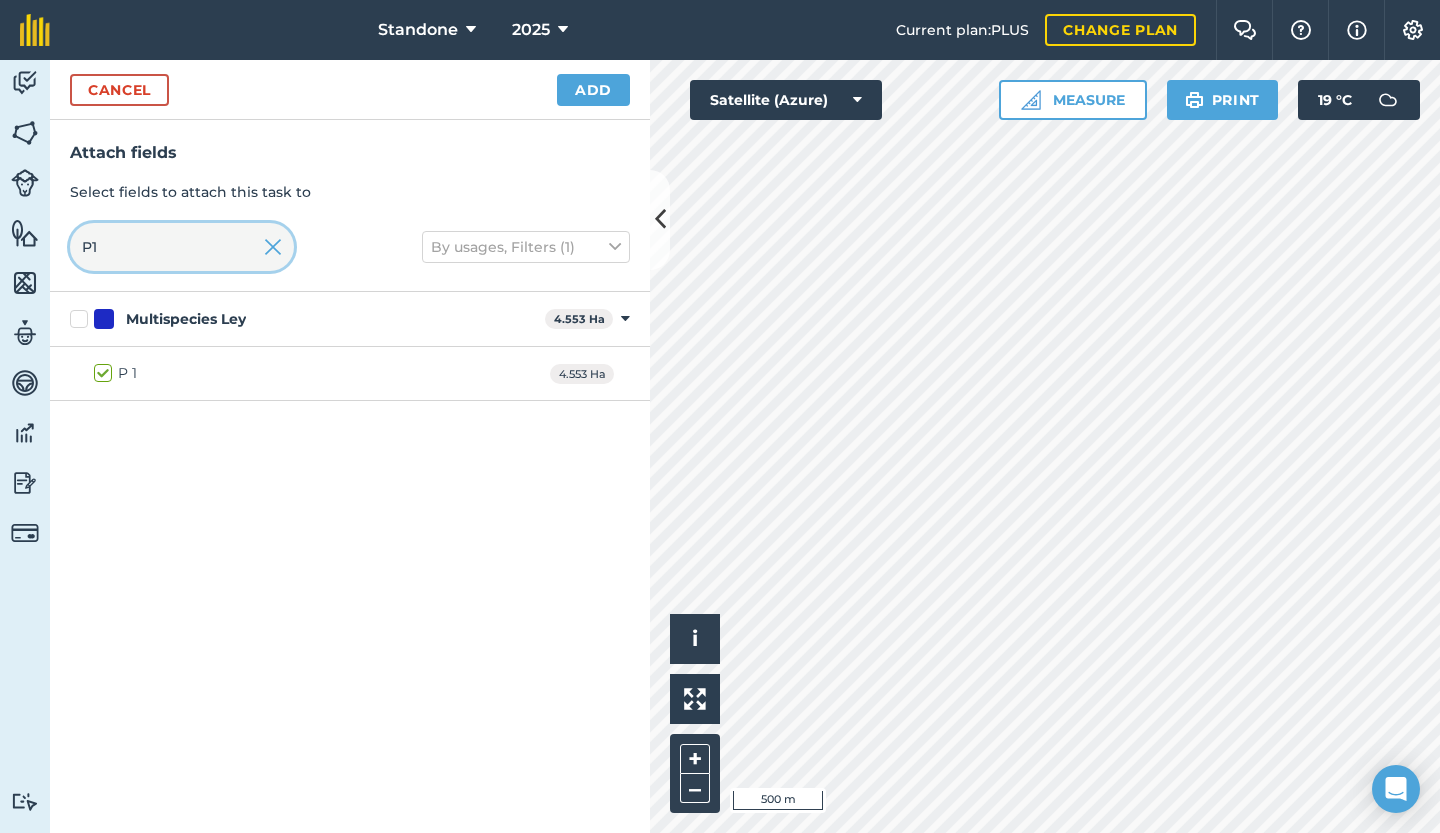 type on "P" 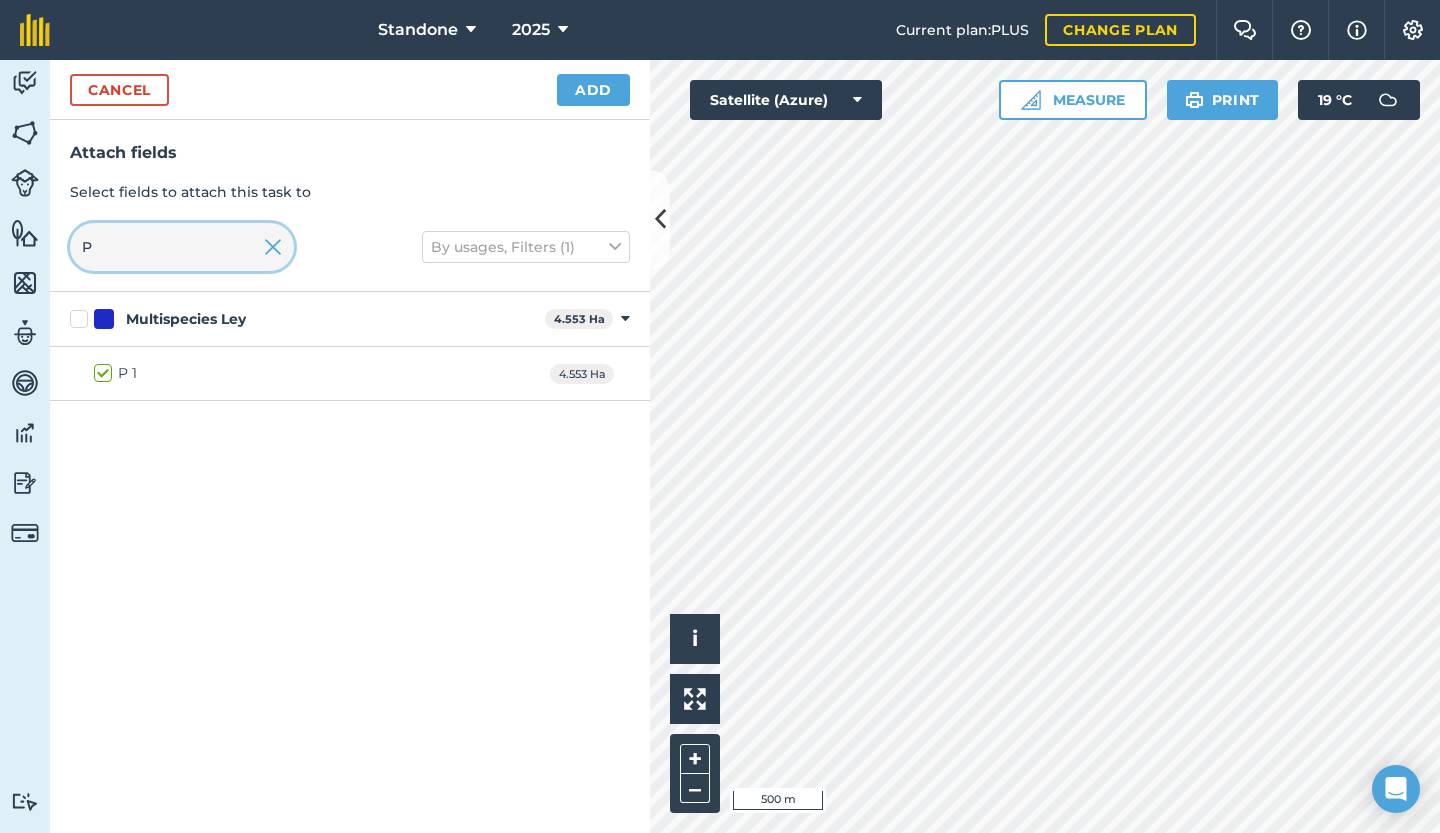 checkbox on "false" 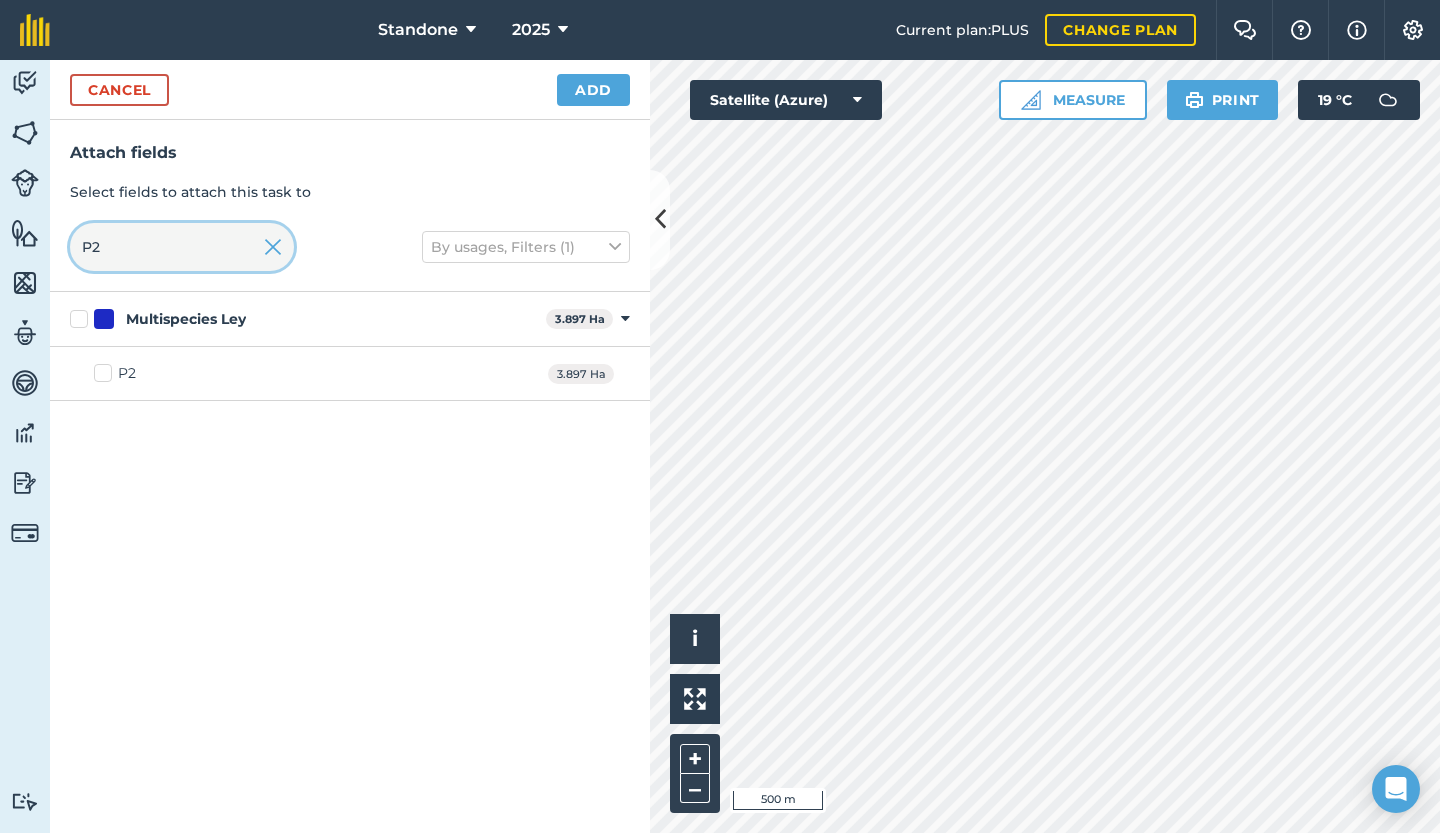 type on "P2" 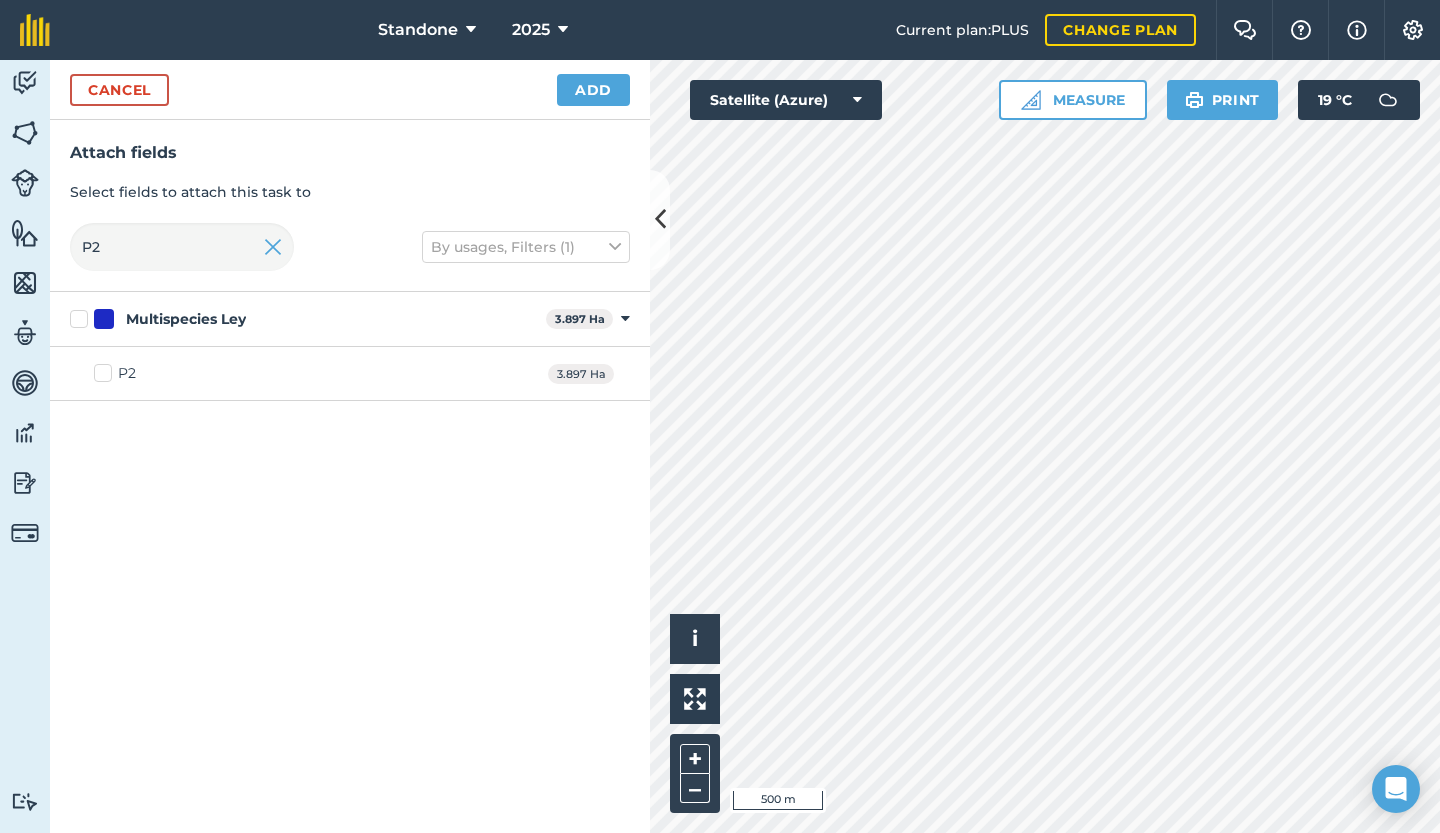 click on "P2" at bounding box center [115, 373] 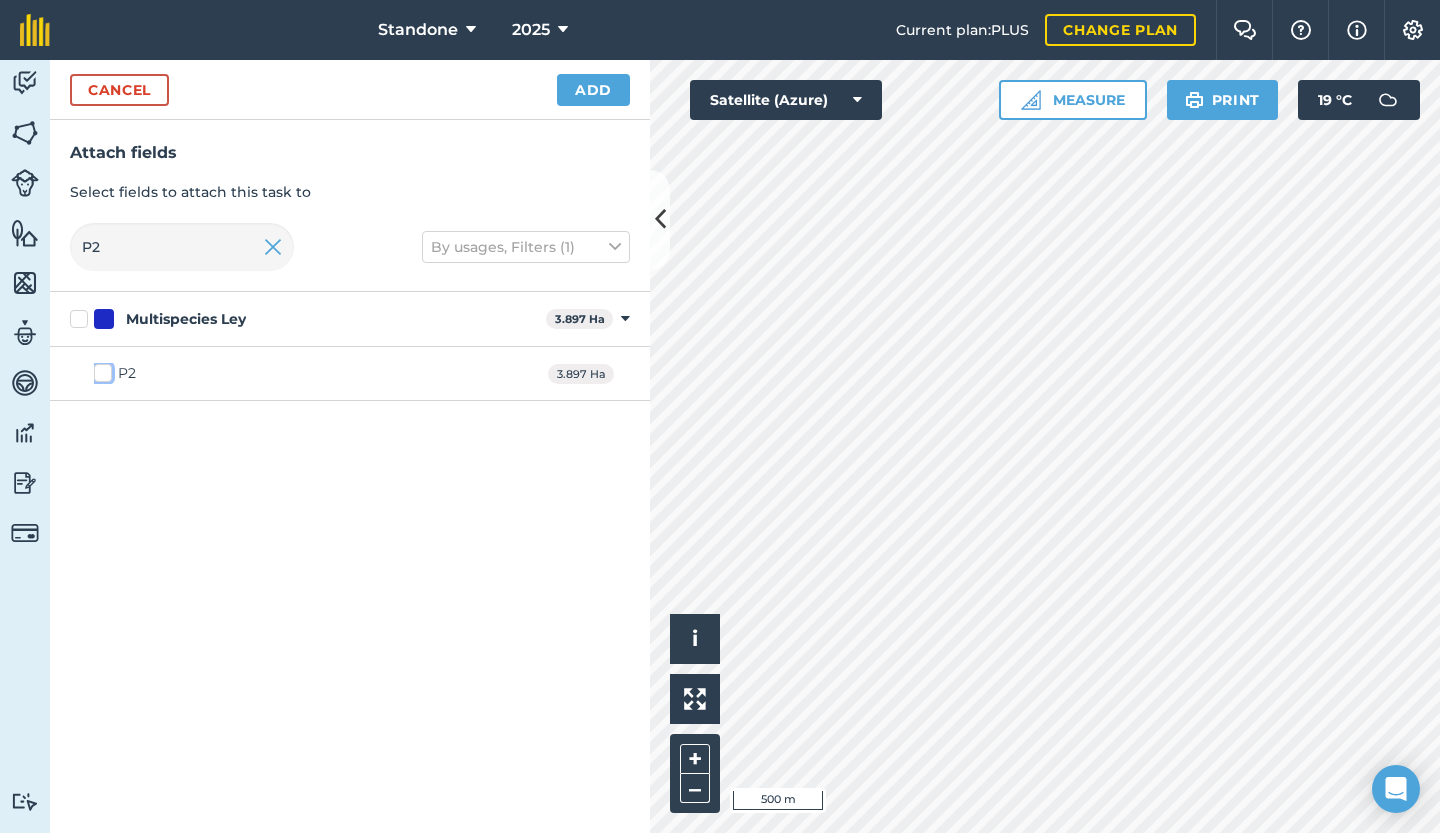 click on "P2" at bounding box center [100, 369] 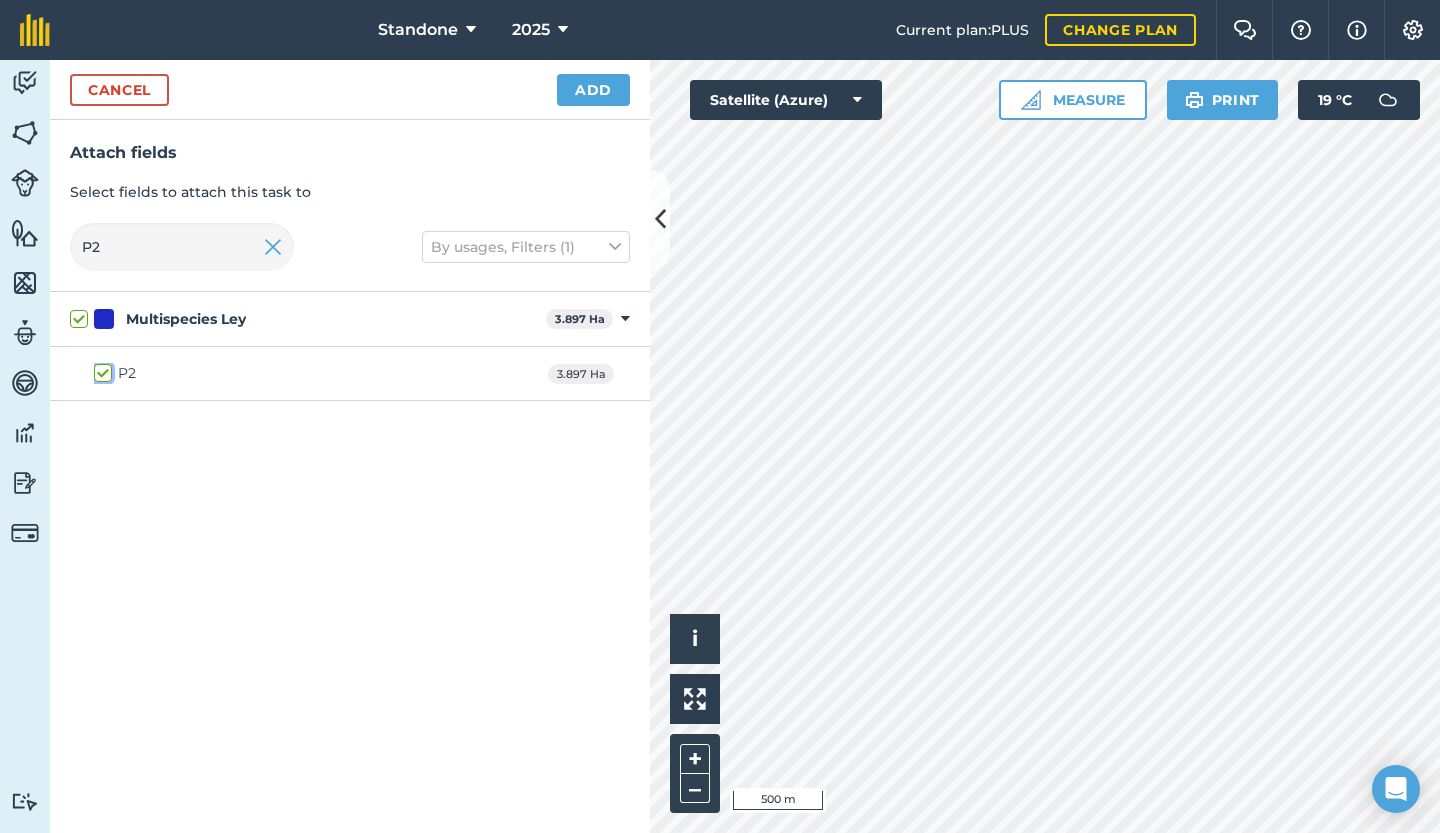 checkbox on "true" 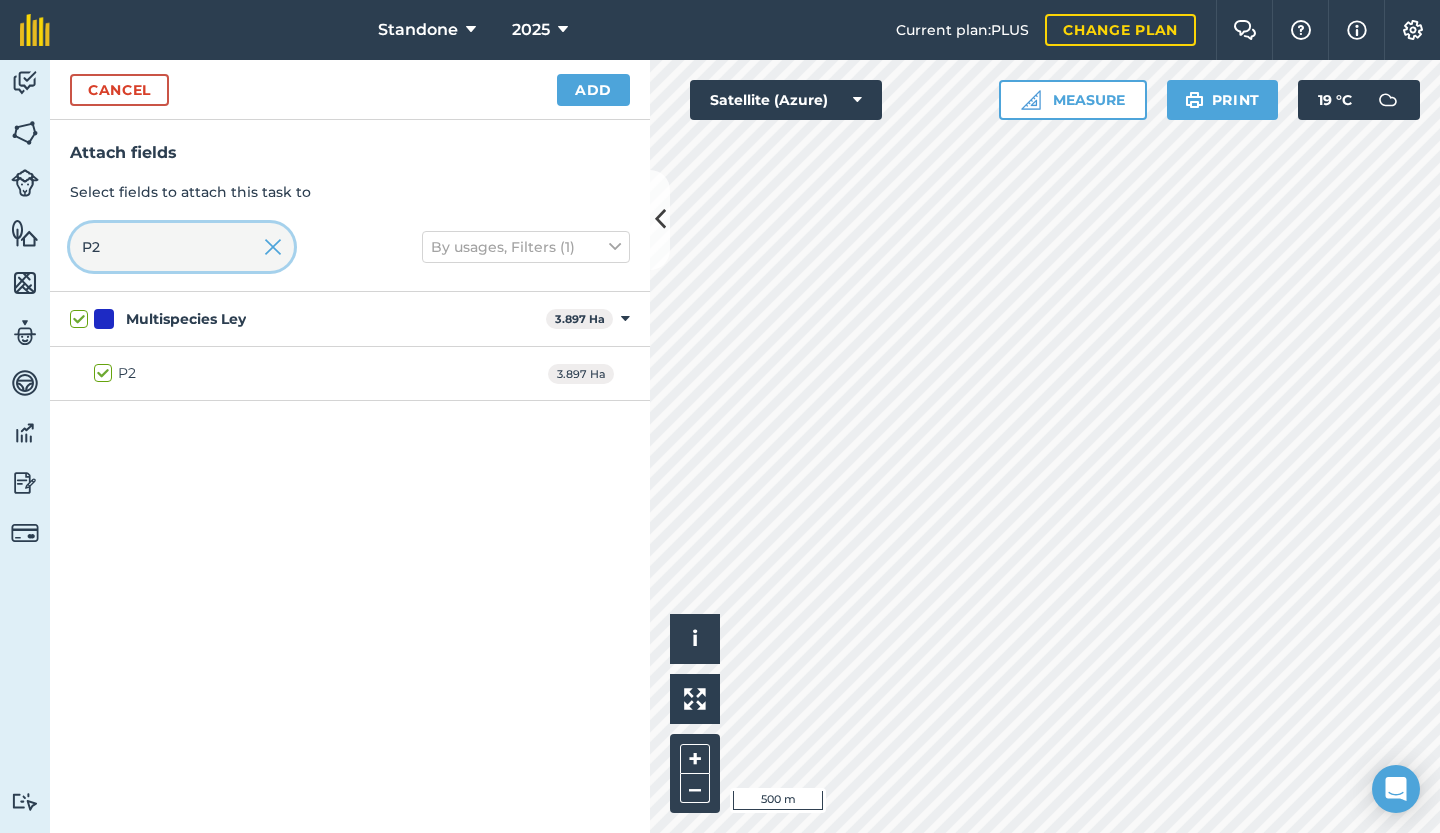 click on "P2" at bounding box center (182, 247) 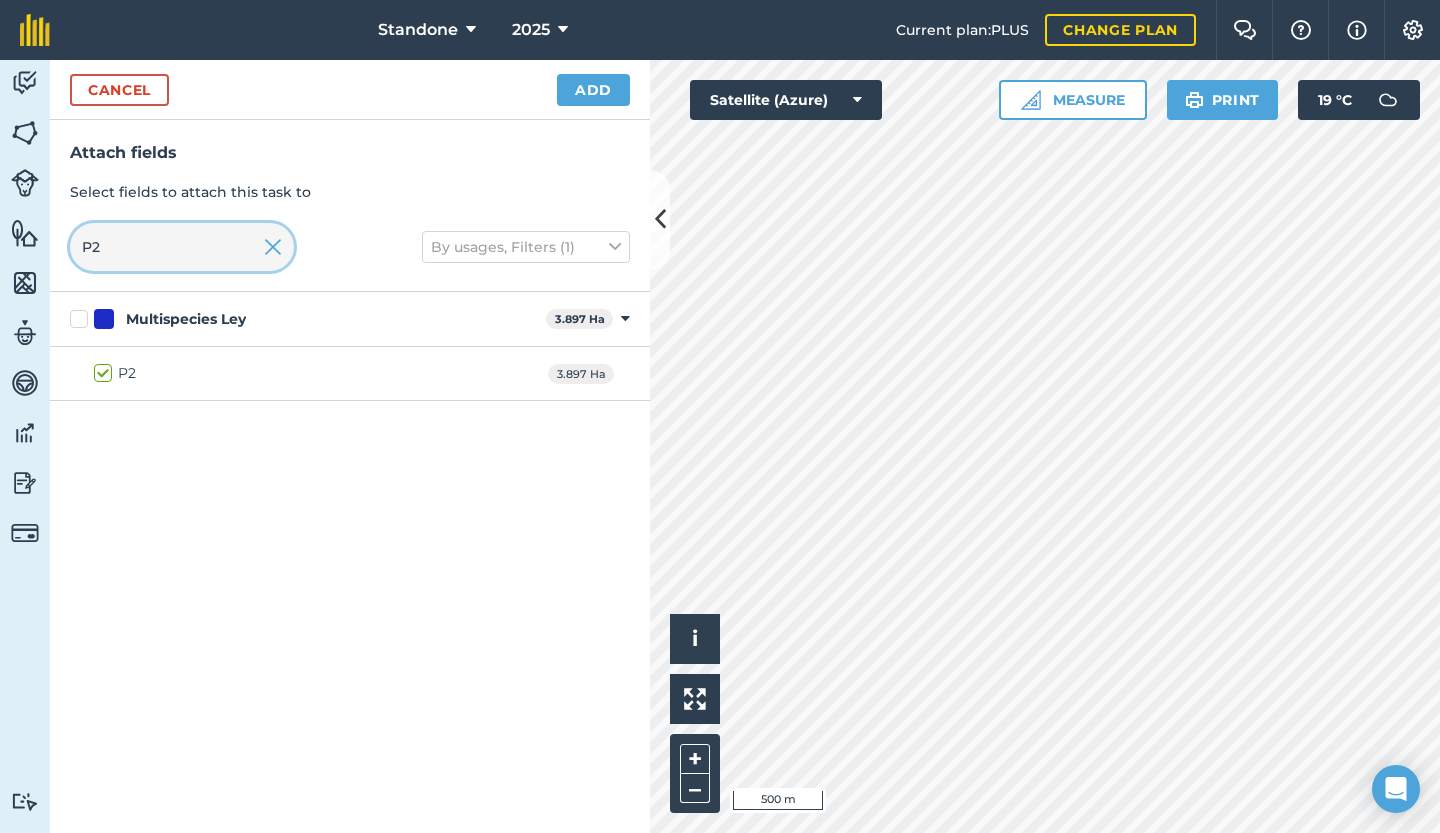 type on "P" 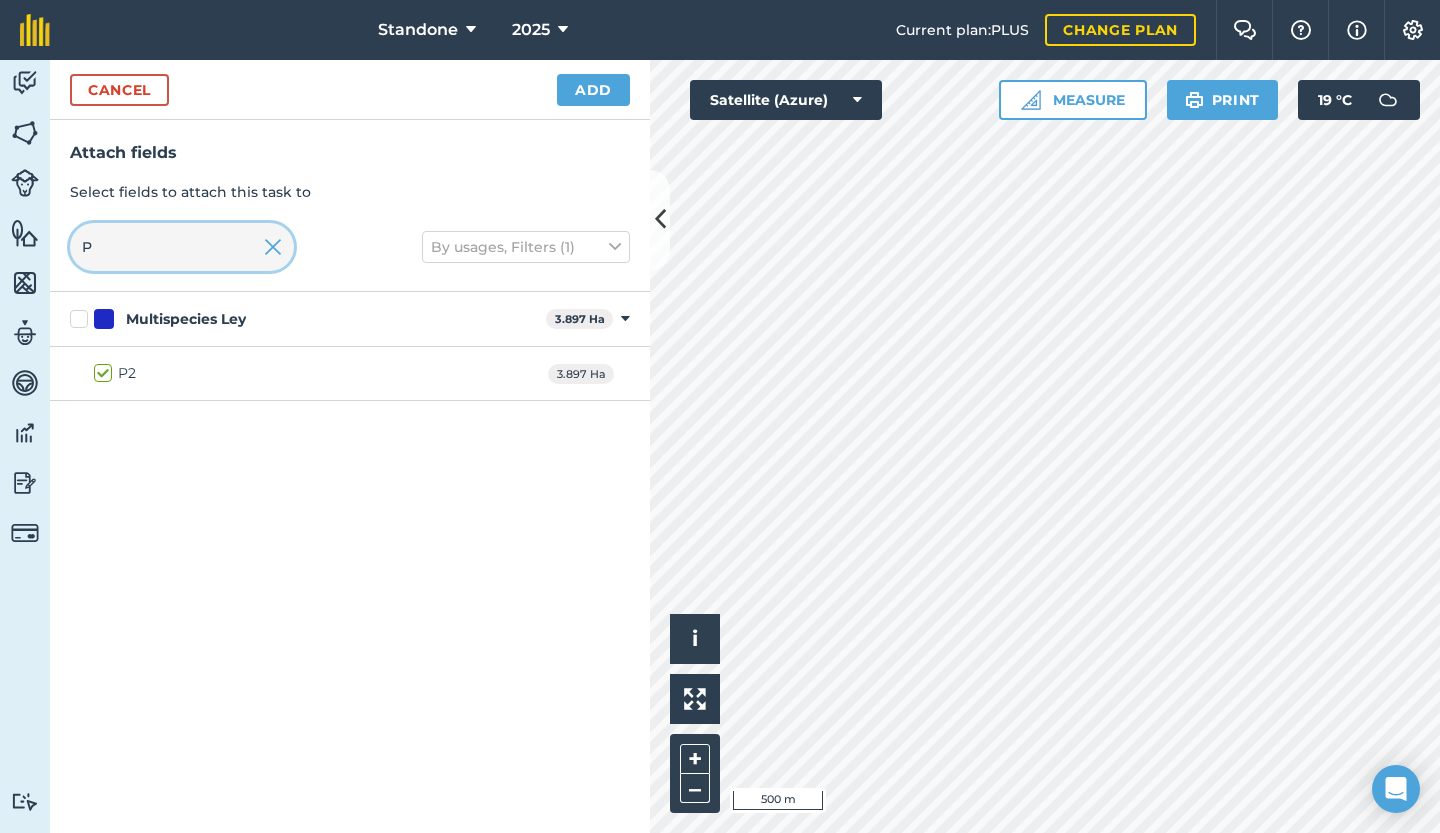 checkbox on "false" 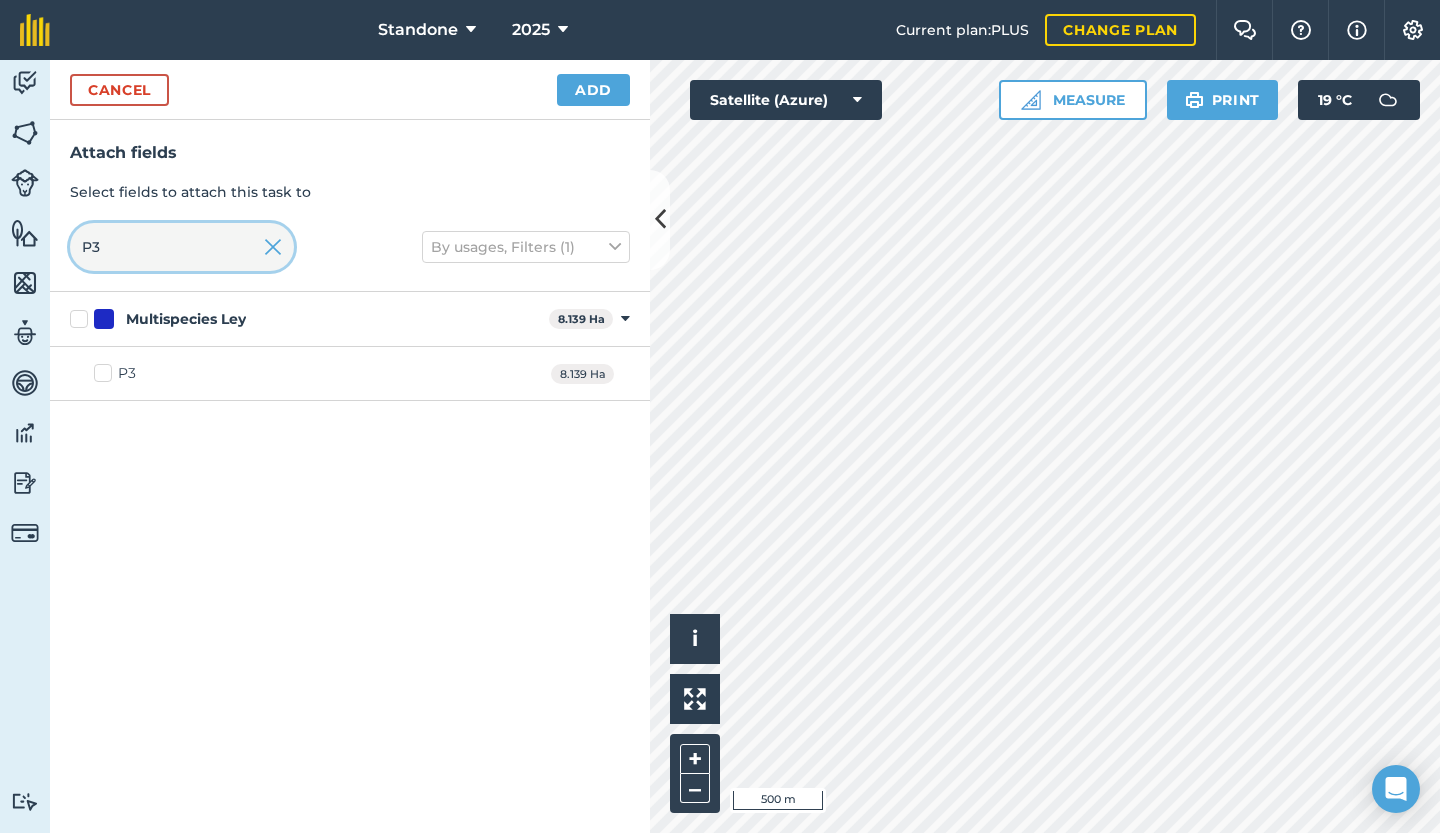 type on "P3" 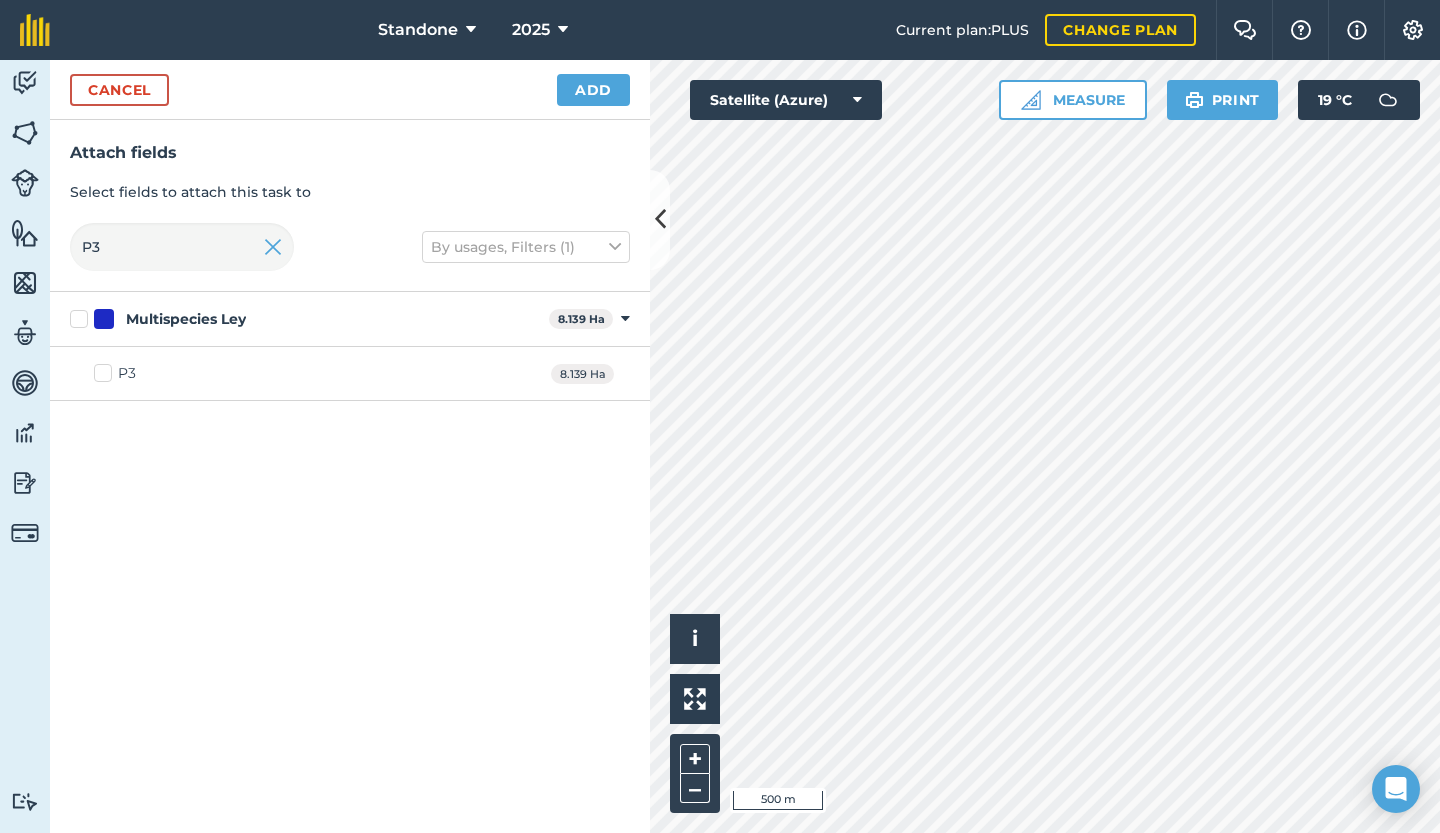 click on "P3" at bounding box center (115, 373) 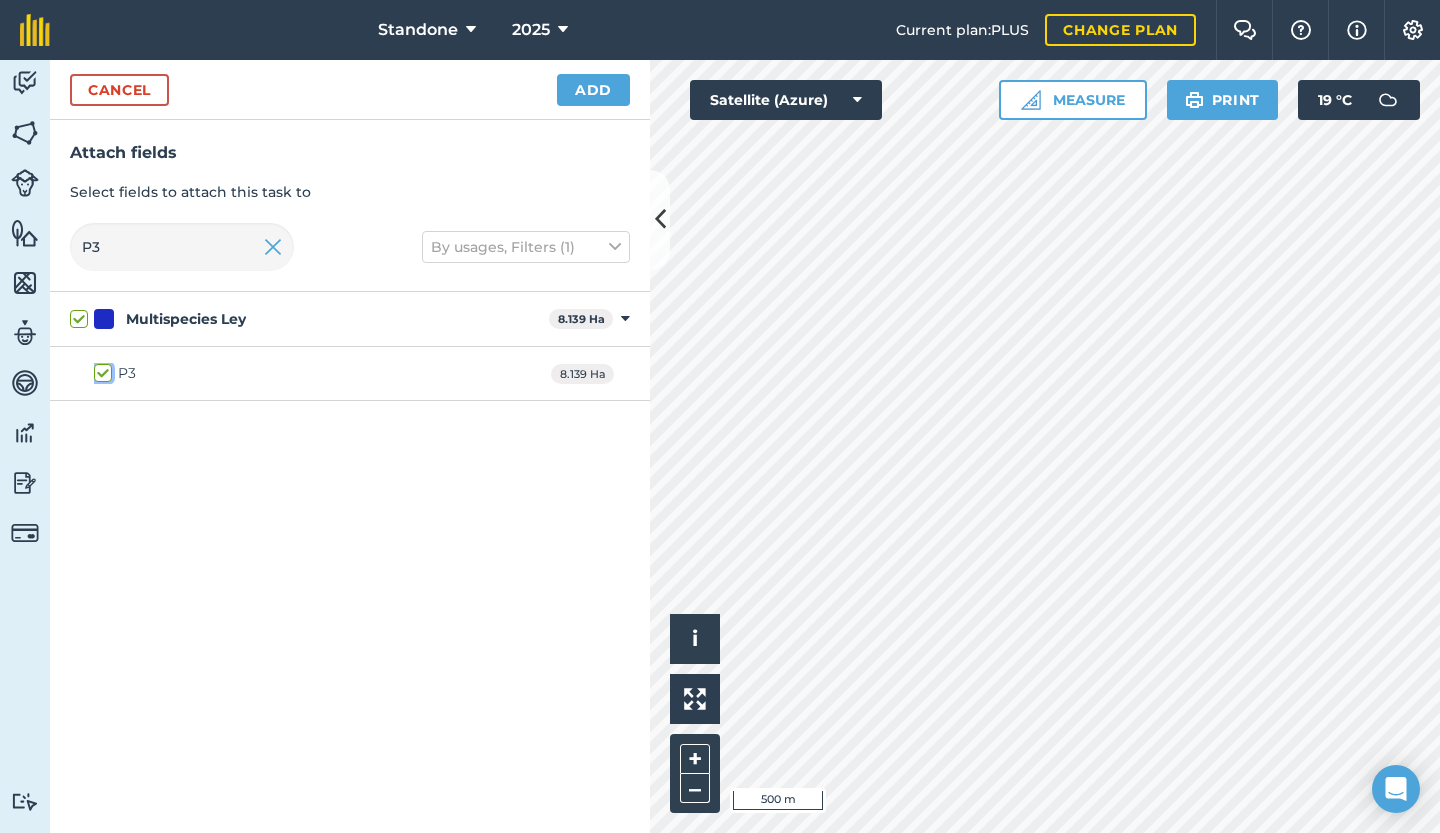 checkbox on "true" 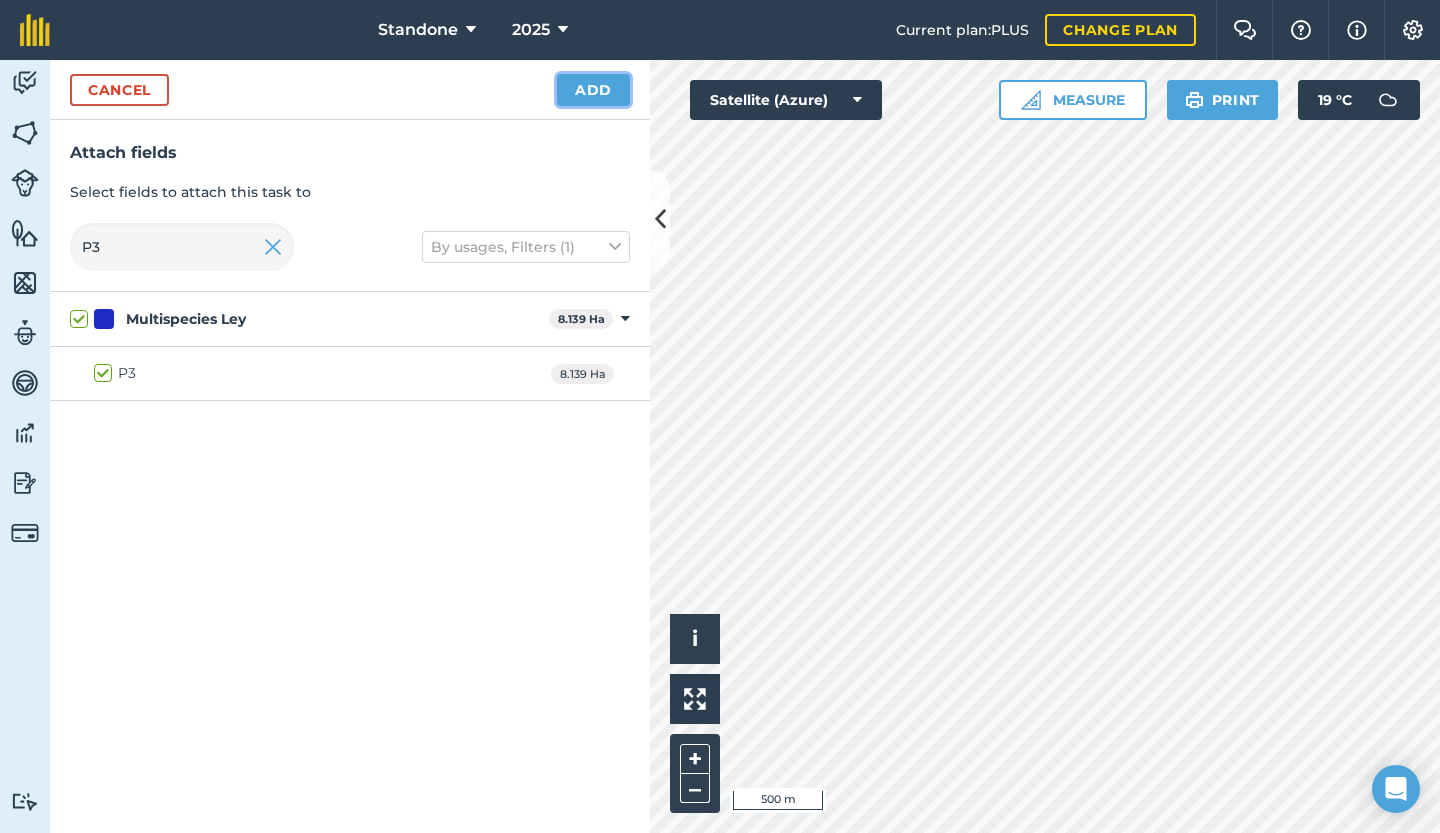 click on "Add" at bounding box center [593, 90] 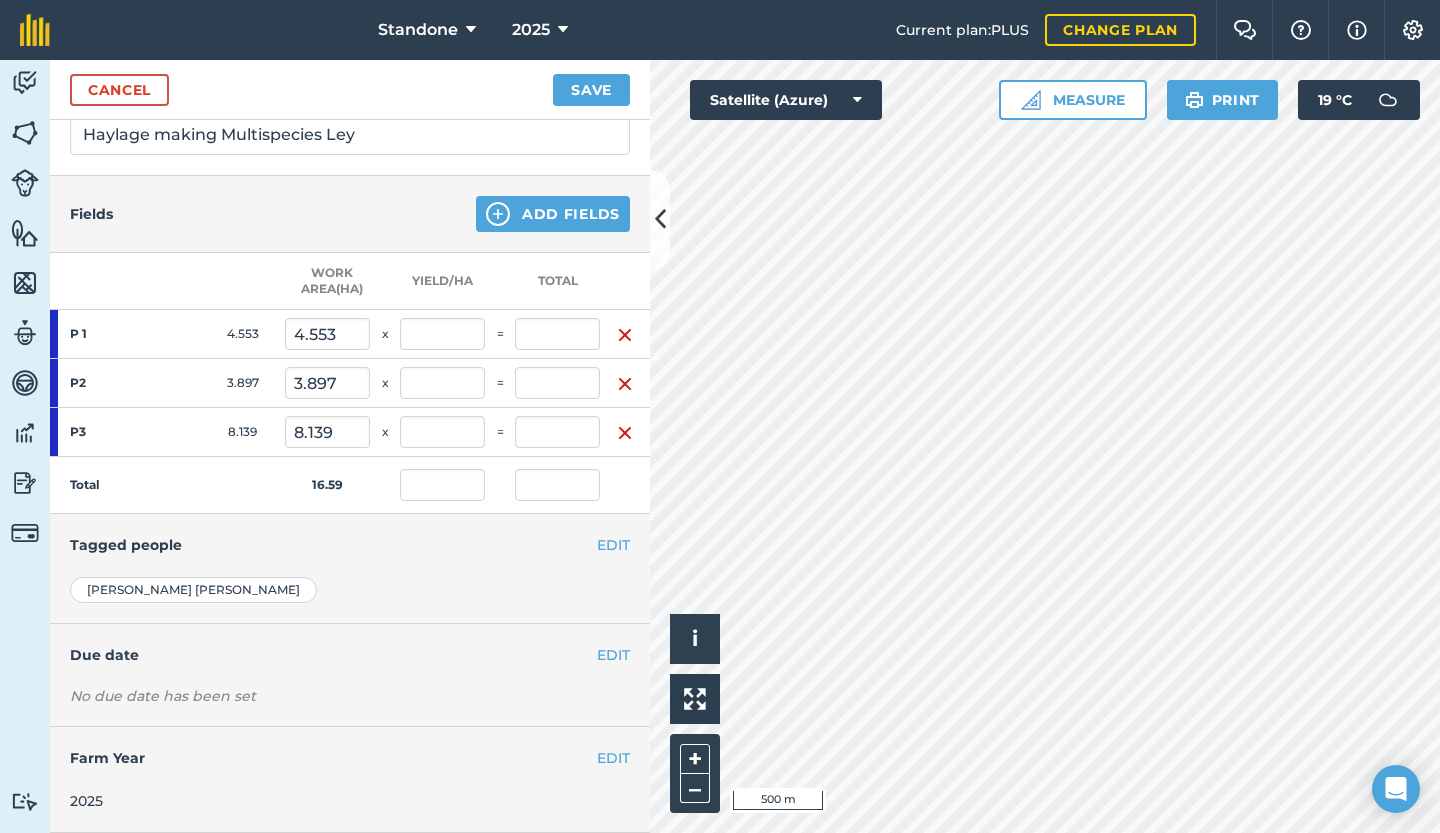 scroll, scrollTop: 318, scrollLeft: 0, axis: vertical 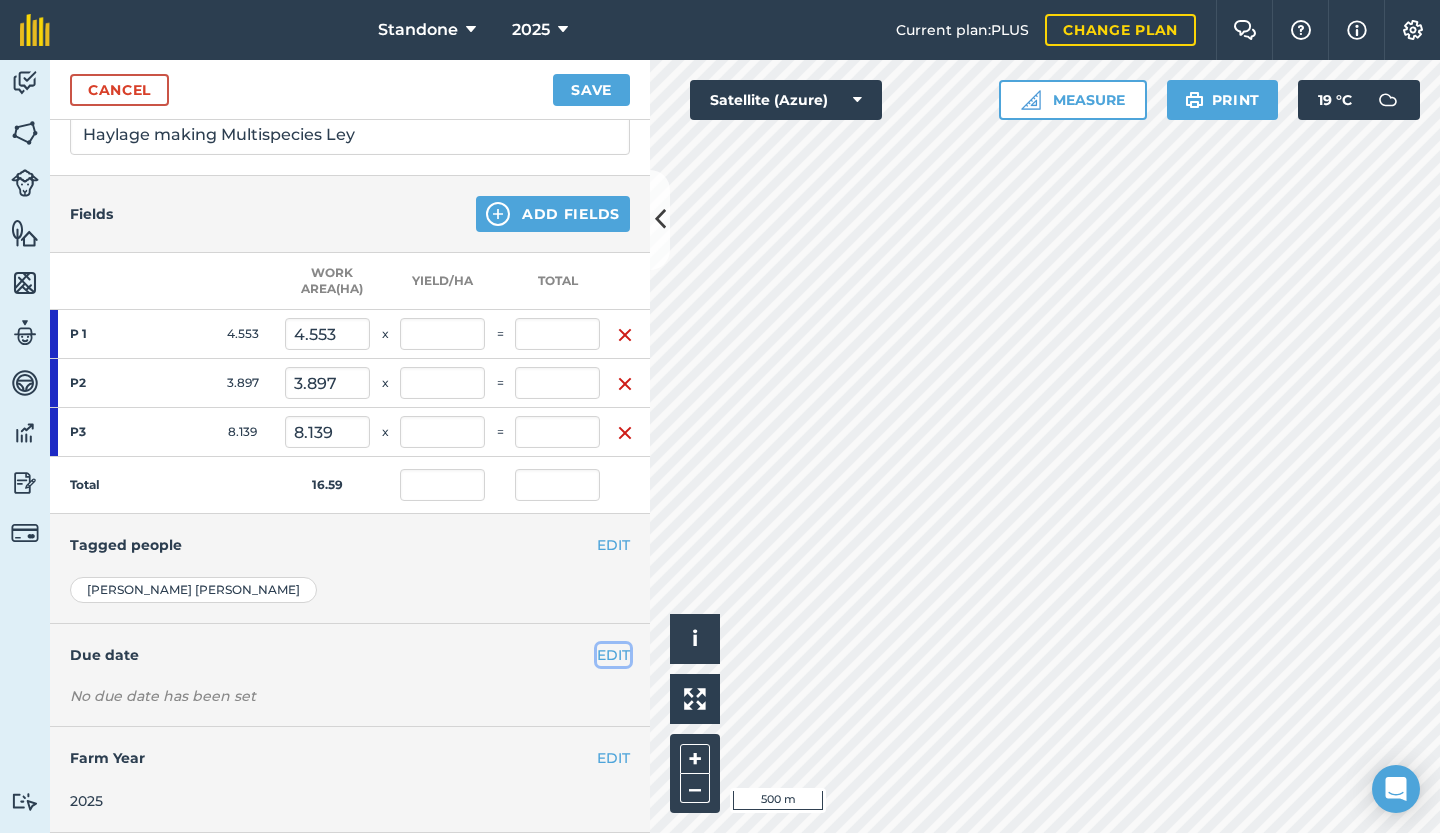 click on "EDIT" at bounding box center [613, 655] 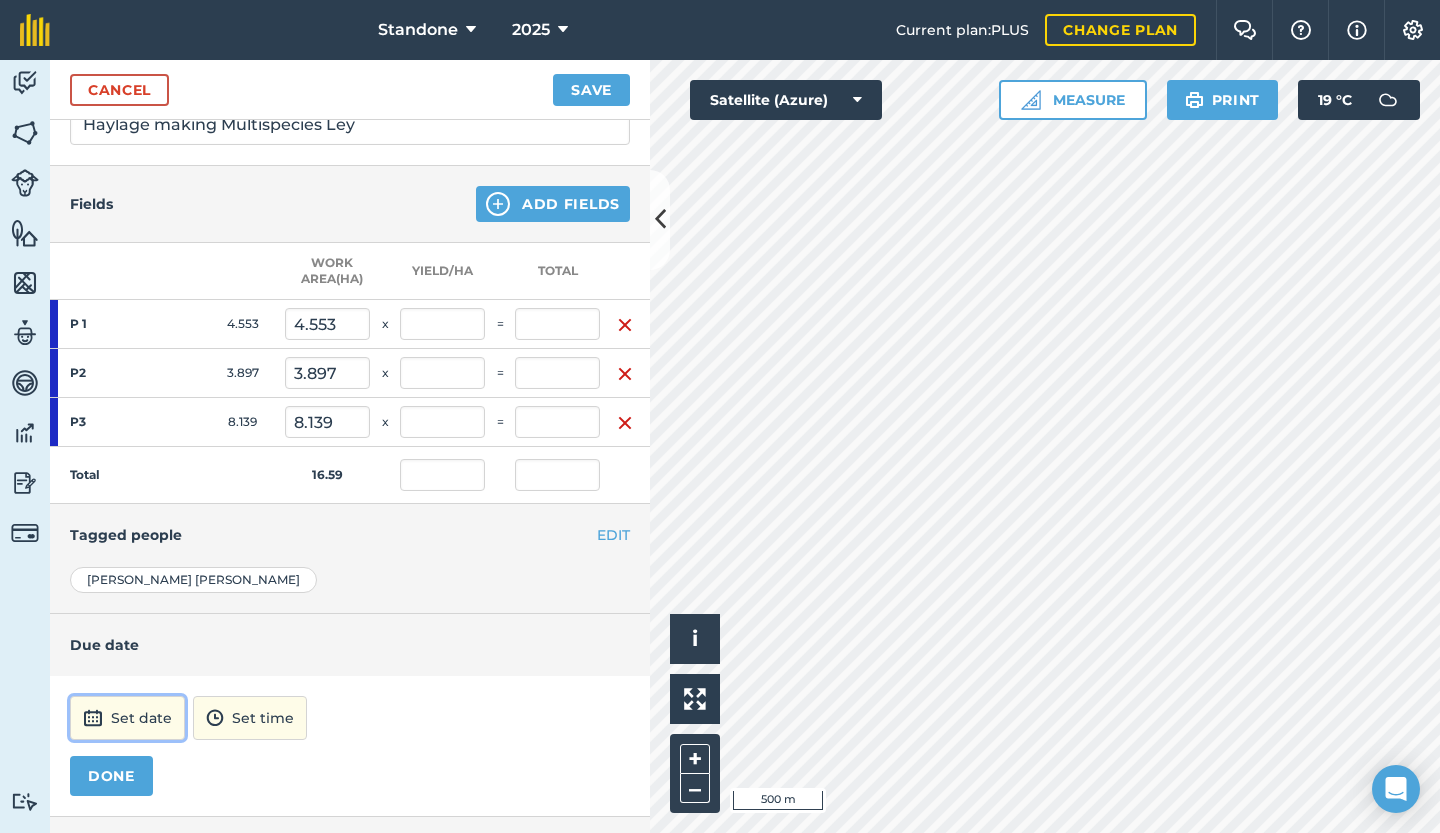 click on "Set date" at bounding box center [127, 718] 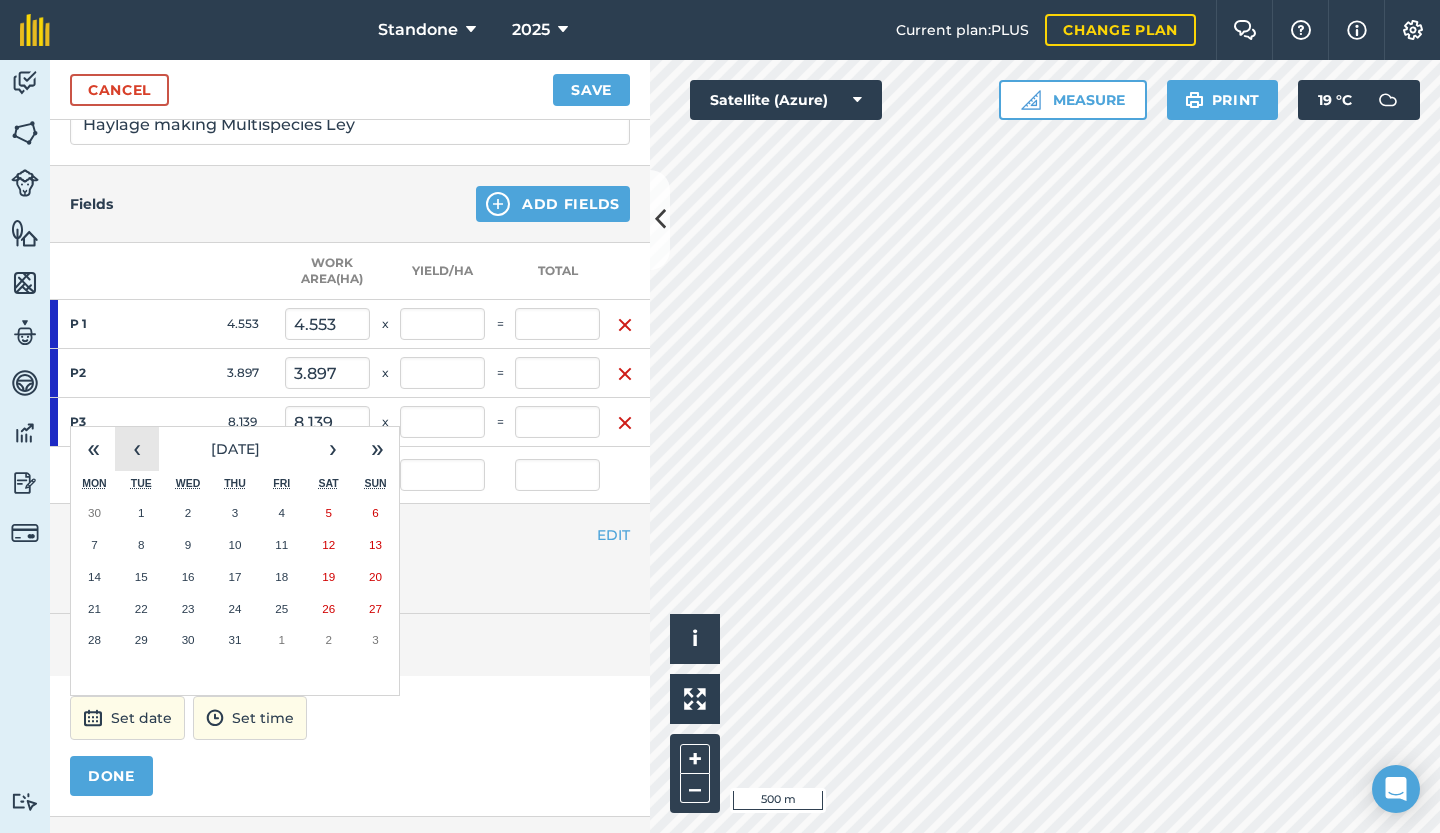 click on "‹" at bounding box center (137, 449) 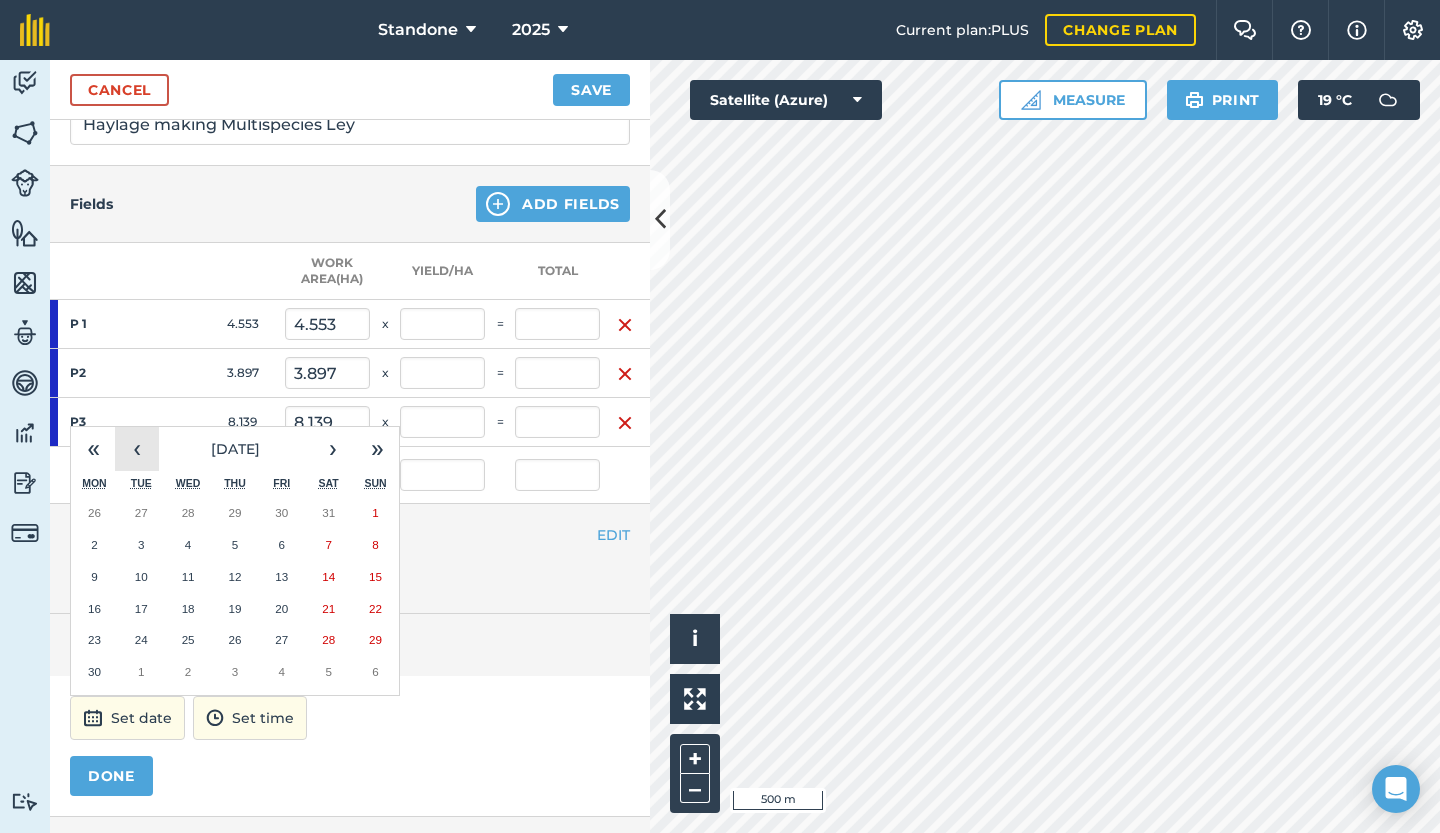 click on "‹" at bounding box center (137, 449) 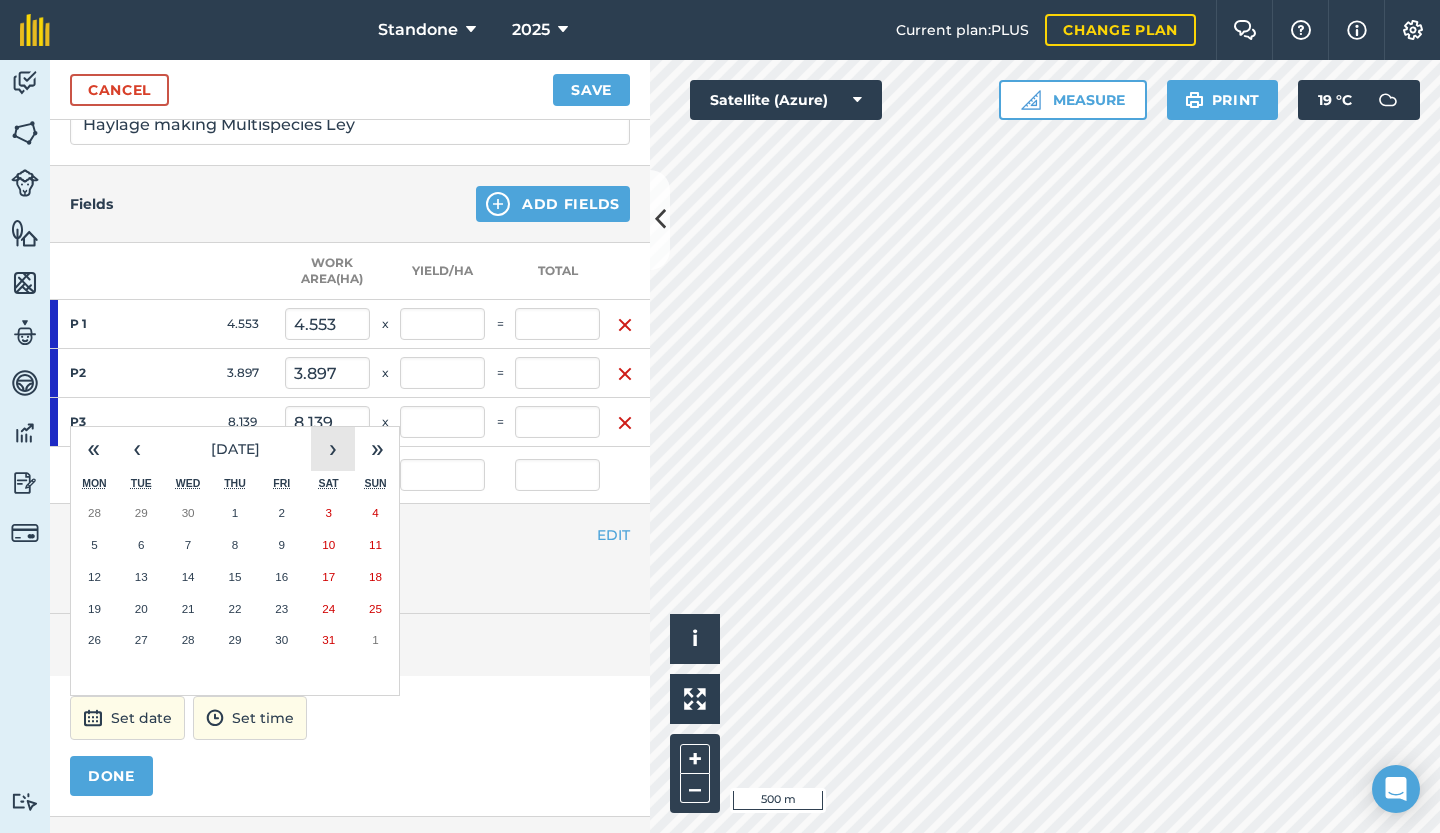 click on "›" at bounding box center [333, 449] 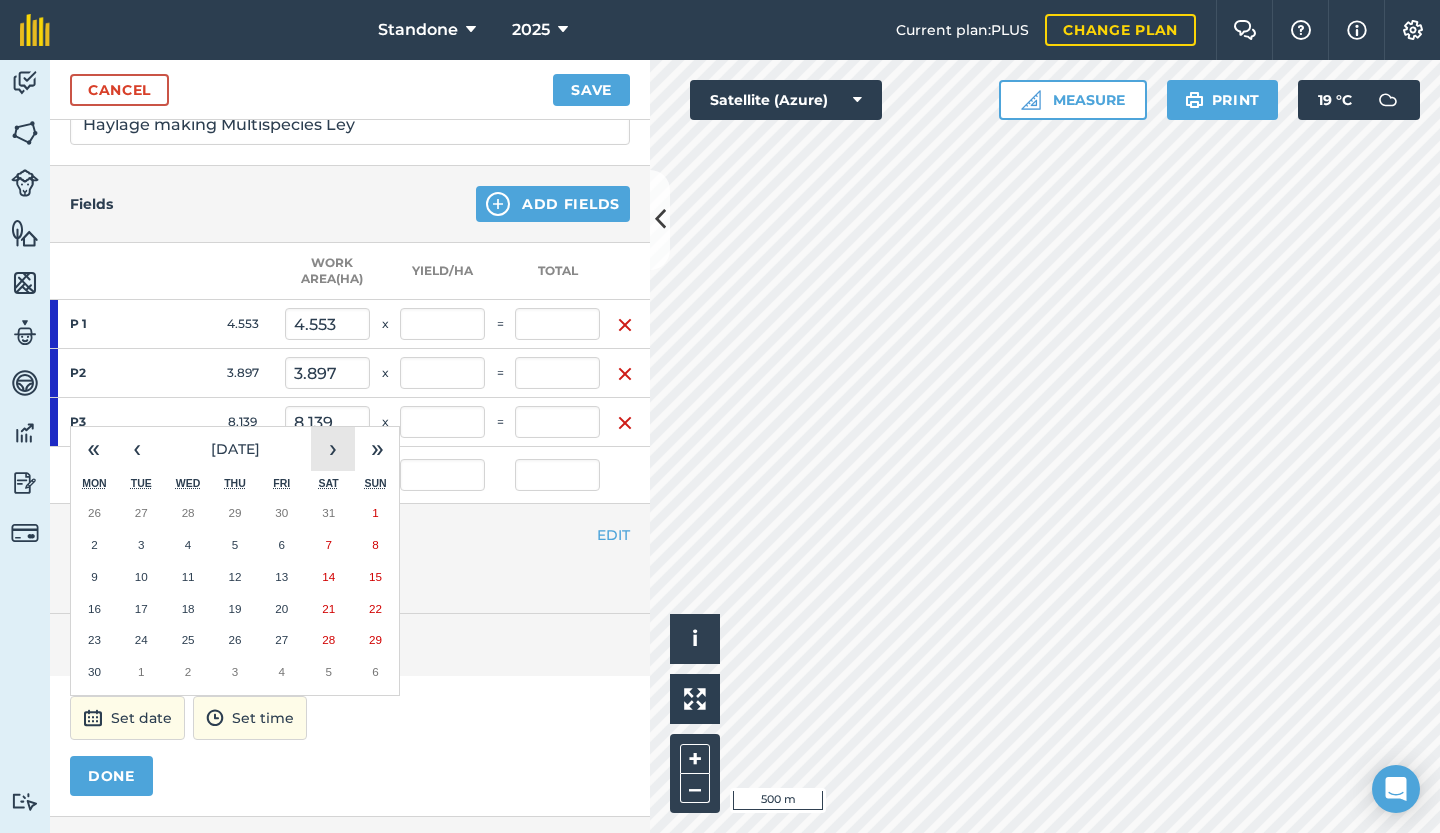 click on "›" at bounding box center (333, 449) 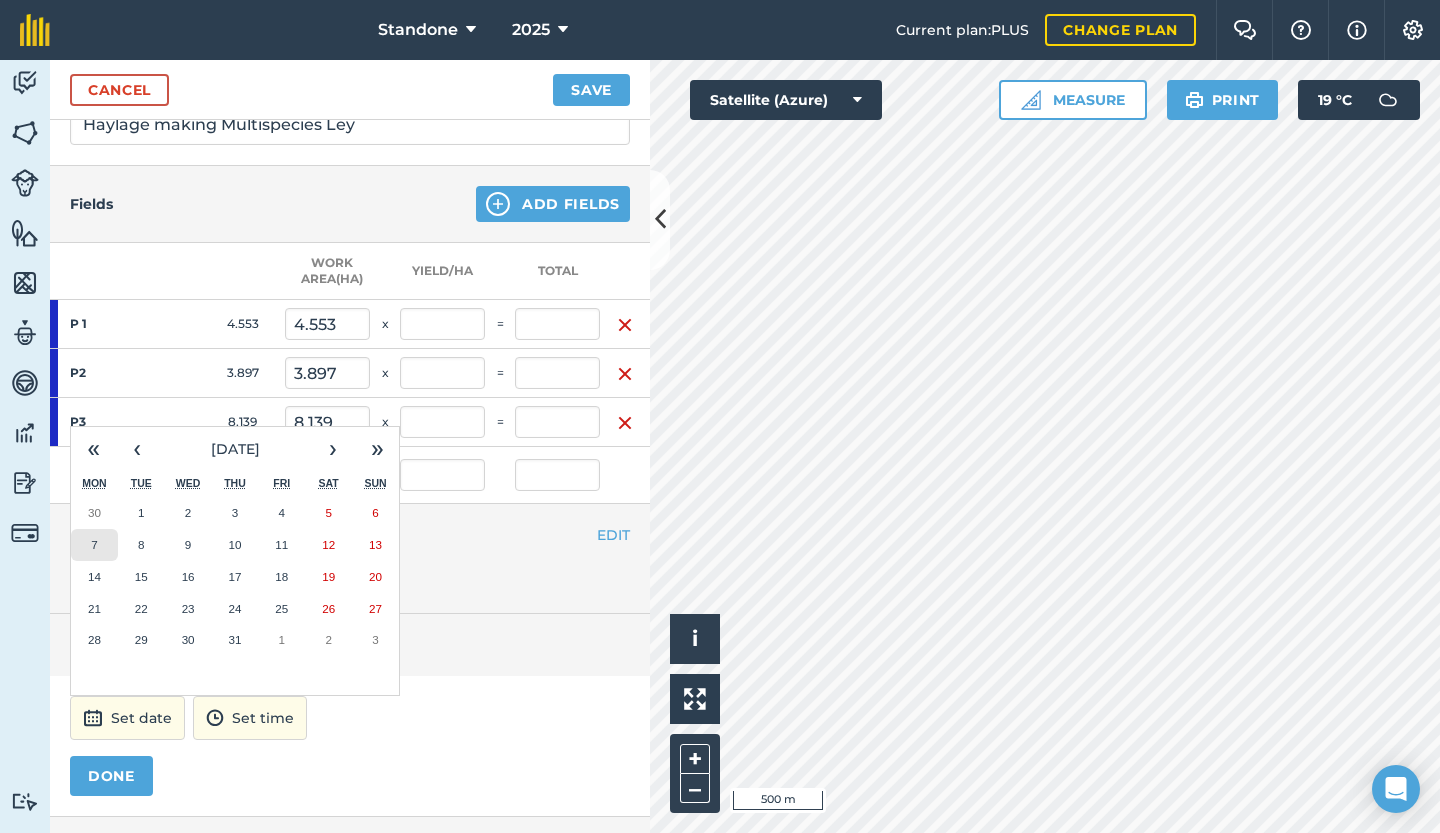 click on "7" at bounding box center (94, 545) 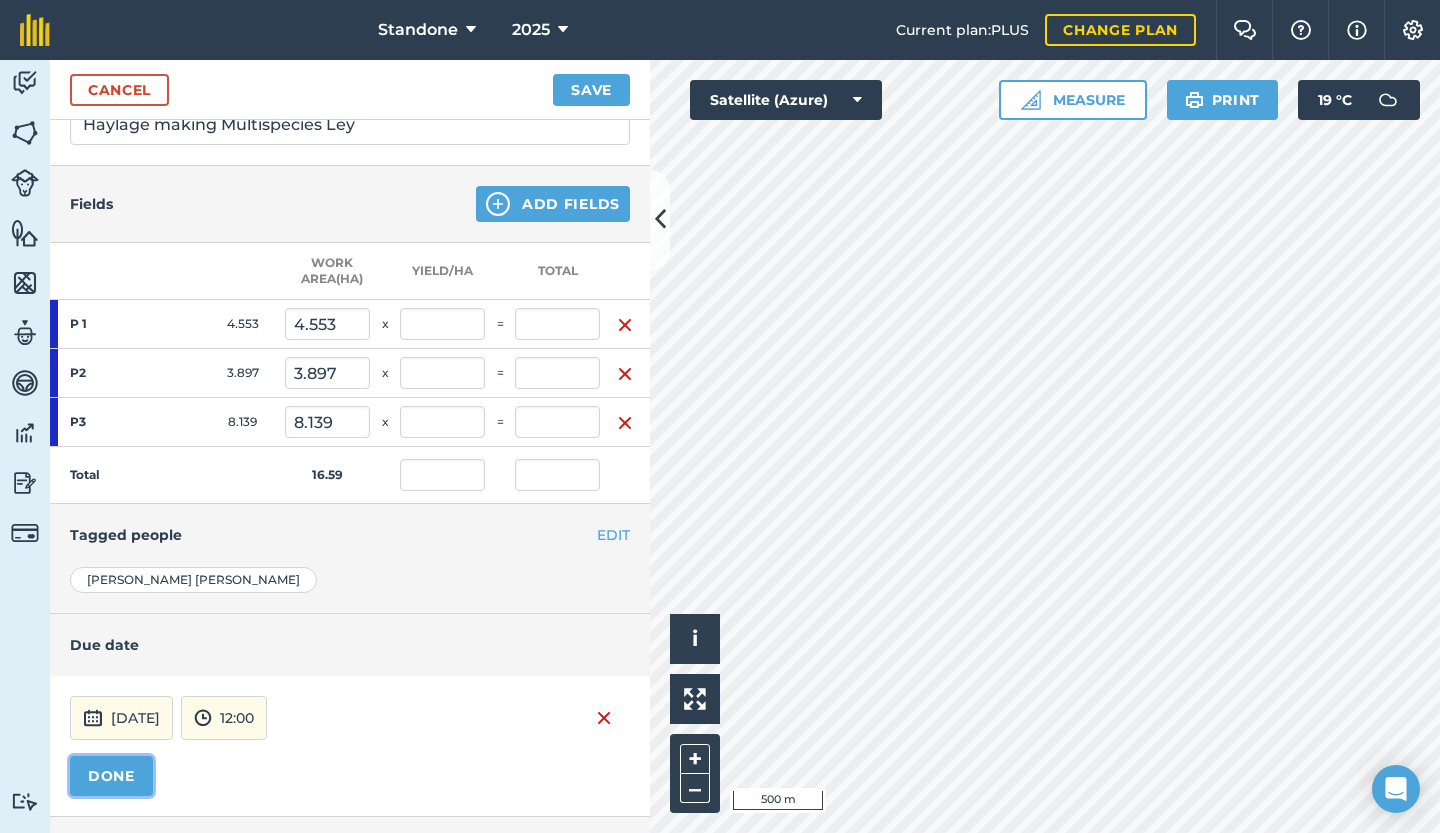 click on "DONE" at bounding box center [111, 776] 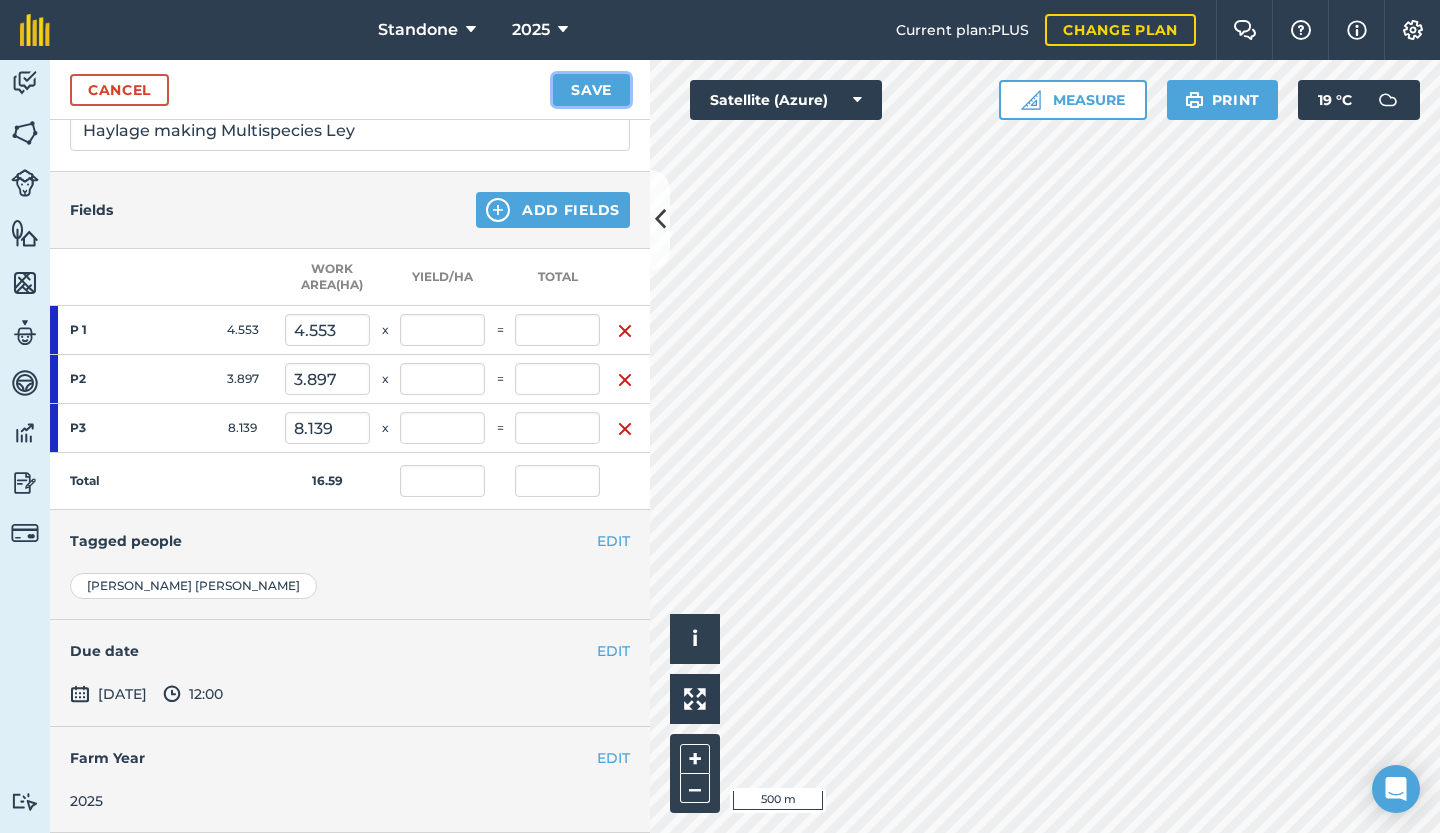 click on "Save" at bounding box center (591, 90) 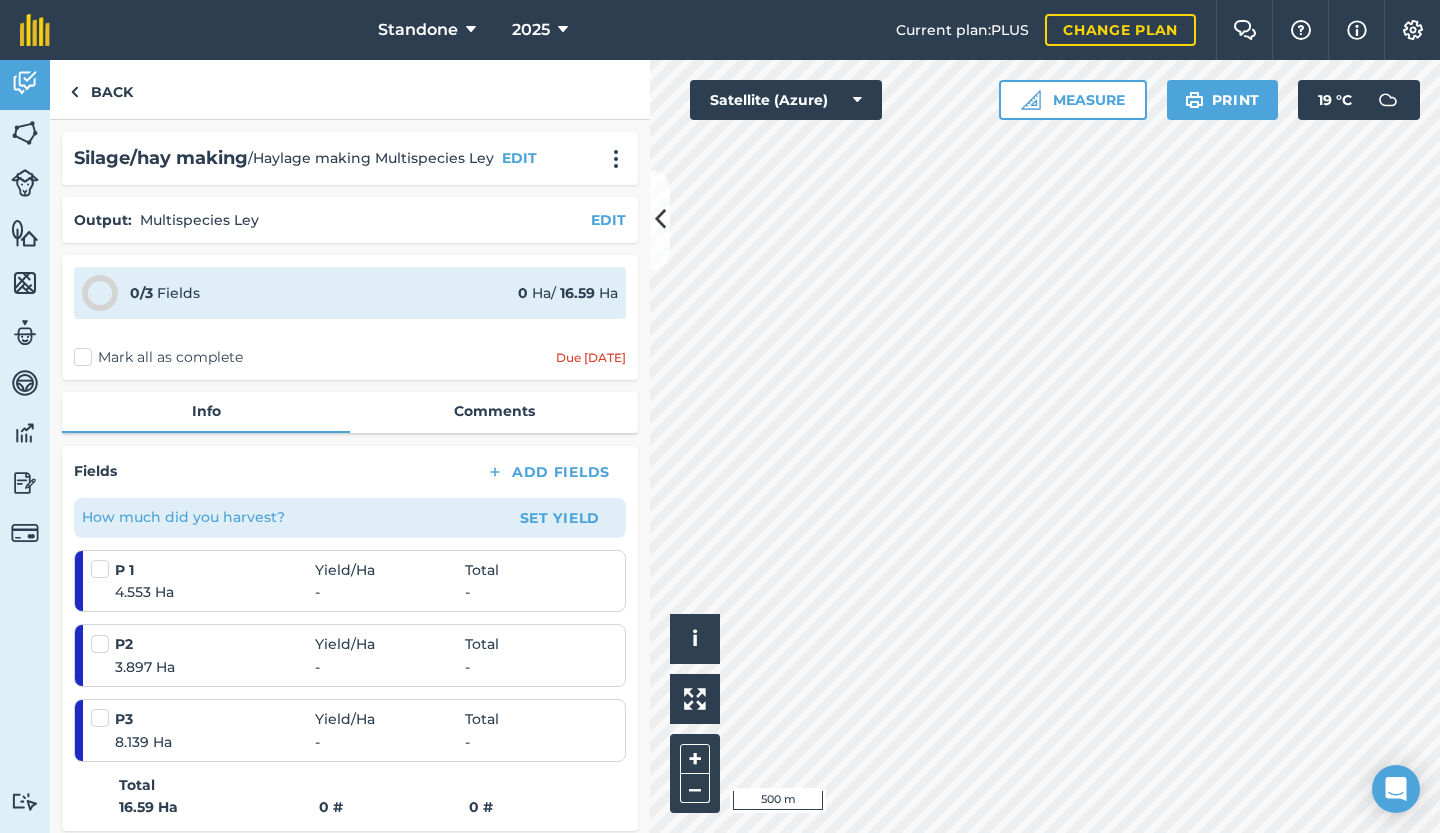 click on "Mark all as complete" at bounding box center [158, 357] 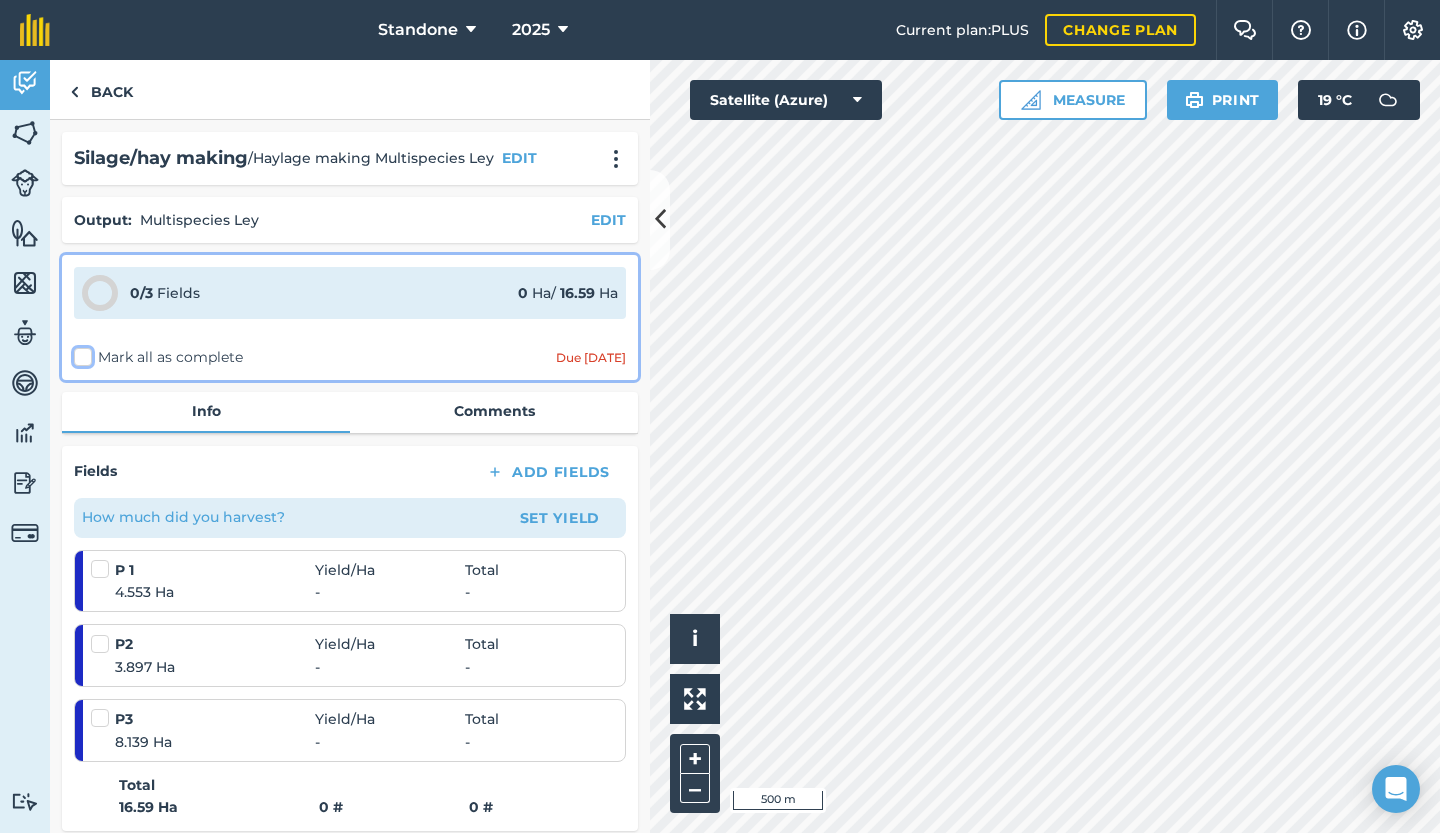 click on "Mark all as complete" at bounding box center [80, 353] 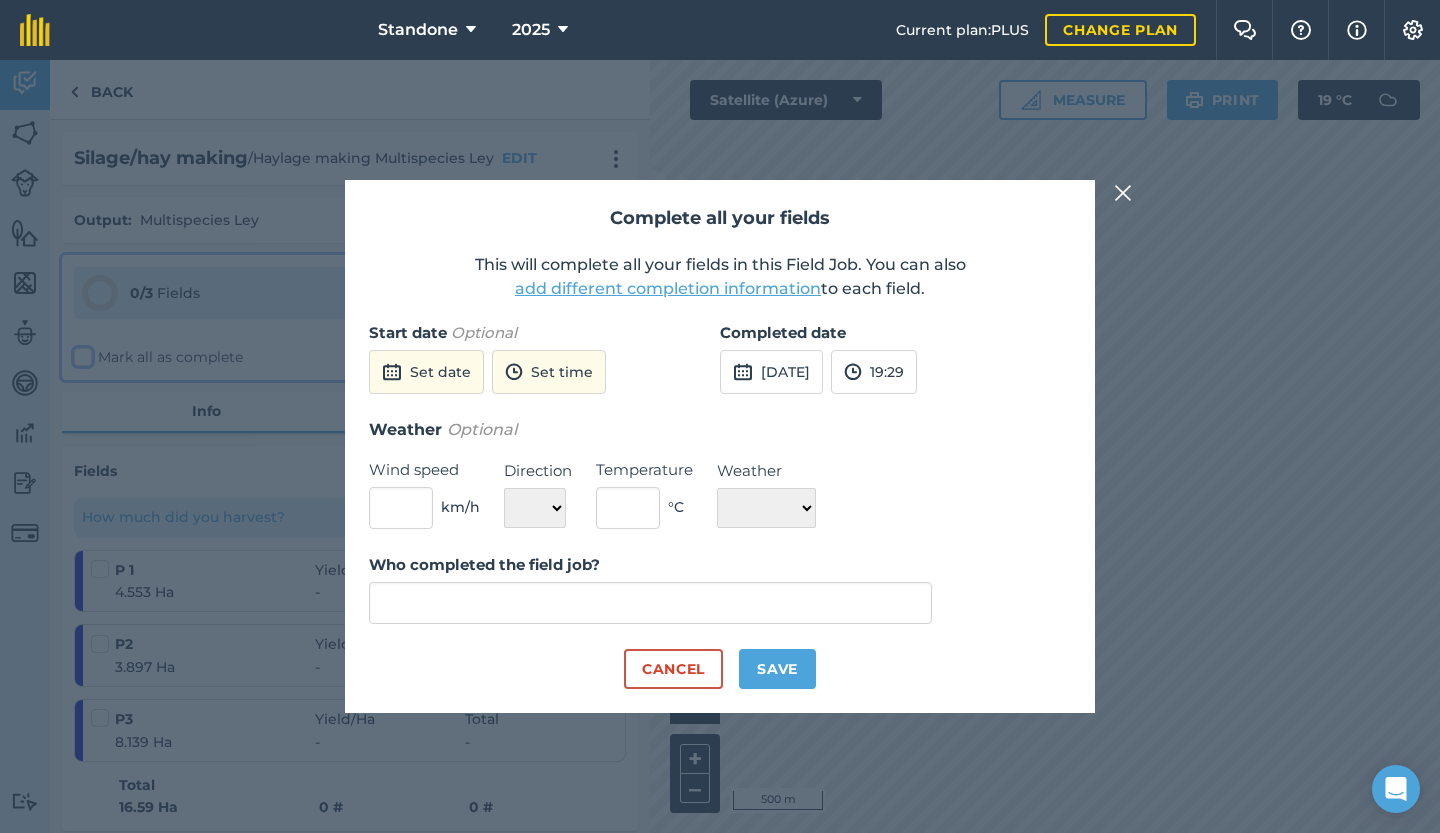 type on "[PERSON_NAME]" 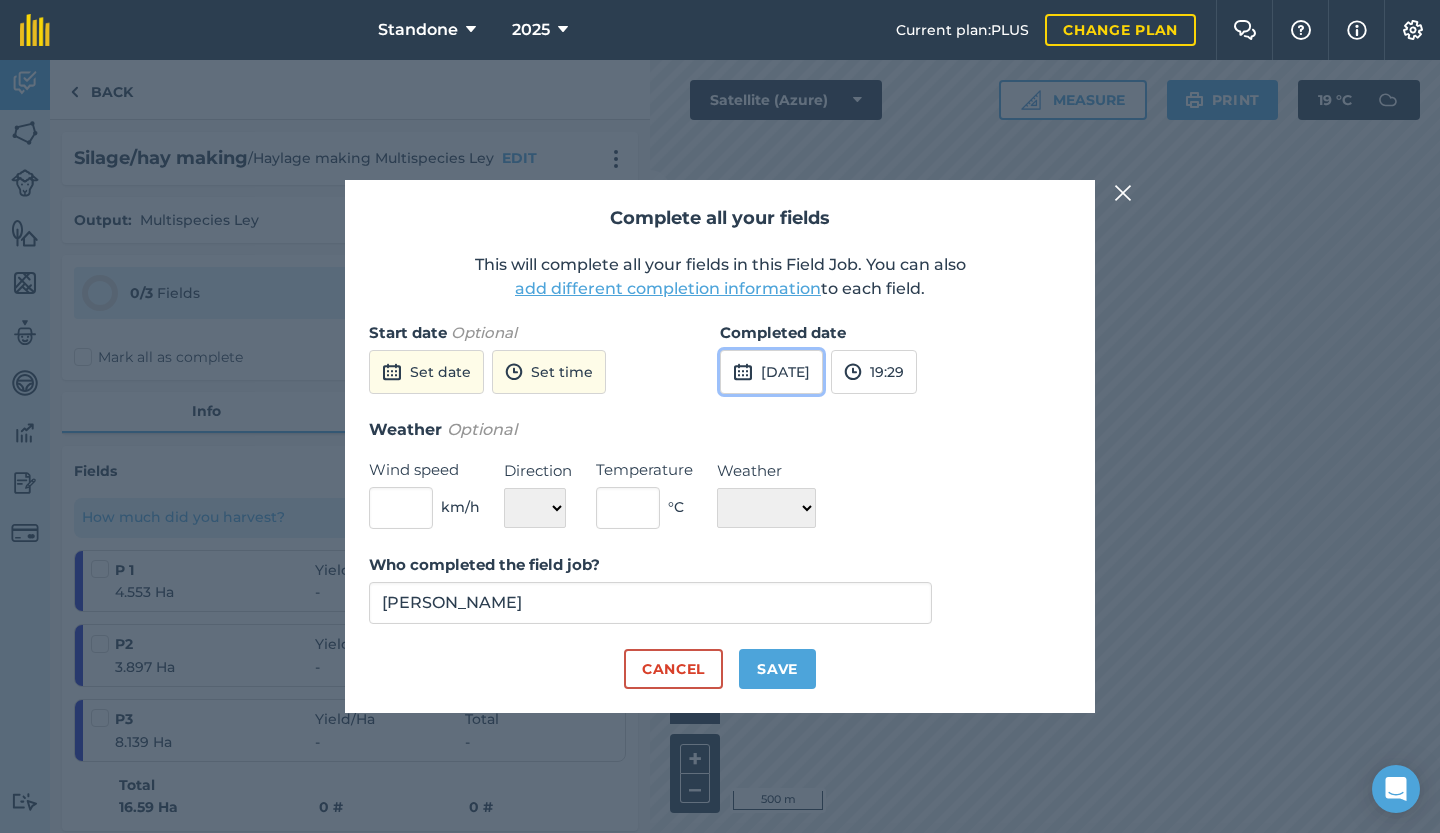 click on "[DATE]" at bounding box center (771, 372) 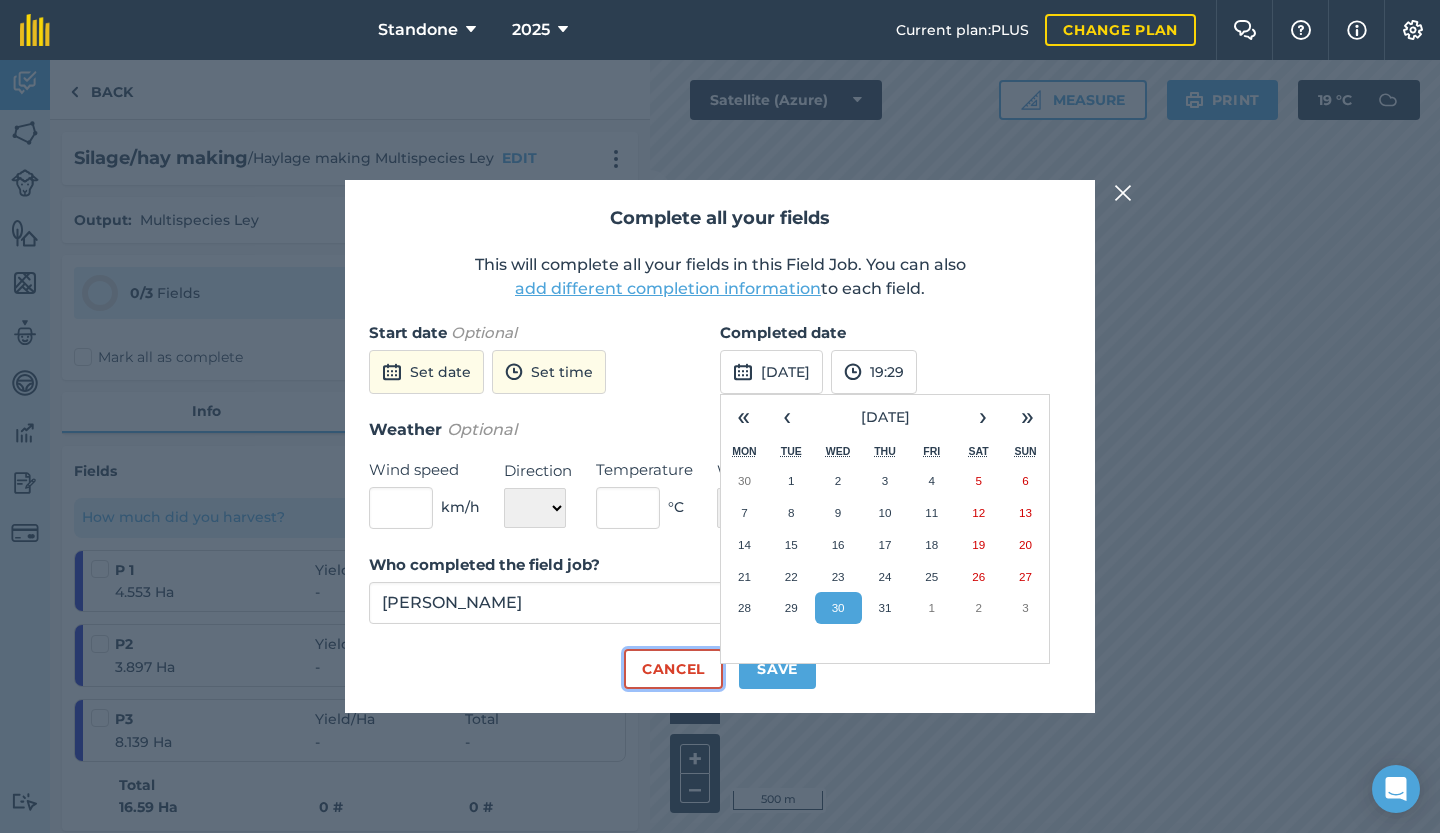 click on "Cancel" at bounding box center (673, 669) 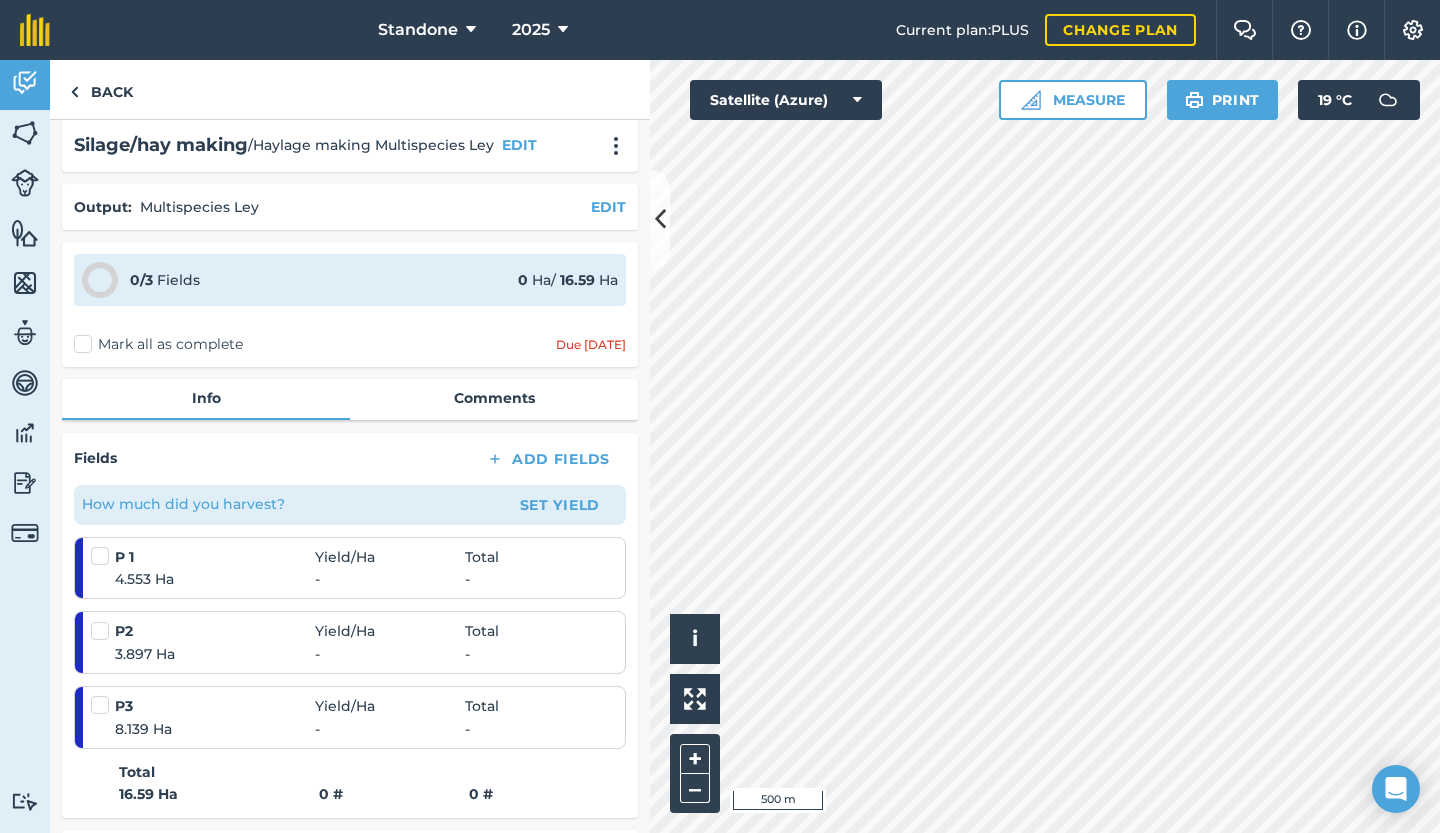 scroll, scrollTop: 0, scrollLeft: 0, axis: both 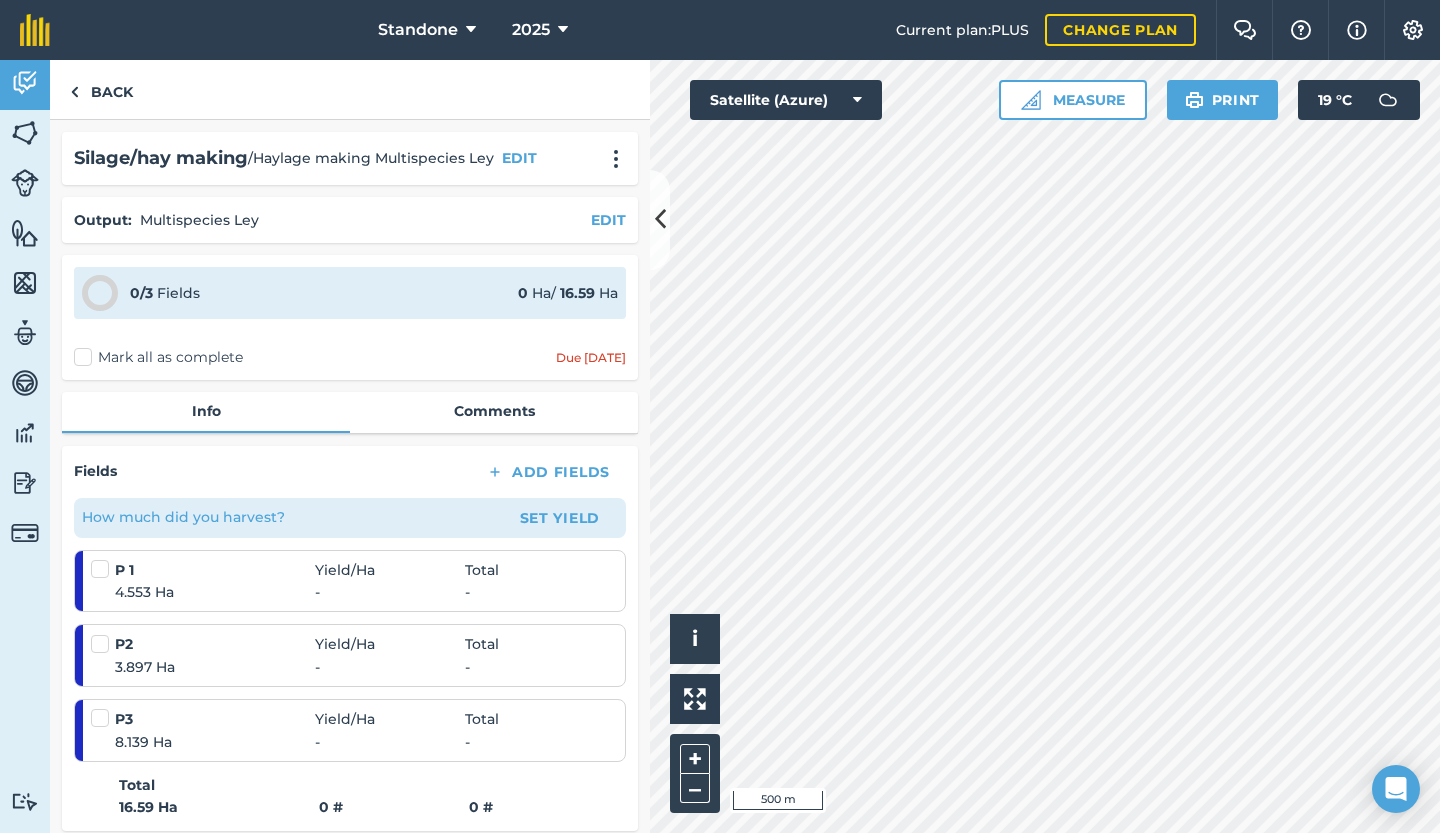 click on "Mark all as complete" at bounding box center (158, 357) 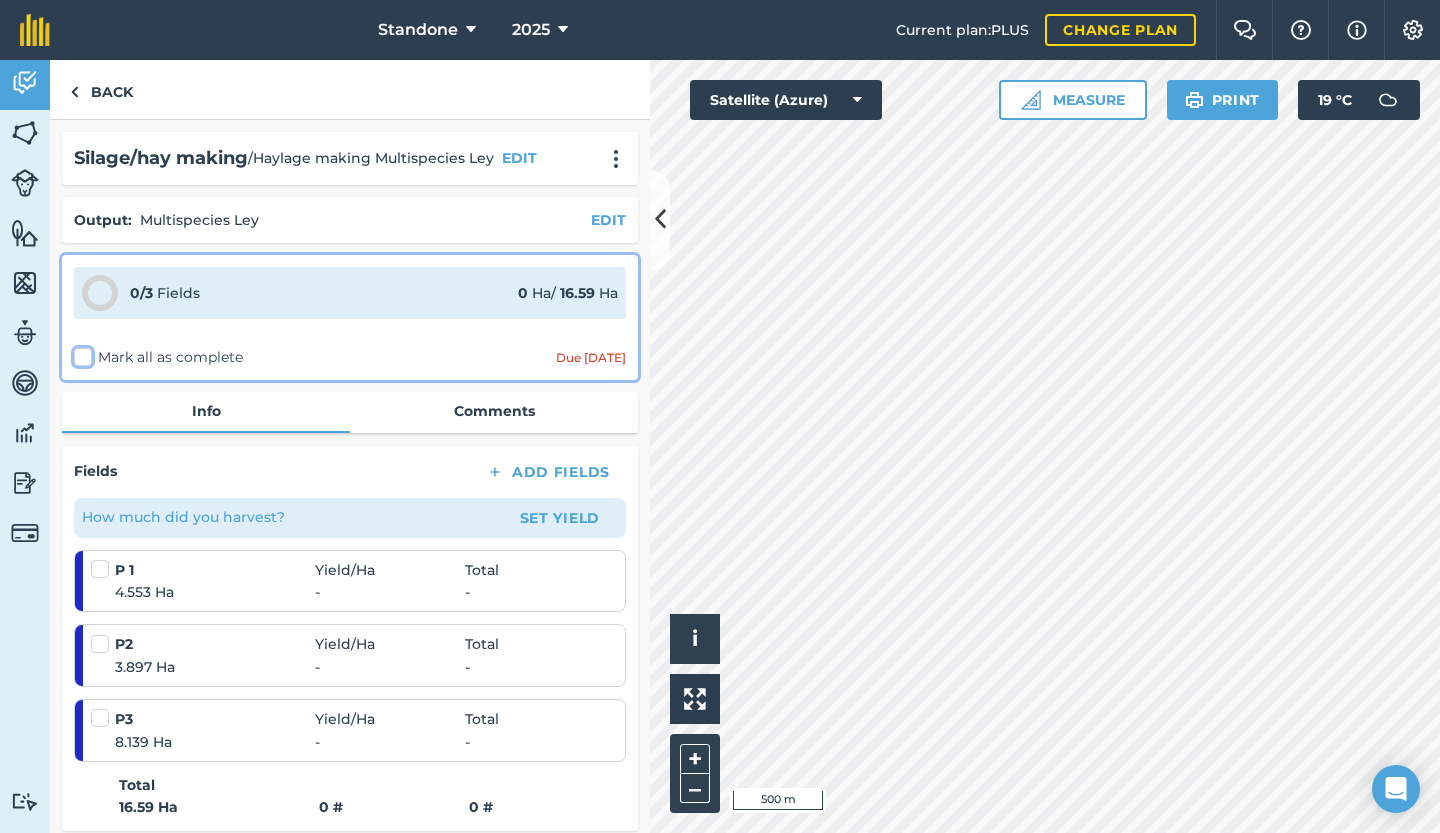 click on "Mark all as complete" at bounding box center [80, 353] 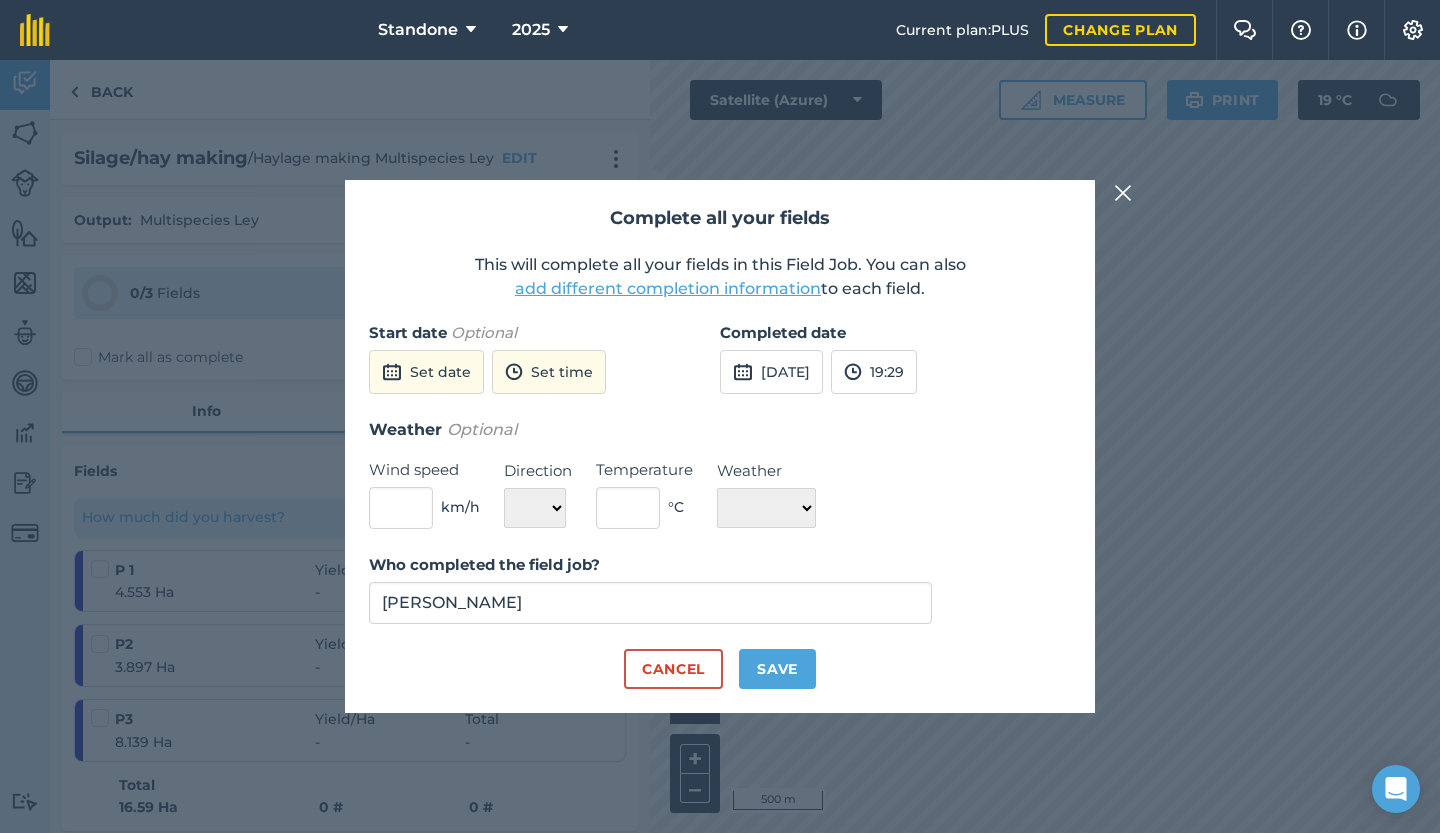 click on "Complete all your fields This will complete all your fields in this Field Job. You can also  add different completion information  to each field. Start date   Optional   Set date   Set time Completed date   [DATE]   19:29 Weather   Optional Wind speed km/h Direction N NE E SE S SW W NW Temperature ° C Weather ☀️  Sunny 🌧  Rainy ⛅️  Cloudy 🌨  Snow ❄️  Icy Who completed the field job? [PERSON_NAME] Cancel Save" at bounding box center (720, 446) 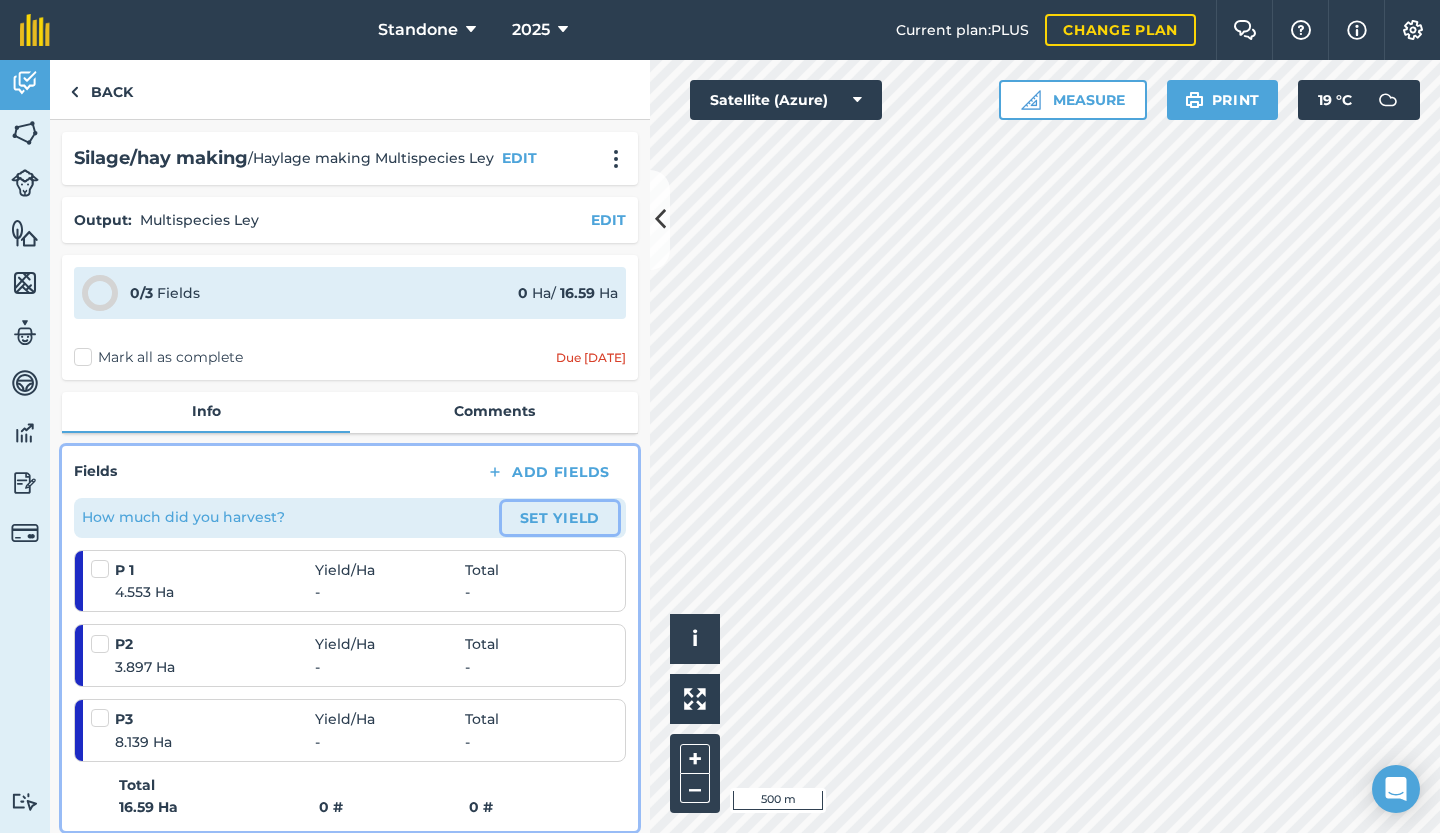 click on "Set Yield" at bounding box center [560, 518] 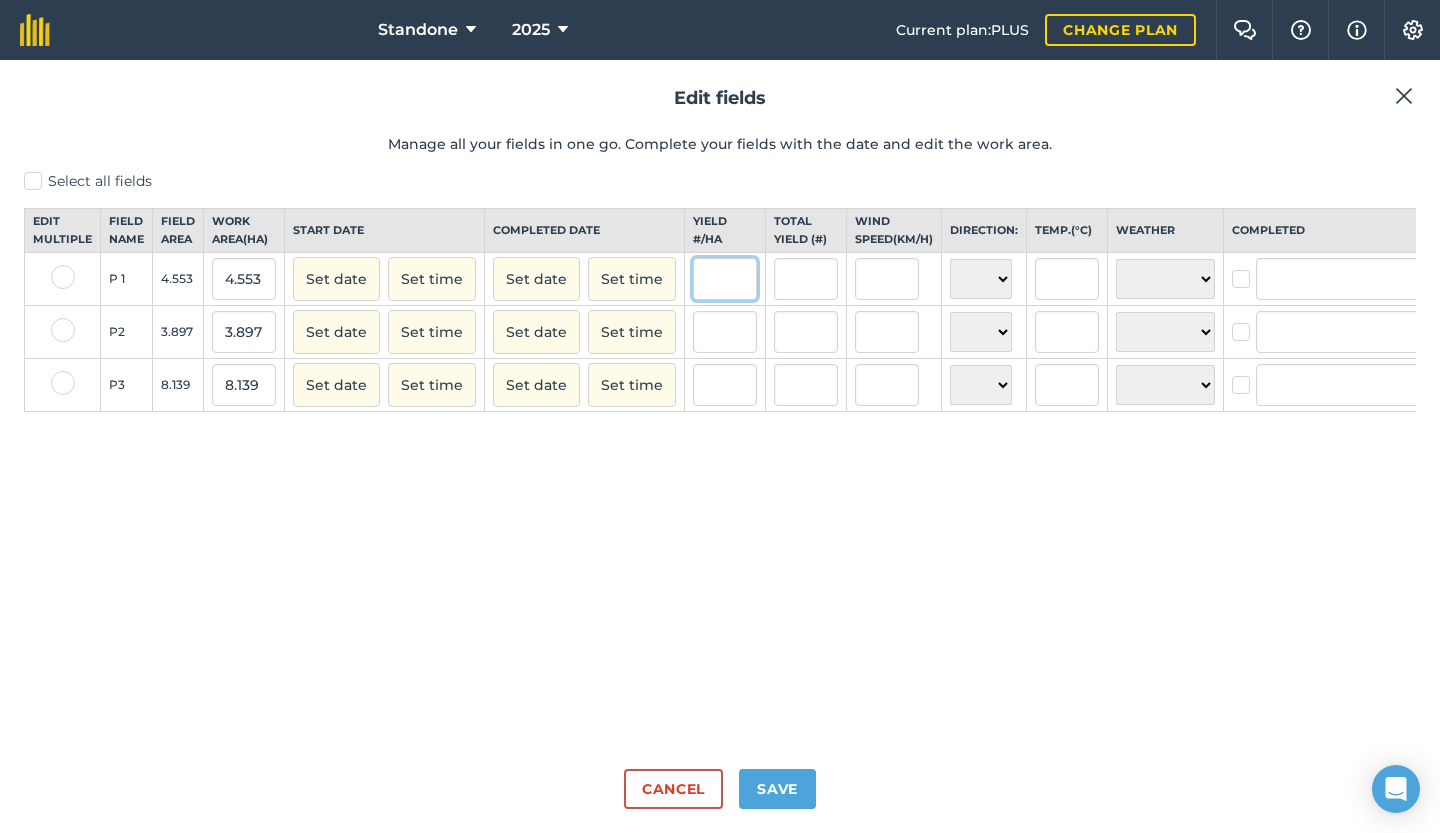 click at bounding box center [725, 279] 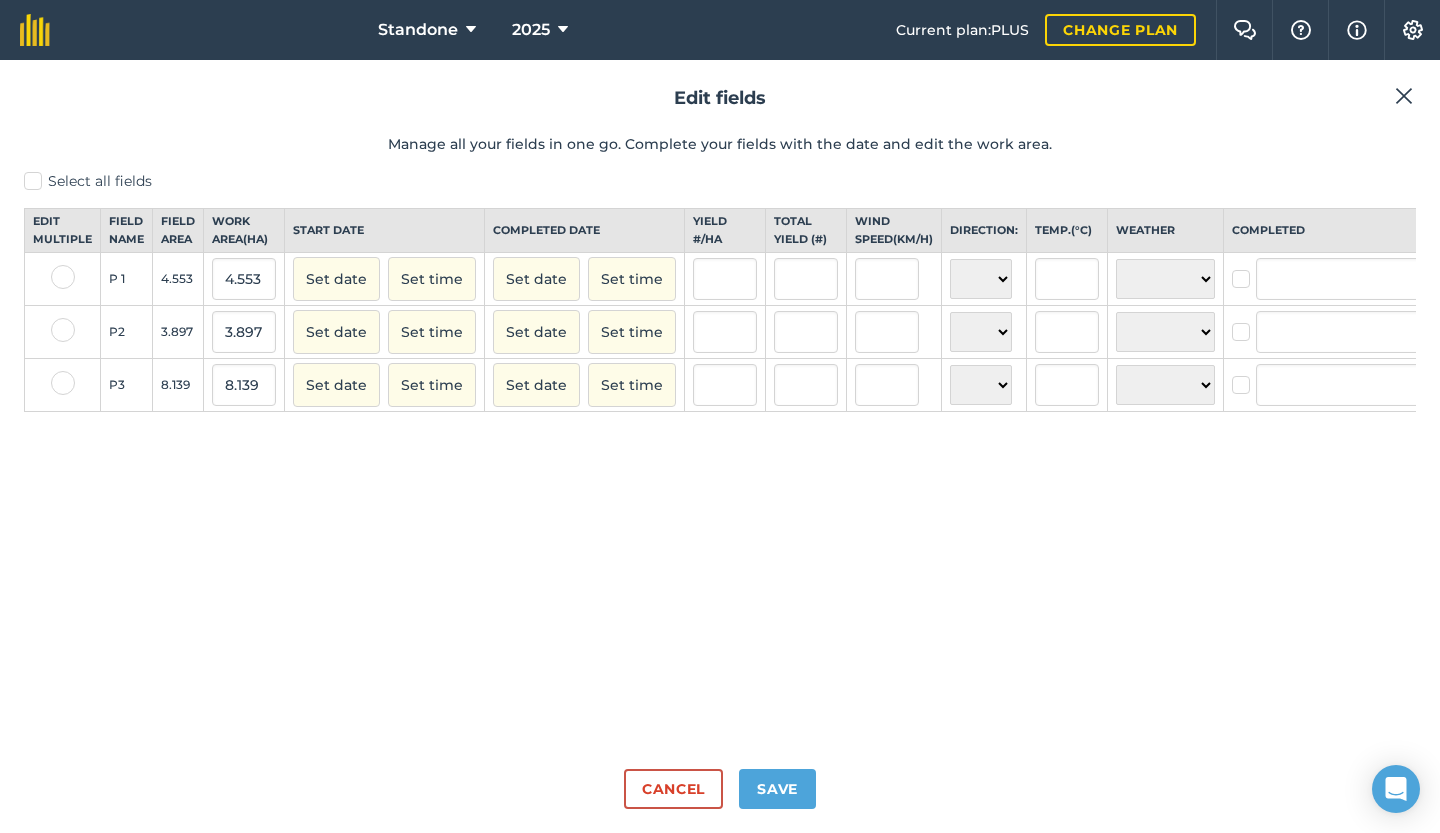 click on "Yield   # / Ha" at bounding box center (725, 231) 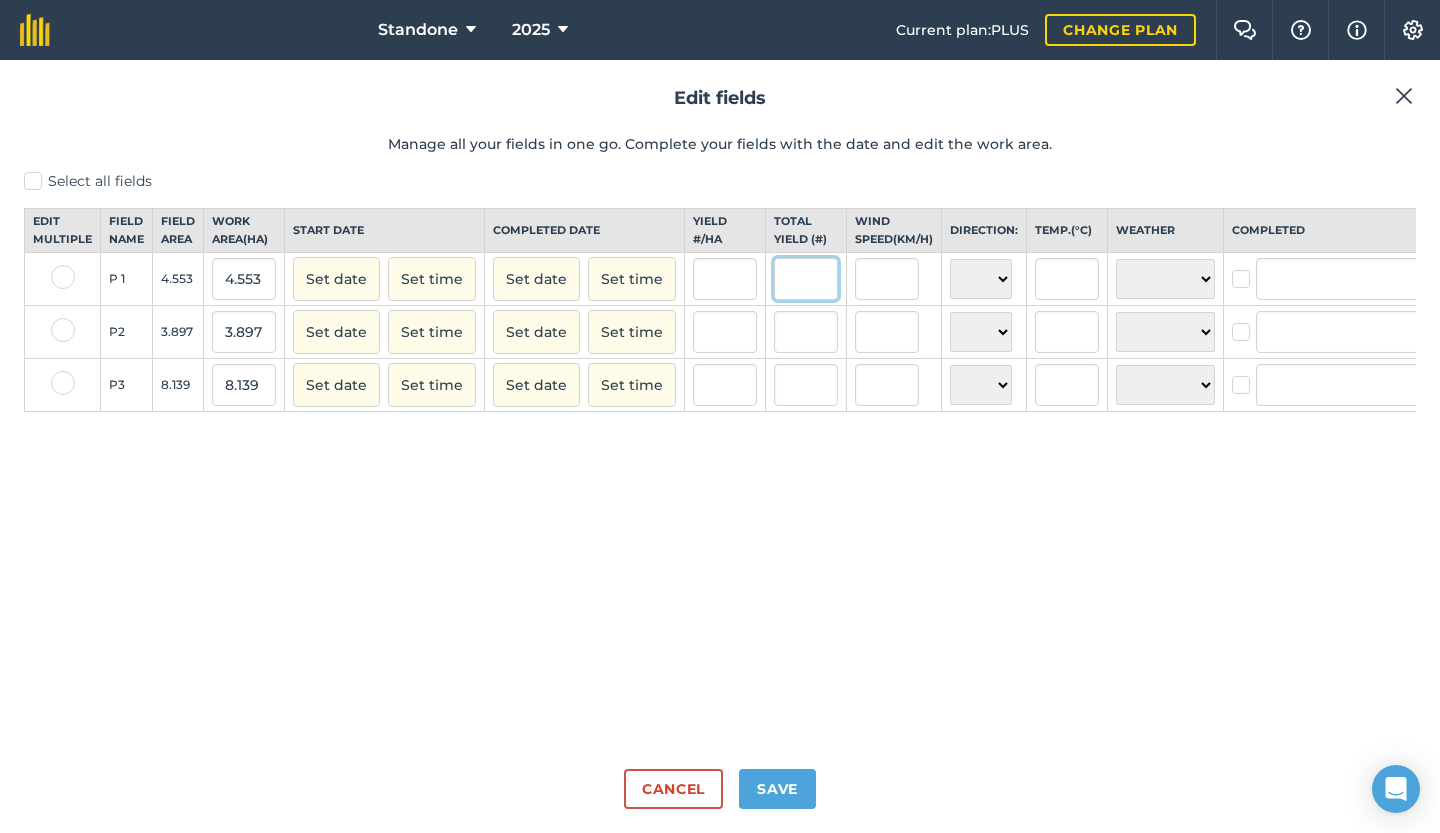 click at bounding box center [806, 279] 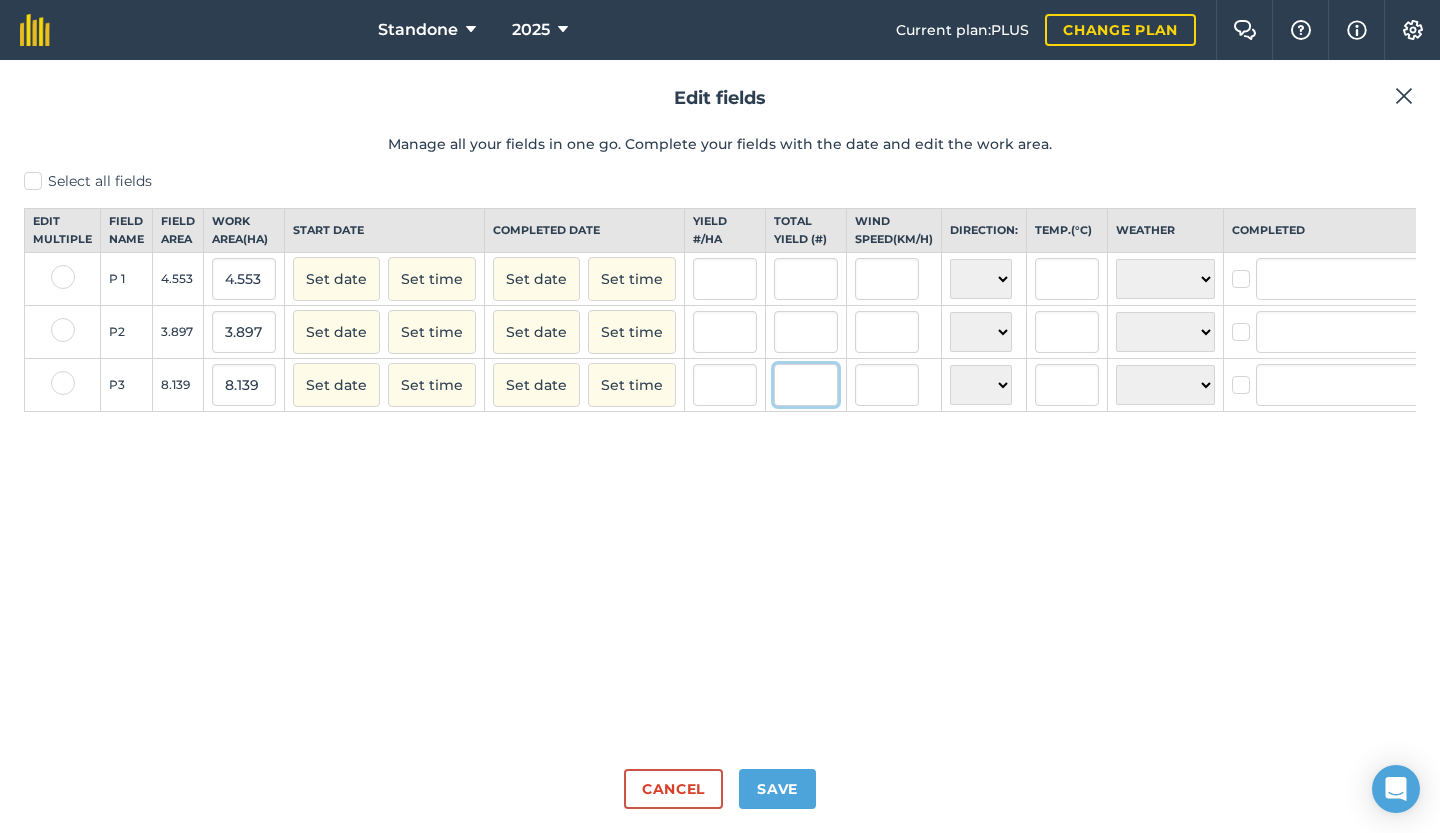 click at bounding box center [806, 385] 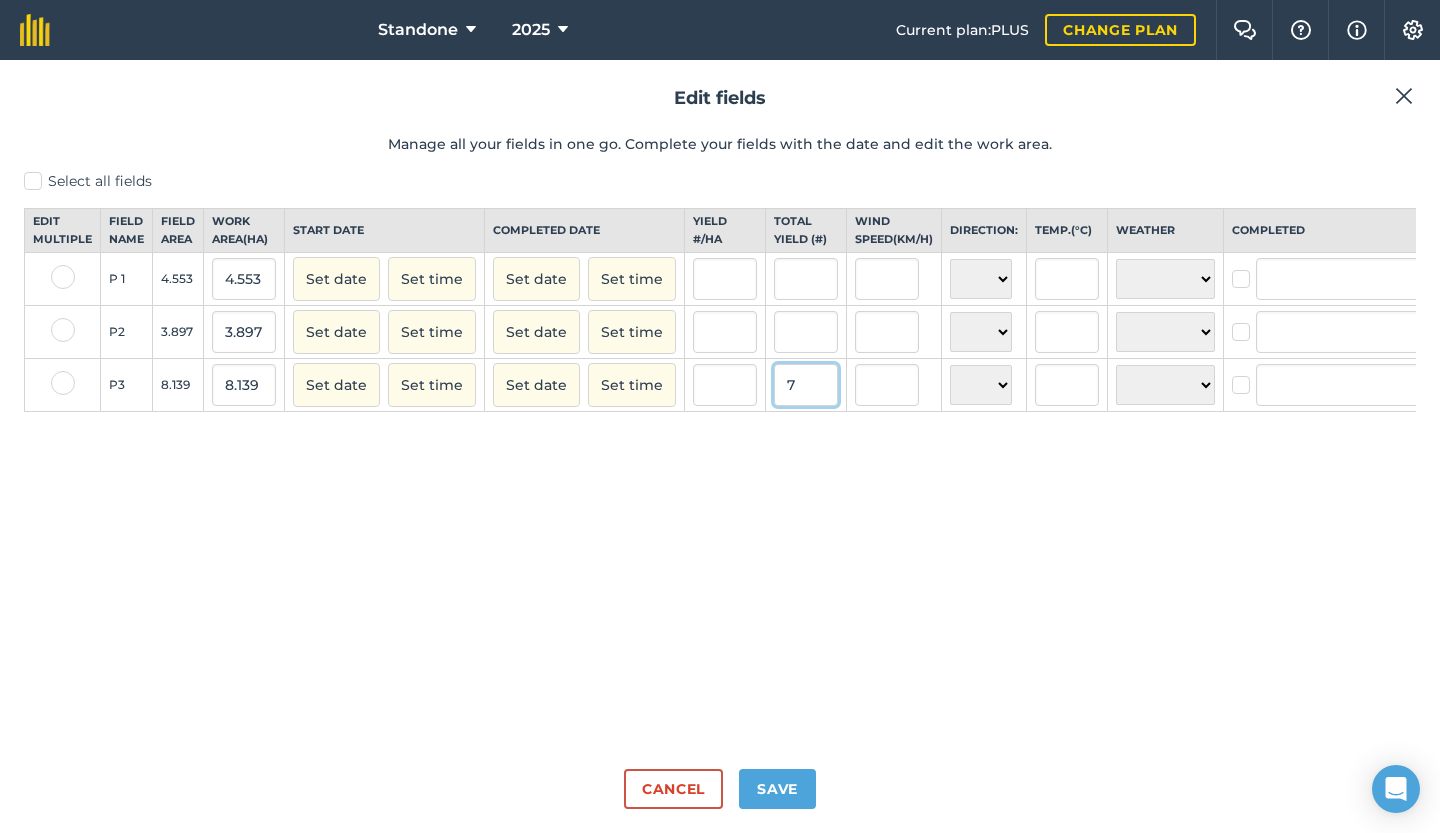 type 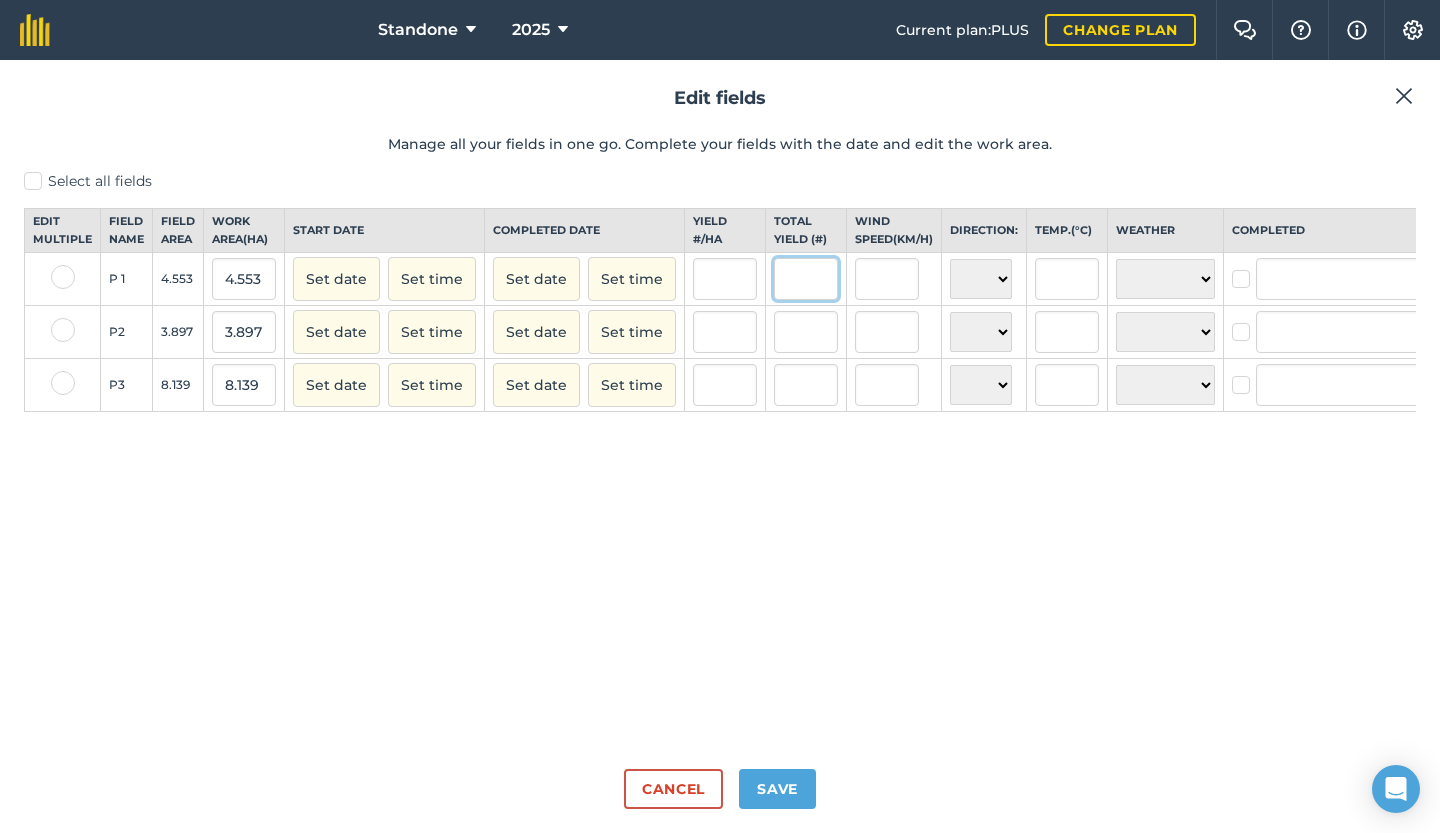 click at bounding box center [806, 279] 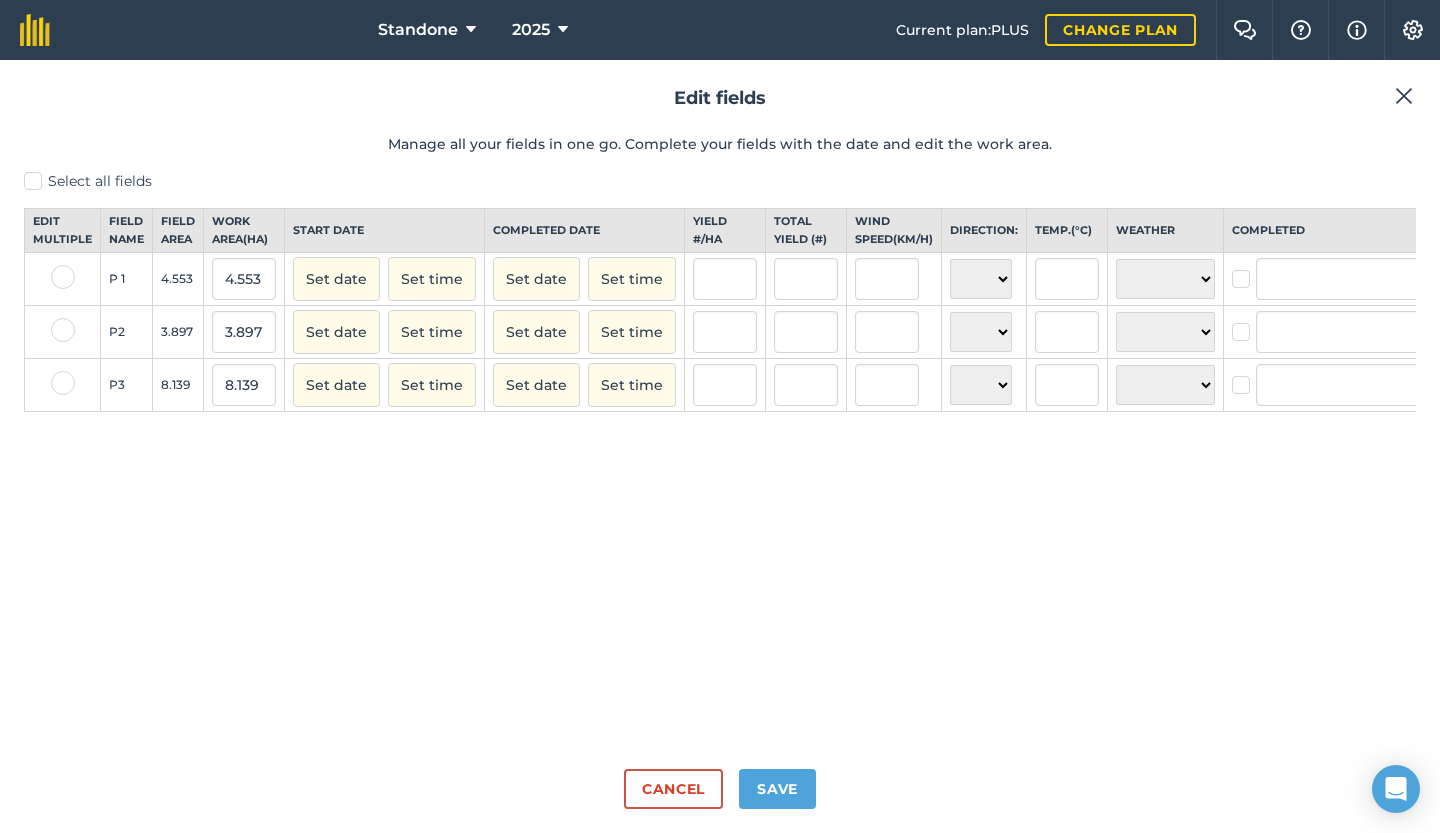 click at bounding box center [1404, 96] 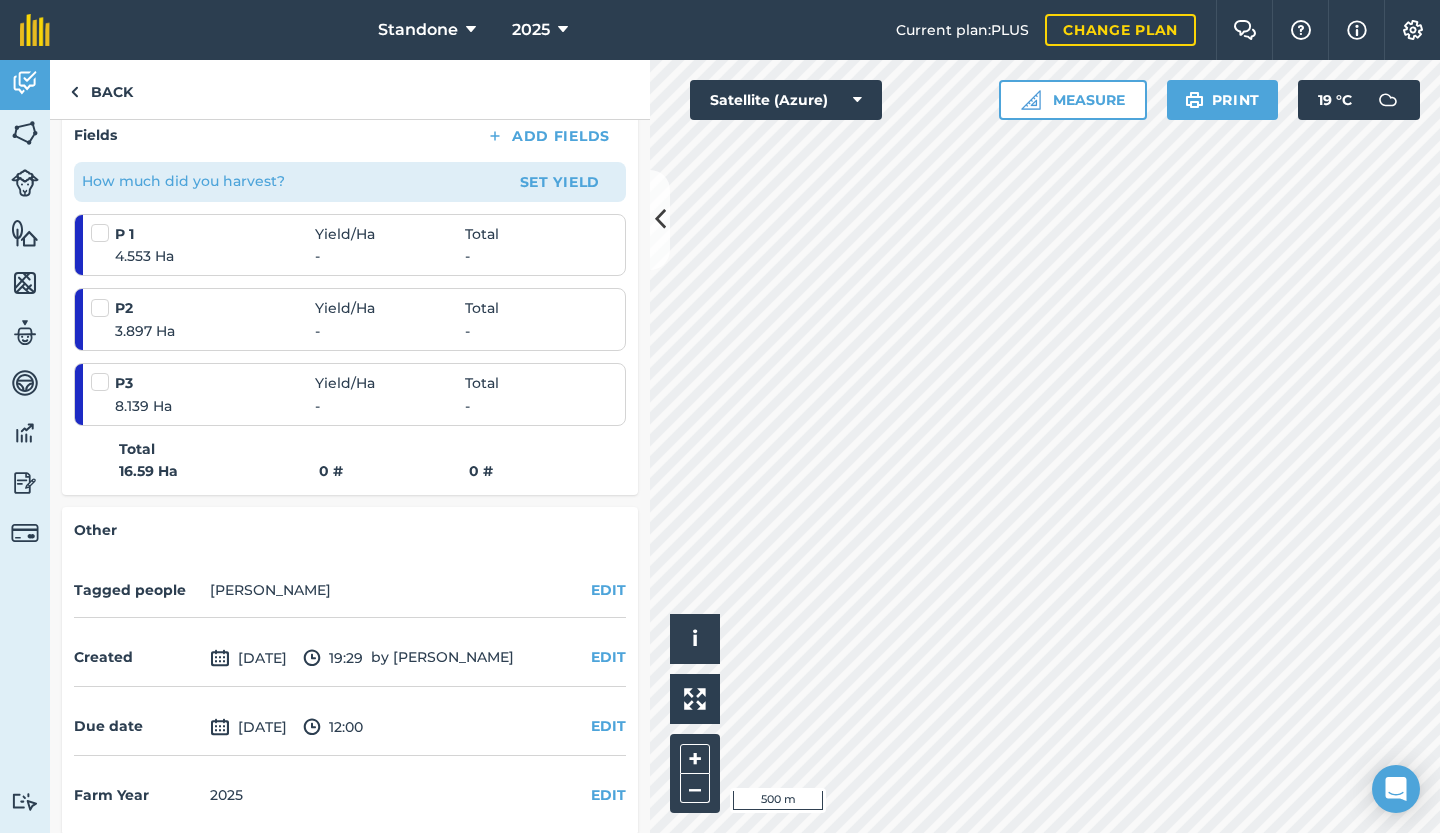 scroll, scrollTop: 342, scrollLeft: 0, axis: vertical 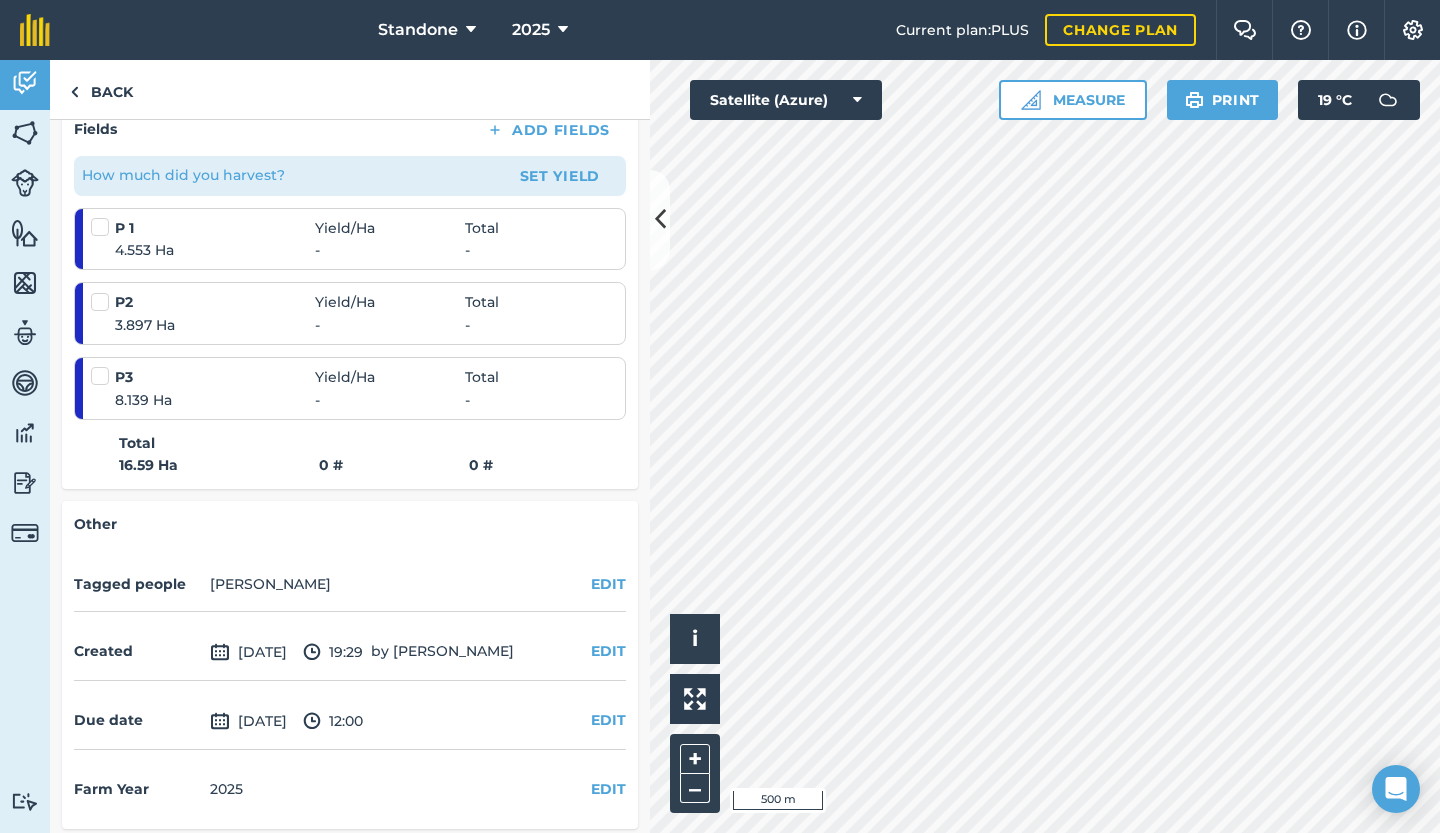 click on "-" at bounding box center (390, 250) 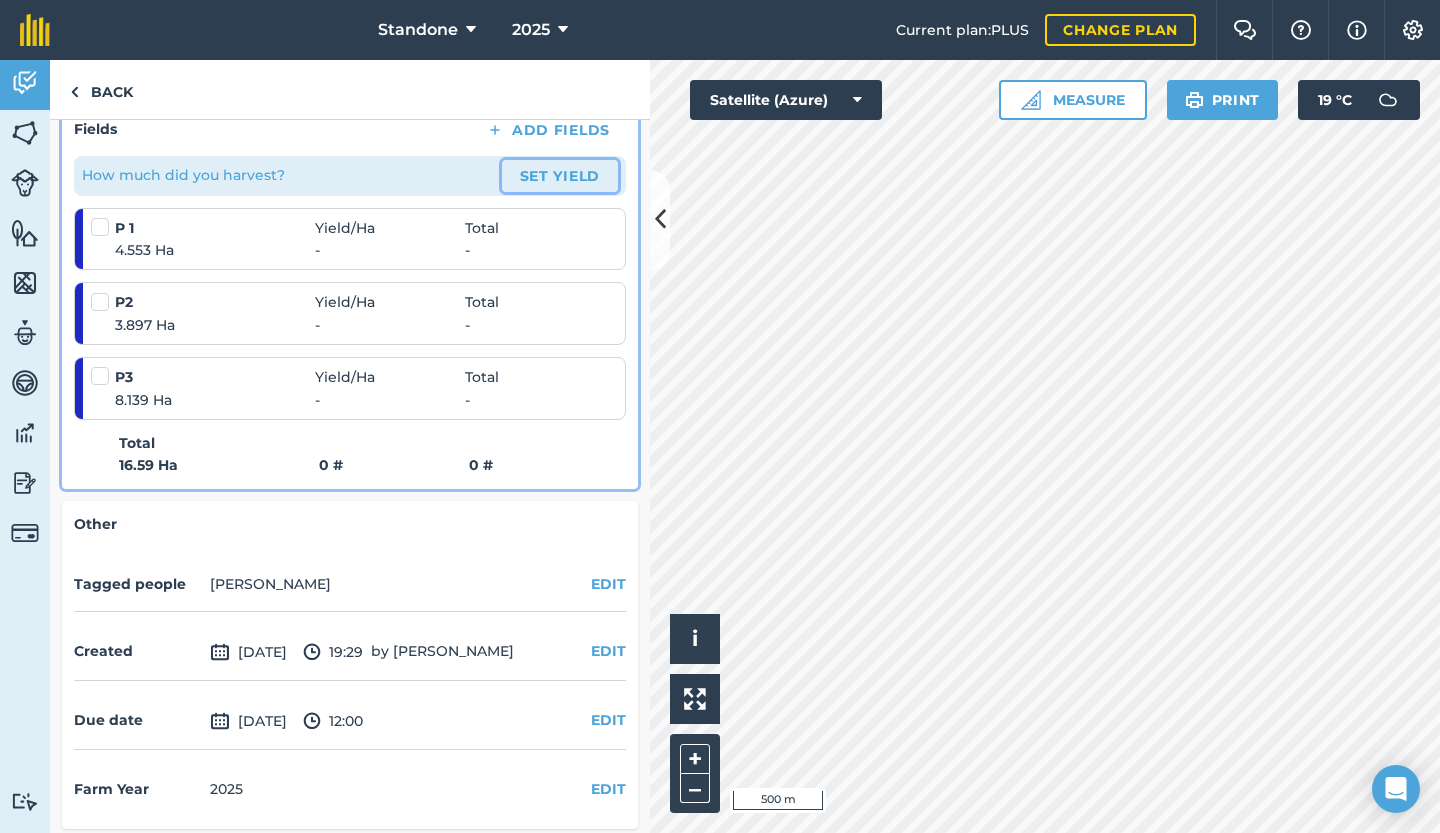 click on "Set Yield" at bounding box center (560, 176) 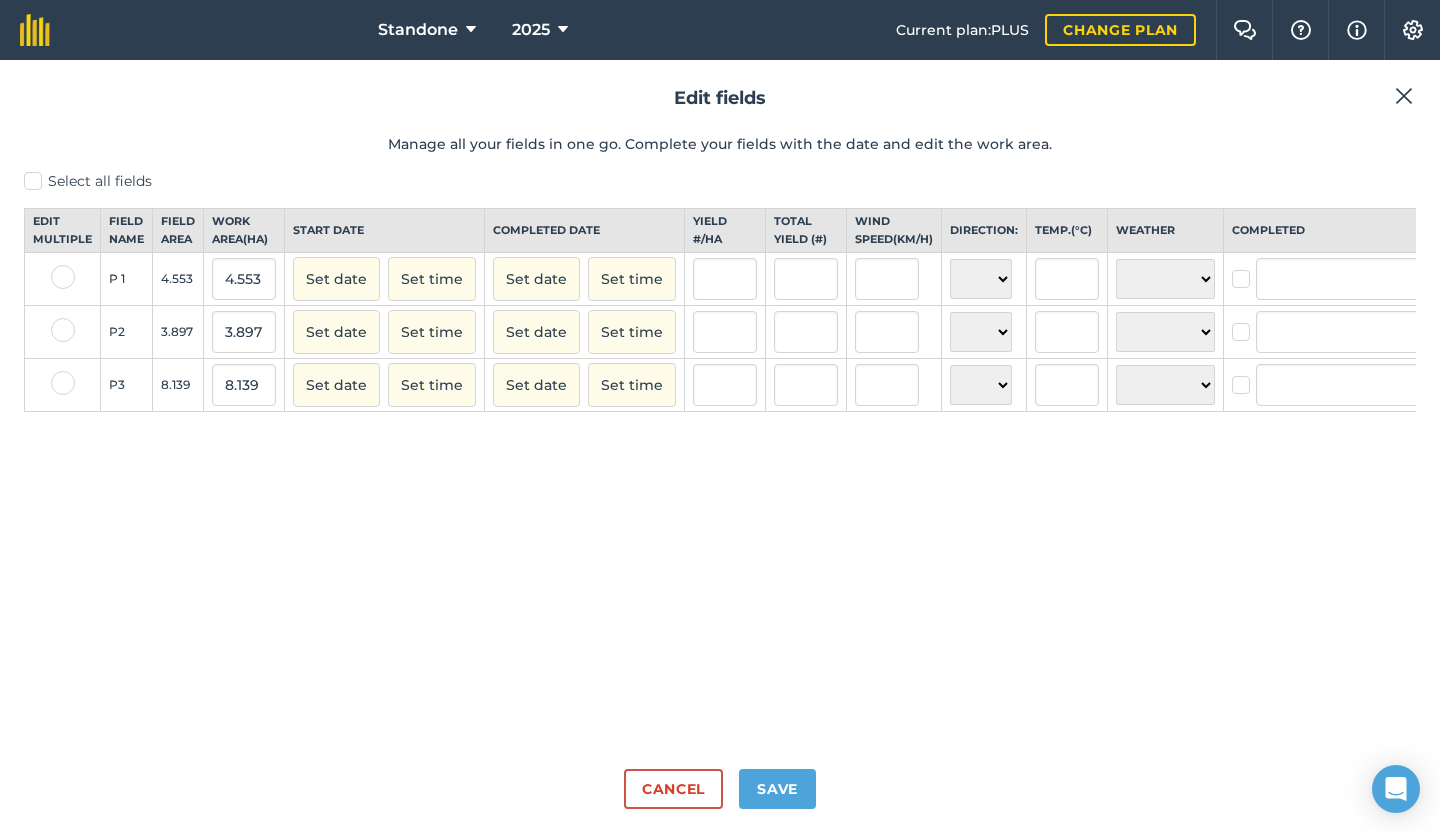 scroll, scrollTop: 0, scrollLeft: 0, axis: both 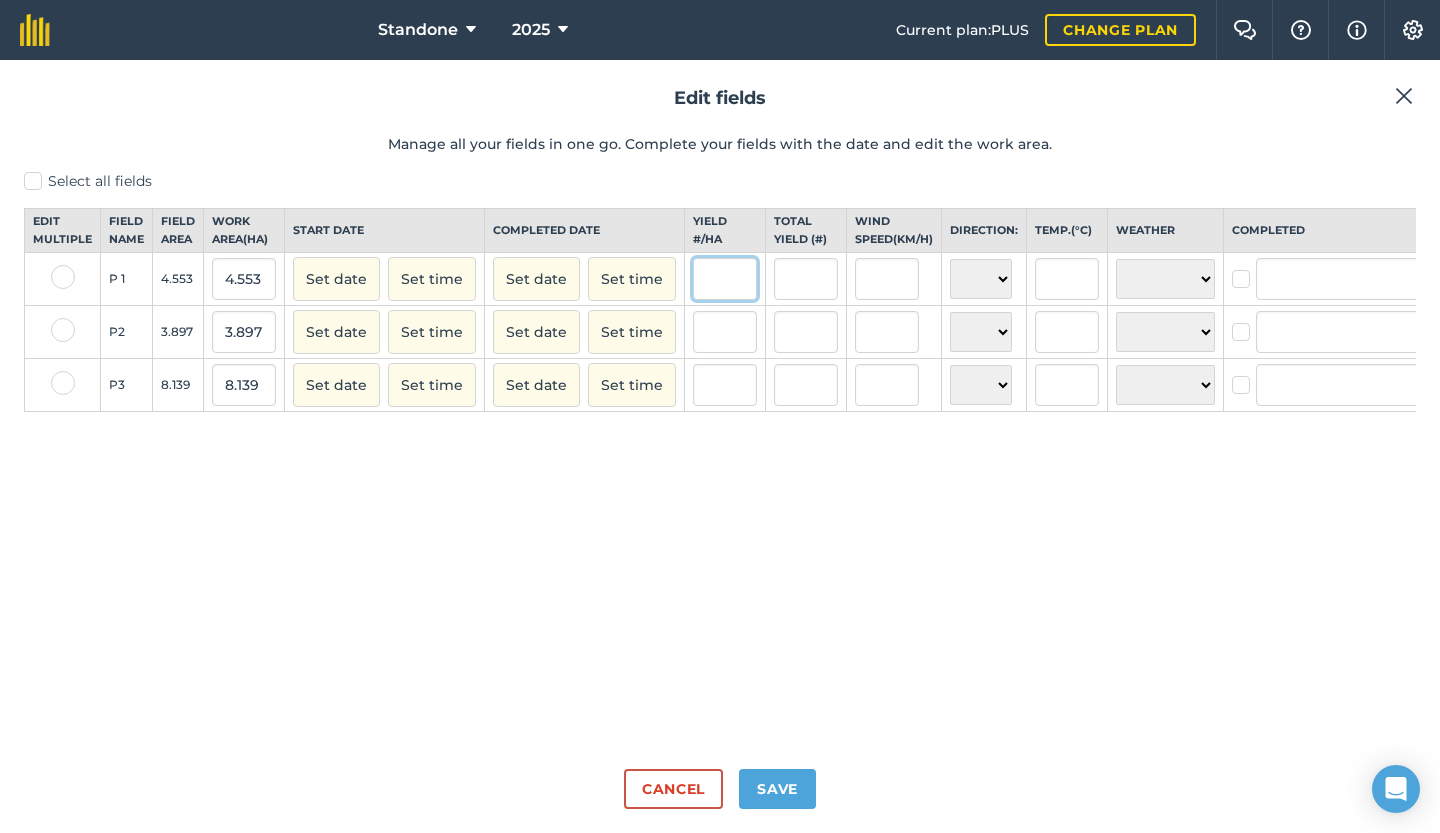 click at bounding box center (725, 279) 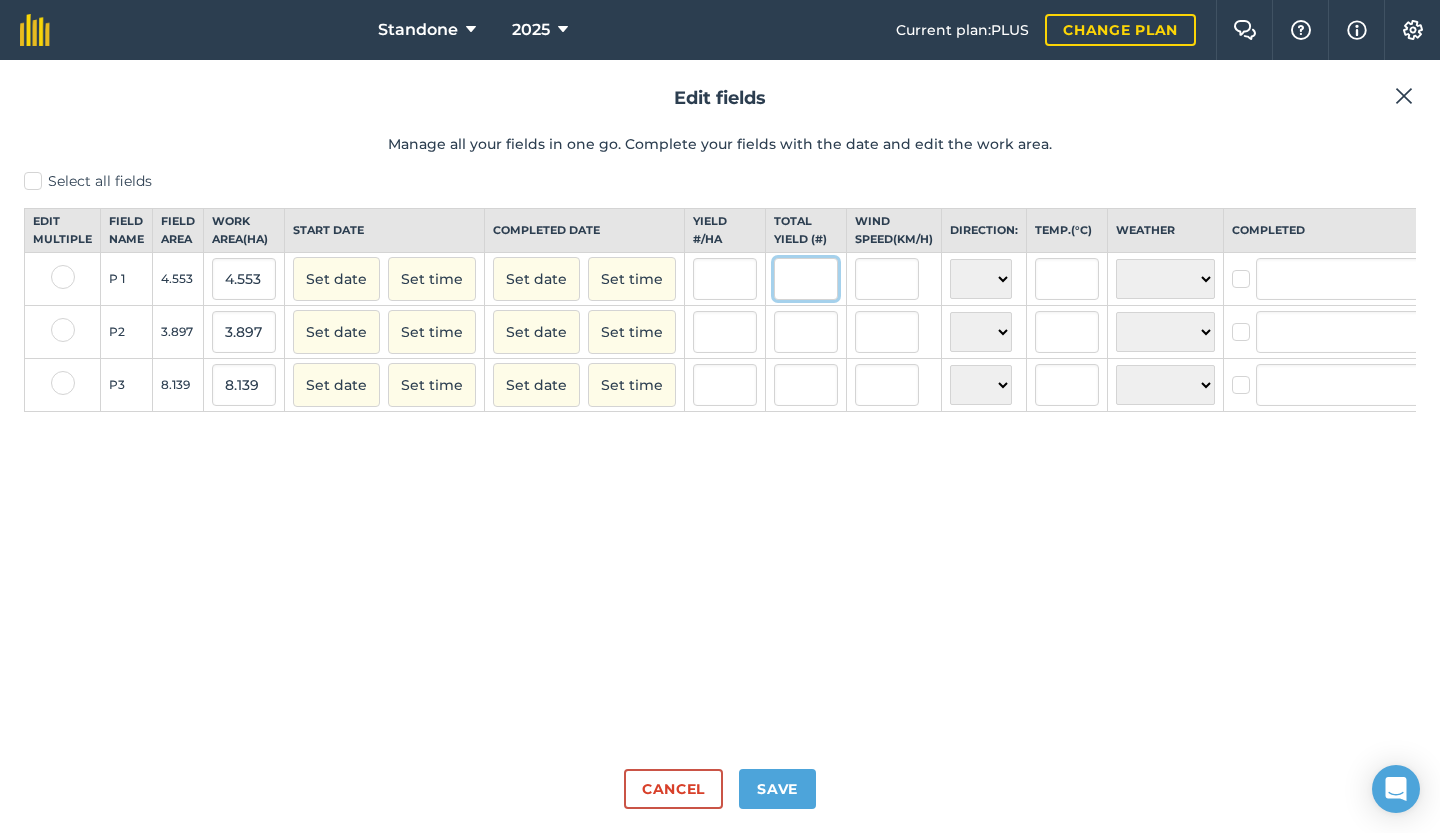 click at bounding box center (806, 279) 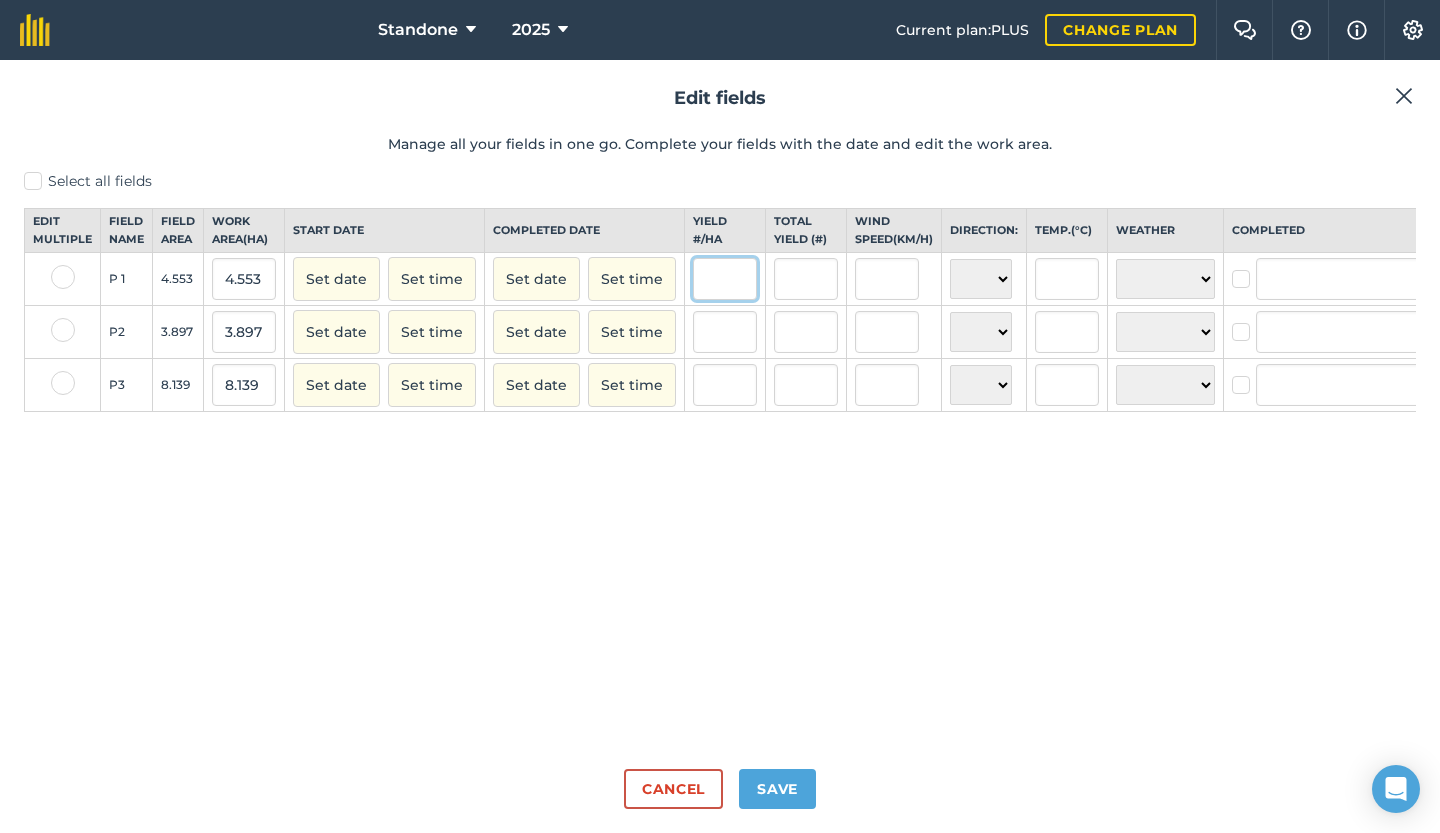 click at bounding box center [725, 279] 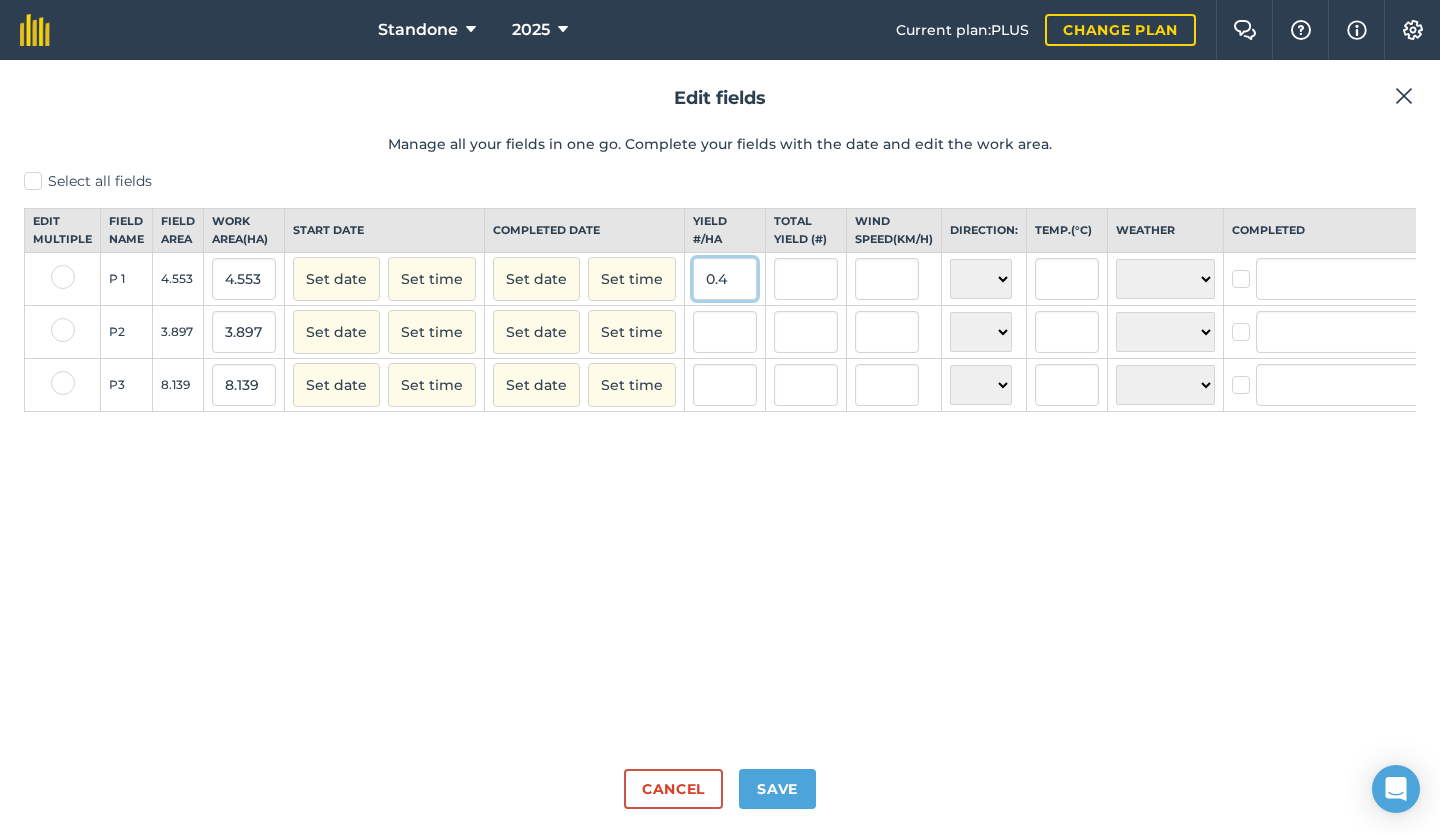 type on "0.4" 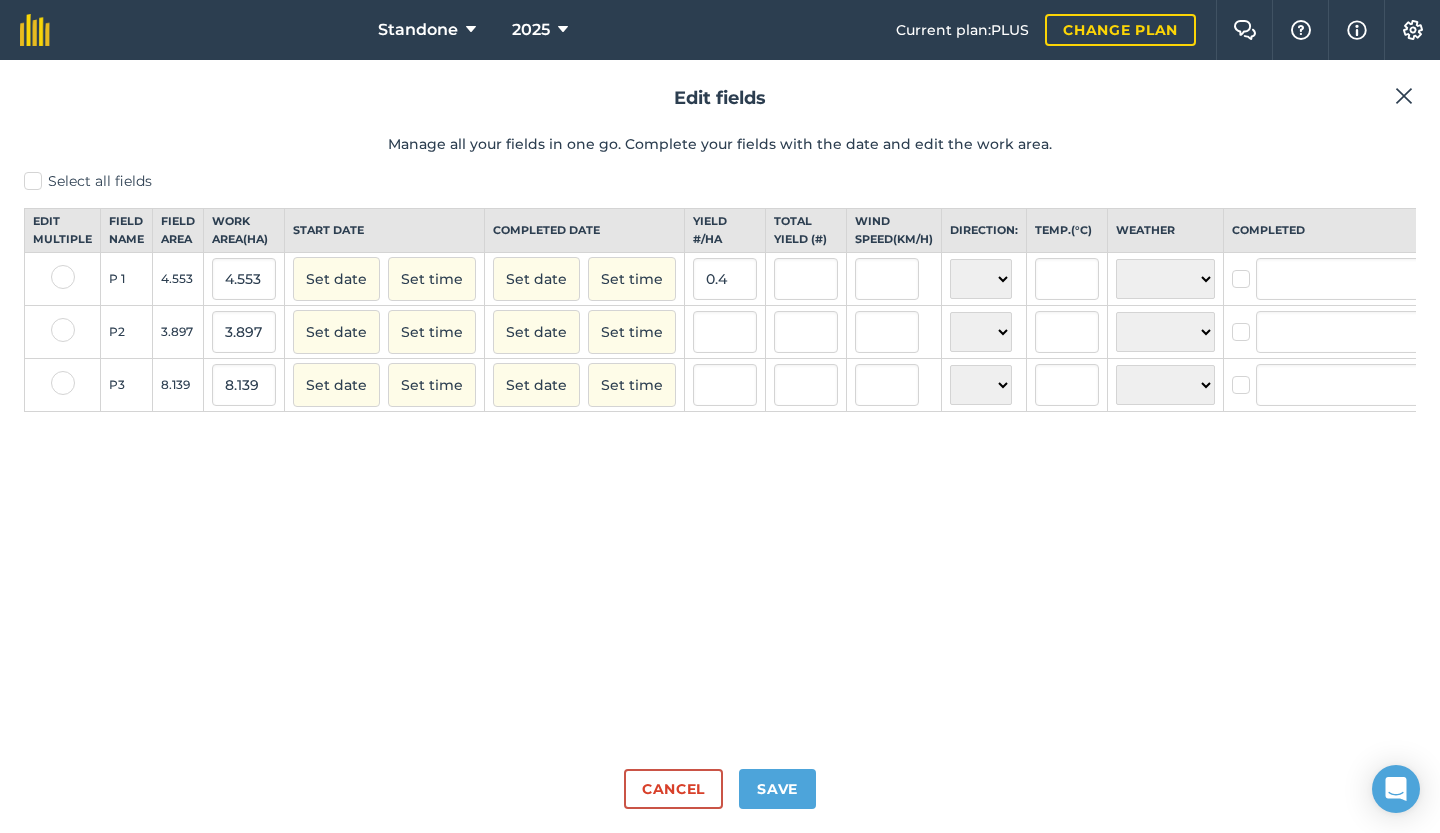 type on "1.8212000000000002" 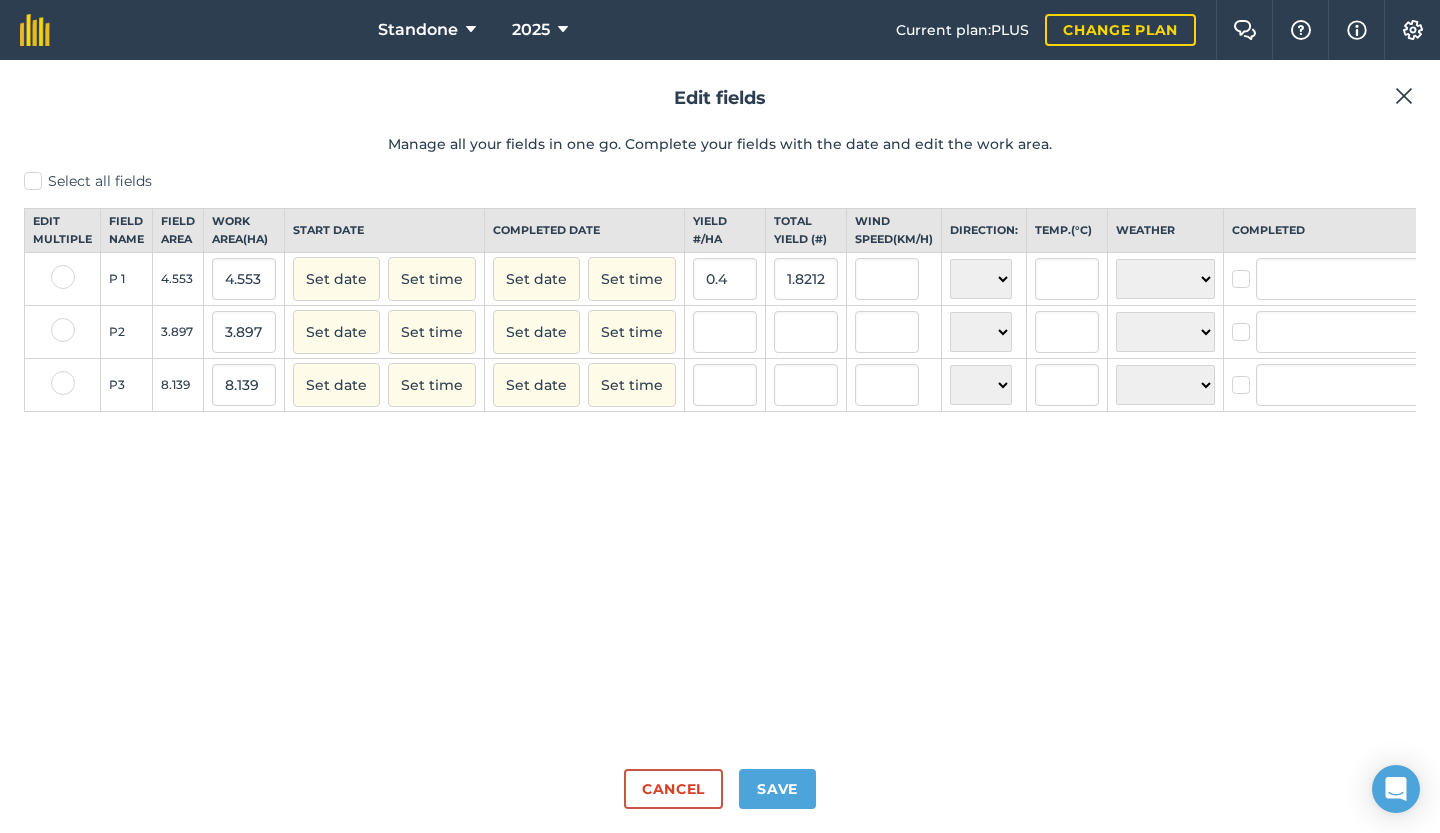 click on "Select all fields Edit multiple Field name Field Area Work area  ( Ha ) Start date Completed date Yield   # / Ha Total yield   ( # ) Wind speed  ( km/h ) Direction: Temp.  ( ° C ) Weather Completed P 1 4.553 4.553   Set date   Set time   Set date   Set time 0.4 1.8212000000000002 N NE E SE S SW W NW ☀️  Sunny 🌧  Rainy ⛅️  Cloudy 🌨  Snow ❄️  Icy P2 3.897 3.897   Set date   Set time   Set date   Set time N NE E SE S SW W NW ☀️  Sunny 🌧  Rainy ⛅️  Cloudy 🌨  Snow ❄️  Icy P3 8.139 8.139   Set date   Set time   Set date   Set time N NE E SE S SW W NW ☀️  Sunny 🌧  Rainy ⛅️  Cloudy 🌨  Snow ❄️  Icy" at bounding box center [720, 462] 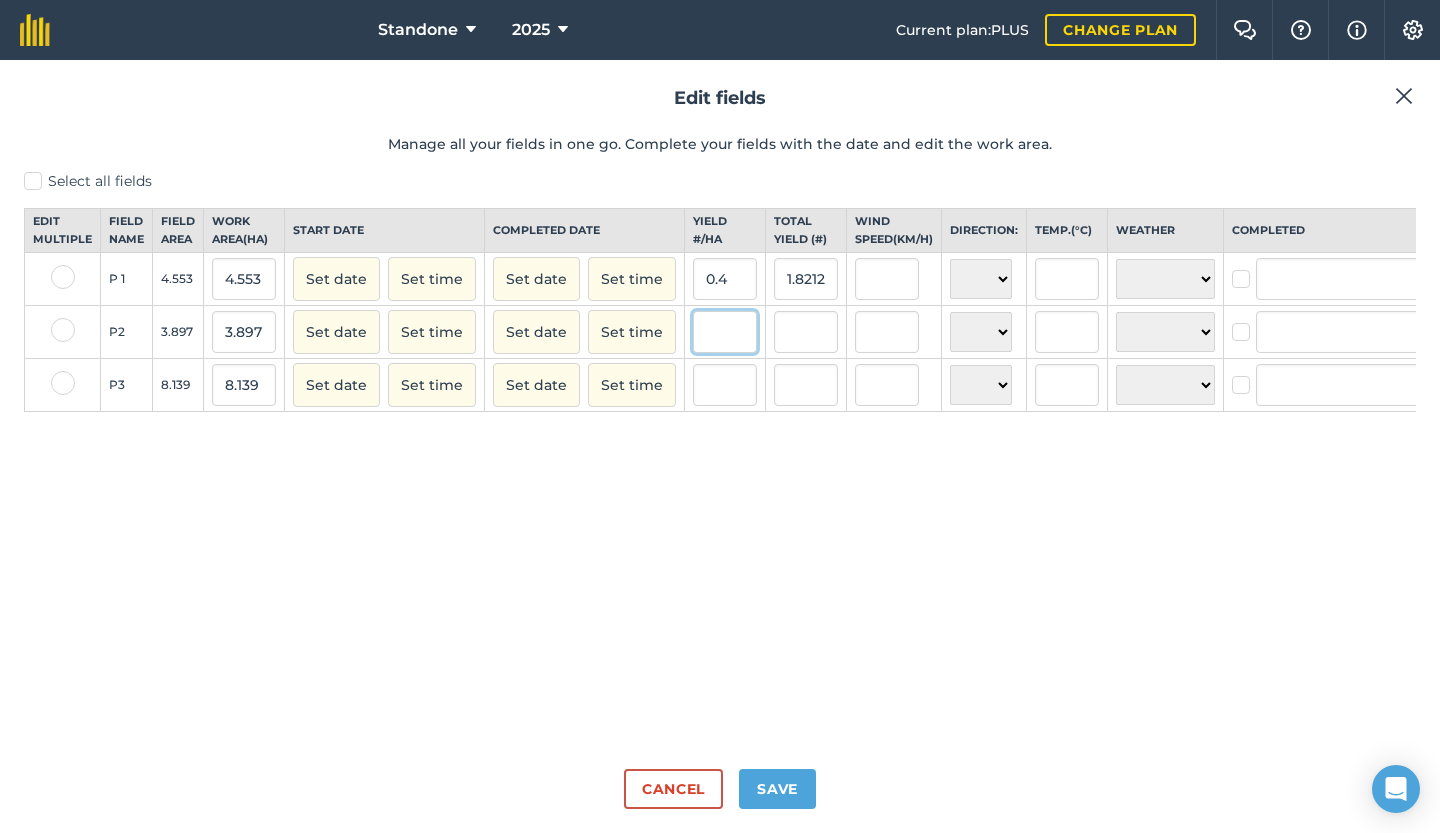 click at bounding box center (725, 332) 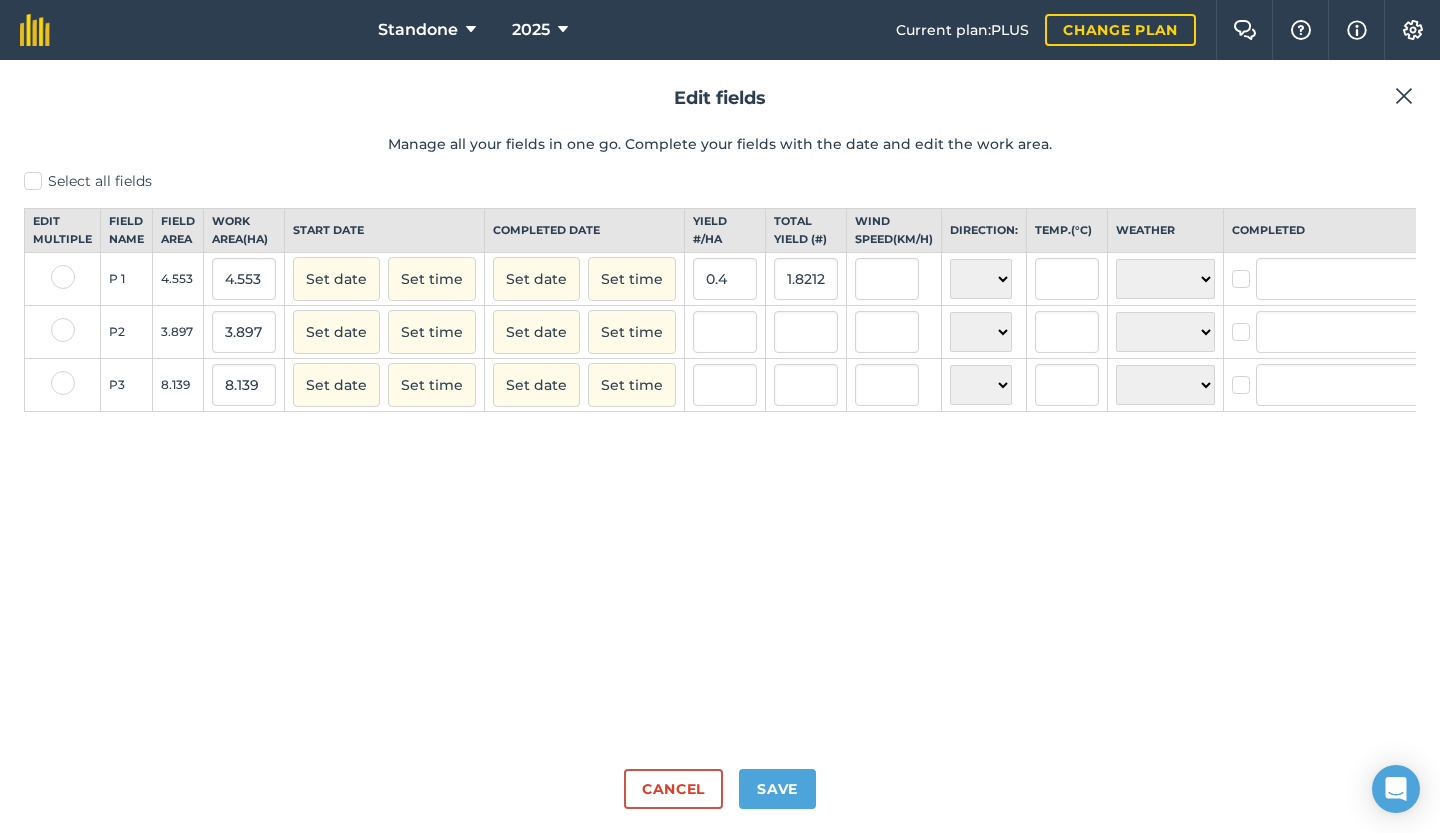 click at bounding box center (1404, 96) 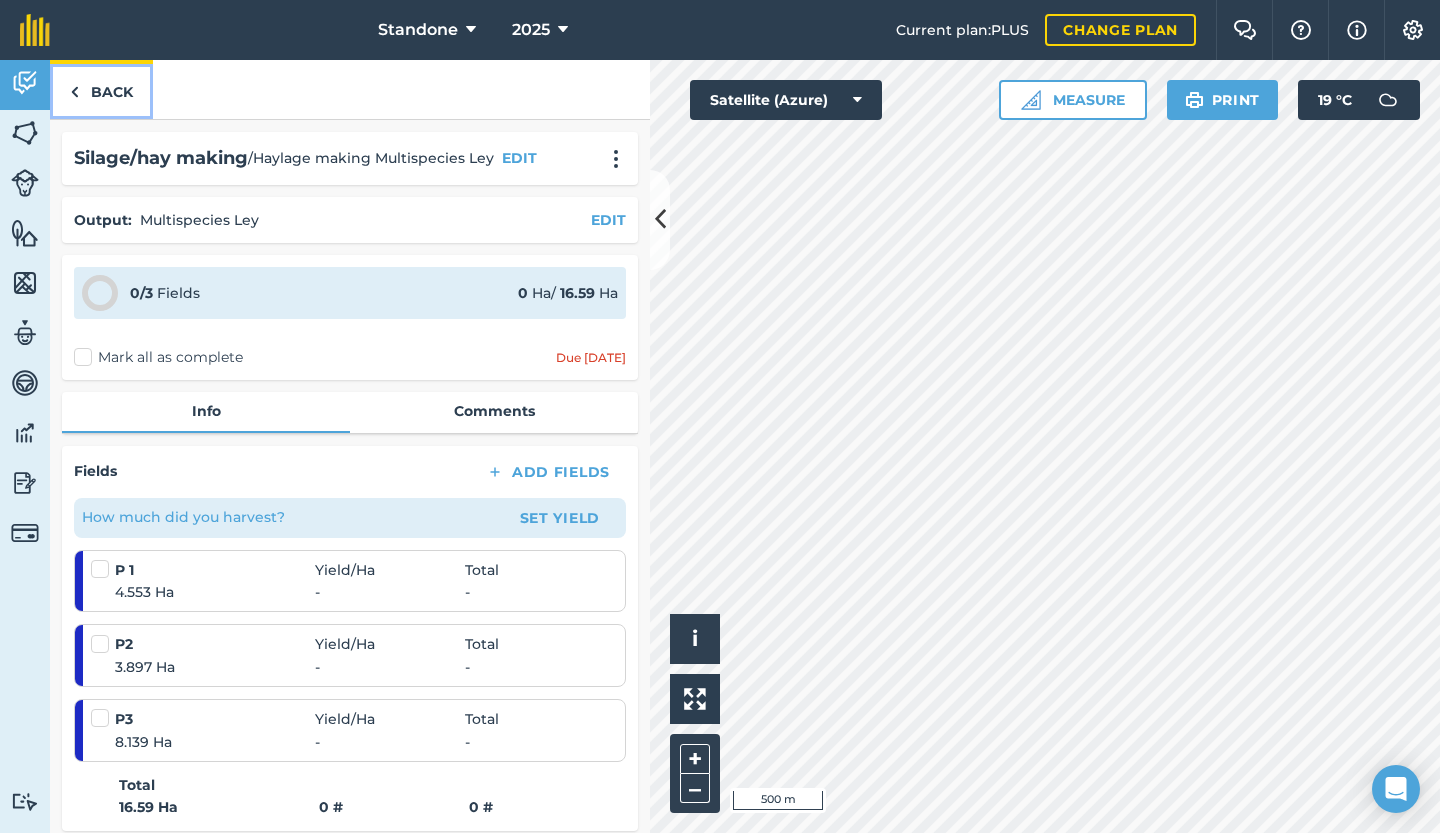click on "Back" at bounding box center [101, 89] 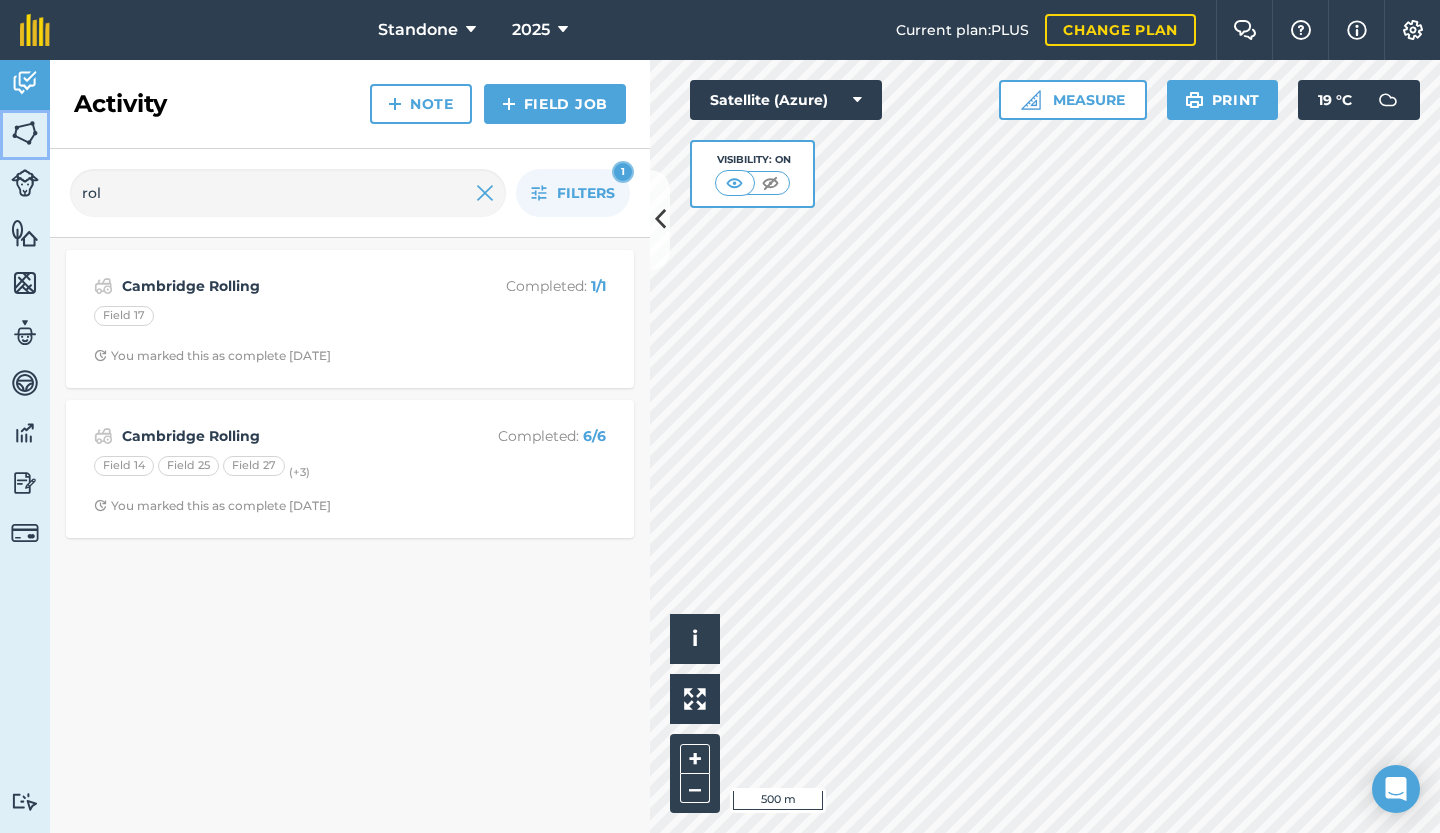 click at bounding box center (25, 133) 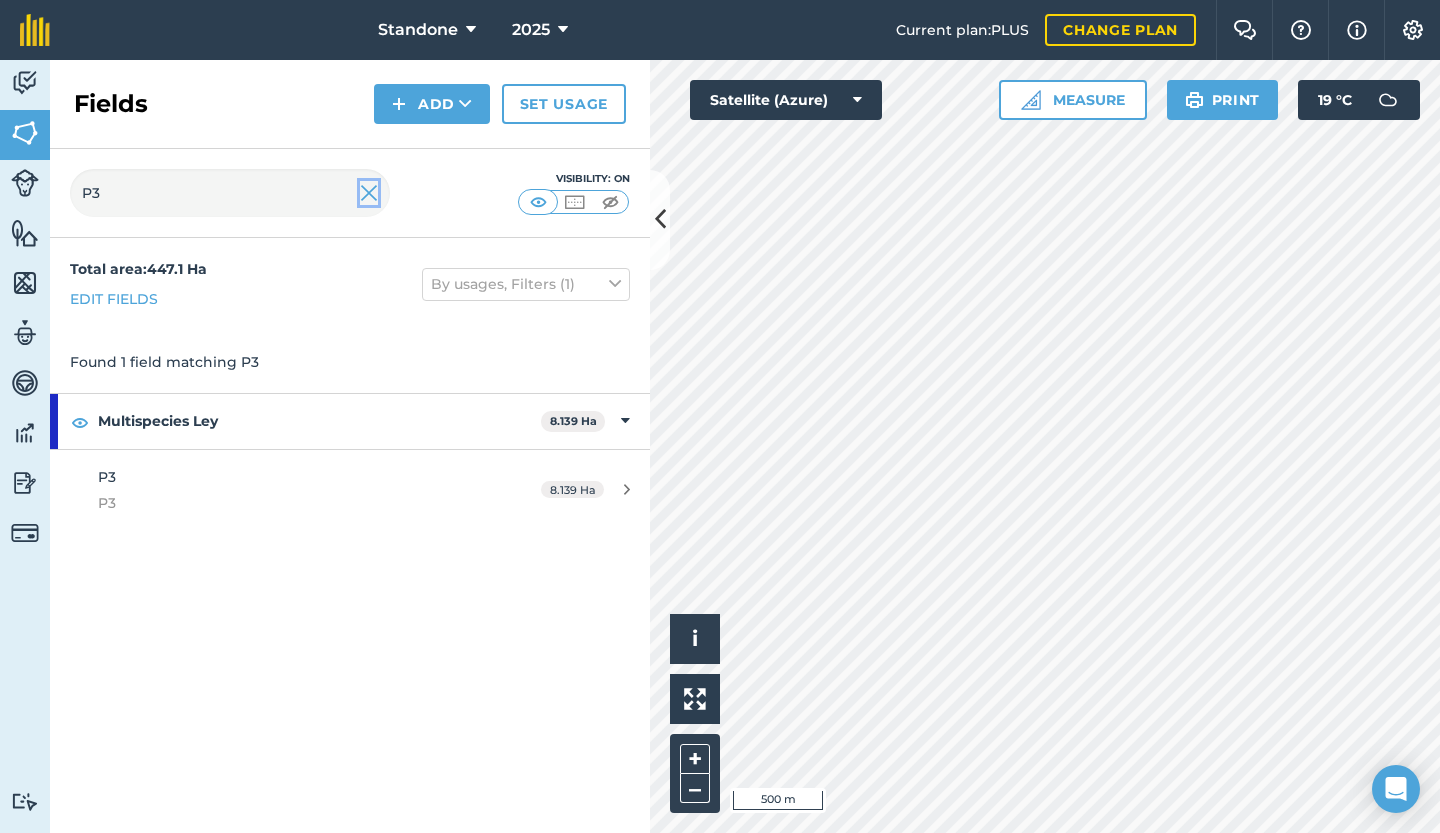 click at bounding box center (369, 193) 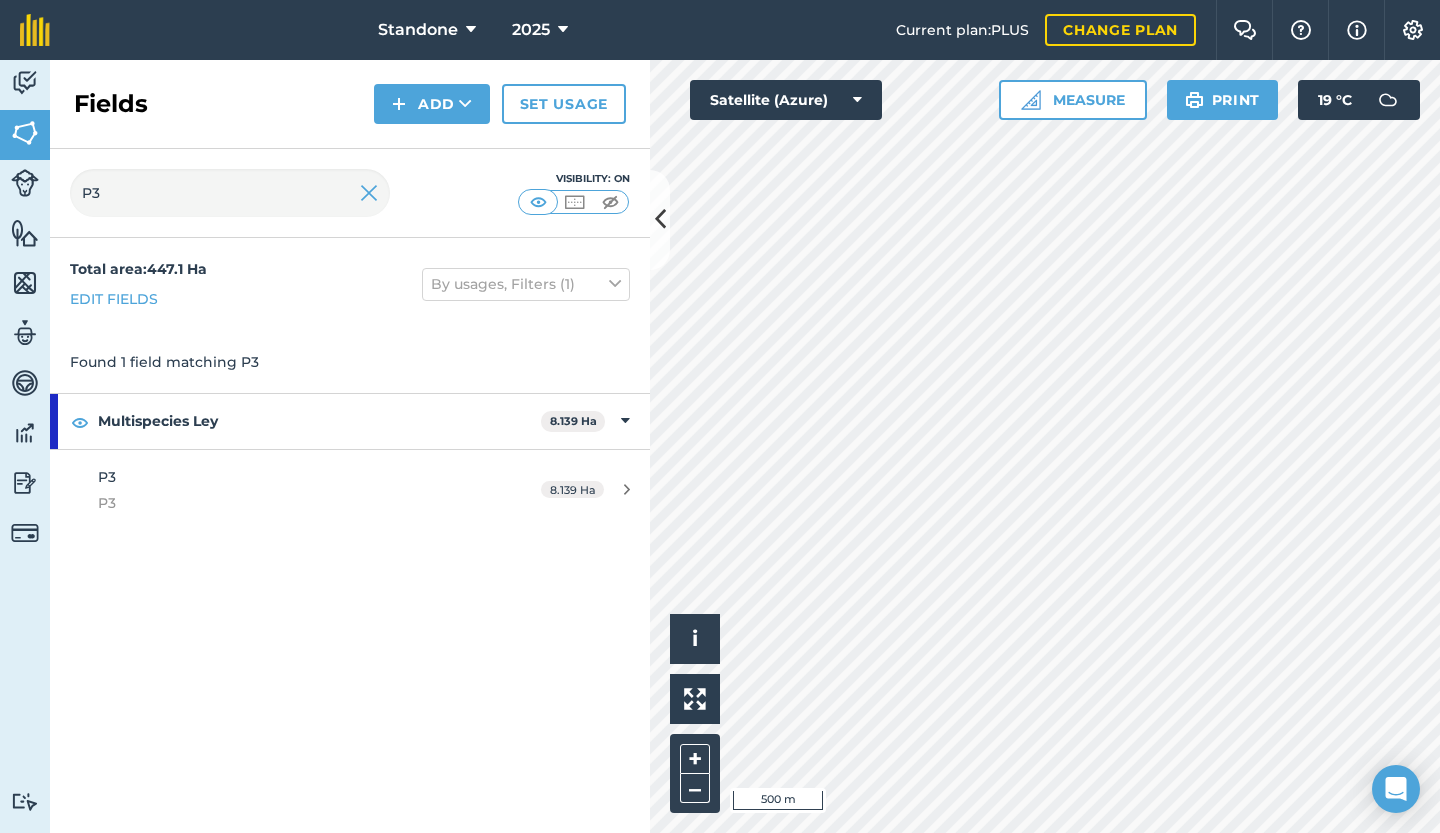 type 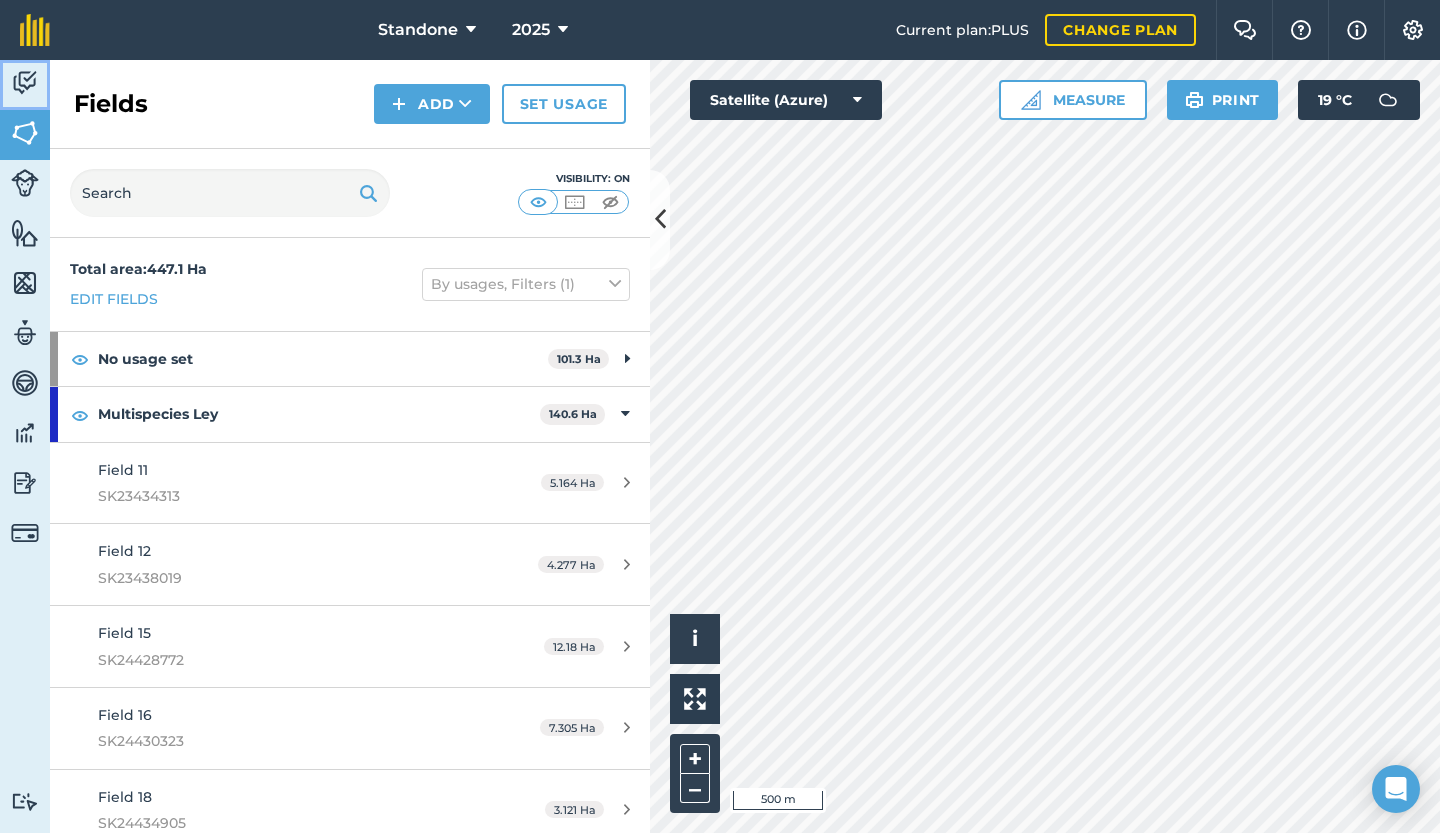 click at bounding box center [25, 83] 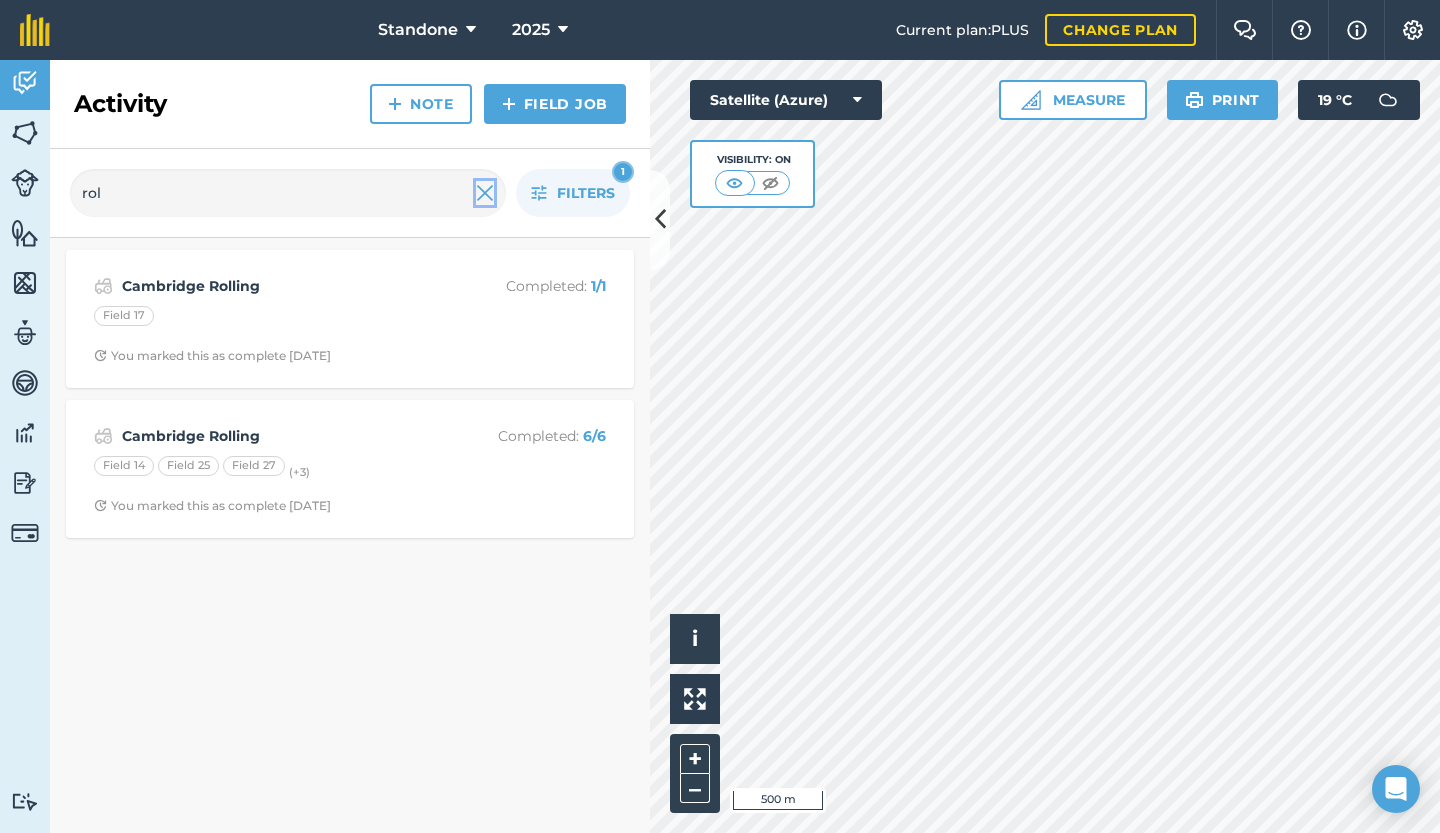 click at bounding box center [485, 193] 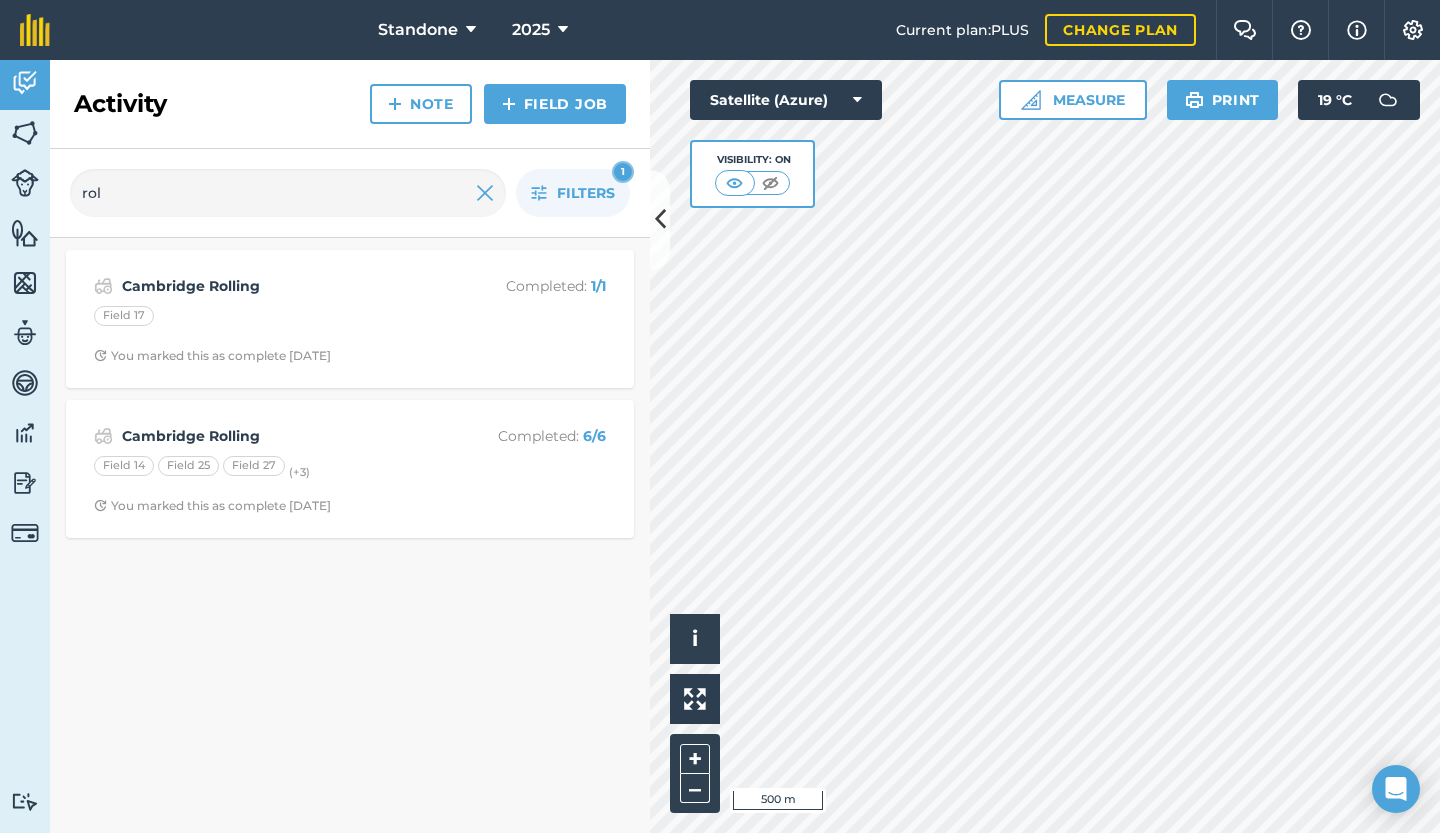 type 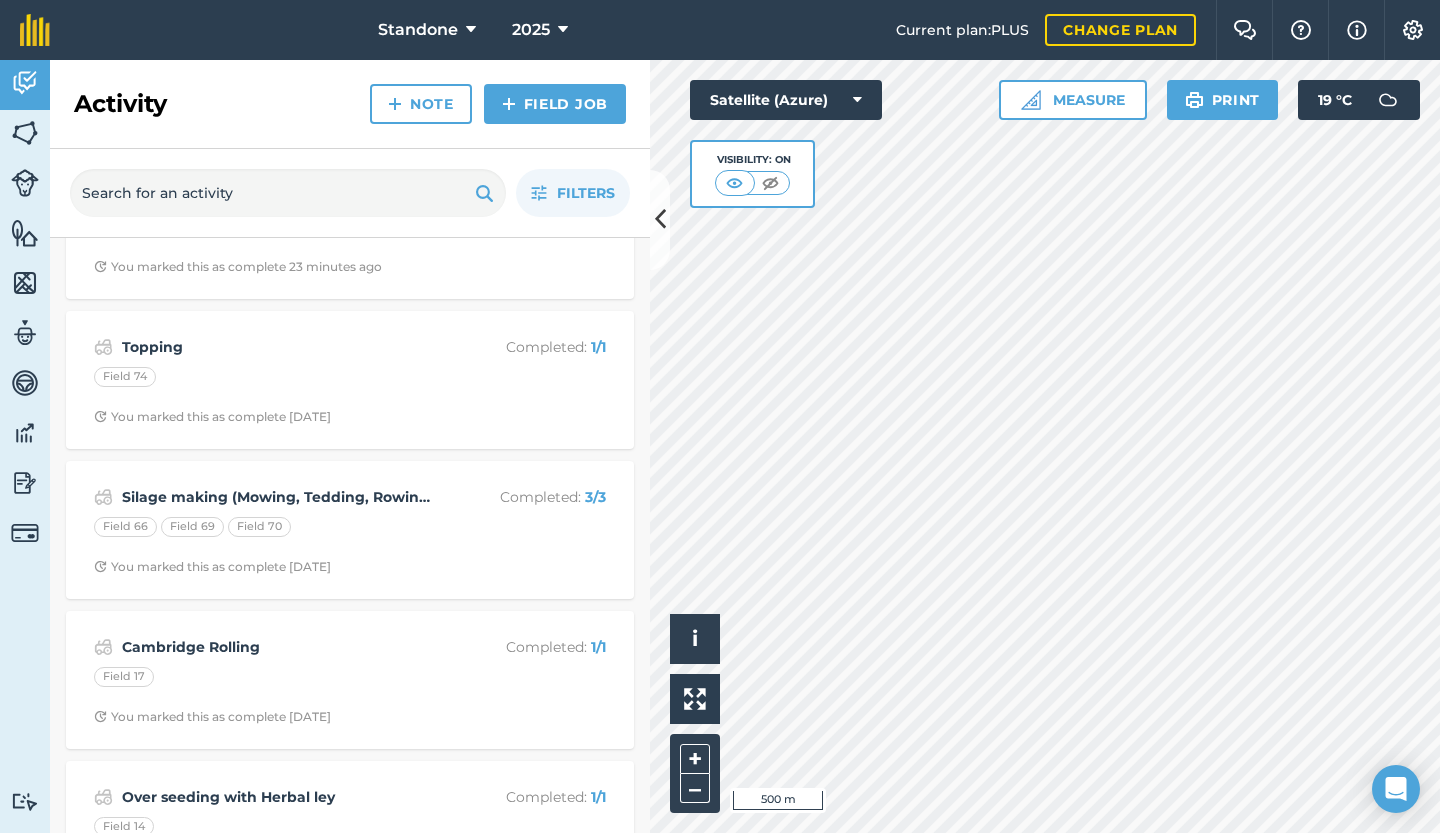 scroll, scrollTop: 548, scrollLeft: 0, axis: vertical 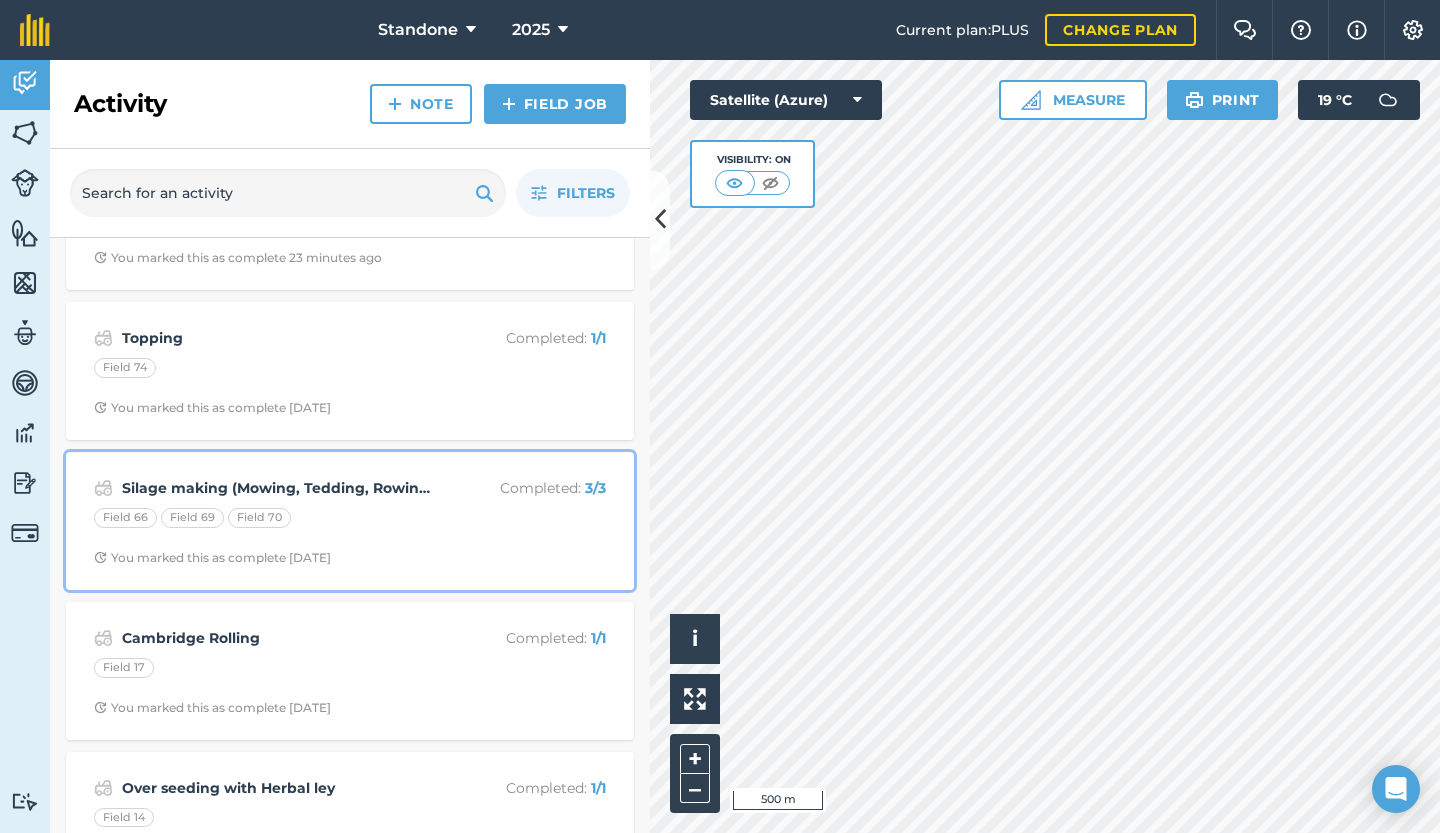 click on "Field 66 Field 69 Field 70" at bounding box center (350, 521) 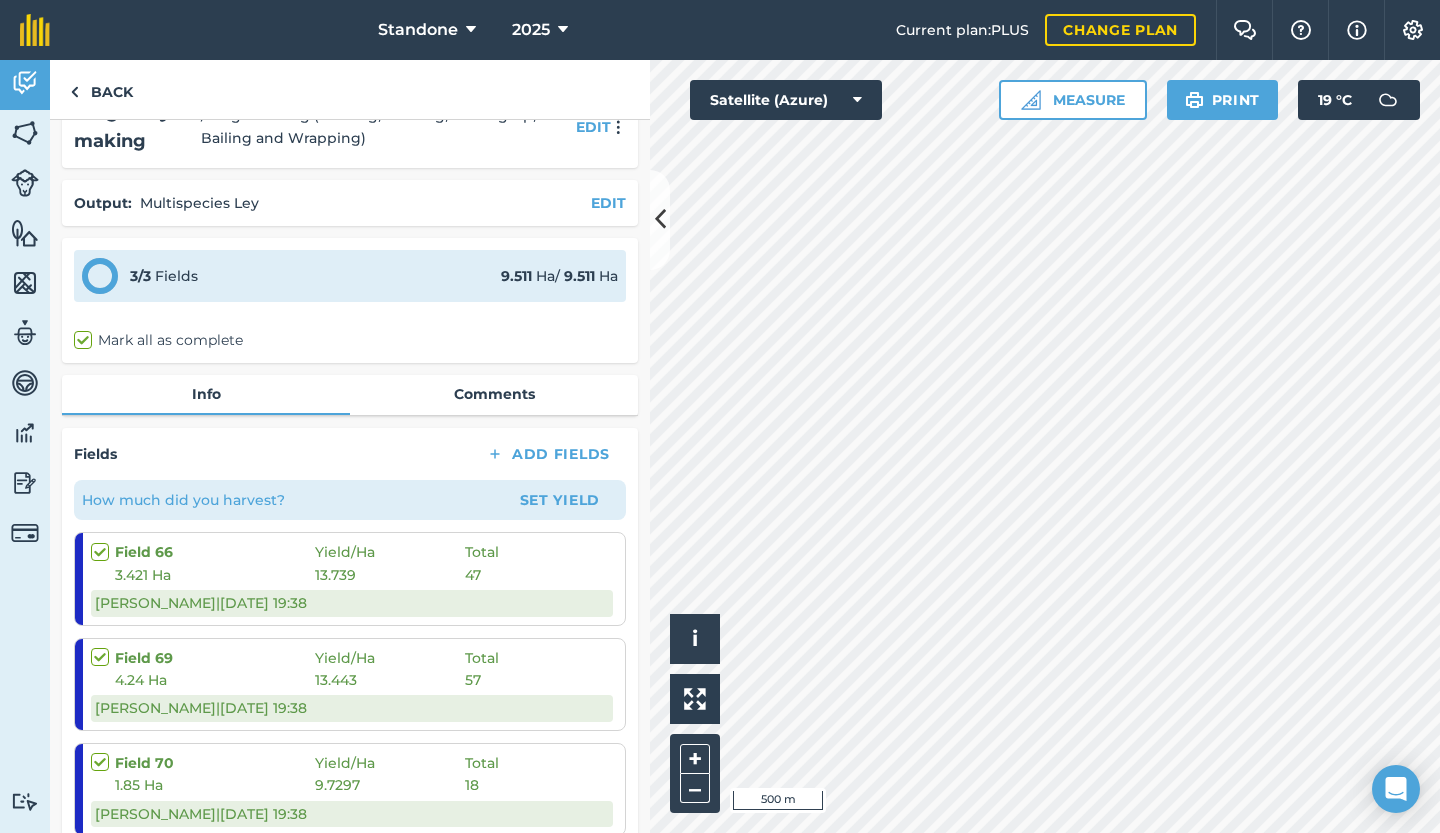 scroll, scrollTop: 69, scrollLeft: 0, axis: vertical 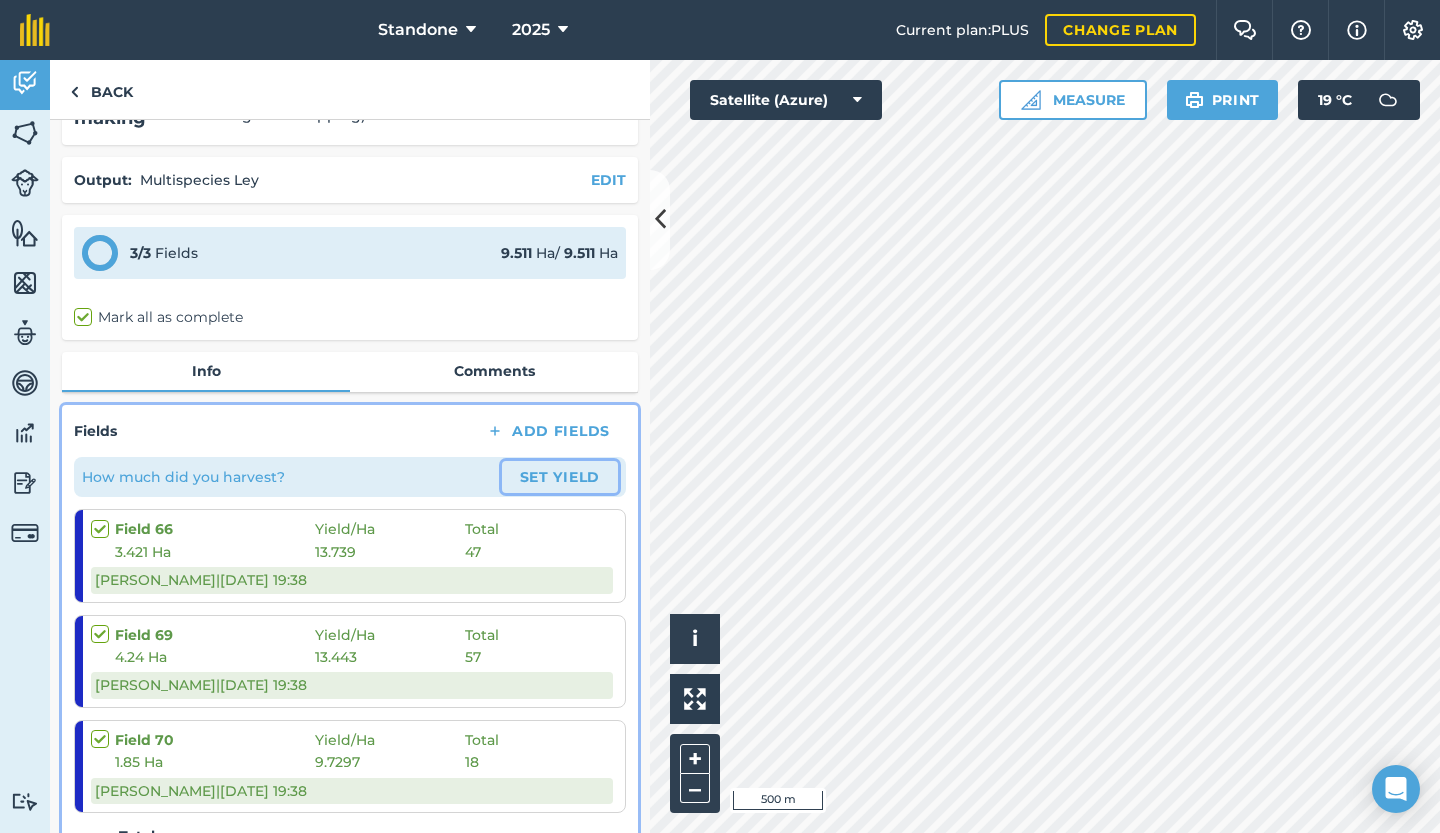 click on "Set Yield" at bounding box center (560, 477) 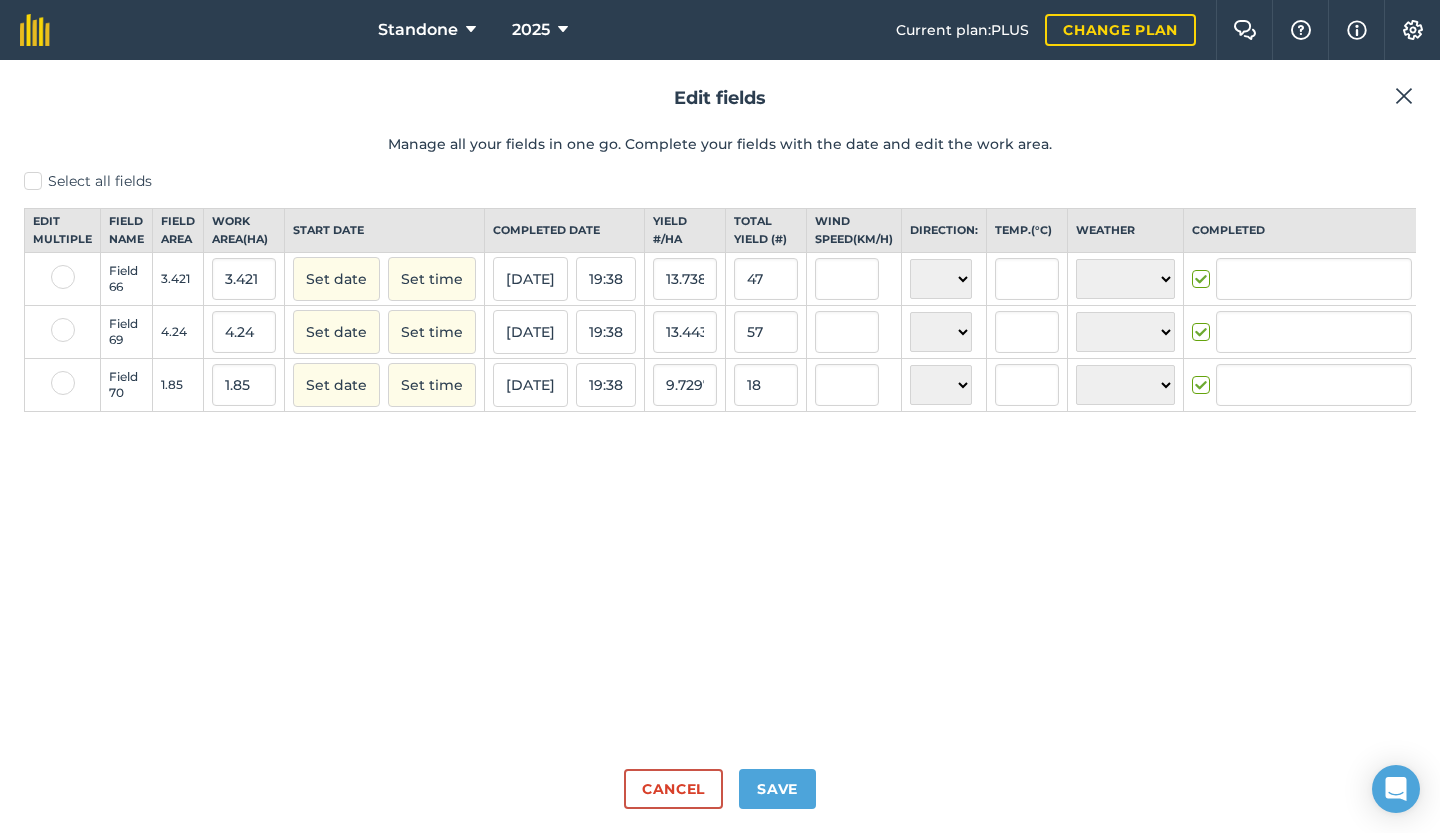 type on "[PERSON_NAME]" 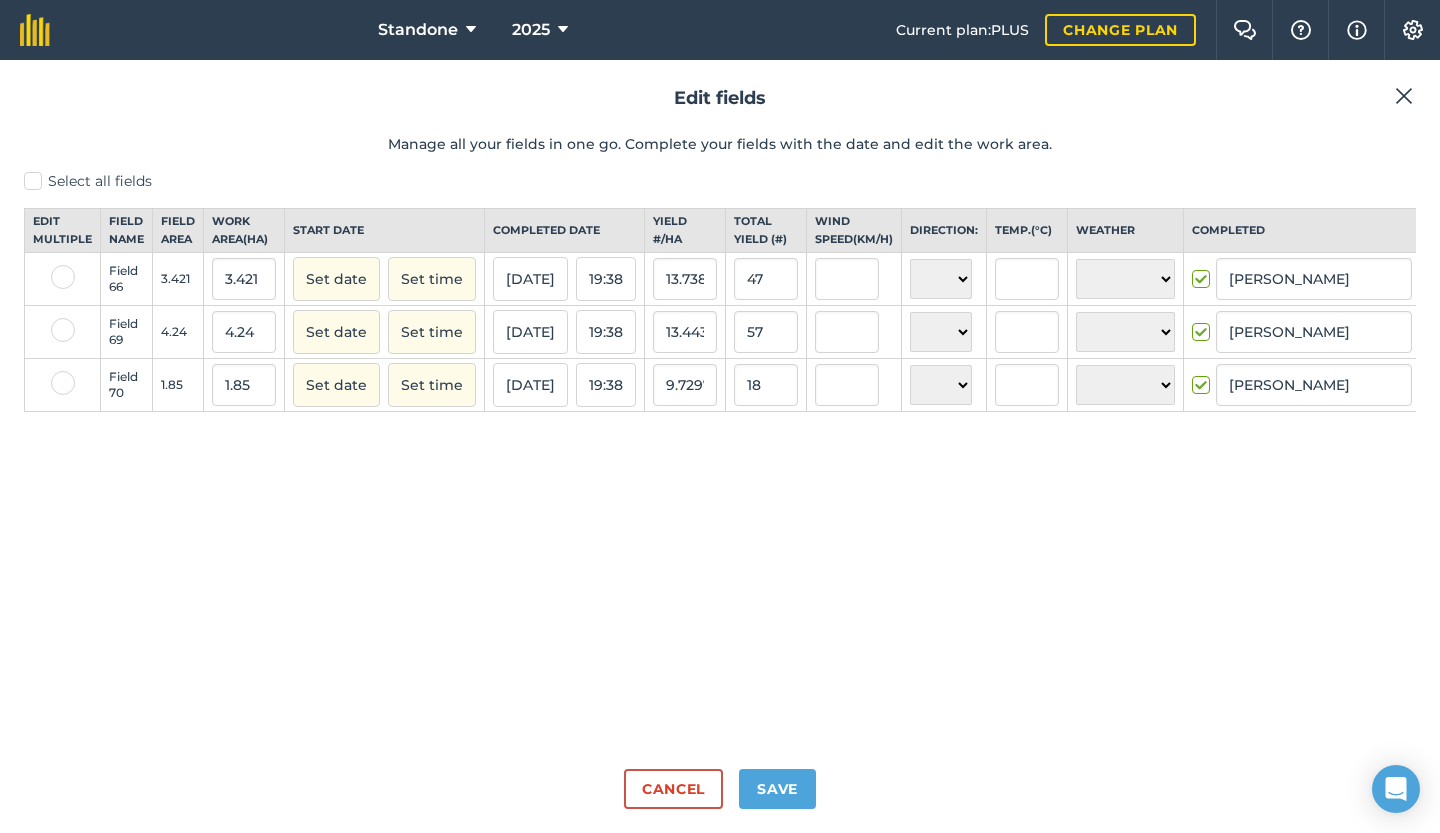 scroll, scrollTop: 0, scrollLeft: 0, axis: both 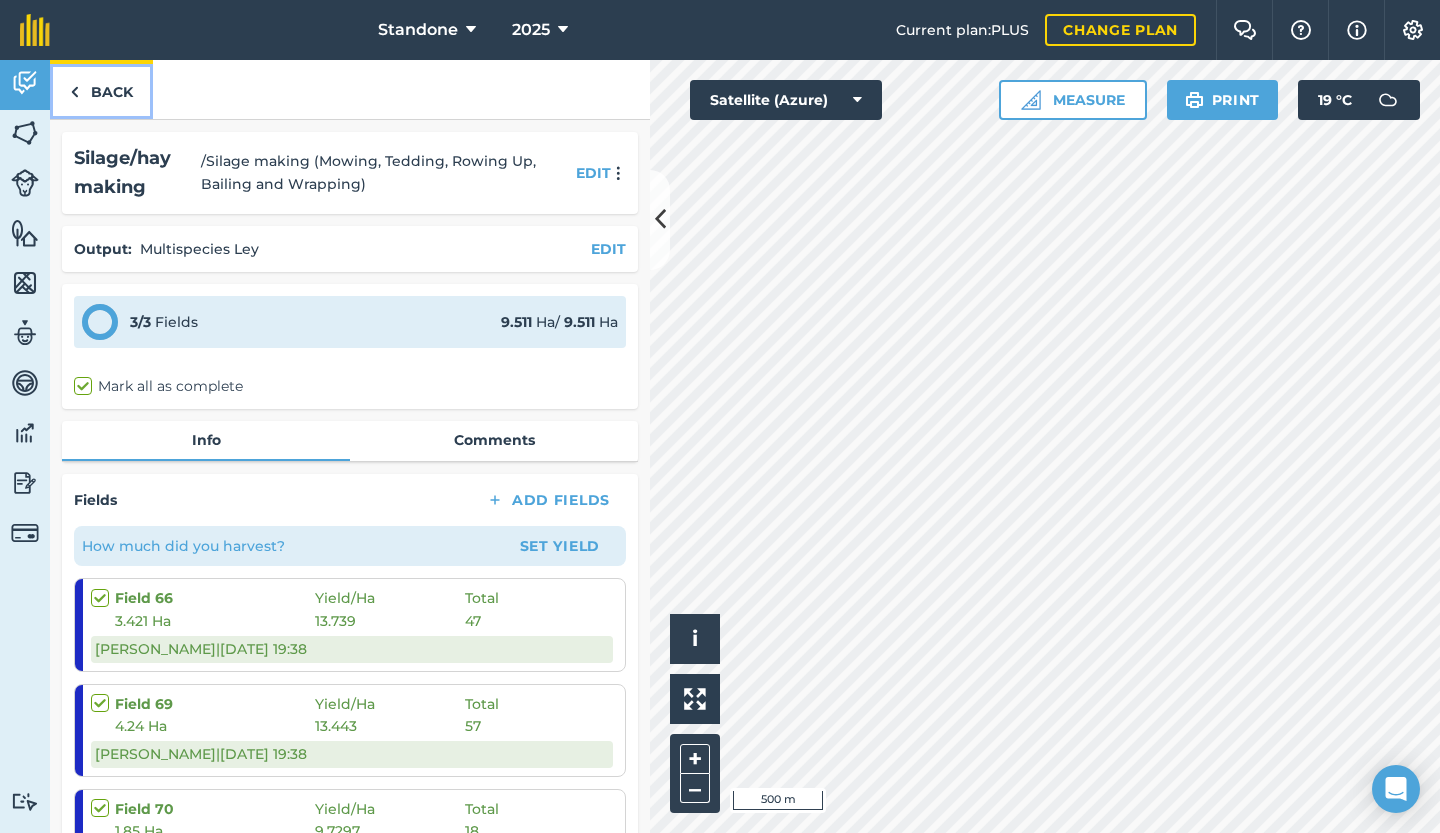 click on "Back" at bounding box center [101, 89] 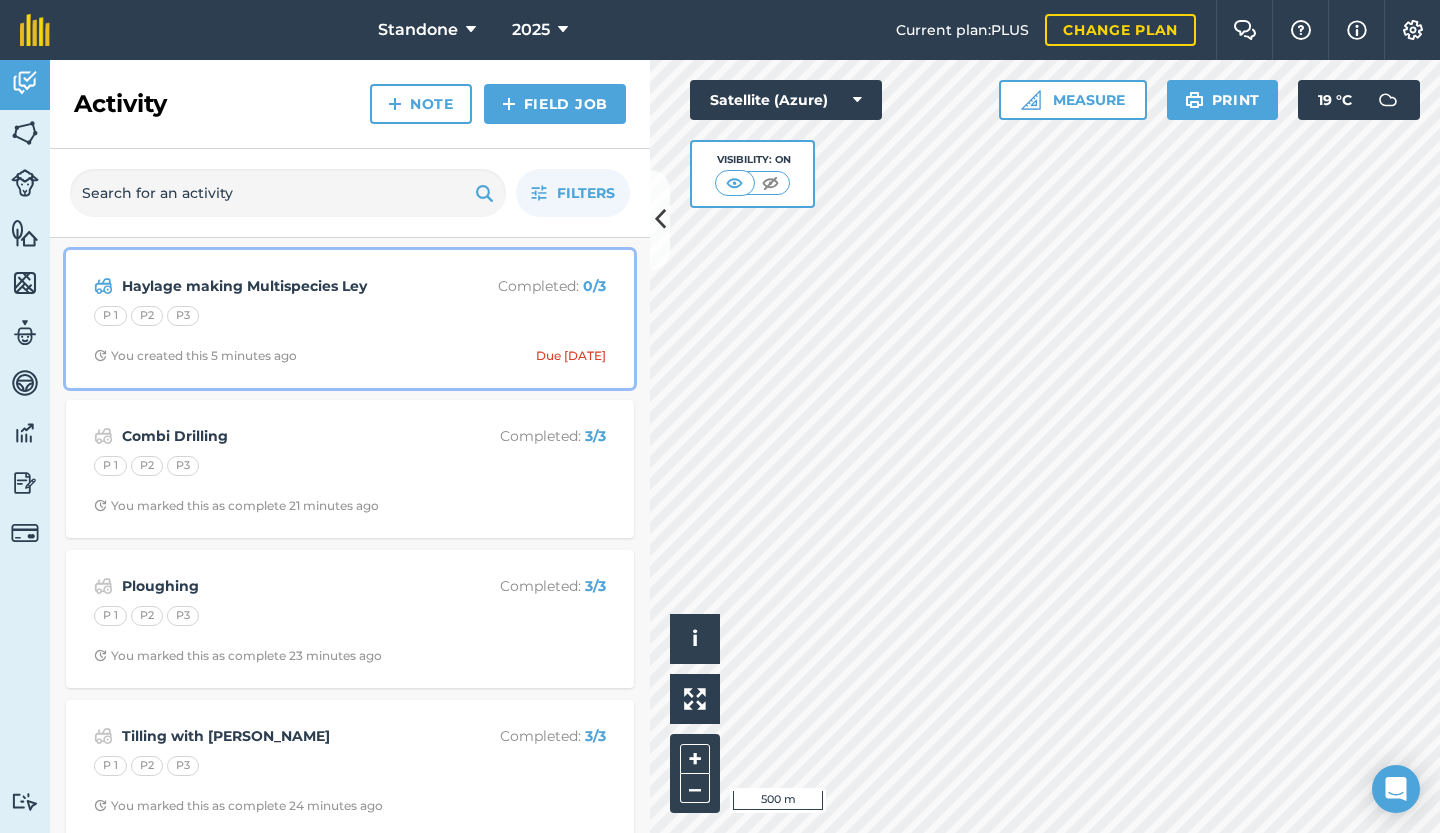 click on "Haylage making Multispecies Ley Completed :   0 / 3 P 1 P2 P3 You created this 5 minutes ago Due [DATE]" at bounding box center (350, 319) 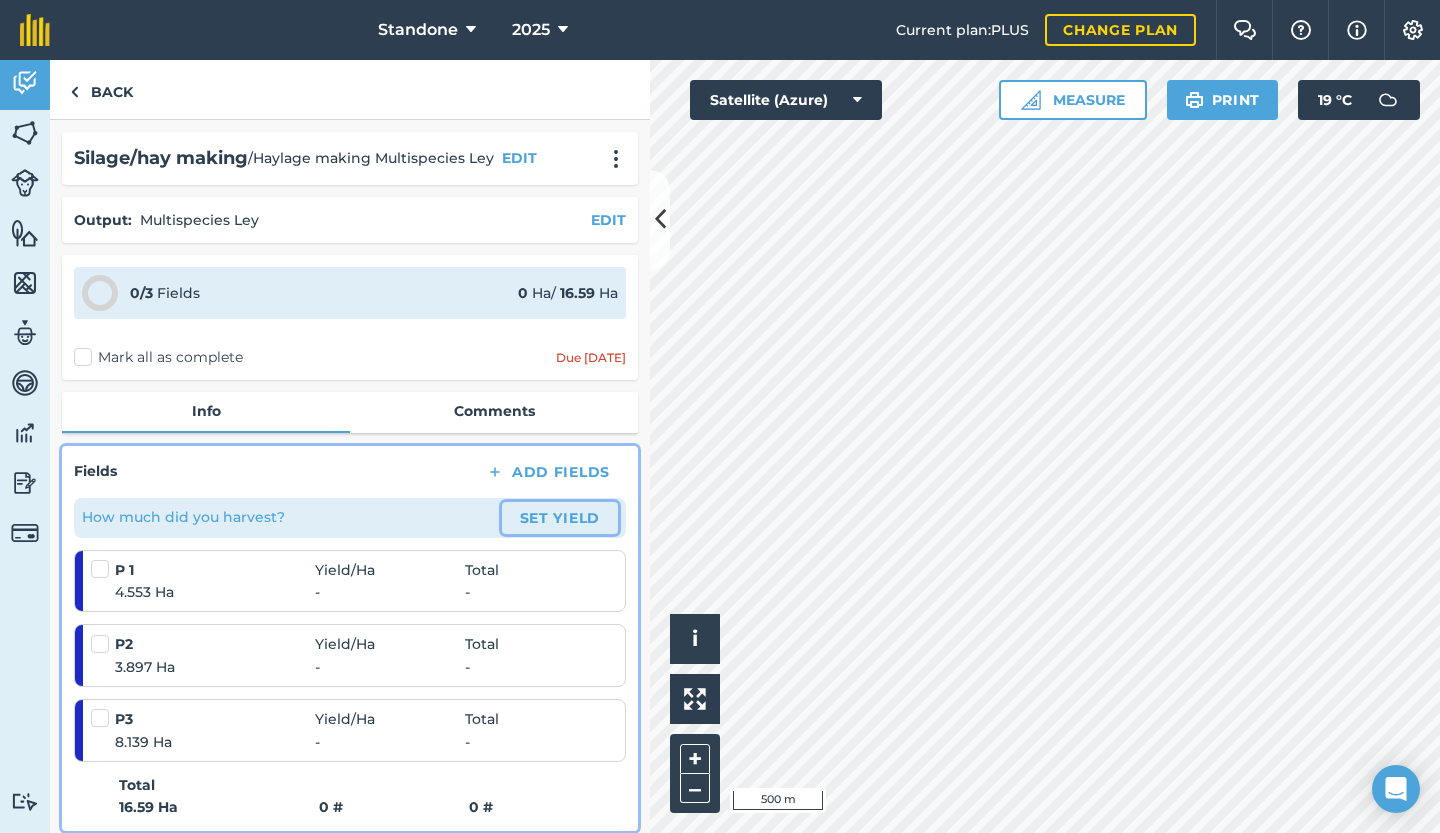 click on "Set Yield" at bounding box center (560, 518) 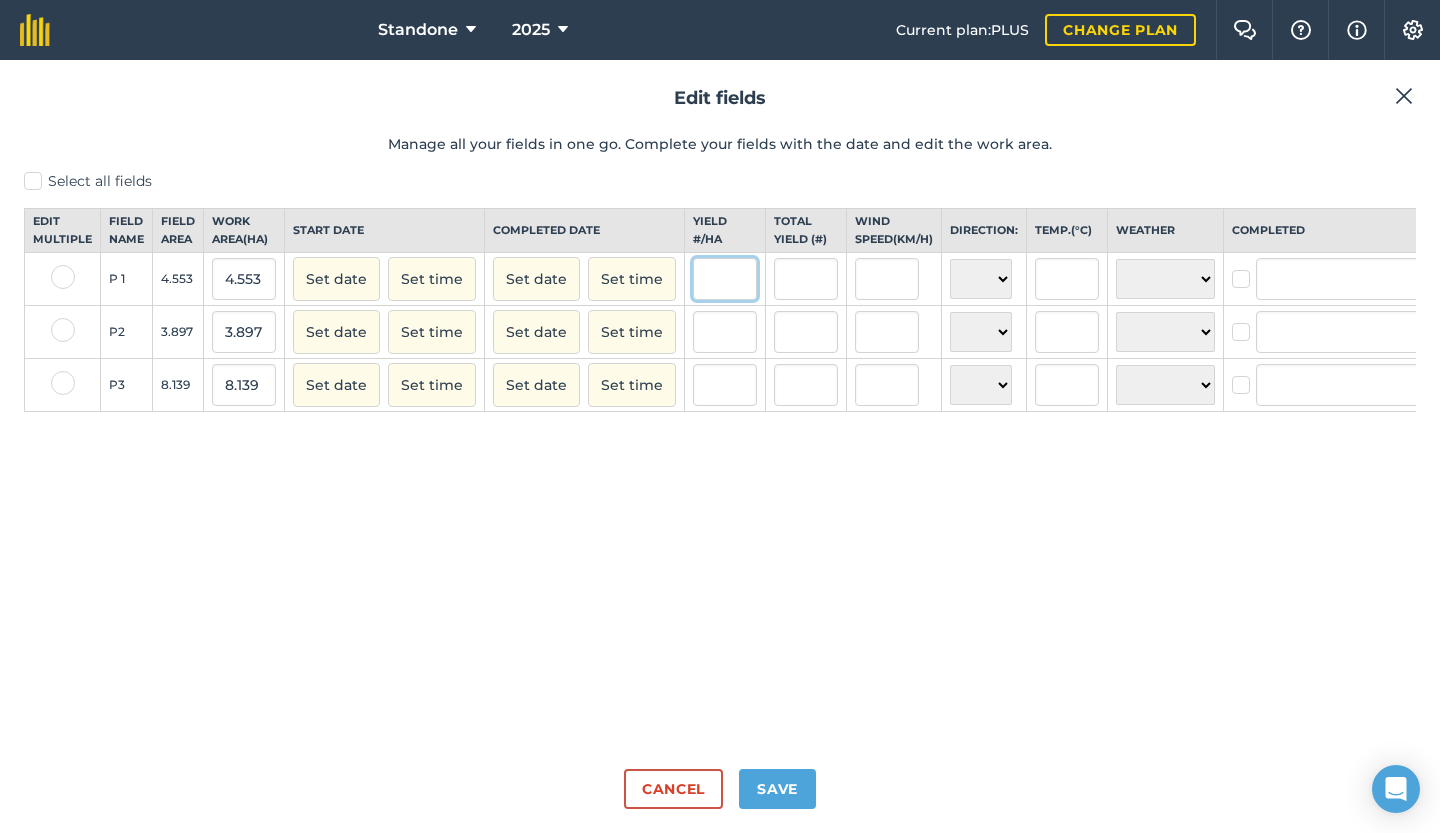 click at bounding box center (725, 279) 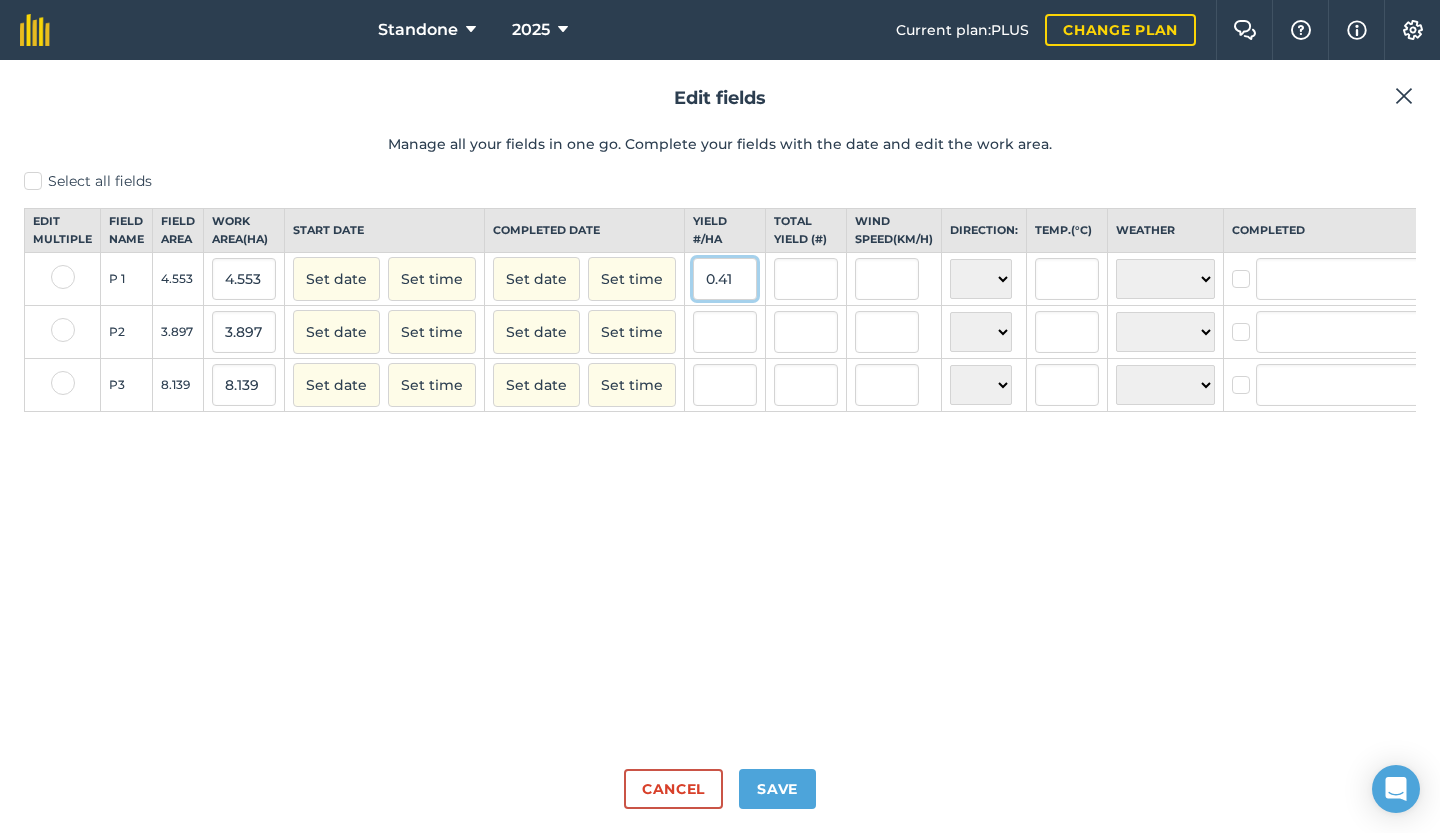 type on "0.41" 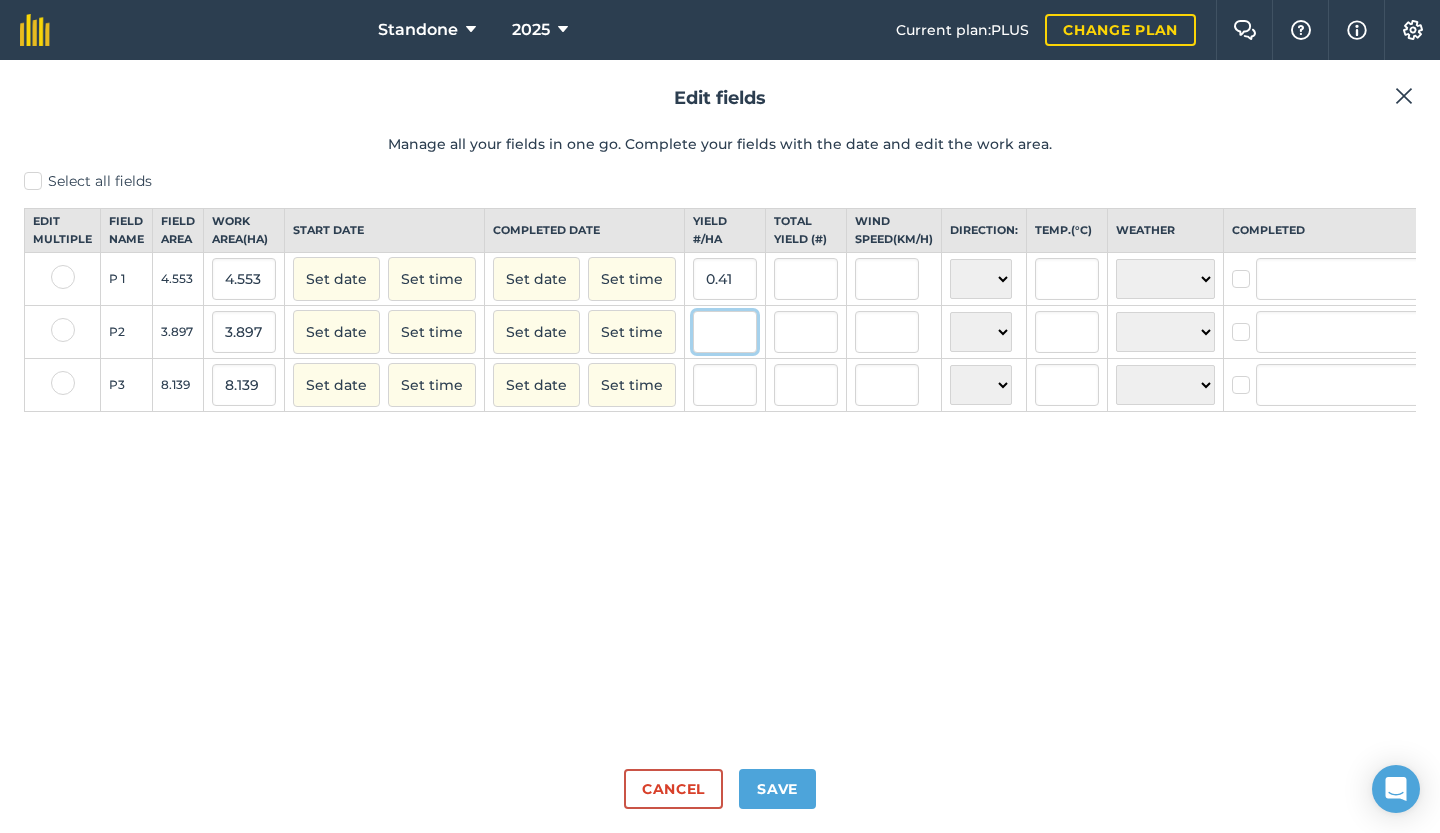type on "1.8667299999999998" 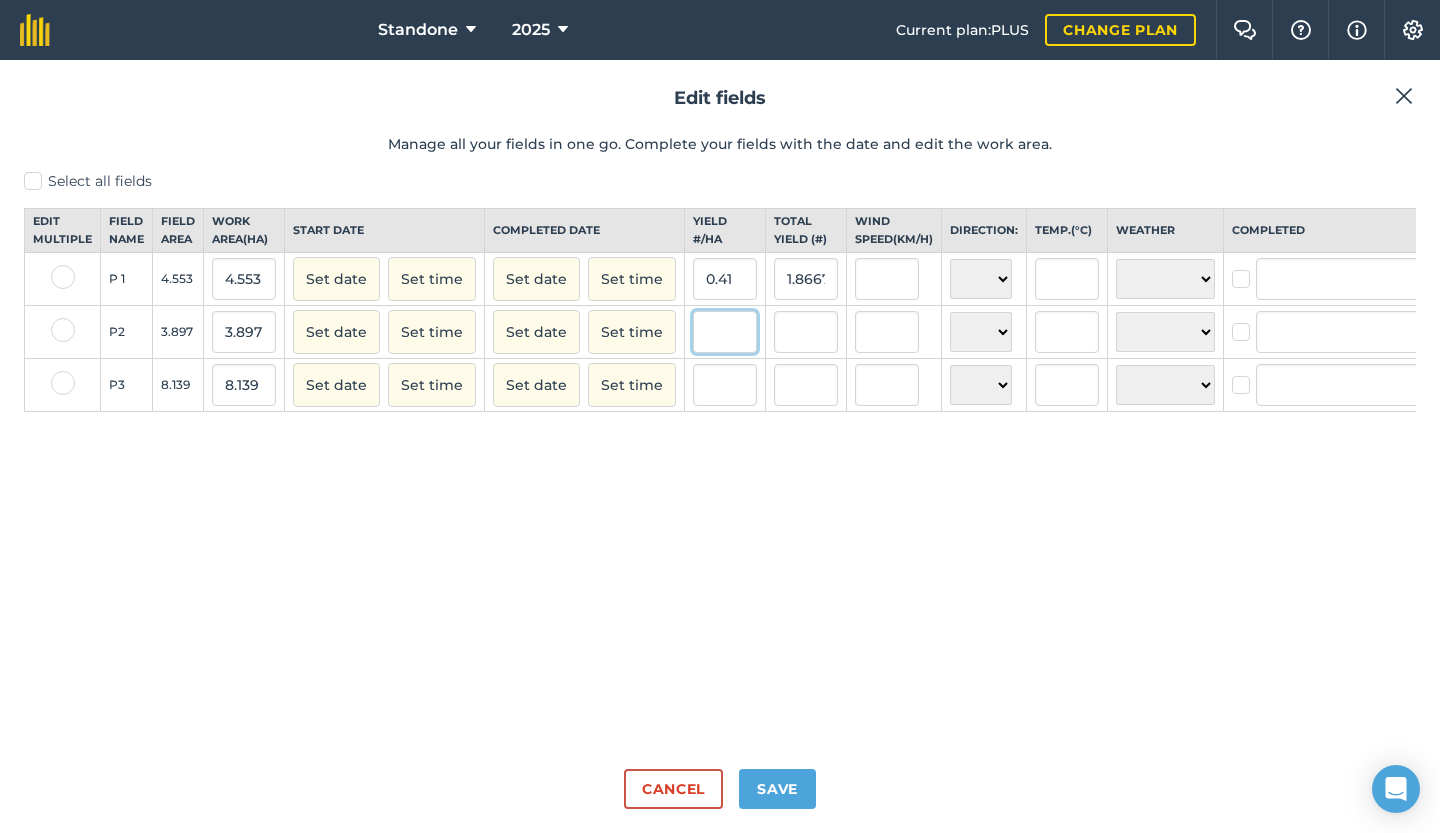 click at bounding box center (725, 332) 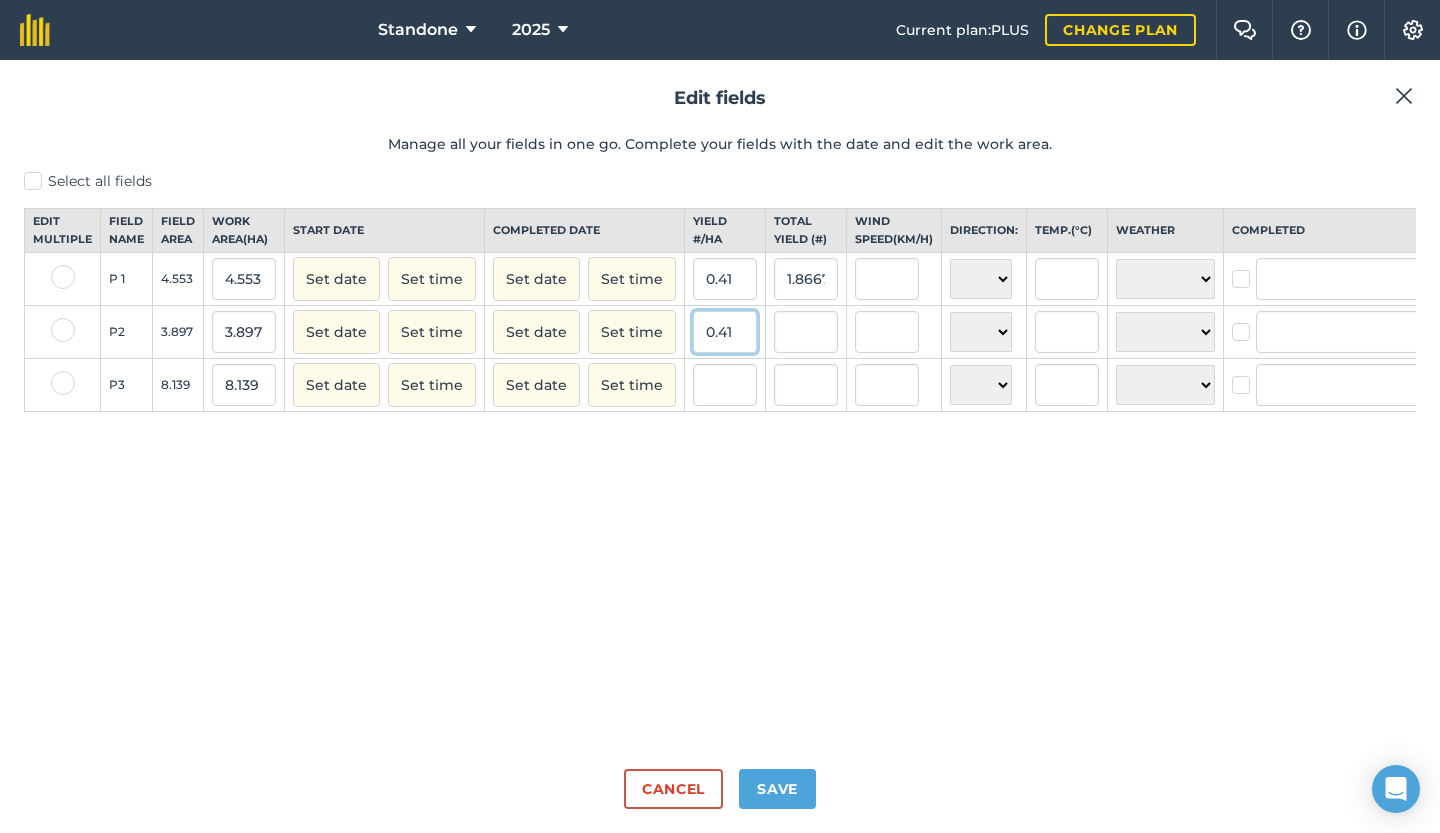 type on "0.41" 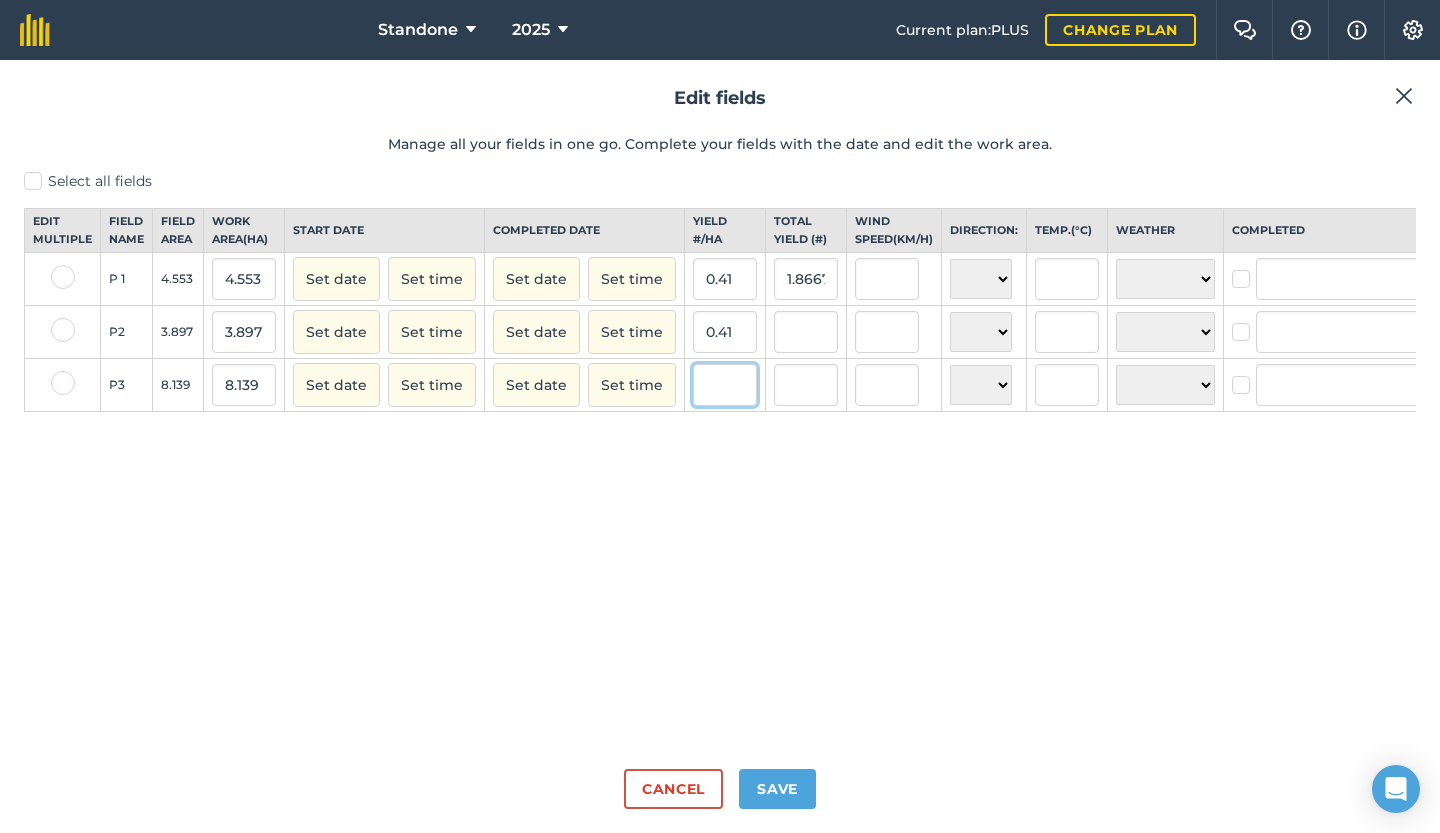 type on "1.59777" 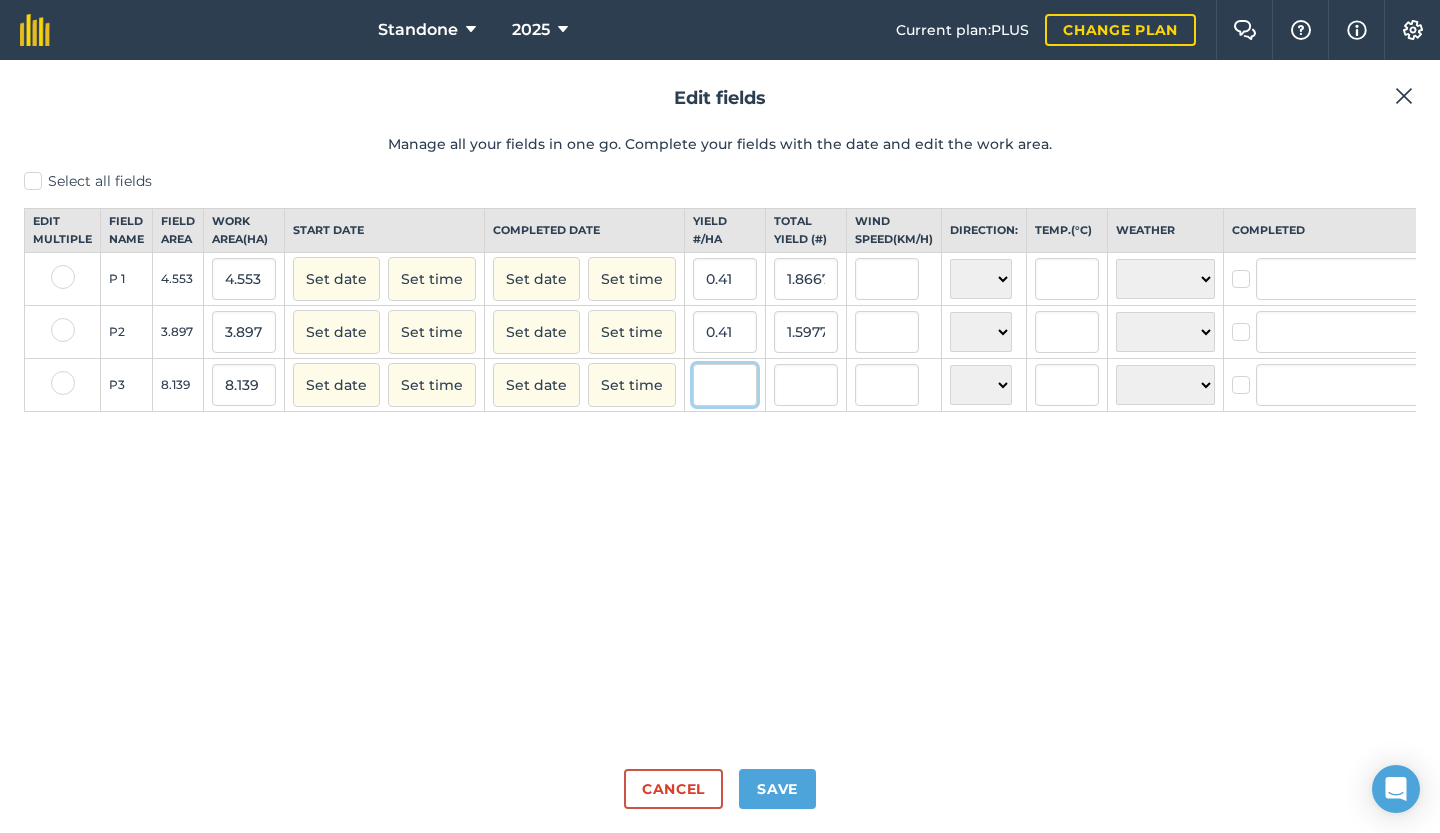 click at bounding box center [725, 385] 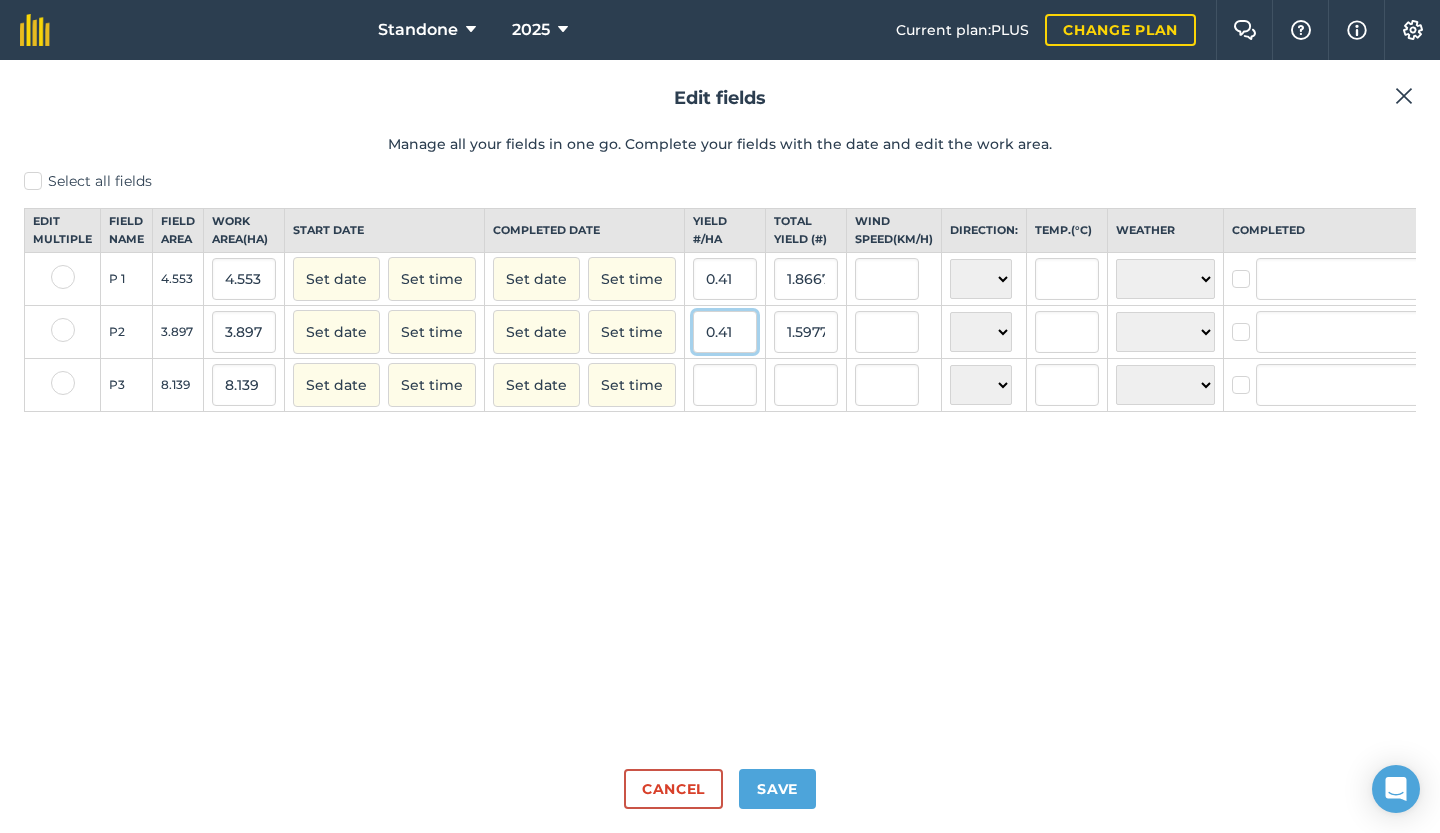 click on "0.41" at bounding box center (725, 332) 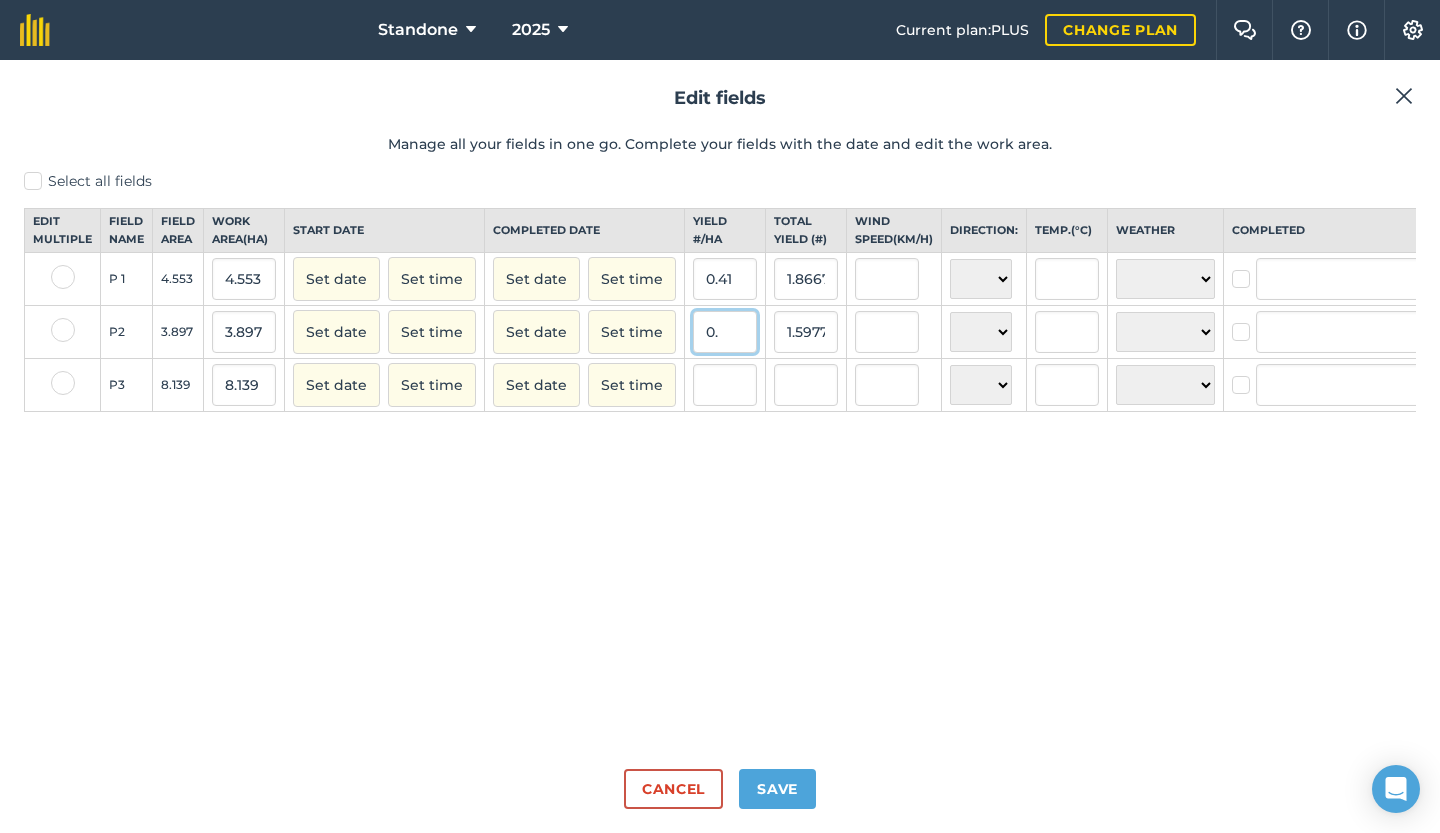 type on "0" 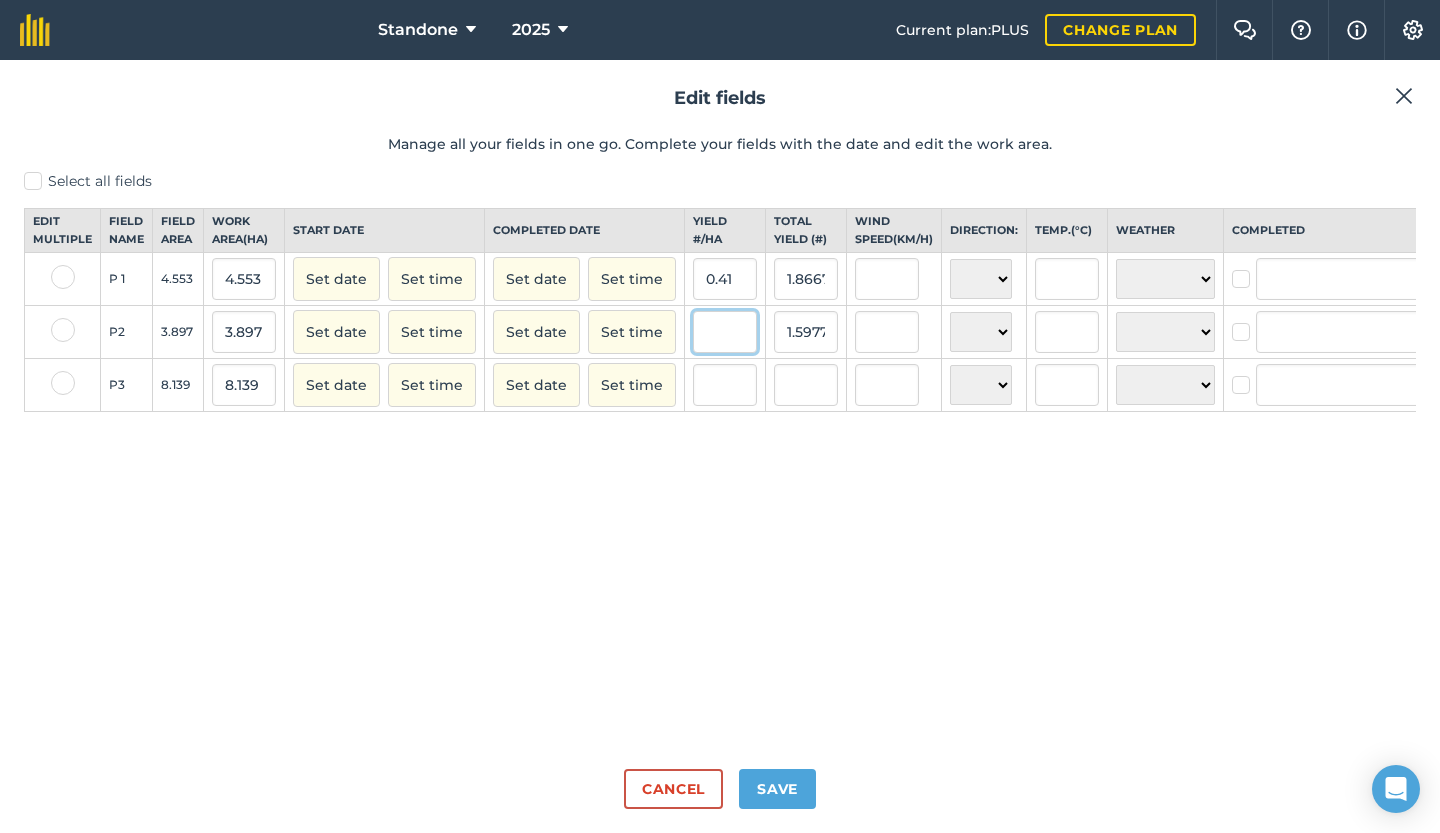 type 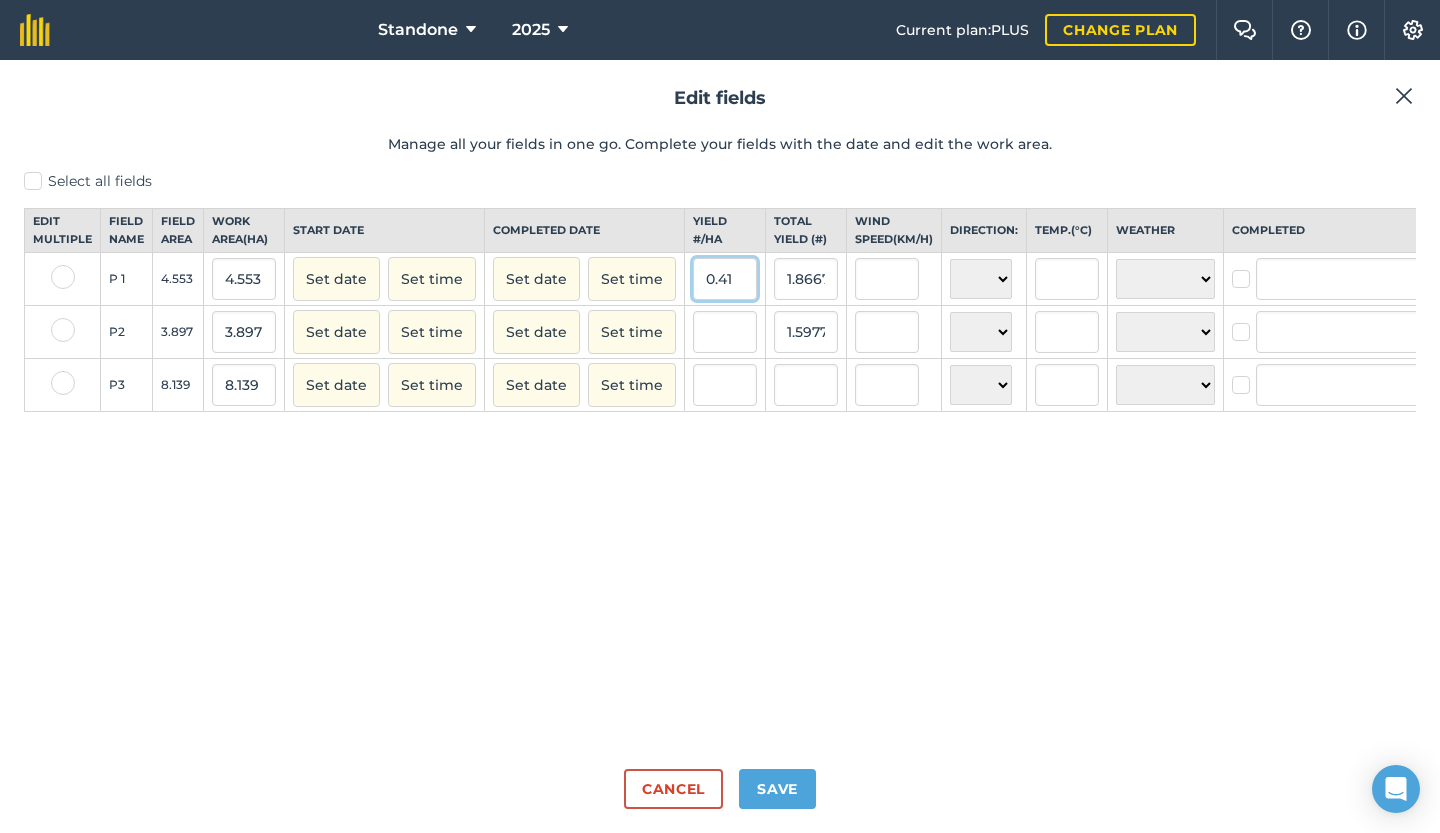 type 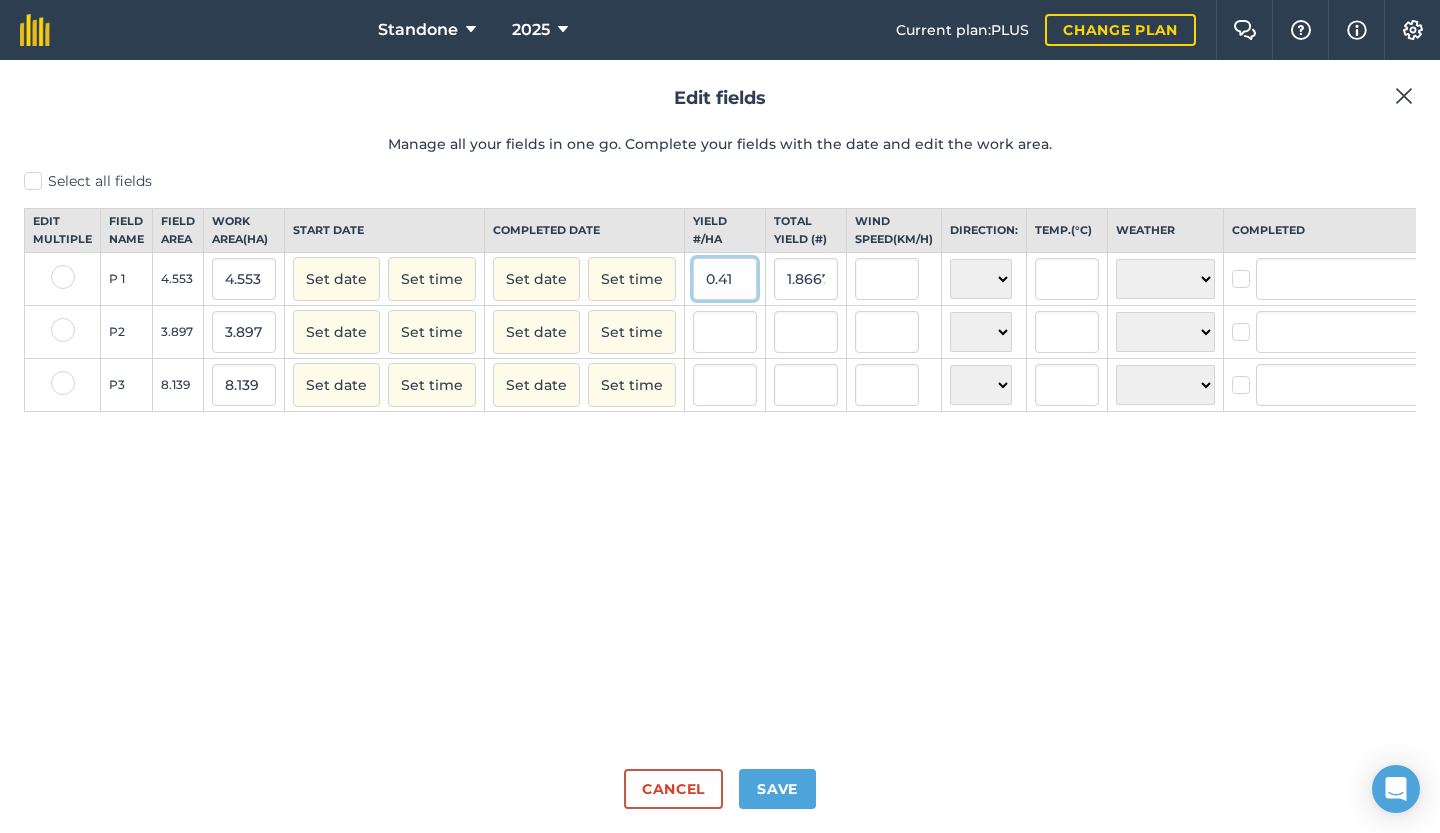 click on "0.41" at bounding box center [725, 279] 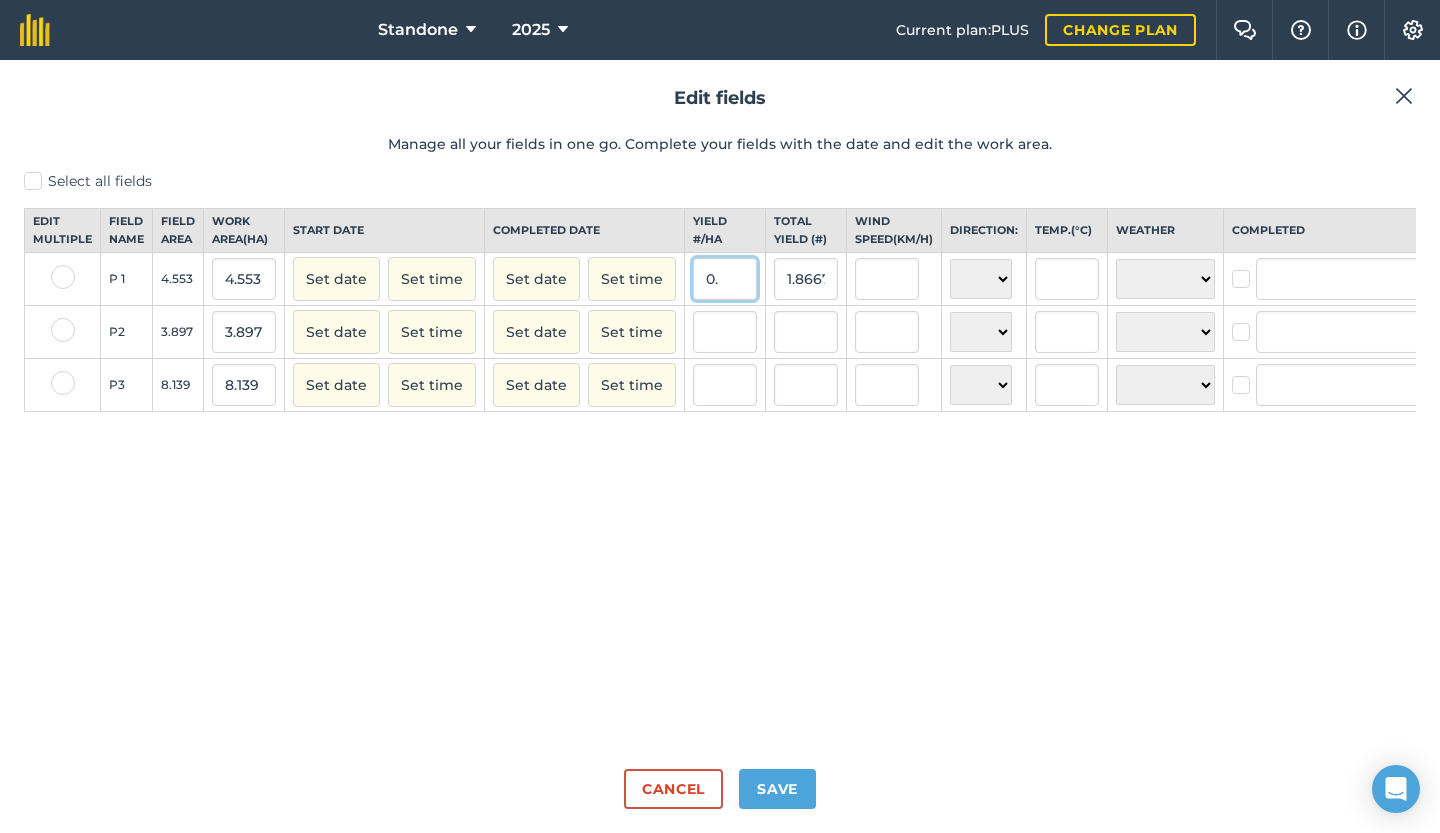 type on "0" 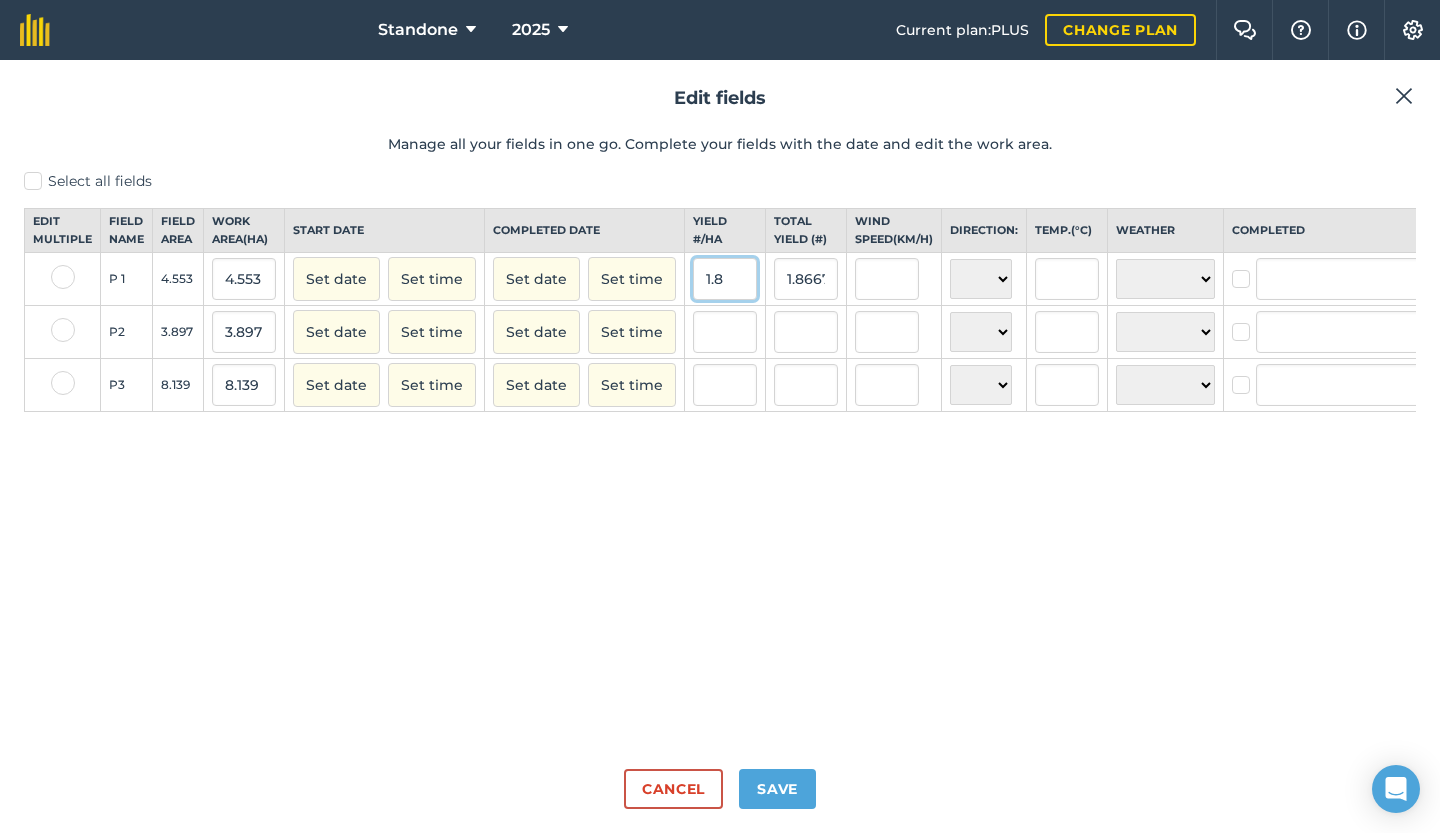 type on "1.8" 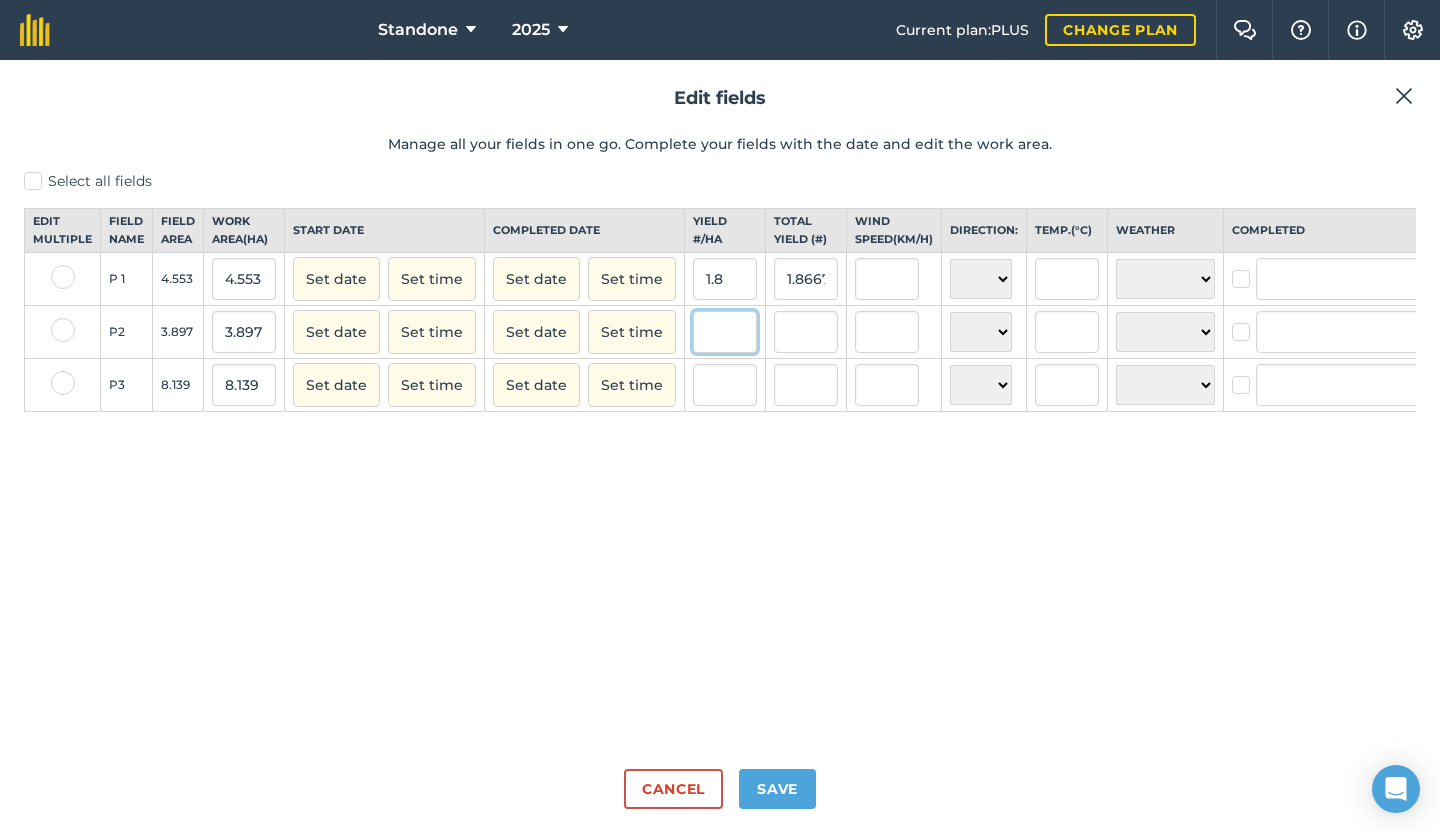 type on "8.1954" 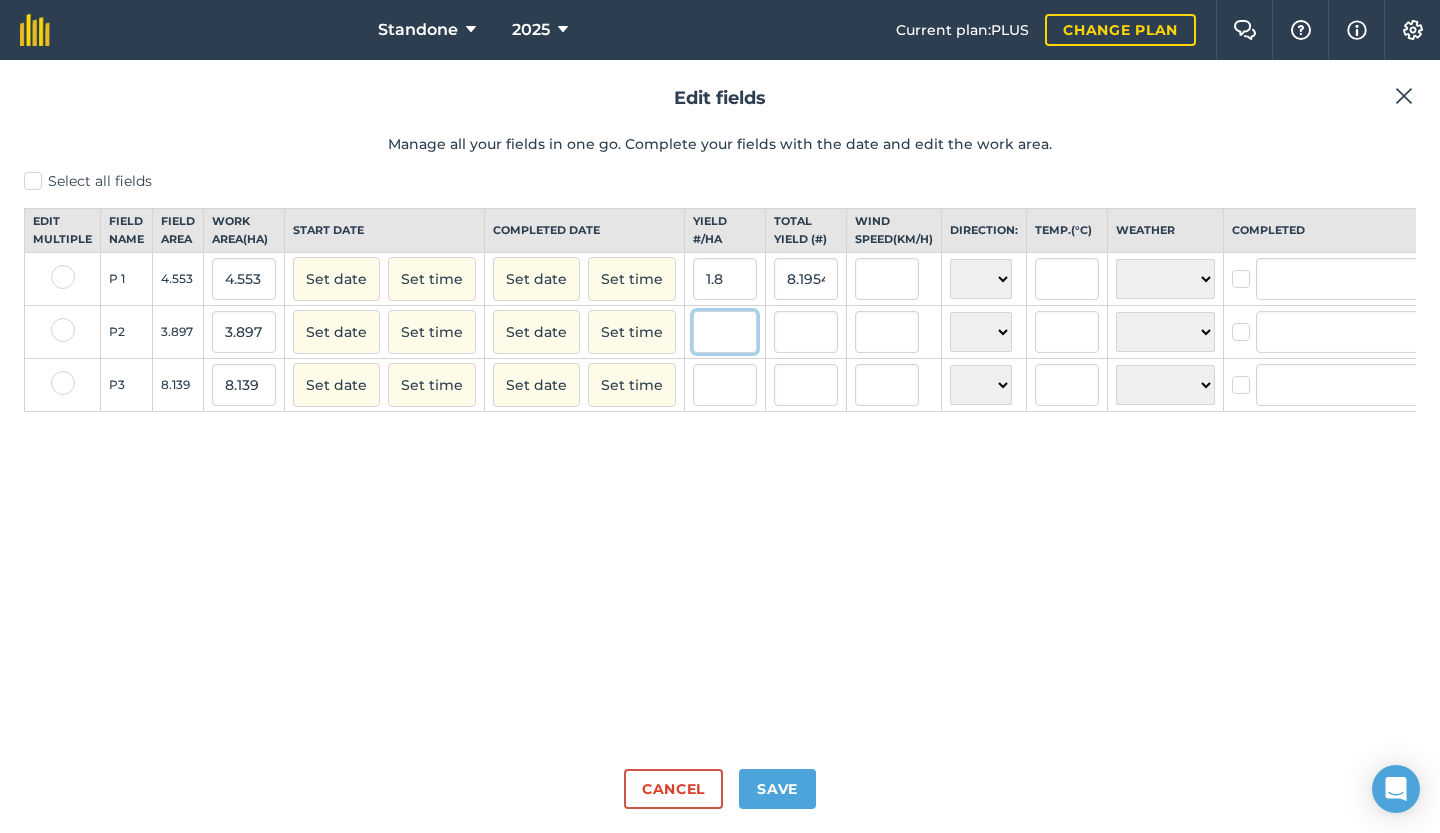 click at bounding box center (725, 332) 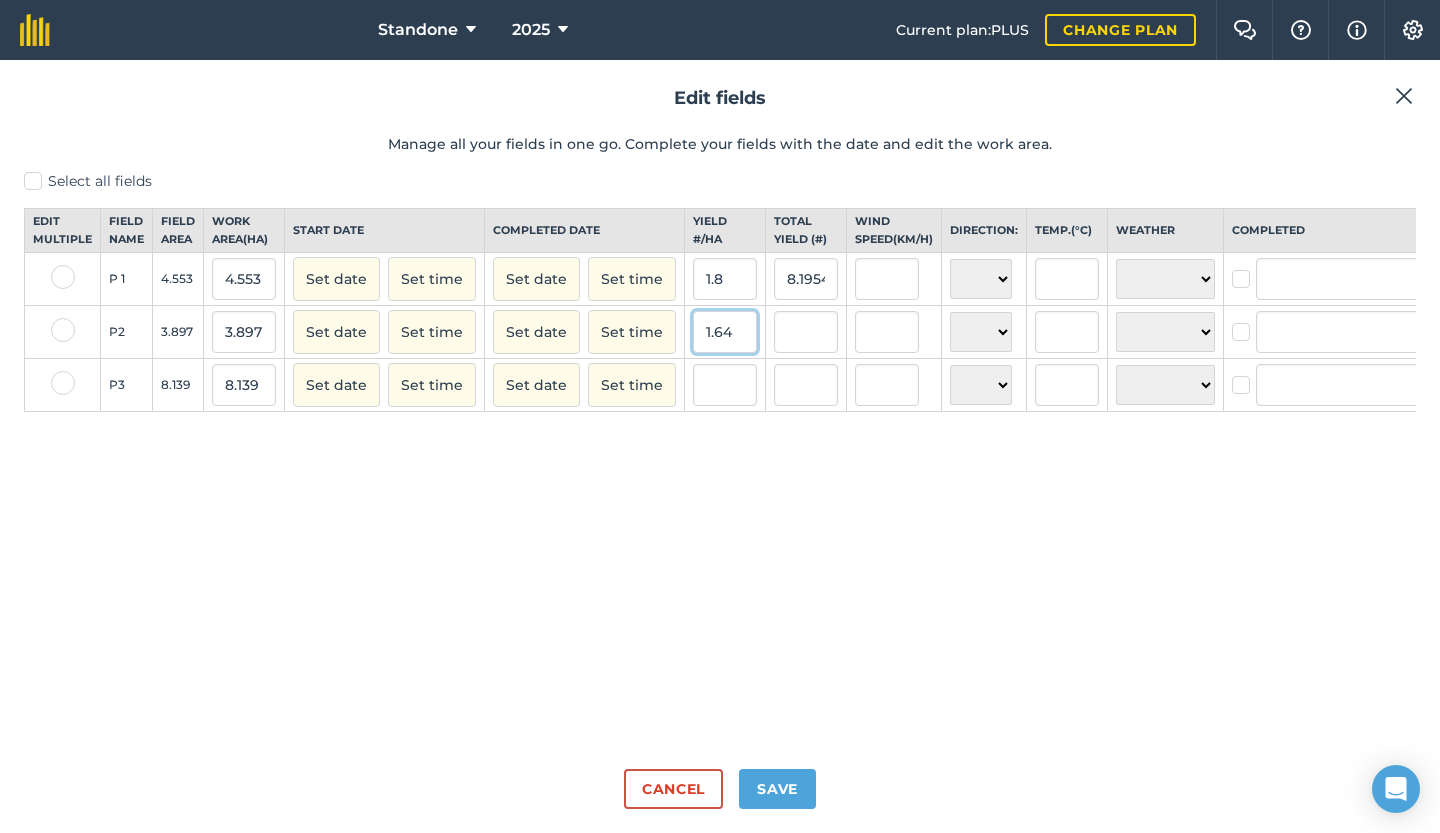 type on "1.64" 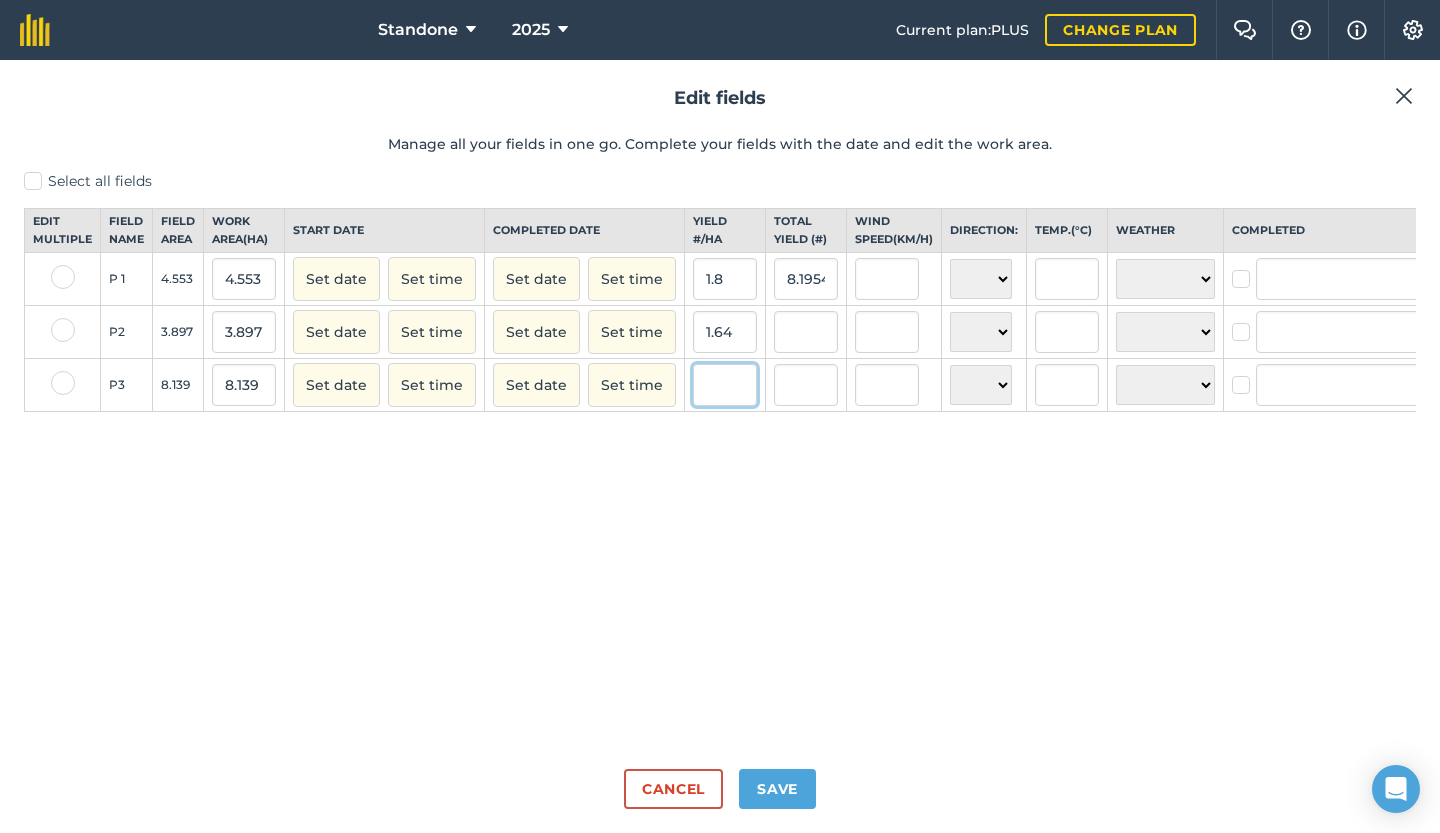 type on "6.39108" 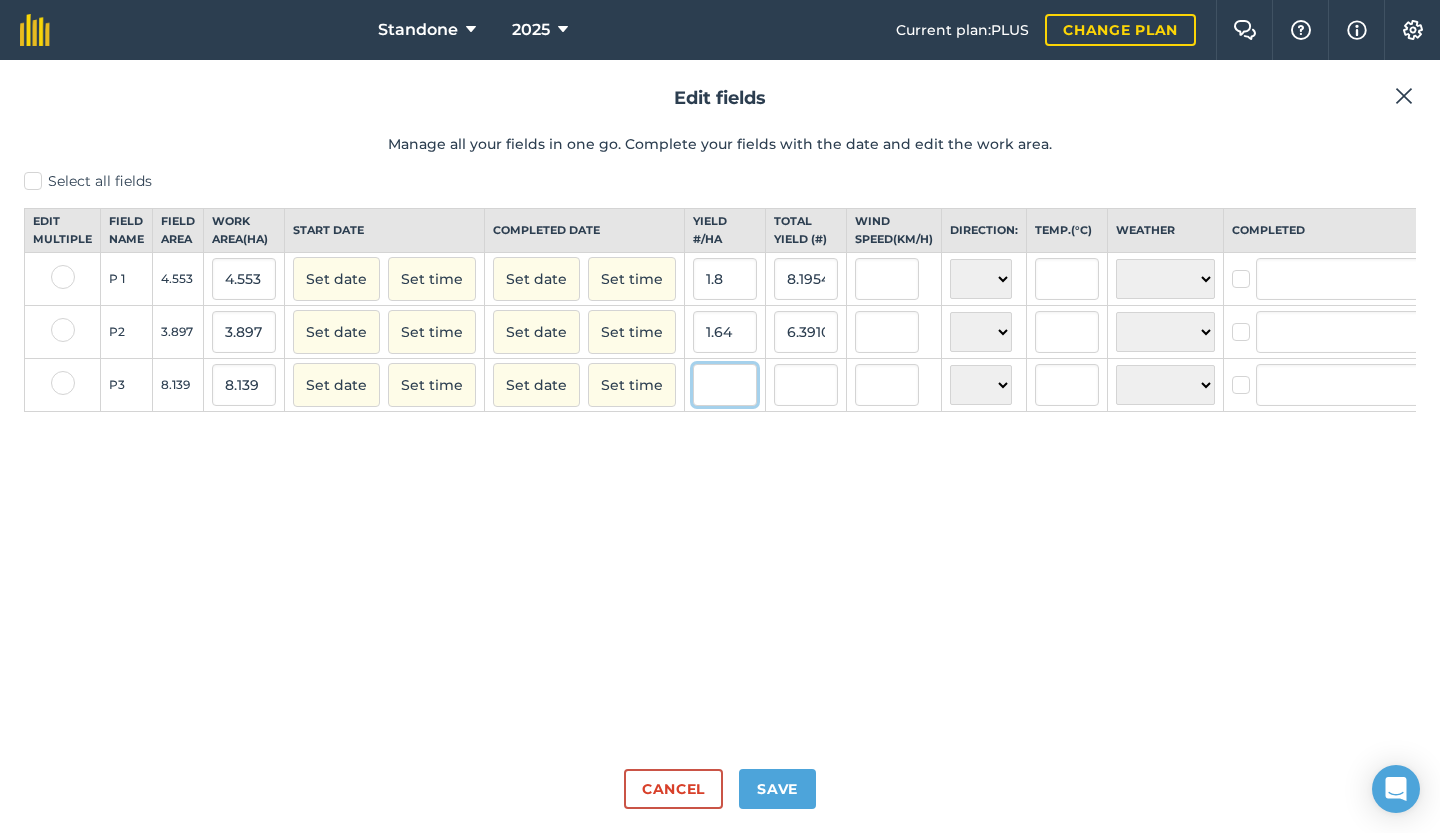click at bounding box center [725, 385] 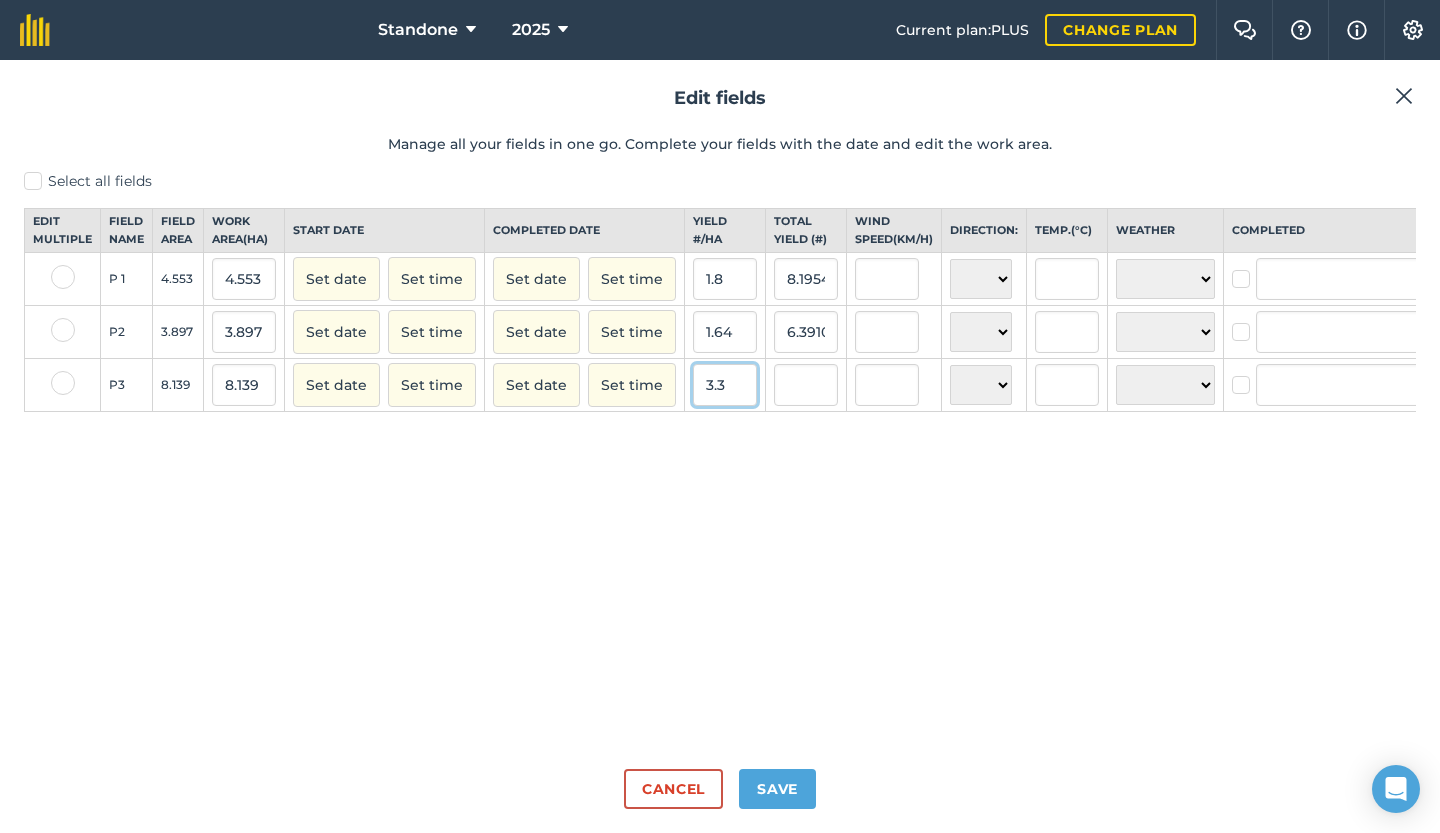 type on "3.3" 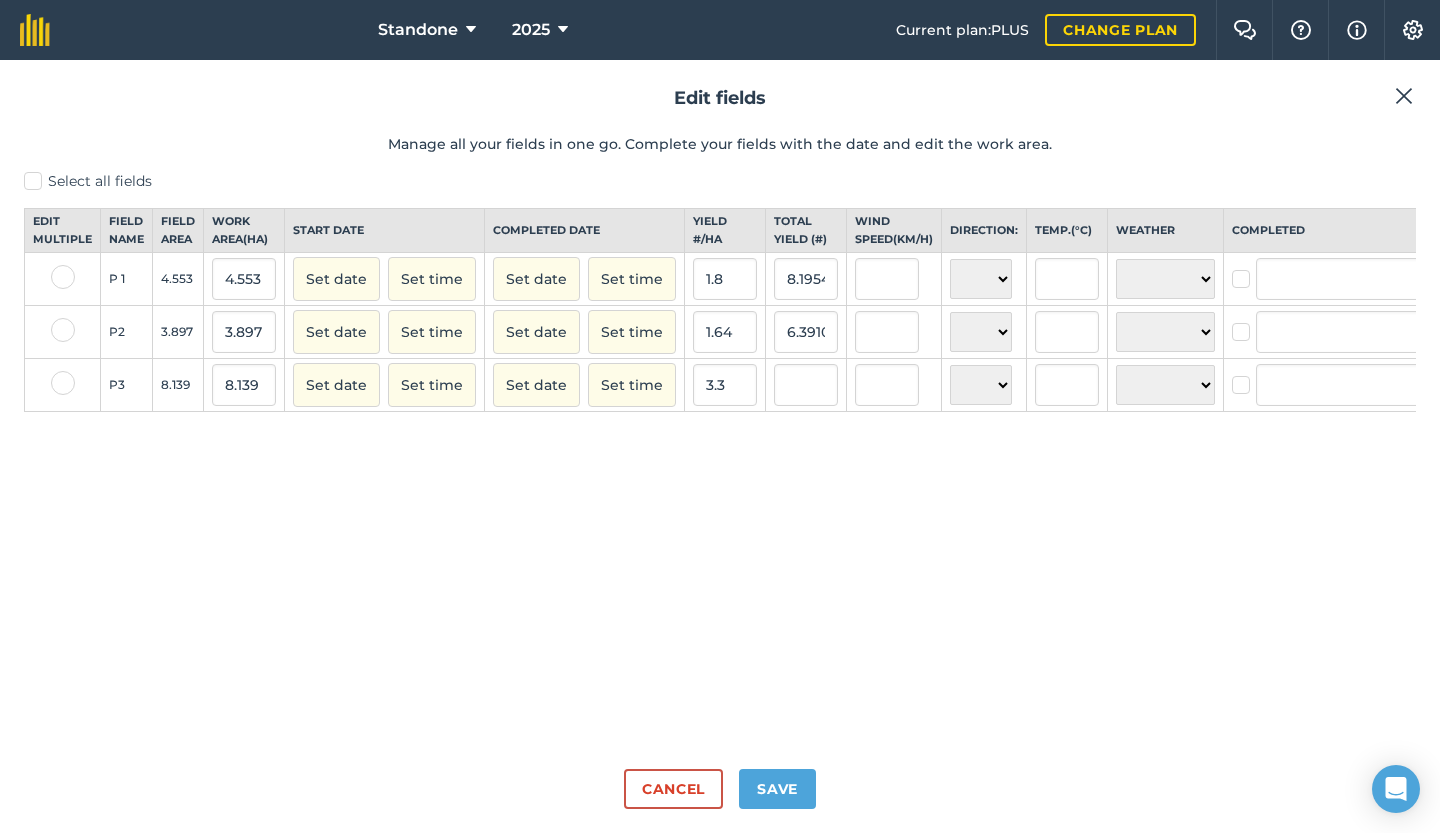 type on "26.858699999999995" 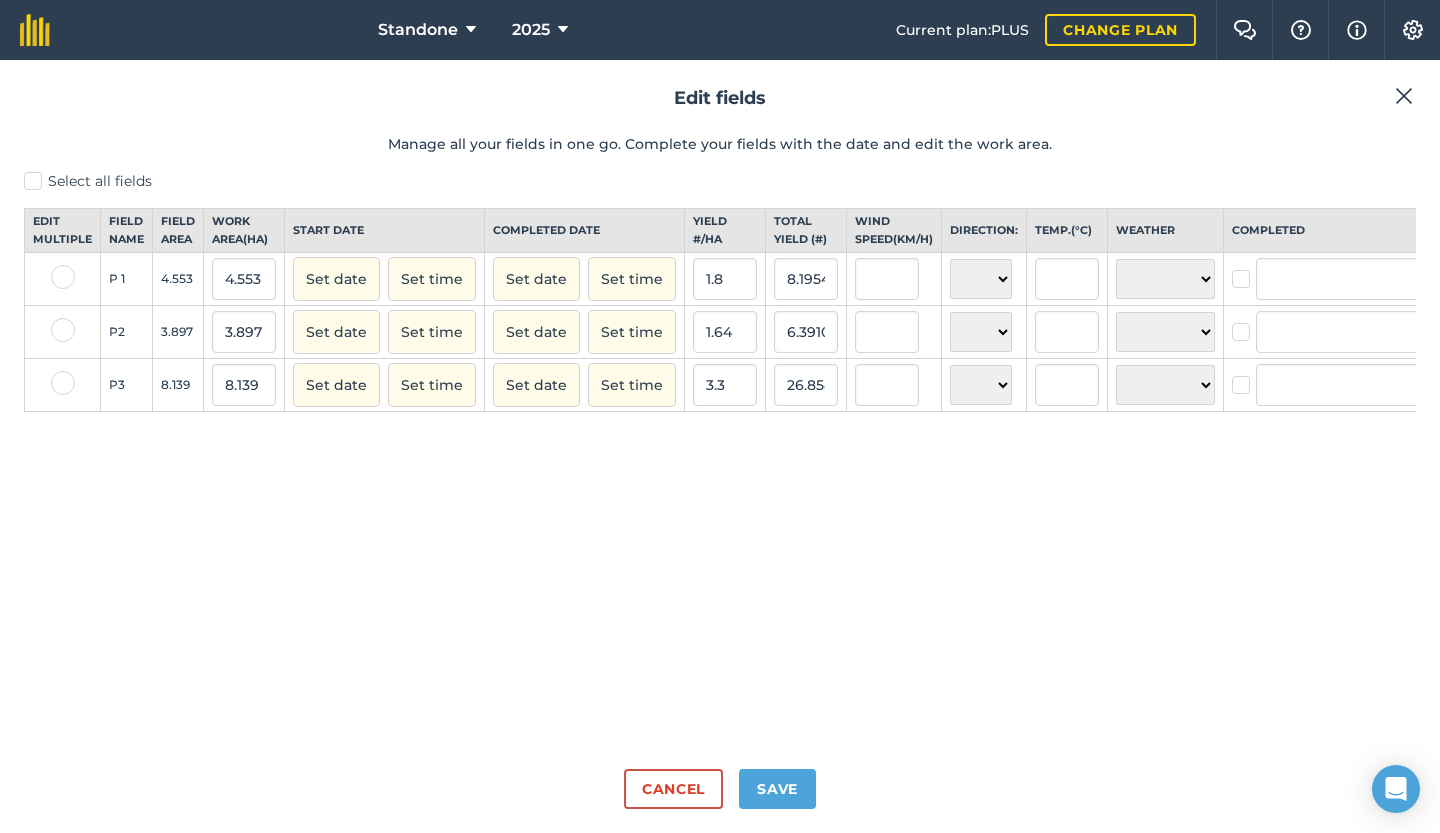 click on "Select all fields Edit multiple Field name Field Area Work area  ( Ha ) Start date Completed date Yield   # / Ha Total yield   ( # ) Wind speed  ( km/h ) Direction: Temp.  ( ° C ) Weather Completed P 1 4.553 4.553   Set date   Set time   Set date   Set time 1.8 8.1954 N NE E SE S SW W NW ☀️  Sunny 🌧  Rainy ⛅️  Cloudy 🌨  Snow ❄️  Icy P2 3.897 3.897   Set date   Set time   Set date   Set time 1.64 6.39108 N NE E SE S SW W NW ☀️  Sunny 🌧  Rainy ⛅️  Cloudy 🌨  Snow ❄️  Icy P3 8.139 8.139   Set date   Set time   Set date   Set time 3.3 26.858699999999995 N NE E SE S SW W NW ☀️  Sunny 🌧  Rainy ⛅️  Cloudy 🌨  Snow ❄️  Icy" at bounding box center [720, 462] 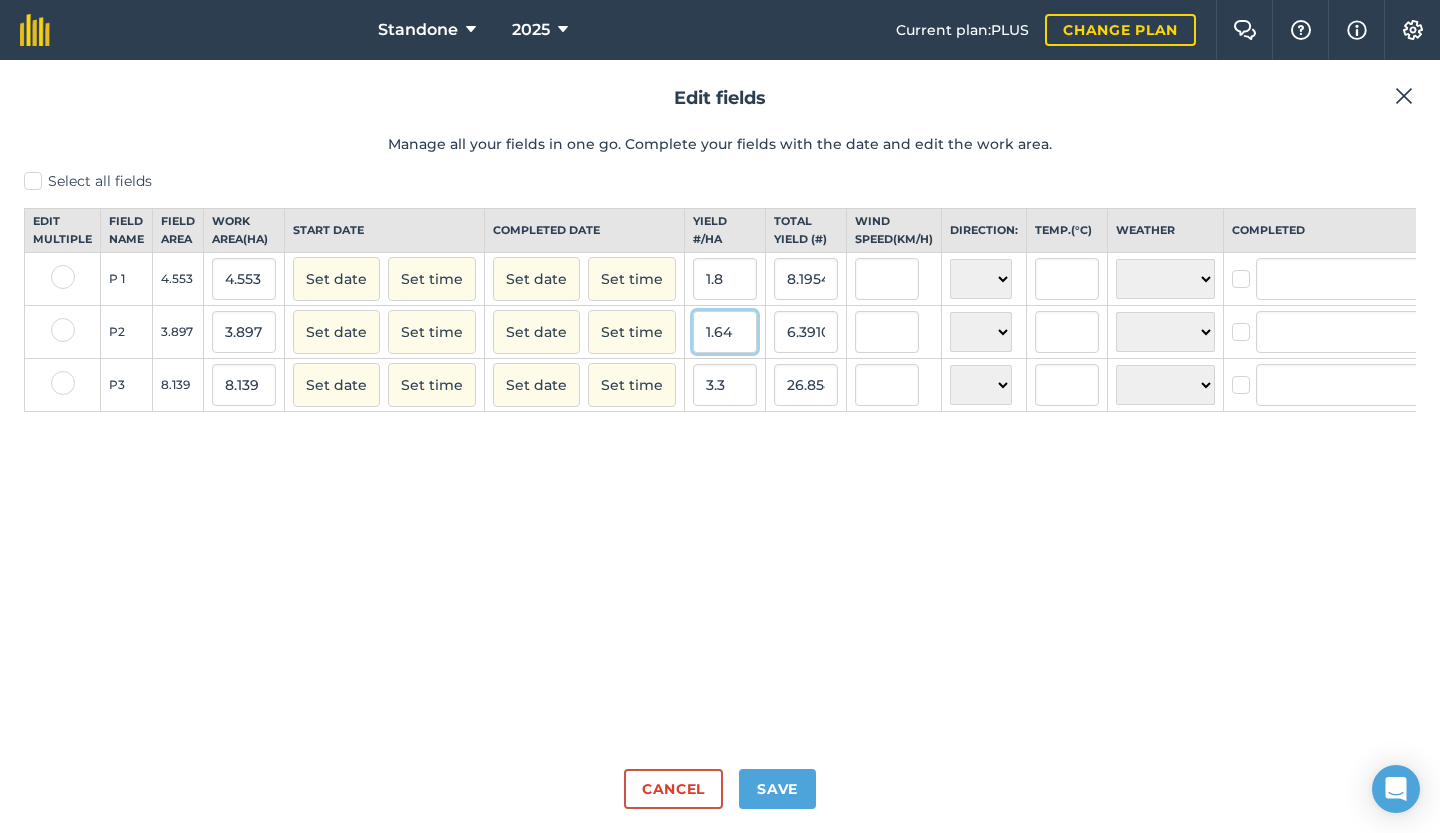 click on "1.64" at bounding box center [725, 332] 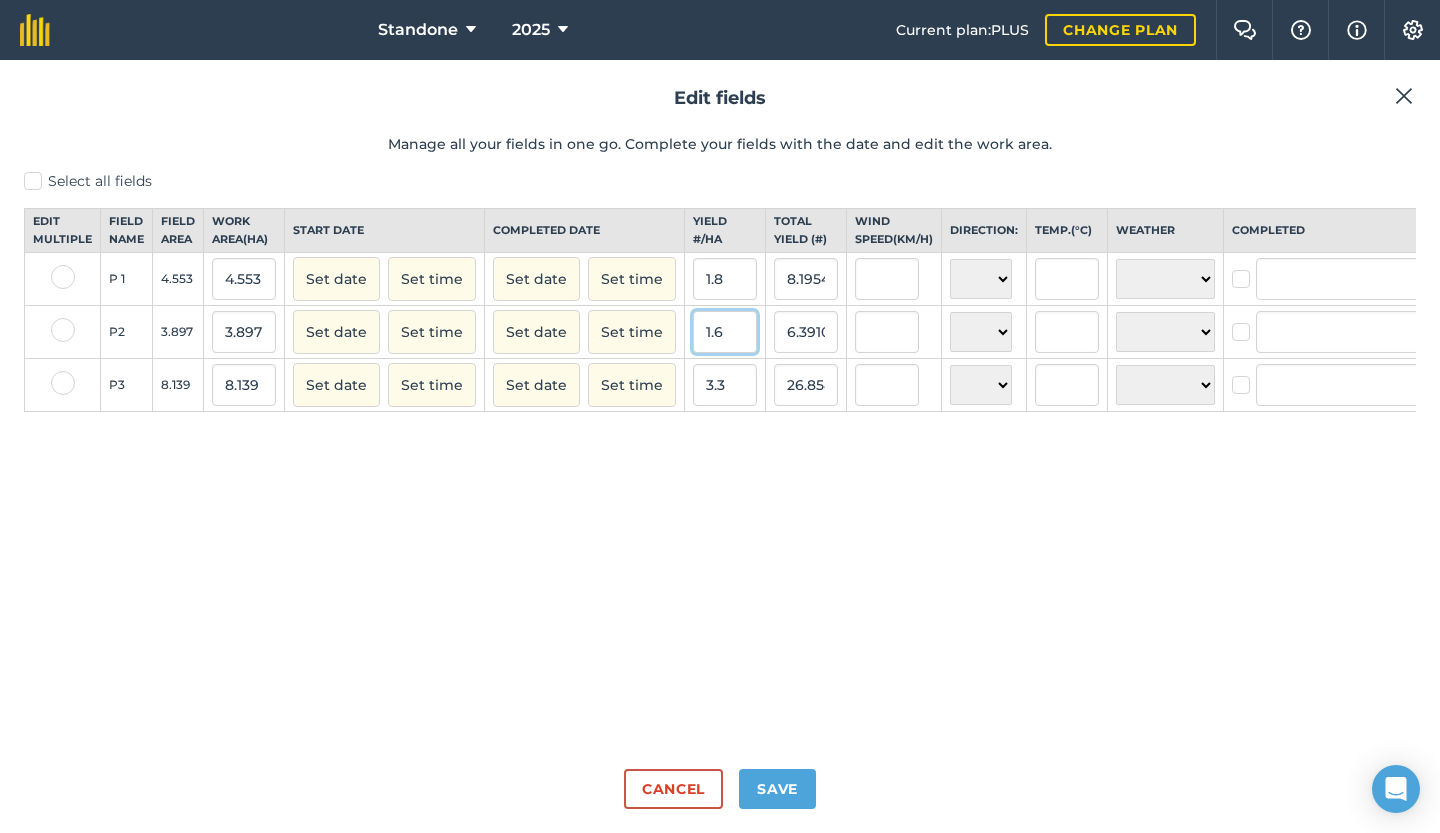 type on "1.6" 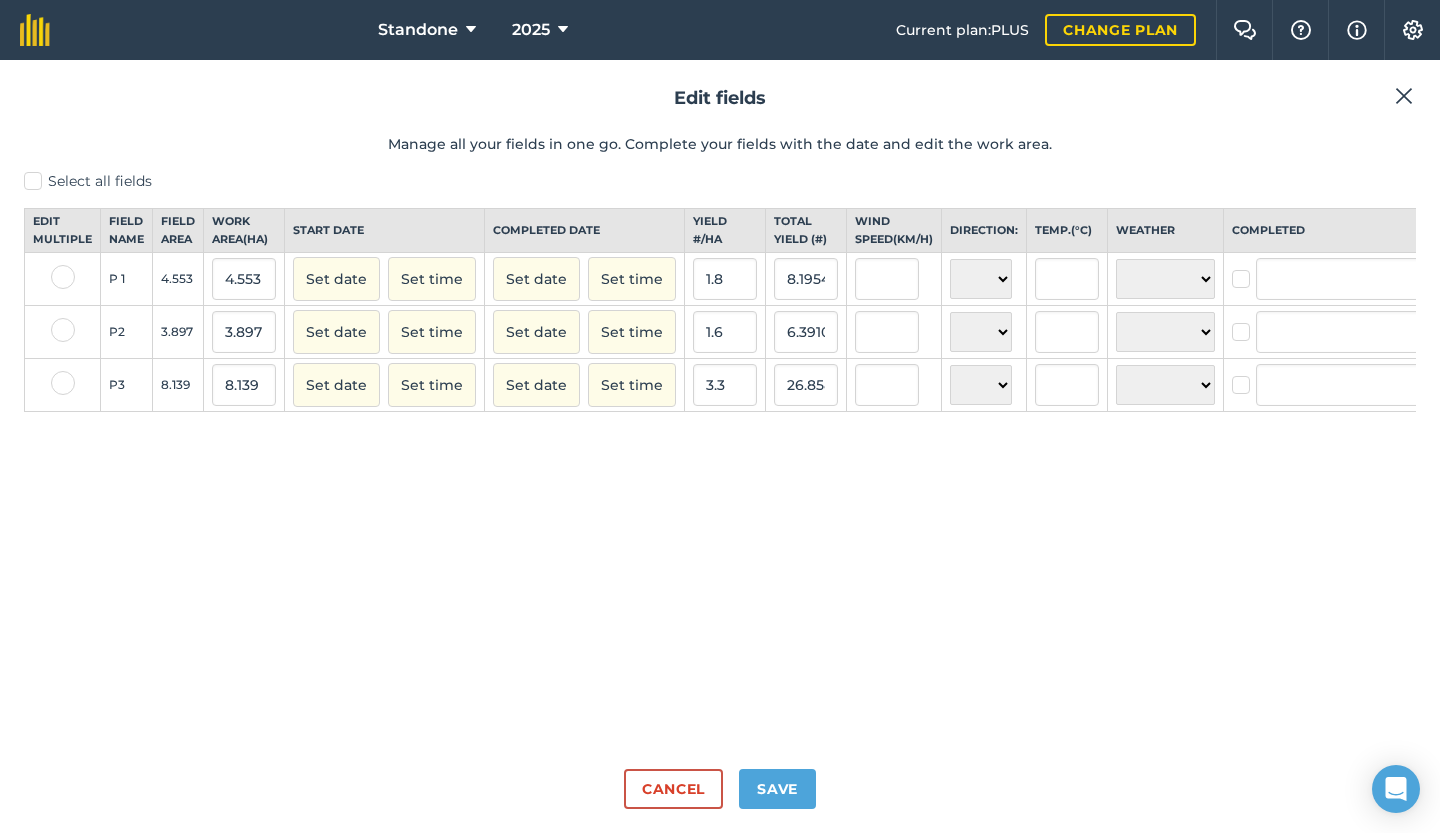 type on "6.2352" 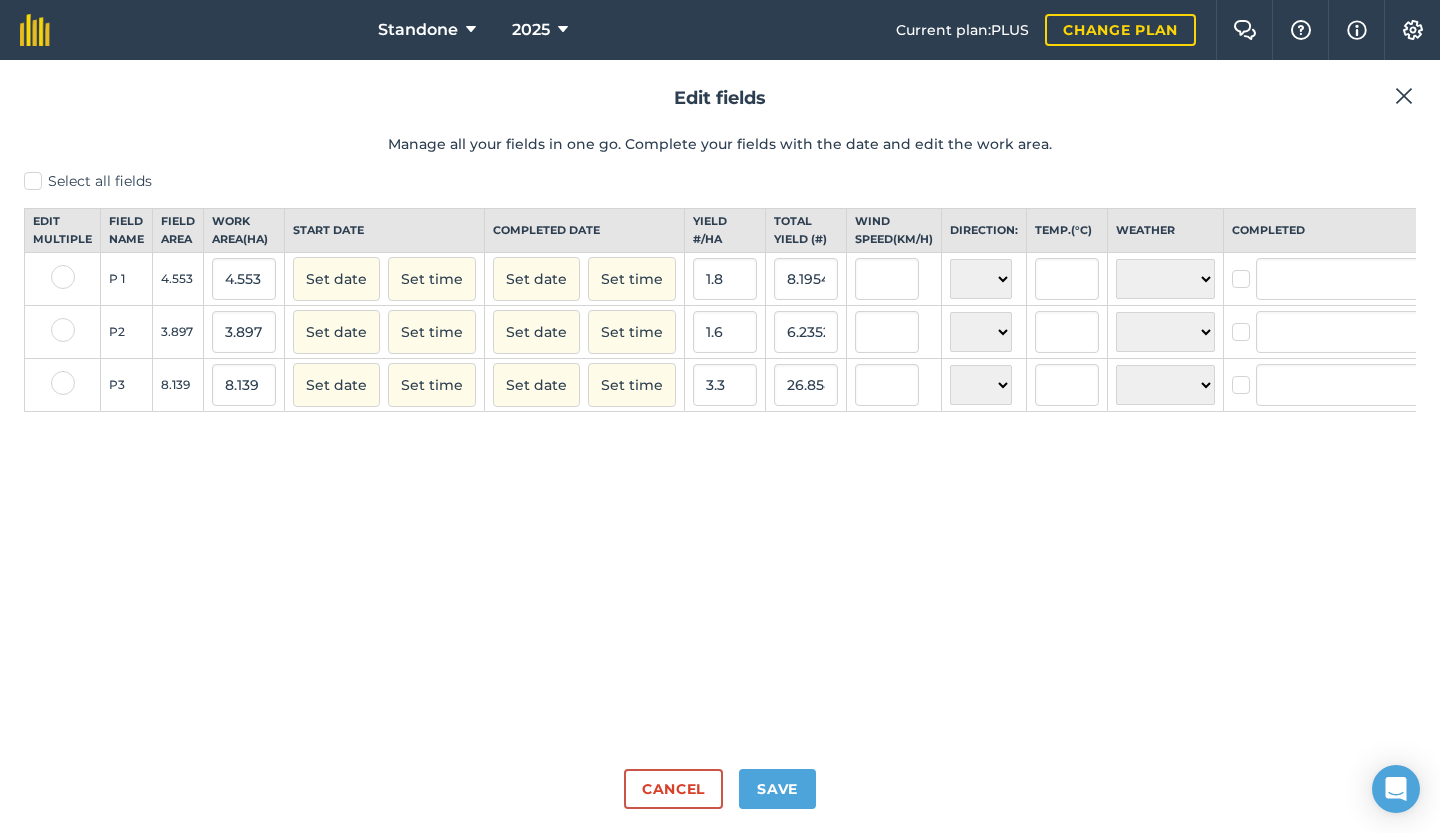 click on "Select all fields Edit multiple Field name Field Area Work area  ( Ha ) Start date Completed date Yield   # / Ha Total yield   ( # ) Wind speed  ( km/h ) Direction: Temp.  ( ° C ) Weather Completed P 1 4.553 4.553   Set date   Set time   Set date   Set time 1.8 8.1954 N NE E SE S SW W NW ☀️  Sunny 🌧  Rainy ⛅️  Cloudy 🌨  Snow ❄️  Icy P2 3.897 3.897   Set date   Set time   Set date   Set time 1.6 6.2352 N NE E SE S SW W NW ☀️  Sunny 🌧  Rainy ⛅️  Cloudy 🌨  Snow ❄️  Icy P3 8.139 8.139   Set date   Set time   Set date   Set time 3.3 26.858699999999995 N NE E SE S SW W NW ☀️  Sunny 🌧  Rainy ⛅️  Cloudy 🌨  Snow ❄️  Icy" at bounding box center [720, 462] 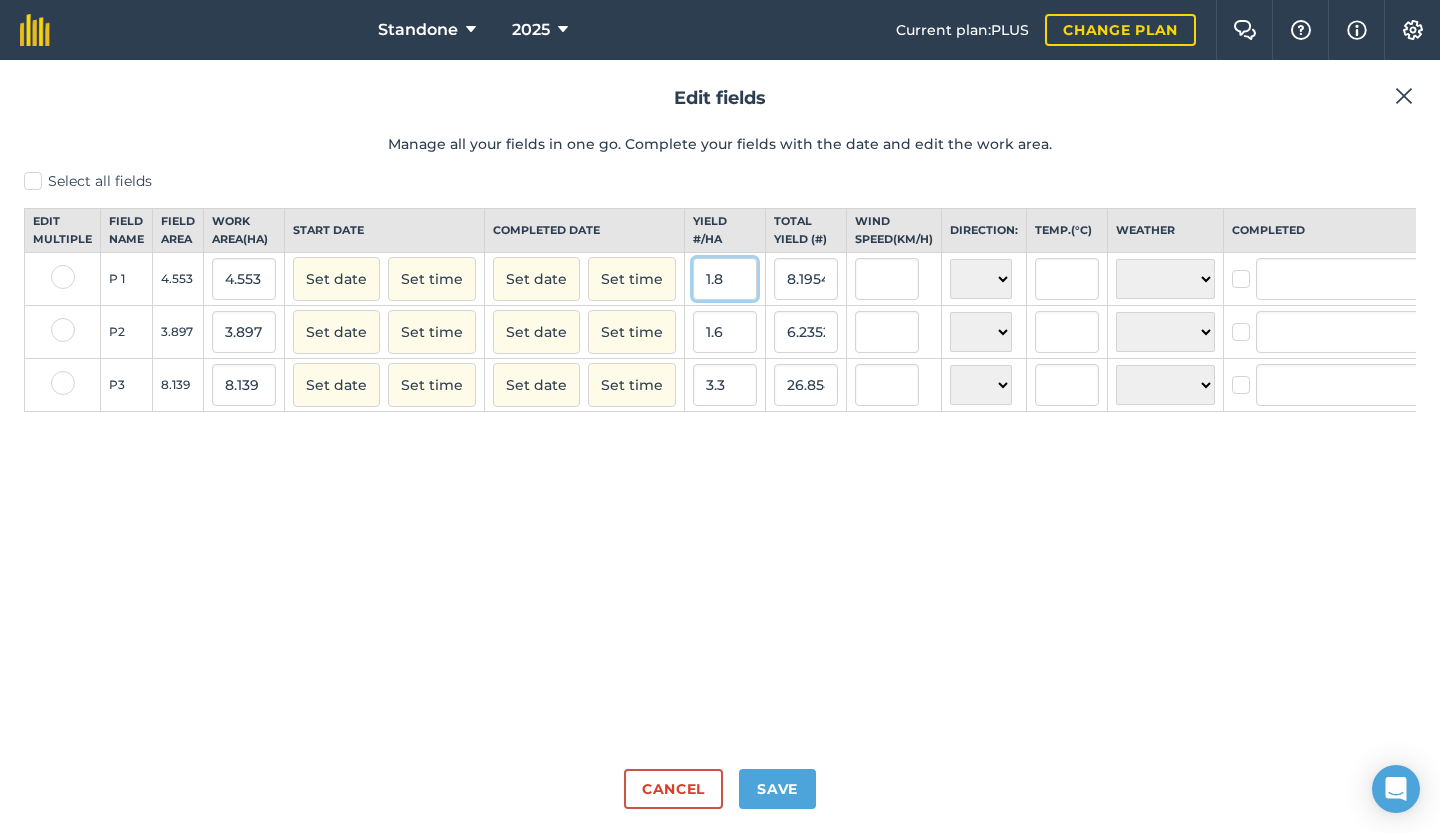 click on "1.8" at bounding box center [725, 279] 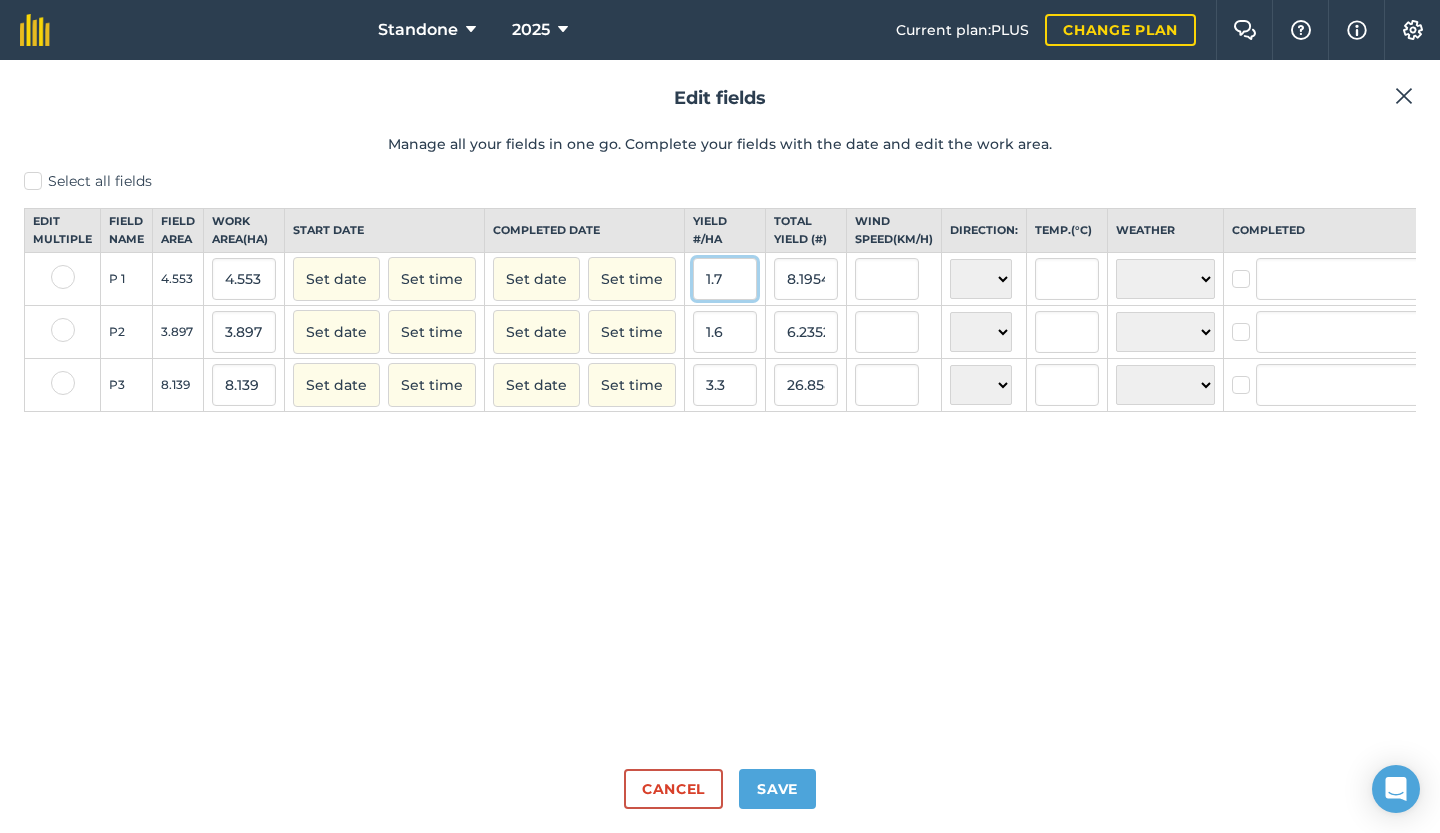 type on "1.7" 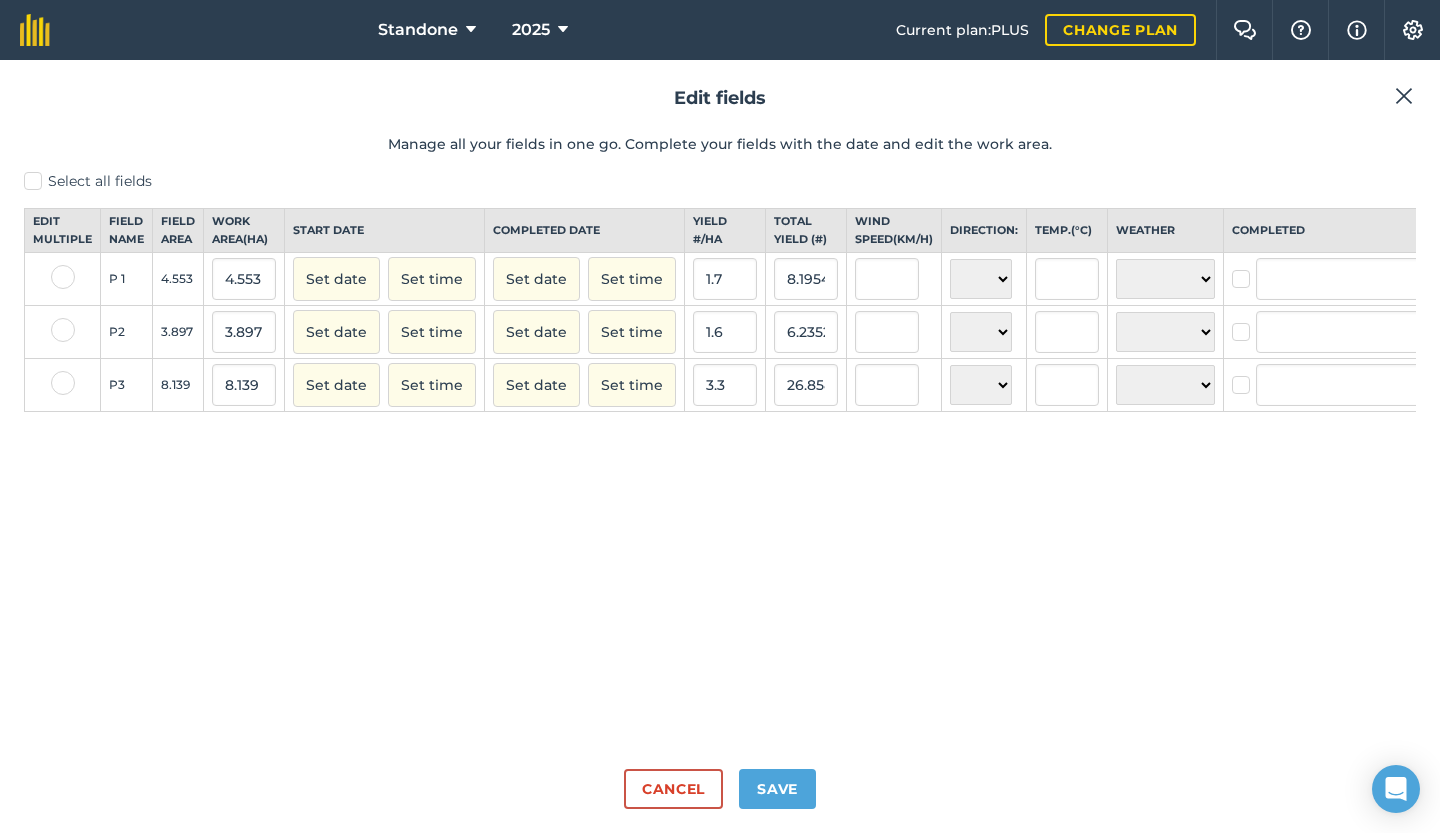 type on "7.7401" 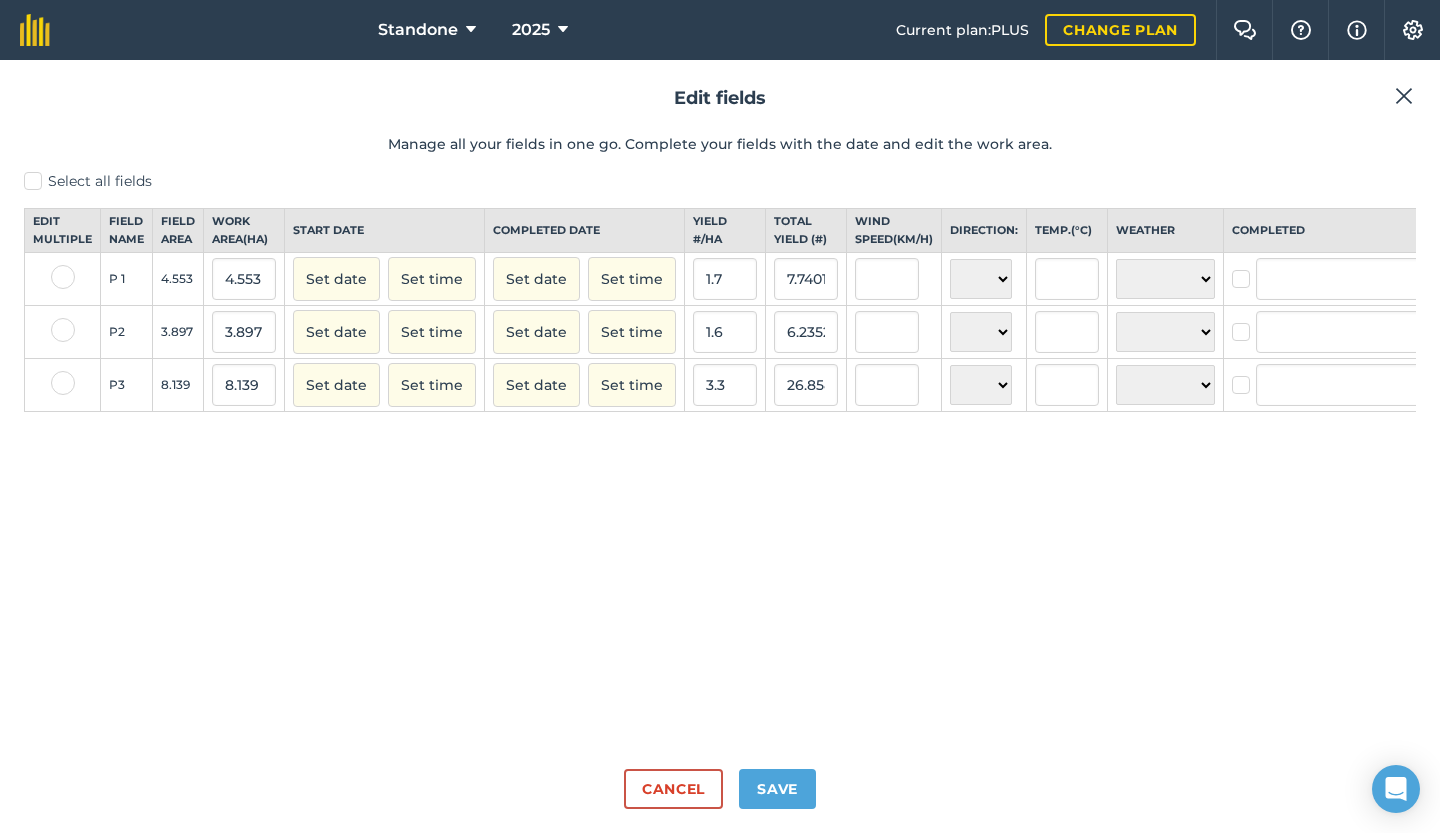 drag, startPoint x: 840, startPoint y: 526, endPoint x: 500, endPoint y: 487, distance: 342.22946 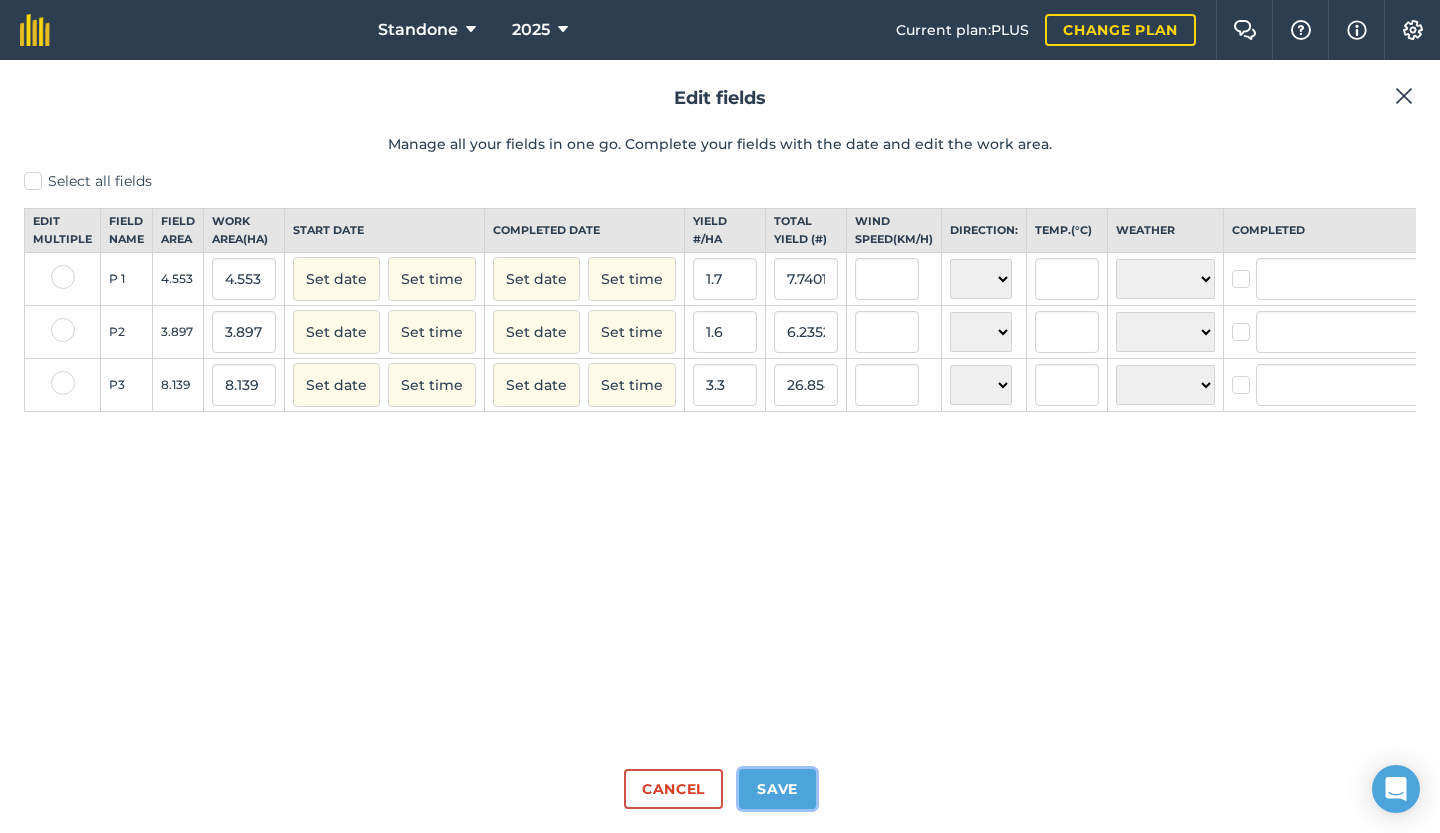click on "Save" at bounding box center [777, 789] 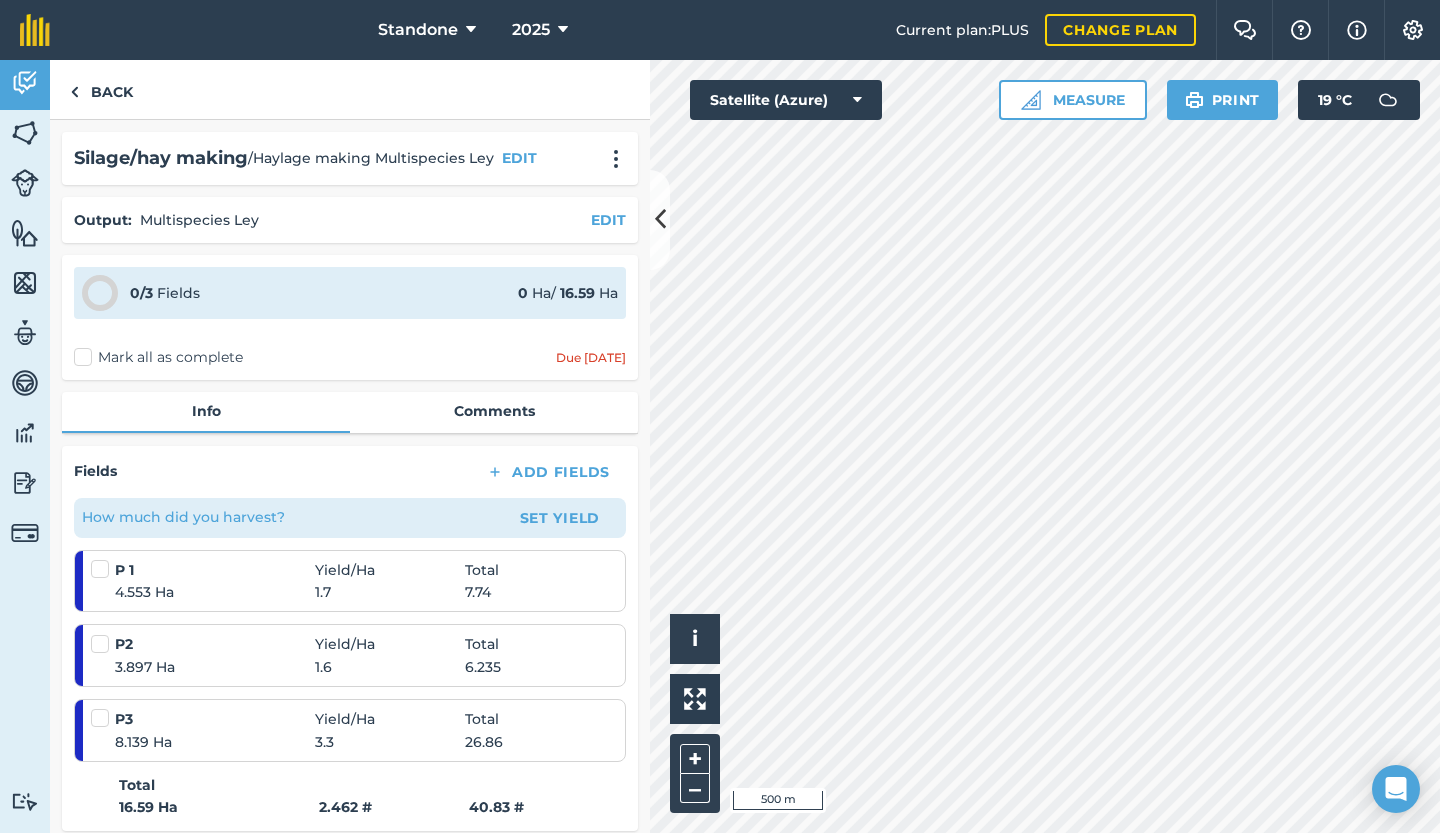 click on "Mark all as complete" at bounding box center [158, 357] 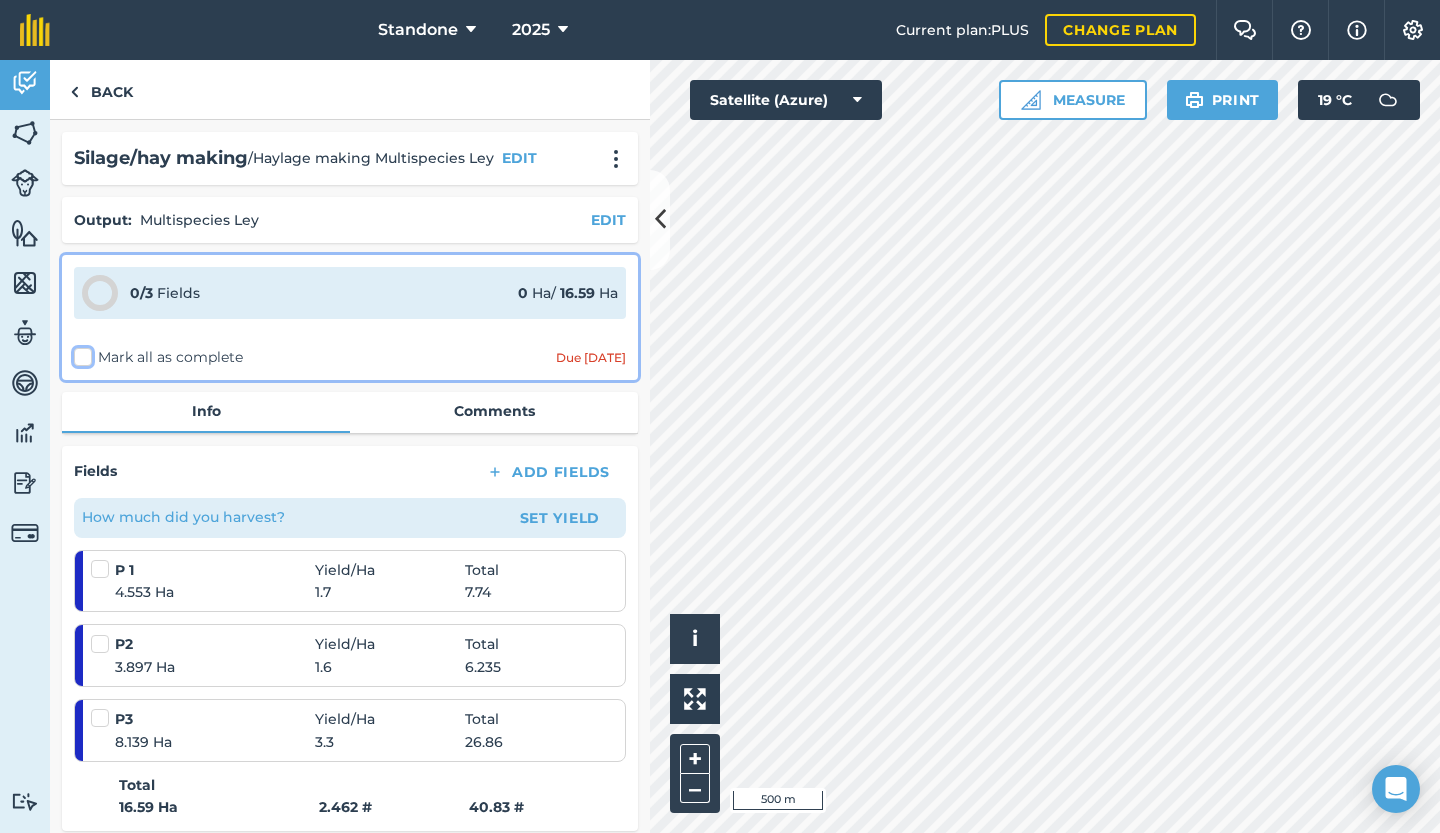 click on "Mark all as complete" at bounding box center (80, 353) 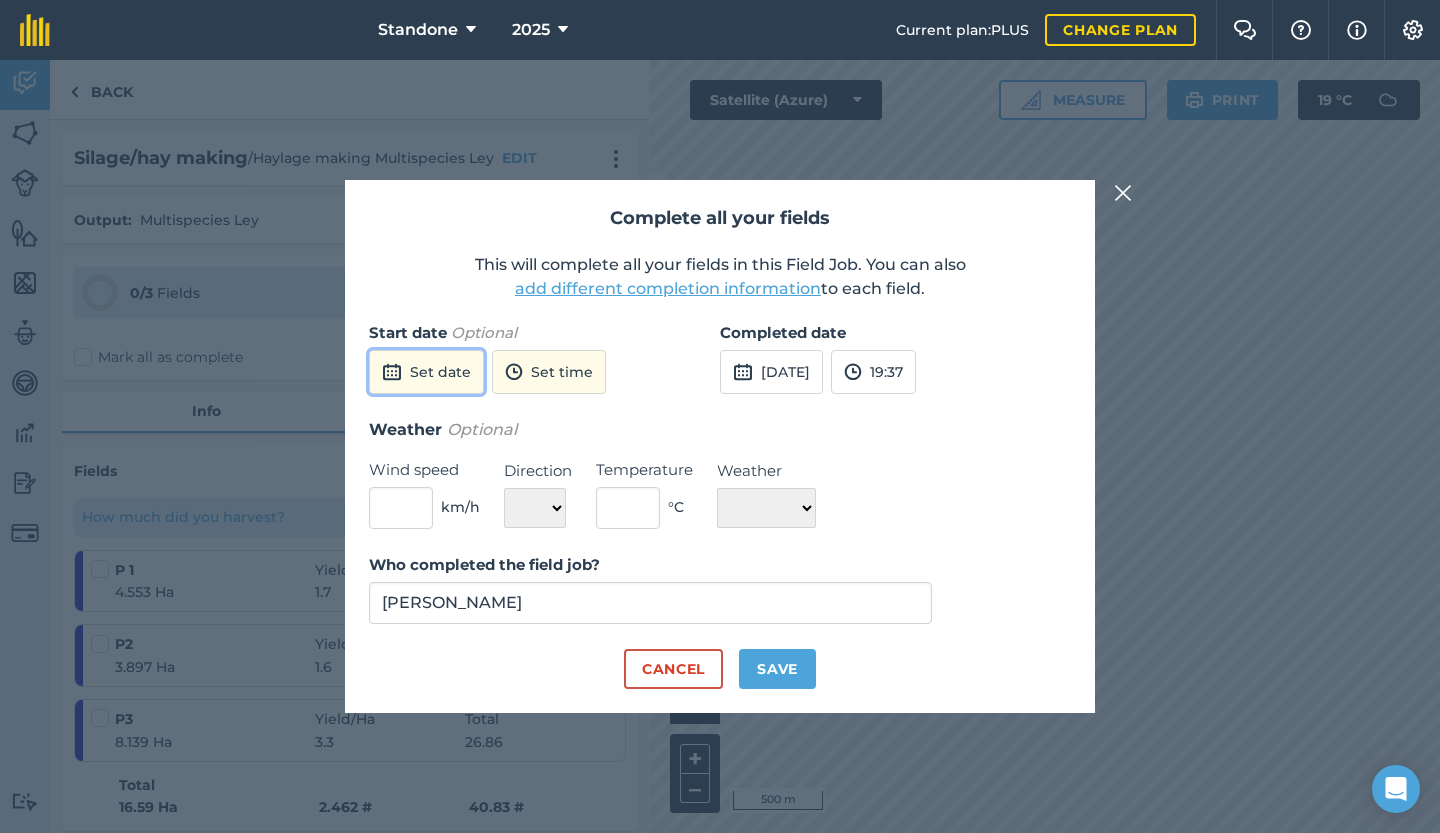 click on "Set date" at bounding box center [426, 372] 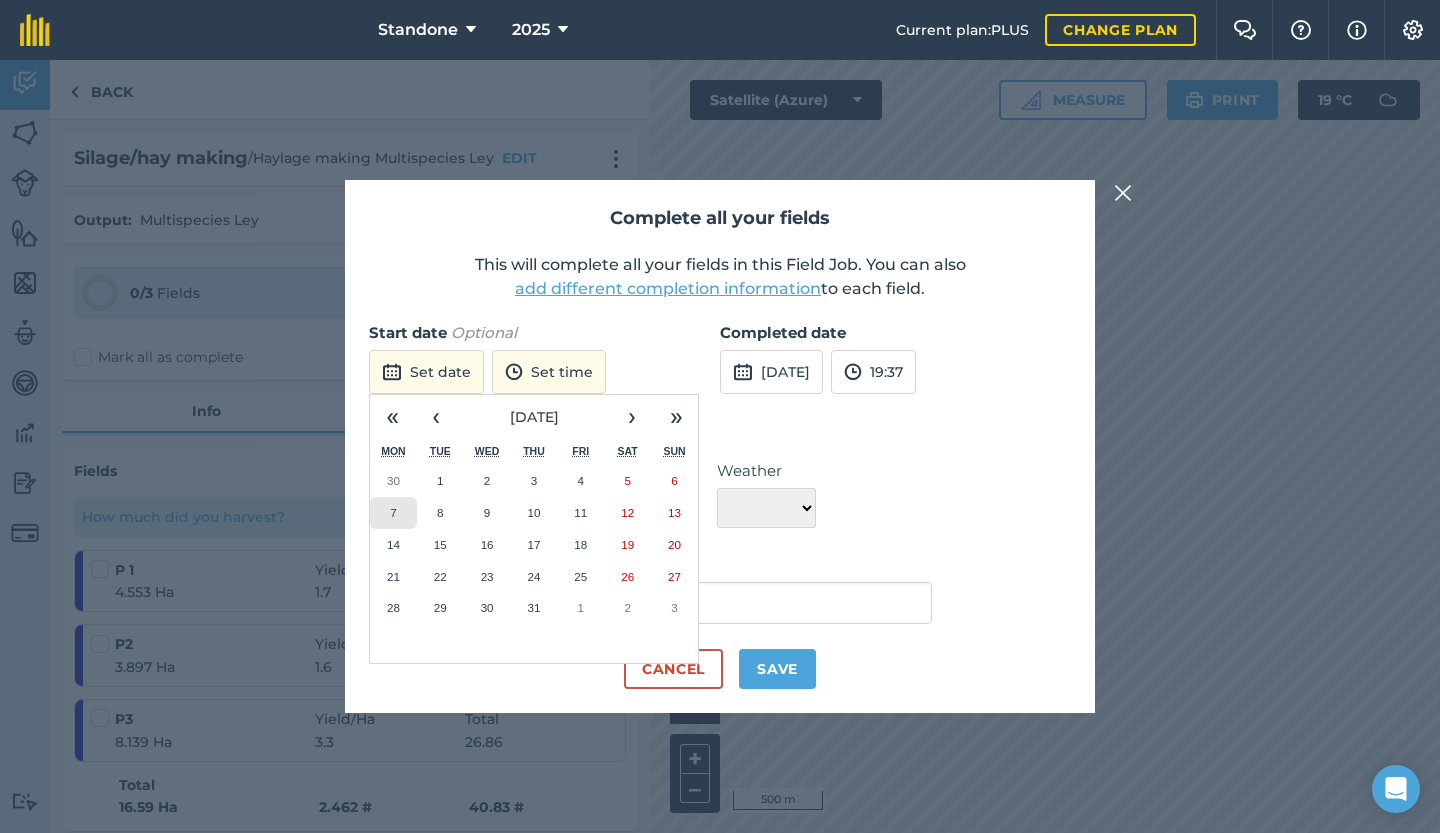 click on "7" at bounding box center (393, 513) 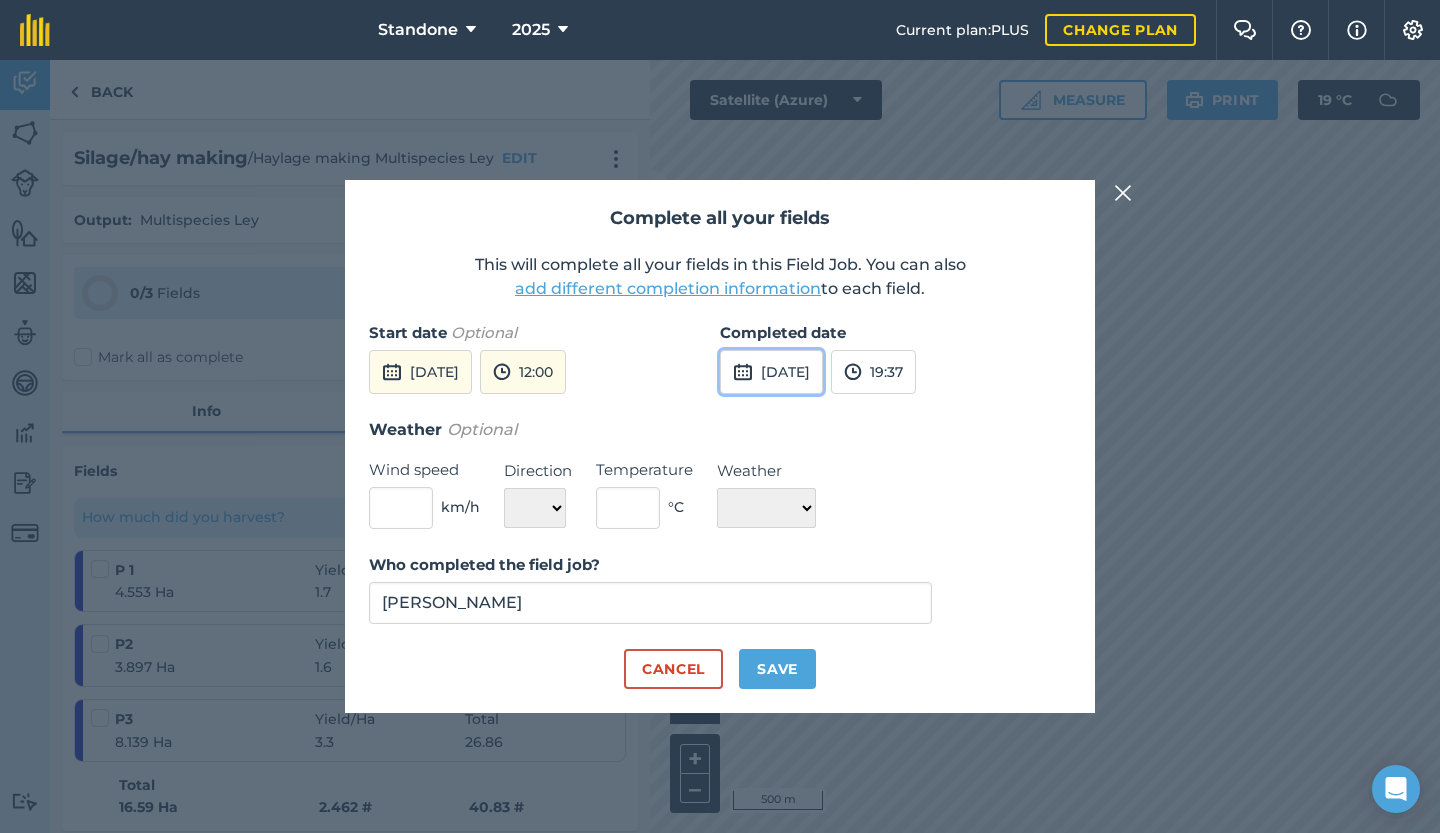 click on "[DATE]" at bounding box center (771, 372) 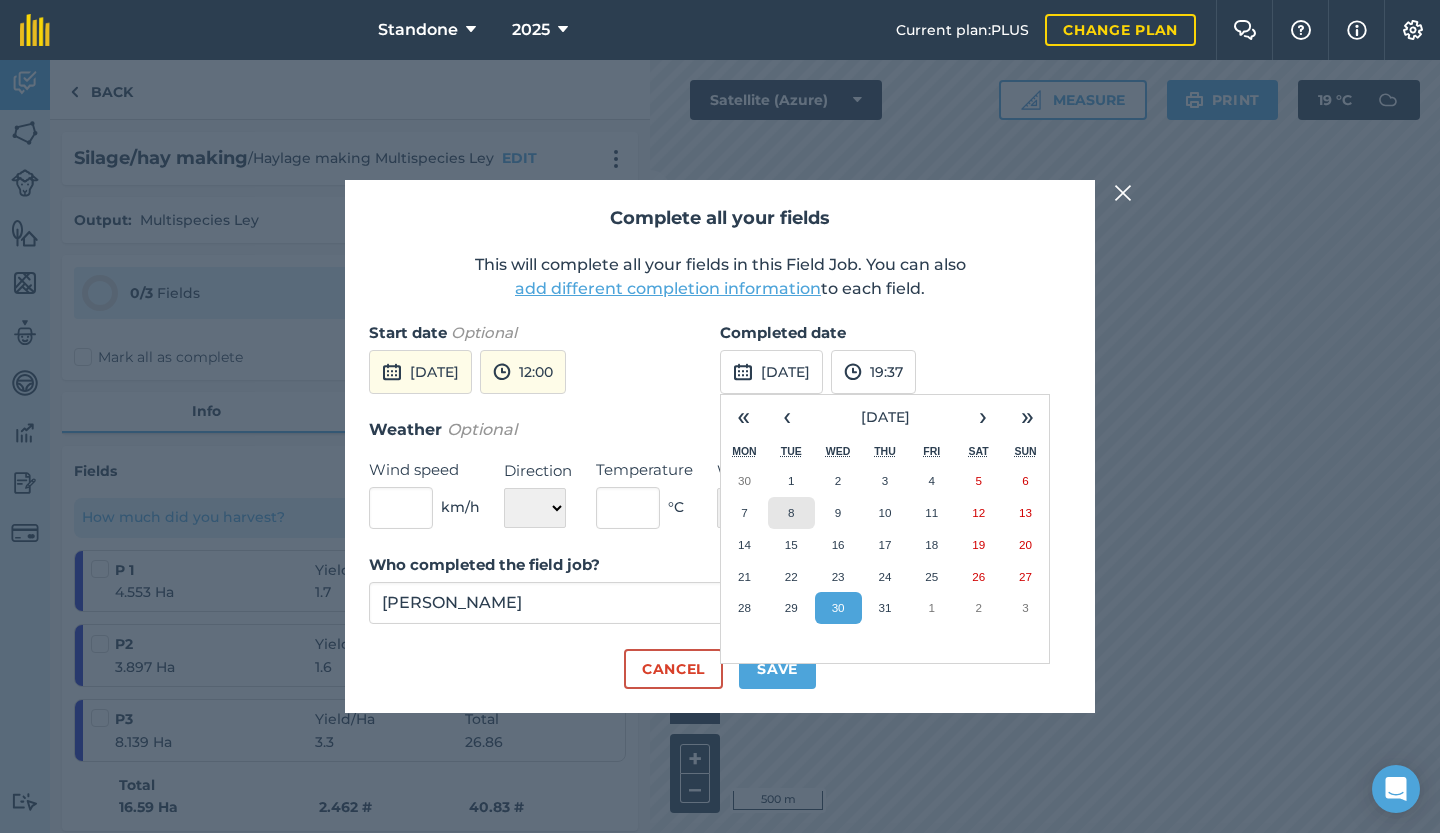 click on "8" at bounding box center (791, 513) 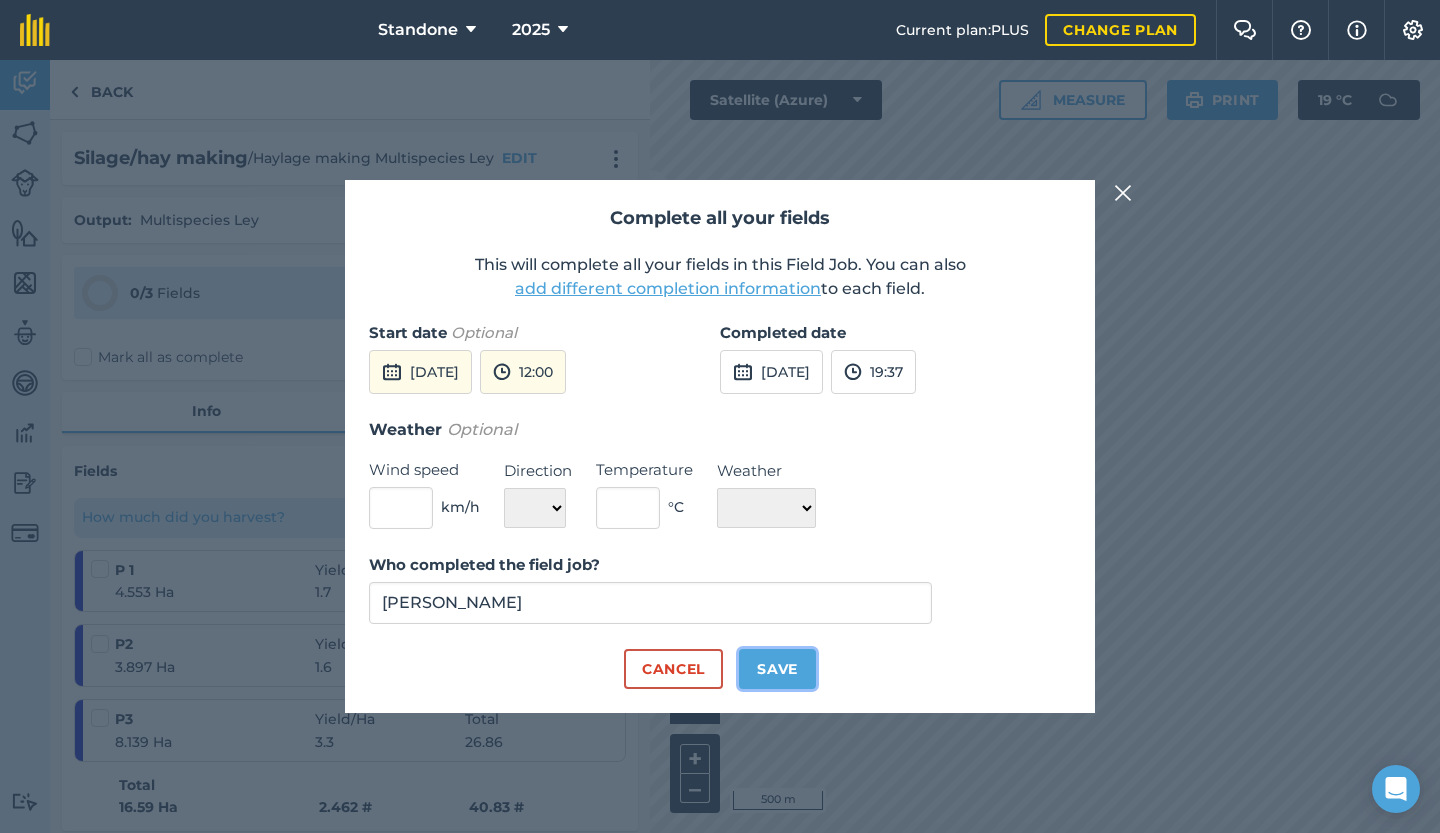 click on "Save" at bounding box center [777, 669] 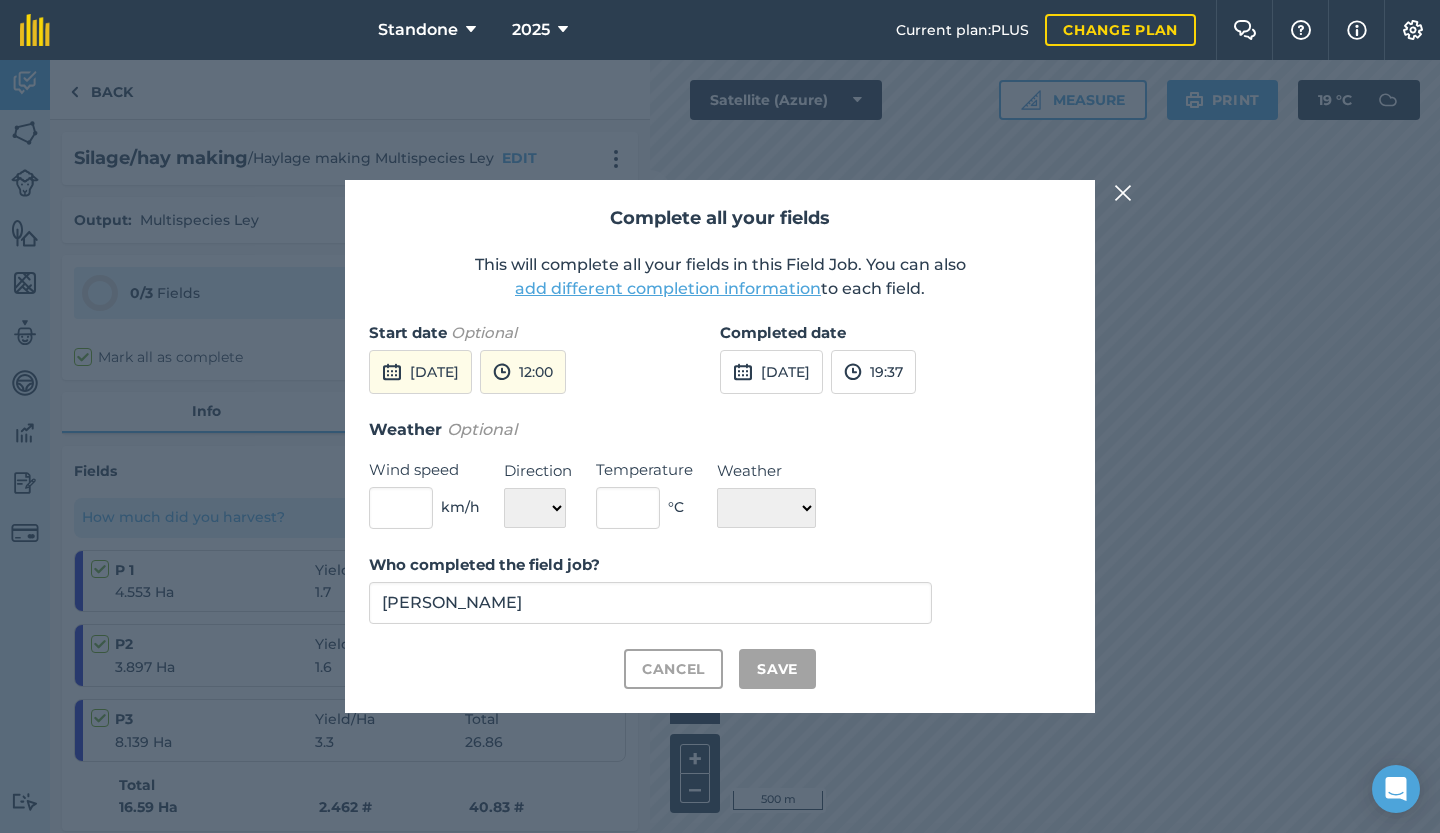 checkbox on "true" 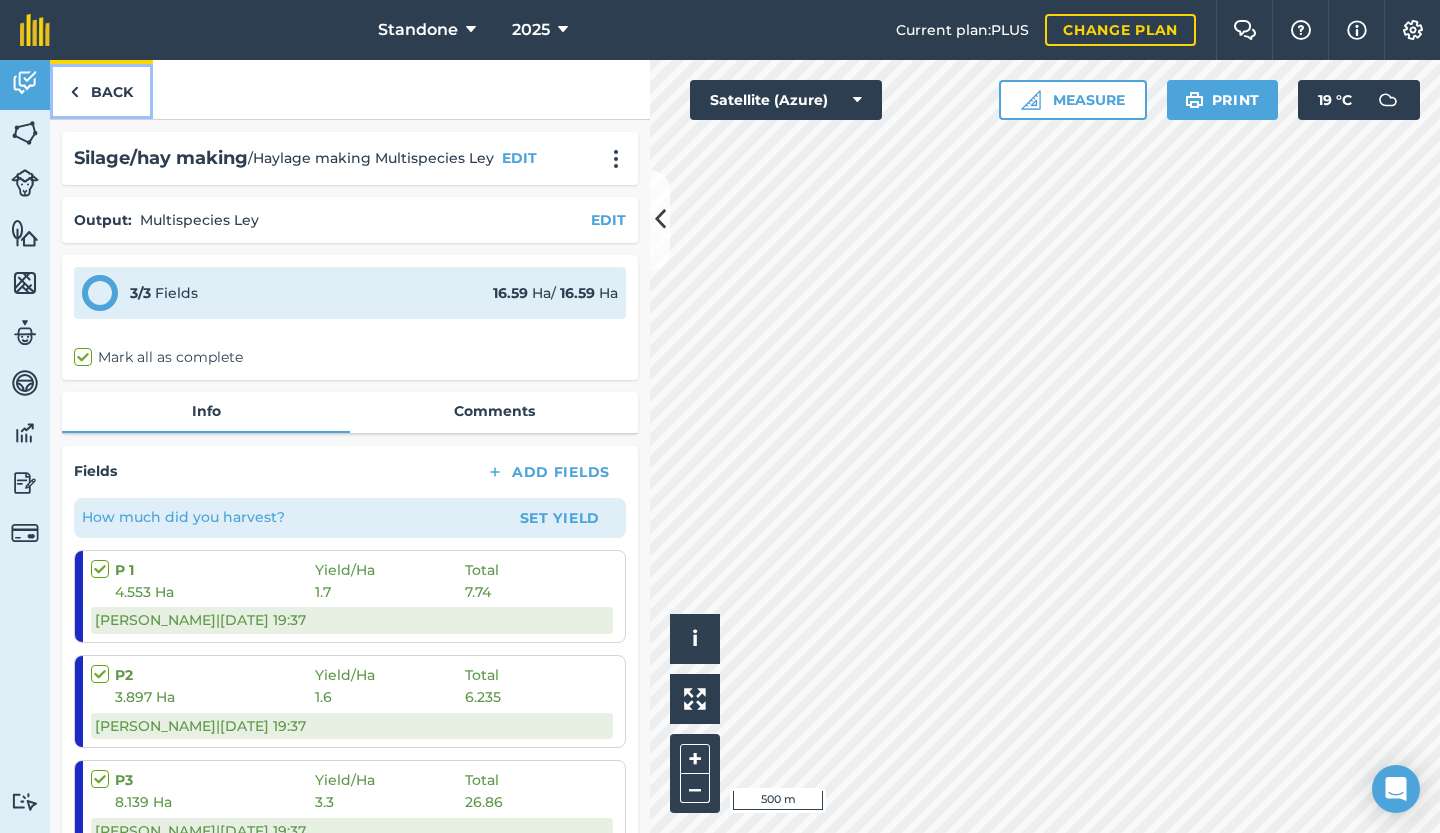 click on "Back" at bounding box center [101, 89] 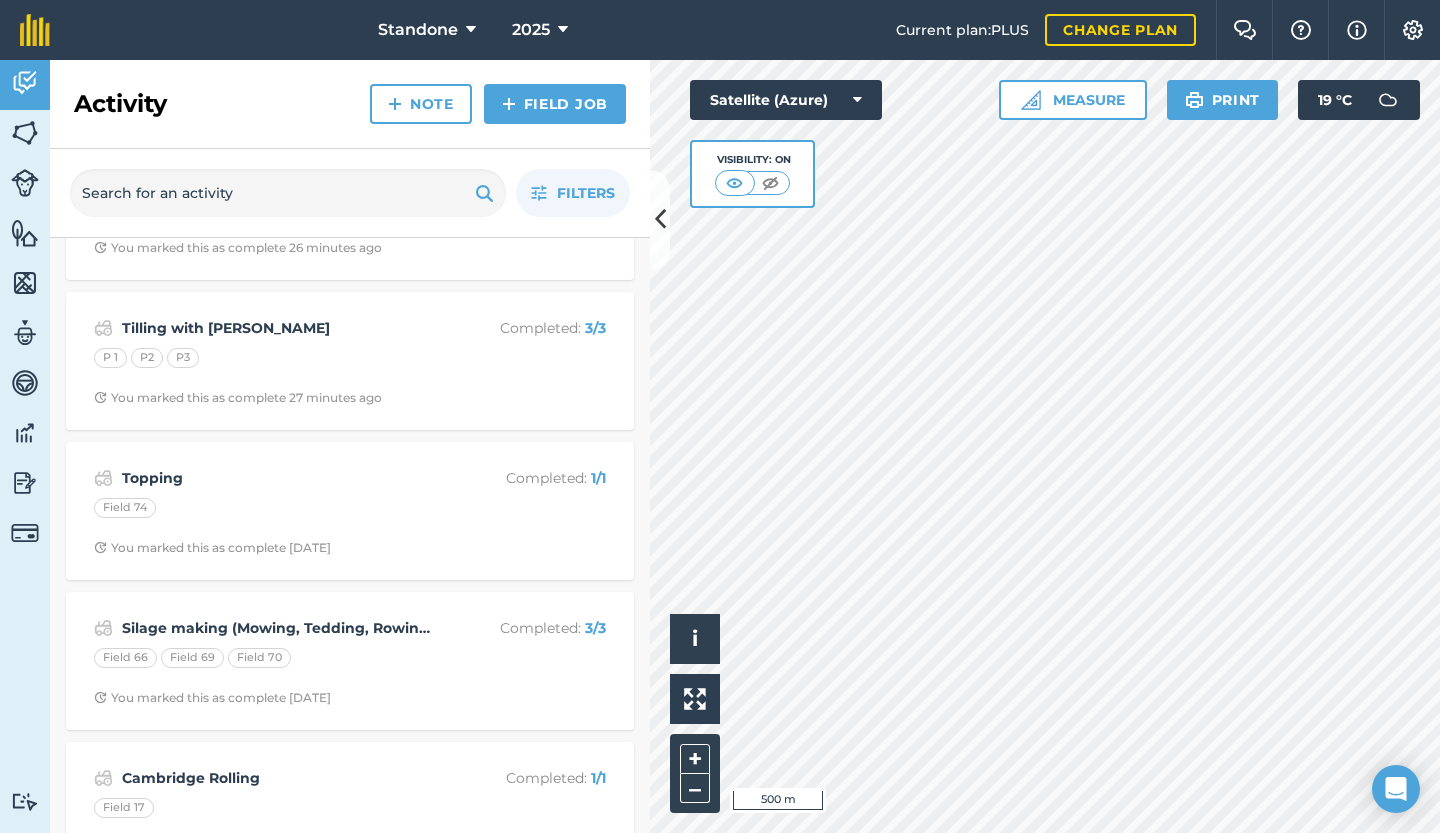 scroll, scrollTop: 429, scrollLeft: 0, axis: vertical 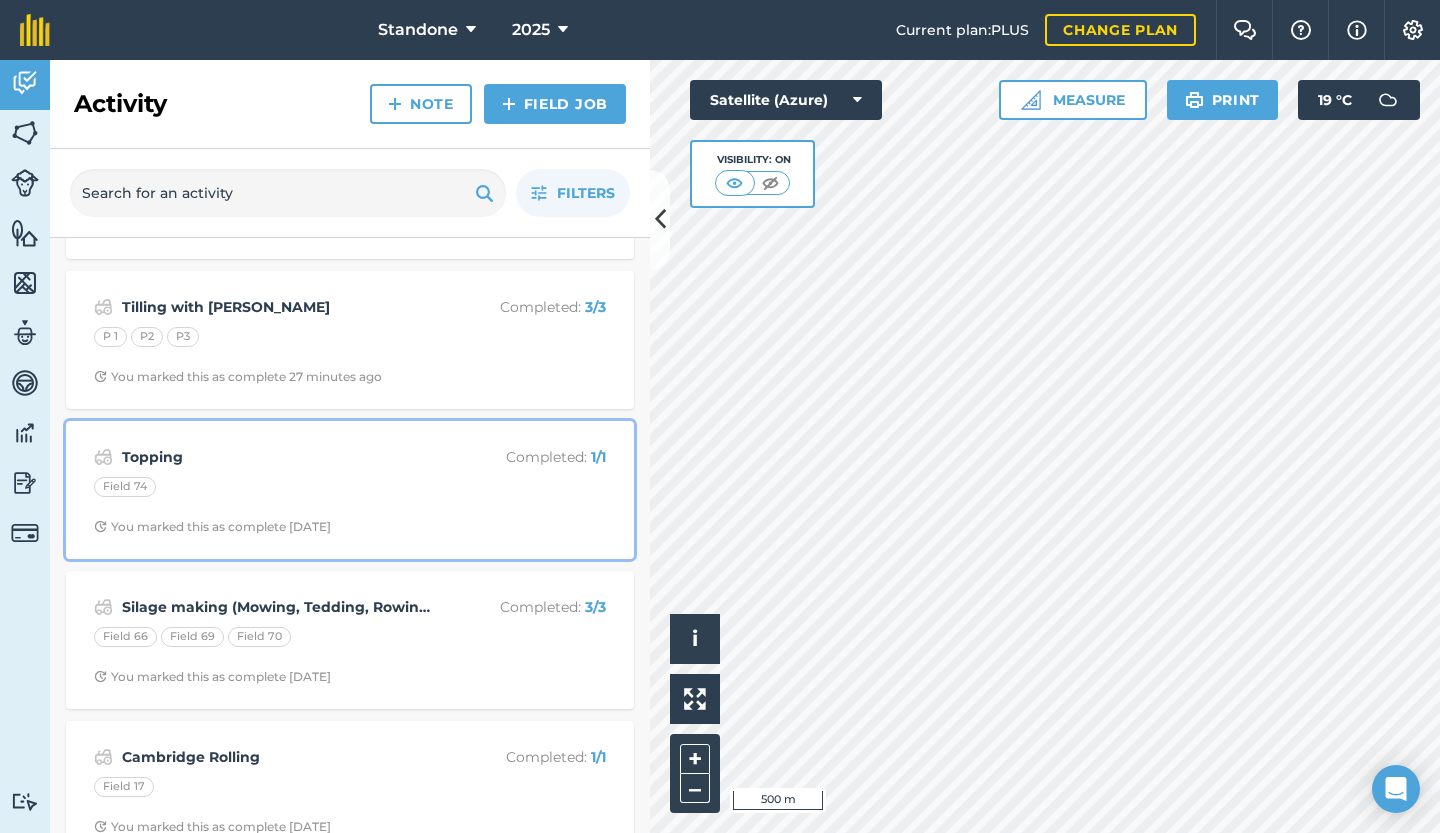 click on "Field 74" at bounding box center [350, 490] 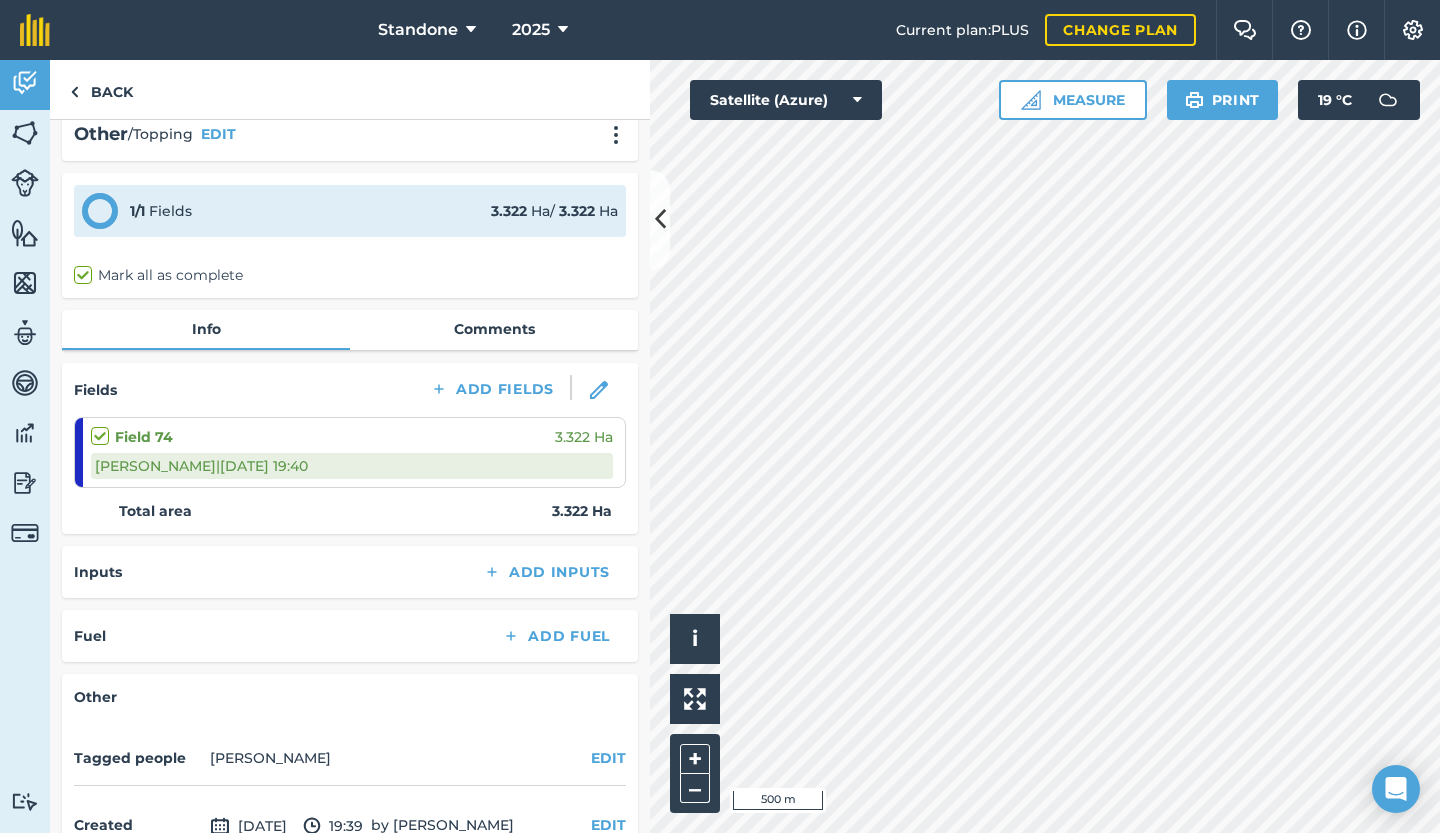 scroll, scrollTop: 0, scrollLeft: 0, axis: both 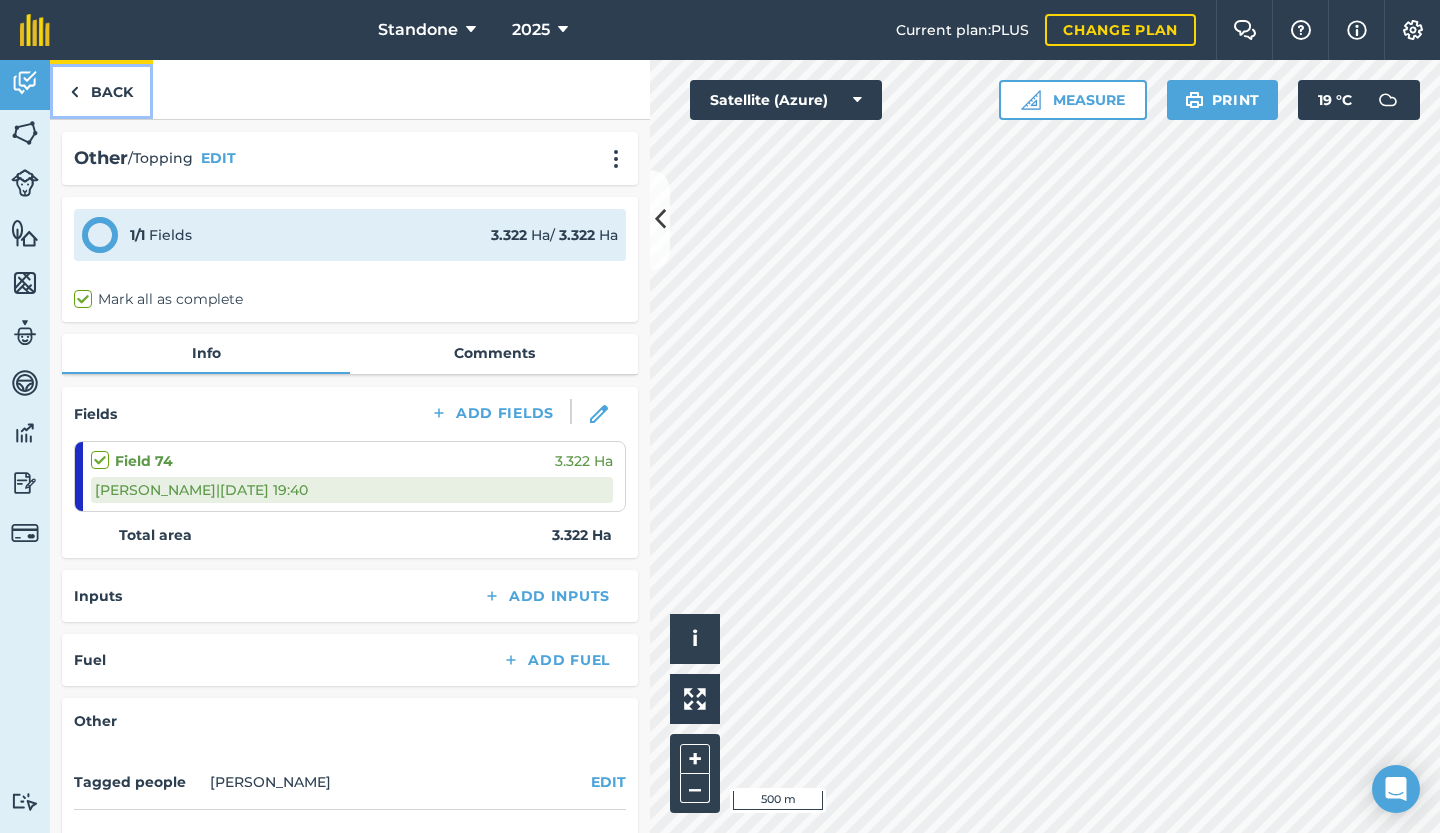 click on "Back" at bounding box center [101, 89] 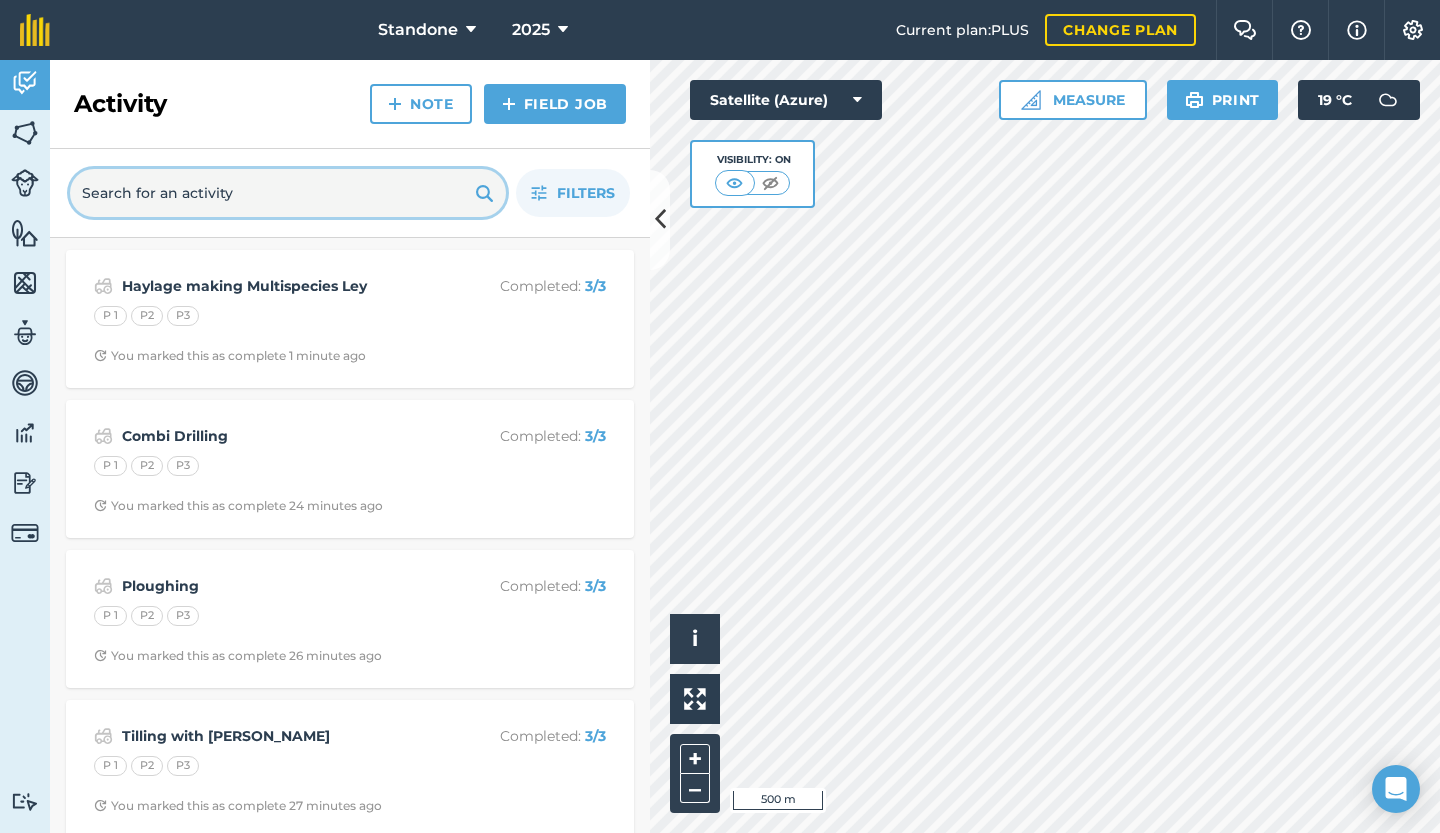 click at bounding box center (288, 193) 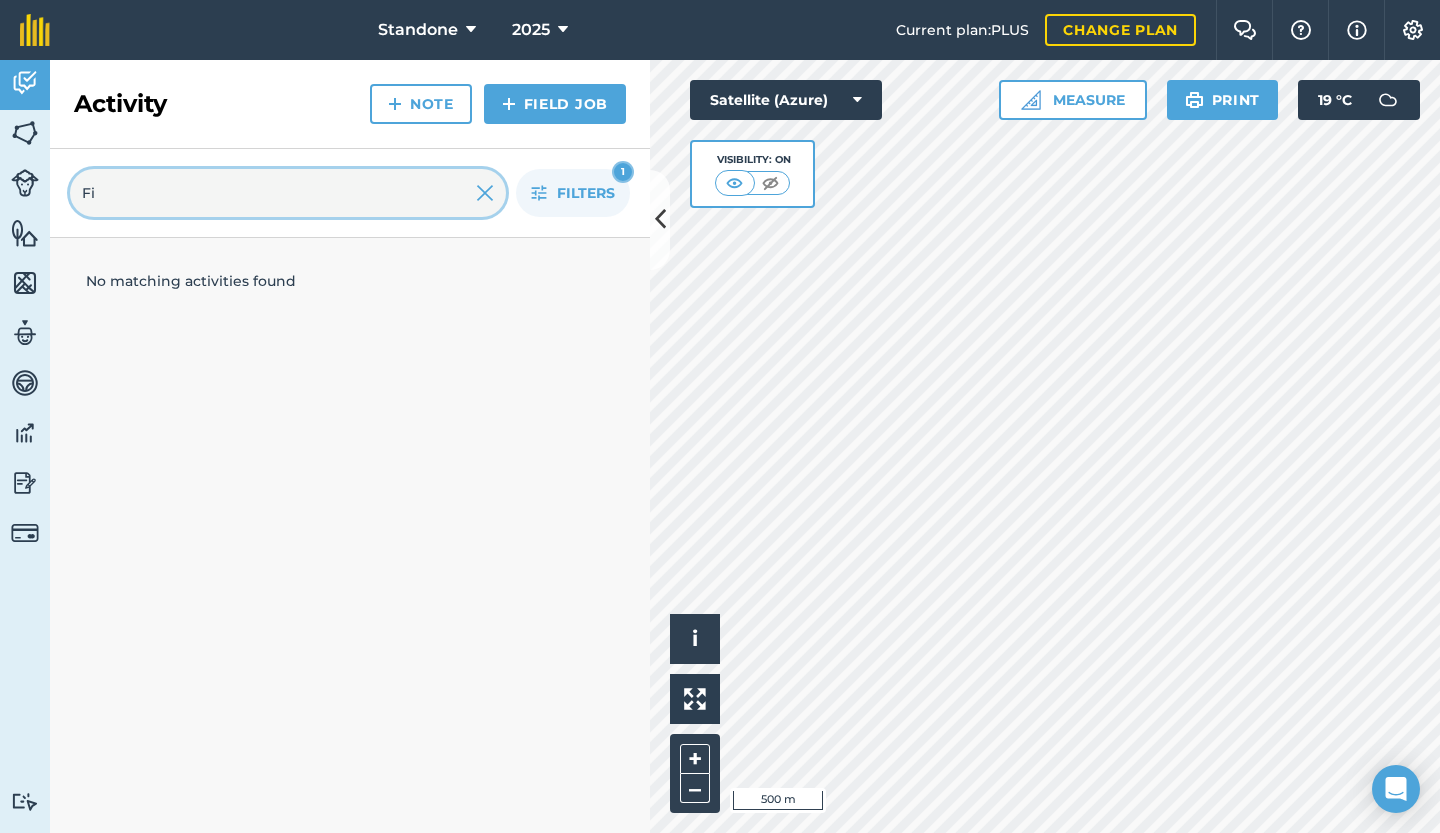 type on "F" 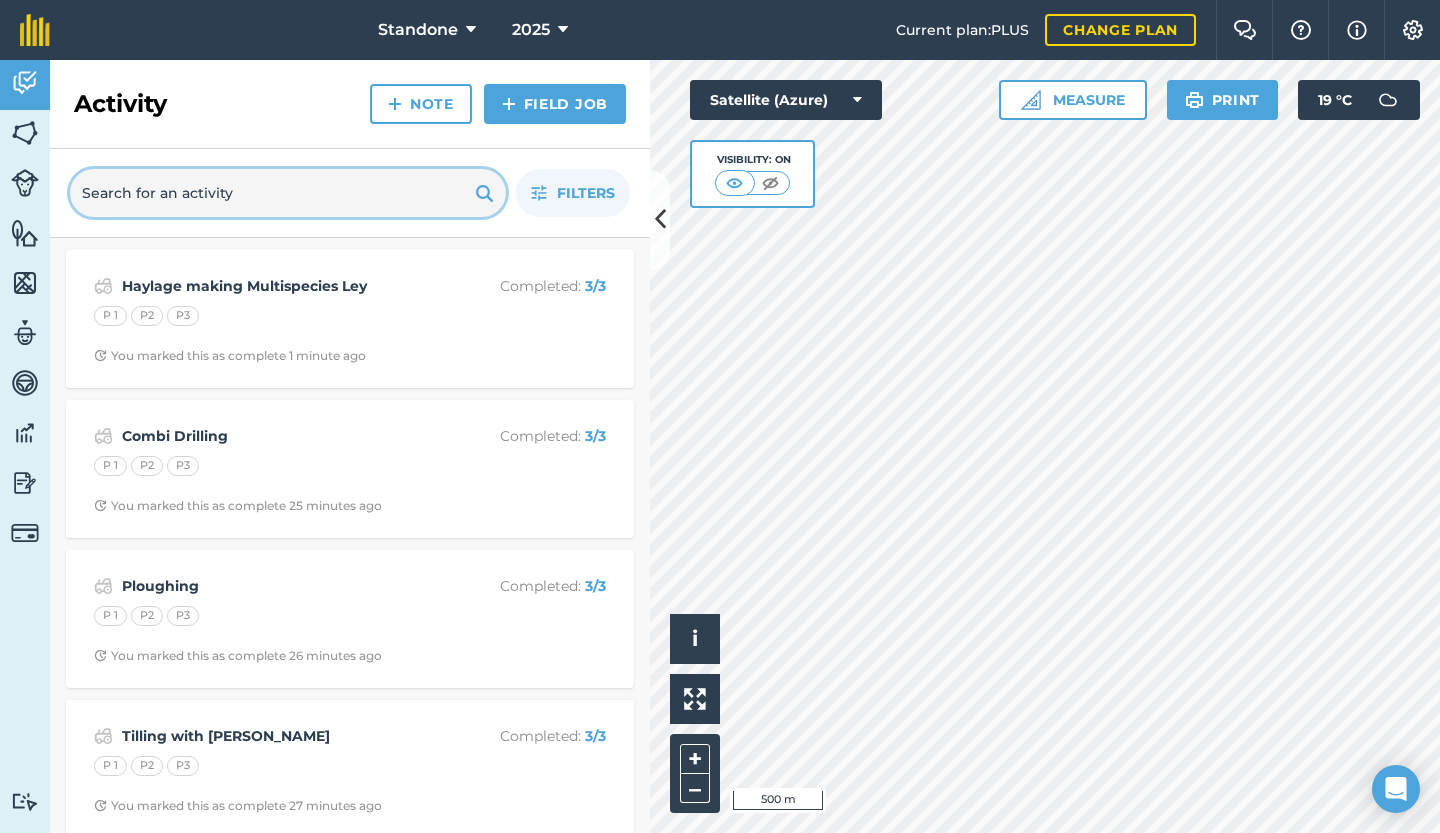 click at bounding box center (288, 193) 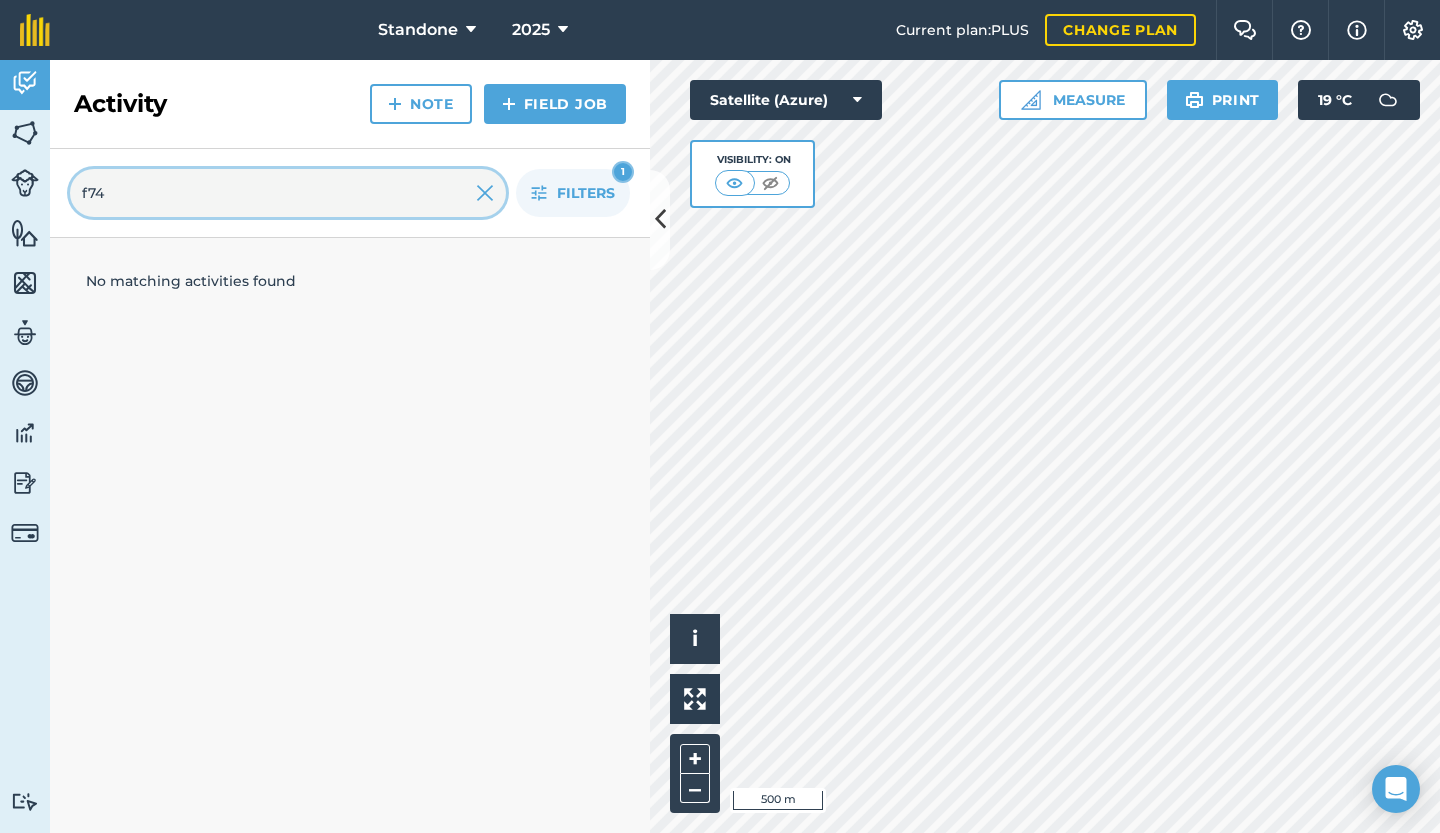 type on "f74" 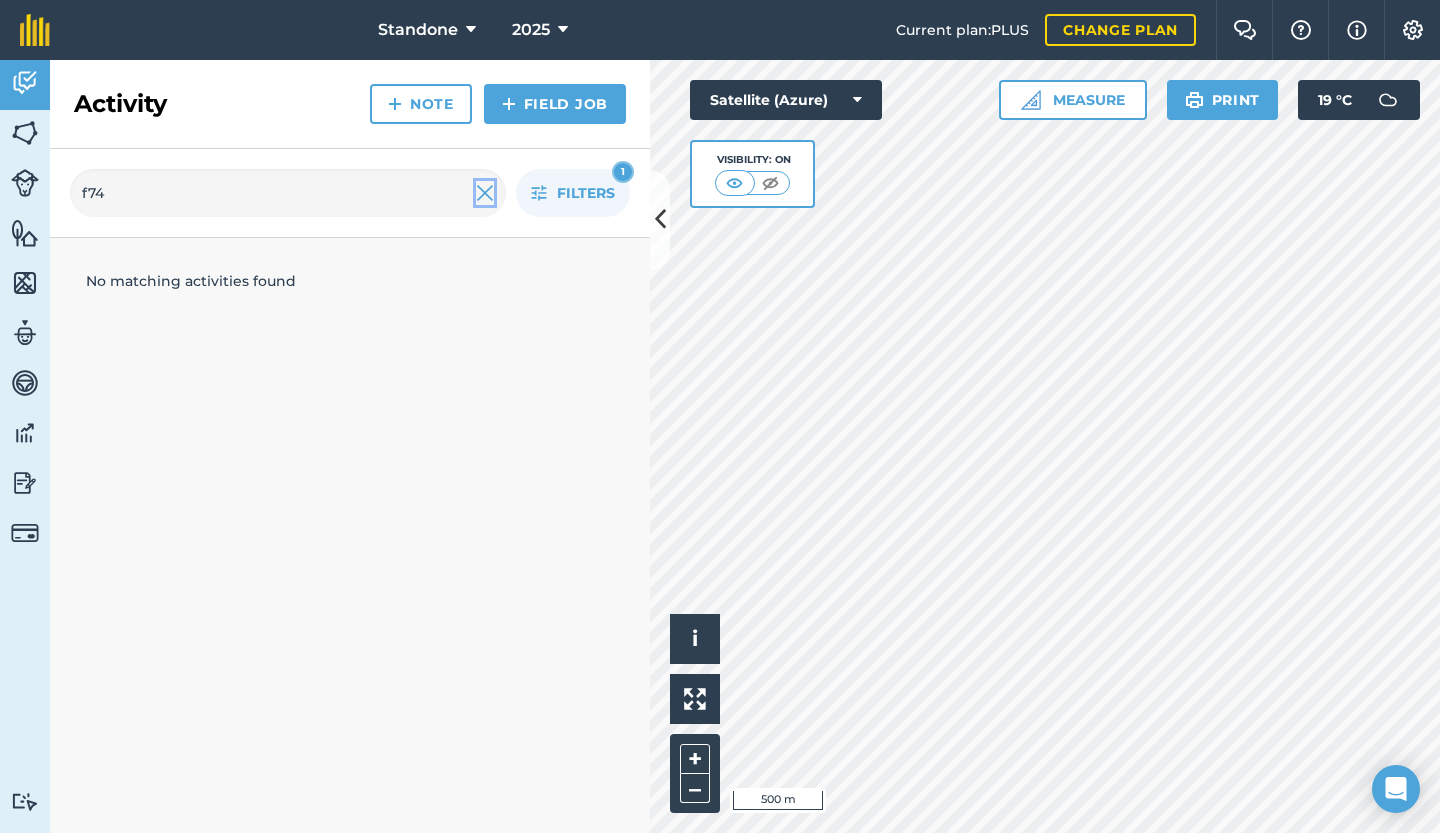 click at bounding box center (485, 193) 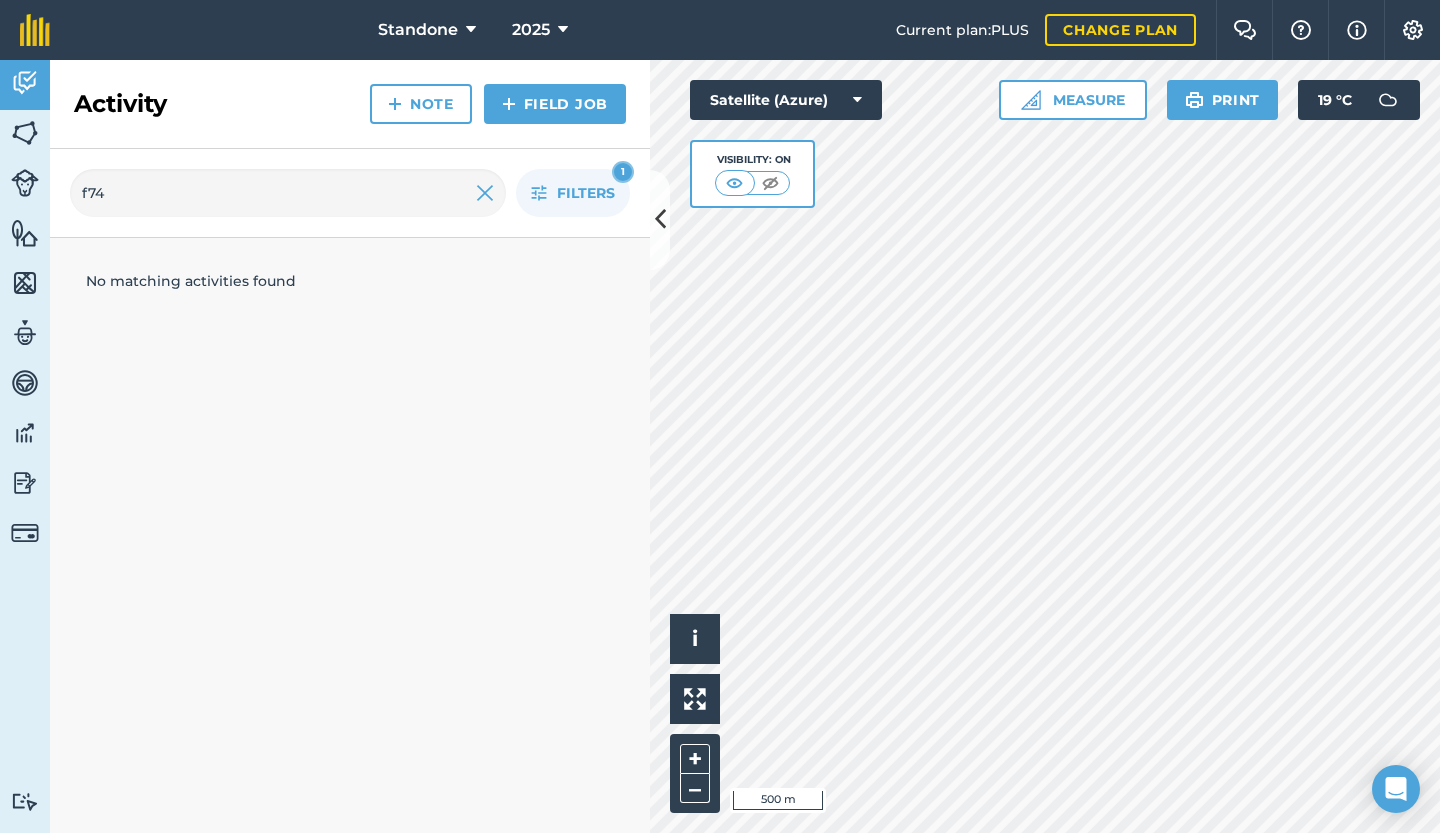 type 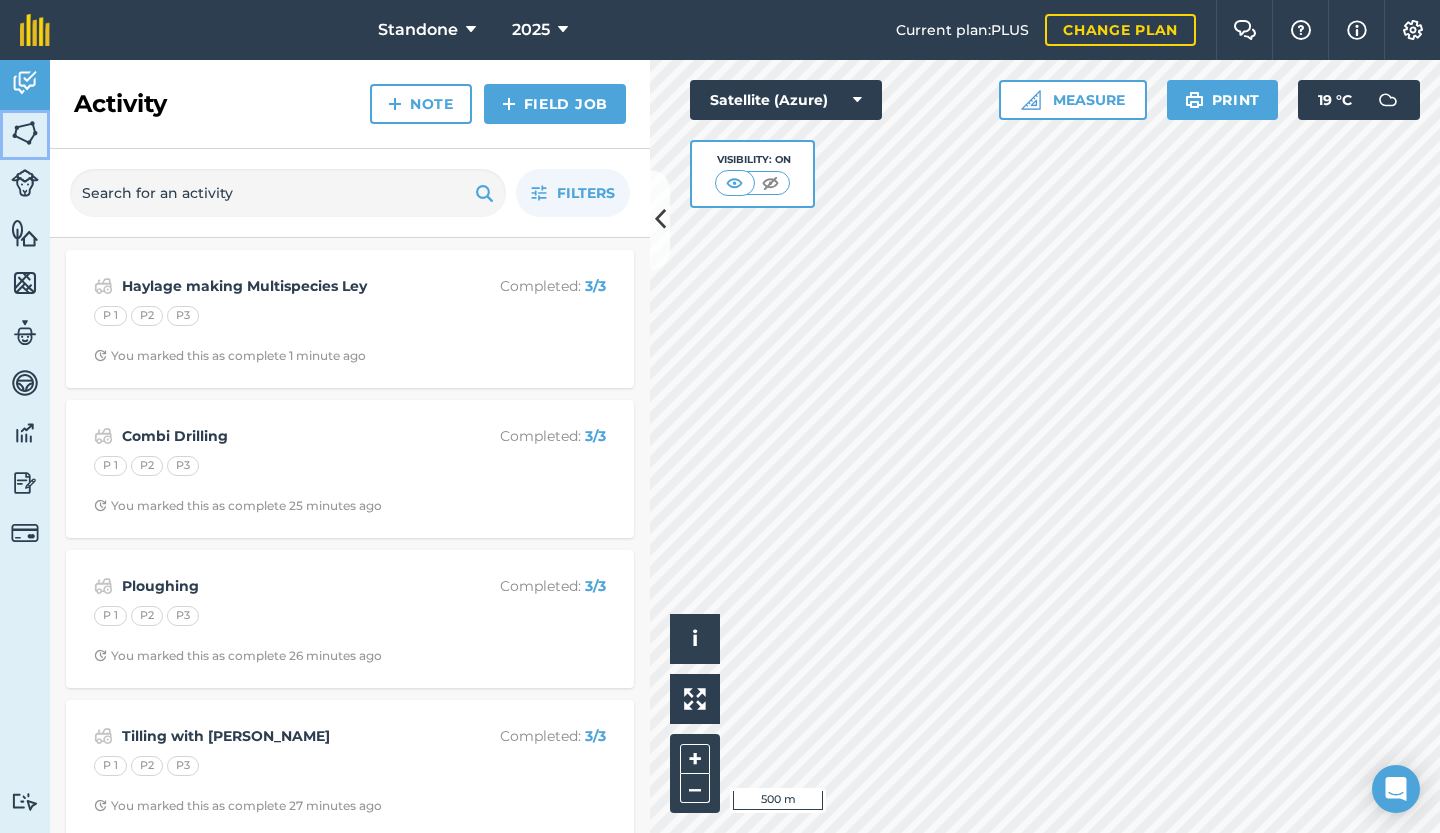 click at bounding box center [25, 133] 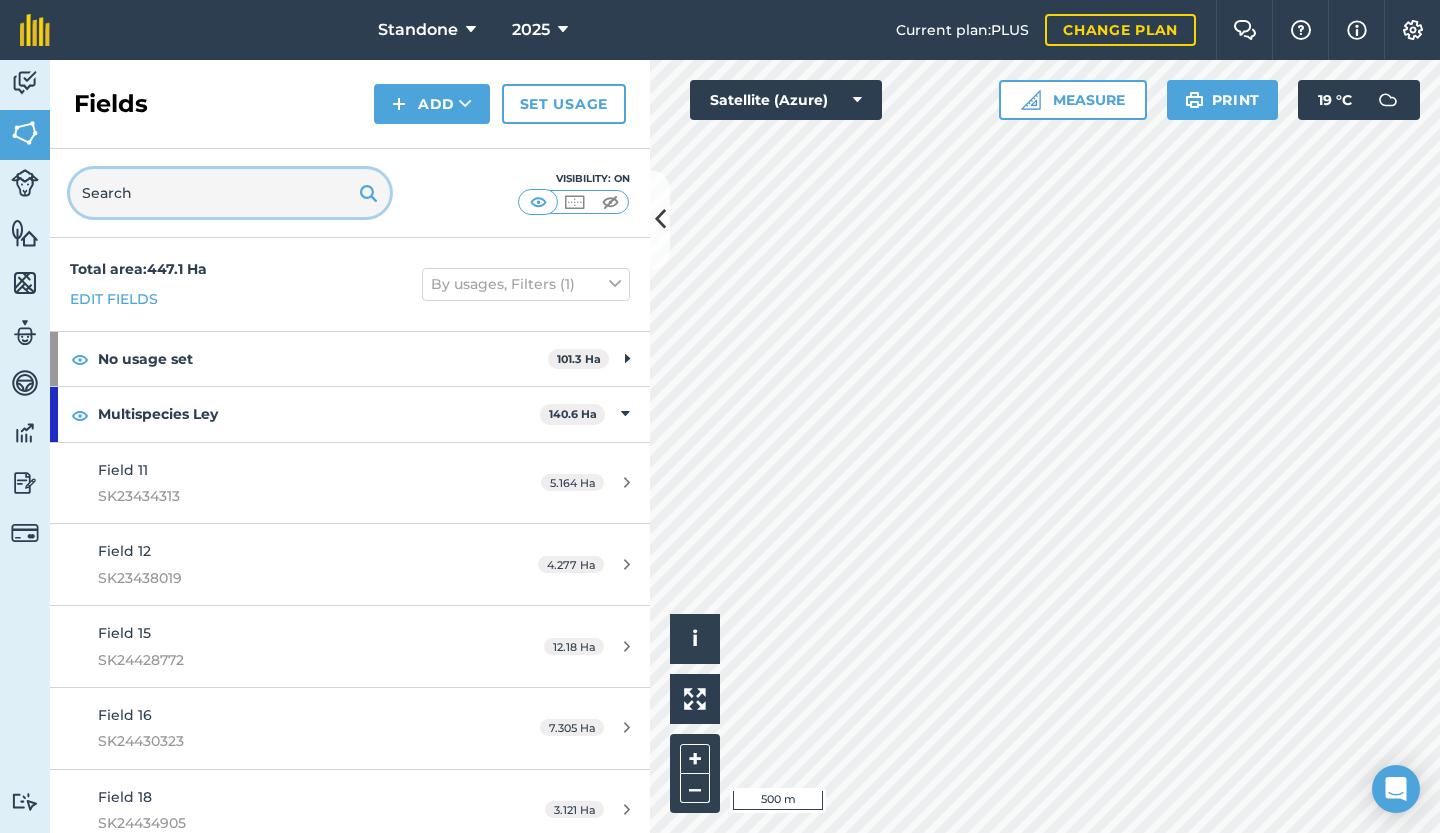 click at bounding box center (230, 193) 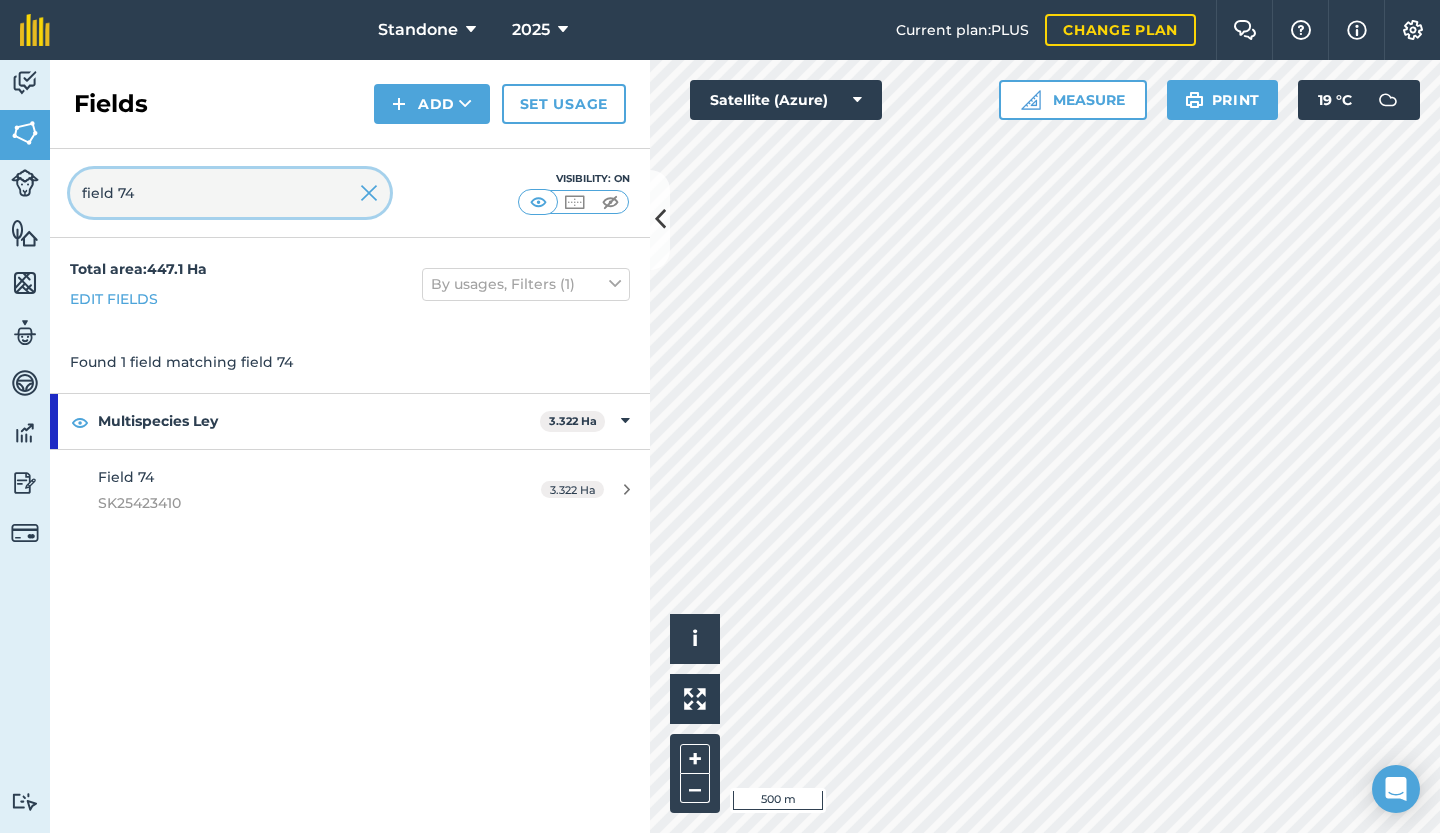 type on "field 74" 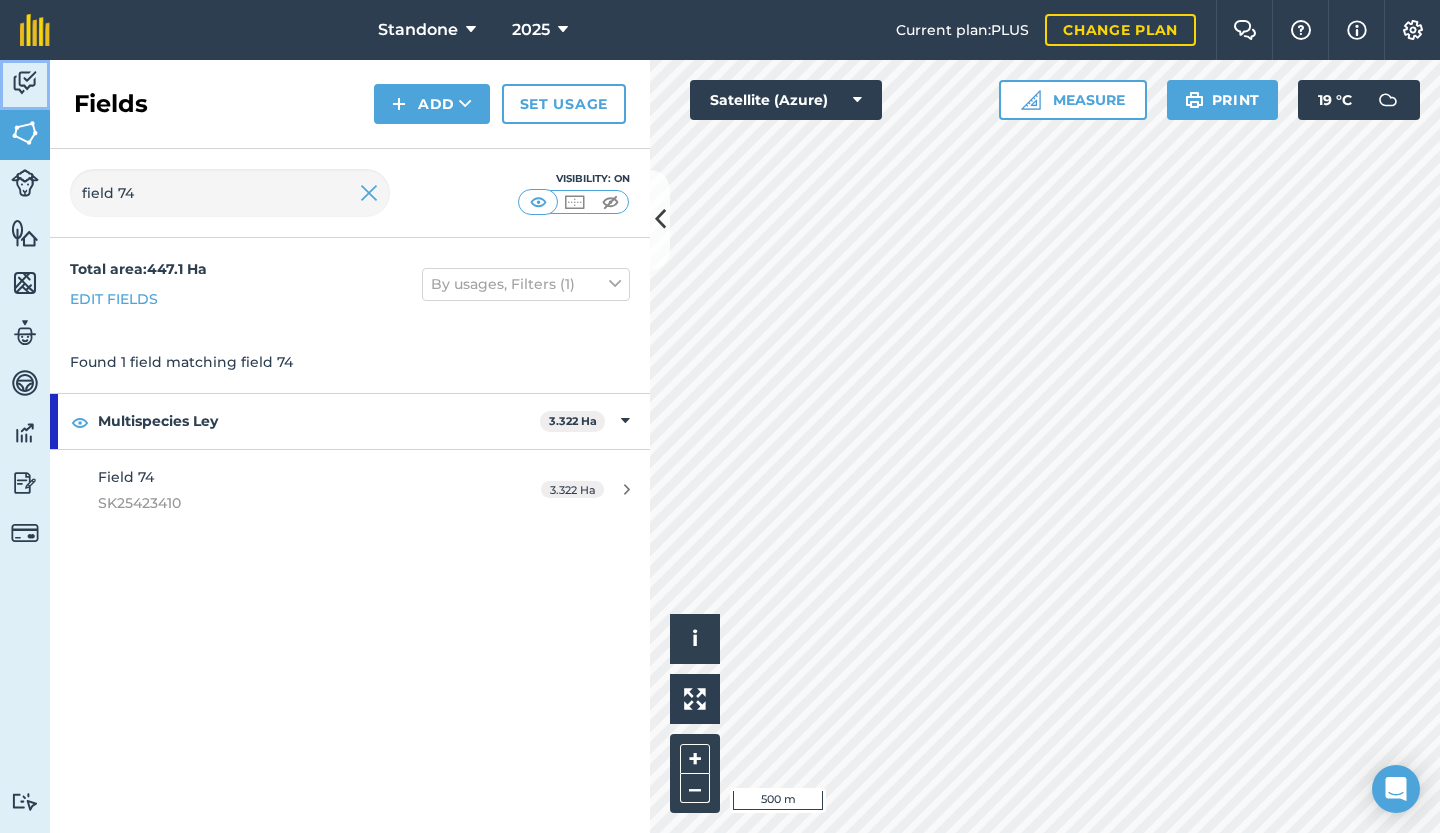 click at bounding box center (25, 83) 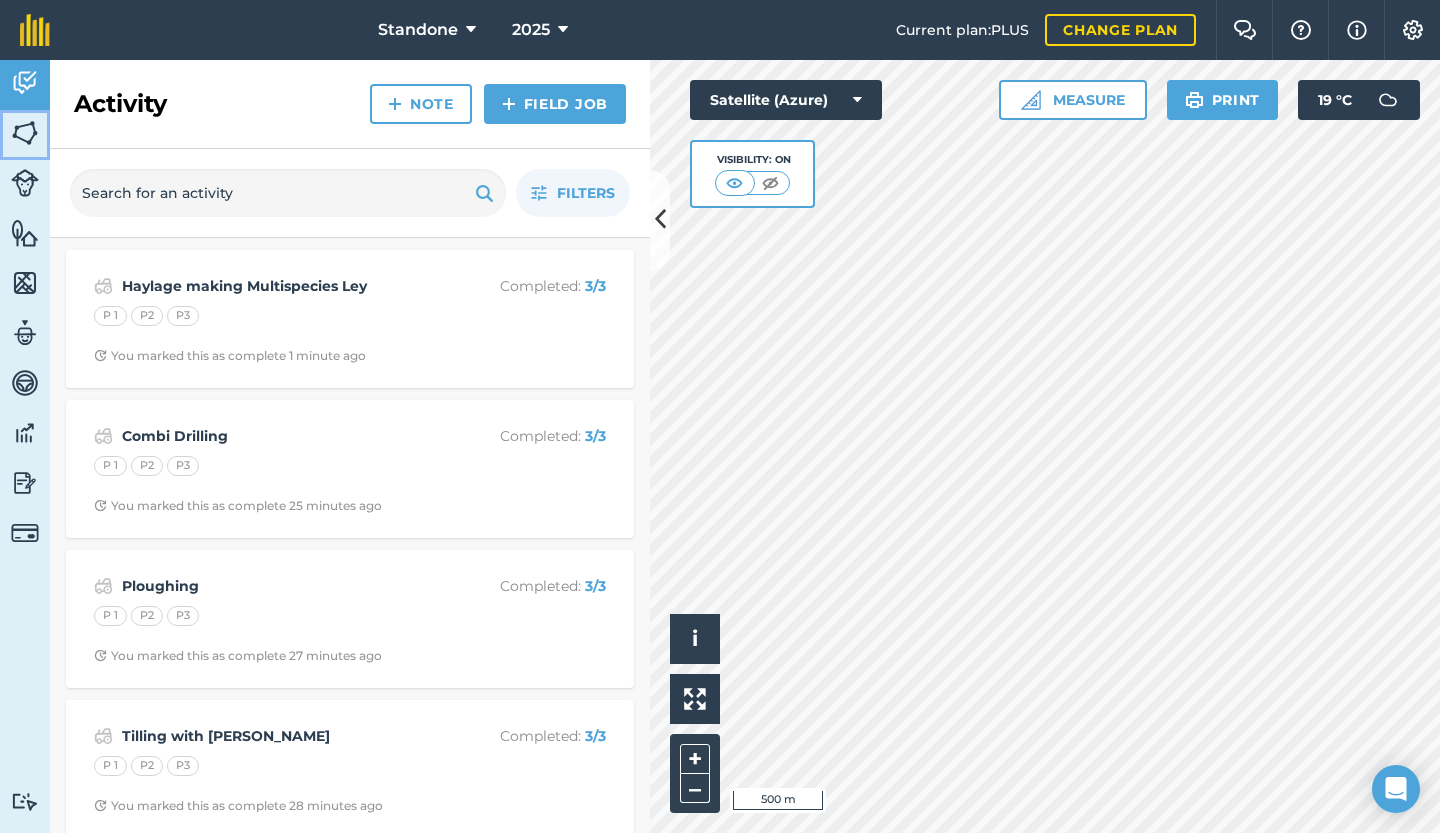 click at bounding box center [25, 133] 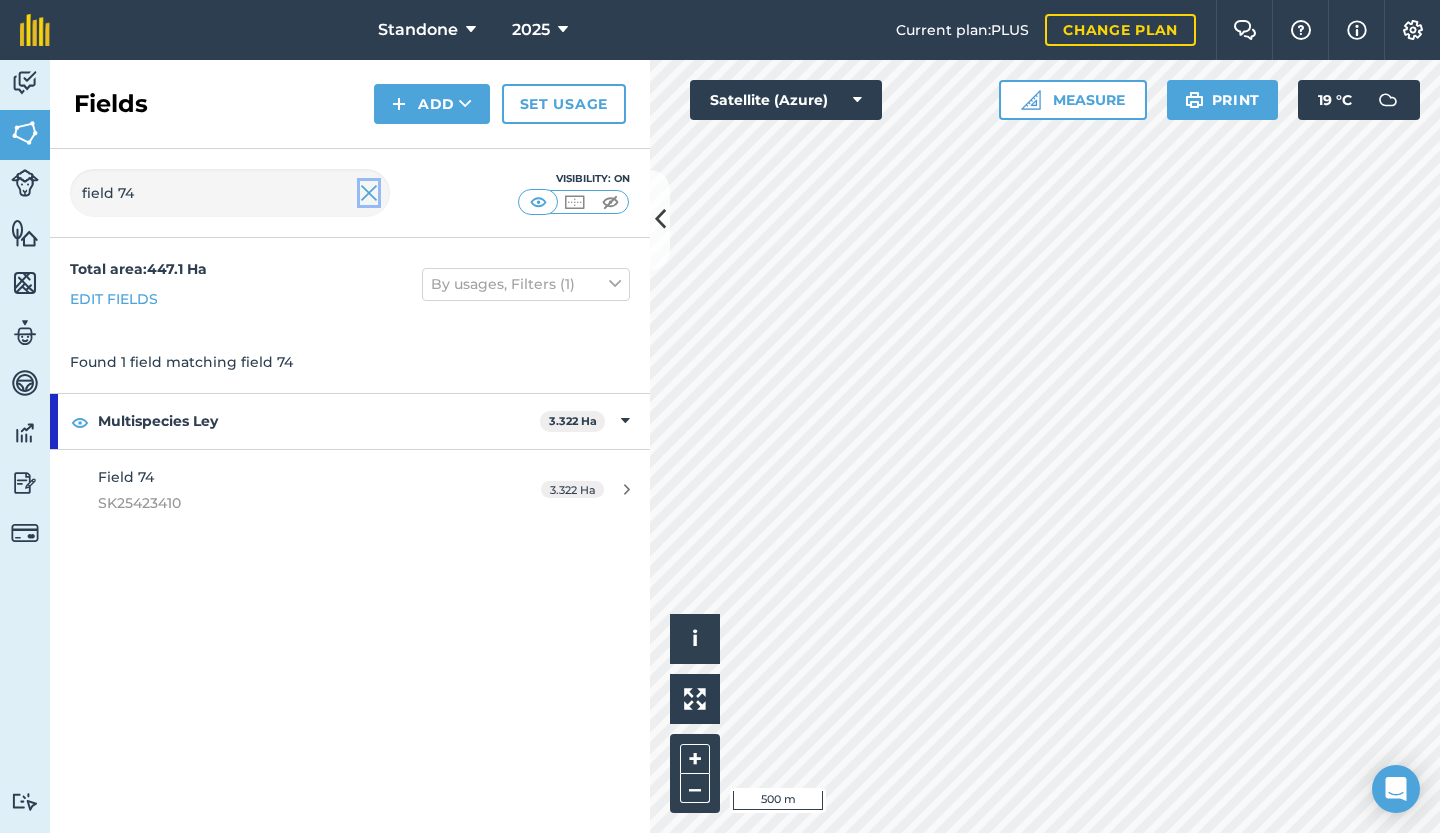 click at bounding box center [369, 193] 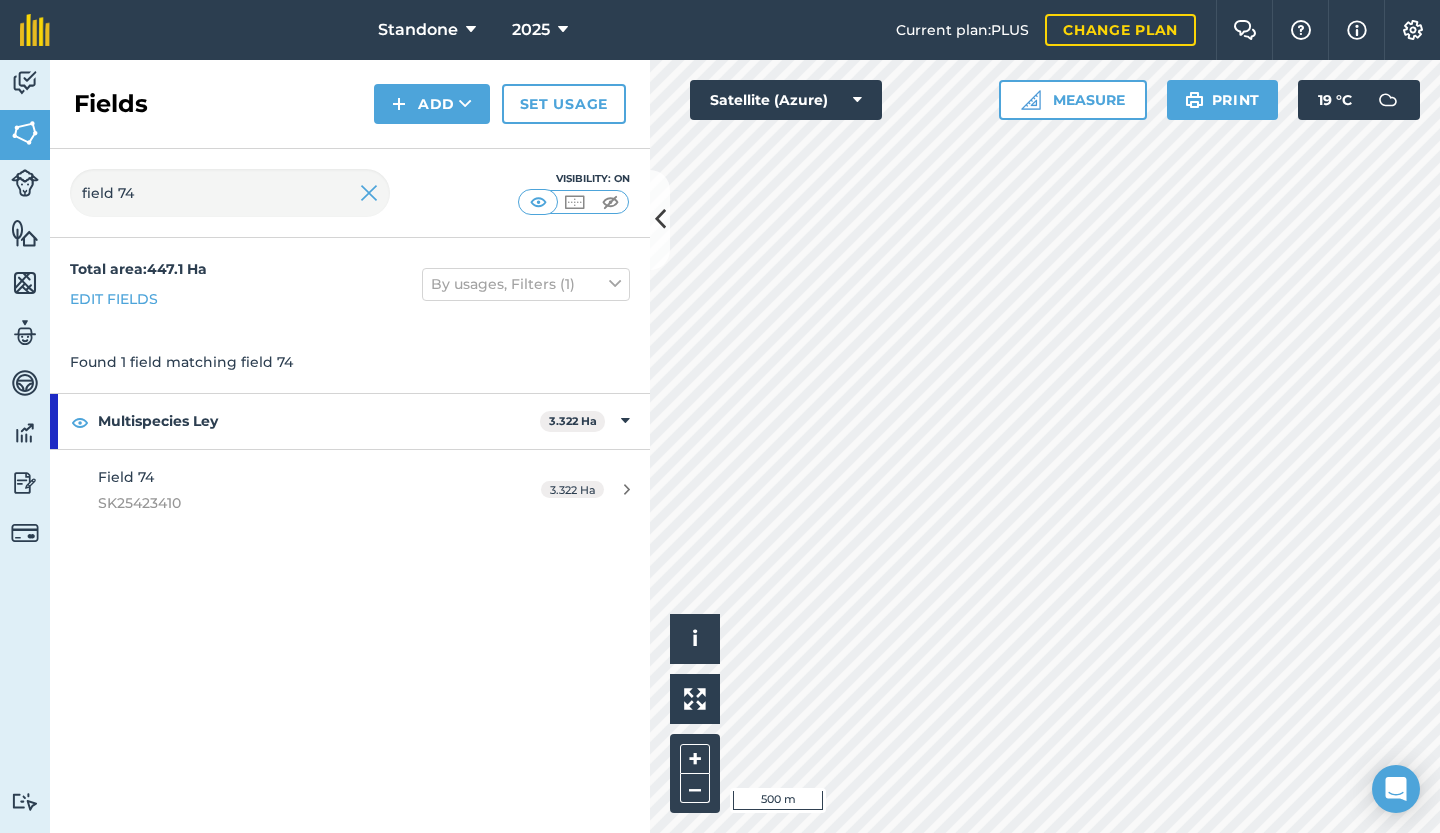 type 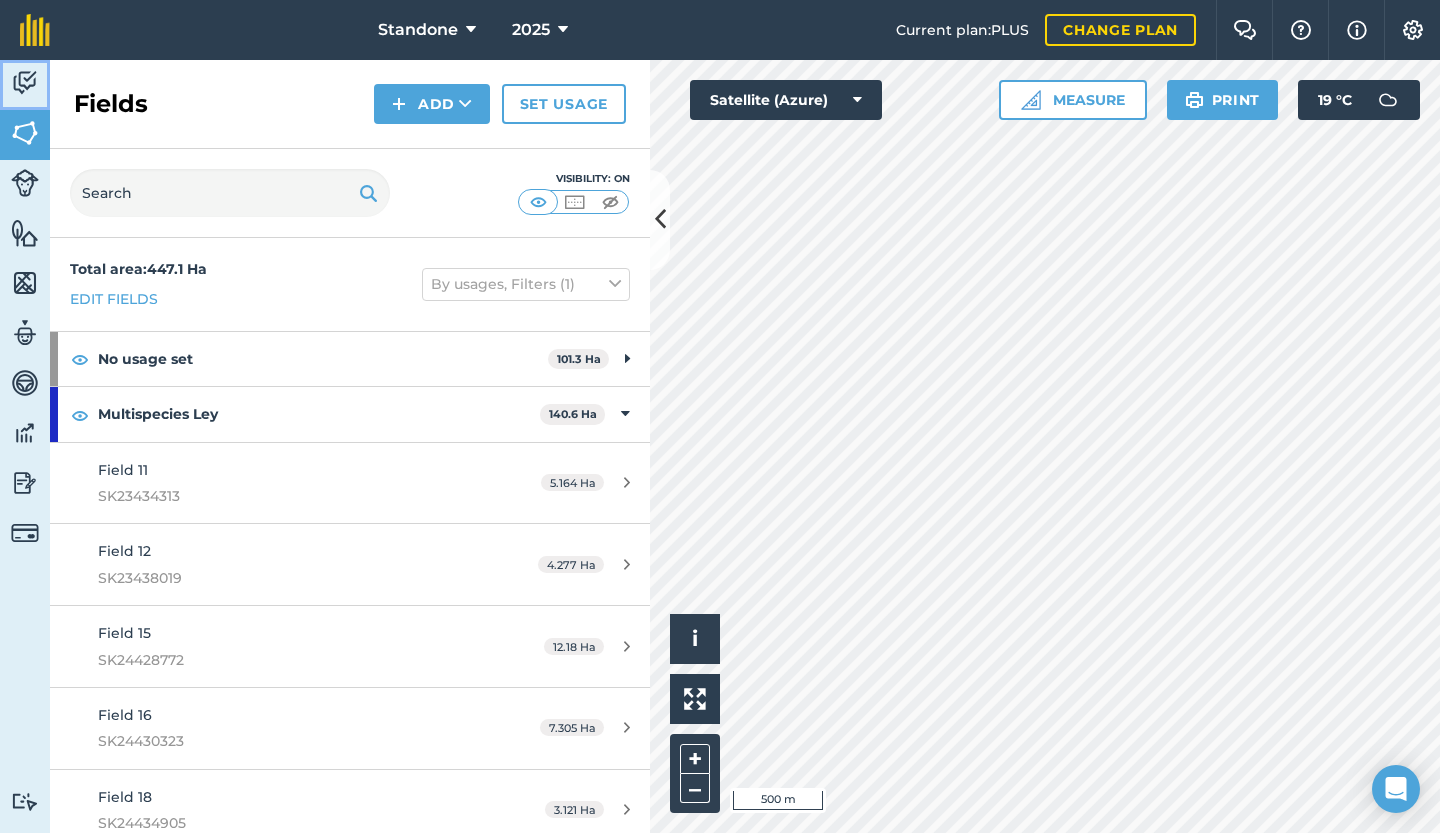 click at bounding box center (25, 83) 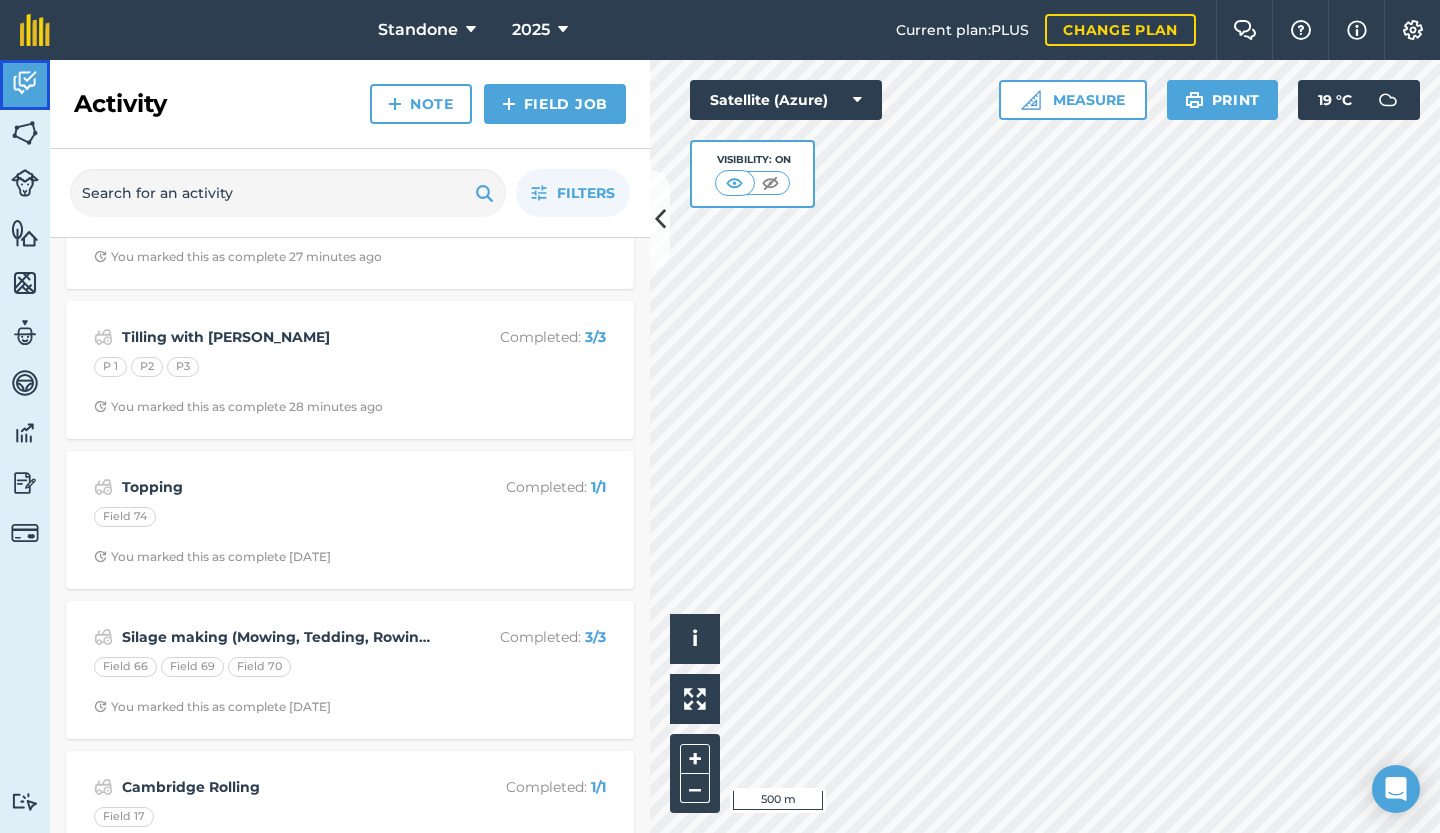 scroll, scrollTop: 417, scrollLeft: 0, axis: vertical 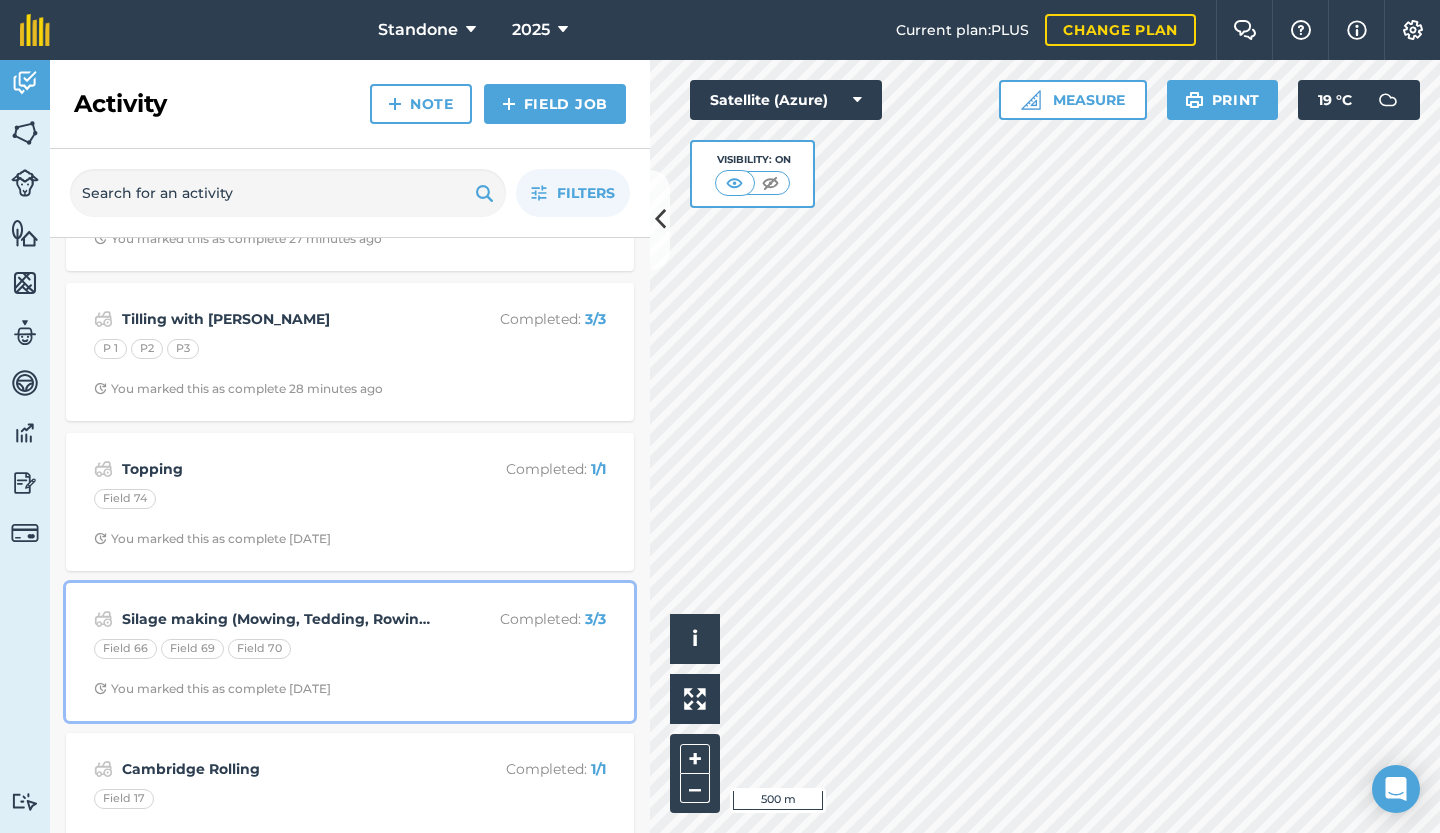 click on "Silage making (Mowing, Tedding, Rowing Up, Bailing and Wrapping) Completed :   3 / 3 Field 66 Field 69 Field 70 You marked this as complete [DATE]" at bounding box center [350, 652] 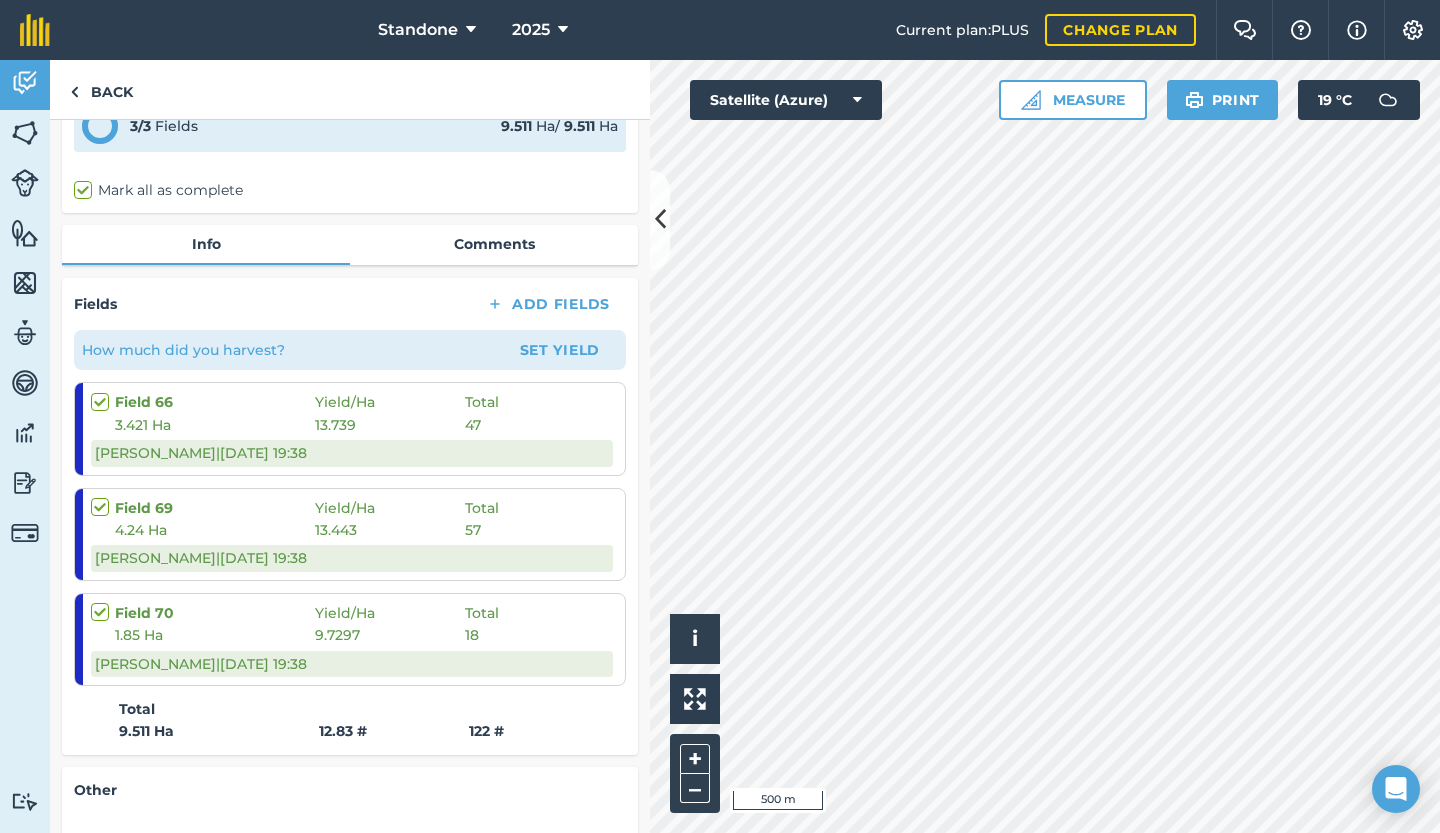 scroll, scrollTop: 203, scrollLeft: 0, axis: vertical 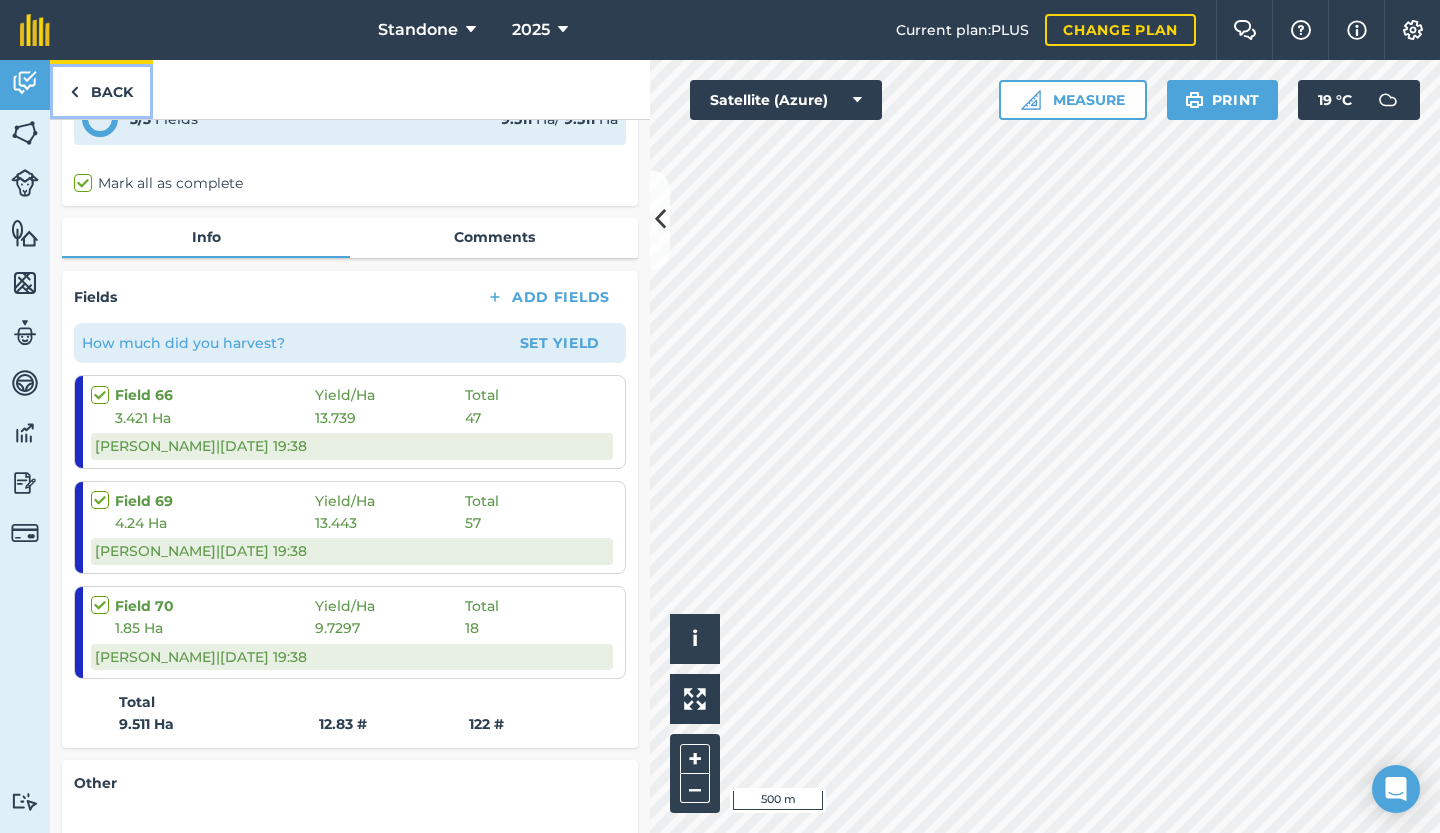 click on "Back" at bounding box center (101, 89) 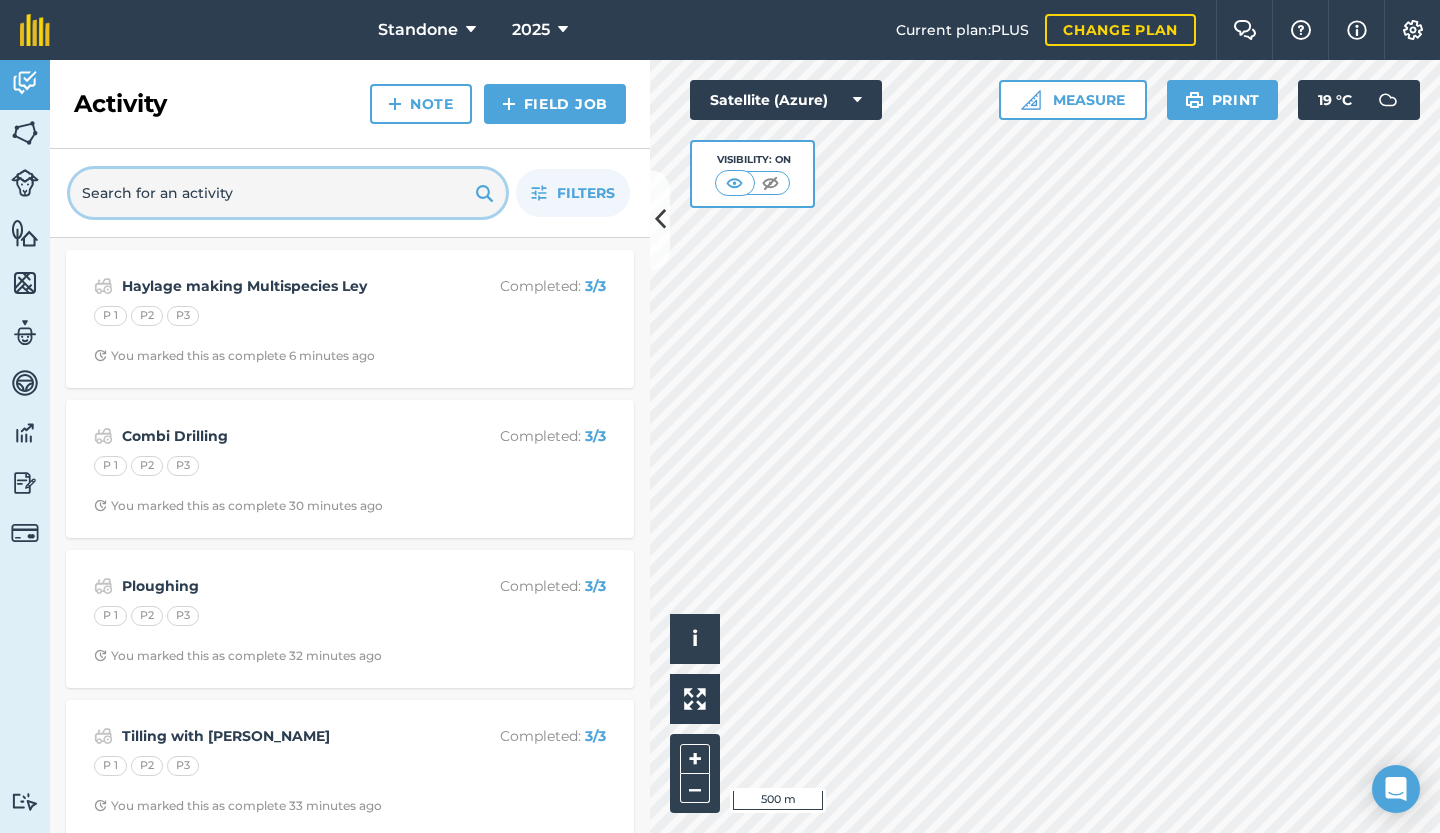 click at bounding box center (288, 193) 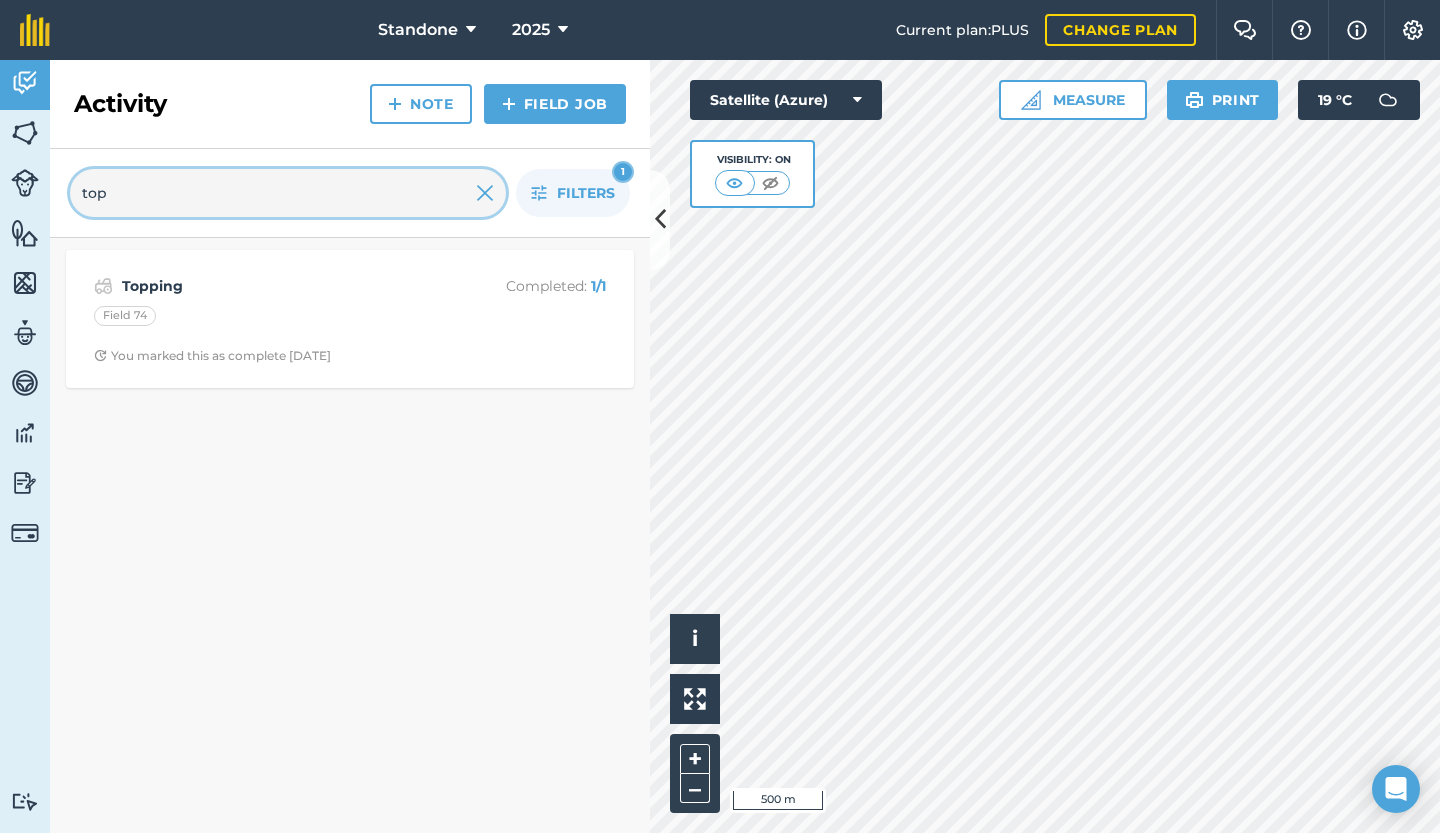 type on "top" 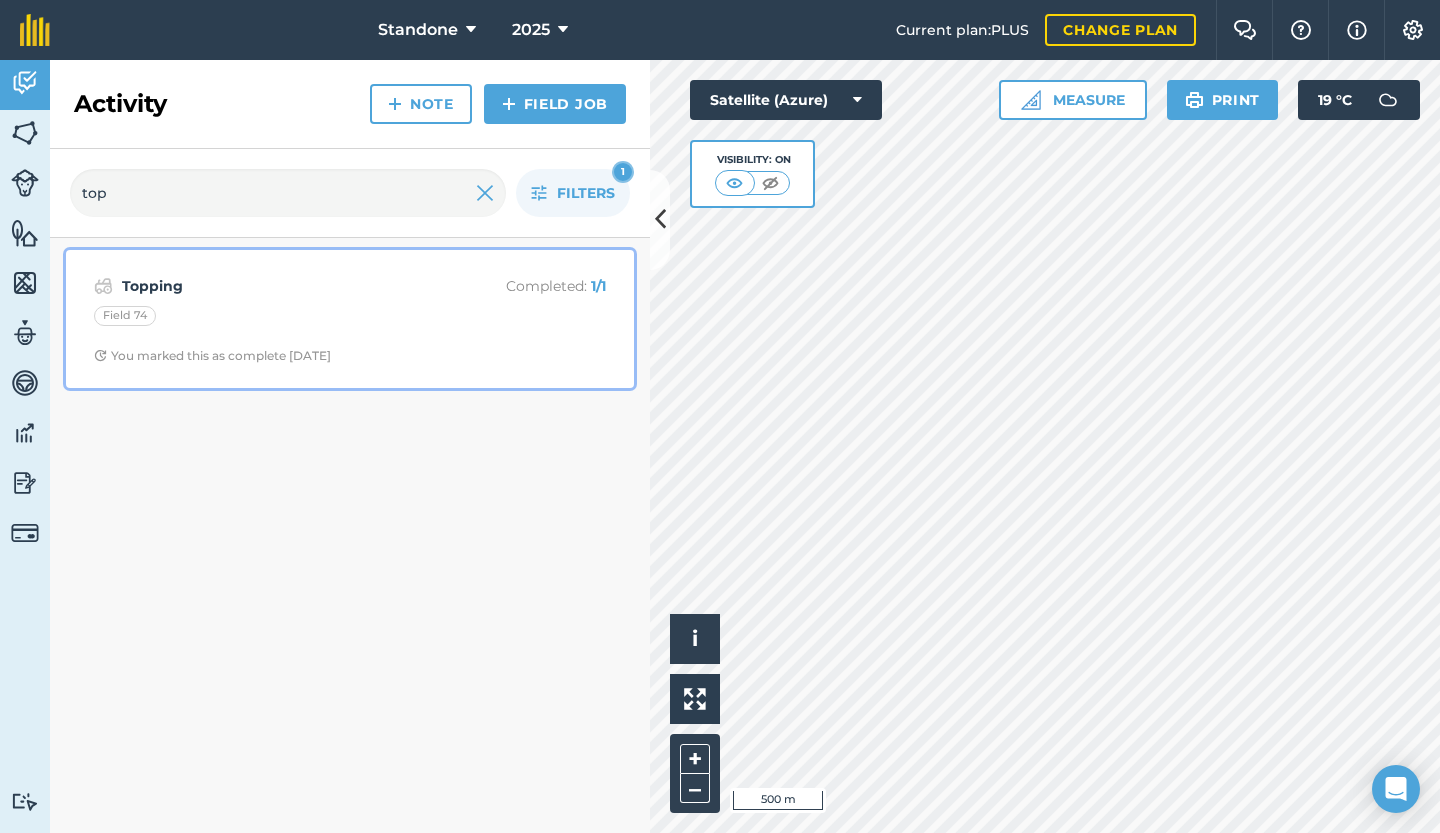 click on "Field 74" at bounding box center (350, 319) 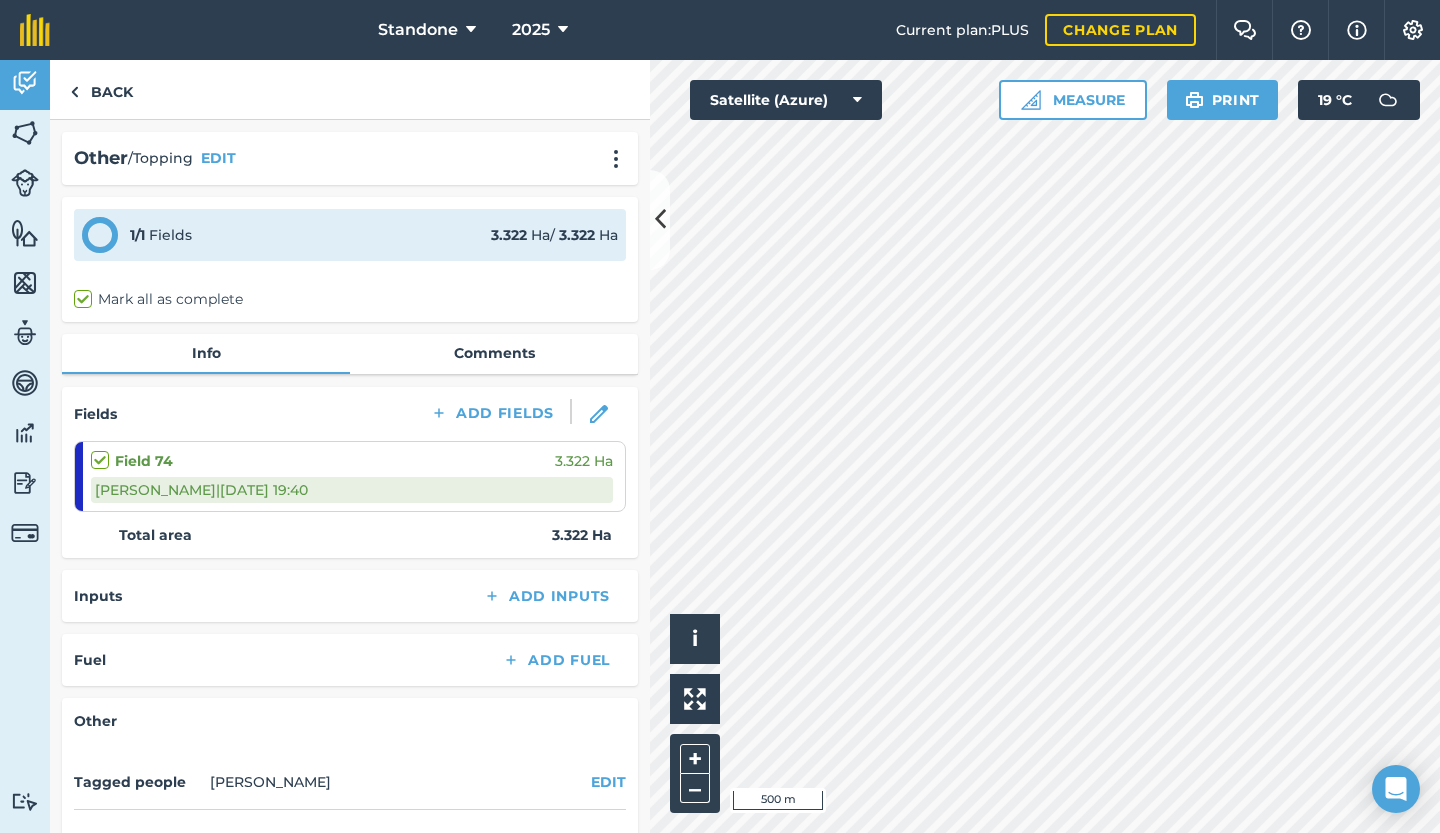 click on "1 / 1   Fields 3.322   Ha  /   3.322   [PERSON_NAME] all as complete" at bounding box center [350, 259] 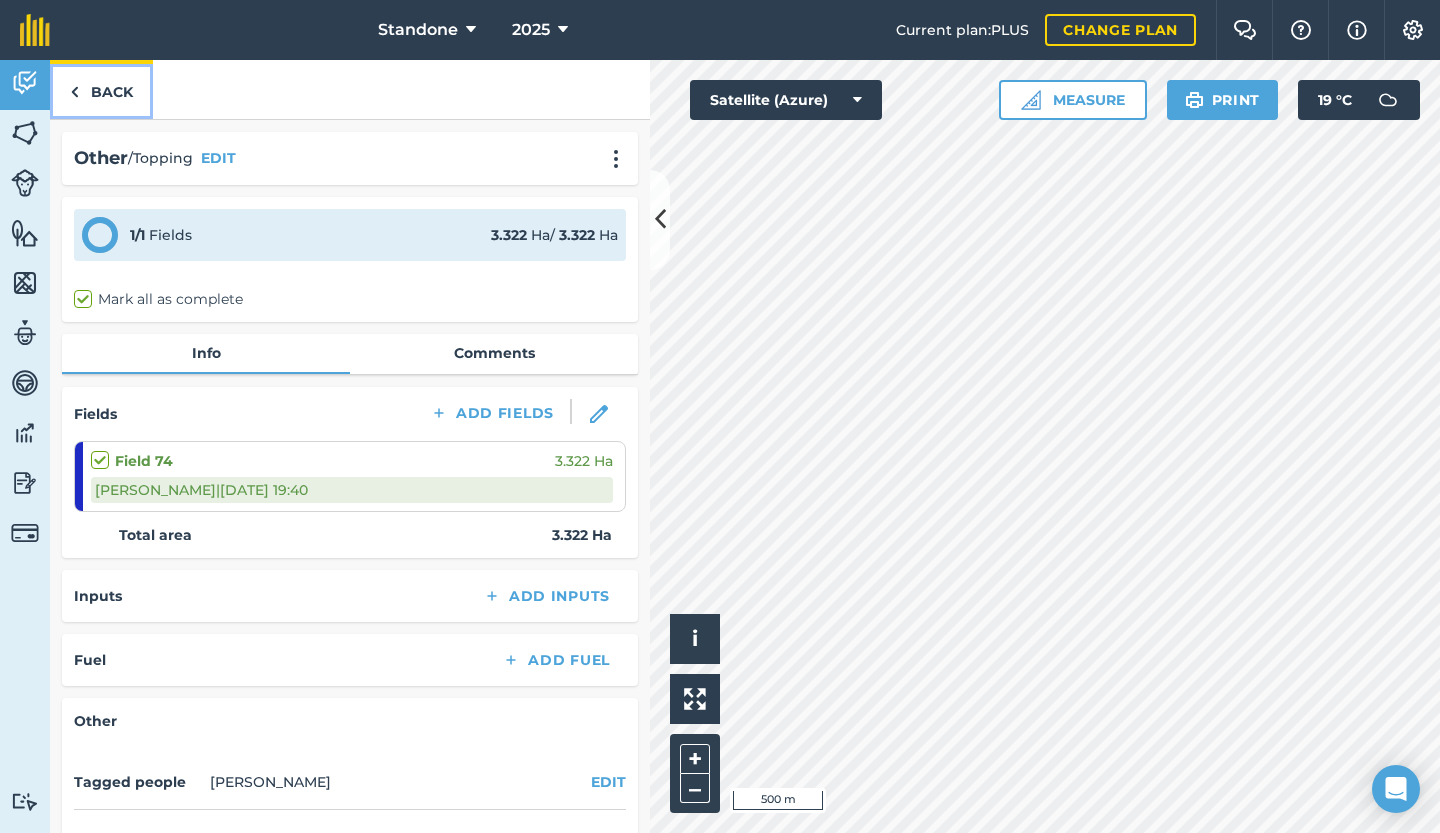 click on "Back" at bounding box center [101, 89] 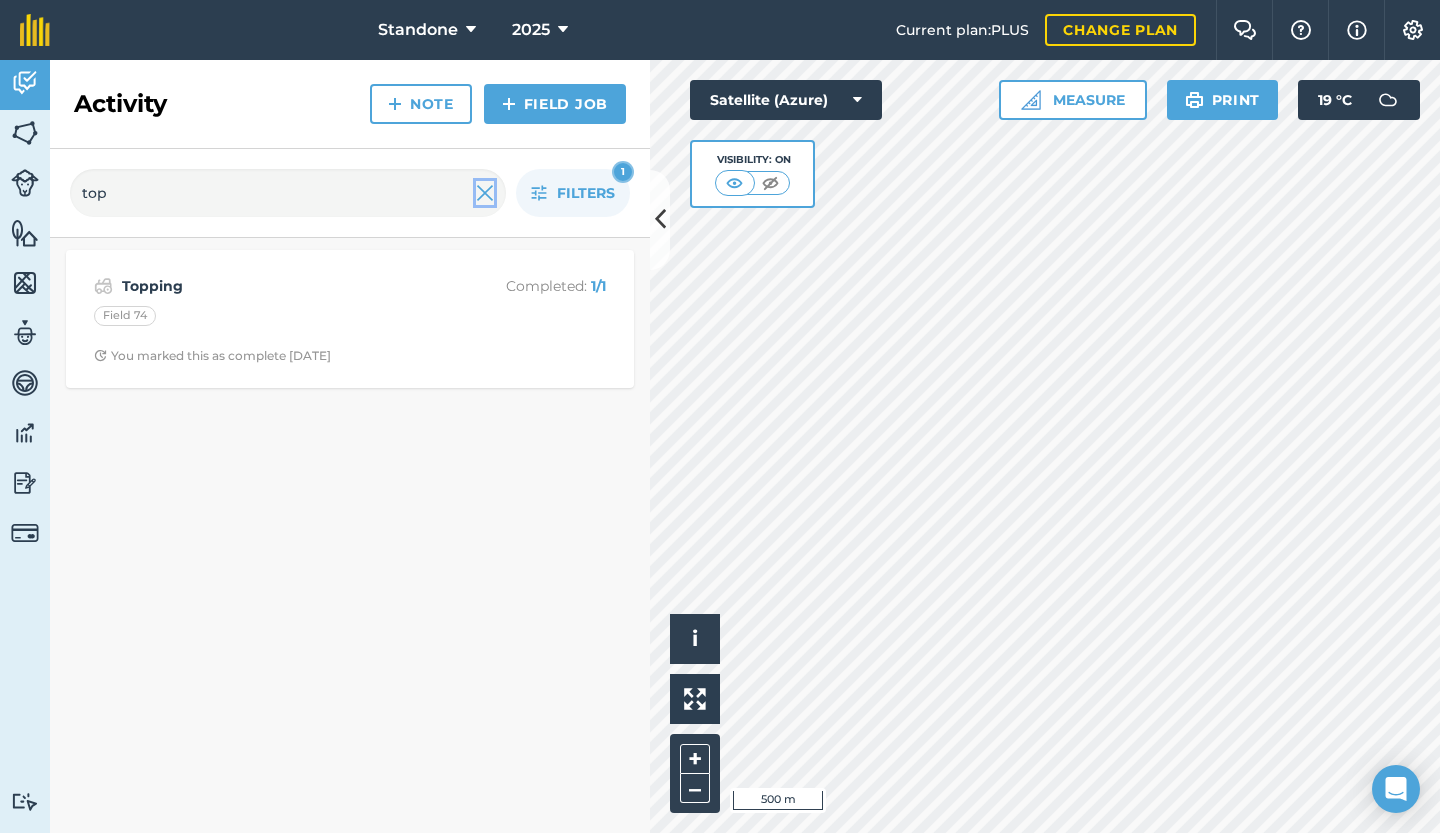 click at bounding box center [485, 193] 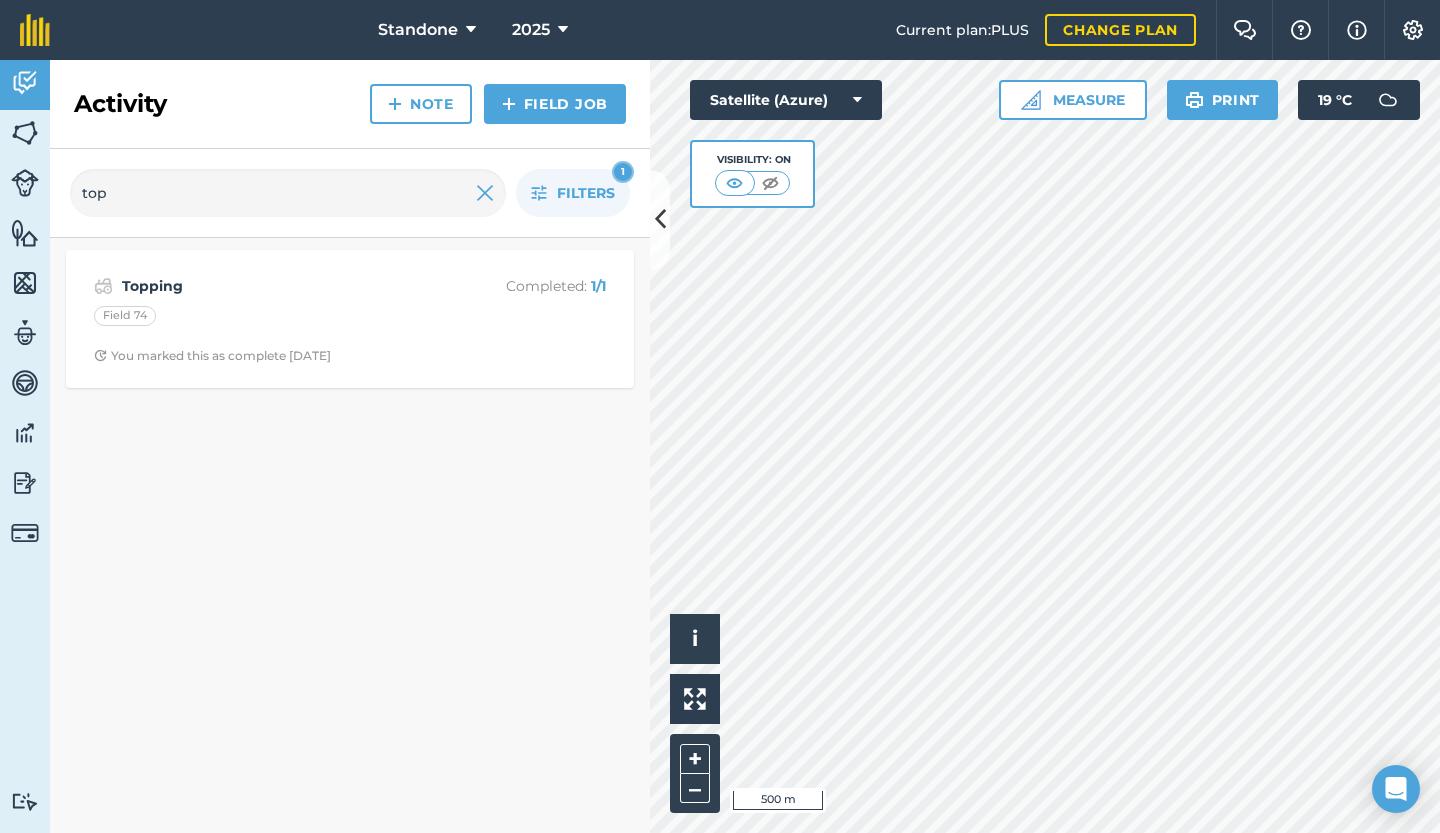 type 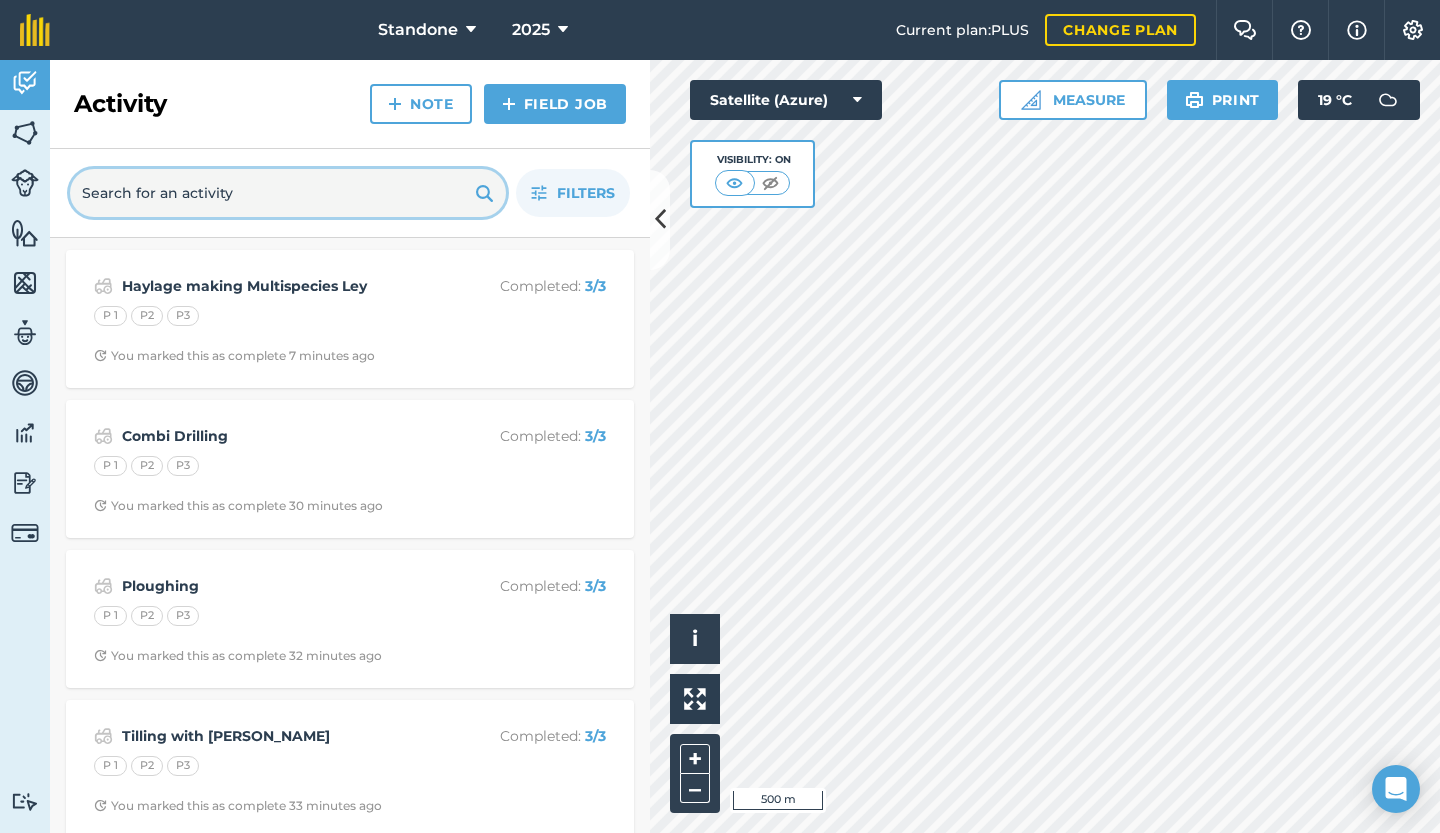 click at bounding box center (288, 193) 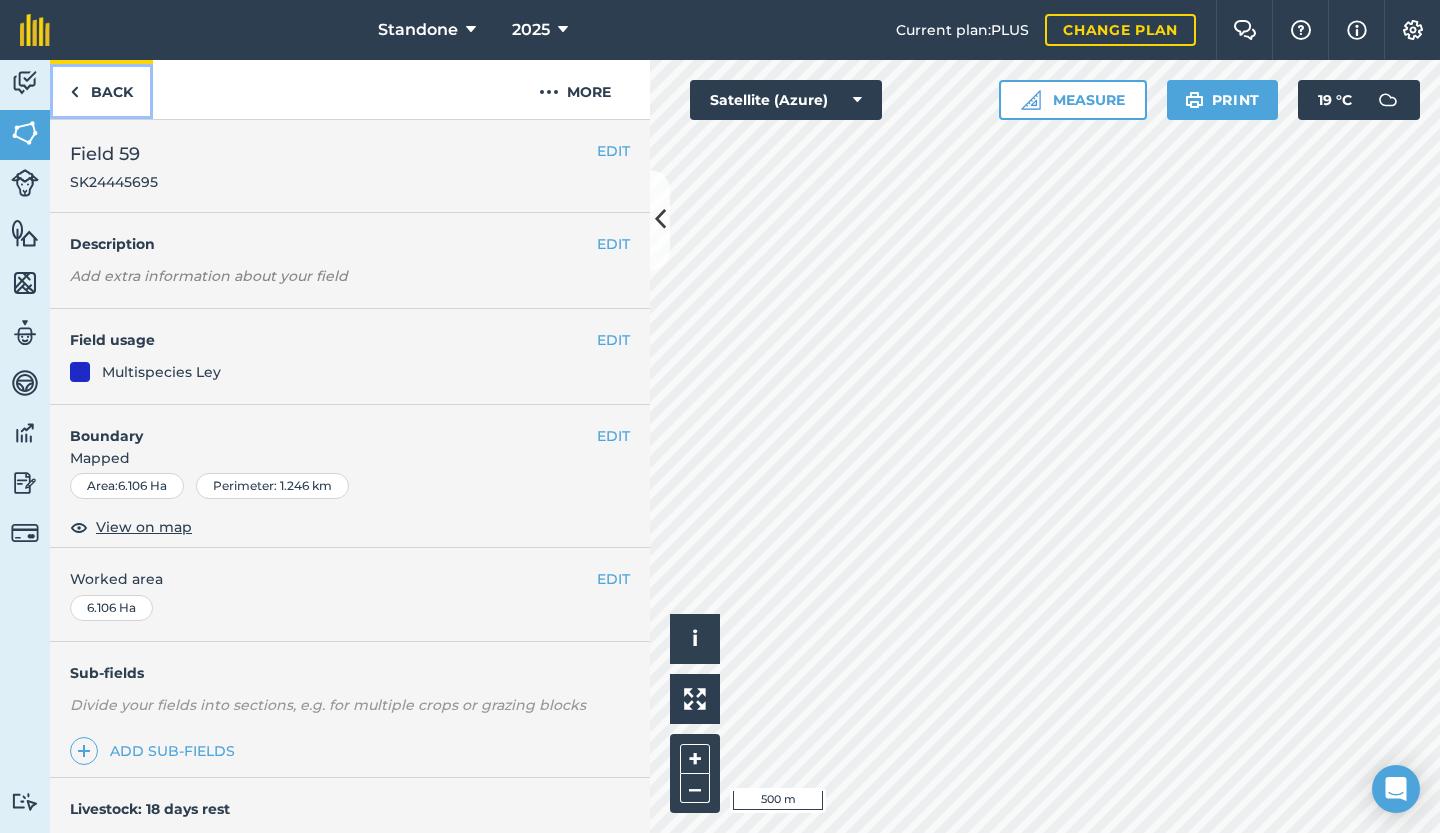 click on "Back" at bounding box center (101, 89) 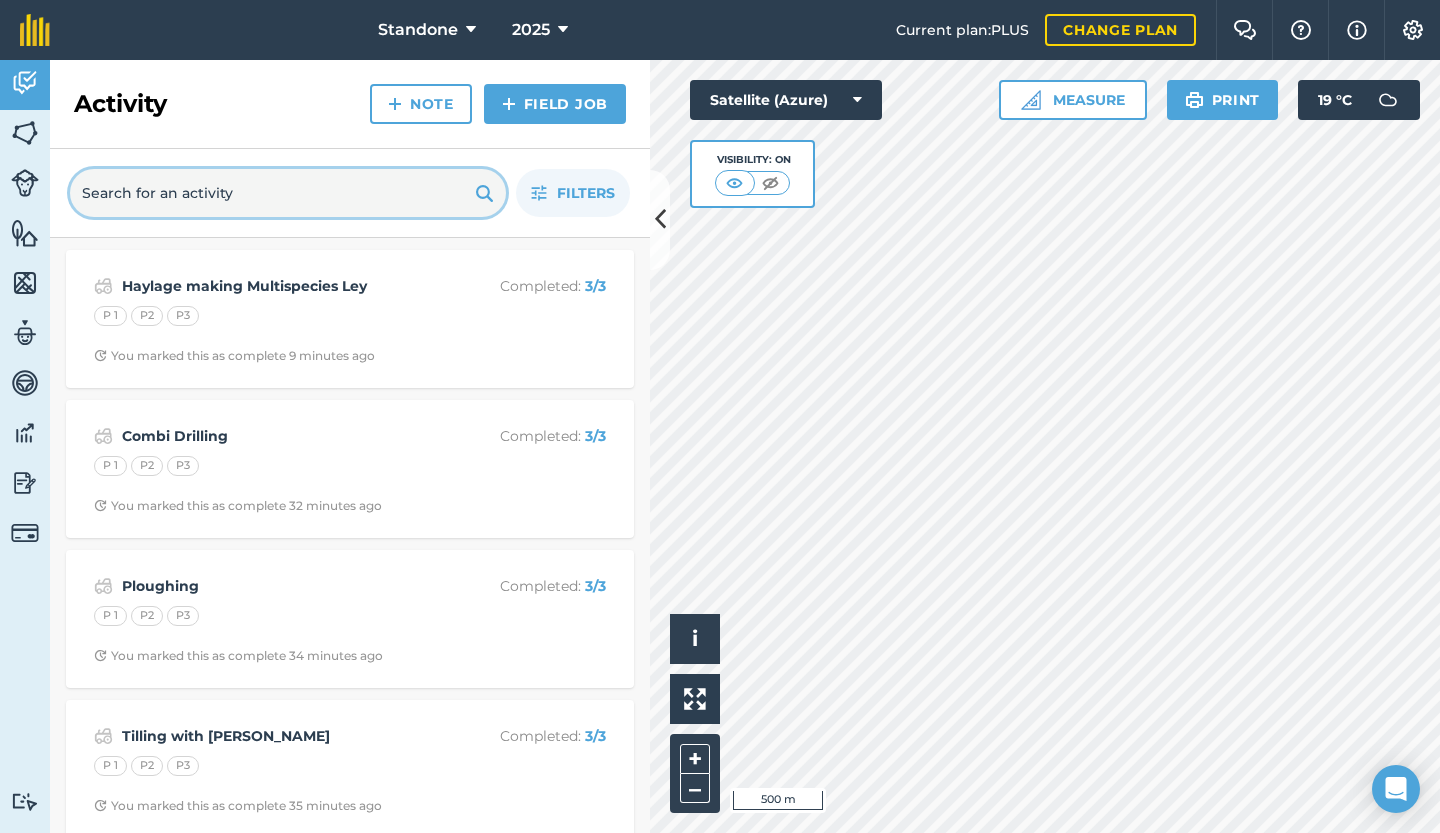 click at bounding box center [288, 193] 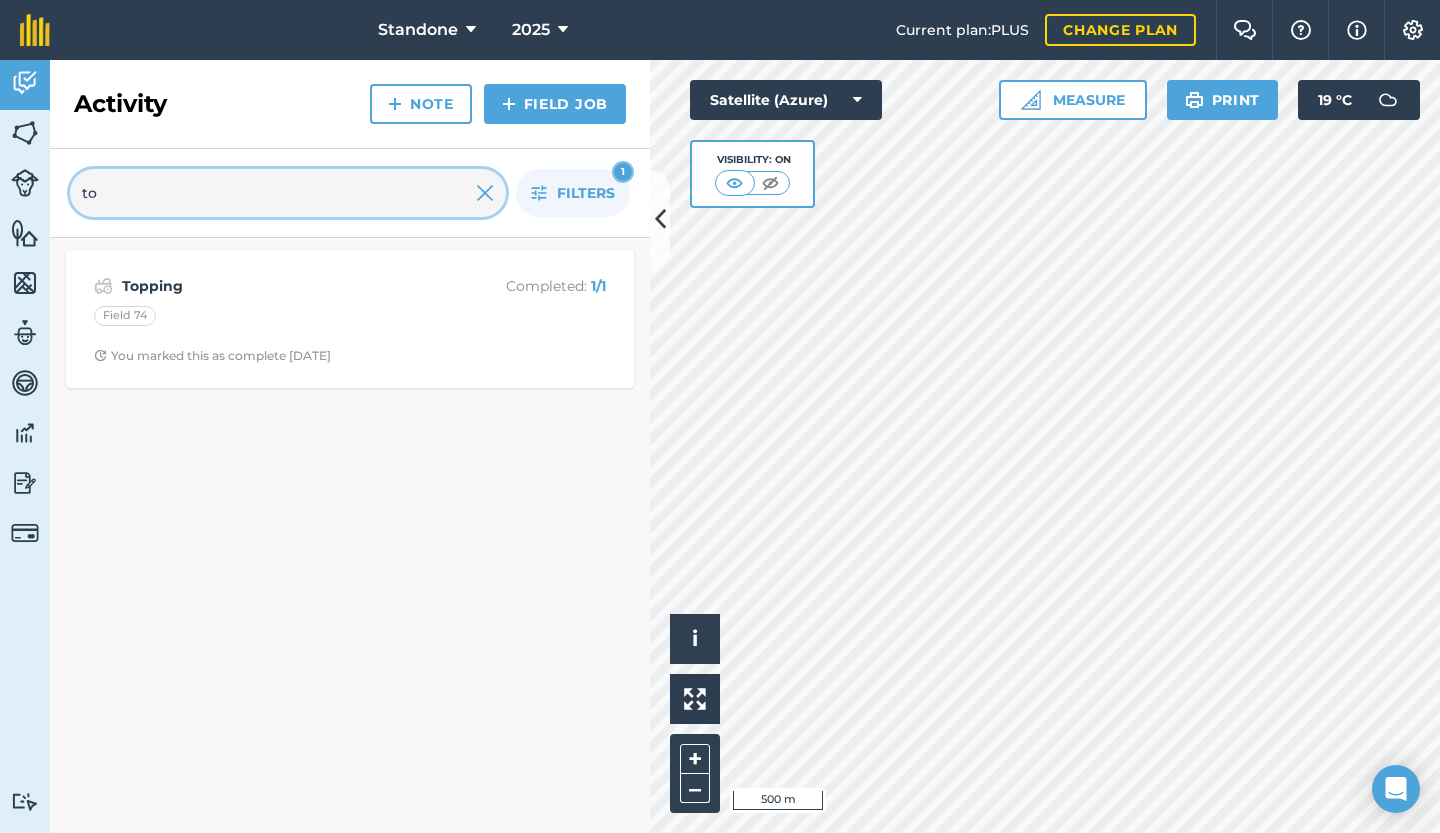 type on "t" 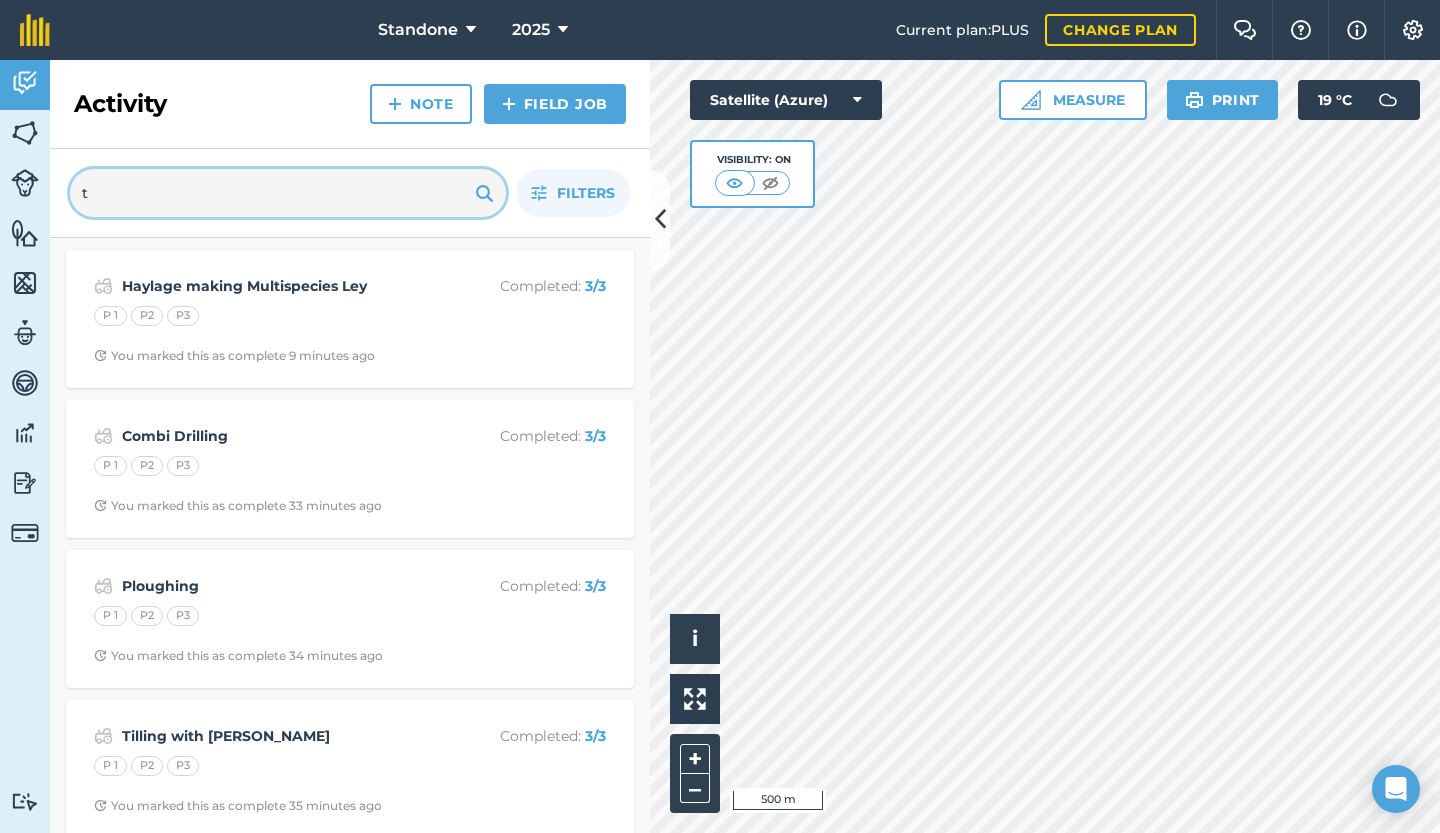 type 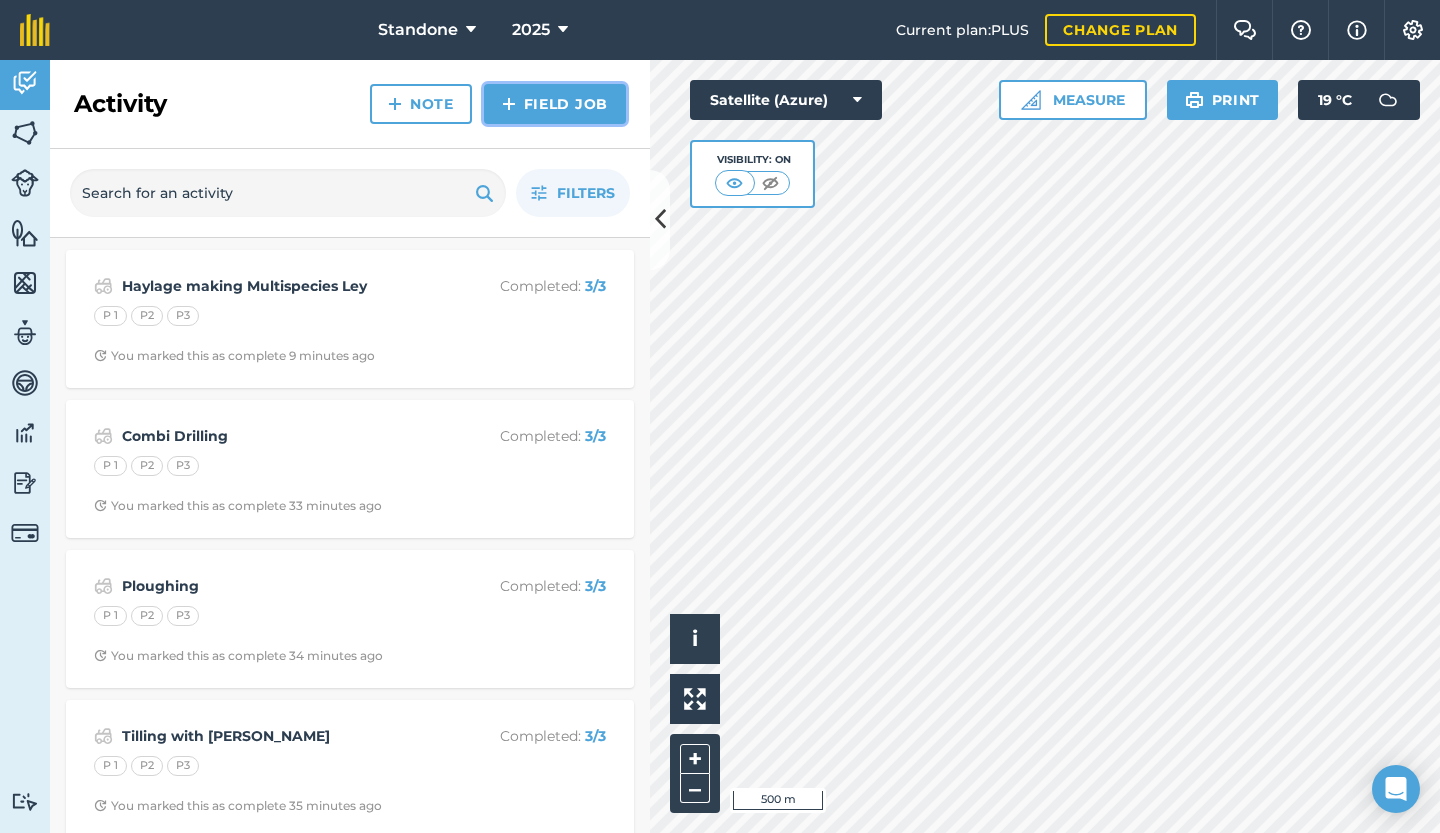 click on "Field Job" at bounding box center [555, 104] 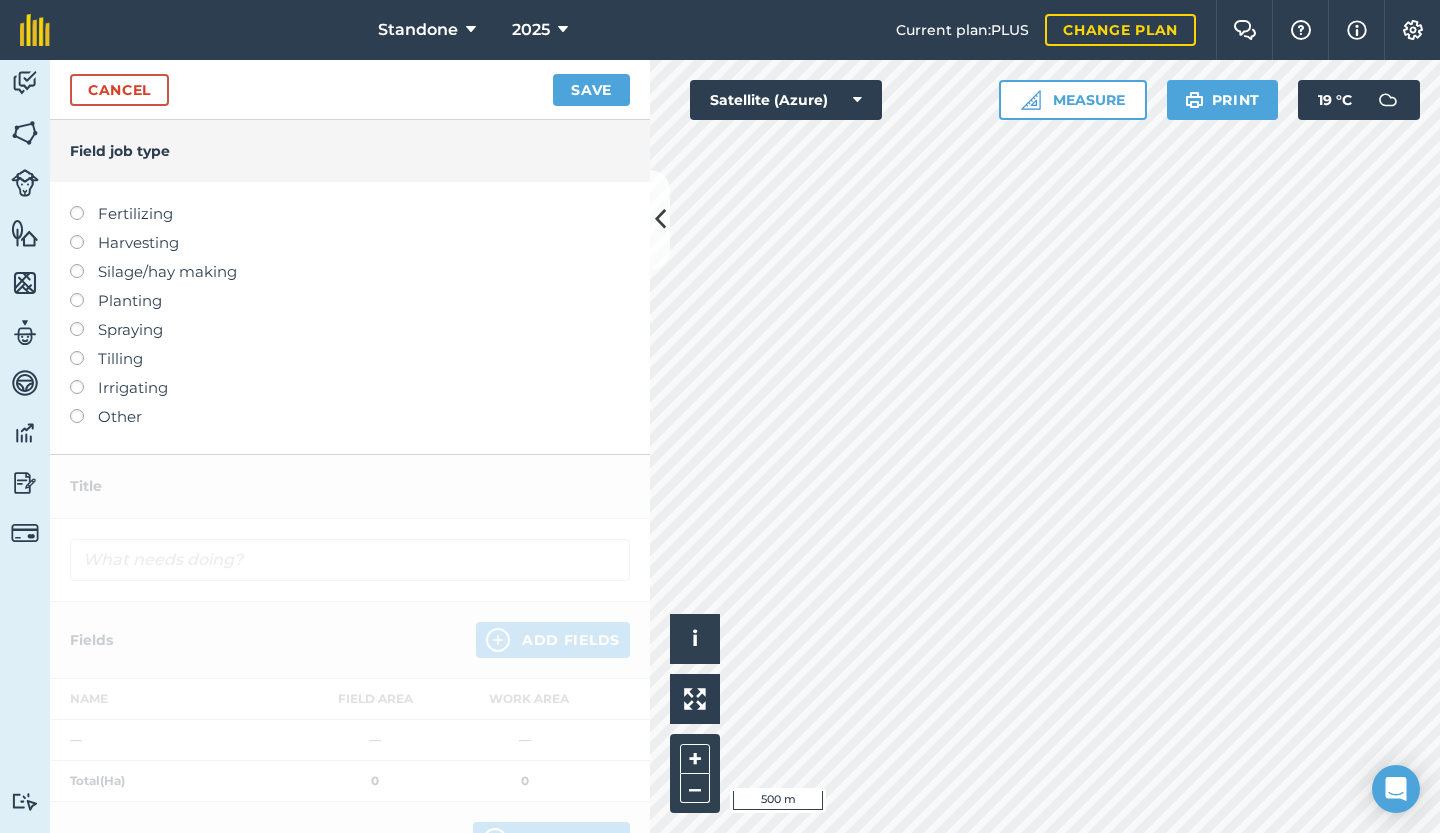 click on "Other" at bounding box center [350, 417] 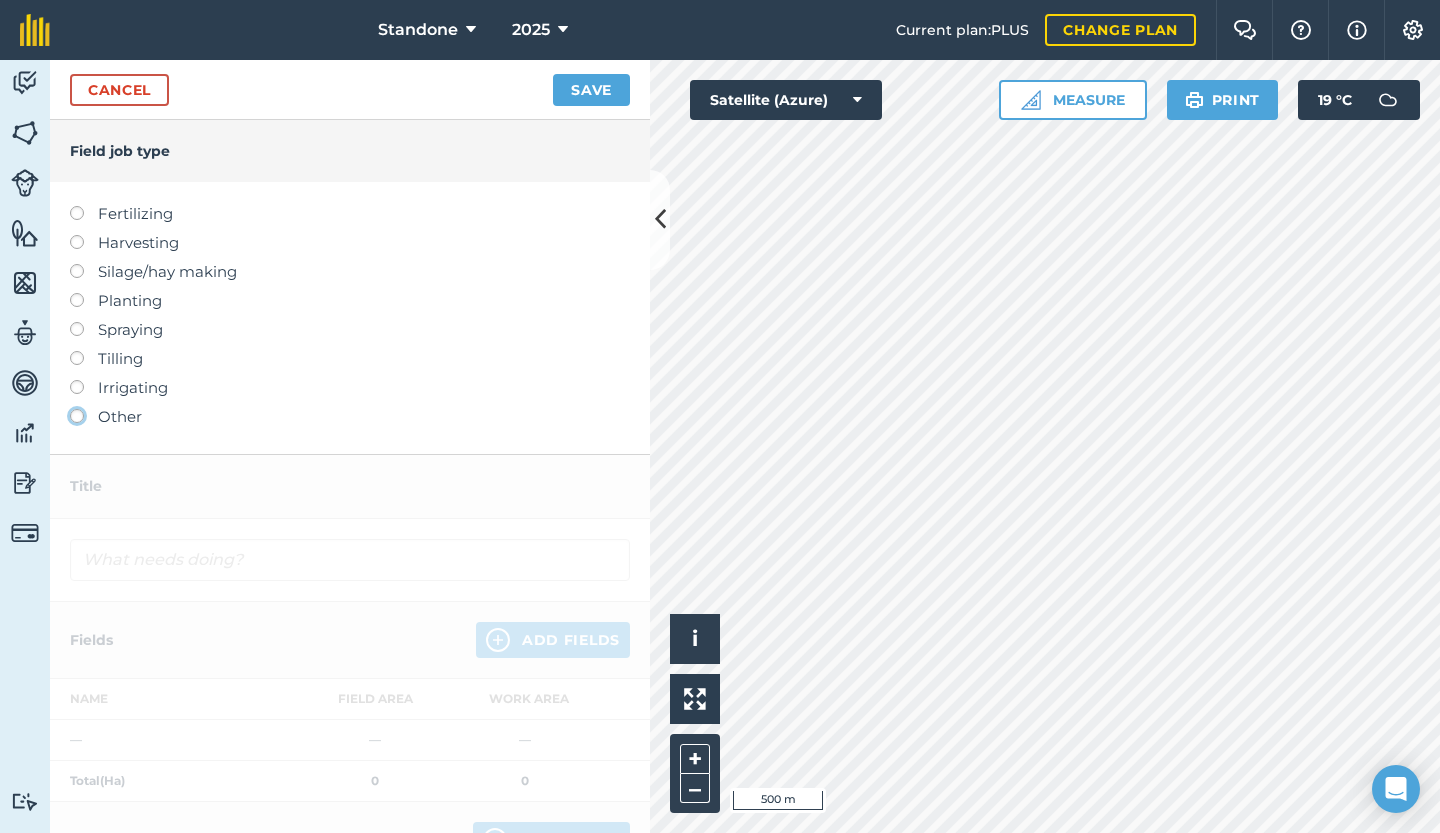 click on "Other" at bounding box center (-9943, 415) 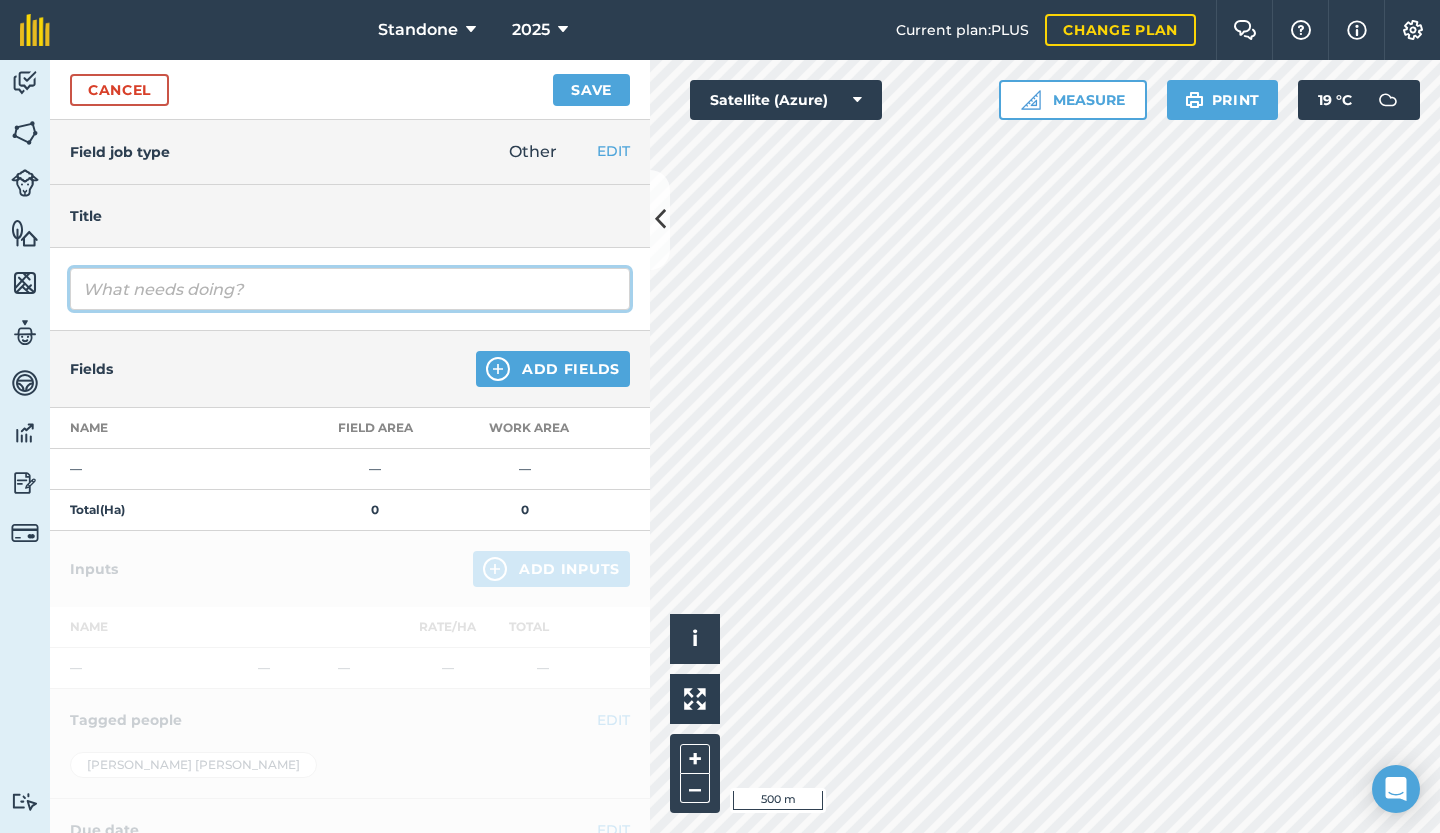 click at bounding box center (350, 289) 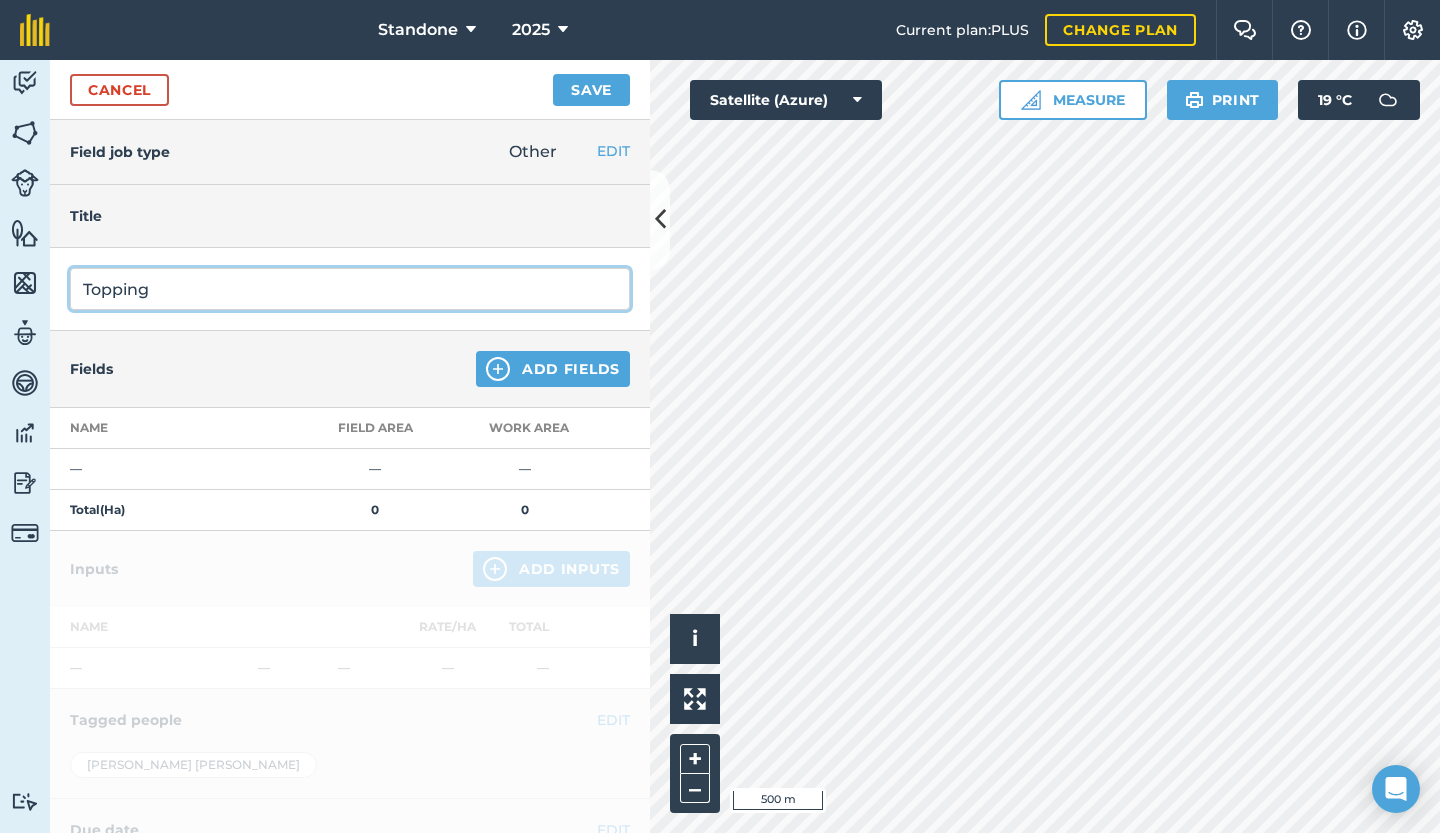 type on "Topping" 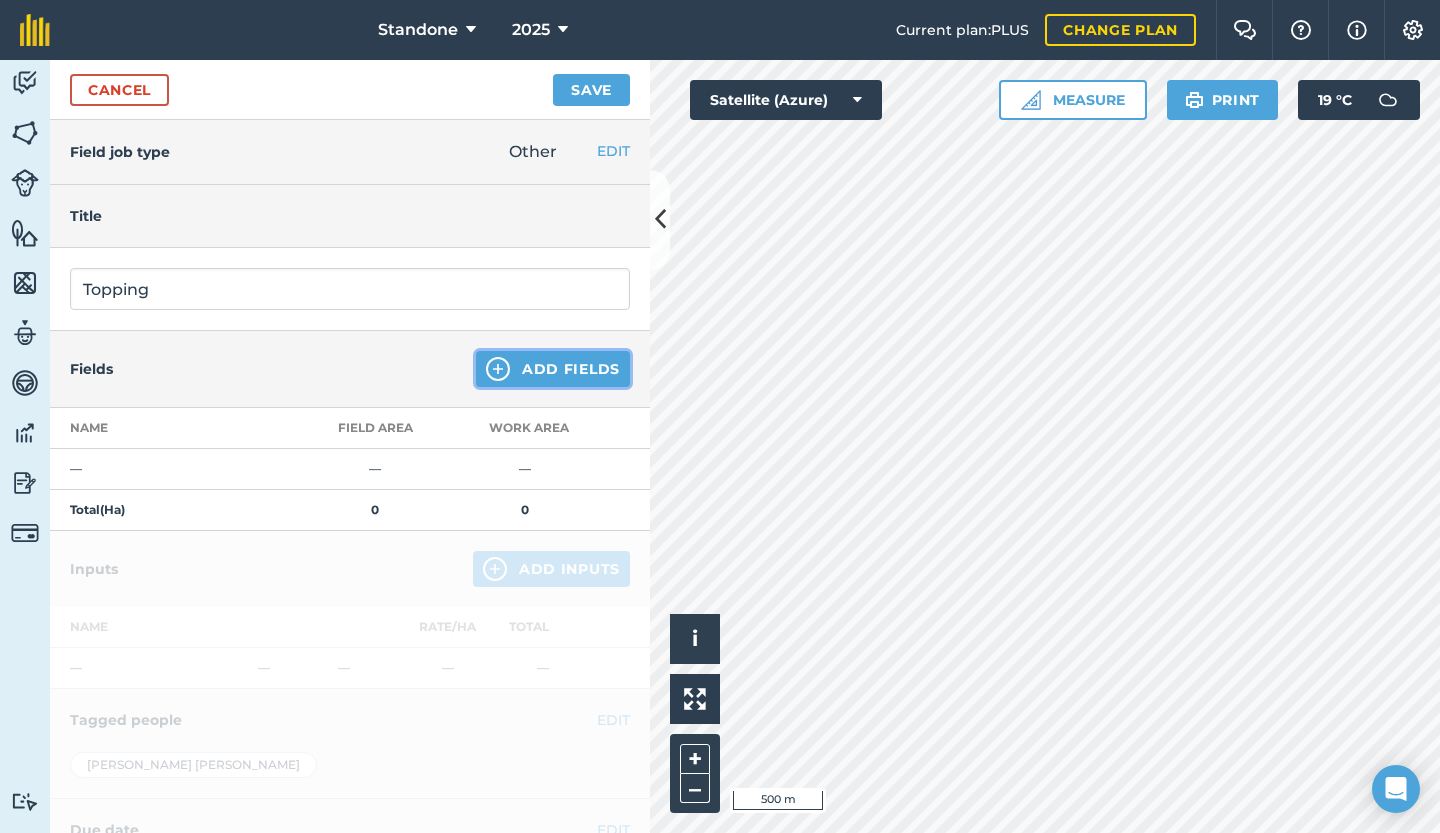 click on "Add Fields" at bounding box center [553, 369] 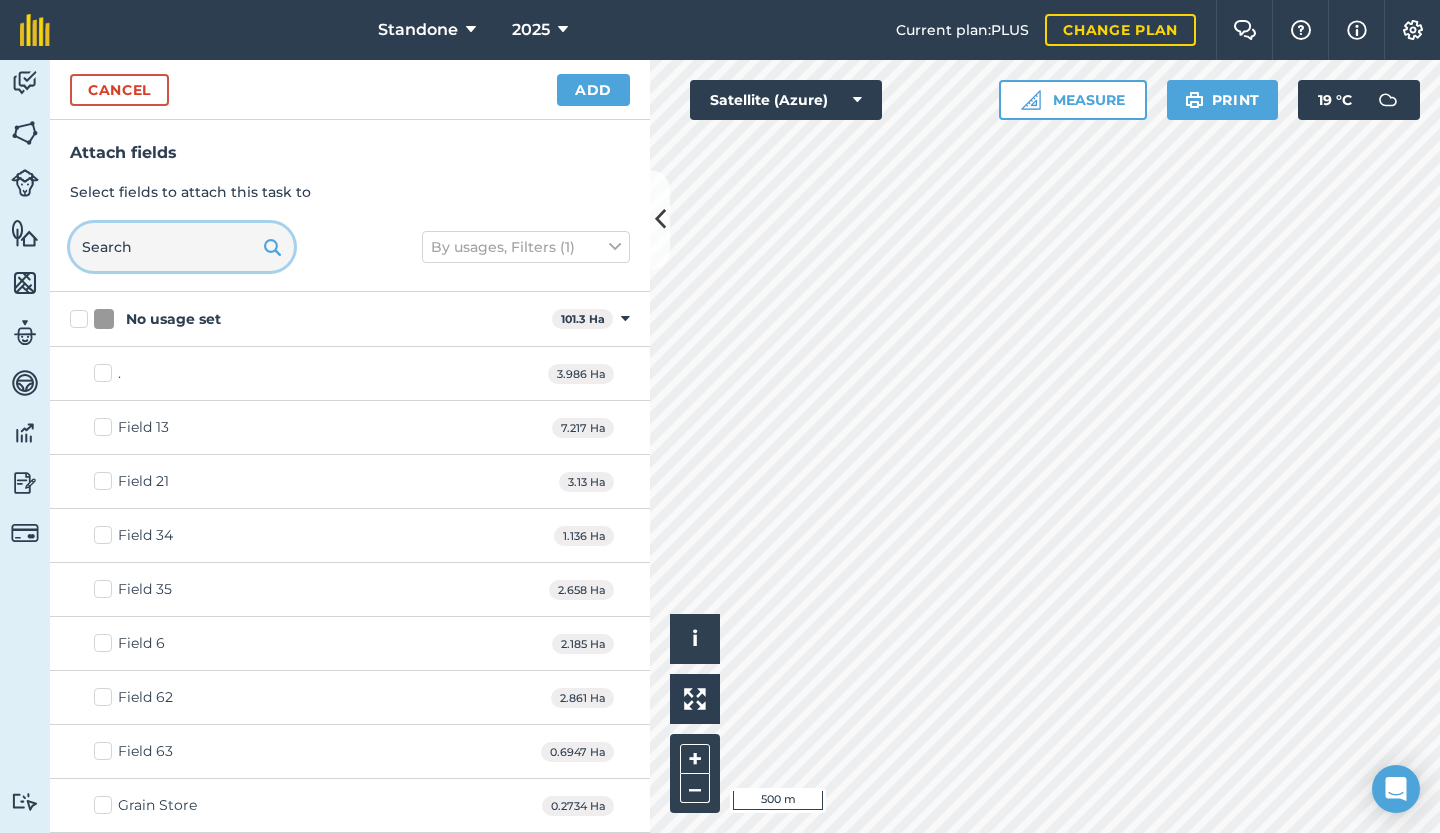 click at bounding box center [182, 247] 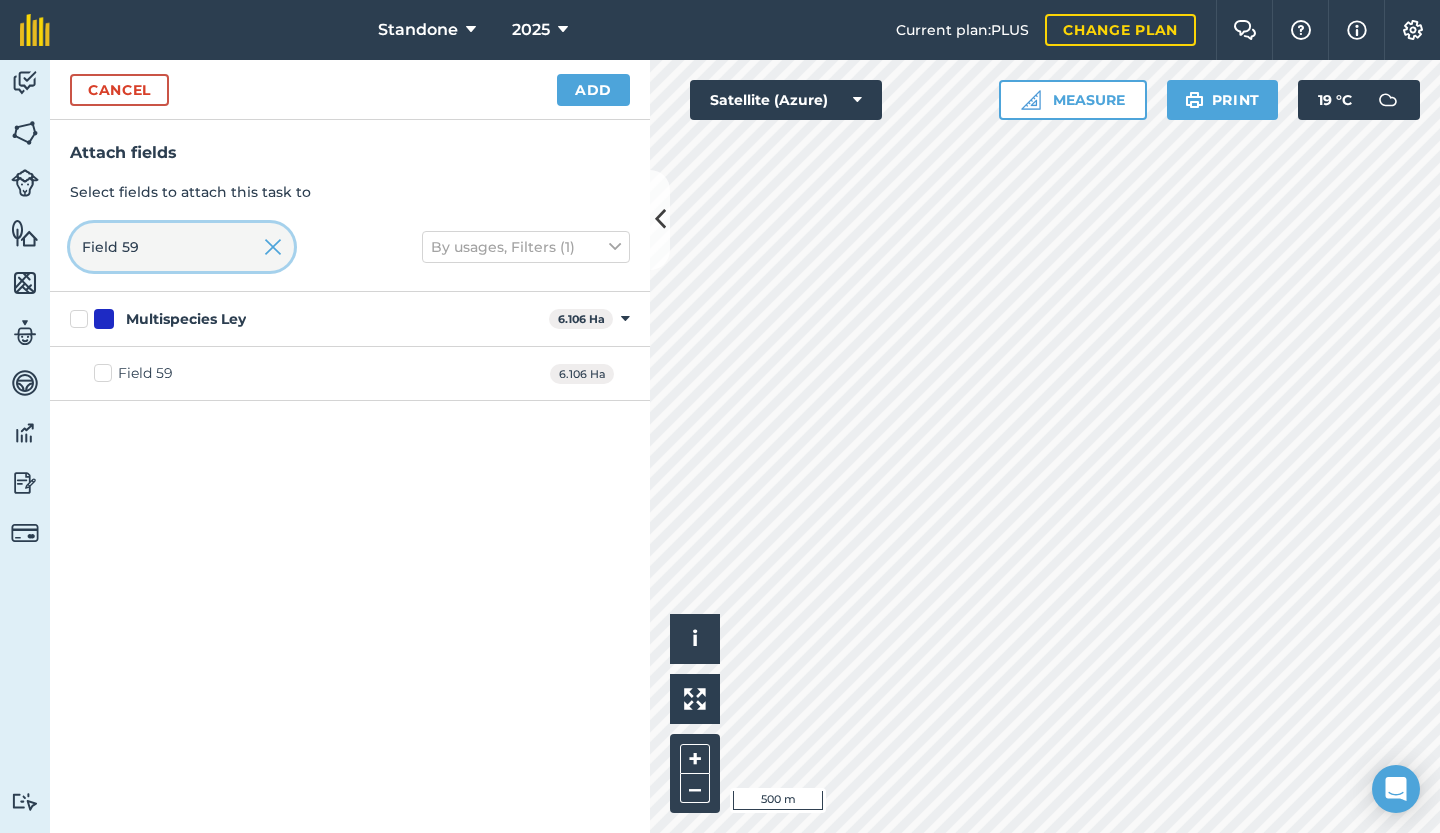 type on "Field 59" 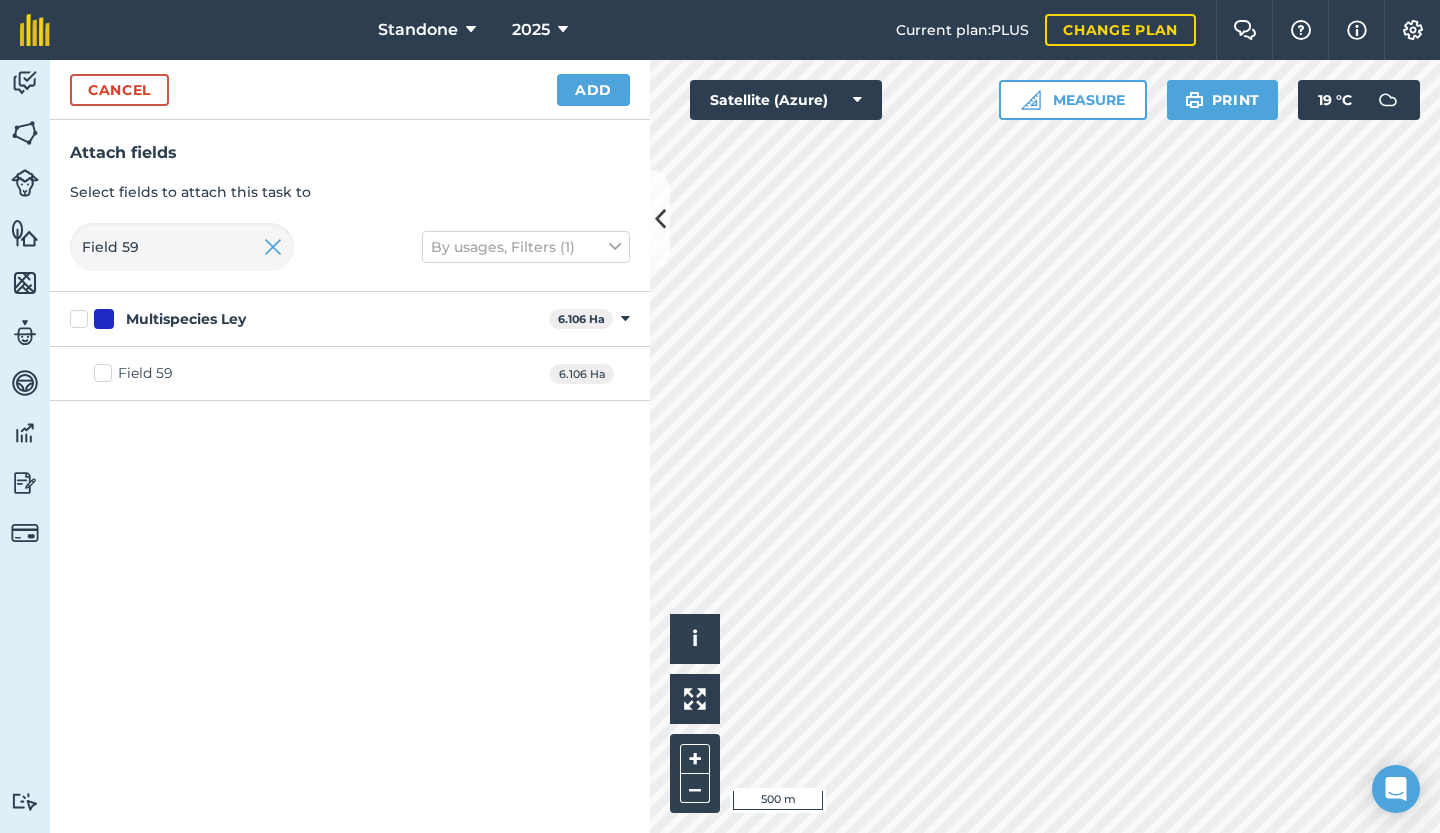 click on "Field 59 6.106   Ha" at bounding box center [350, 374] 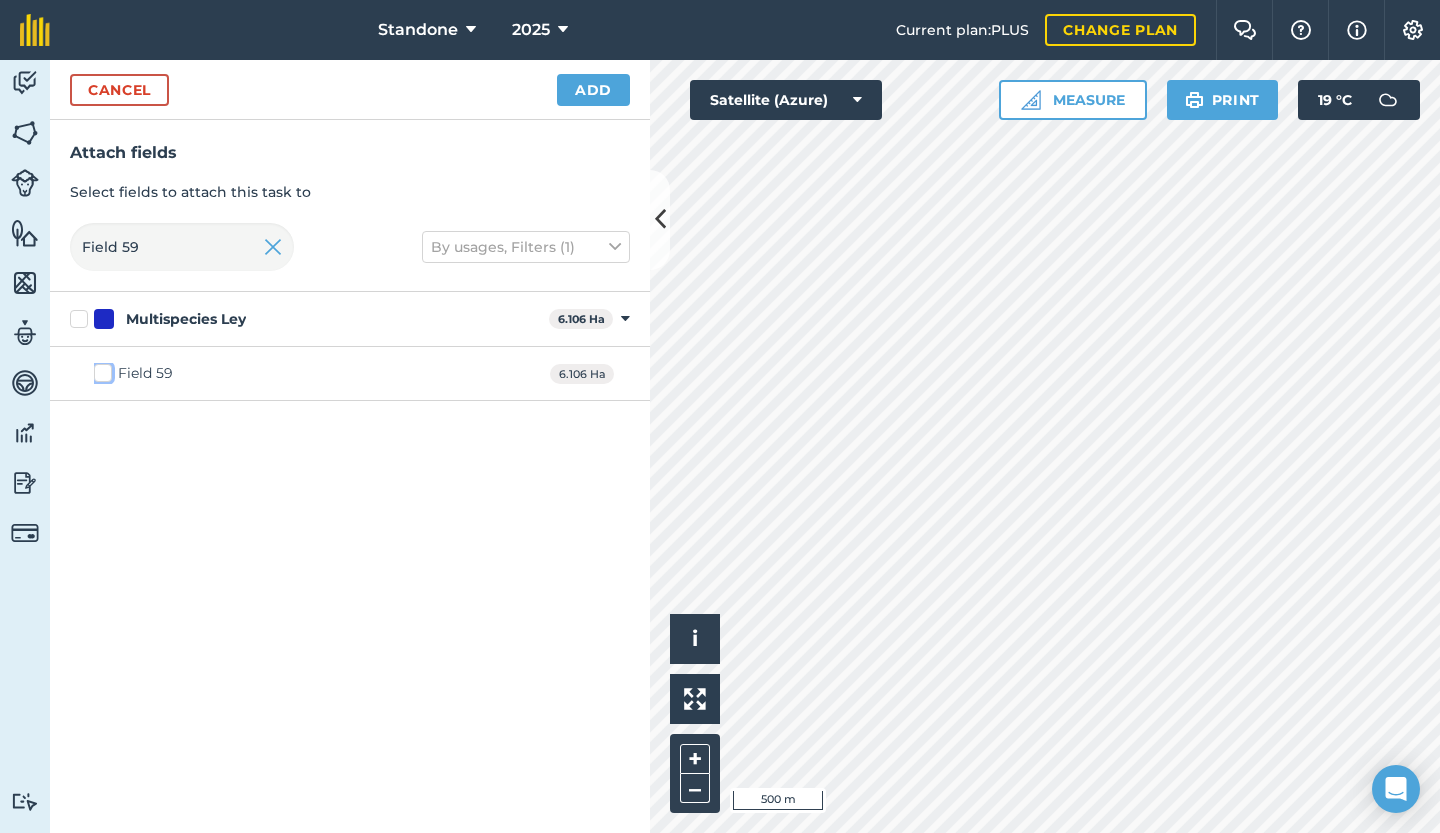 click on "Field 59" at bounding box center (100, 369) 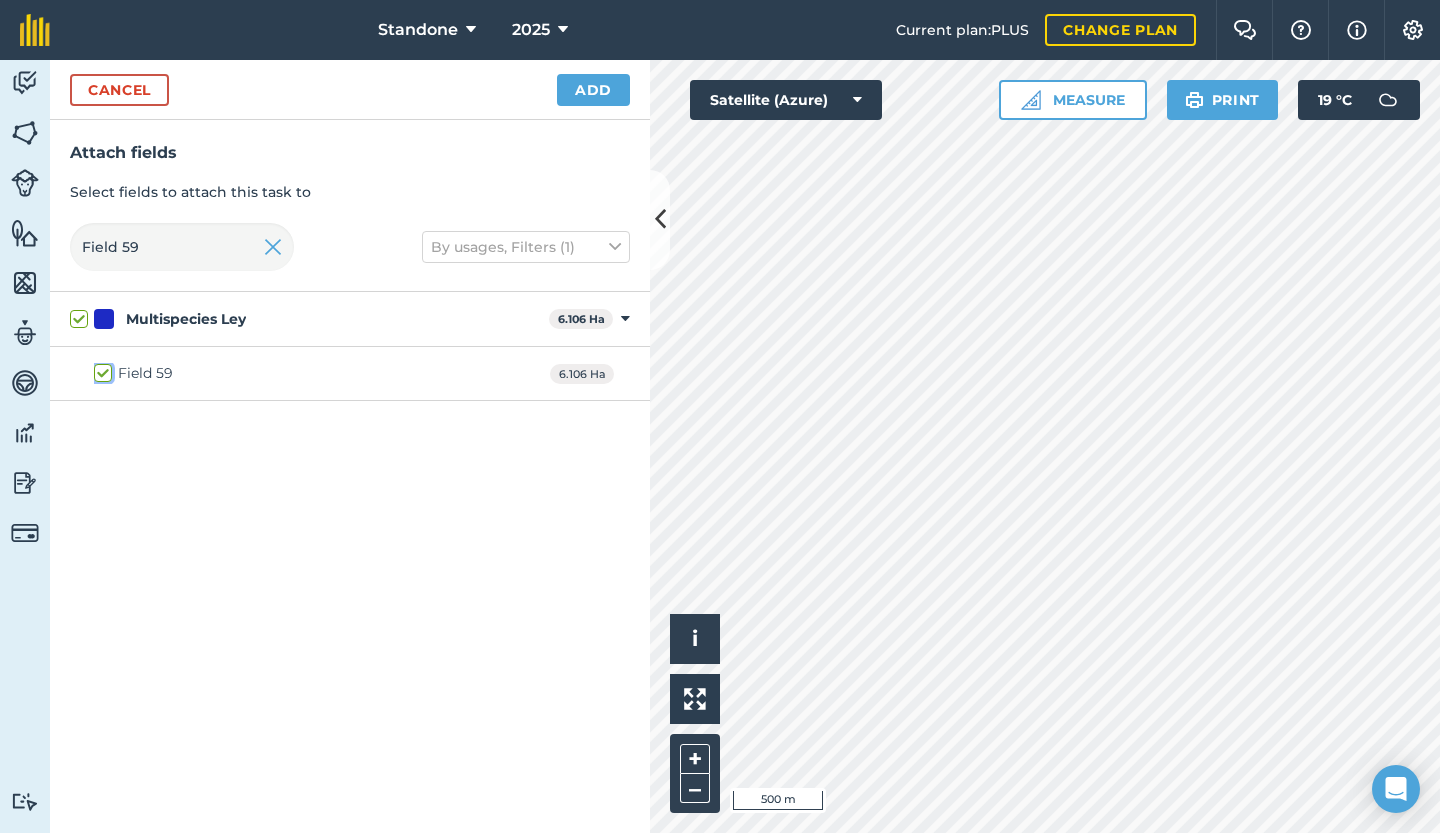 checkbox on "true" 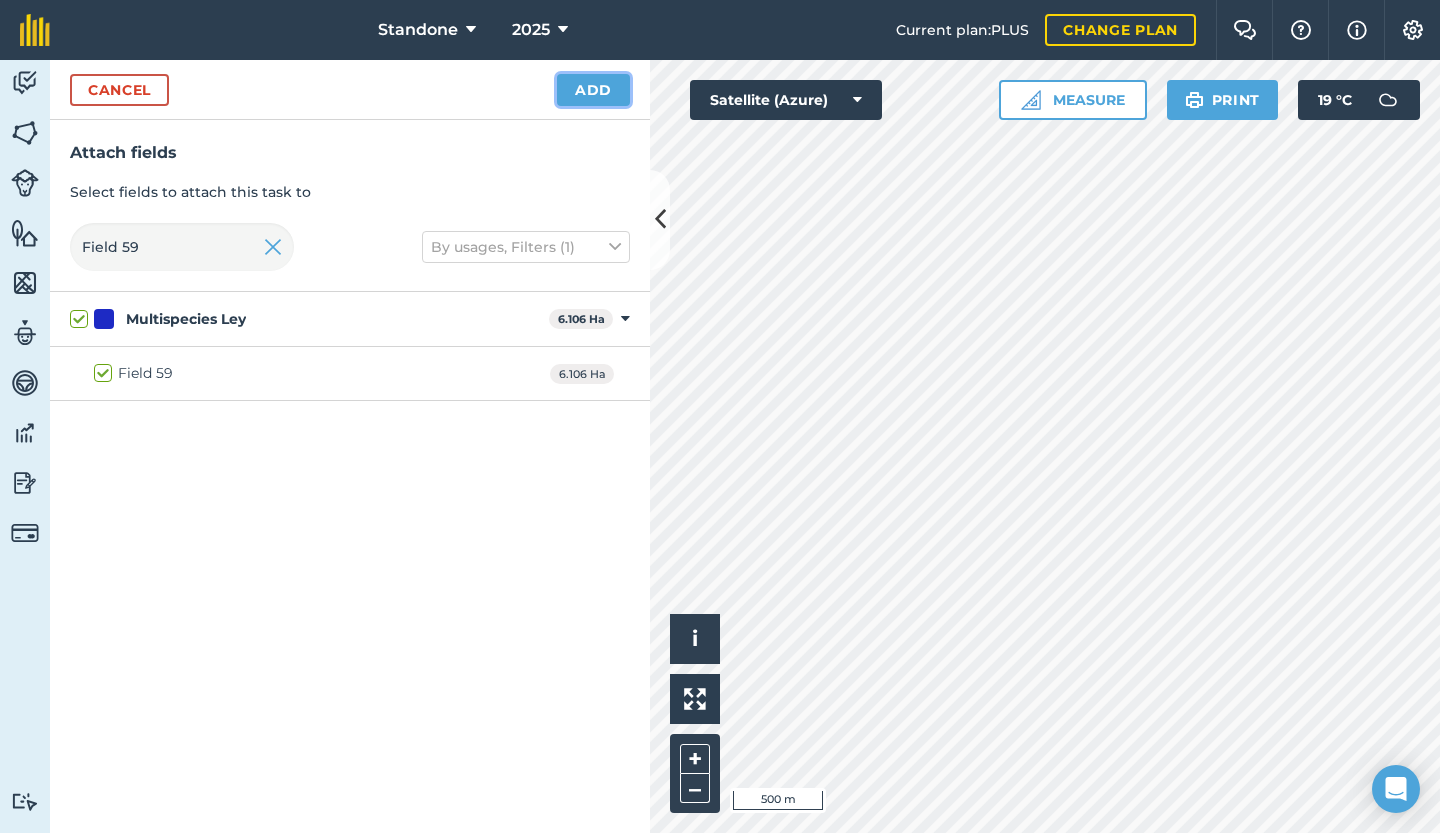 click on "Add" at bounding box center (593, 90) 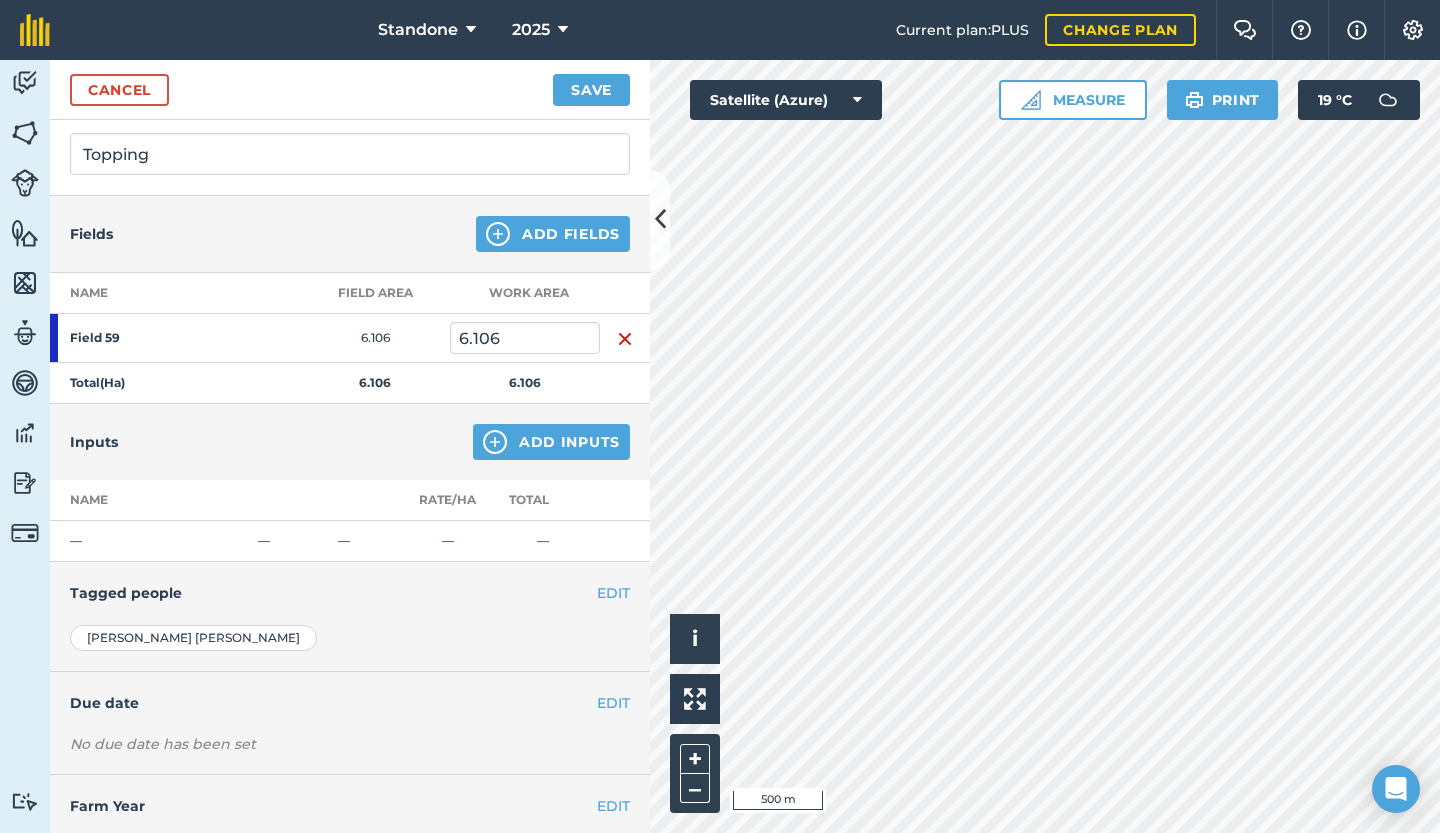 scroll, scrollTop: 178, scrollLeft: 0, axis: vertical 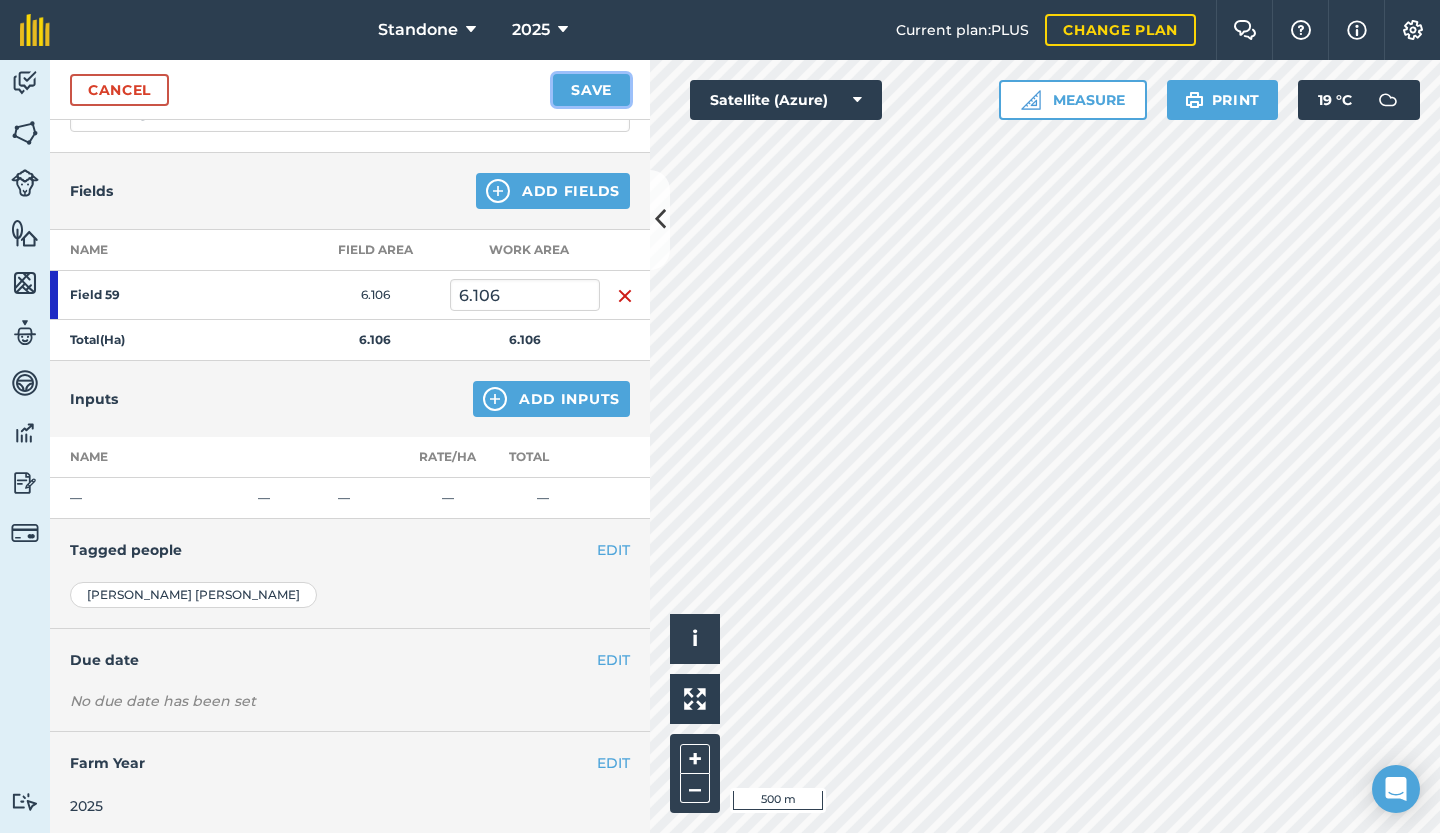 click on "Save" at bounding box center (591, 90) 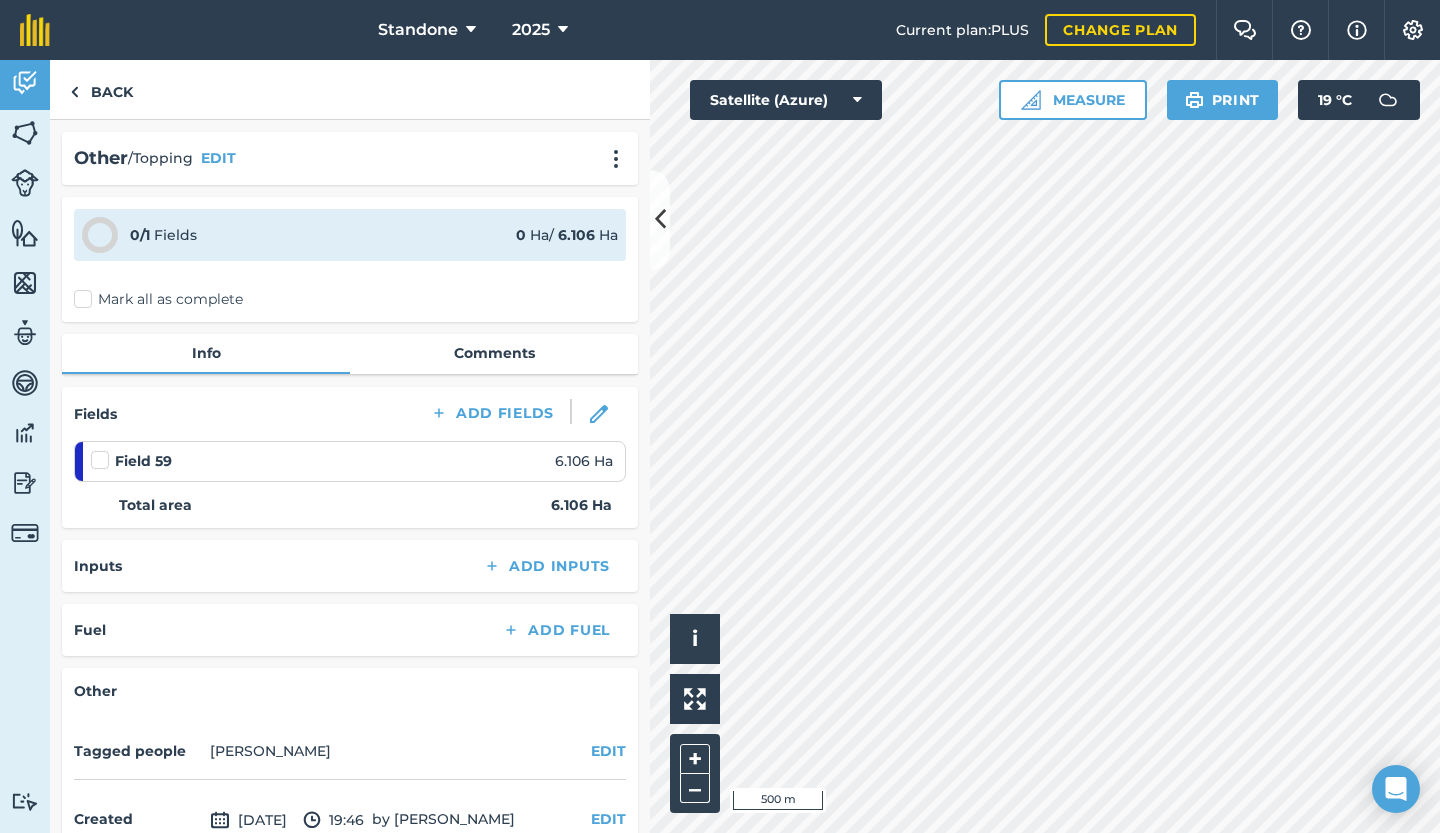 click on "Mark all as complete" at bounding box center (158, 299) 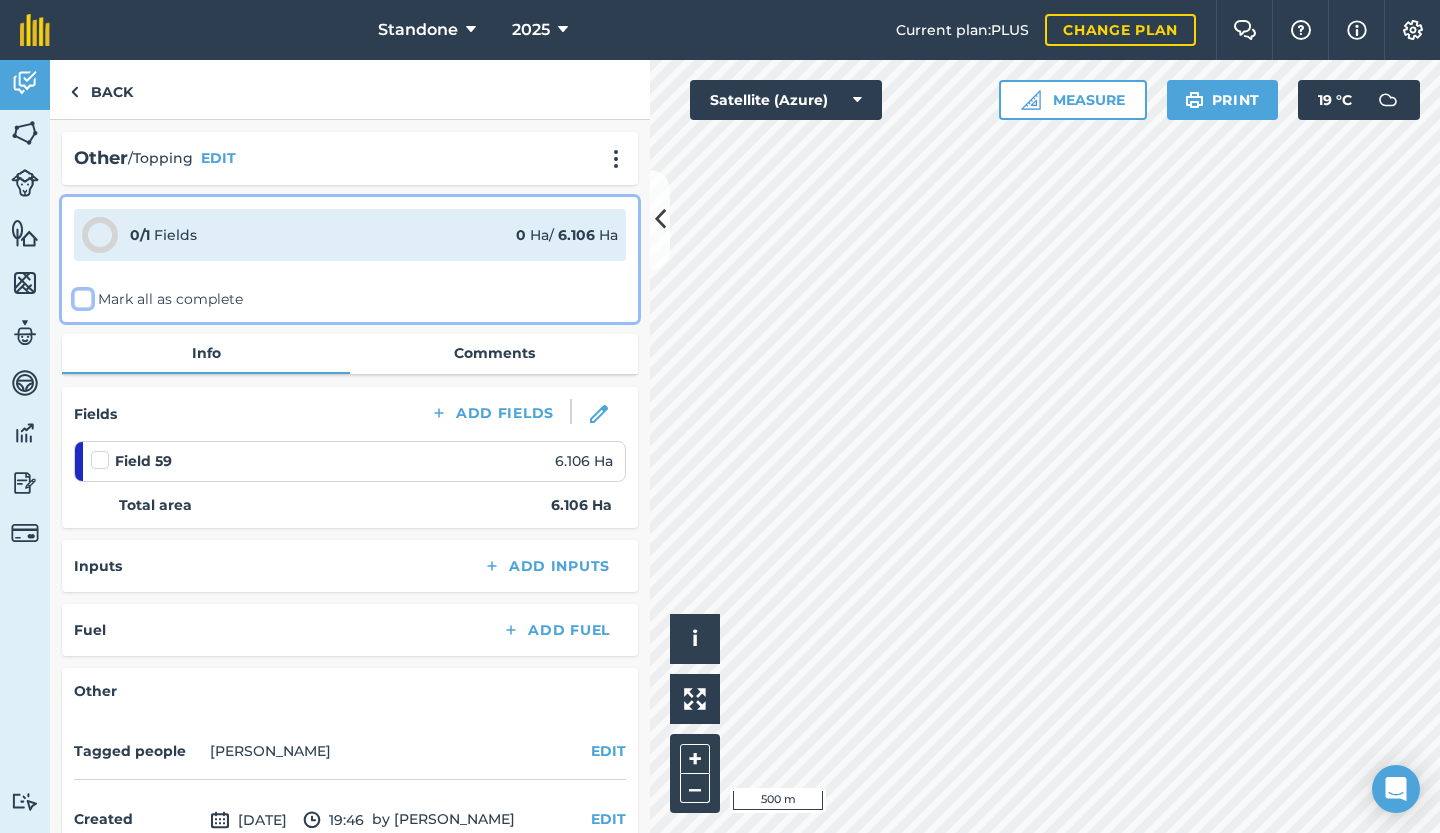 click on "Mark all as complete" at bounding box center (80, 295) 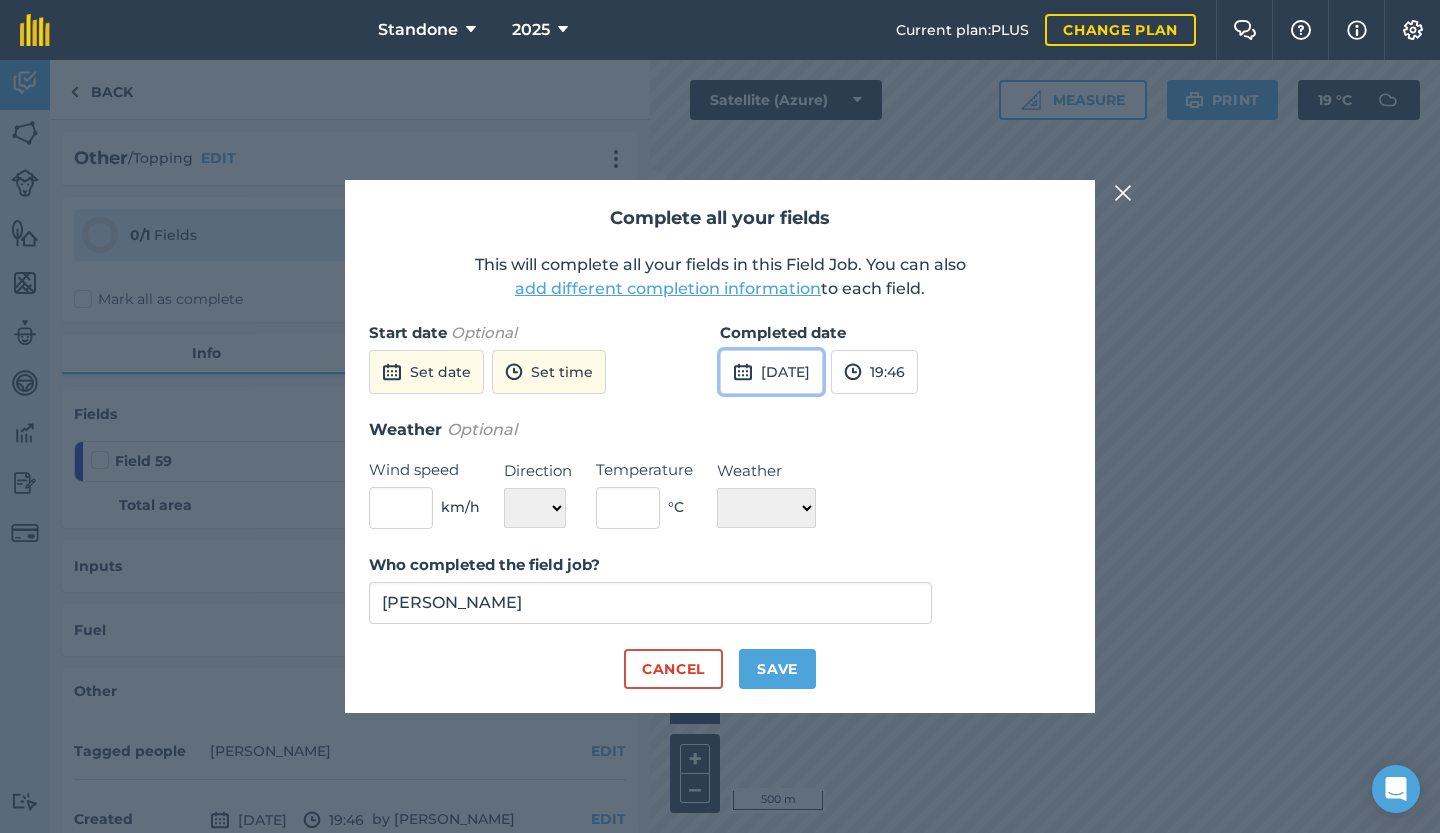 click on "[DATE]" at bounding box center [771, 372] 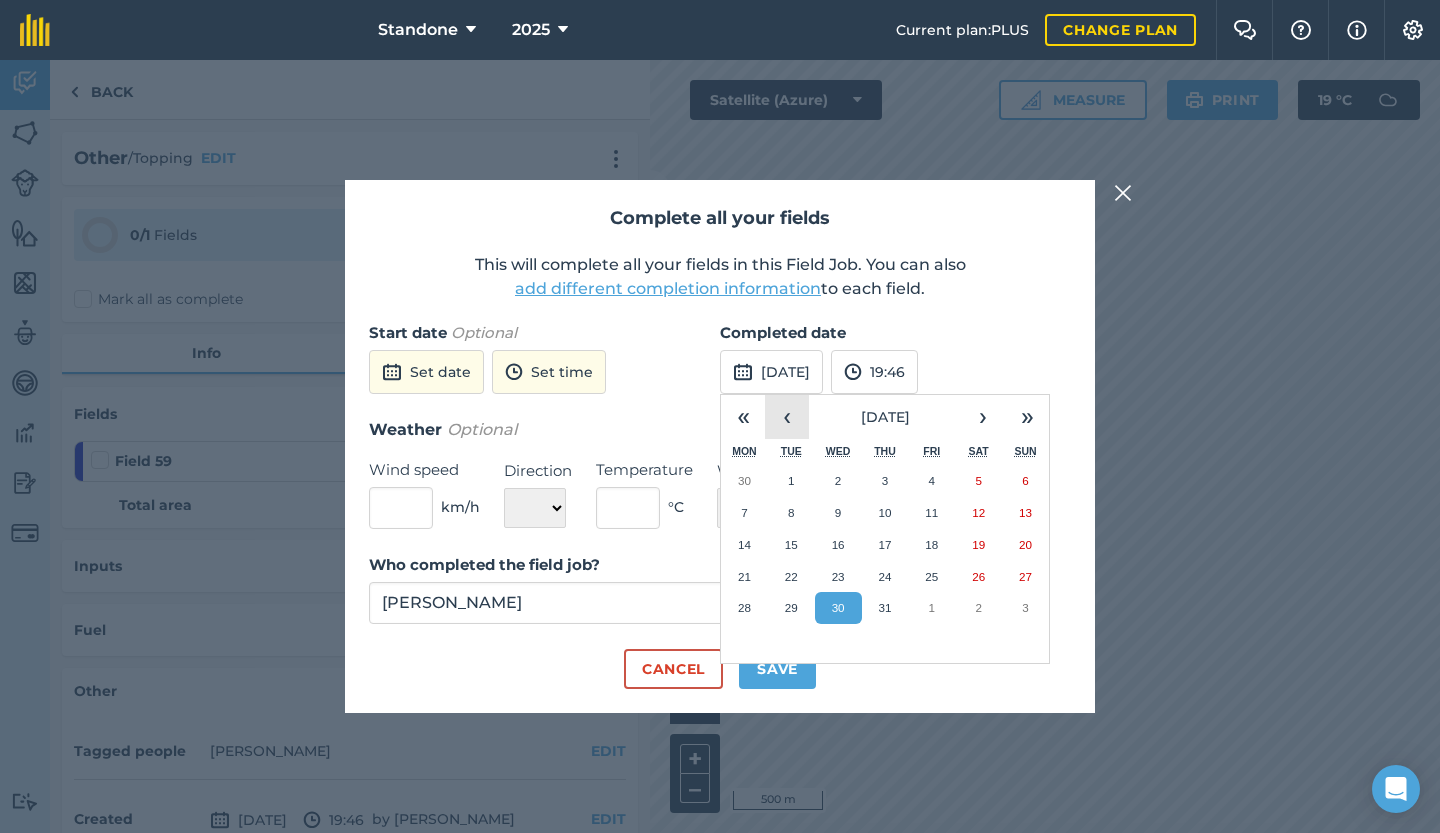 click on "‹" at bounding box center (787, 417) 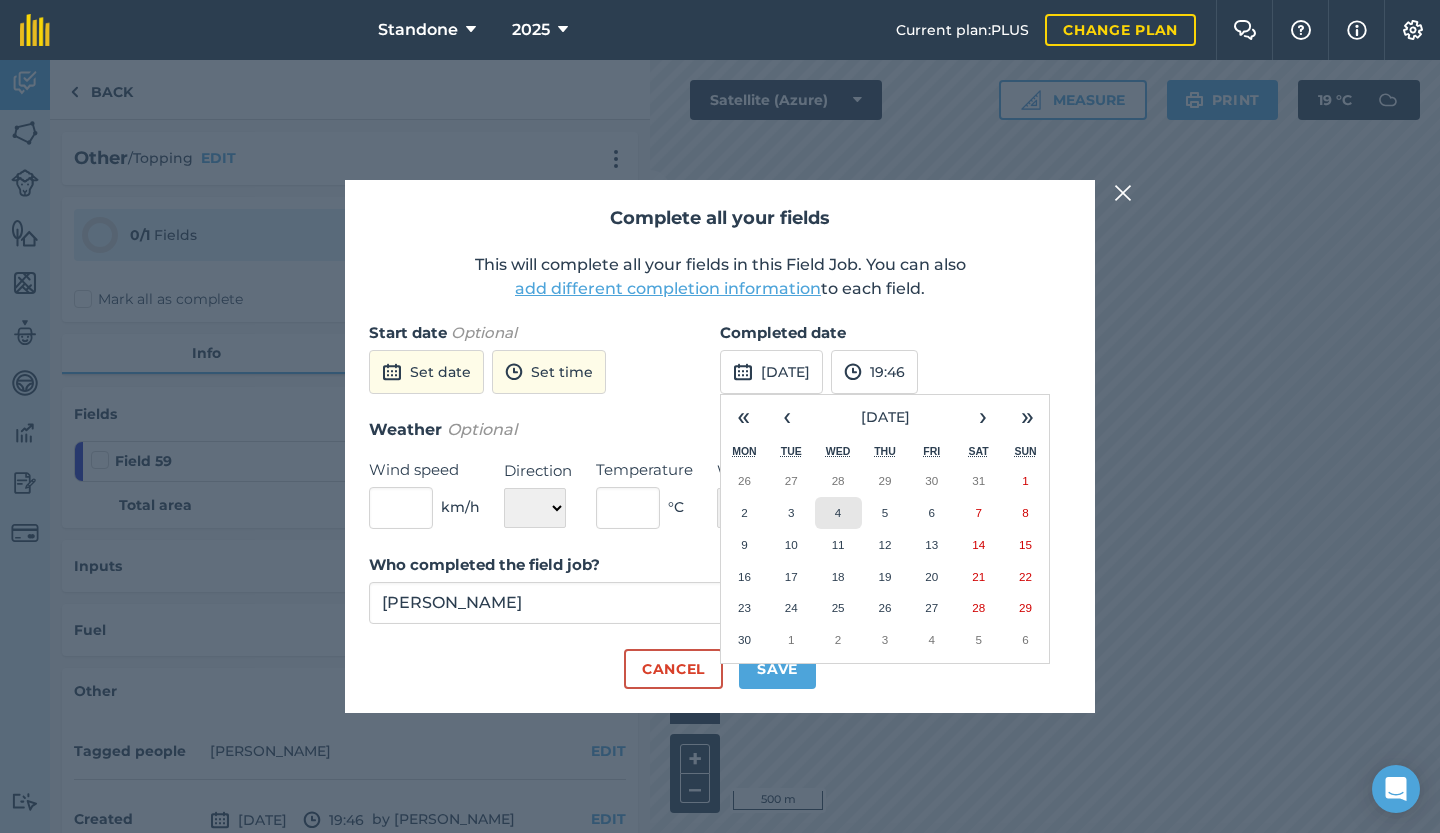 click on "4" at bounding box center (838, 513) 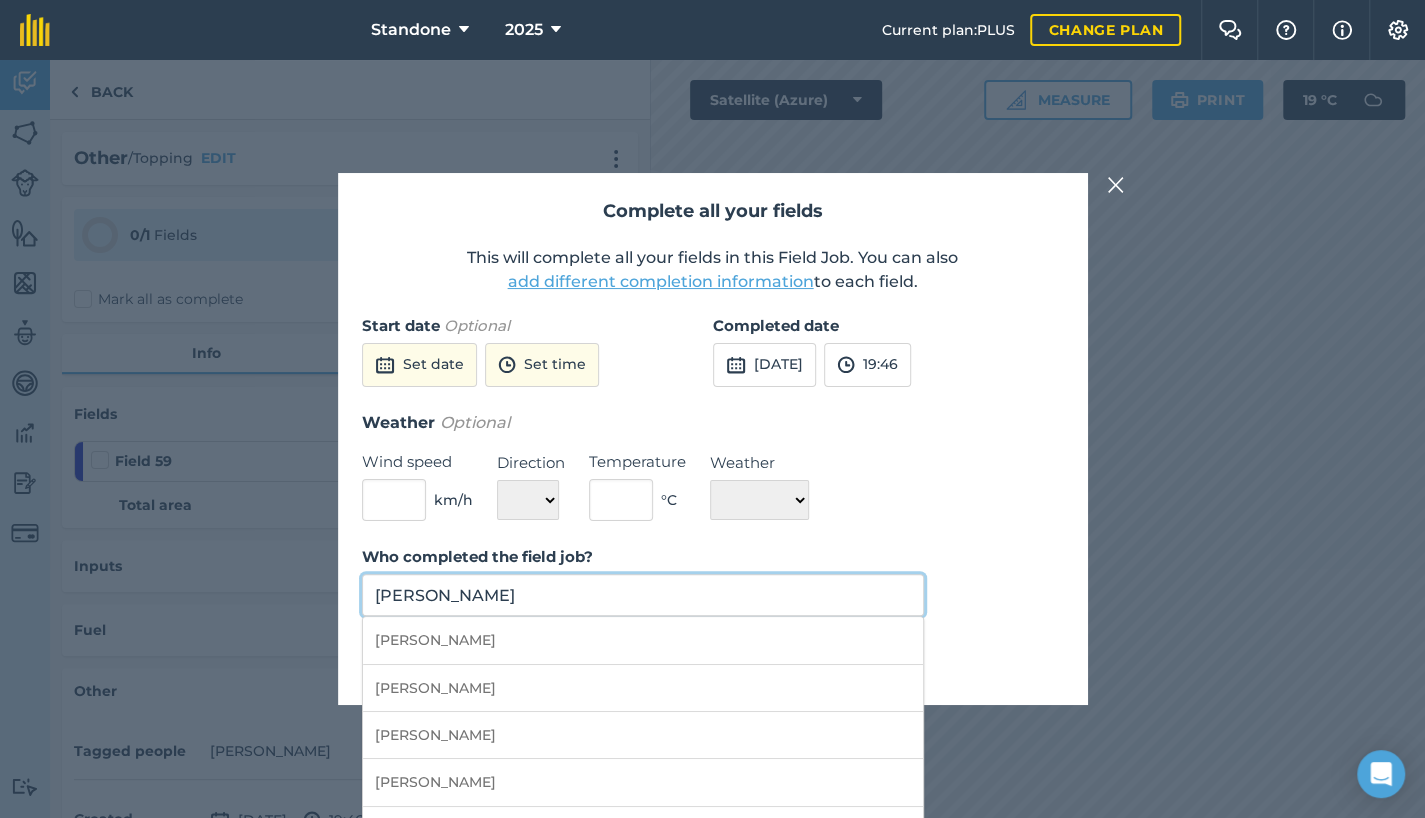 click on "[PERSON_NAME]" at bounding box center [643, 595] 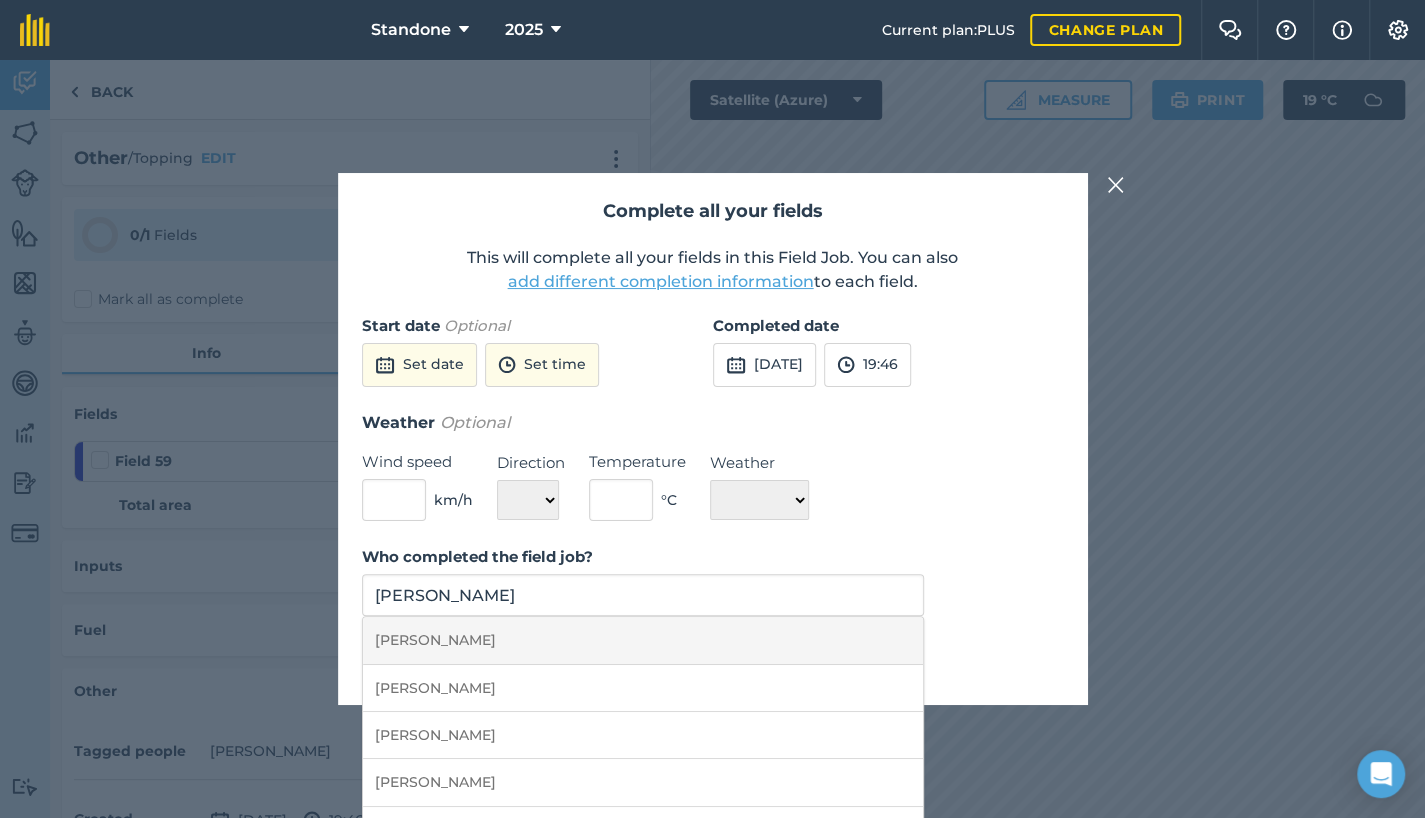 click on "[PERSON_NAME]" at bounding box center [643, 640] 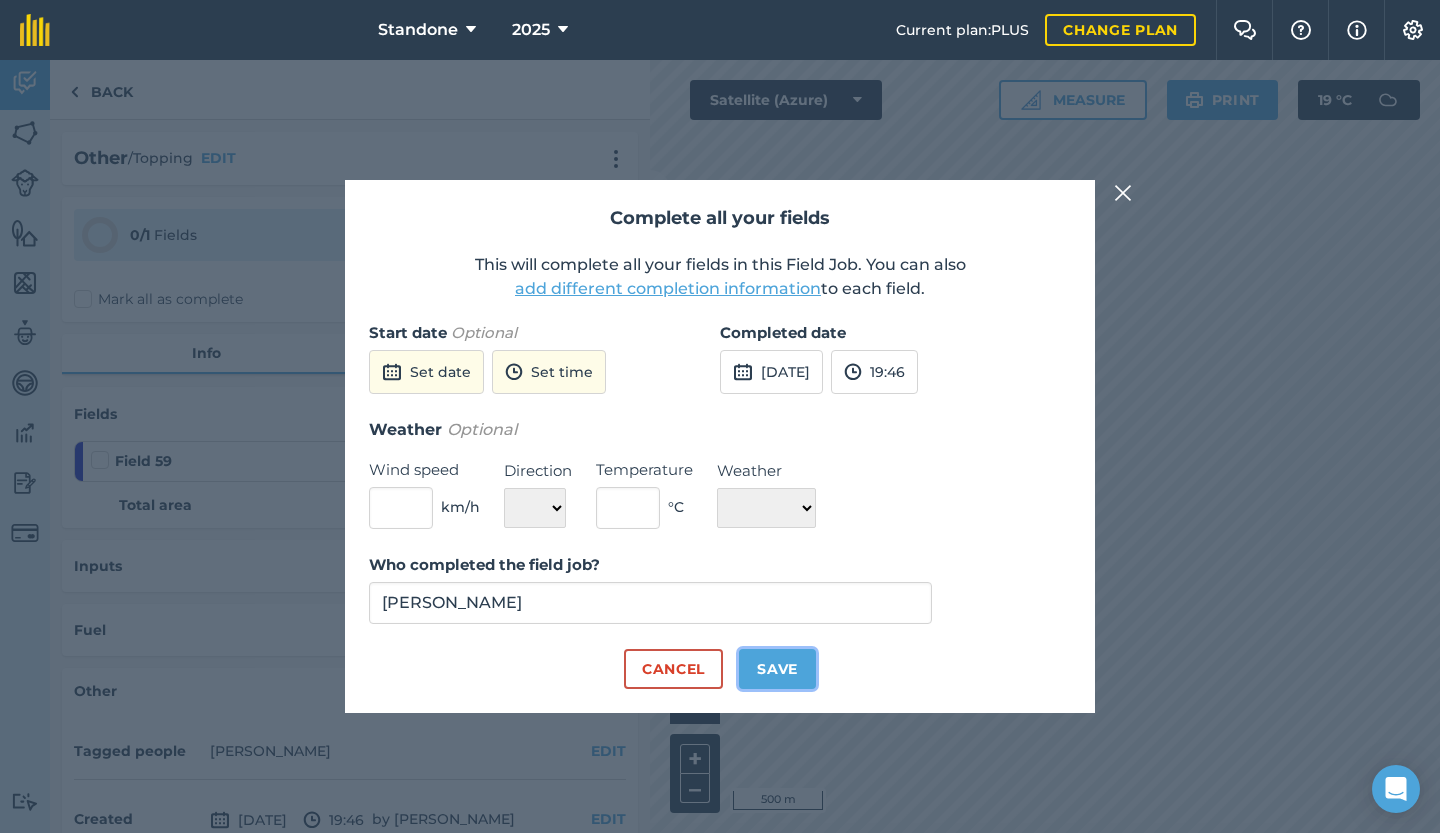 click on "Save" at bounding box center (777, 669) 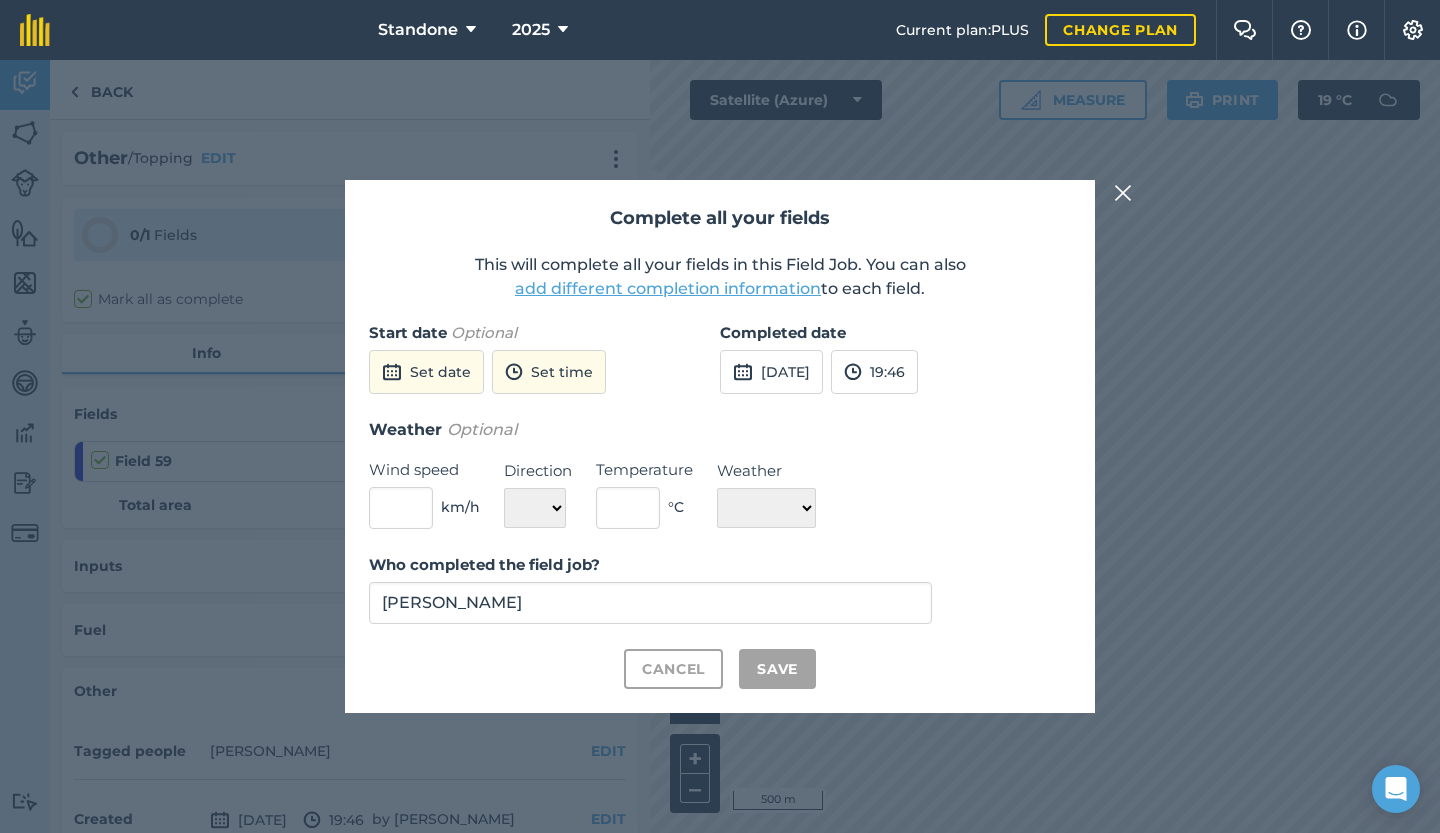checkbox on "true" 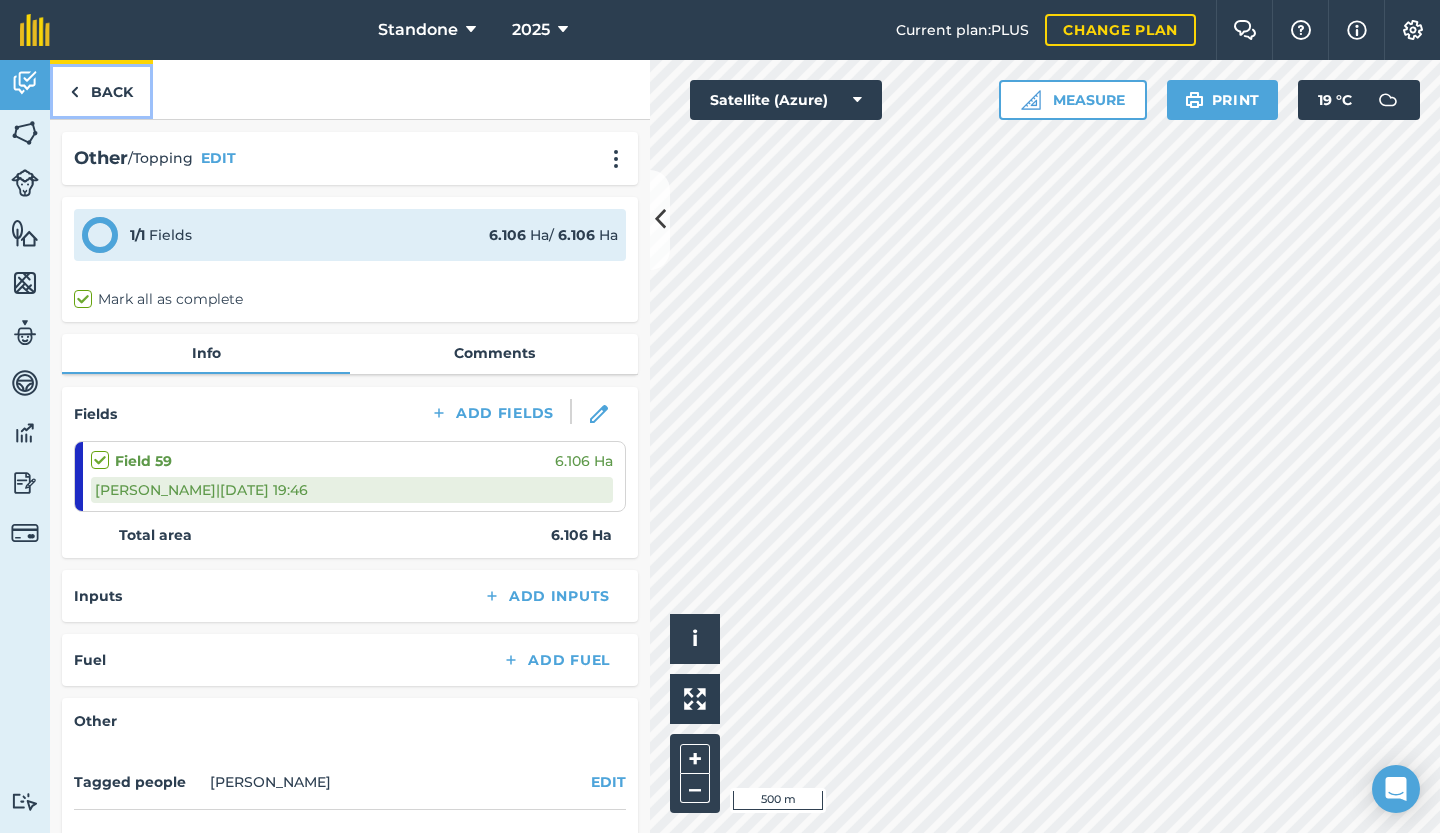 click on "Back" at bounding box center (101, 89) 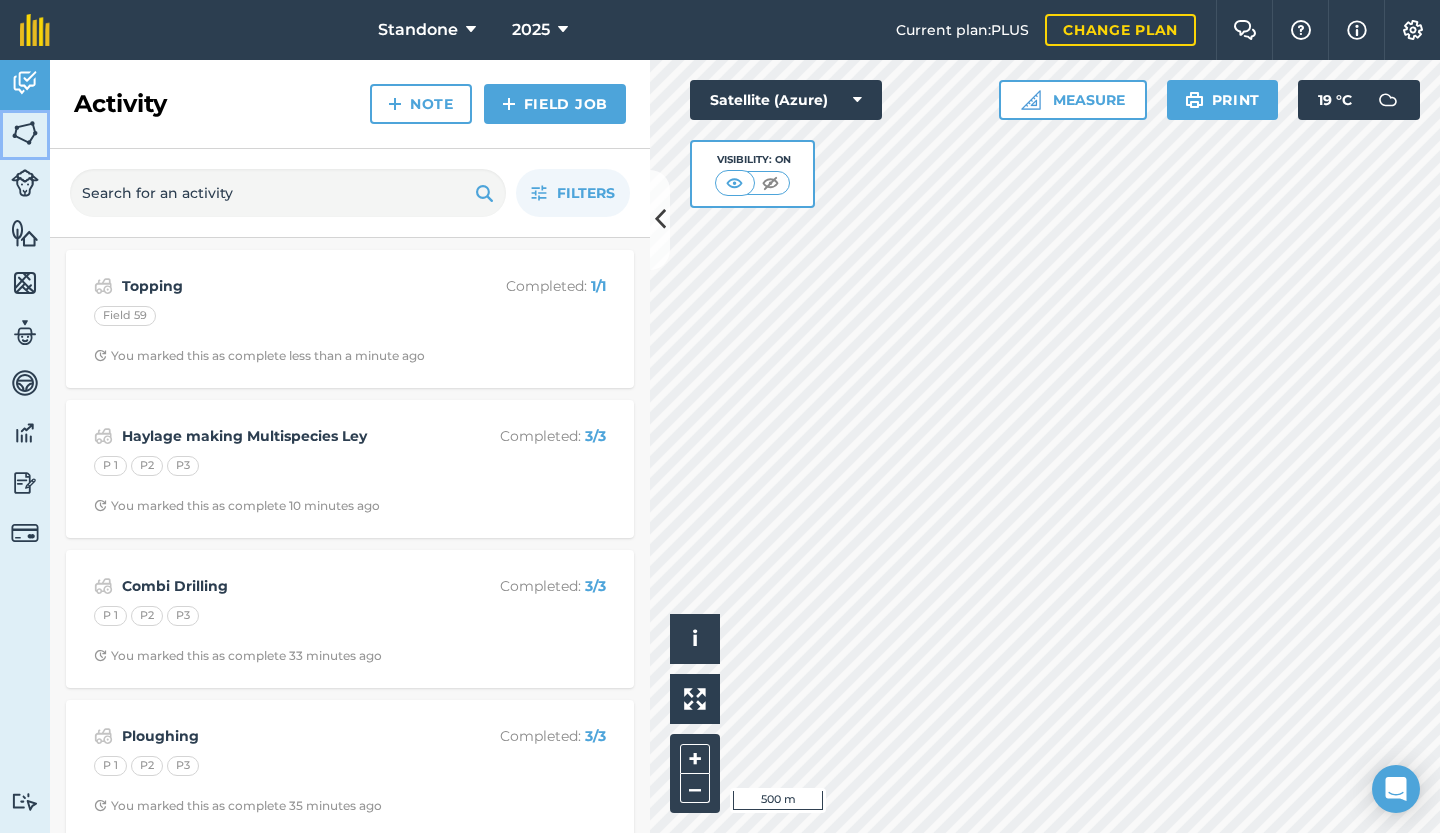 click at bounding box center (25, 133) 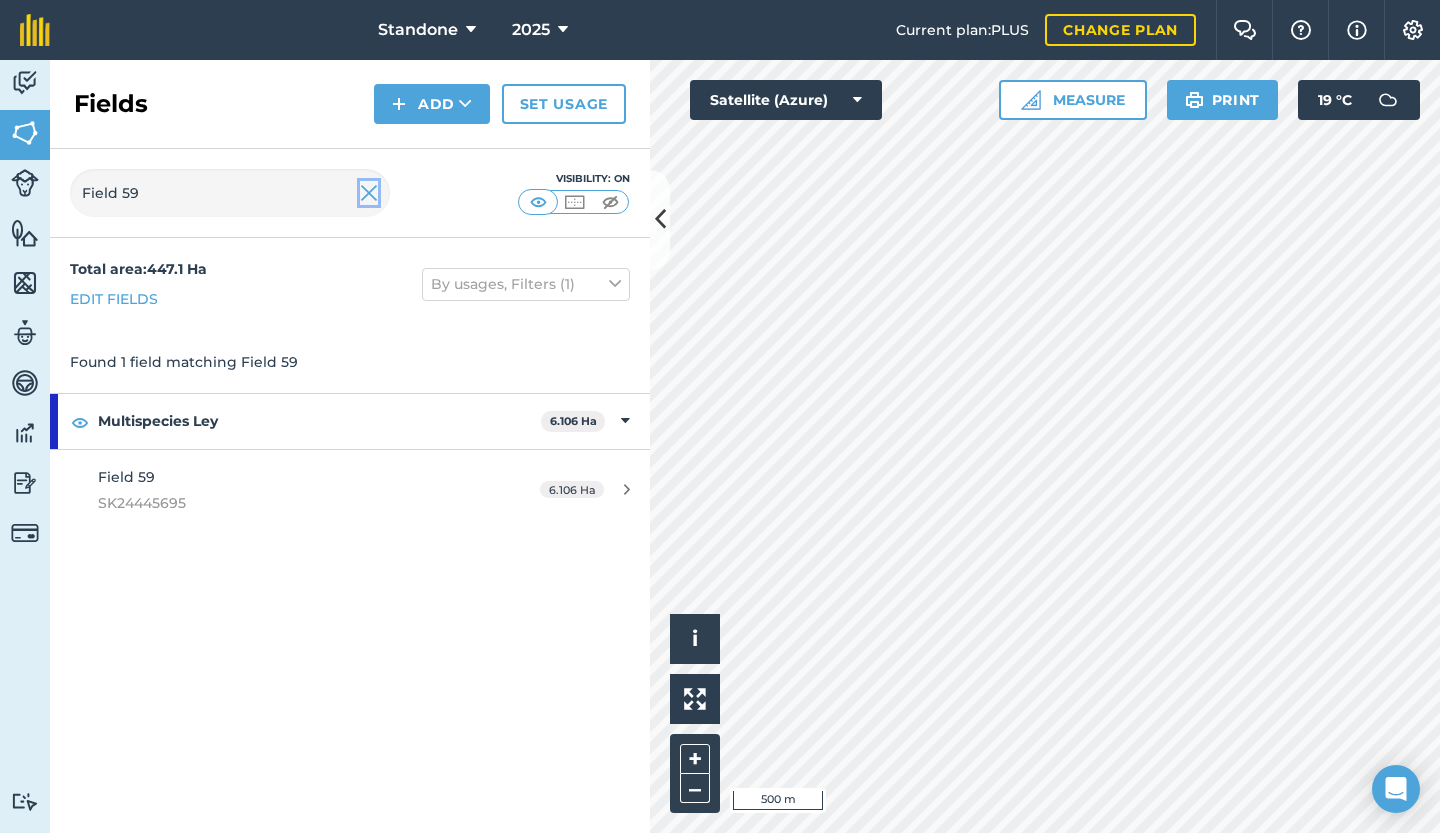 click at bounding box center (369, 193) 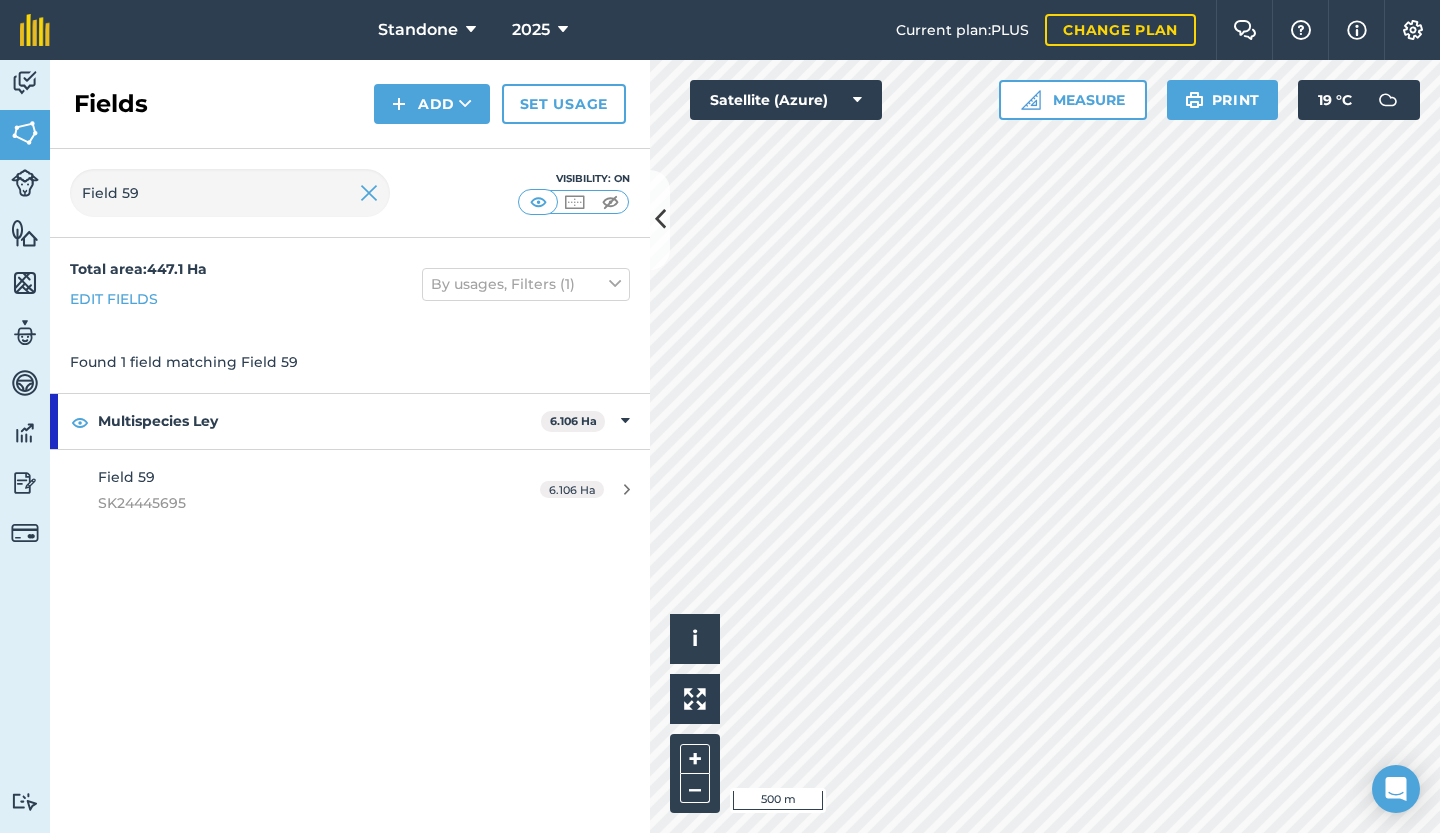 type 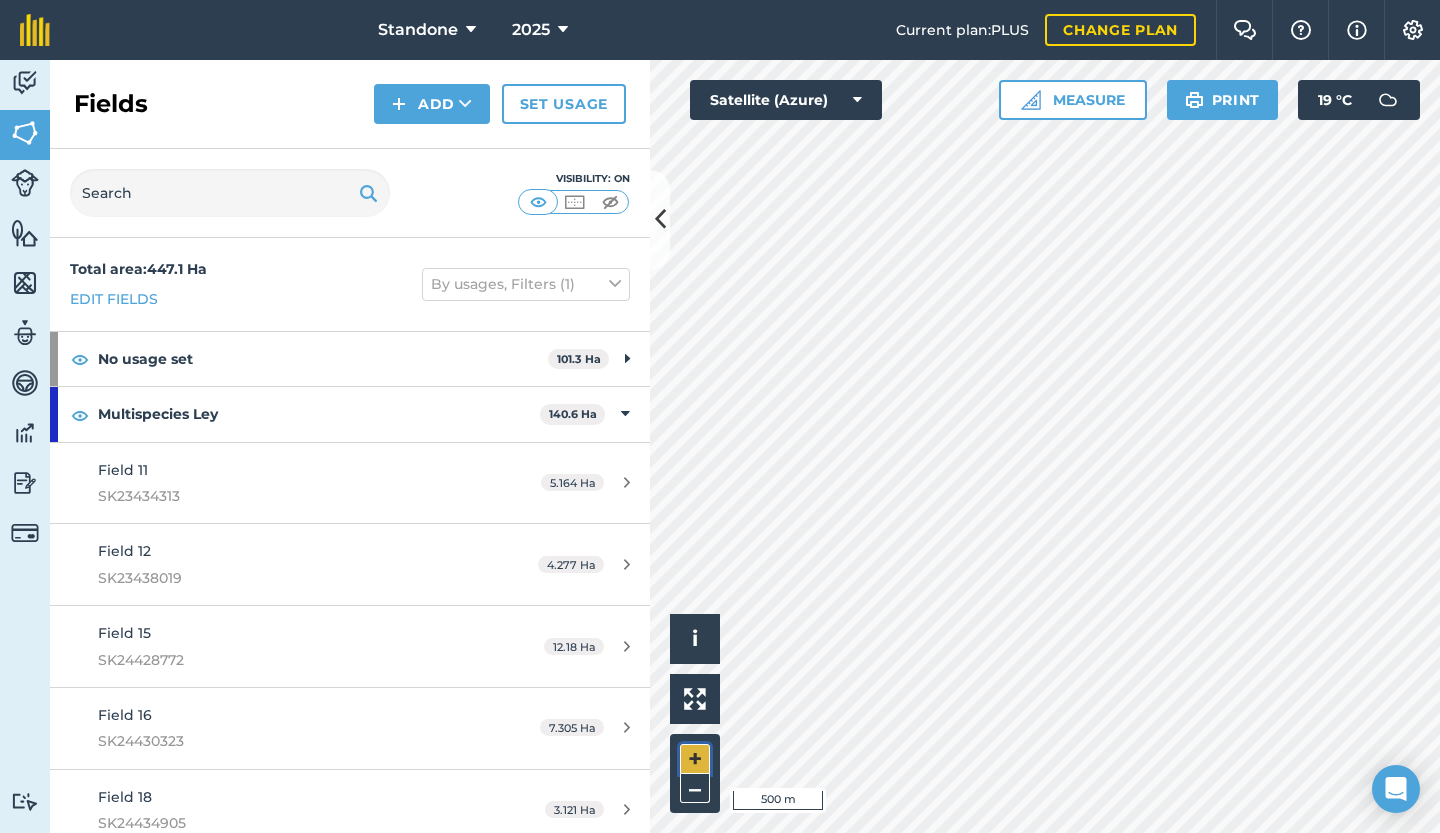 click on "+" at bounding box center [695, 759] 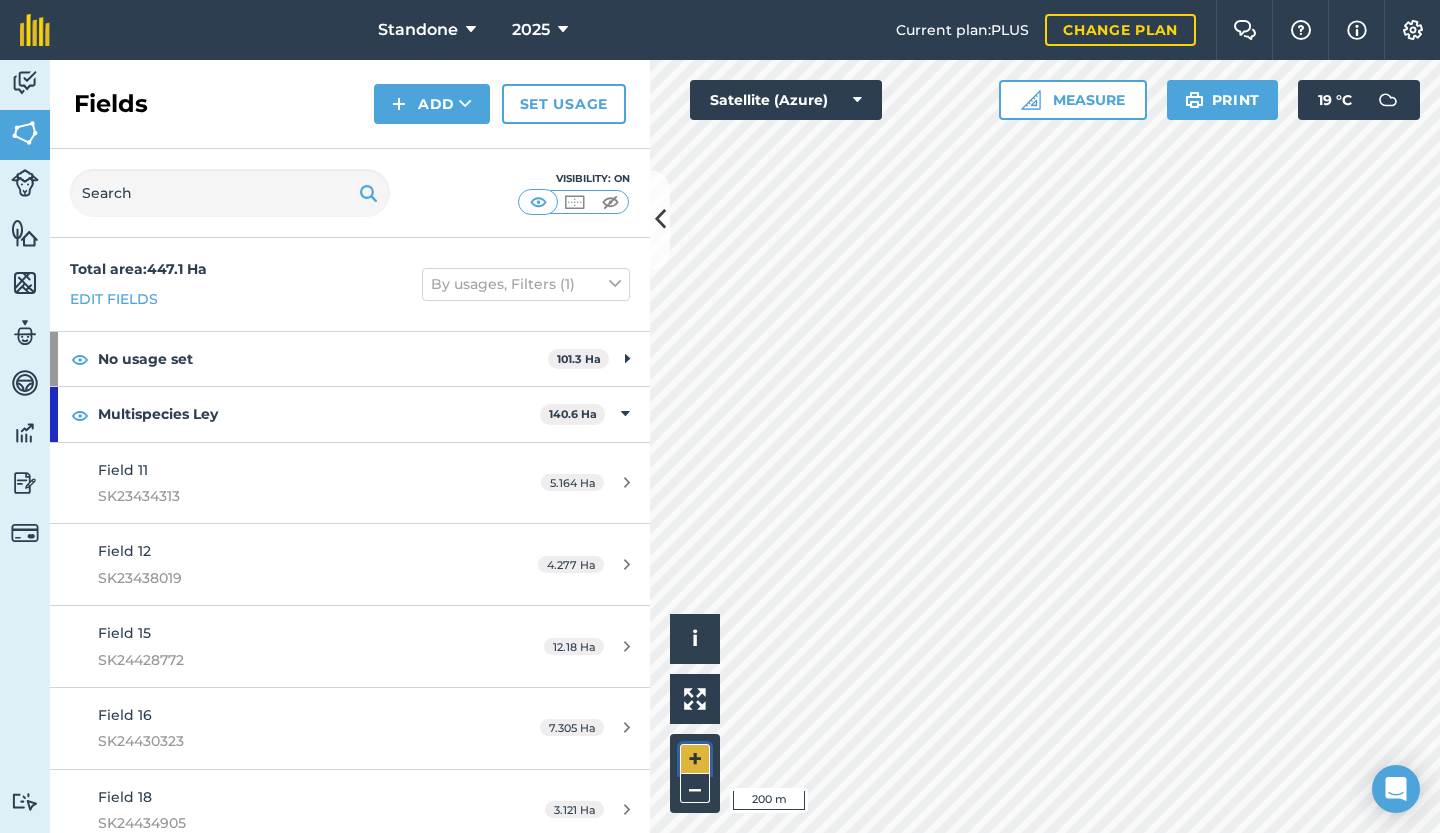 click on "+" at bounding box center [695, 759] 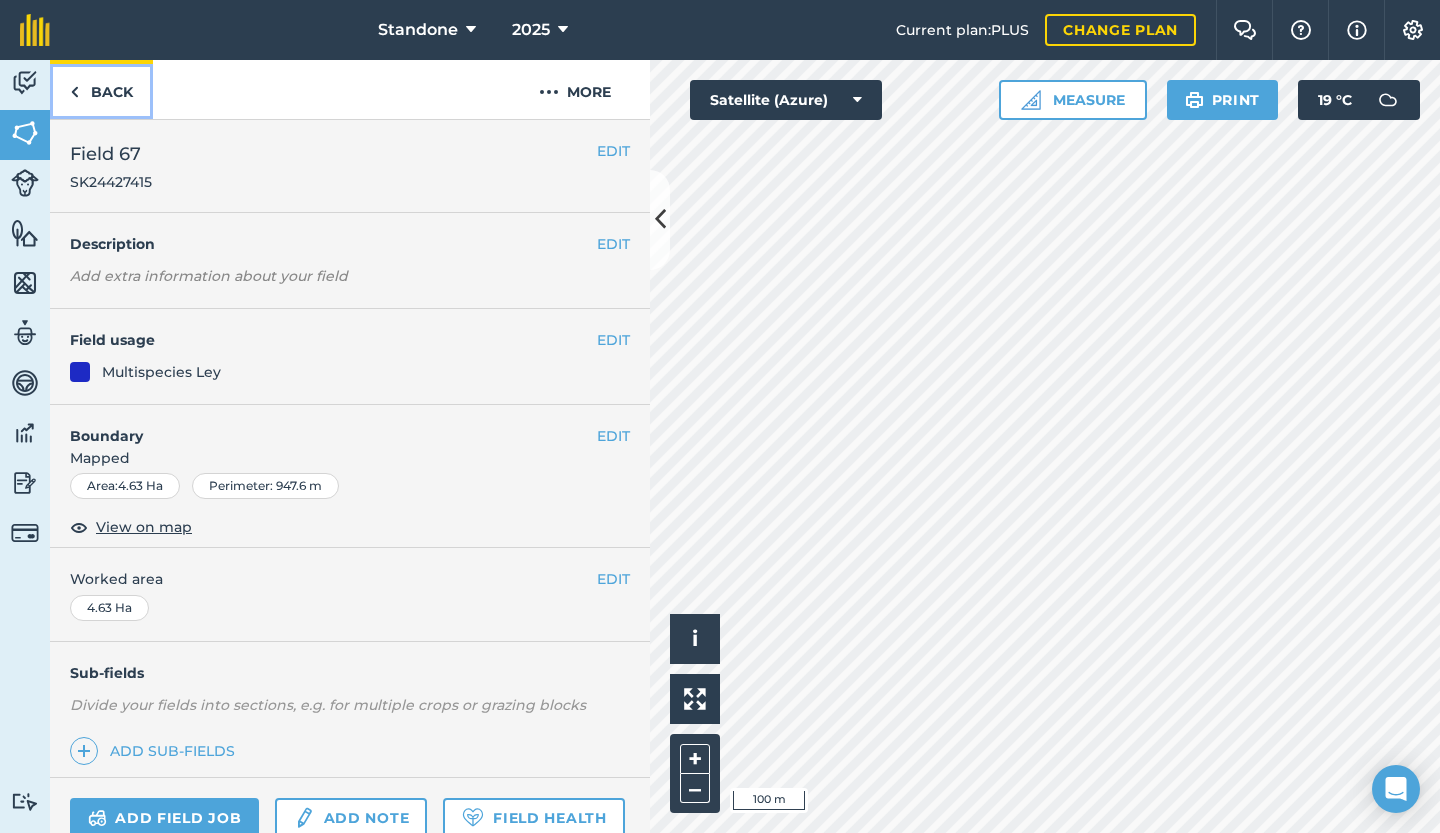 click on "Back" at bounding box center (101, 89) 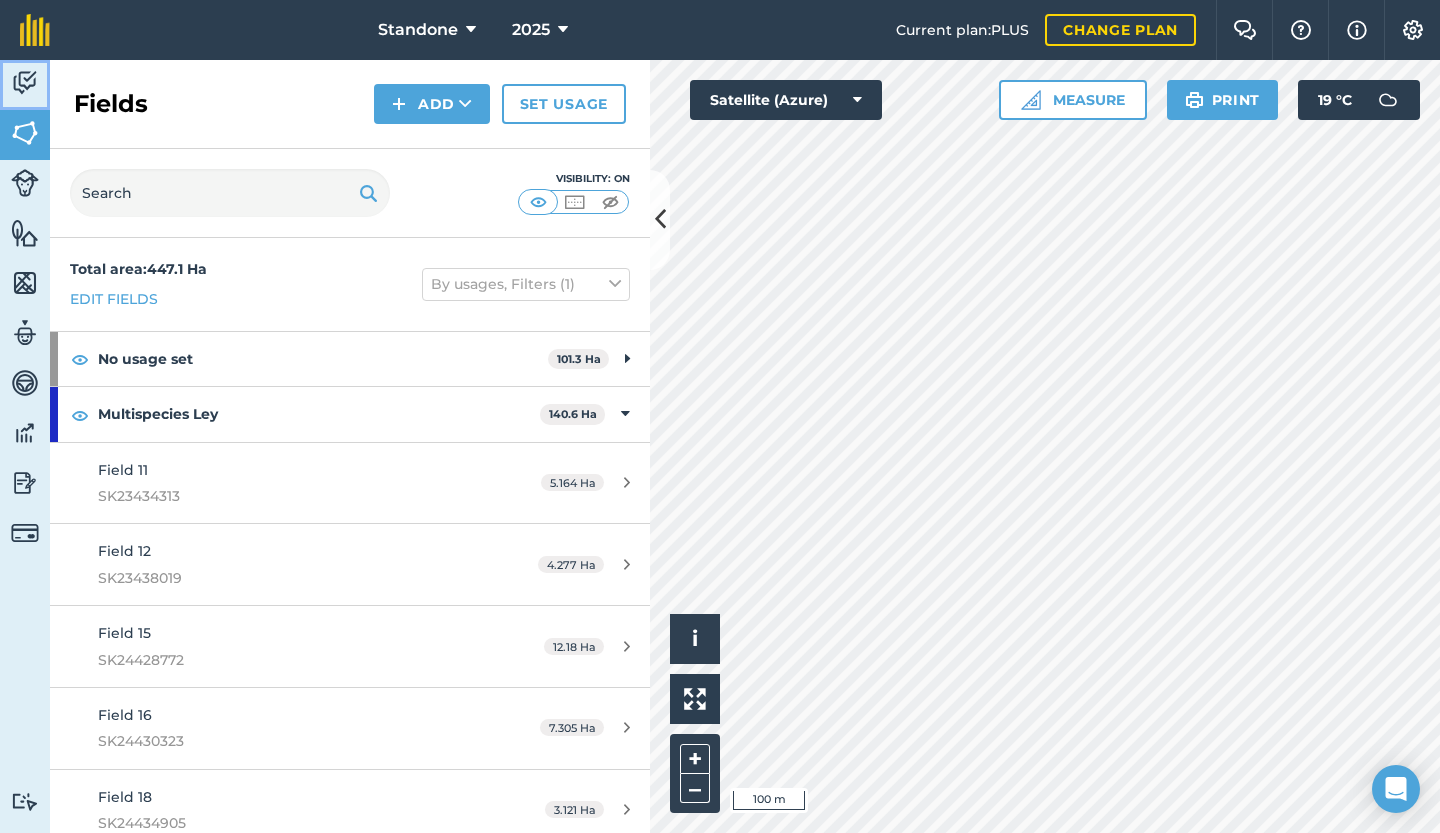 click at bounding box center (25, 83) 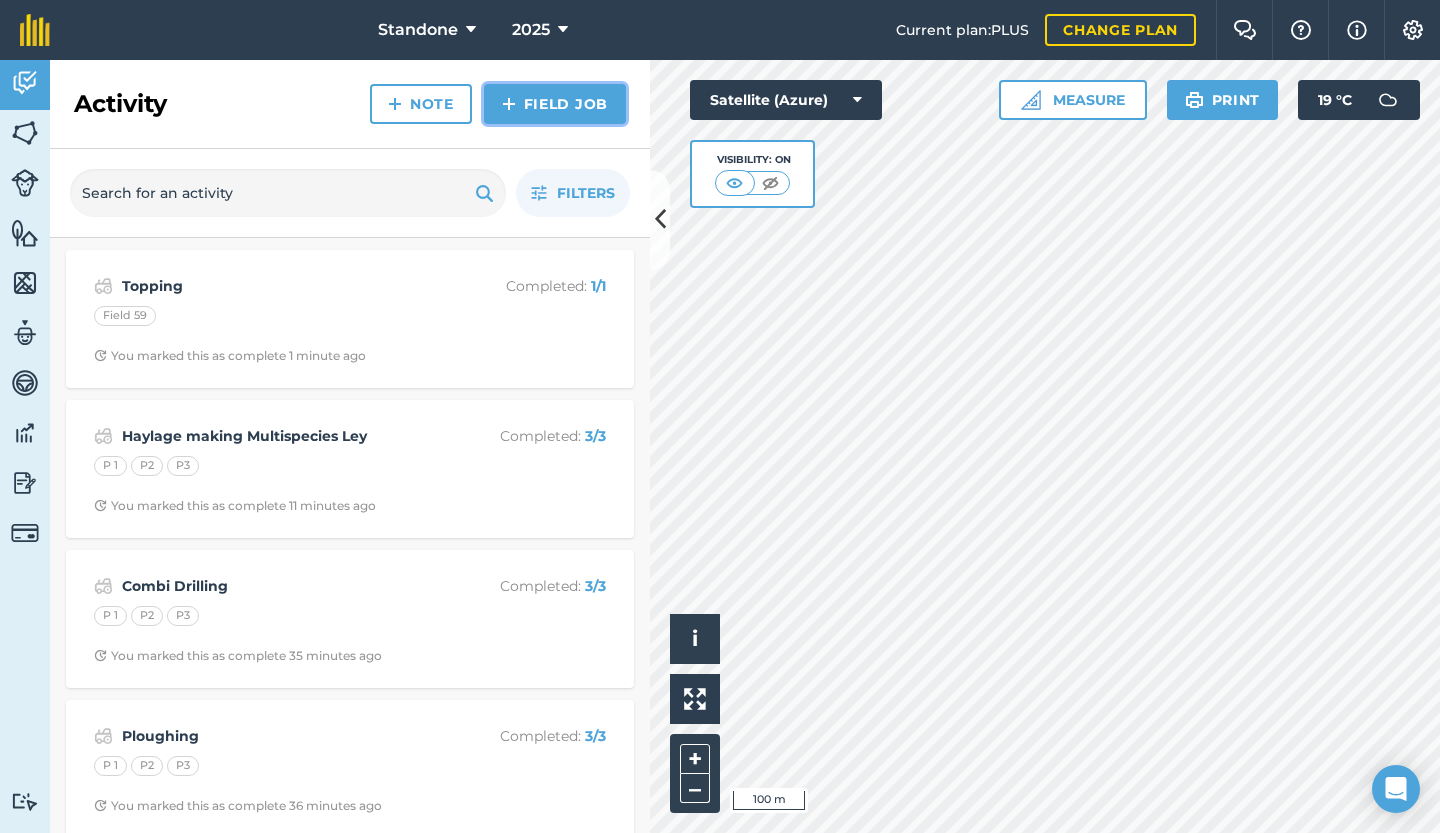 click at bounding box center (509, 104) 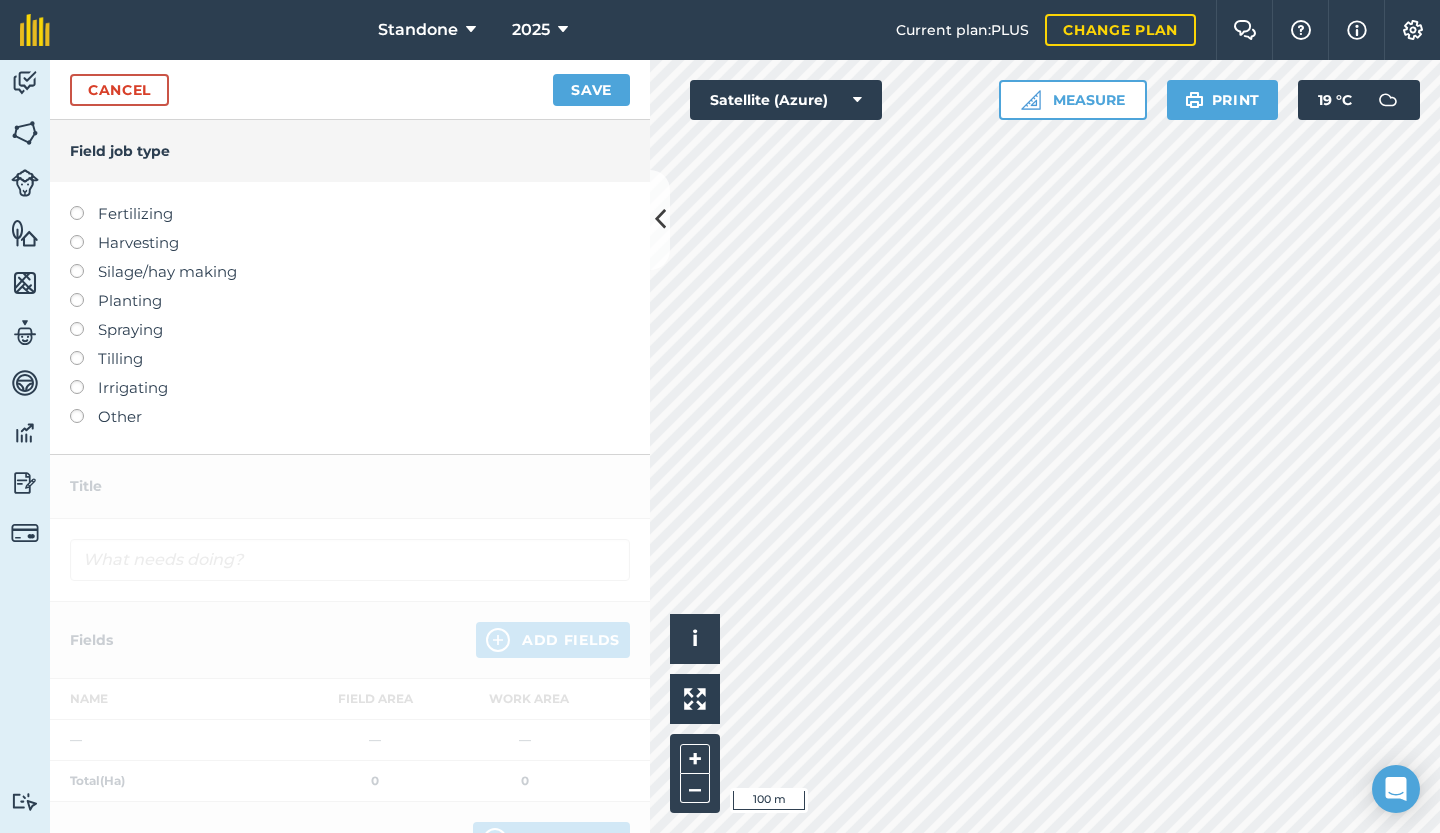 click on "Silage/hay making" at bounding box center (350, 272) 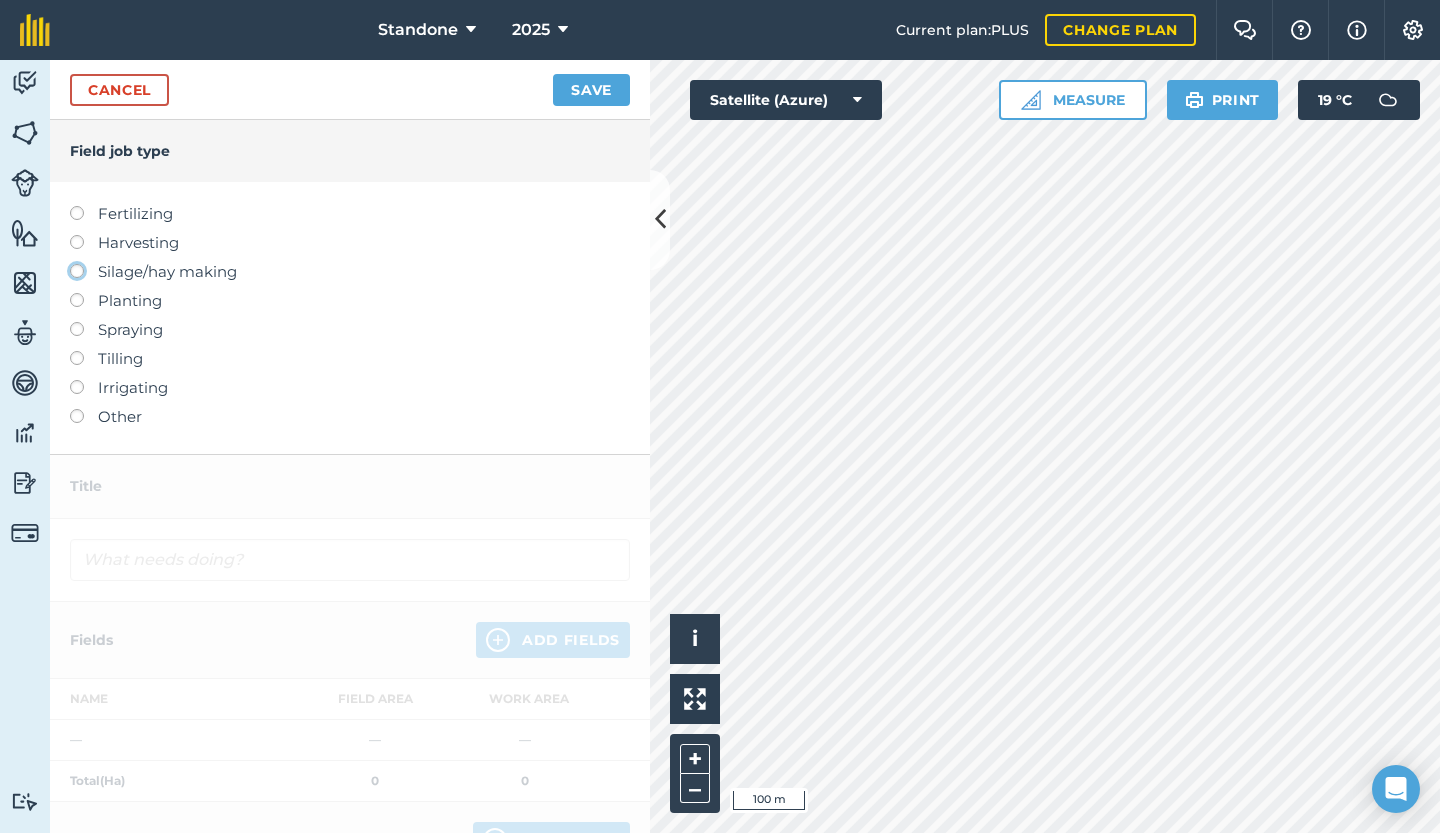 click on "Silage/hay making" at bounding box center [-9943, 270] 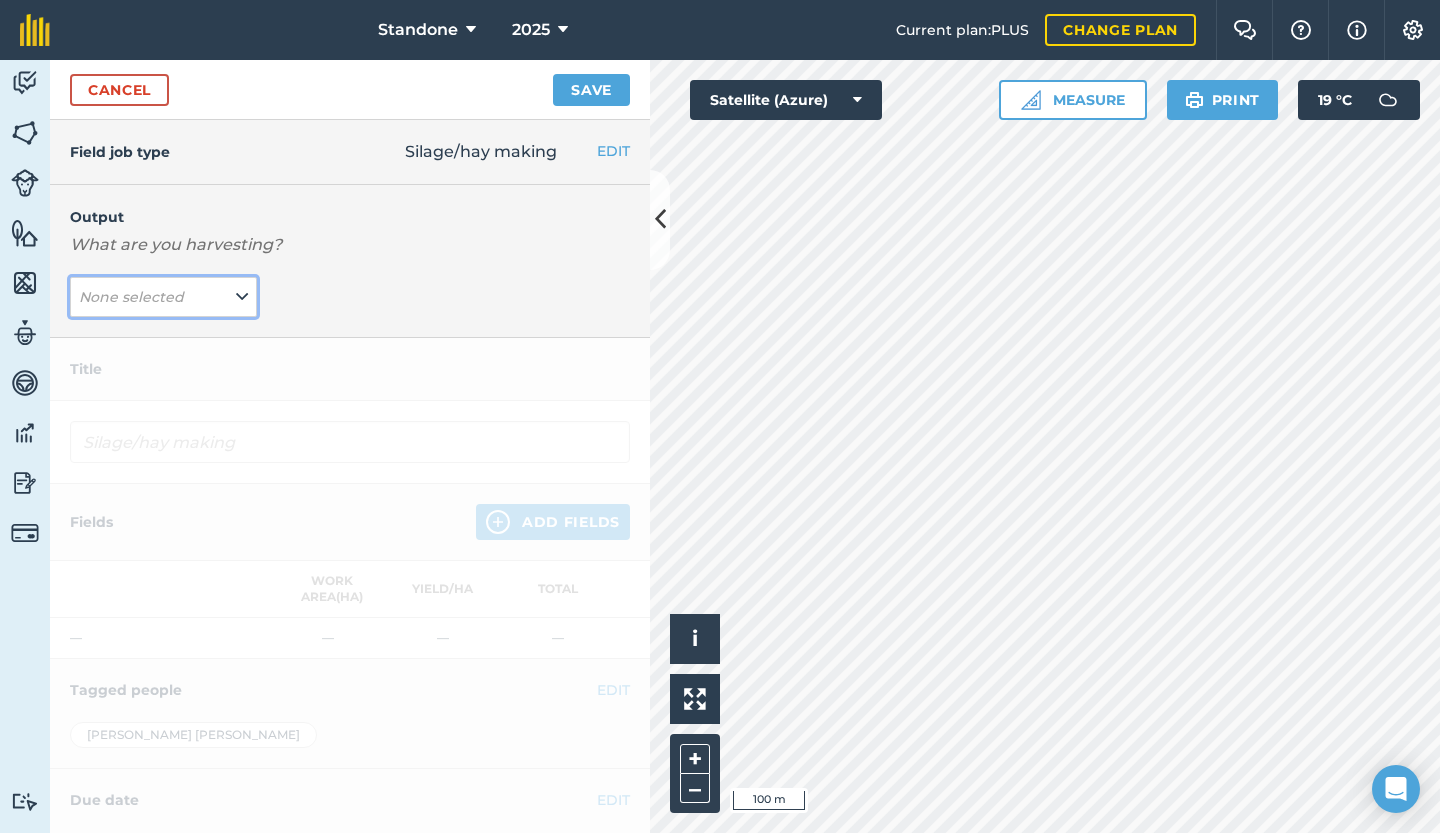click on "None selected" at bounding box center [163, 297] 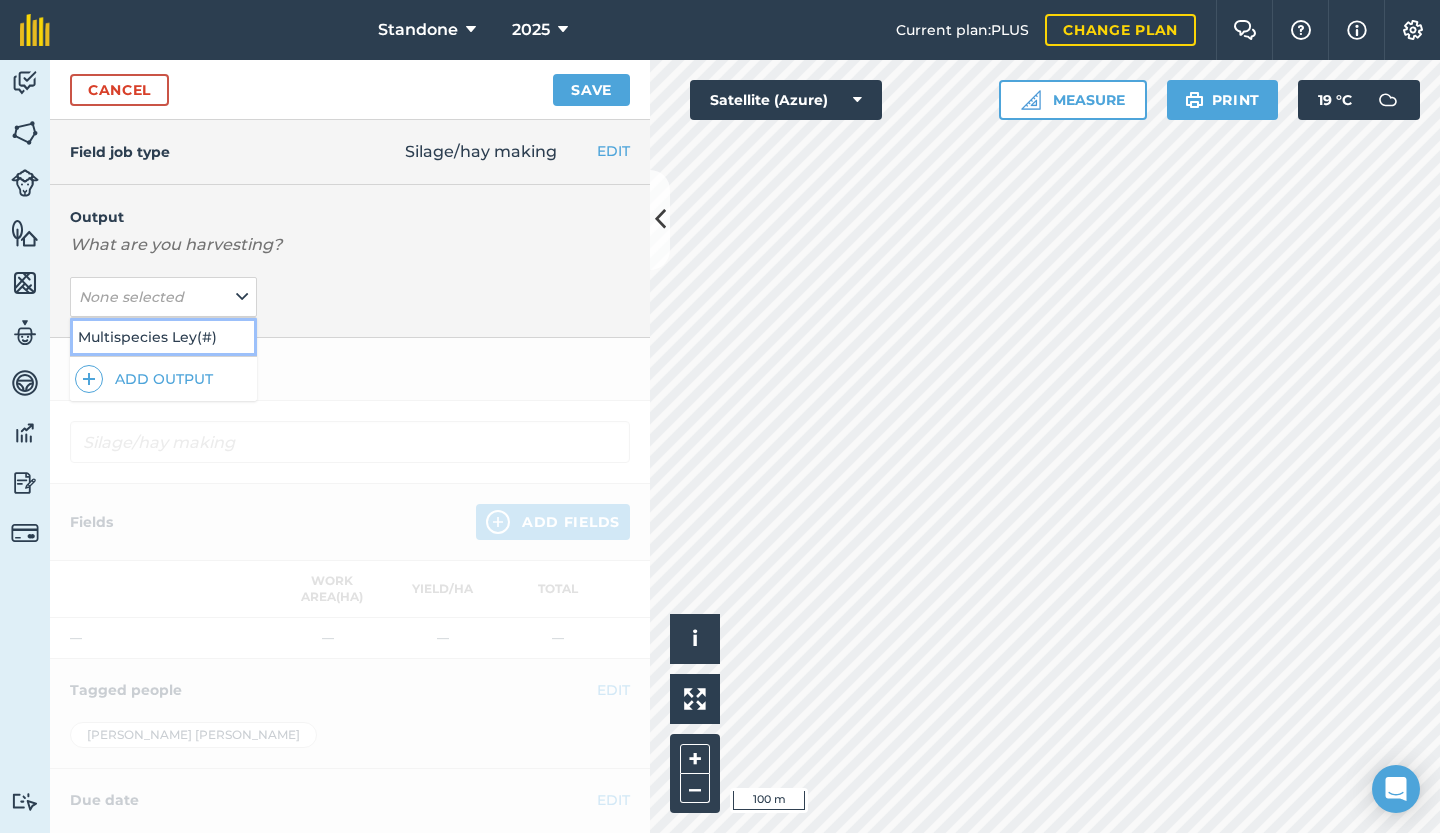 click on "Multispecies Ley  ( # )" at bounding box center (163, 337) 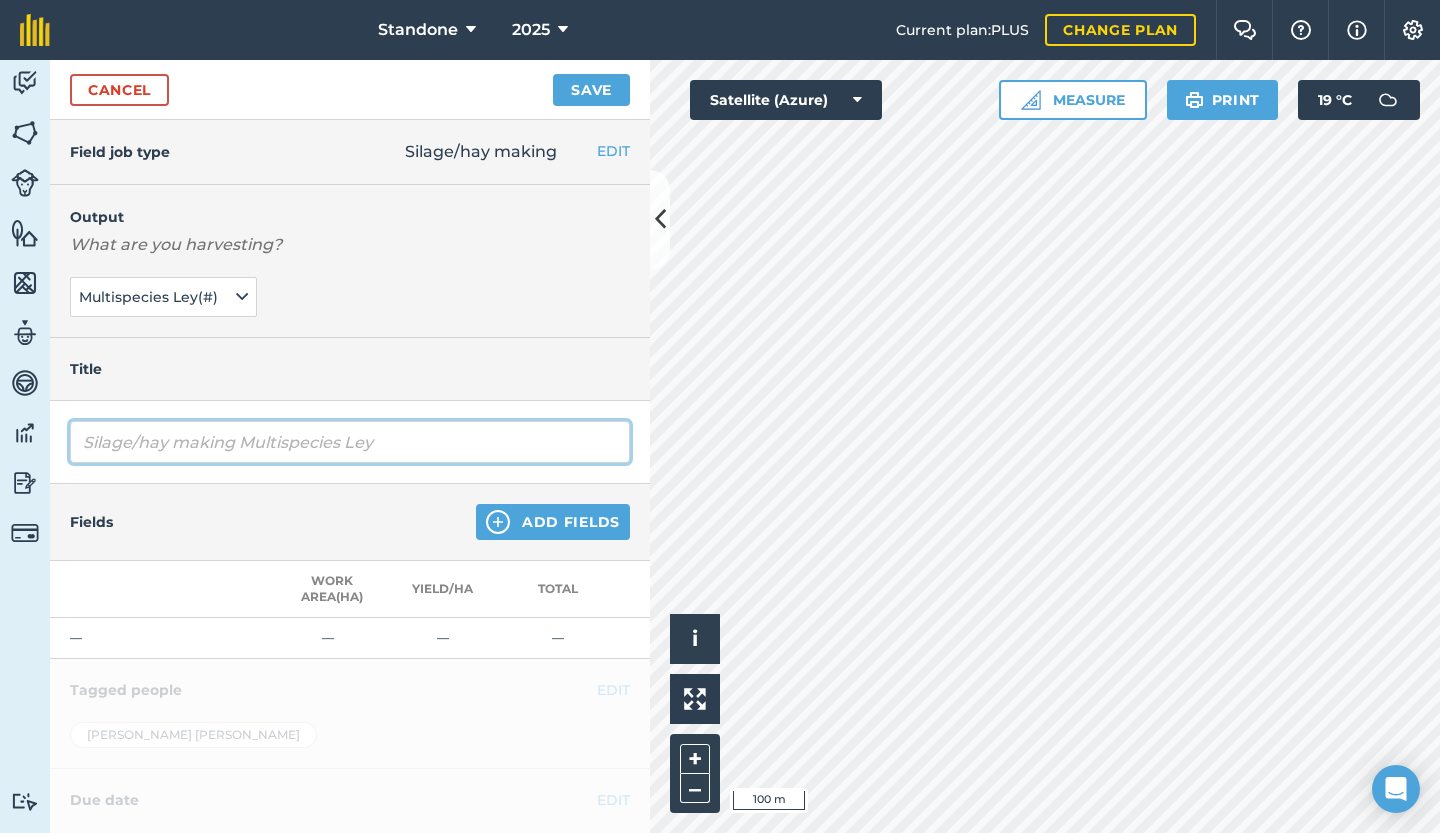 click on "Silage/hay making Multispecies Ley" at bounding box center [350, 442] 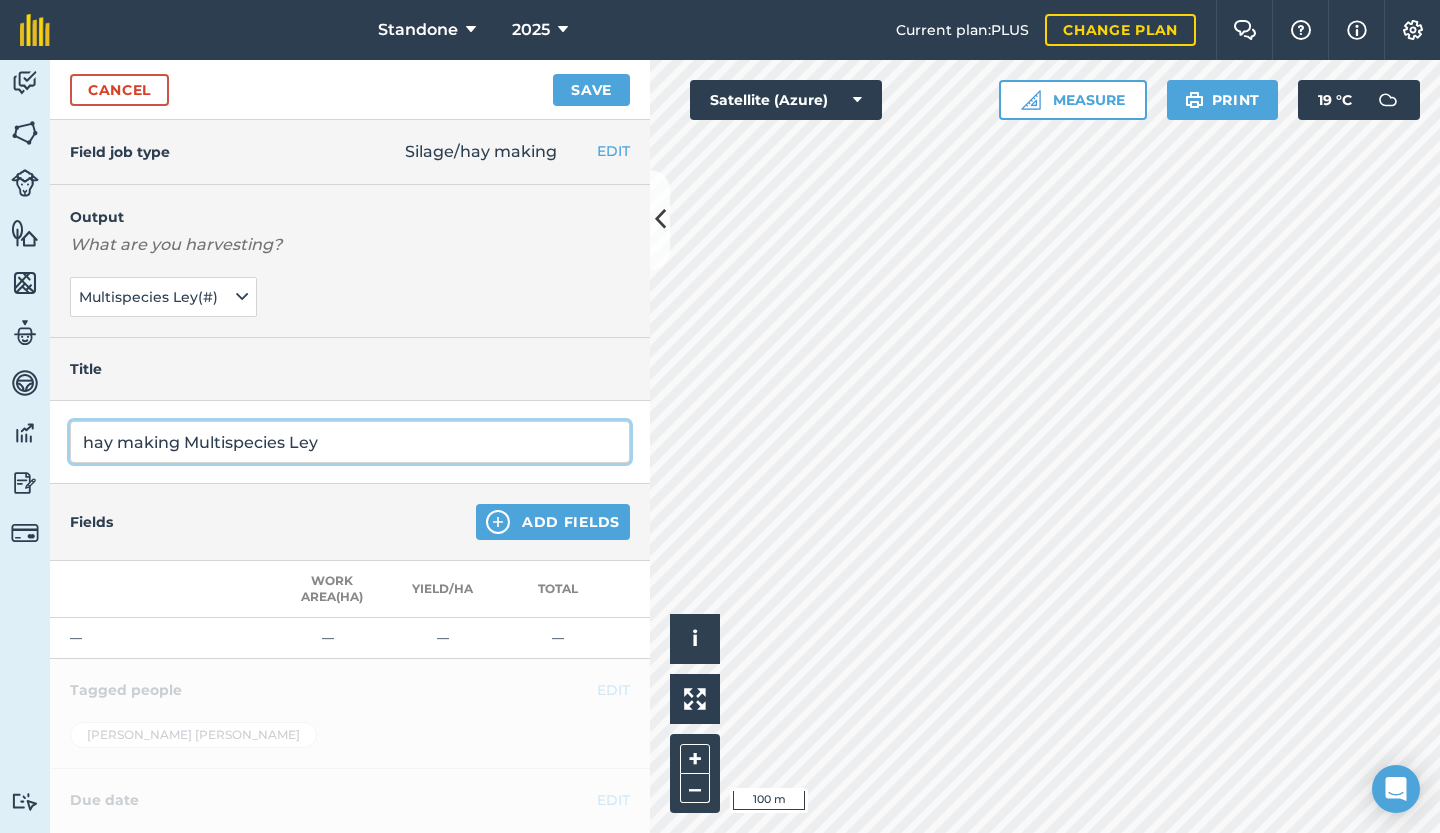 click on "hay making Multispecies Ley" at bounding box center (350, 442) 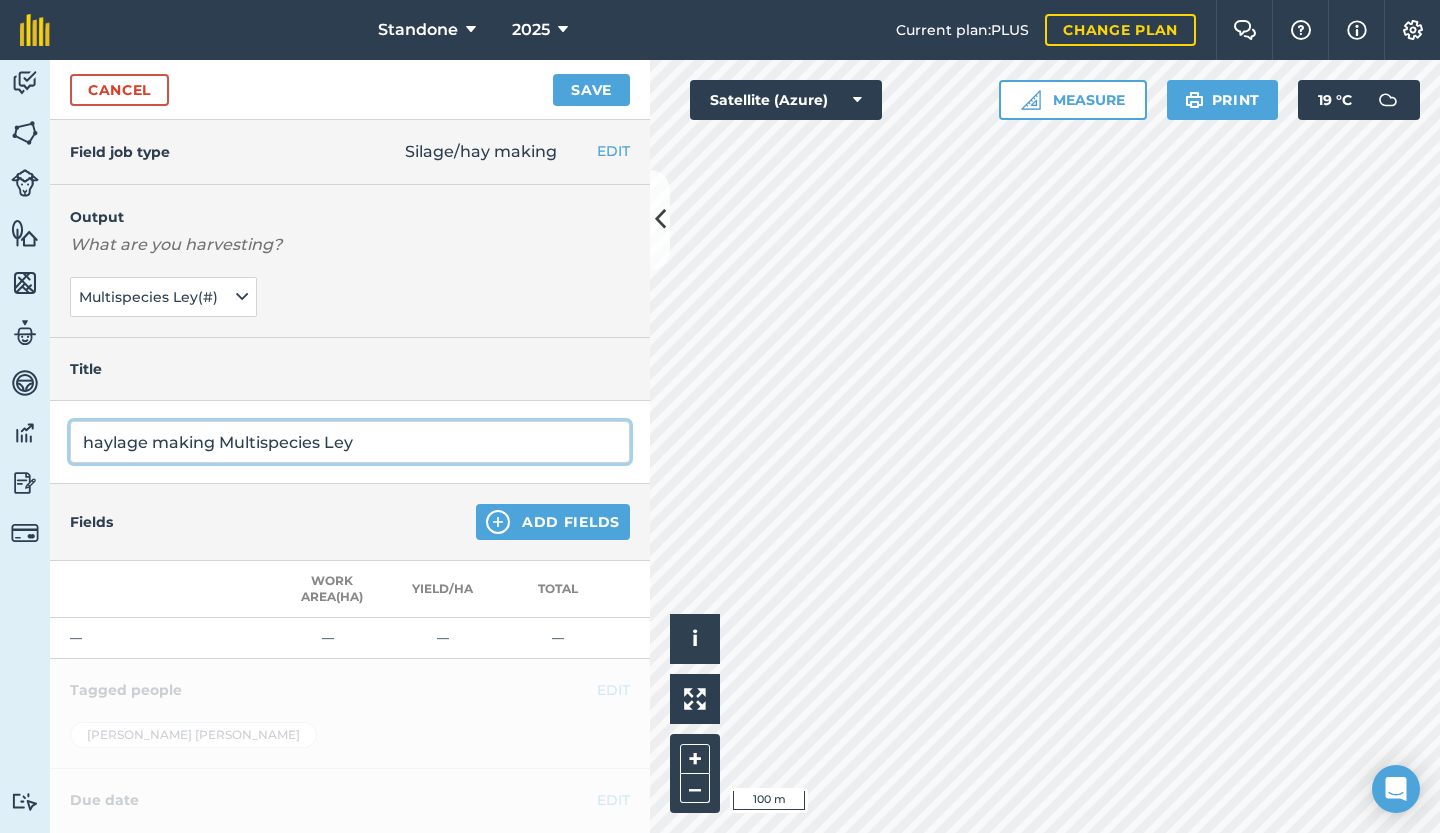 click on "haylage making Multispecies Ley" at bounding box center (350, 442) 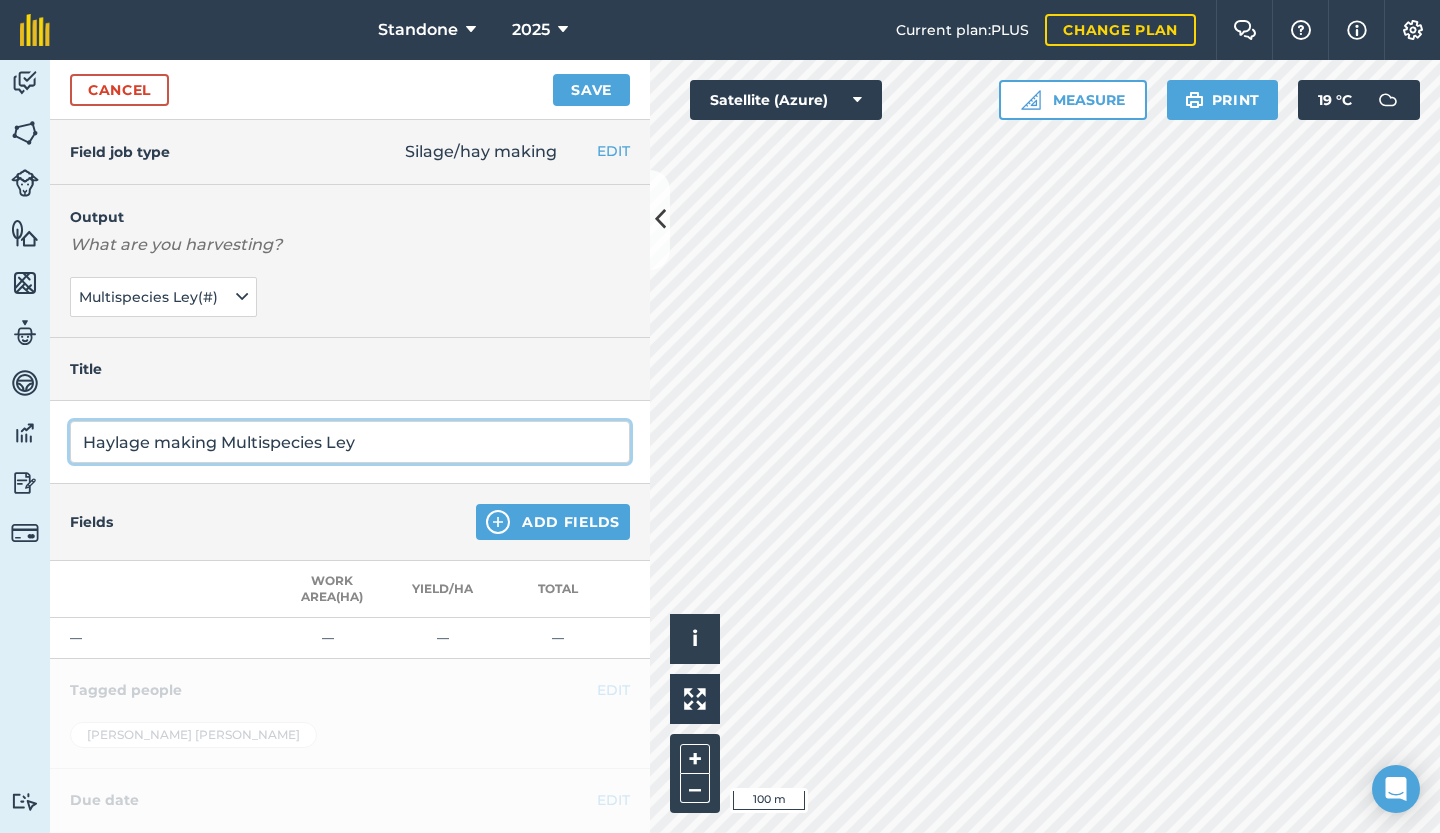 type on "Haylage making Multispecies Ley" 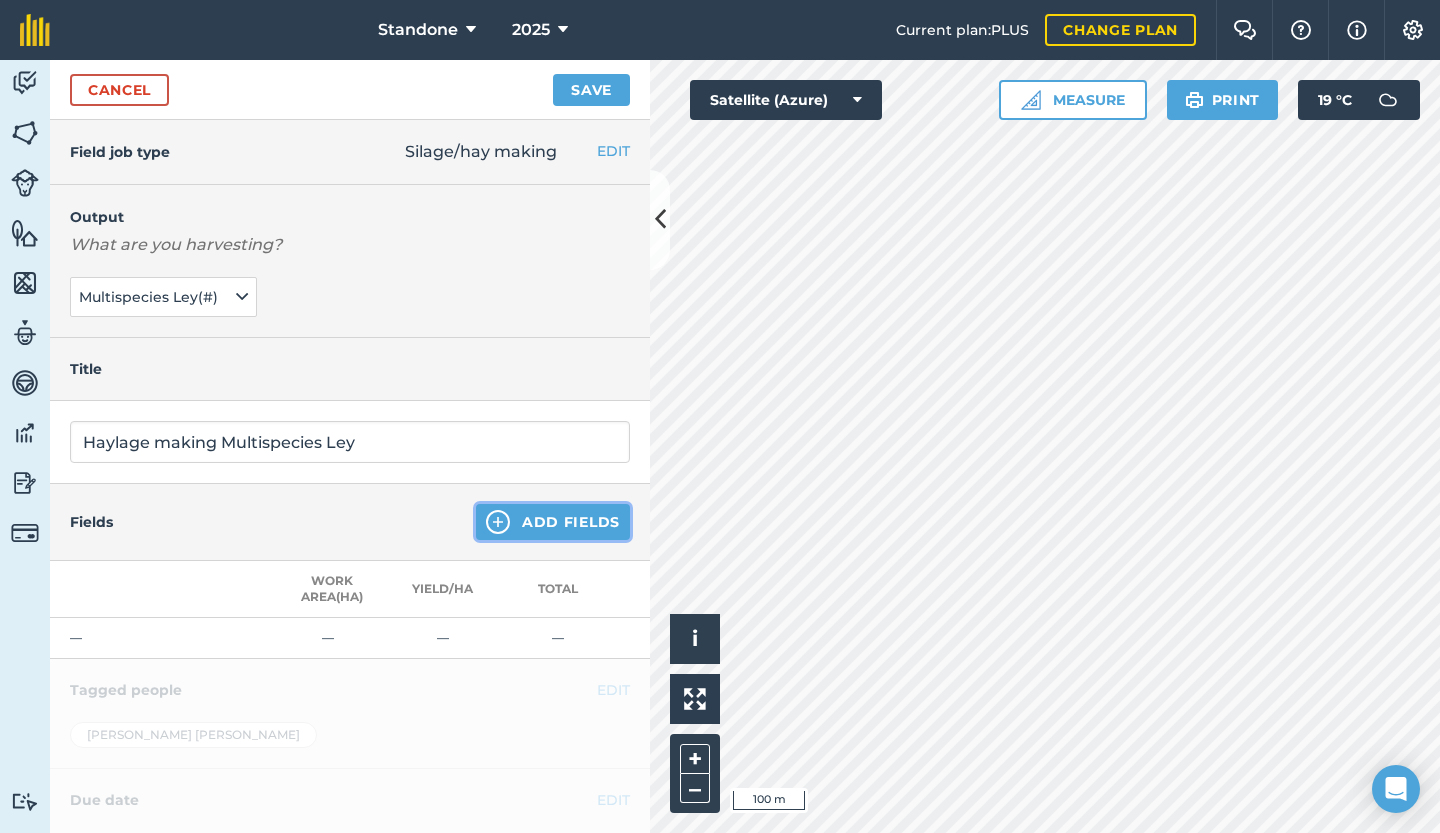 click on "Add Fields" at bounding box center [553, 522] 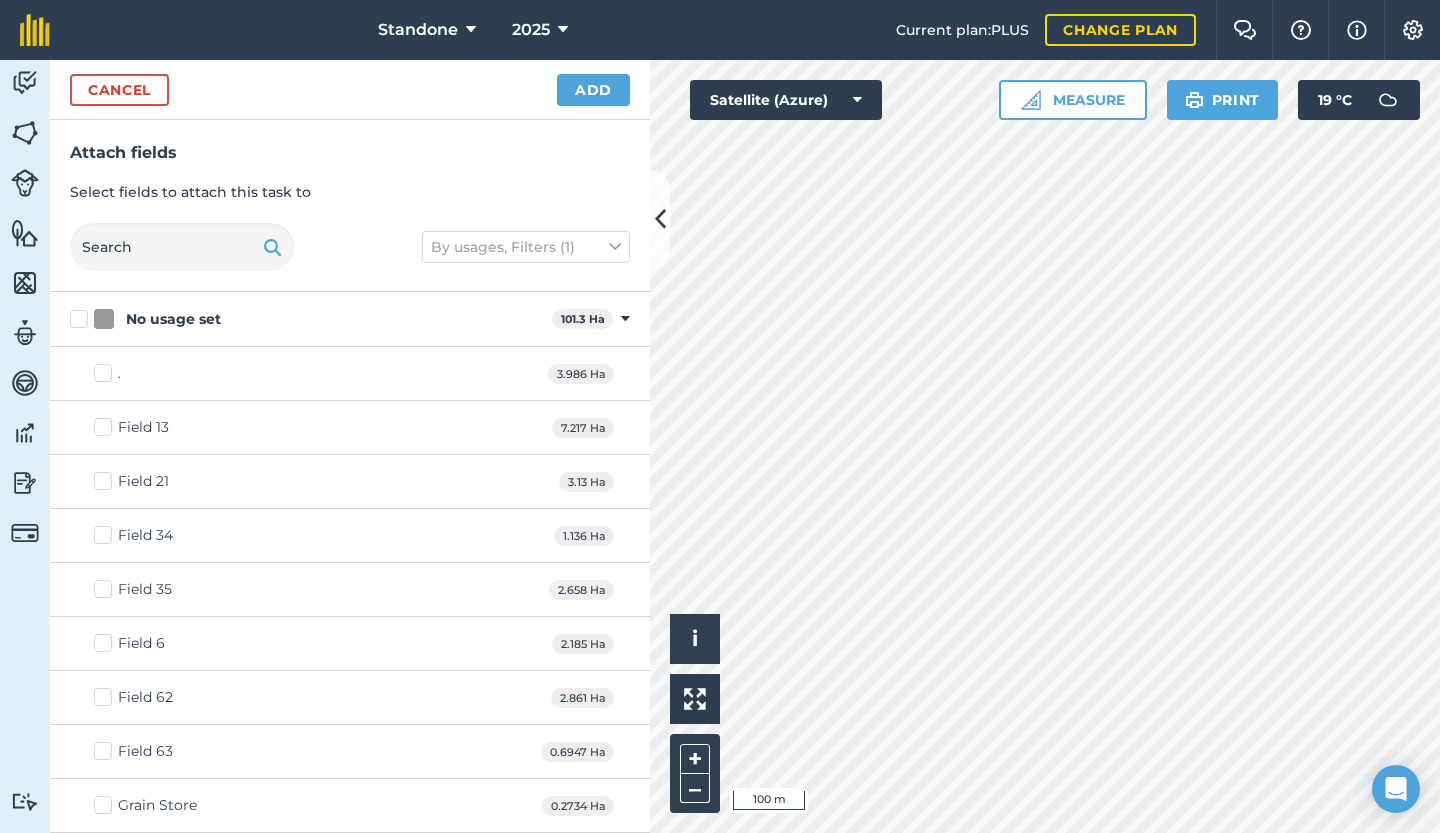 checkbox on "true" 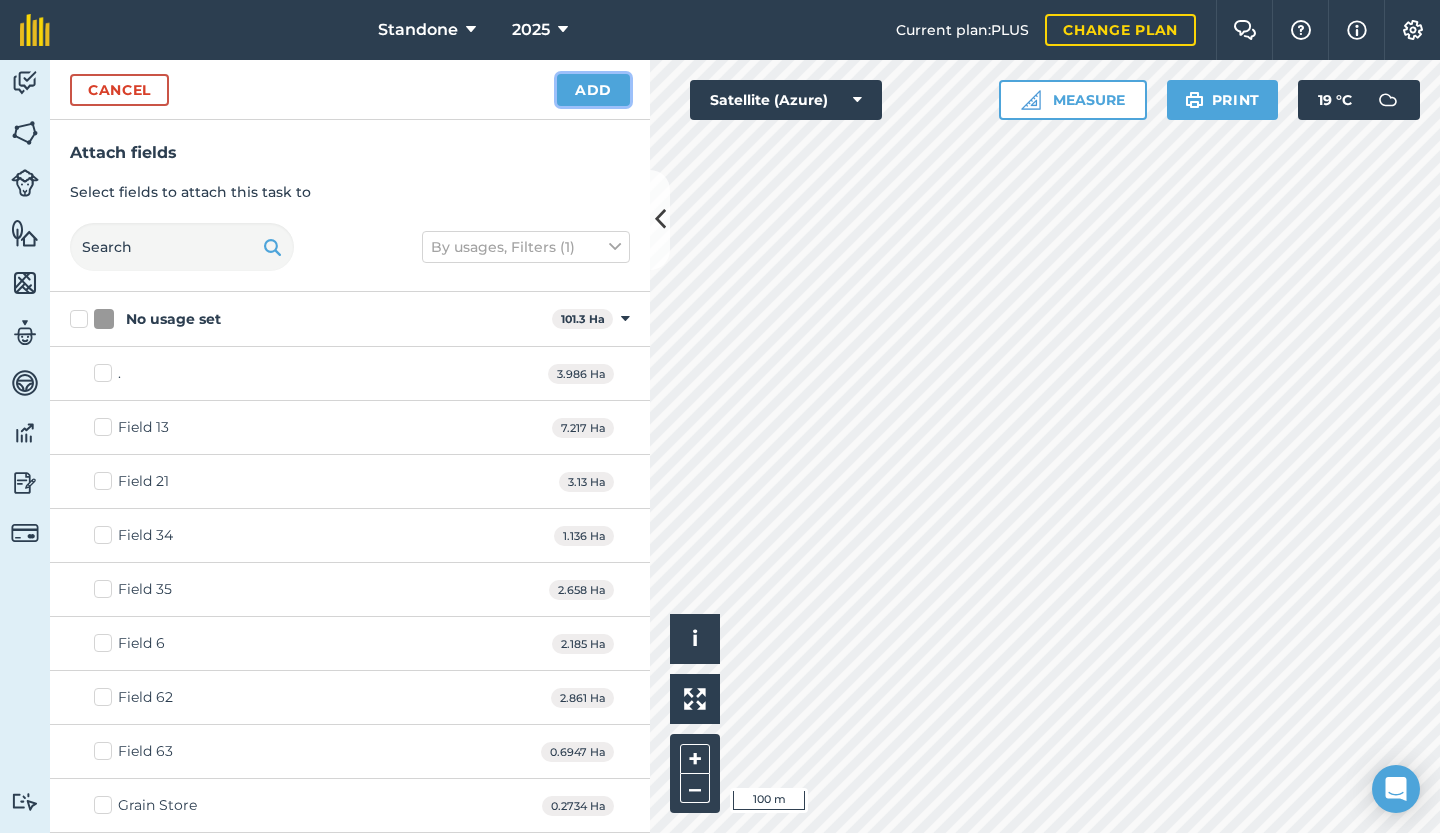 click on "Add" at bounding box center (593, 90) 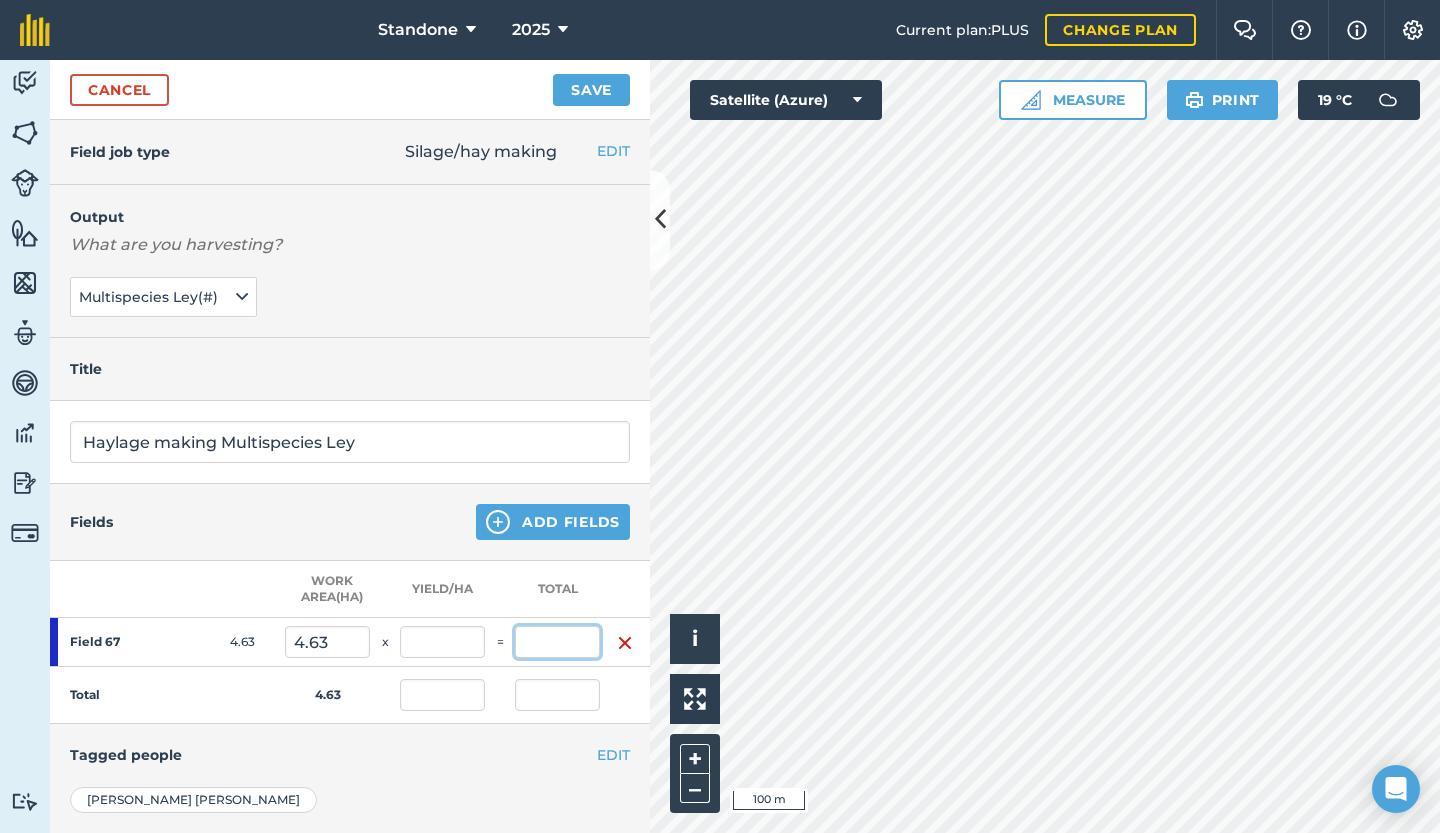 click at bounding box center [557, 642] 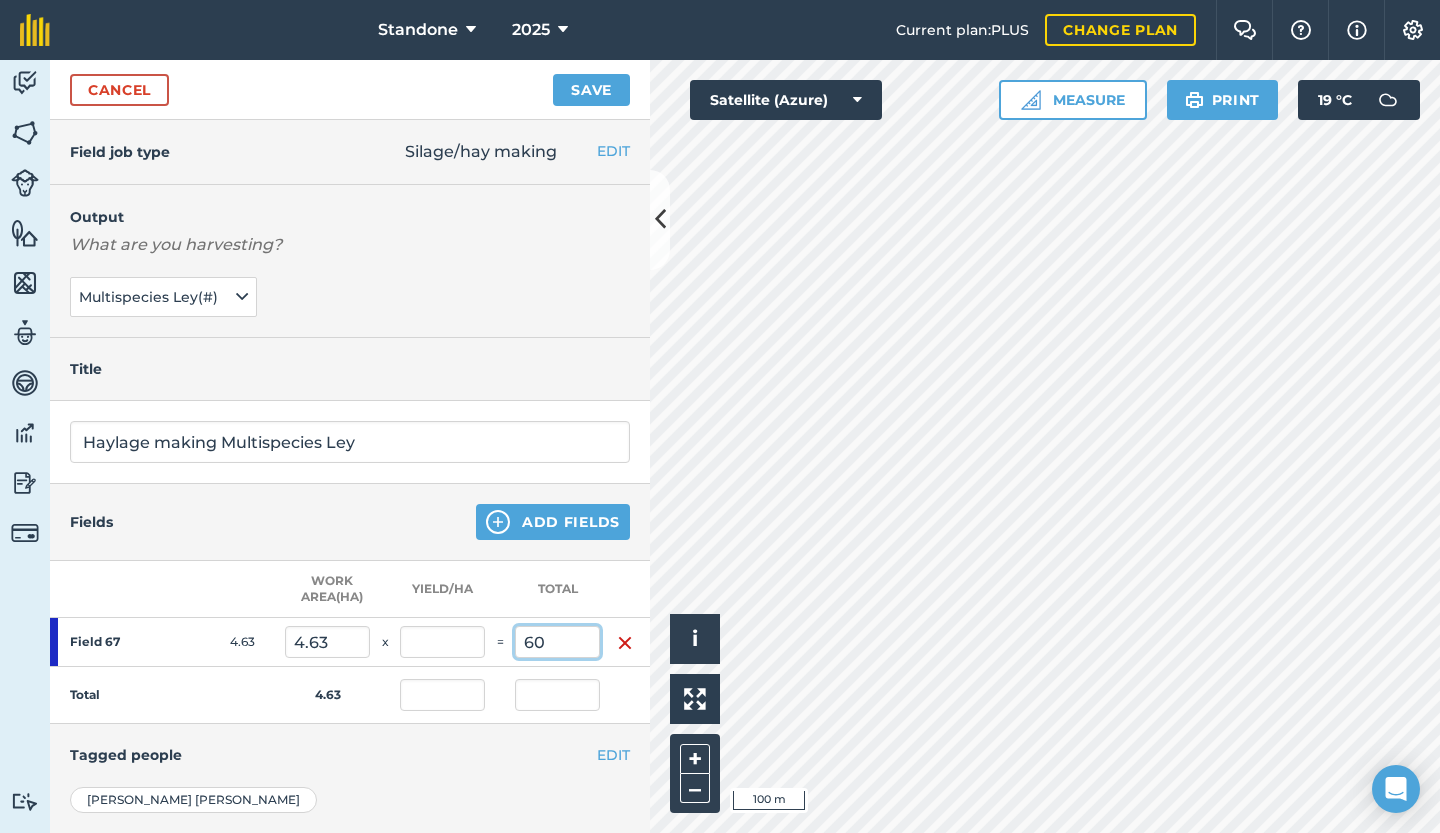 type on "60" 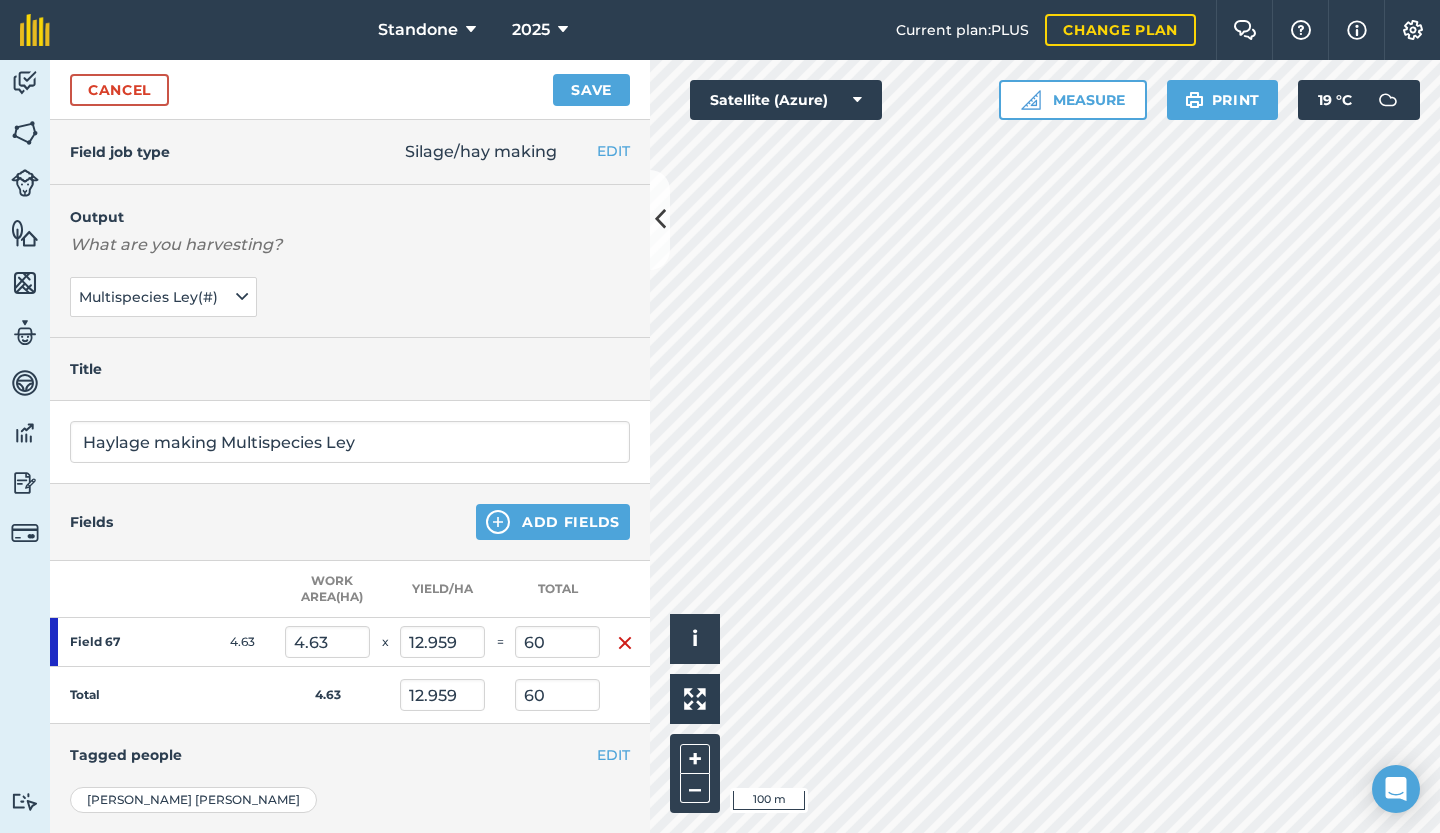 type on "12.959" 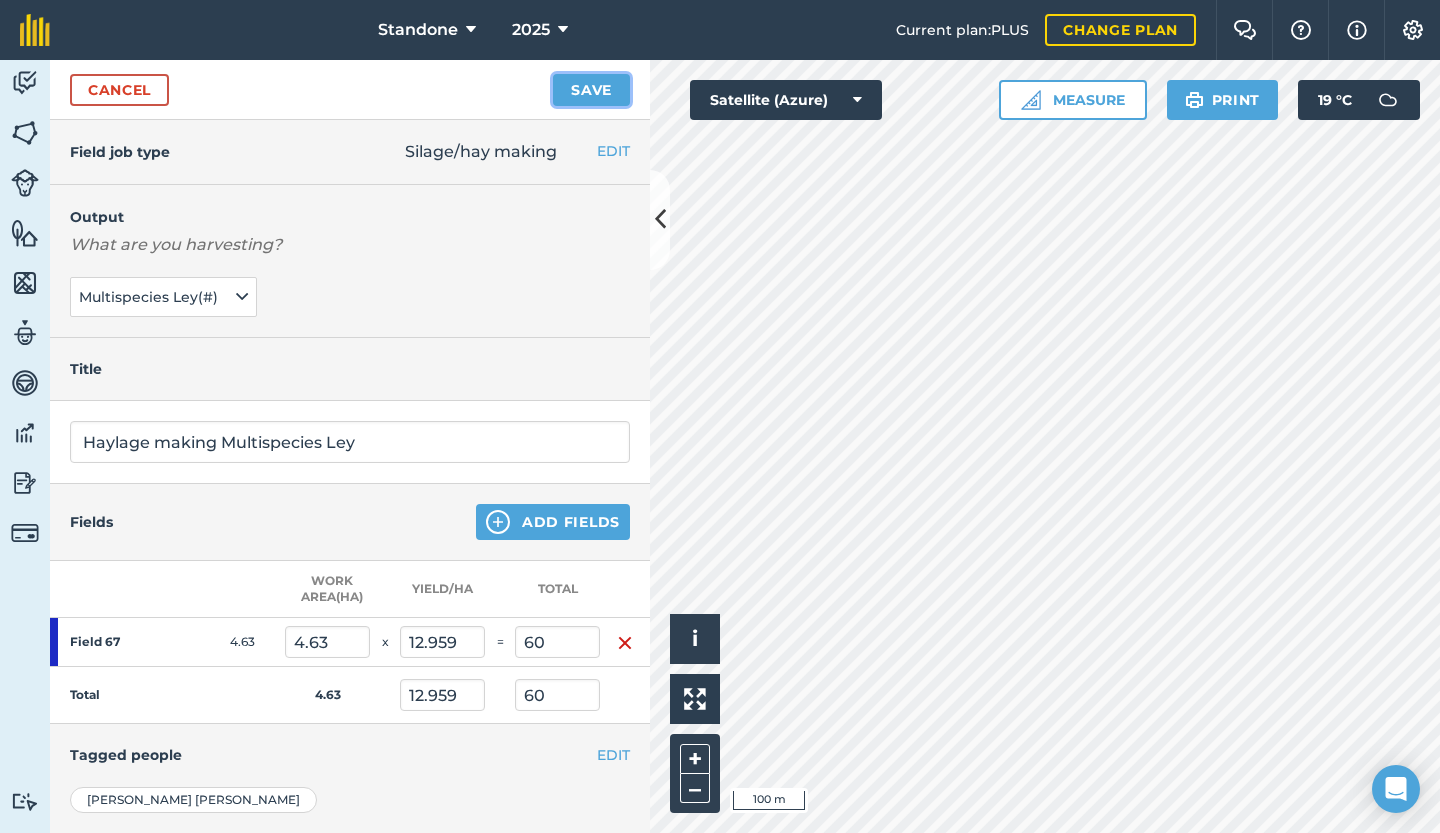 click on "Save" at bounding box center (591, 90) 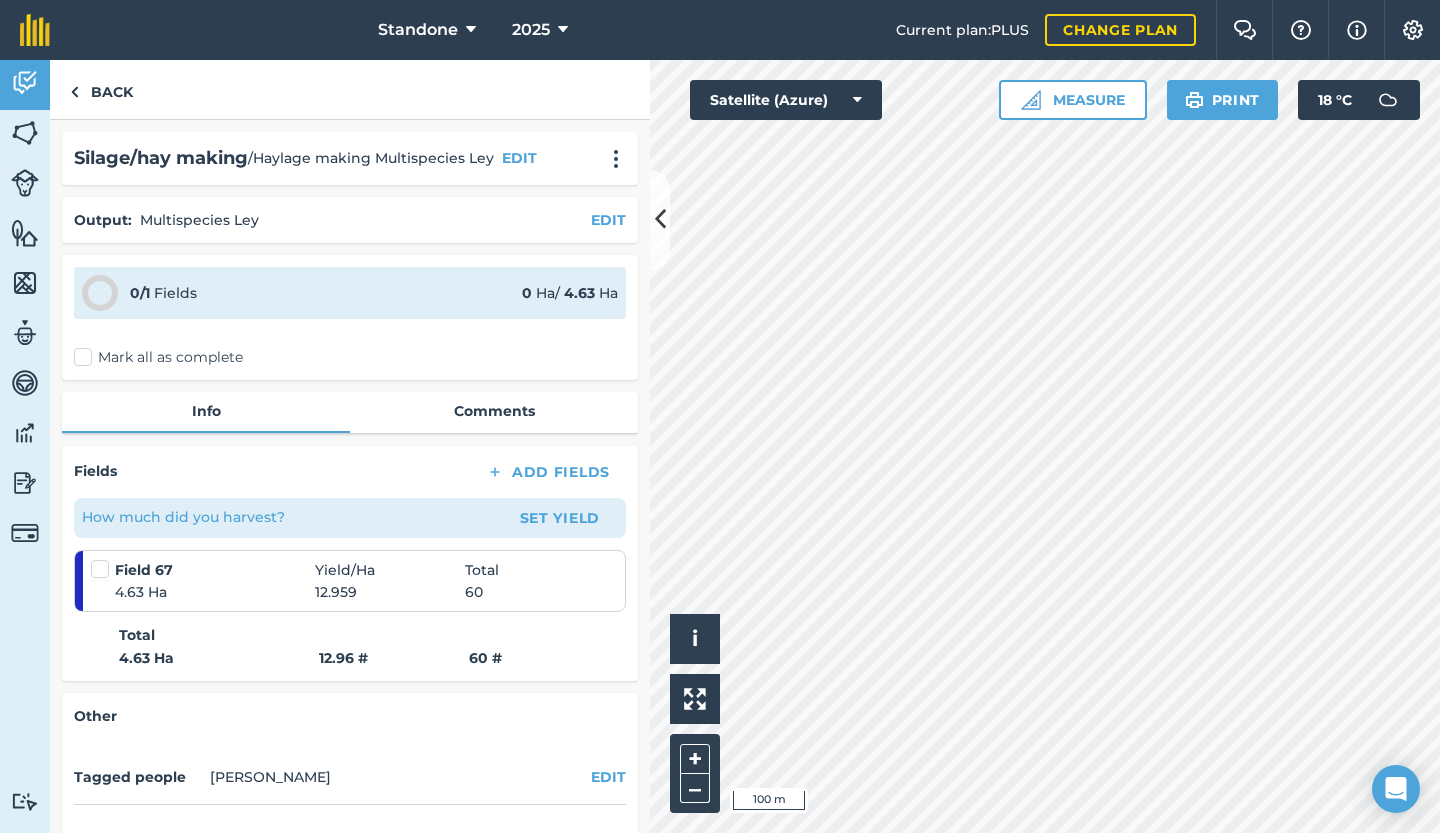 click on "Mark all as complete" at bounding box center [158, 357] 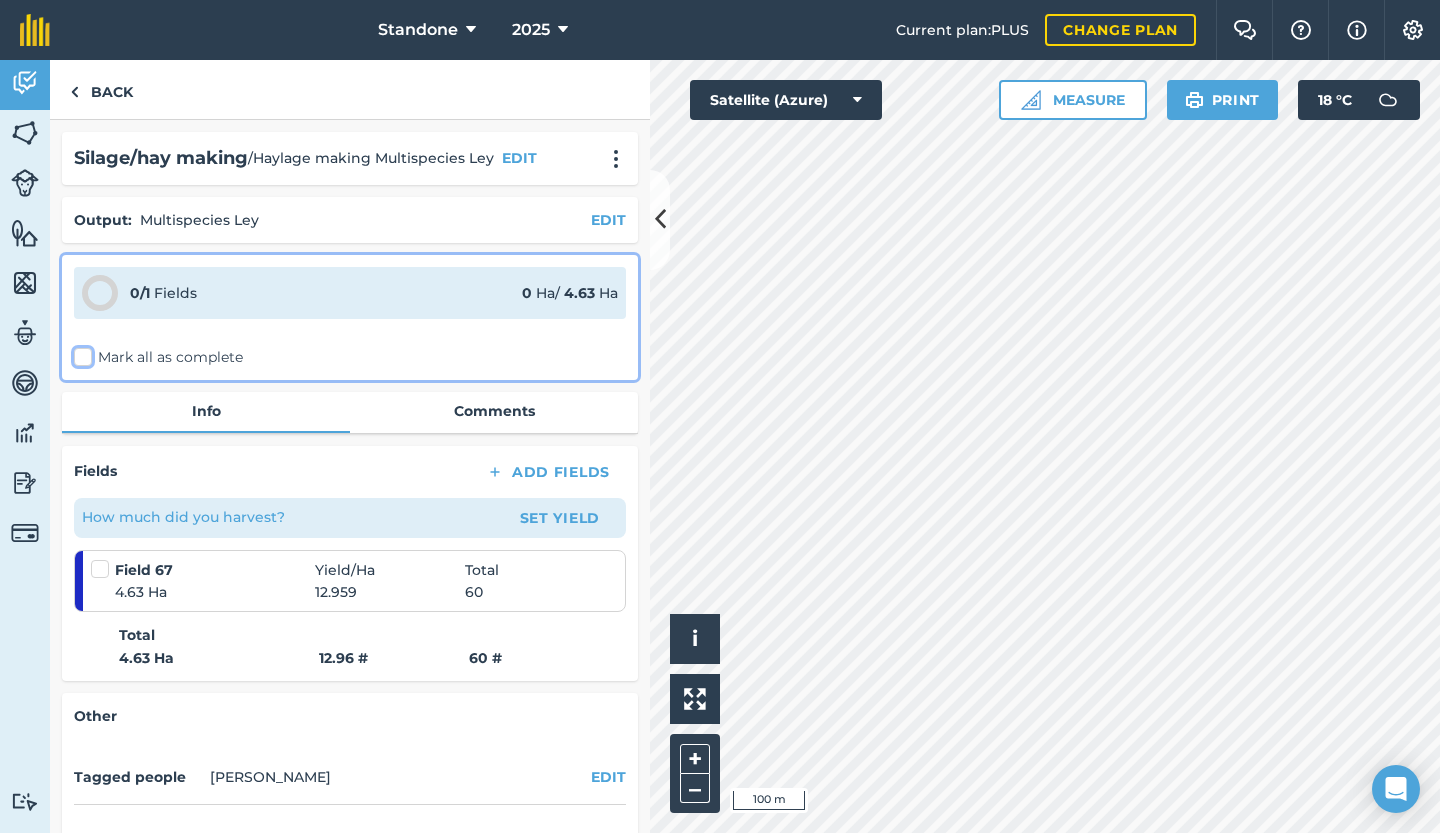 click on "Mark all as complete" at bounding box center (80, 353) 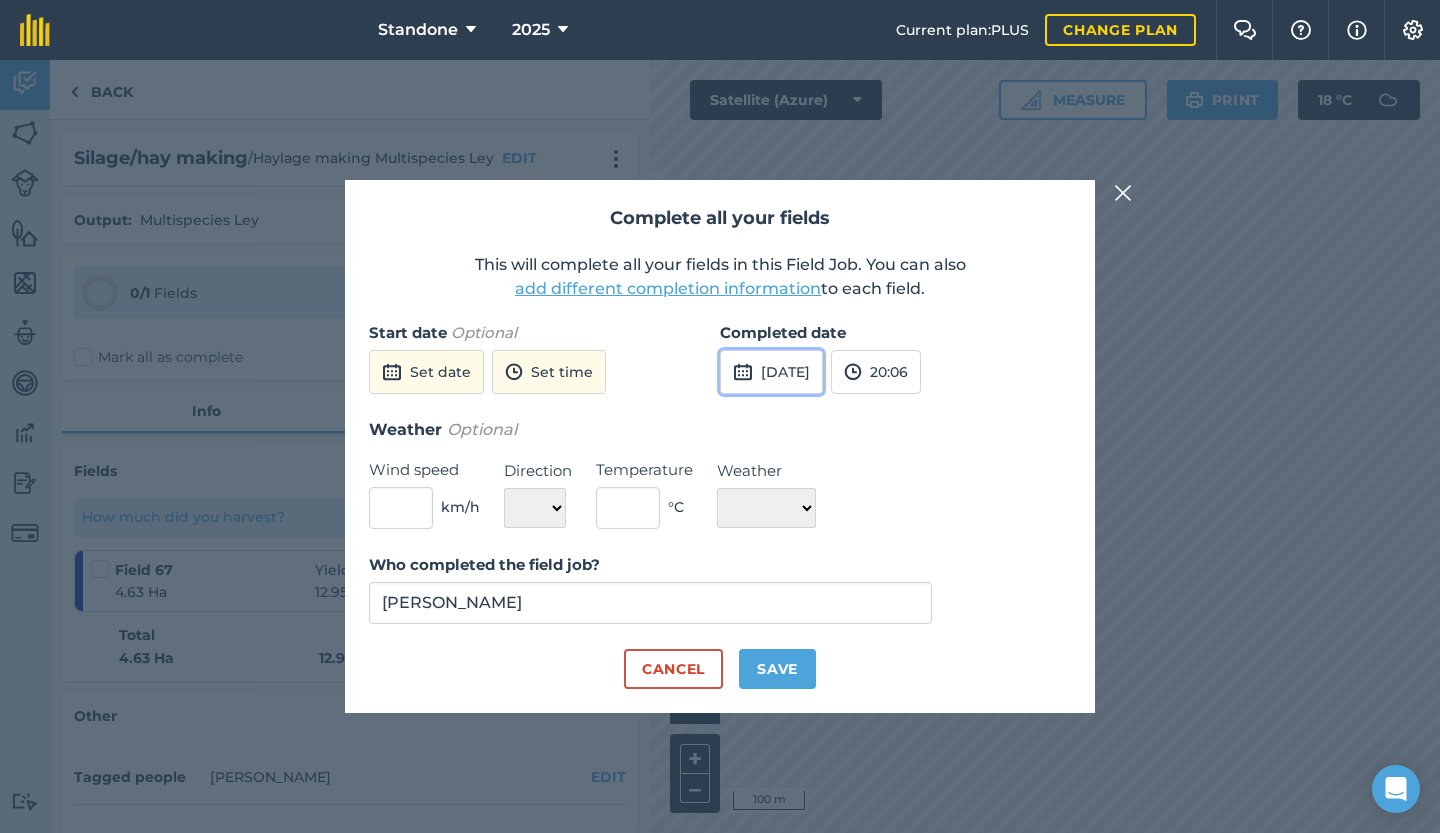 click on "[DATE]" at bounding box center [771, 372] 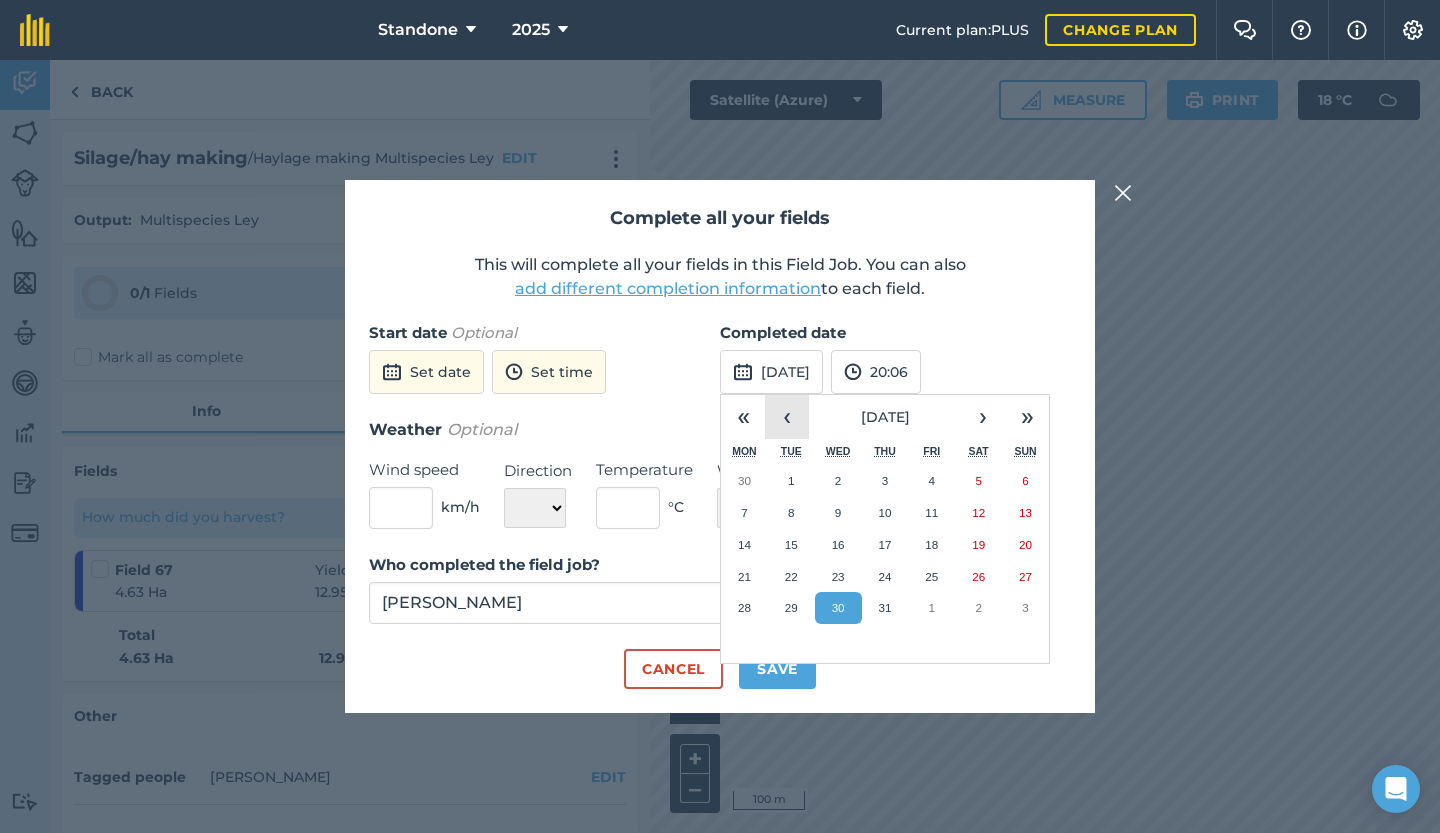 click on "‹" at bounding box center [787, 417] 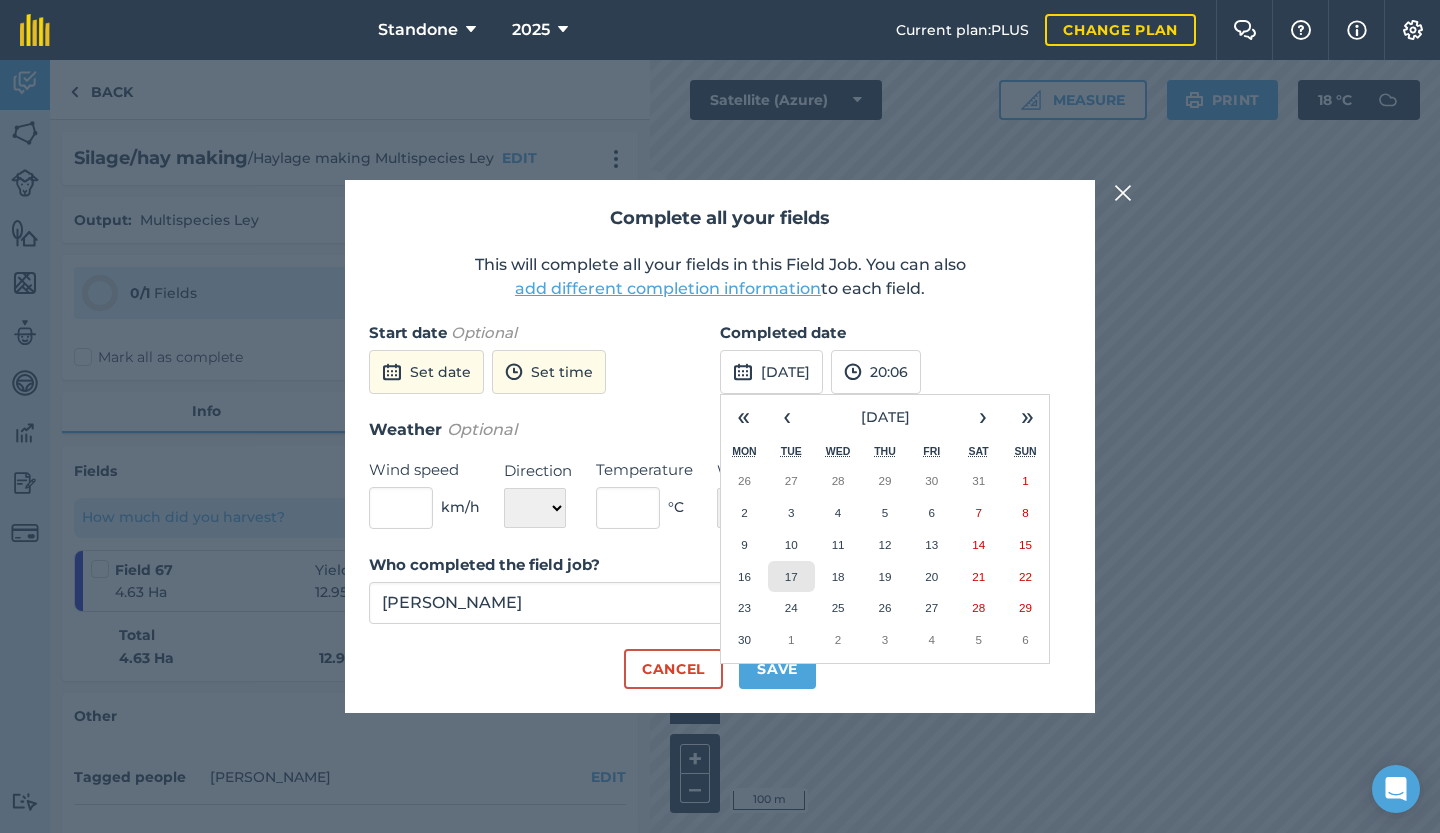 click on "17" at bounding box center [791, 576] 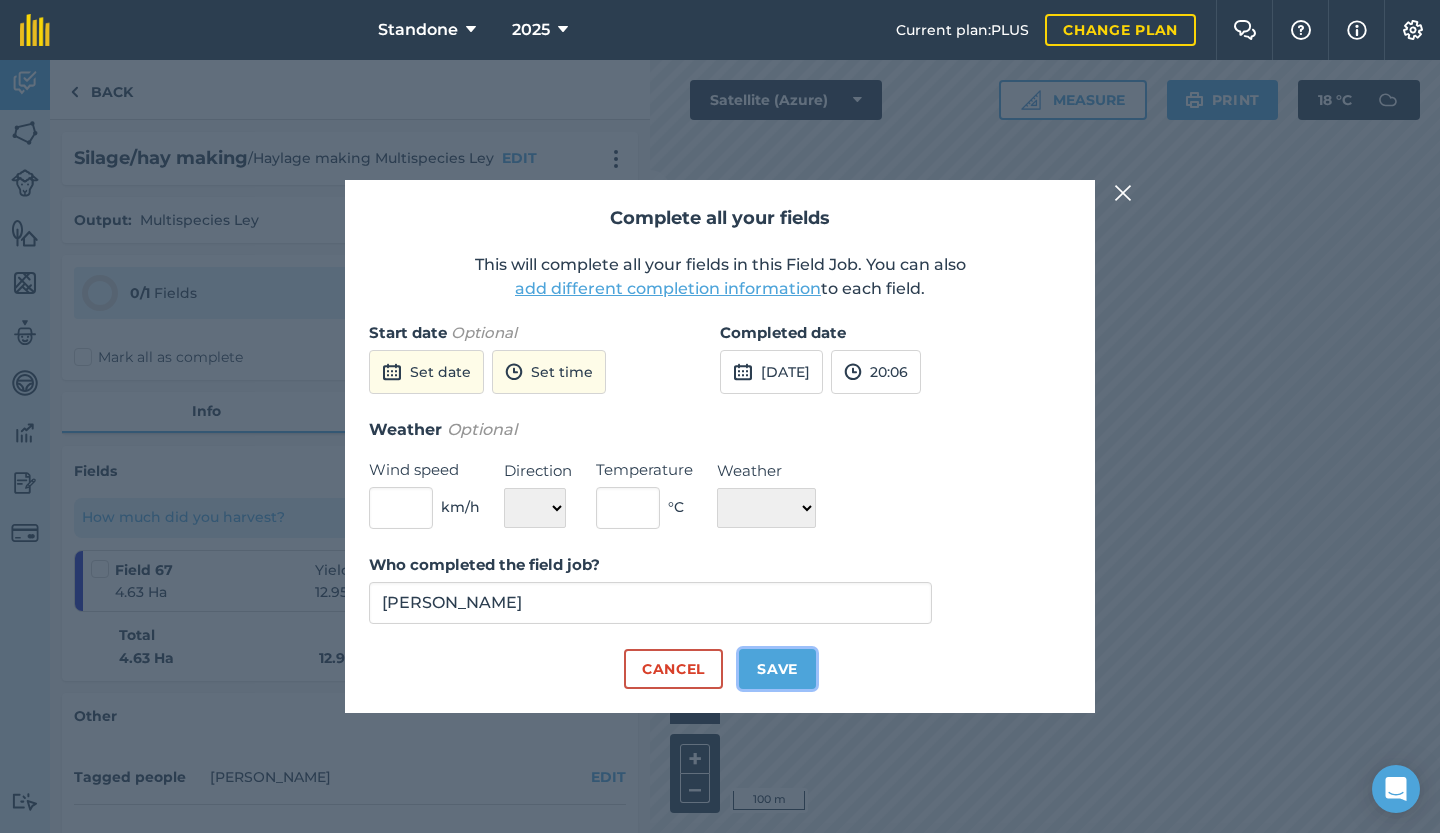 click on "Save" at bounding box center (777, 669) 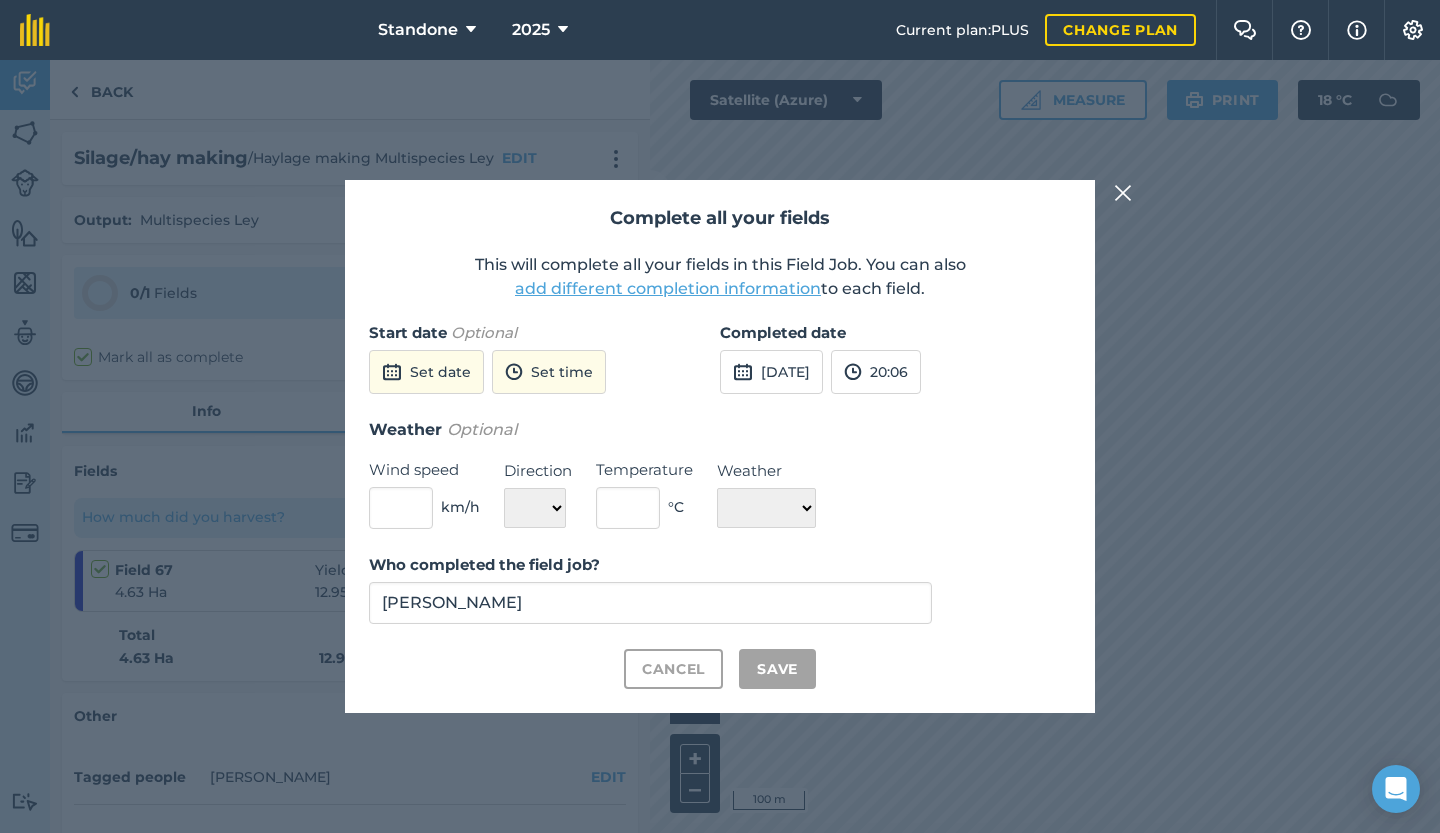 checkbox on "true" 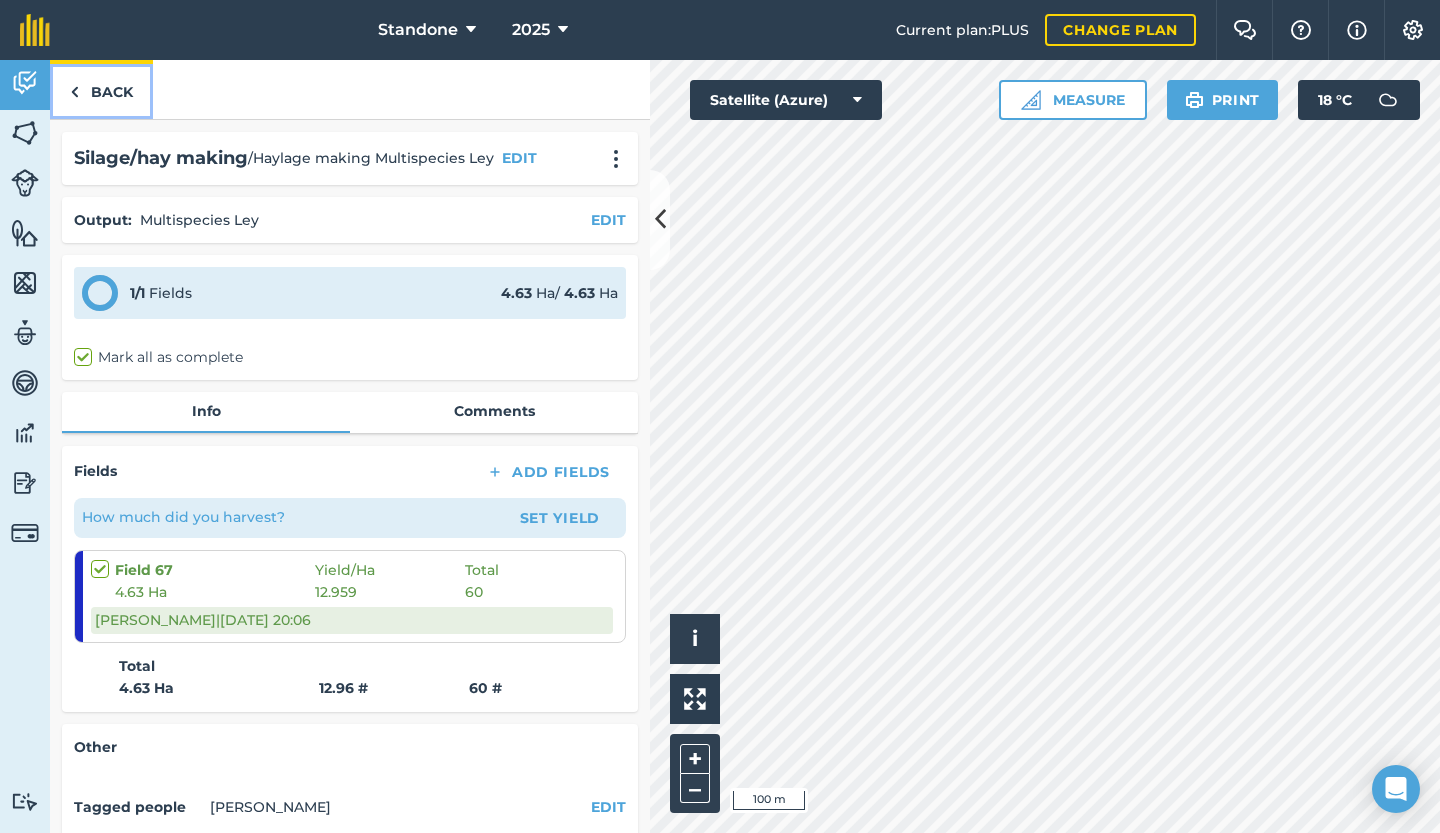 click on "Back" at bounding box center (101, 89) 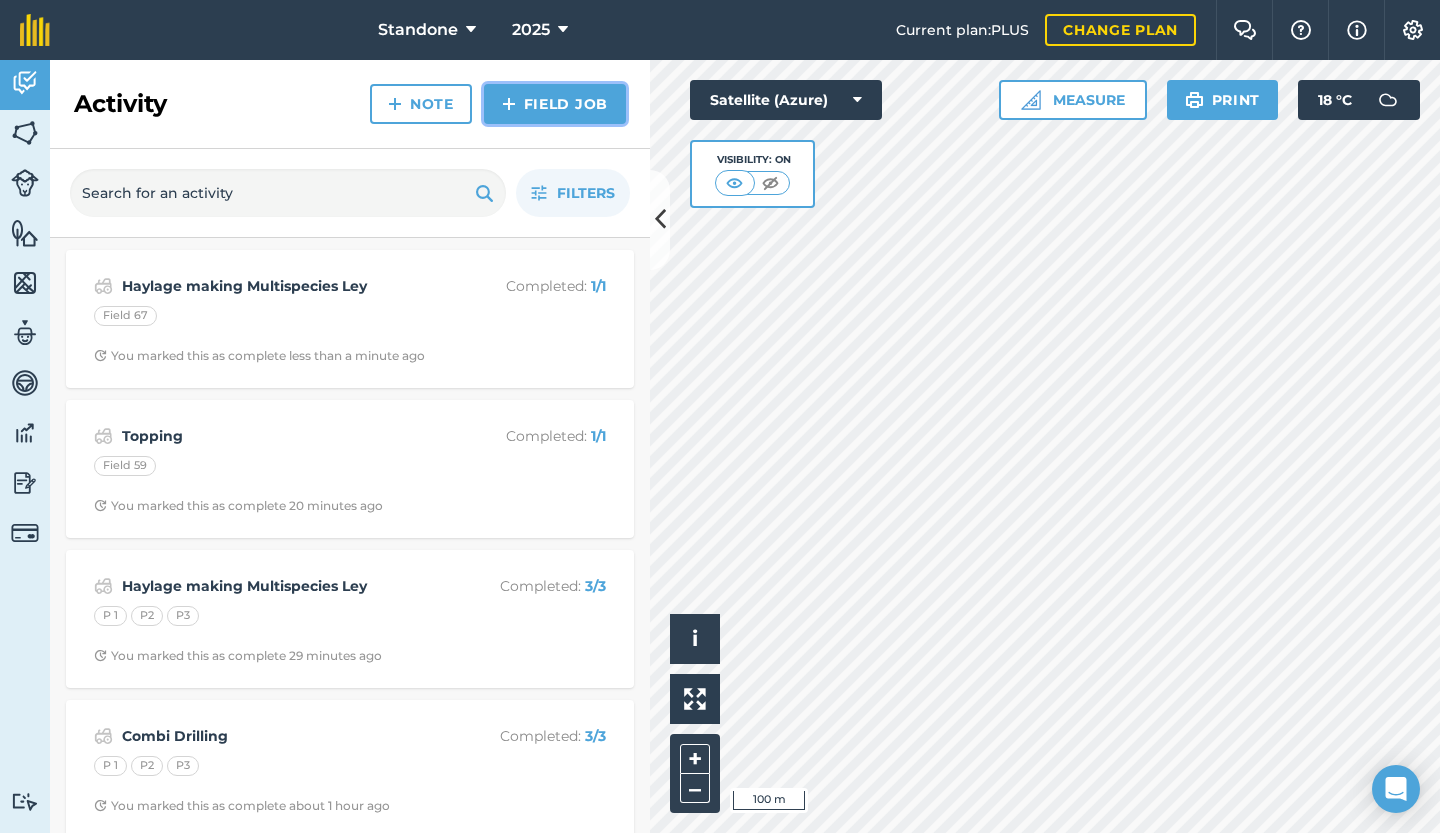 click on "Field Job" at bounding box center (555, 104) 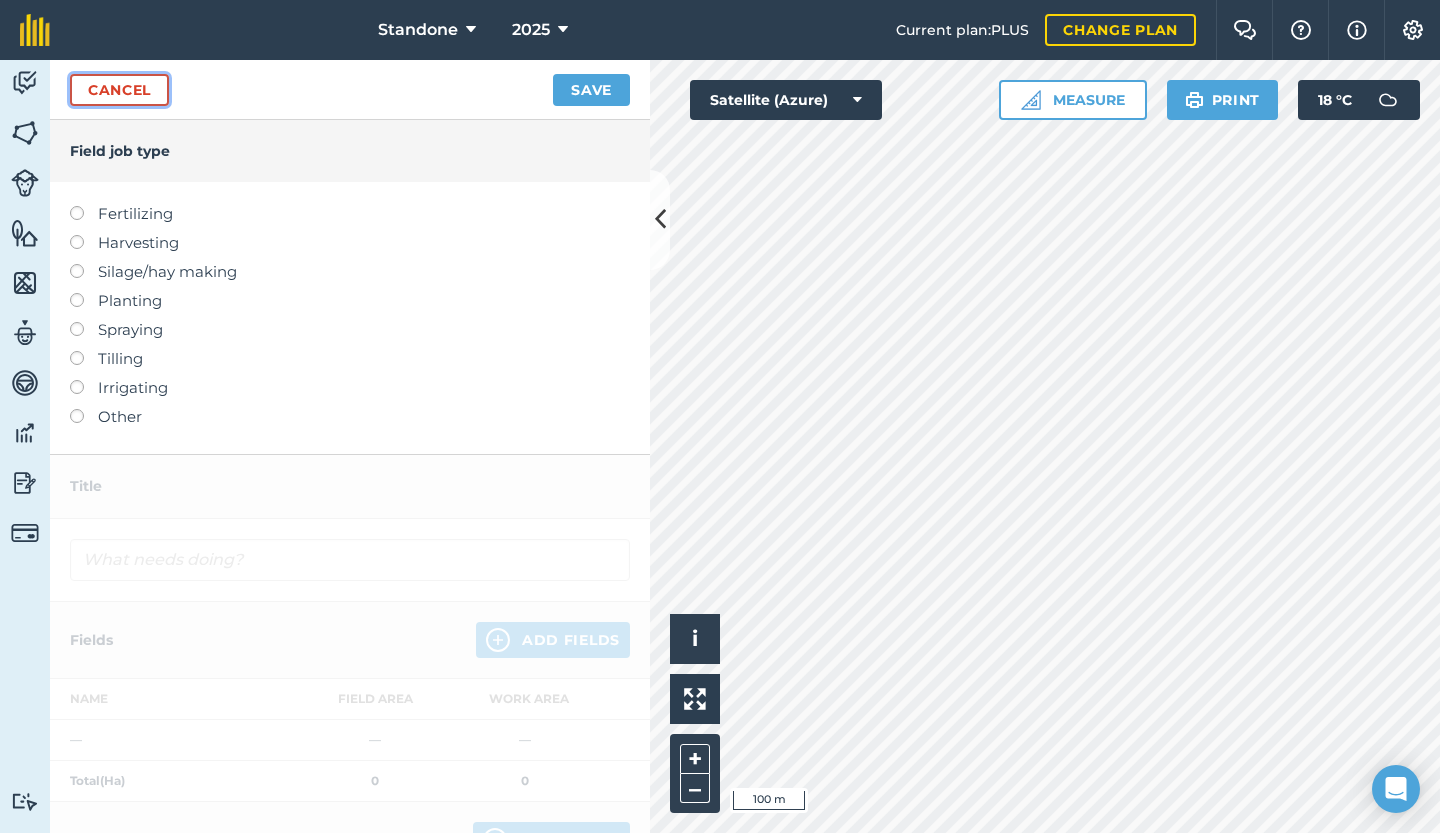 click on "Cancel" at bounding box center (119, 90) 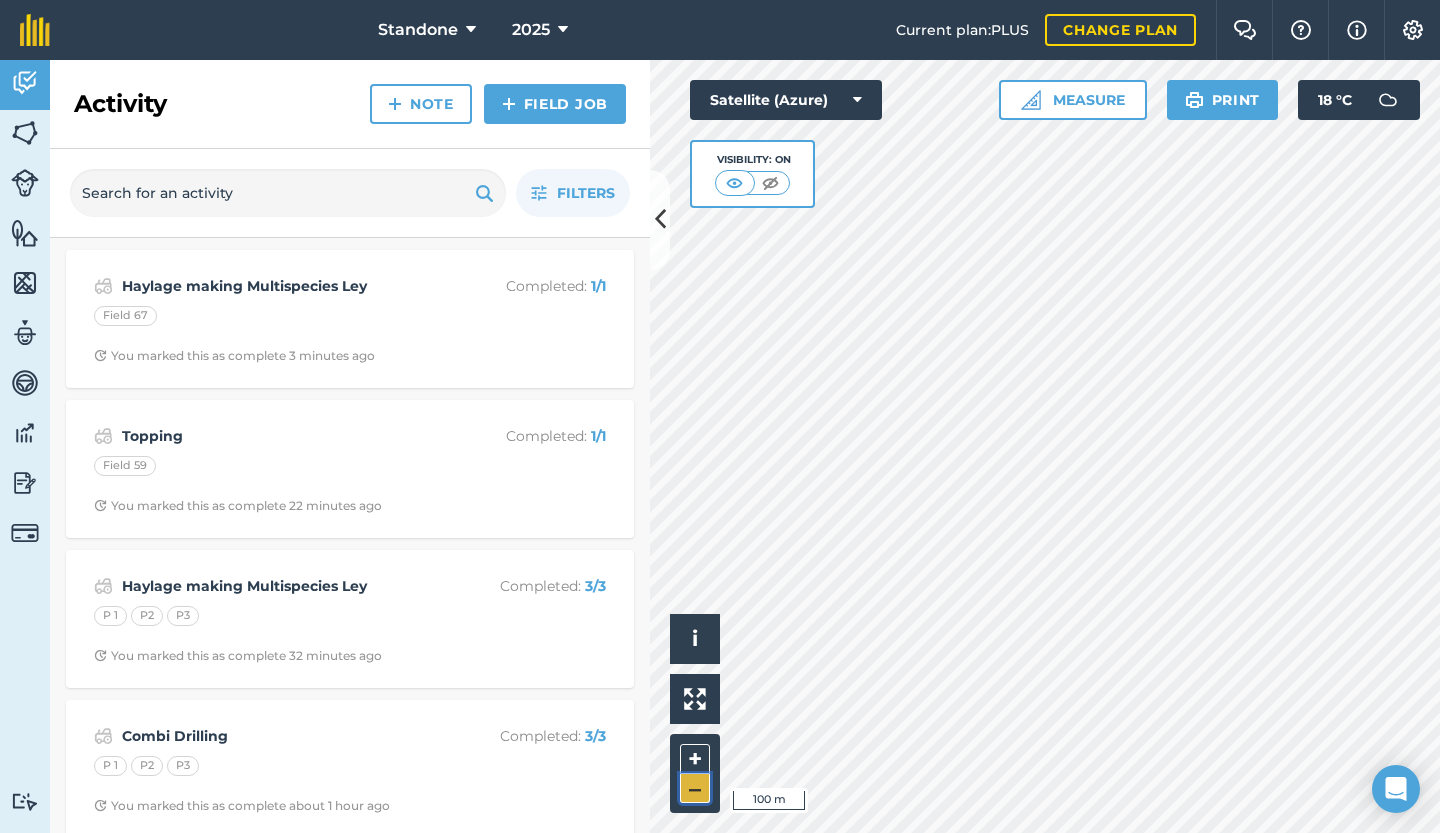 click on "–" at bounding box center [695, 788] 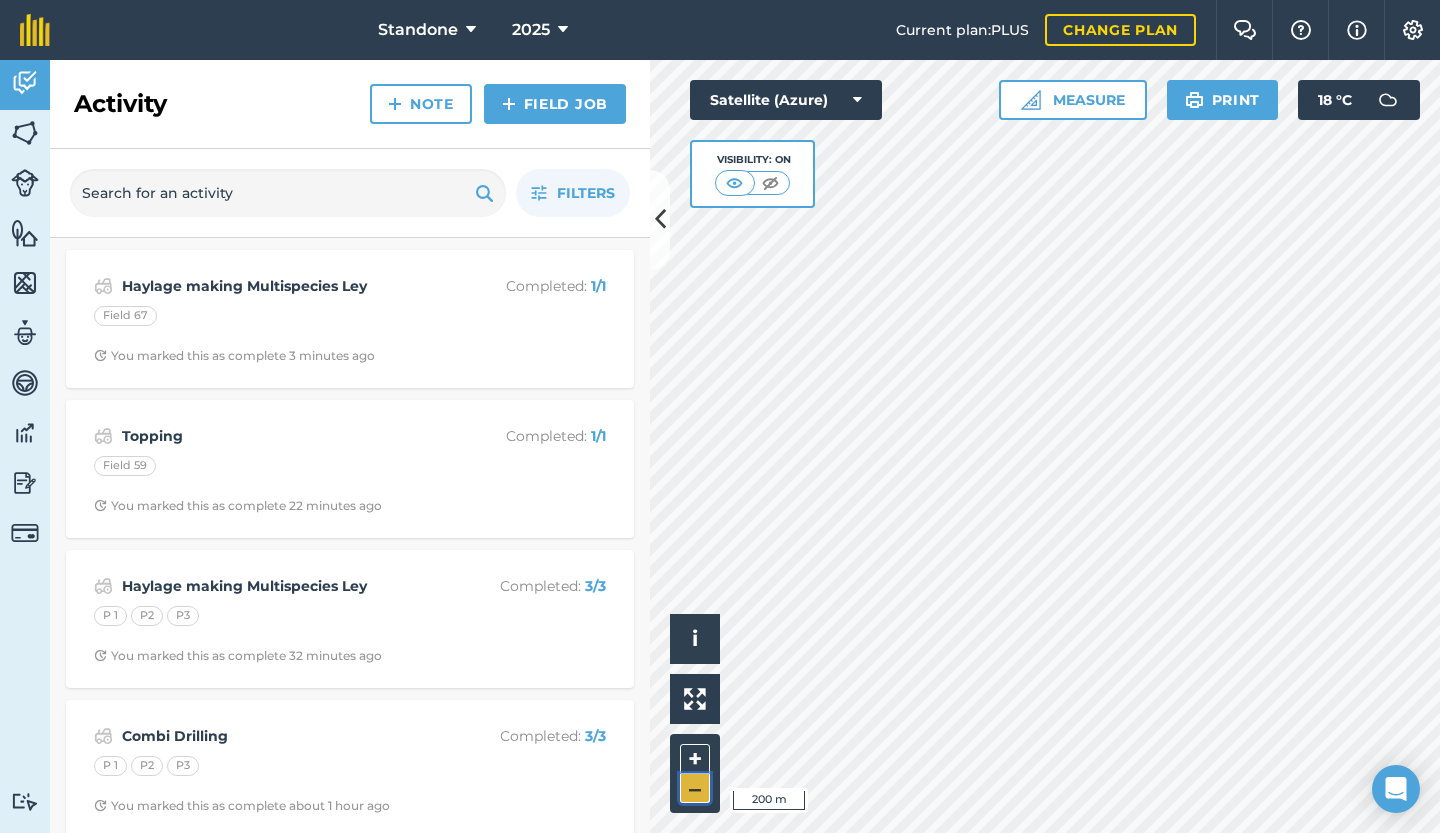 click on "–" at bounding box center [695, 788] 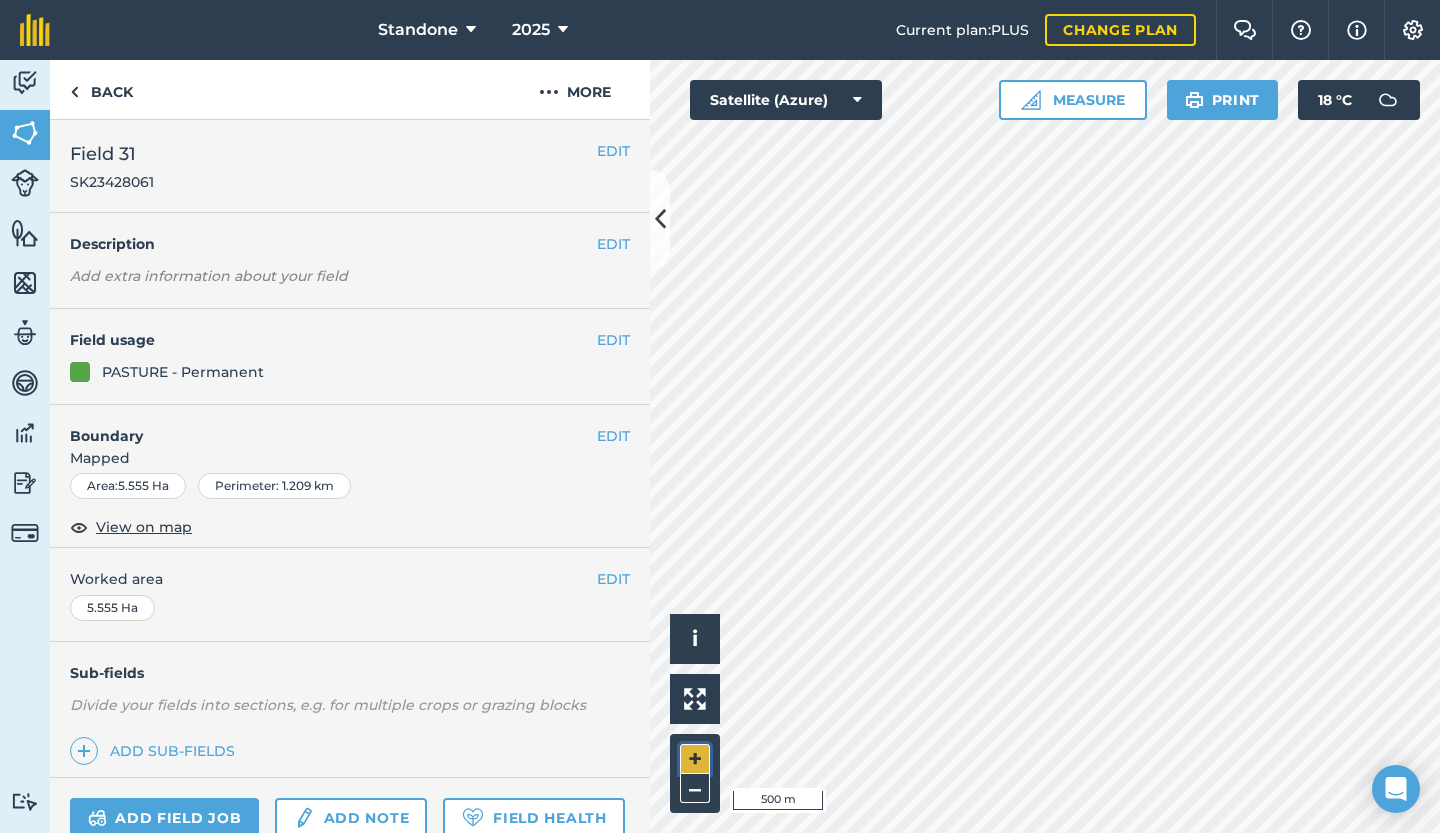 click on "+" at bounding box center [695, 759] 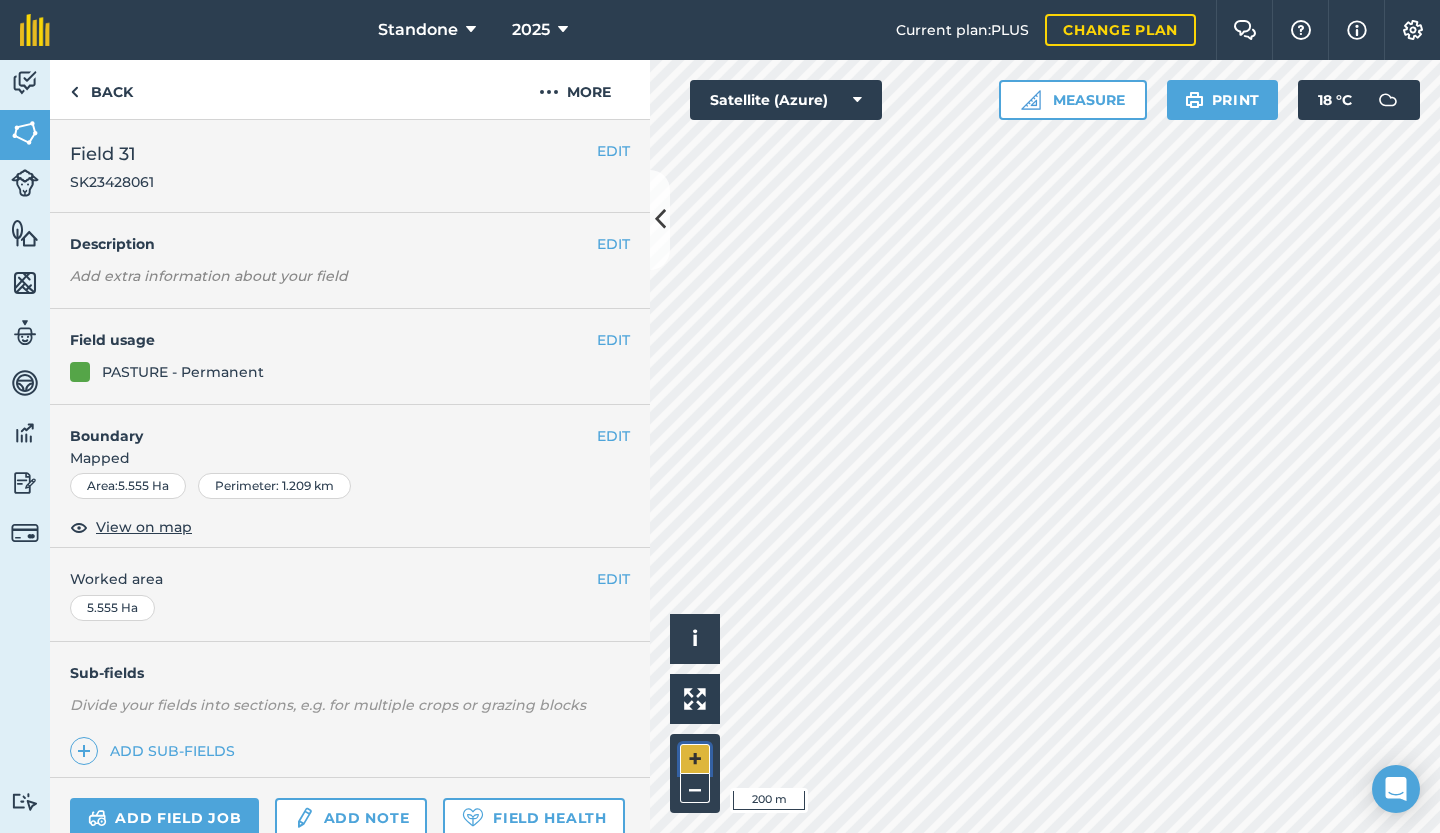 click on "+" at bounding box center (695, 759) 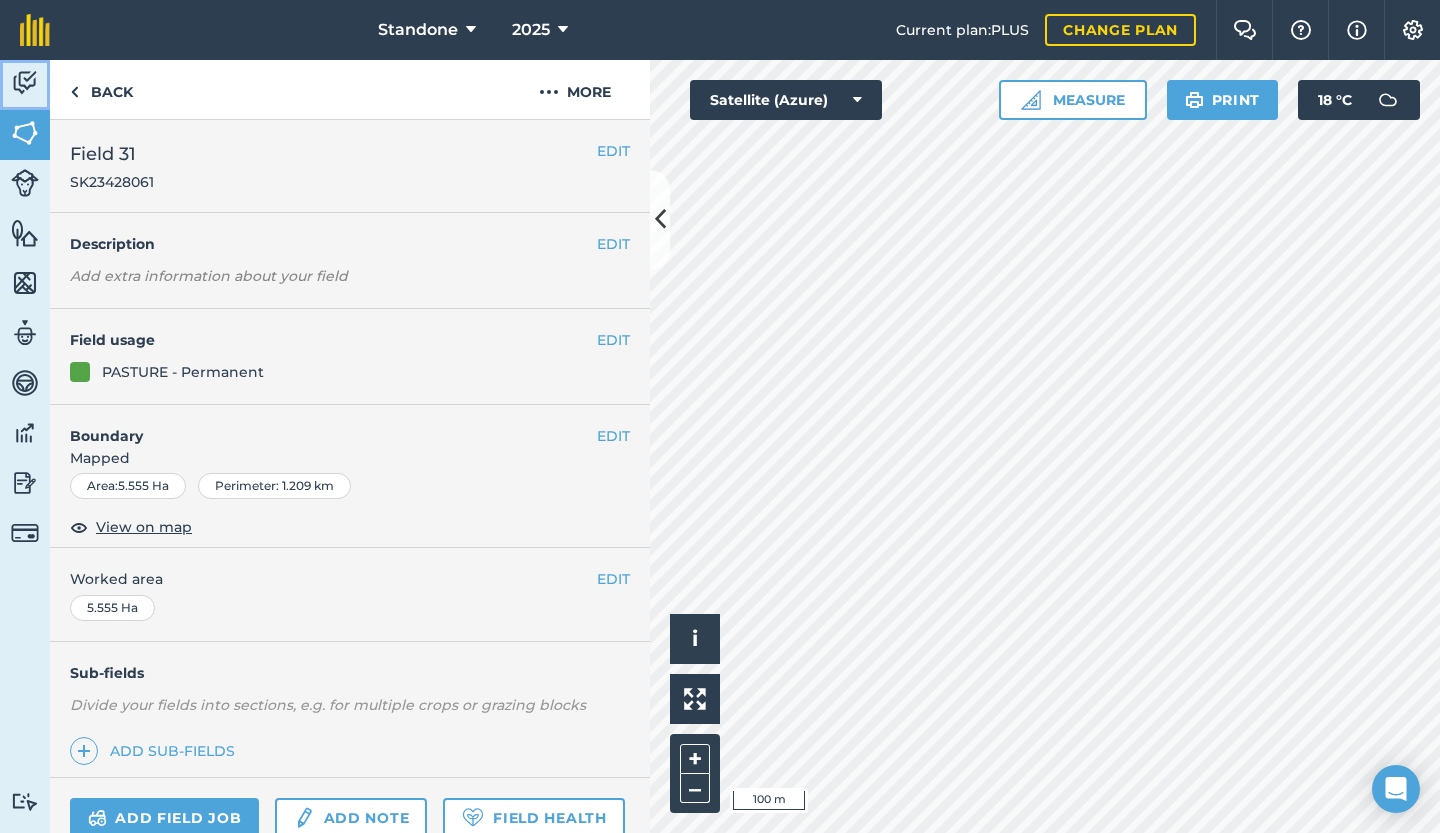 click at bounding box center (25, 83) 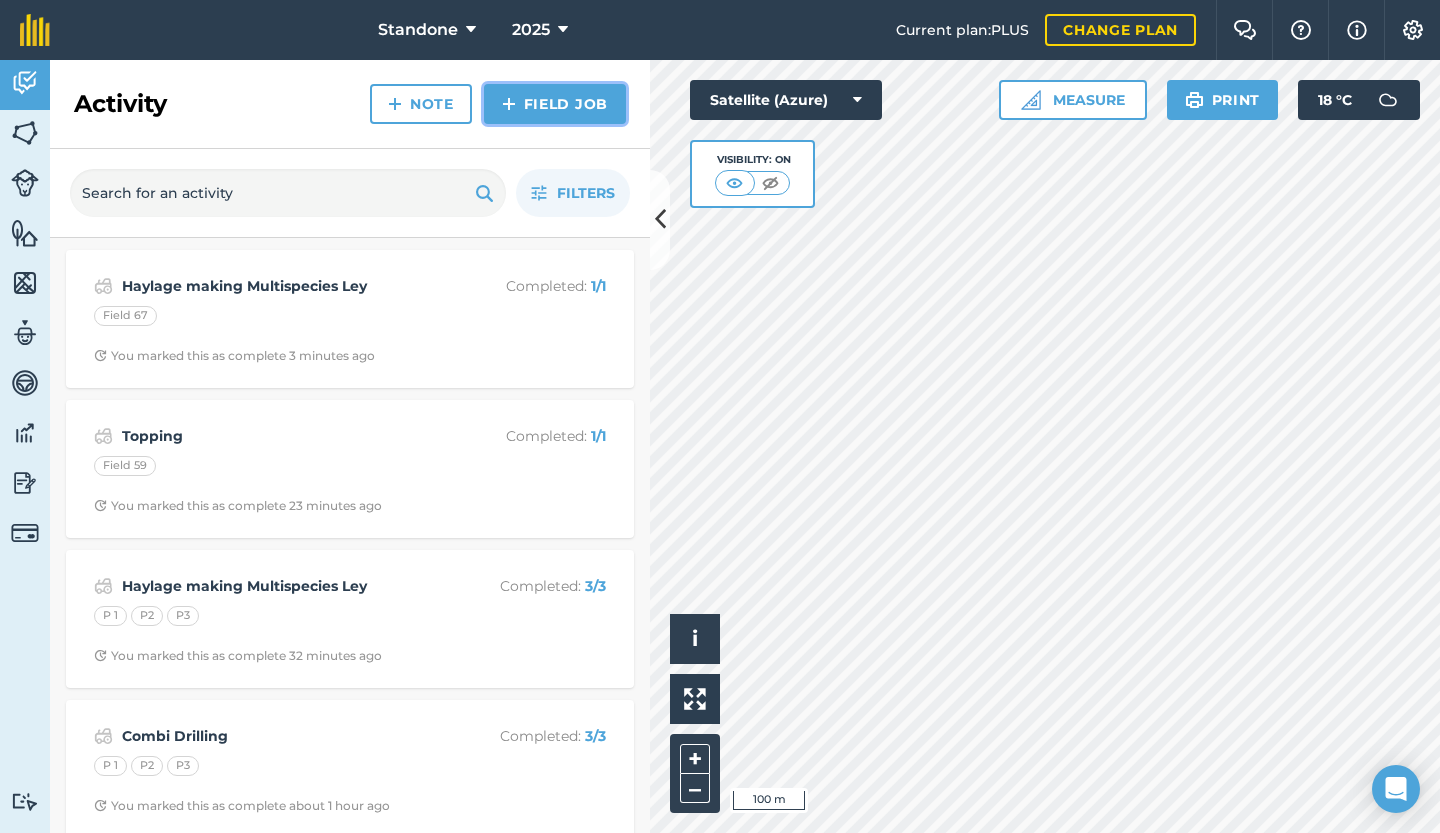 click on "Field Job" at bounding box center (555, 104) 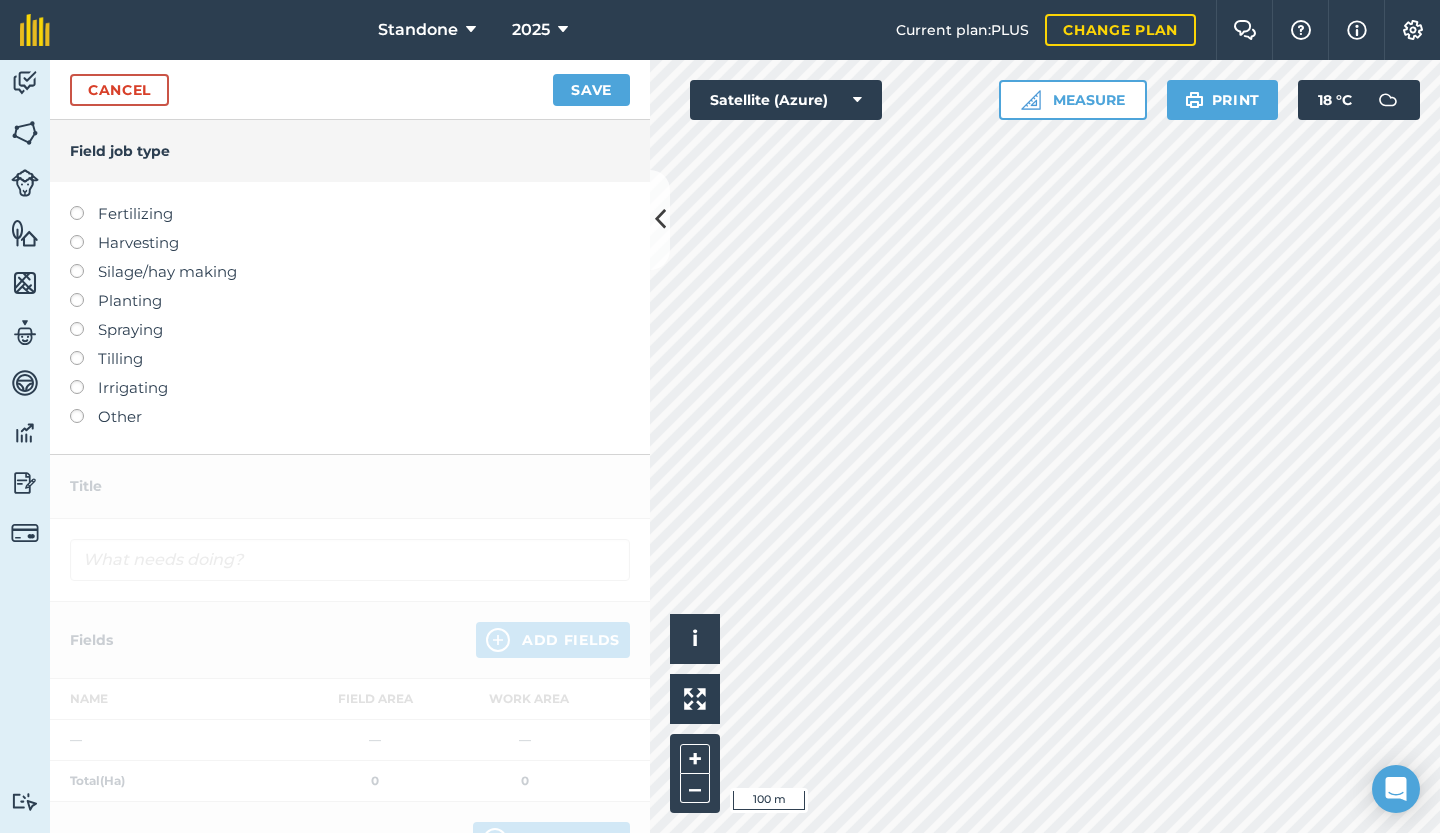 click at bounding box center [84, 264] 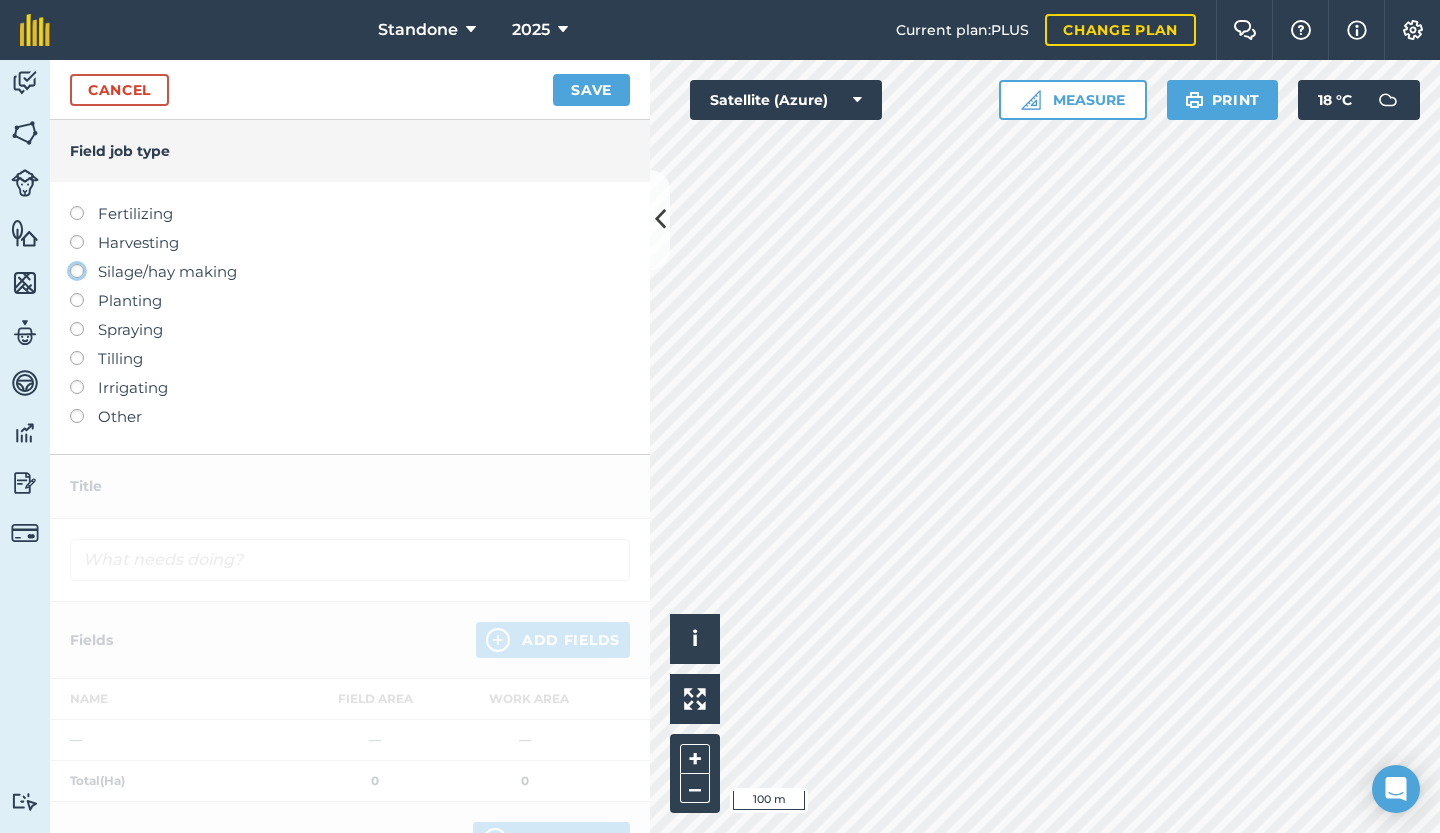 click on "Silage/hay making" at bounding box center [-9943, 270] 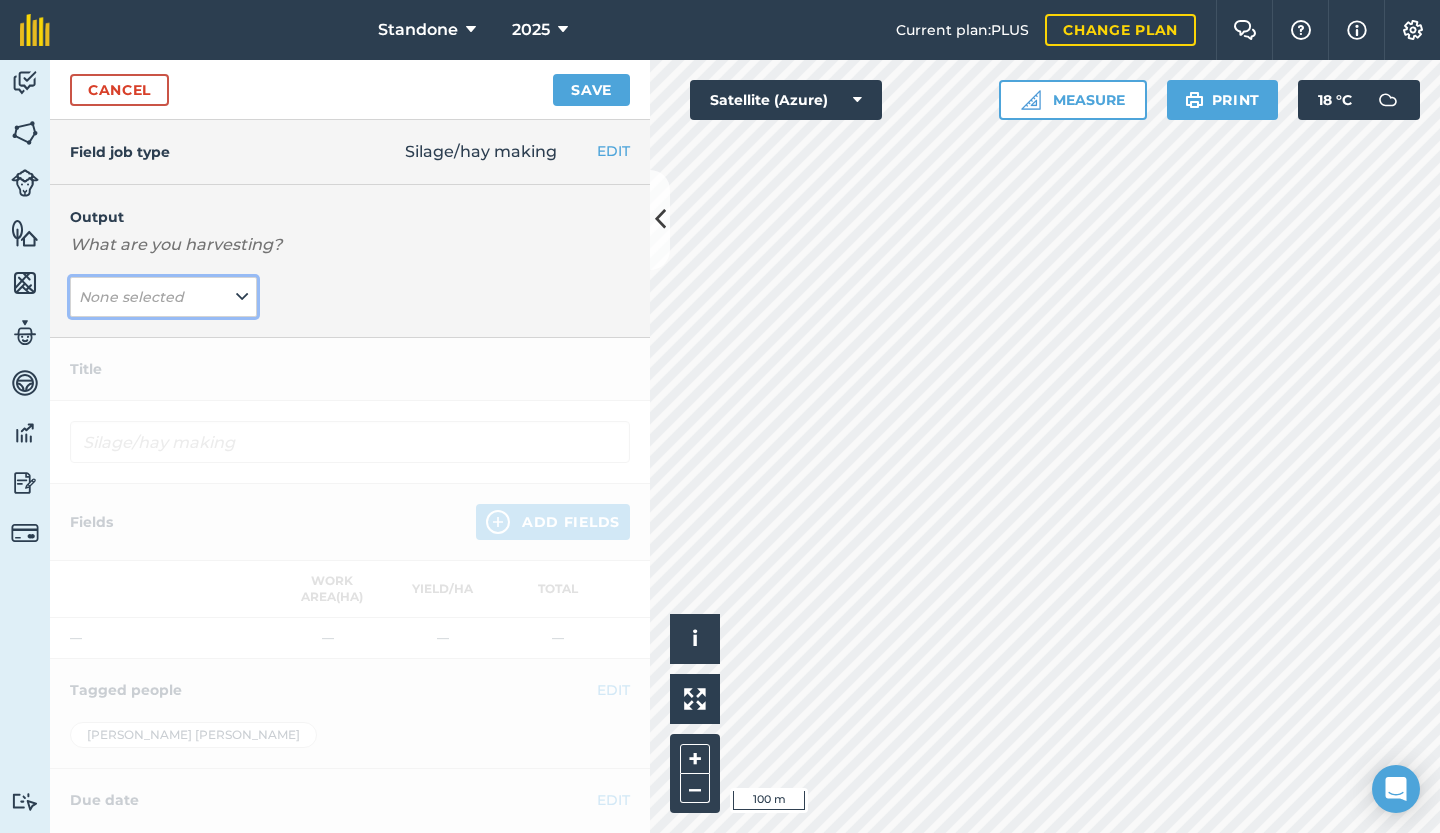 click on "None selected" at bounding box center (131, 297) 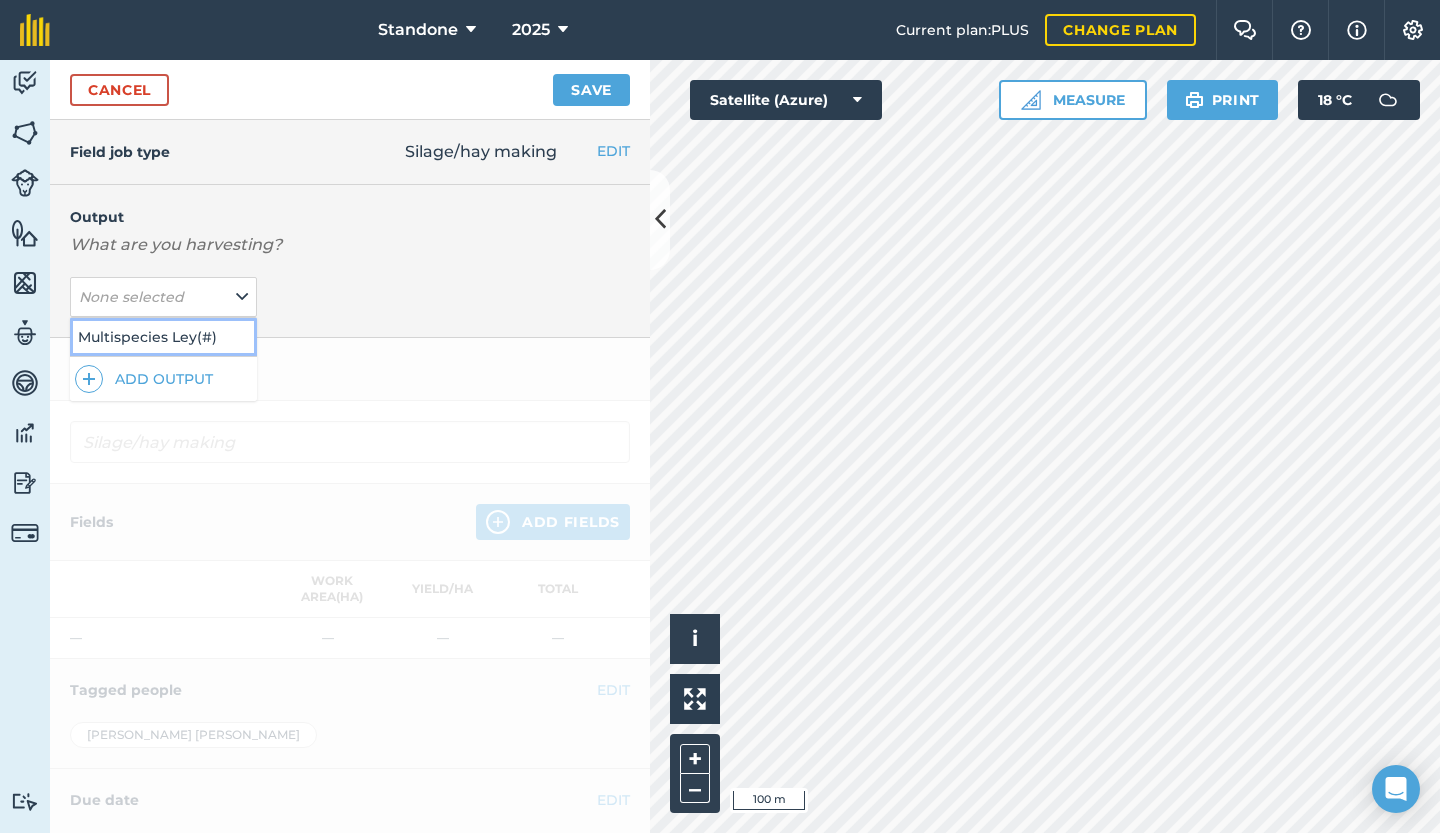 click on "Multispecies Ley  ( # )" at bounding box center [163, 337] 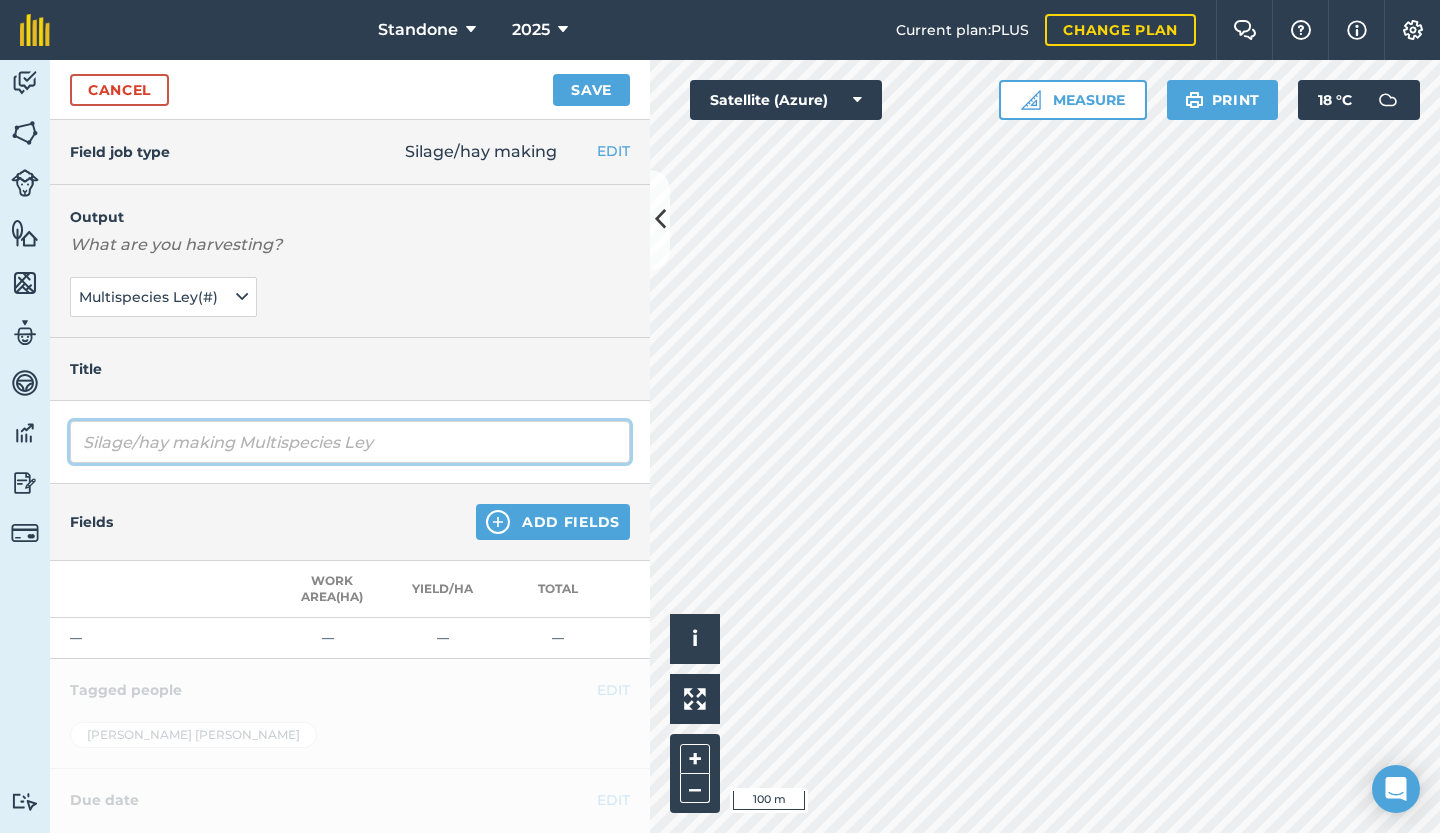 click on "Silage/hay making Multispecies Ley" at bounding box center (350, 442) 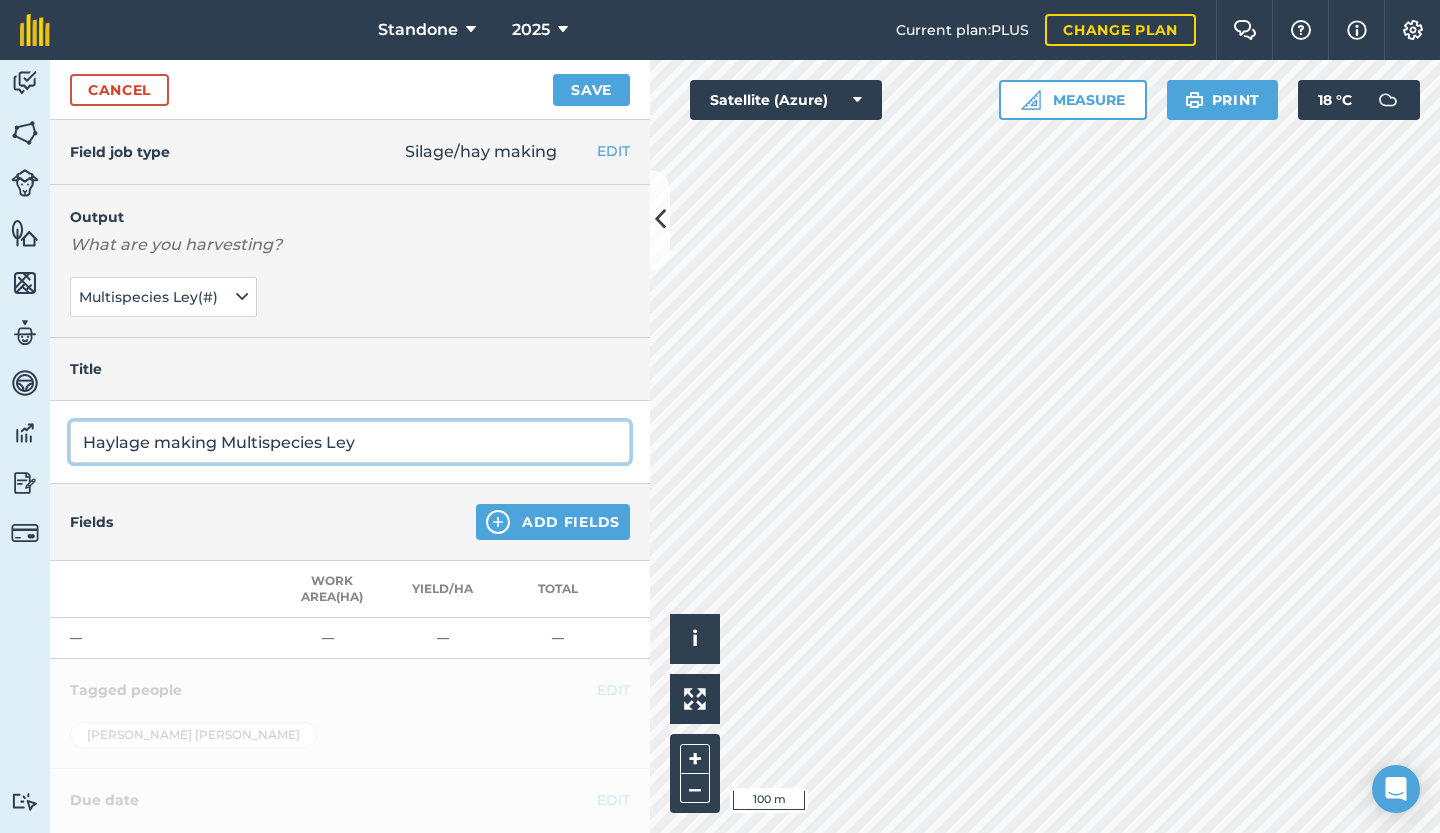 type on "Haylage making Multispecies Ley" 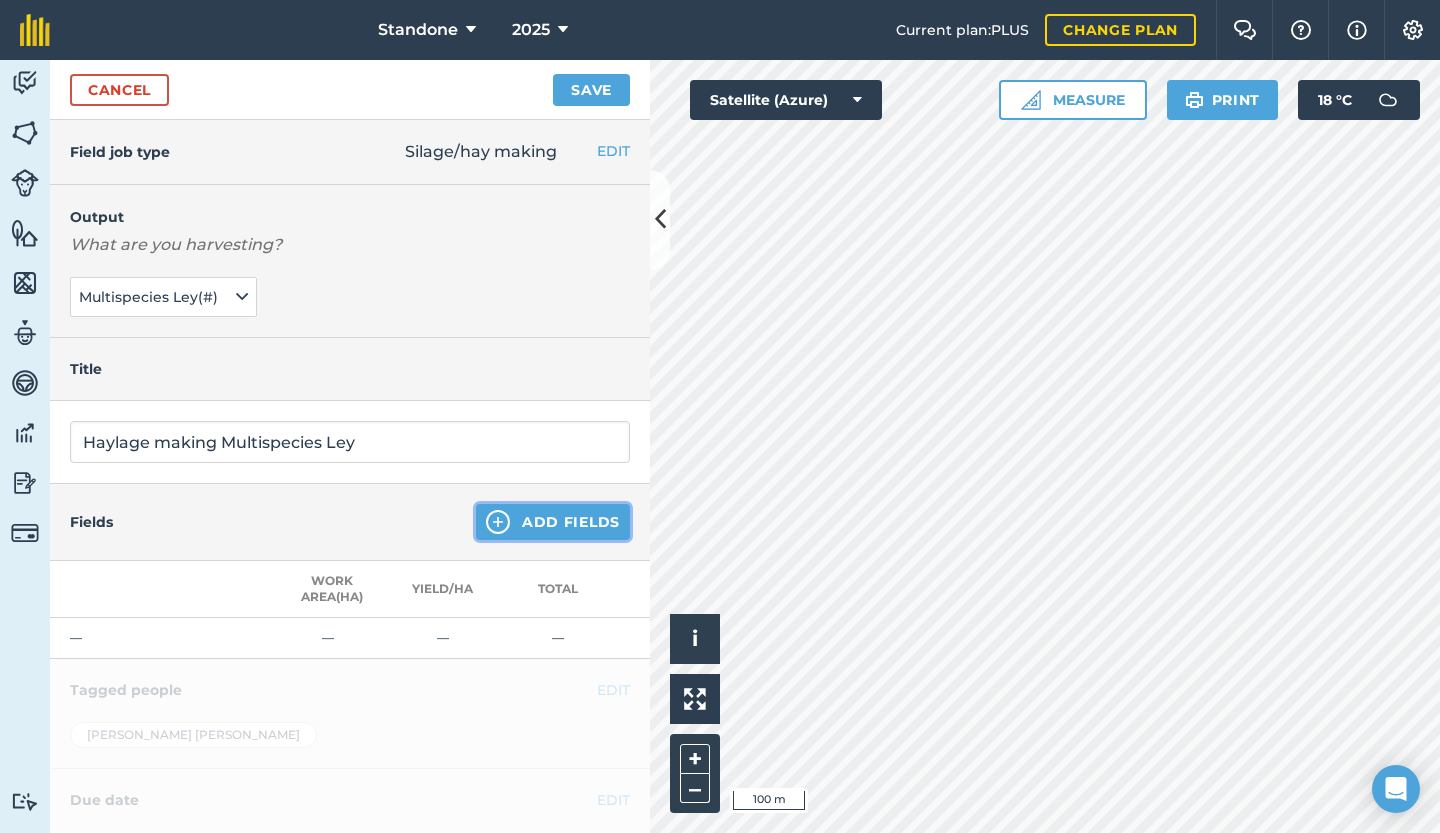 click on "Add Fields" at bounding box center [553, 522] 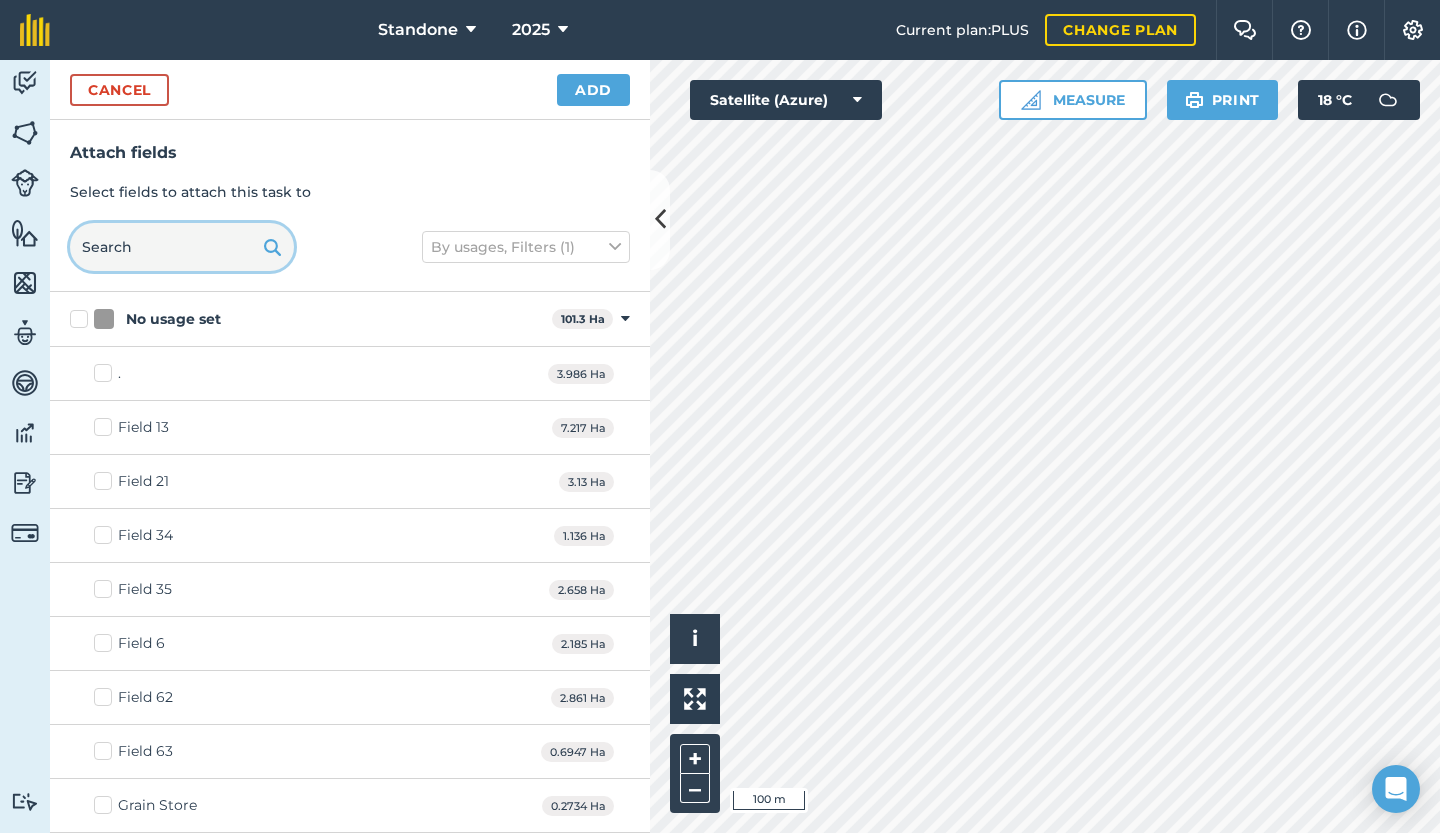 click at bounding box center [182, 247] 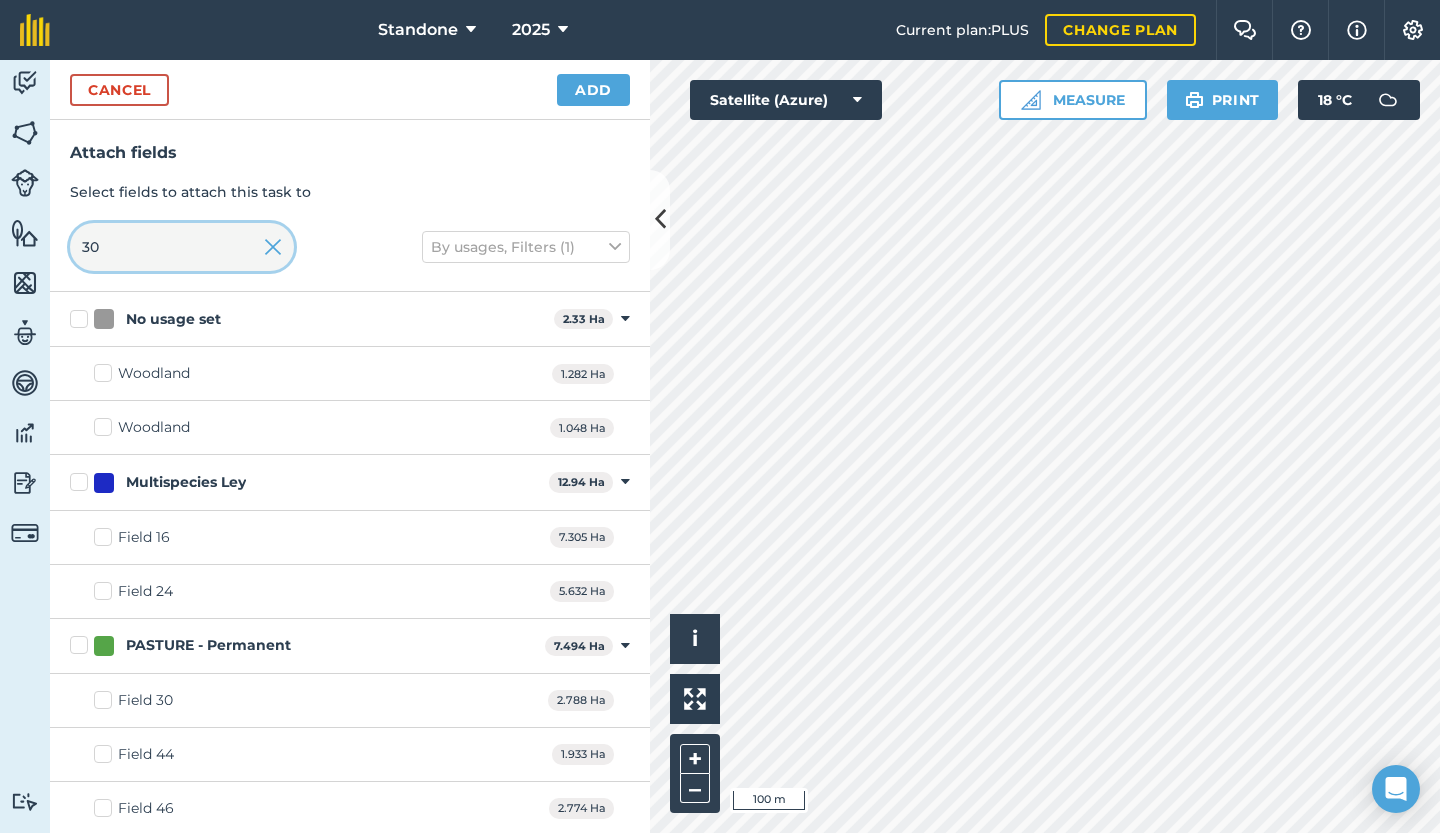 type on "30" 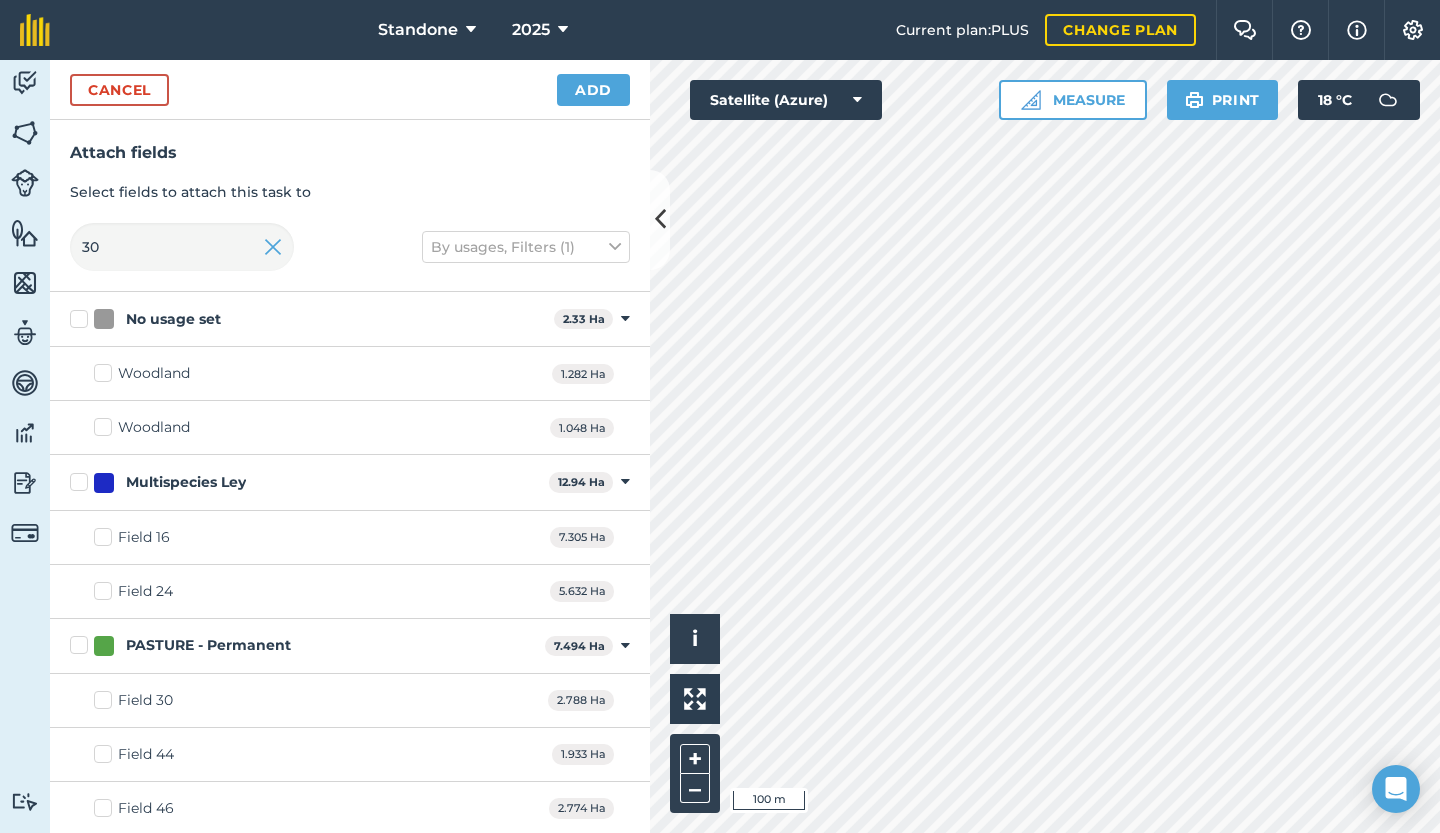 click on "Field 30" at bounding box center (133, 700) 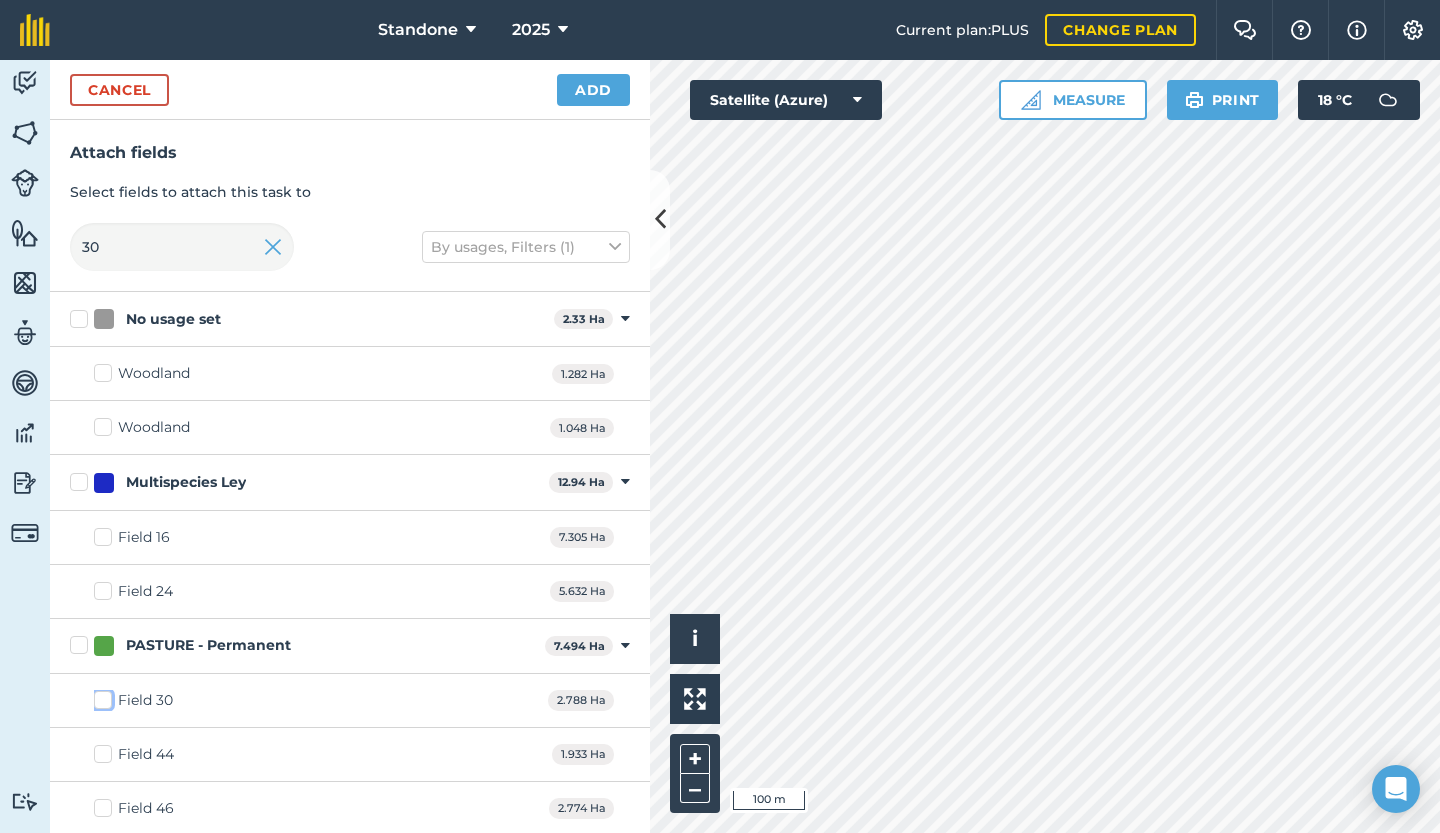click on "Field 30" at bounding box center [100, 696] 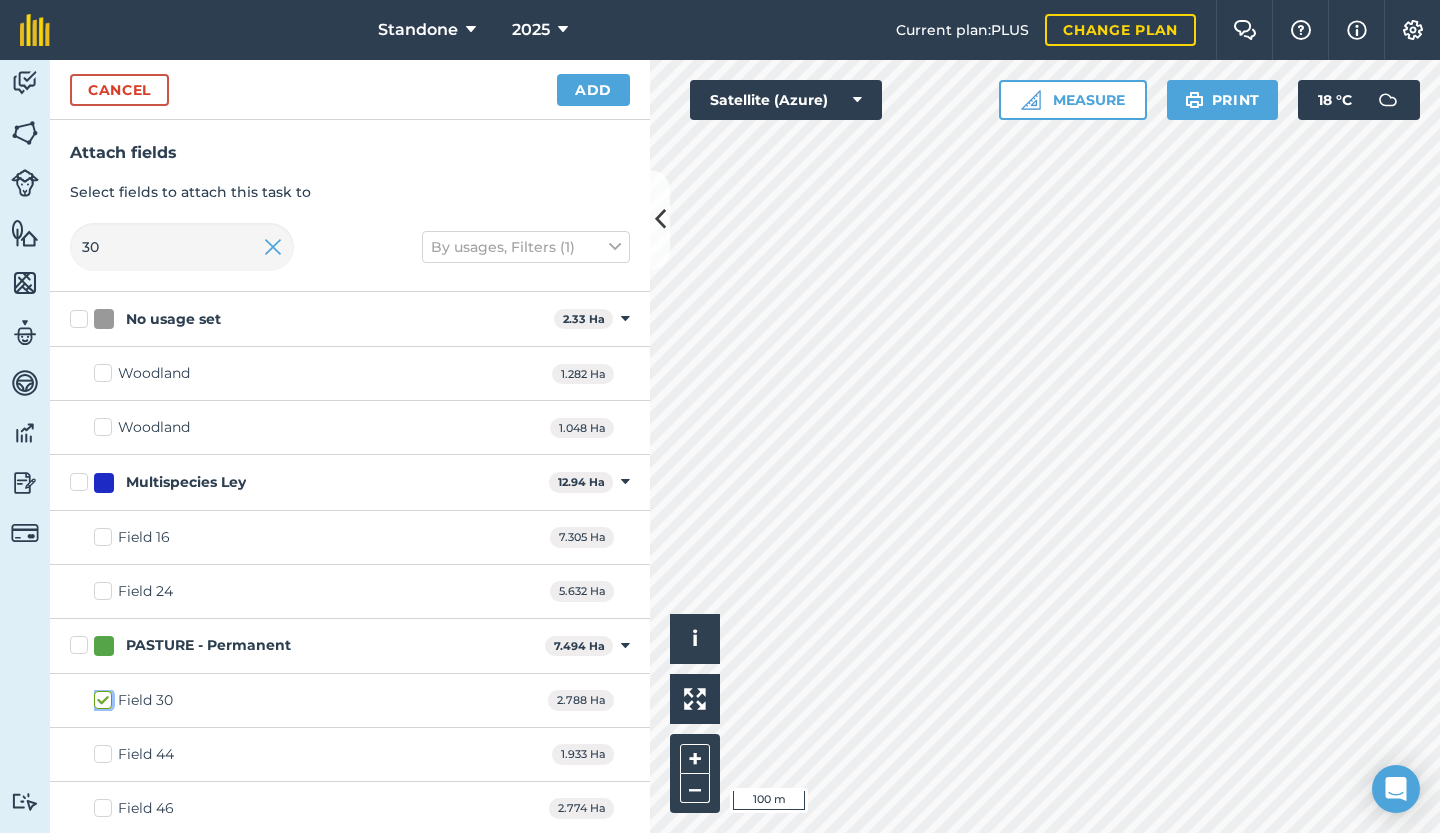 checkbox on "true" 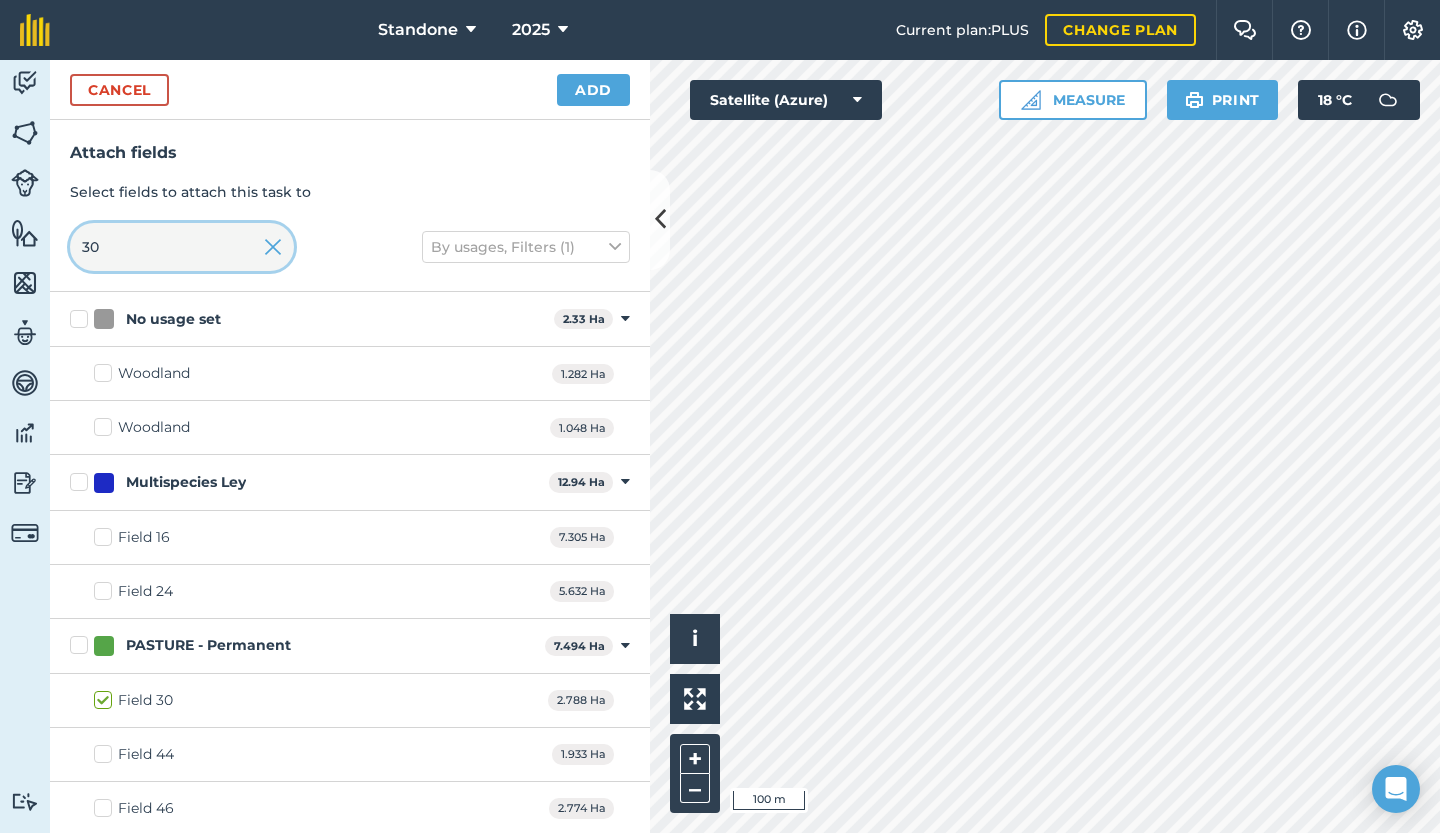 click on "30" at bounding box center (182, 247) 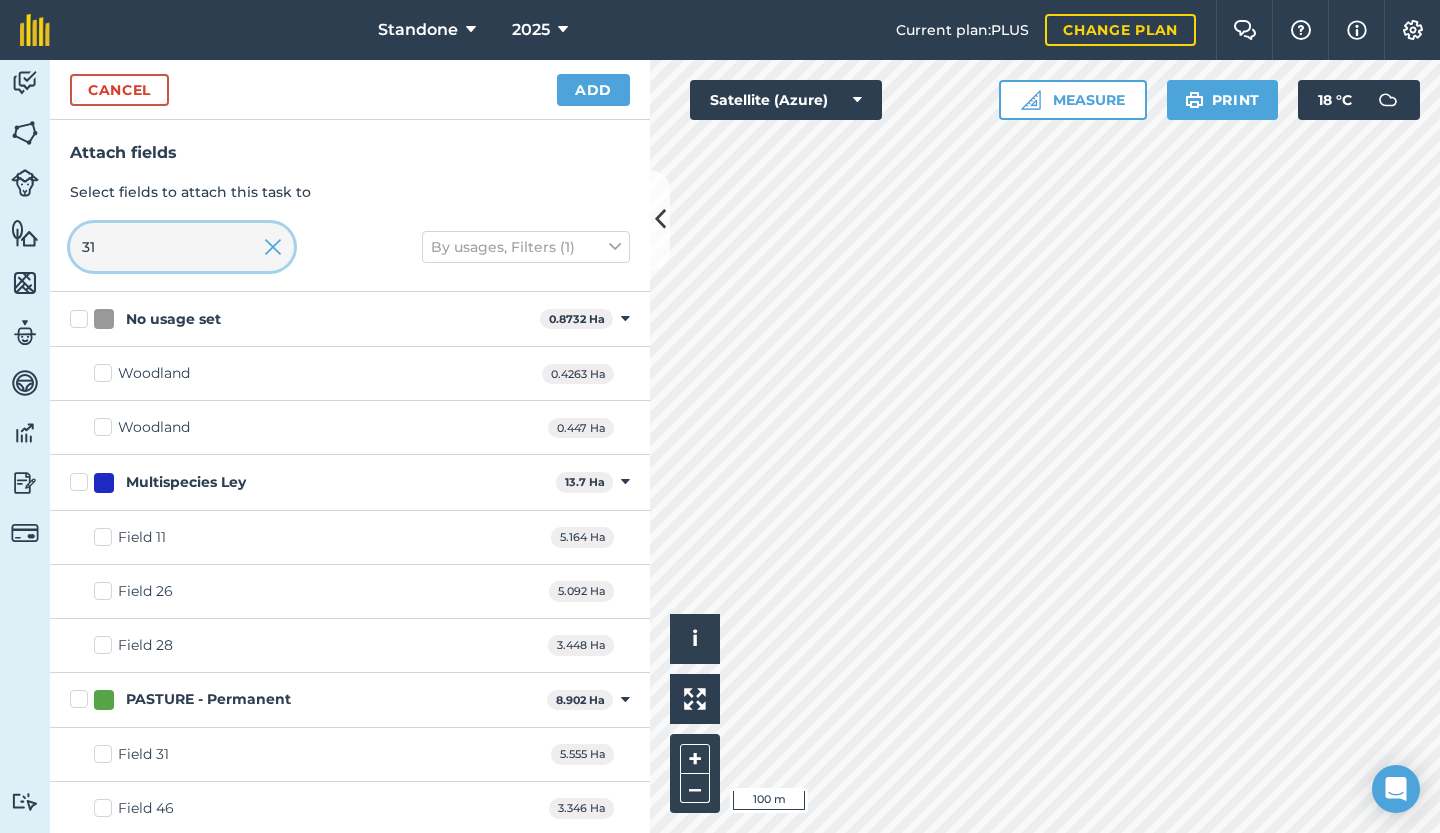 type on "31" 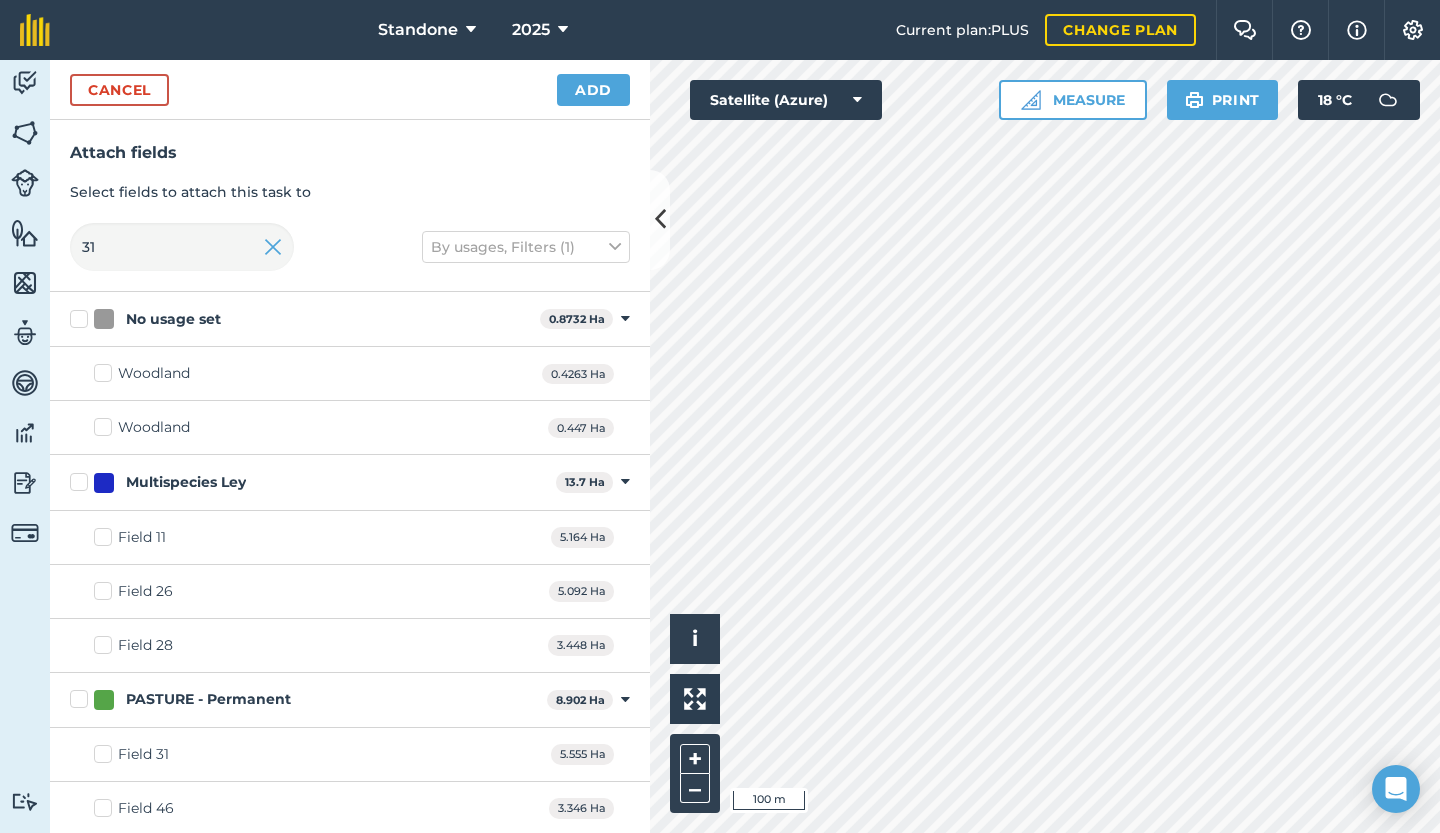 click on "Field 31" at bounding box center (131, 754) 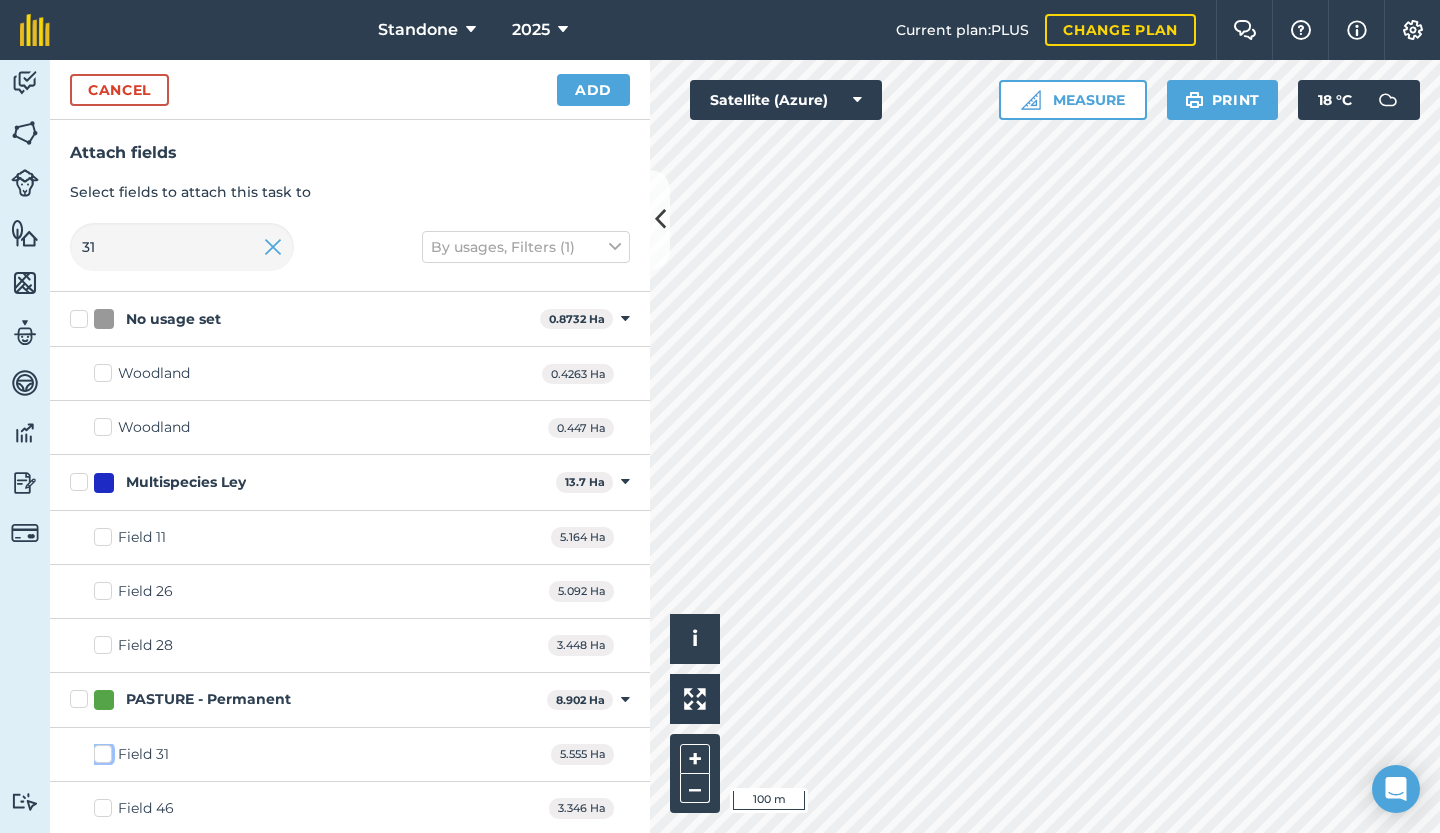 click on "Field 31" at bounding box center [100, 750] 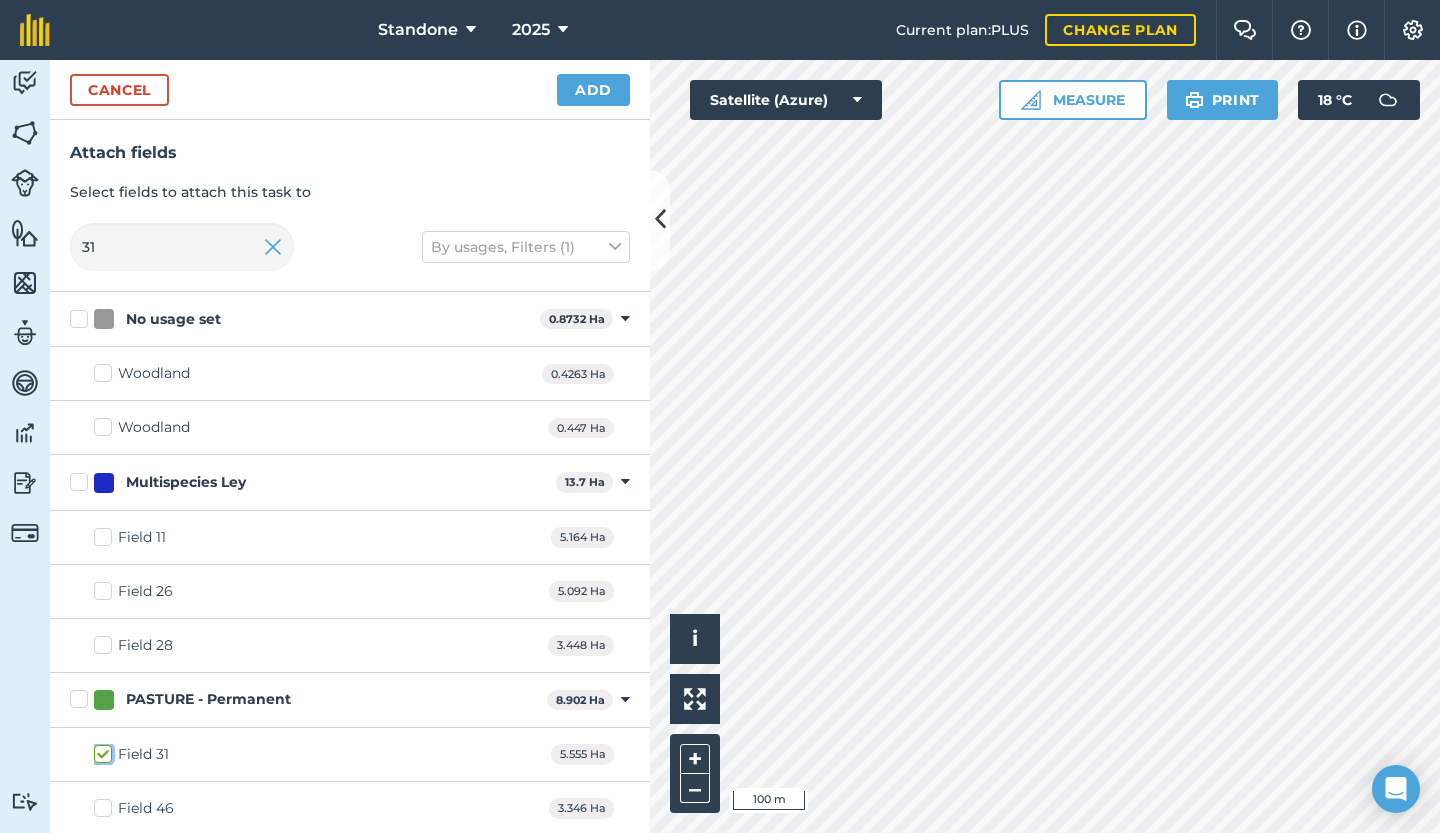 checkbox on "true" 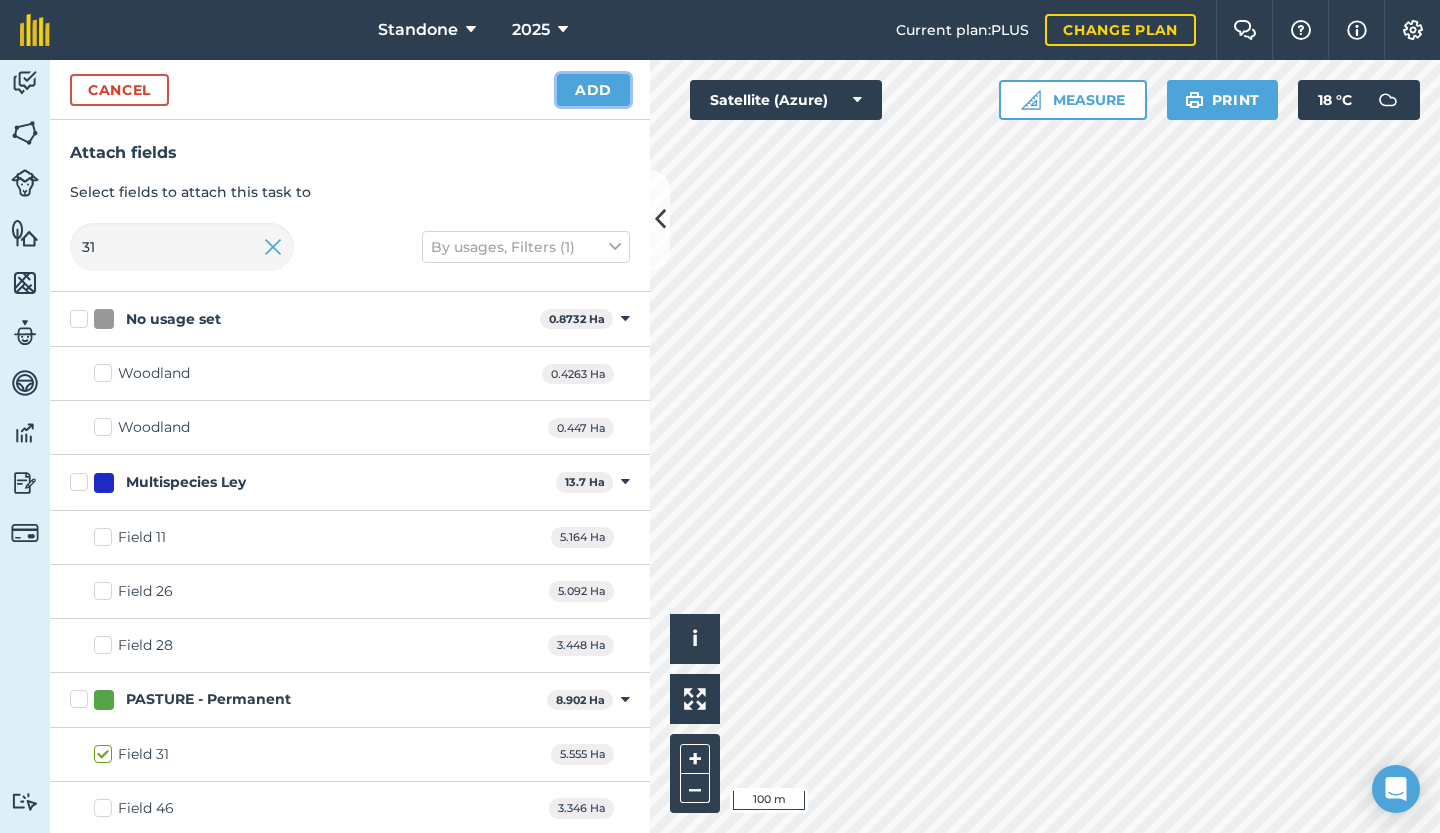 click on "Add" at bounding box center (593, 90) 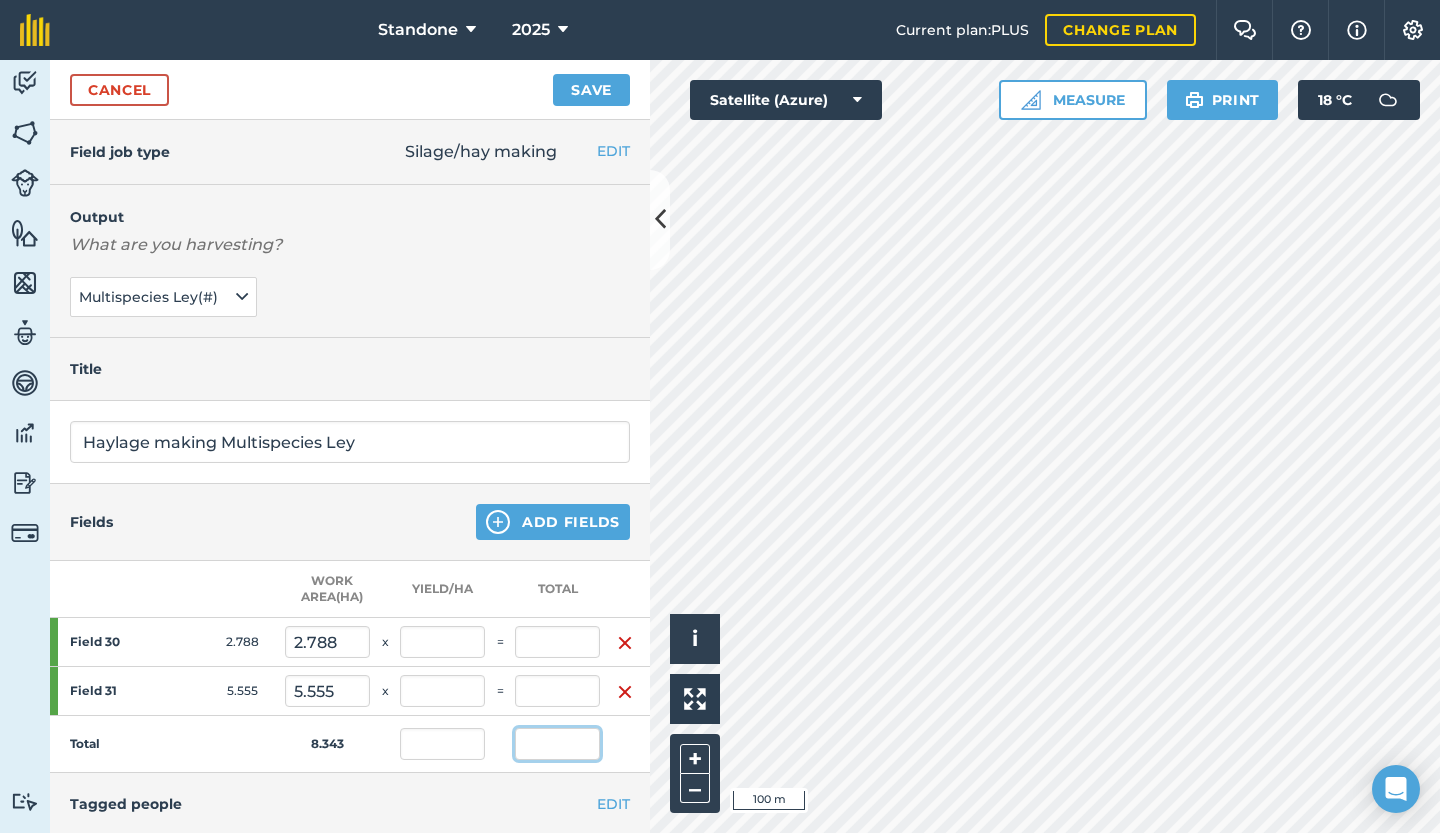 click at bounding box center (557, 744) 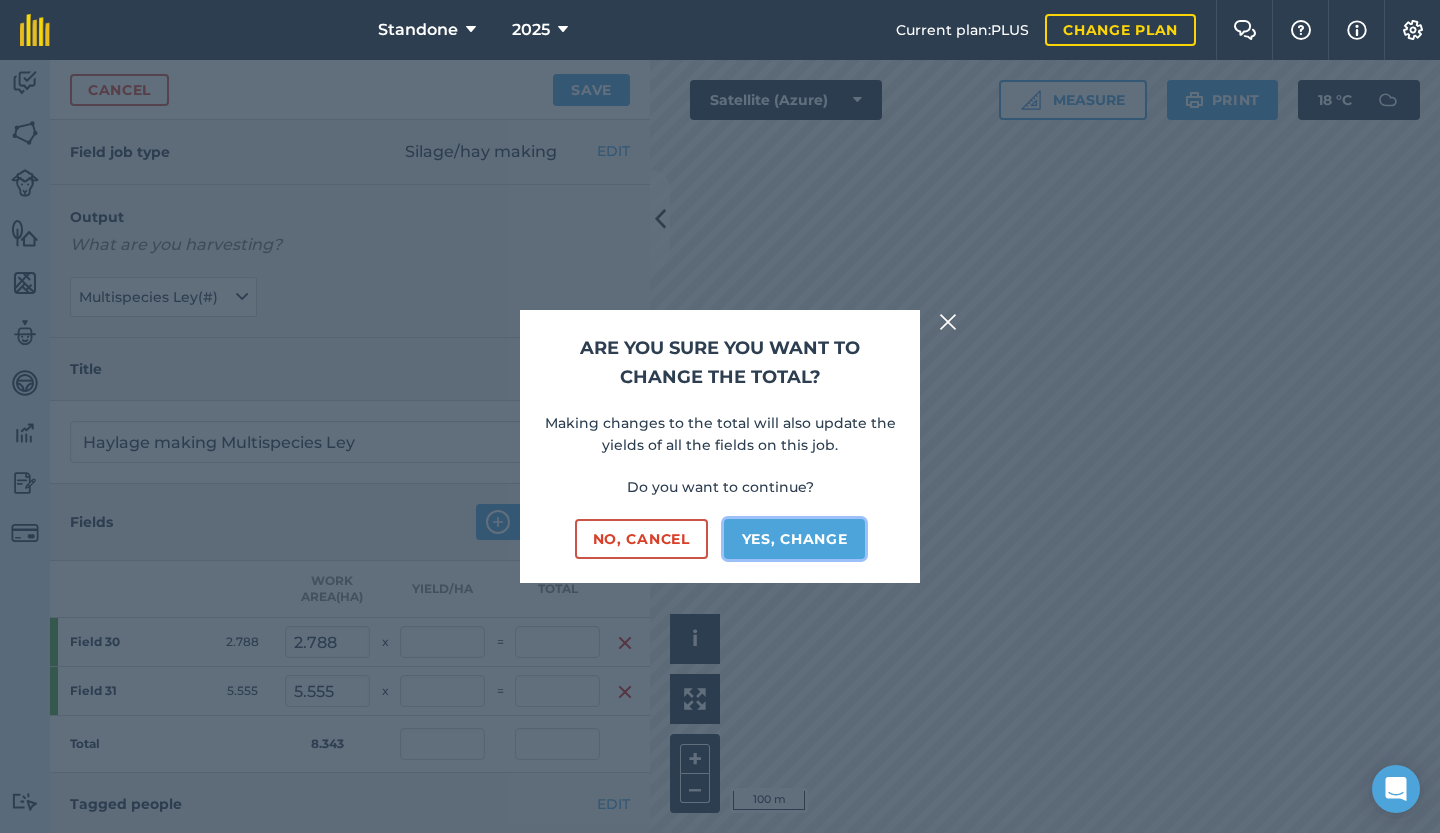 click on "Yes, change" at bounding box center (795, 539) 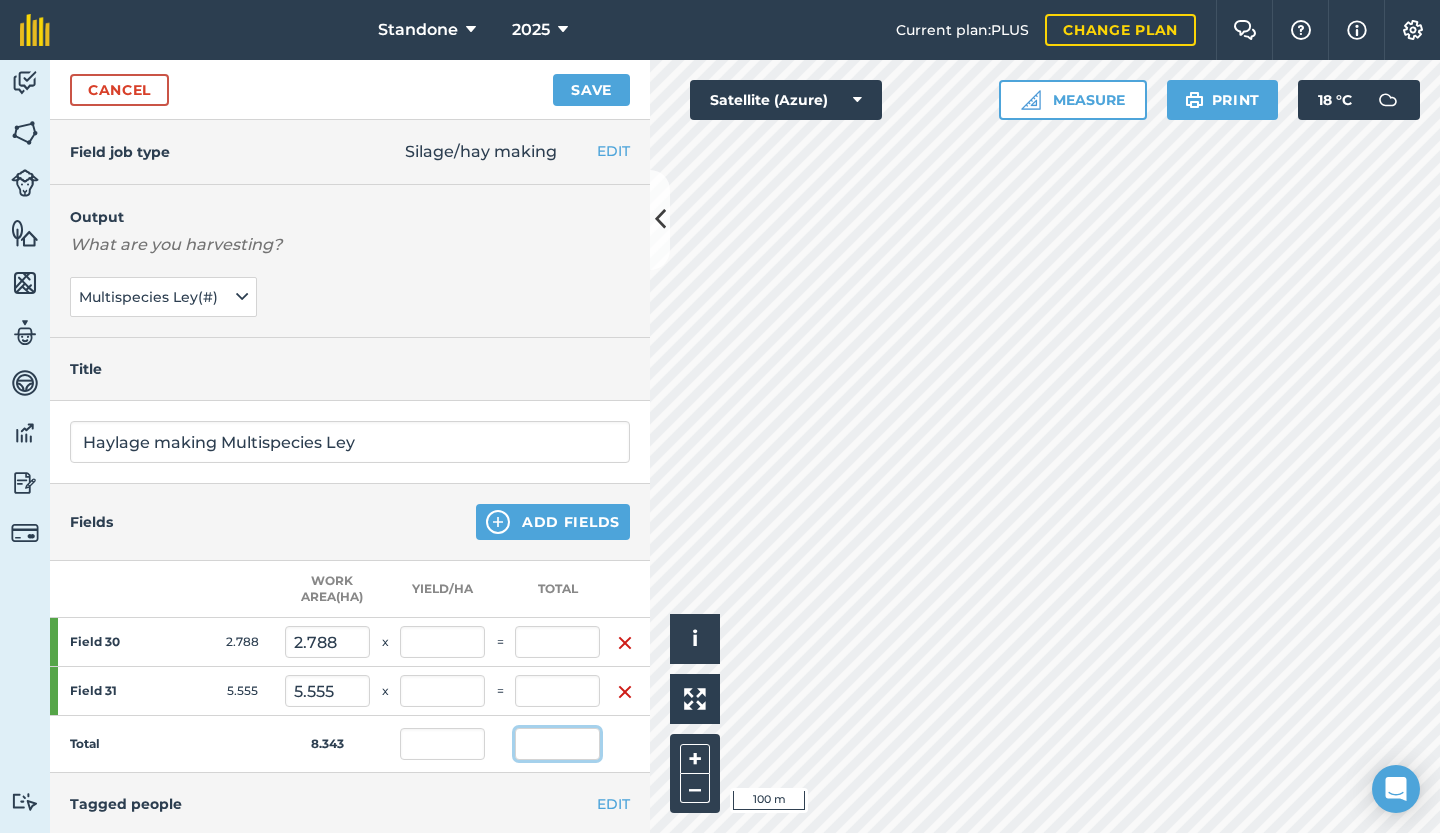 click at bounding box center [557, 744] 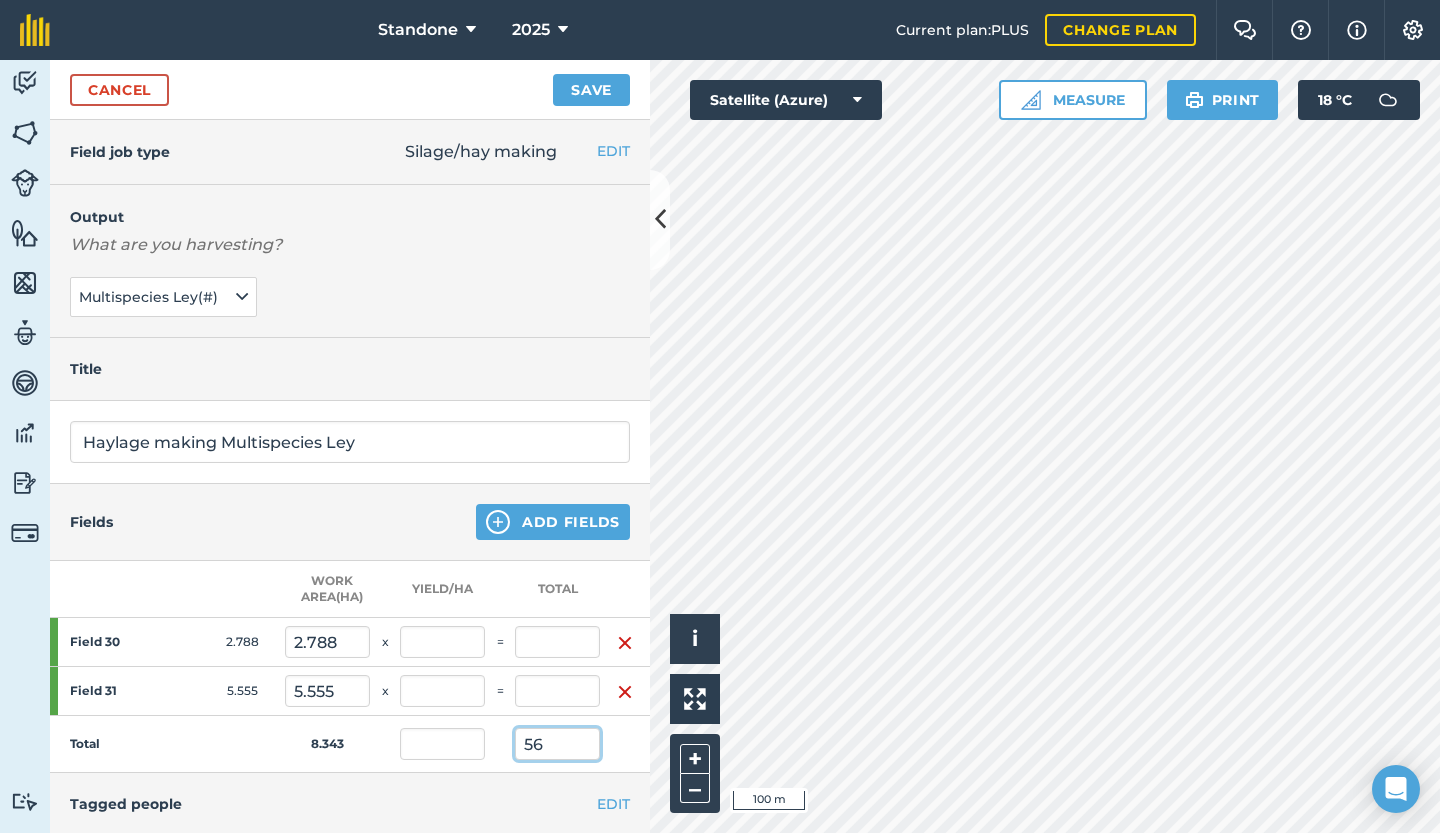 type on "56" 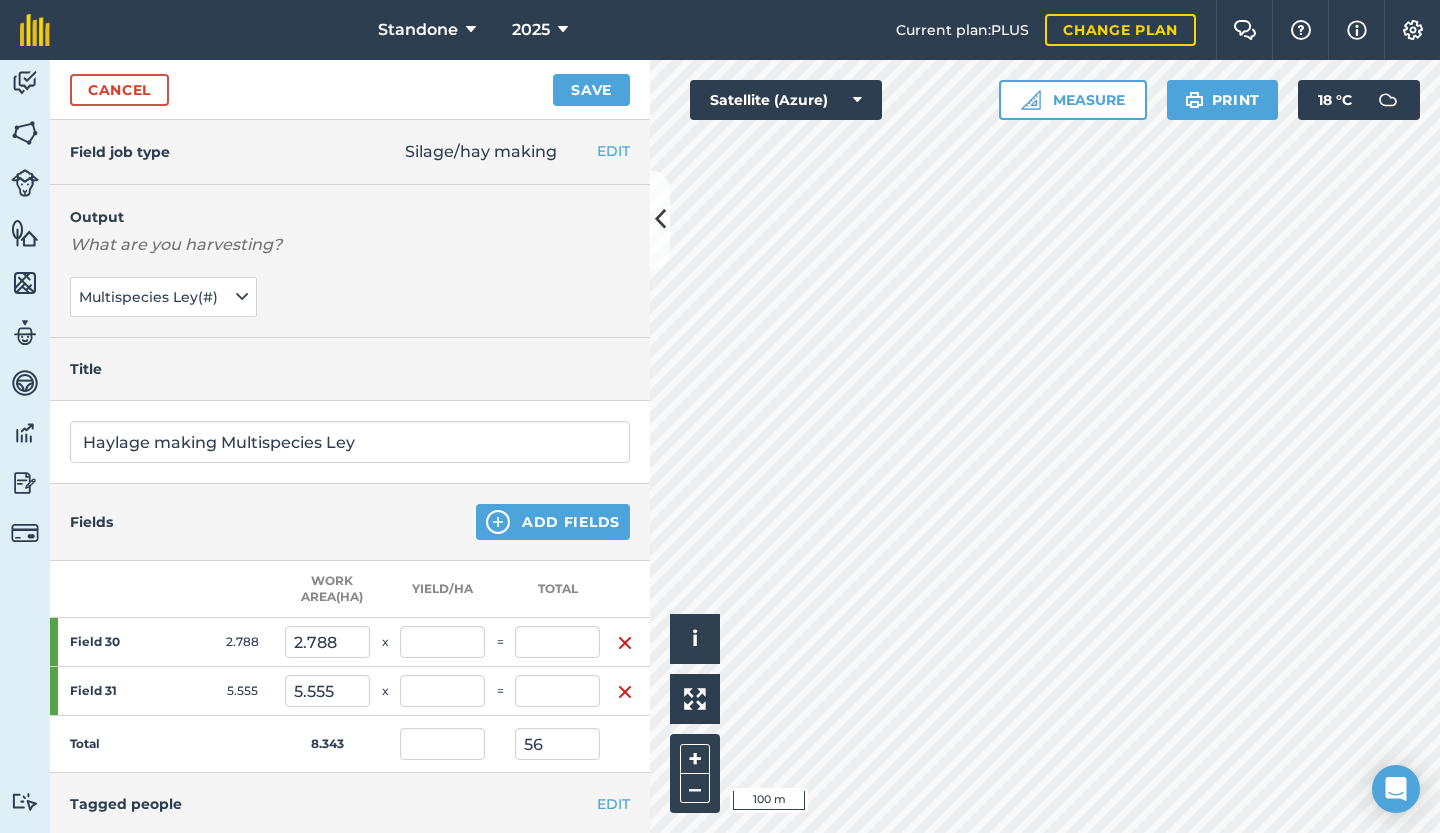 type on "6.712" 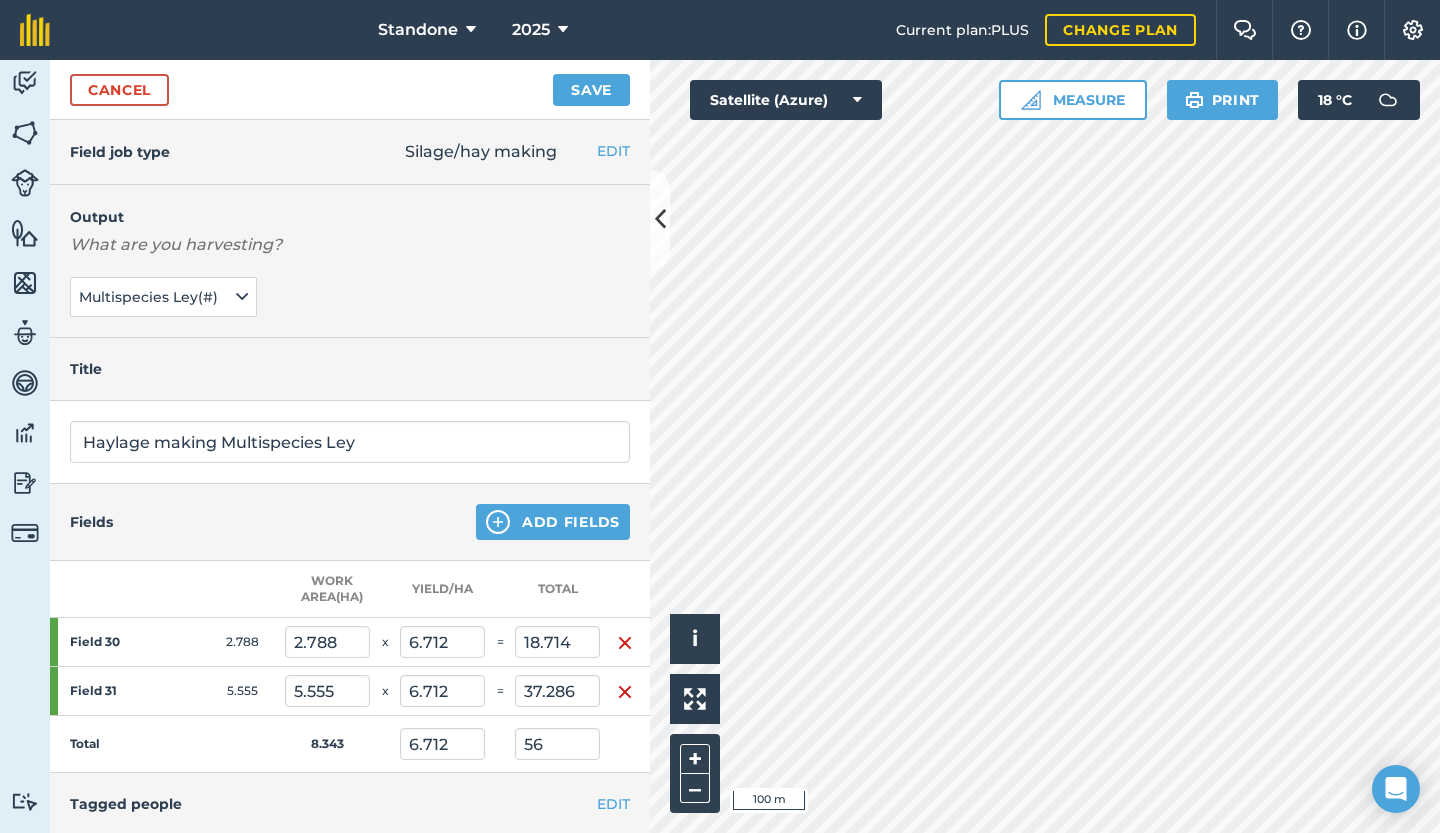click on "EDIT Tagged people" at bounding box center (350, 804) 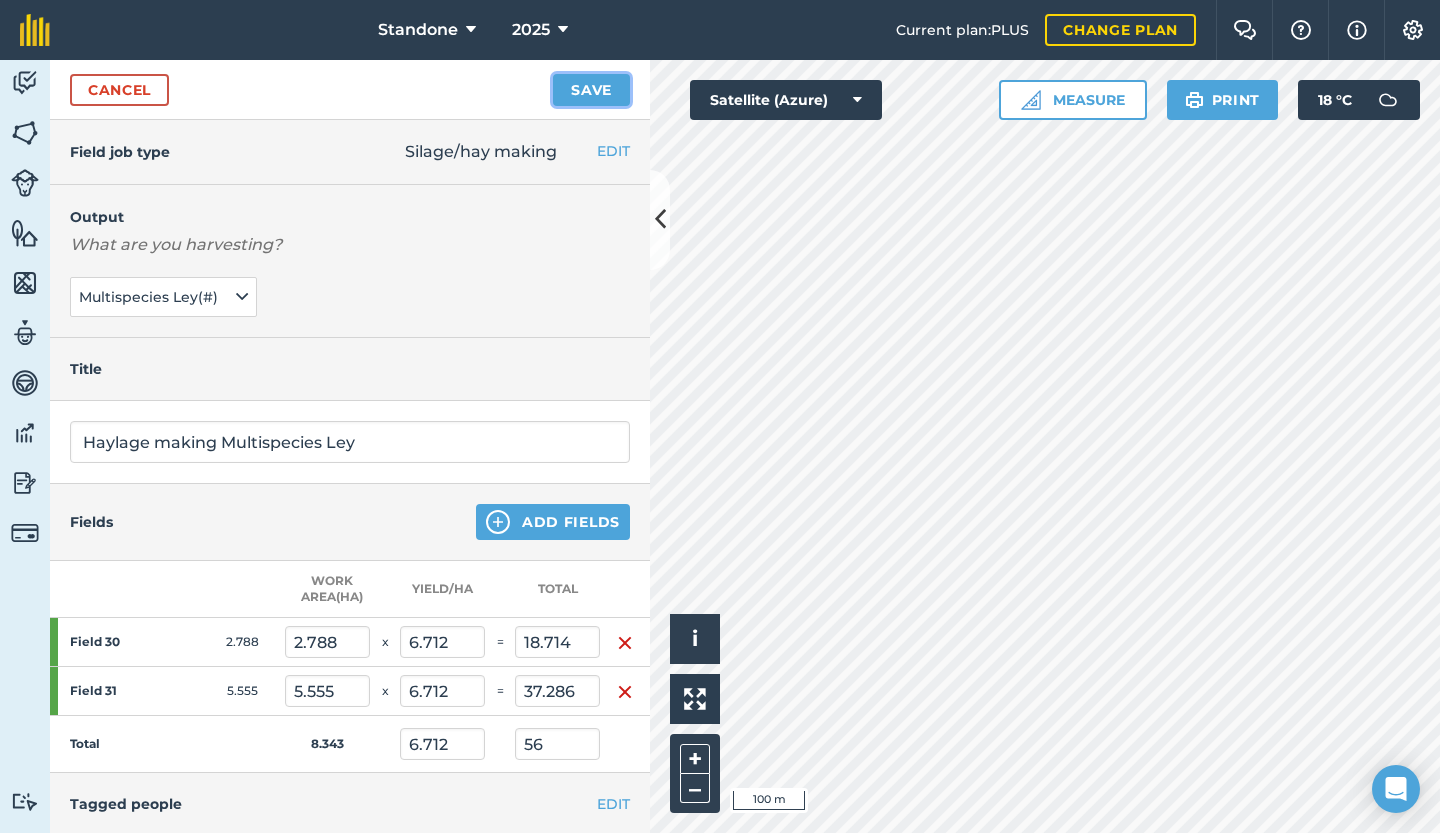click on "Save" at bounding box center (591, 90) 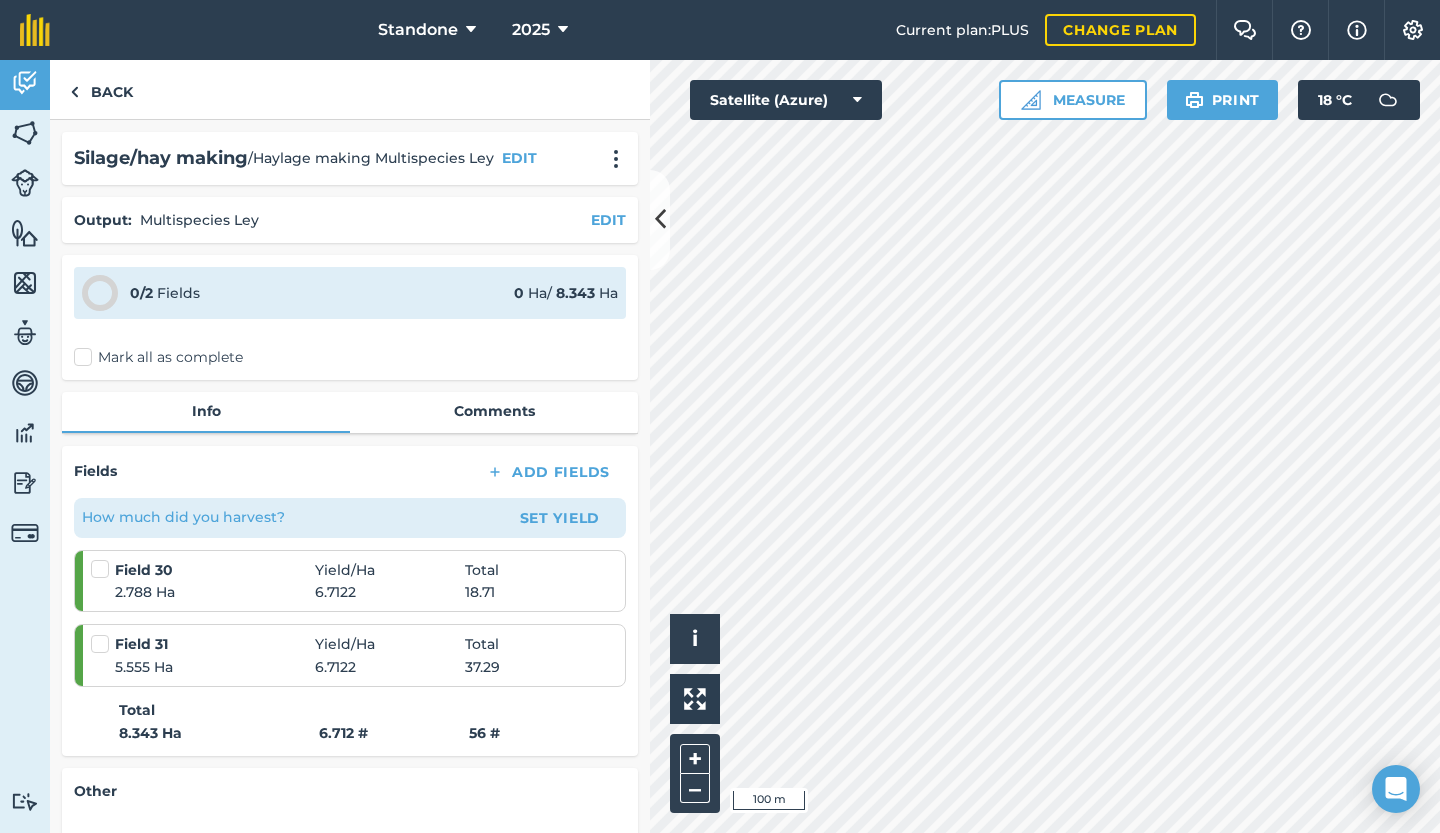 click on "Mark all as complete" at bounding box center (158, 357) 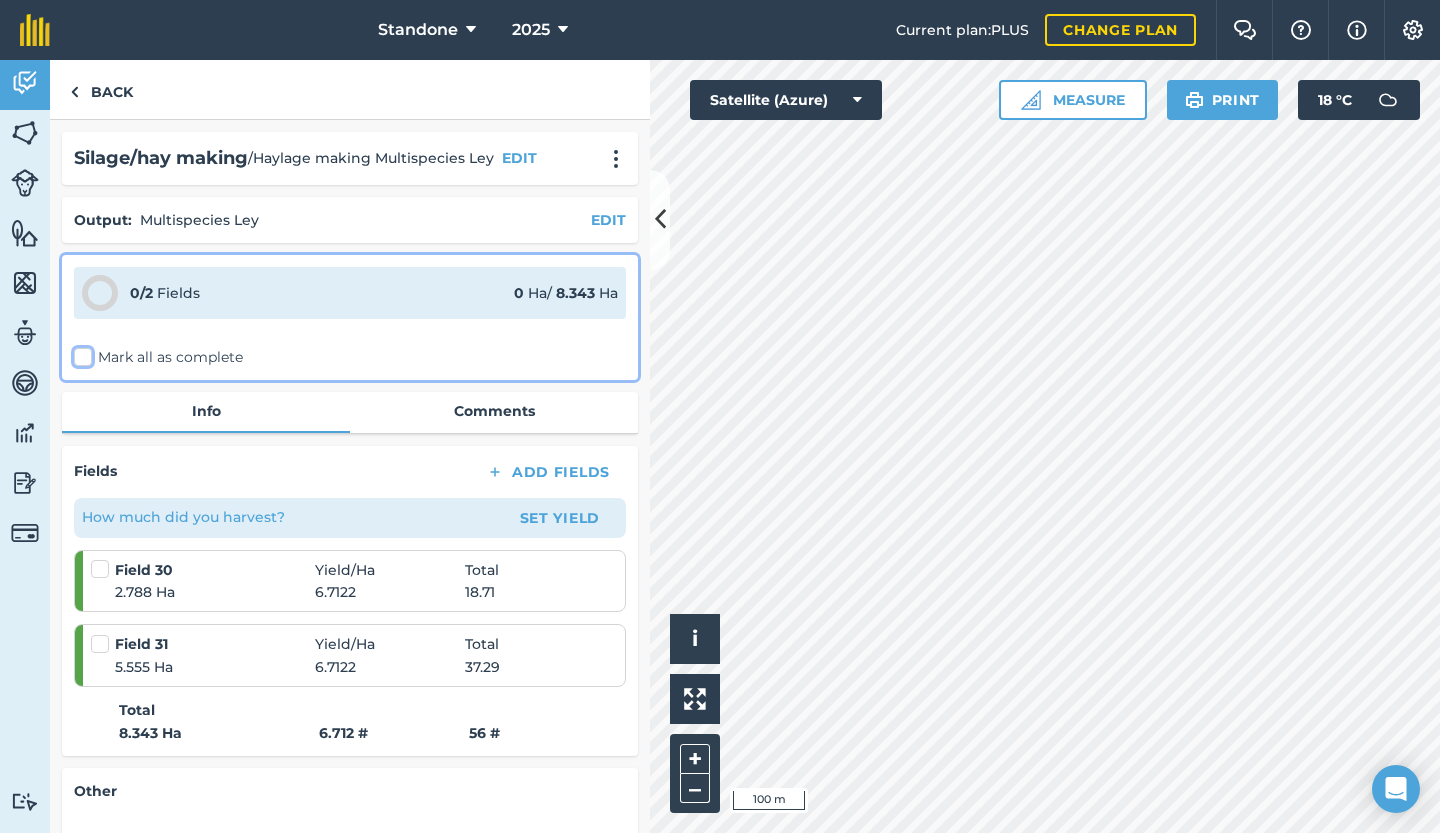 click on "Mark all as complete" at bounding box center [80, 353] 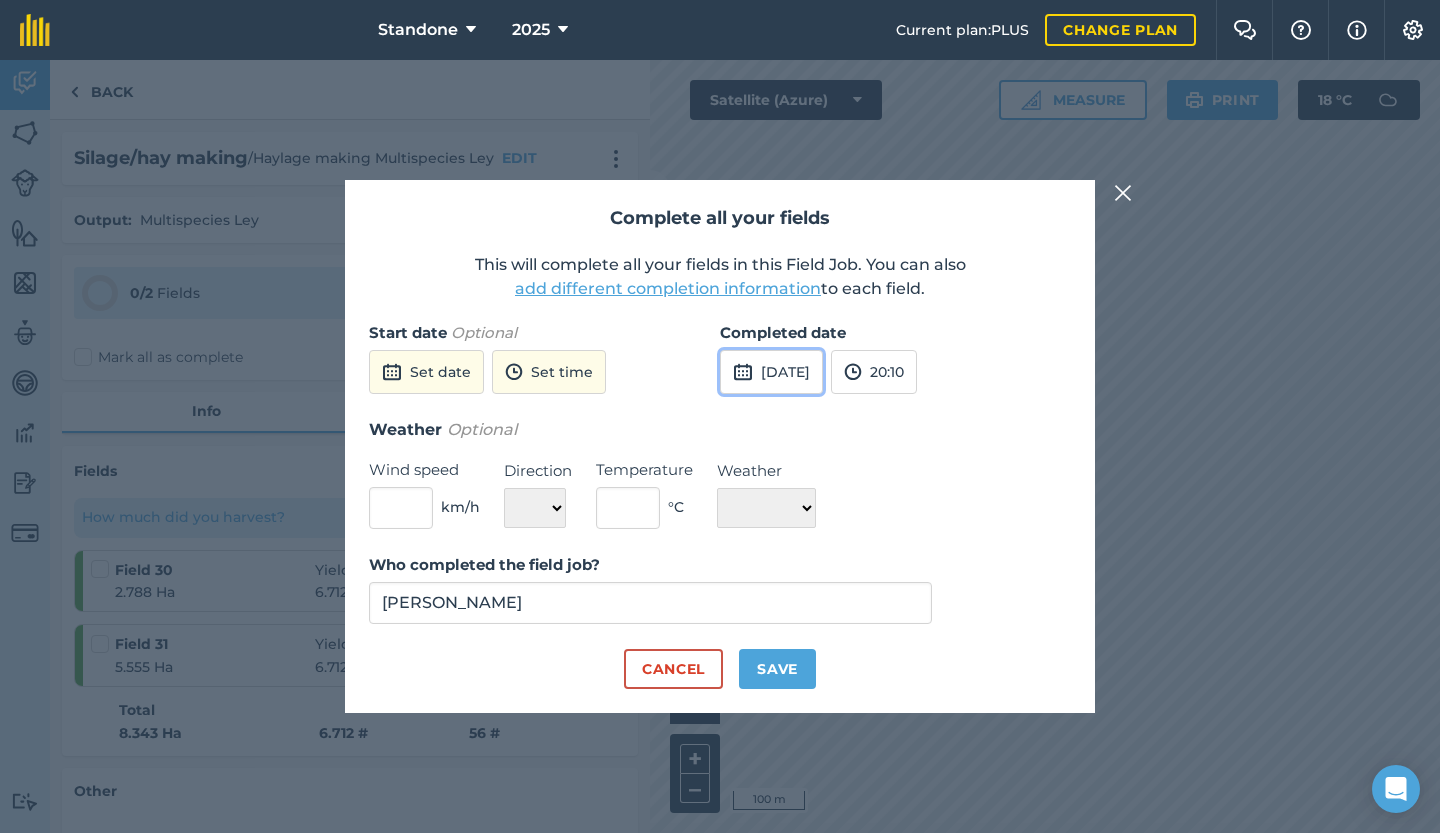 click on "[DATE]" at bounding box center [771, 372] 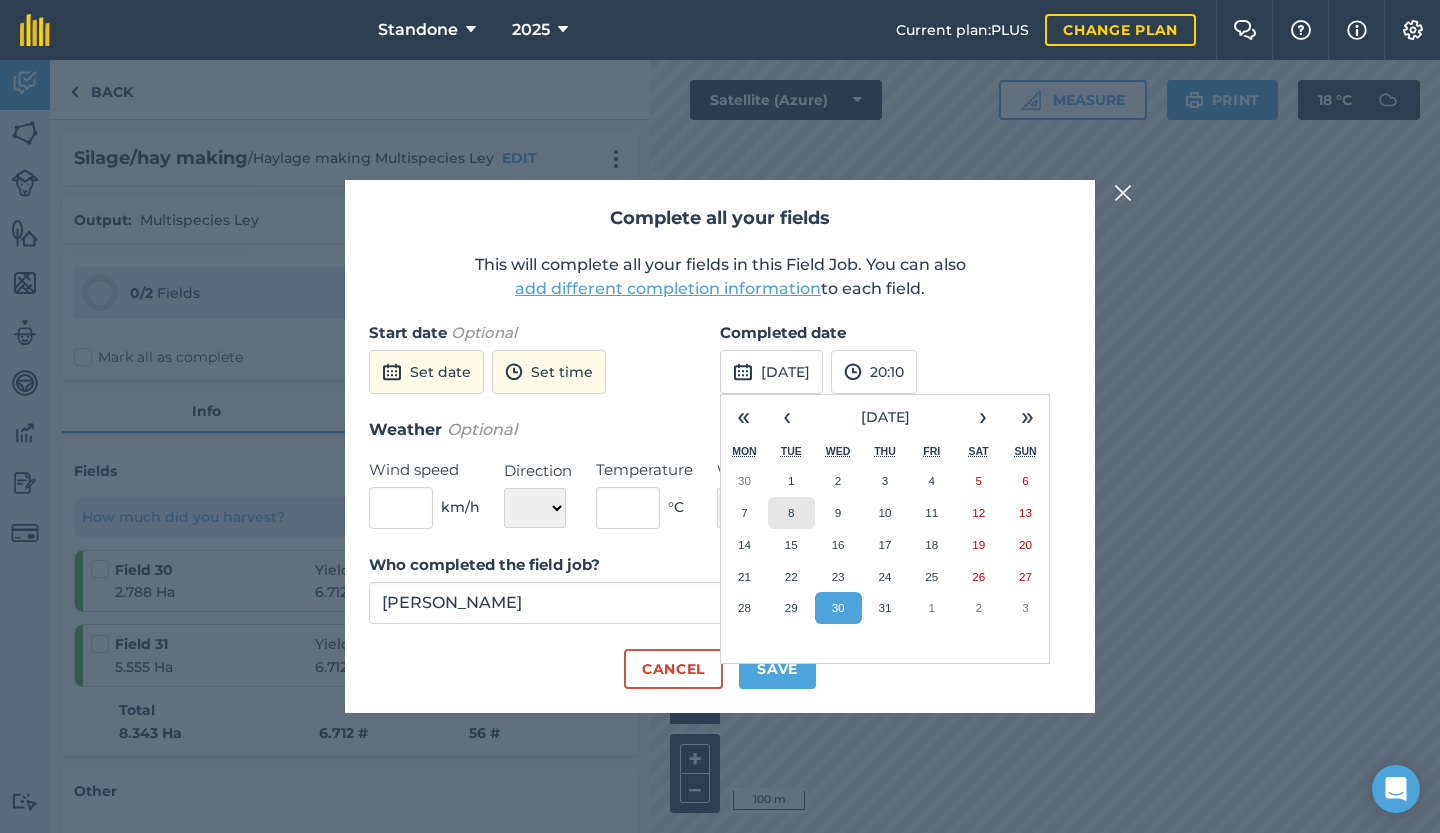 click on "8" at bounding box center (791, 512) 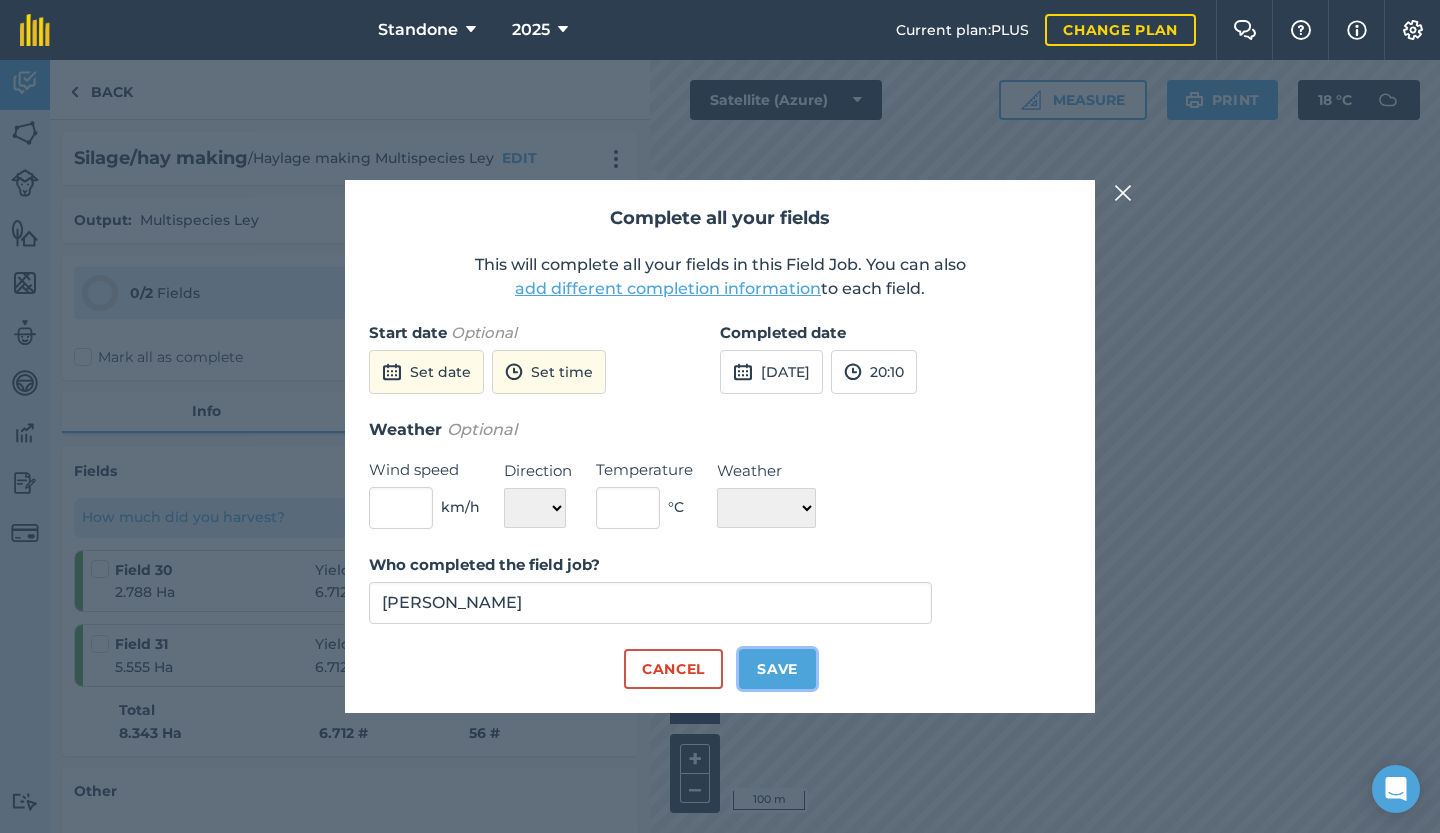 click on "Save" at bounding box center [777, 669] 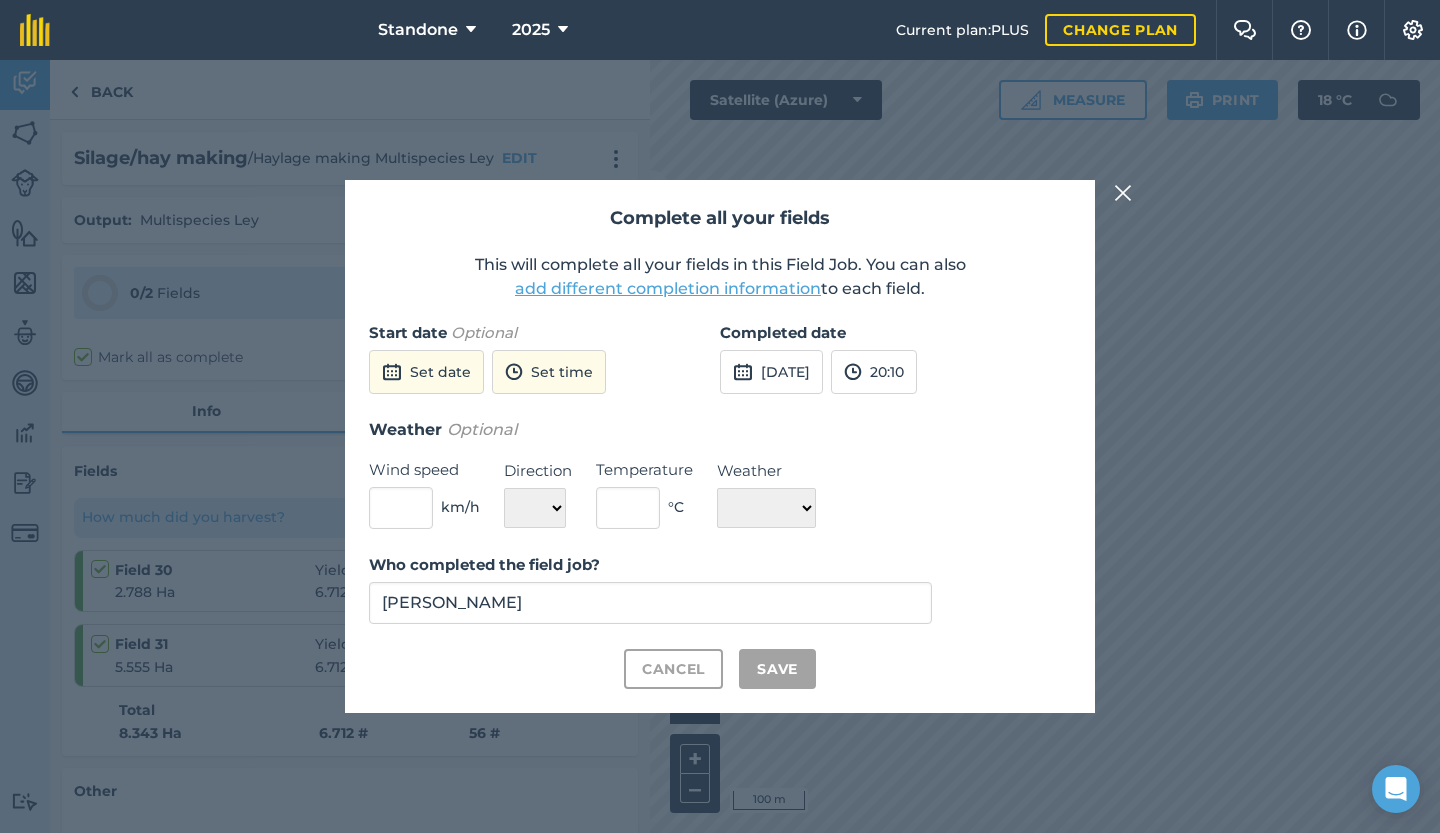 checkbox on "true" 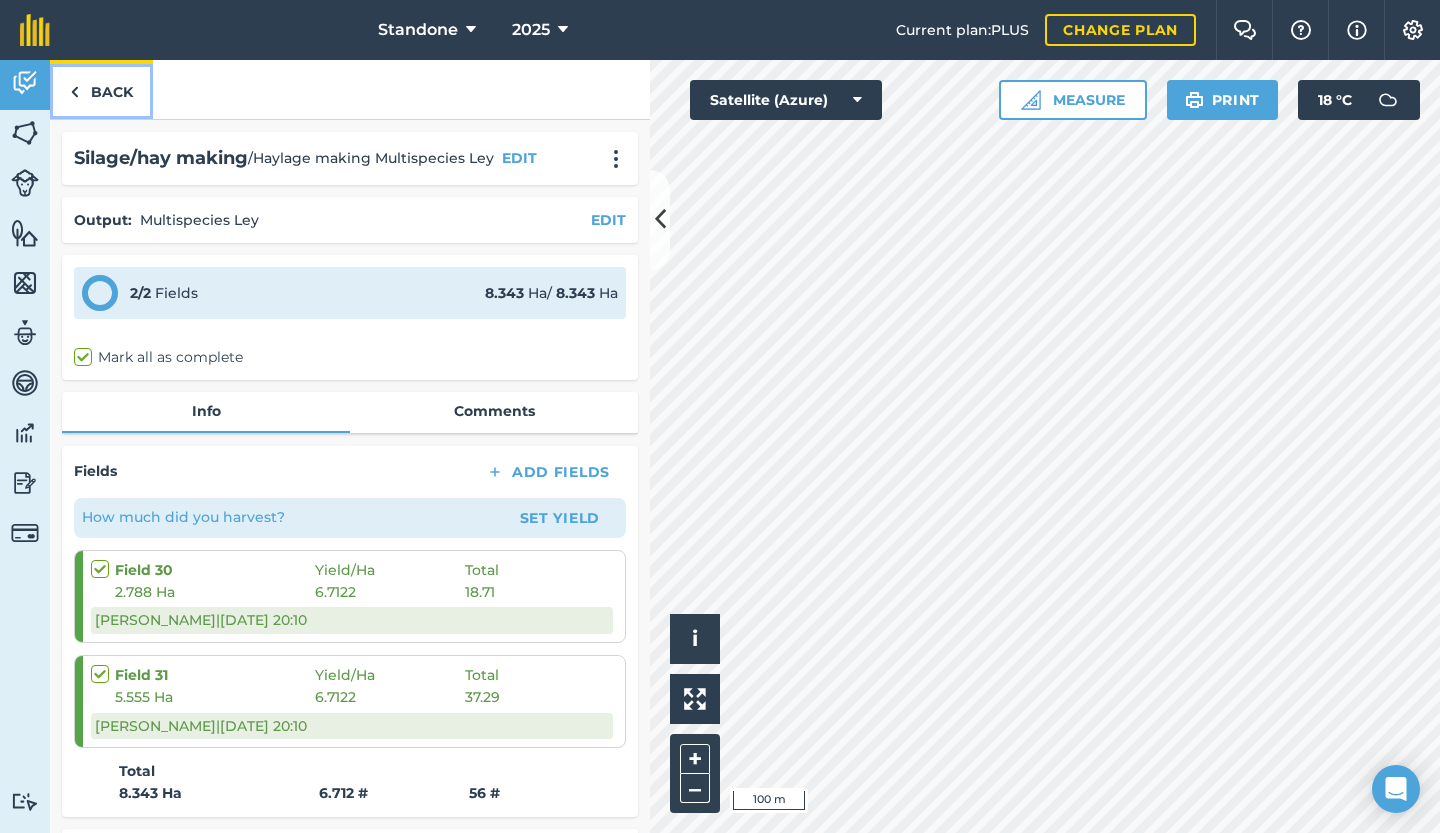 click on "Back" at bounding box center (101, 89) 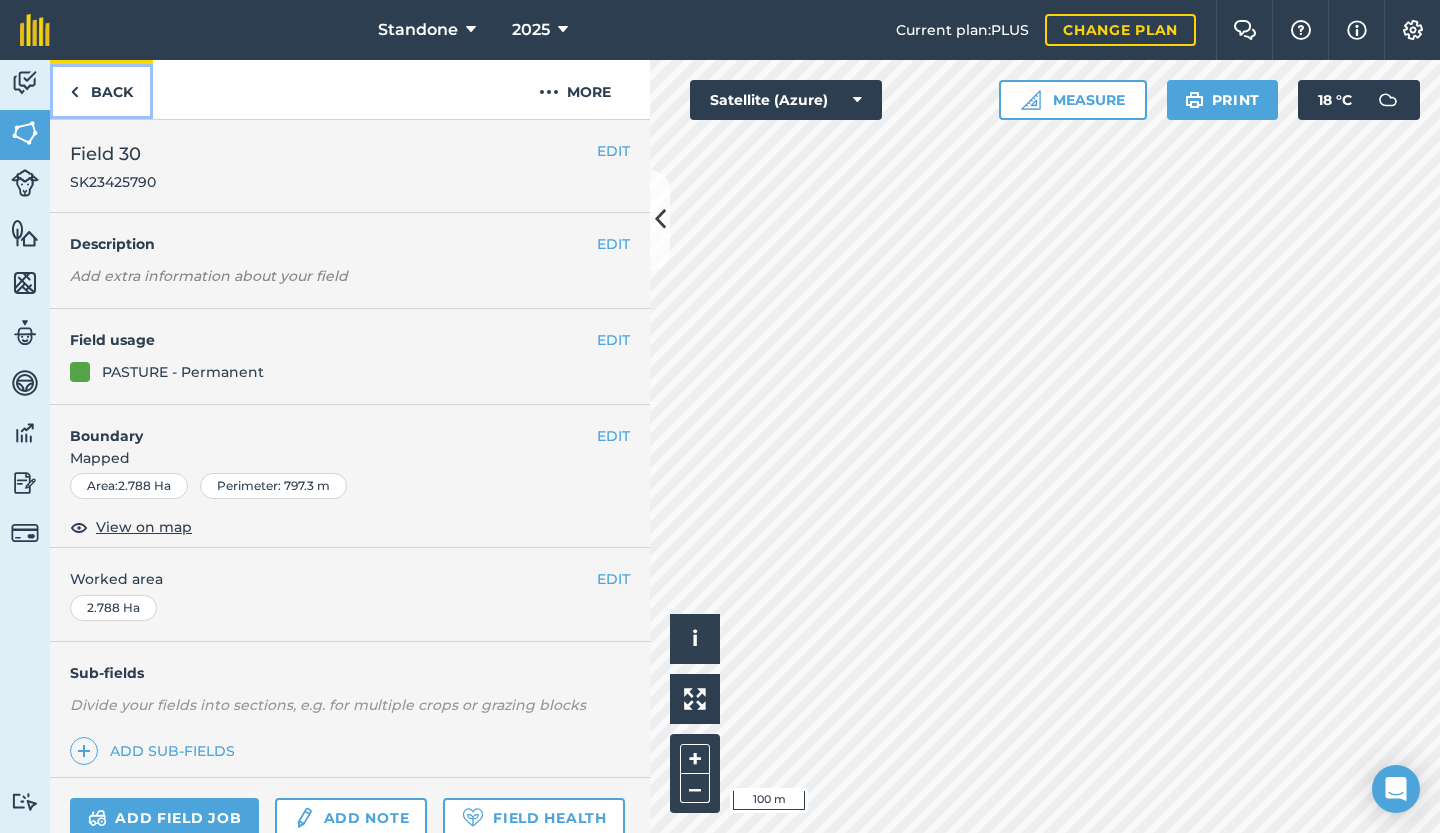 click on "Back" at bounding box center (101, 89) 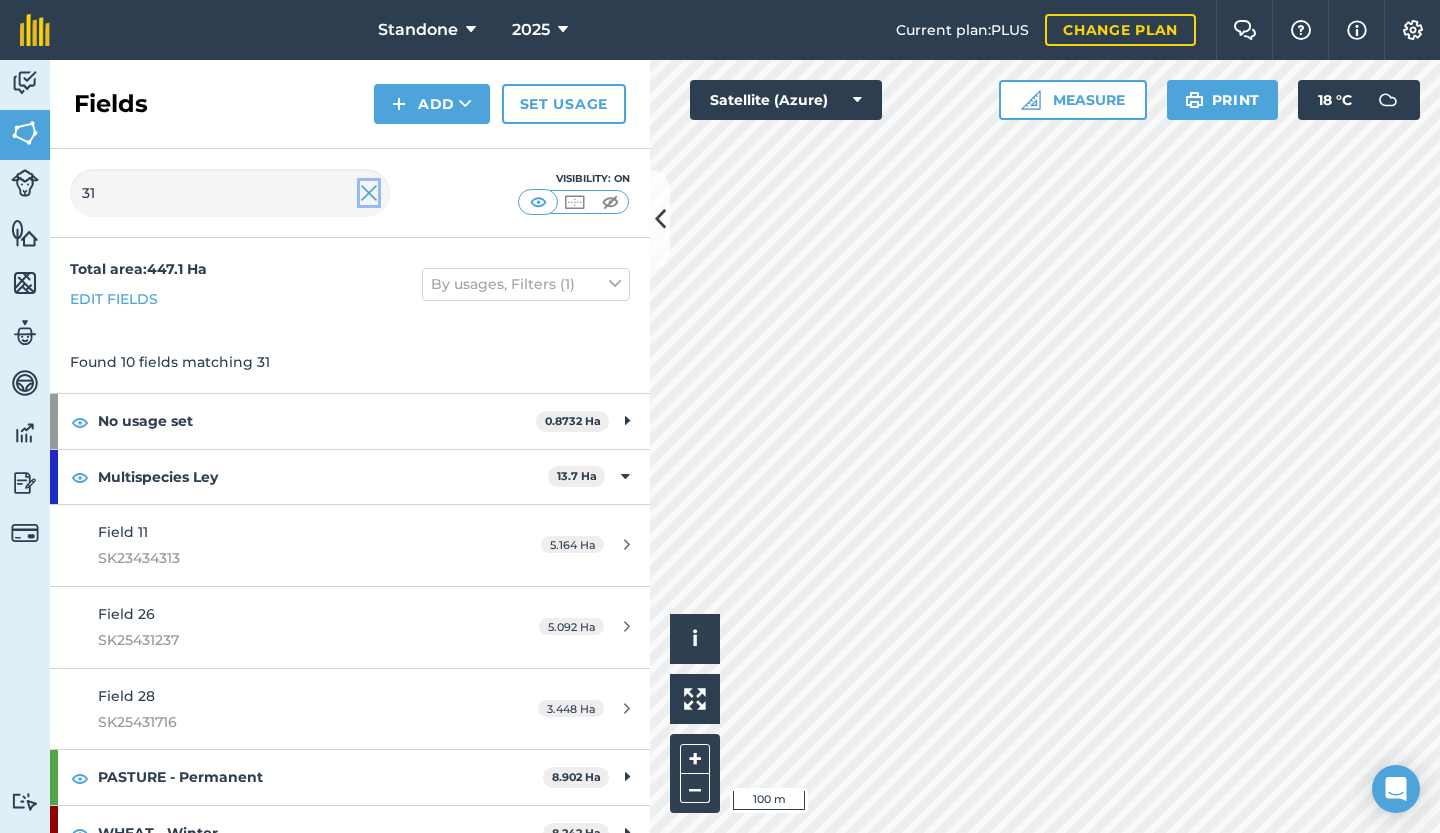 click at bounding box center (369, 193) 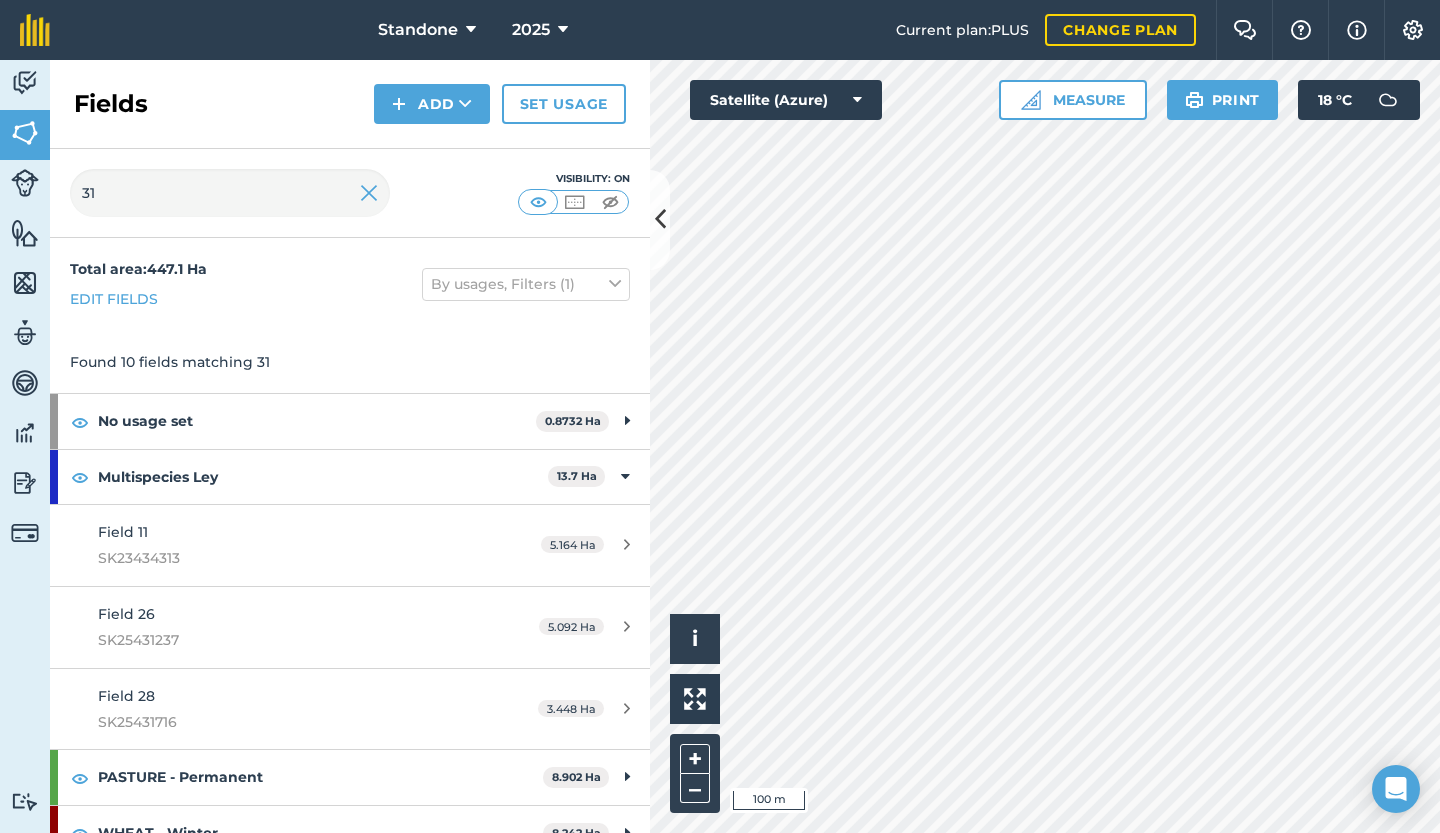 type 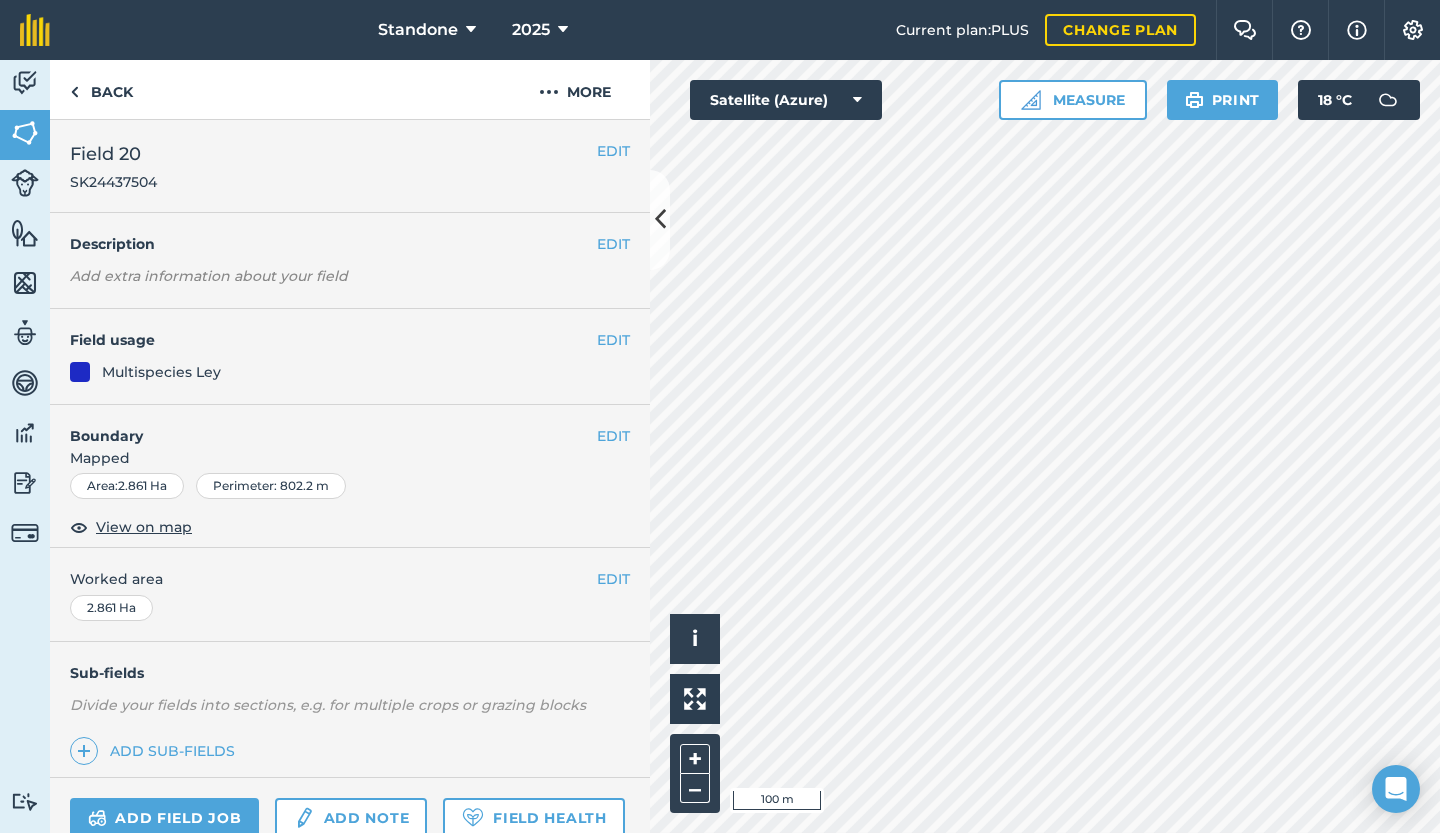 click on "Standone  2025 Current plan :  PLUS   Change plan Farm Chat Help Info Settings Standone   -  2025 Reproduced with the permission of  Microsoft Printed on  [DATE] Field usages No usage set Multispecies Ley OATS - Winter OATS - Winter Over Winter Stubble/Spring Oats PASTURE - Permanent  WHEAT WHEAT WHEAT - Winter Wholecrop Winter Cover/Spring oats Winter stubble/spring drilled multi species Activity Fields Livestock Features Maps Team Vehicles Data Reporting Billing Tutorials Tutorials   Back   More EDIT Field 20 SK24437504 EDIT Description Add extra information about your field EDIT Field usage Multispecies Ley EDIT Boundary   Mapped Area :  2.861   Ha Perimeter :   802.2   m   View on map EDIT Worked area 2.861   Ha Sub-fields   Divide your fields into sections, e.g. for multiple crops or grazing blocks   Add sub-fields Add field job Add note   Field Health To-Do Field History Reports There are no outstanding tasks for this field. Click to start drawing i © 2025 TomTom, Microsoft 100 m +" at bounding box center [720, 416] 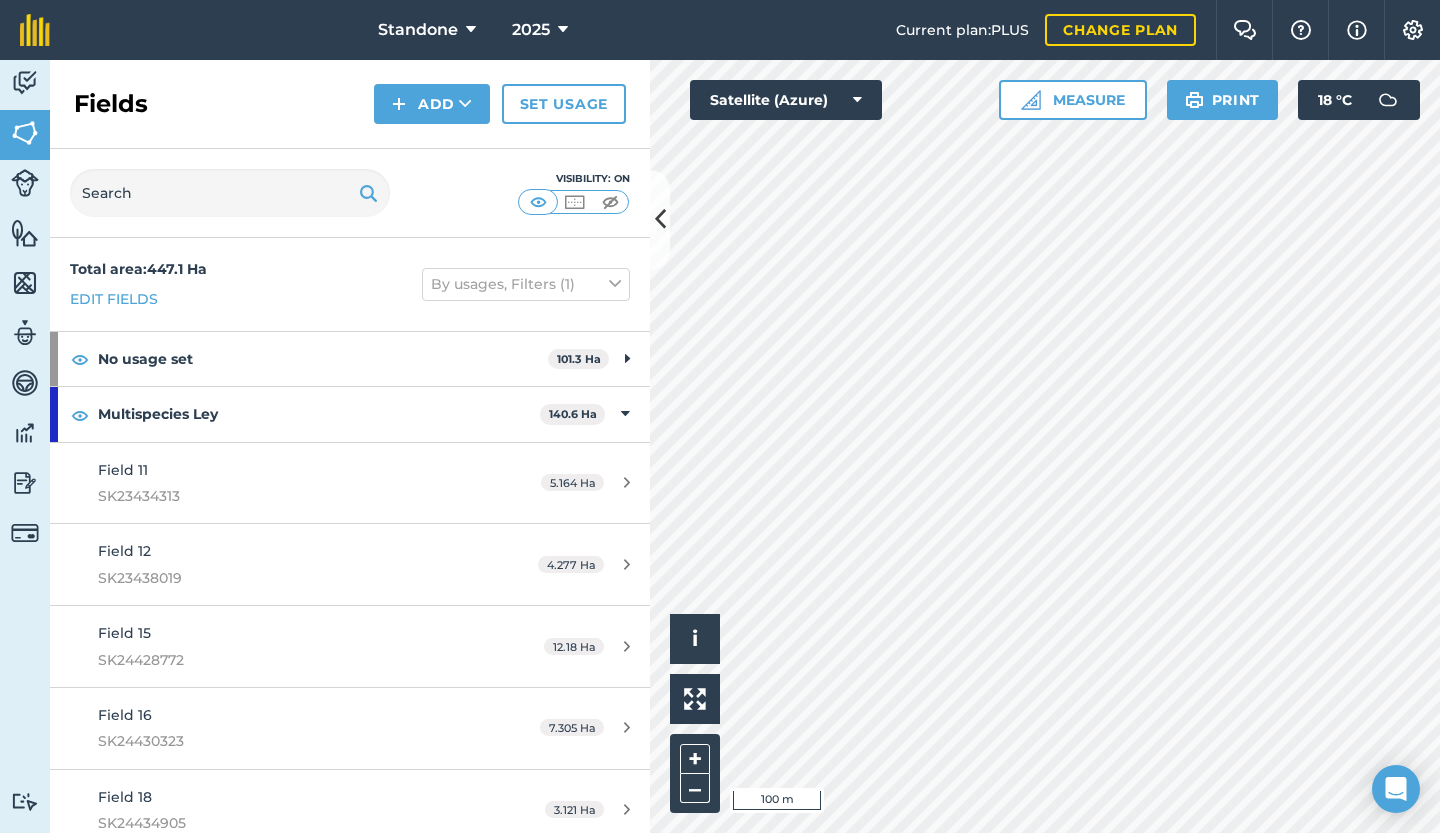 click on "Standone  2025 Current plan :  PLUS   Change plan Farm Chat Help Info Settings Standone   -  2025 Reproduced with the permission of  Microsoft Printed on  [DATE] Field usages No usage set Multispecies Ley OATS - Winter OATS - Winter Over Winter Stubble/Spring Oats PASTURE - Permanent  WHEAT WHEAT WHEAT - Winter Wholecrop Winter Cover/Spring oats Winter stubble/spring drilled multi species Activity Fields Livestock Features Maps Team Vehicles Data Reporting Billing Tutorials Tutorials Fields   Add   Set usage Visibility: On Total area :  447.1   Ha Edit fields By usages, Filters (1) No usage set 101.3   Ha . SK24439342 3.986   Ha Field 13 SK23438946 7.217   Ha Field 21 SK24439897 3.13   Ha Field 34 SK23437699 1.136   Ha Field 35 SK23438992 2.658   Ha Field 6 SK22438513 2.185   Ha Field 62 SK24452426 2.861   Ha Field 63 SK23426886 0.6947   Ha Grain Store SK25410475 0.2734   Ha Monument SK24440773 0.06686   Ha Shoot Ground SK24441516 2.643   Ha Woodland SK24419380 0.1432   [GEOGRAPHIC_DATA] 0.4325   Ha" at bounding box center (720, 416) 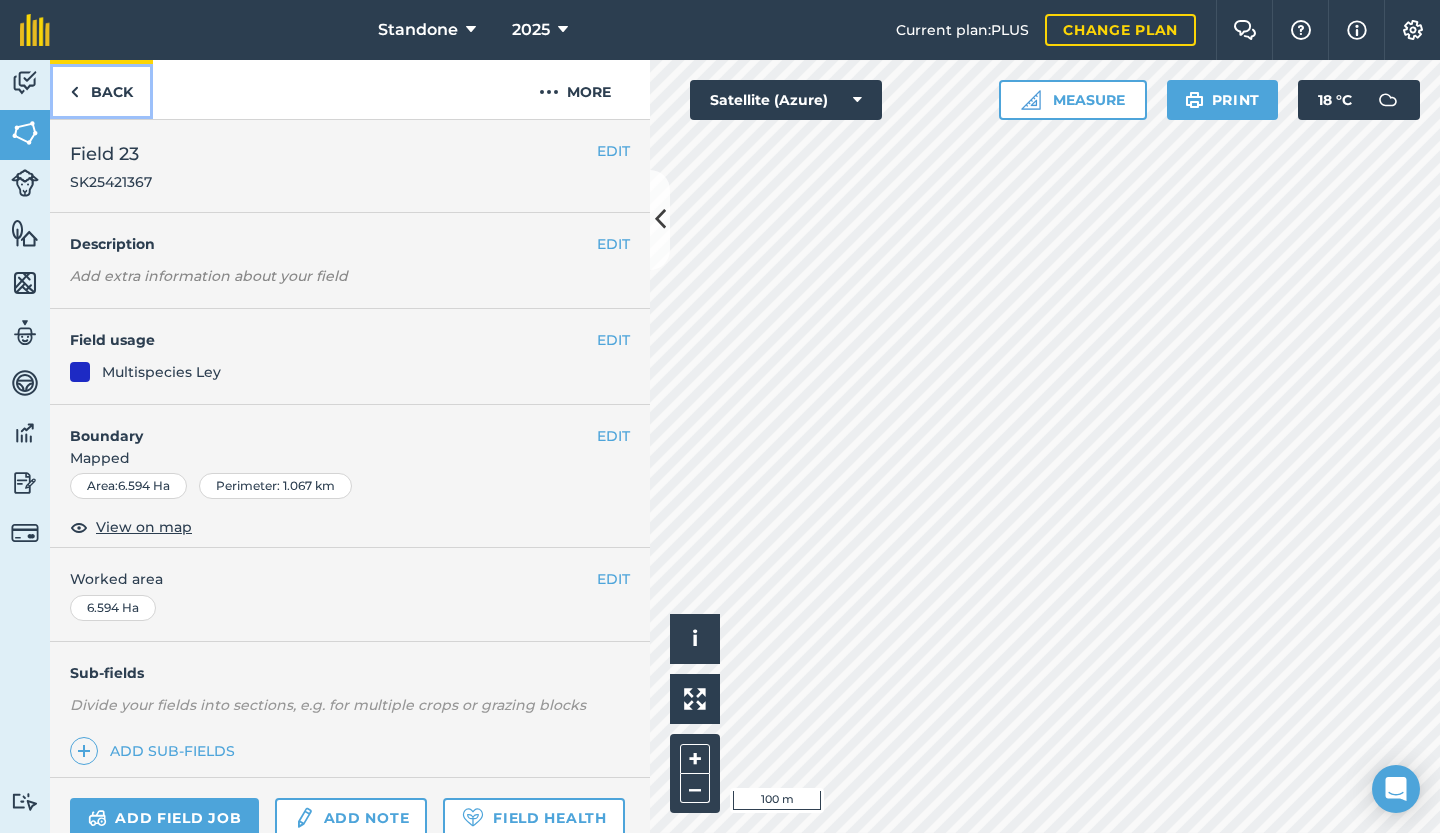 click at bounding box center [74, 92] 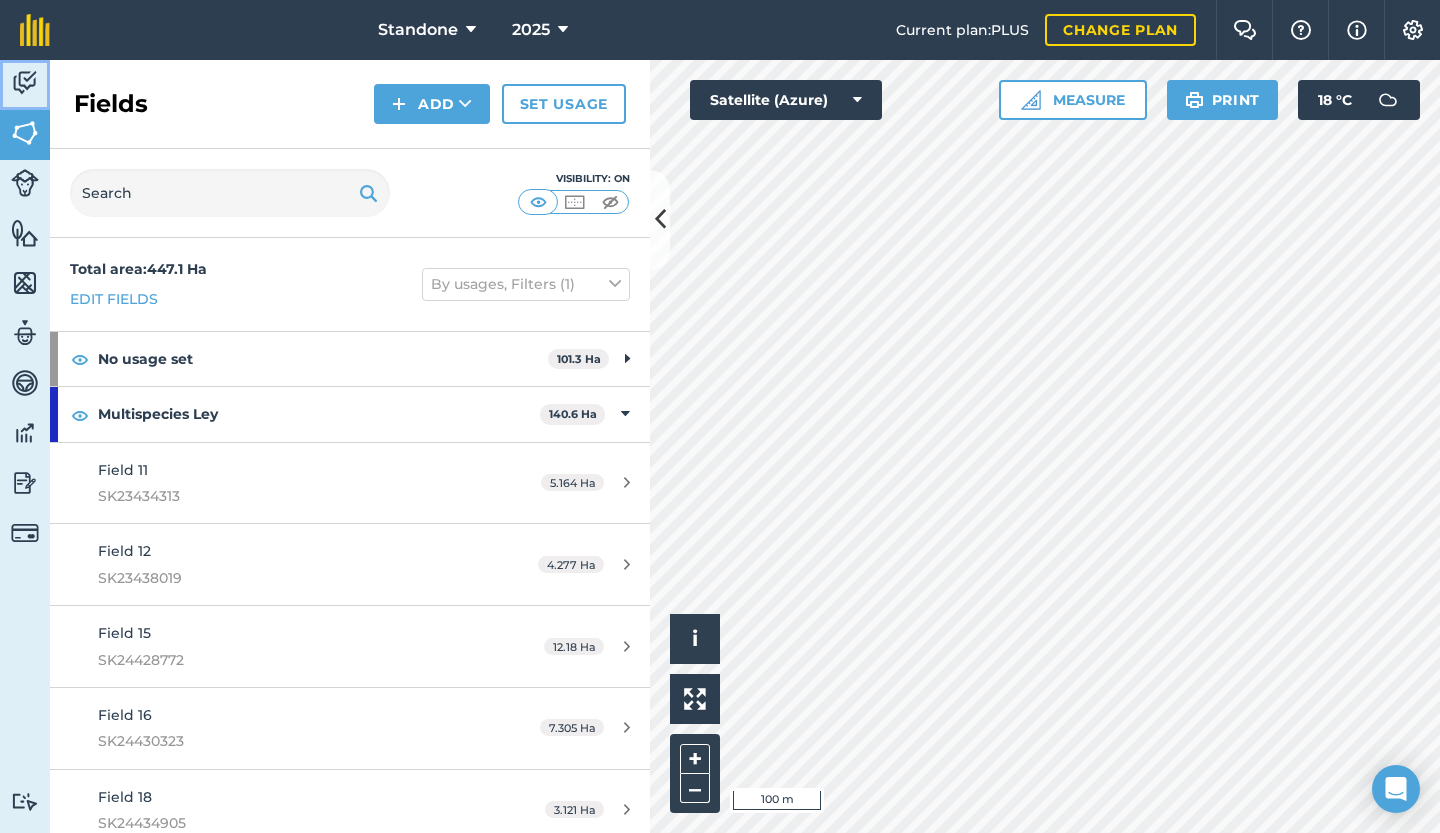 click at bounding box center (25, 83) 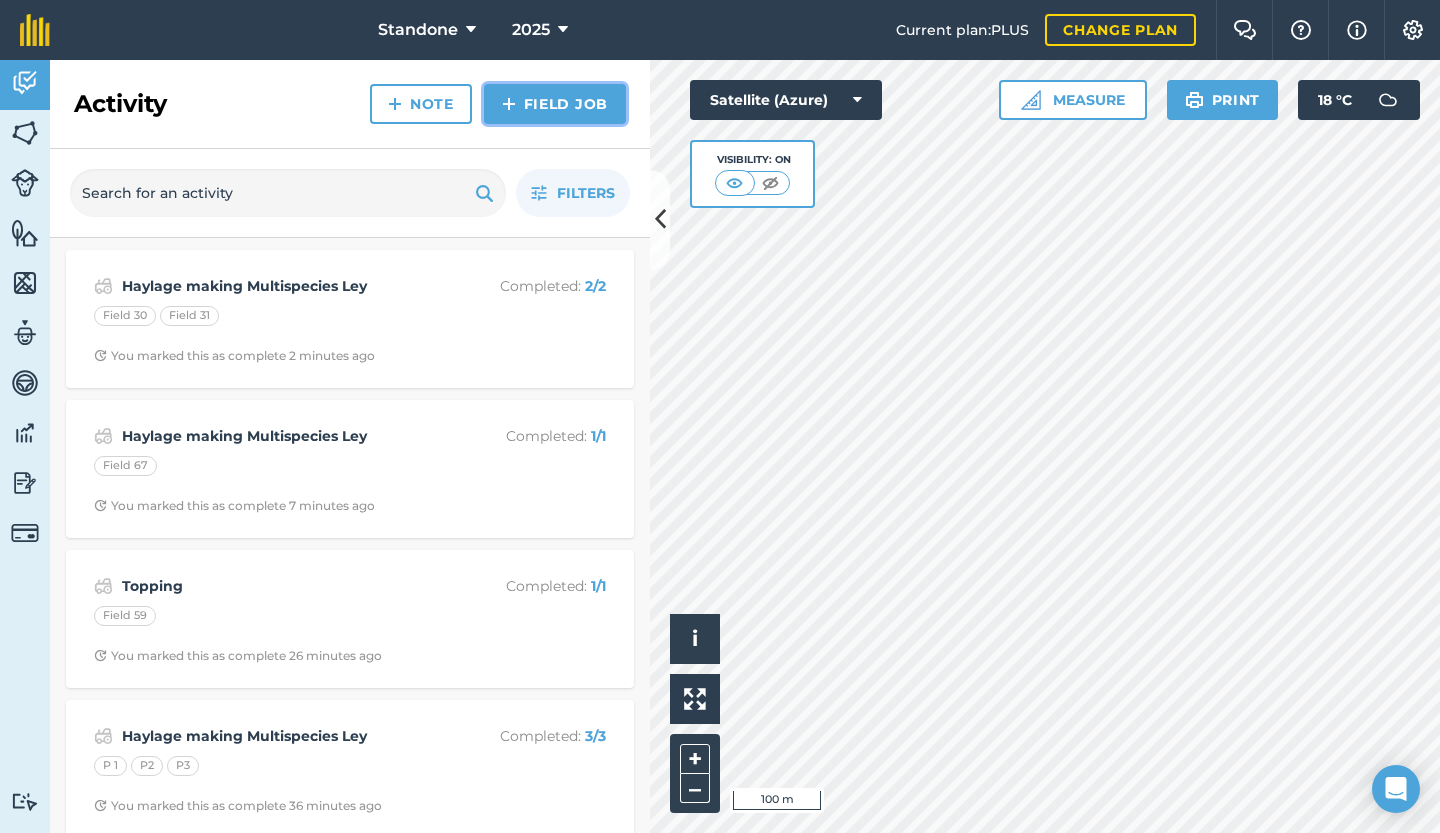 click on "Field Job" at bounding box center (555, 104) 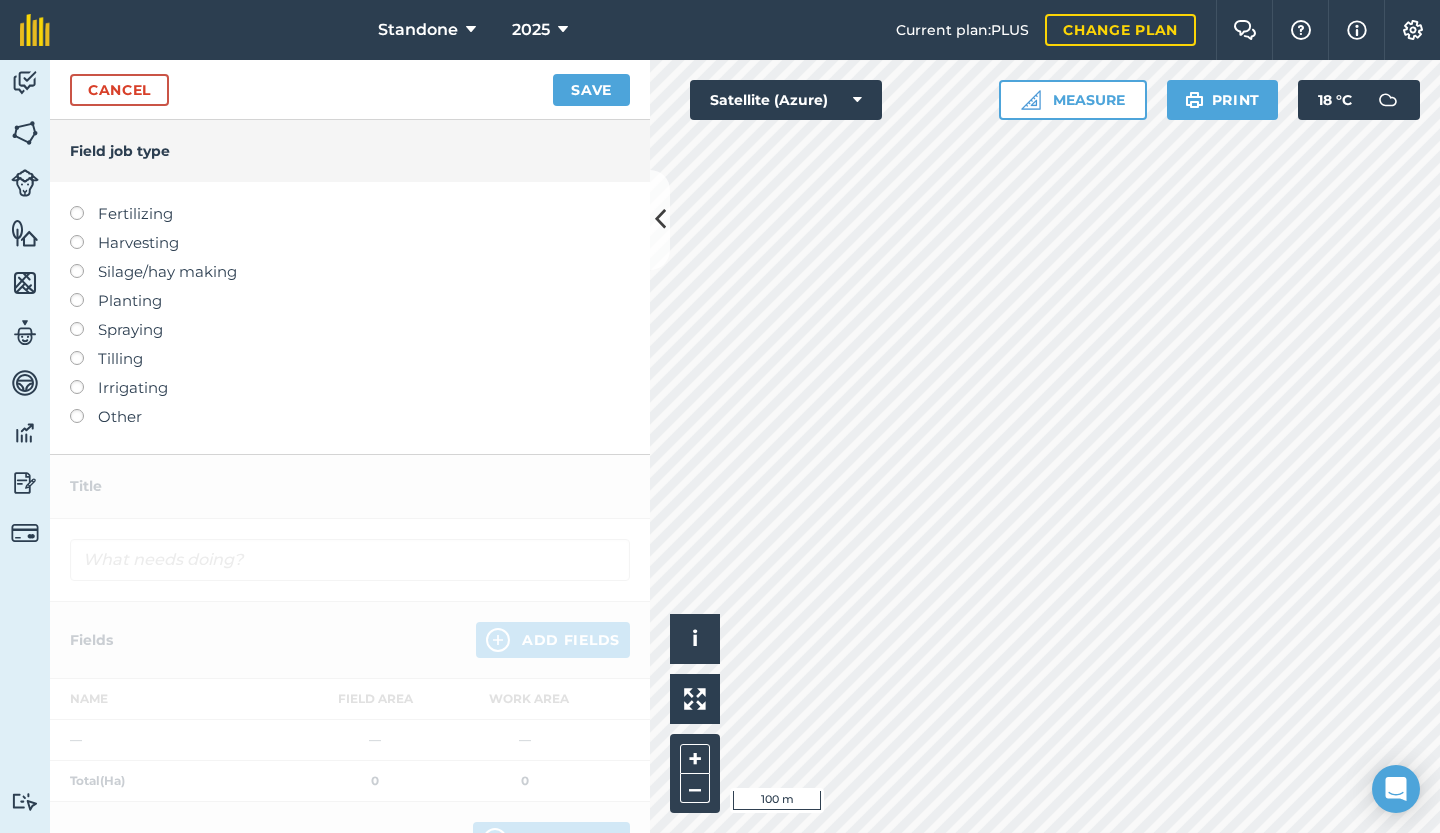 click on "Silage/hay making" at bounding box center (350, 272) 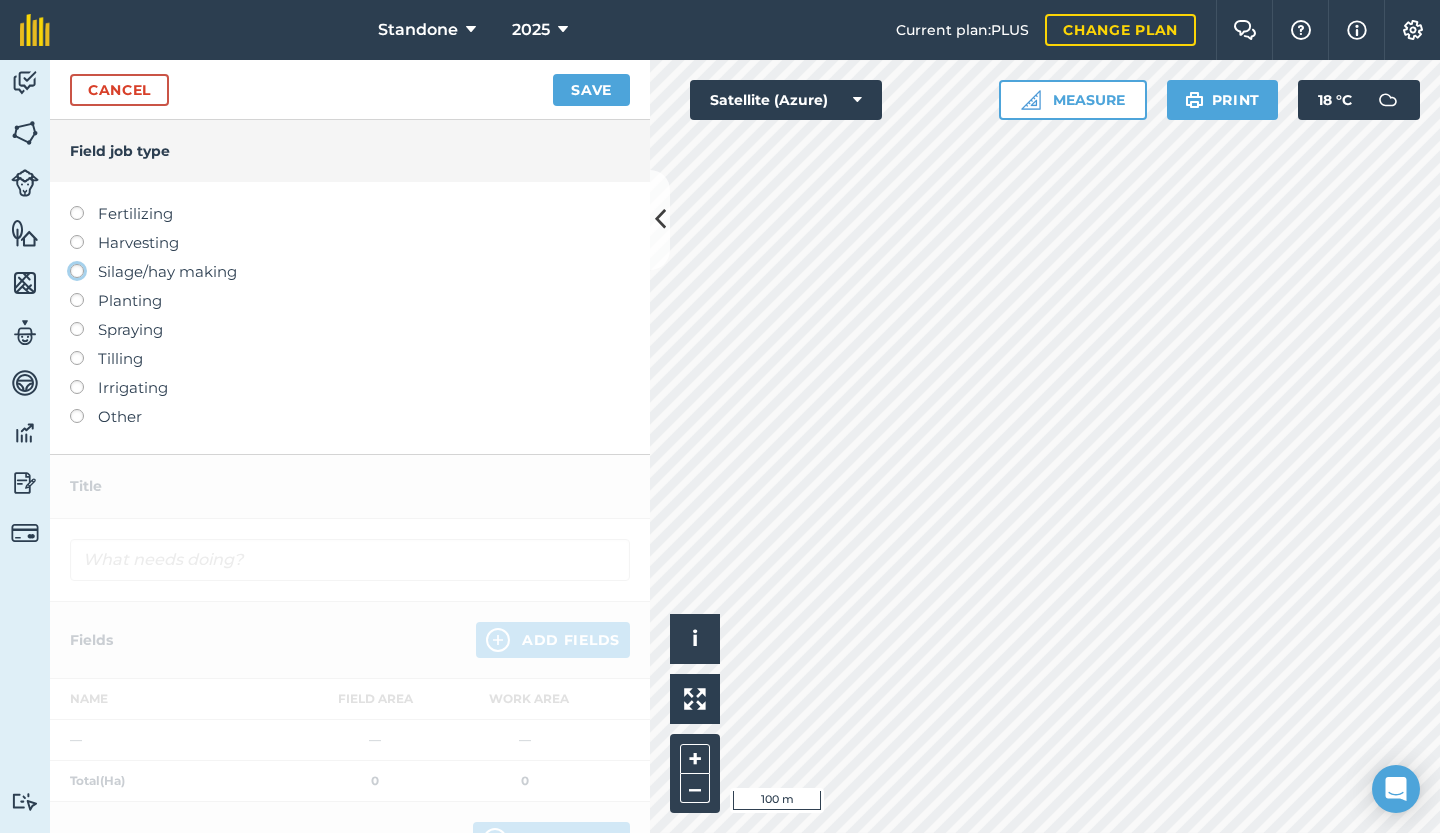 click on "Silage/hay making" at bounding box center (-9943, 270) 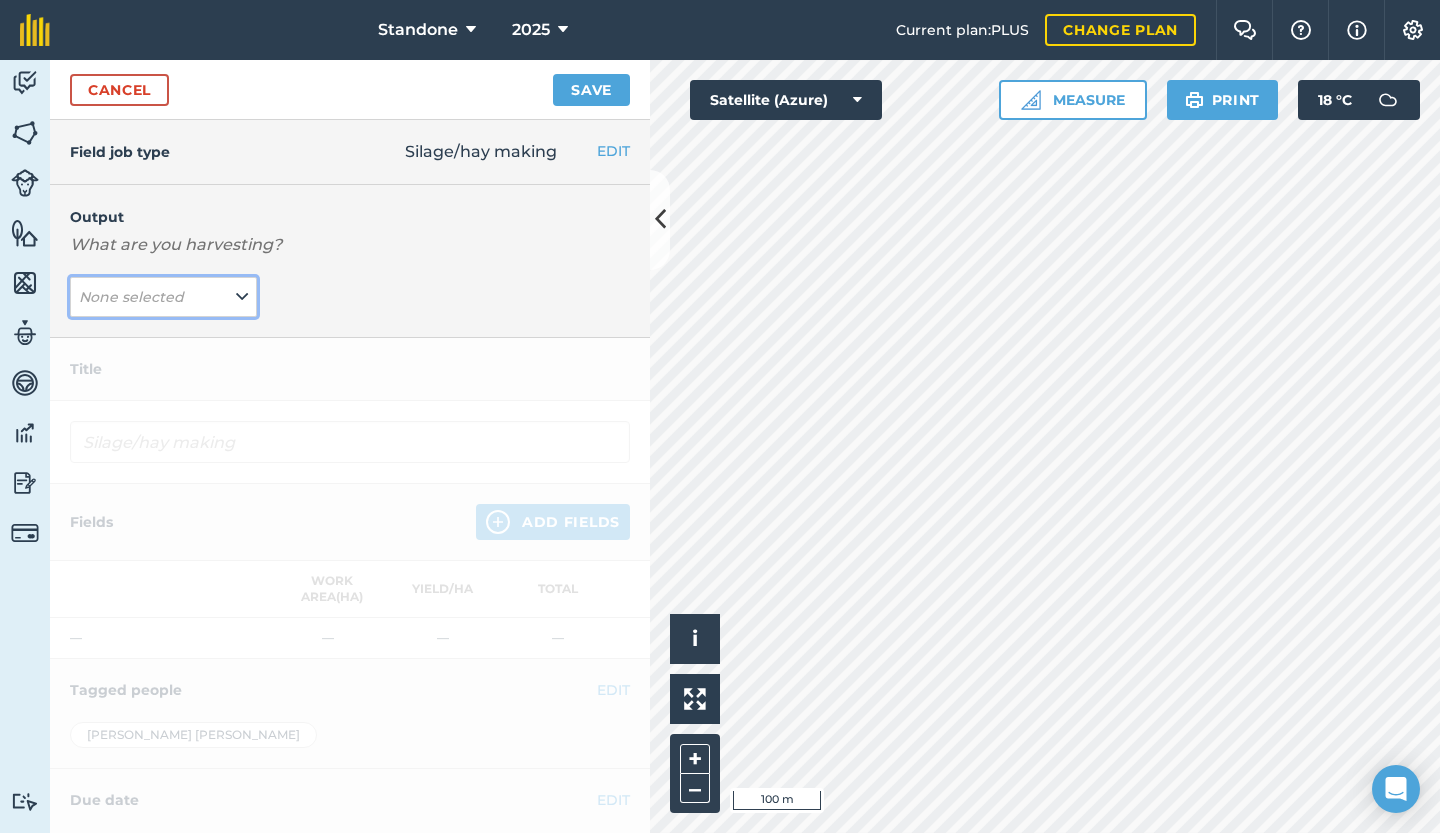 click on "None selected" at bounding box center (163, 297) 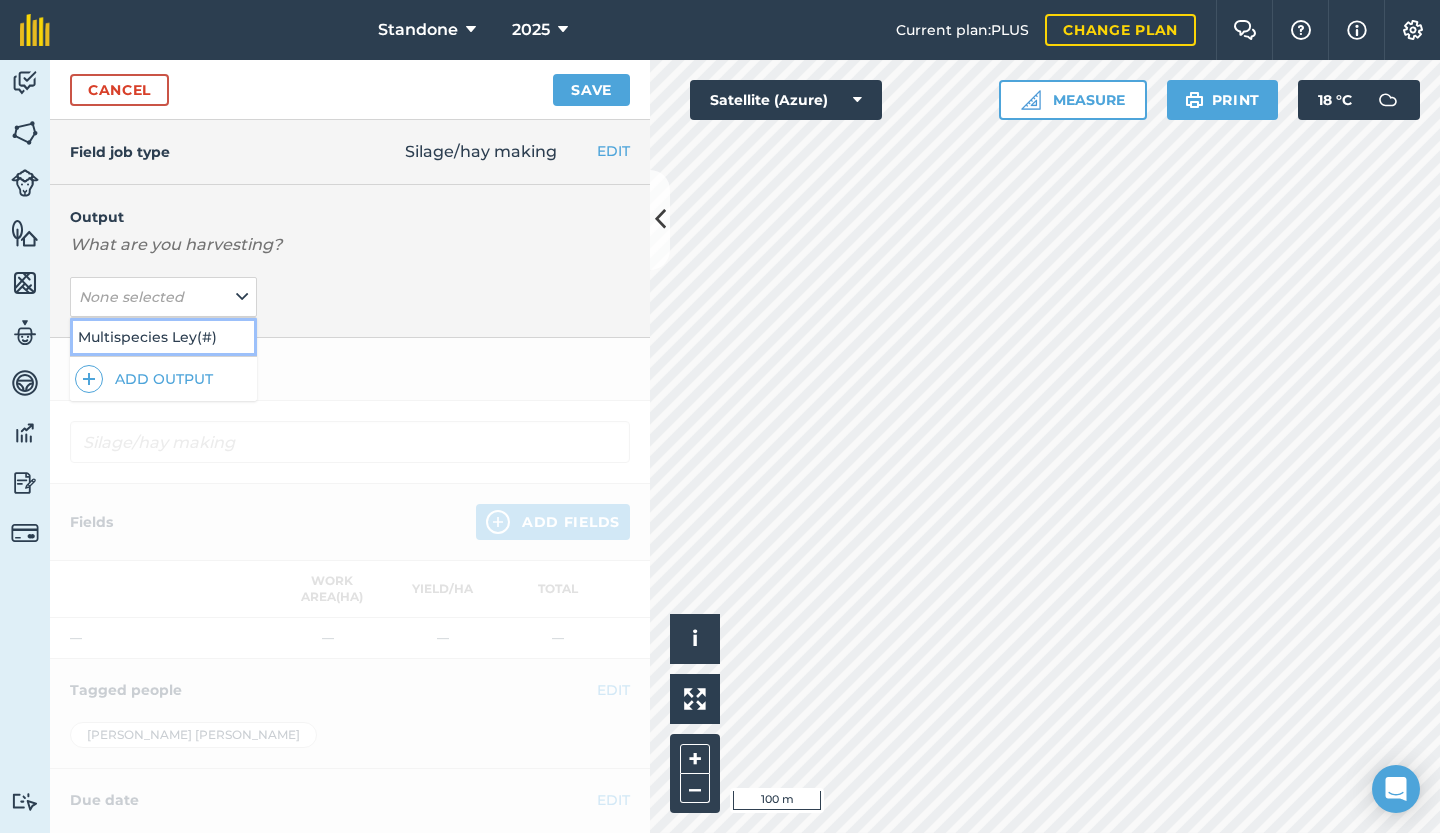 click on "Multispecies Ley  ( # )" at bounding box center [163, 337] 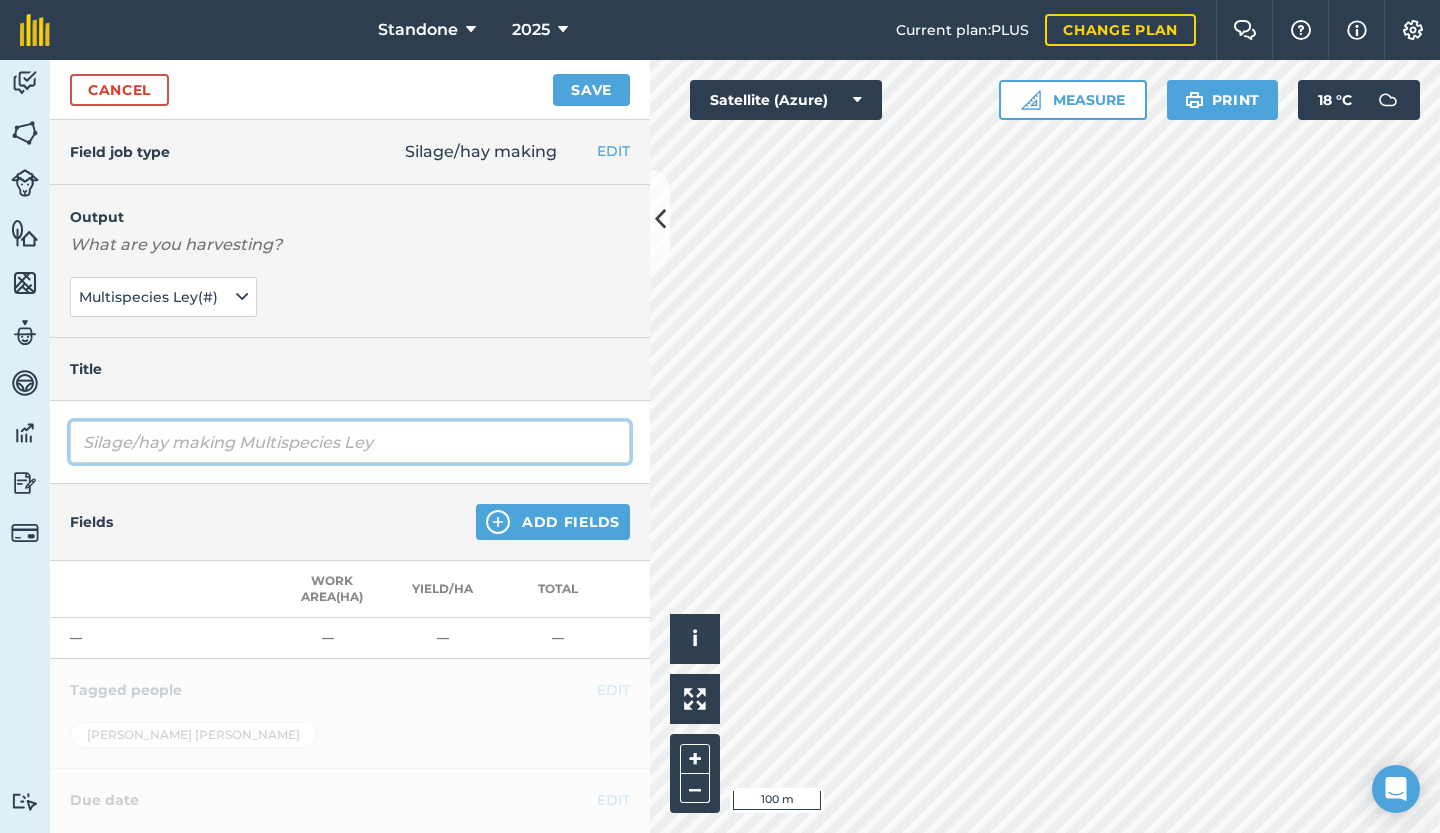 click on "Silage/hay making Multispecies Ley" at bounding box center [350, 442] 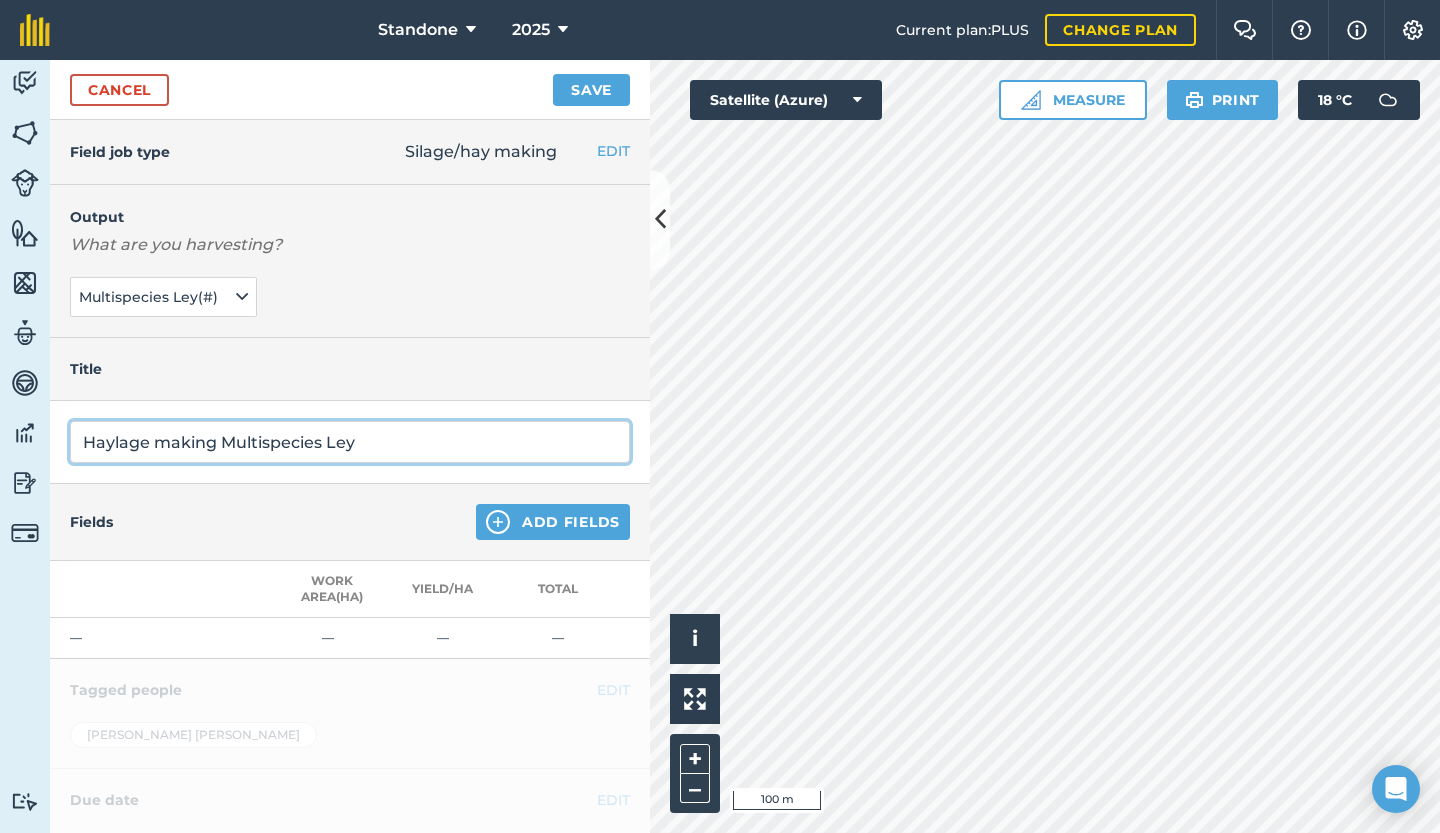 type on "Haylage making Multispecies Ley" 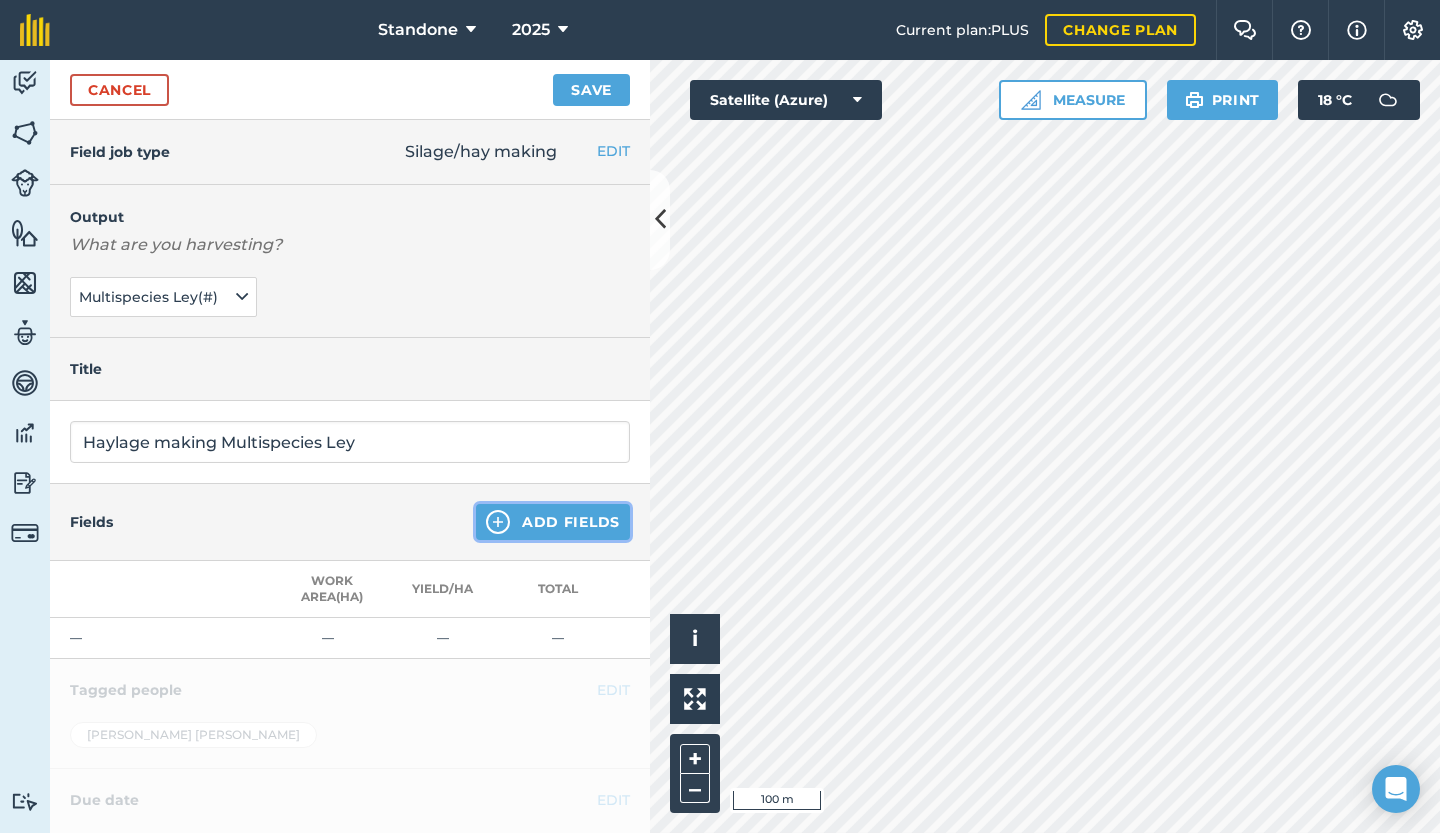 click on "Add Fields" at bounding box center [553, 522] 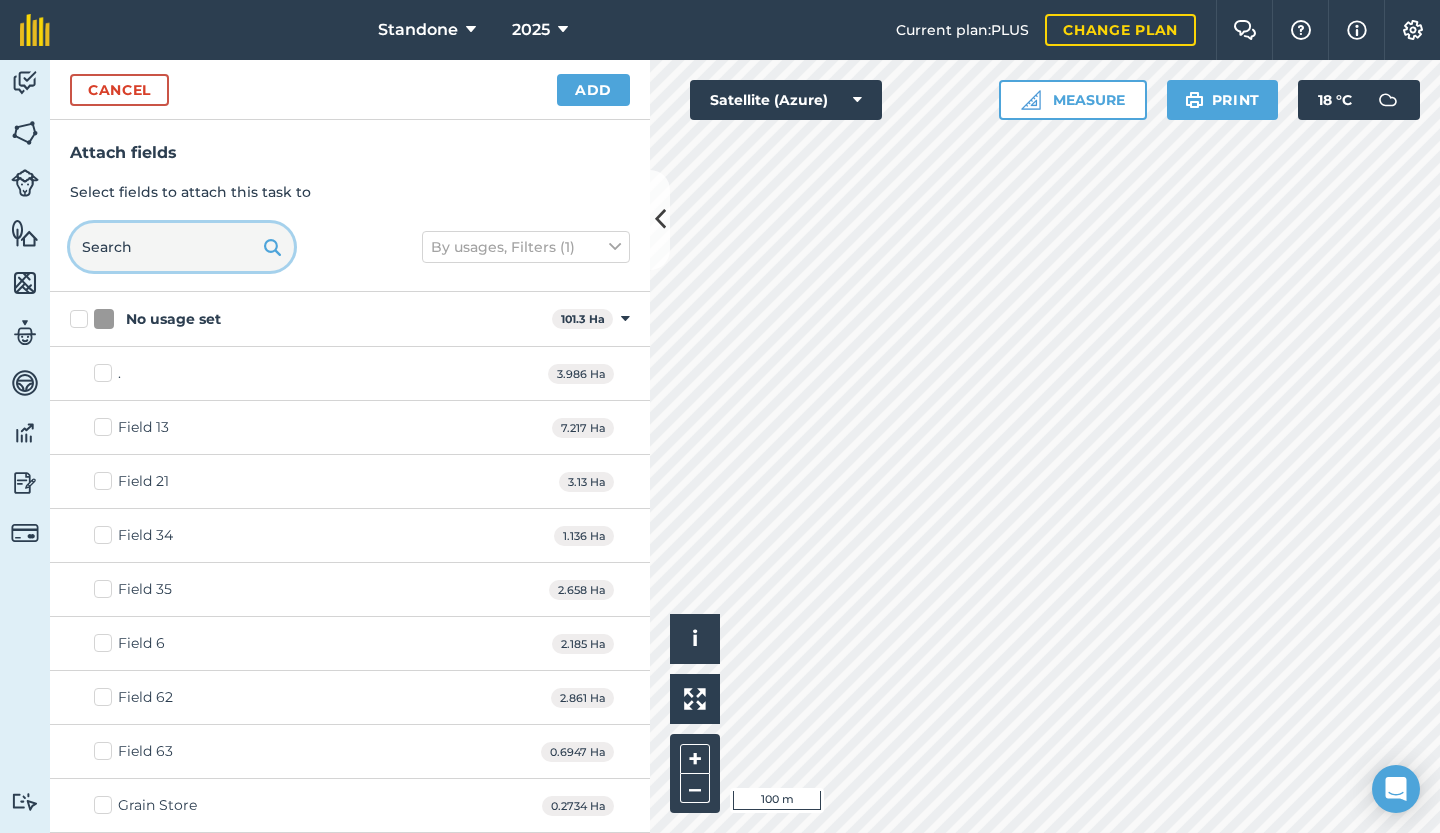 click at bounding box center [182, 247] 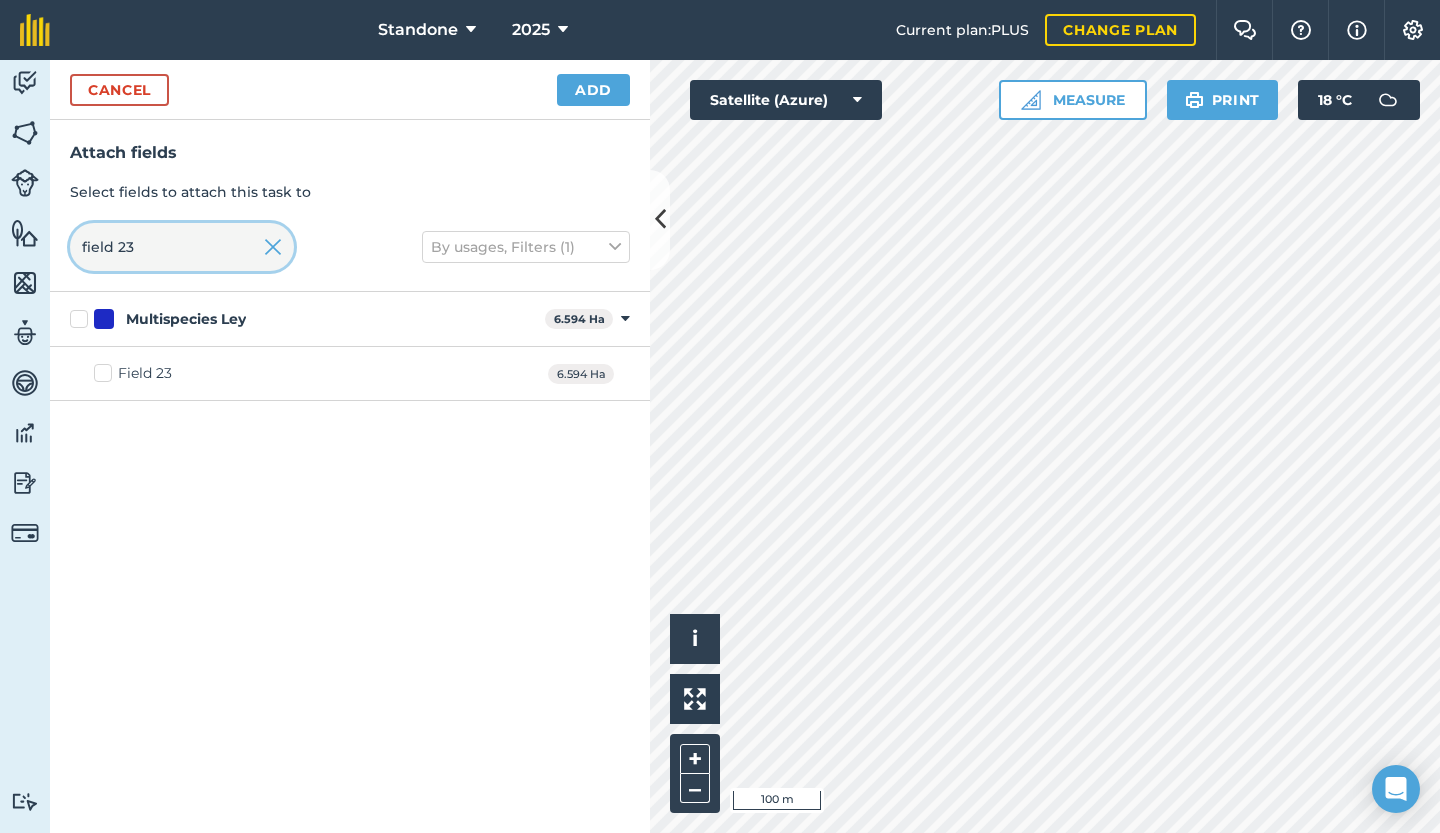 type on "field 23" 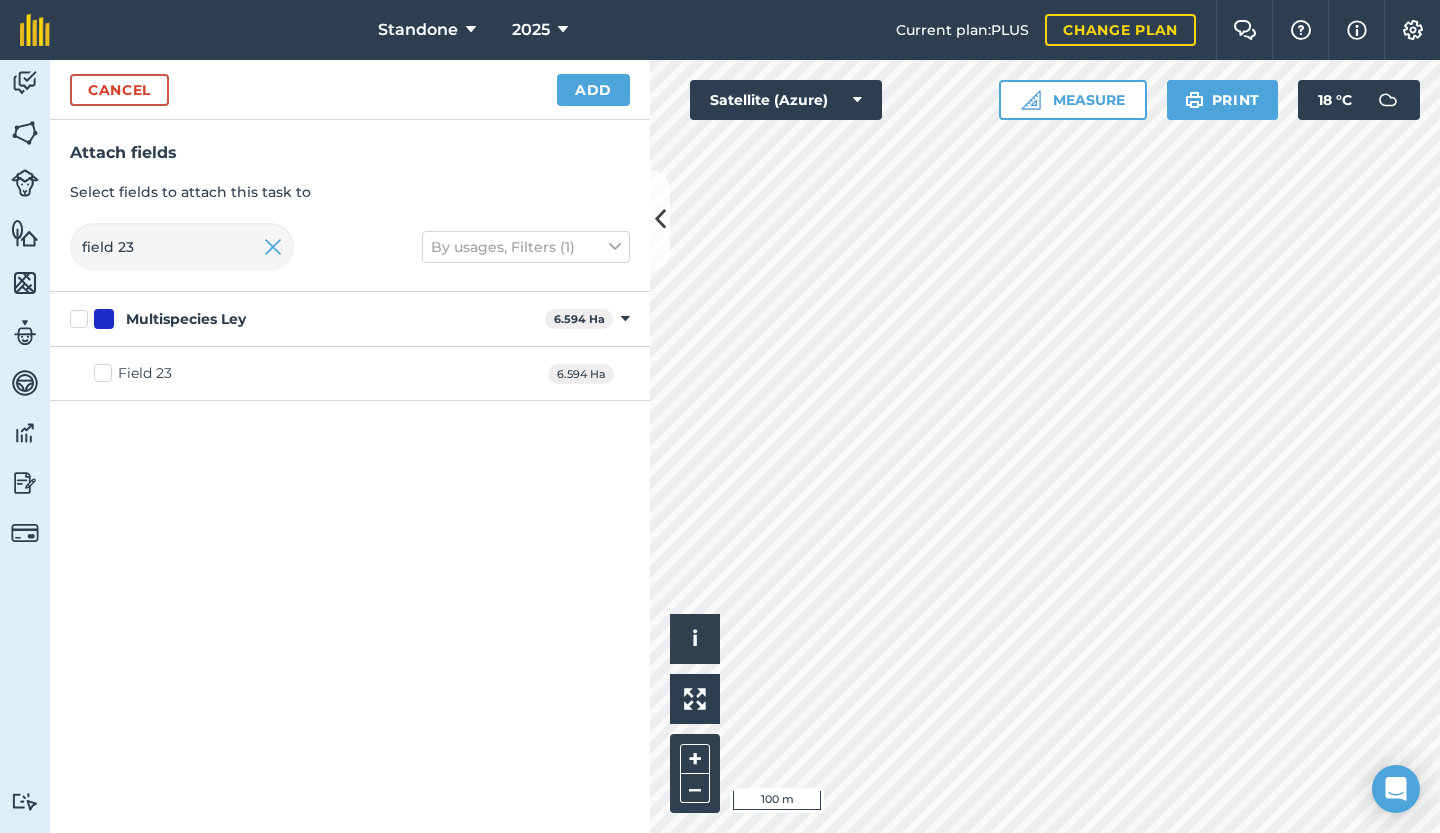 click on "Field 23" at bounding box center [133, 373] 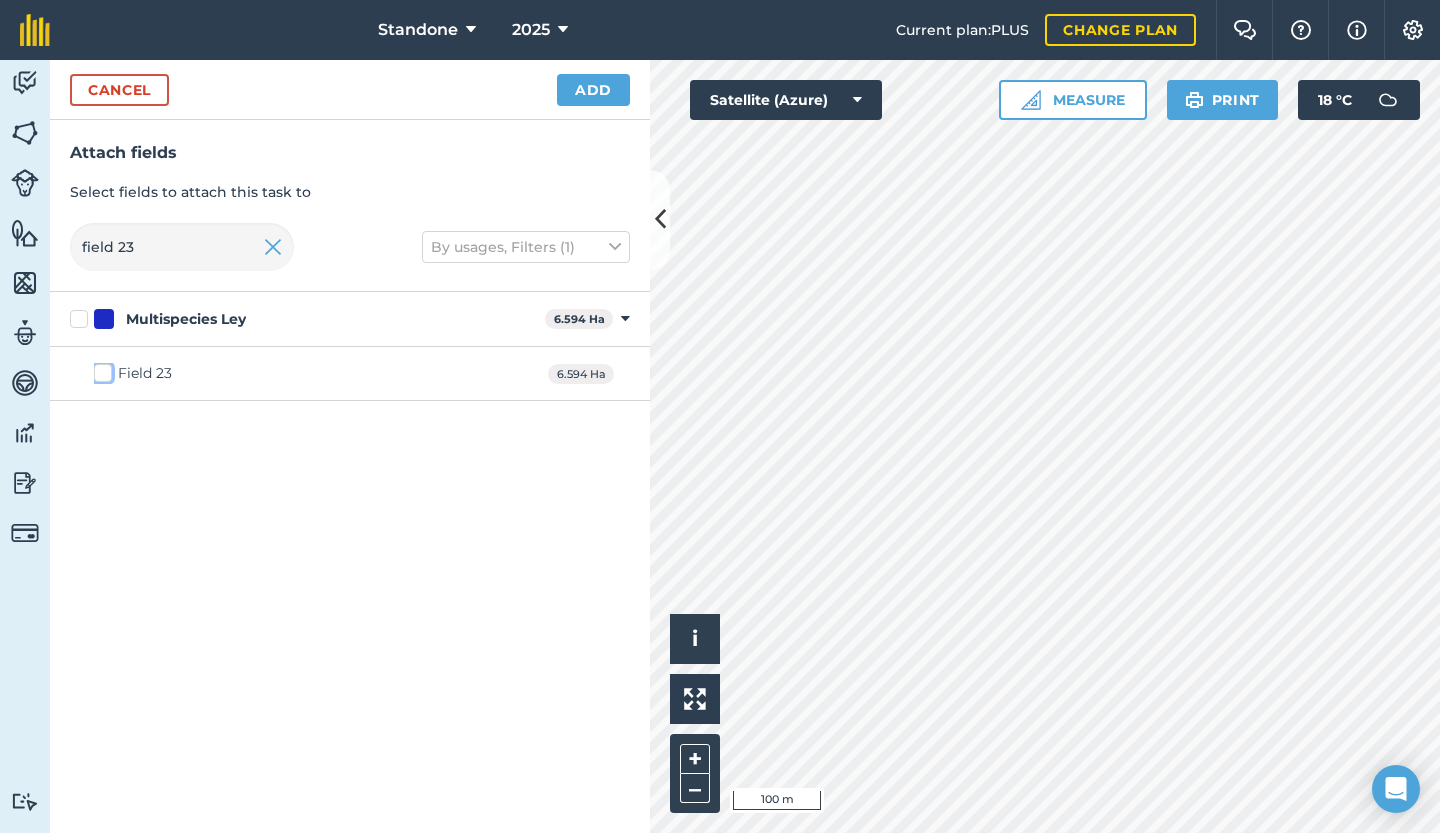 click on "Field 23" at bounding box center (100, 369) 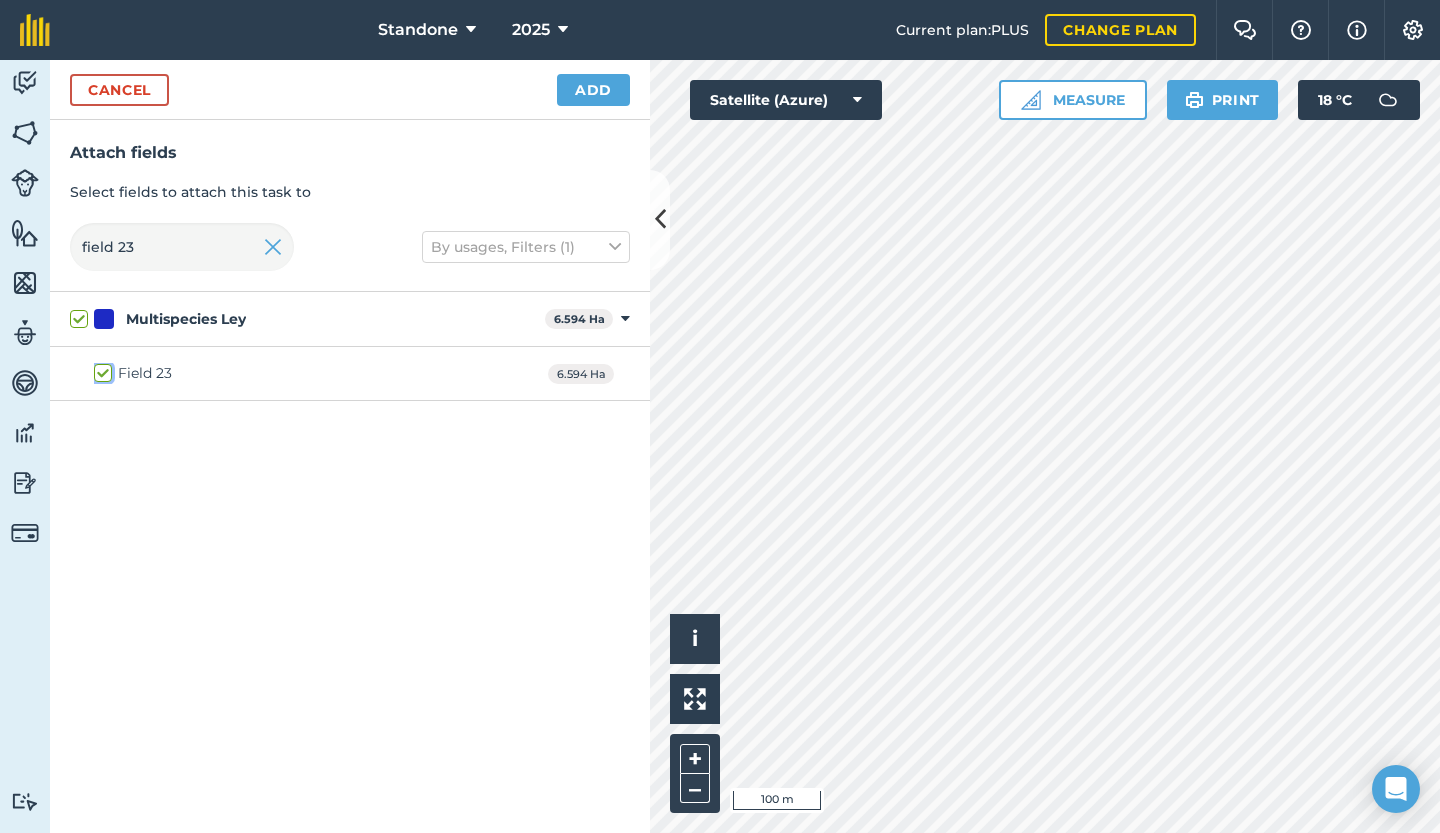 checkbox on "true" 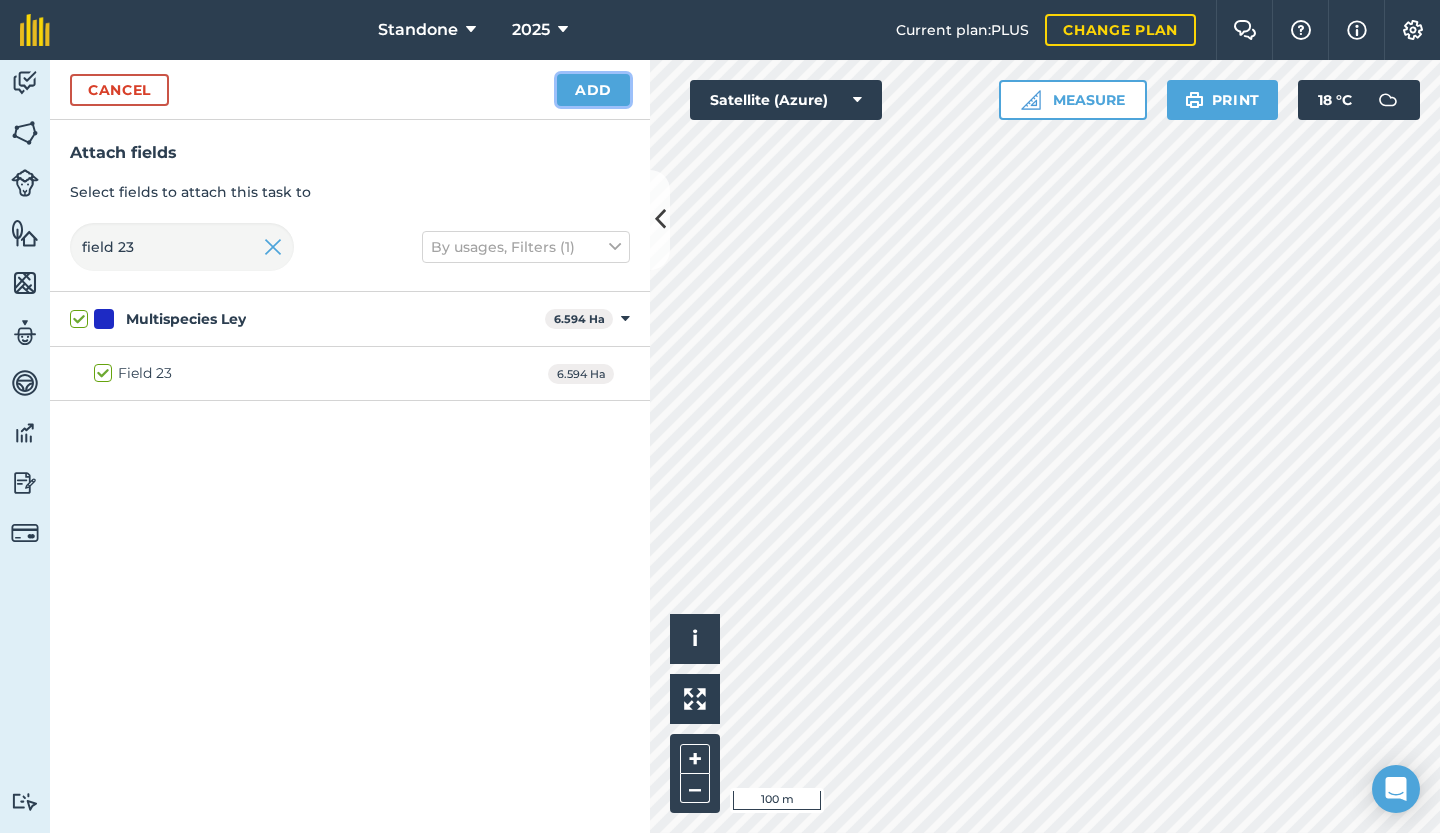 click on "Add" at bounding box center (593, 90) 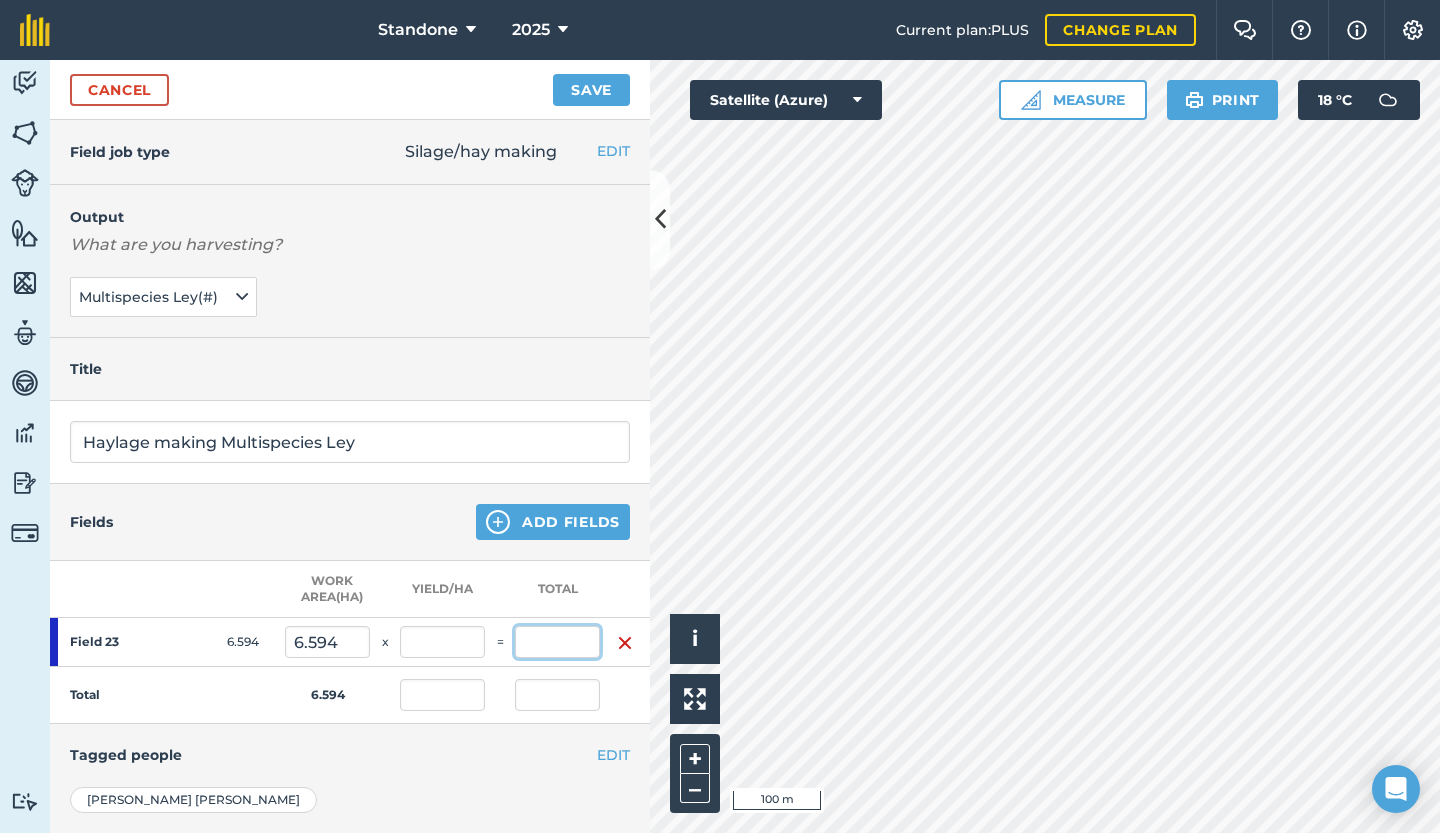 click at bounding box center [557, 642] 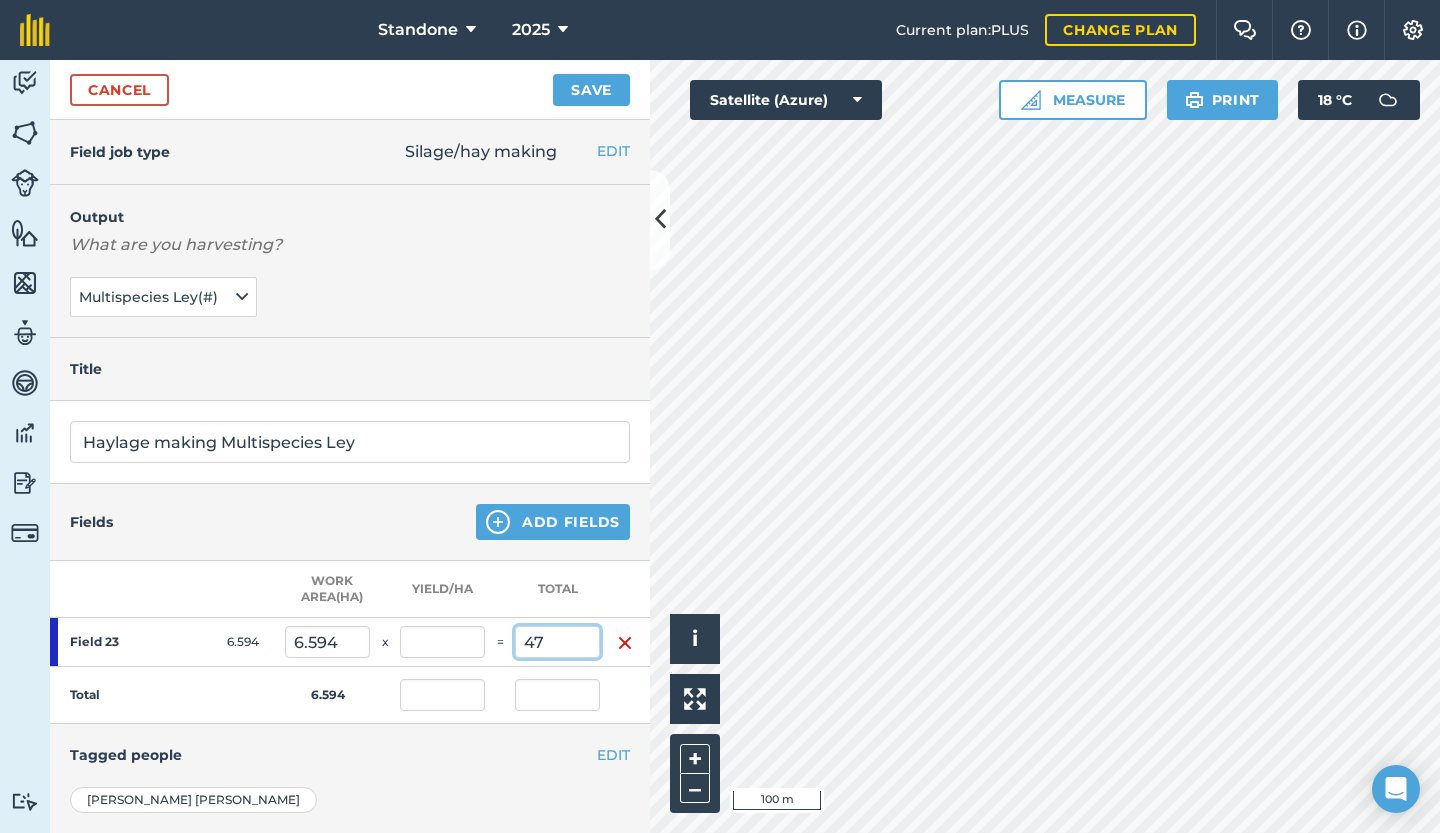 type on "47" 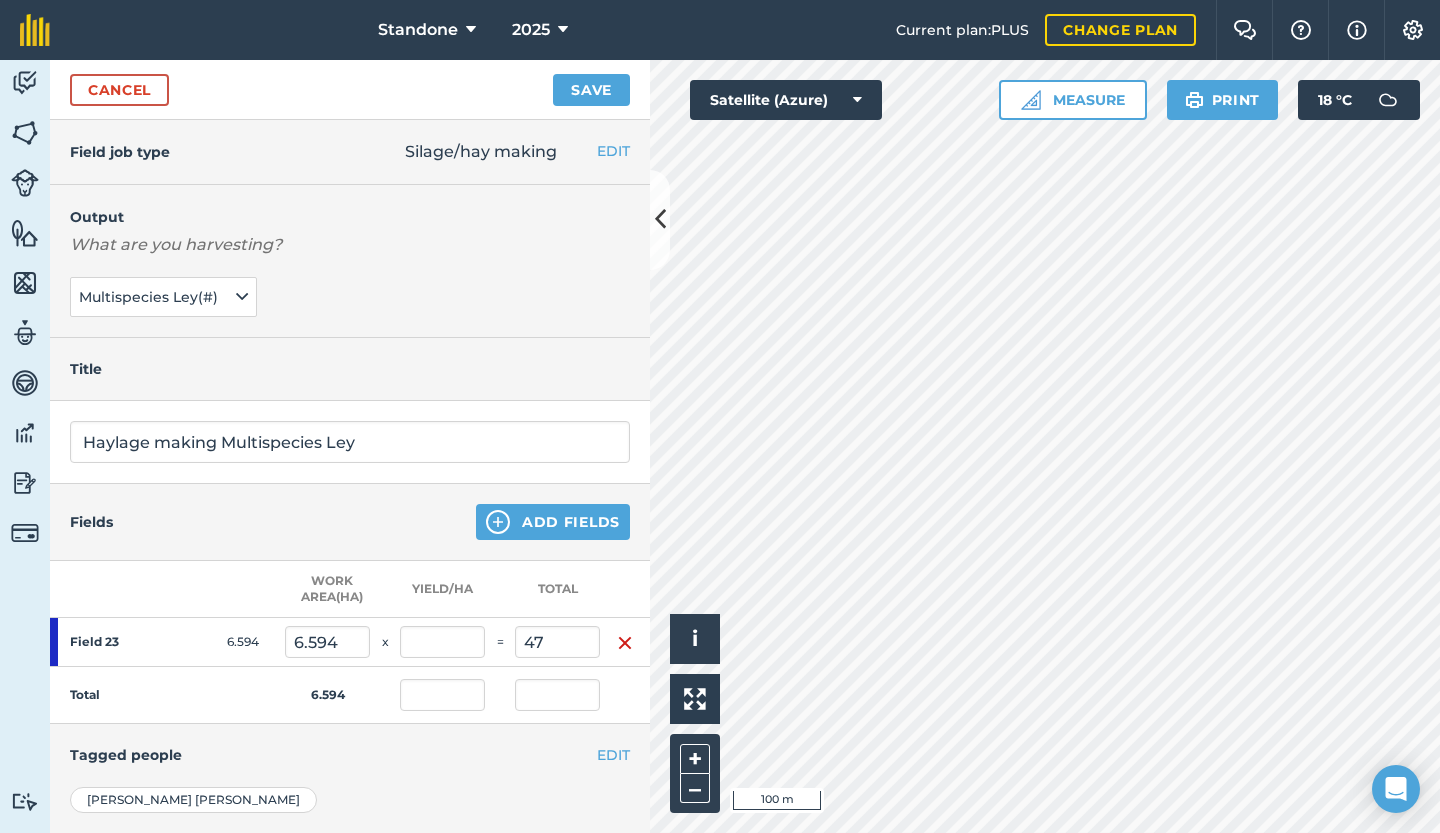 type on "7.128" 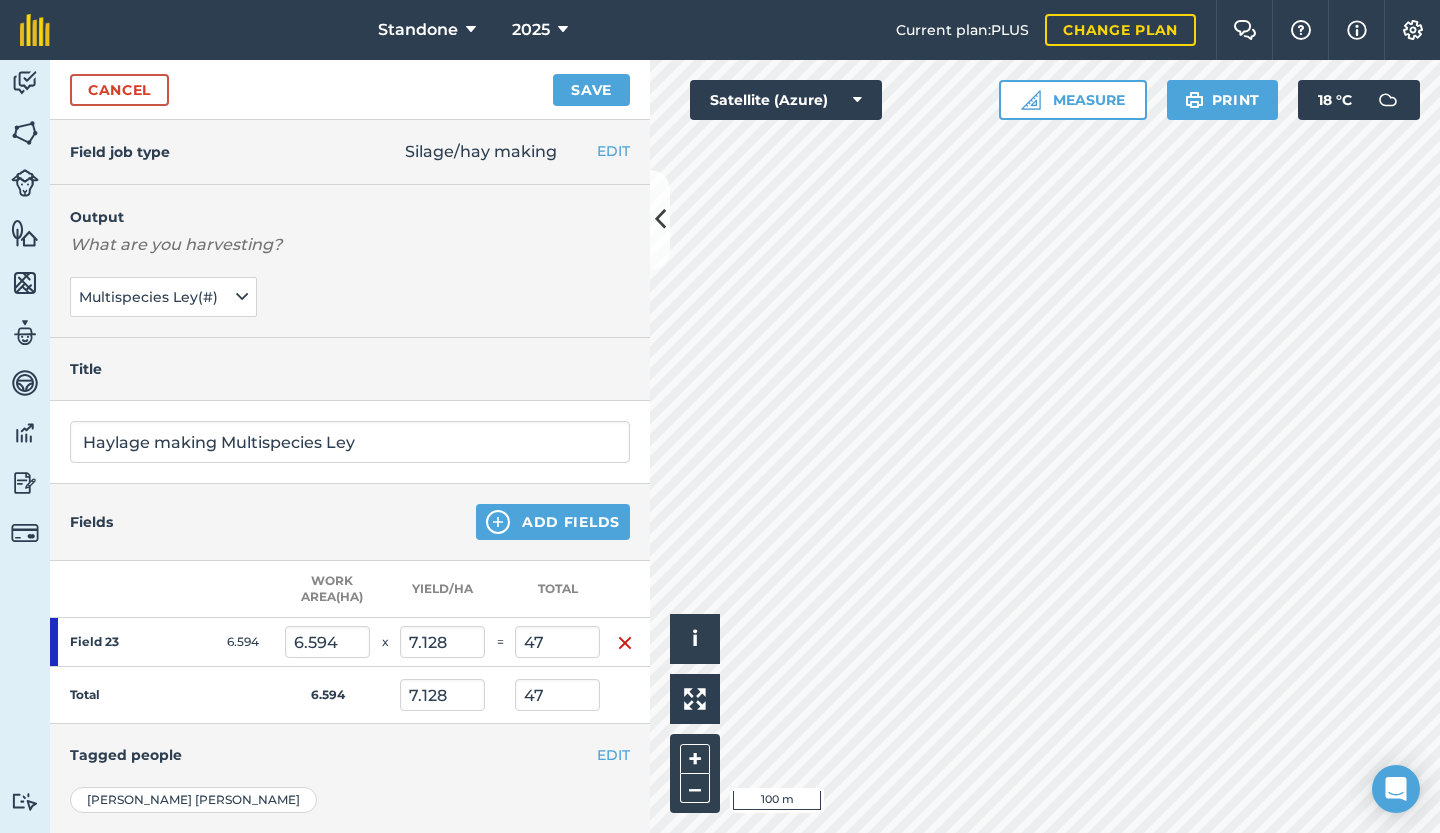 click on "Fields   Add Fields" at bounding box center [350, 522] 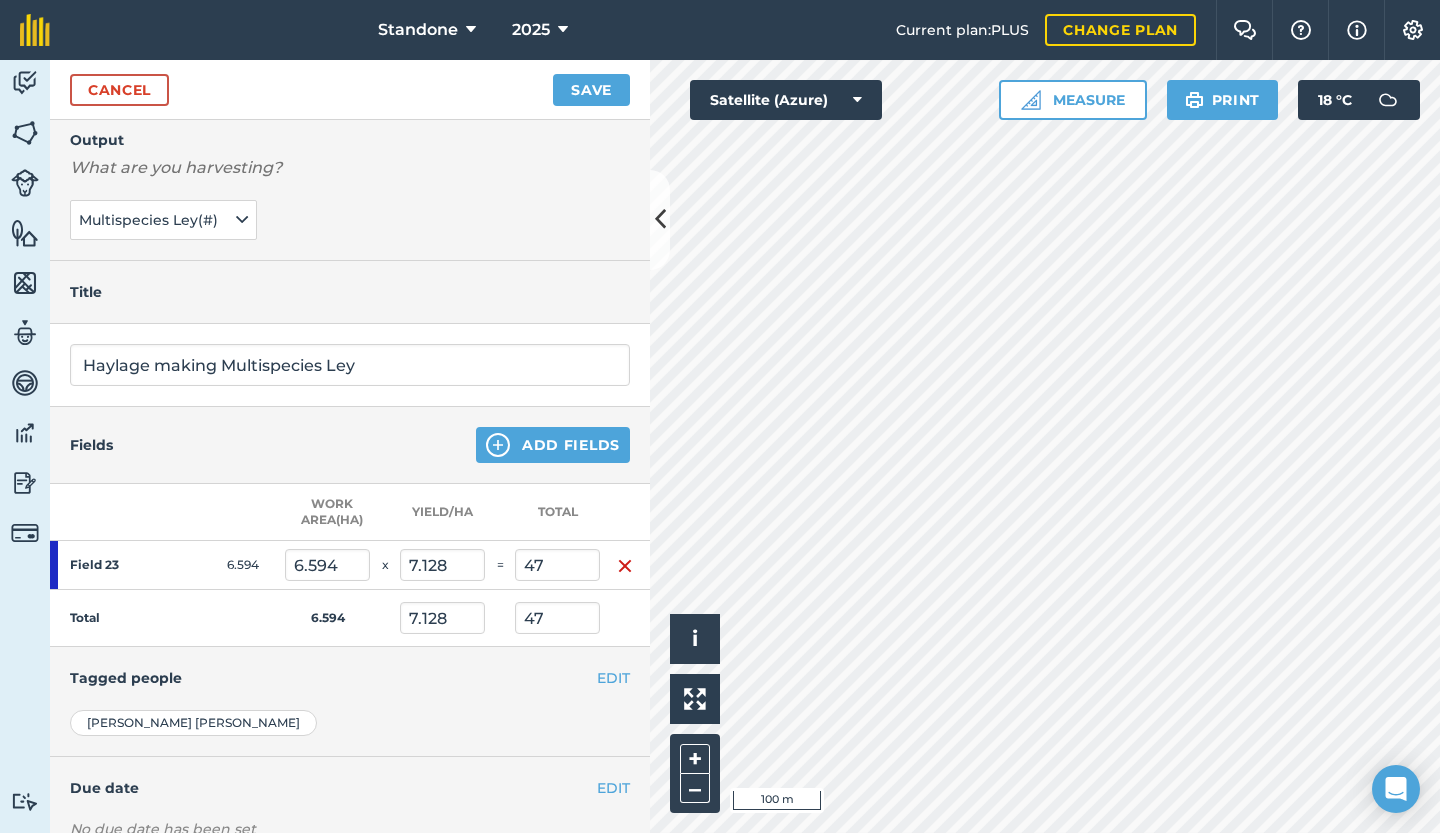 scroll, scrollTop: 0, scrollLeft: 0, axis: both 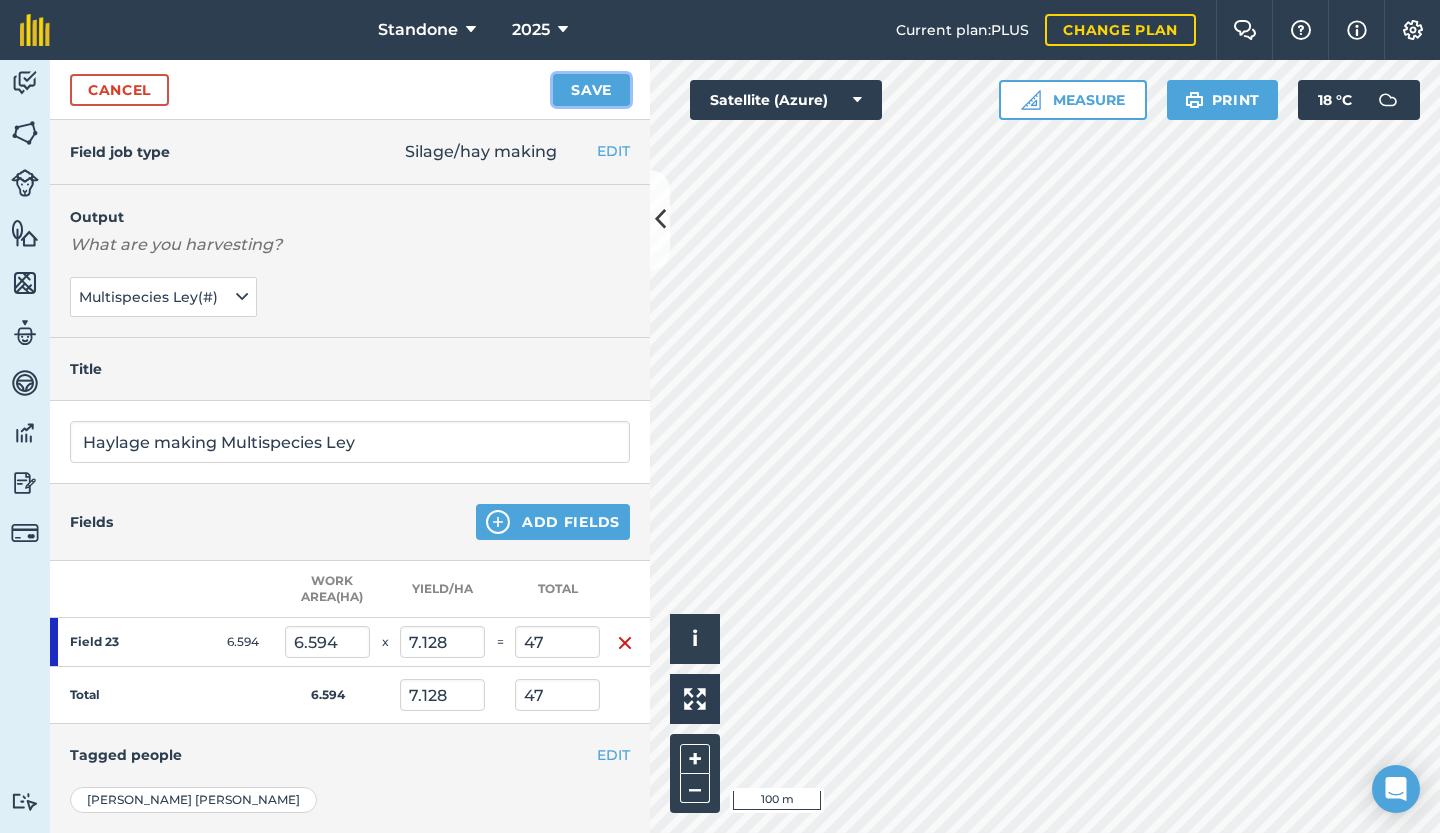 click on "Save" at bounding box center [591, 90] 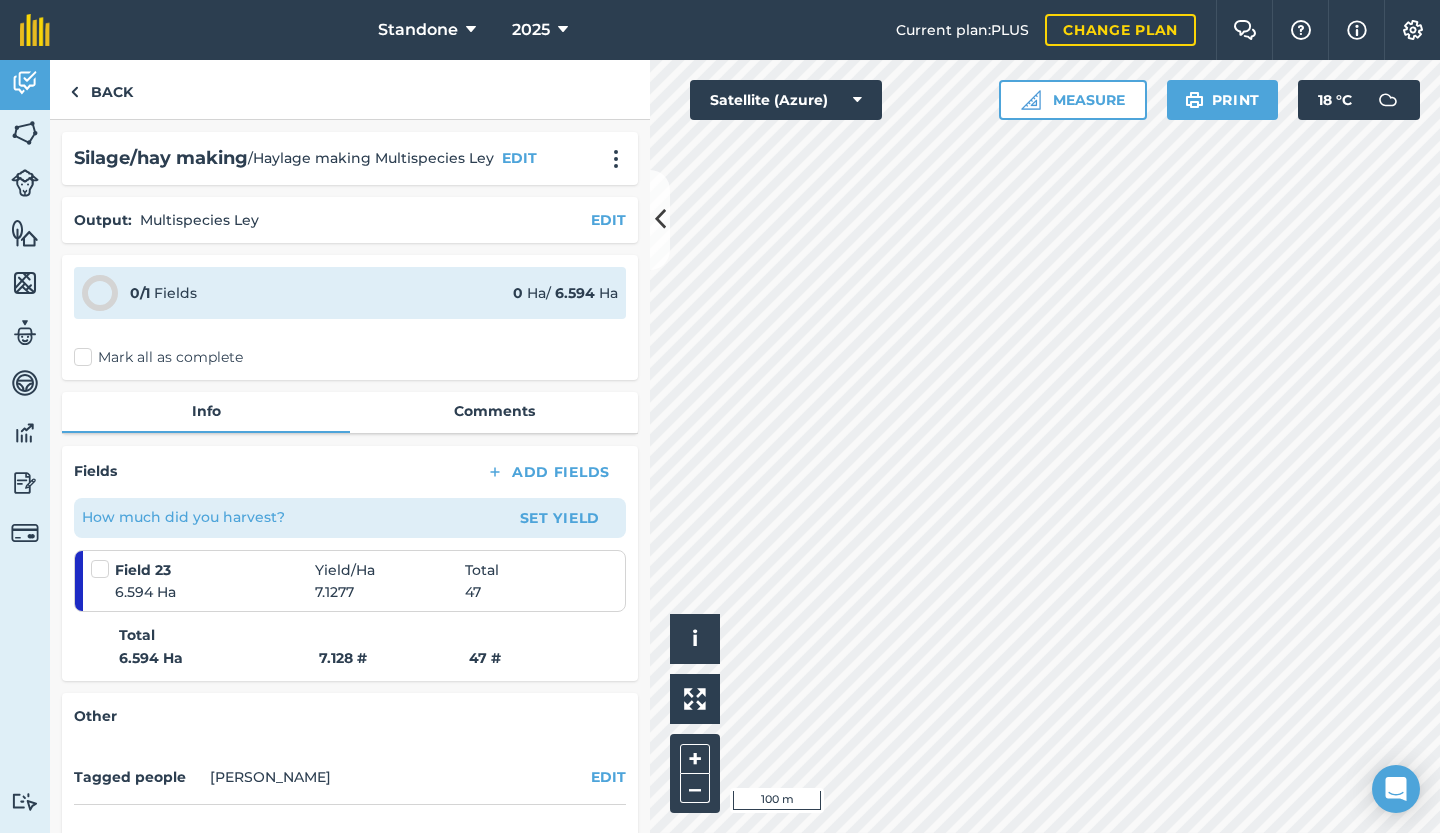 click on "Mark all as complete" at bounding box center [158, 357] 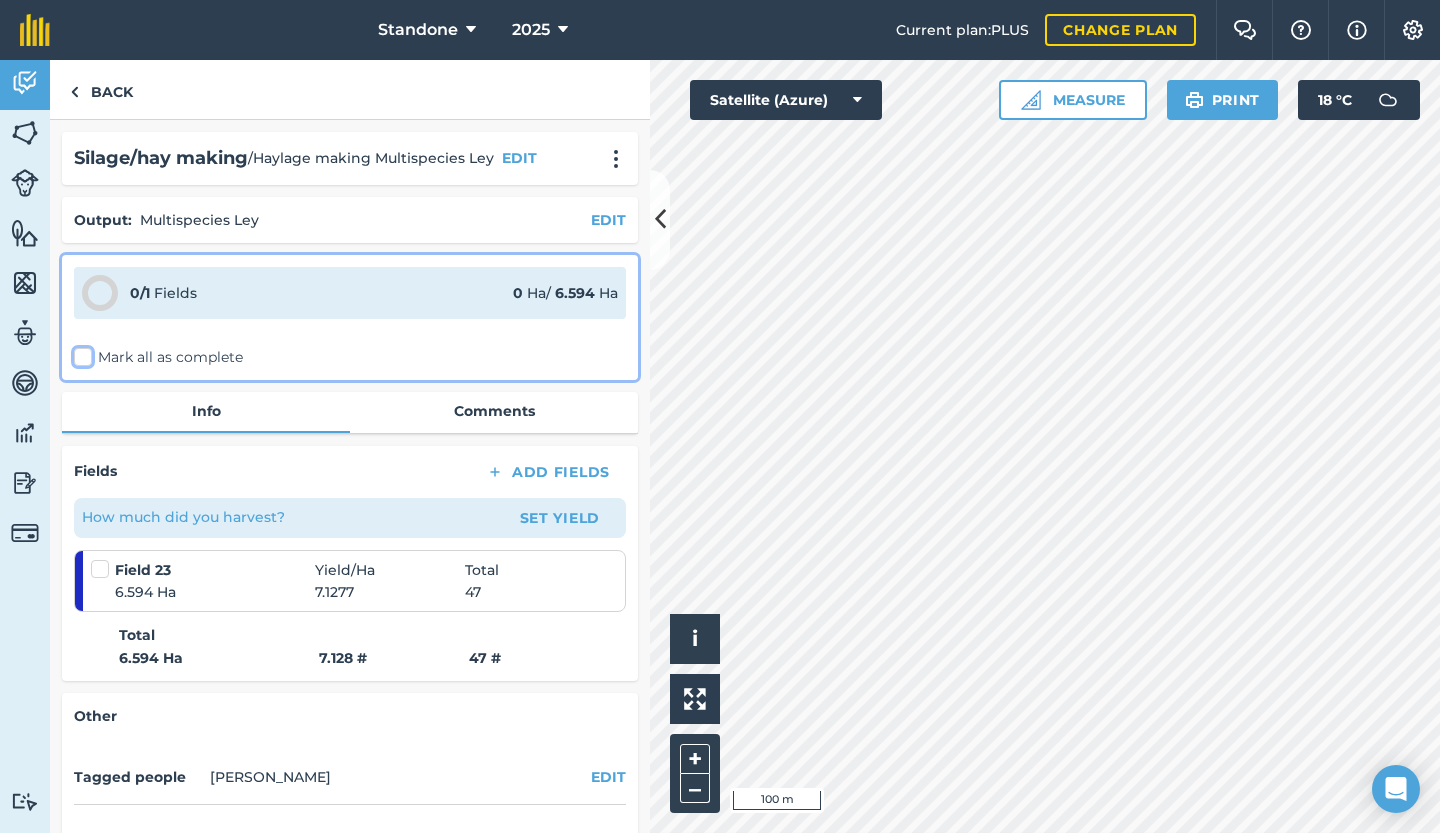 click on "Mark all as complete" at bounding box center [80, 353] 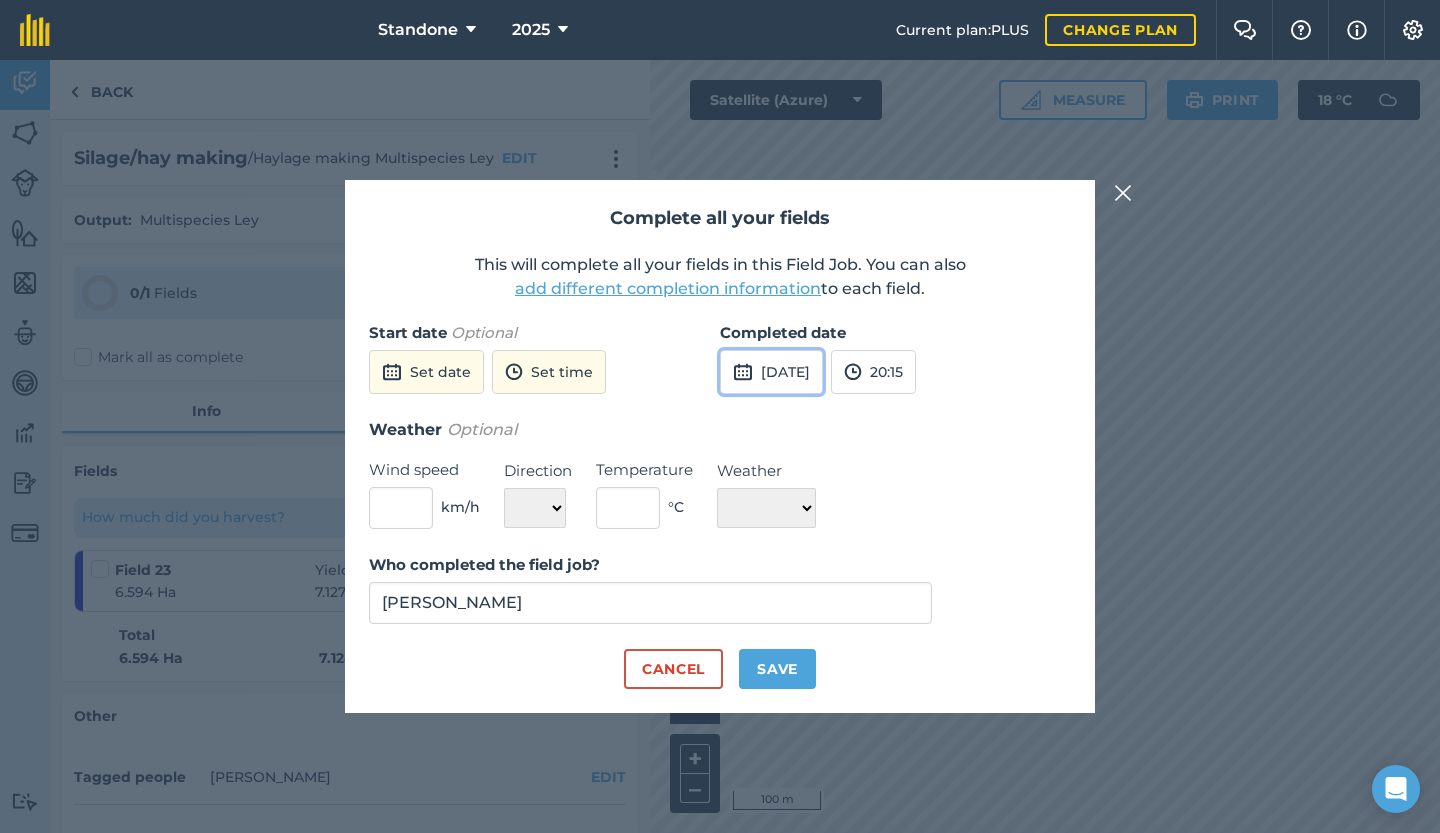click on "[DATE]" at bounding box center [771, 372] 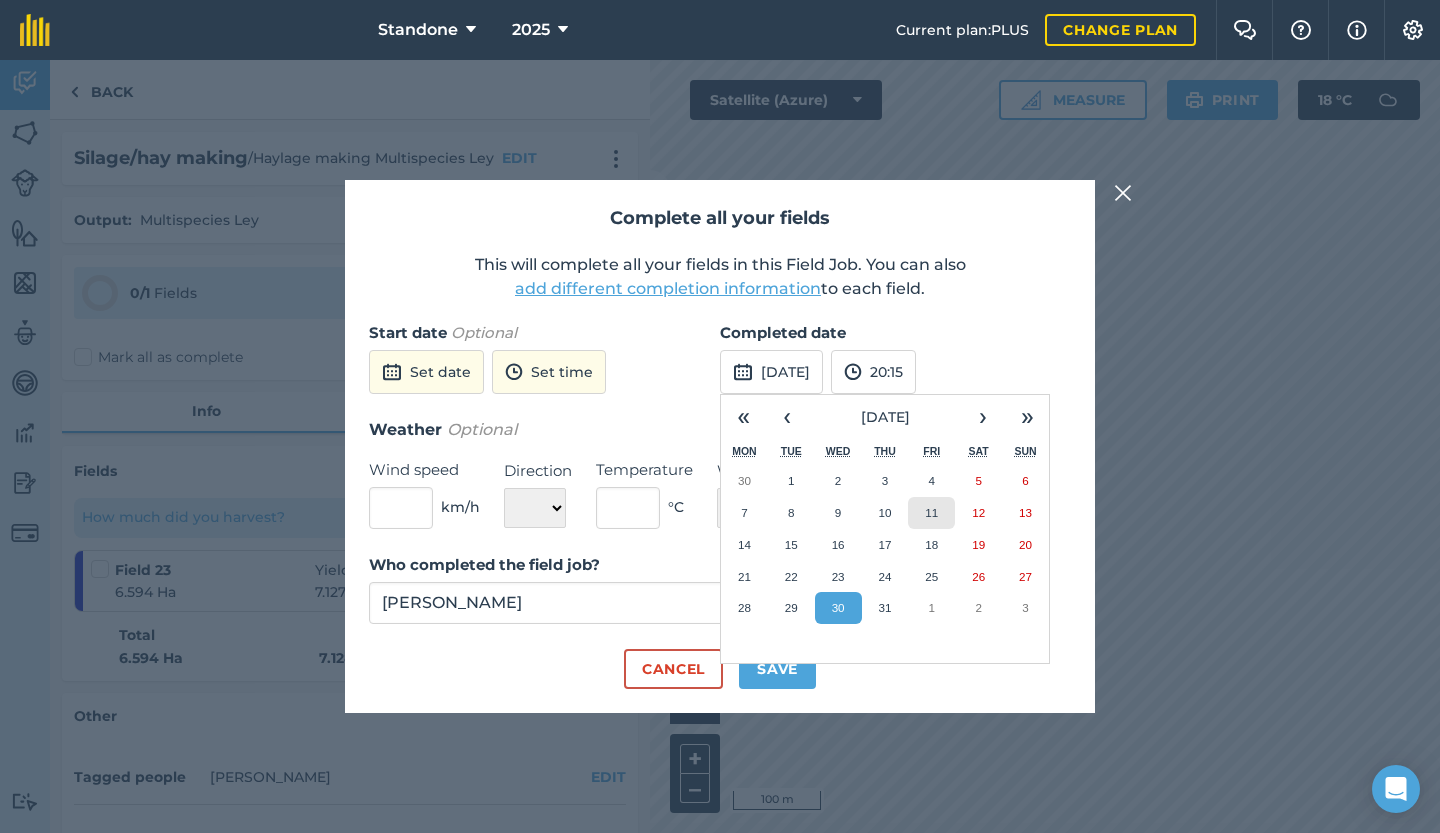 click on "11" at bounding box center [931, 513] 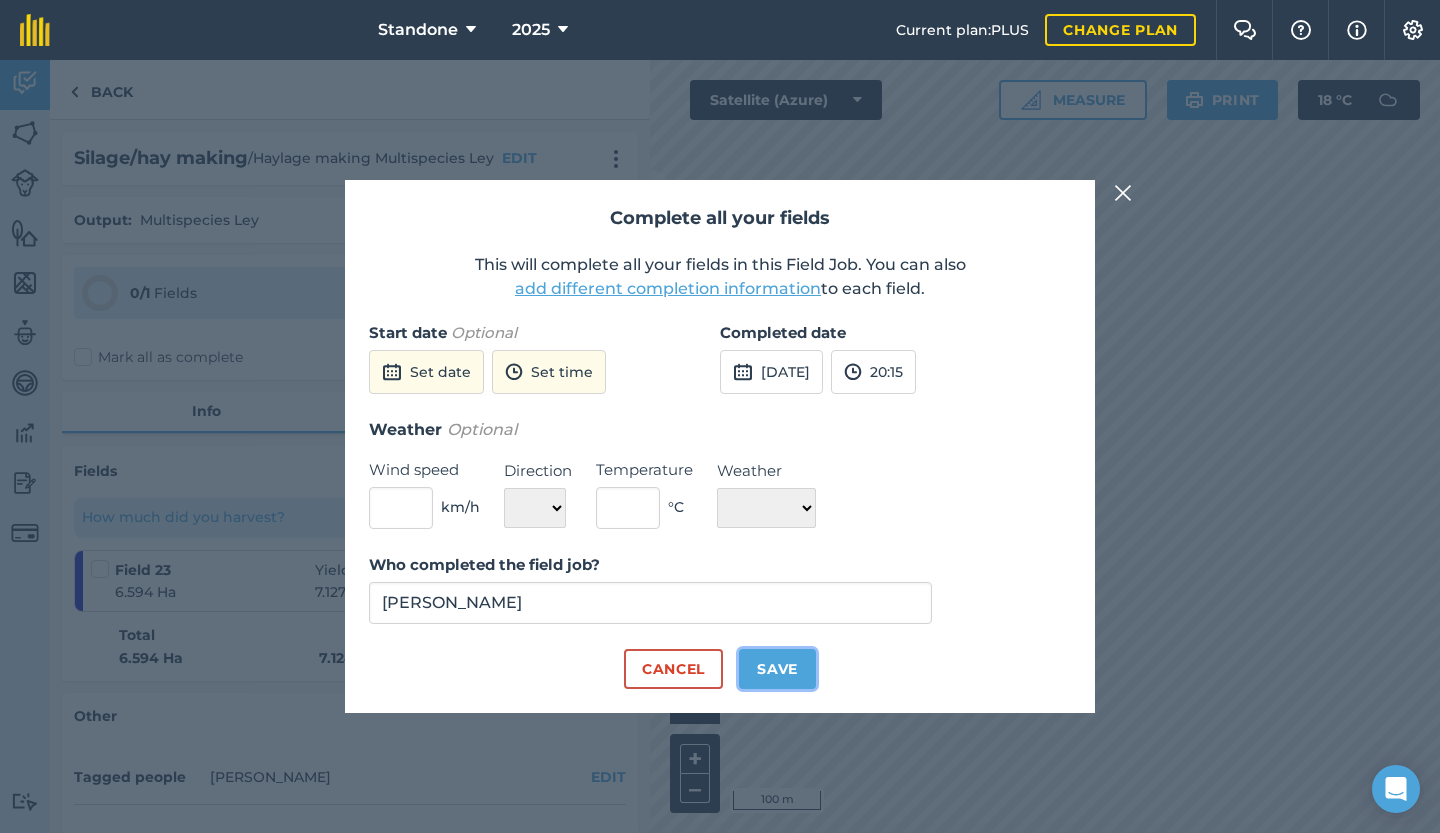 click on "Save" at bounding box center [777, 669] 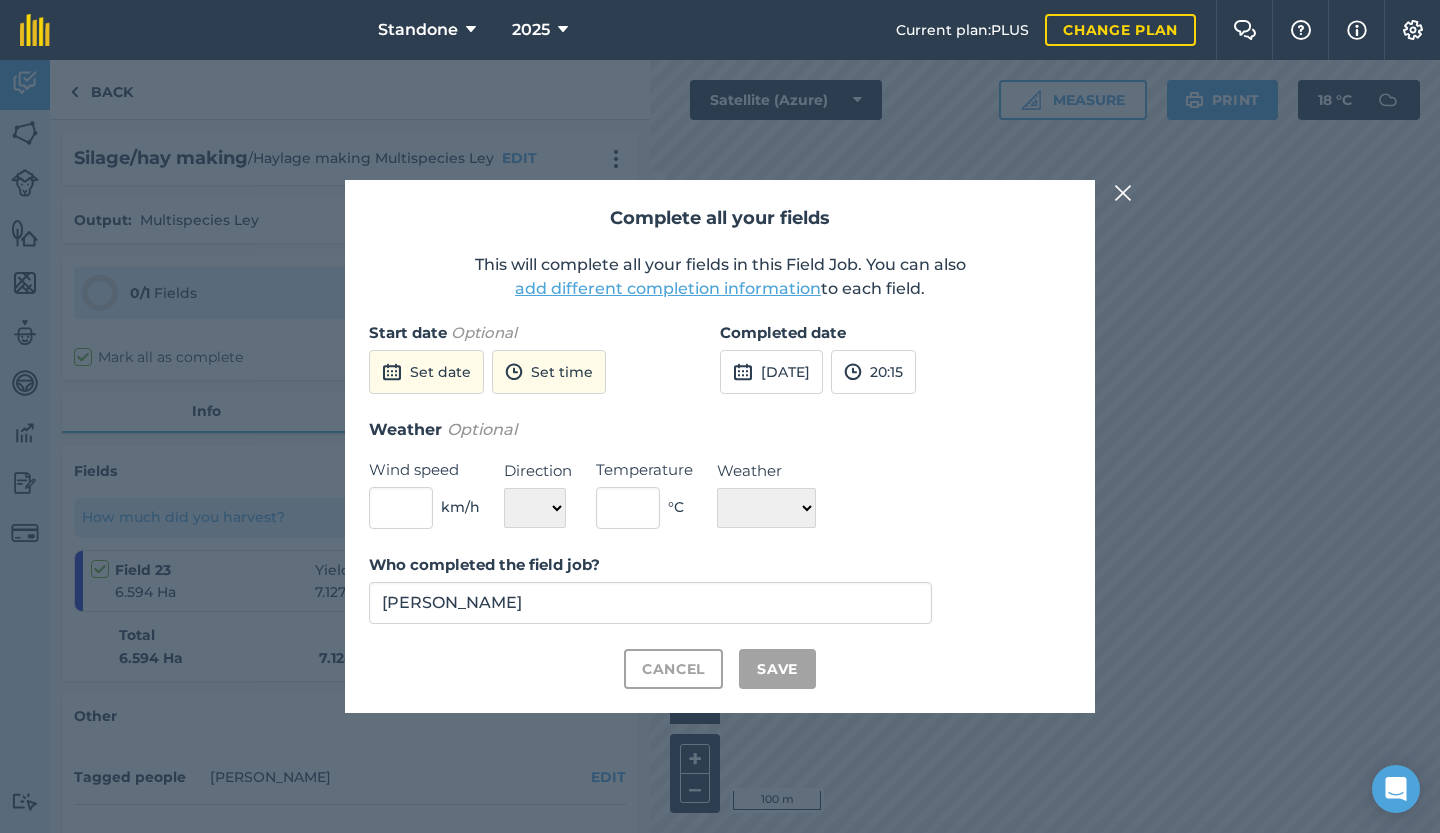 checkbox on "true" 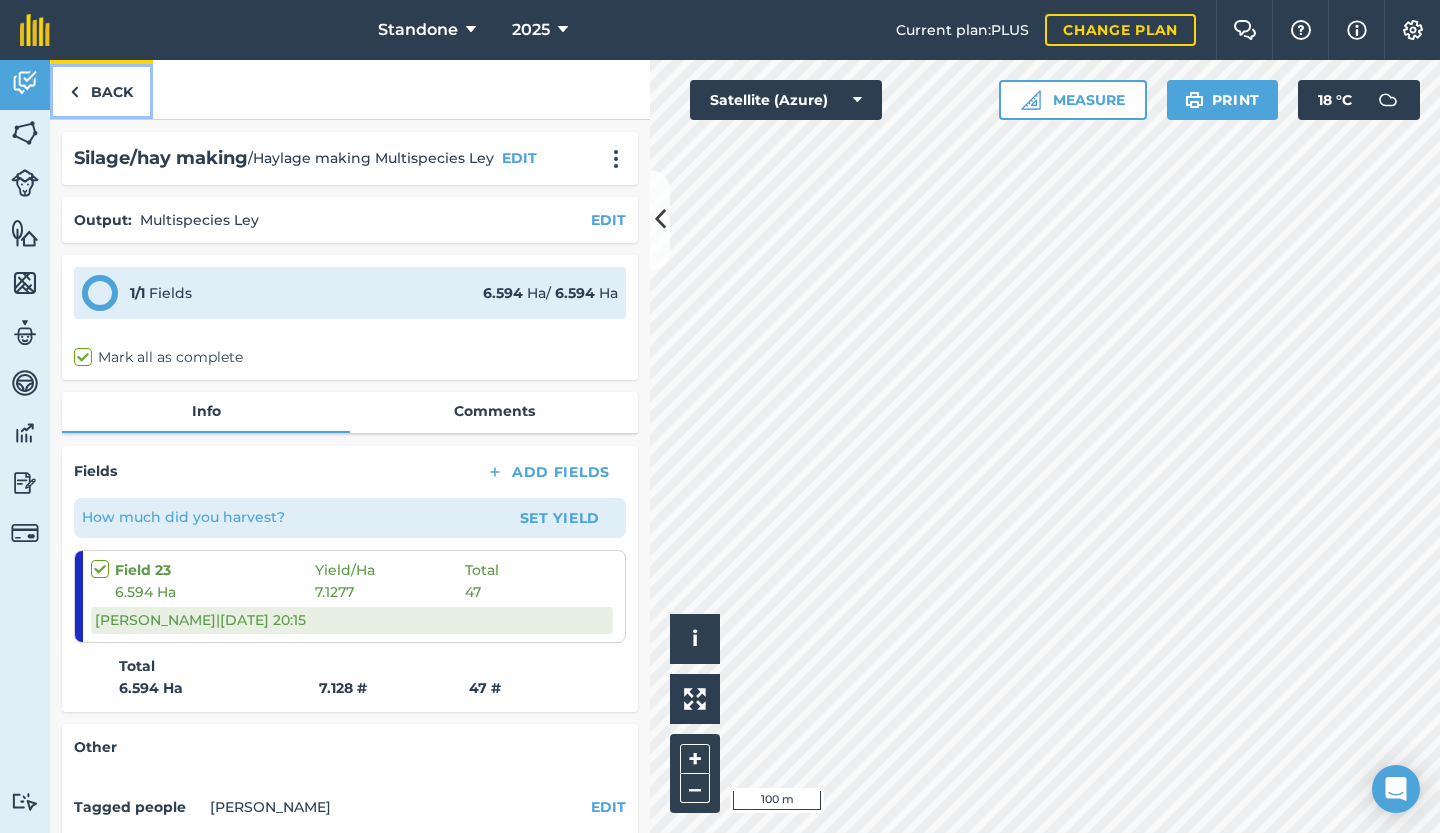 click at bounding box center [74, 92] 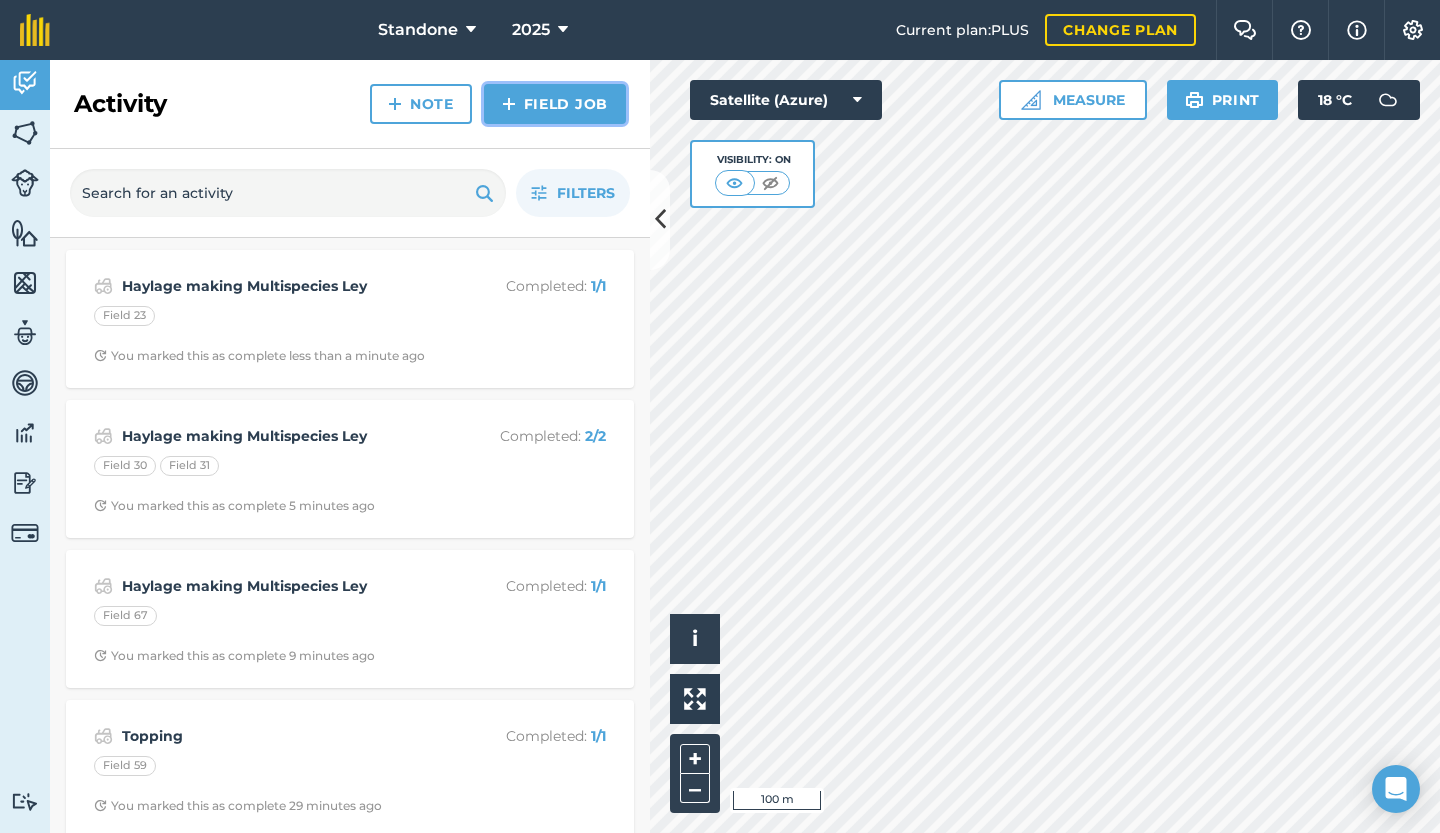 click on "Field Job" at bounding box center [555, 104] 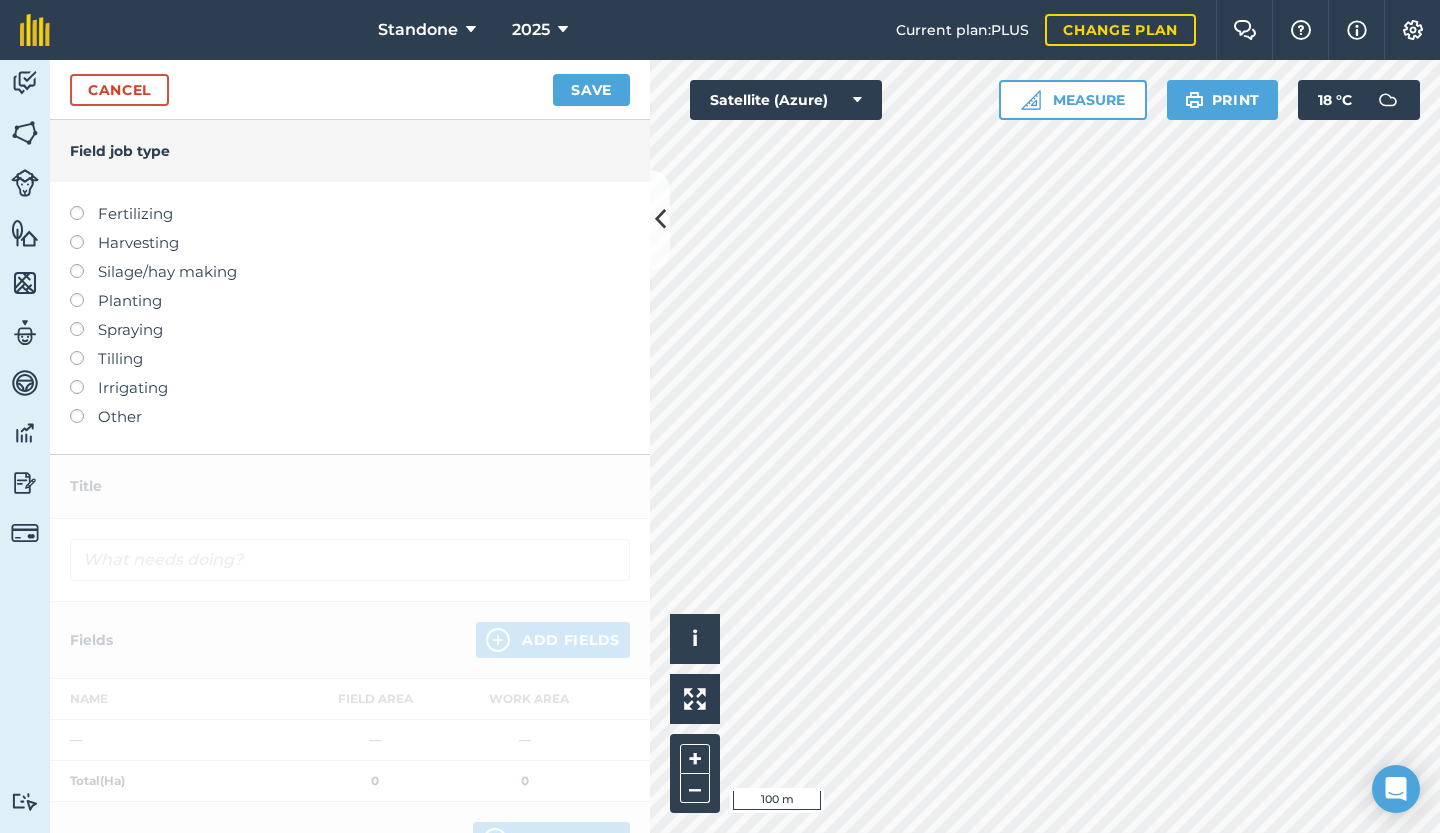 click on "Other" at bounding box center [350, 417] 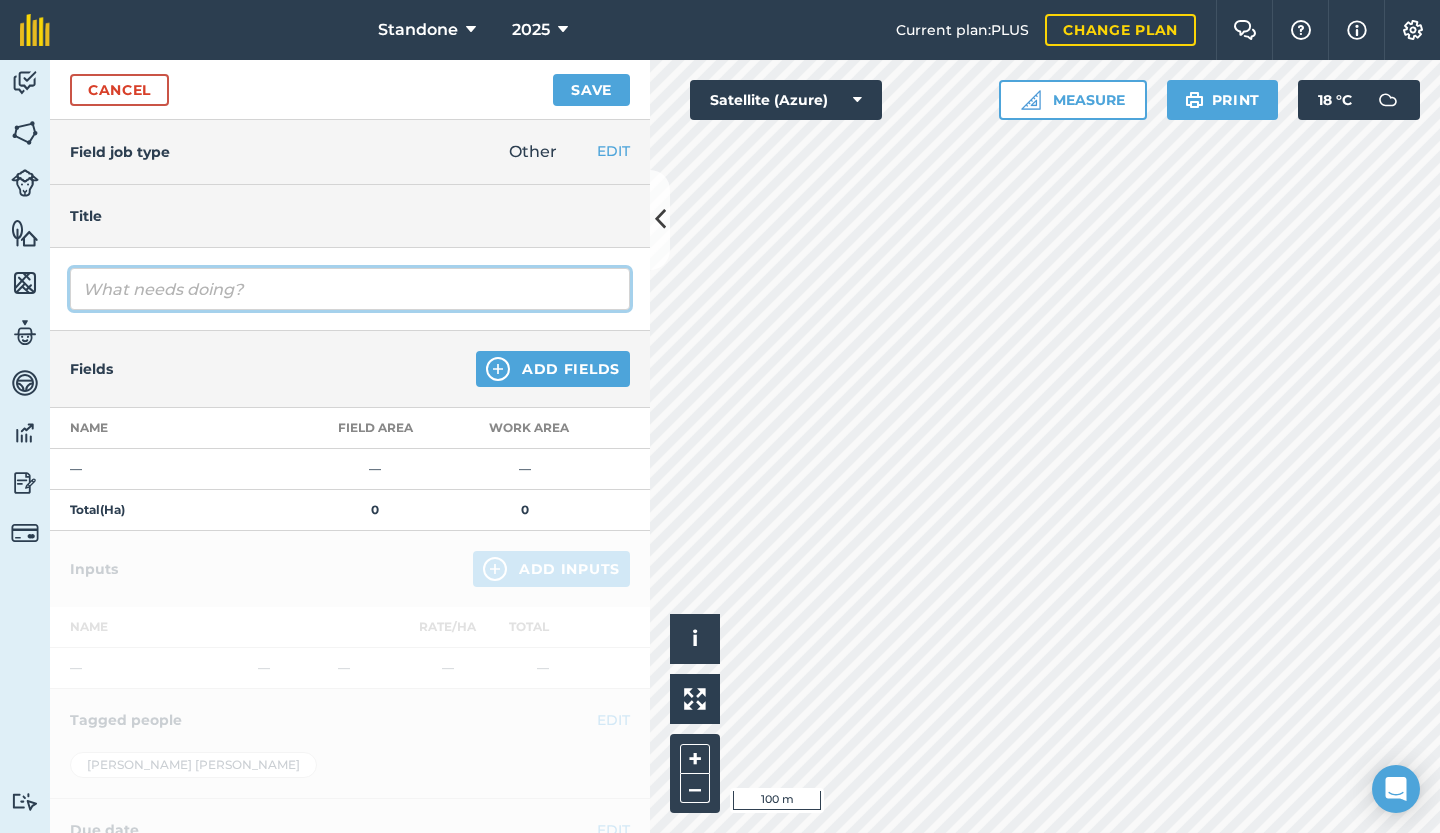 click at bounding box center (350, 289) 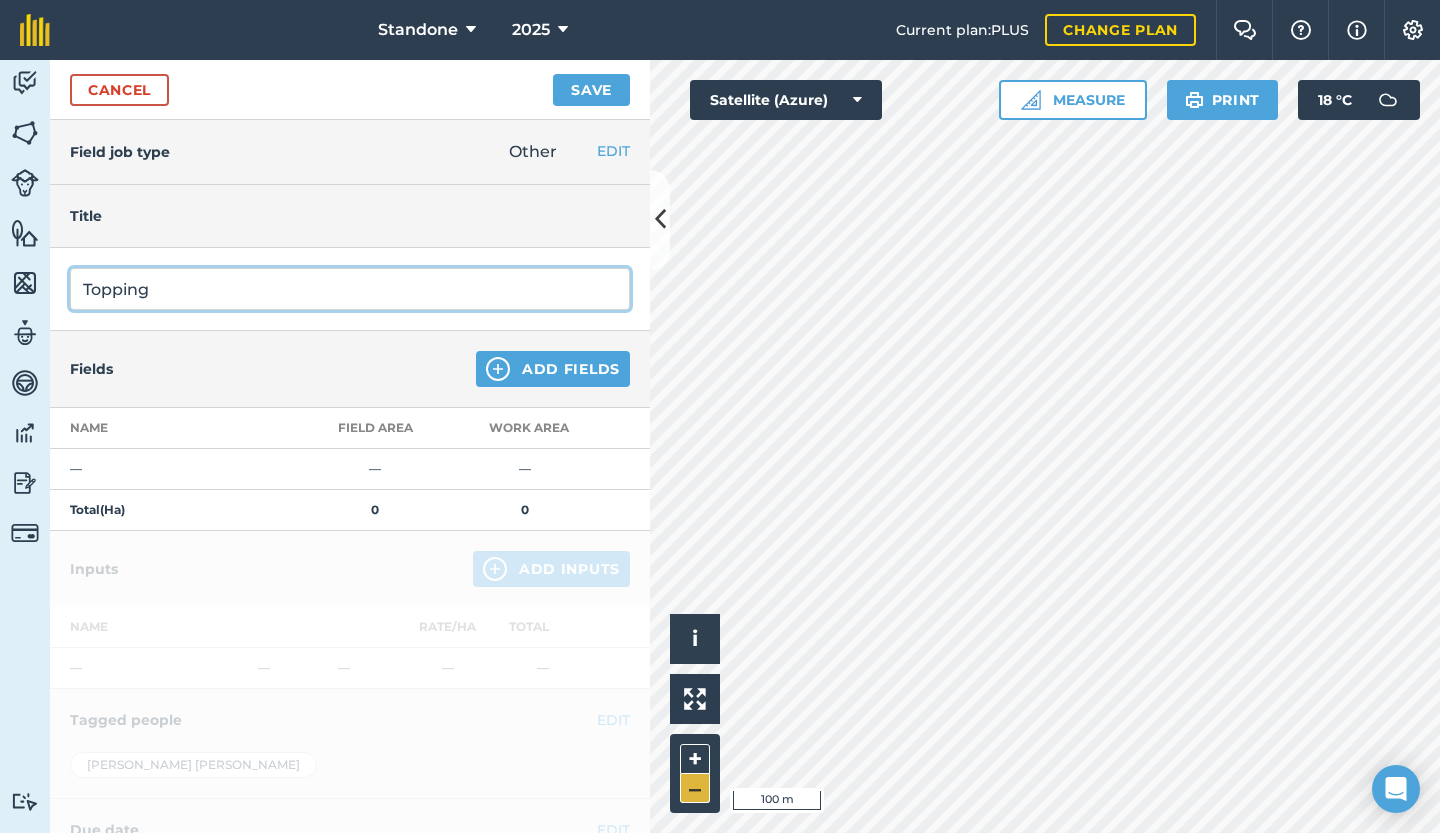 type on "Topping" 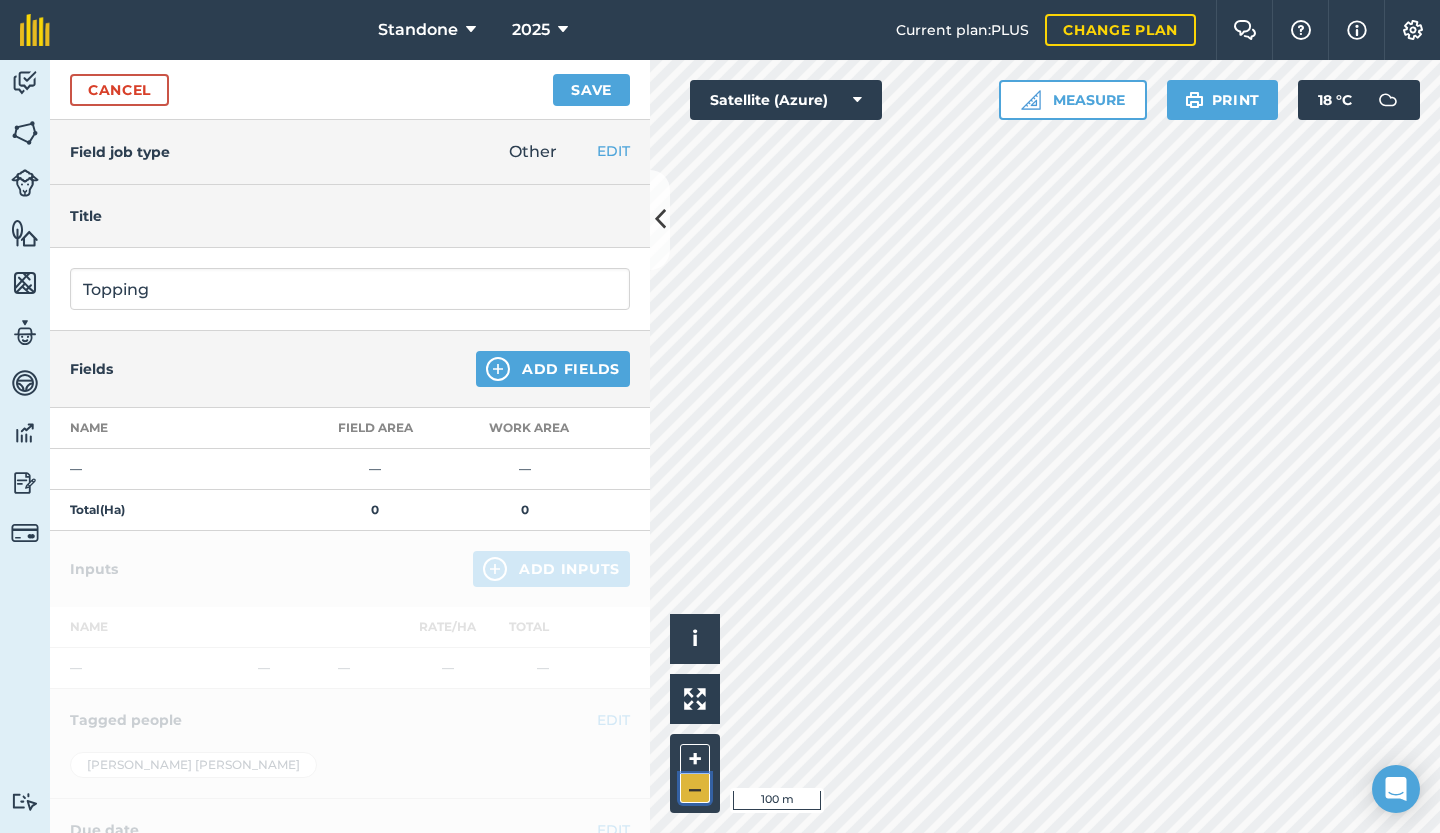 click on "–" at bounding box center (695, 788) 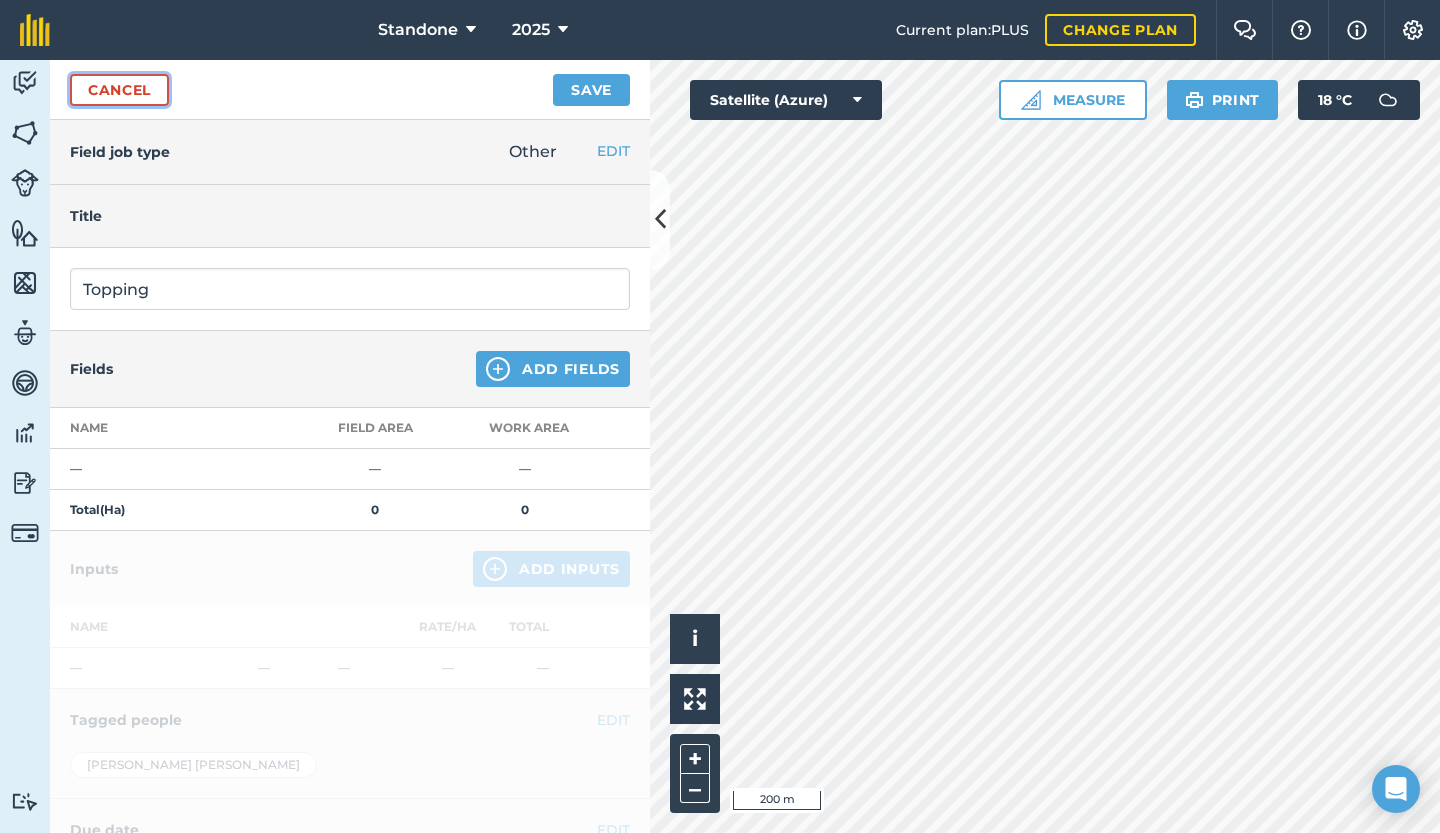 click on "Cancel" at bounding box center [119, 90] 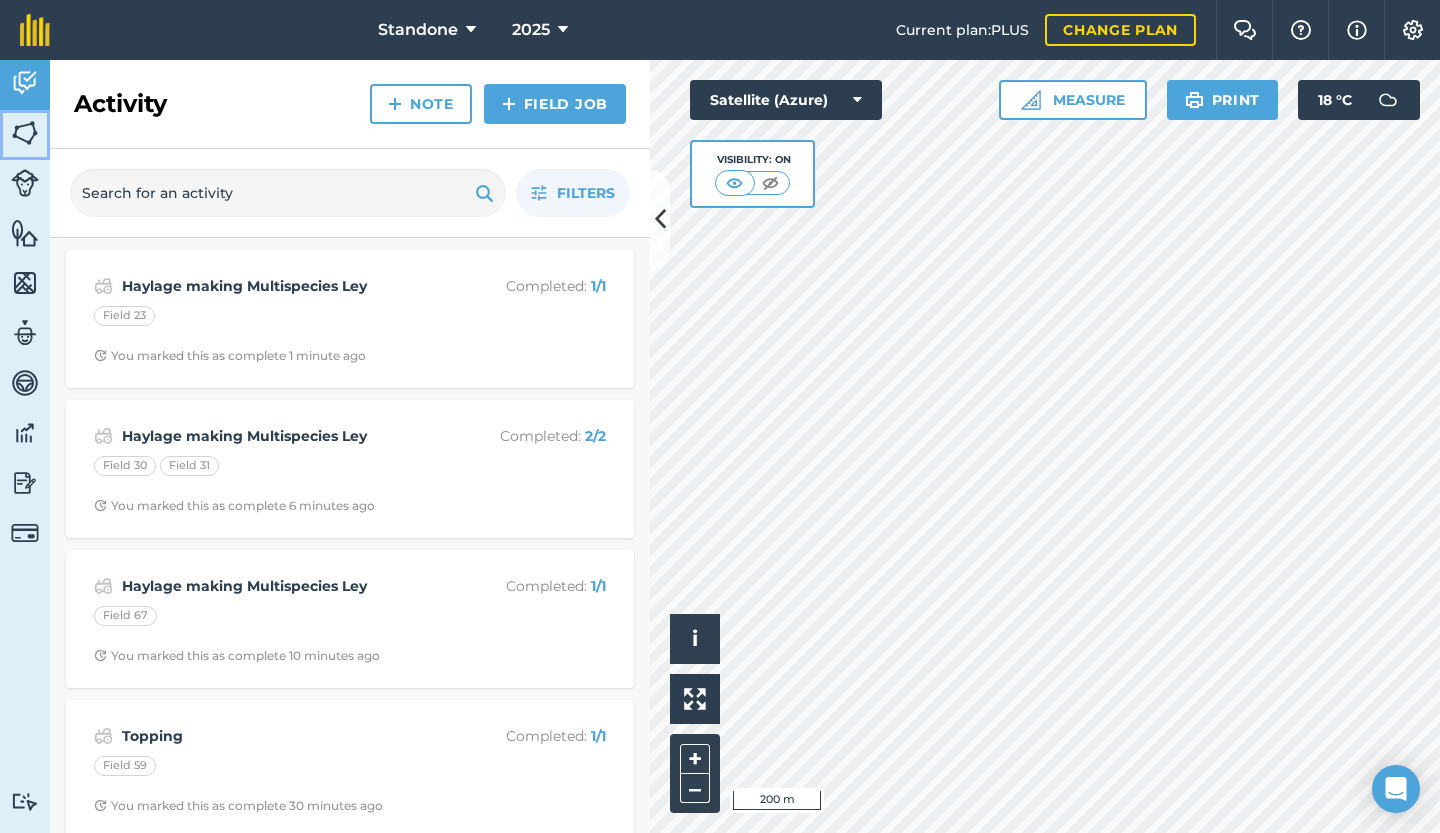 click at bounding box center [25, 133] 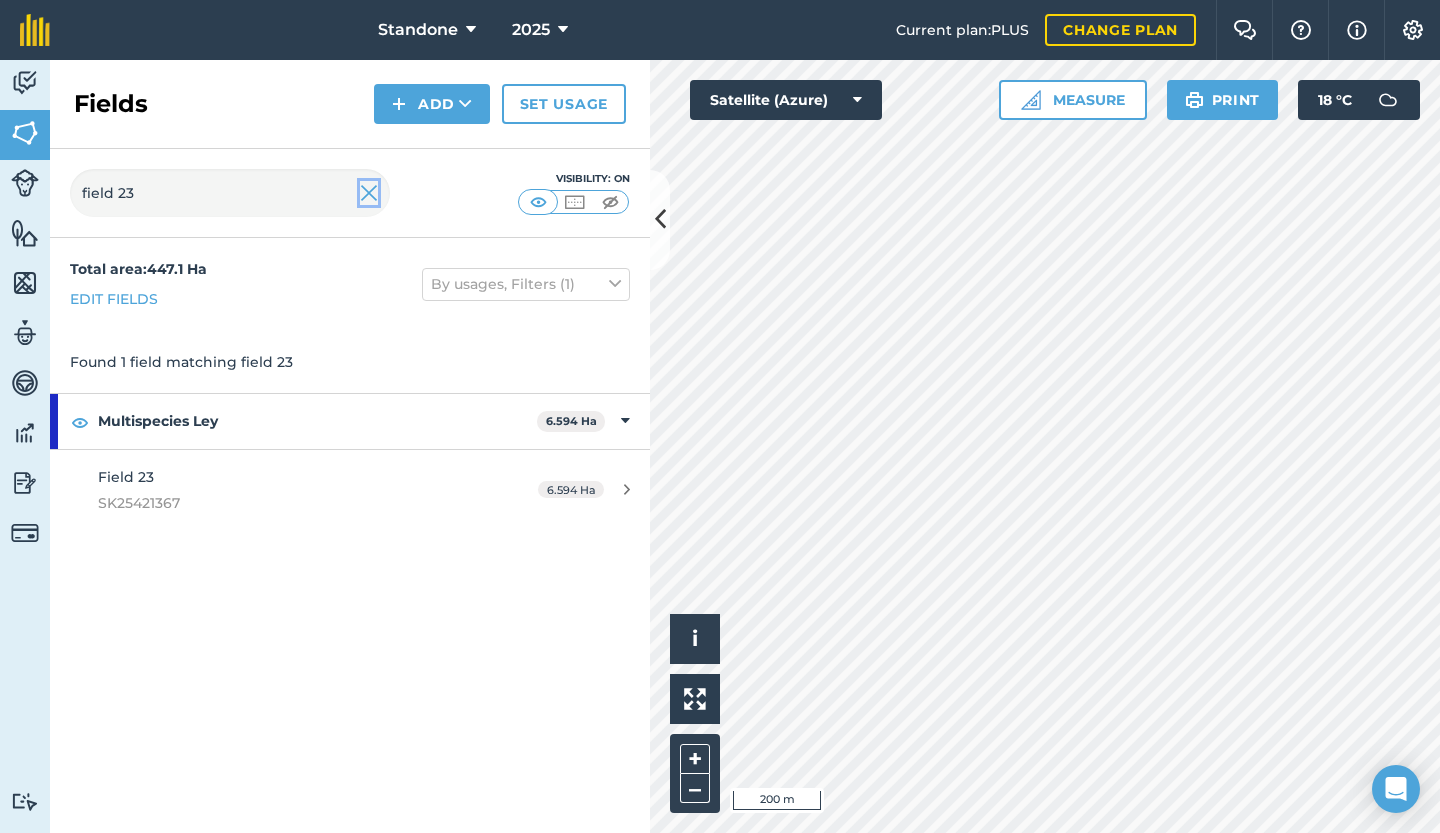 click at bounding box center [369, 193] 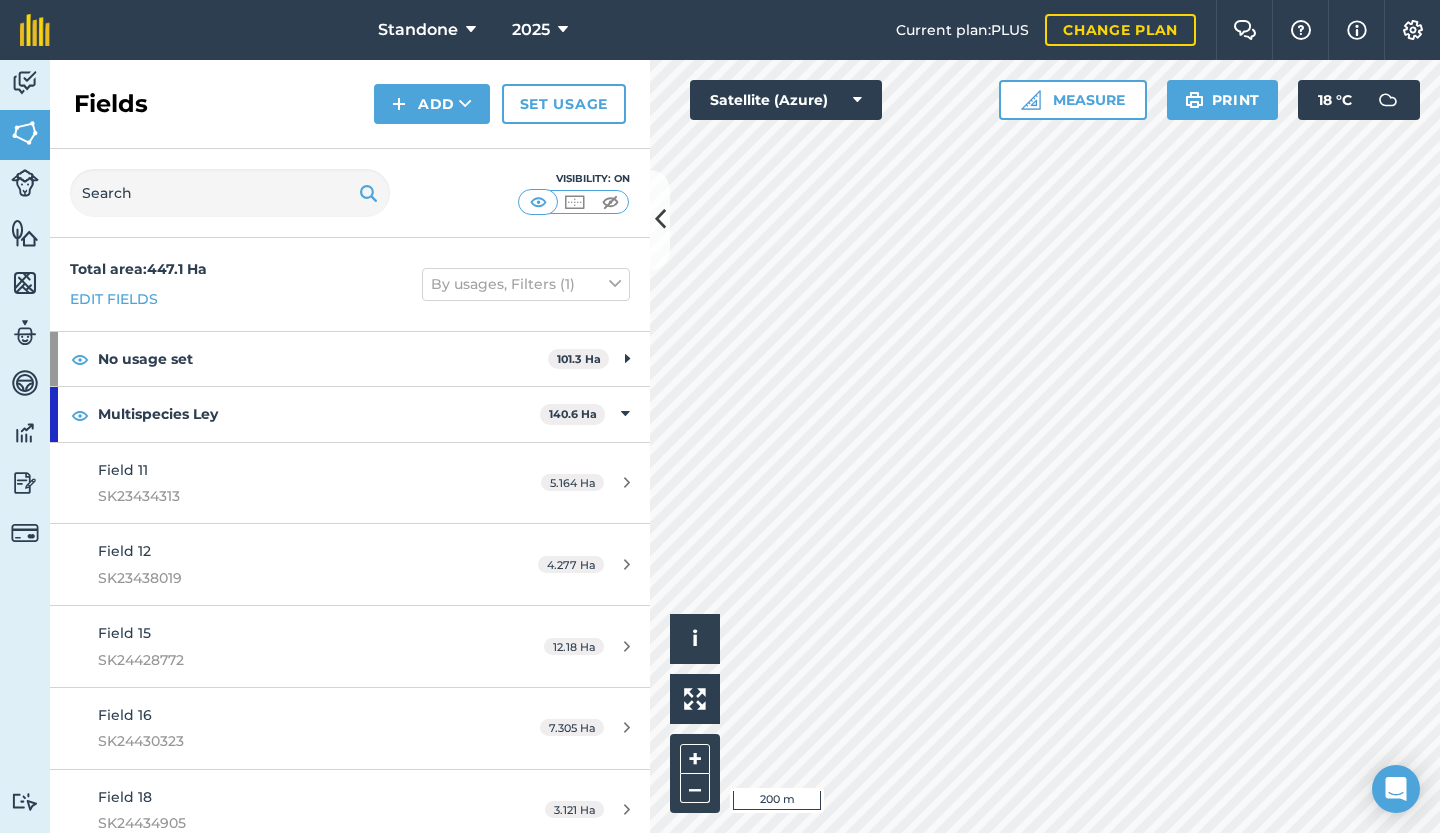 type 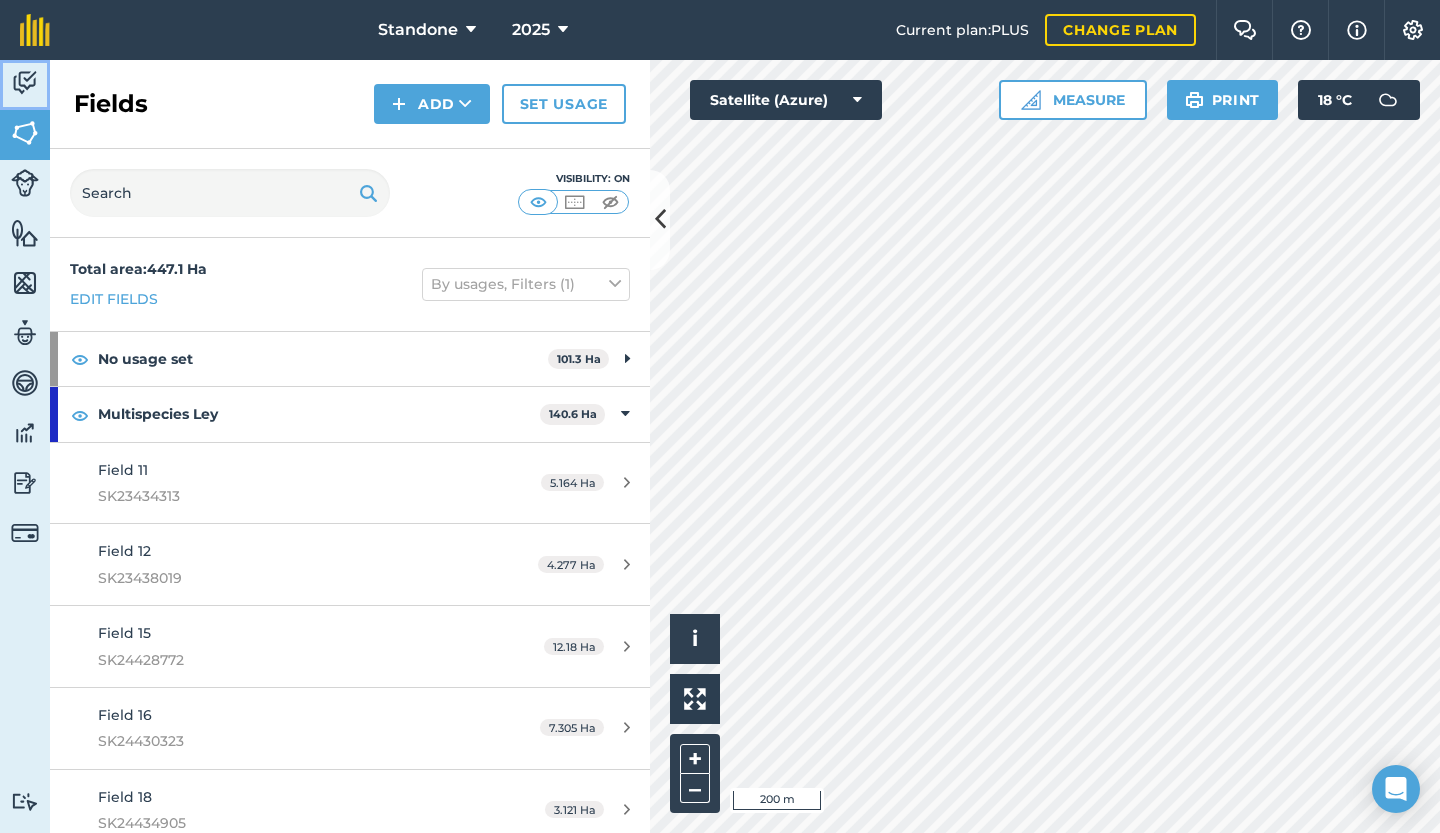 click at bounding box center (25, 83) 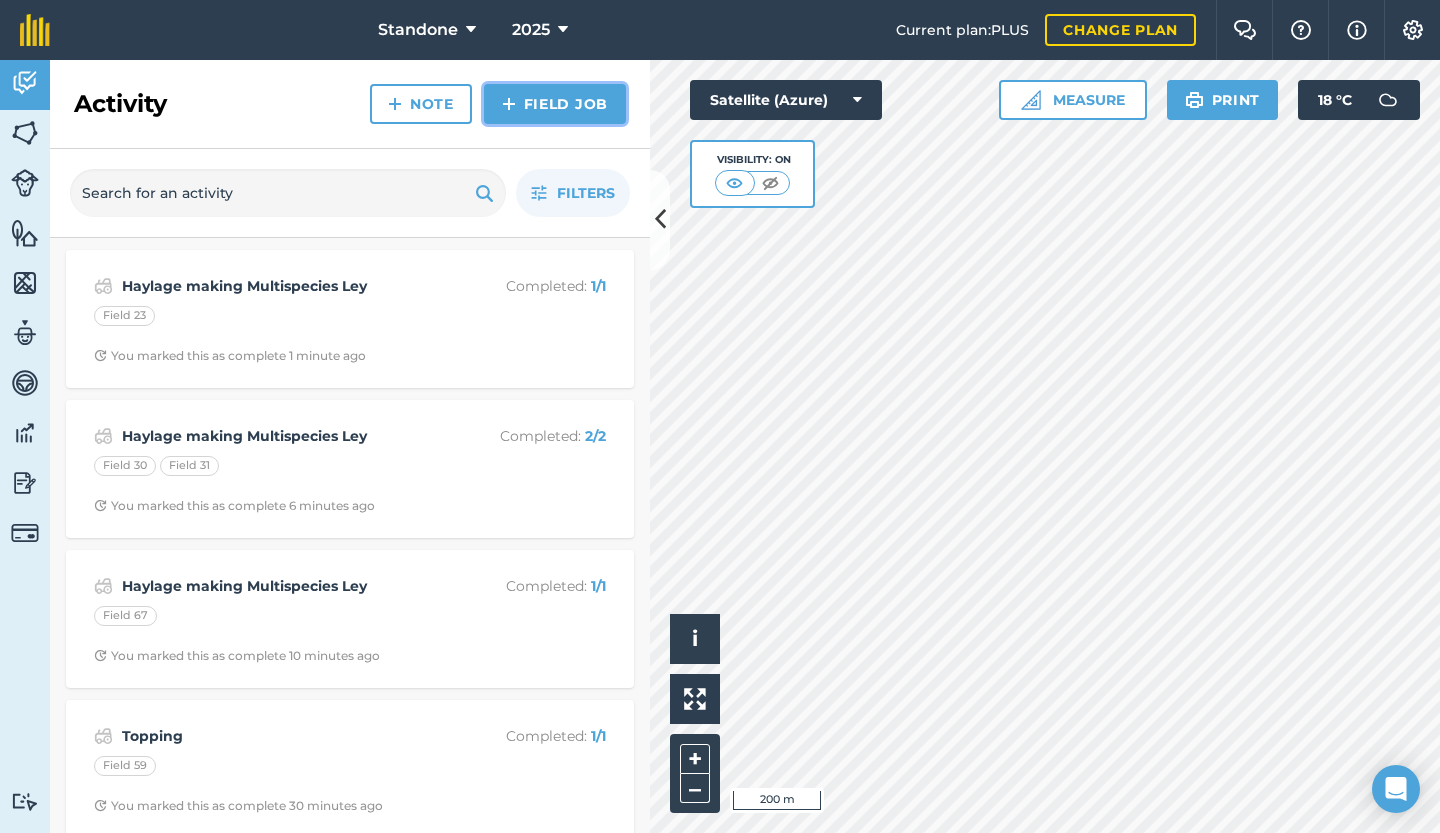 click on "Field Job" at bounding box center (555, 104) 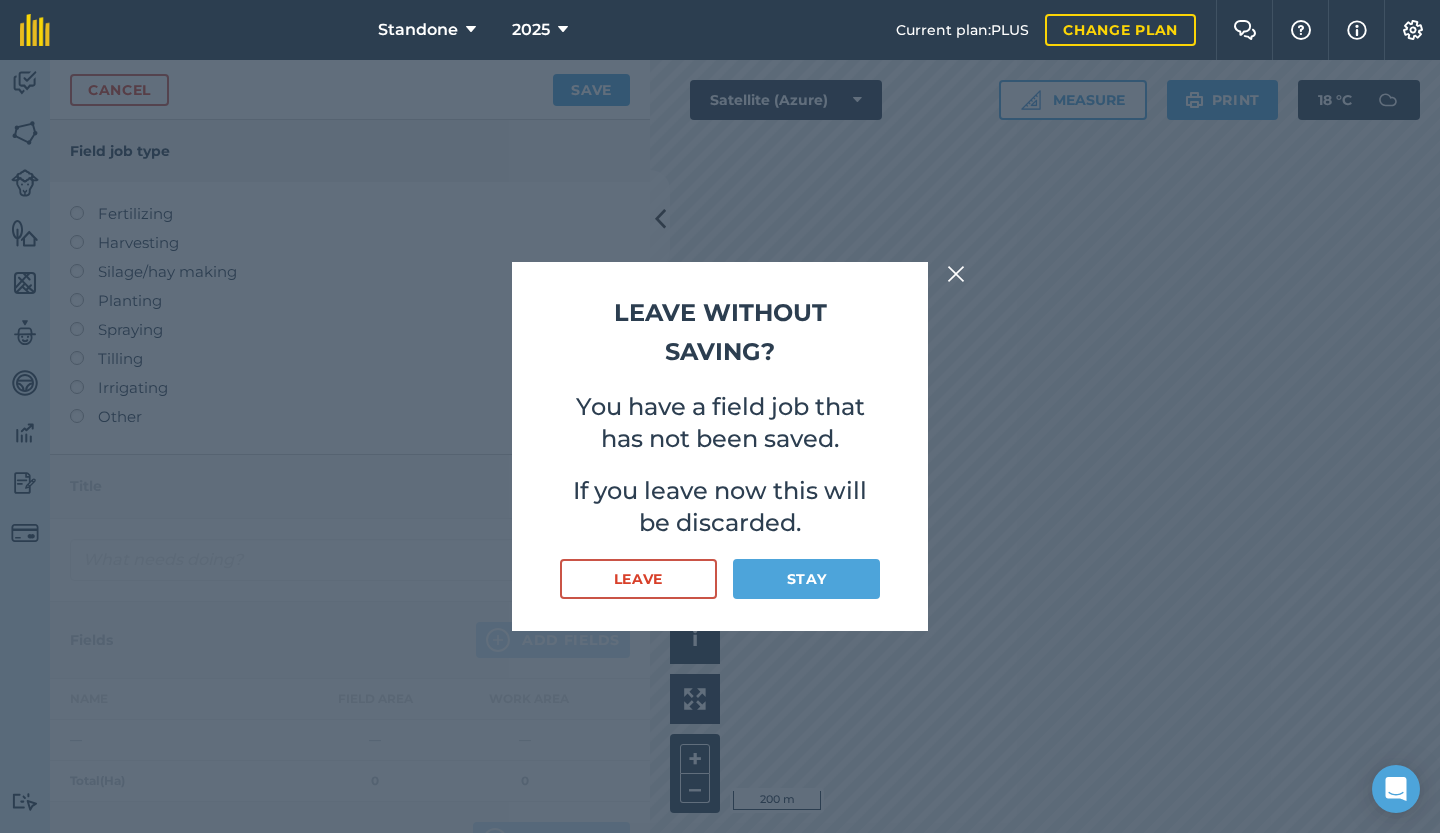 click at bounding box center (956, 274) 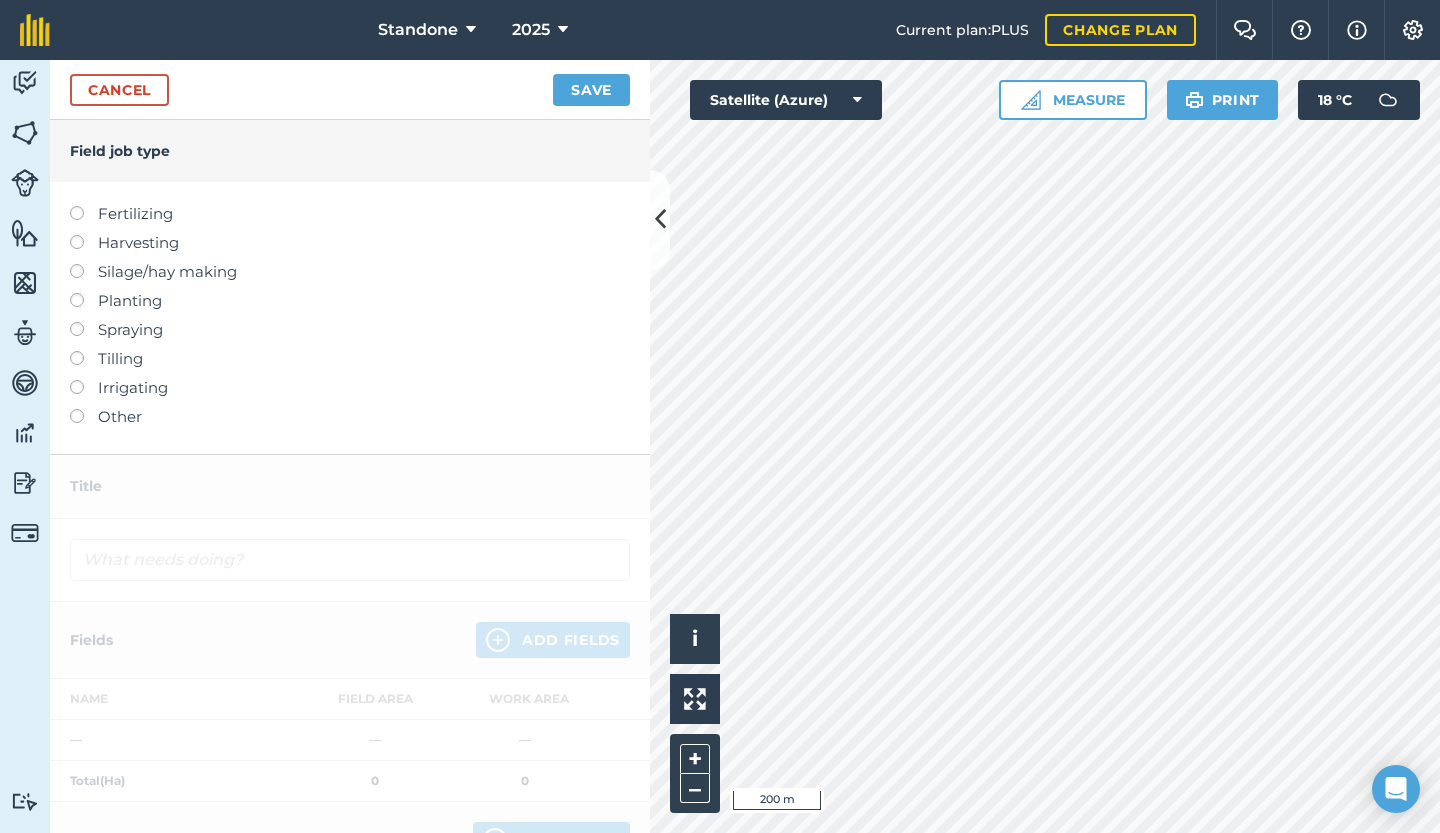 click on "Cancel Save" at bounding box center [350, 90] 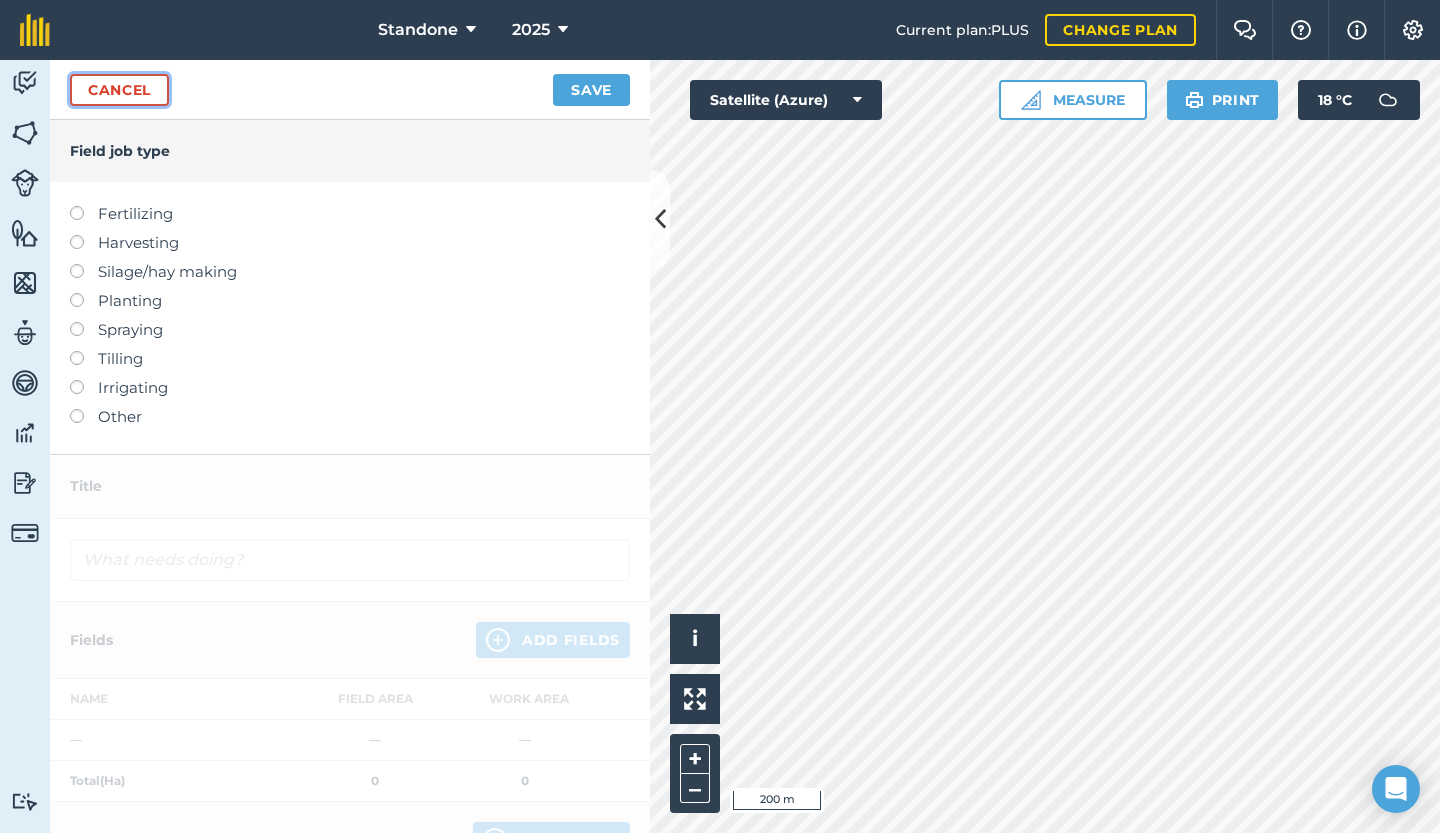 click on "Cancel" at bounding box center (119, 90) 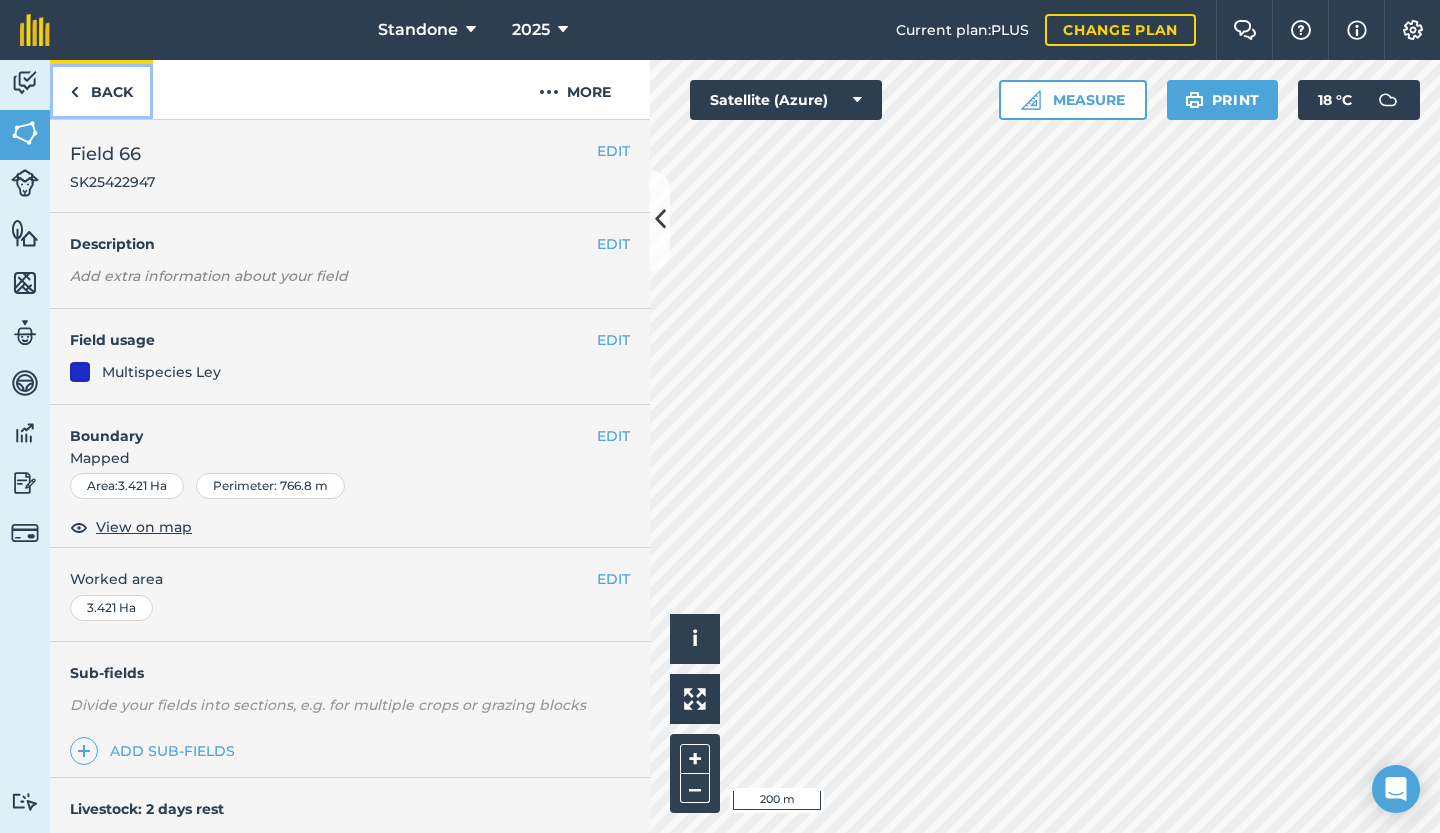 click on "Back" at bounding box center [101, 89] 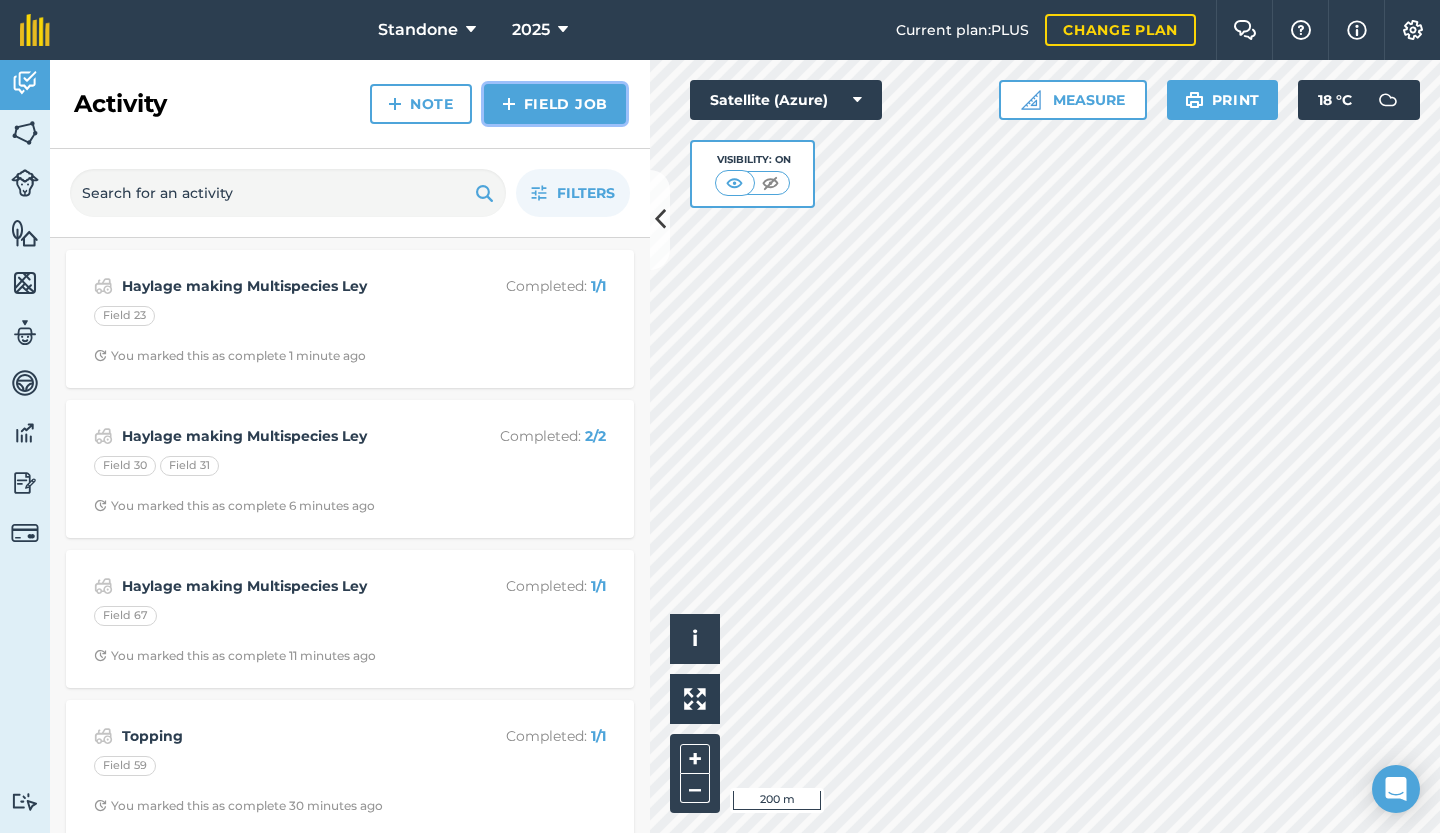 click on "Field Job" at bounding box center (555, 104) 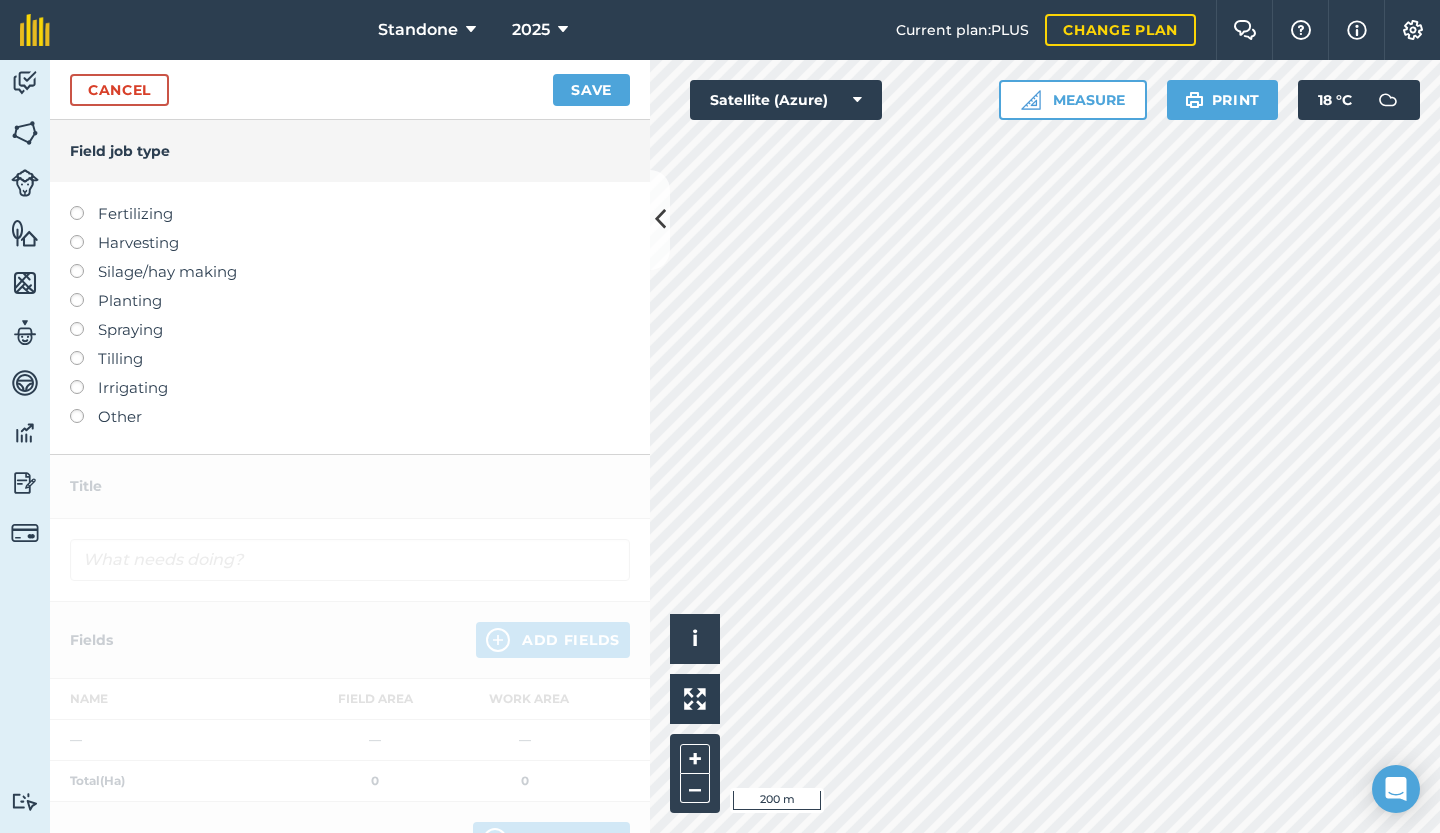 click at bounding box center (84, 409) 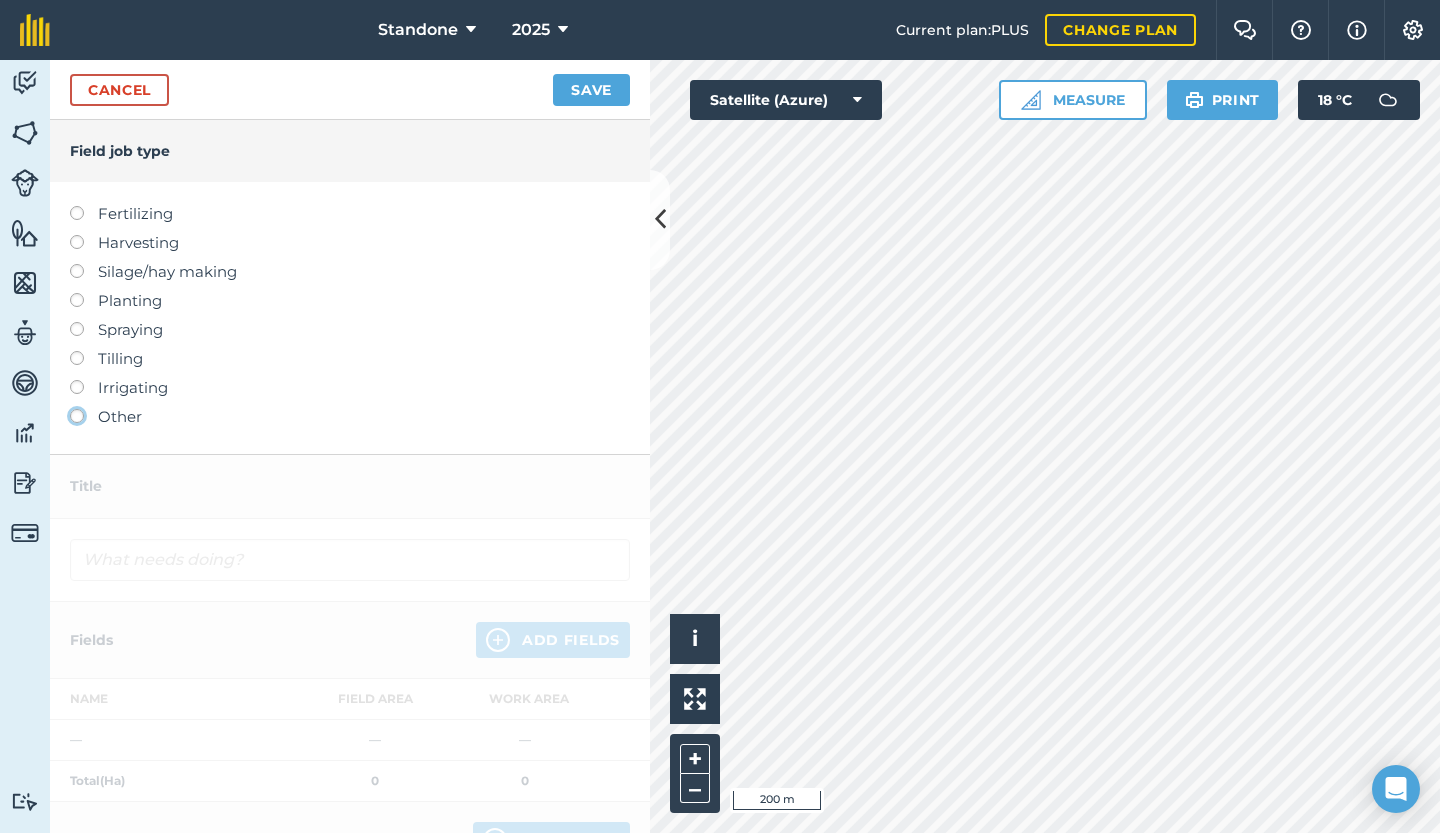 click on "Other" at bounding box center (-9943, 415) 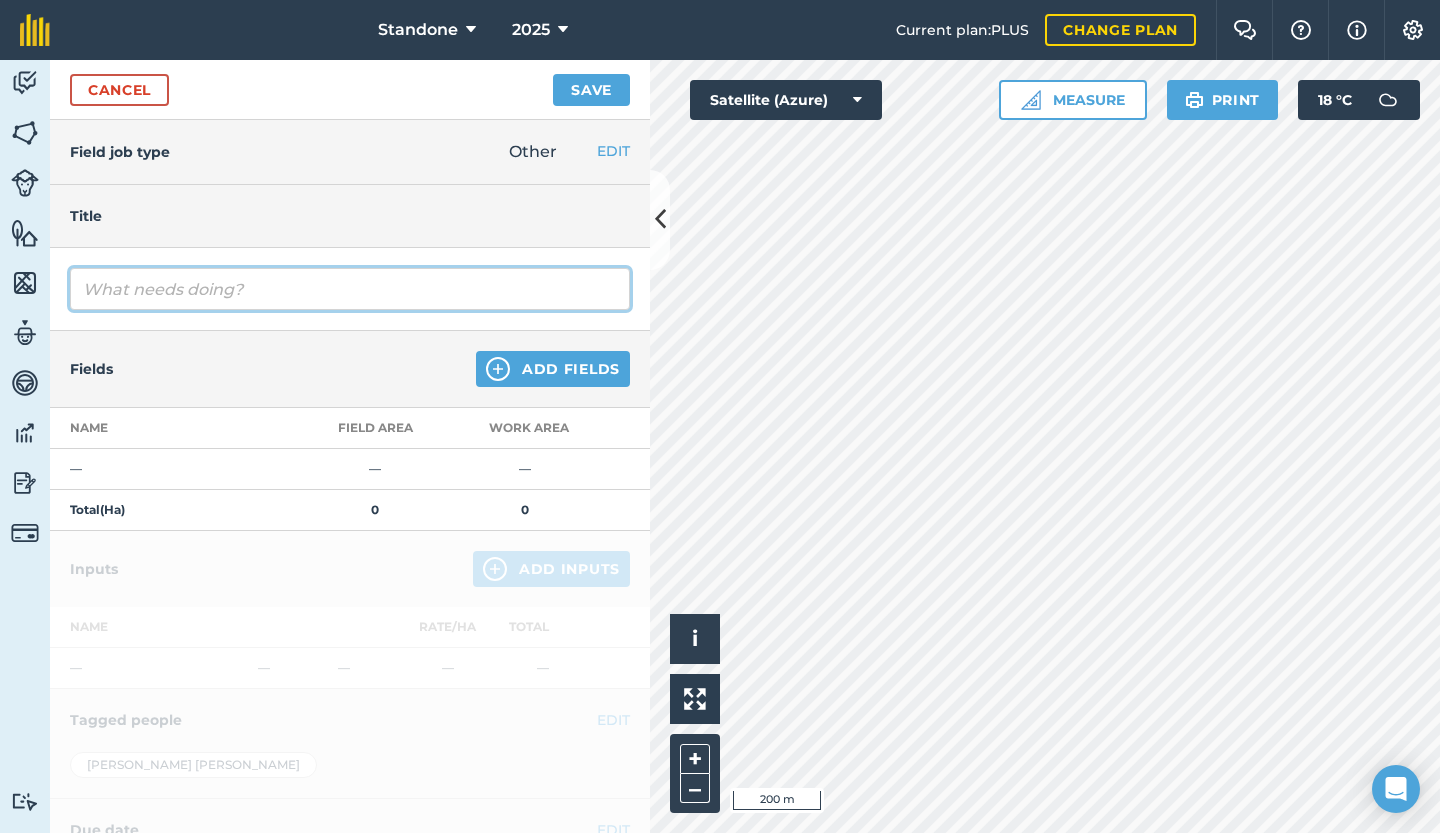click at bounding box center [350, 289] 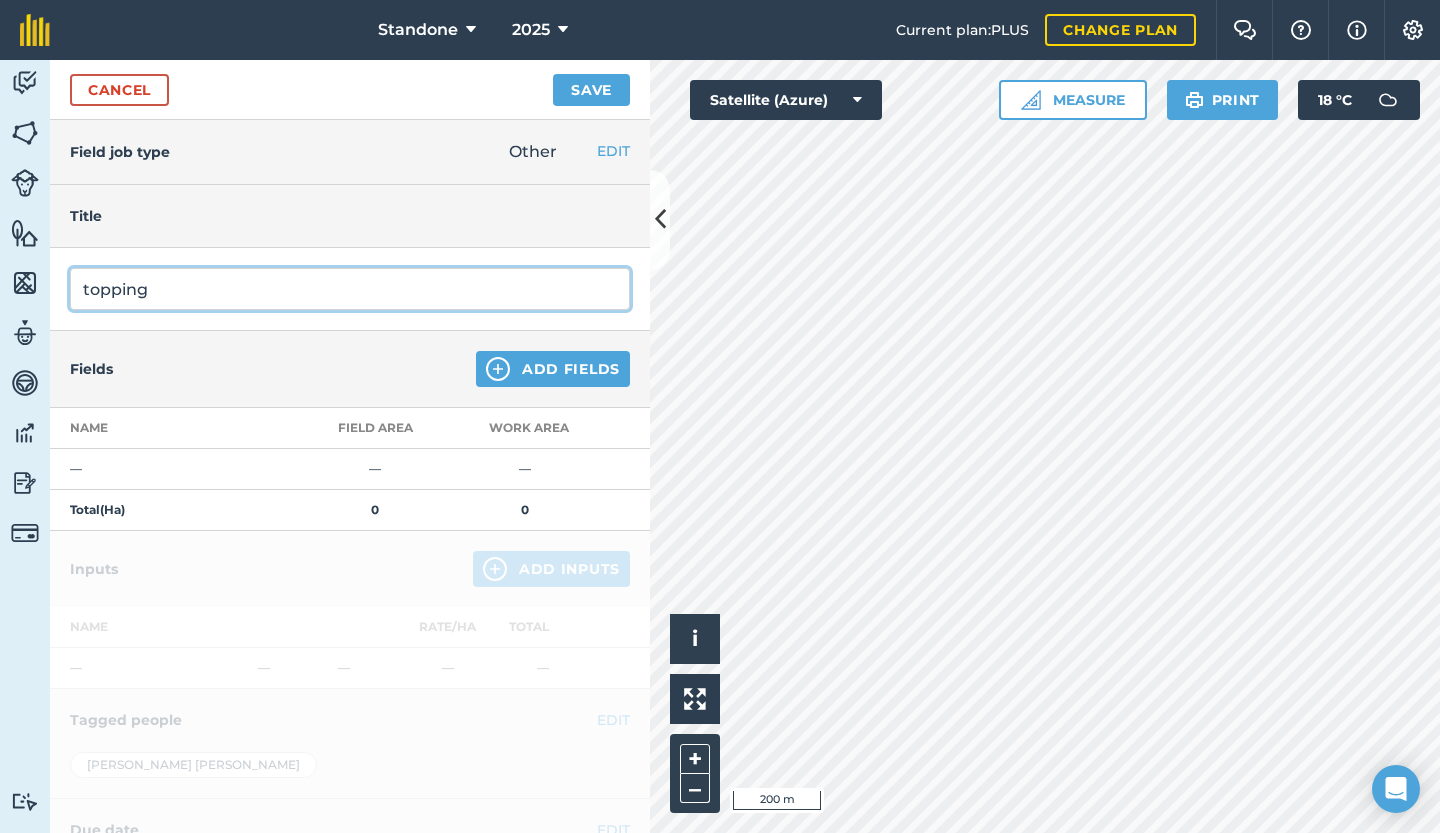 type on "topping" 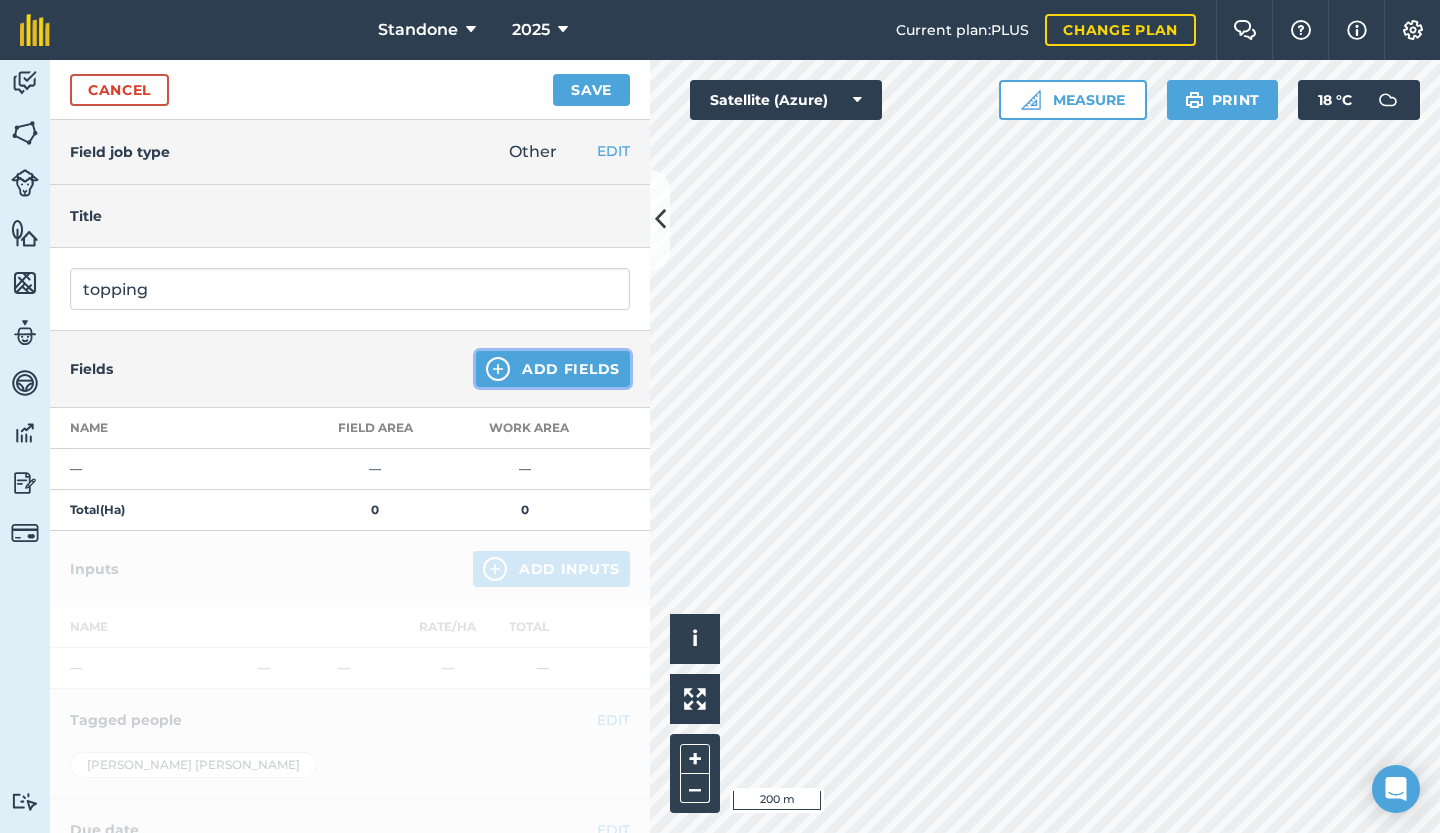 click on "Add Fields" at bounding box center [553, 369] 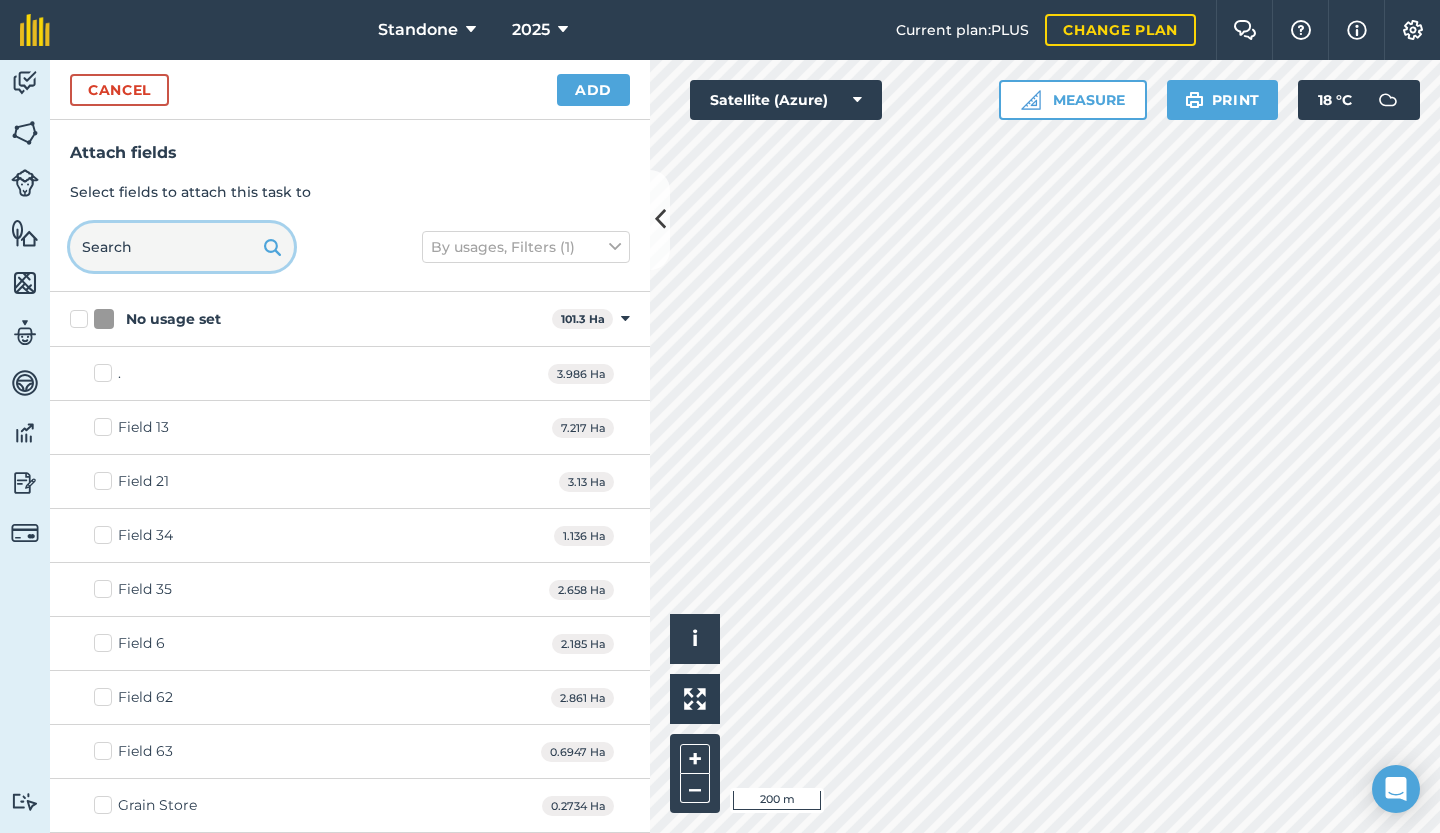 click at bounding box center [182, 247] 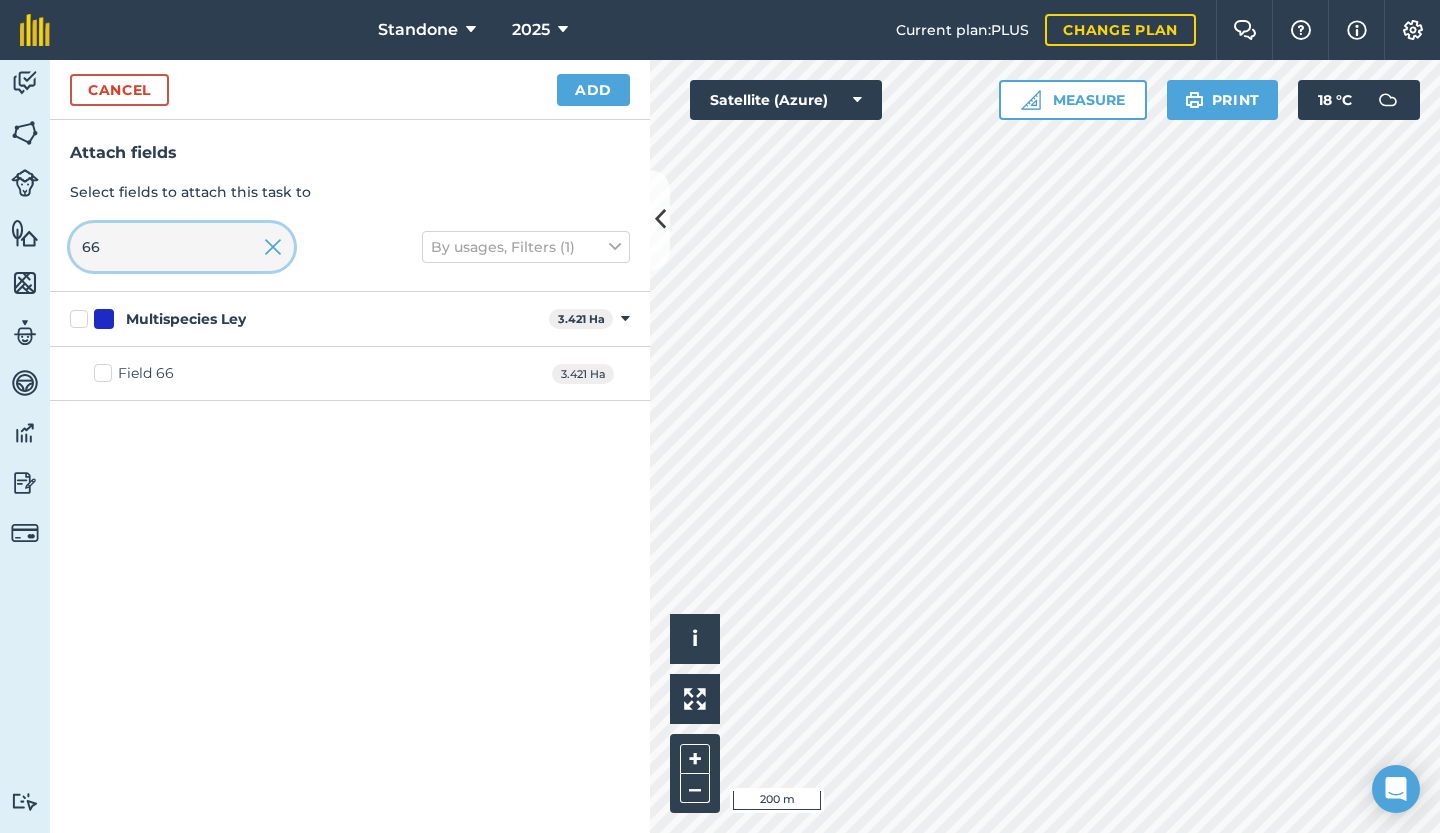 type on "66" 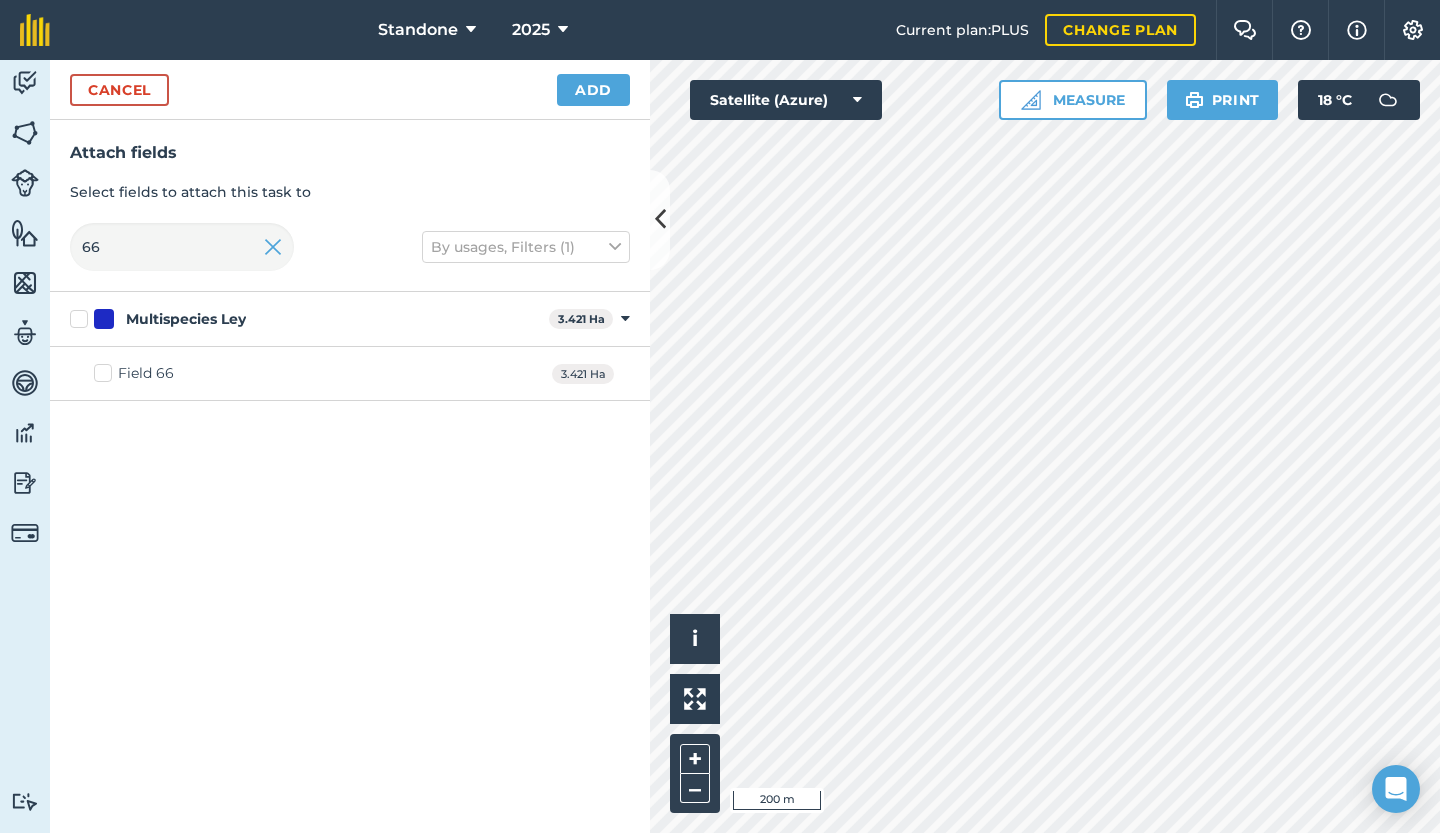 click on "Field 66" at bounding box center [134, 373] 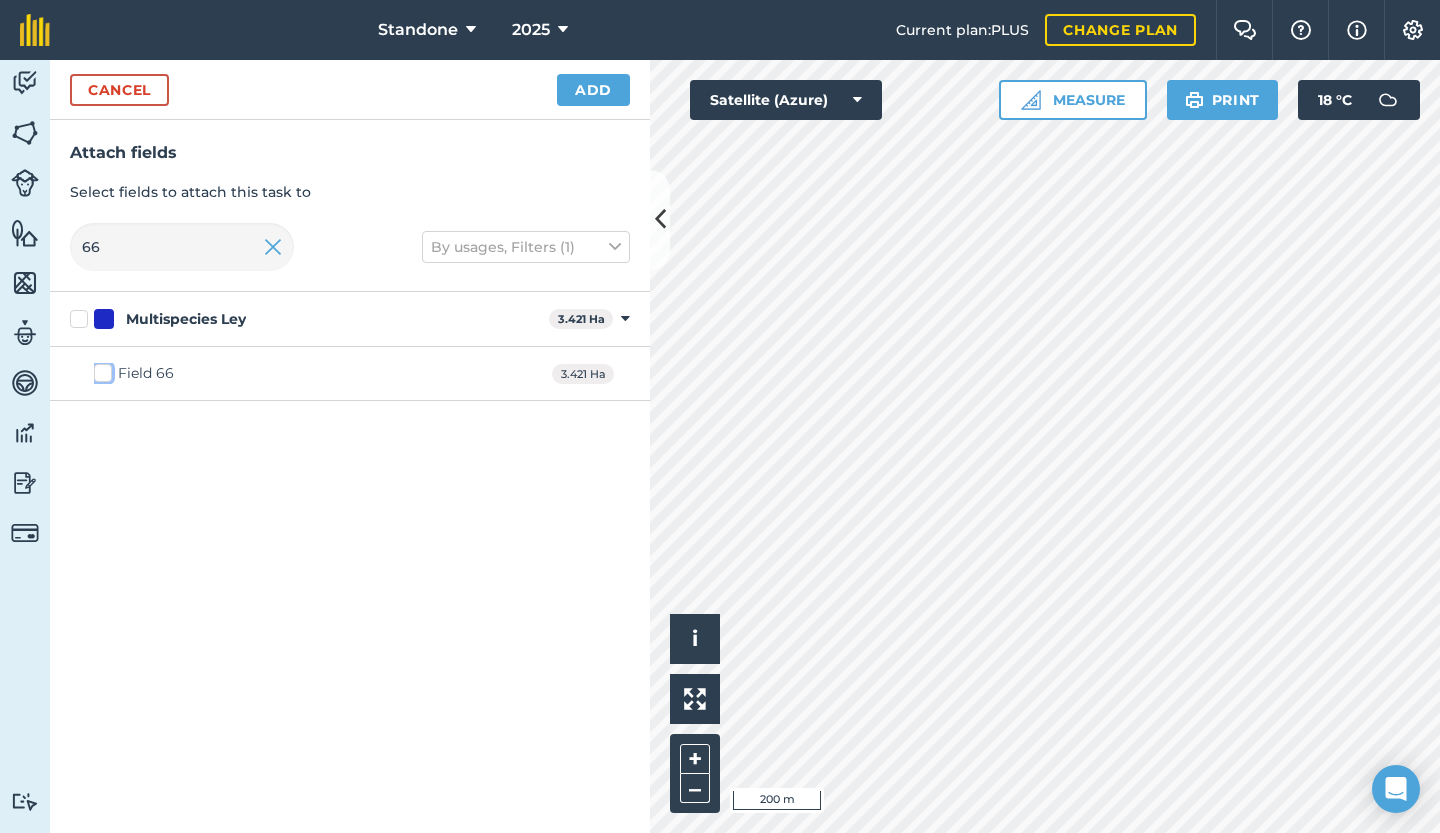 click on "Field 66" at bounding box center [100, 369] 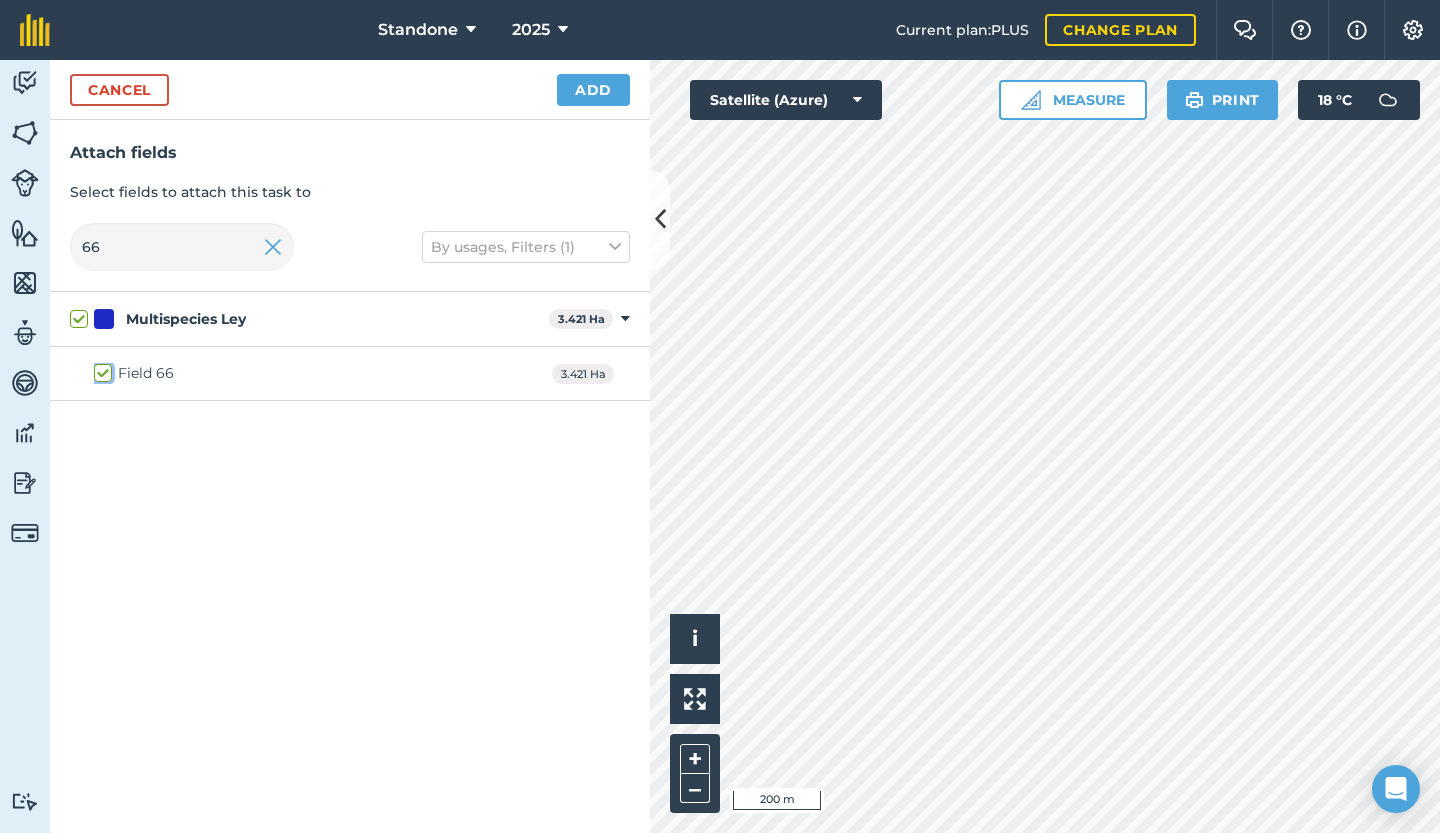 checkbox on "true" 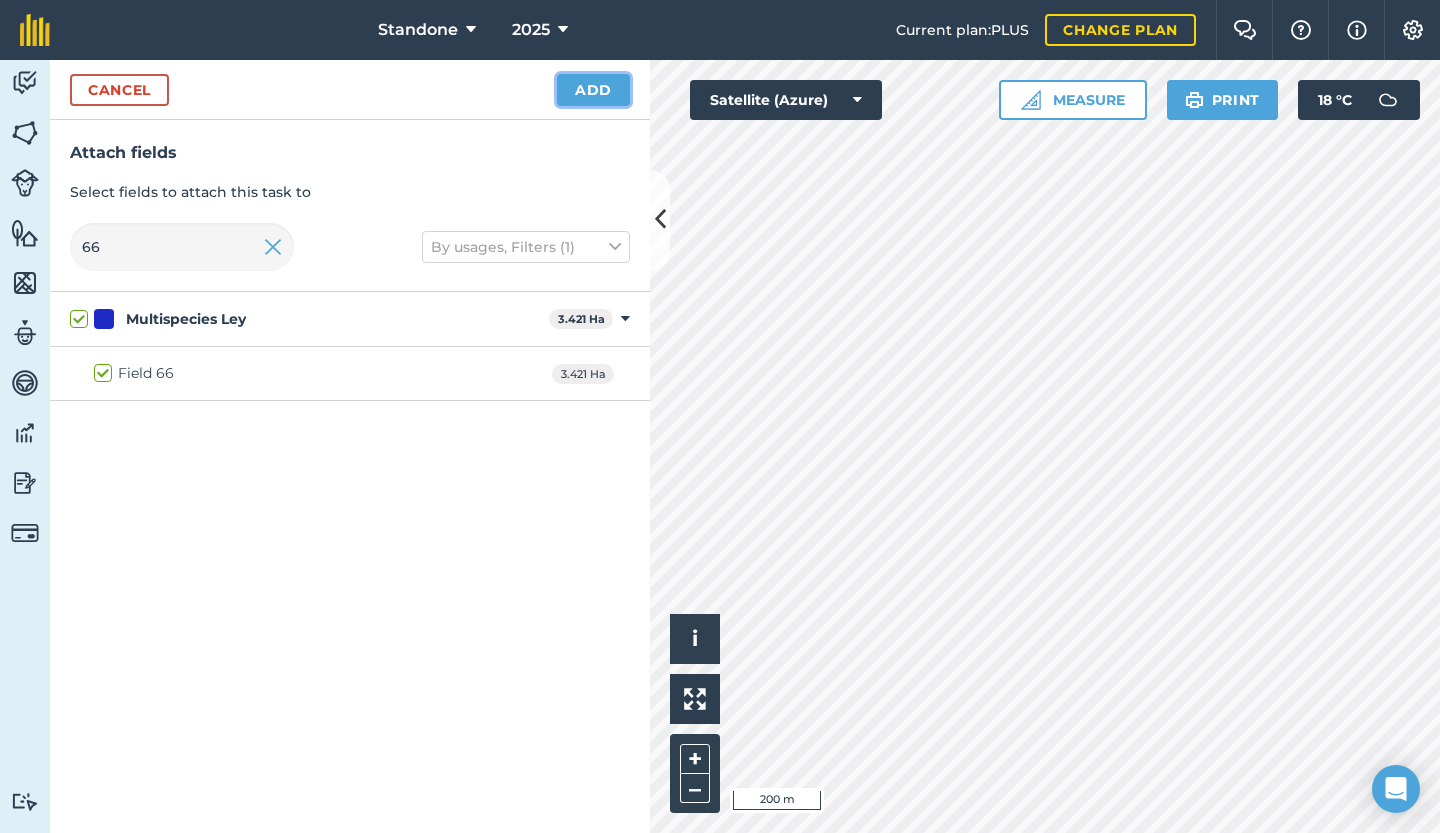 click on "Add" at bounding box center (593, 90) 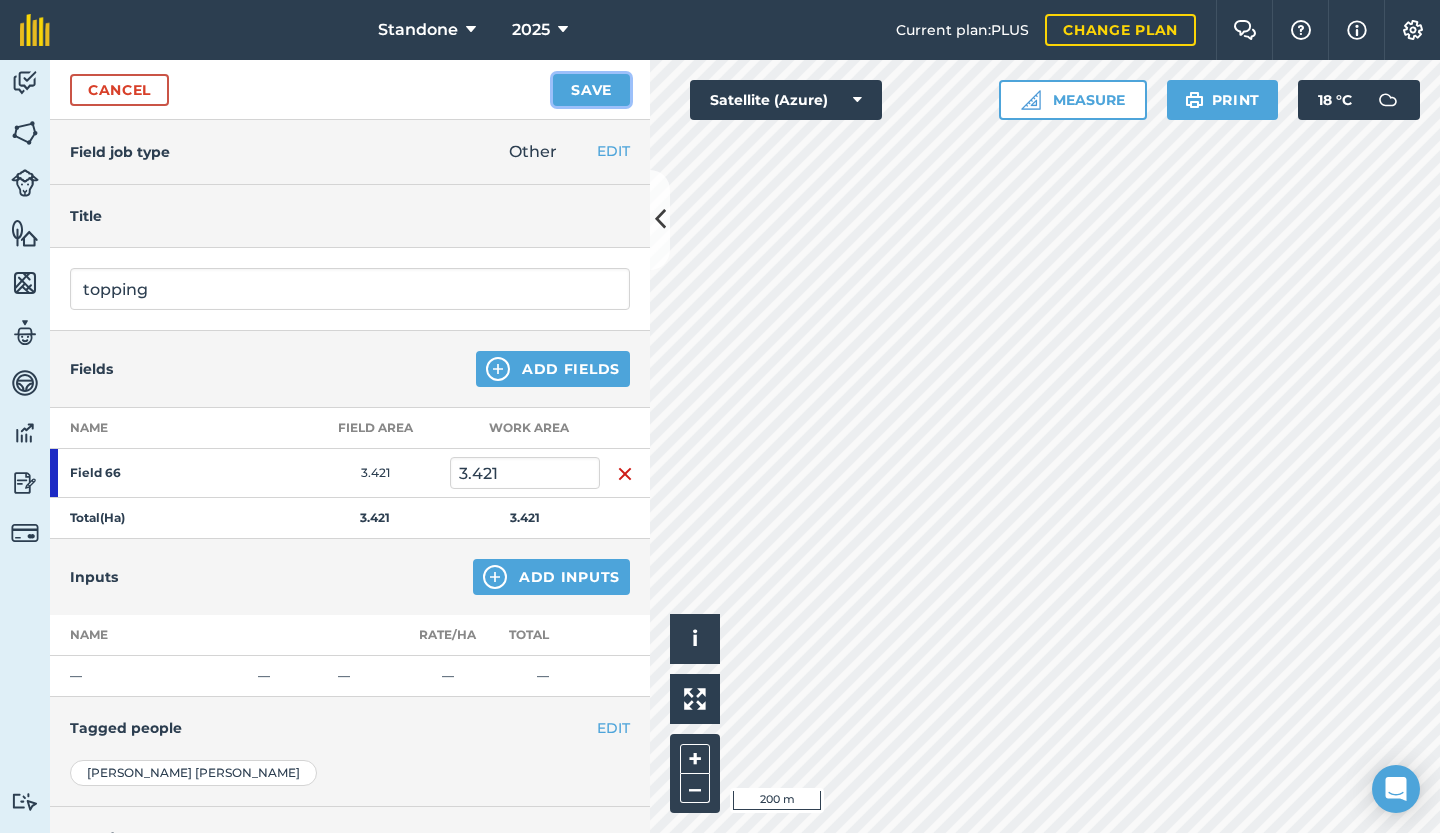 click on "Save" at bounding box center [591, 90] 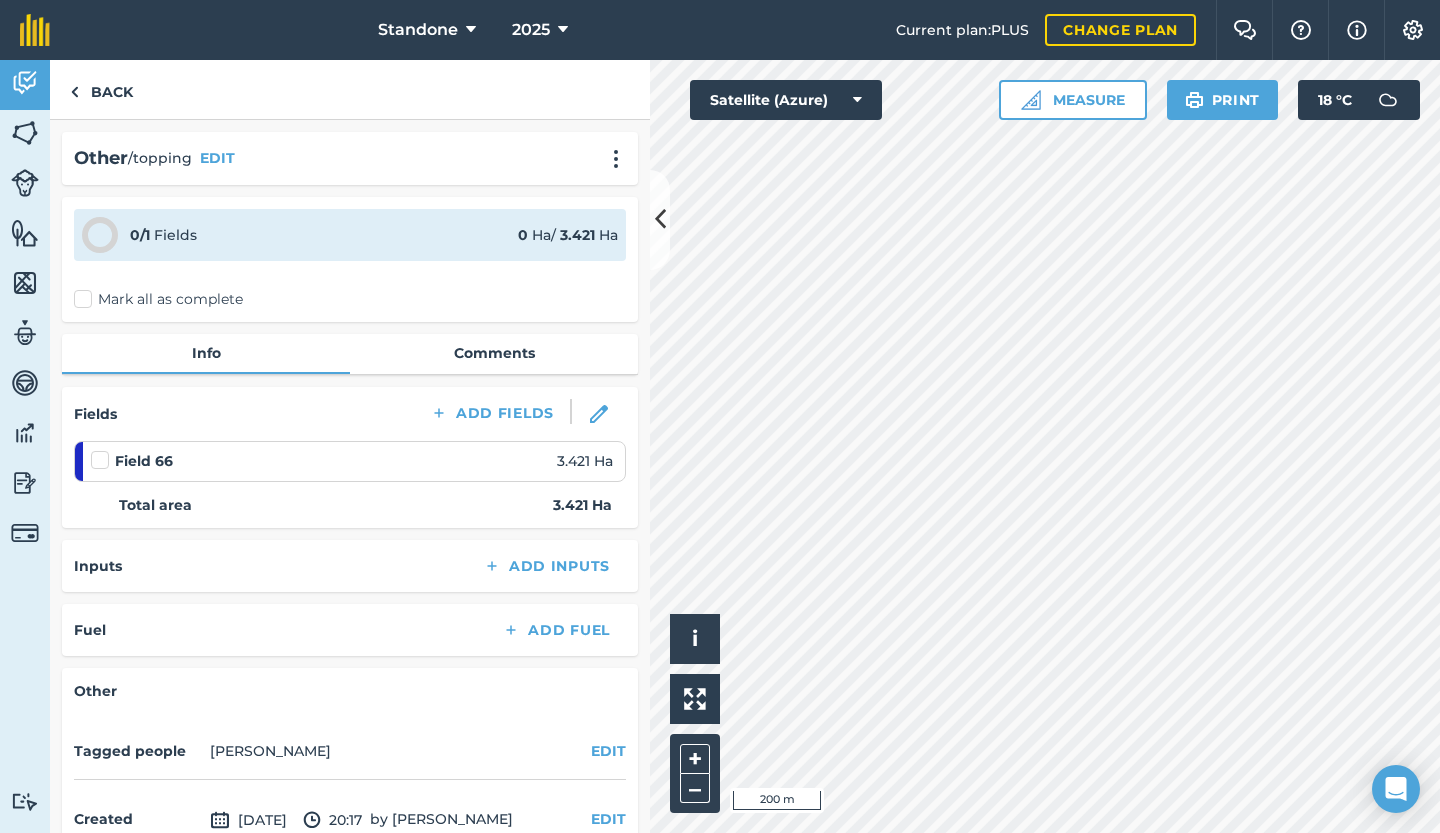 click on "Mark all as complete" at bounding box center [158, 299] 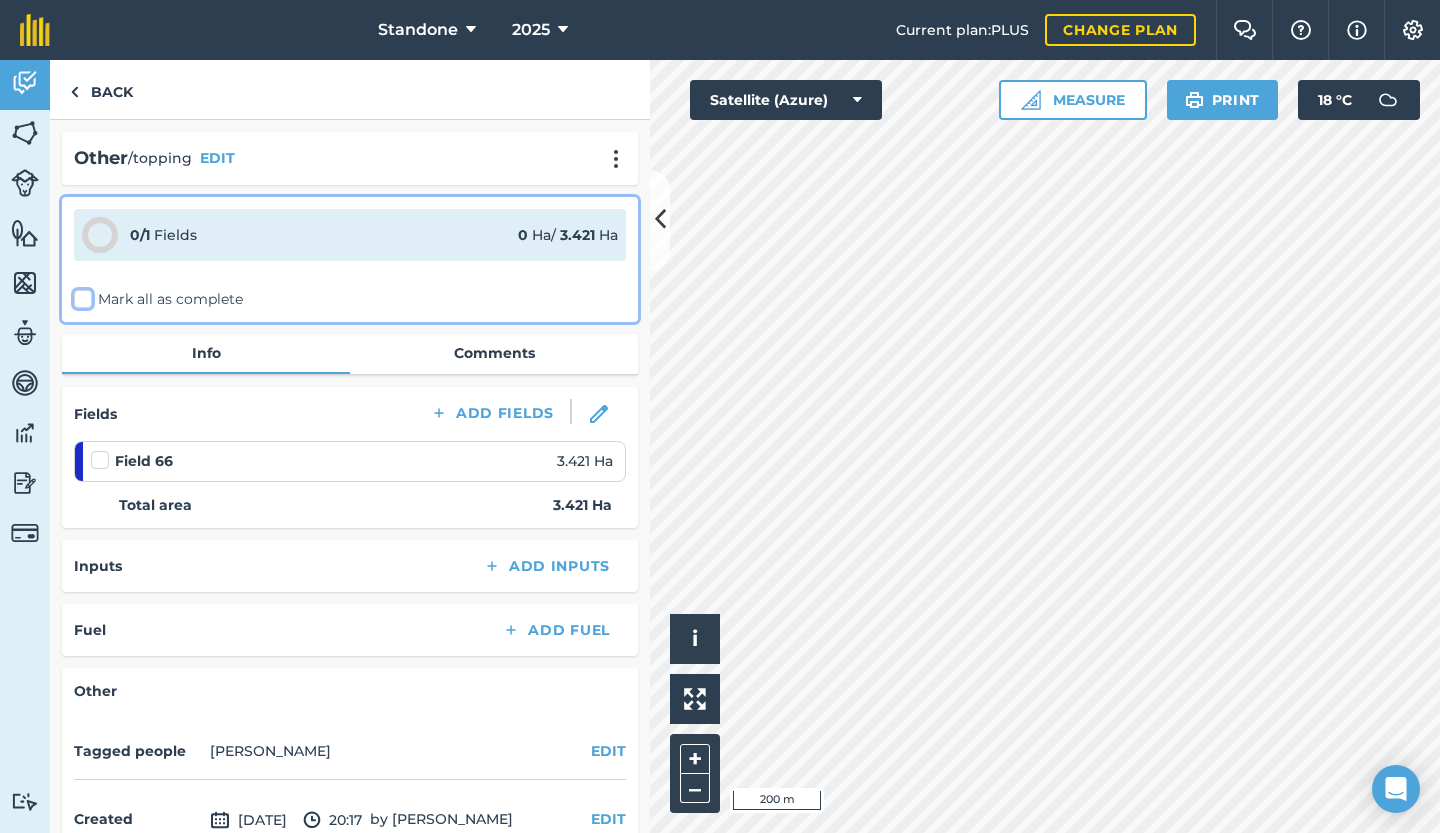 click on "Mark all as complete" at bounding box center (80, 295) 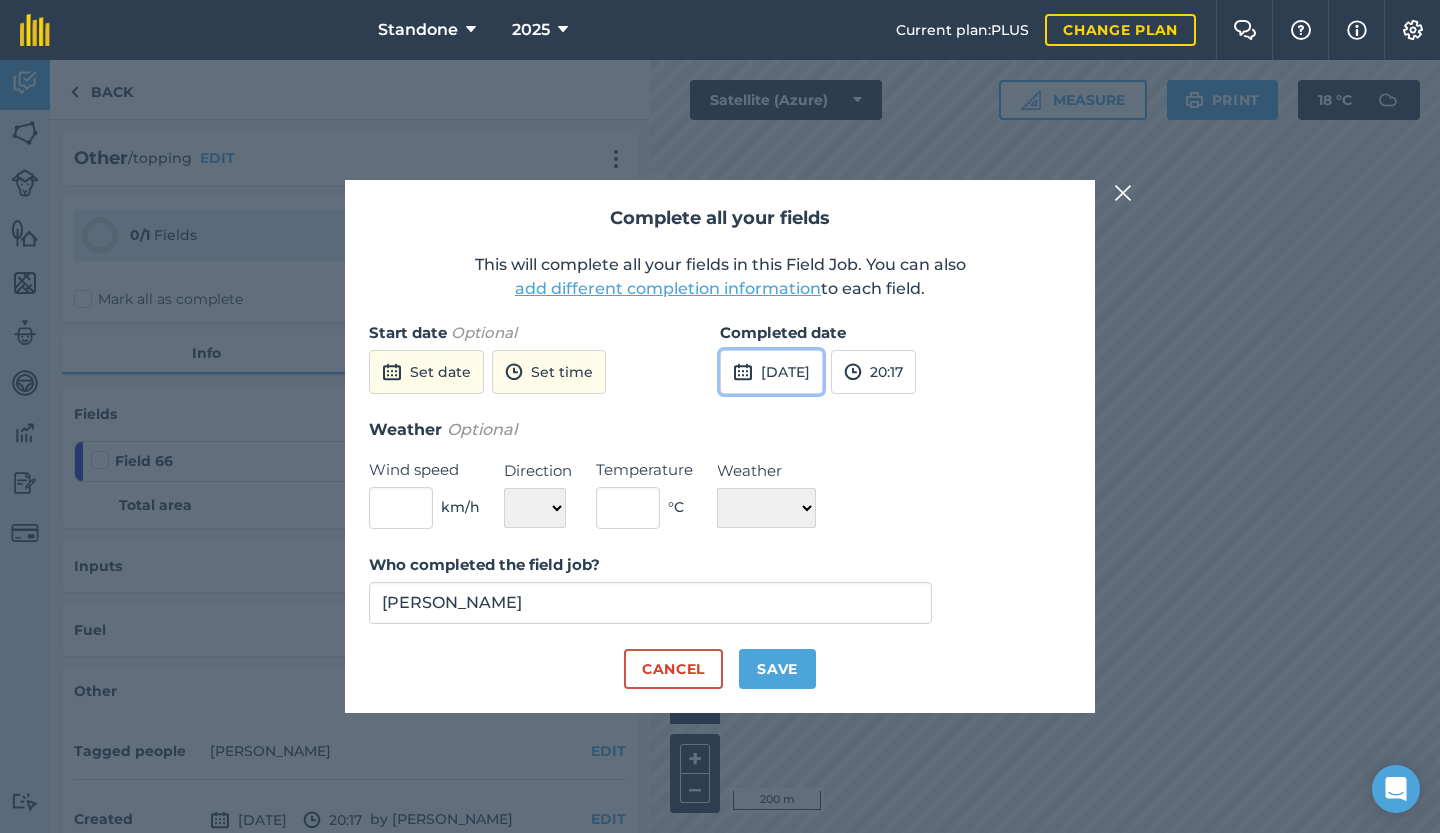 click on "[DATE]" at bounding box center (771, 372) 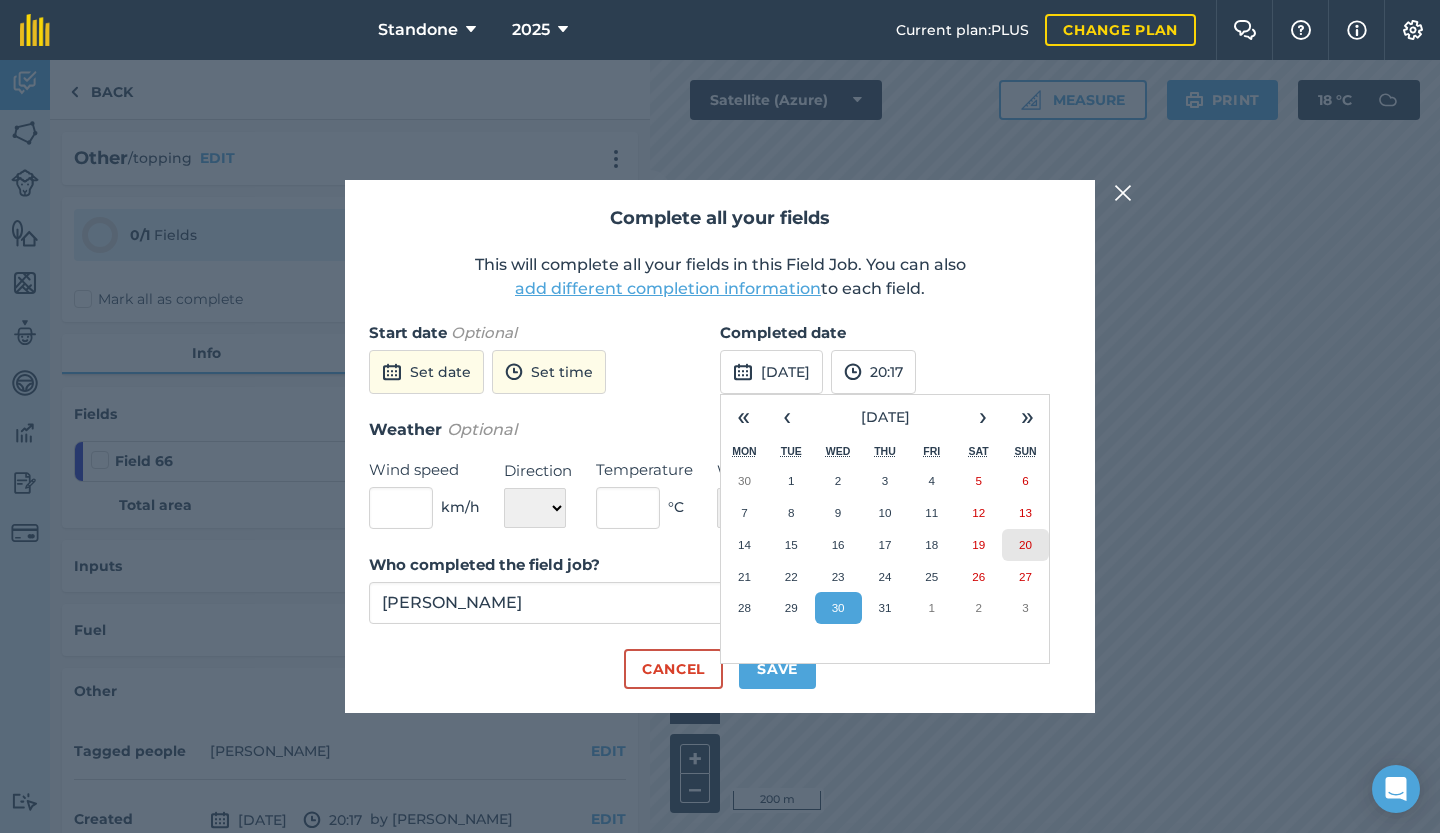 click on "20" at bounding box center (1025, 545) 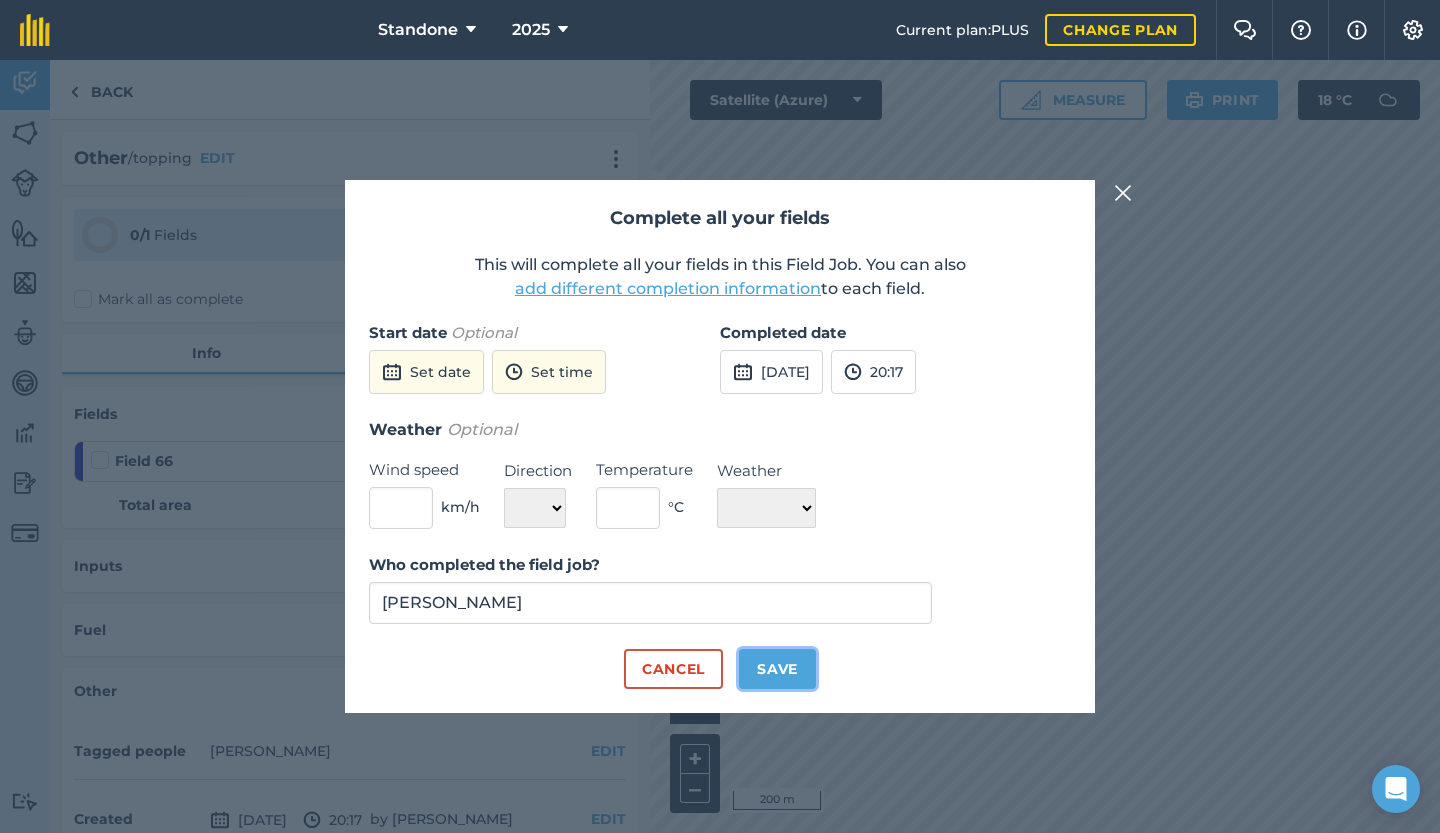 click on "Save" at bounding box center [777, 669] 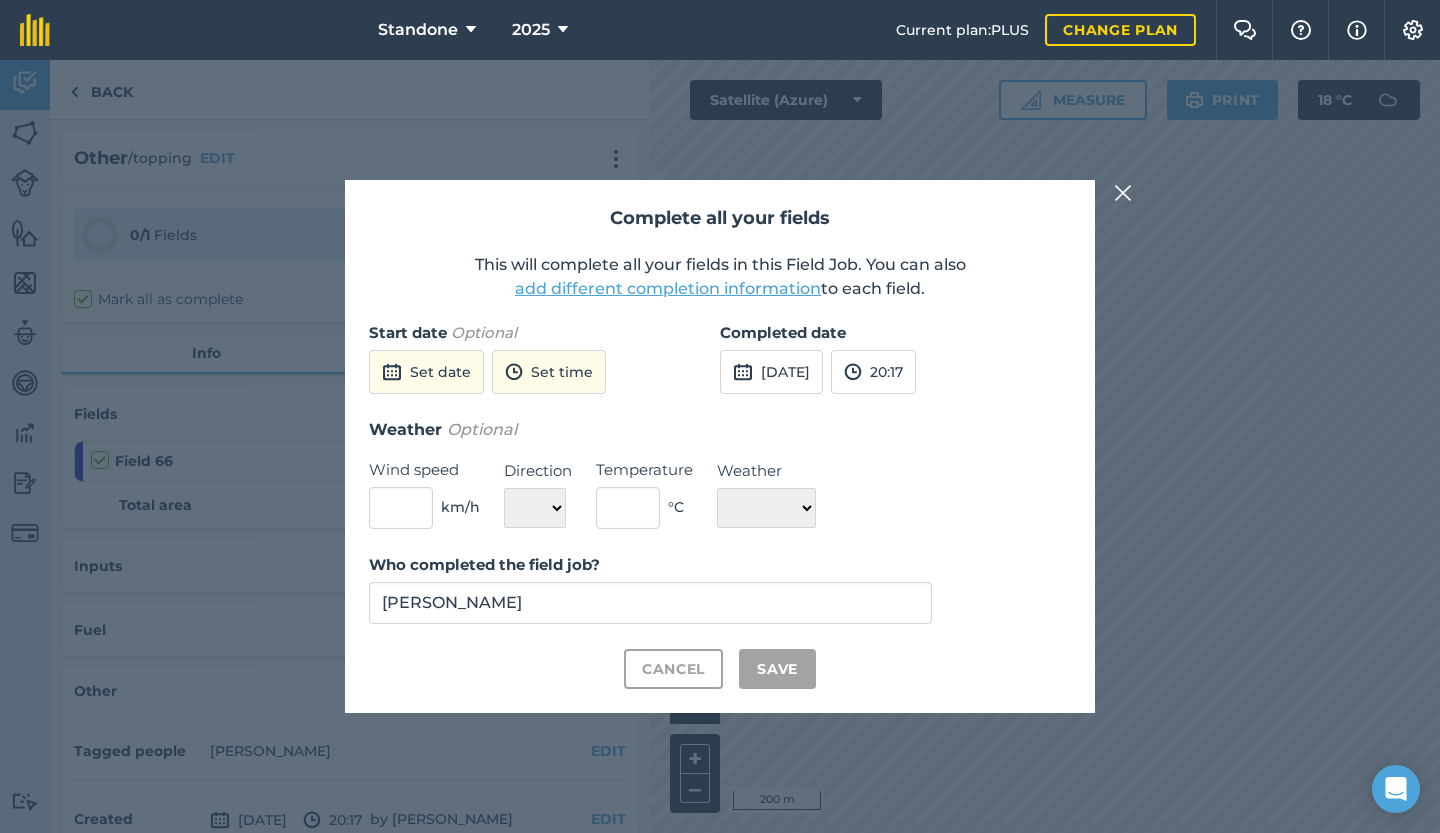 checkbox on "true" 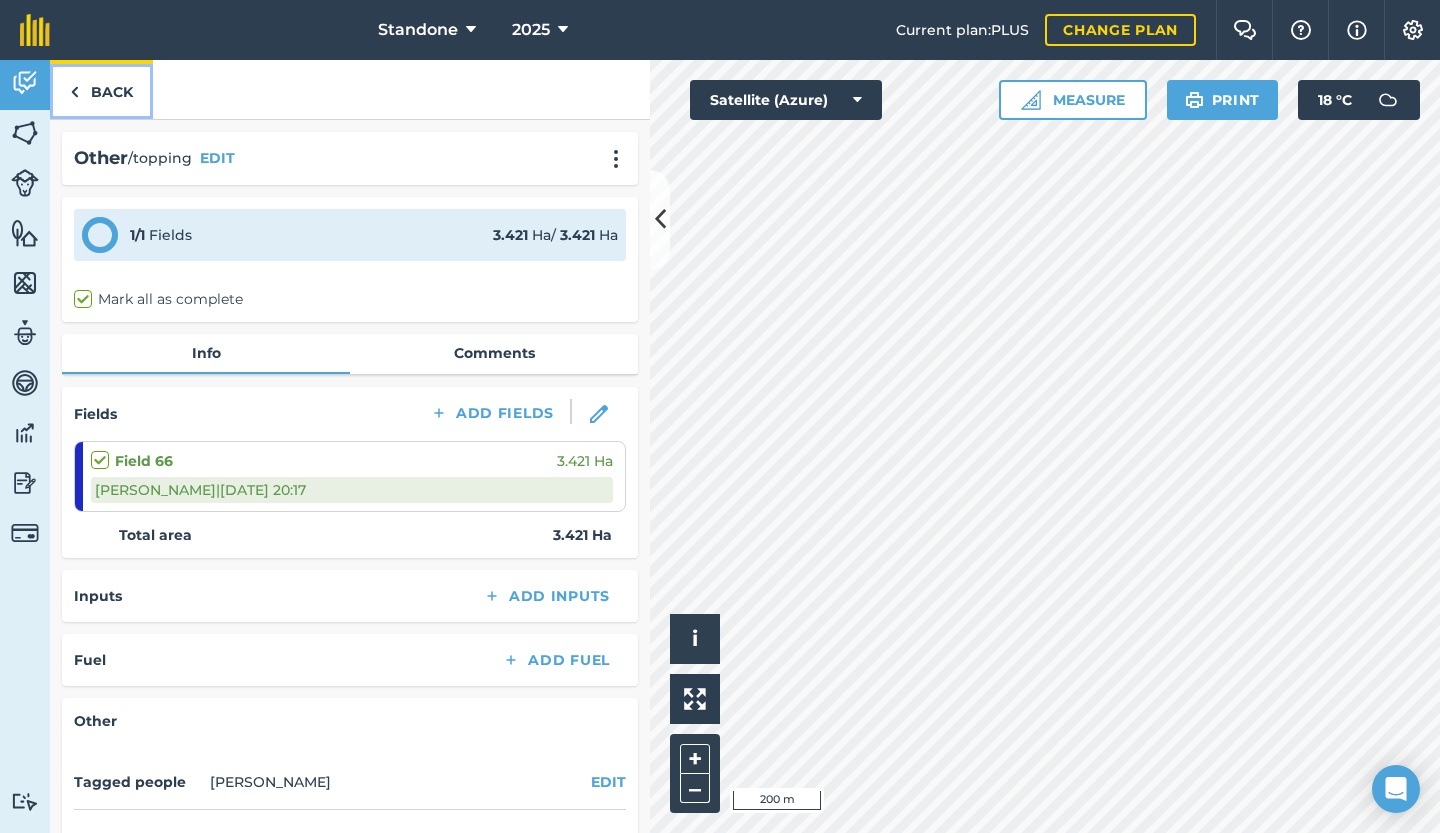 click on "Back" at bounding box center (101, 89) 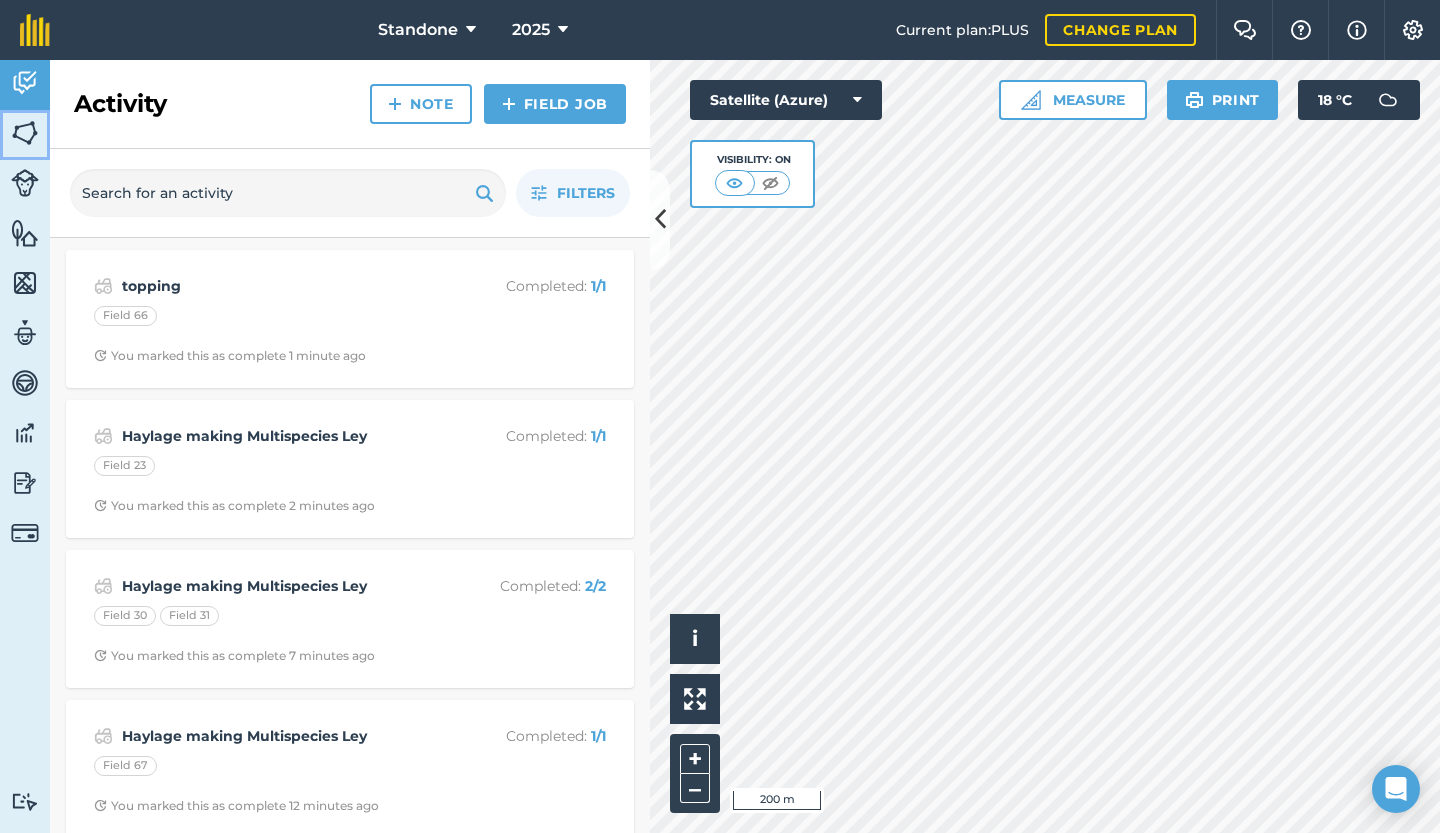 click at bounding box center (25, 133) 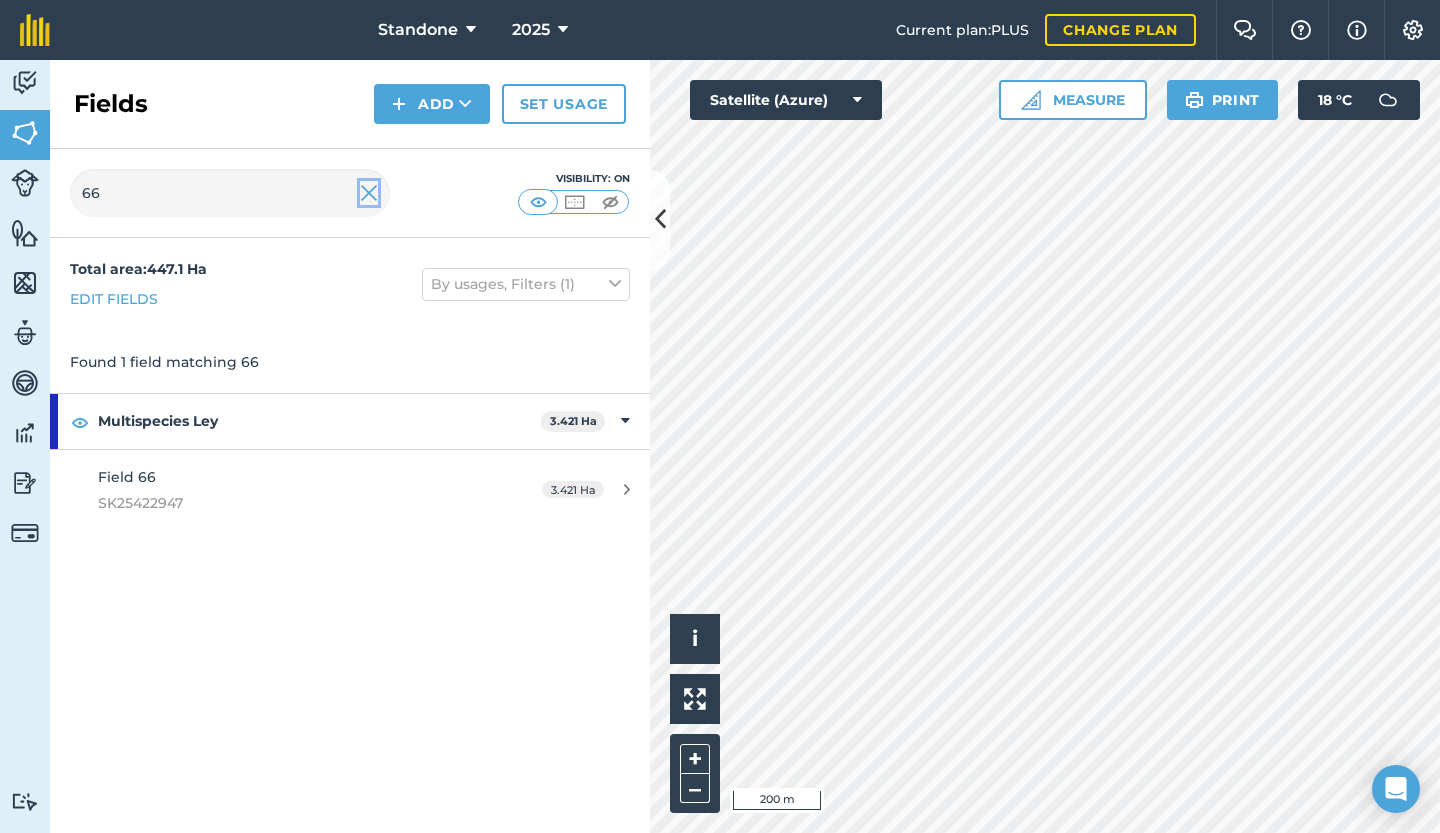 click at bounding box center [369, 193] 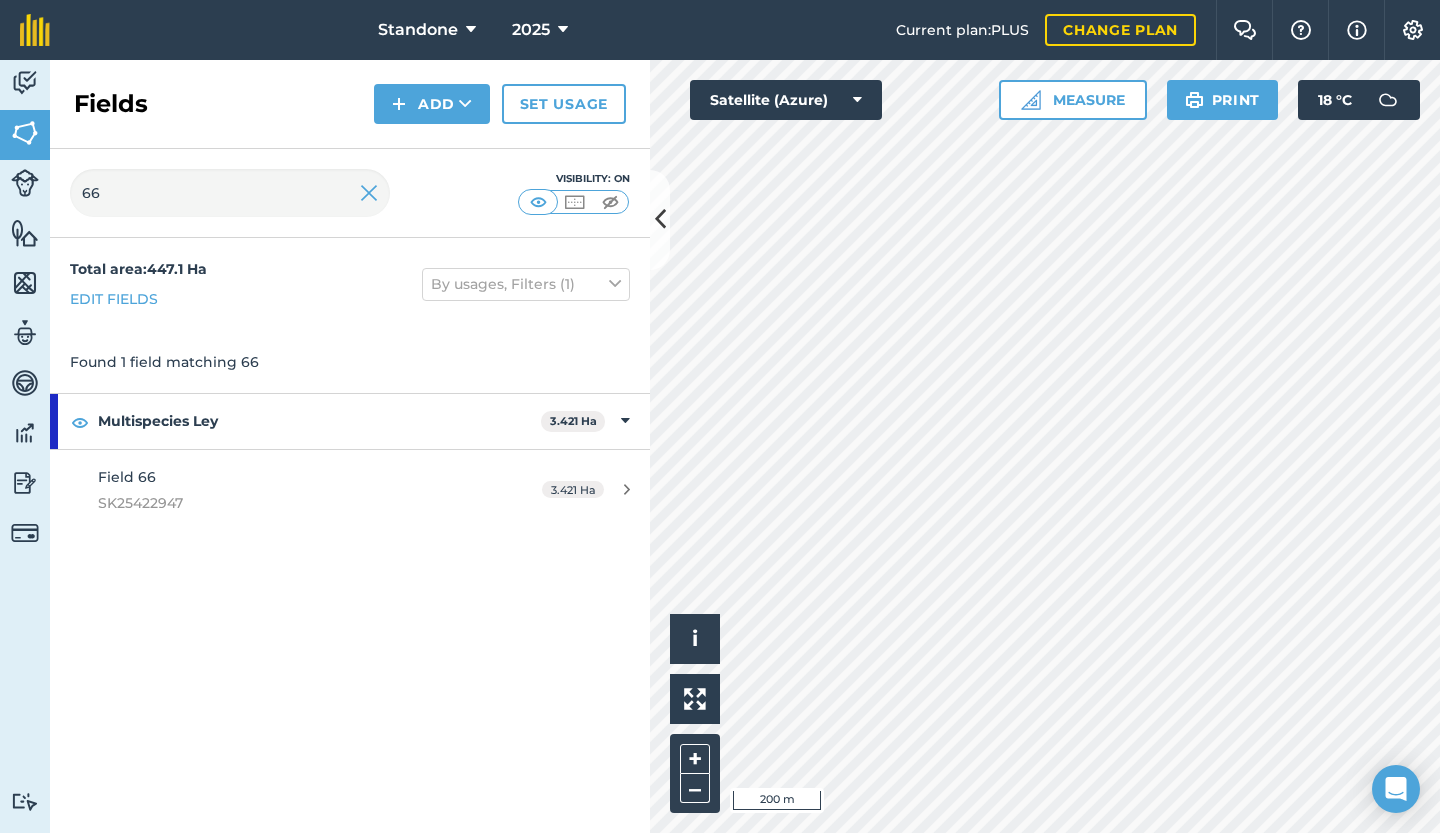 type 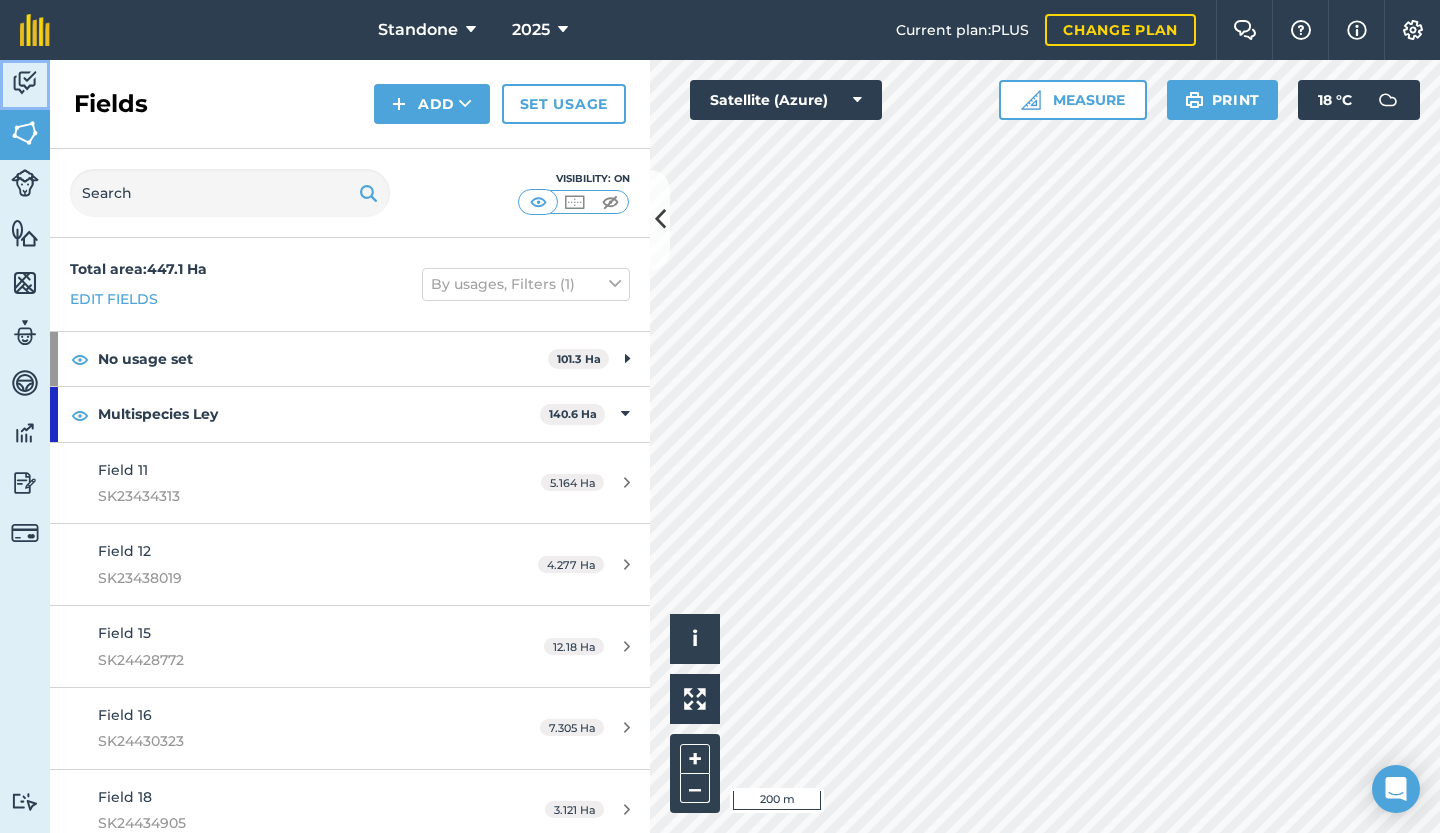 click on "Activity" at bounding box center [25, 85] 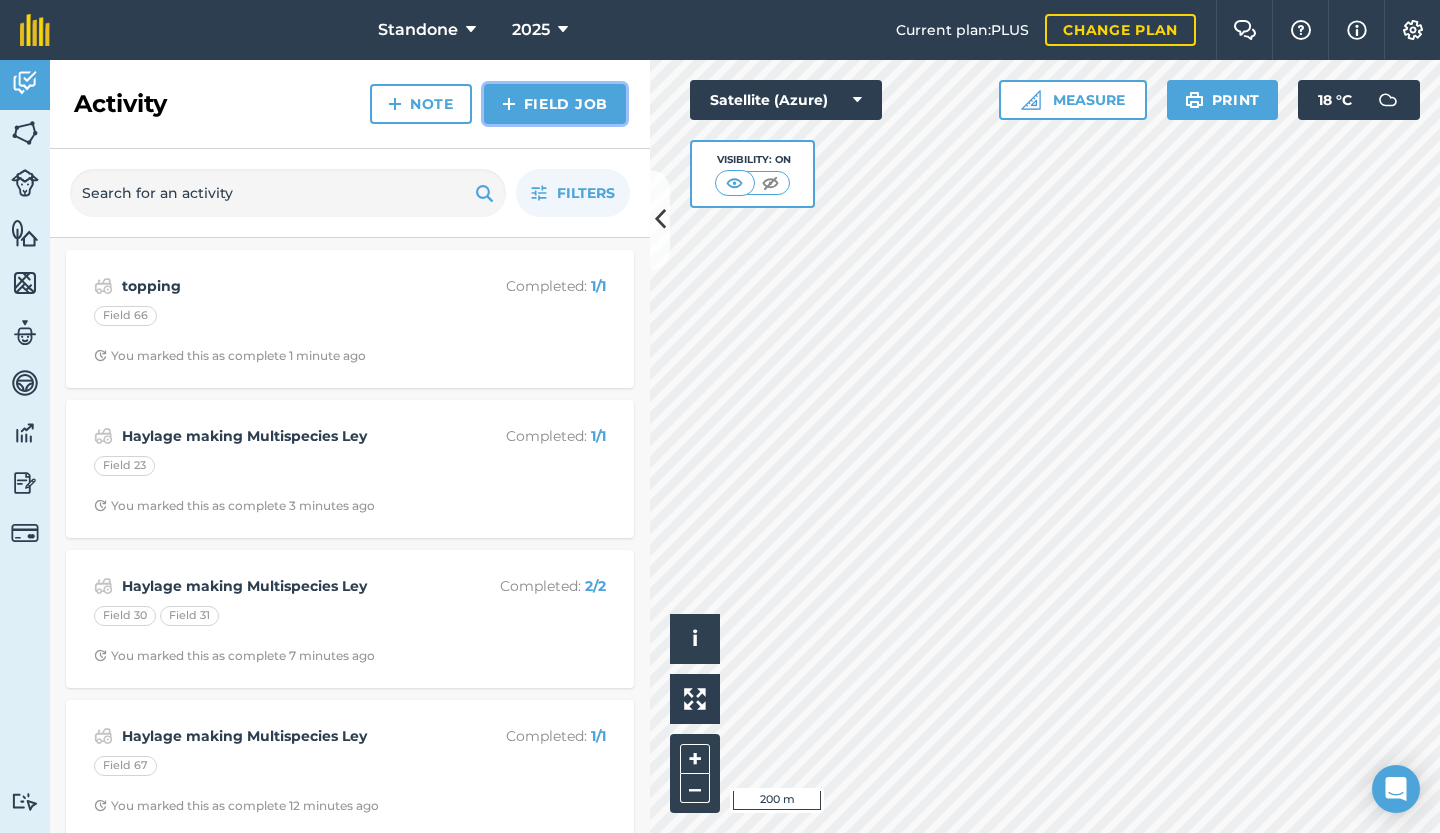 click on "Field Job" at bounding box center [555, 104] 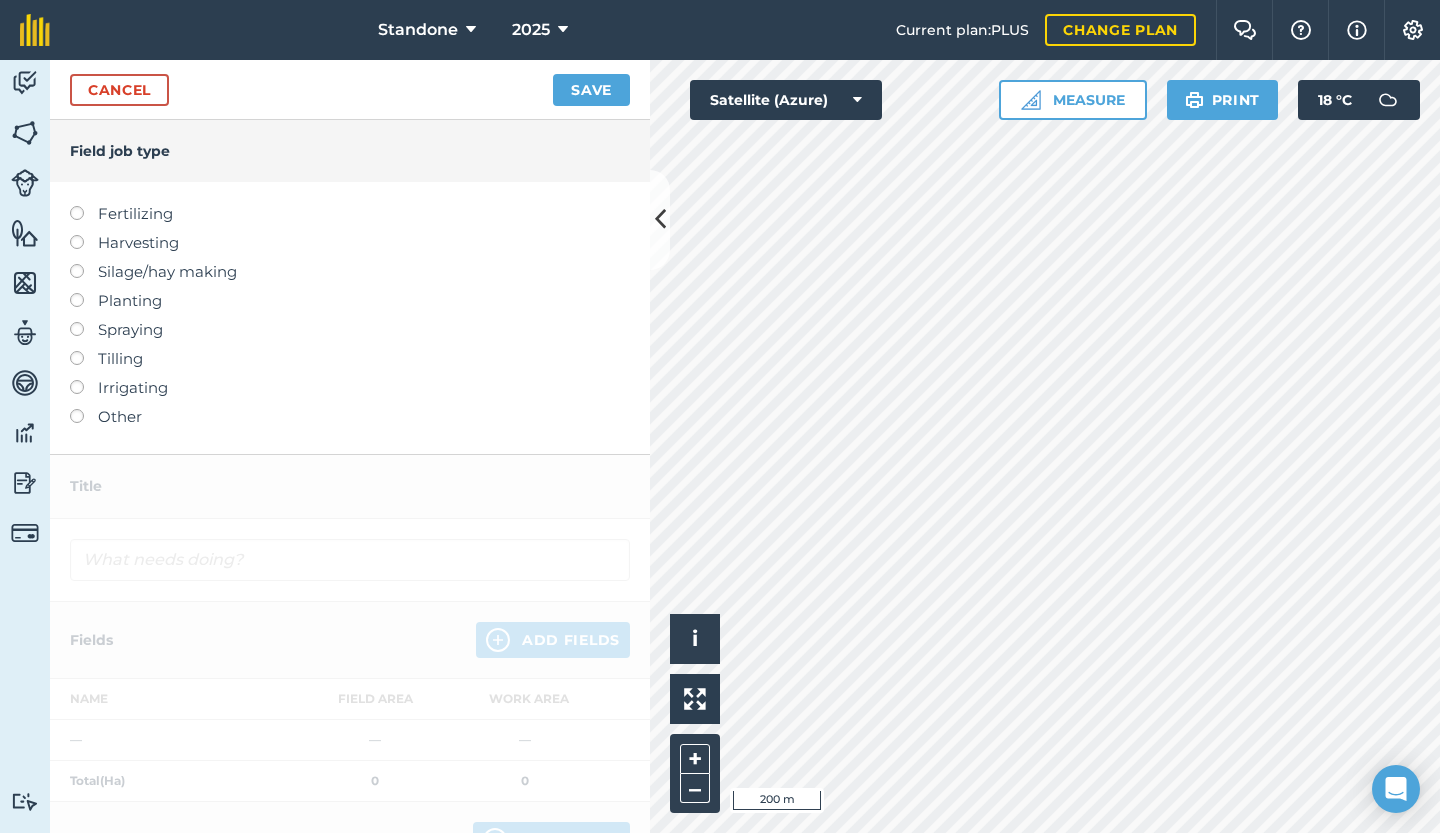click at bounding box center (84, 264) 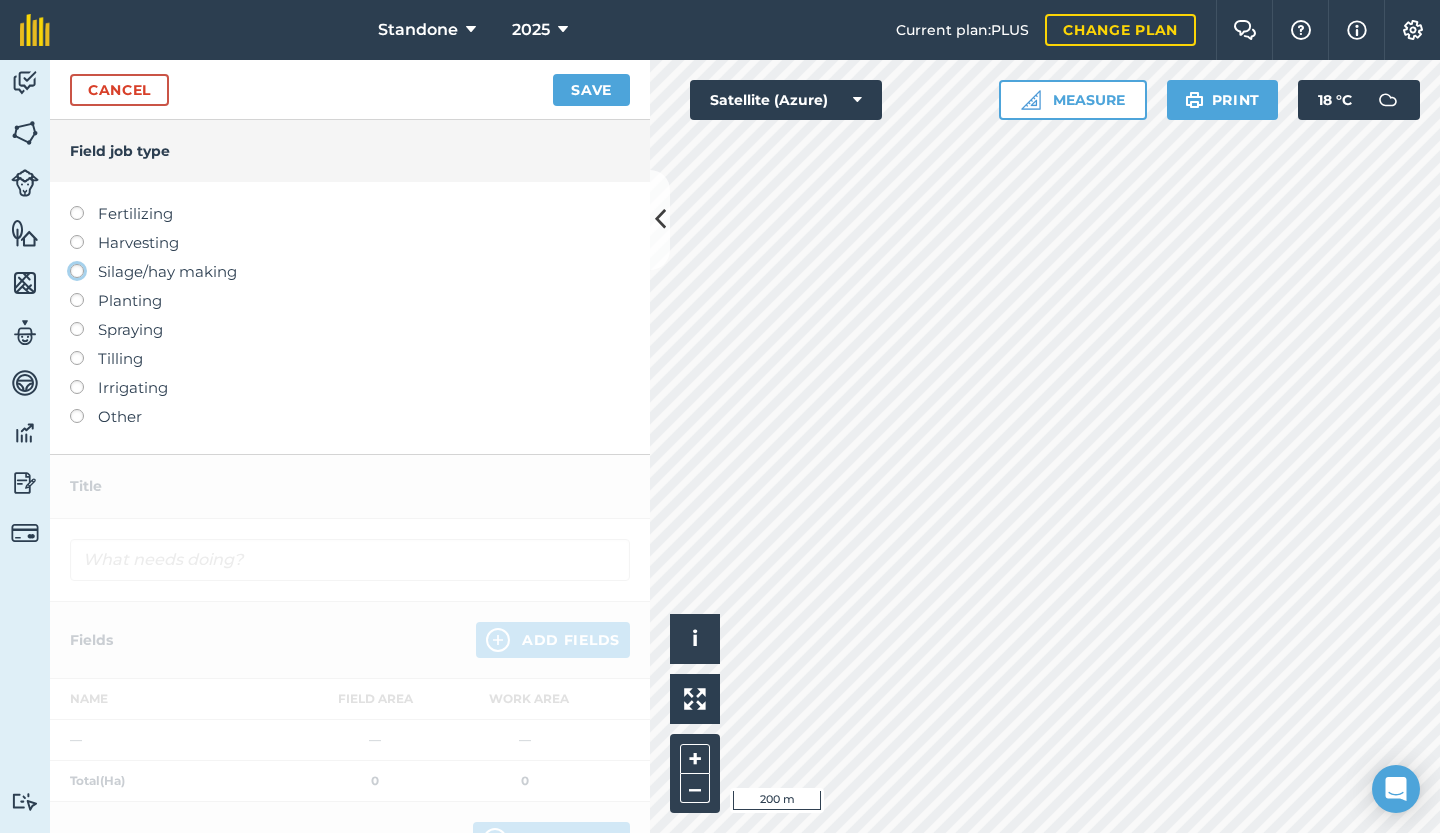 click on "Silage/hay making" at bounding box center [-9943, 270] 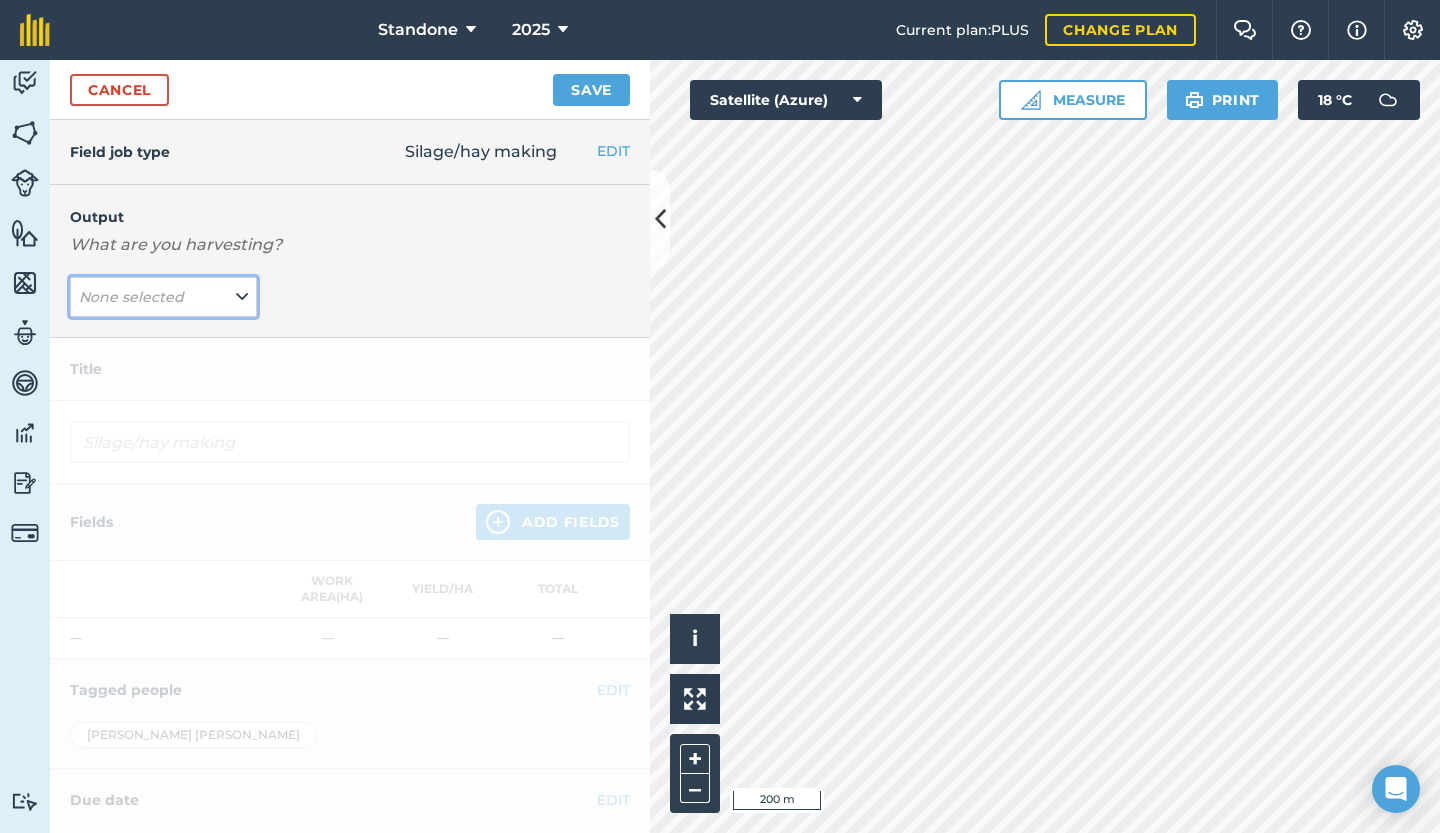 click on "None selected" at bounding box center (131, 297) 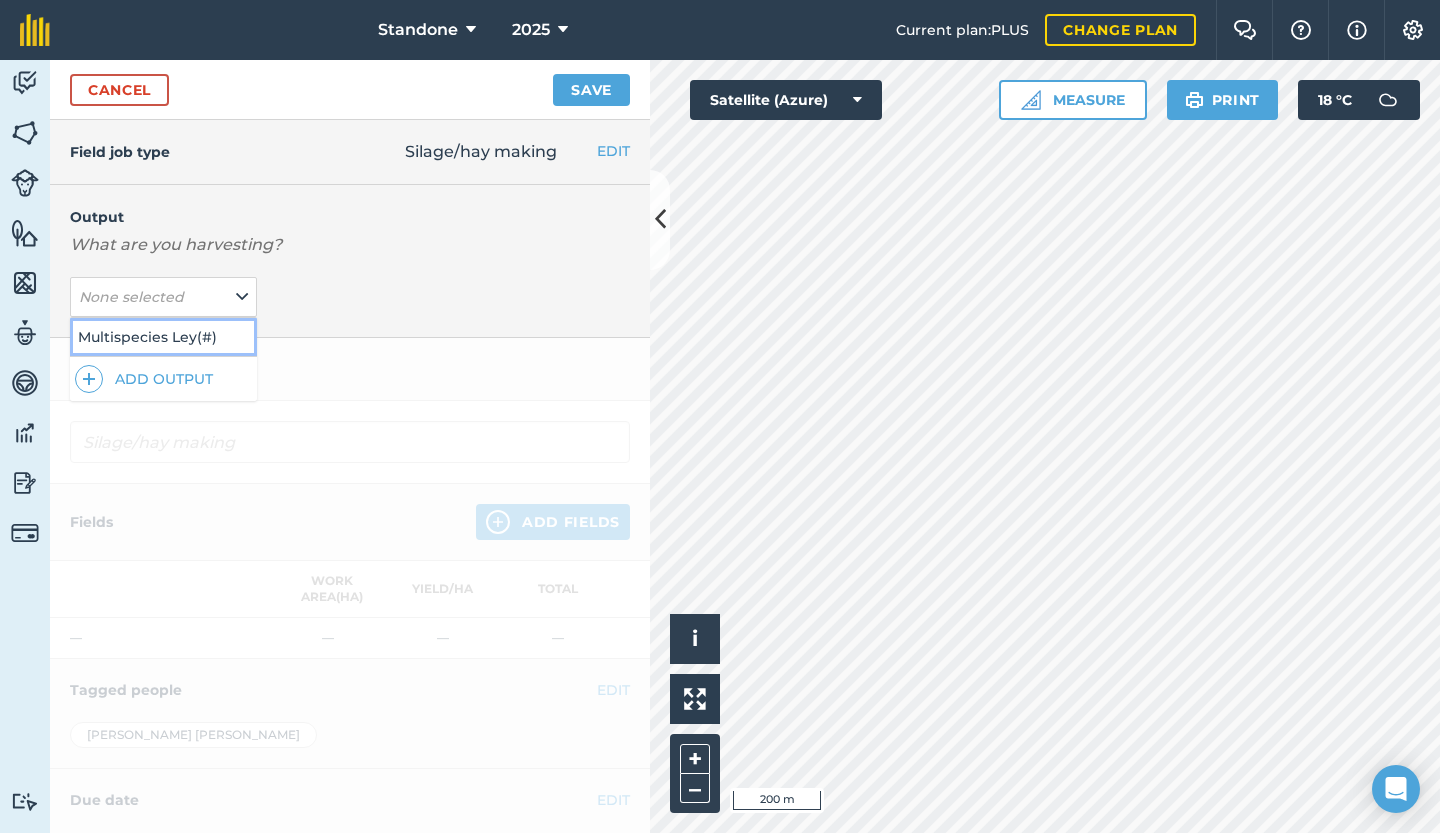 click on "Multispecies Ley  ( # )" at bounding box center [163, 337] 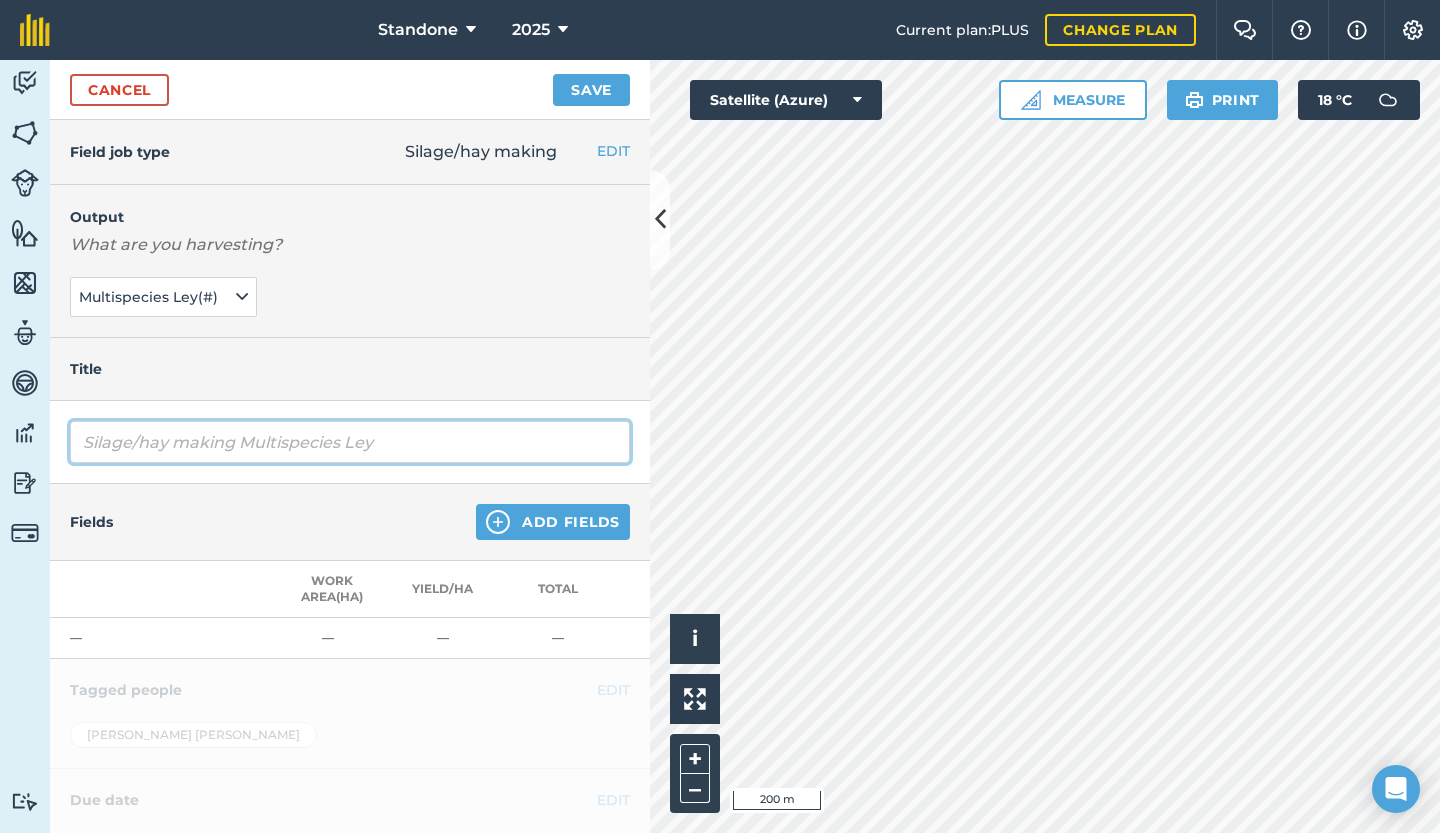click on "Silage/hay making Multispecies Ley" at bounding box center (350, 442) 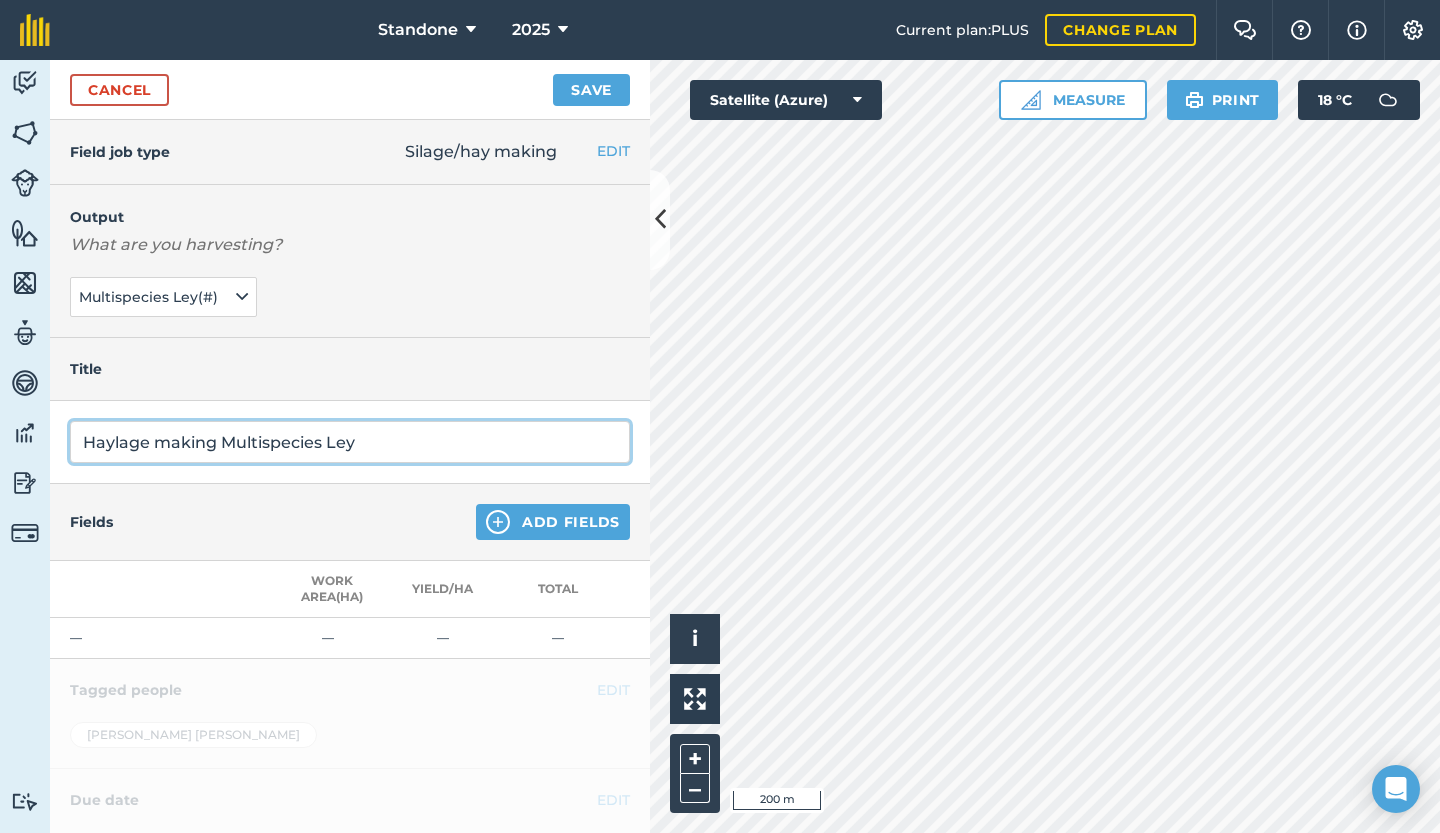 type on "Haylage making Multispecies Ley" 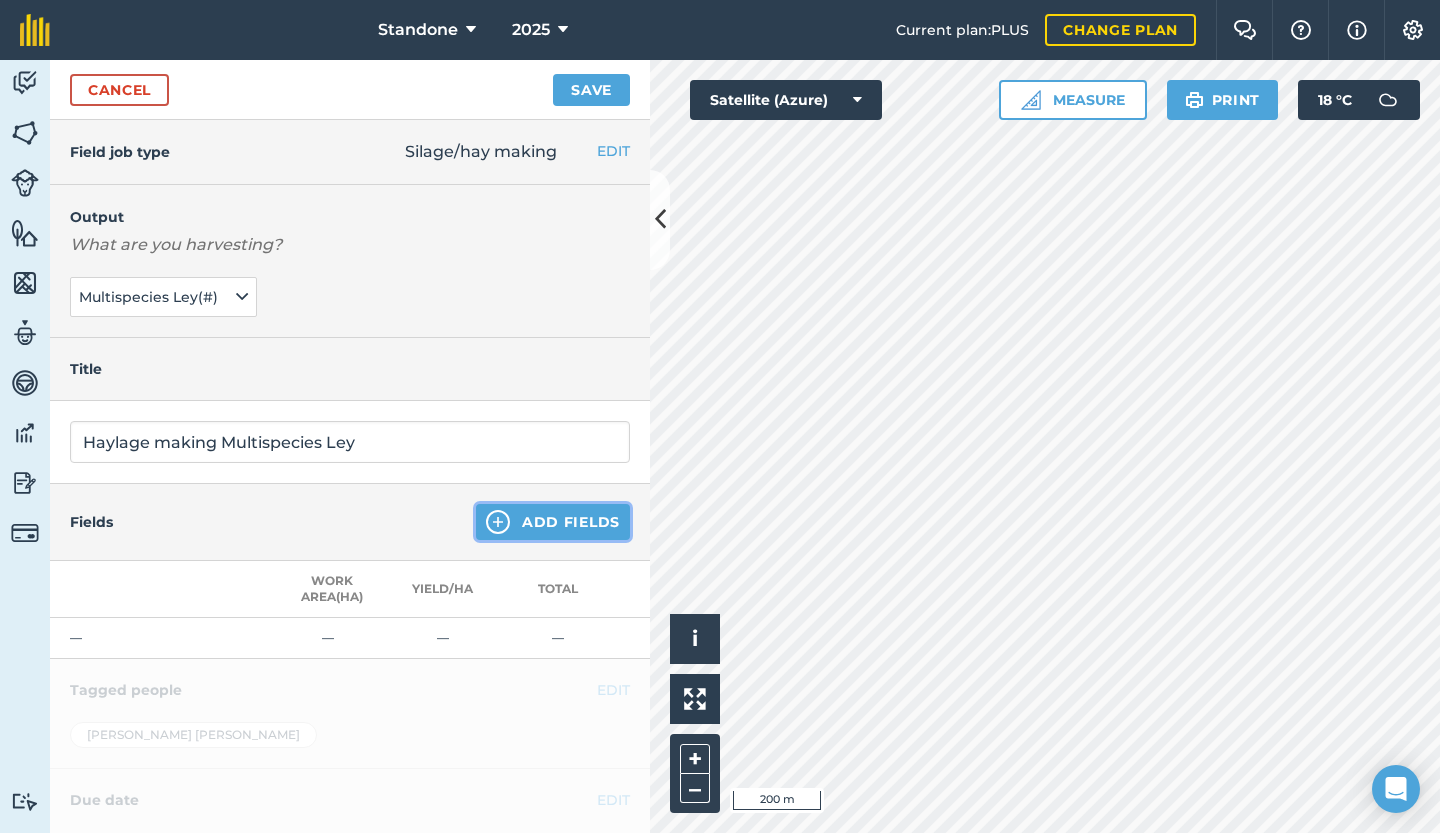 click on "Add Fields" at bounding box center (553, 522) 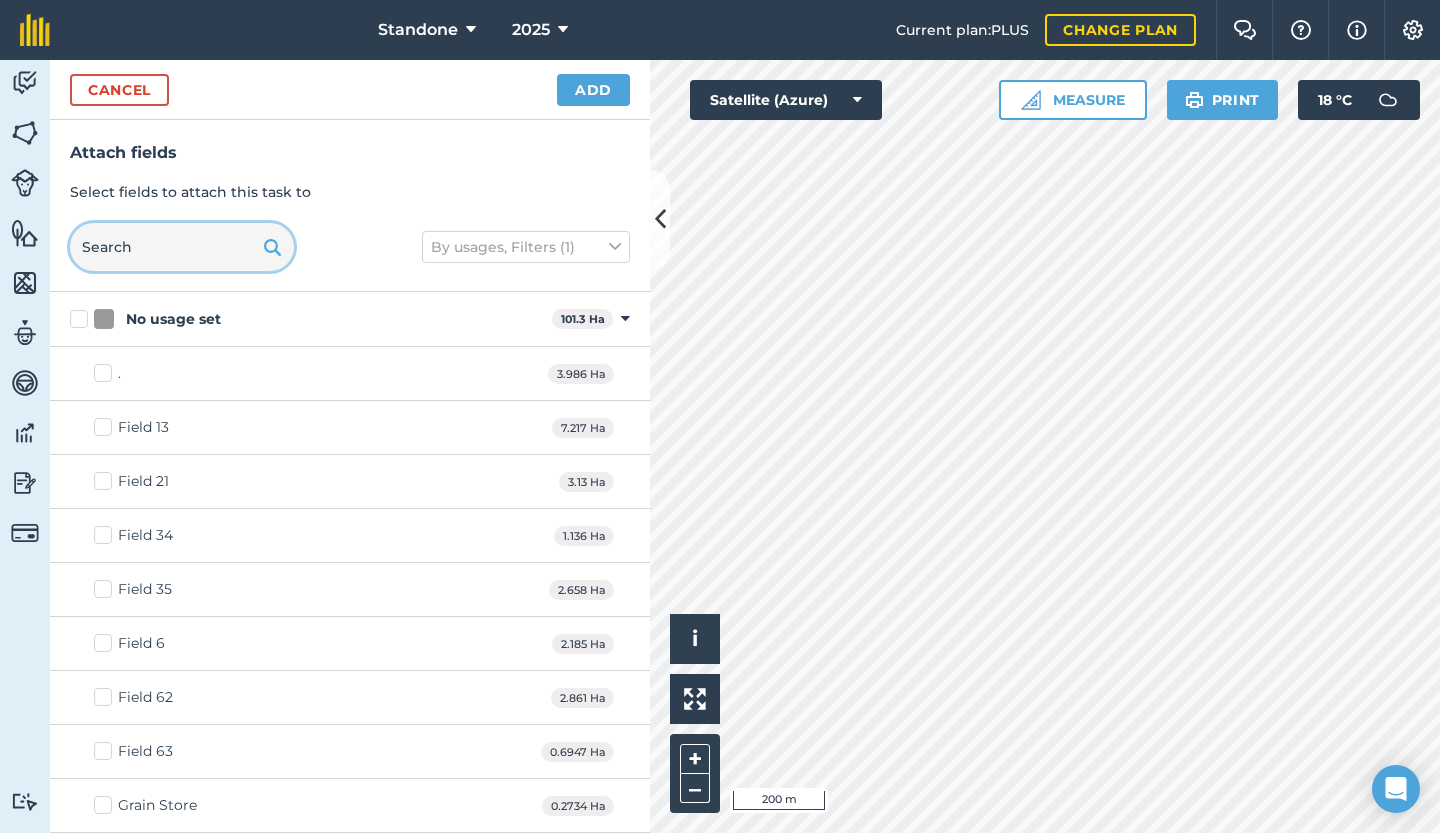 click at bounding box center [182, 247] 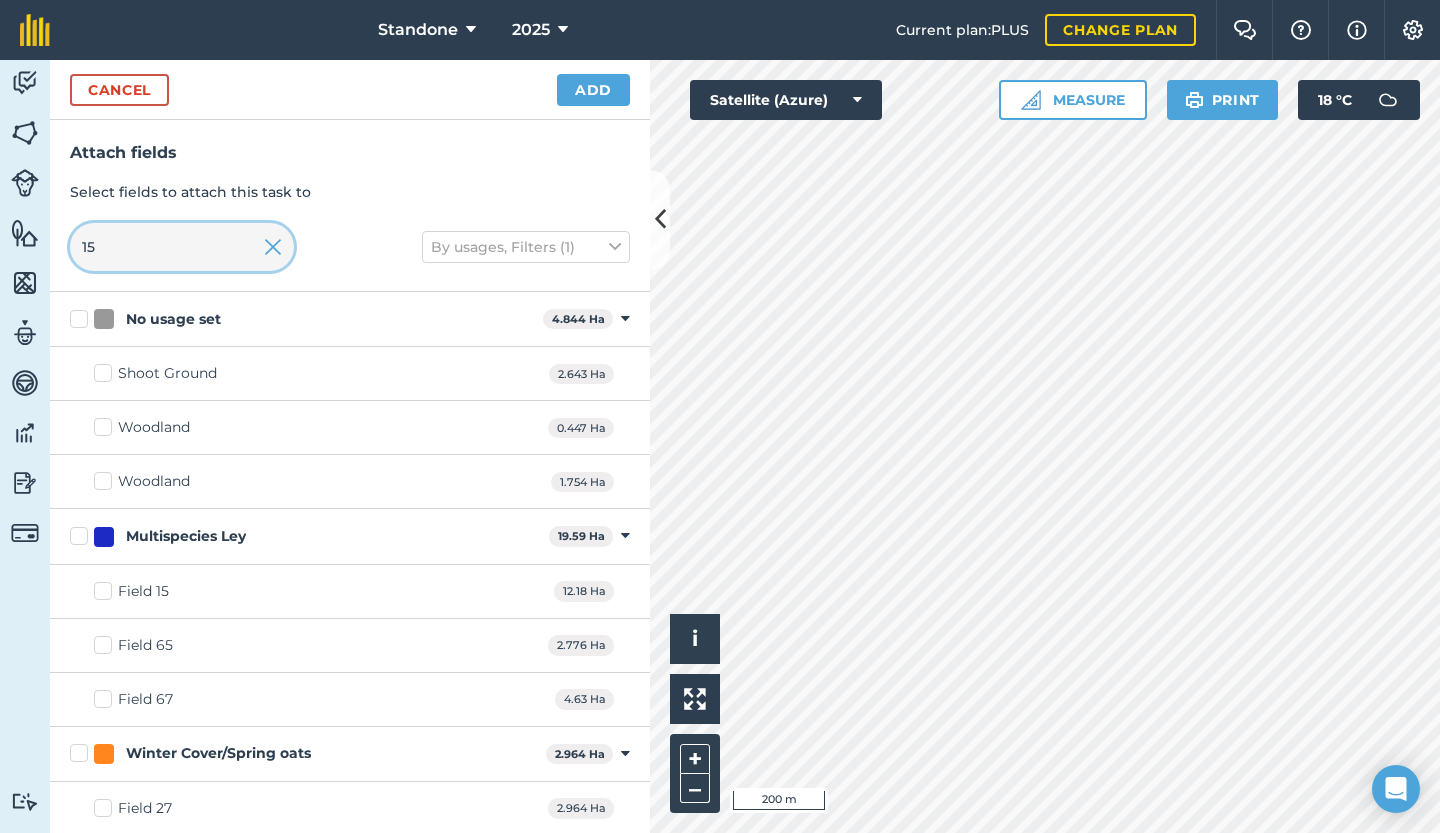 type on "15" 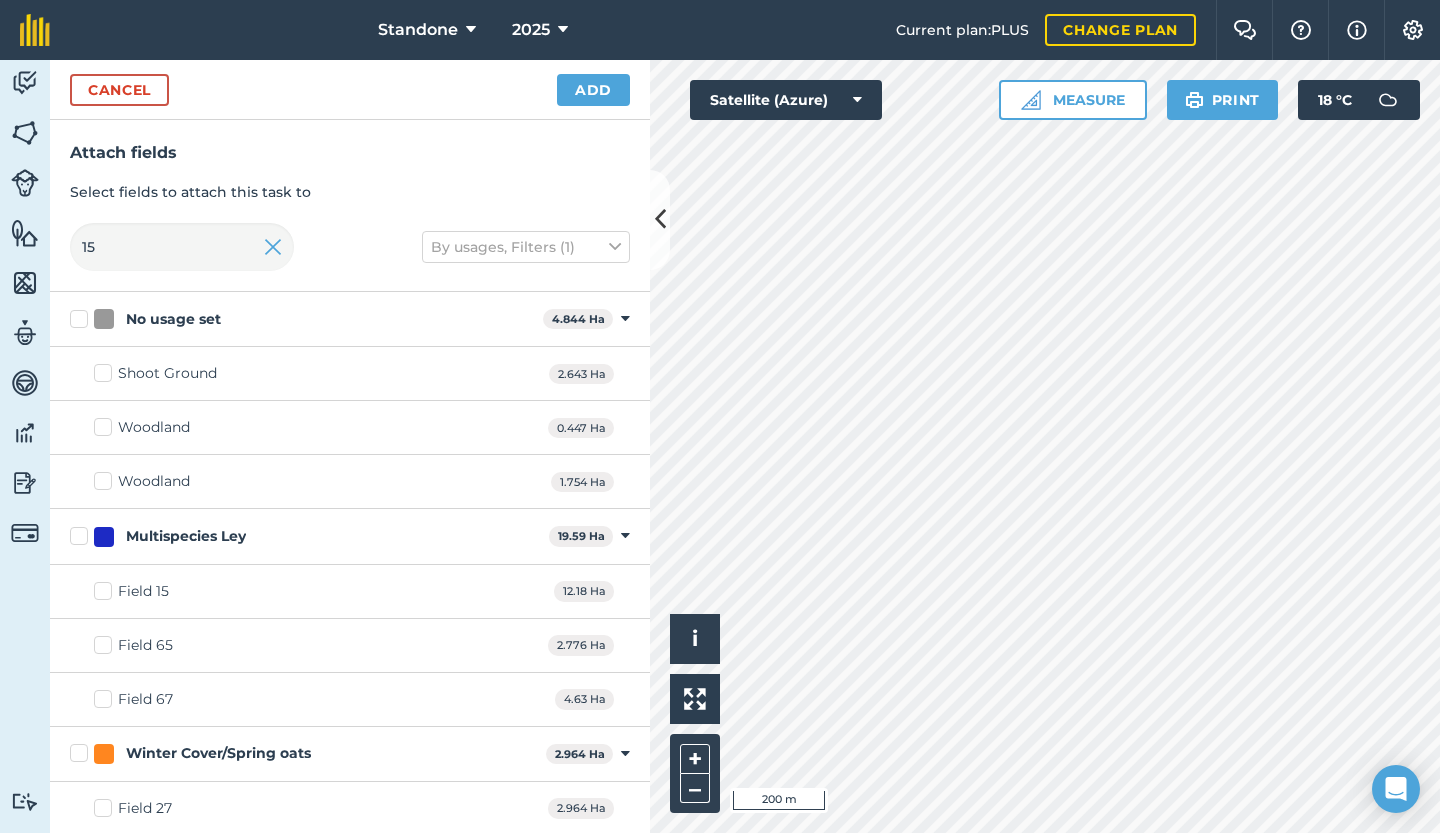 click on "Field 15" at bounding box center [131, 591] 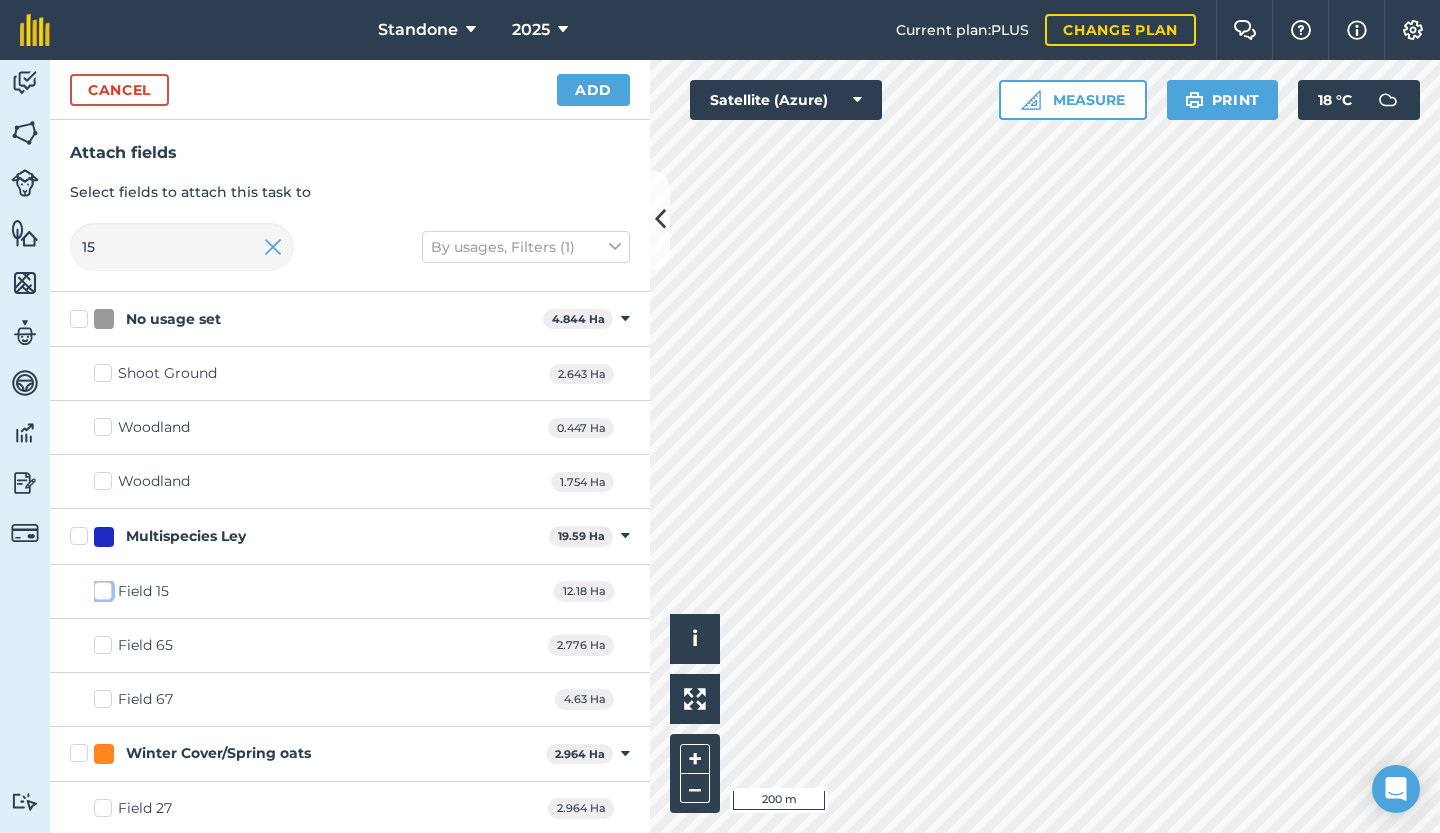 click on "Field 15" at bounding box center (100, 587) 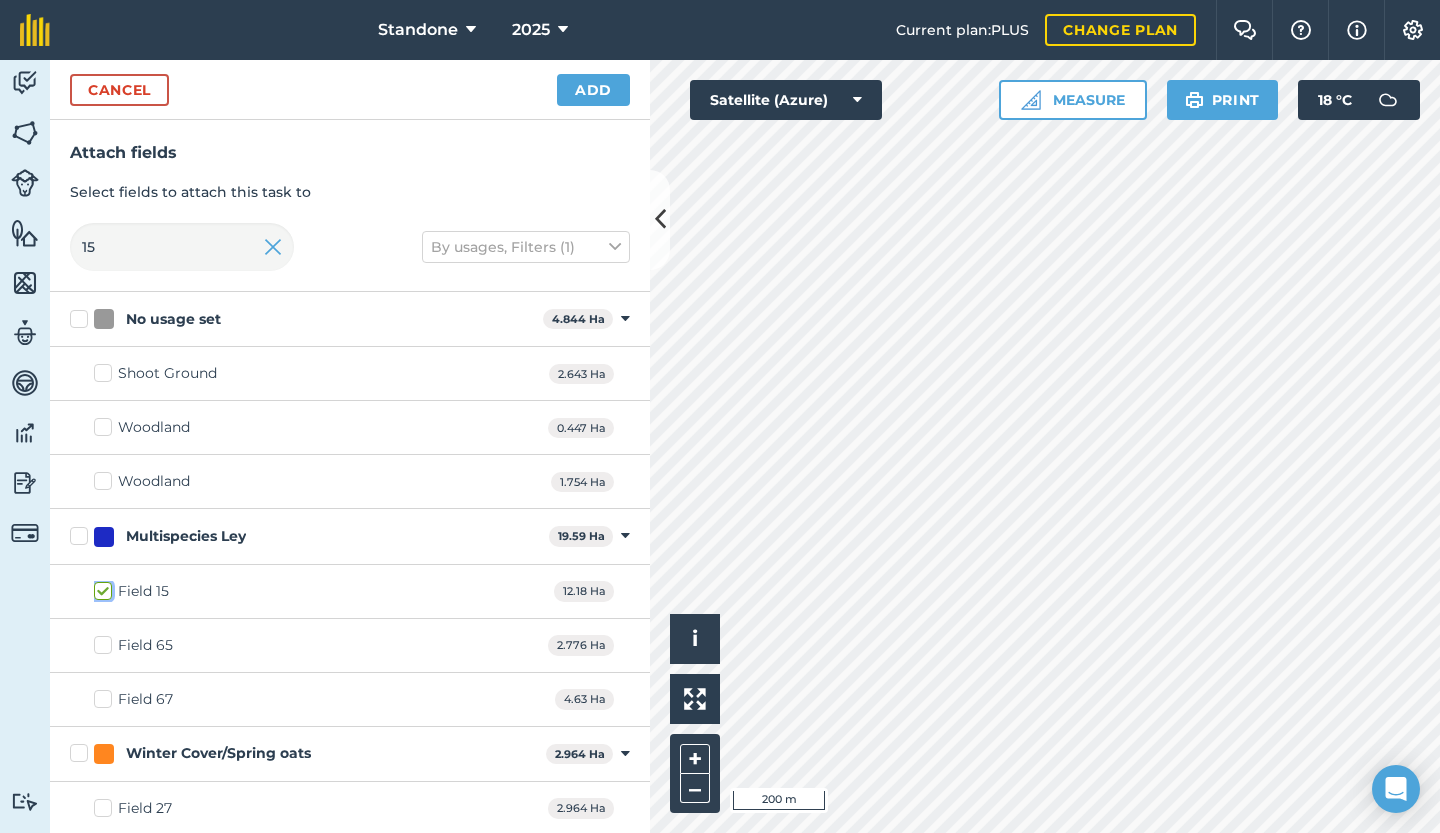 checkbox on "true" 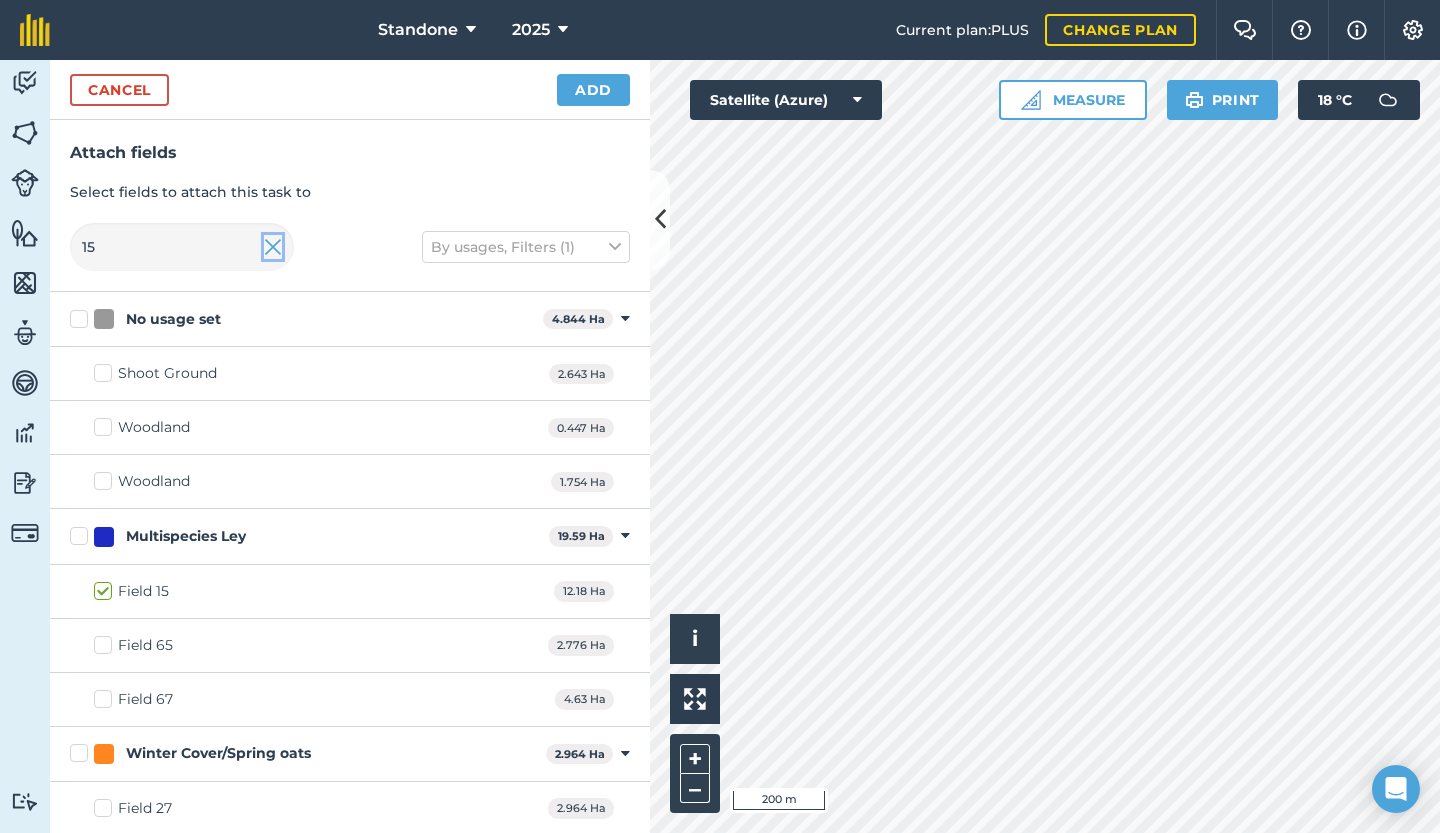 click at bounding box center [273, 247] 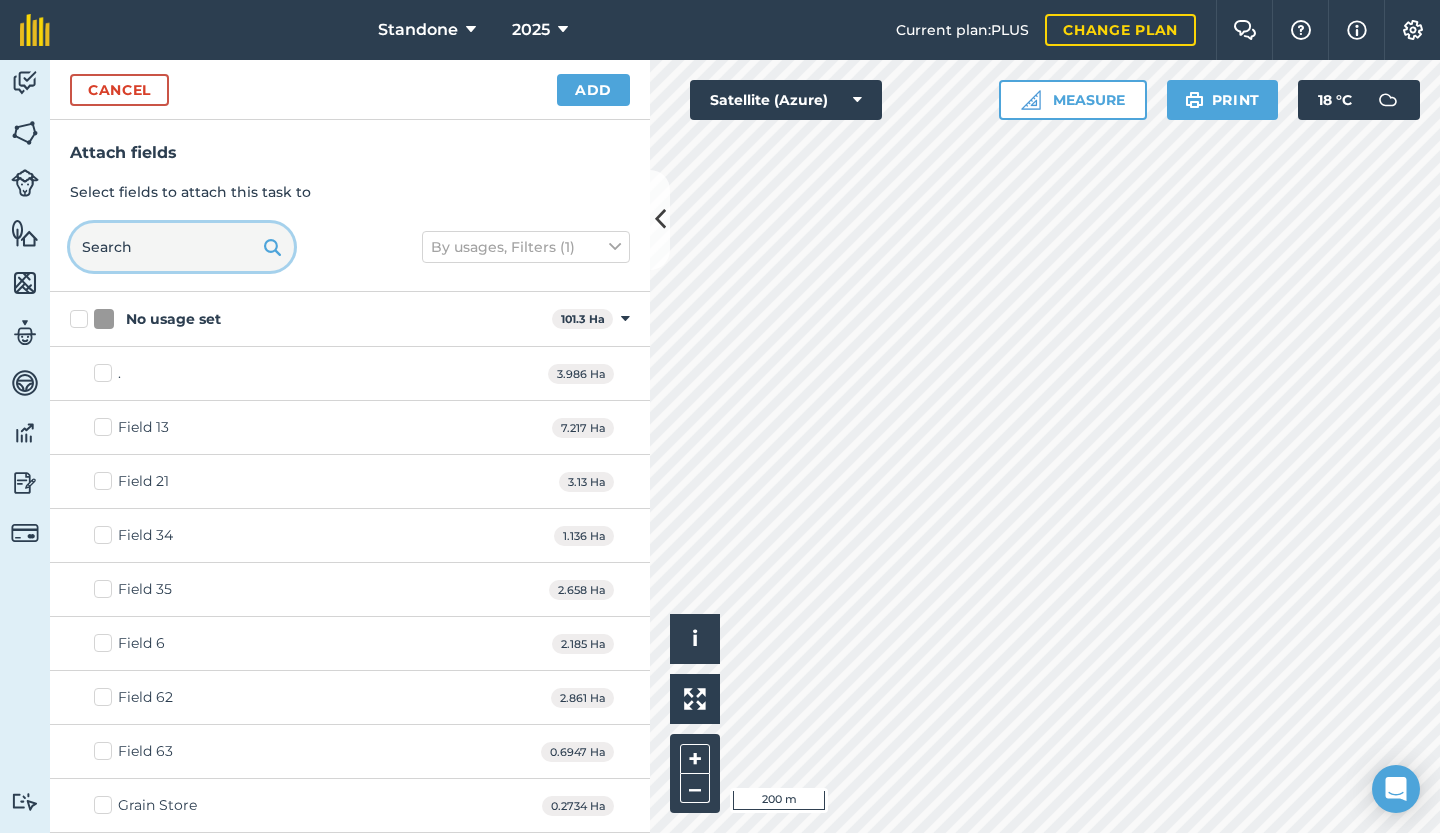 click at bounding box center (182, 247) 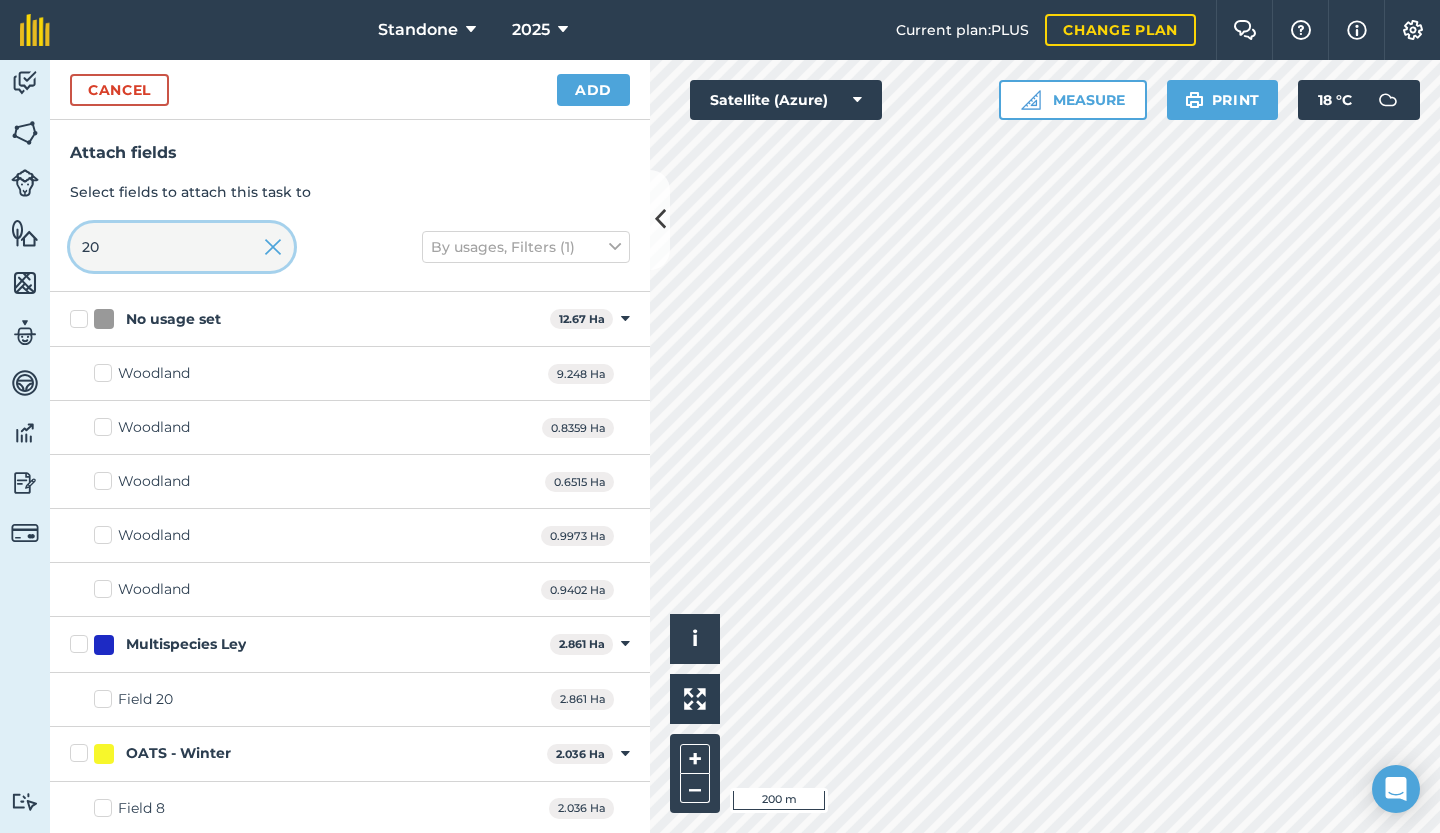 type on "20" 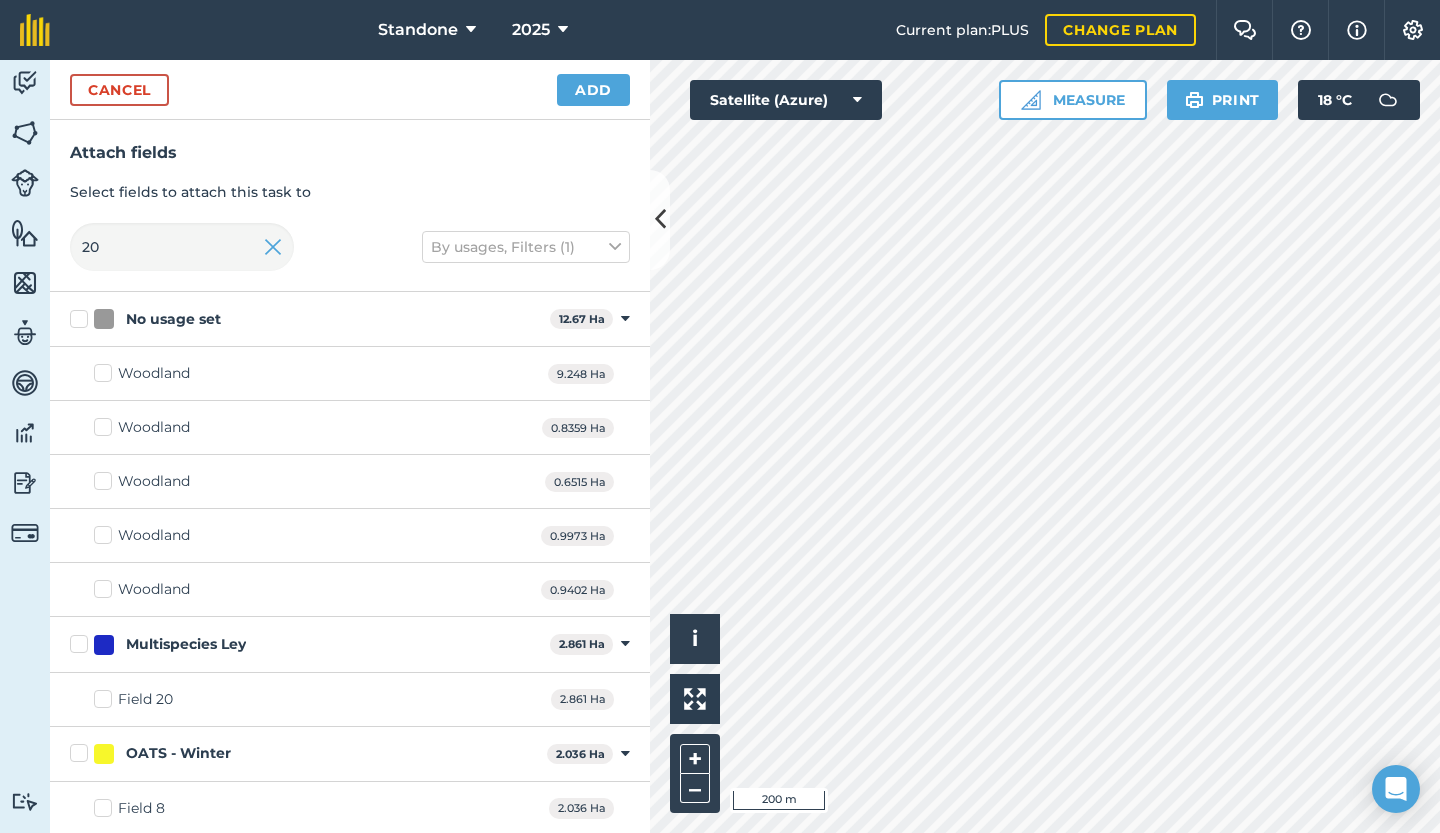 click on "Field 20" at bounding box center [133, 699] 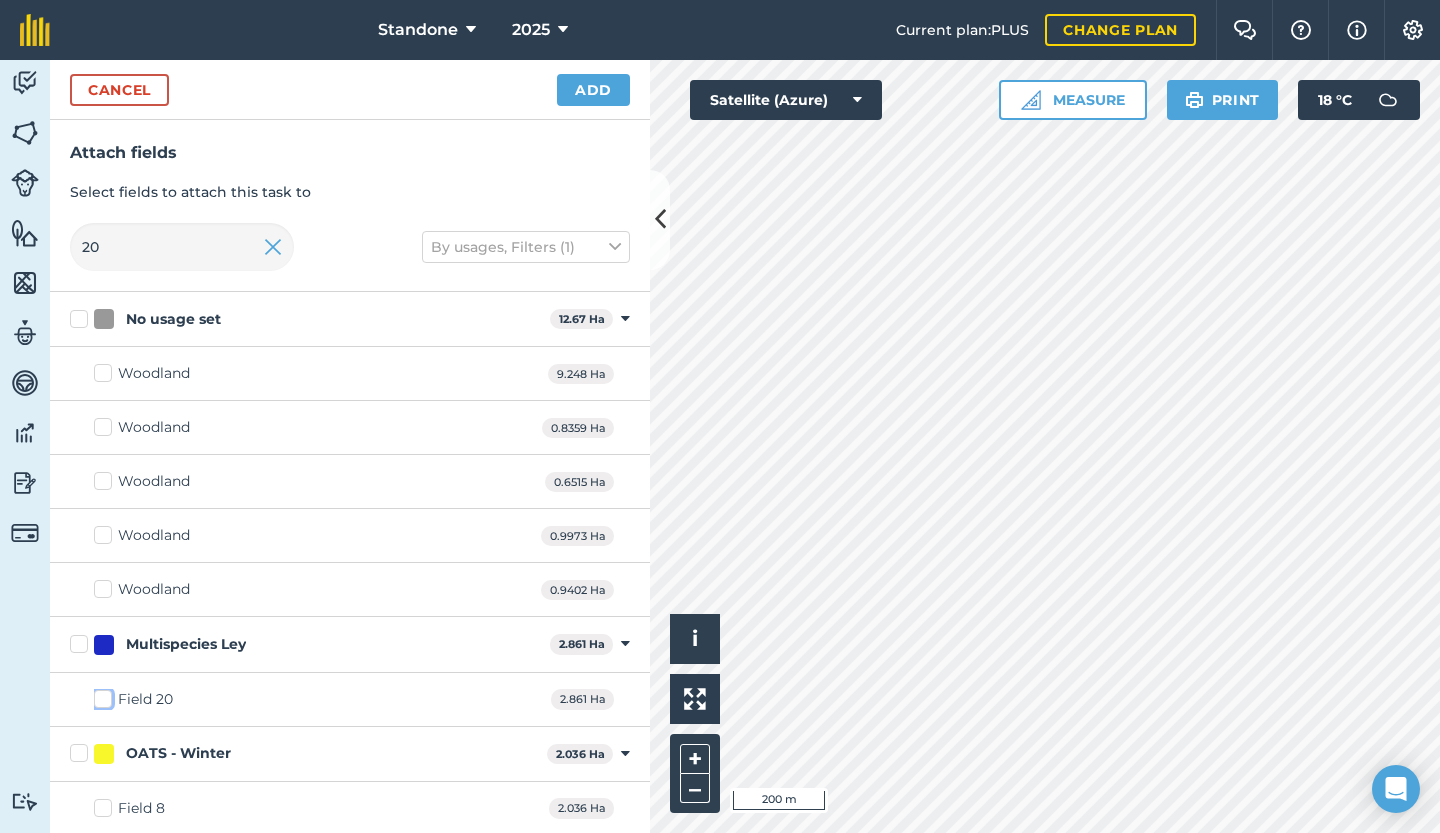click on "Field 20" at bounding box center (100, 695) 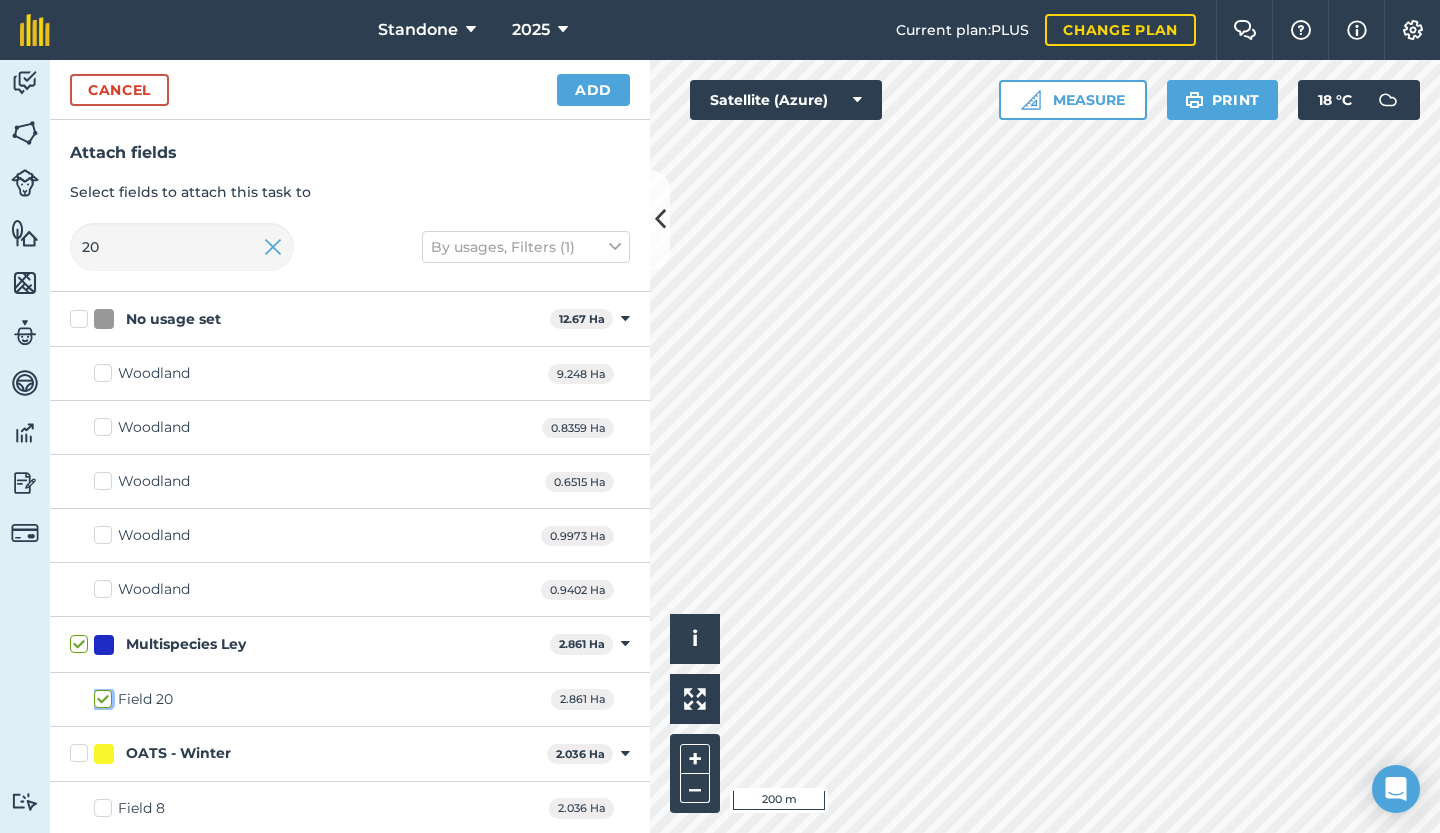 checkbox on "true" 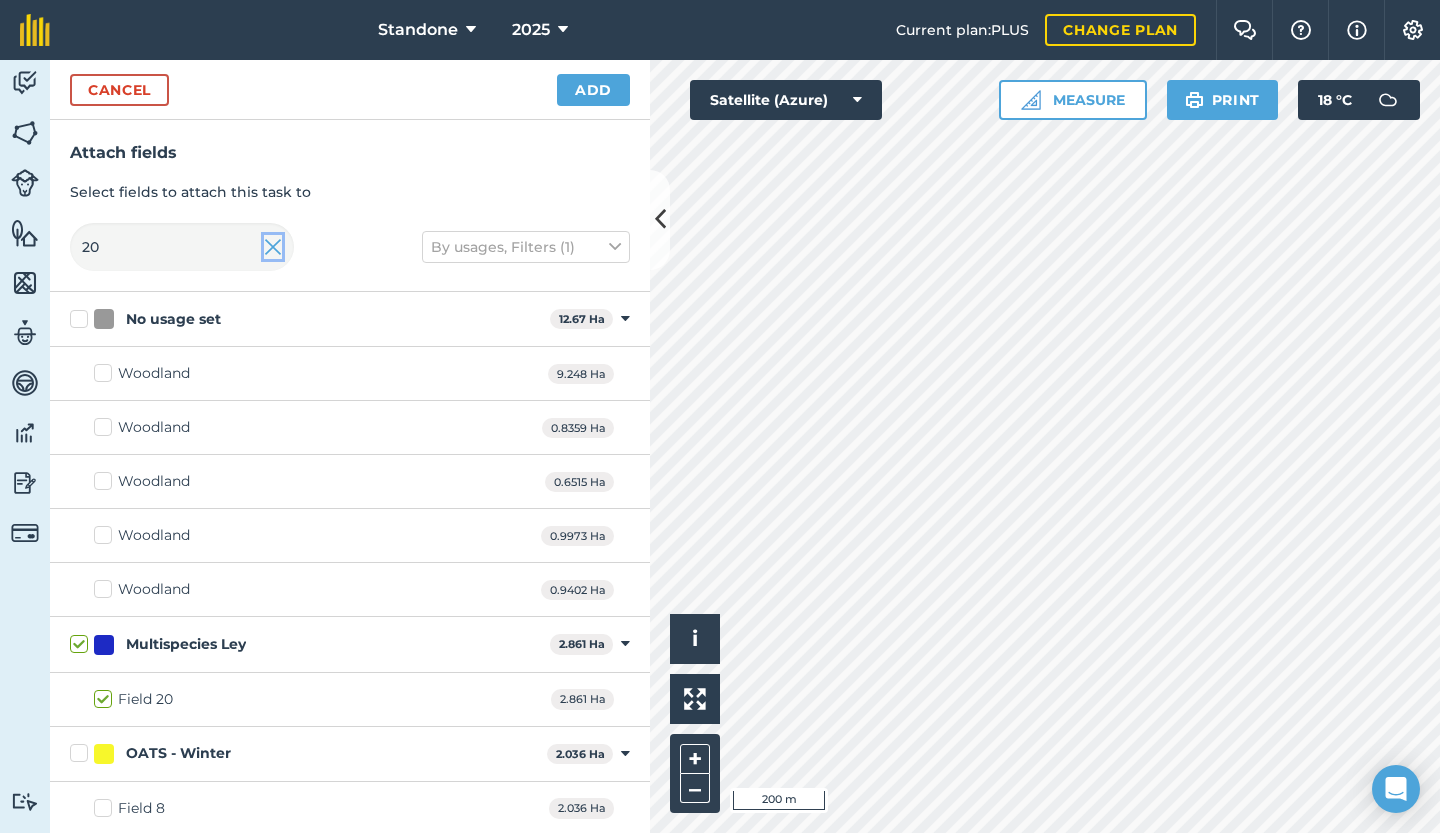 click at bounding box center [273, 247] 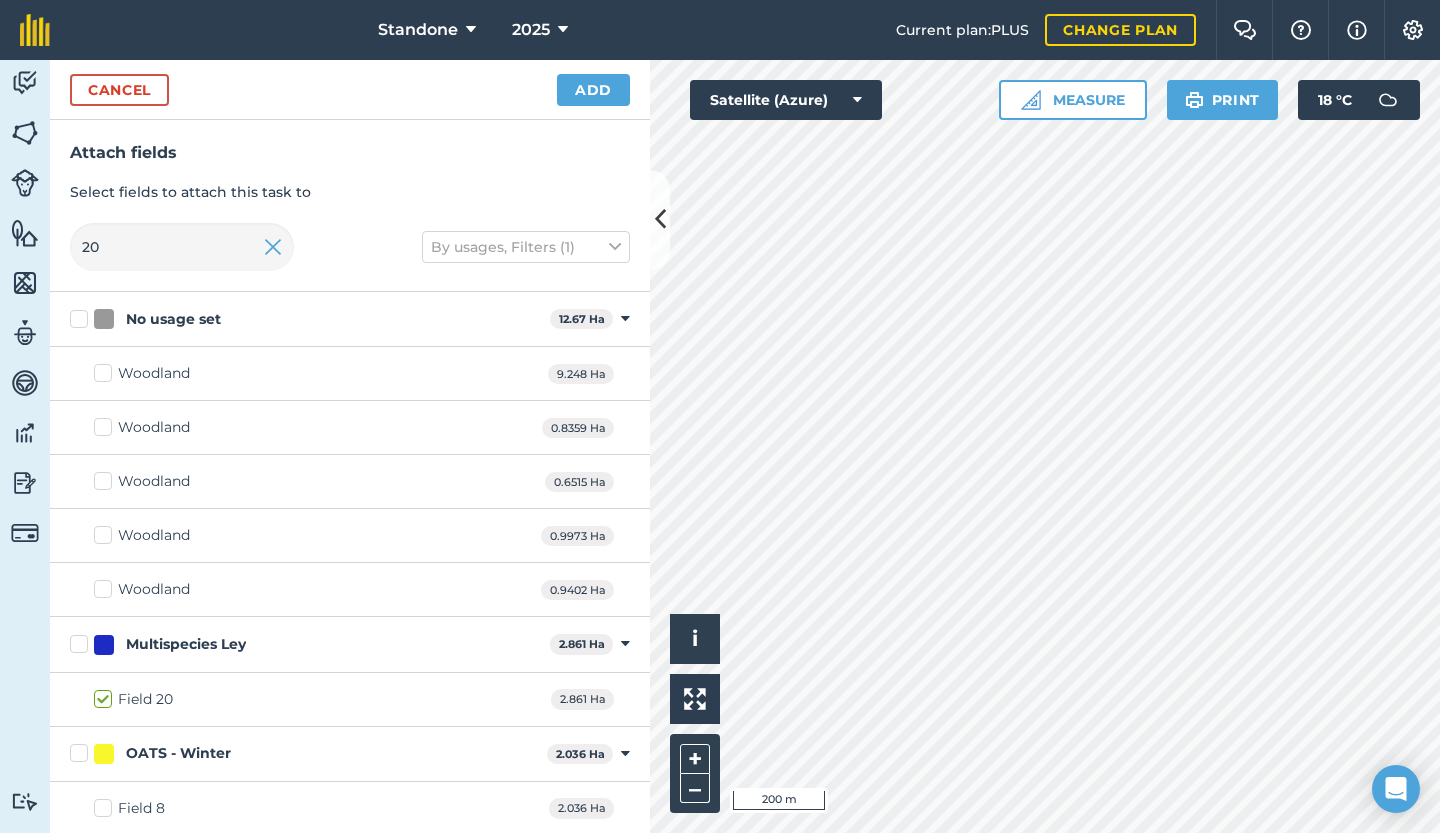 type 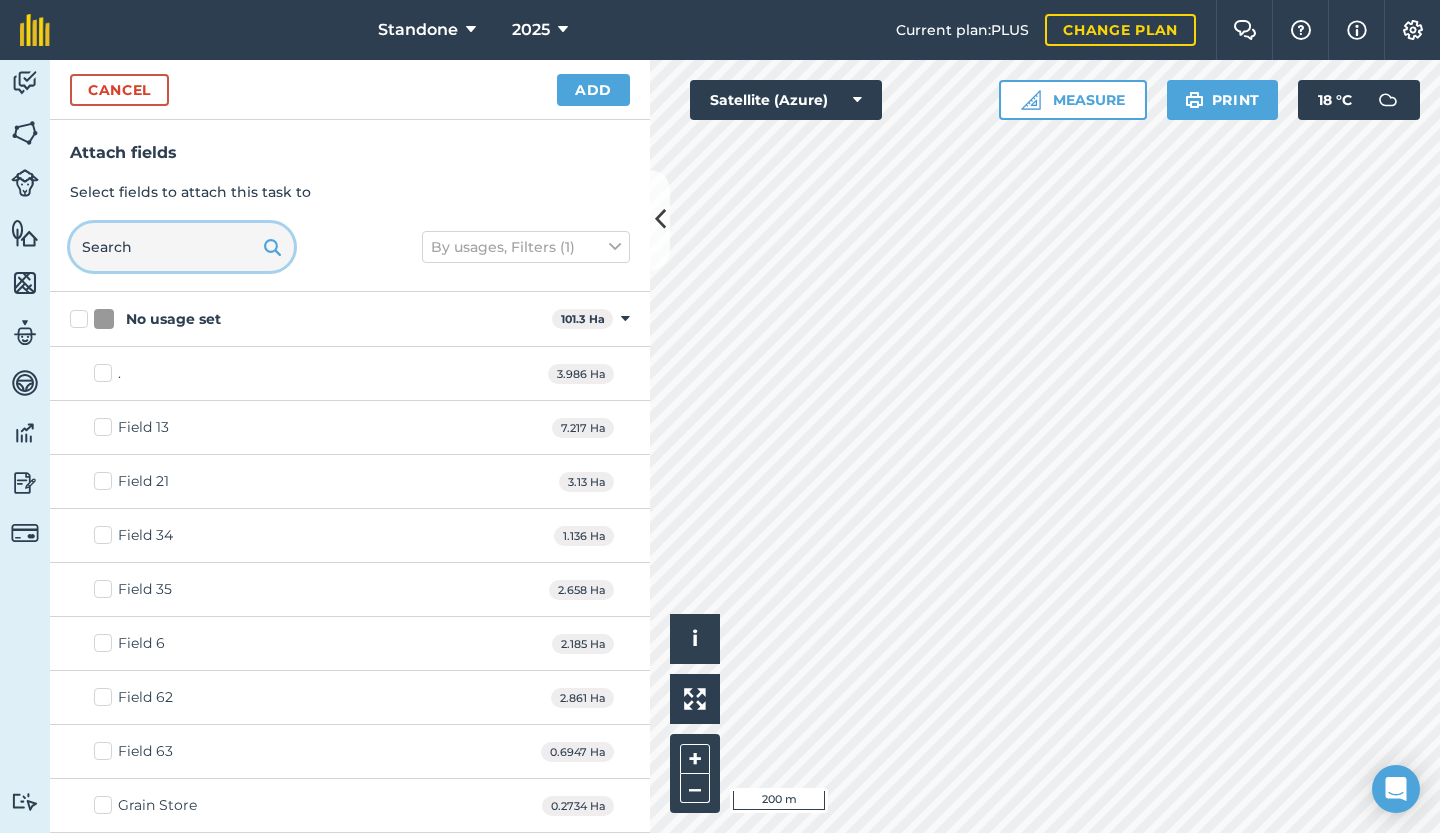 click at bounding box center (182, 247) 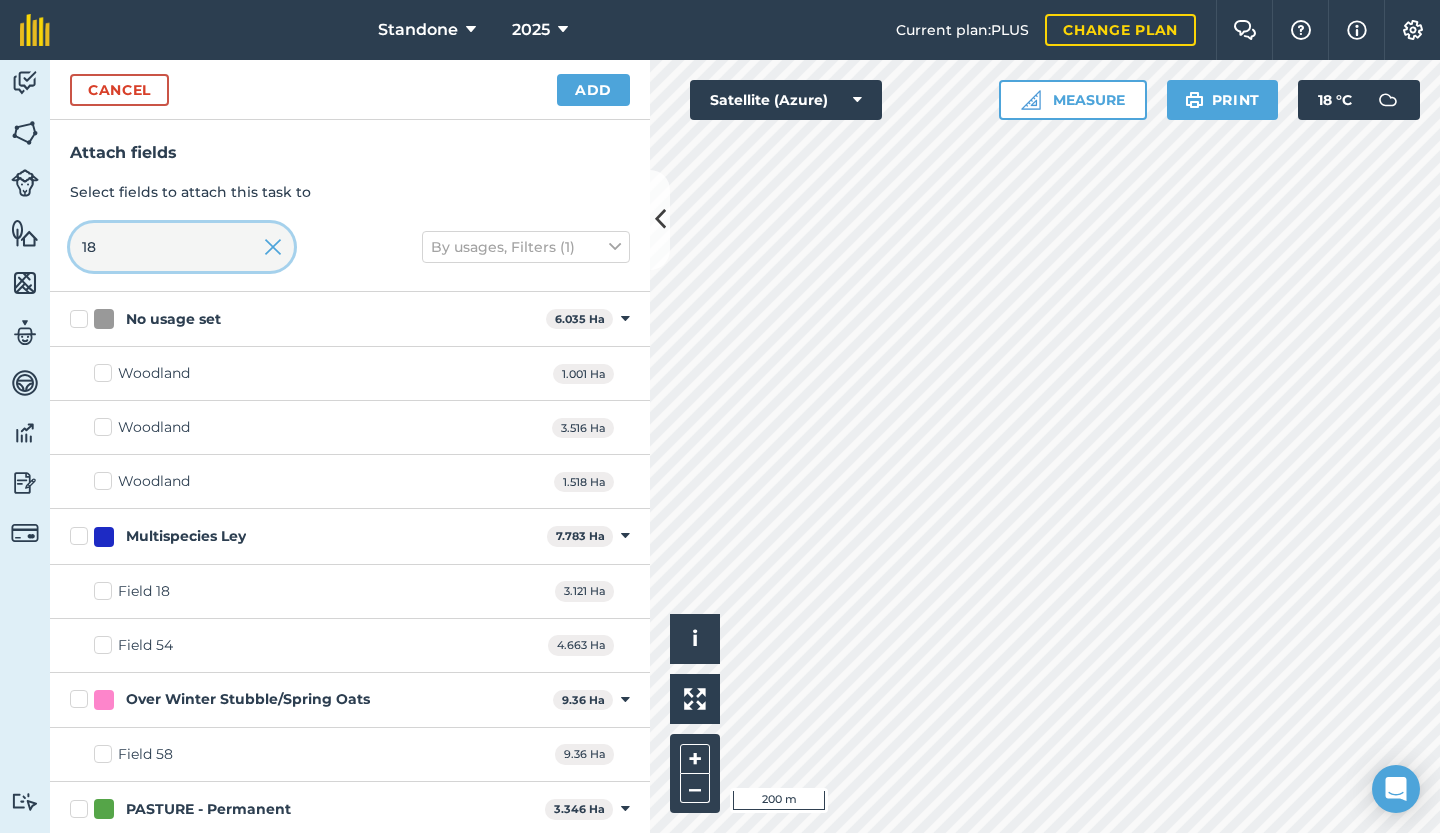 type on "18" 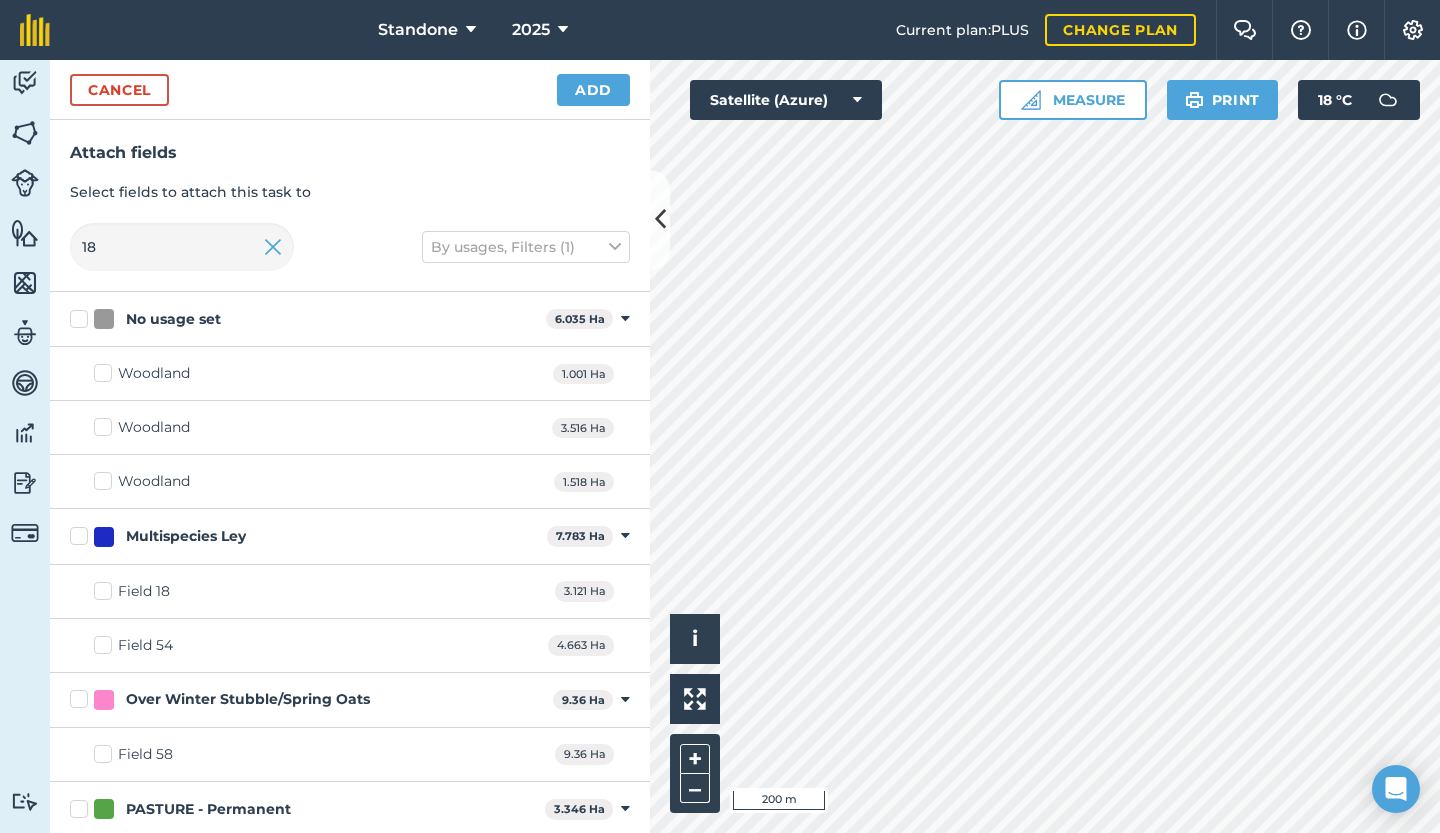 click on "Field 18" at bounding box center [132, 591] 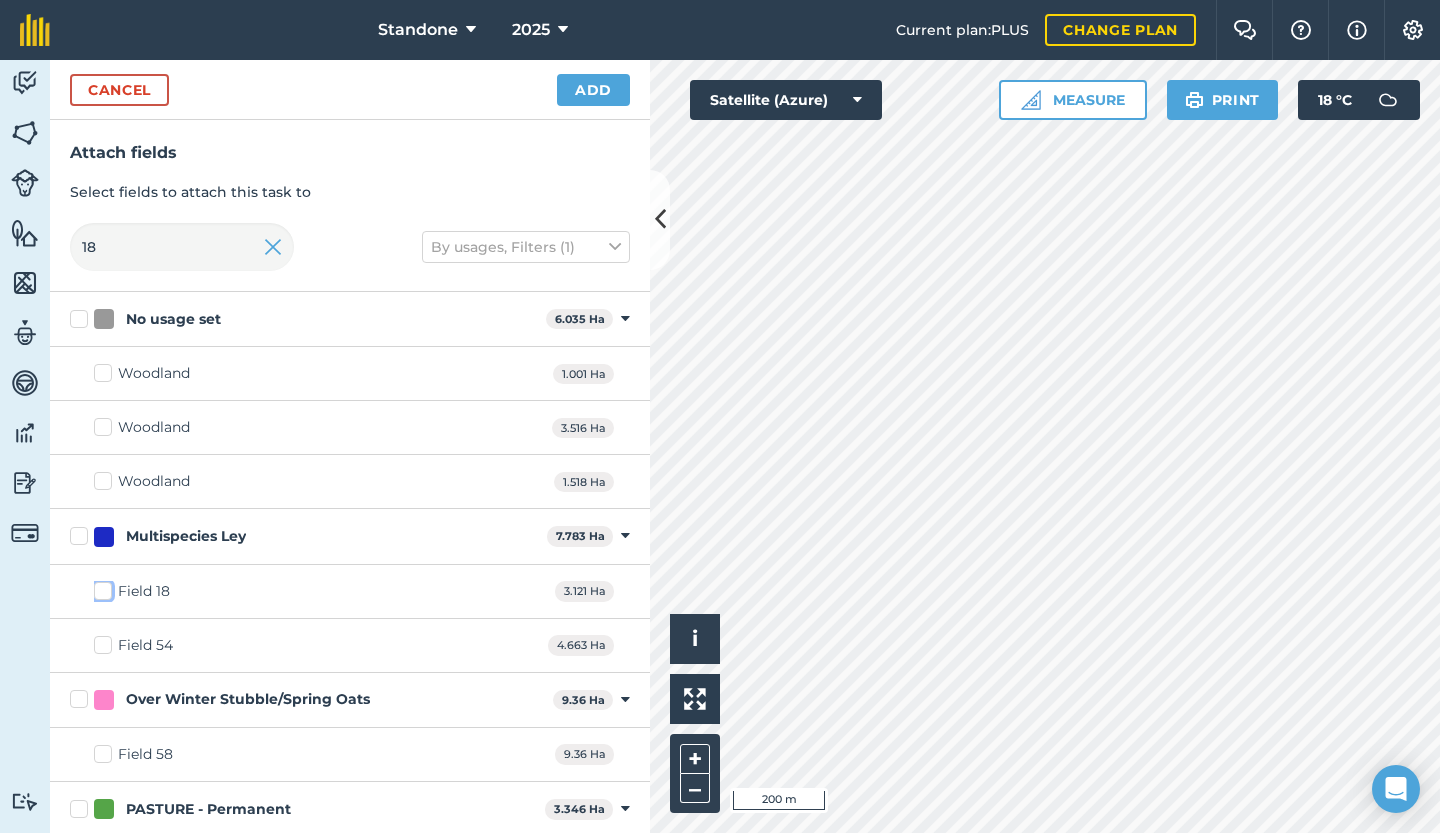 click on "Field 18" at bounding box center [100, 587] 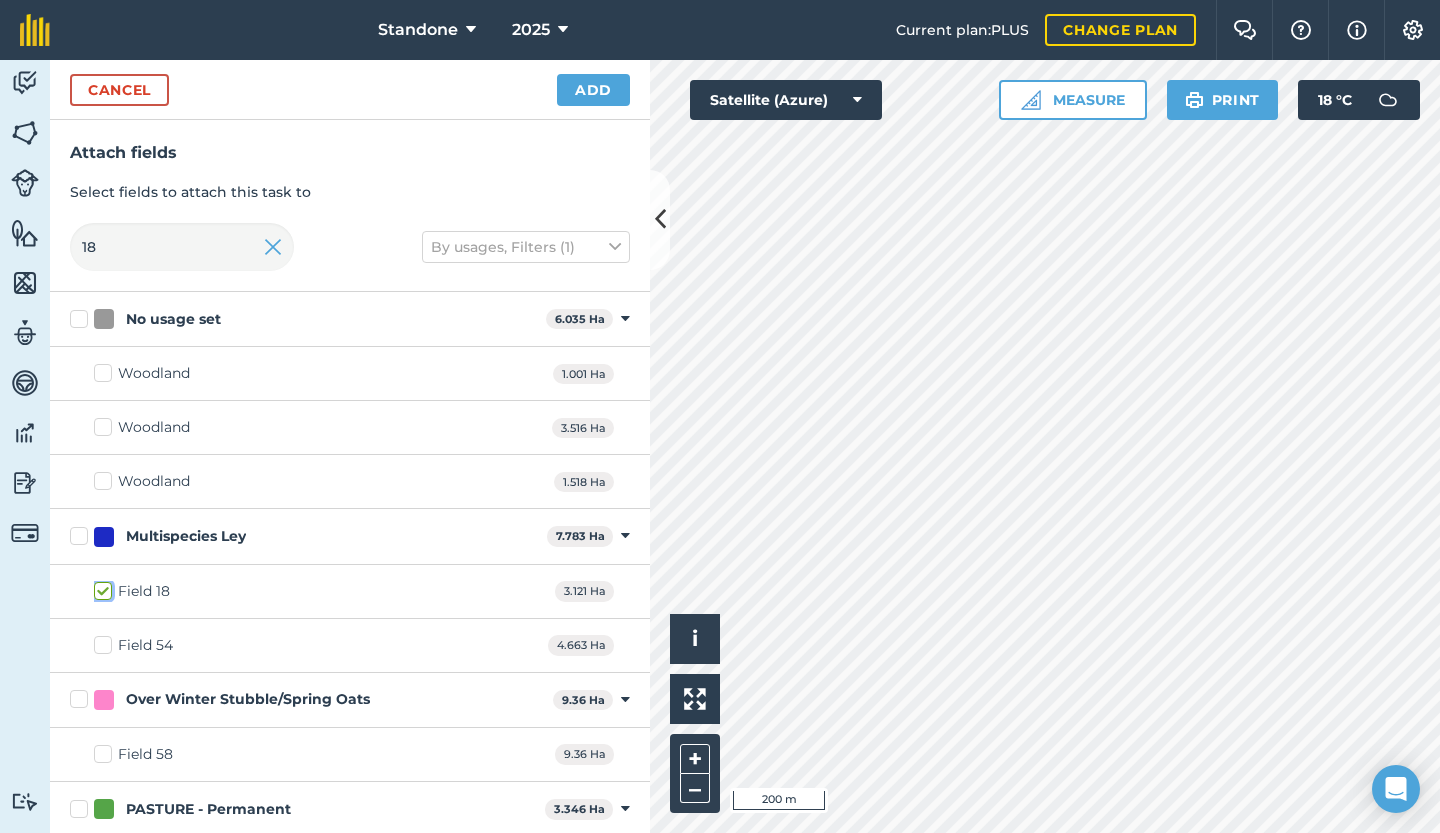 checkbox on "true" 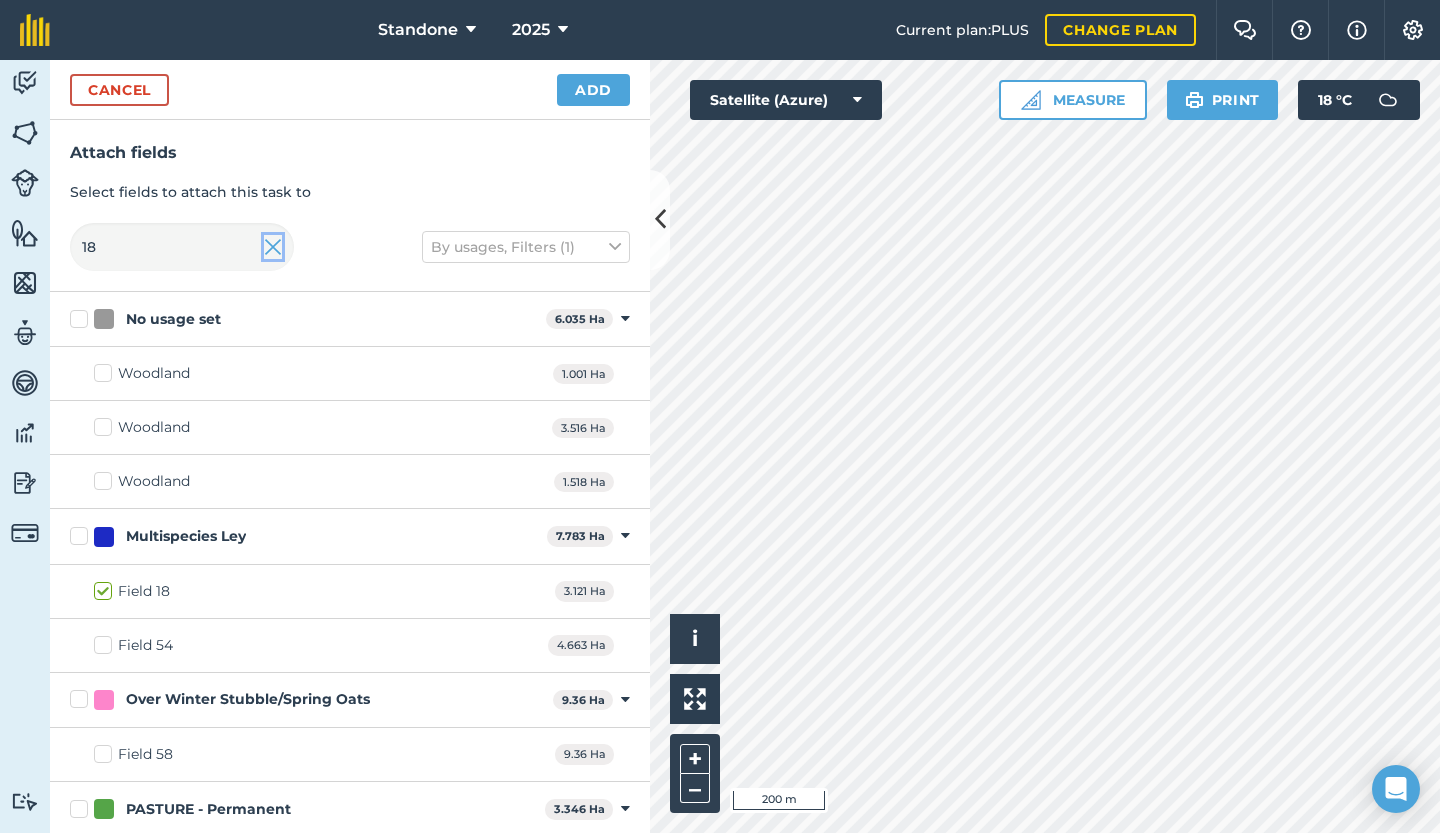 click at bounding box center [273, 247] 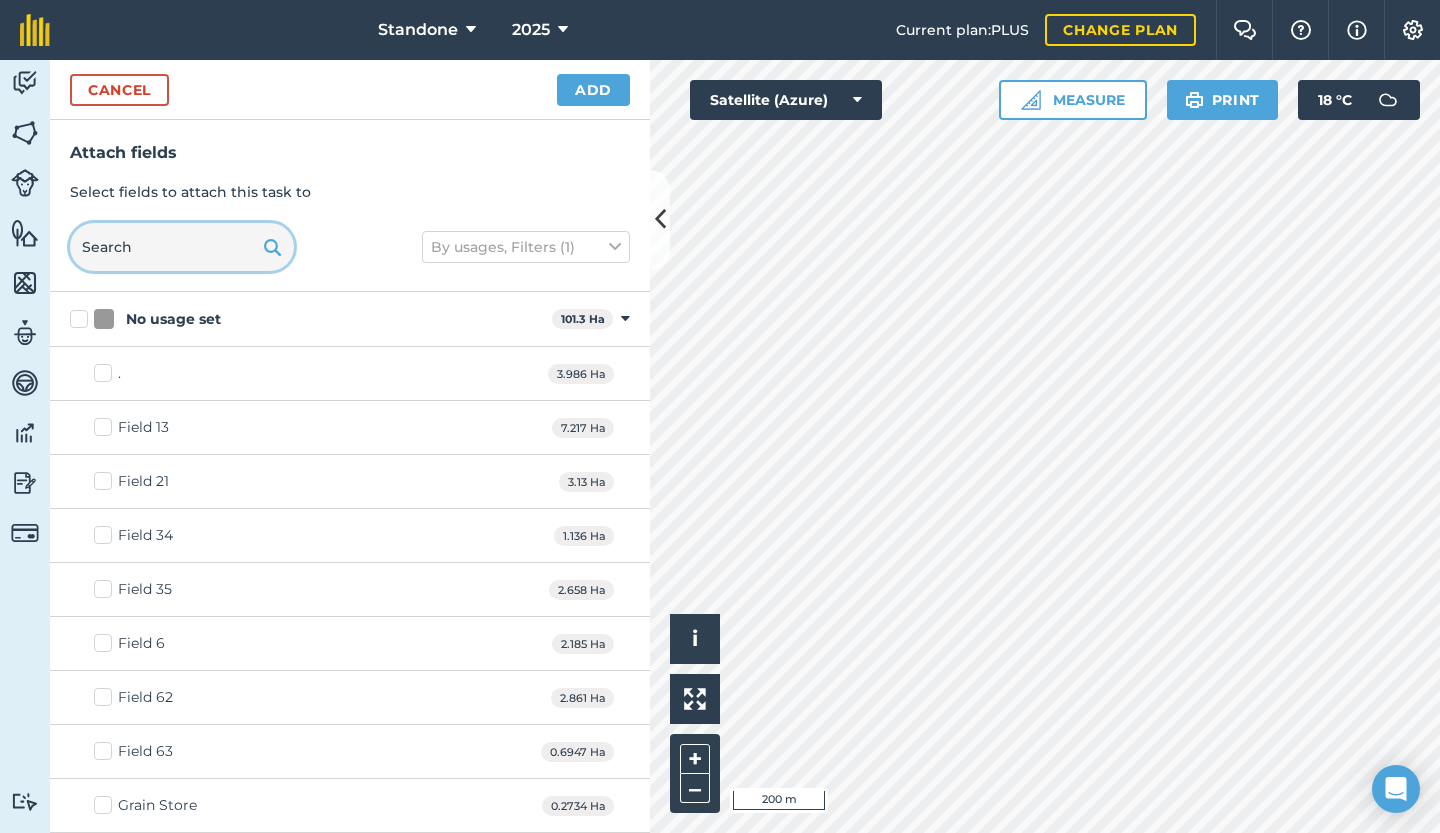 click at bounding box center [182, 247] 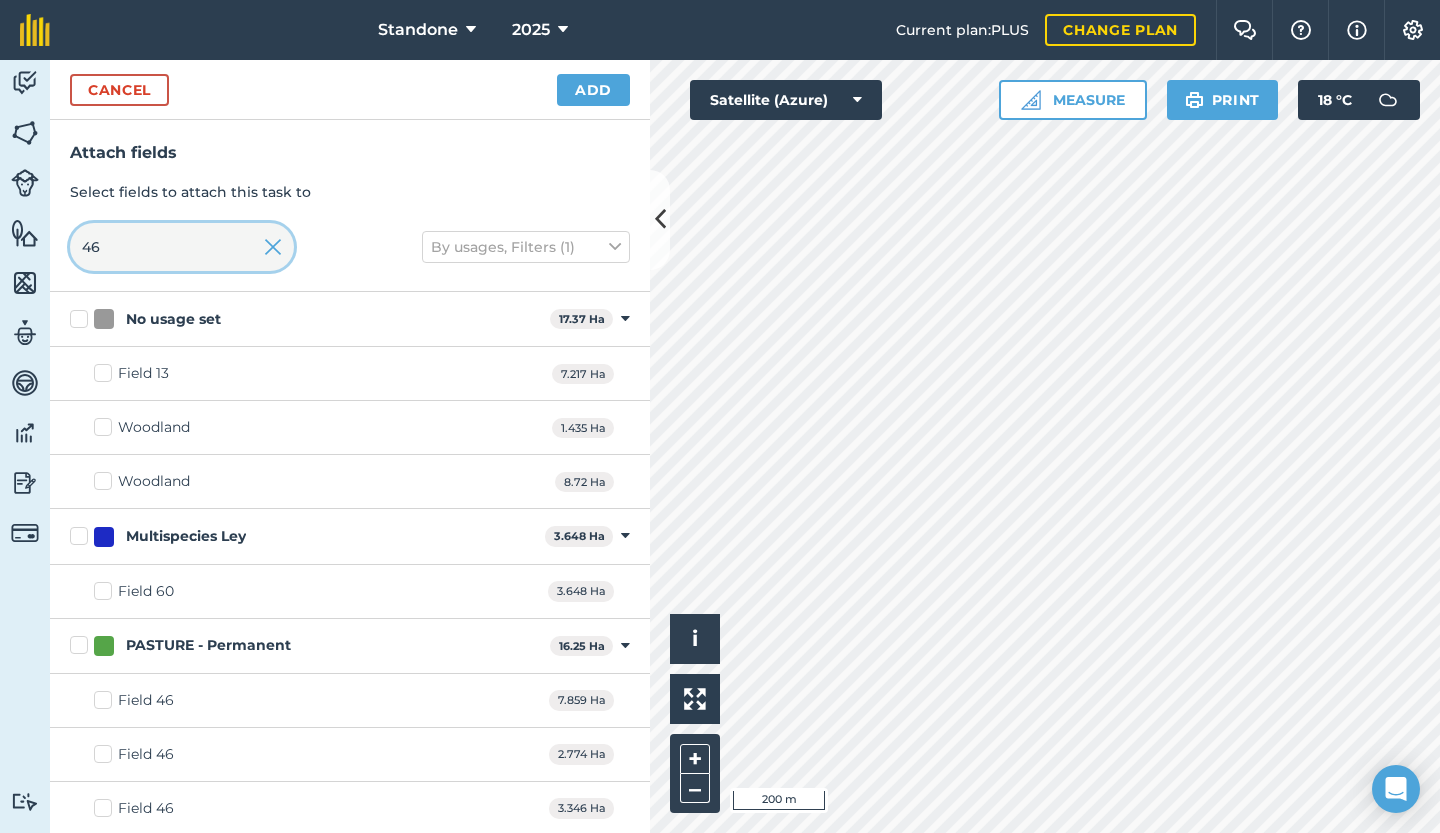 type on "46" 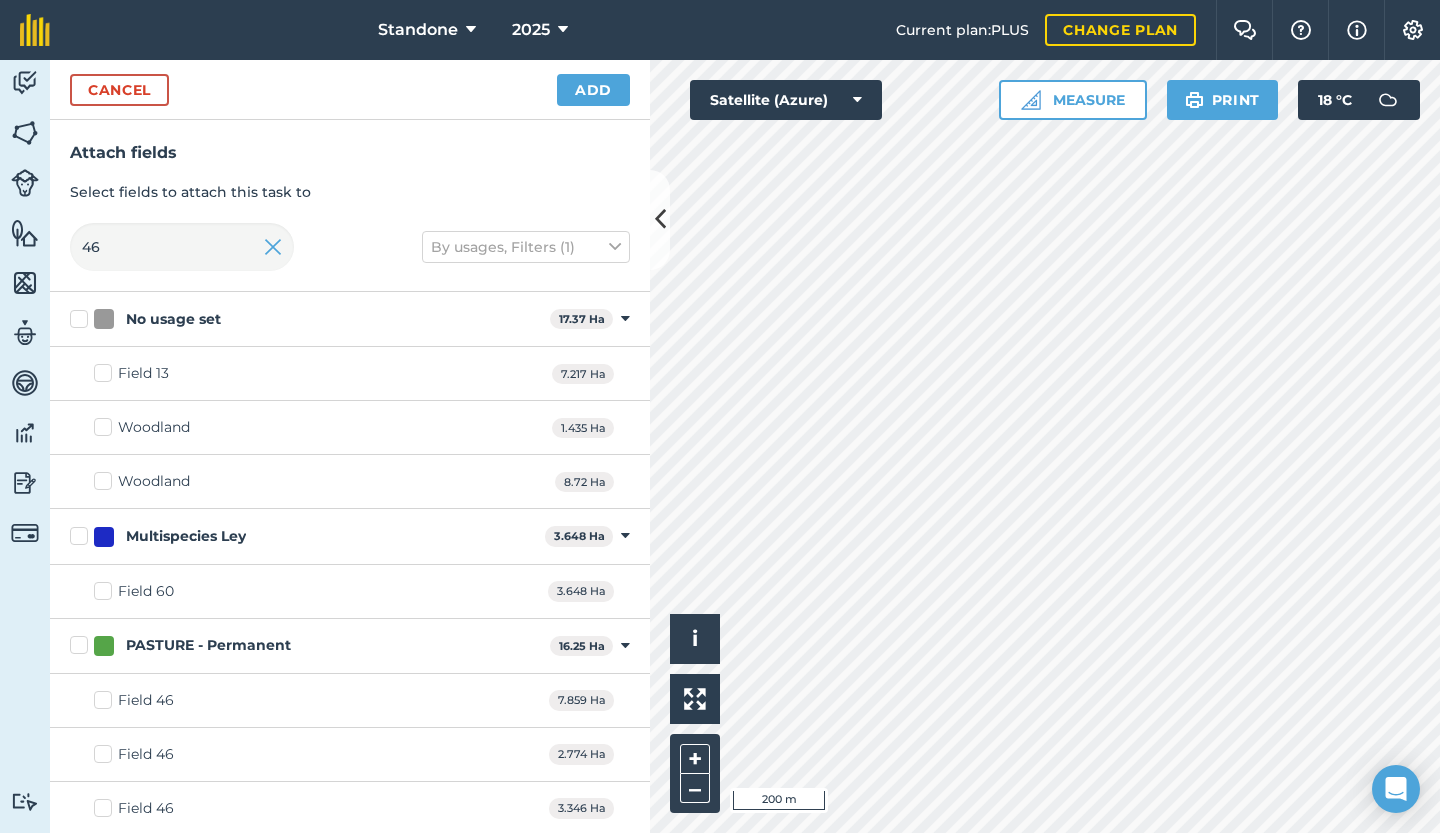 click on "Field 46" at bounding box center [134, 700] 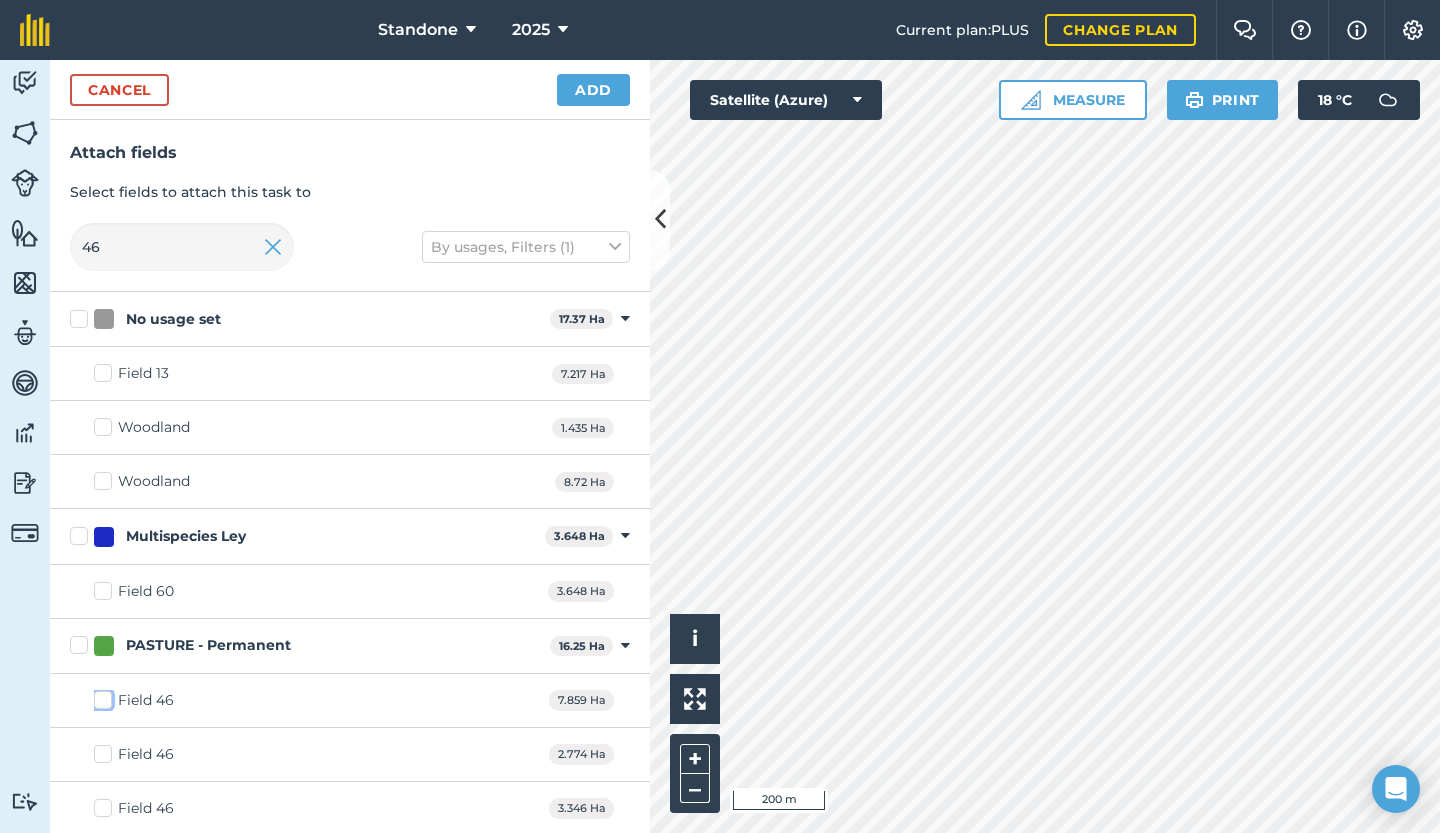 click on "Field 46" at bounding box center [100, 696] 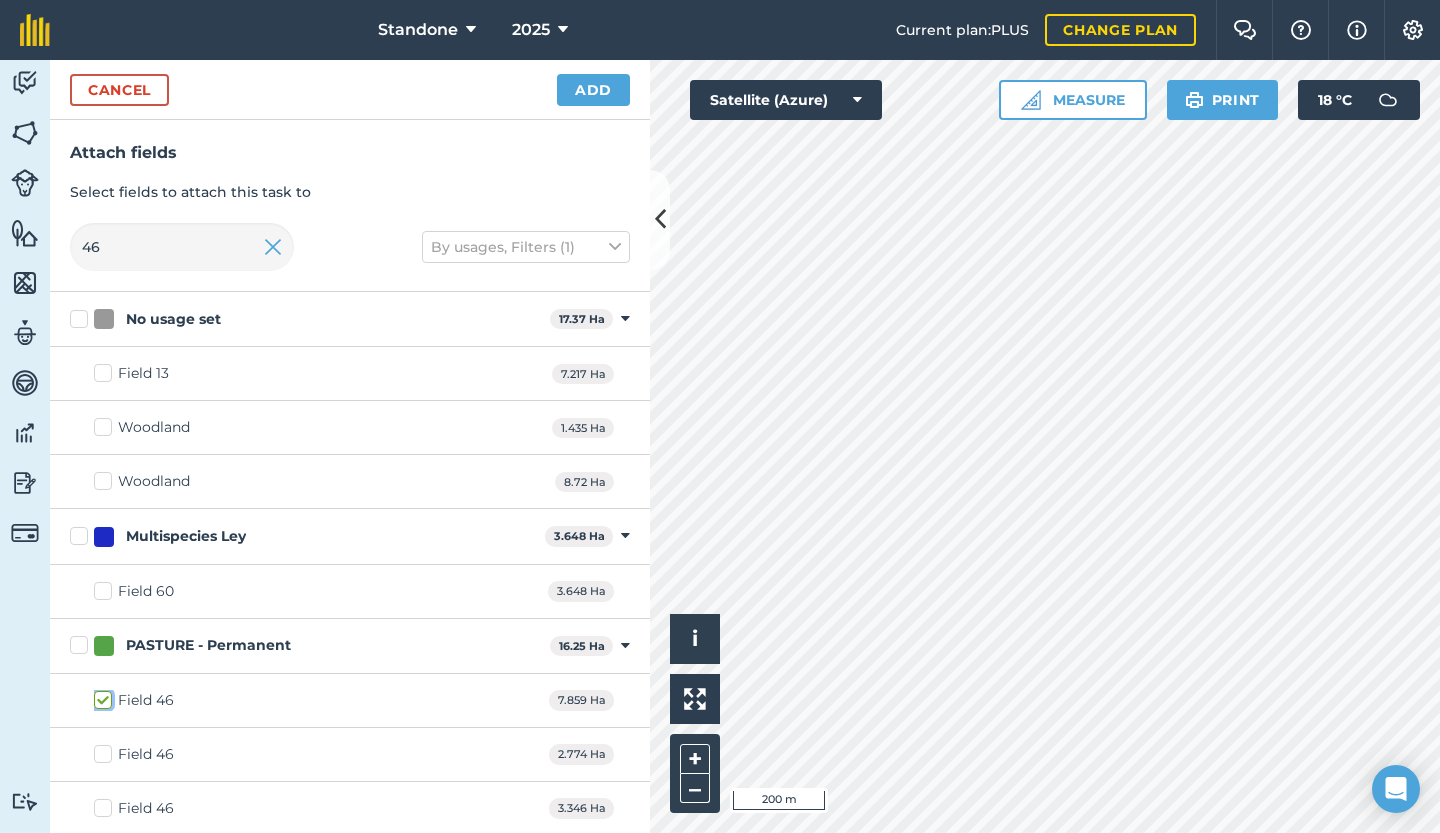 type 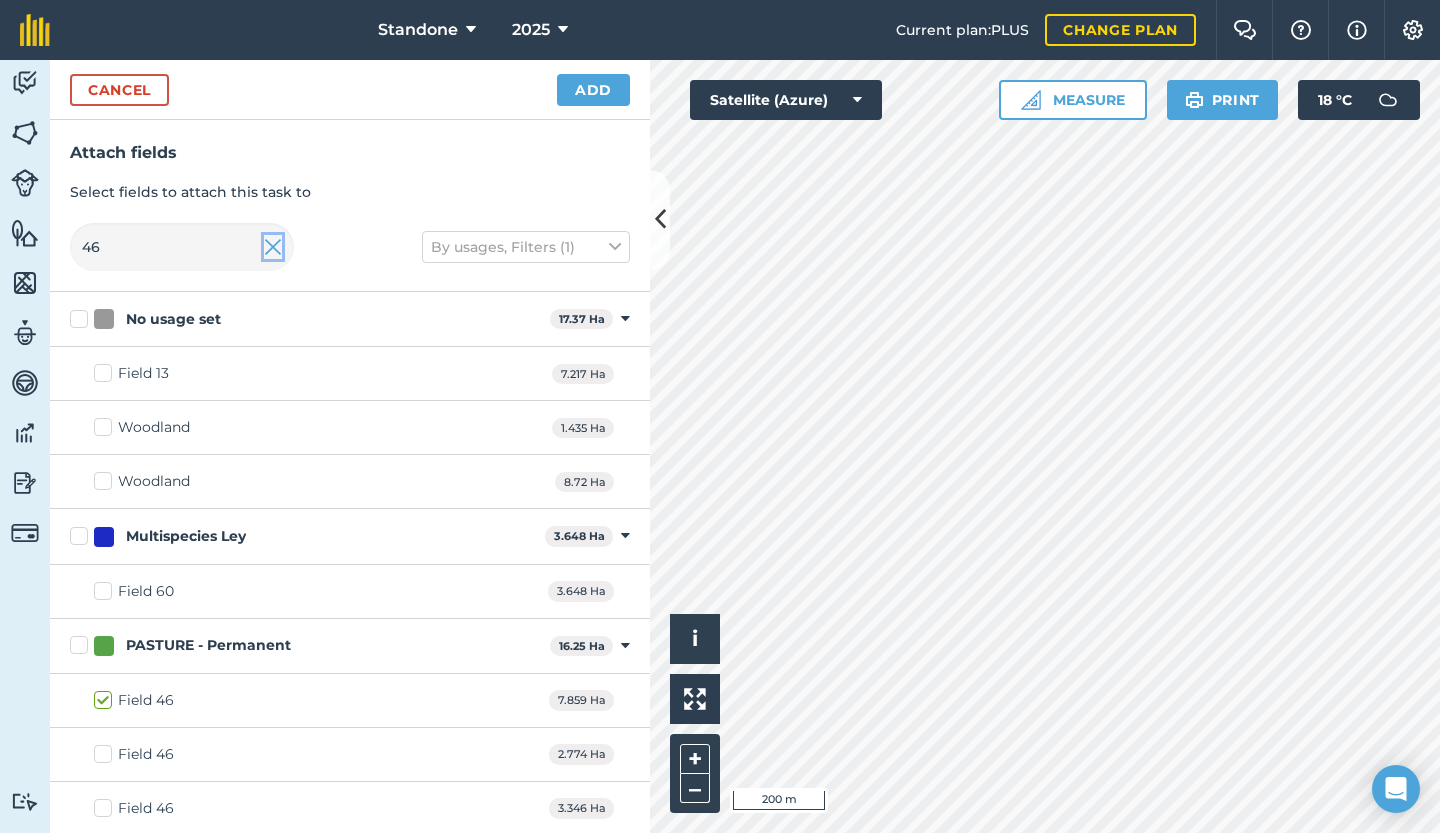 click at bounding box center [273, 247] 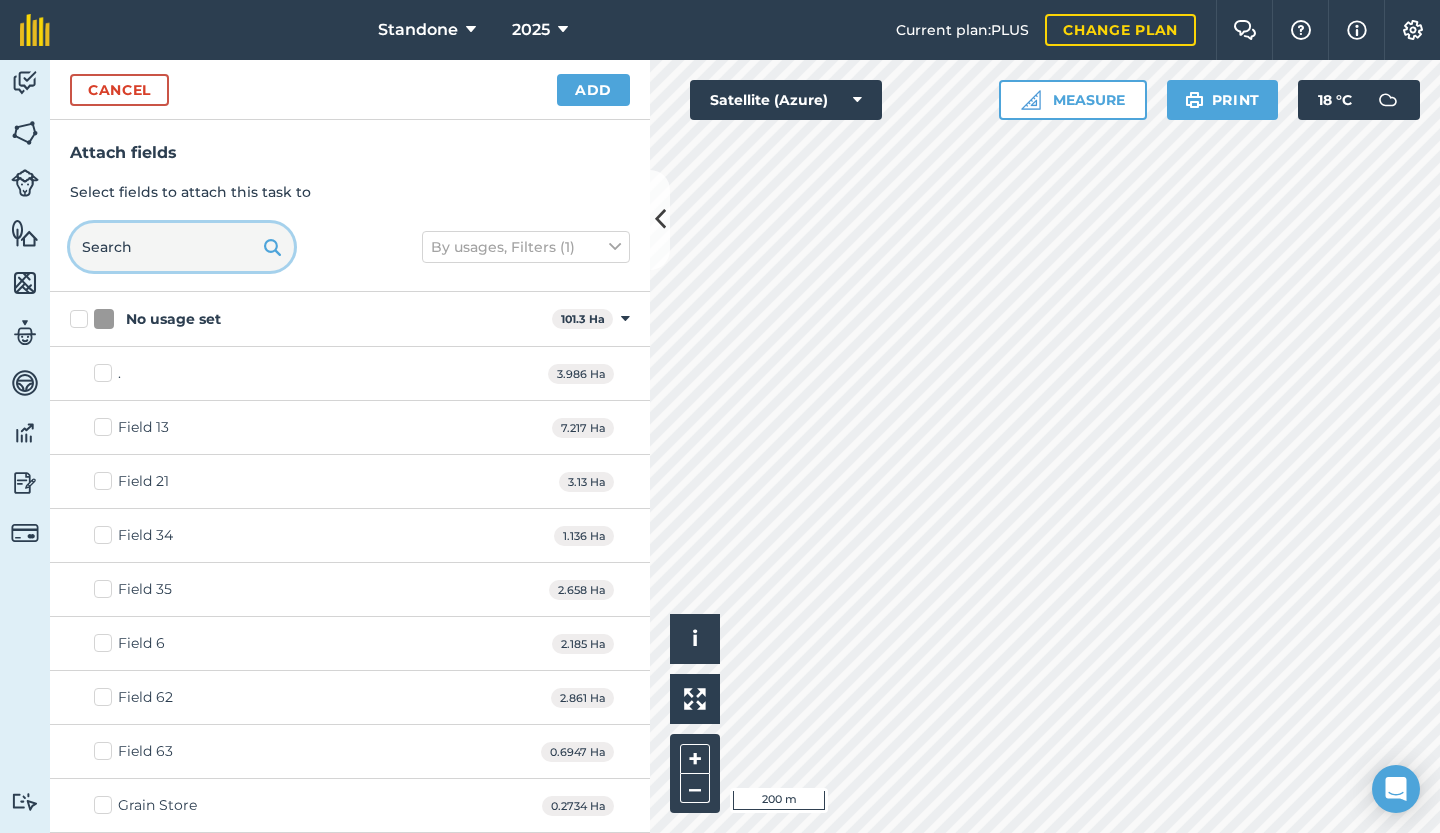 click at bounding box center (182, 247) 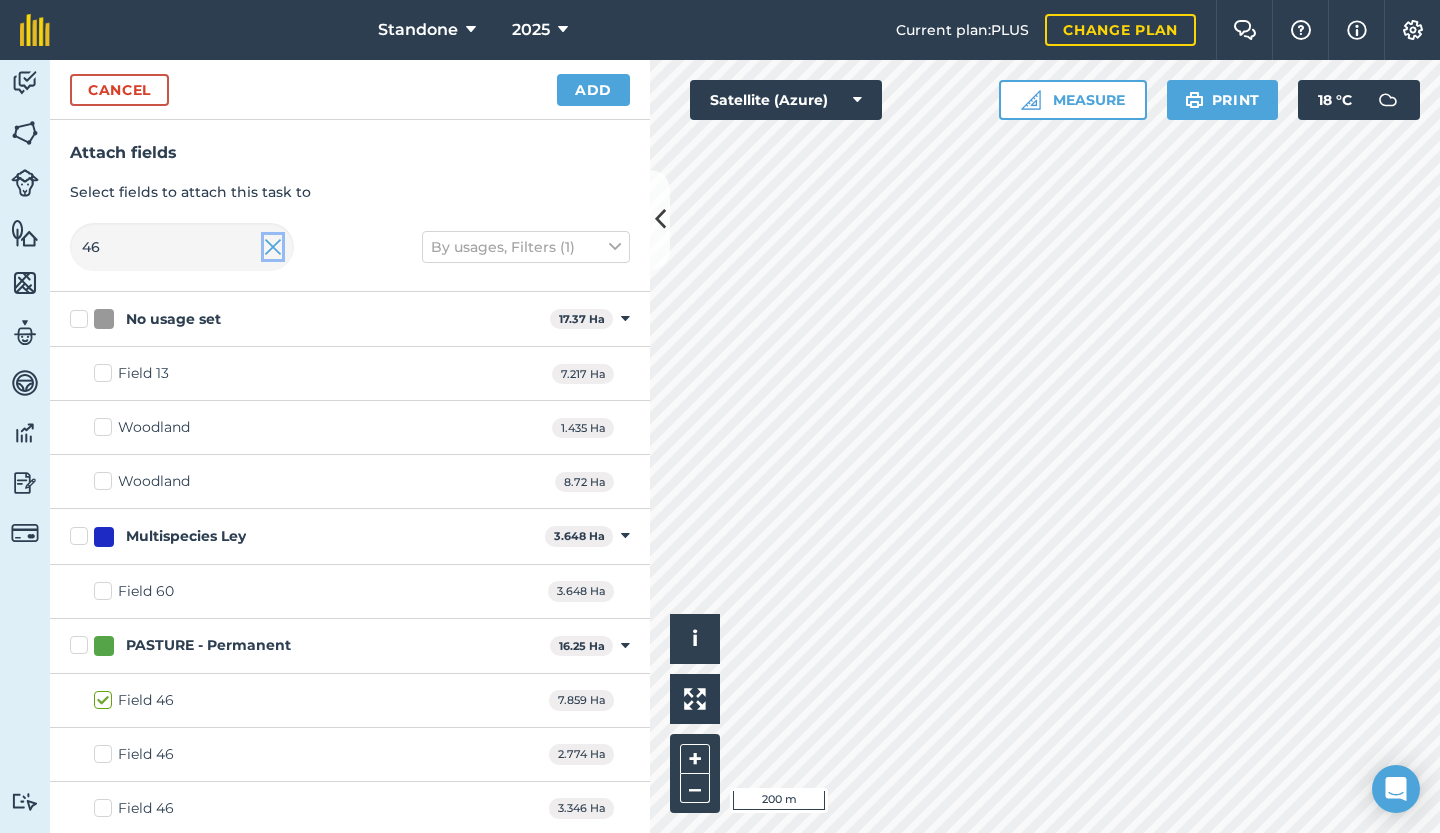 click at bounding box center (273, 247) 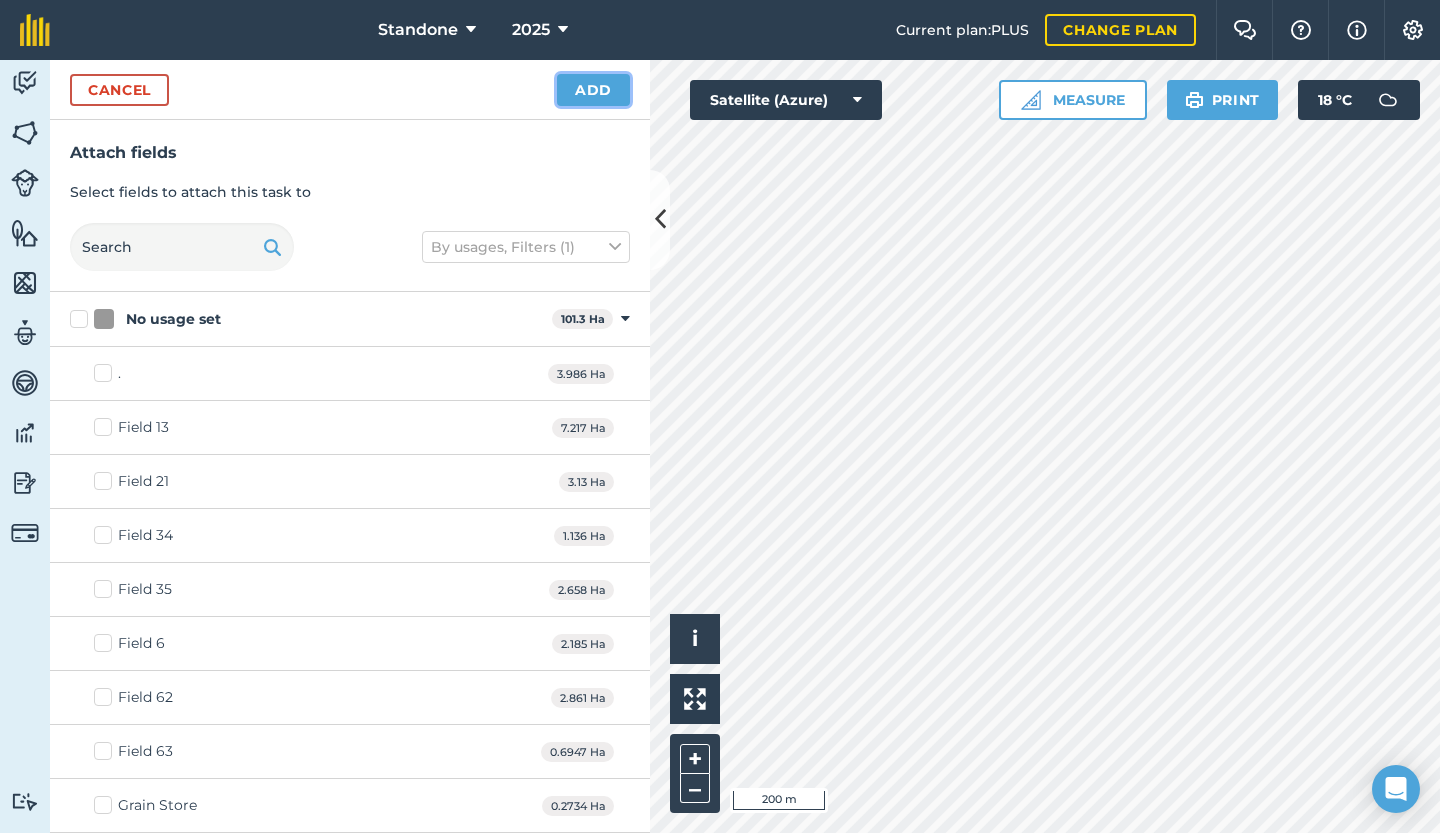 click on "Add" at bounding box center (593, 90) 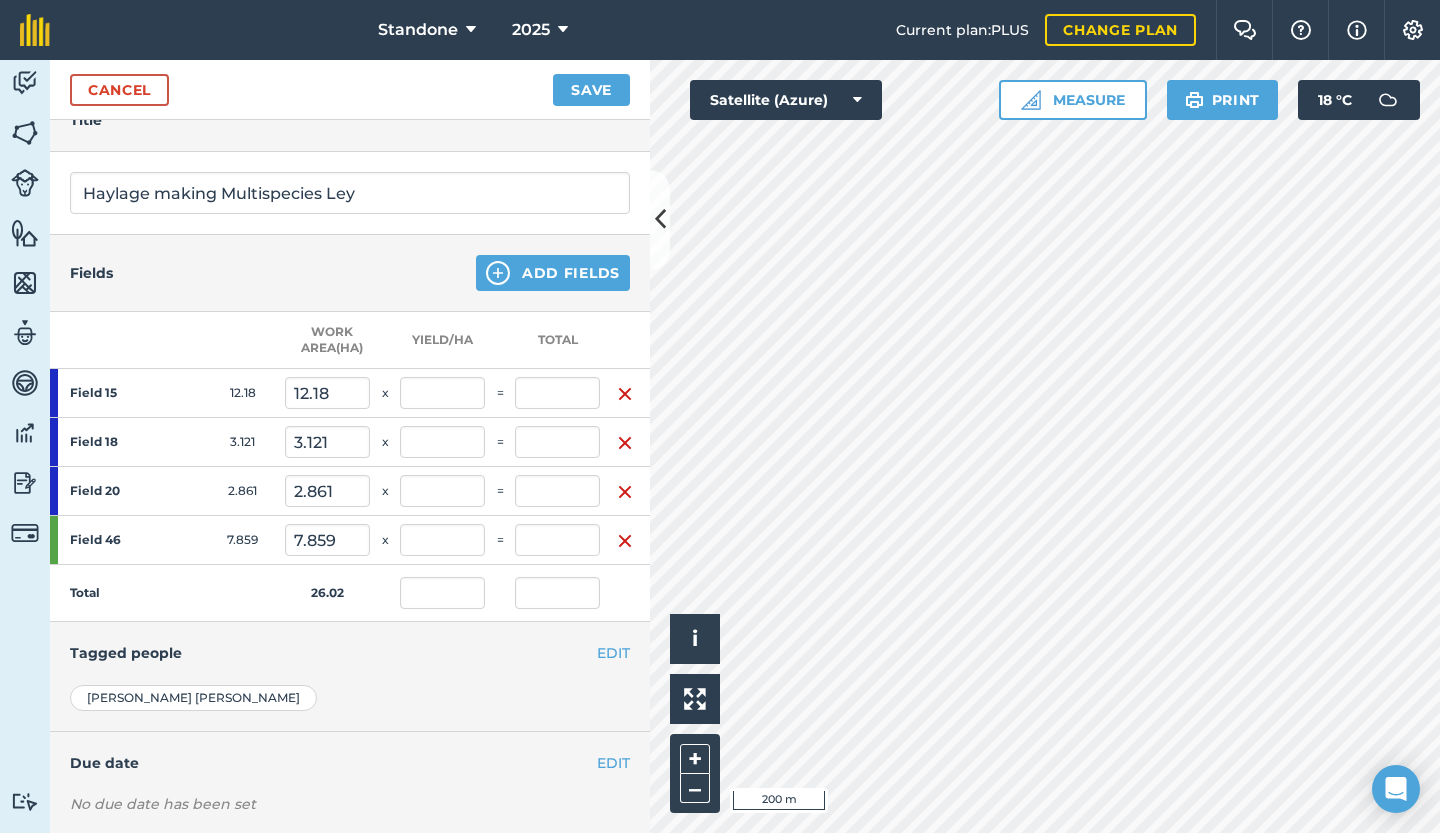 scroll, scrollTop: 248, scrollLeft: 0, axis: vertical 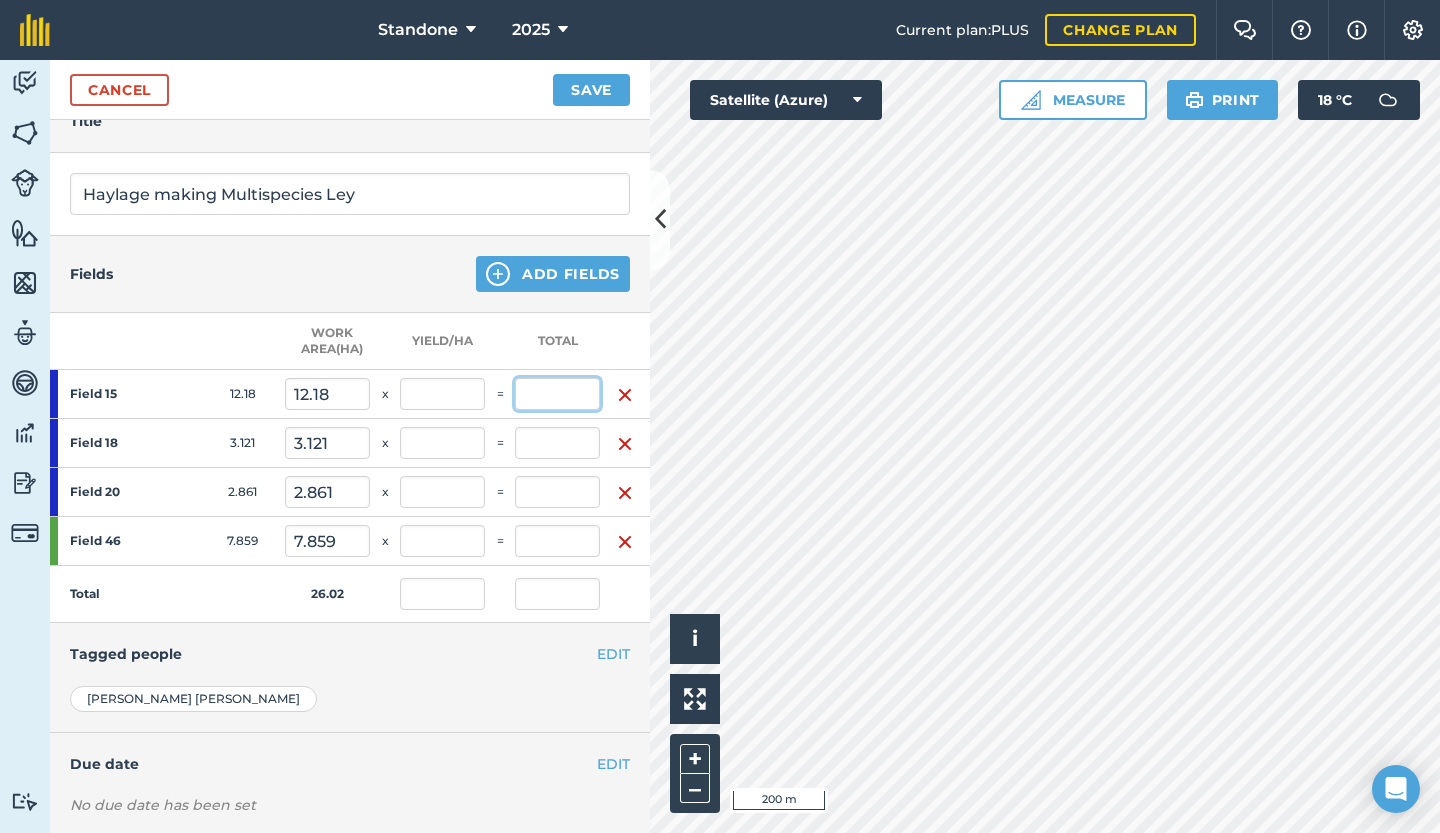 click at bounding box center (557, 394) 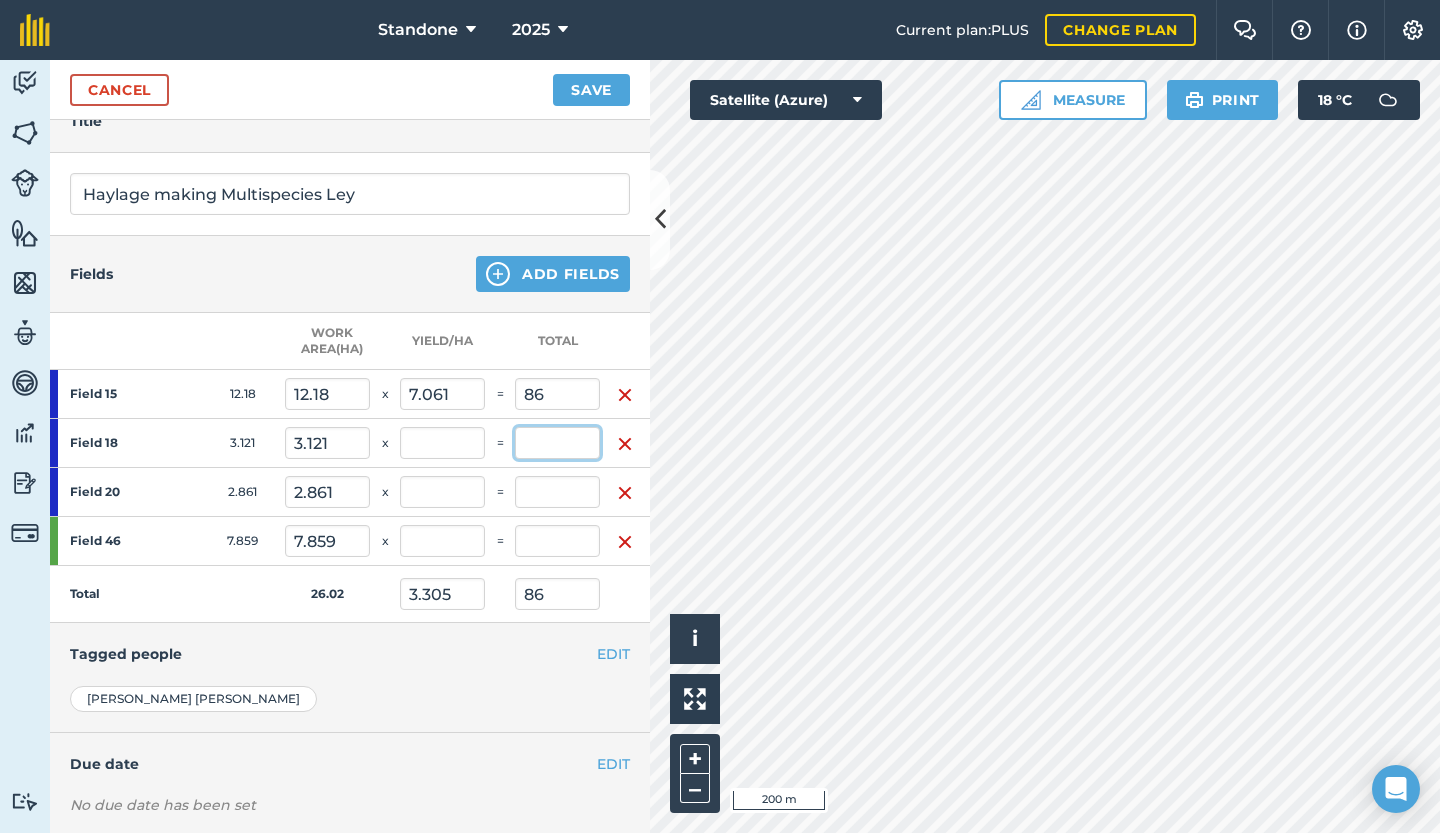 click at bounding box center [557, 443] 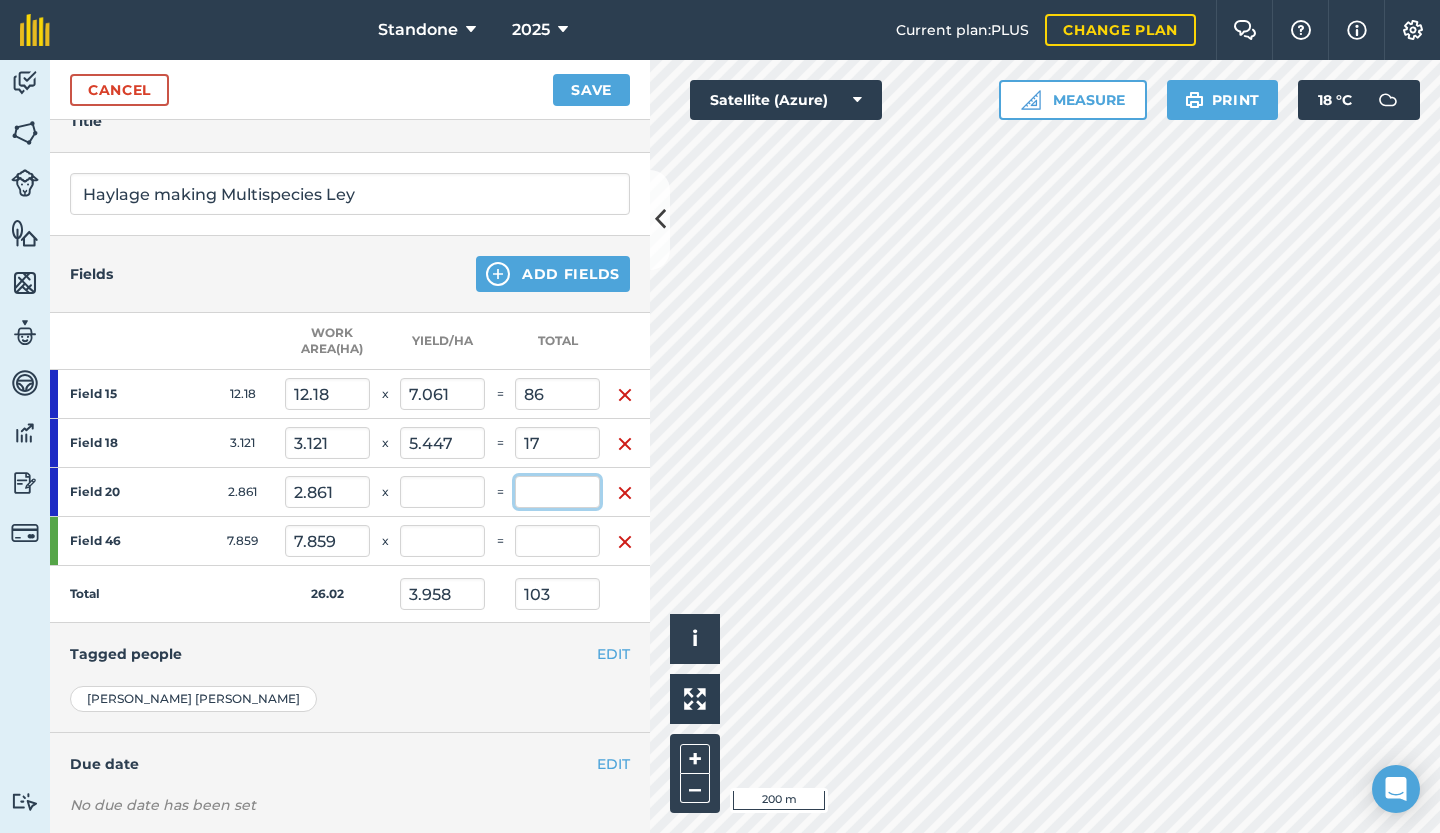 click at bounding box center [557, 492] 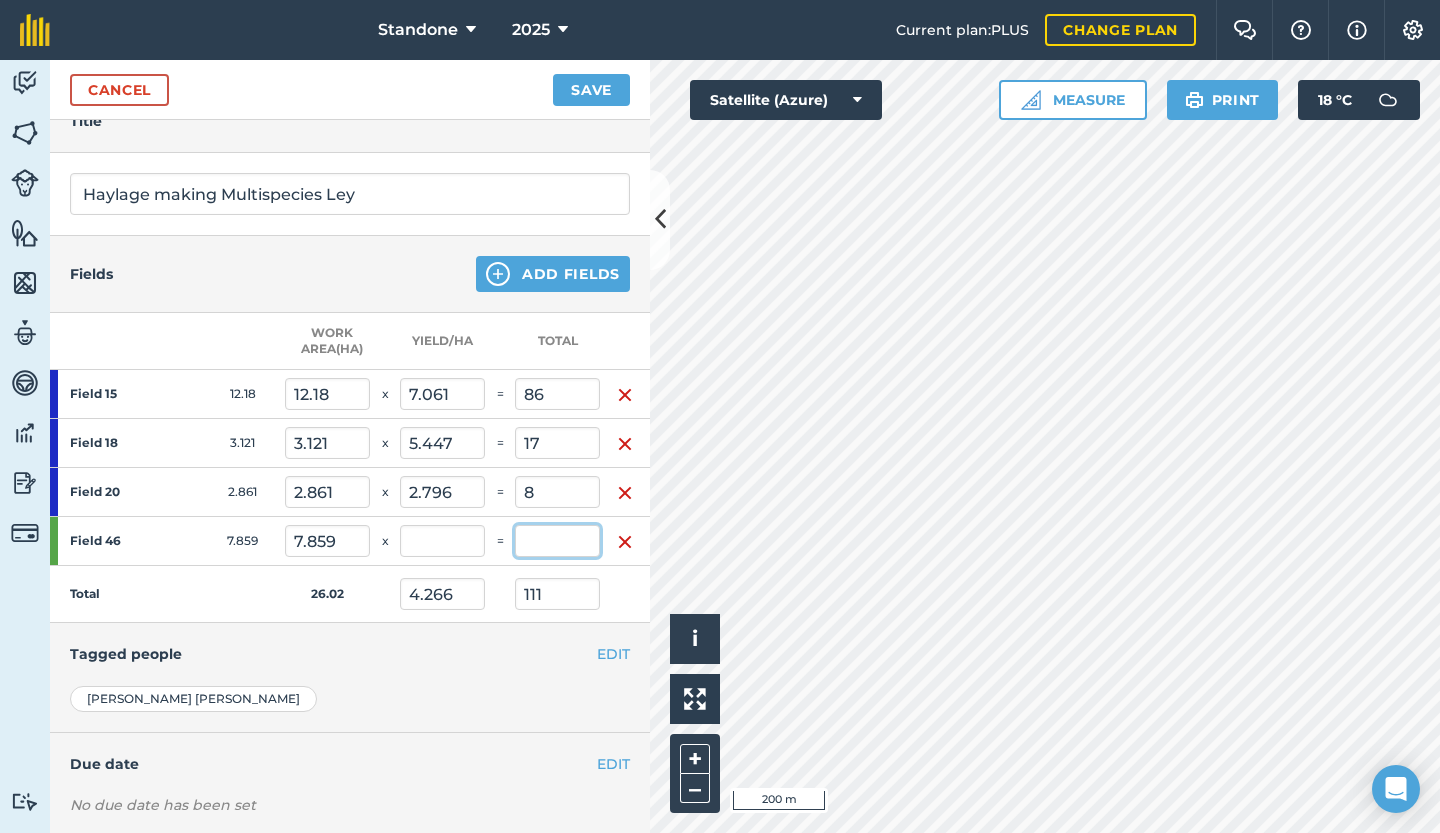click at bounding box center (557, 541) 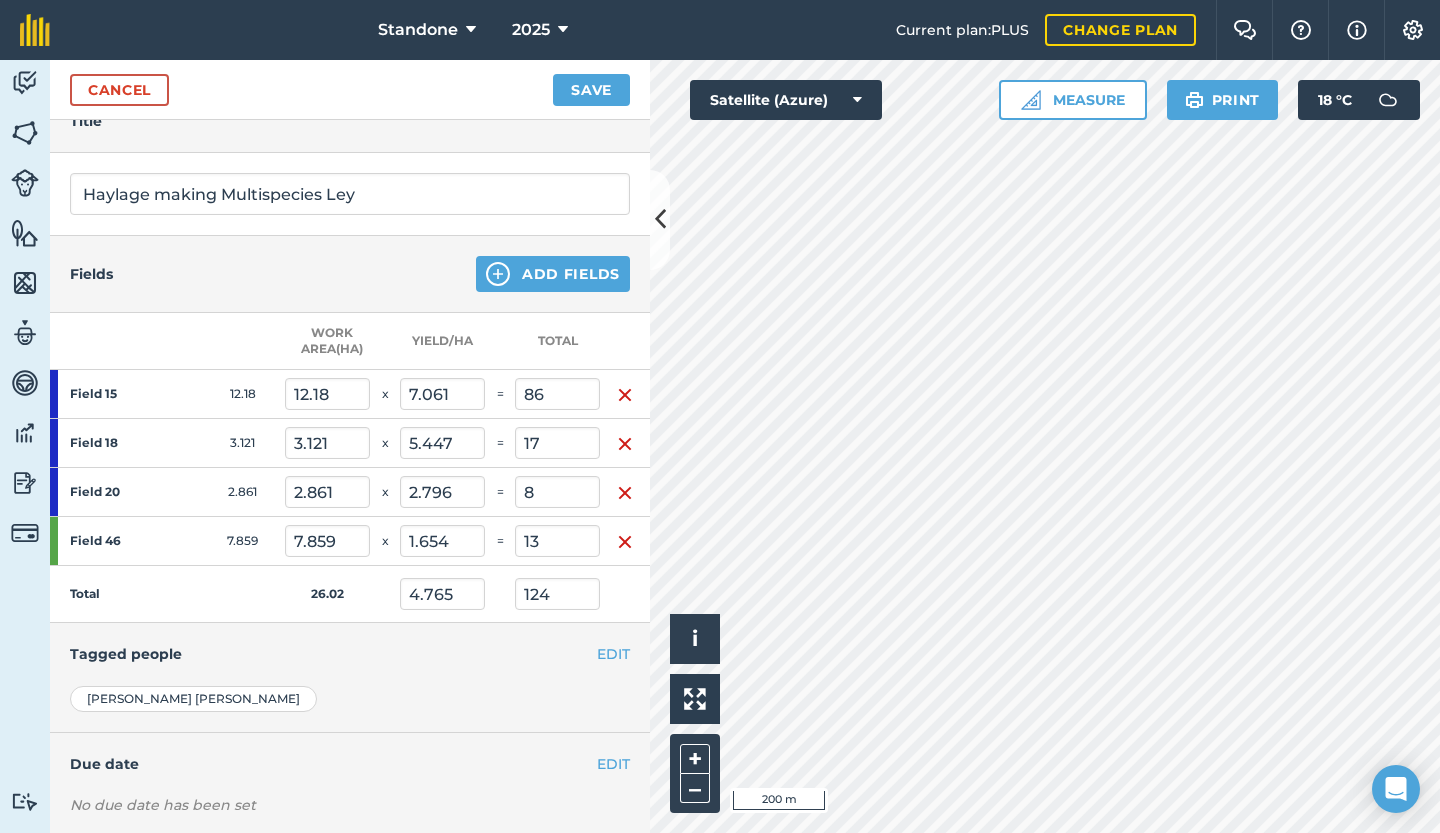 click on "EDIT Tagged people" at bounding box center [350, 654] 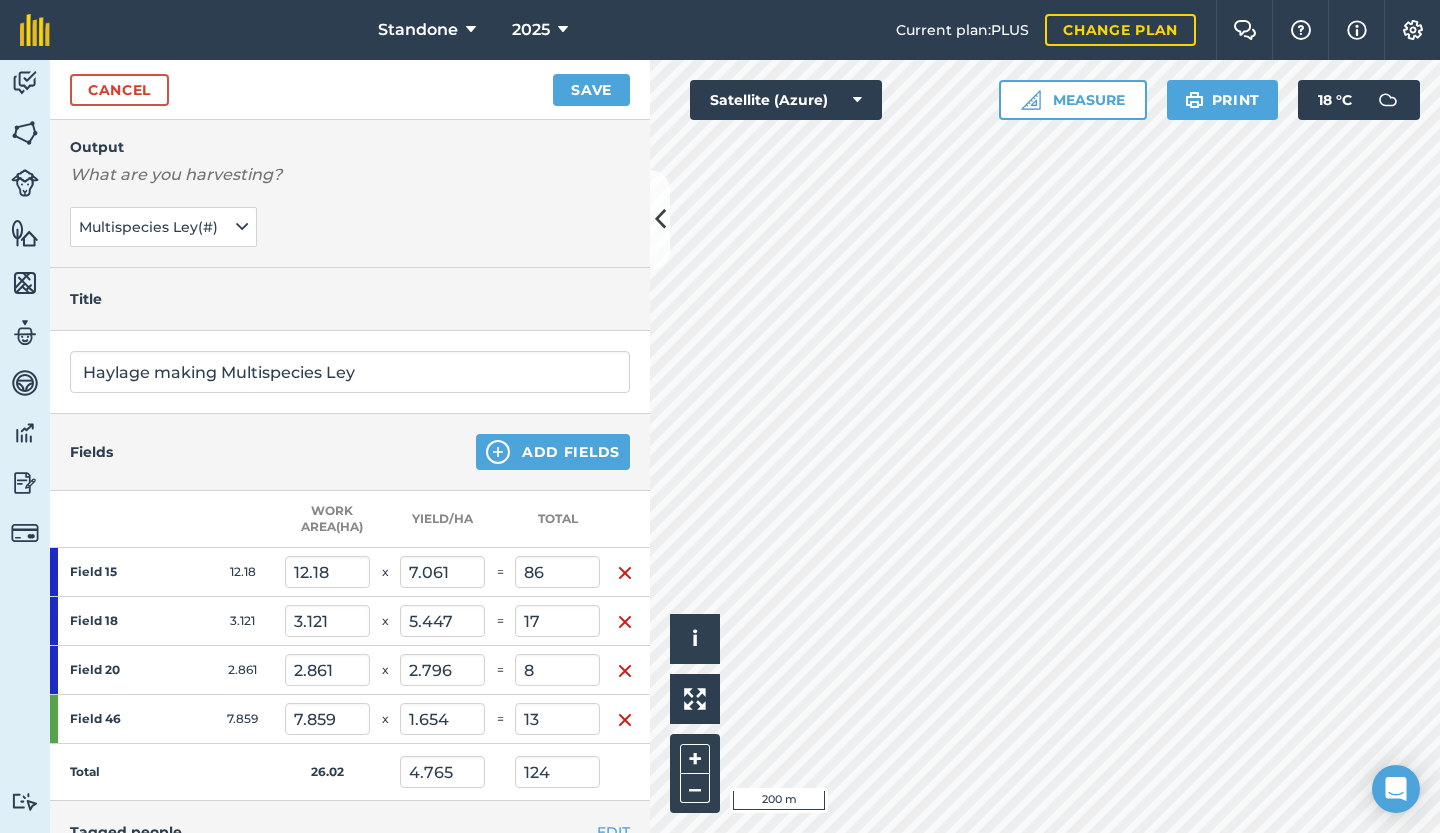 scroll, scrollTop: 0, scrollLeft: 0, axis: both 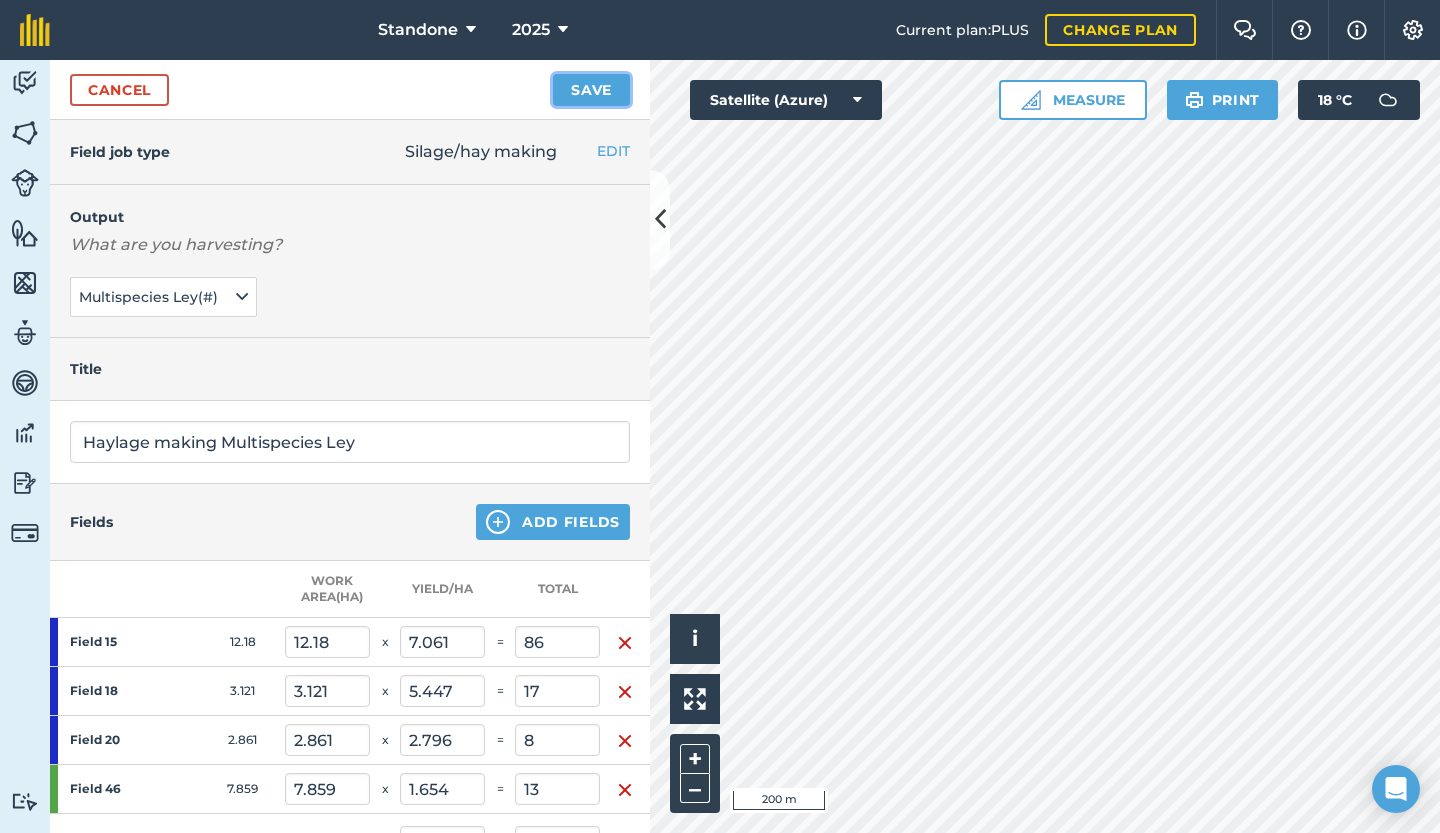click on "Save" at bounding box center [591, 90] 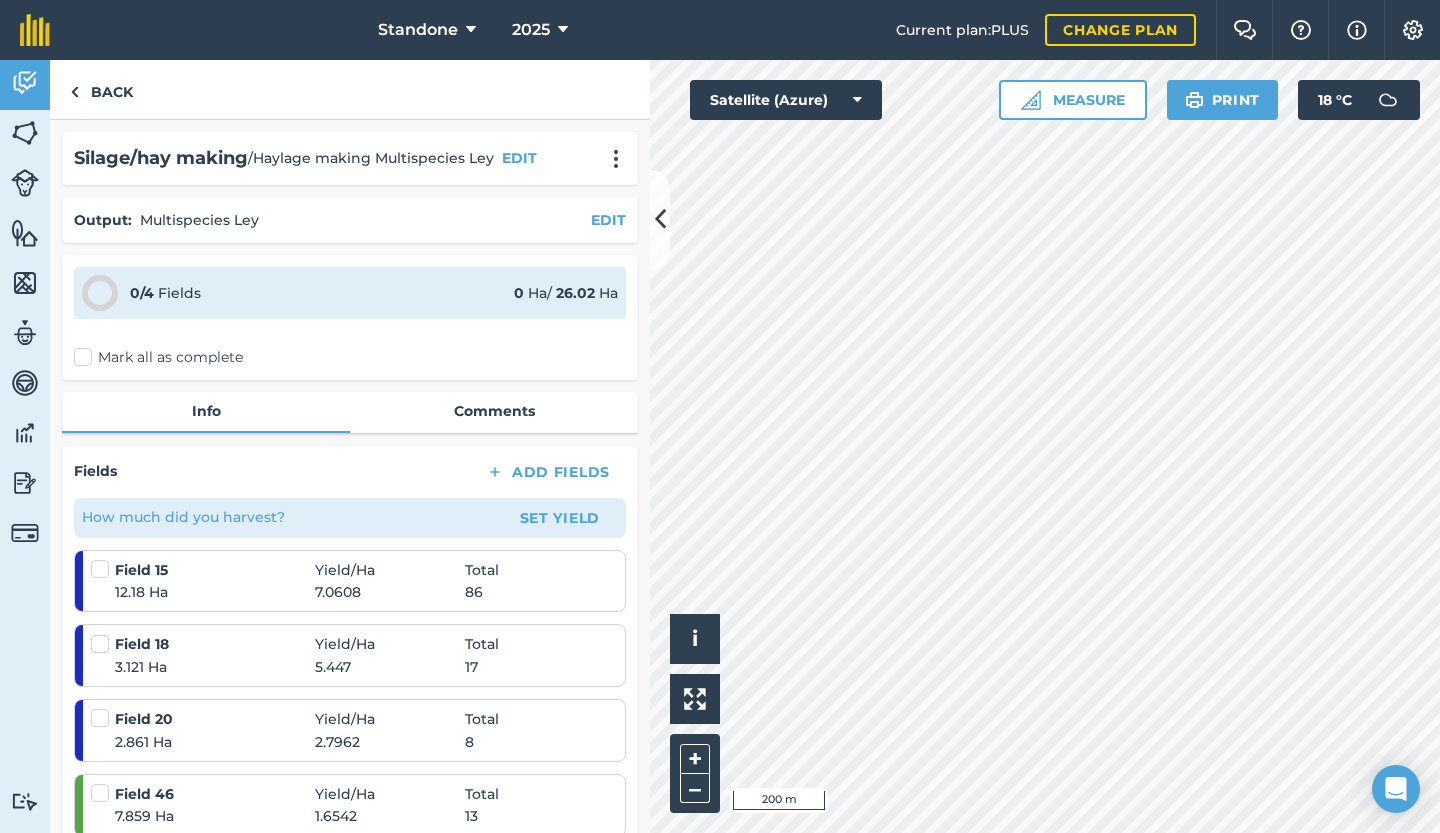 click on "Mark all as complete" at bounding box center (158, 357) 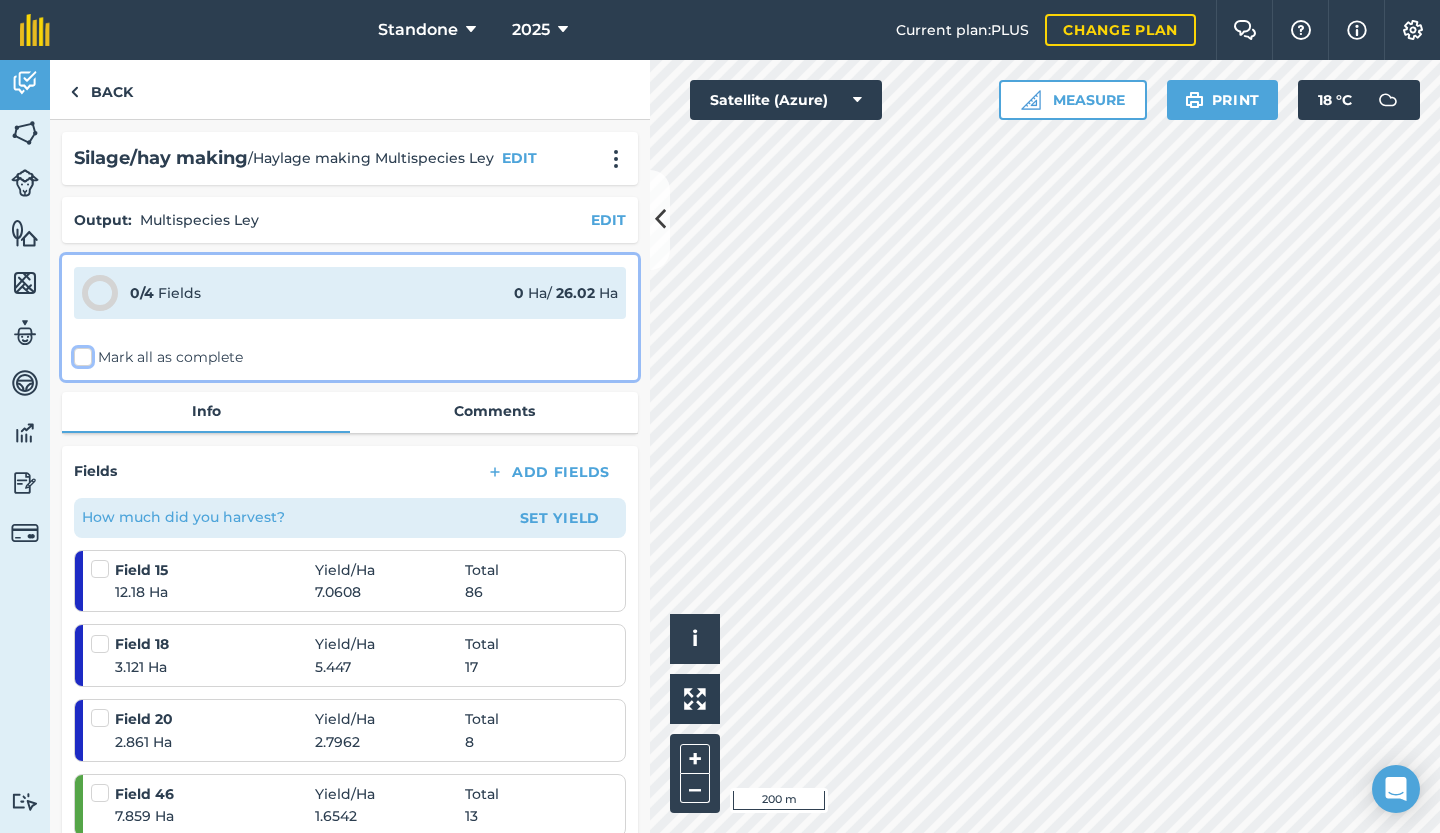 click on "Mark all as complete" at bounding box center [80, 353] 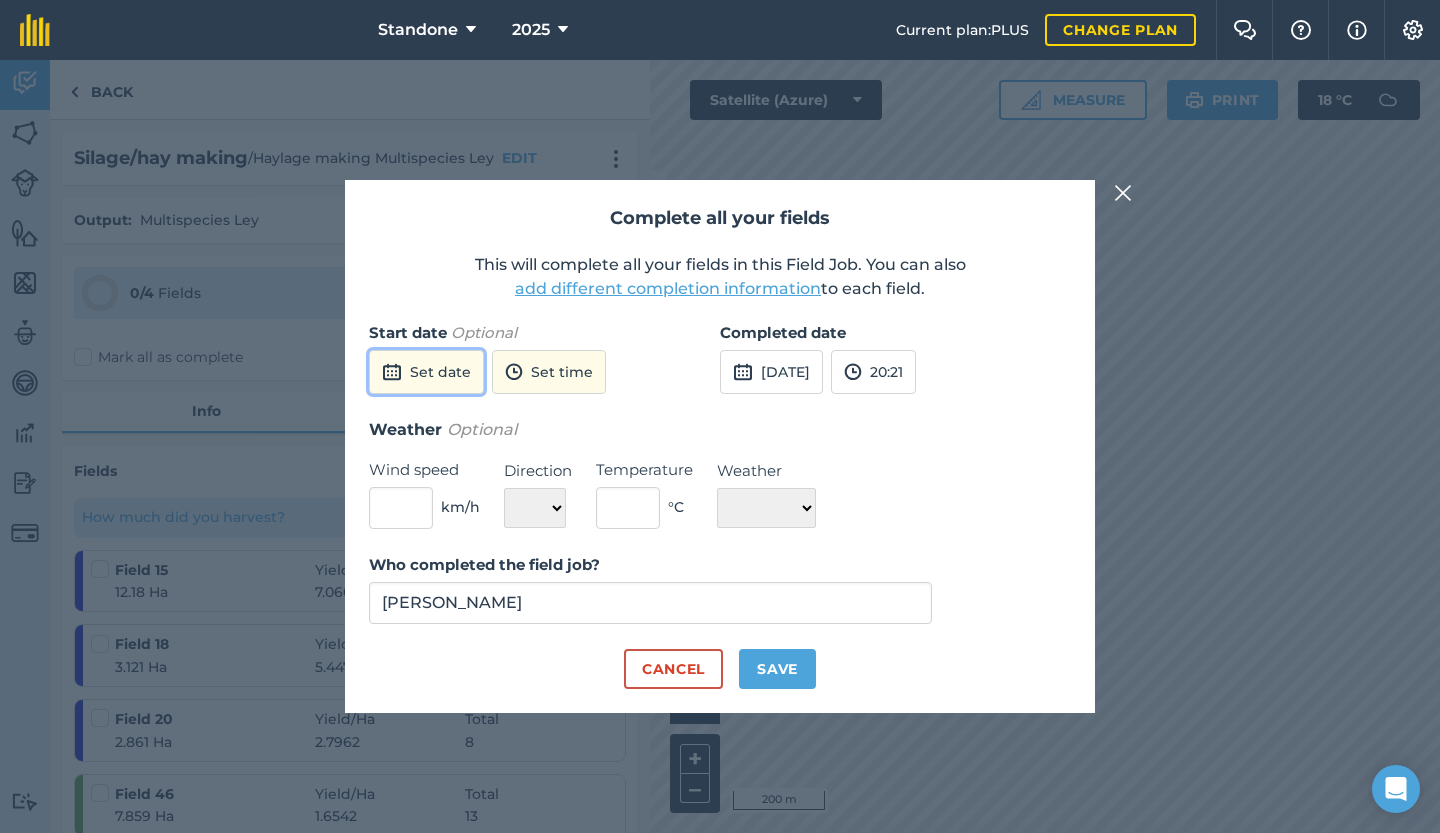 click on "Set date" at bounding box center [426, 372] 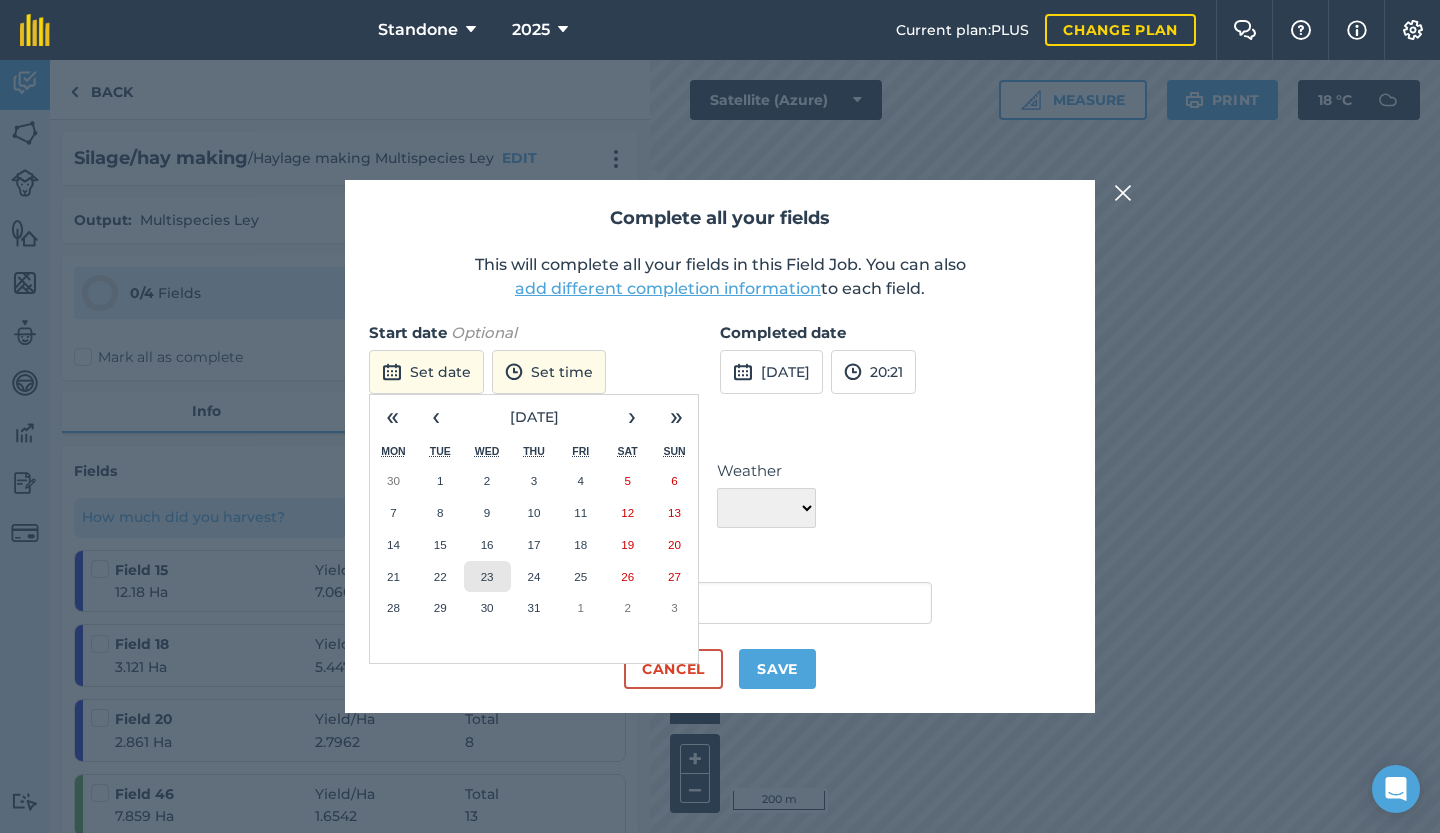click on "23" at bounding box center [487, 576] 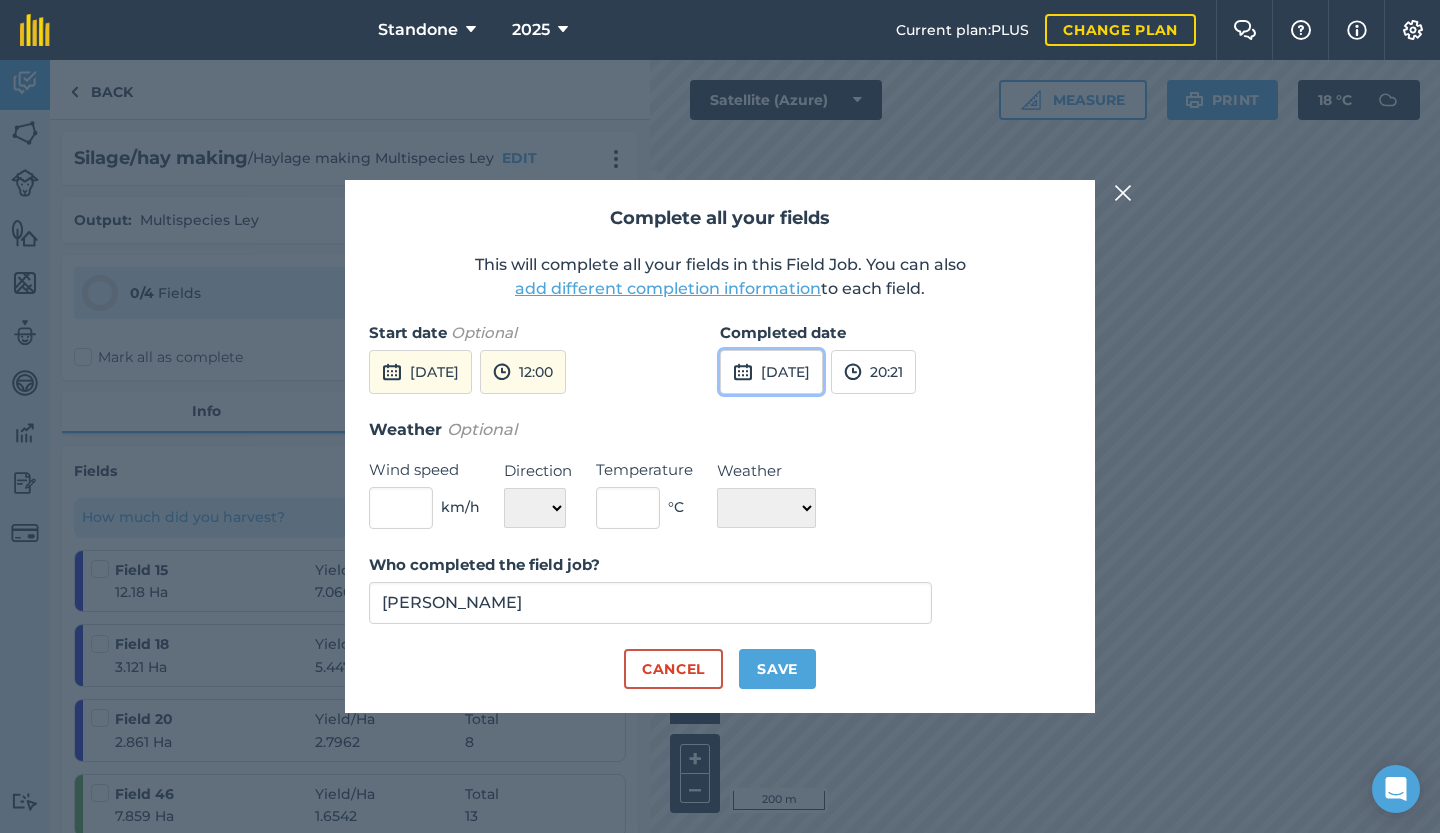 click on "[DATE]" at bounding box center (771, 372) 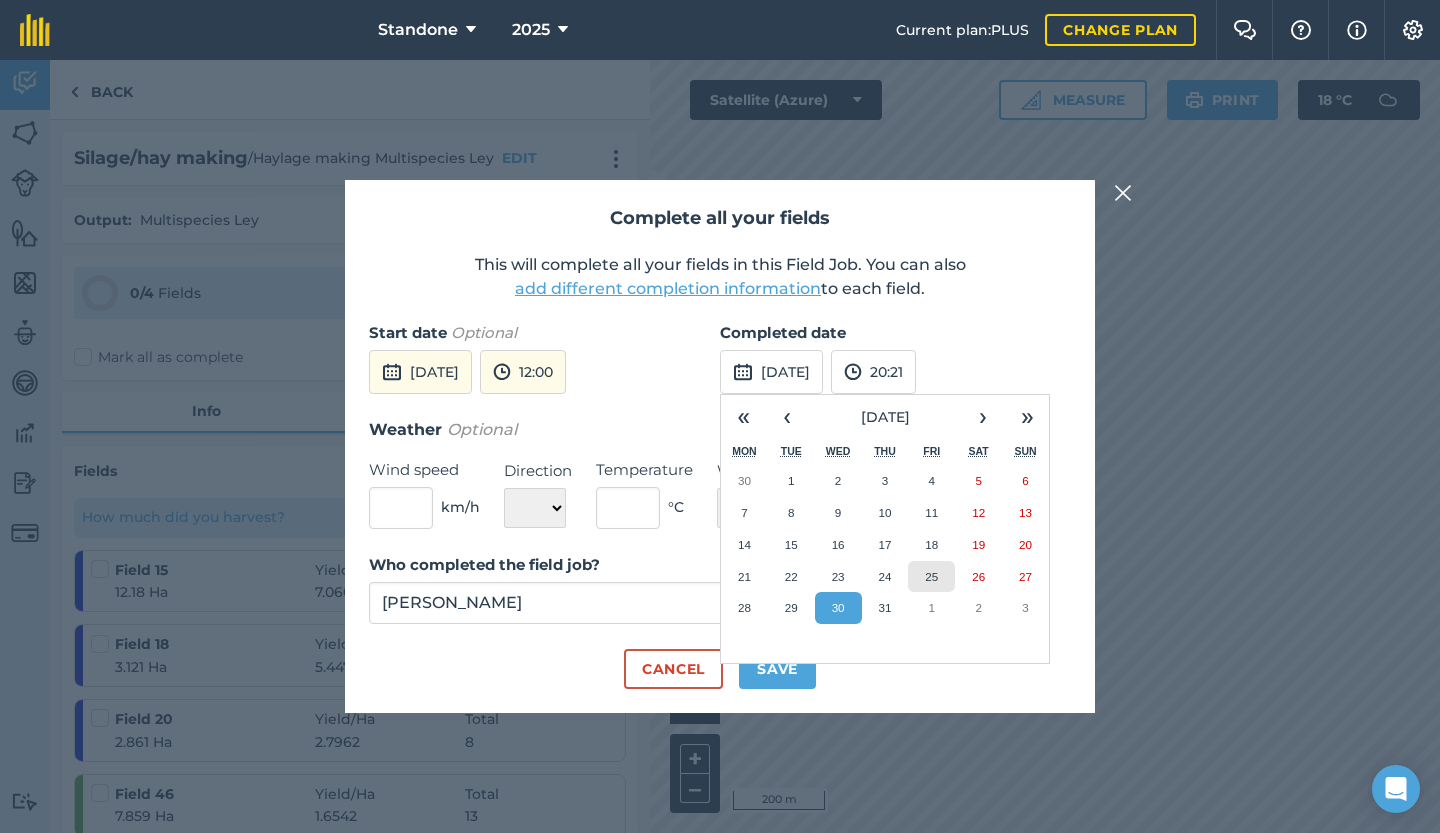 click on "25" at bounding box center [931, 576] 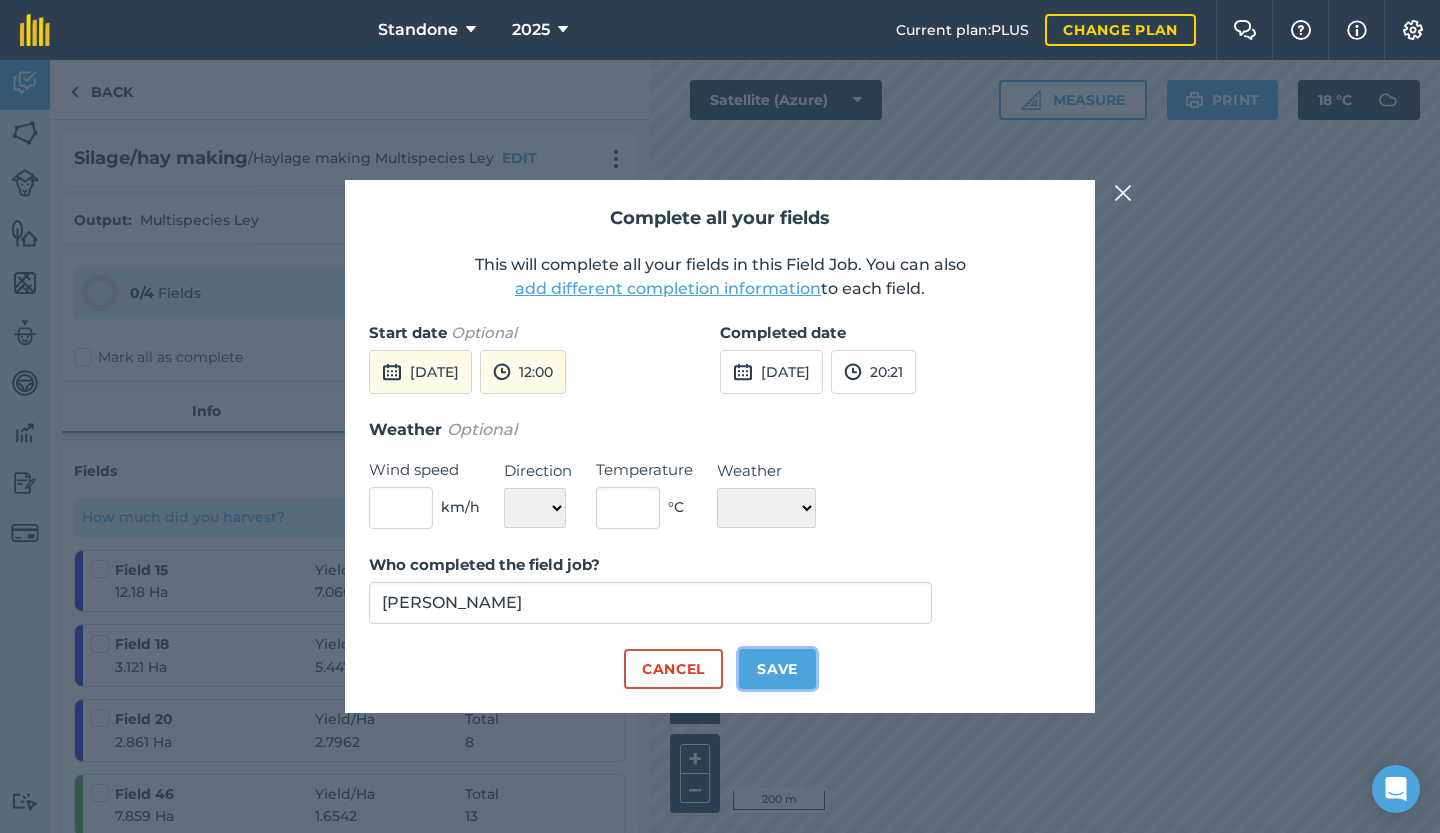 click on "Save" at bounding box center (777, 669) 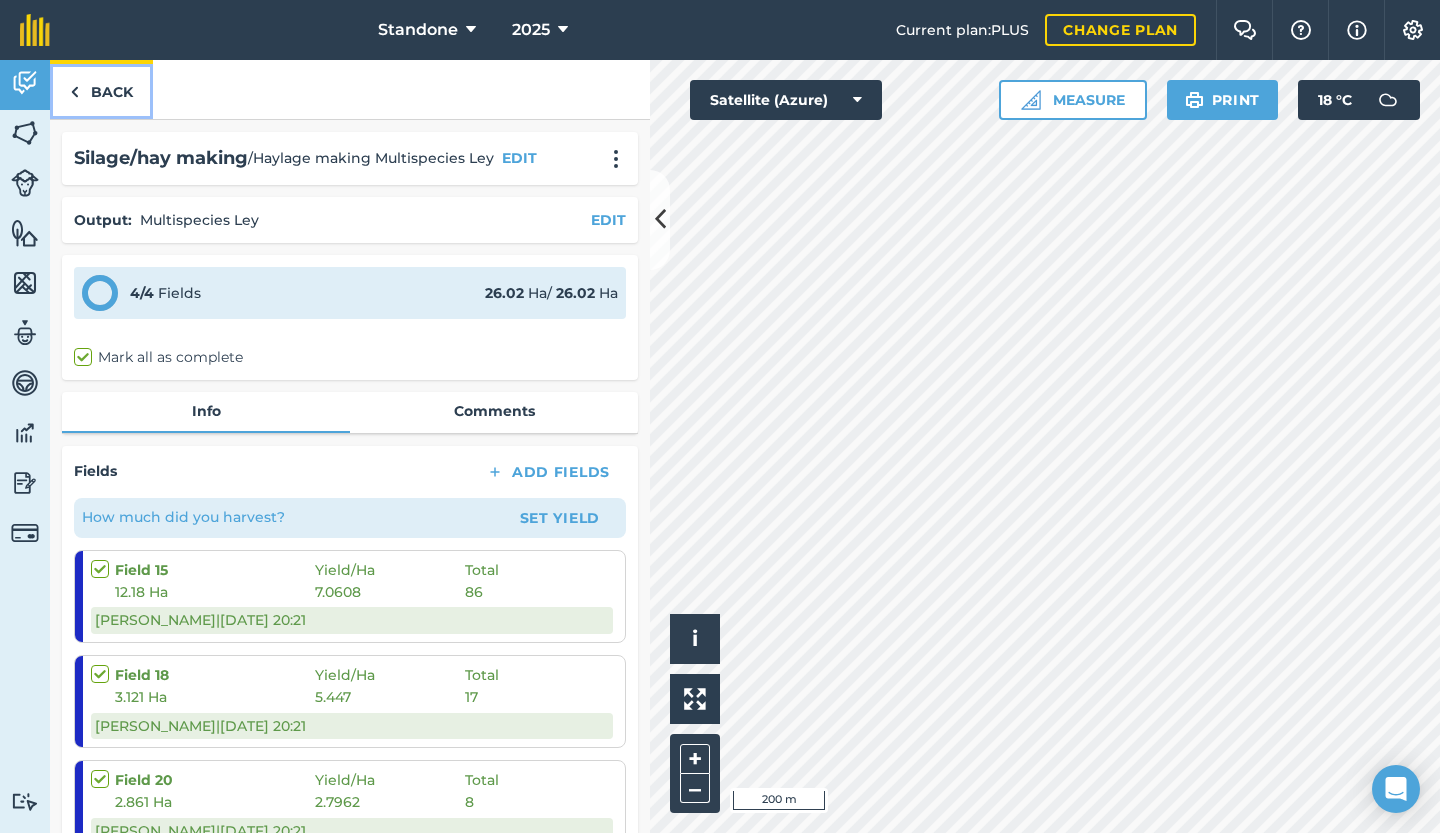 click on "Back" at bounding box center (101, 89) 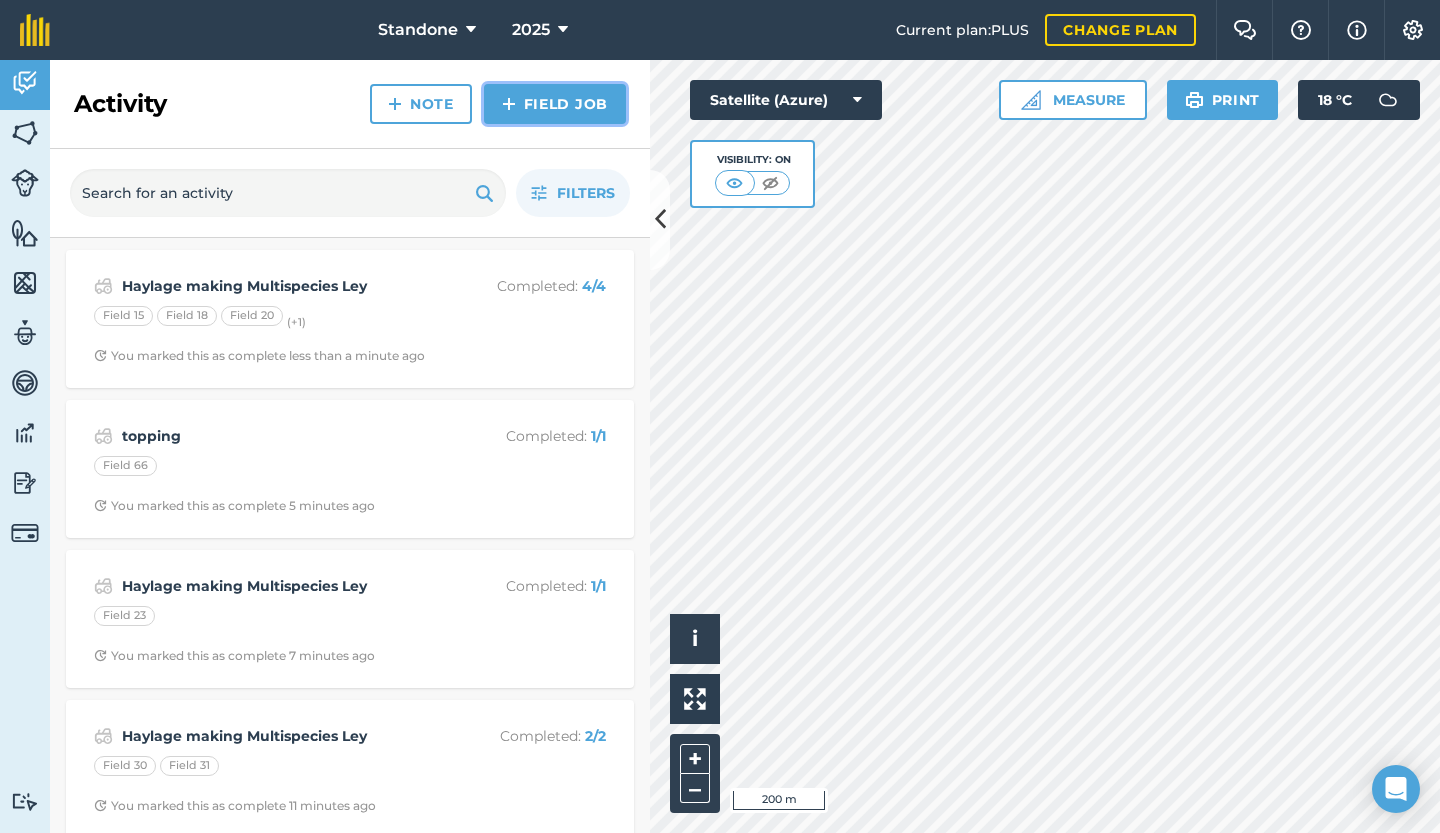 click on "Field Job" at bounding box center [555, 104] 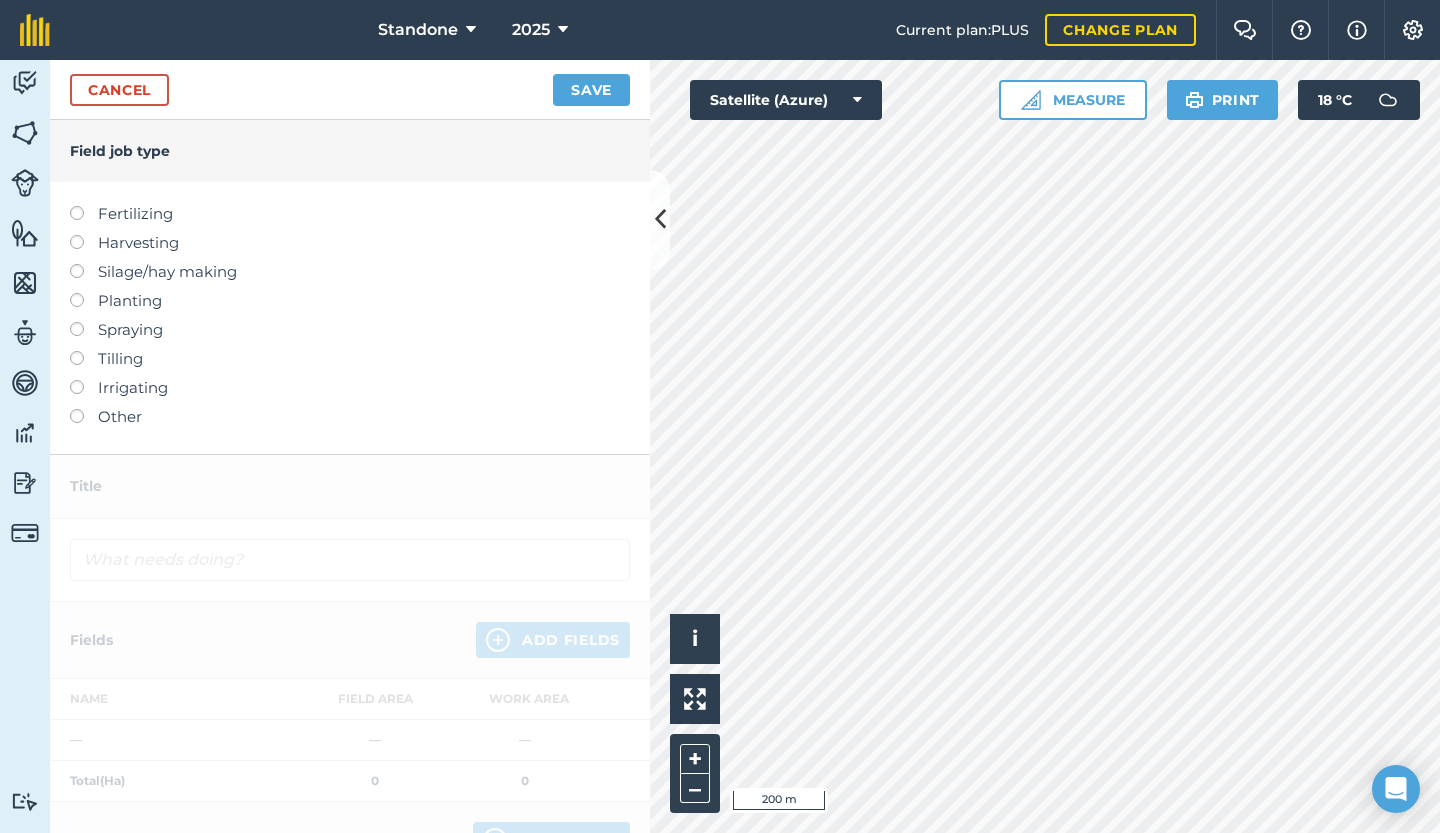click on "Other" at bounding box center (350, 417) 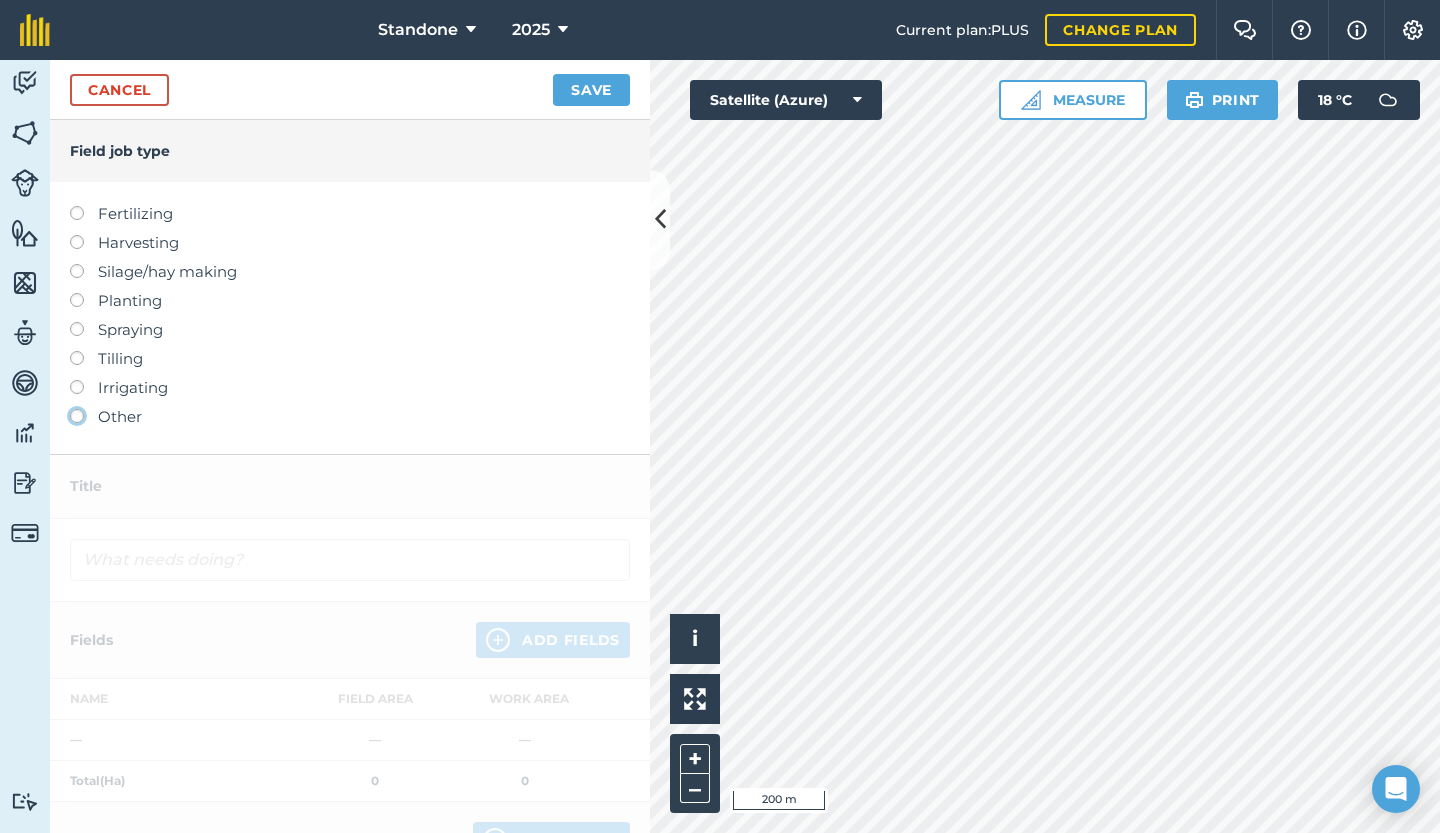 click on "Other" at bounding box center (-9943, 415) 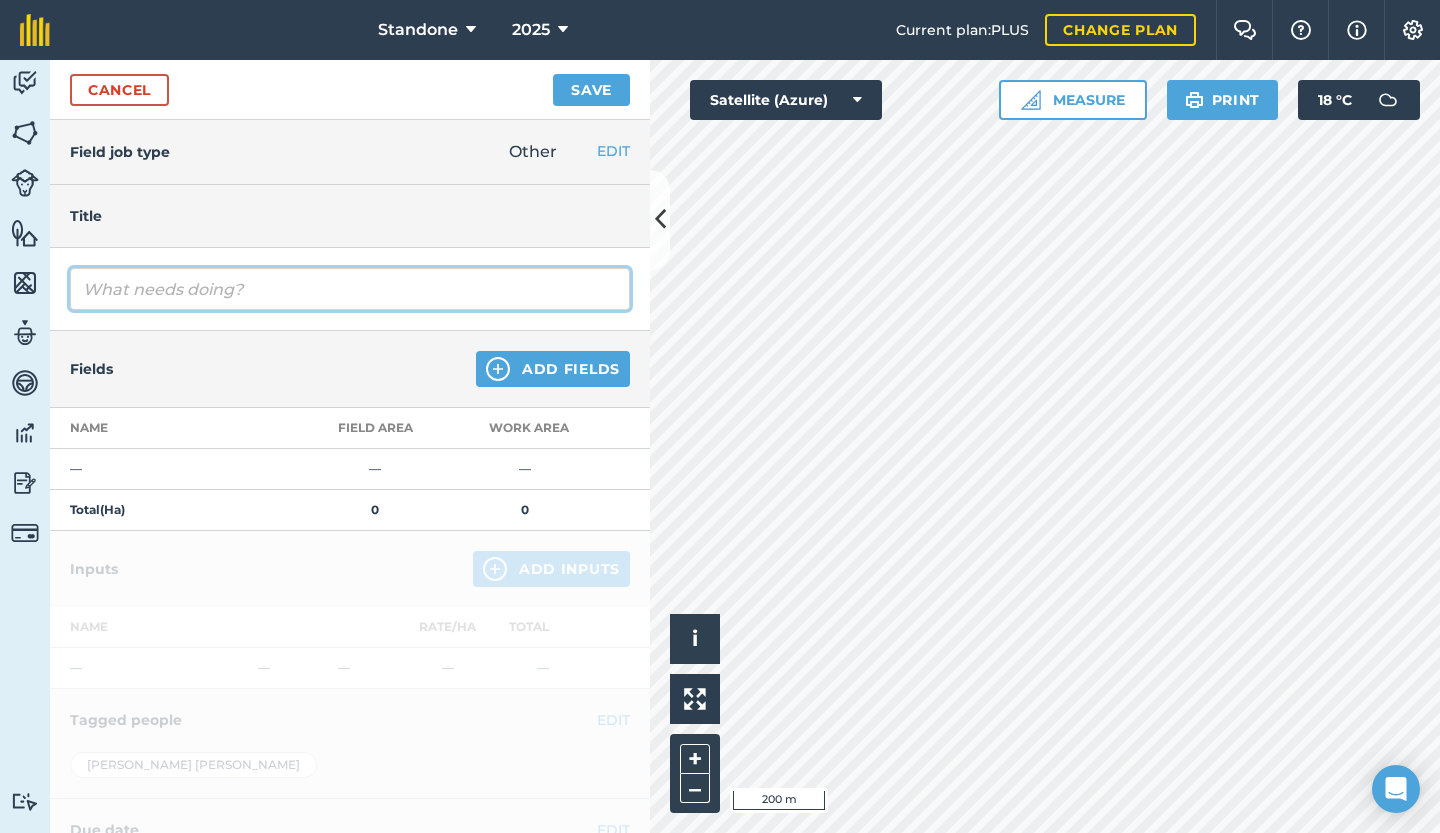 click at bounding box center (350, 289) 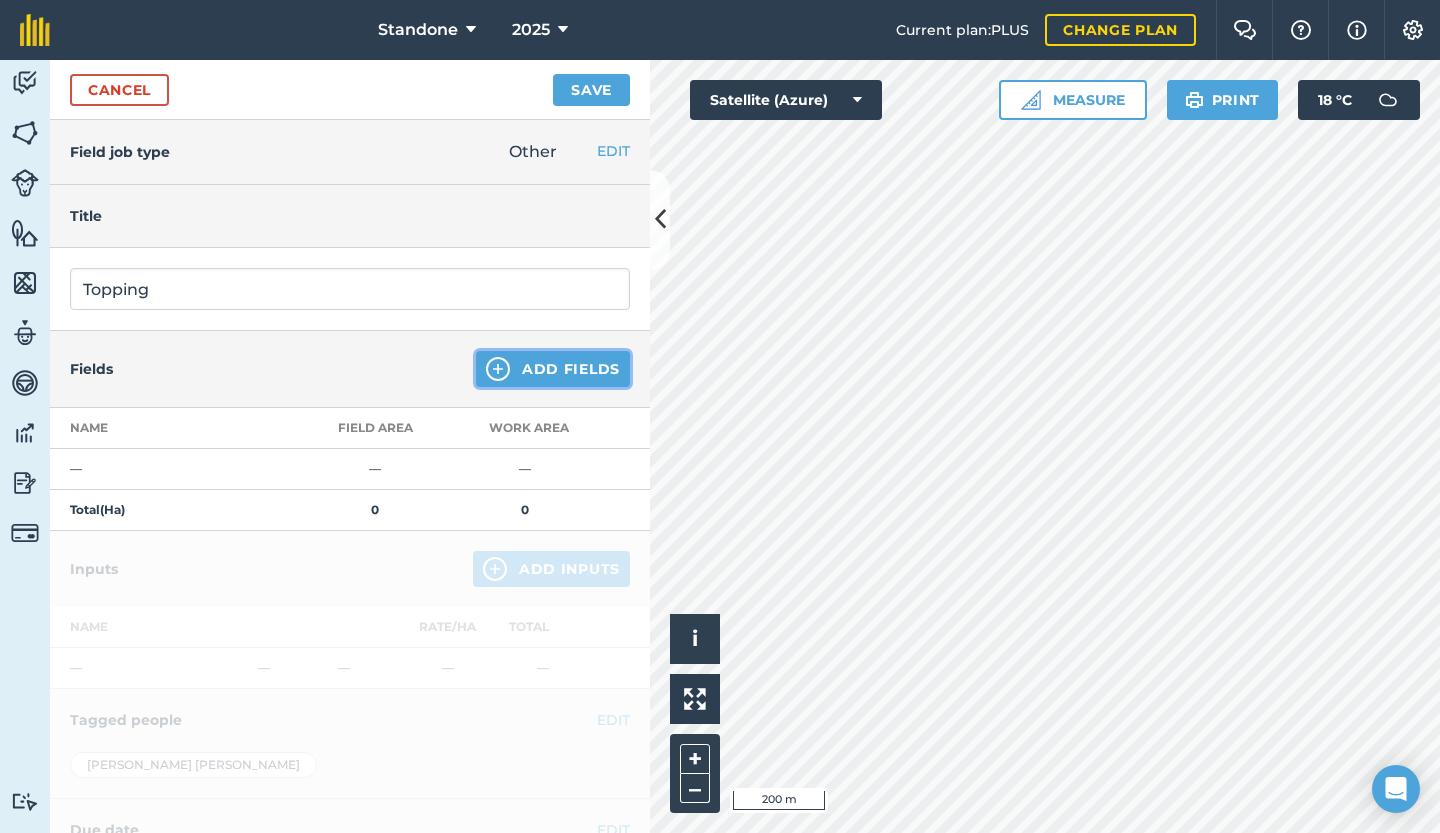 click on "Add Fields" at bounding box center [553, 369] 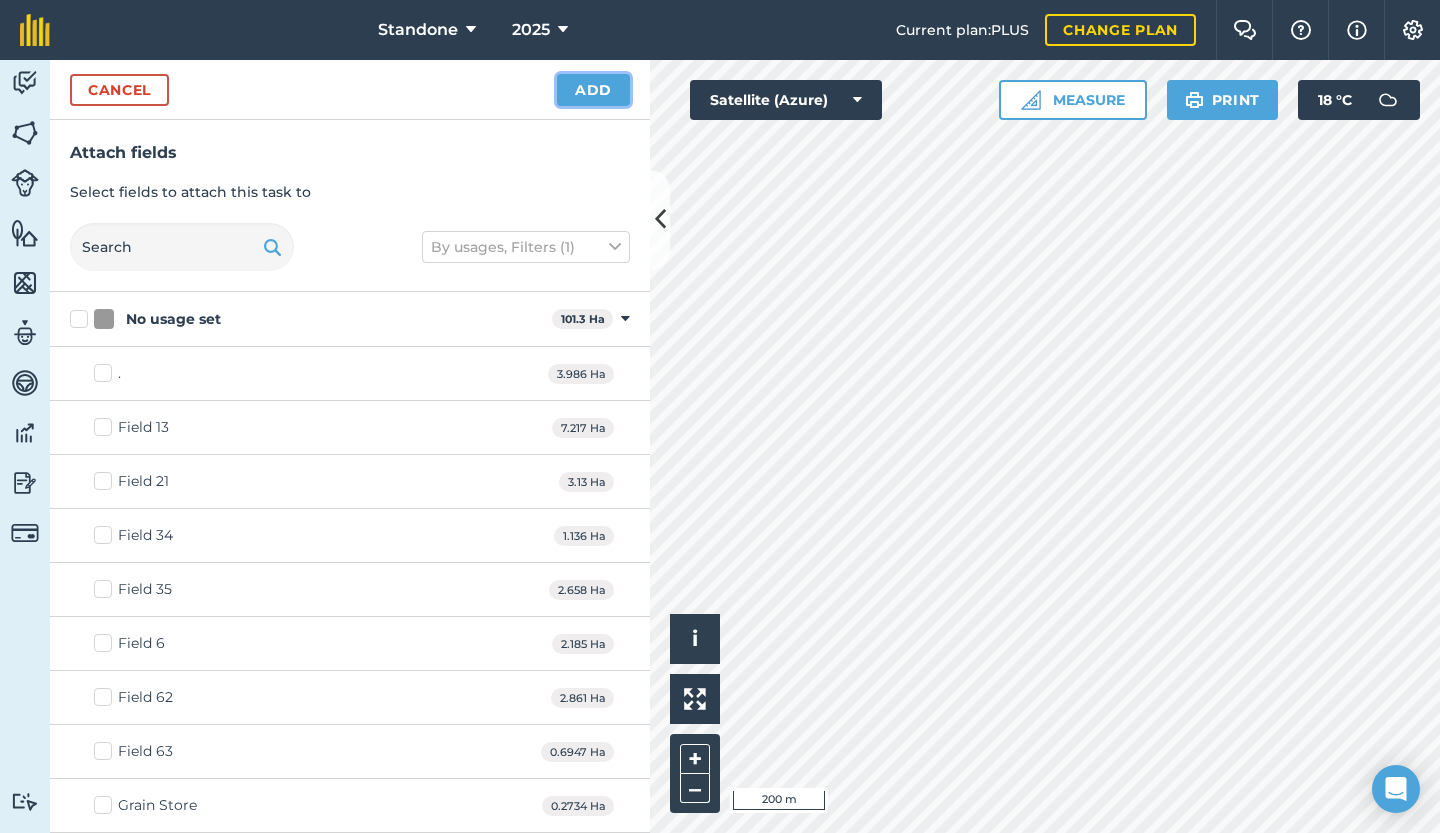 click on "Add" at bounding box center [593, 90] 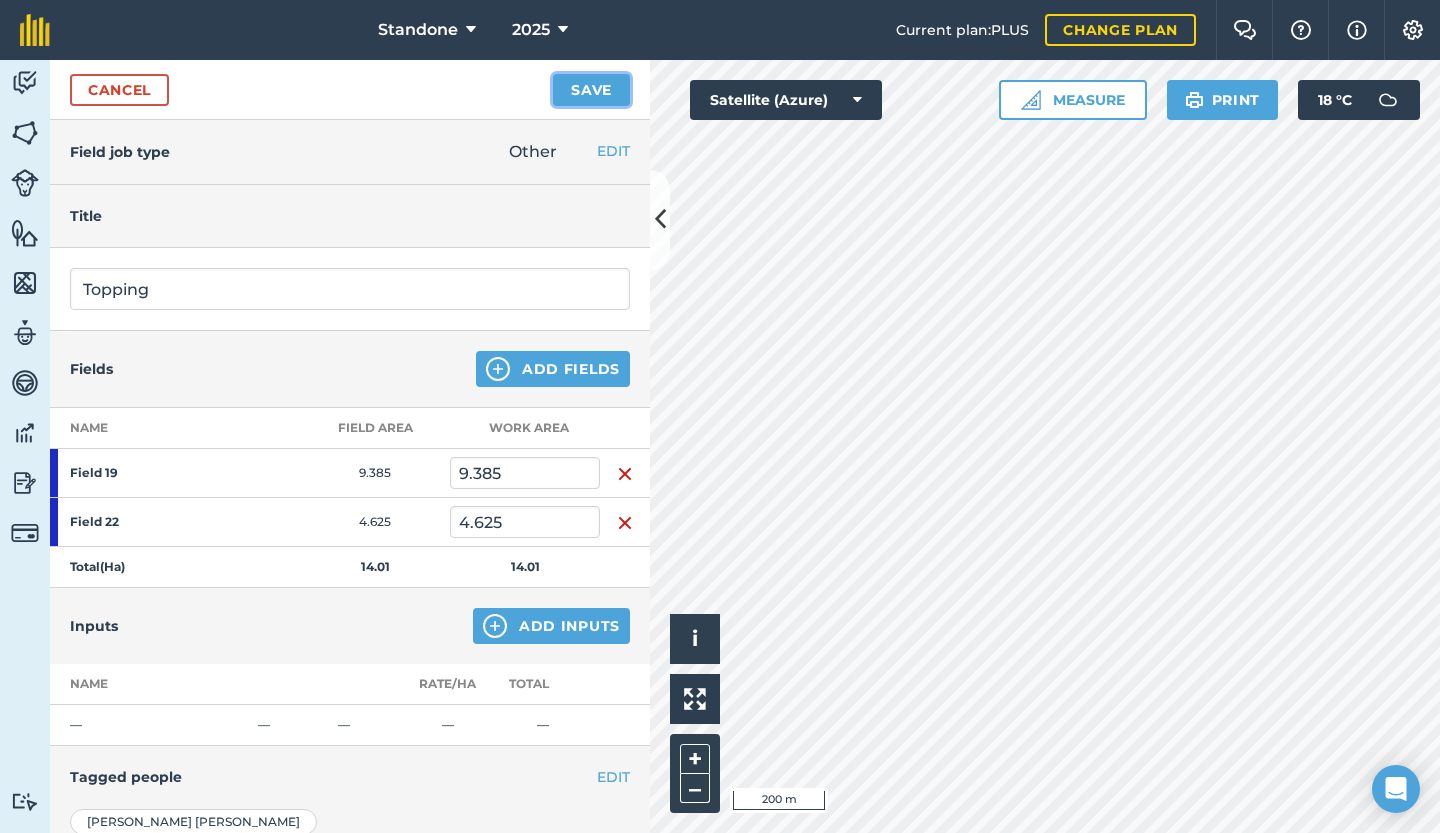 click on "Save" at bounding box center (591, 90) 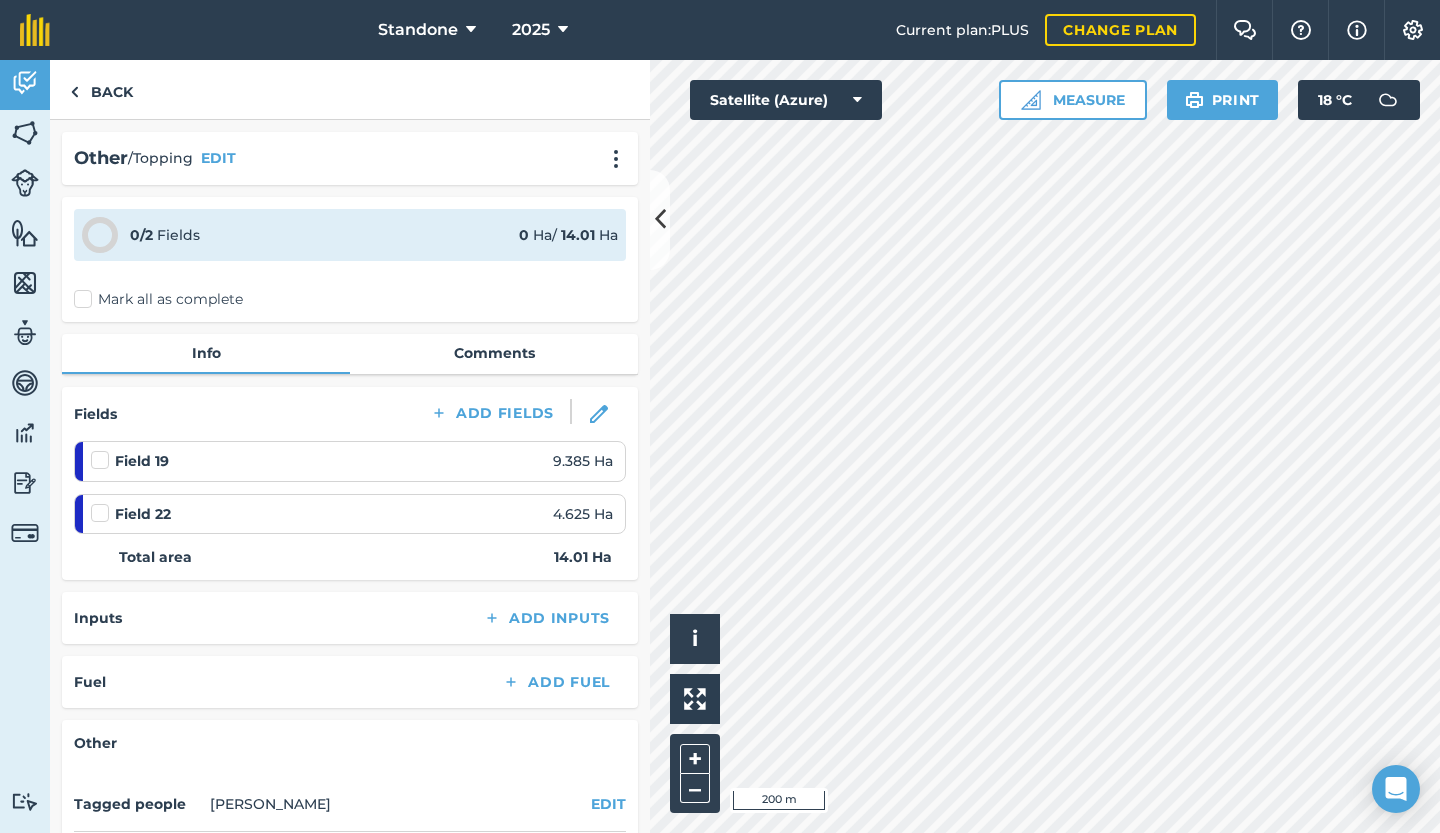 click on "Mark all as complete" at bounding box center [158, 299] 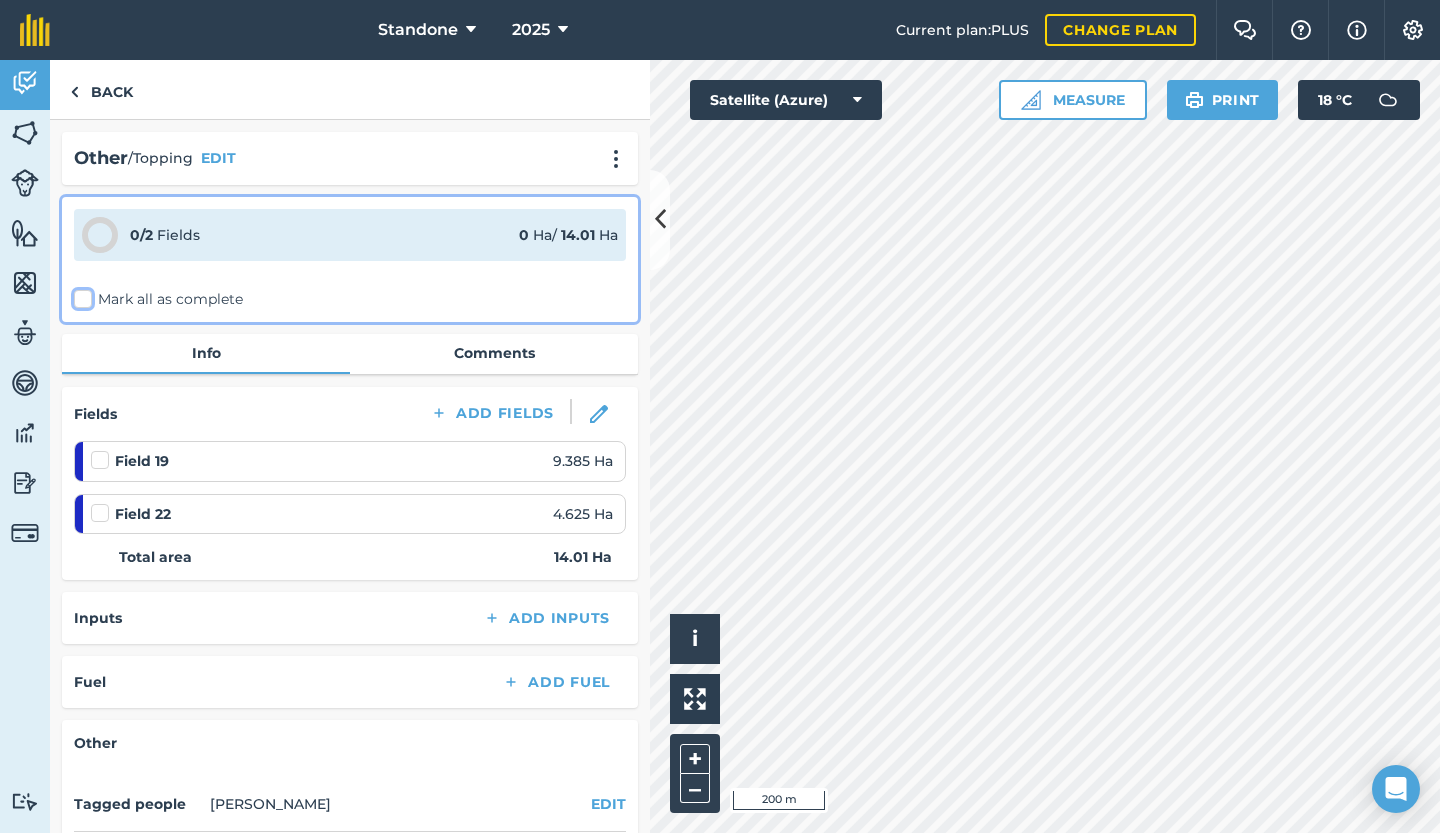click on "Mark all as complete" at bounding box center [80, 295] 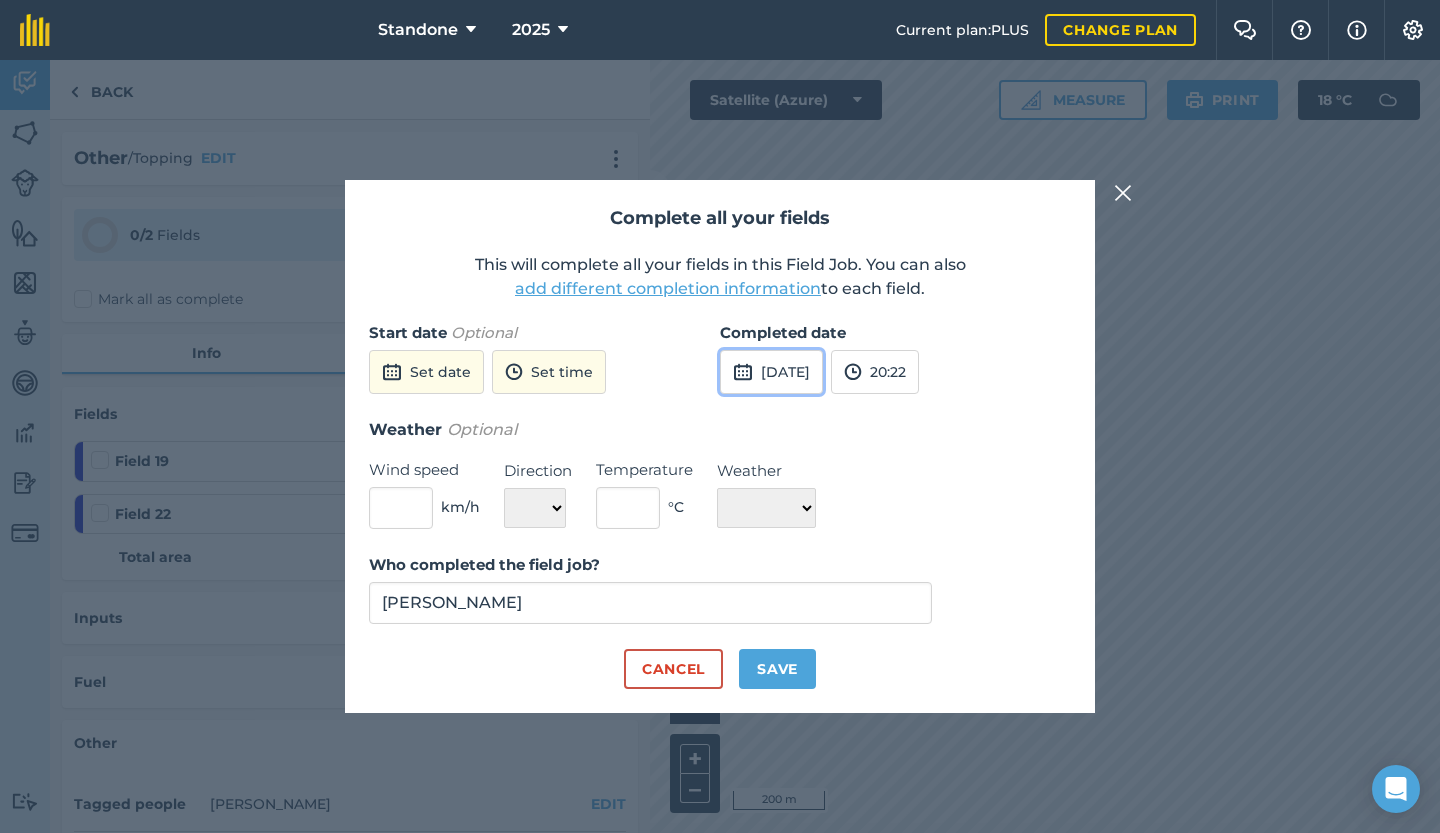 click on "[DATE]" at bounding box center (771, 372) 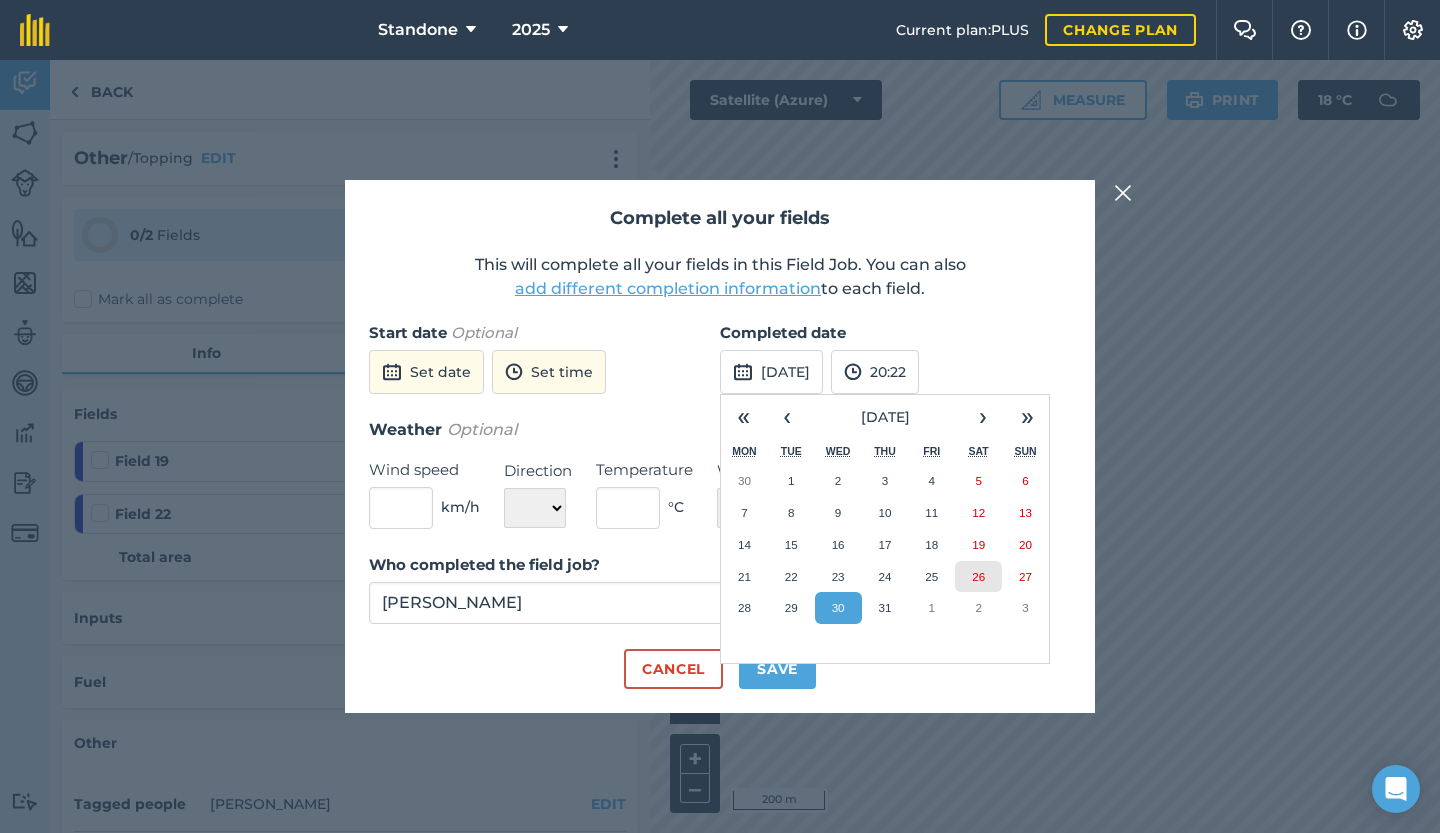 click on "26" at bounding box center (978, 576) 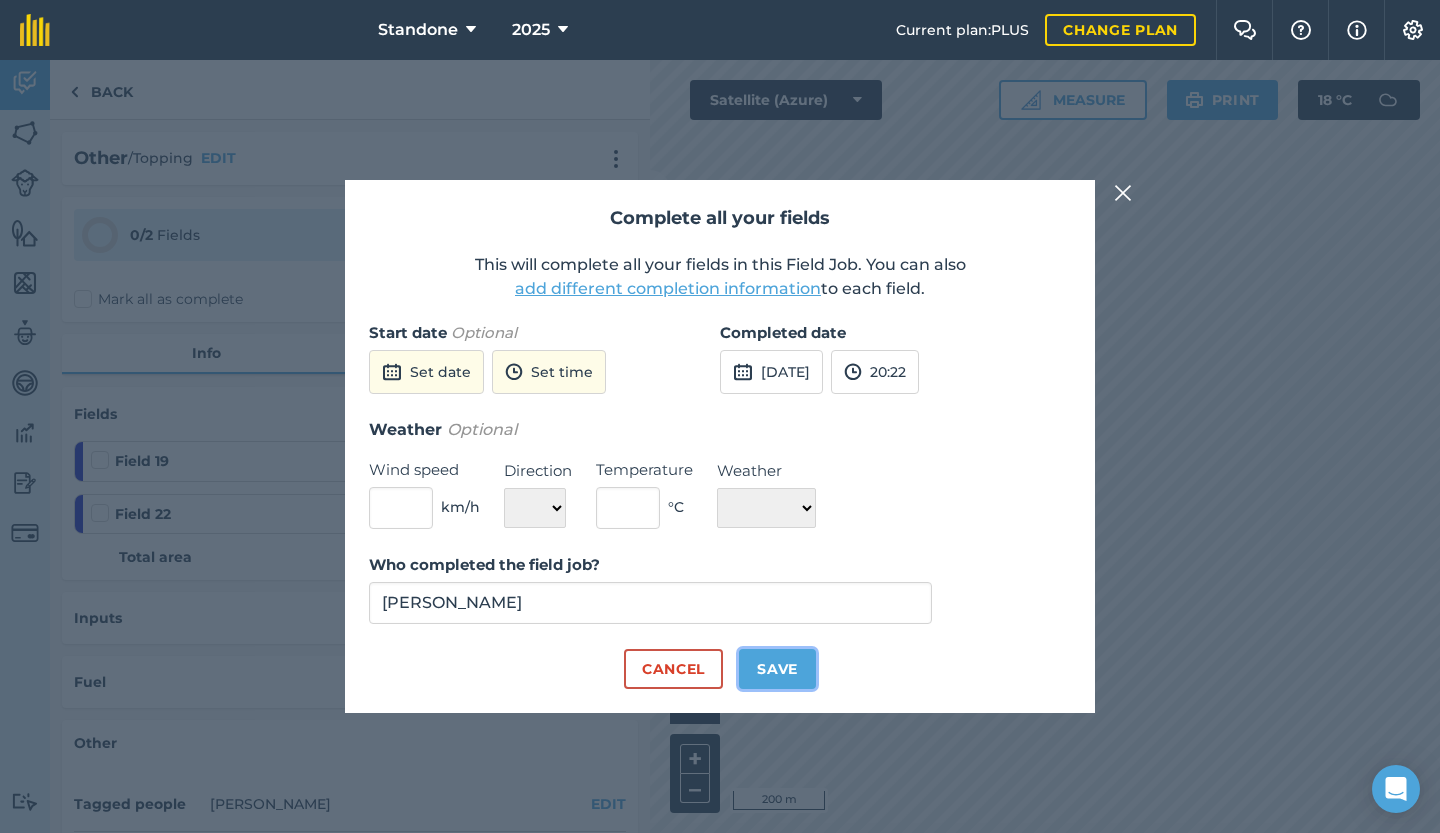 click on "Save" at bounding box center (777, 669) 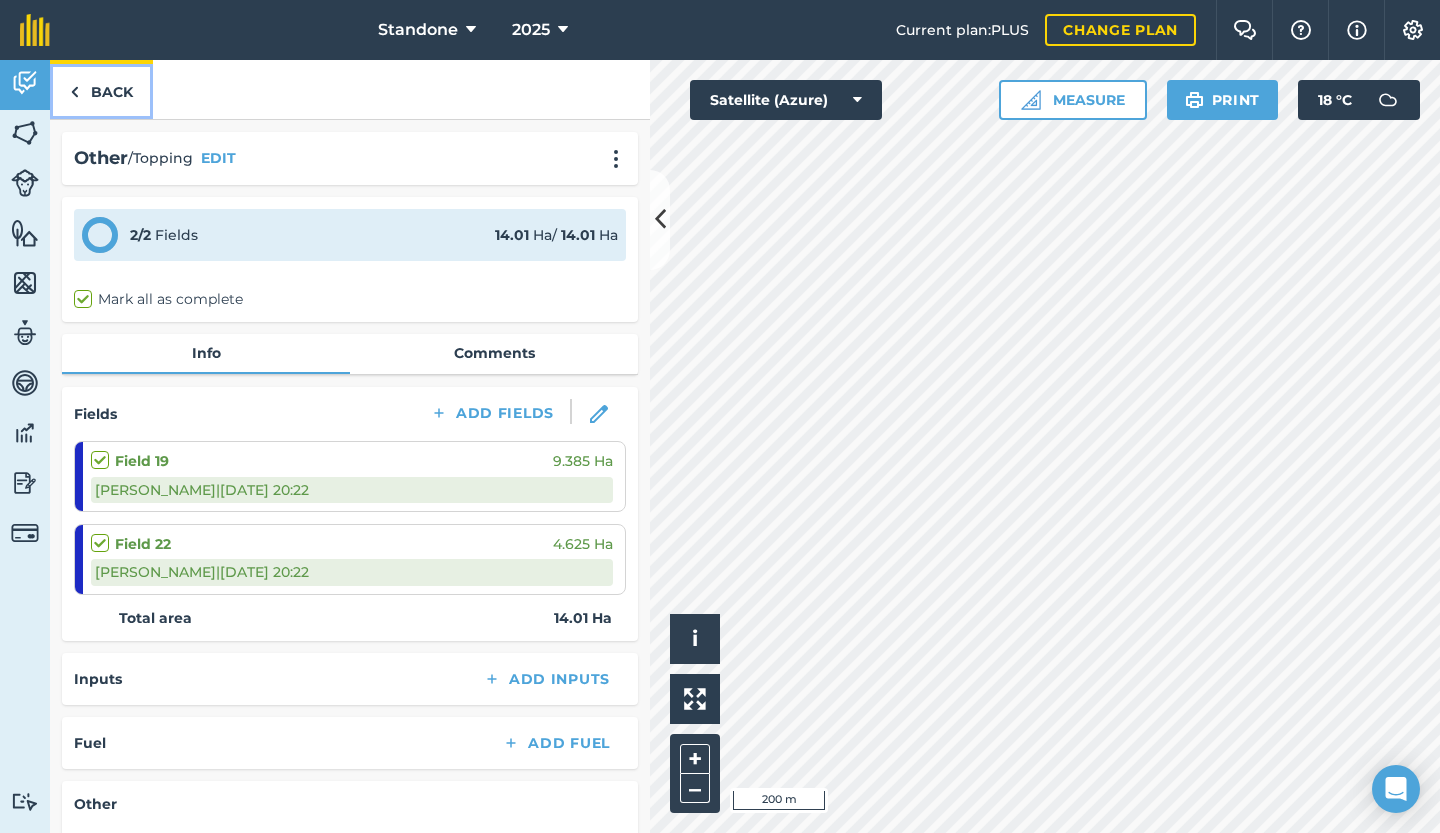 click on "Back" at bounding box center (101, 89) 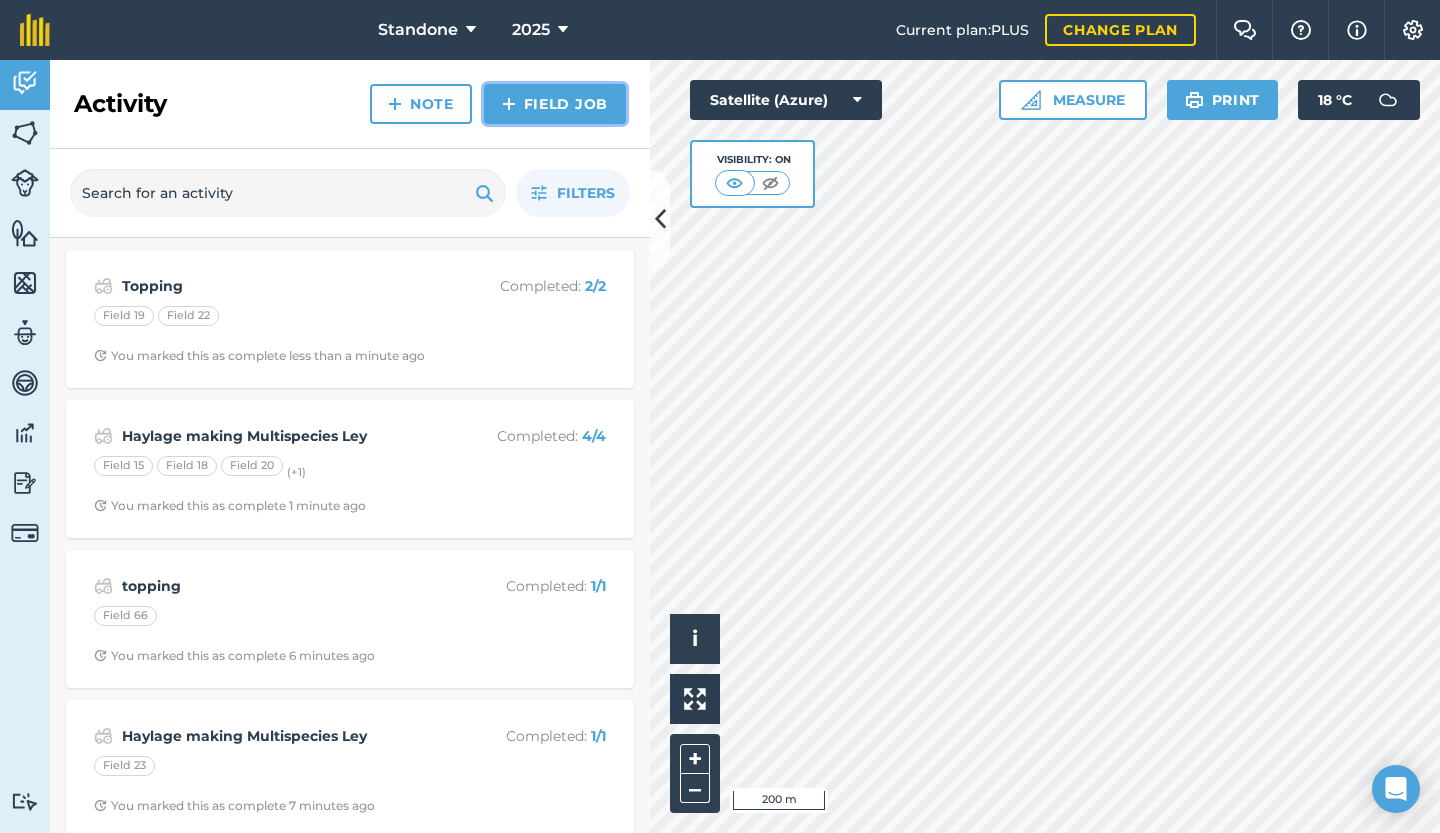 click on "Field Job" at bounding box center (555, 104) 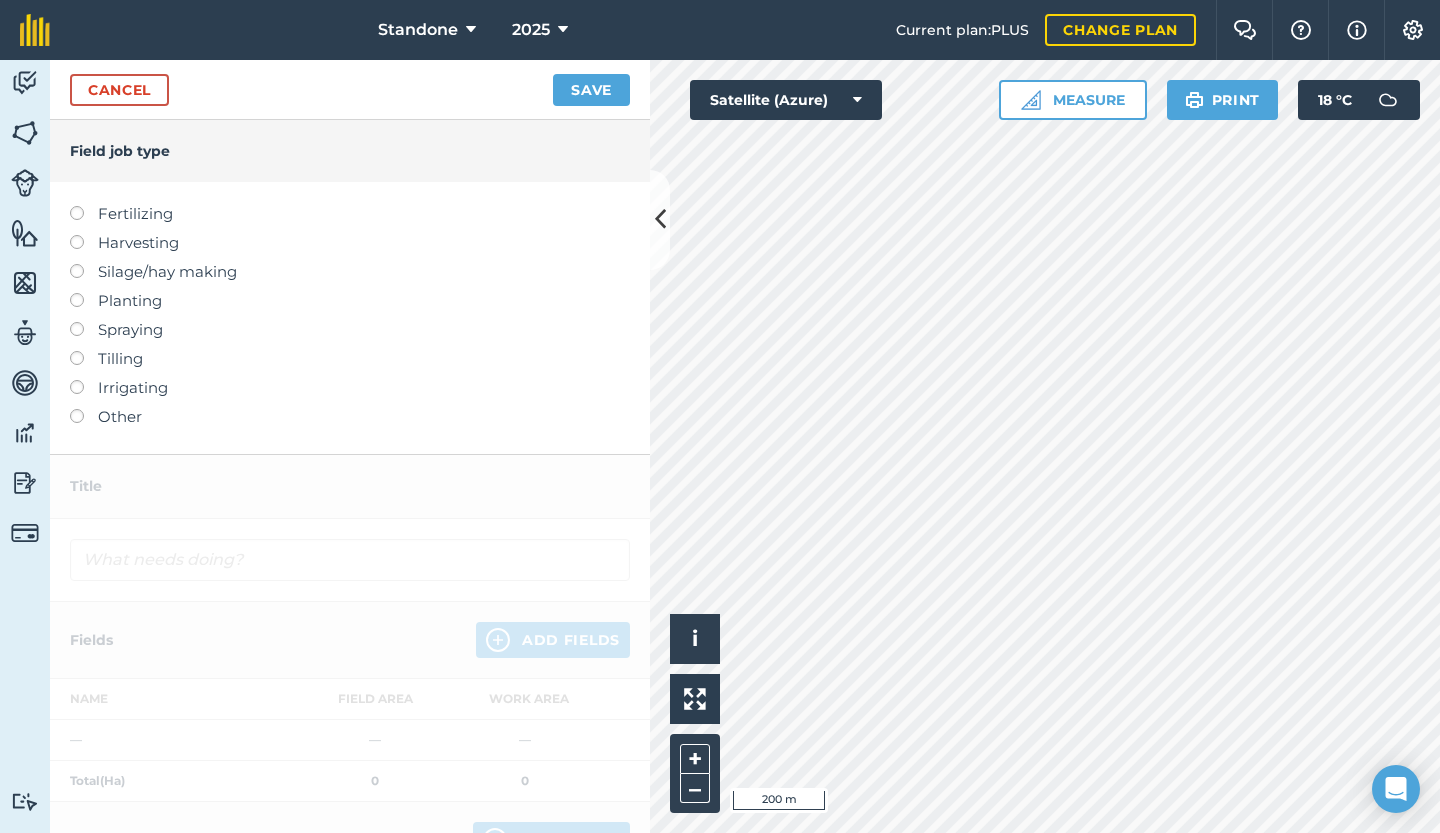 click at bounding box center [84, 409] 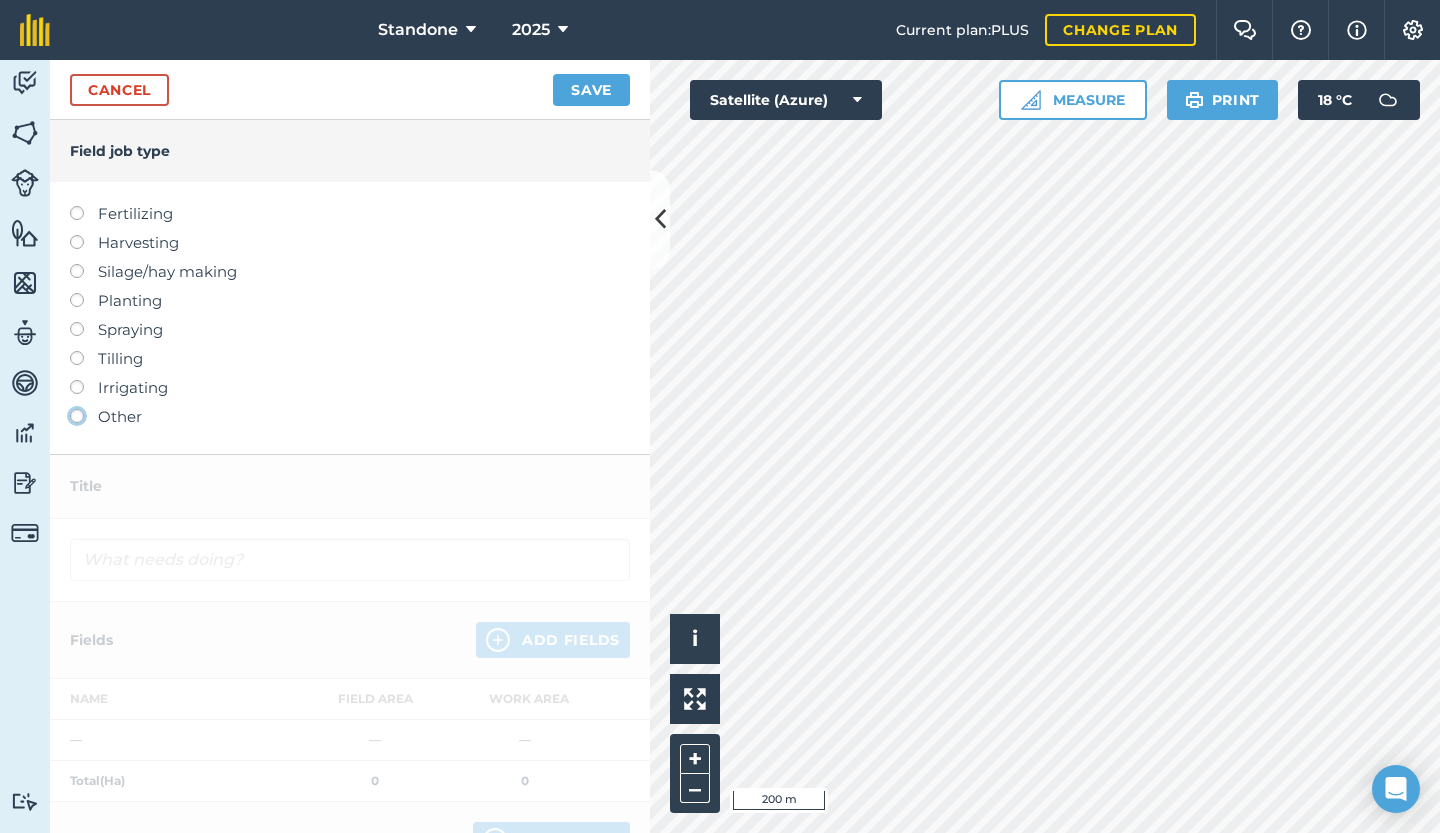 click on "Other" at bounding box center (-9943, 415) 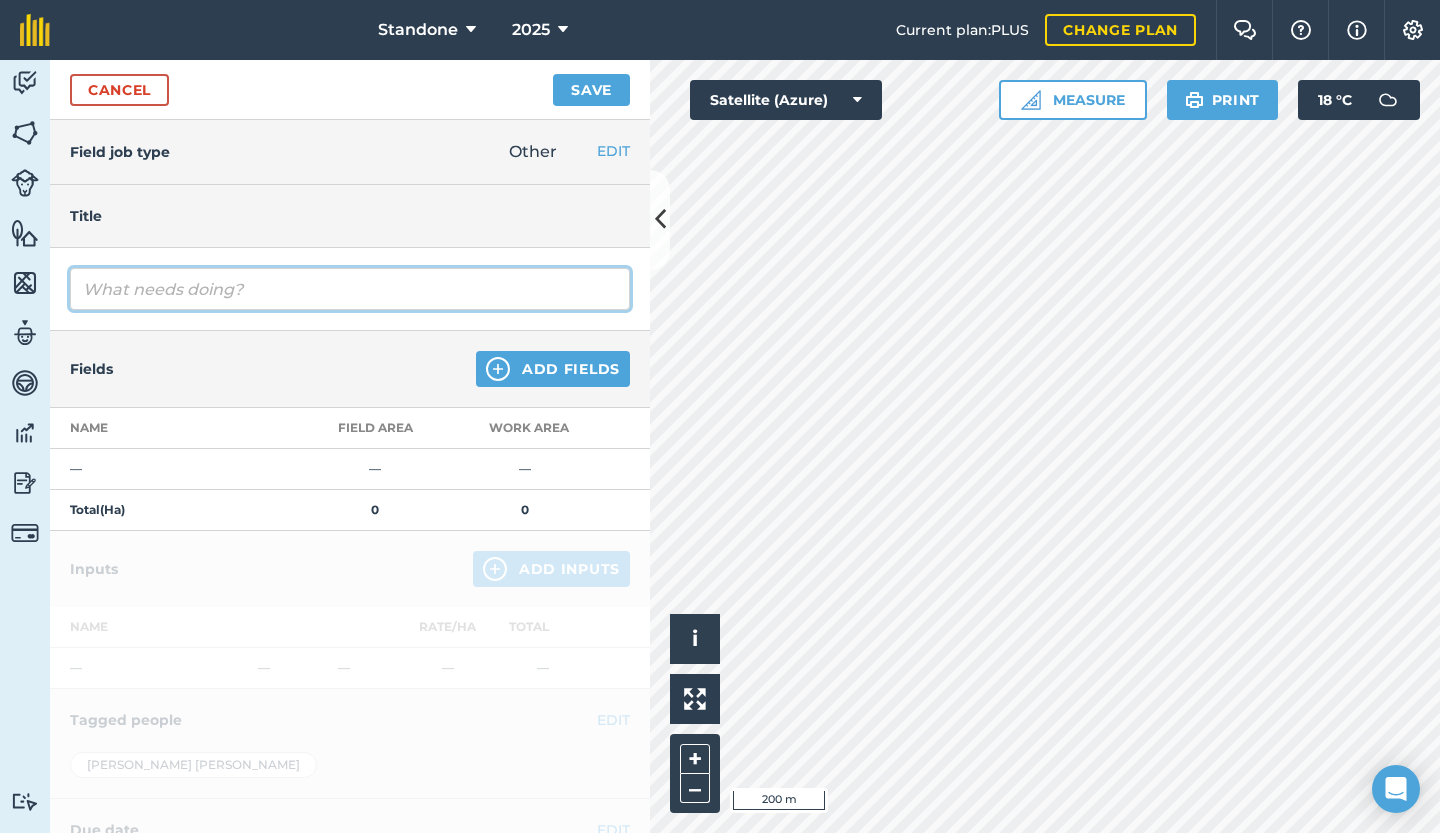 click at bounding box center [350, 289] 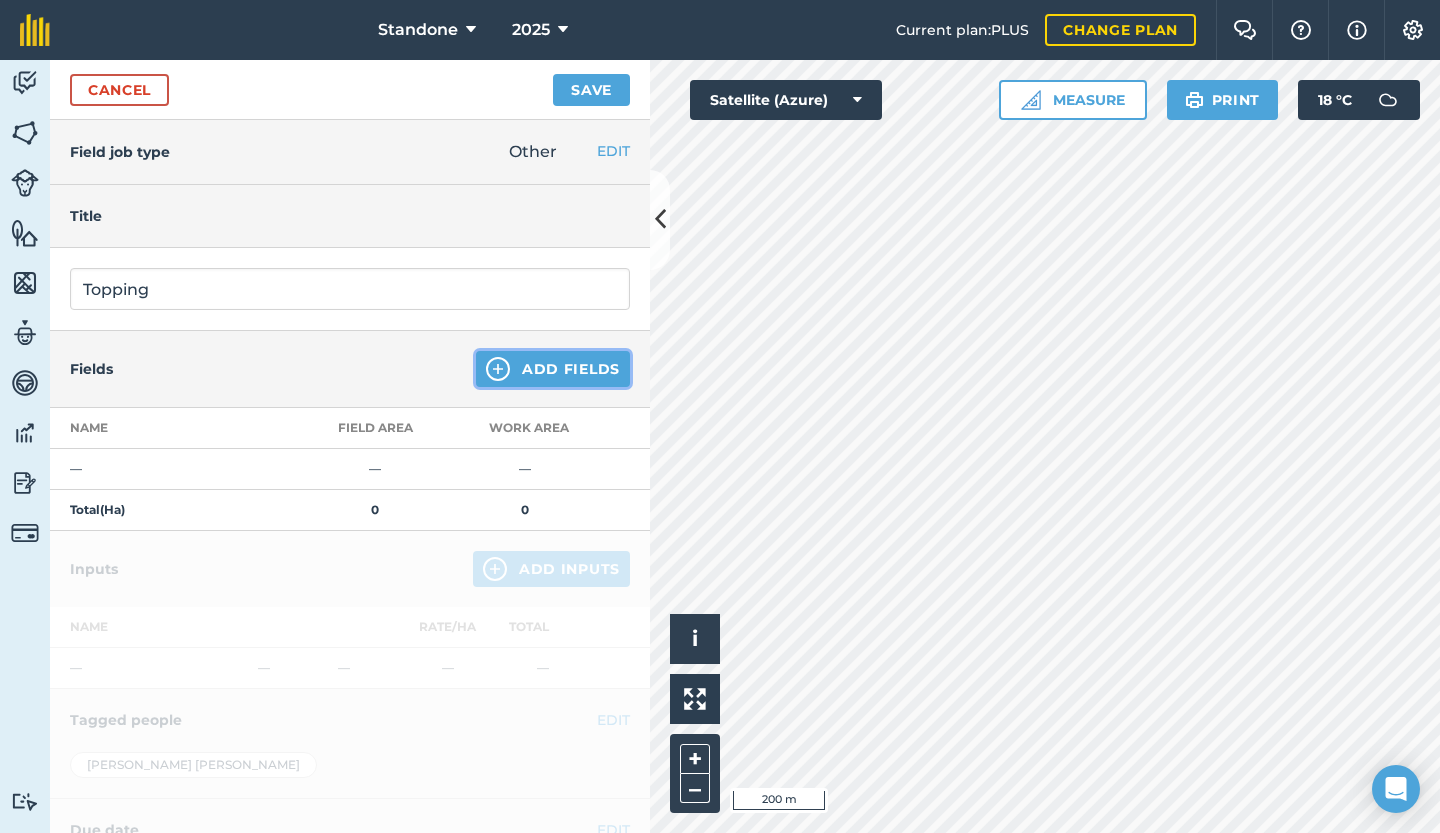 click on "Add Fields" at bounding box center [553, 369] 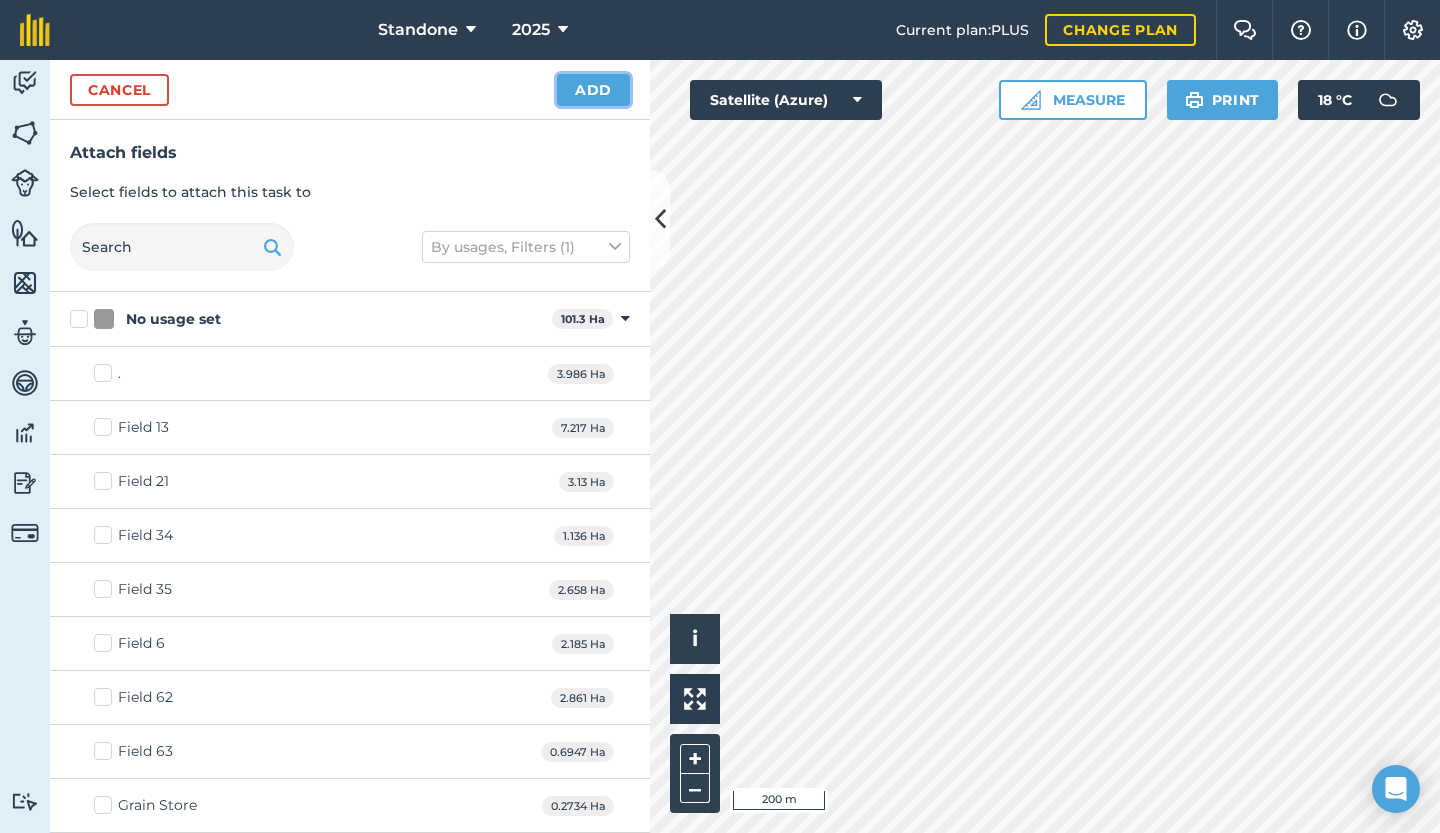 click on "Add" at bounding box center [593, 90] 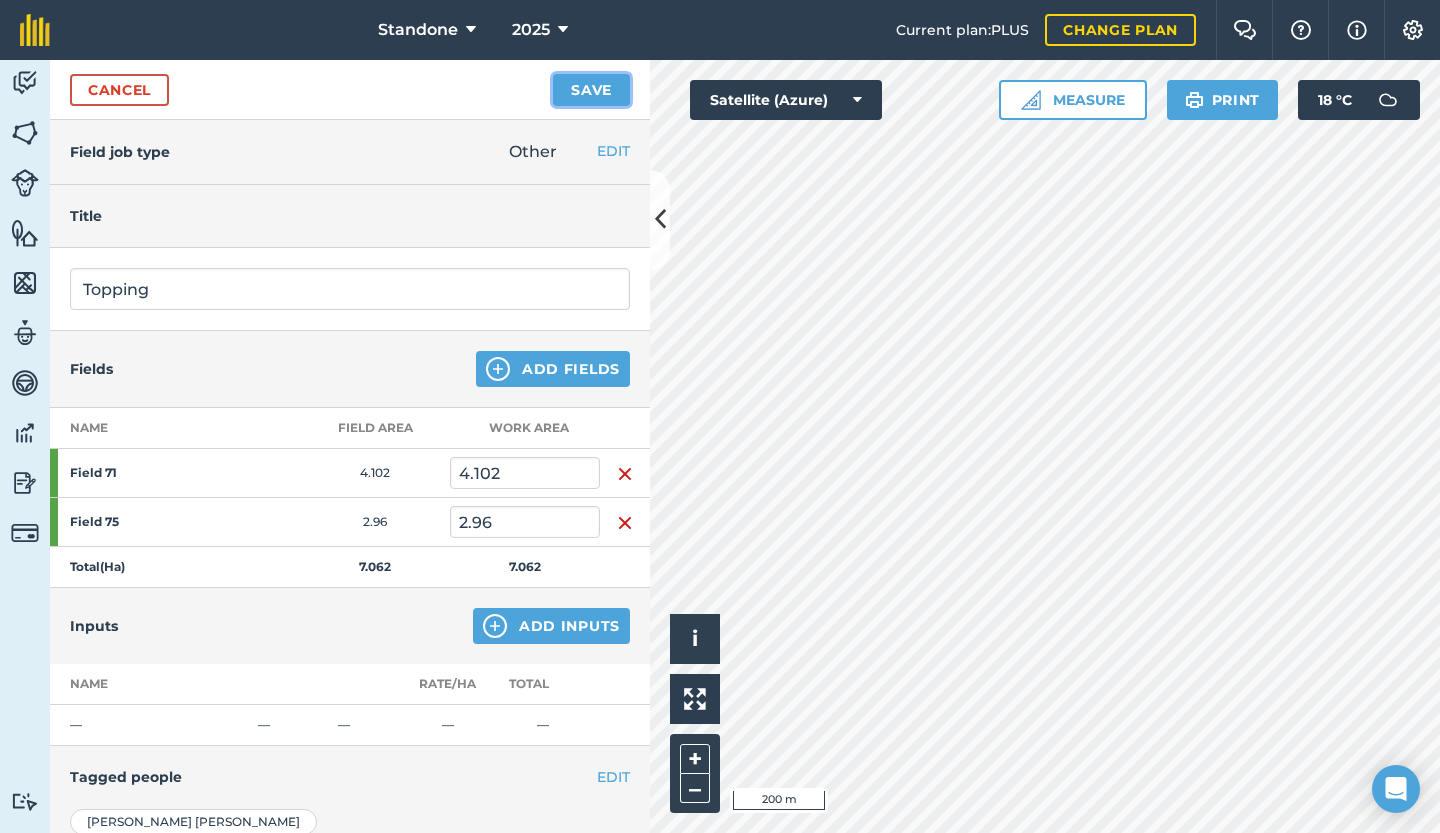 click on "Save" at bounding box center (591, 90) 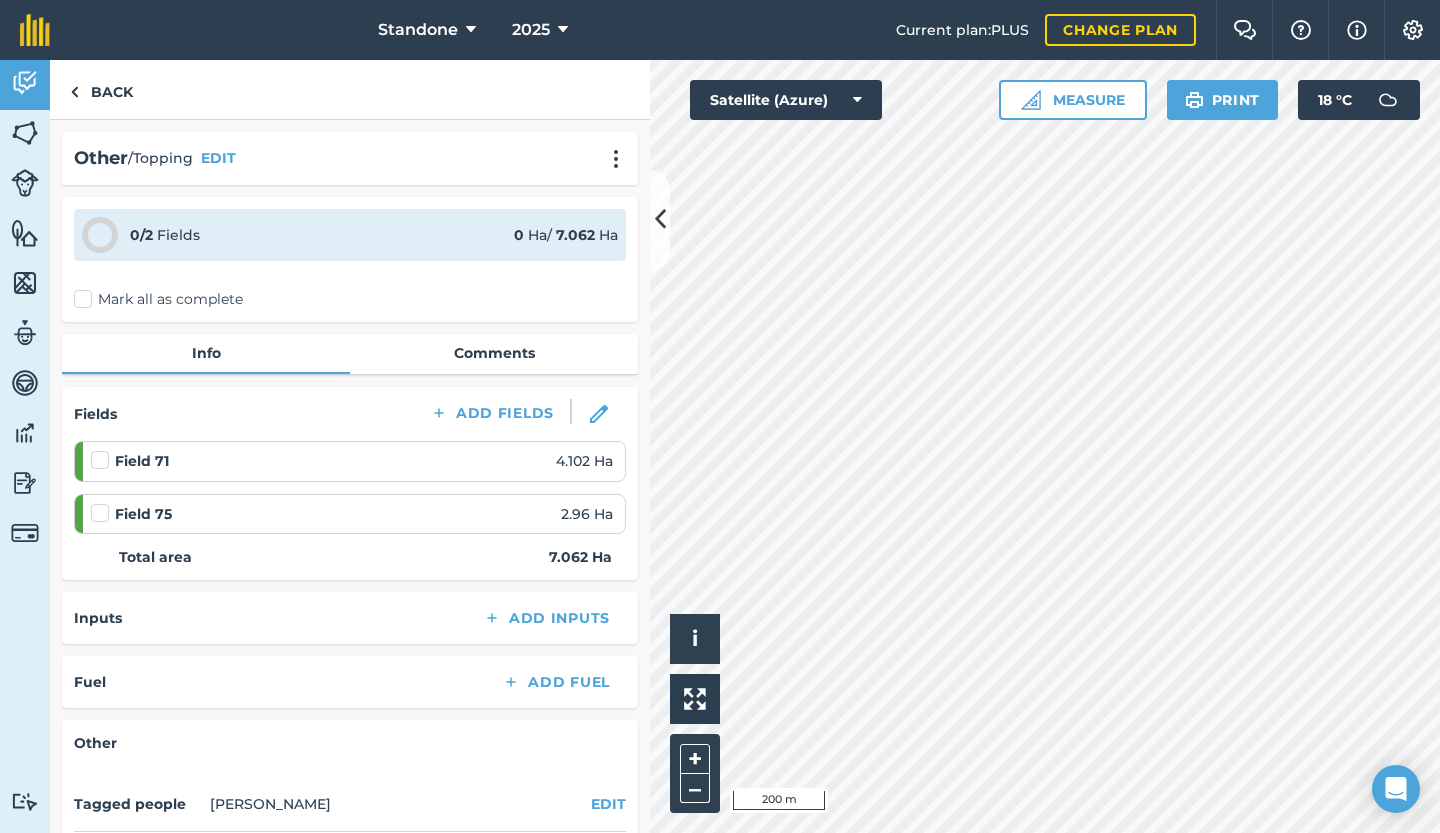 click on "Mark all as complete" at bounding box center (158, 299) 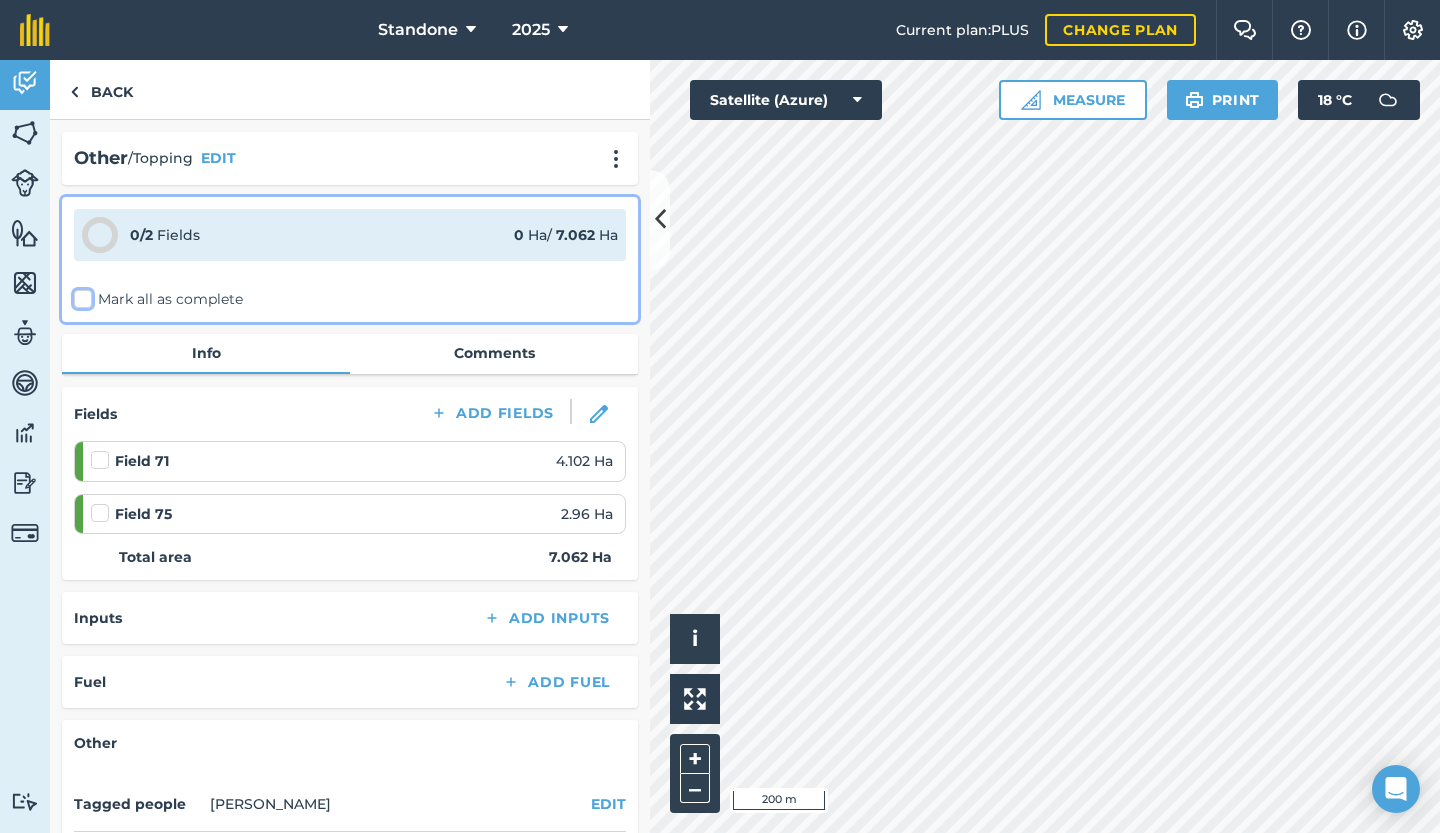 click on "Mark all as complete" at bounding box center [80, 295] 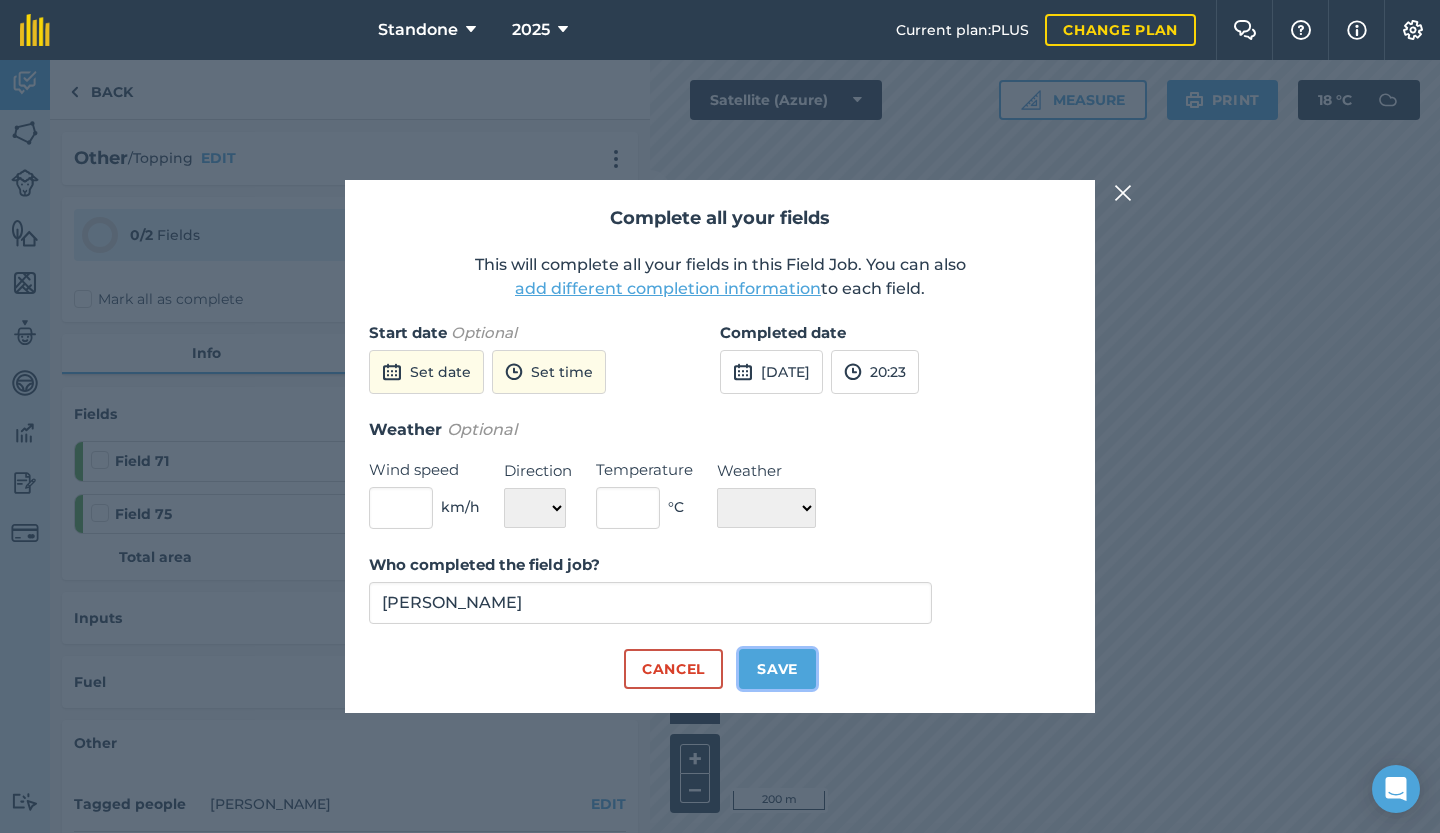 click on "Save" at bounding box center (777, 669) 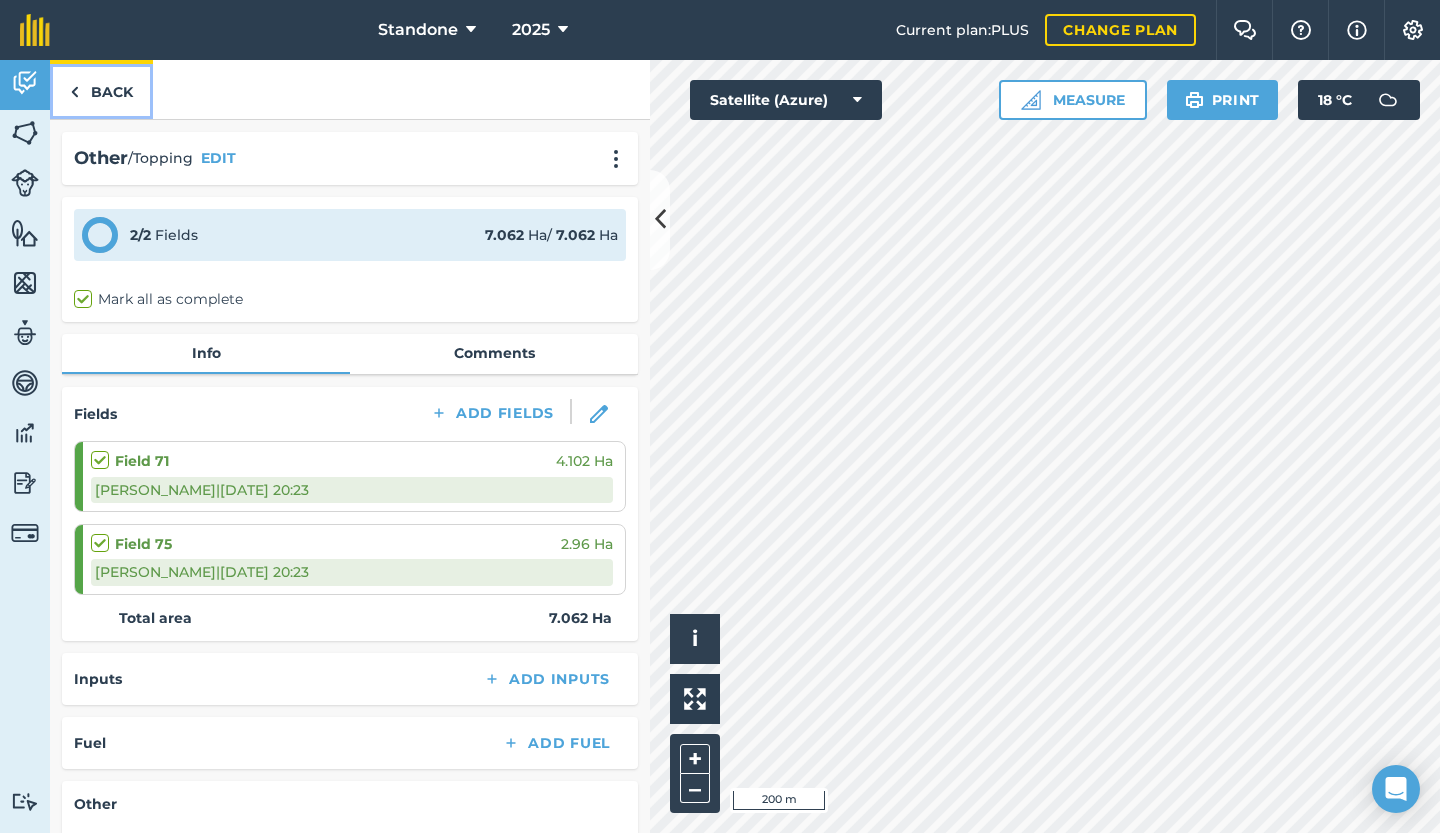 click on "Back" at bounding box center [101, 89] 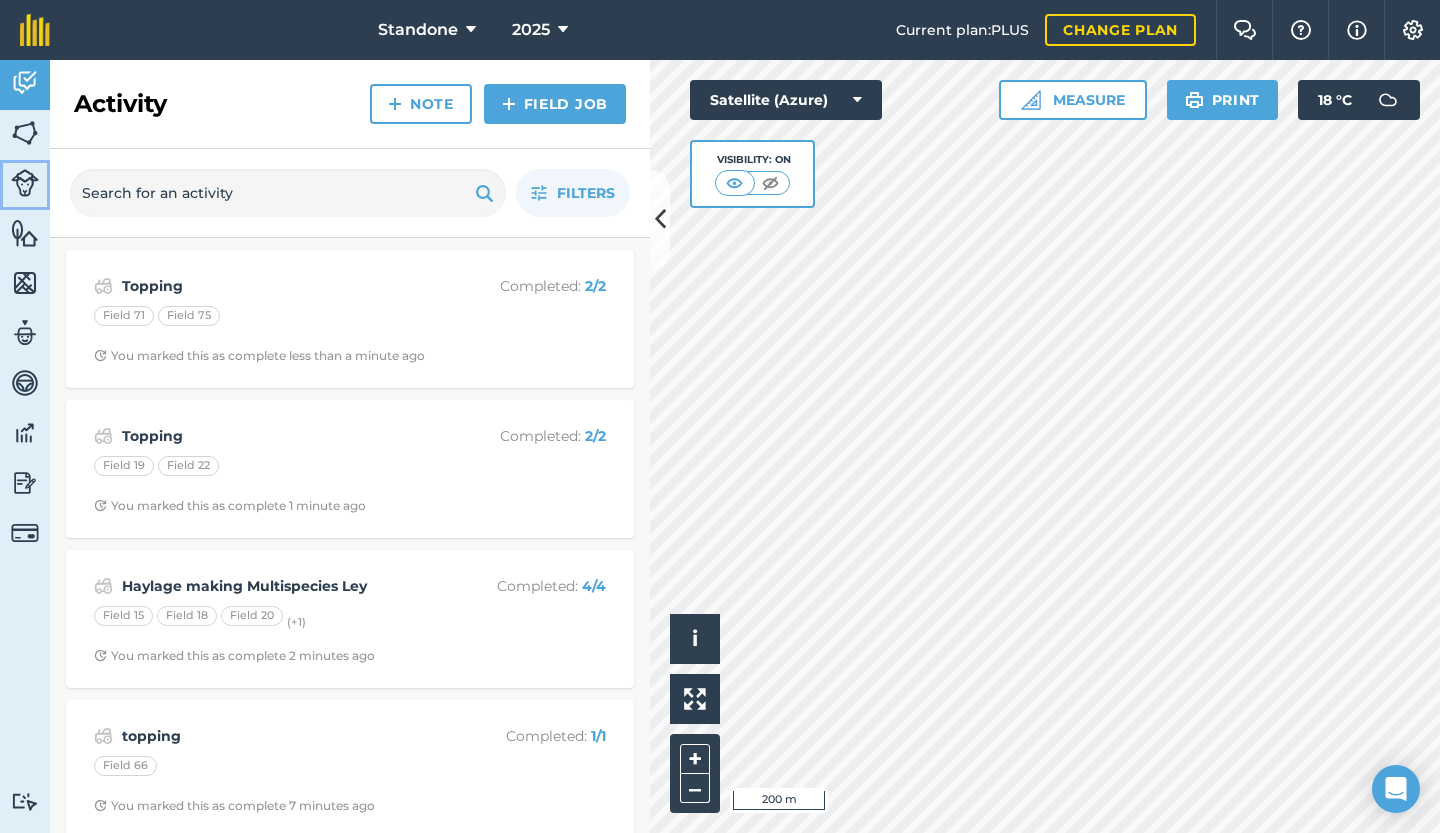 click on "Livestock" at bounding box center [25, 185] 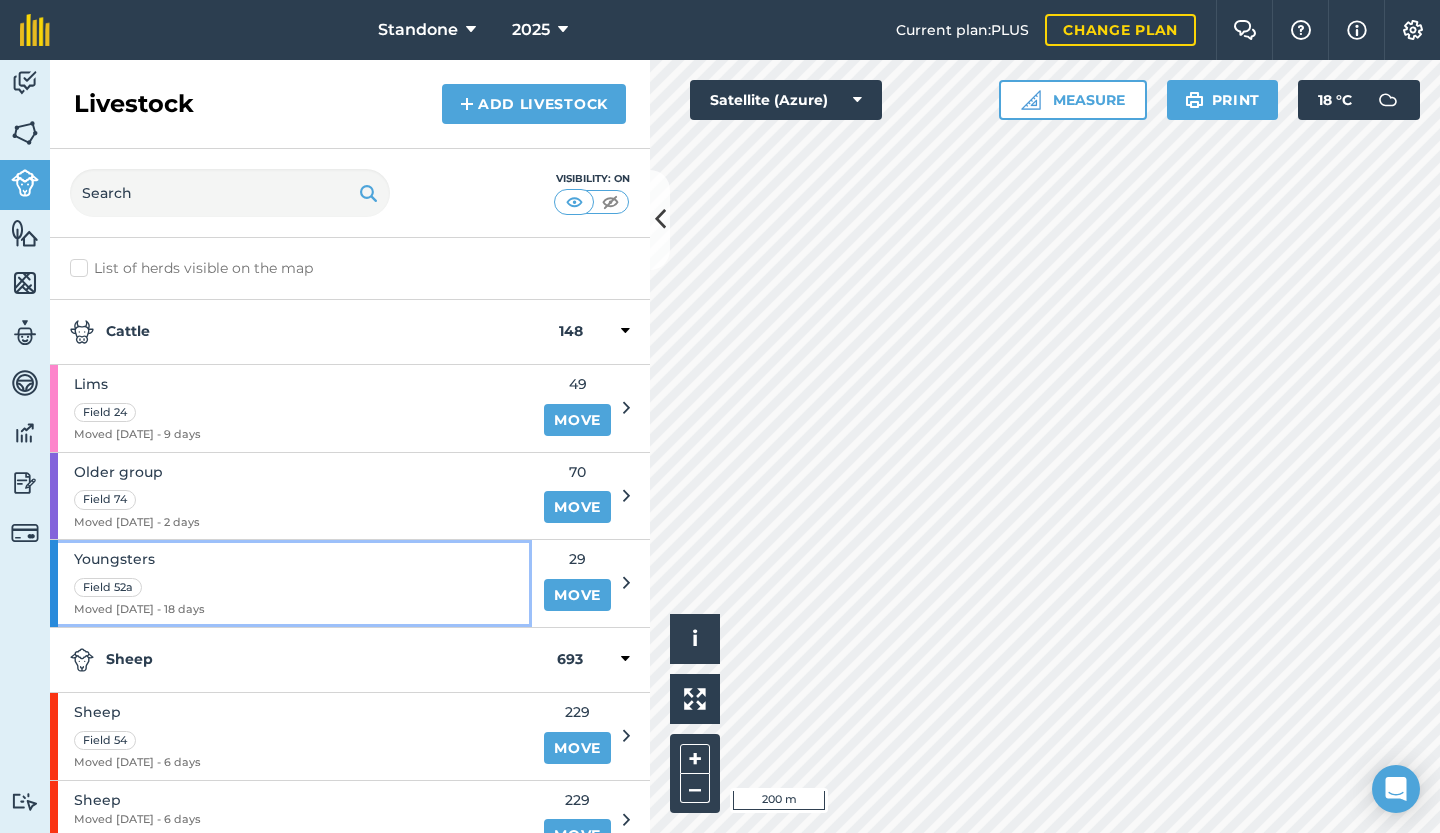 click on "Youngsters Field 52a Moved [DATE] - 18 days" at bounding box center (291, 583) 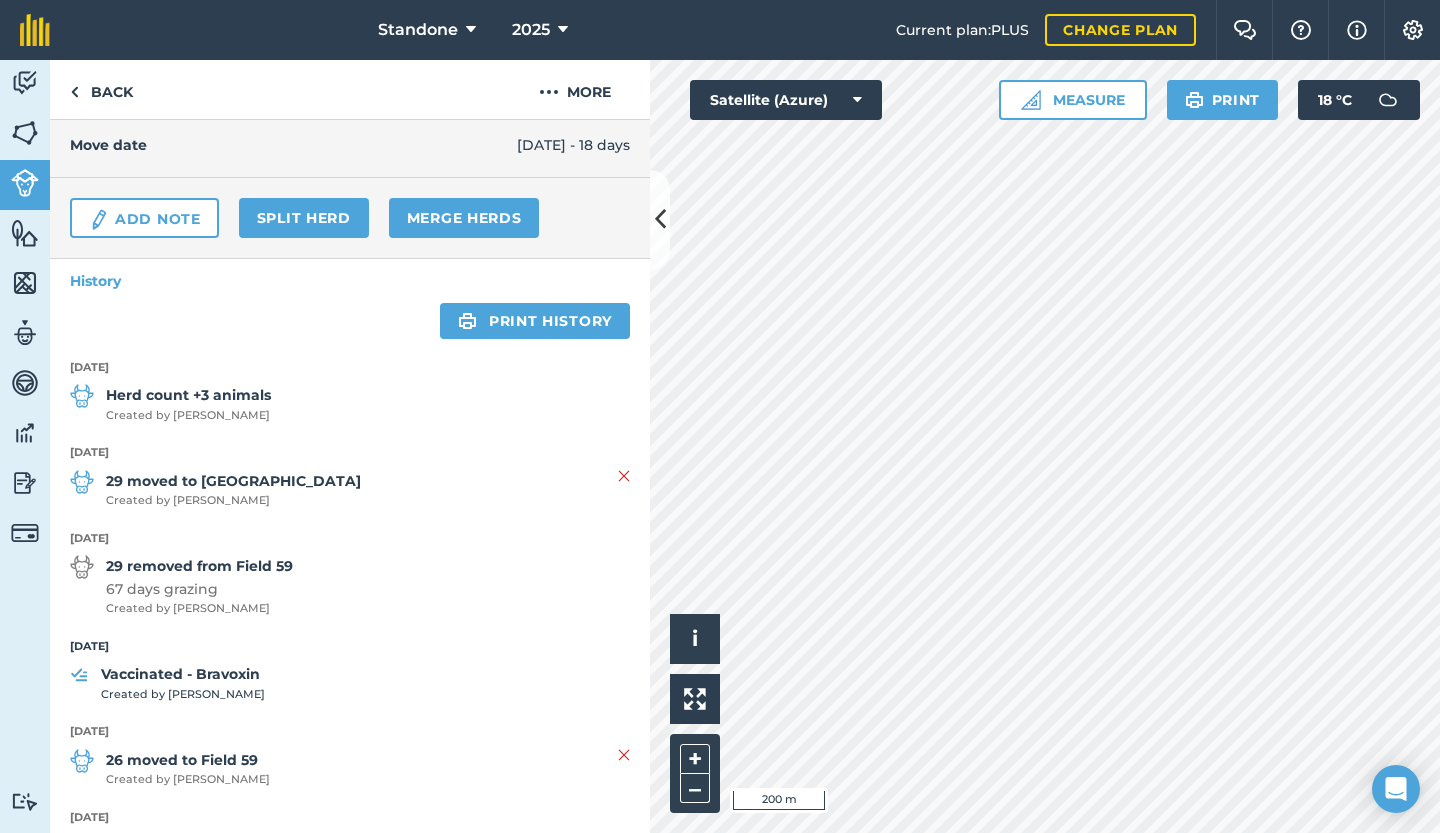scroll, scrollTop: 251, scrollLeft: 0, axis: vertical 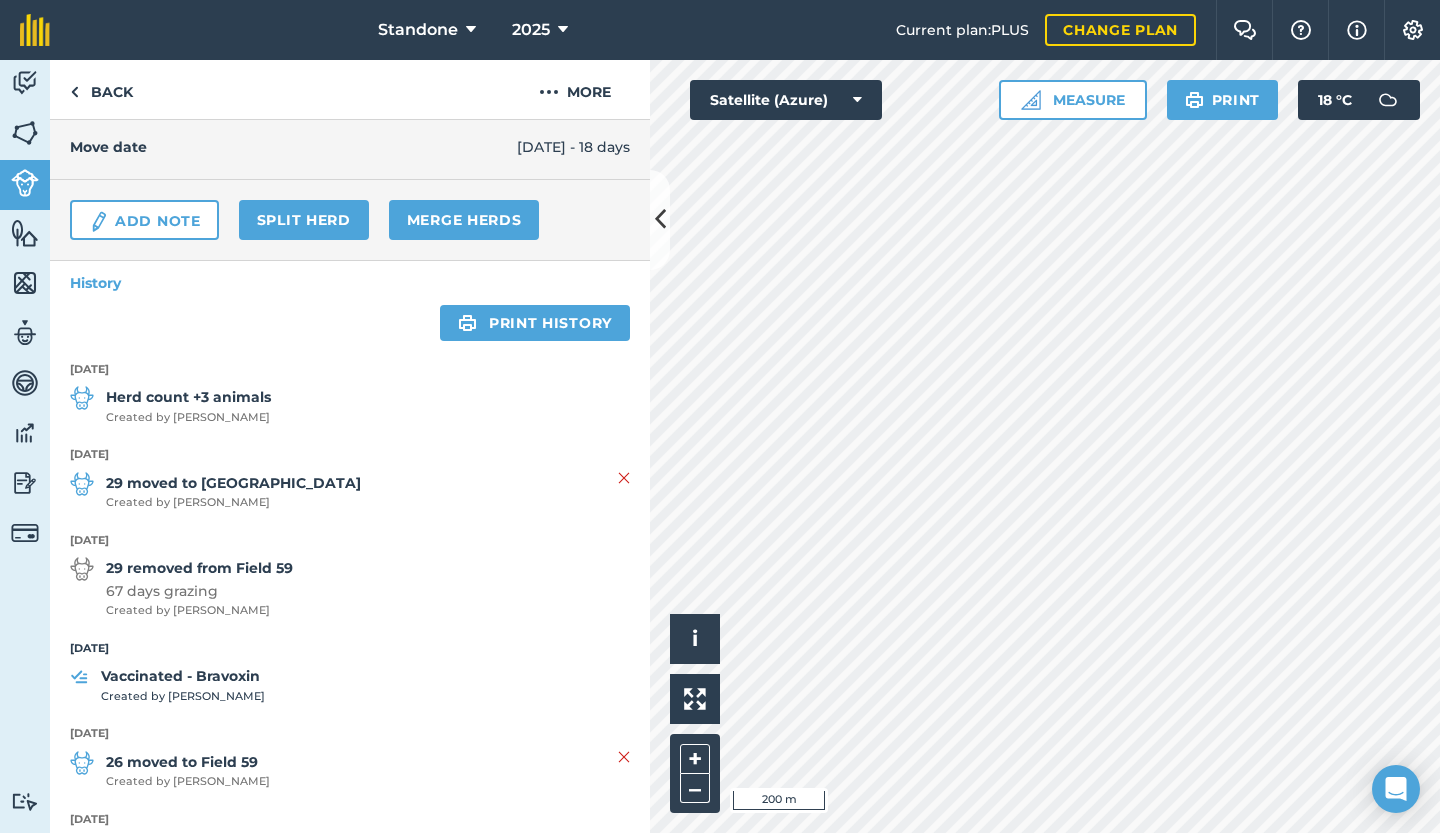 click on "Vaccinated - Bravoxin" at bounding box center [183, 676] 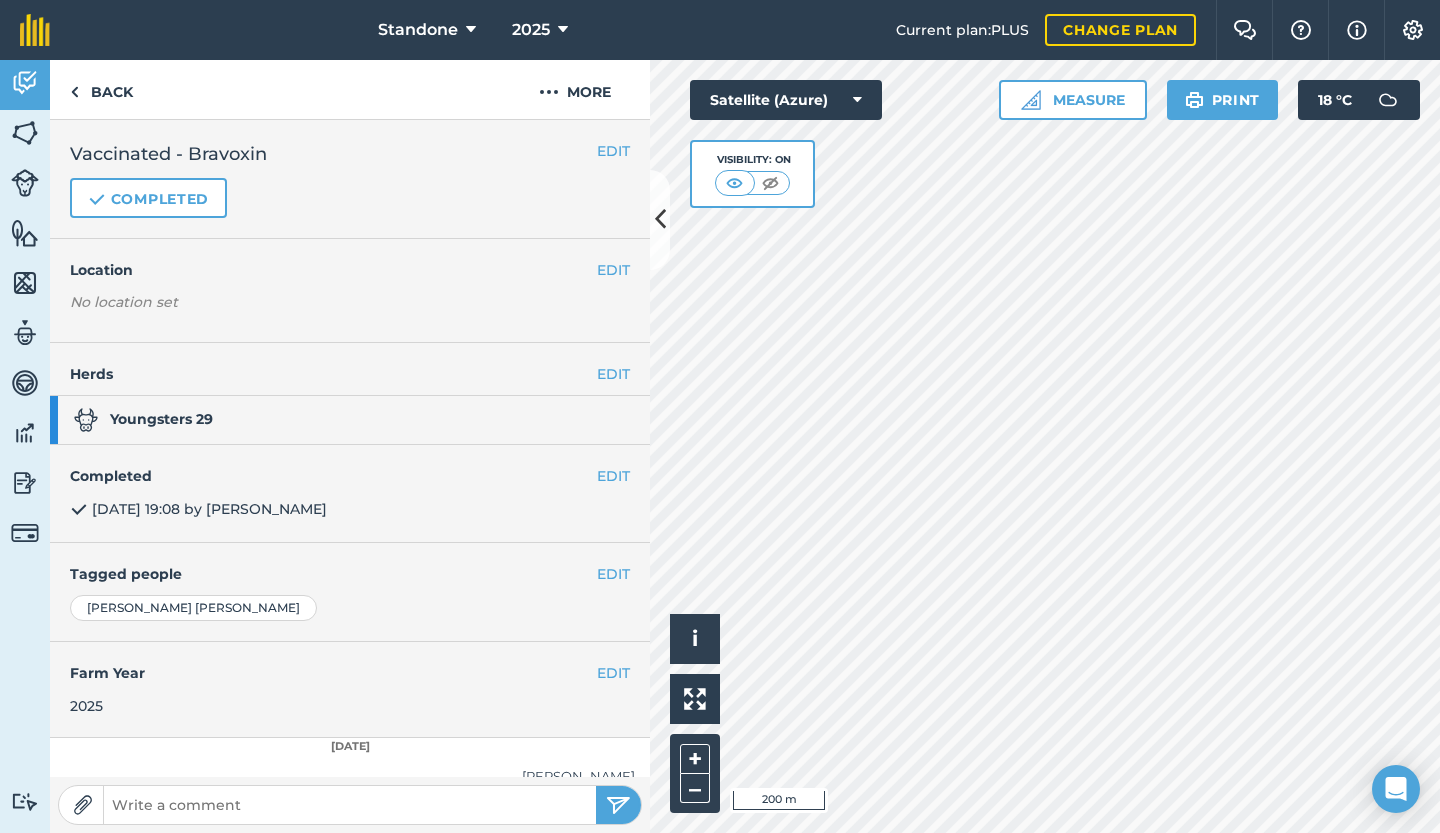 click on "EDIT Completed   [DATE] 19:08   by   [PERSON_NAME]" at bounding box center (350, 494) 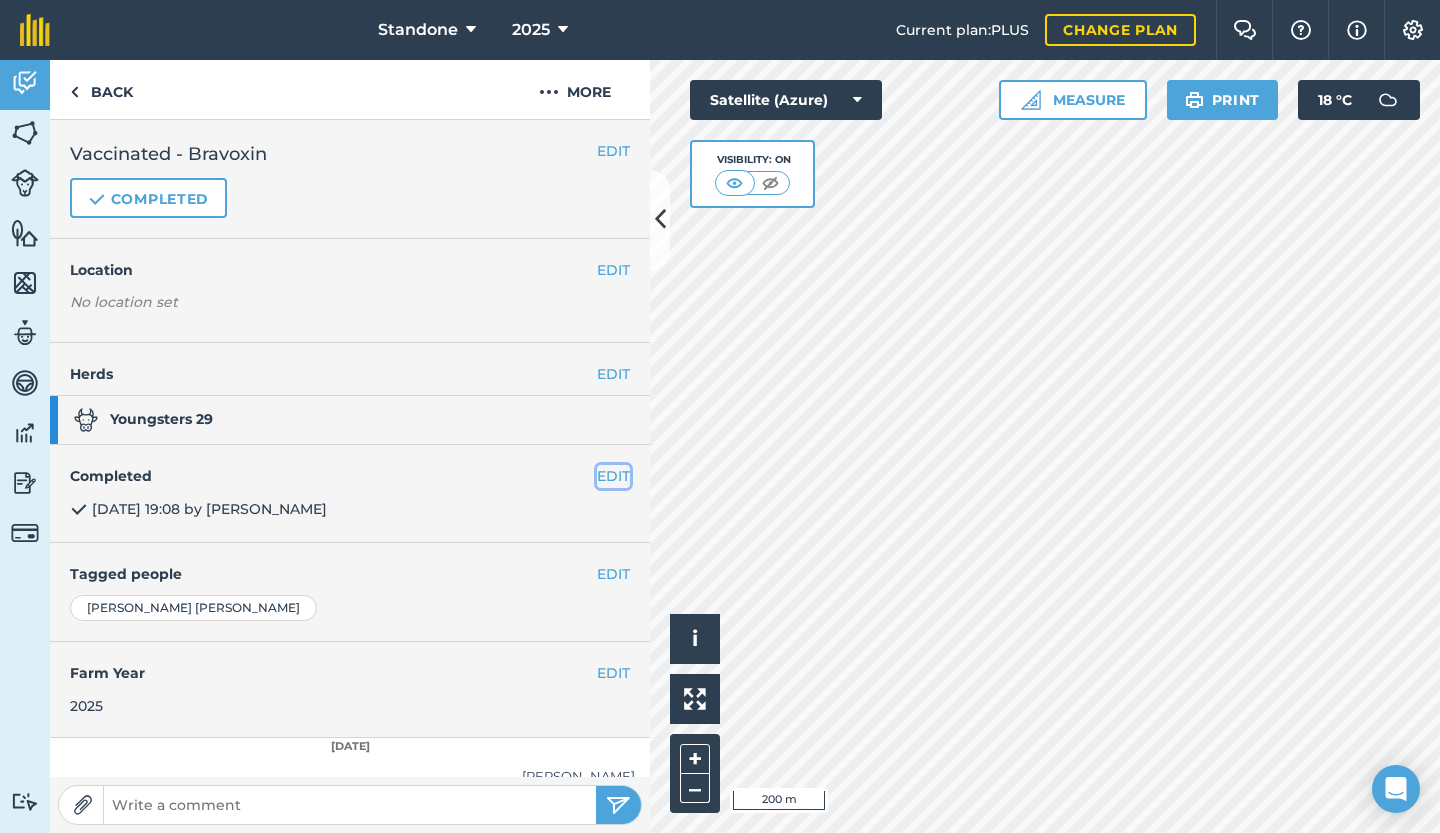 click on "EDIT" at bounding box center [613, 476] 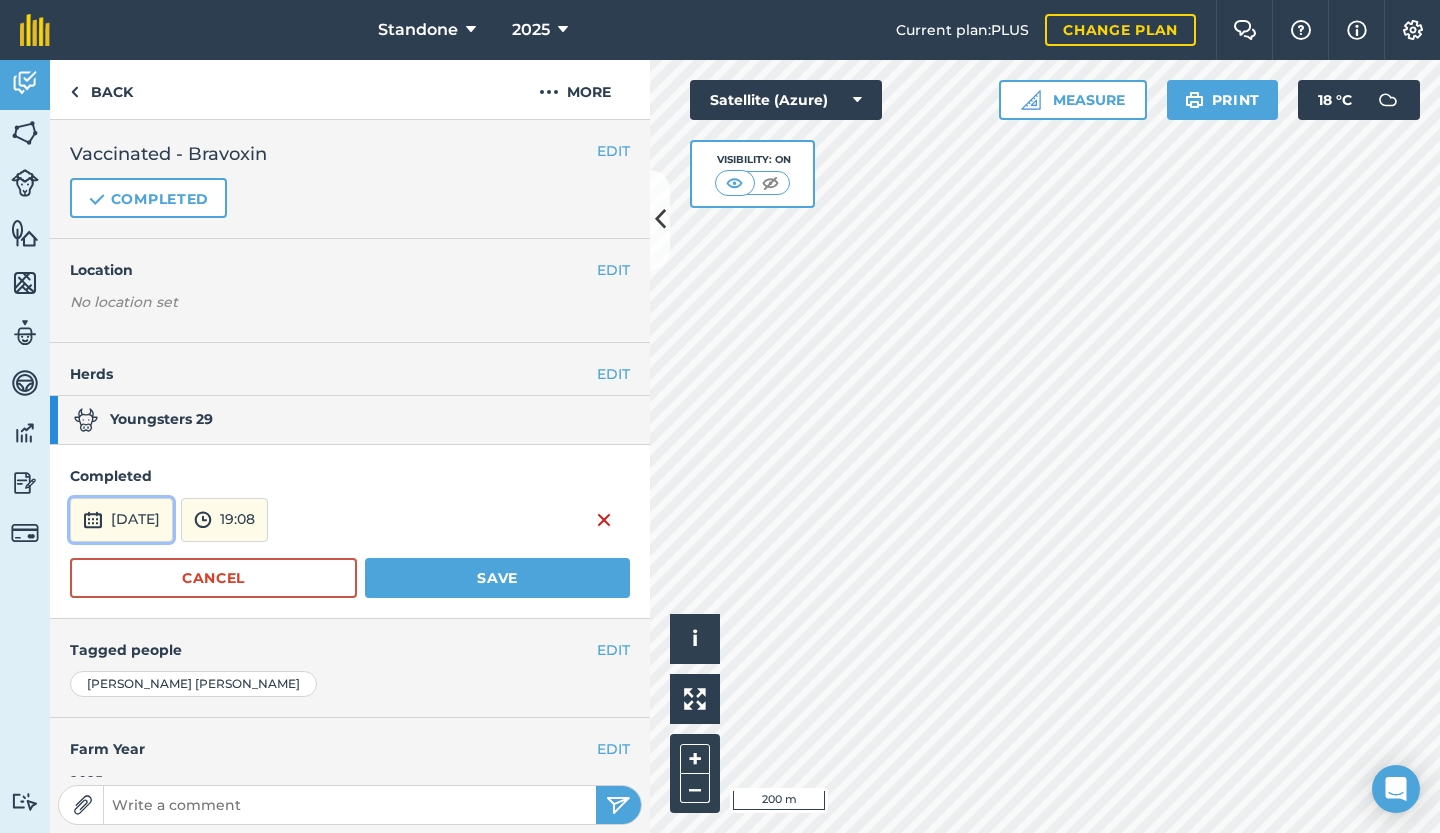 click on "[DATE]" at bounding box center (121, 520) 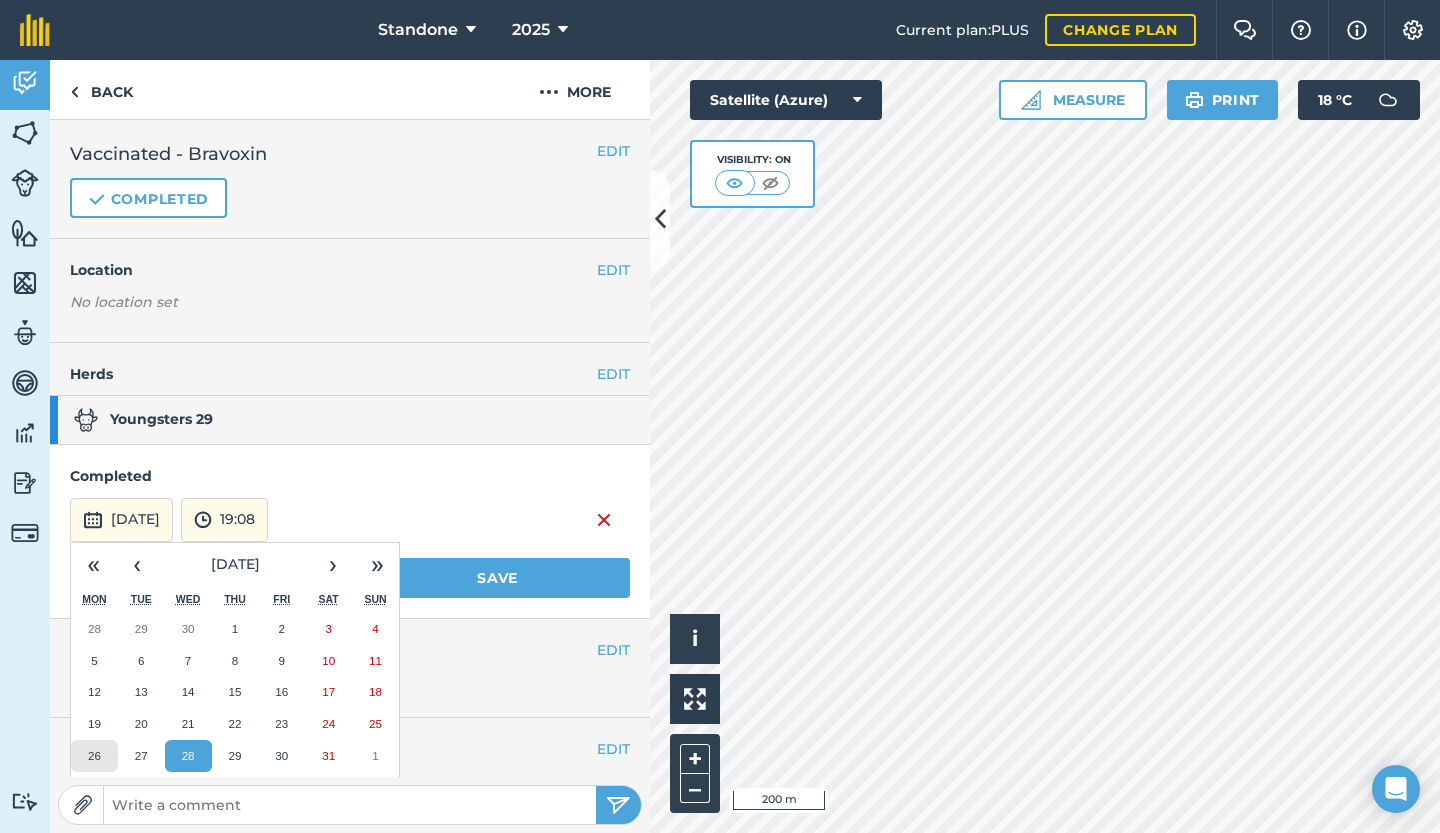 click on "26" at bounding box center (94, 755) 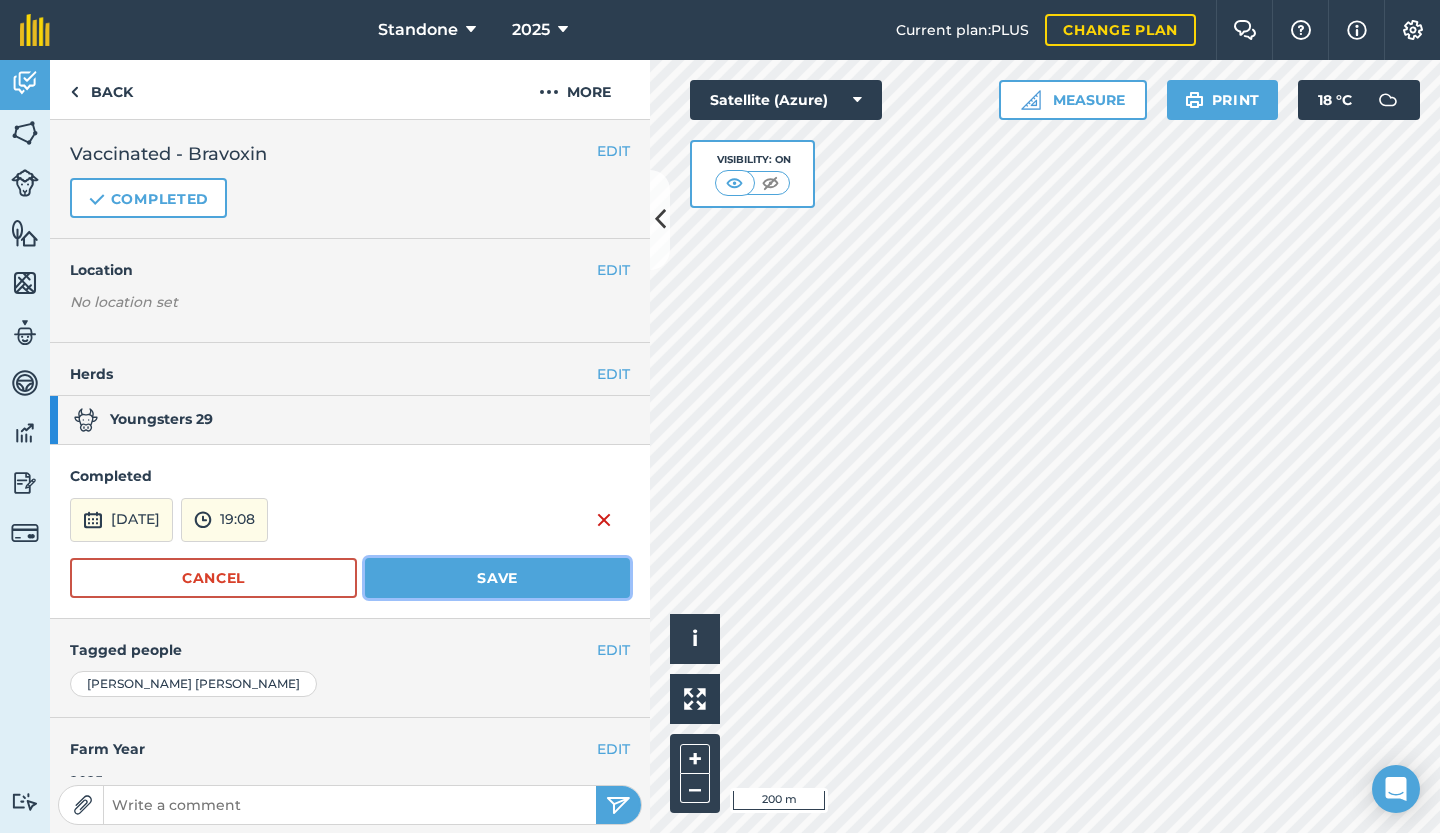 click on "Save" at bounding box center [497, 578] 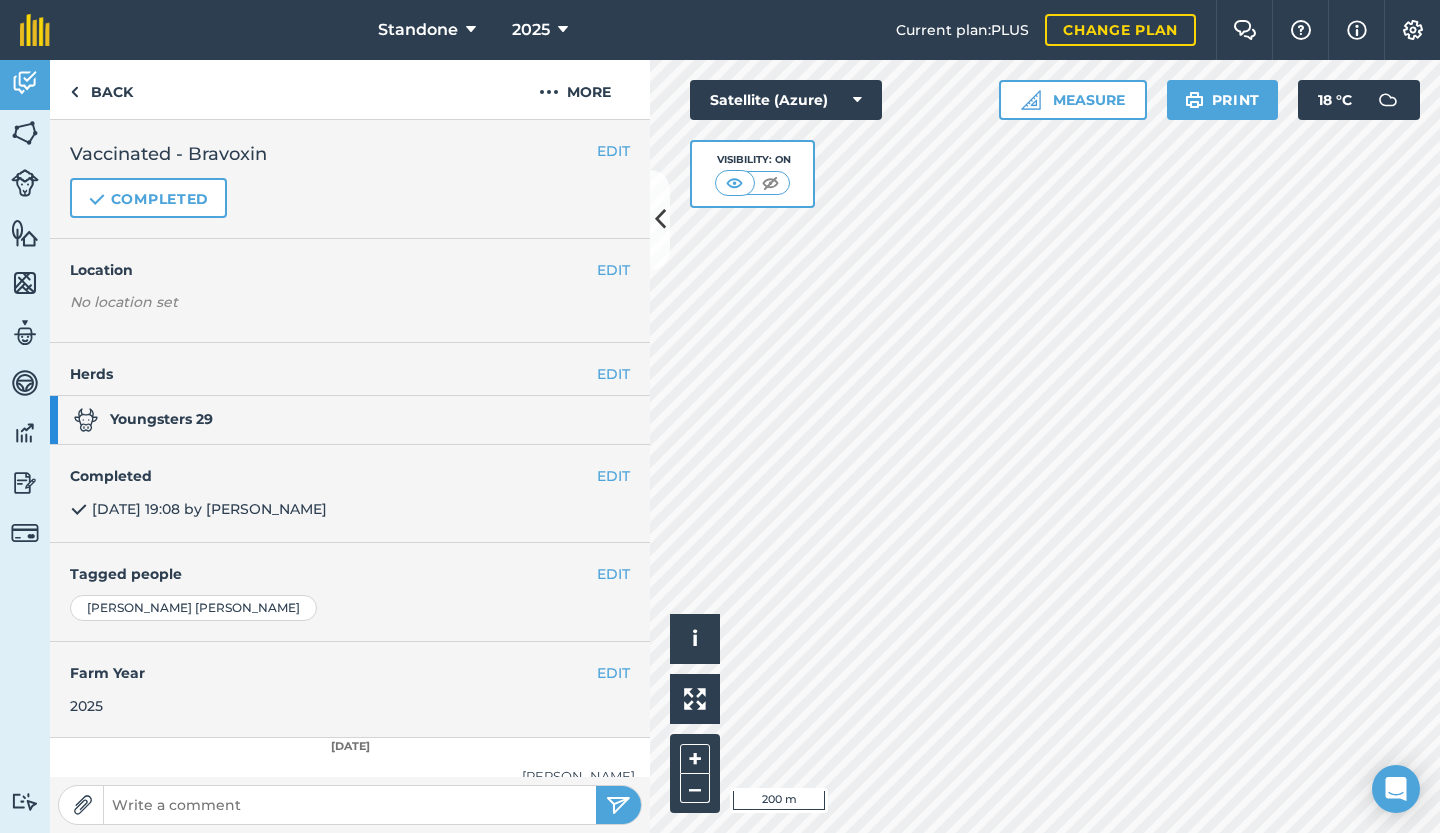 click on "Back   More" at bounding box center (350, 90) 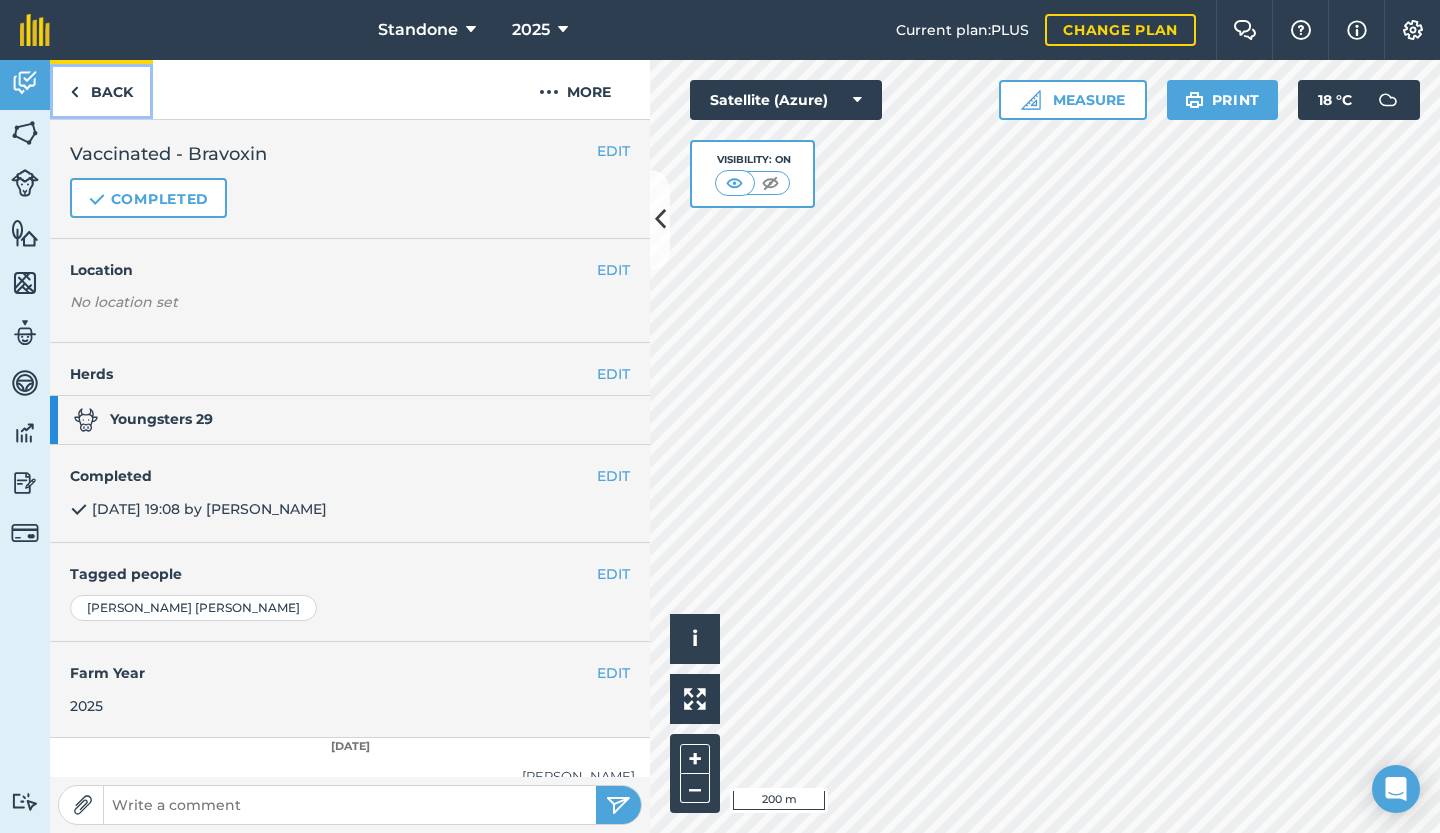 click on "Back" at bounding box center (101, 89) 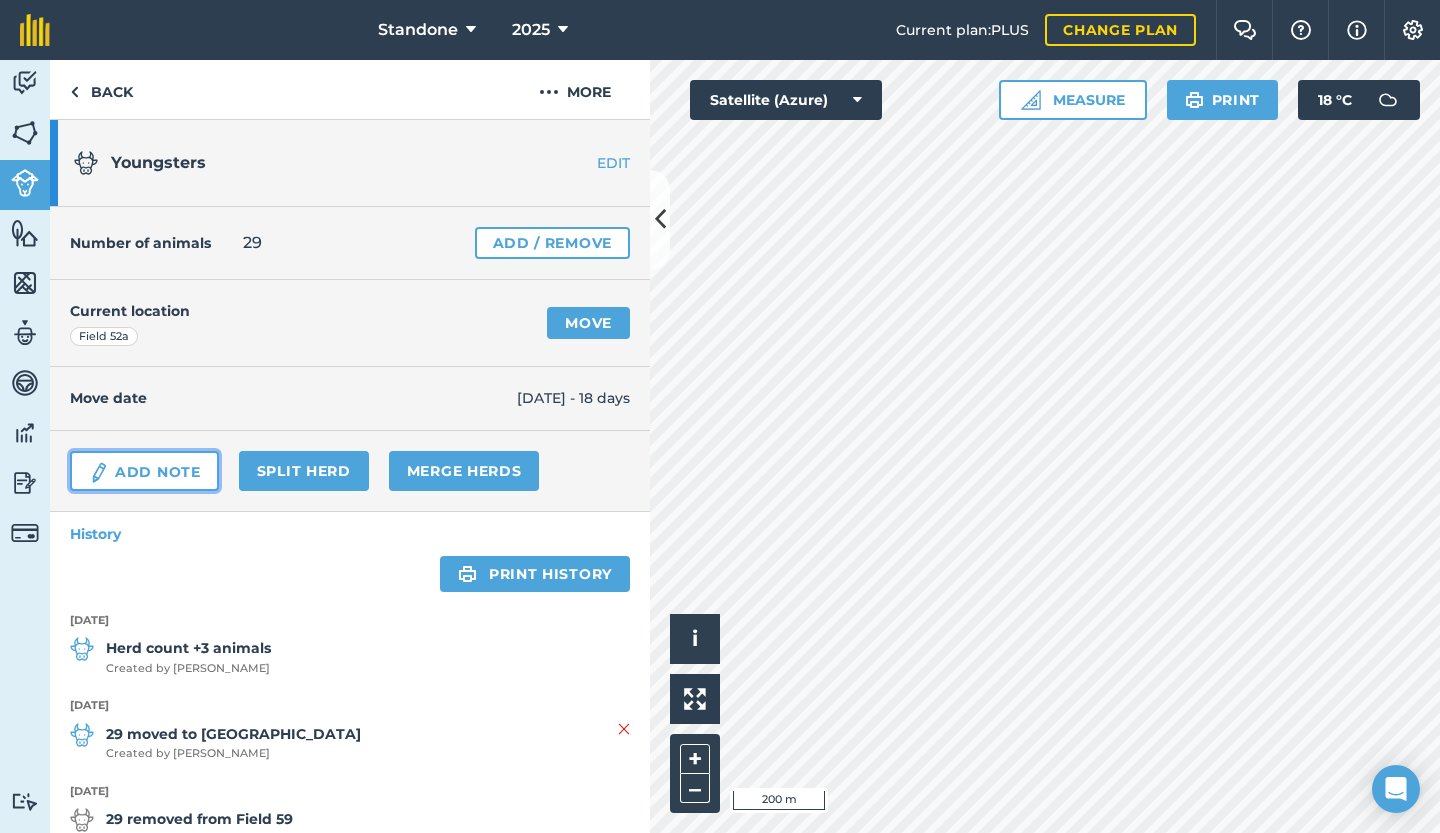 click on "Add Note" at bounding box center [144, 471] 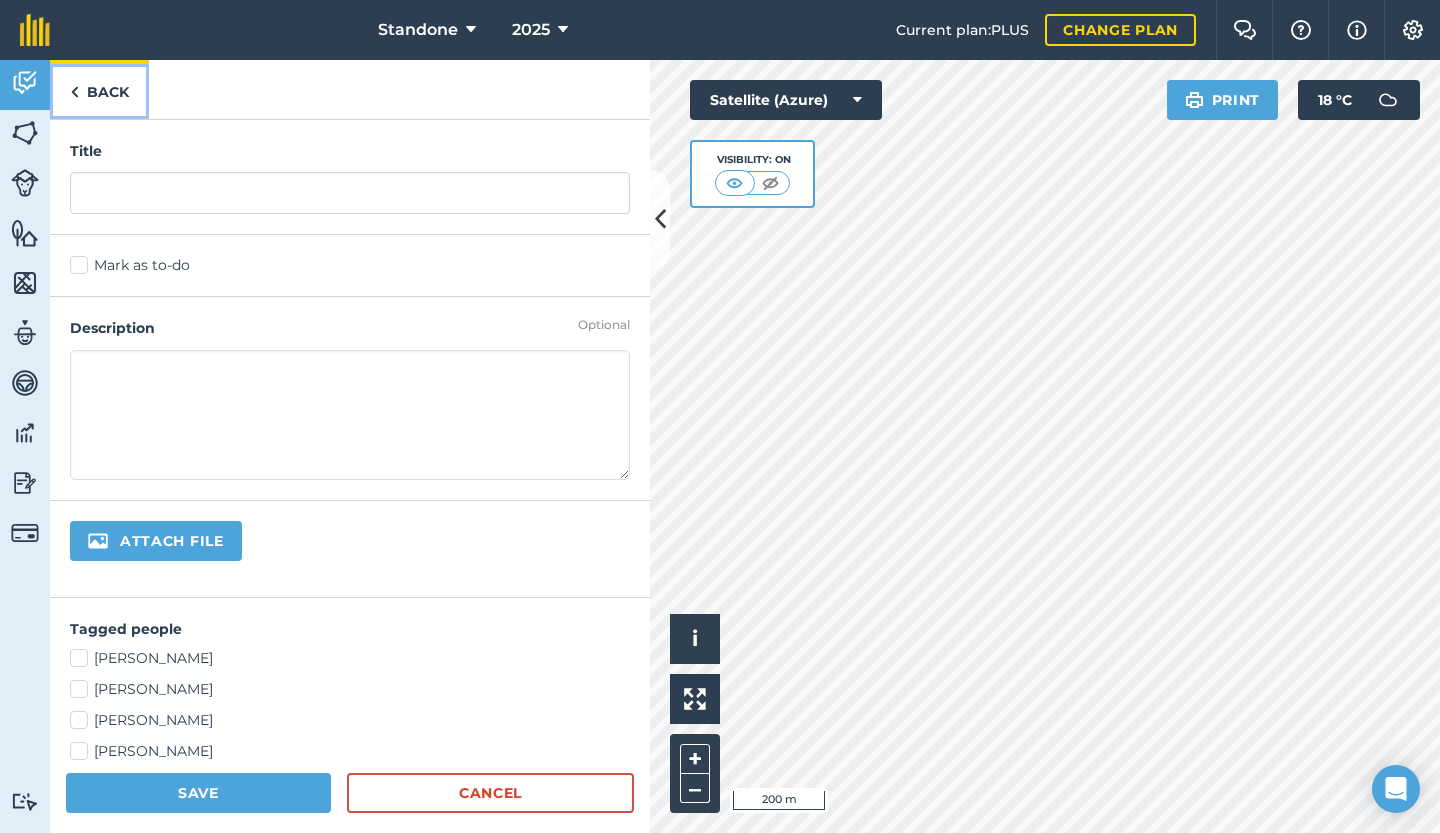 click at bounding box center (74, 92) 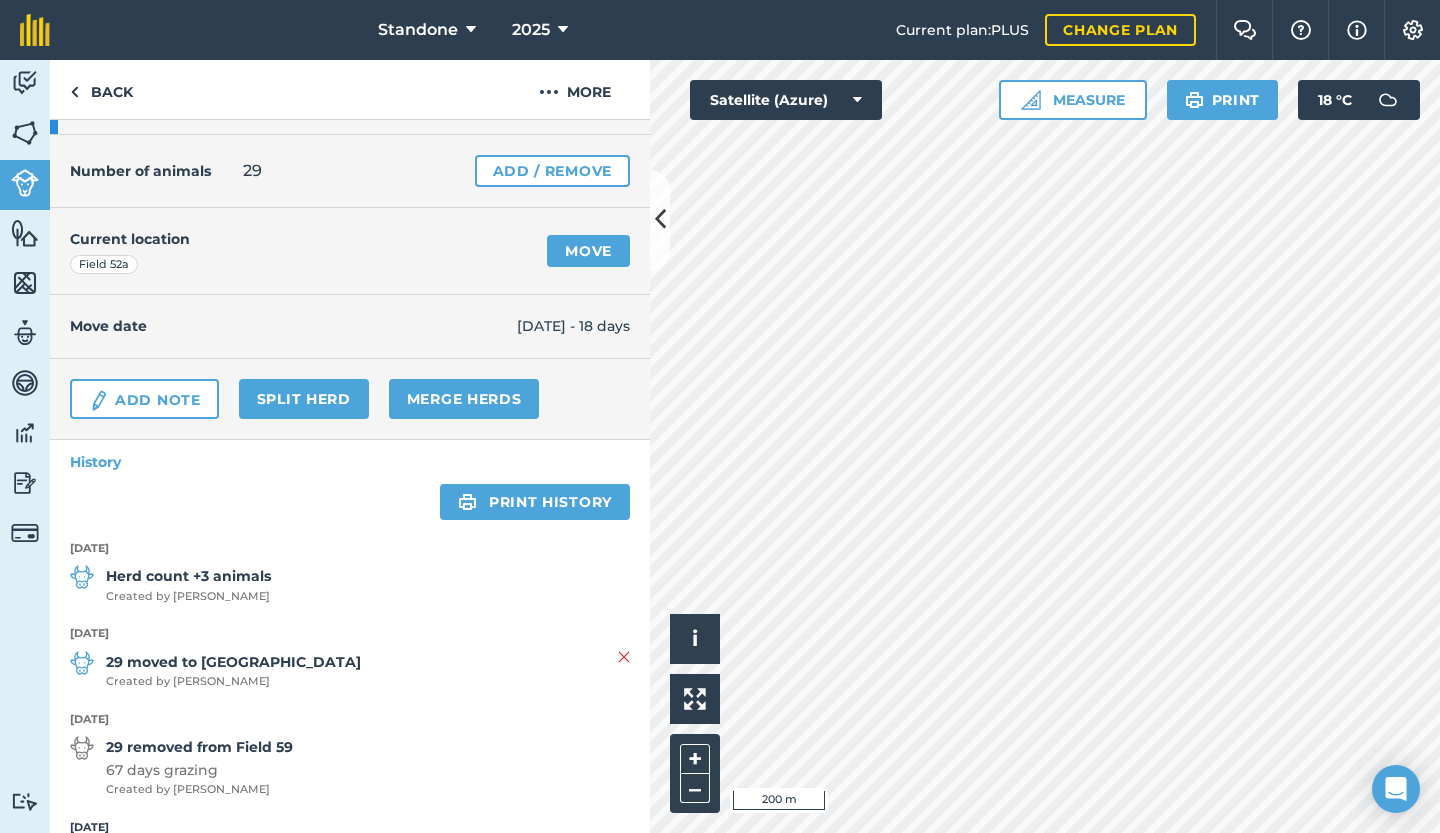 scroll, scrollTop: 70, scrollLeft: 0, axis: vertical 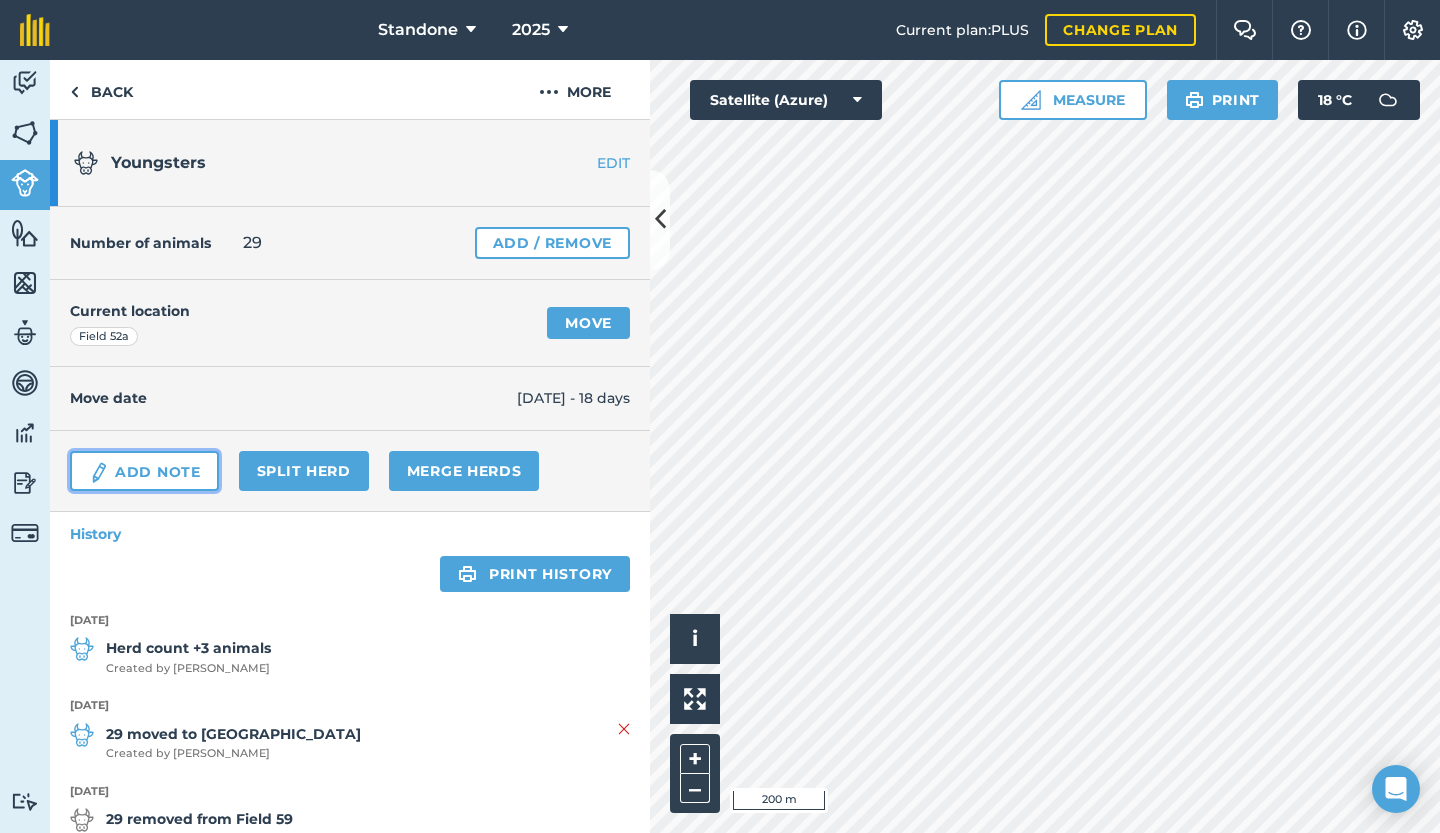 click on "Add Note" at bounding box center (144, 471) 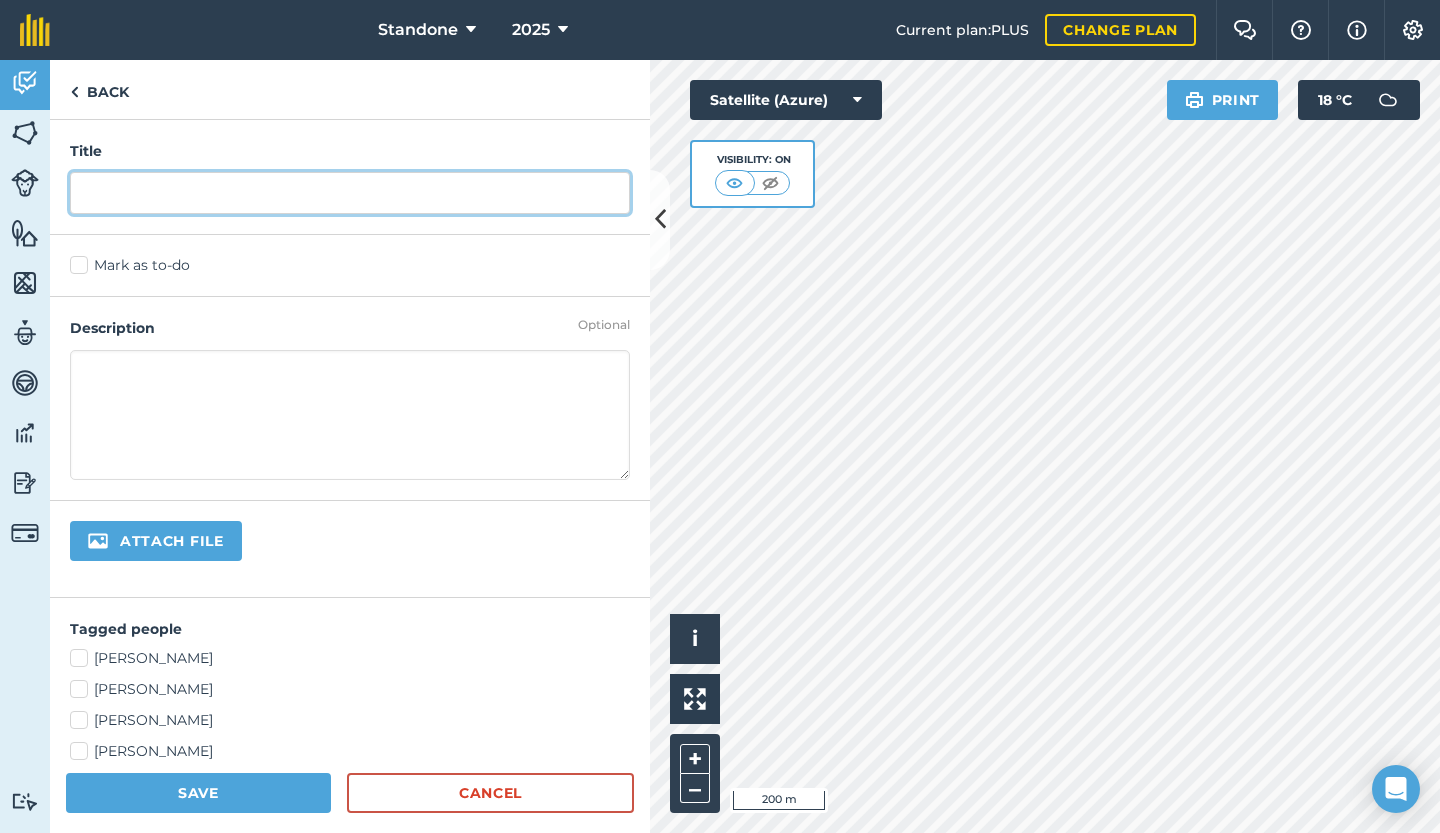 click at bounding box center (350, 193) 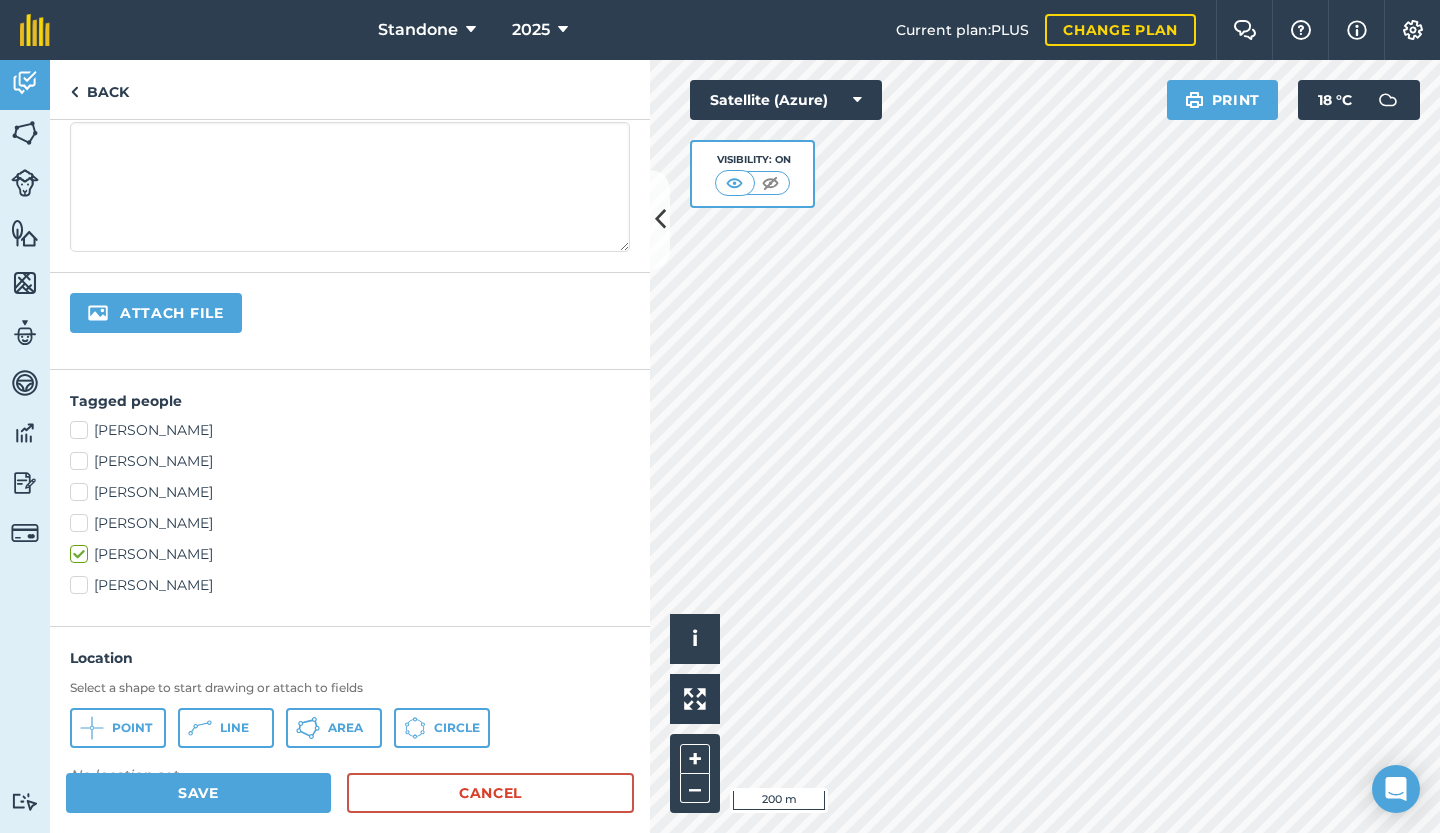 scroll, scrollTop: 0, scrollLeft: 0, axis: both 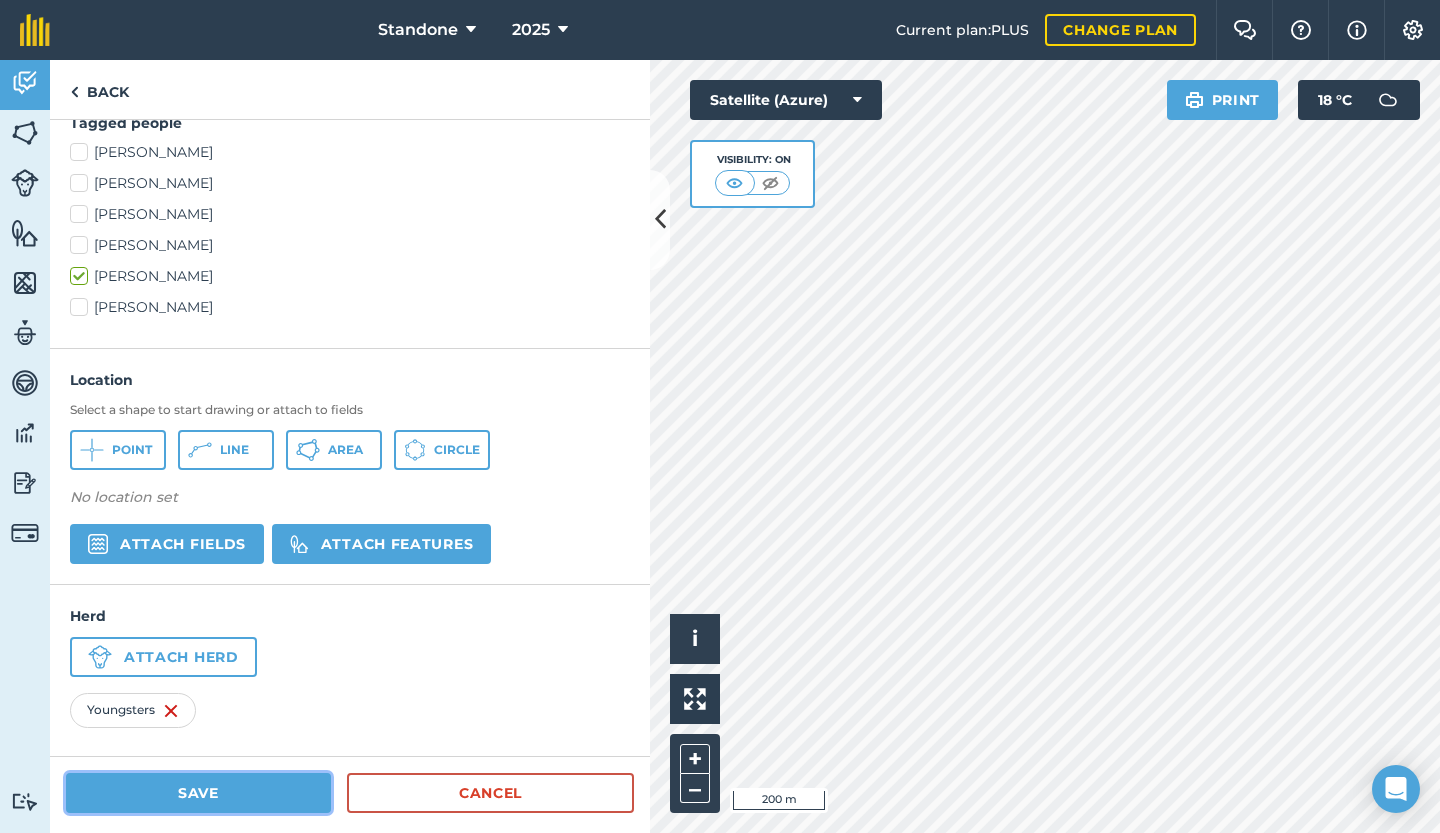 click on "Save" at bounding box center (198, 793) 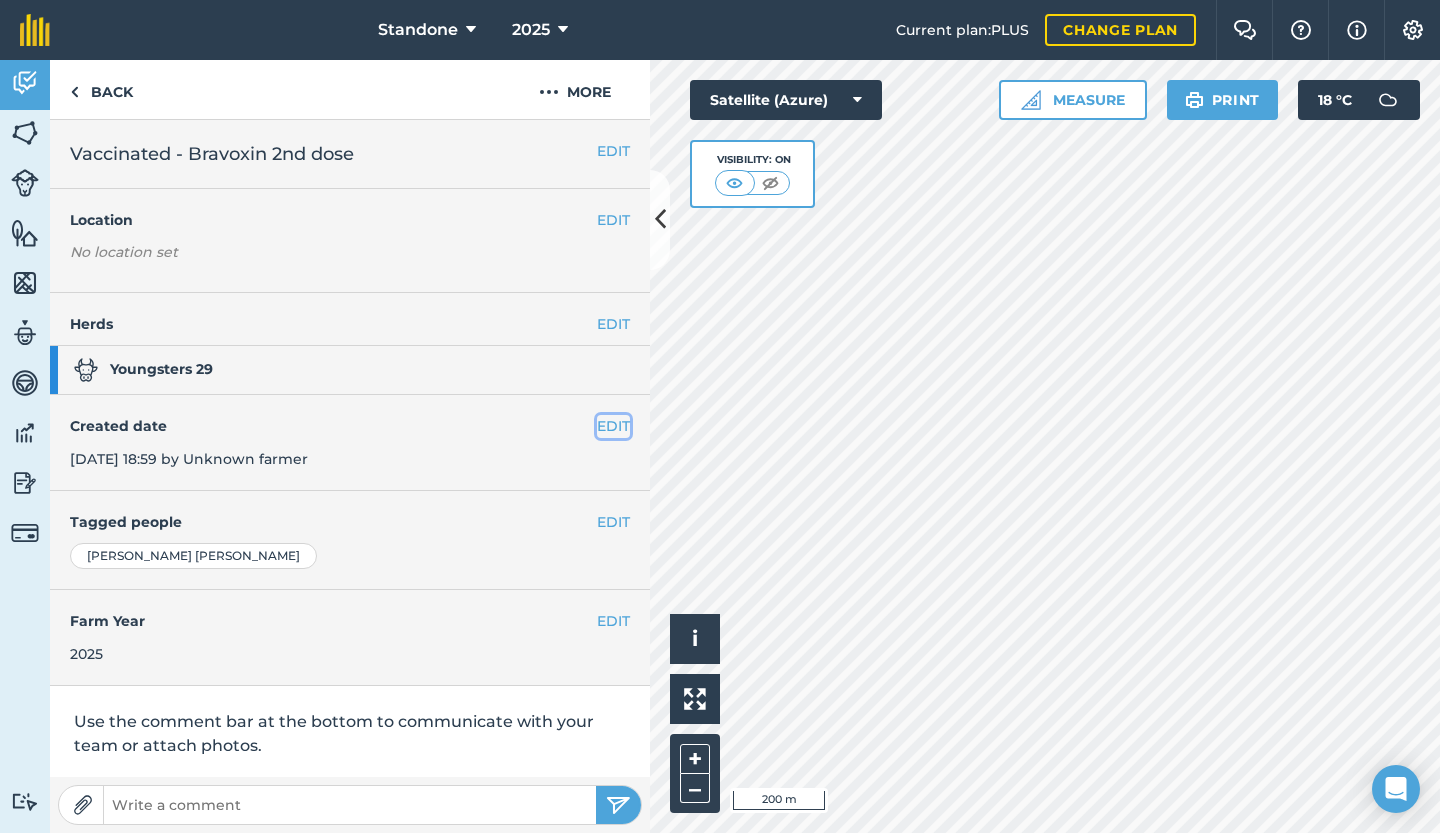 click on "EDIT" at bounding box center [613, 426] 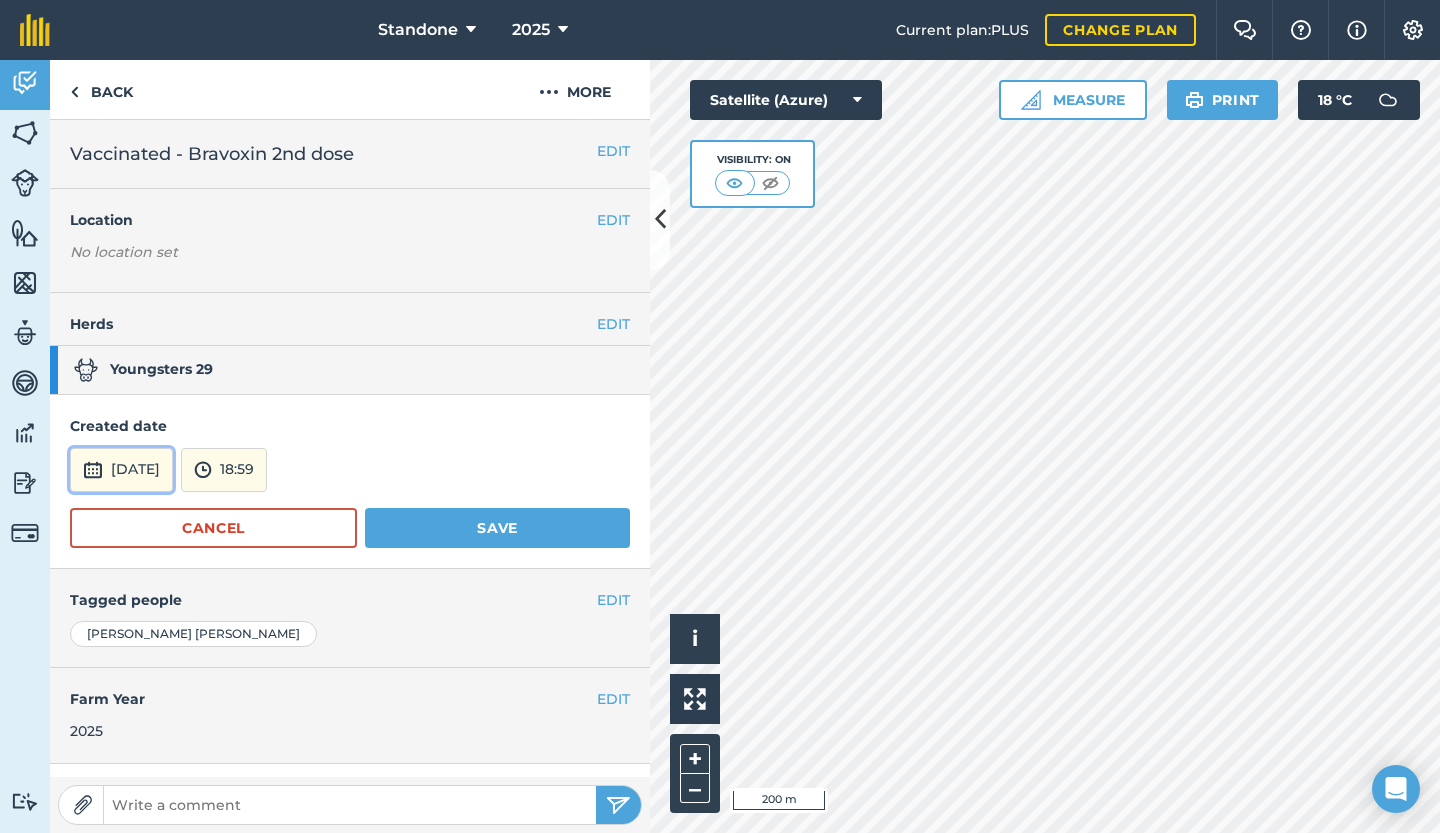 click on "[DATE]" at bounding box center (121, 470) 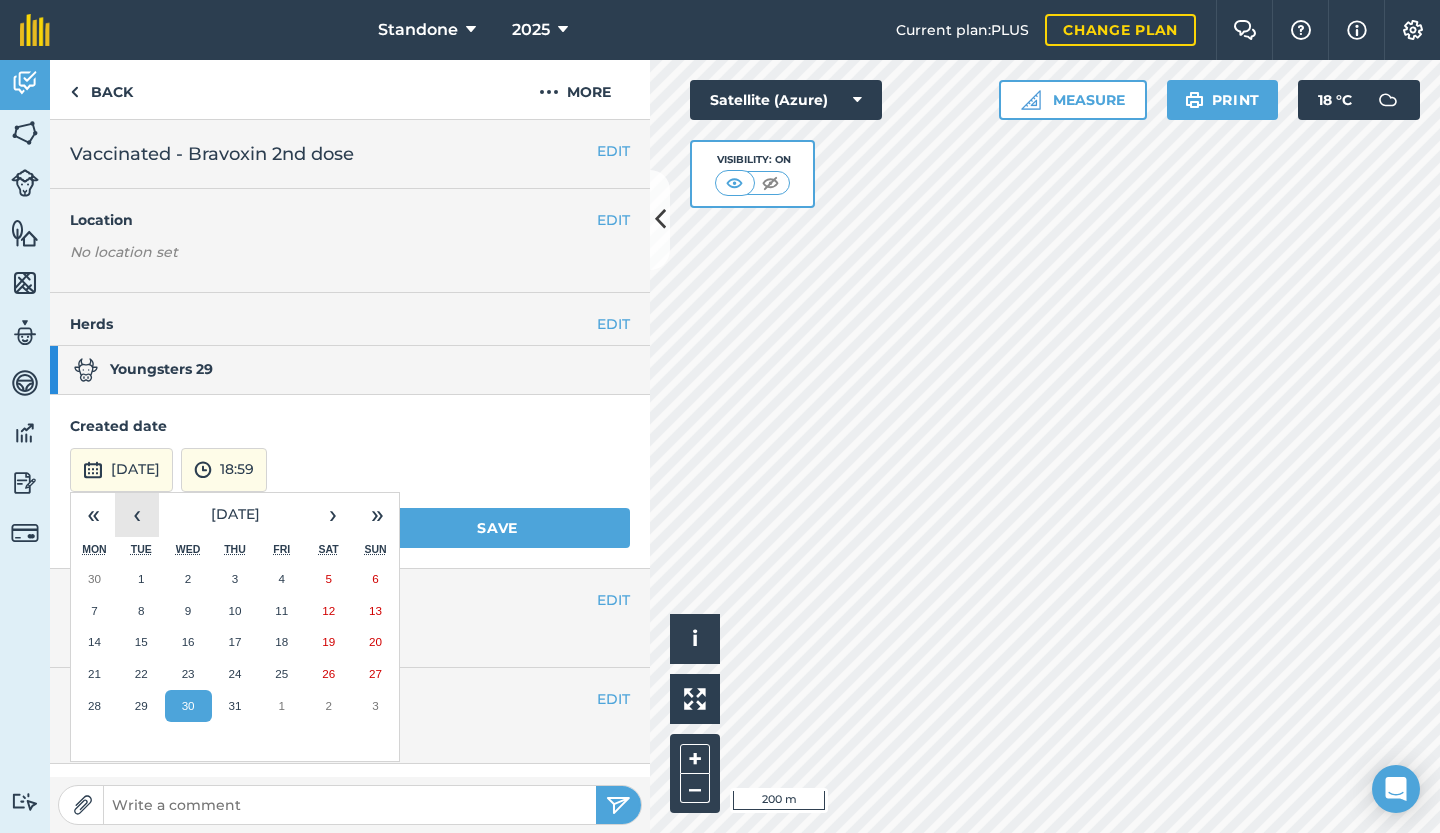 click on "‹" at bounding box center [137, 515] 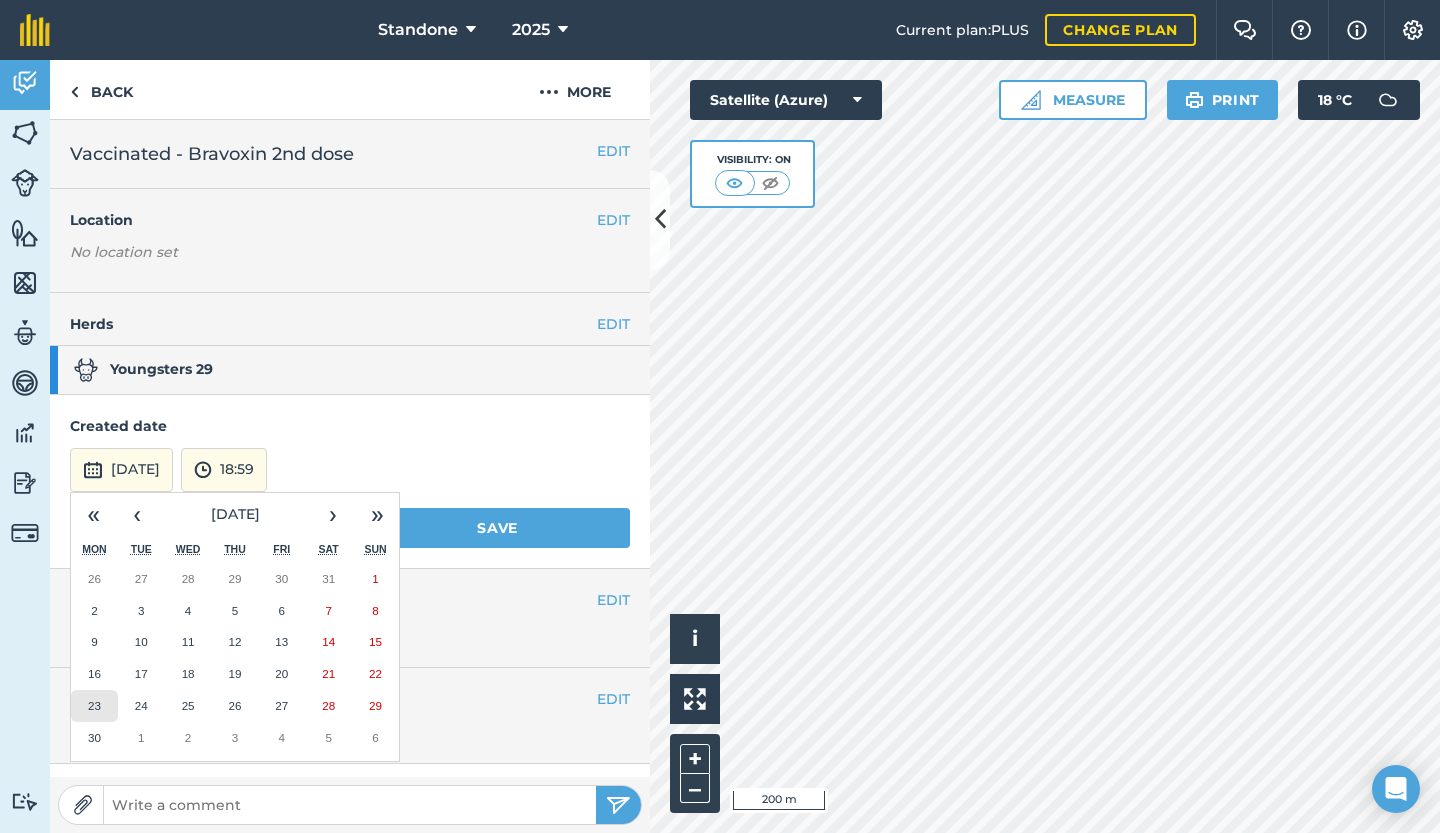 click on "23" at bounding box center (94, 705) 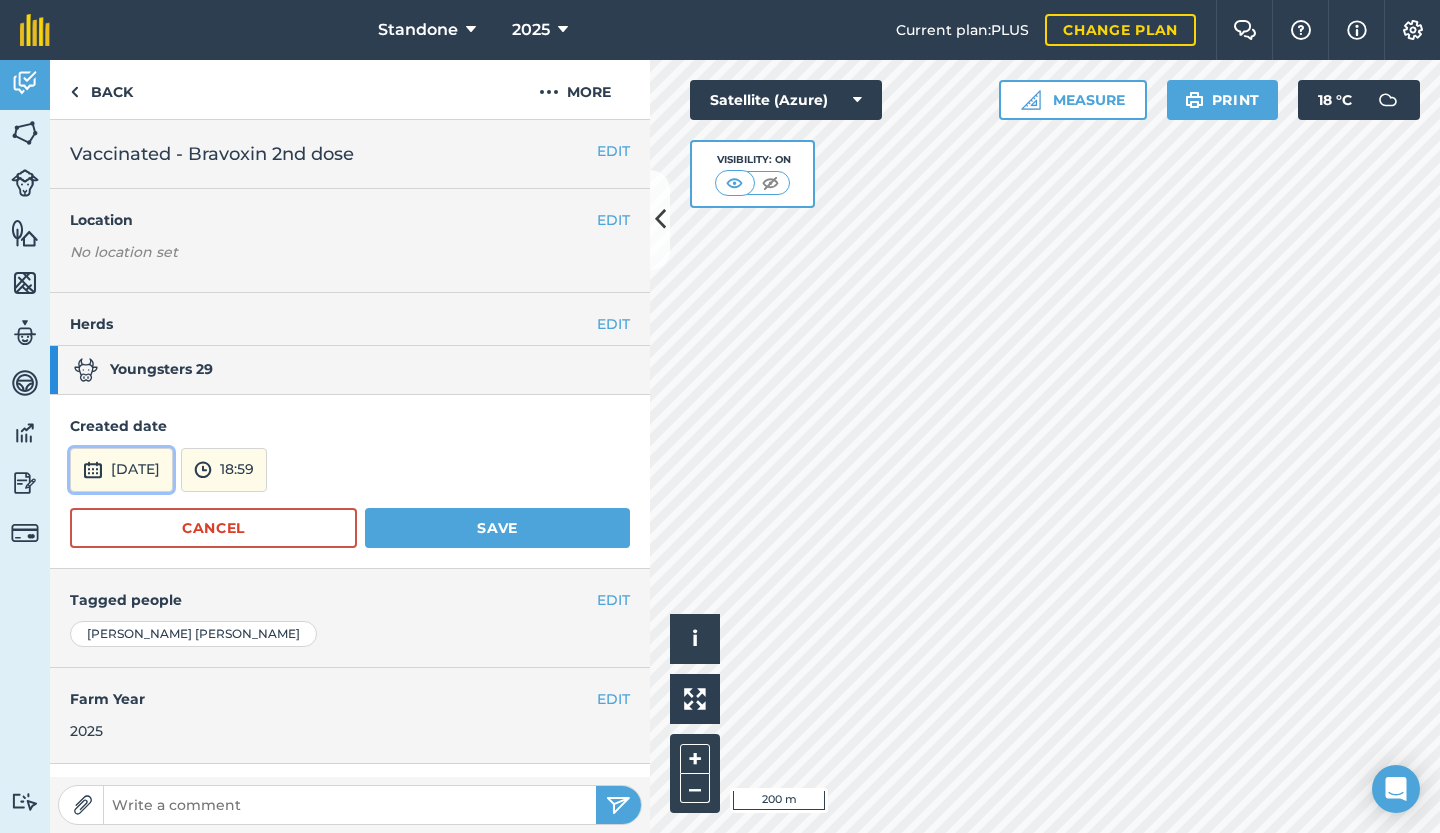 click on "[DATE]" at bounding box center [121, 470] 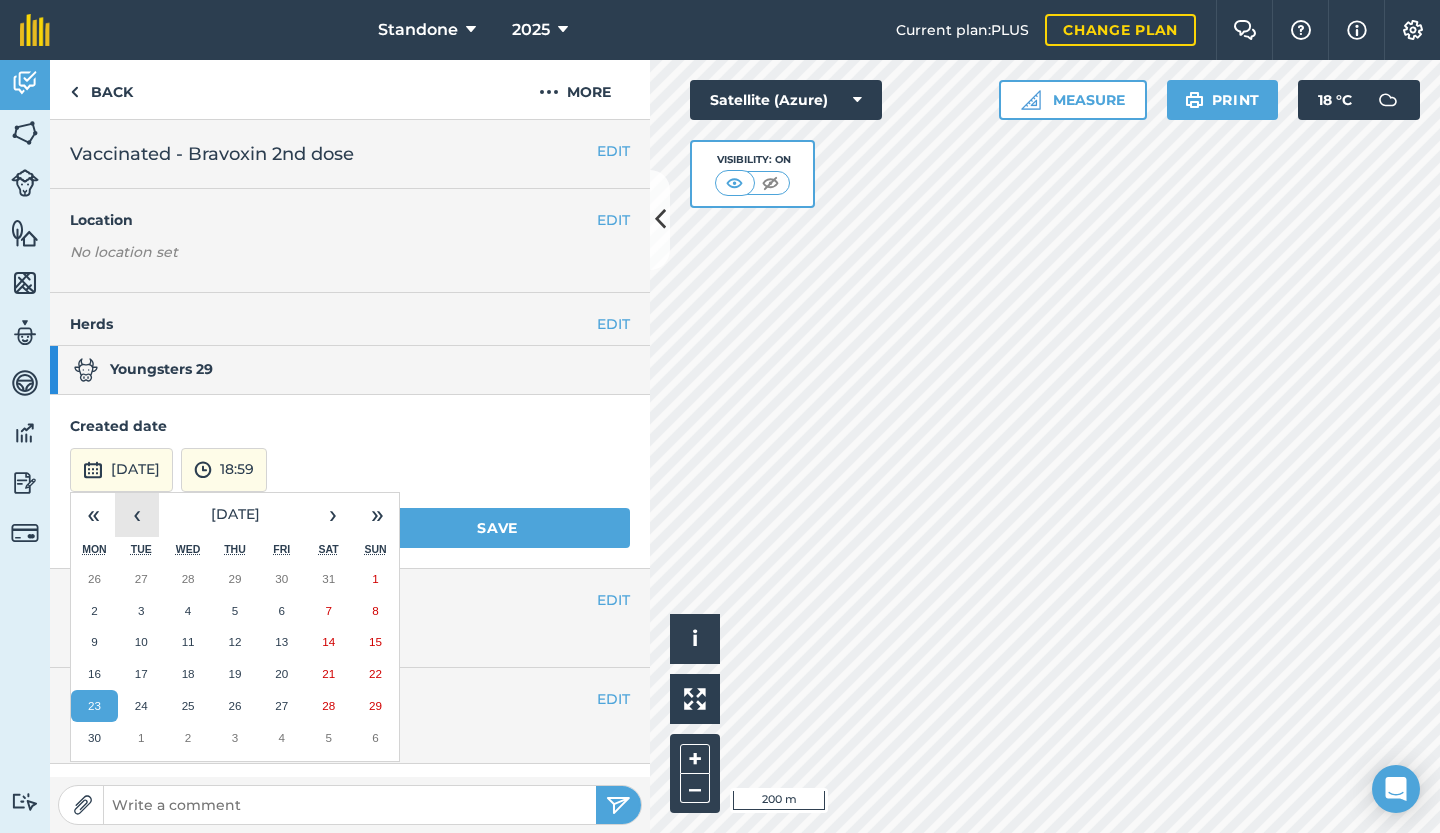 click on "‹" at bounding box center (137, 515) 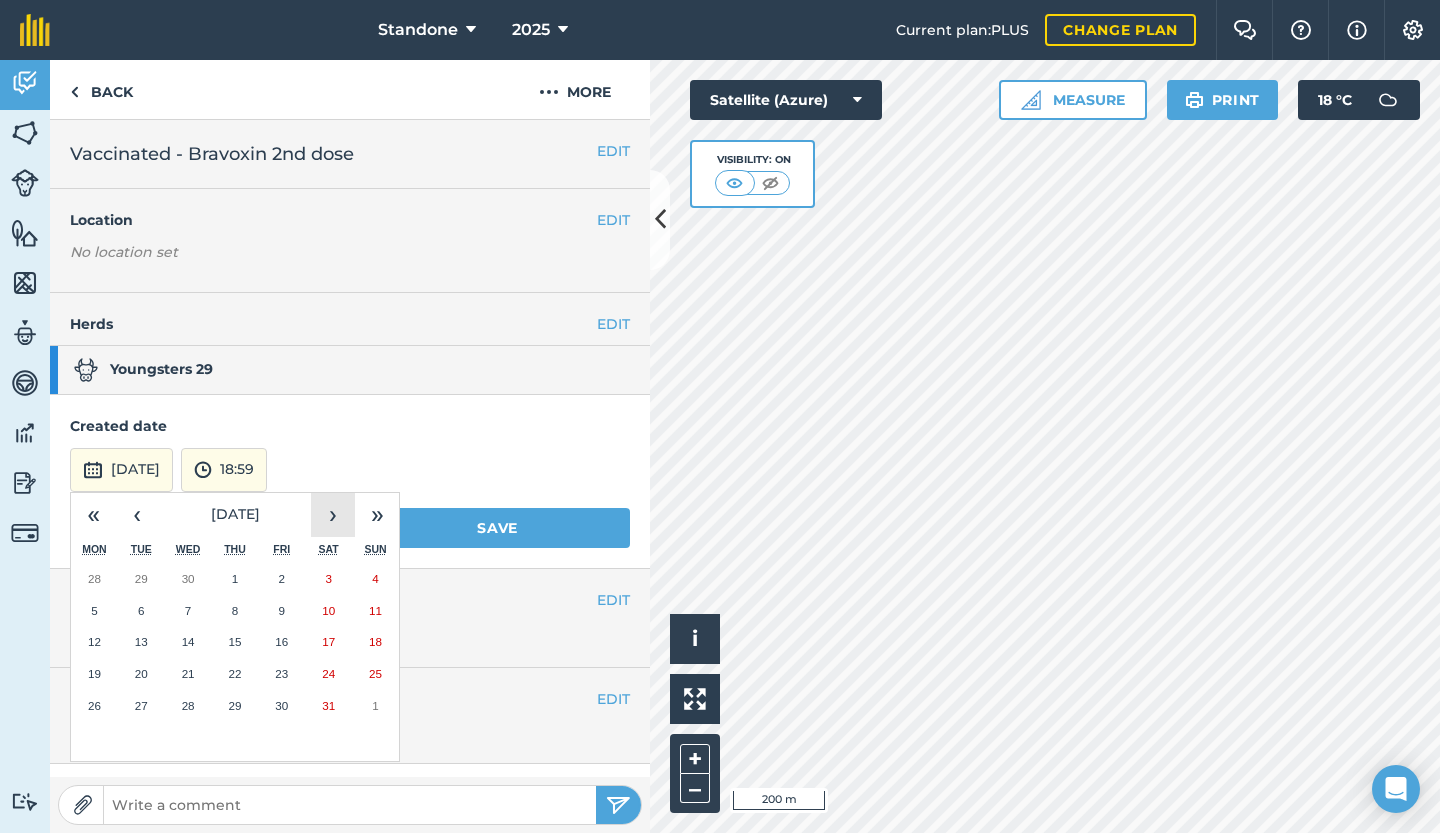 click on "›" at bounding box center (333, 515) 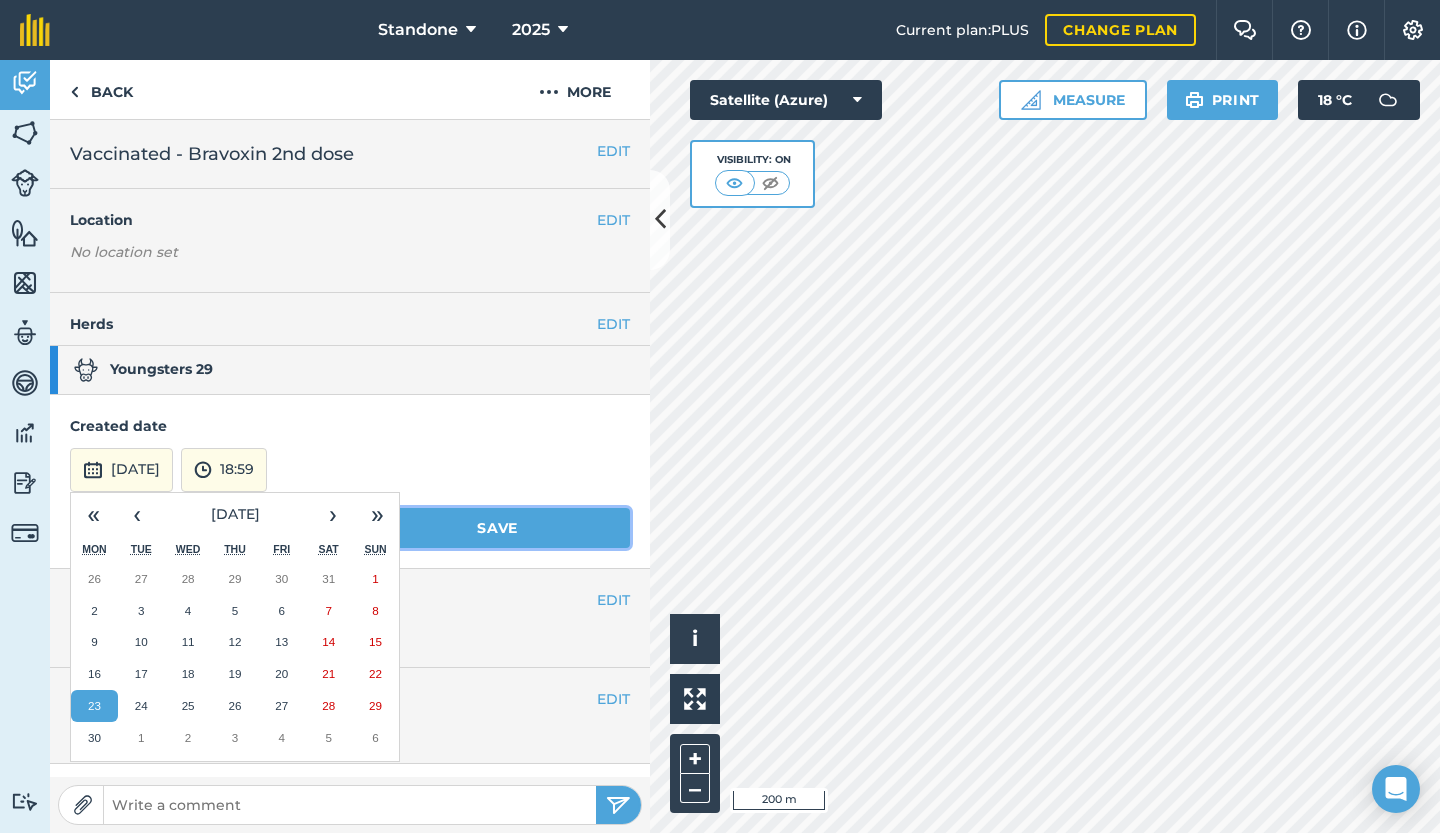 click on "Save" at bounding box center (497, 528) 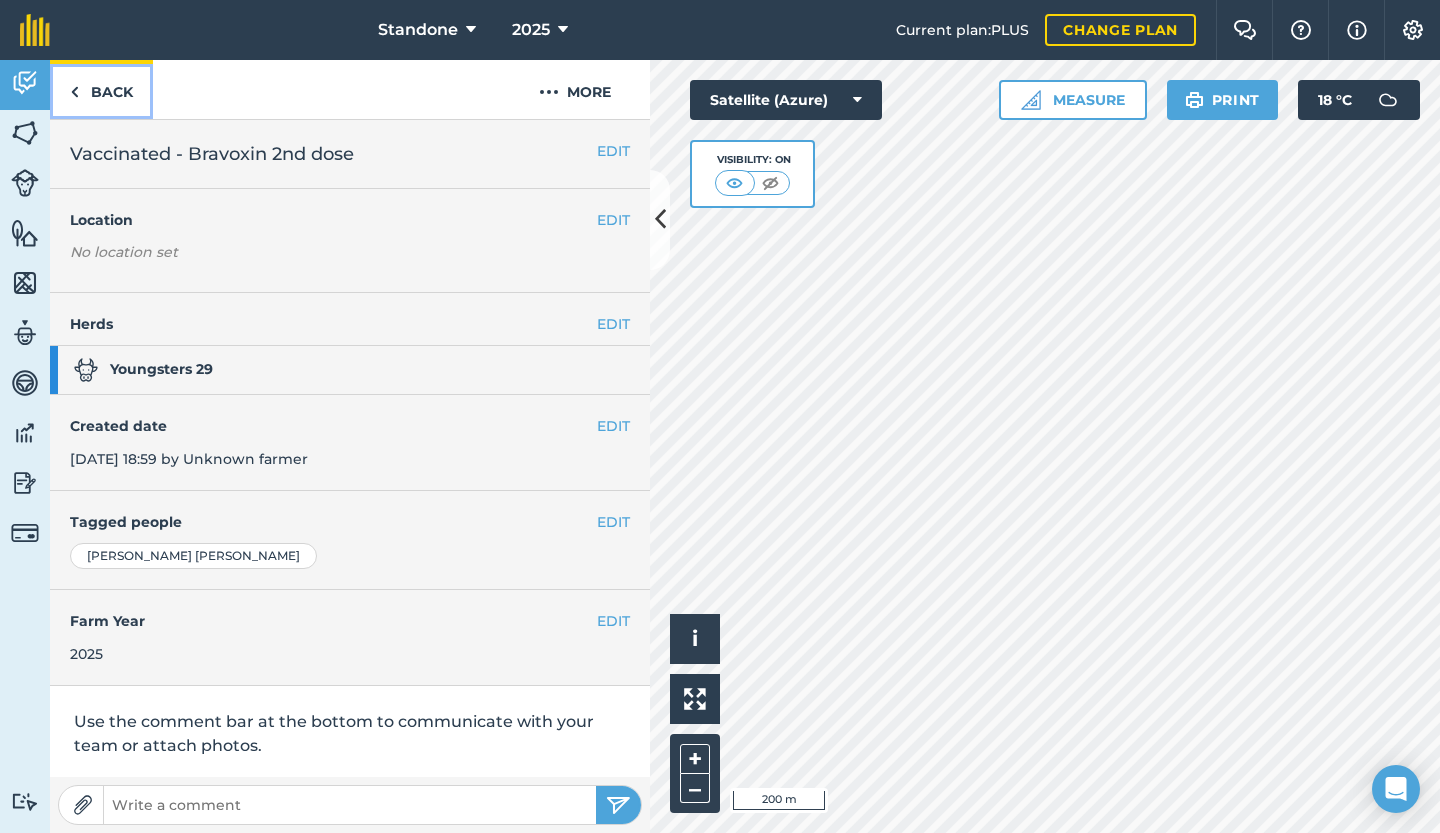 click on "Back" at bounding box center [101, 89] 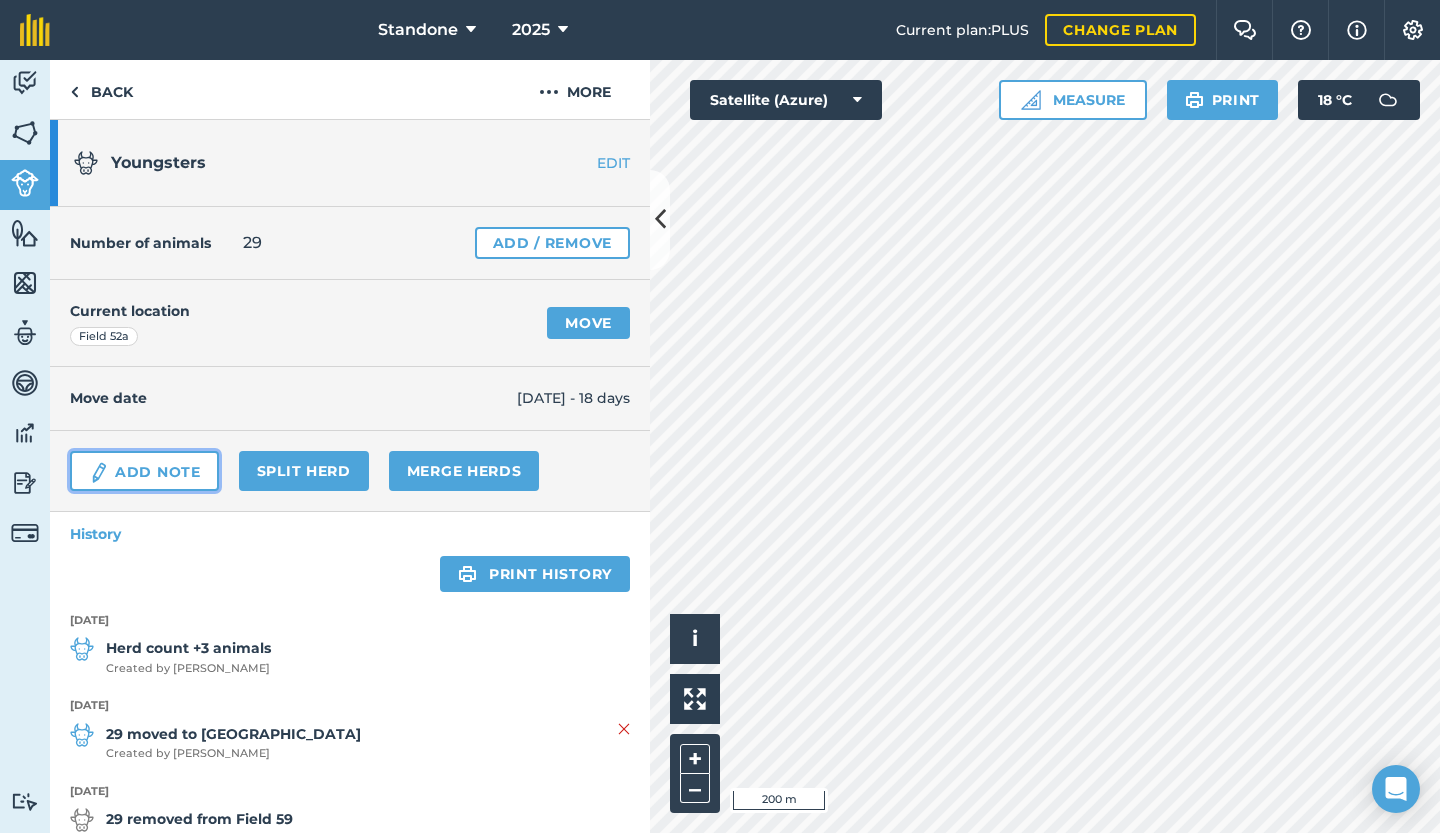 click on "Add Note" at bounding box center [144, 471] 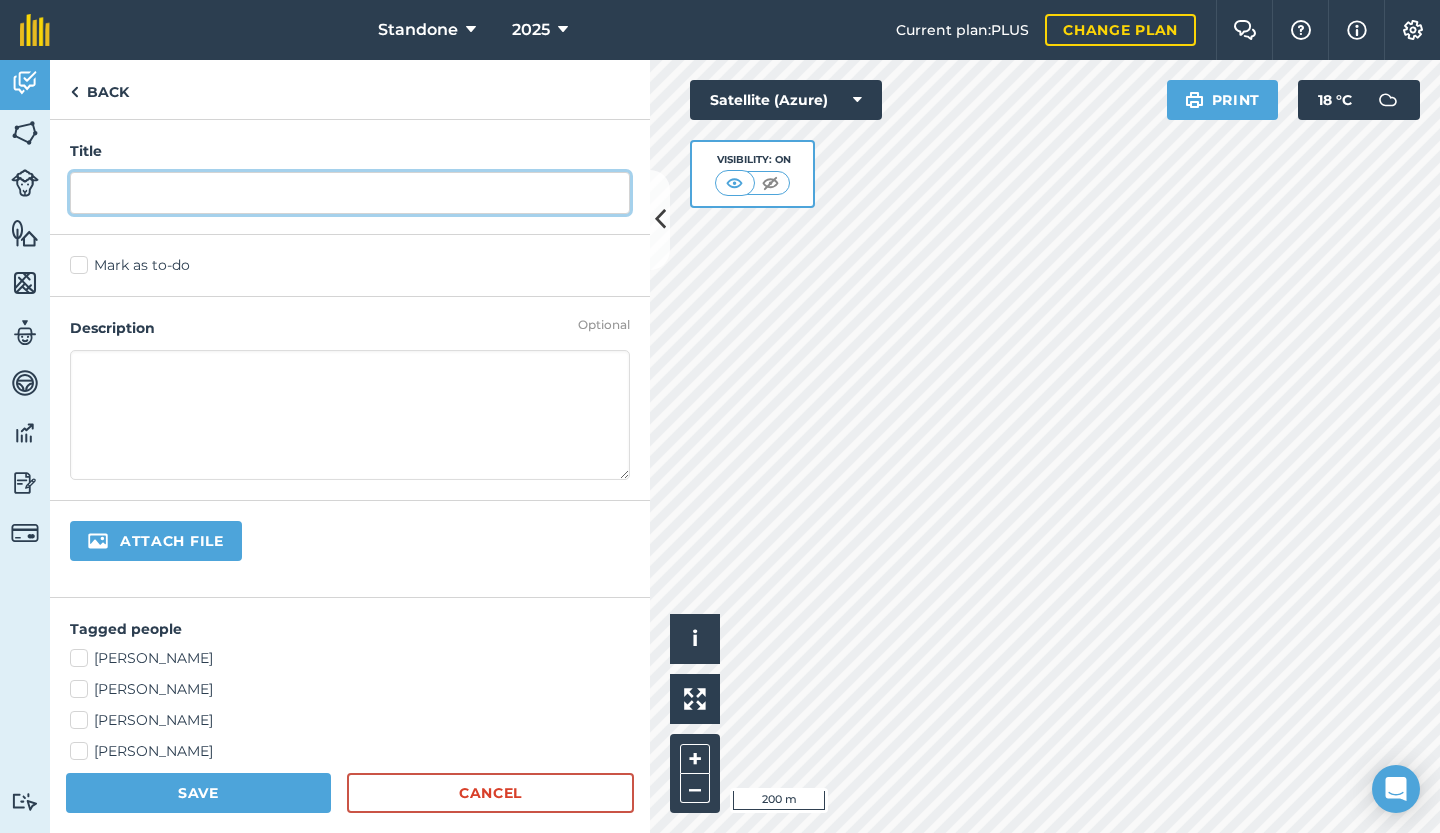 click at bounding box center (350, 193) 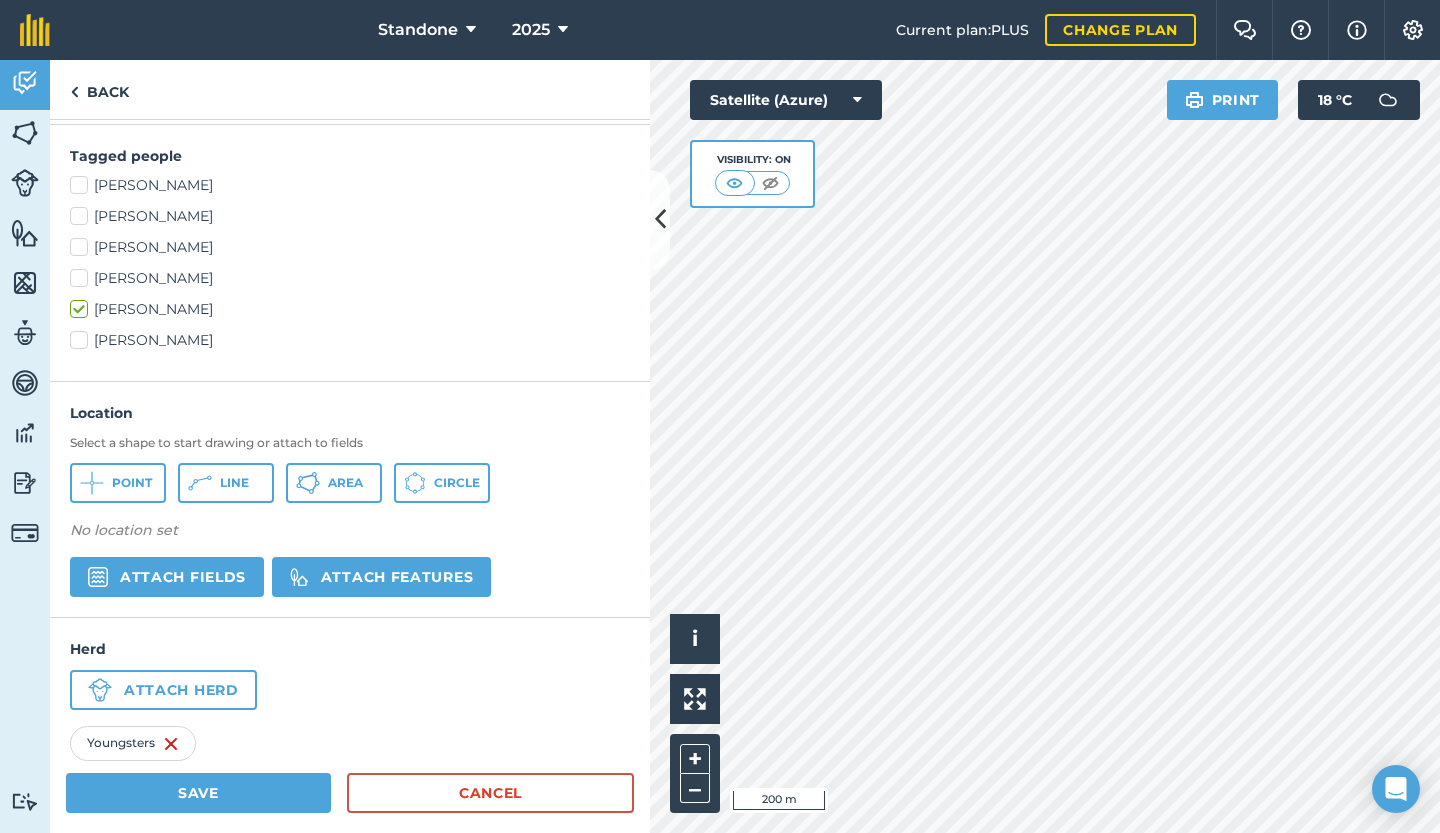 scroll, scrollTop: 506, scrollLeft: 0, axis: vertical 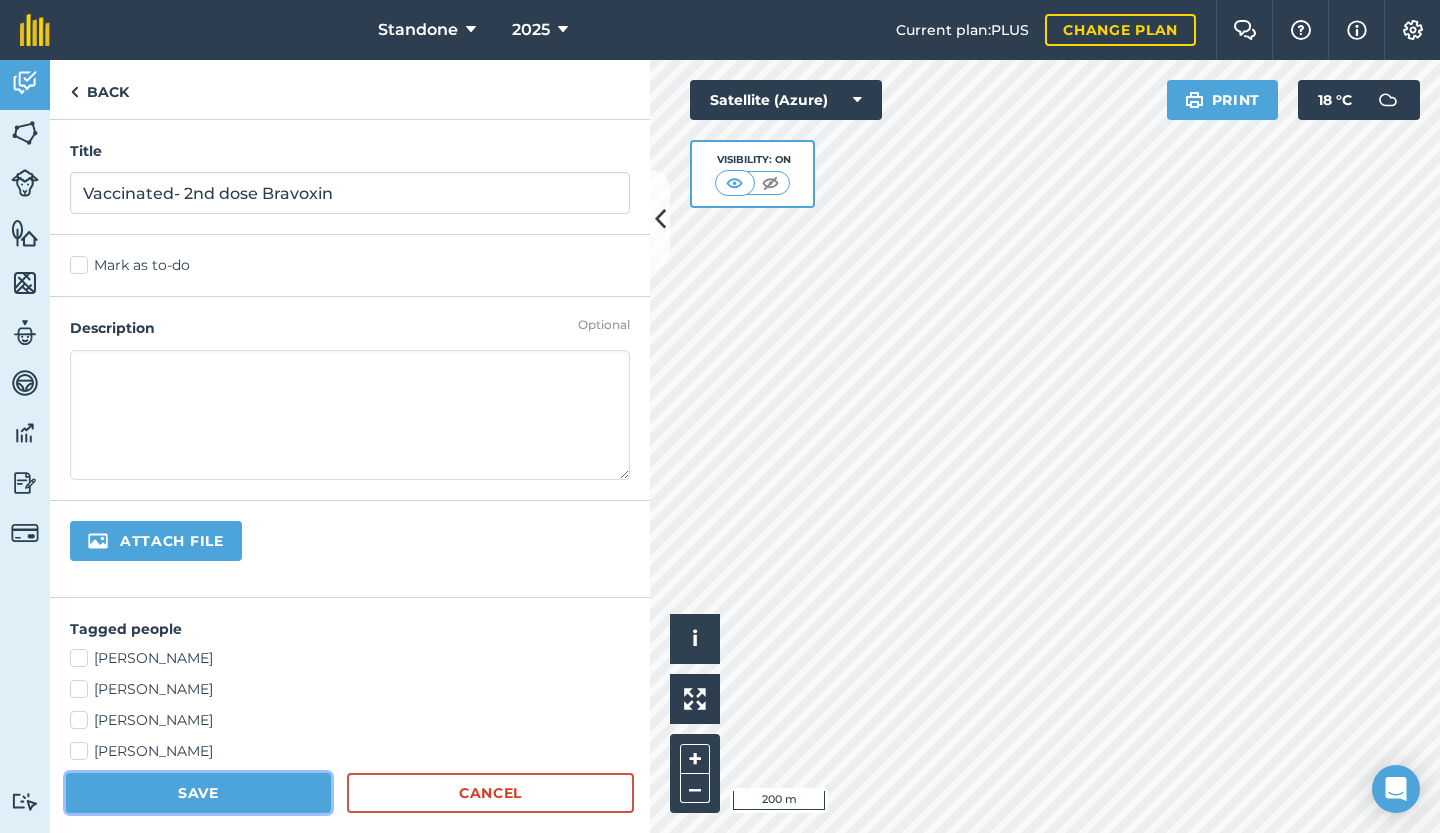 click on "Save" at bounding box center (198, 793) 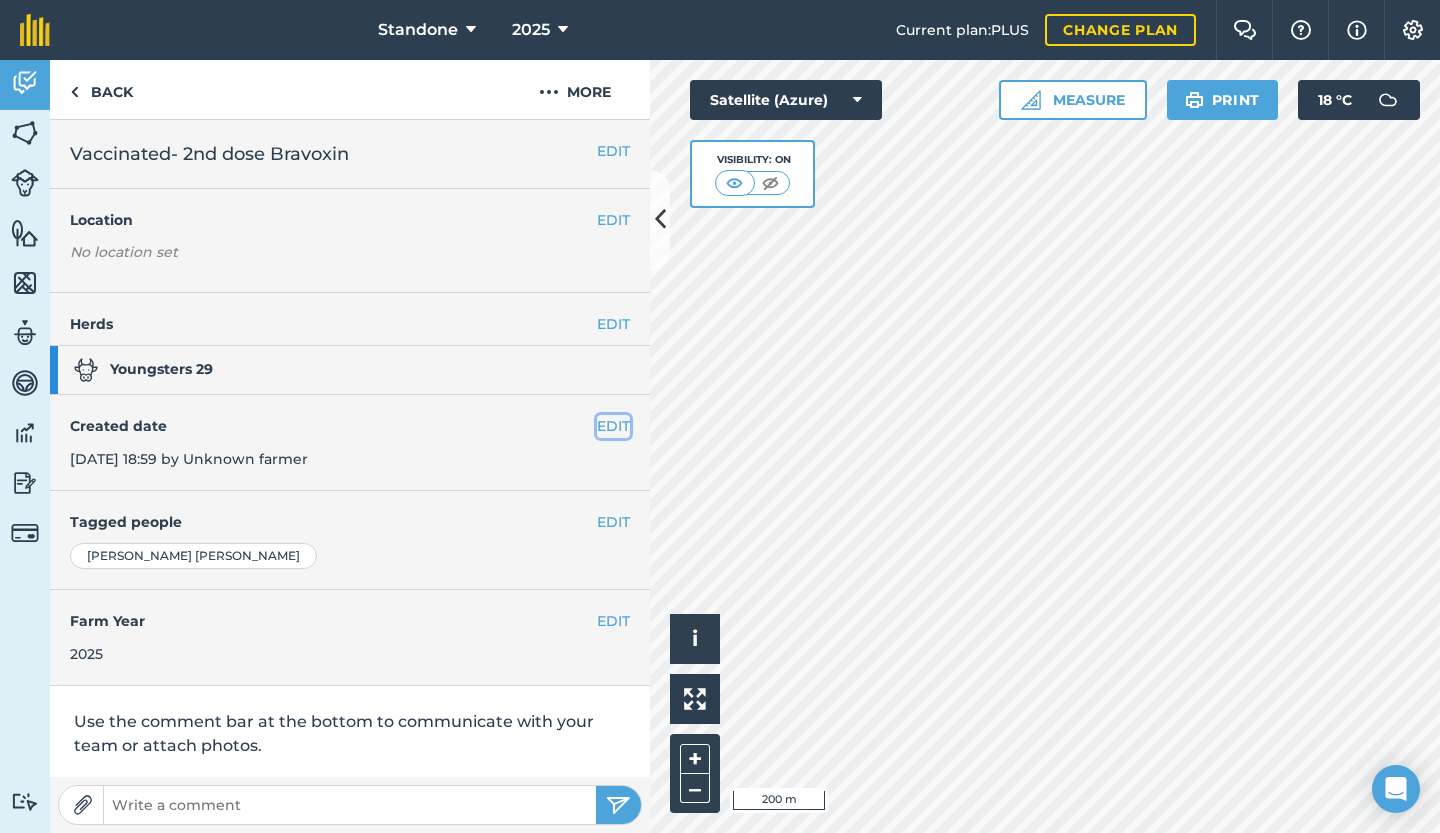 click on "EDIT" at bounding box center [613, 426] 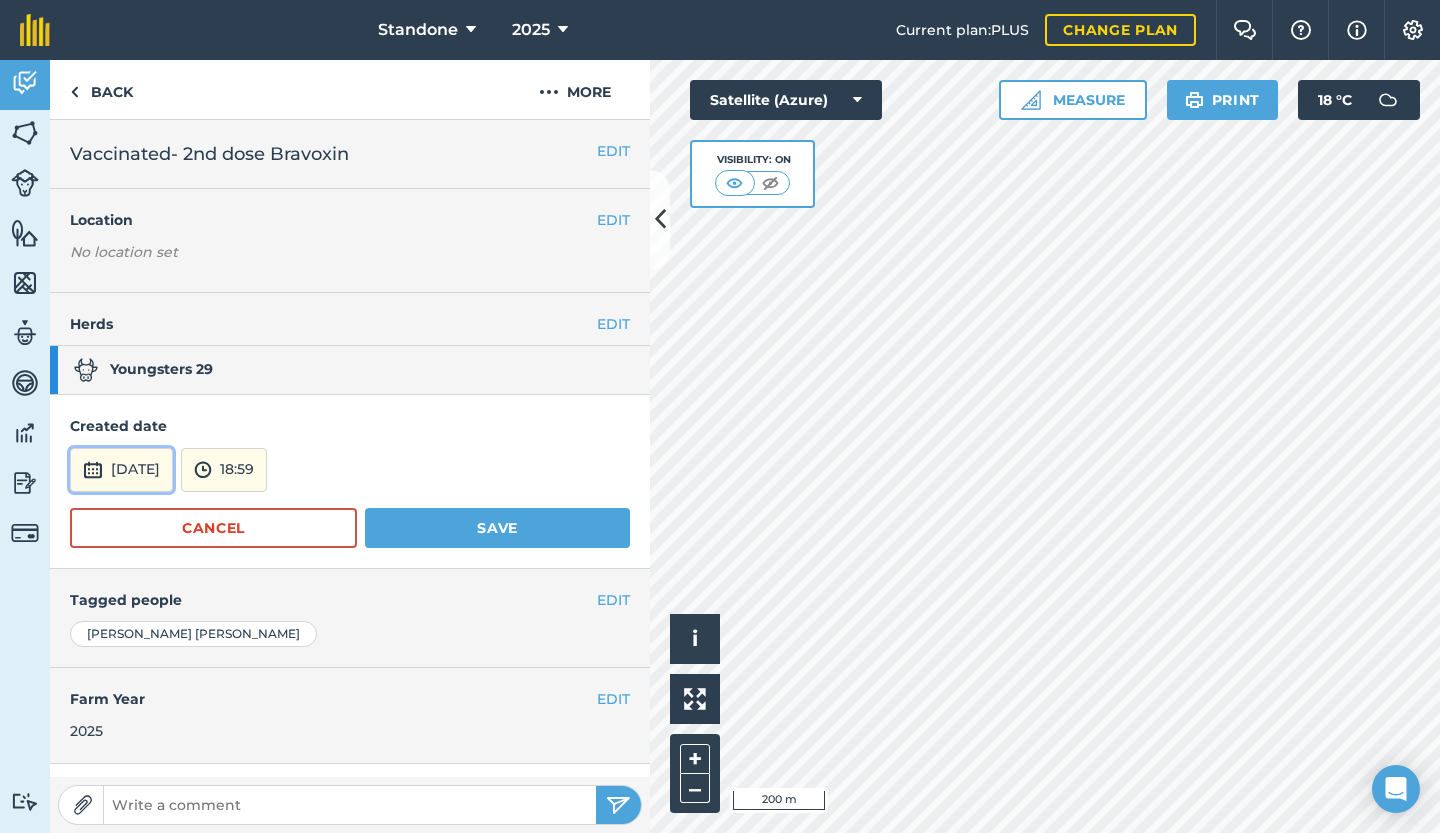 click on "[DATE]" at bounding box center [121, 470] 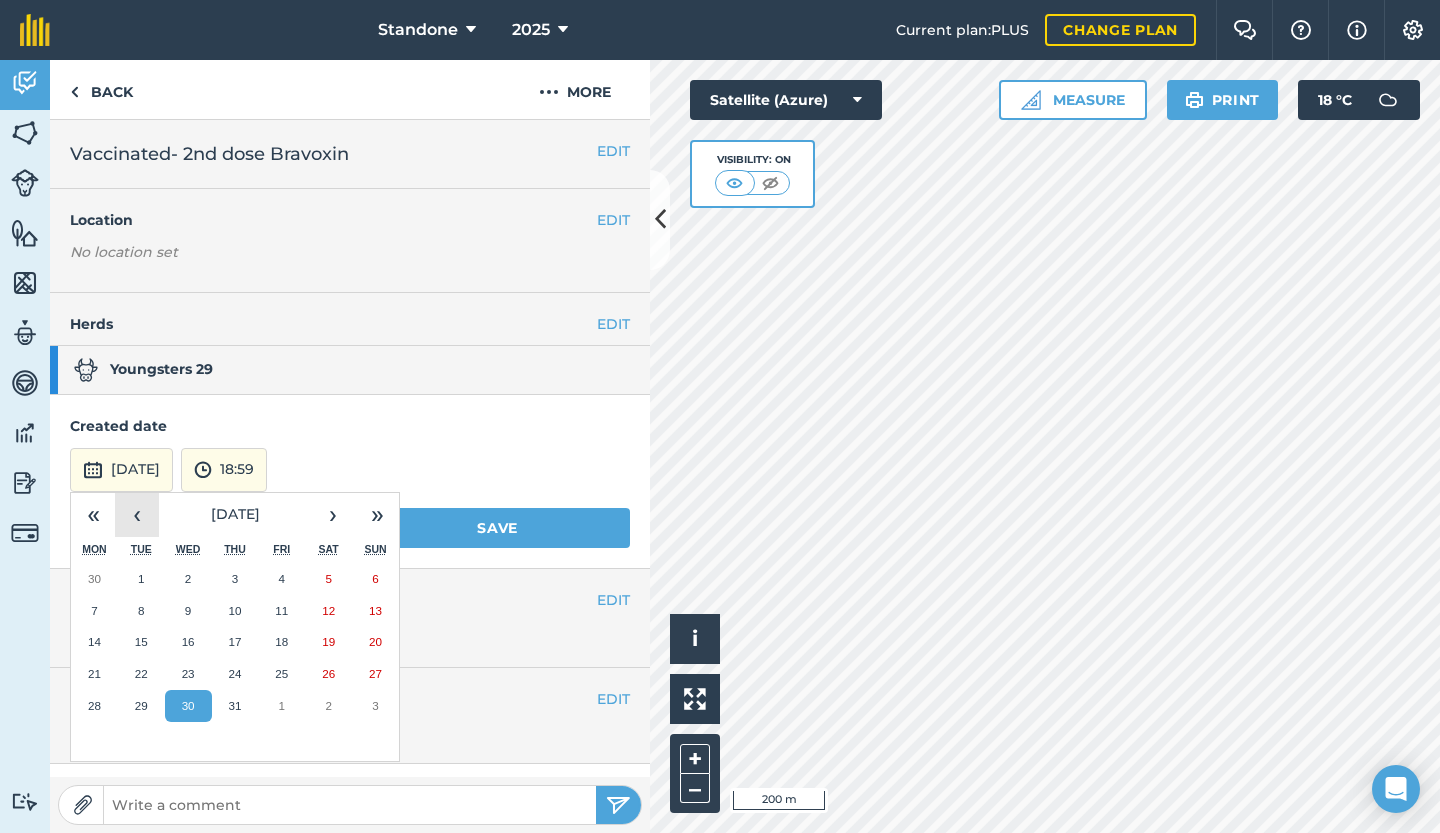 click on "‹" at bounding box center [137, 515] 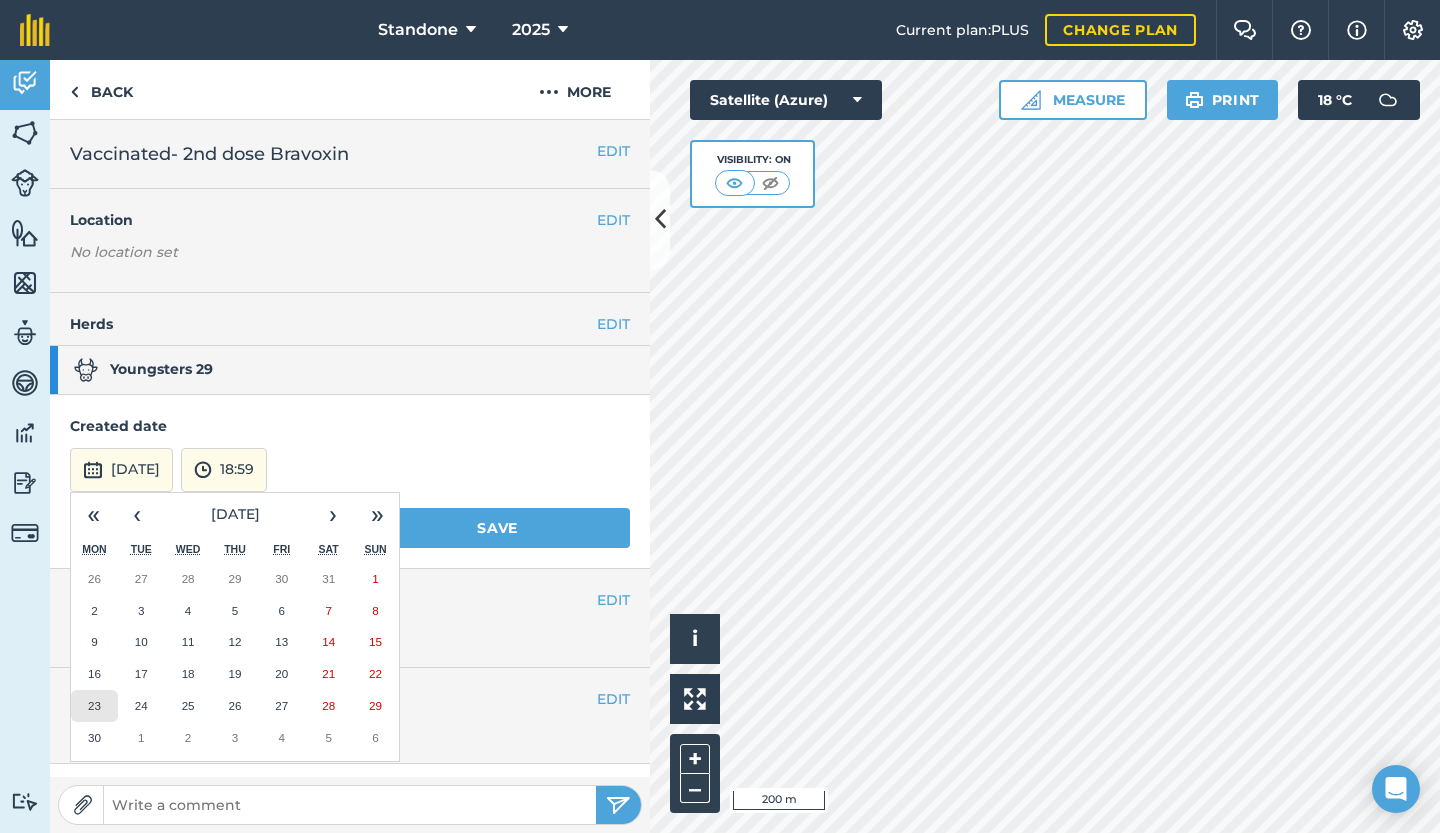 click on "23" at bounding box center [94, 706] 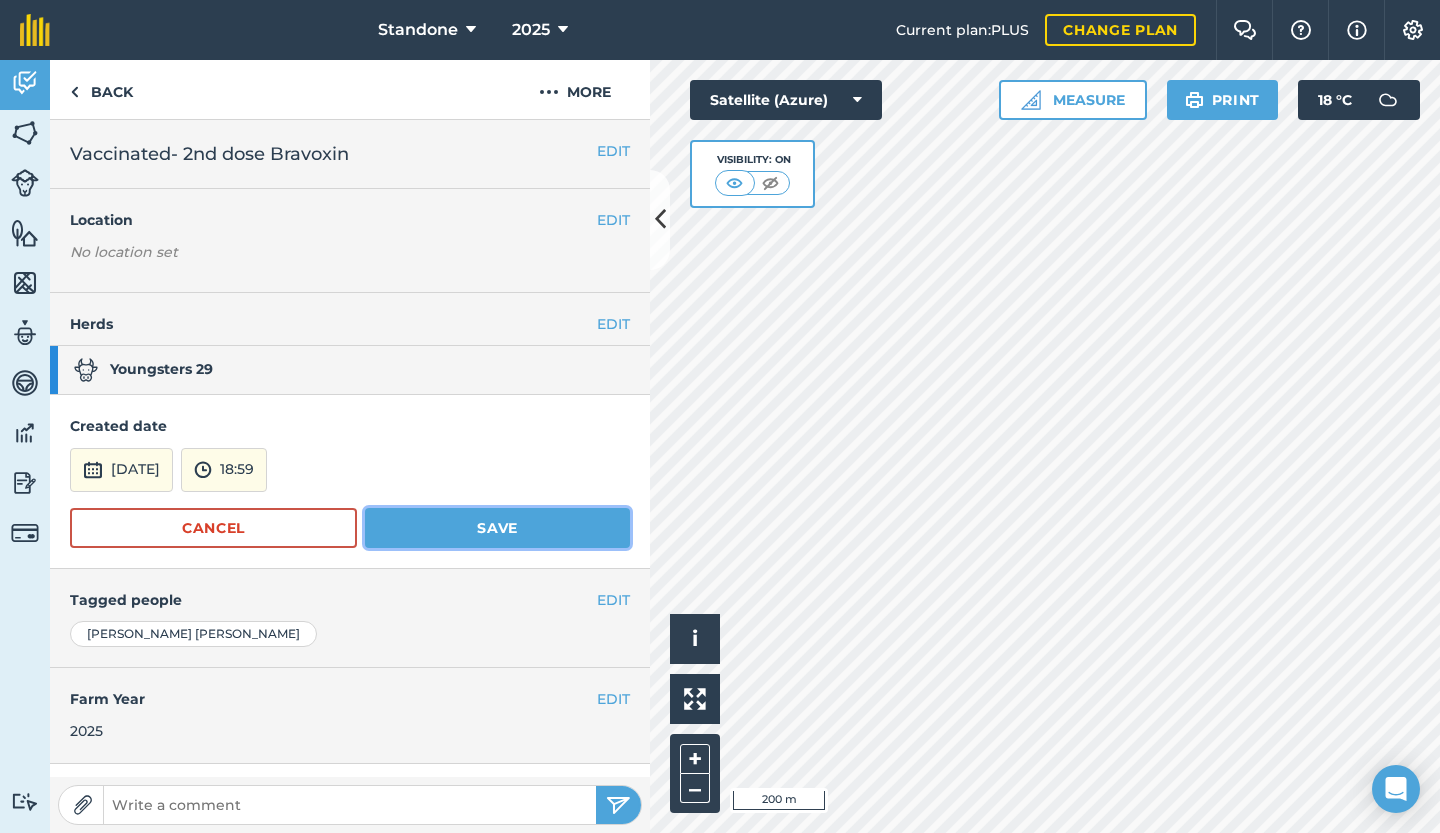 click on "Save" at bounding box center [497, 528] 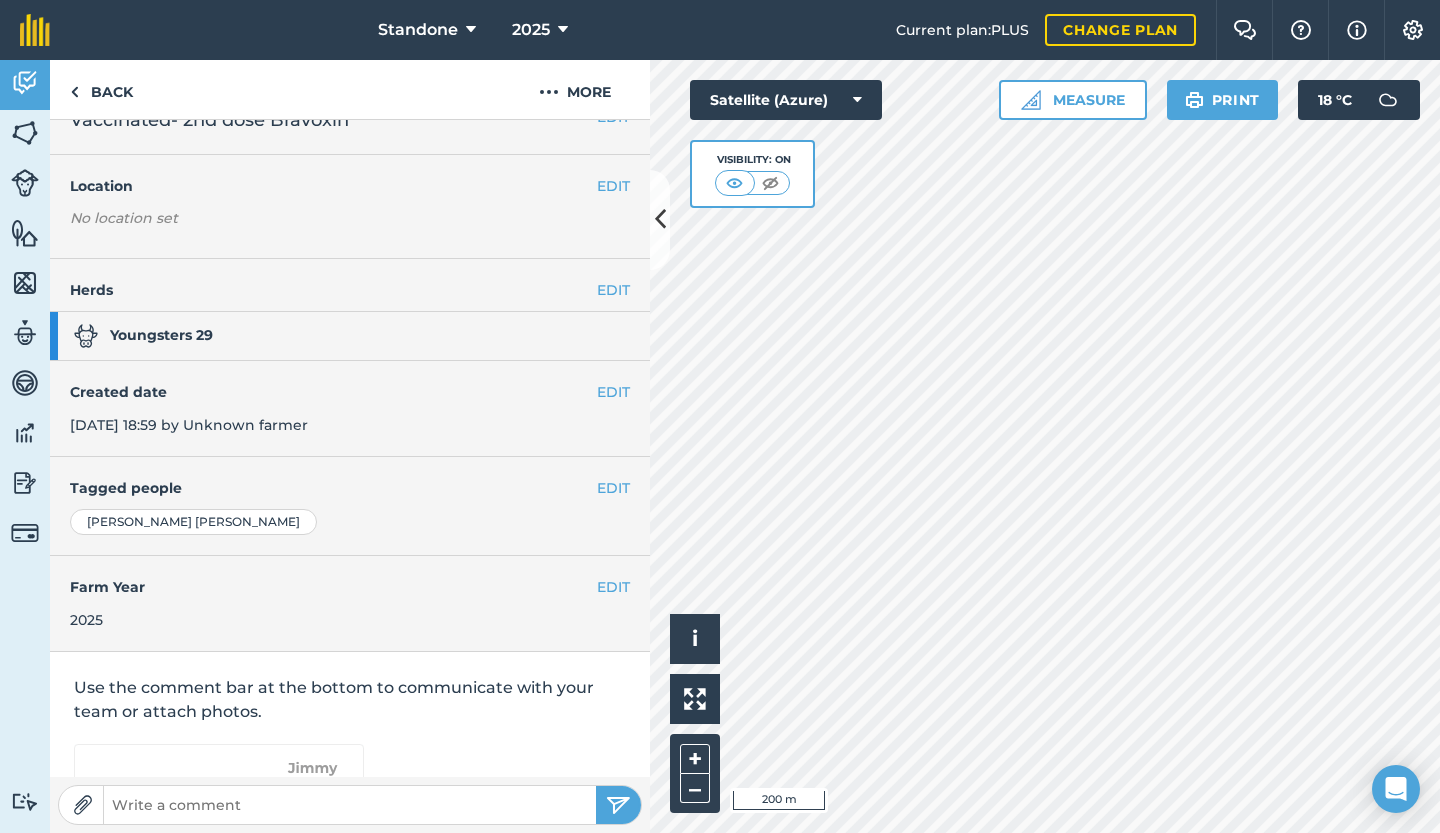scroll, scrollTop: 0, scrollLeft: 0, axis: both 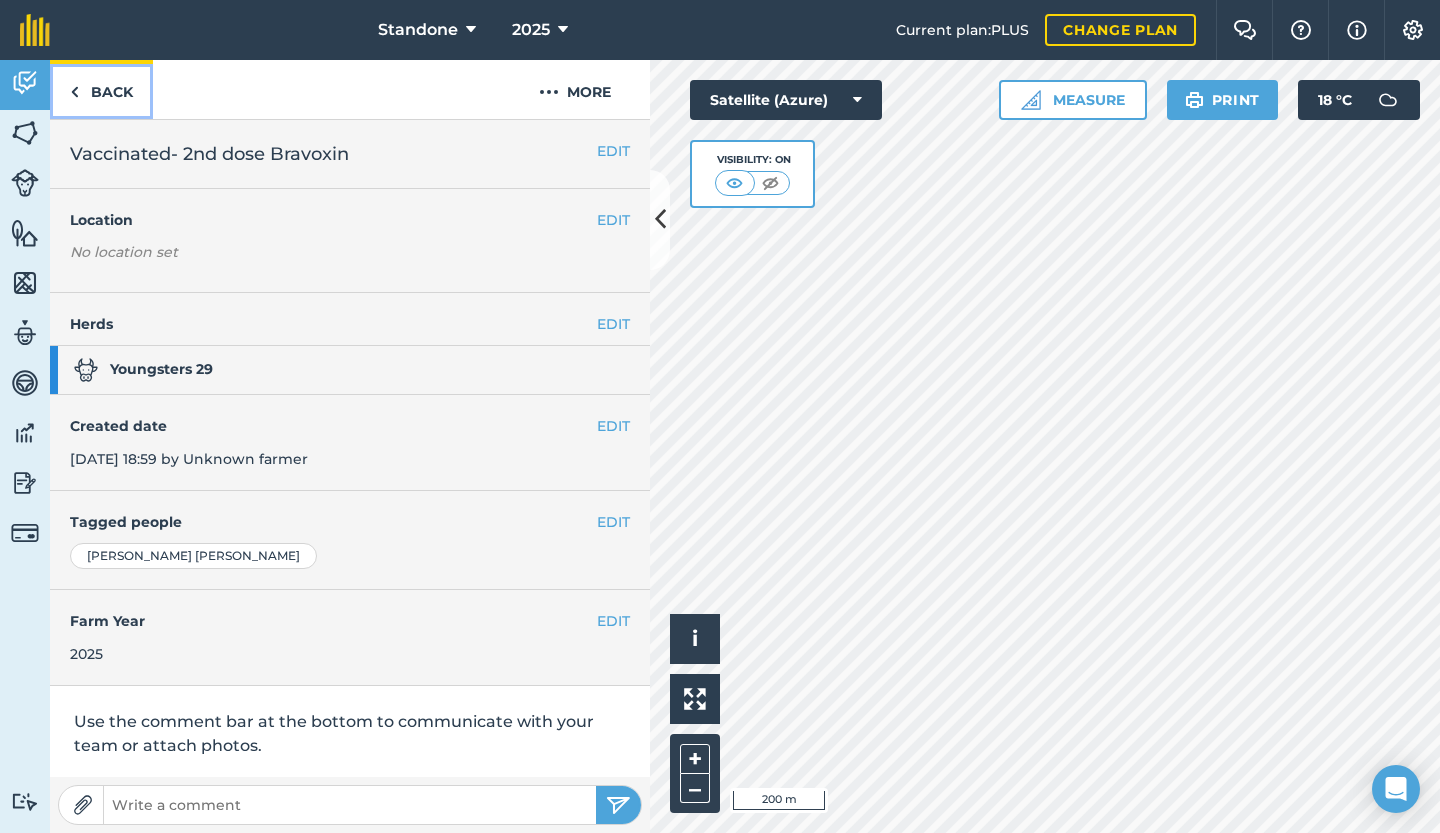 click on "Back" at bounding box center [101, 89] 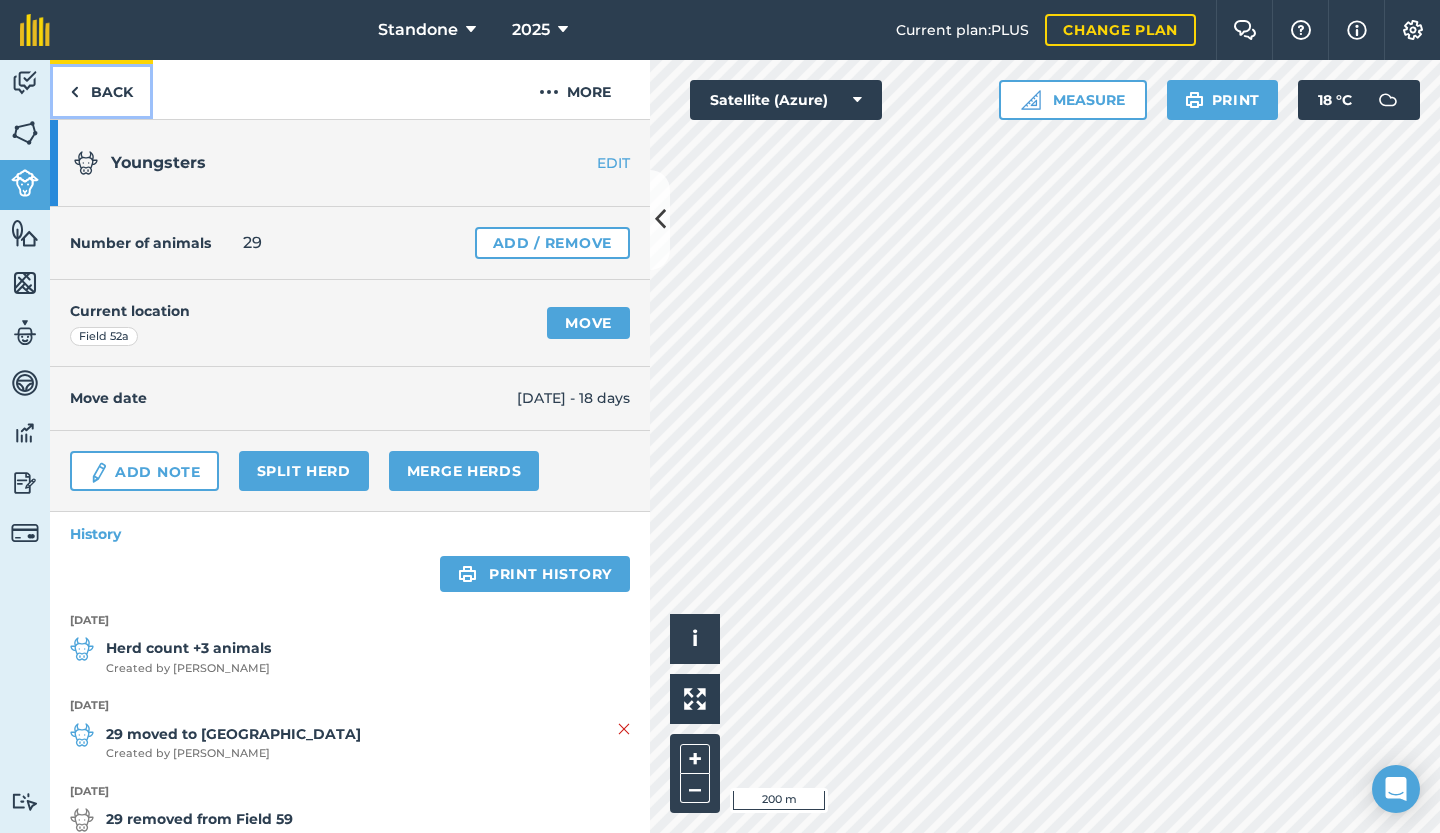 click on "Back" at bounding box center [101, 89] 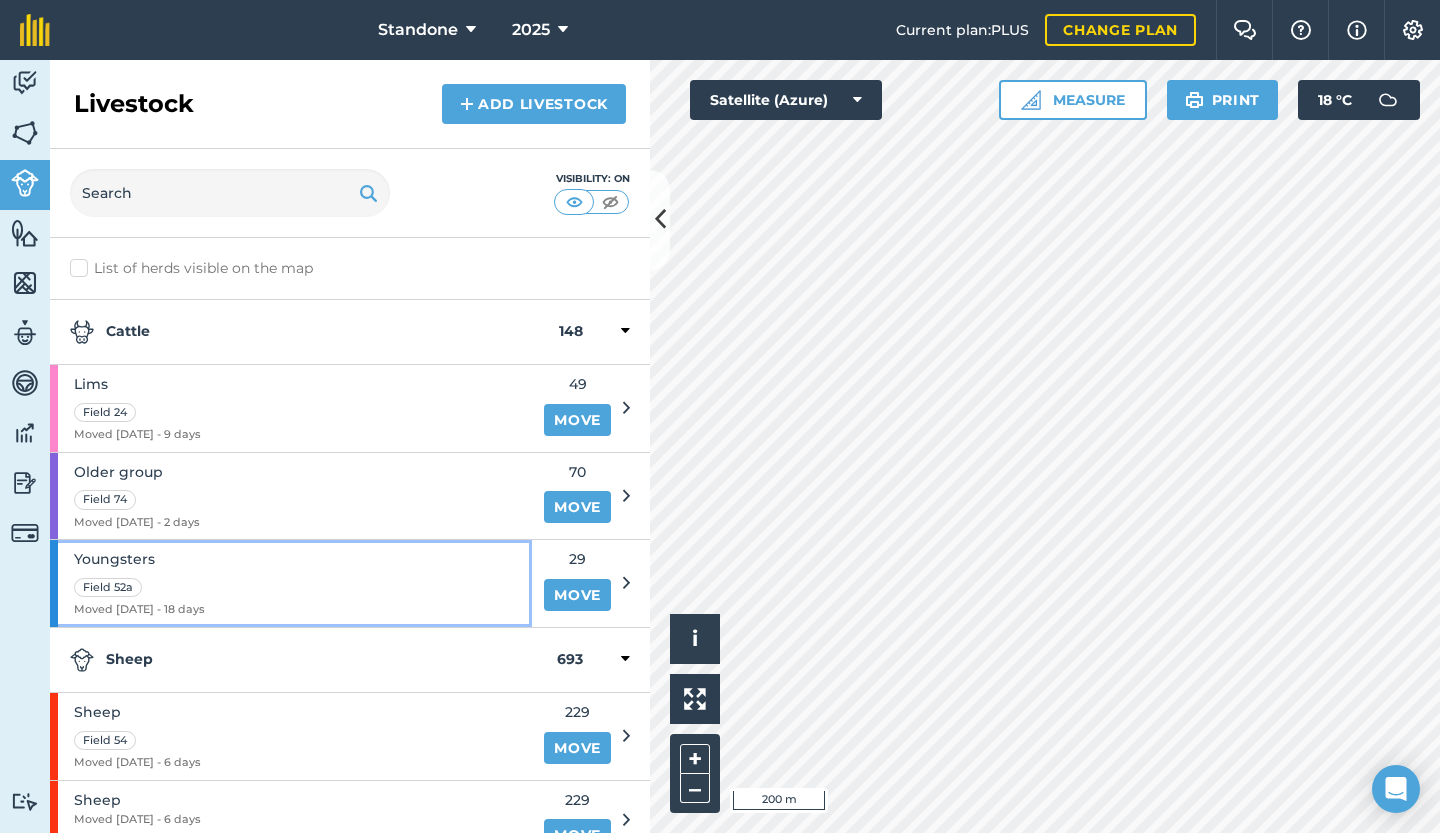 drag, startPoint x: 265, startPoint y: 598, endPoint x: 264, endPoint y: 545, distance: 53.009434 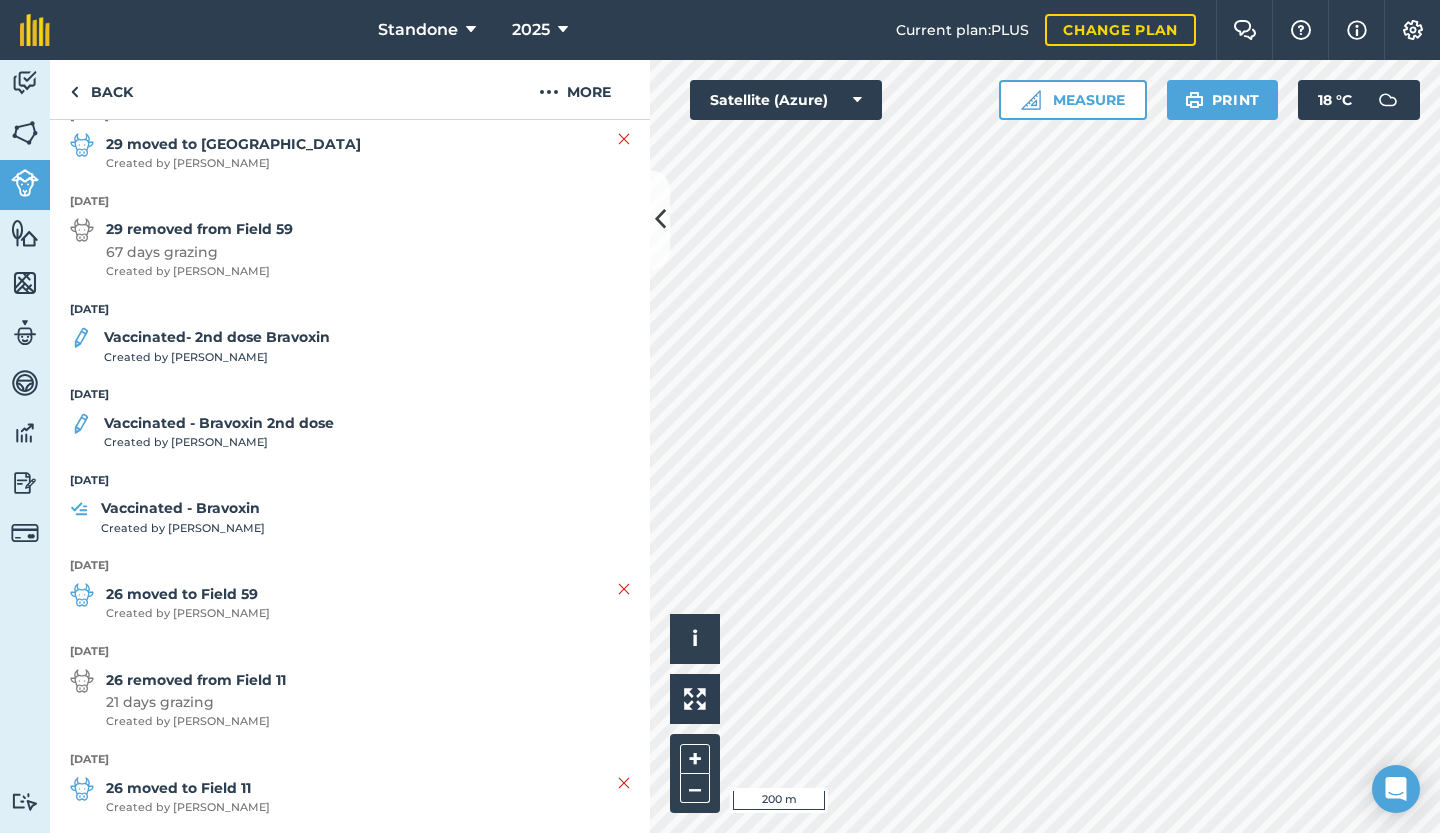 scroll, scrollTop: 611, scrollLeft: 0, axis: vertical 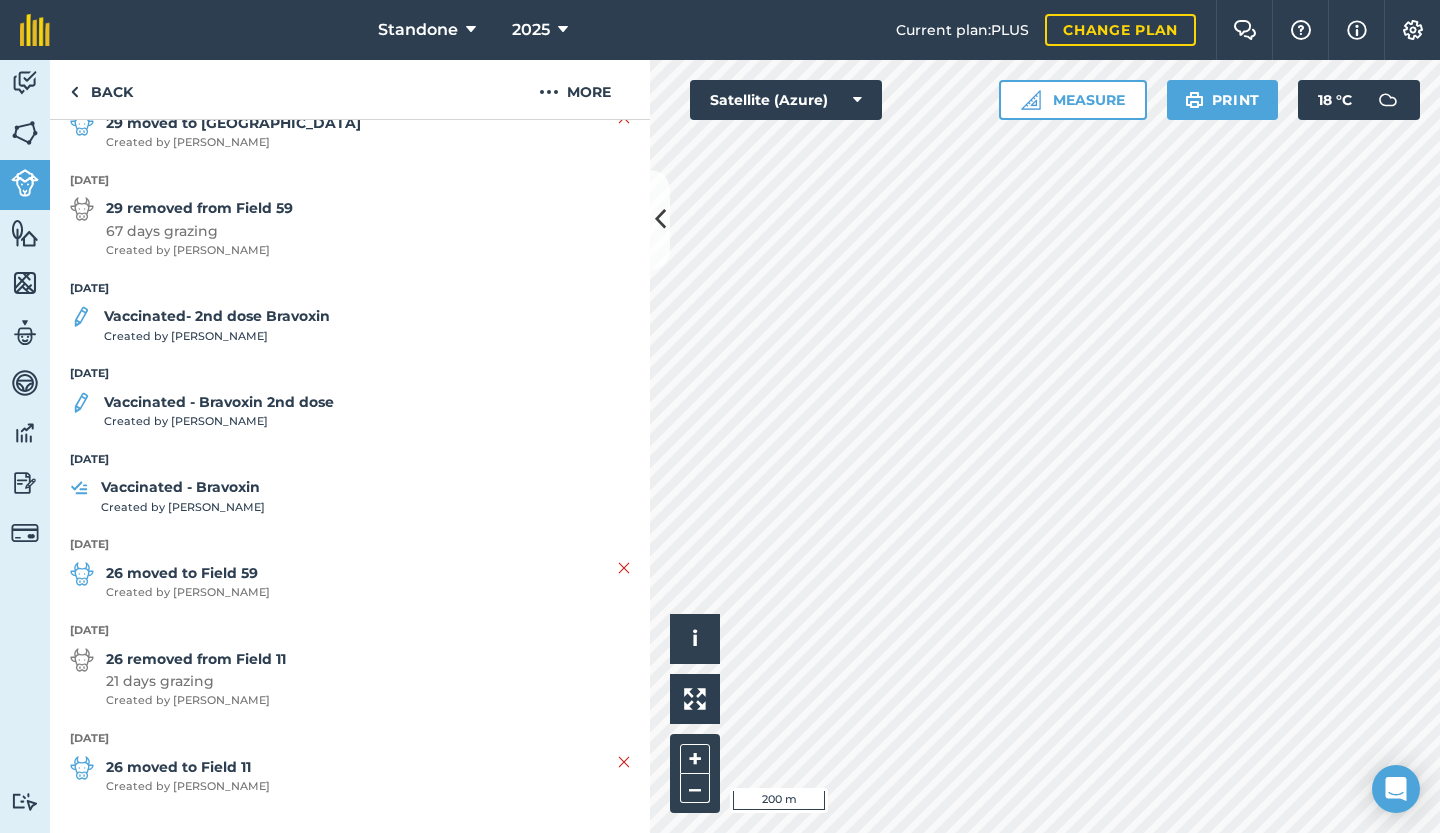 click on "Vaccinated- 2nd dose Bravoxin" at bounding box center [217, 316] 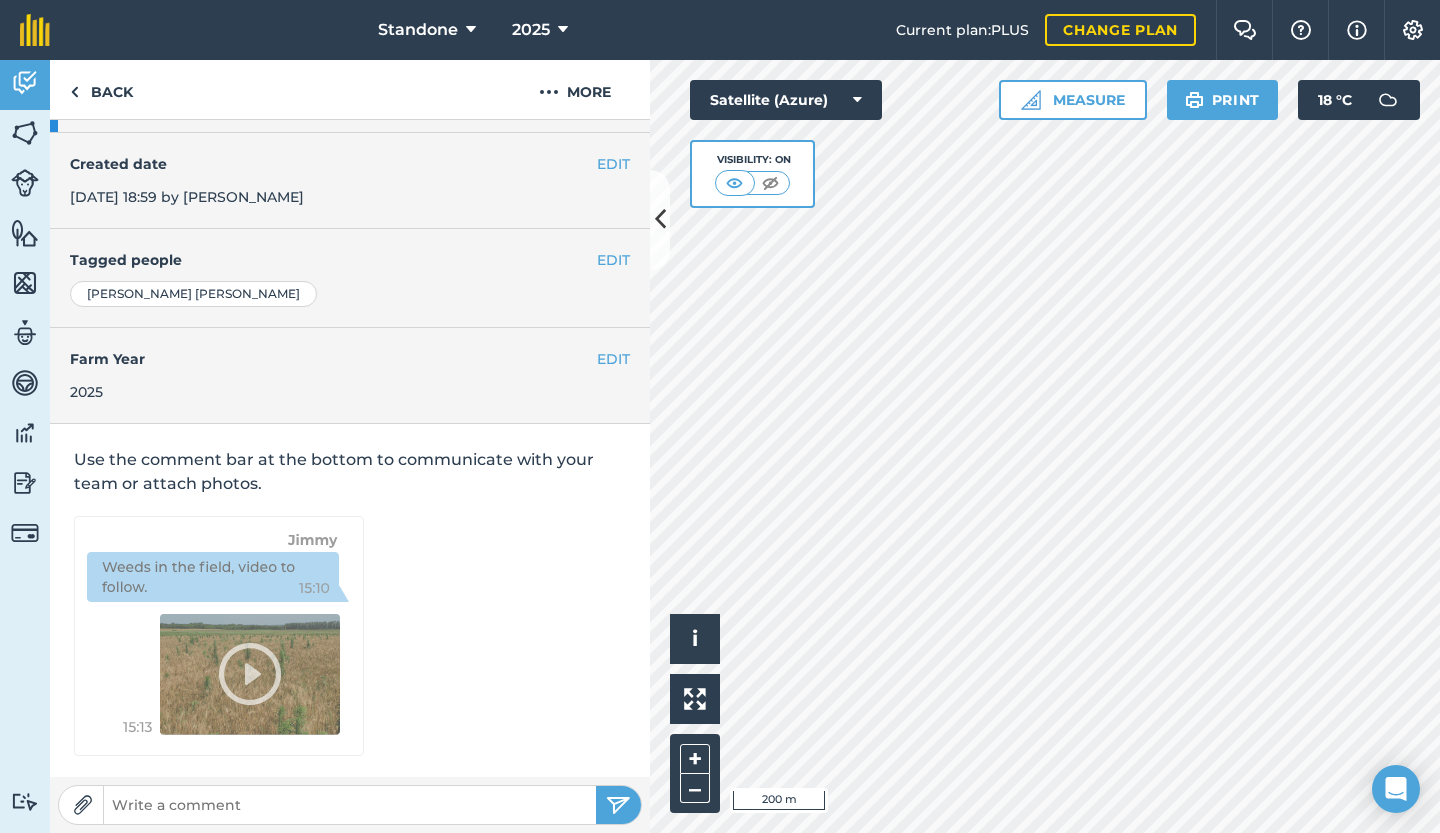 scroll, scrollTop: 0, scrollLeft: 0, axis: both 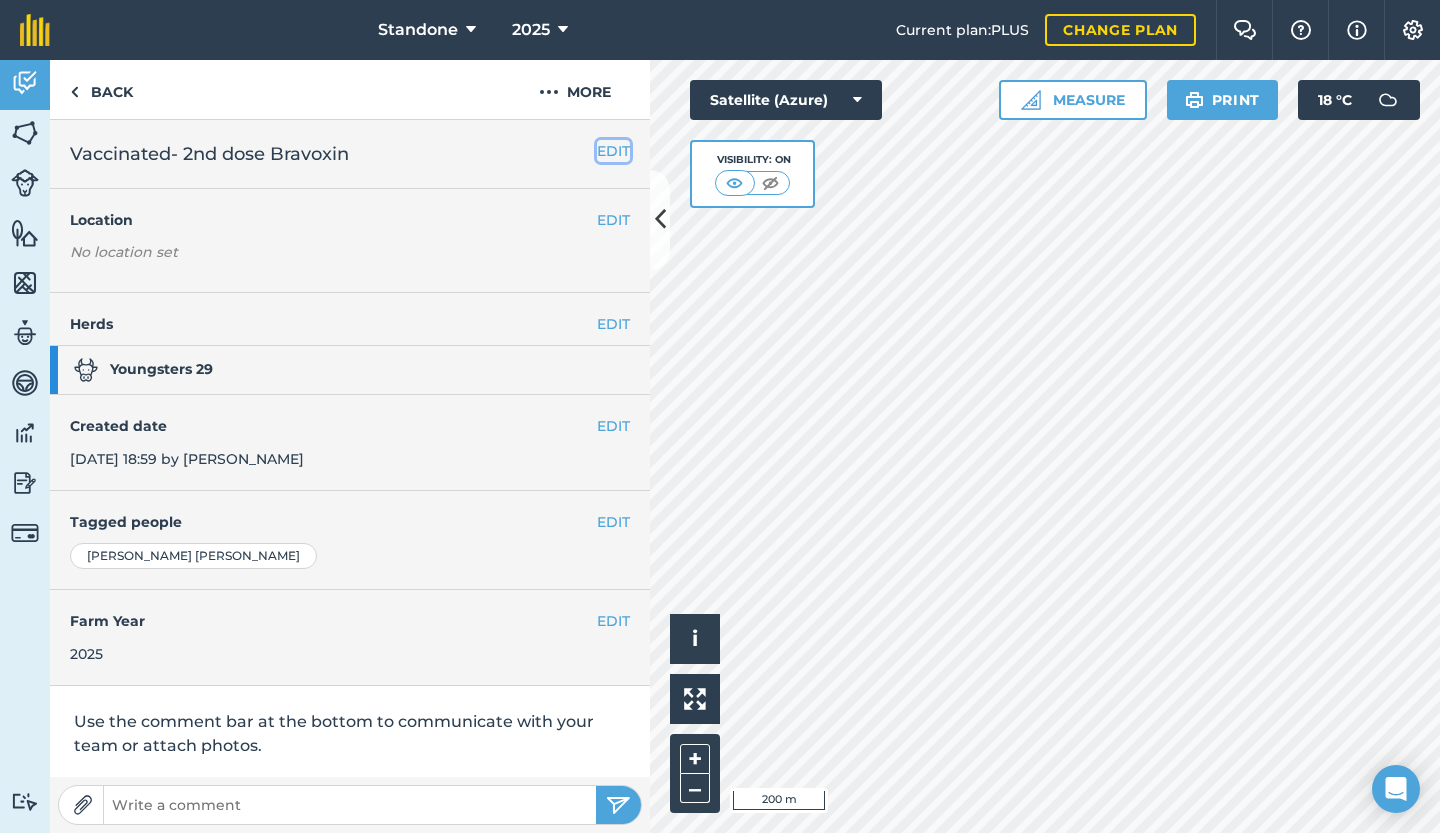click on "EDIT" at bounding box center (613, 151) 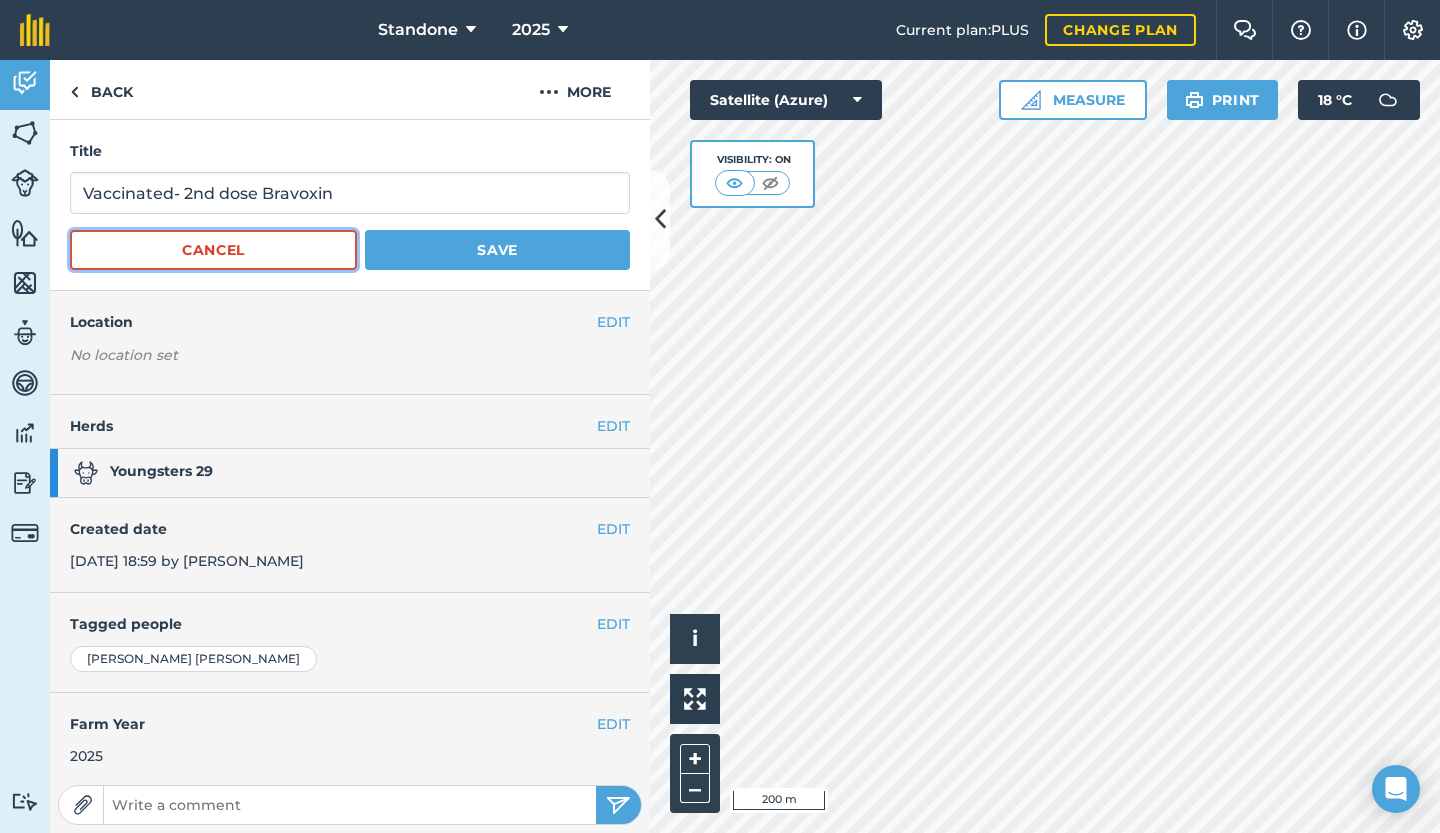 click on "Cancel" at bounding box center (213, 250) 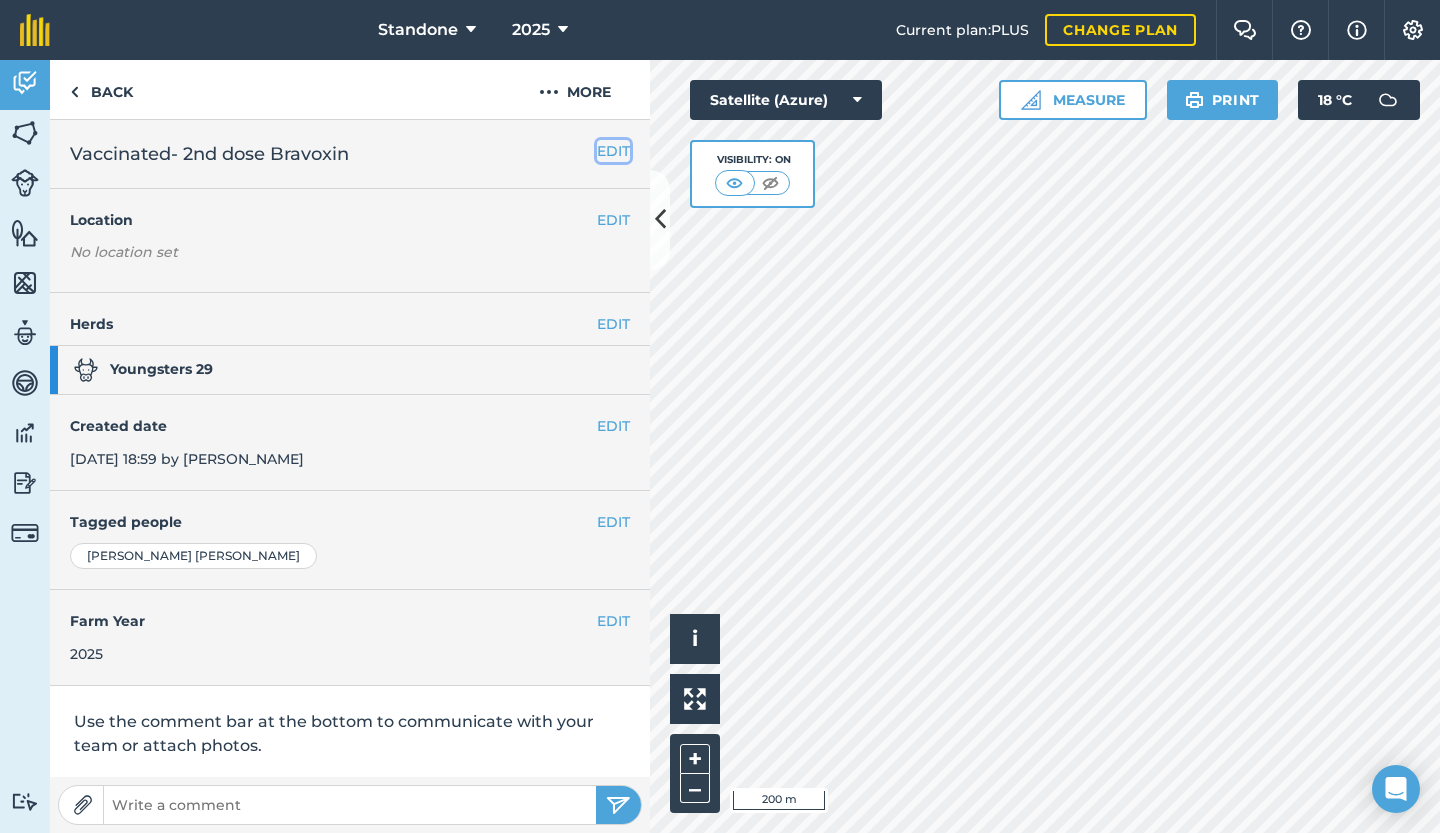 click on "EDIT" at bounding box center [613, 151] 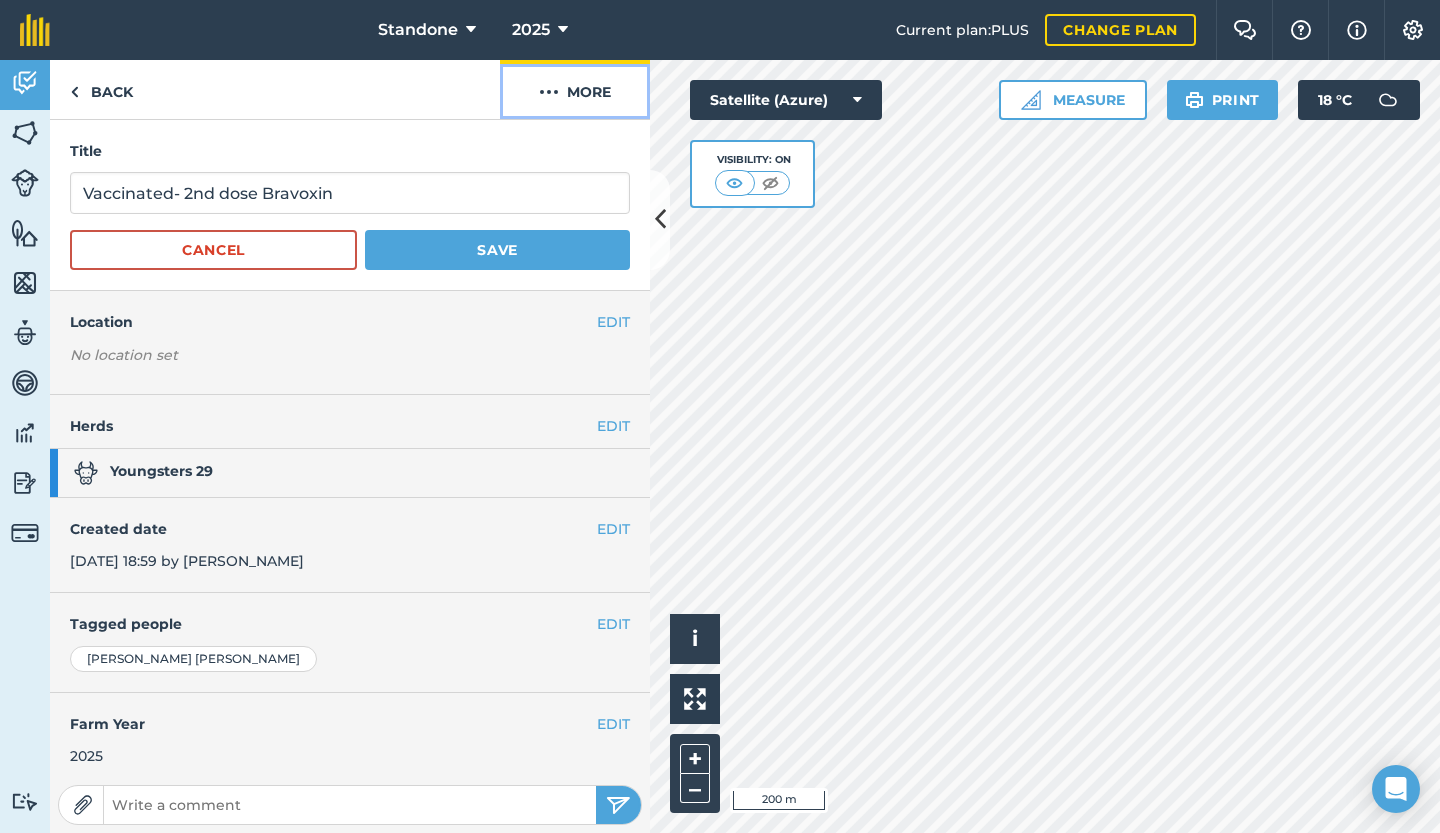 click on "More" at bounding box center (575, 89) 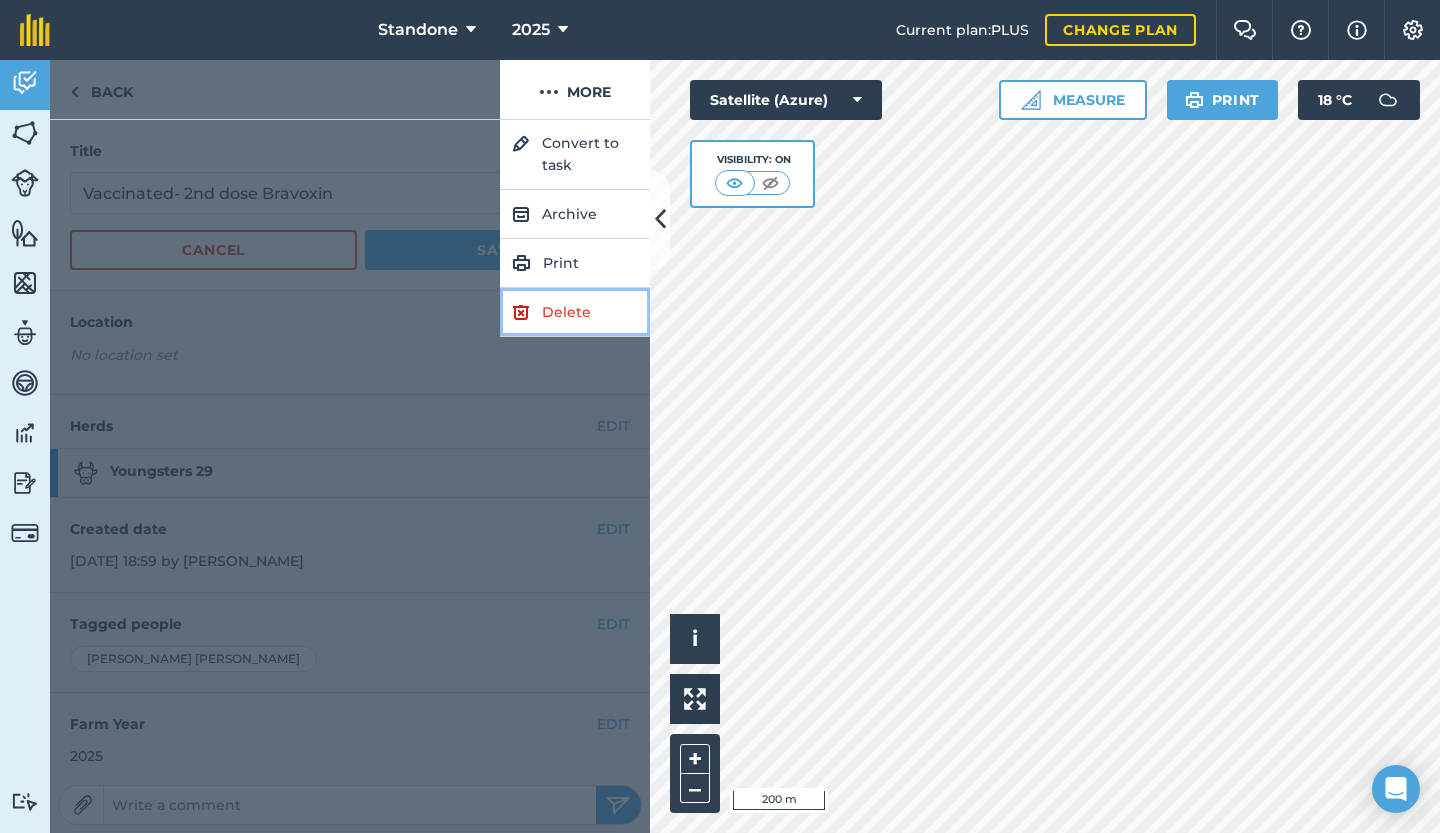 click on "Delete" at bounding box center [575, 312] 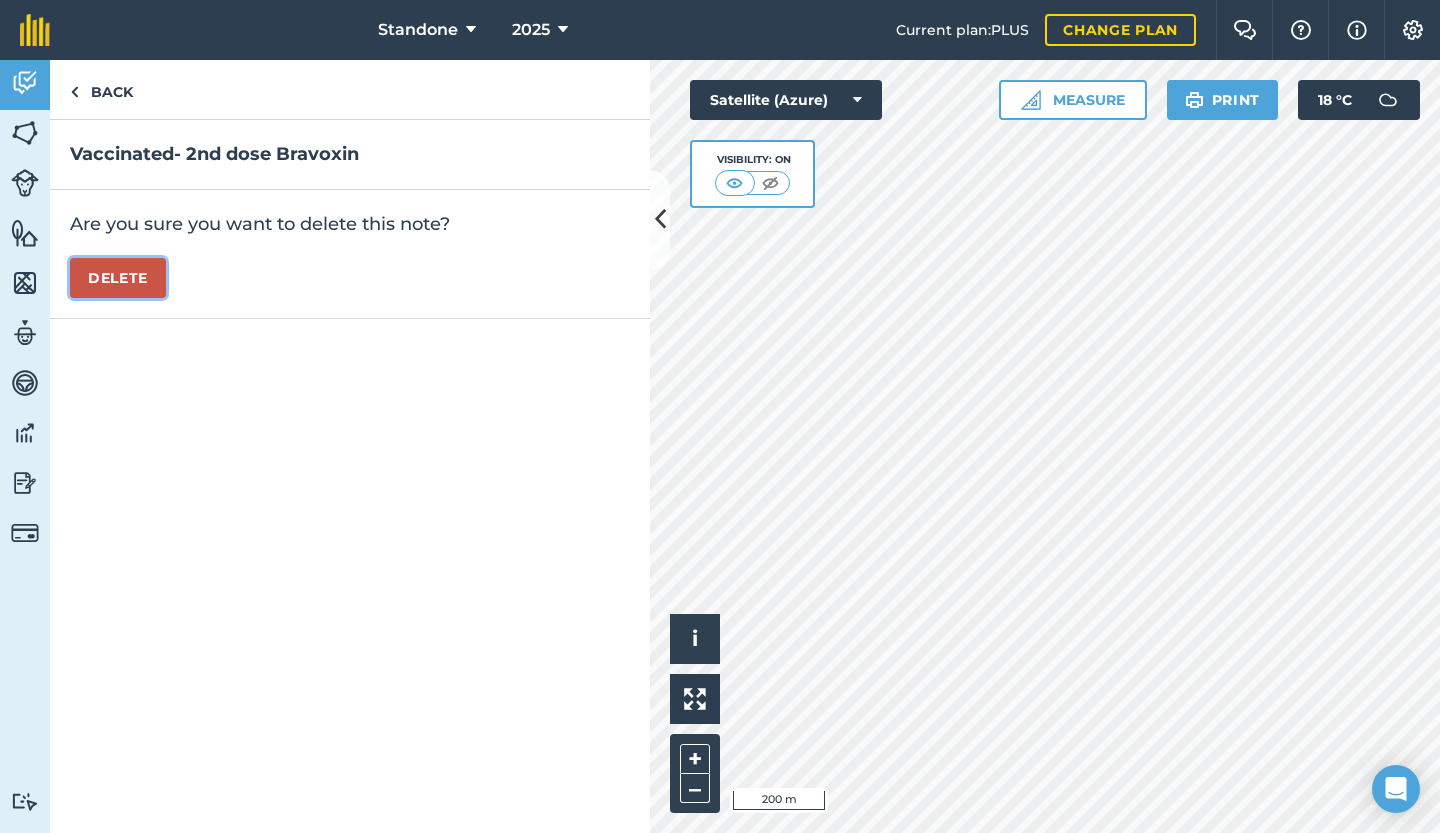 click on "Delete" at bounding box center [118, 278] 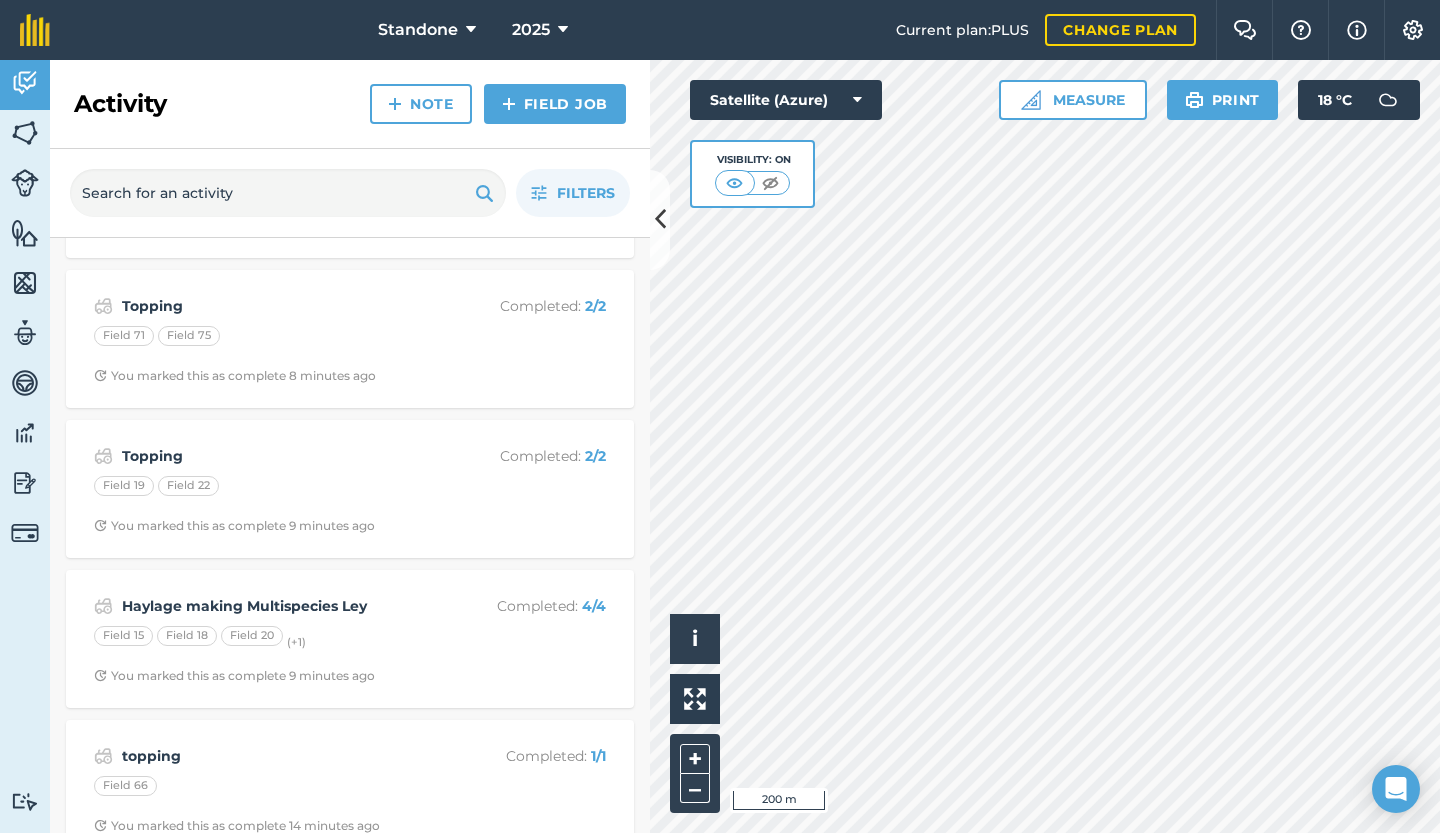 scroll, scrollTop: 0, scrollLeft: 0, axis: both 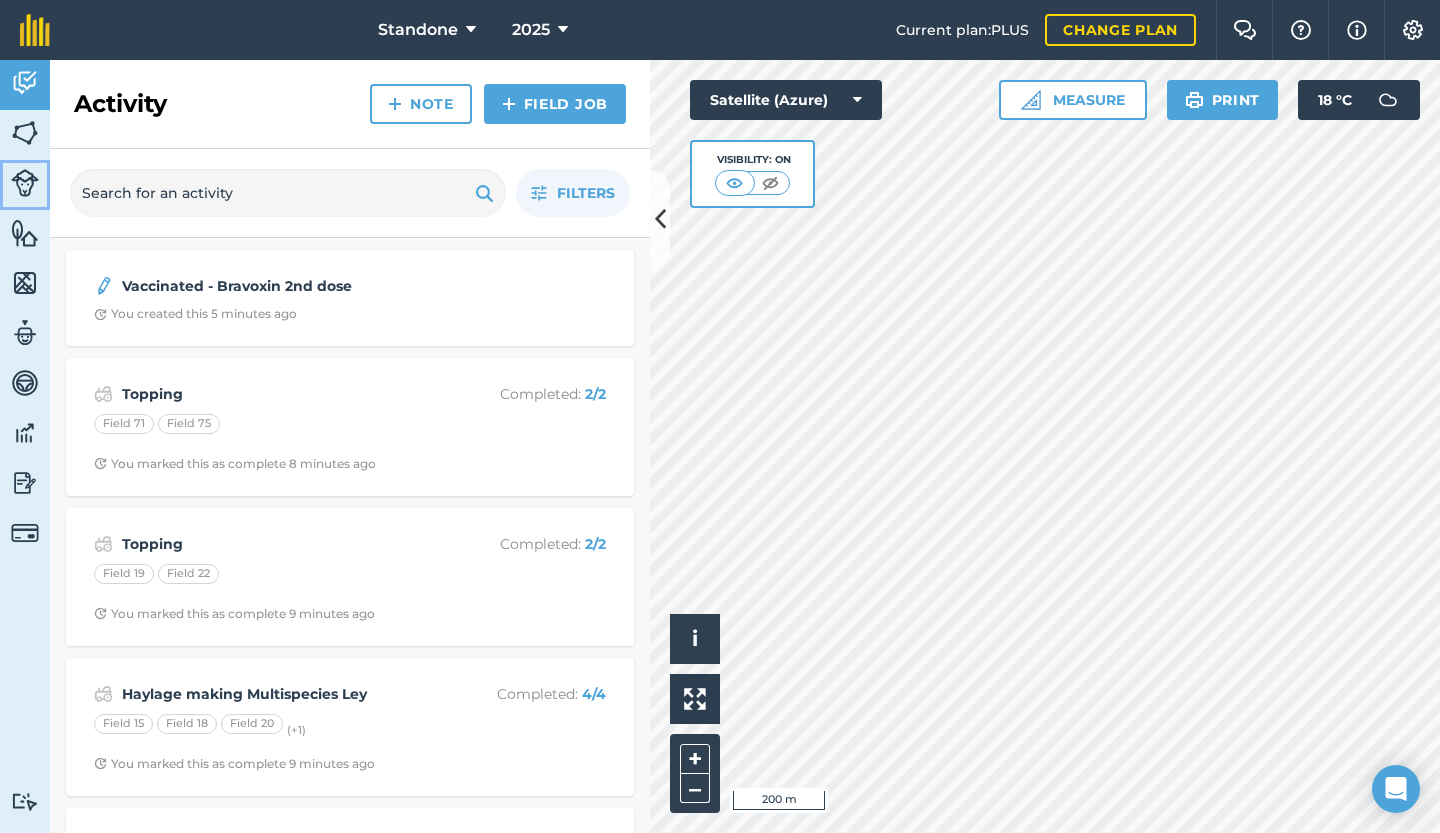 click at bounding box center (25, 183) 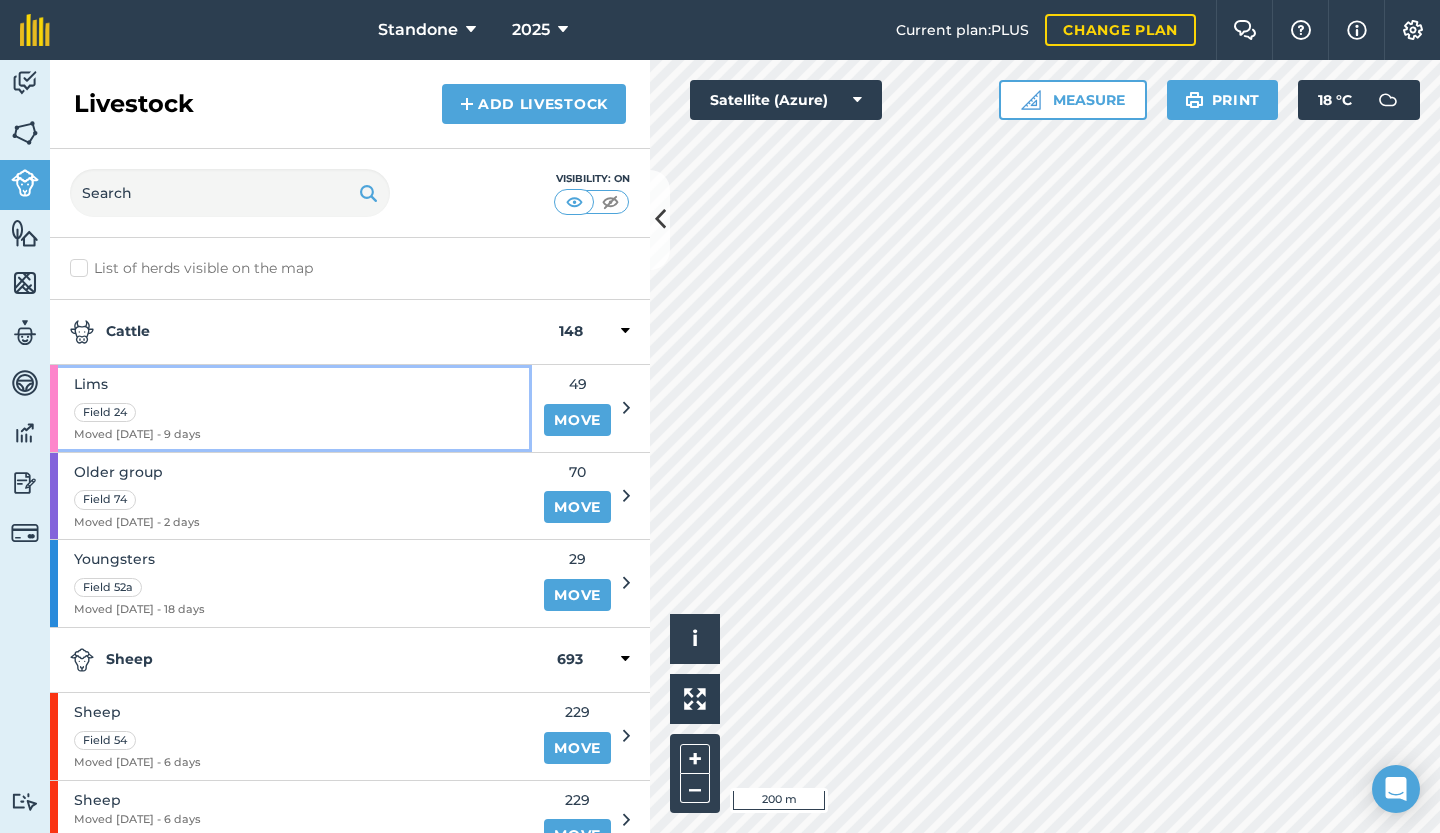 click on "Lims" at bounding box center [137, 384] 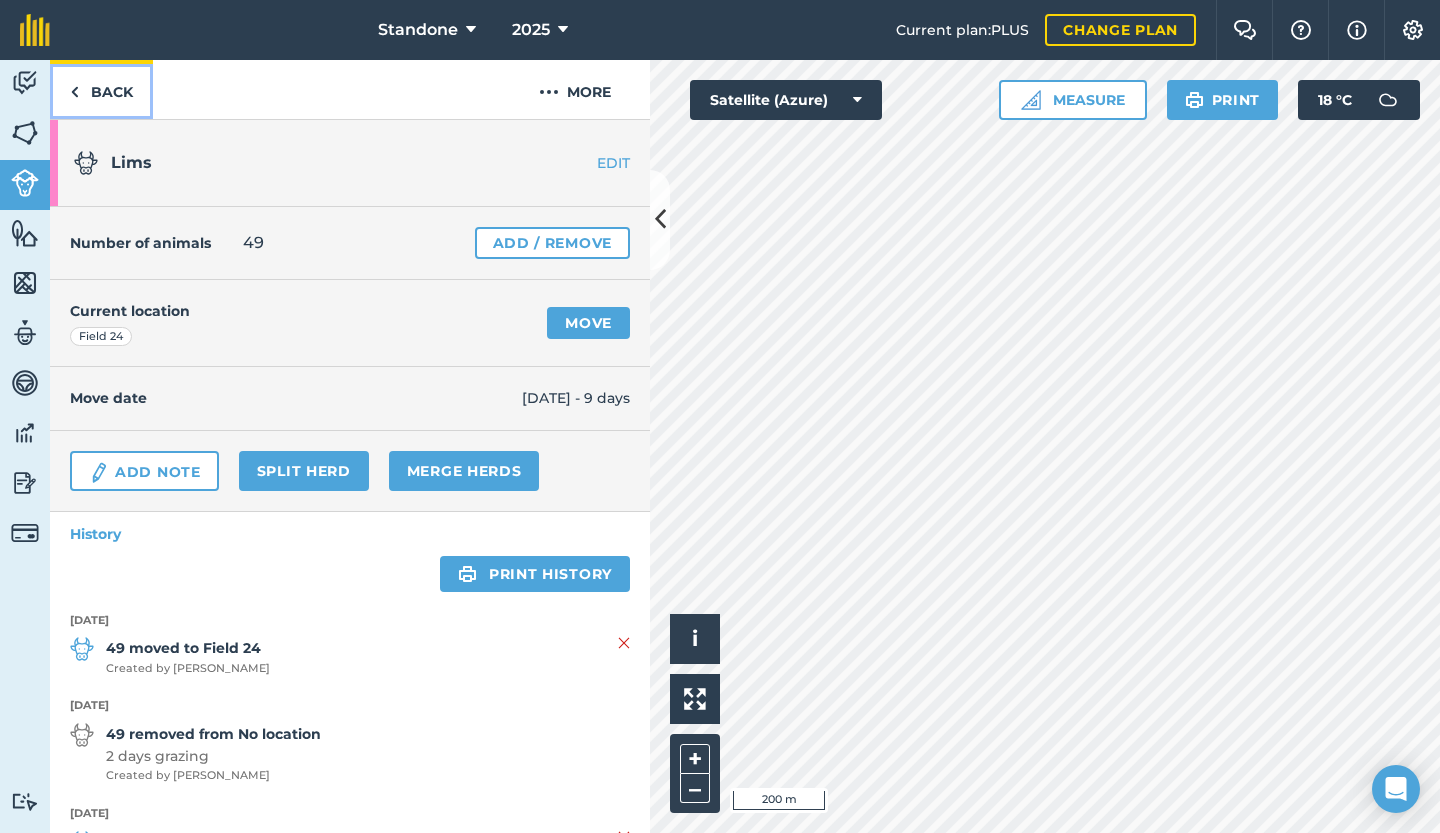 click on "Back" at bounding box center (101, 89) 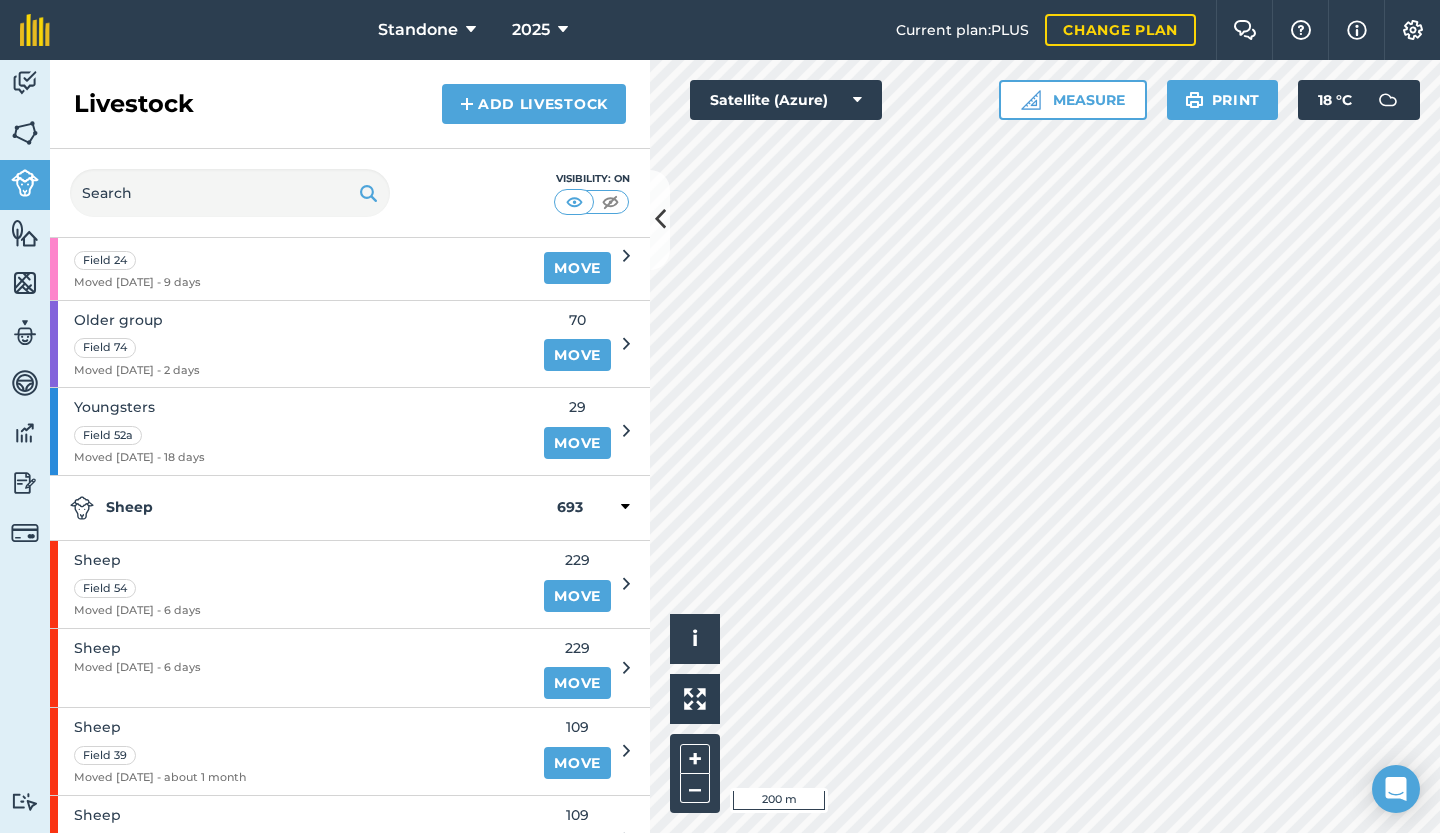 scroll, scrollTop: 154, scrollLeft: 0, axis: vertical 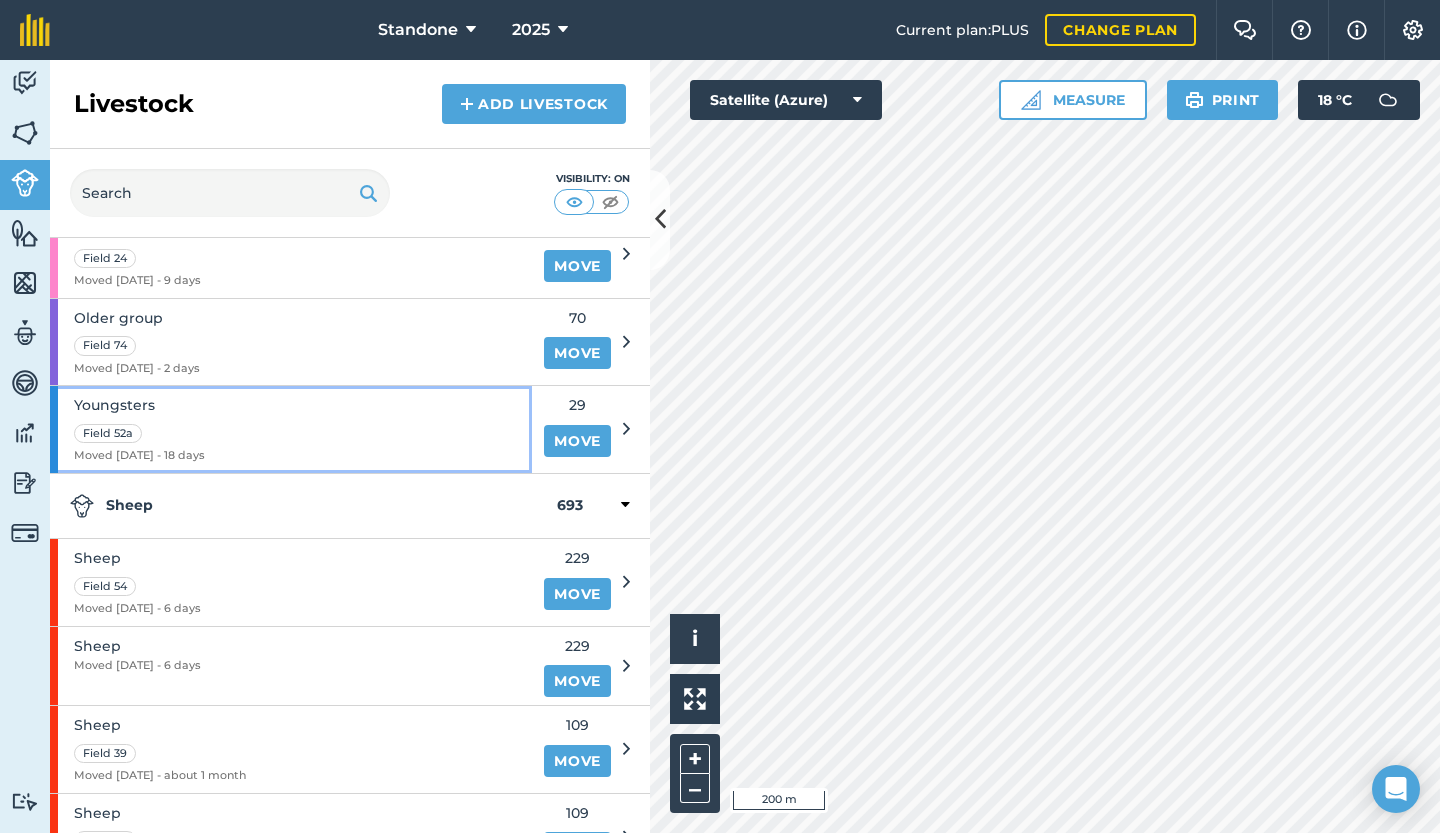 click on "Youngsters" at bounding box center (139, 405) 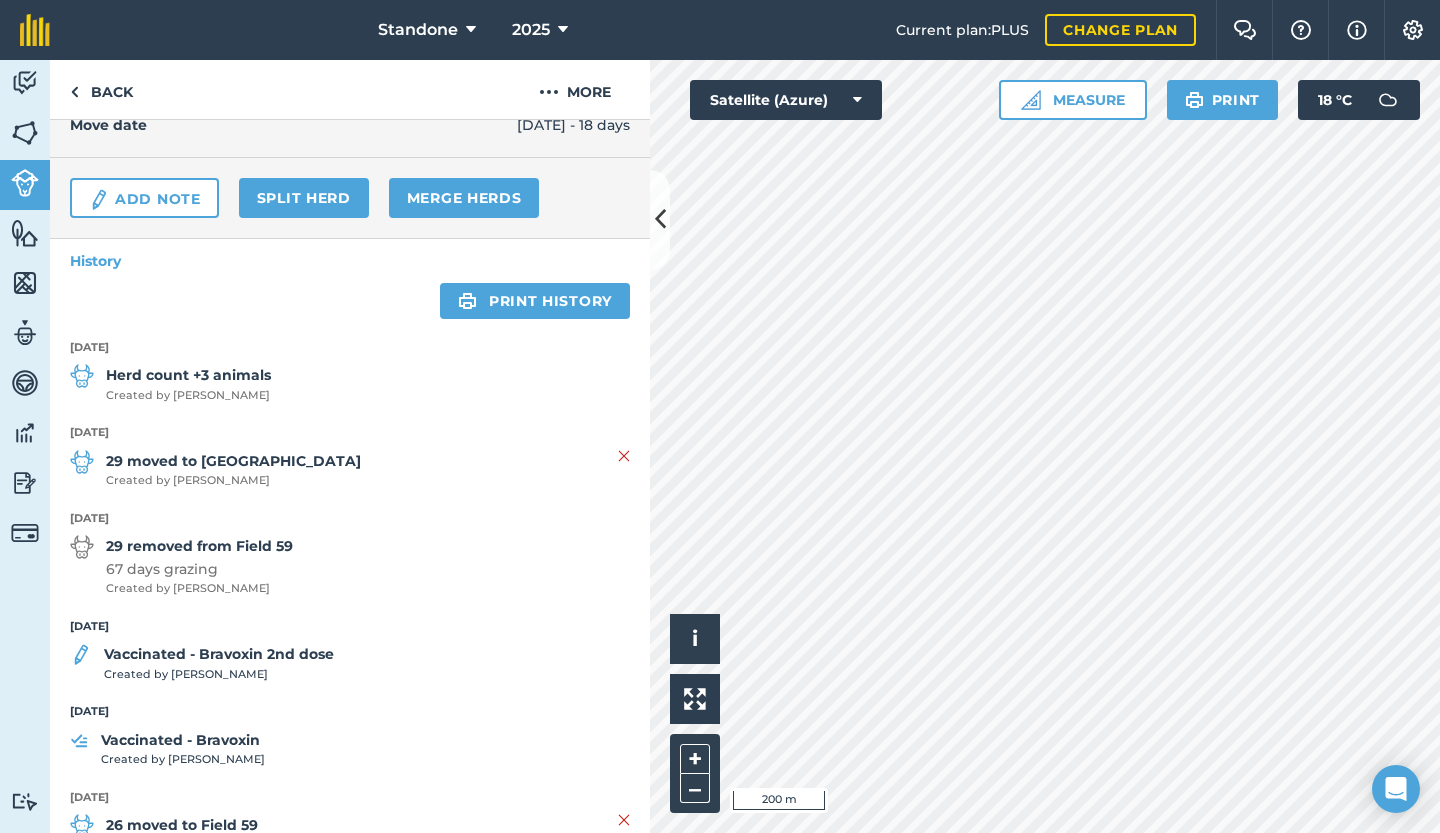 scroll, scrollTop: 0, scrollLeft: 0, axis: both 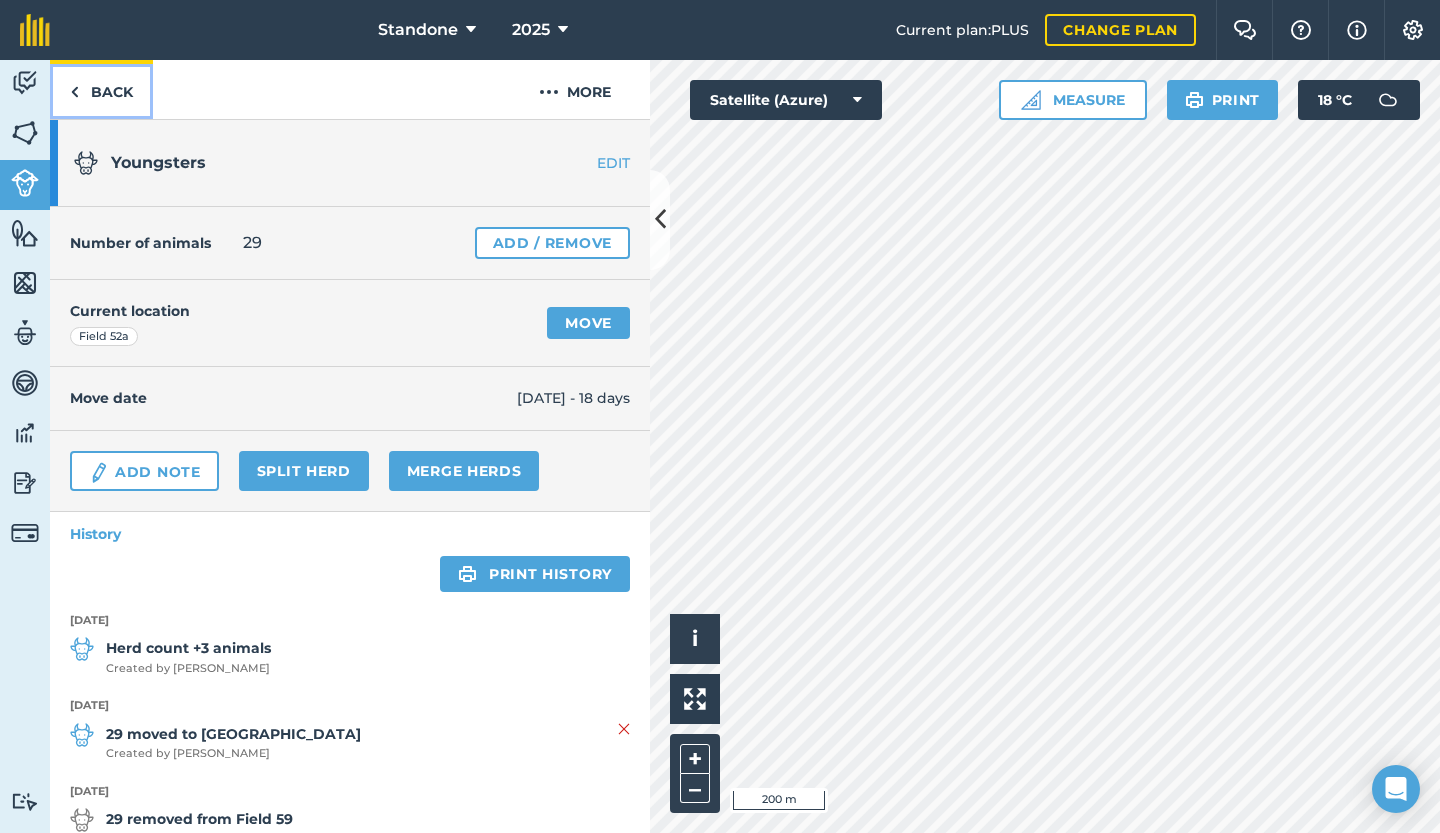 click on "Back" at bounding box center (101, 89) 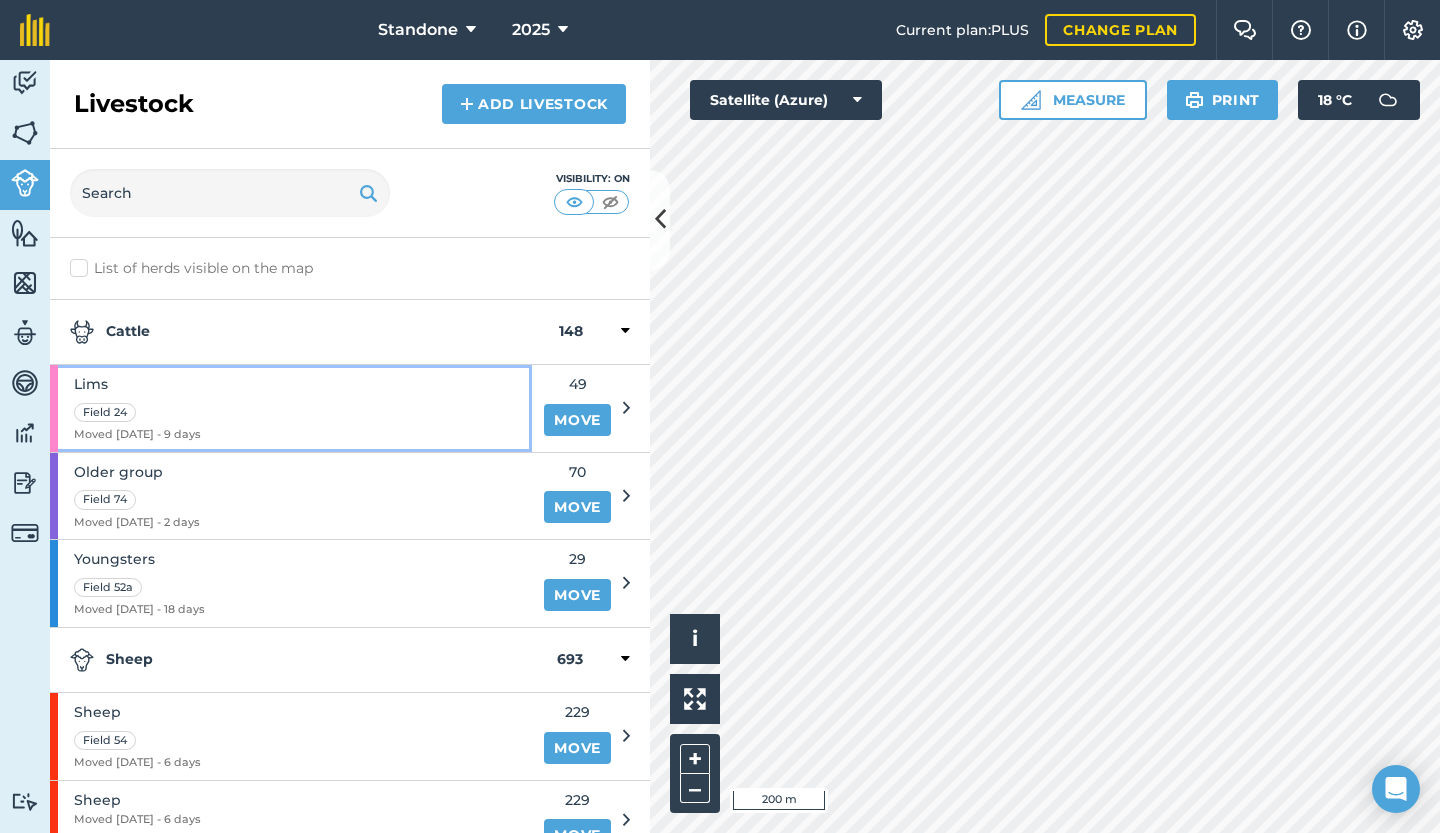 click on "Lims Field 24 Moved [DATE] - 9 days" at bounding box center [291, 408] 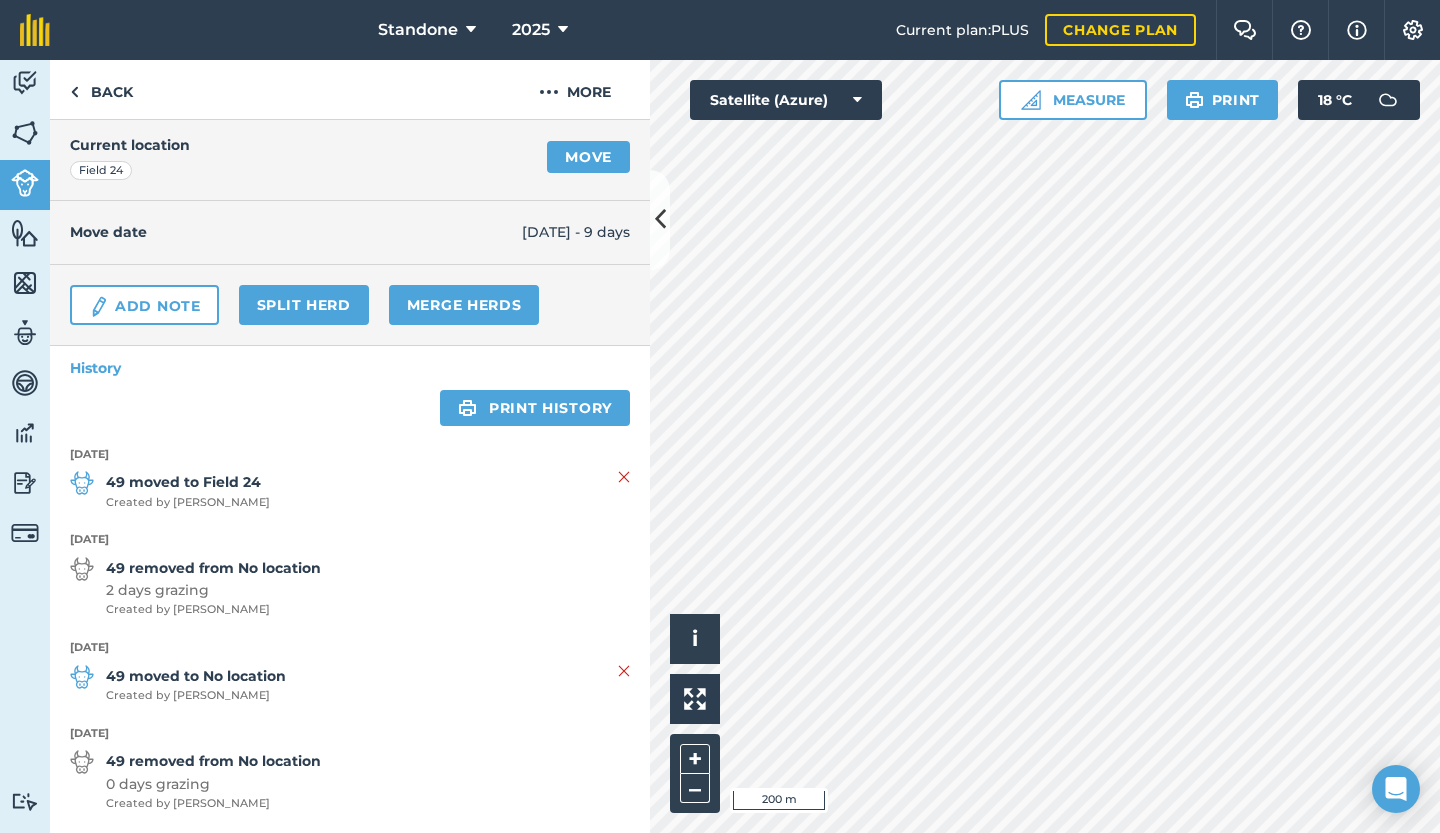 scroll, scrollTop: 0, scrollLeft: 0, axis: both 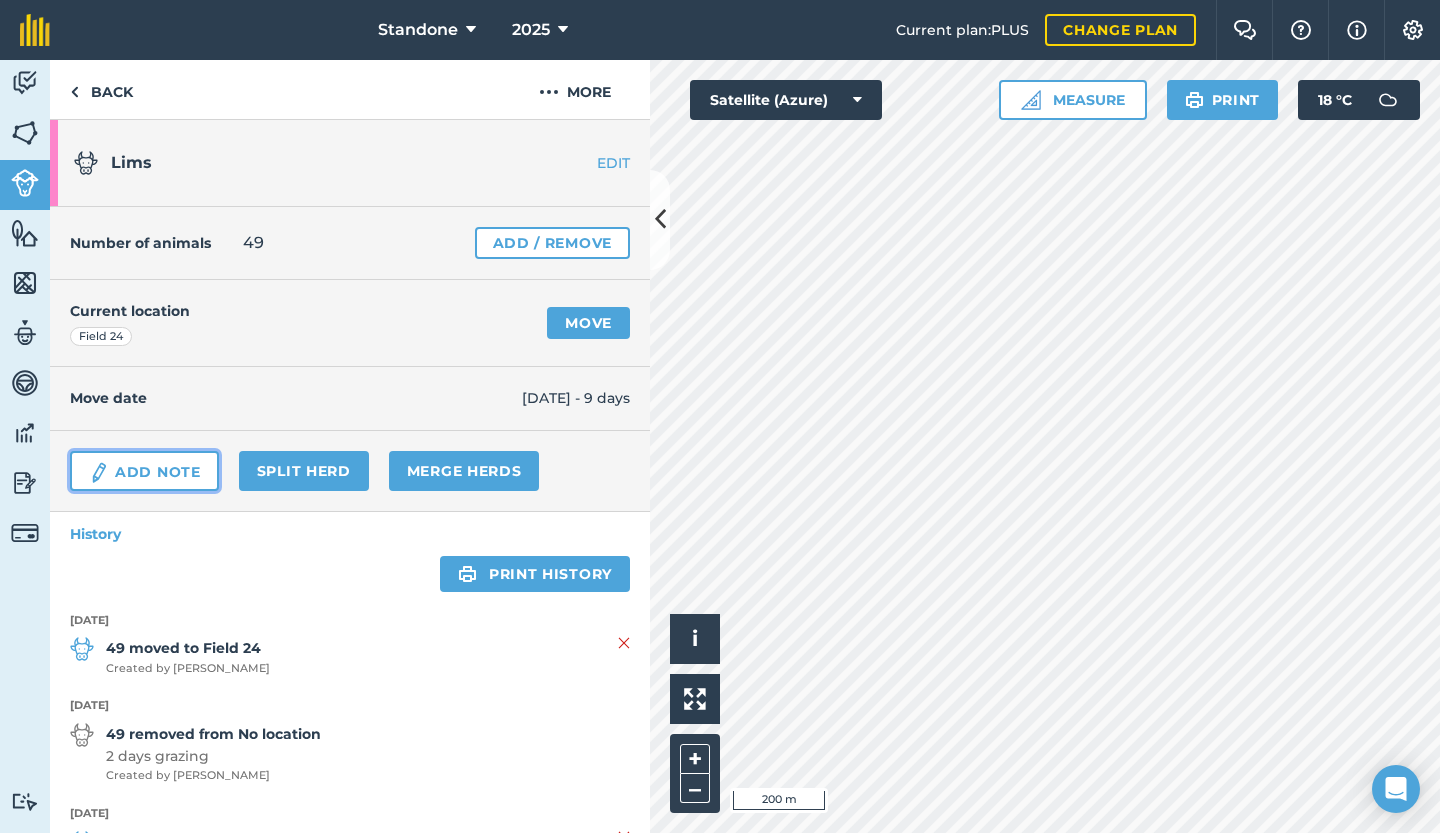 click on "Add Note" at bounding box center [144, 471] 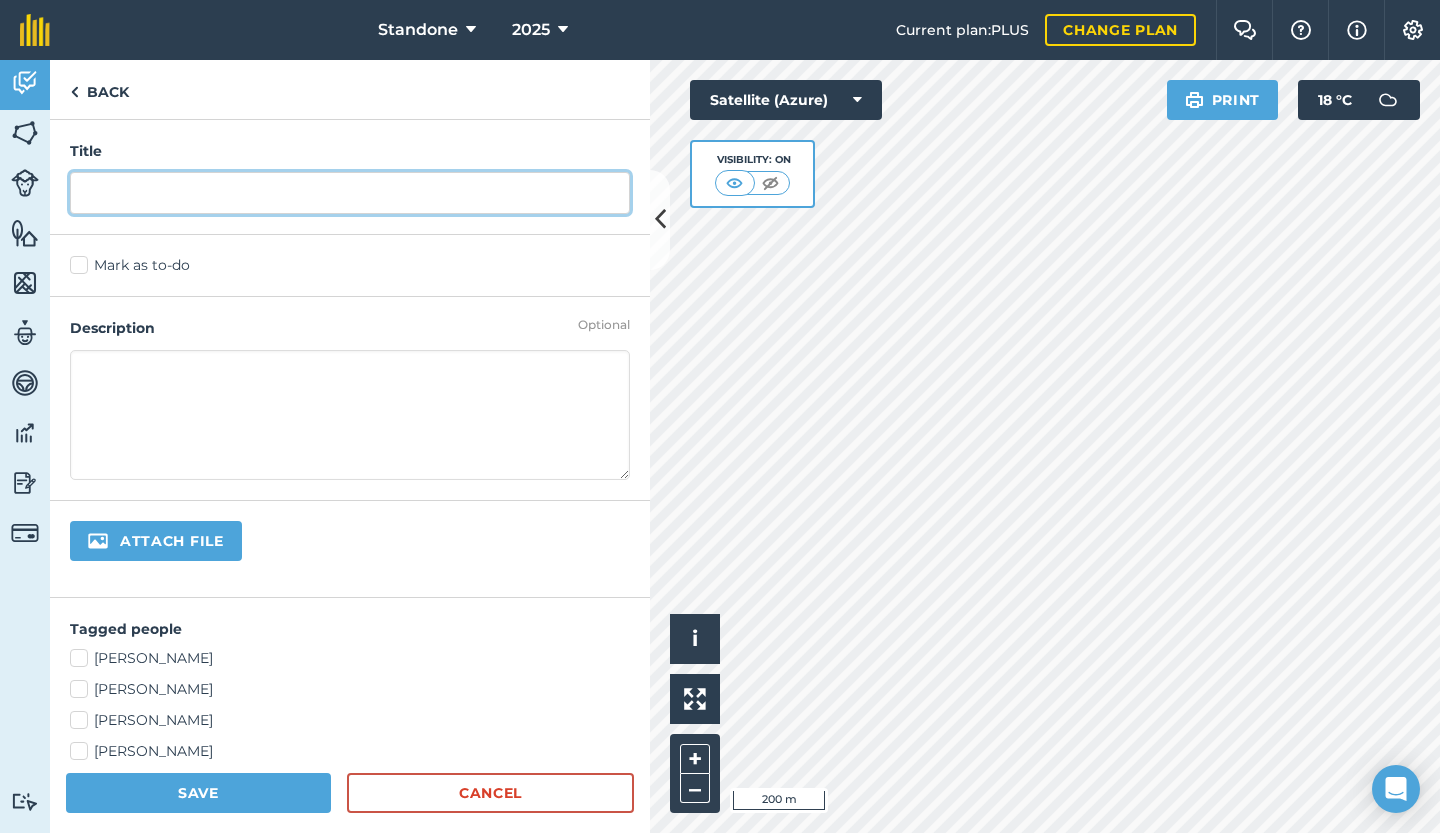 click at bounding box center [350, 193] 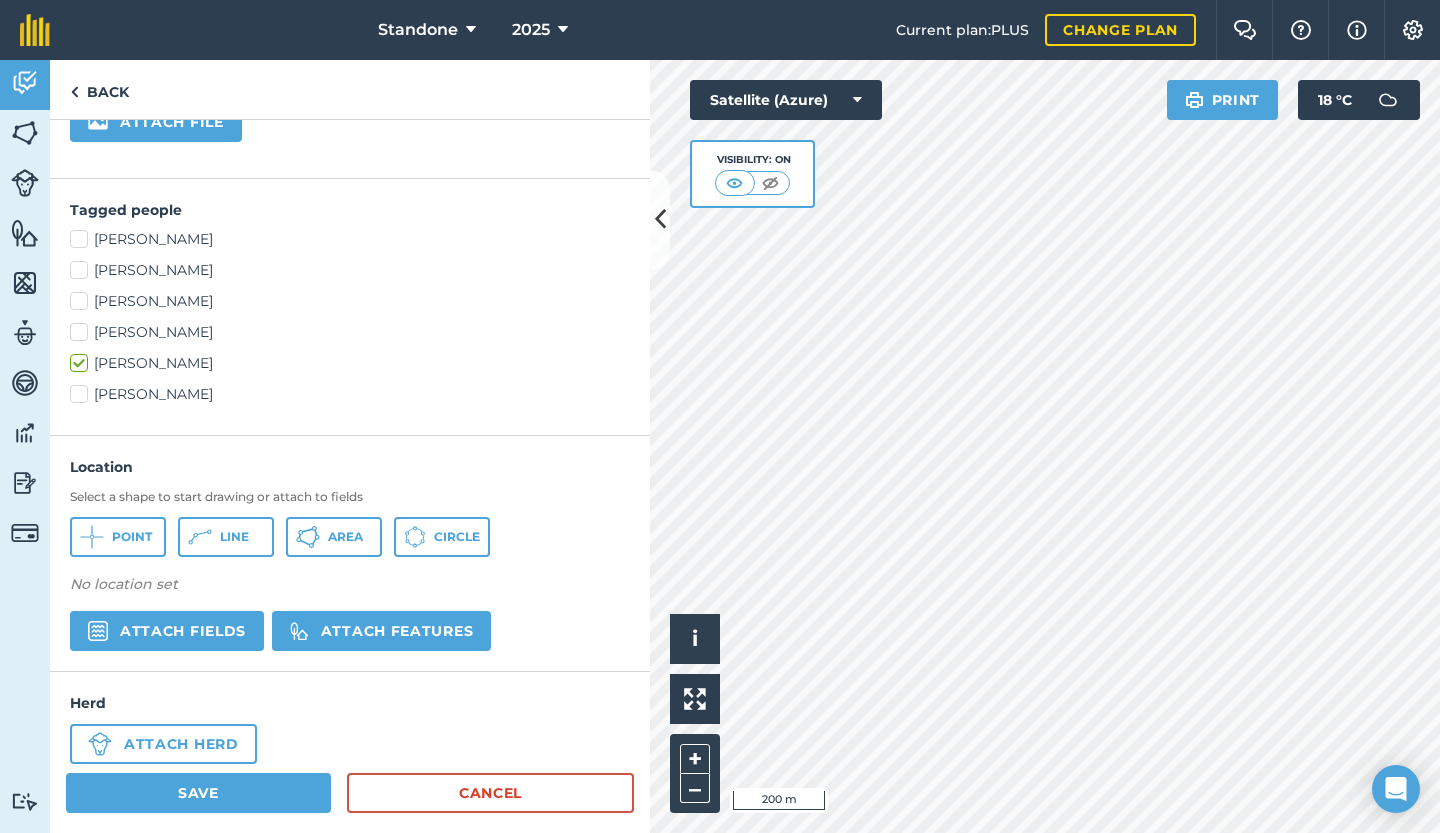 scroll, scrollTop: 506, scrollLeft: 0, axis: vertical 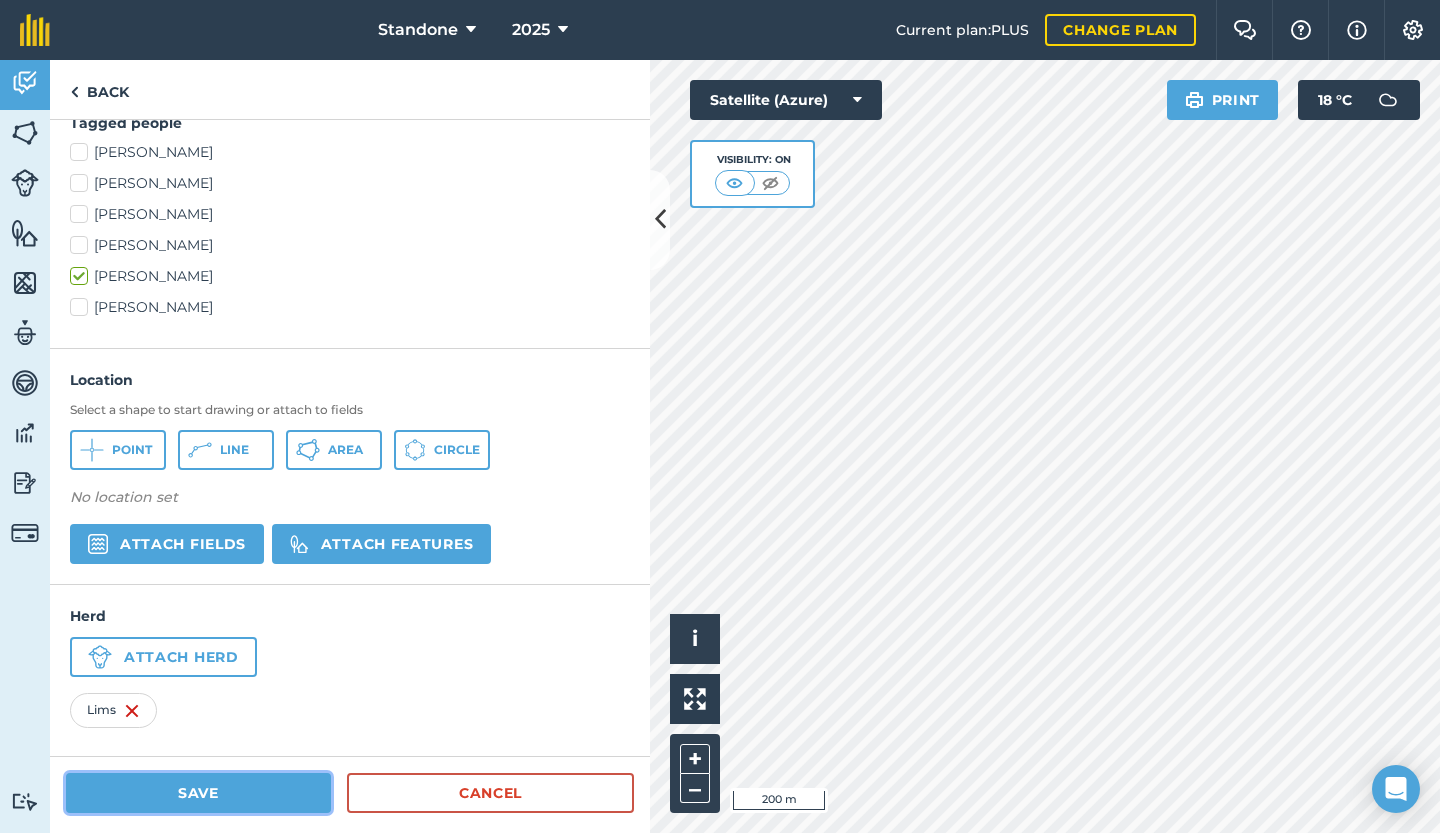 click on "Save" at bounding box center [198, 793] 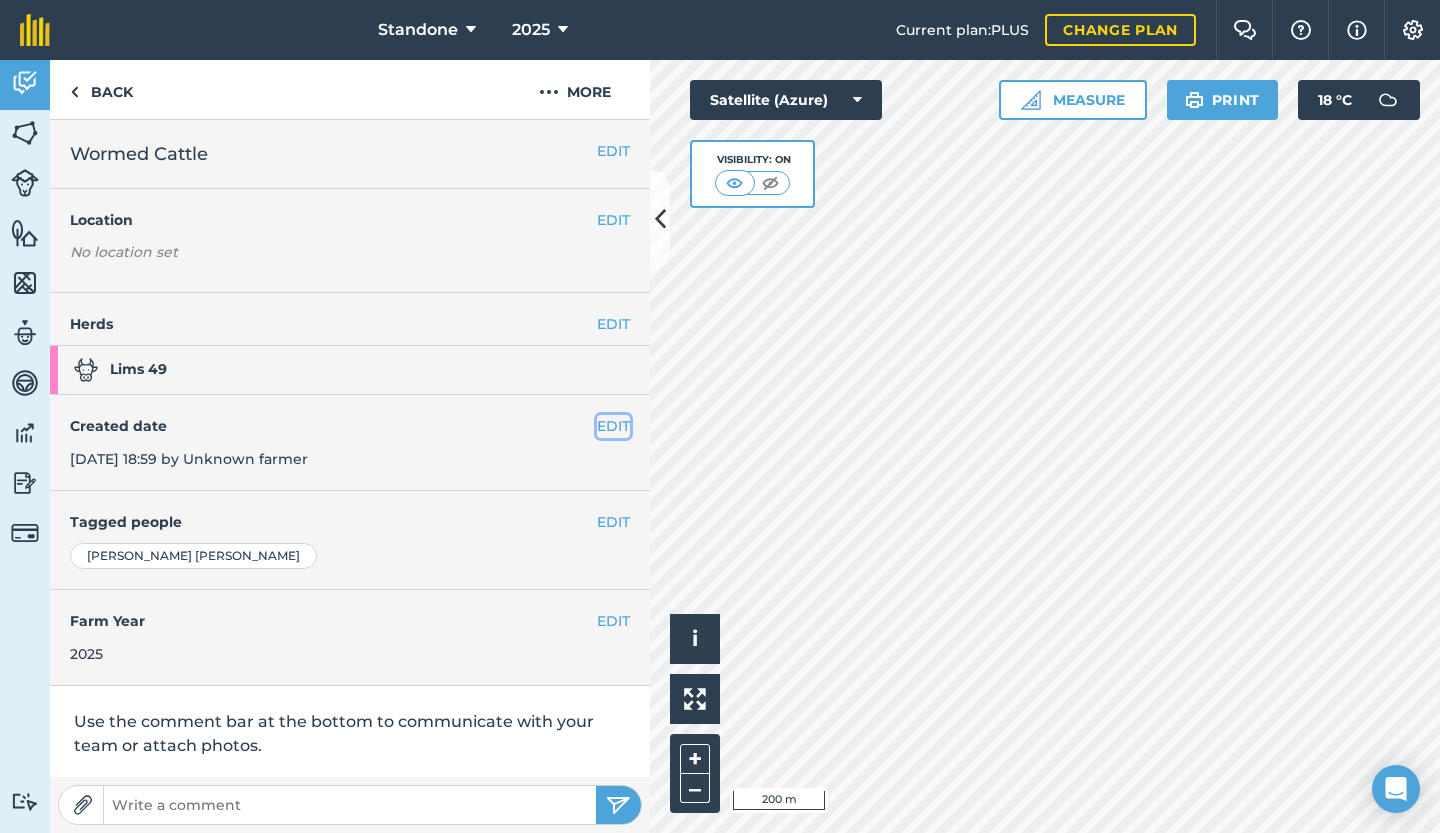click on "EDIT" at bounding box center (613, 426) 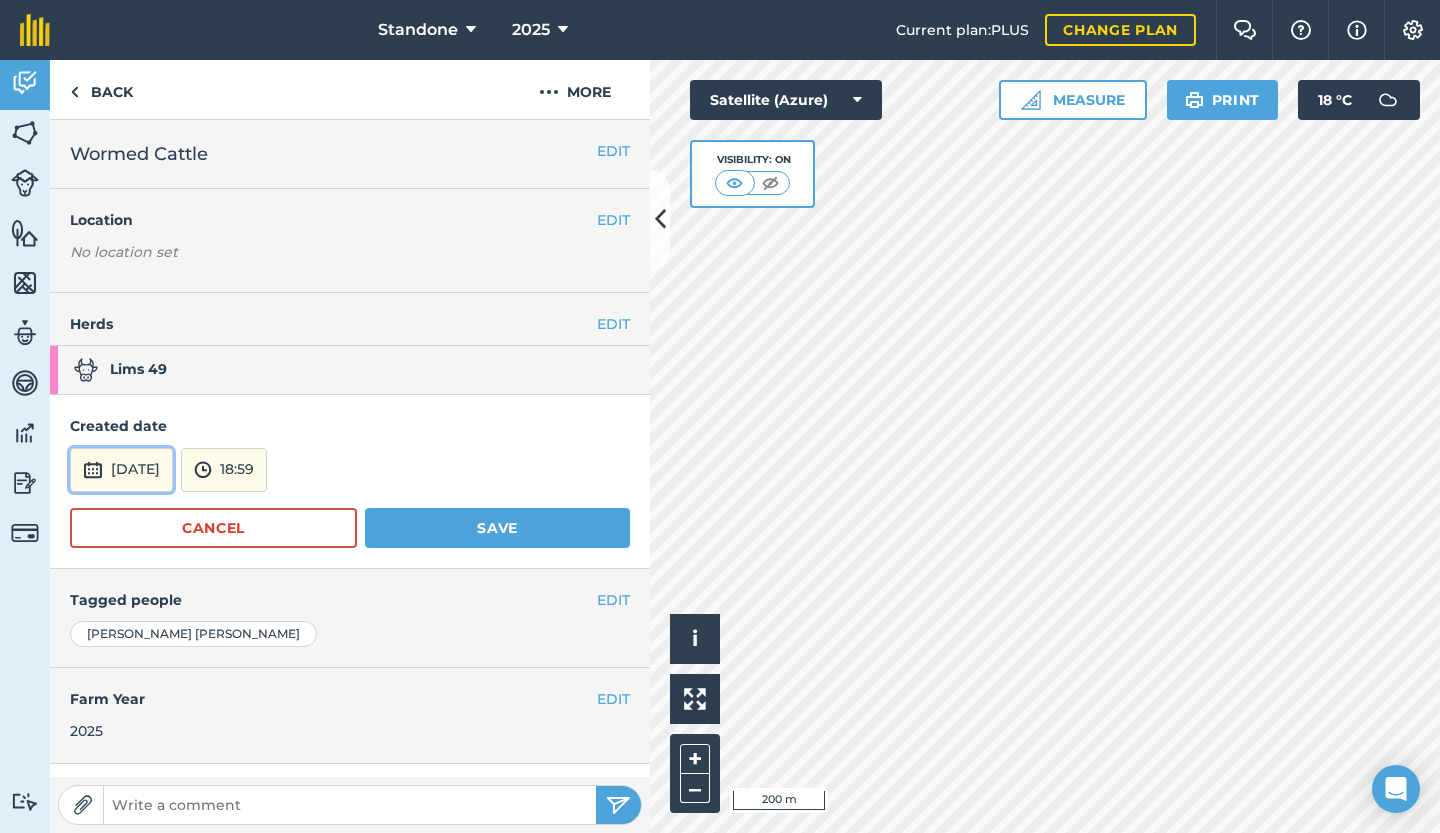 click on "[DATE]" at bounding box center (121, 470) 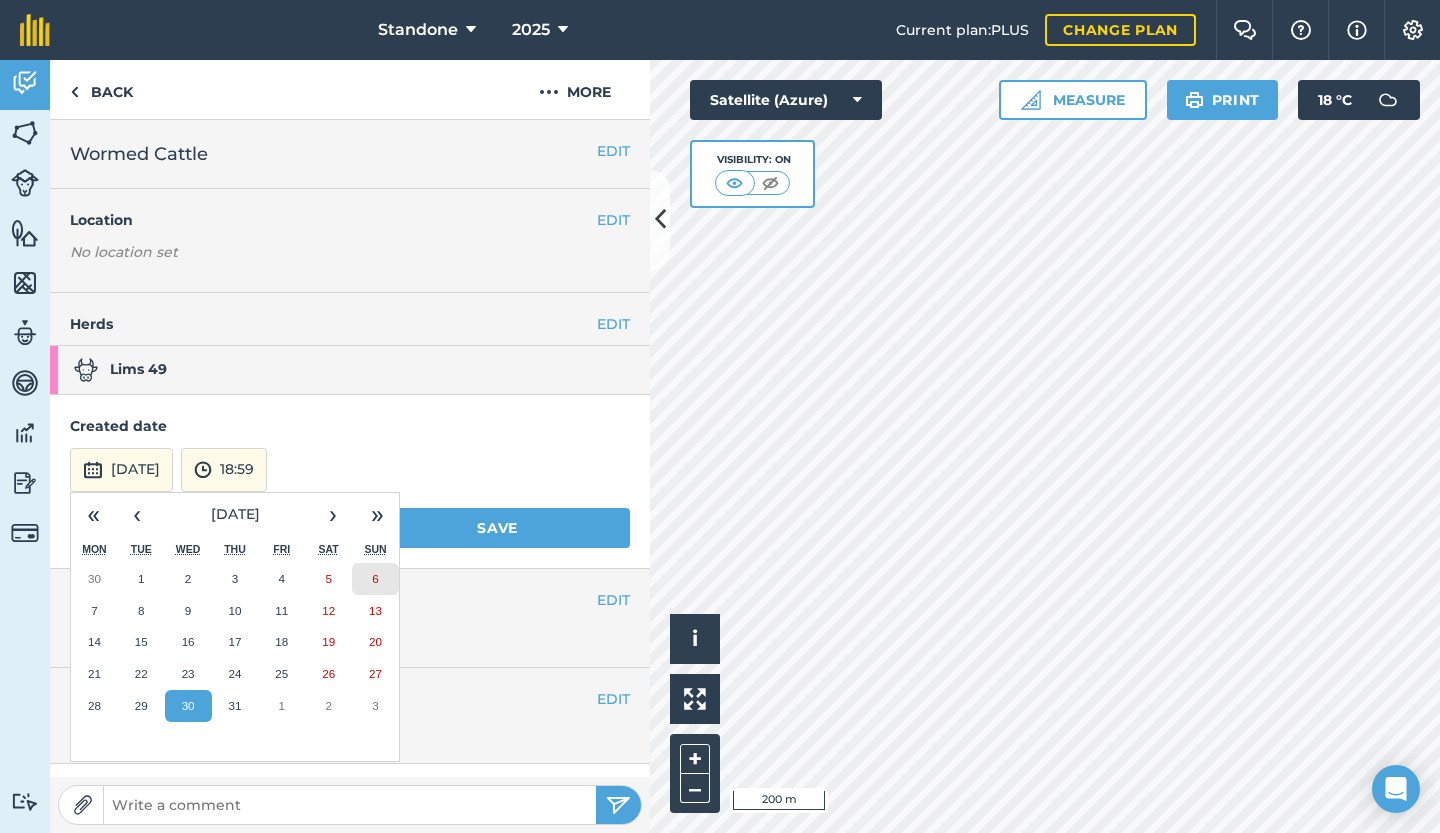 click on "6" at bounding box center [375, 579] 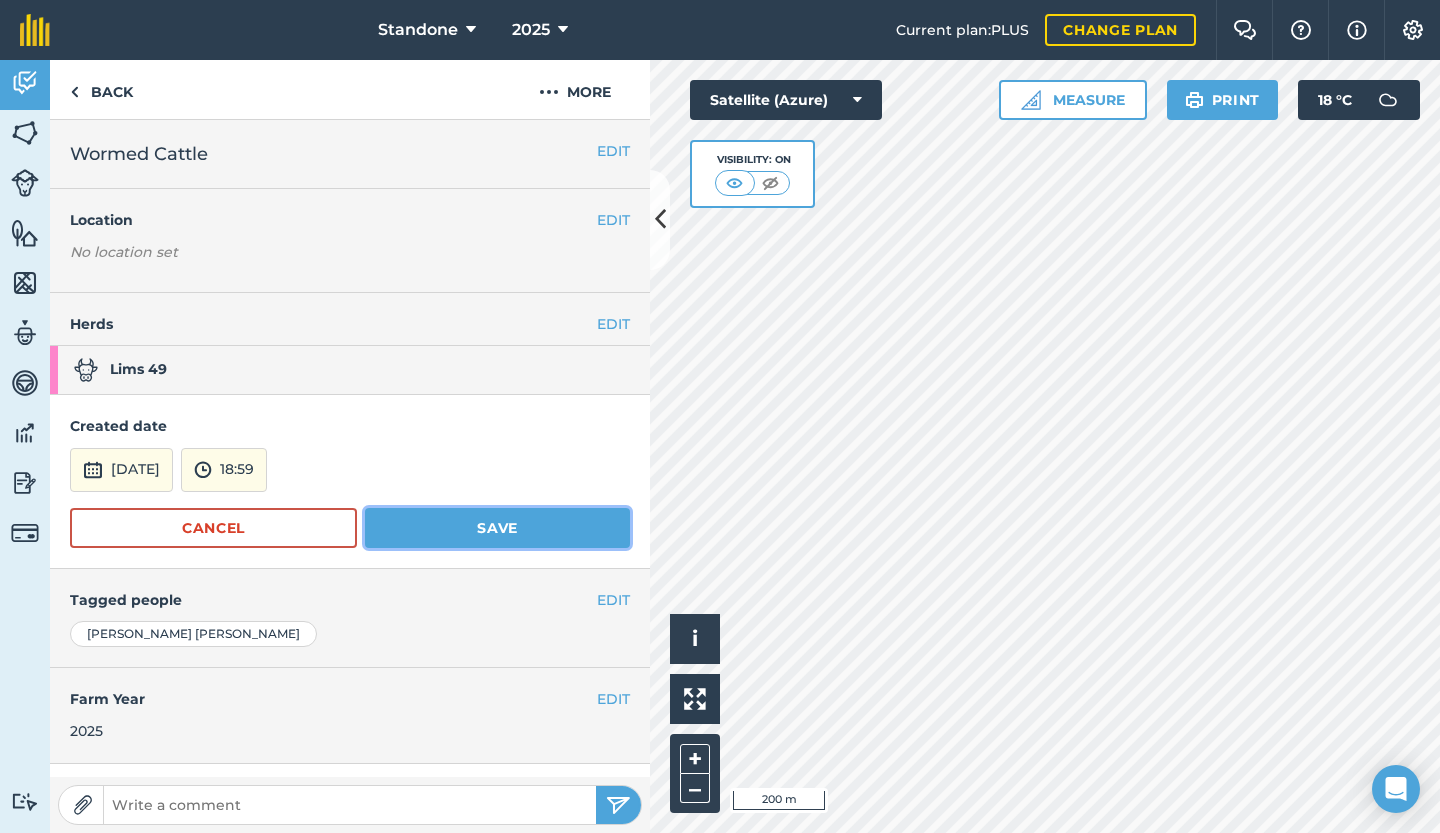 click on "Save" at bounding box center [497, 528] 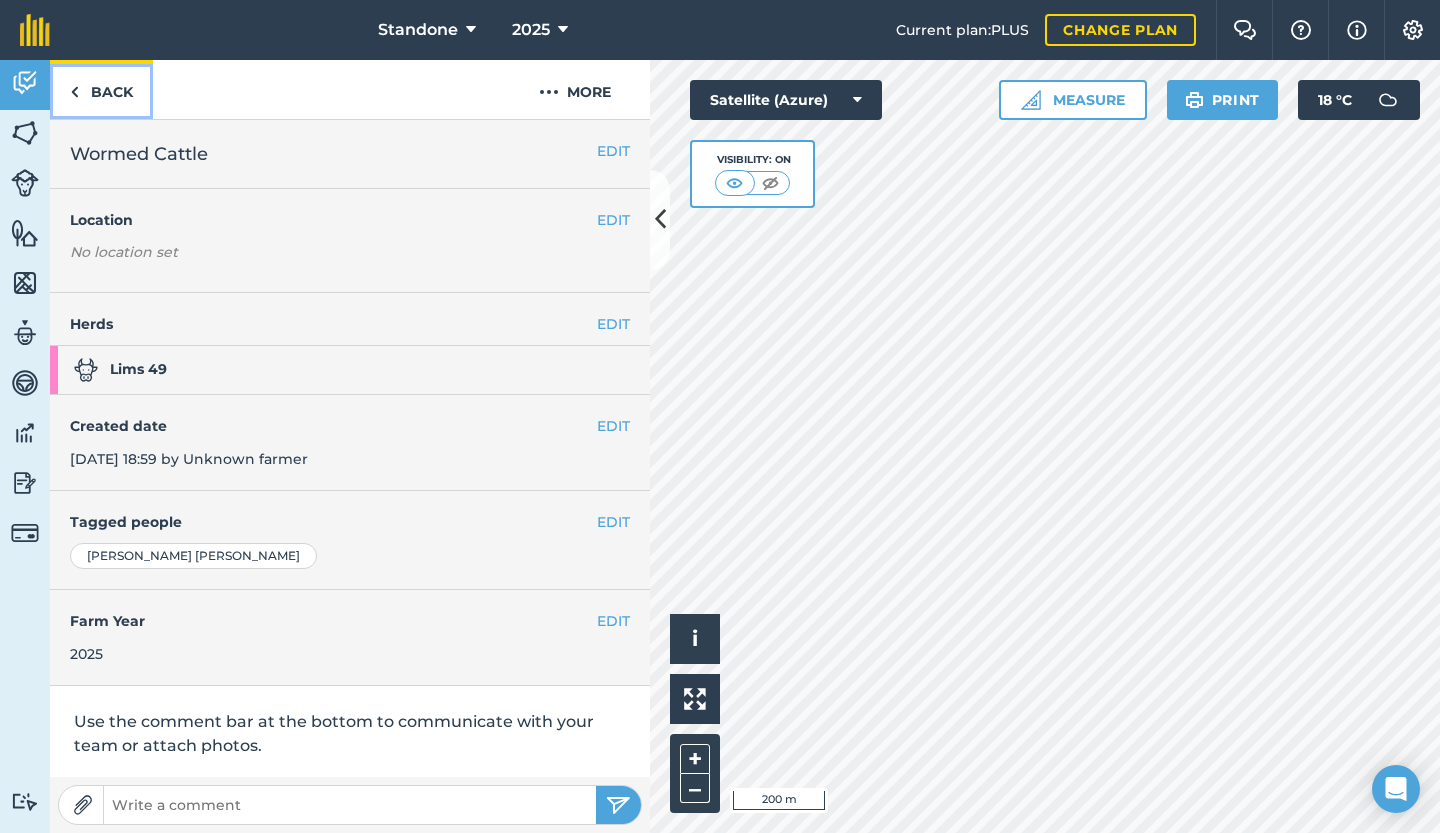 click on "Back" at bounding box center [101, 89] 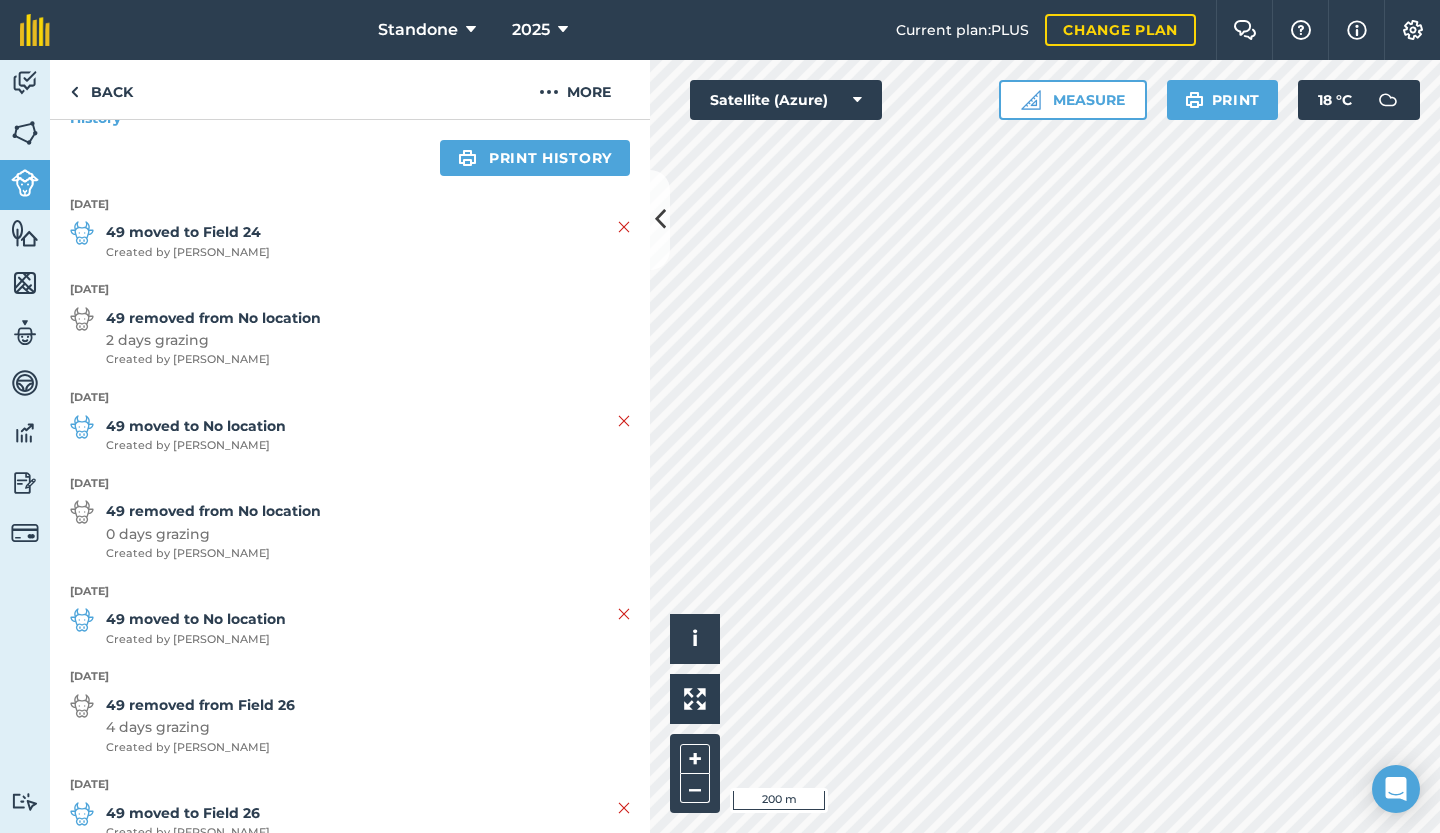 scroll, scrollTop: 482, scrollLeft: 0, axis: vertical 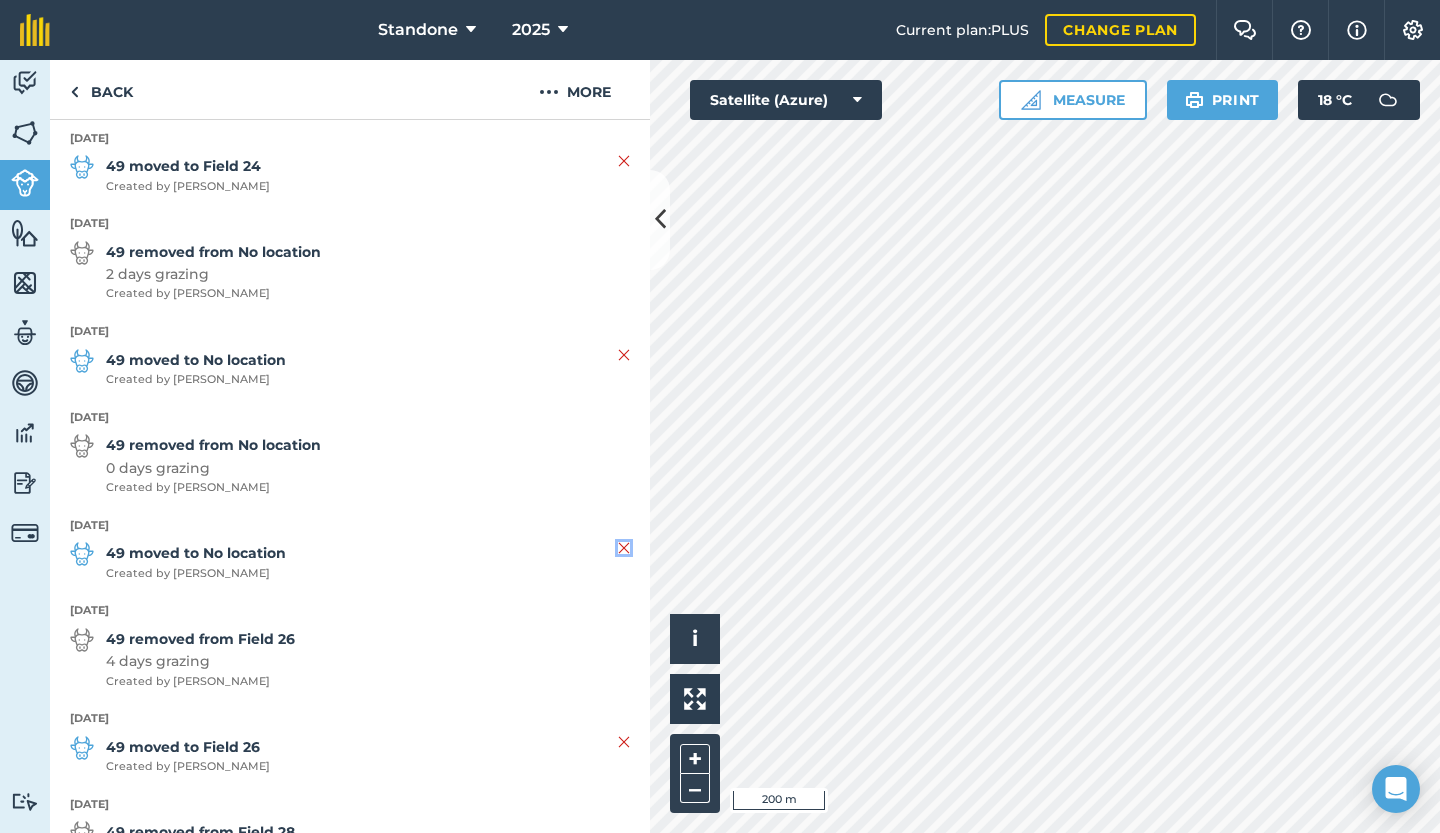 click at bounding box center (624, 548) 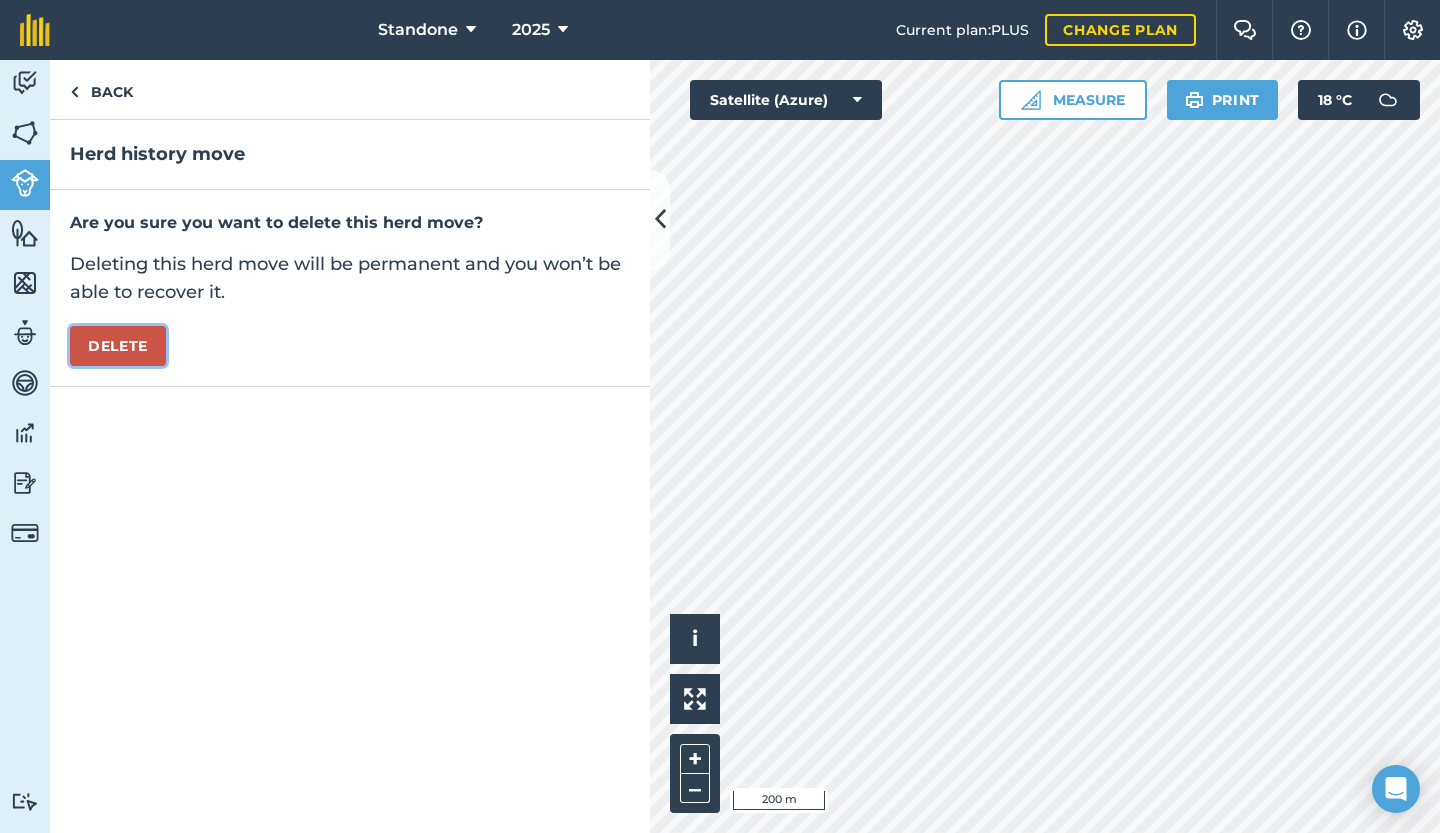 click on "Delete" at bounding box center (118, 346) 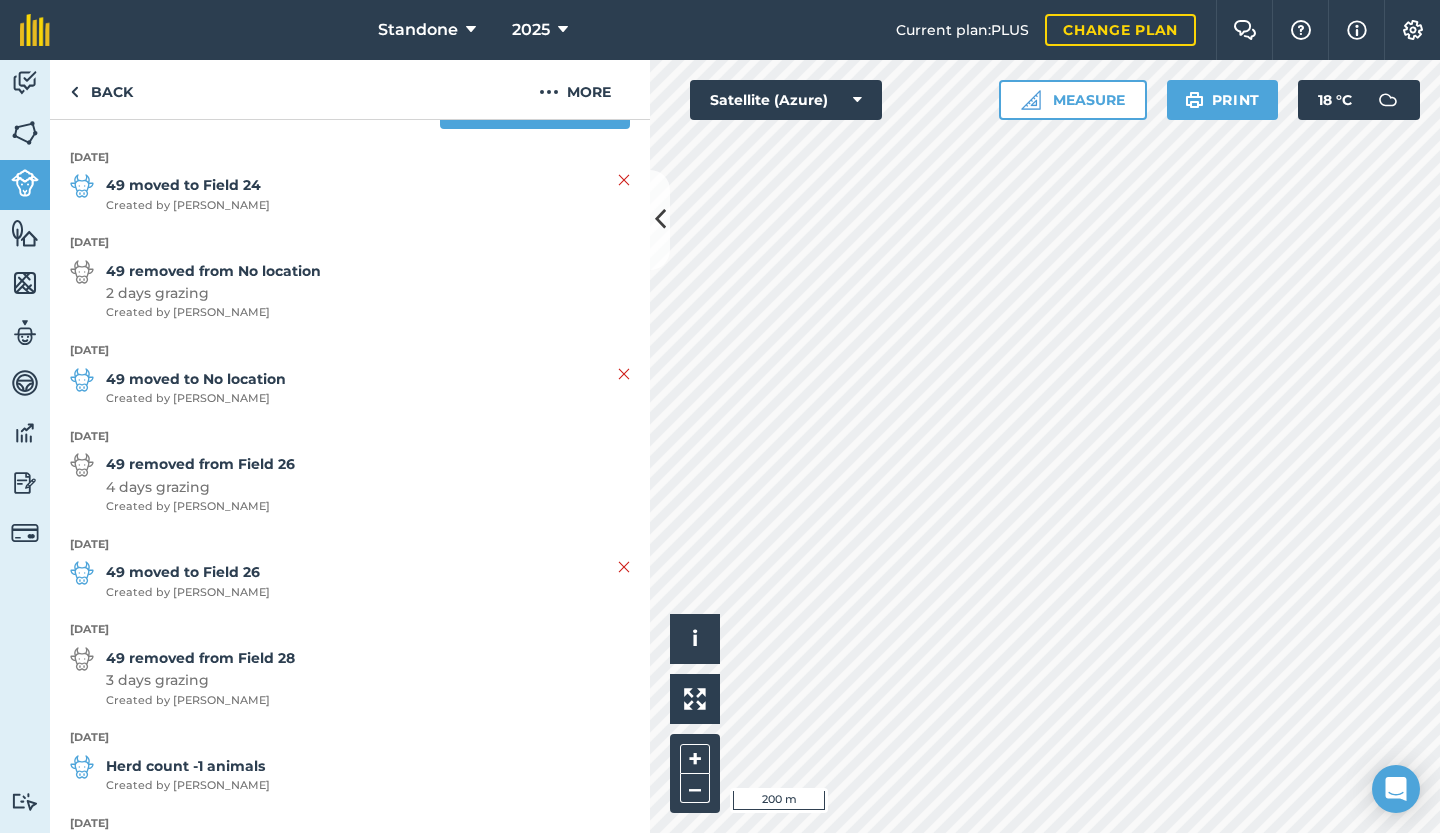 scroll, scrollTop: 461, scrollLeft: 0, axis: vertical 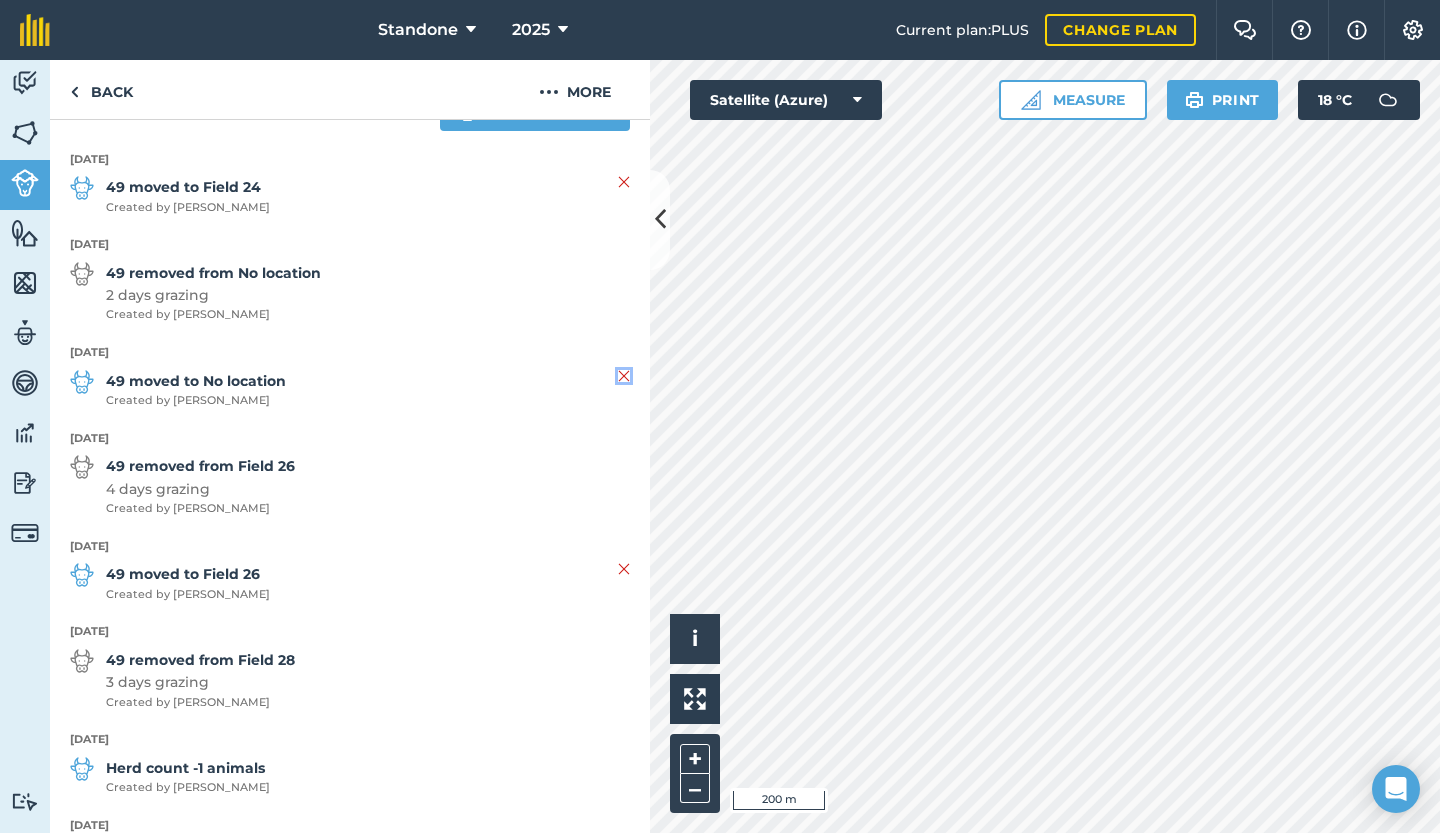 click at bounding box center [624, 376] 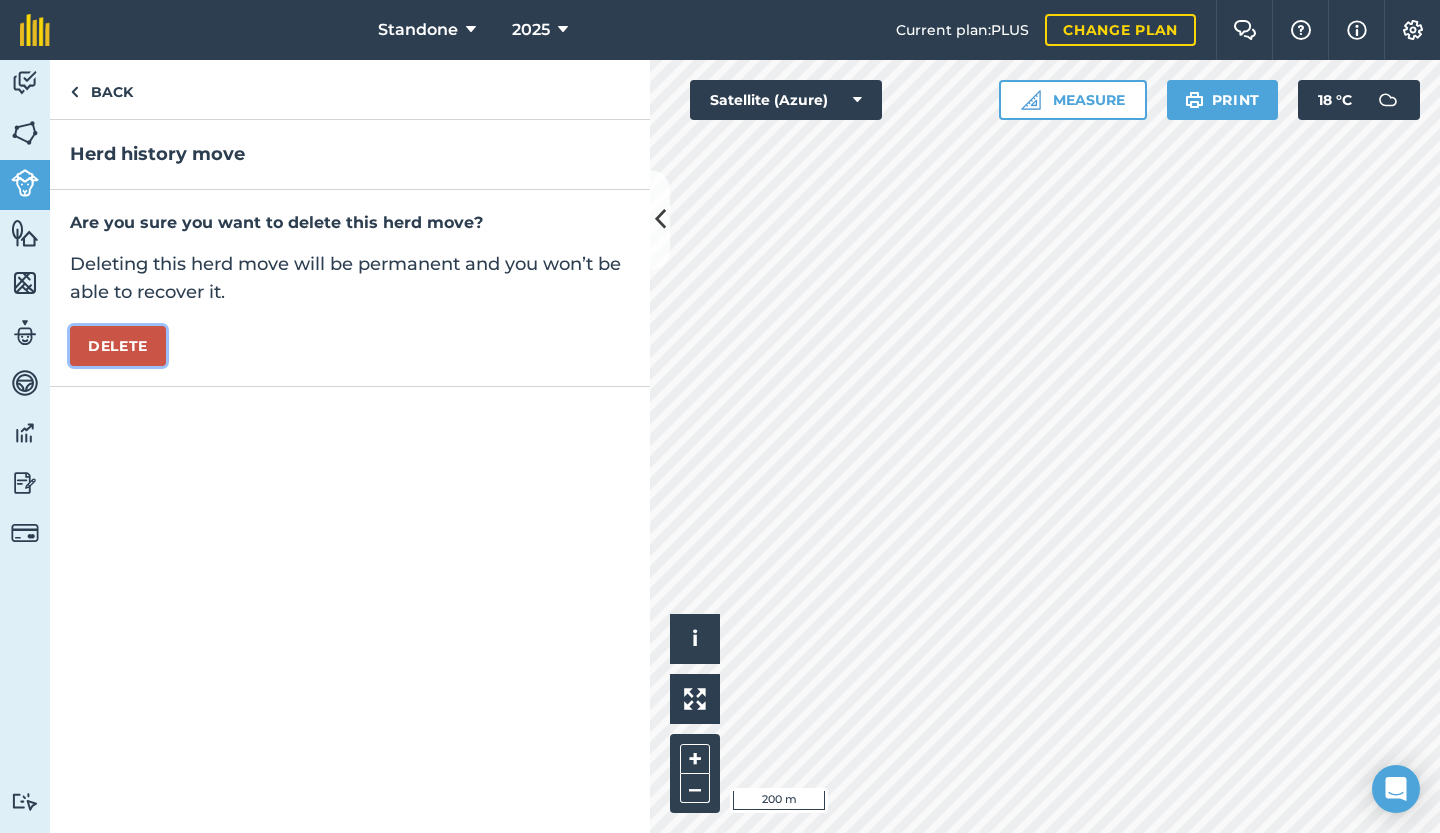 click on "Delete" at bounding box center [118, 346] 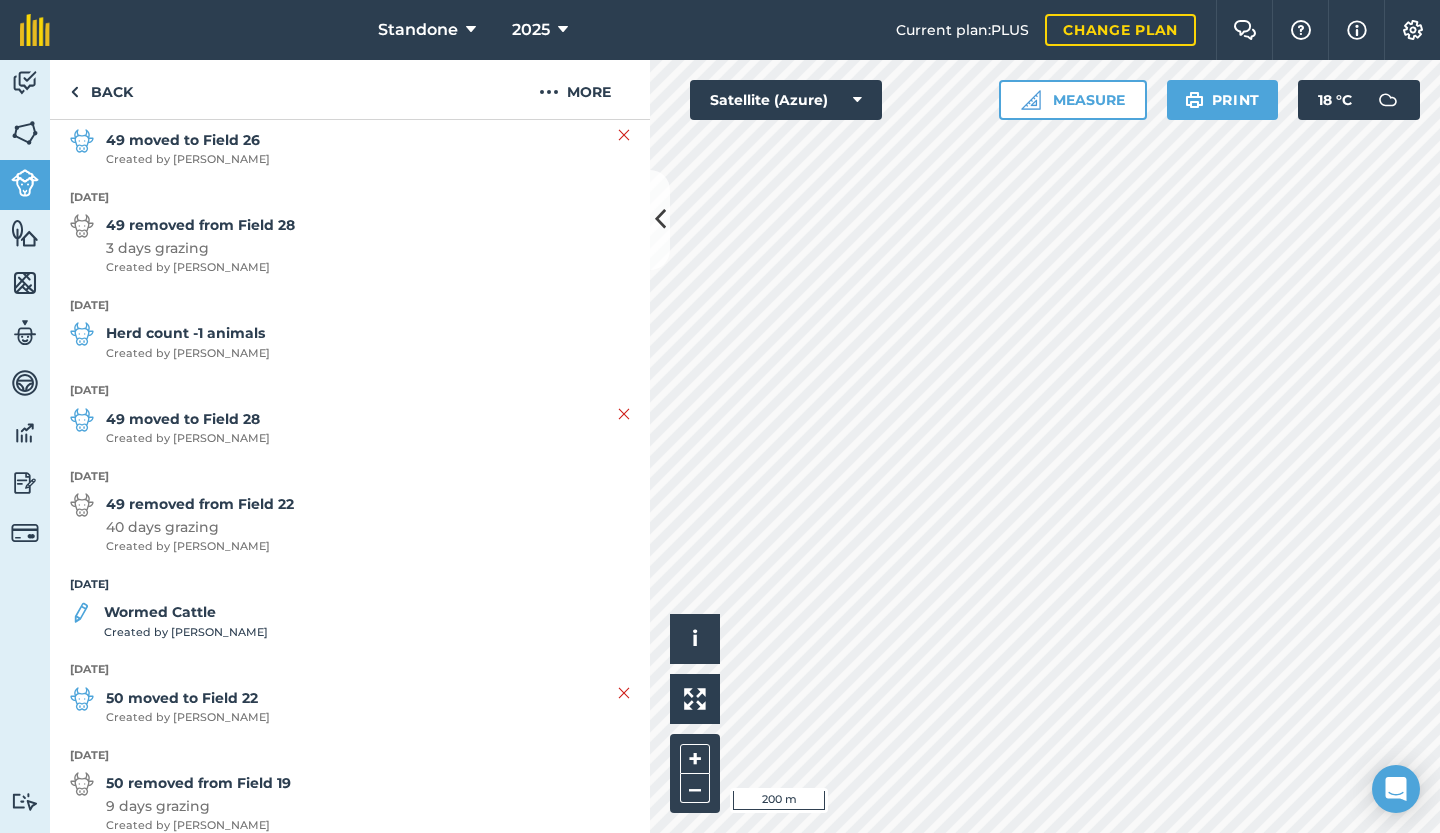 scroll, scrollTop: 696, scrollLeft: 0, axis: vertical 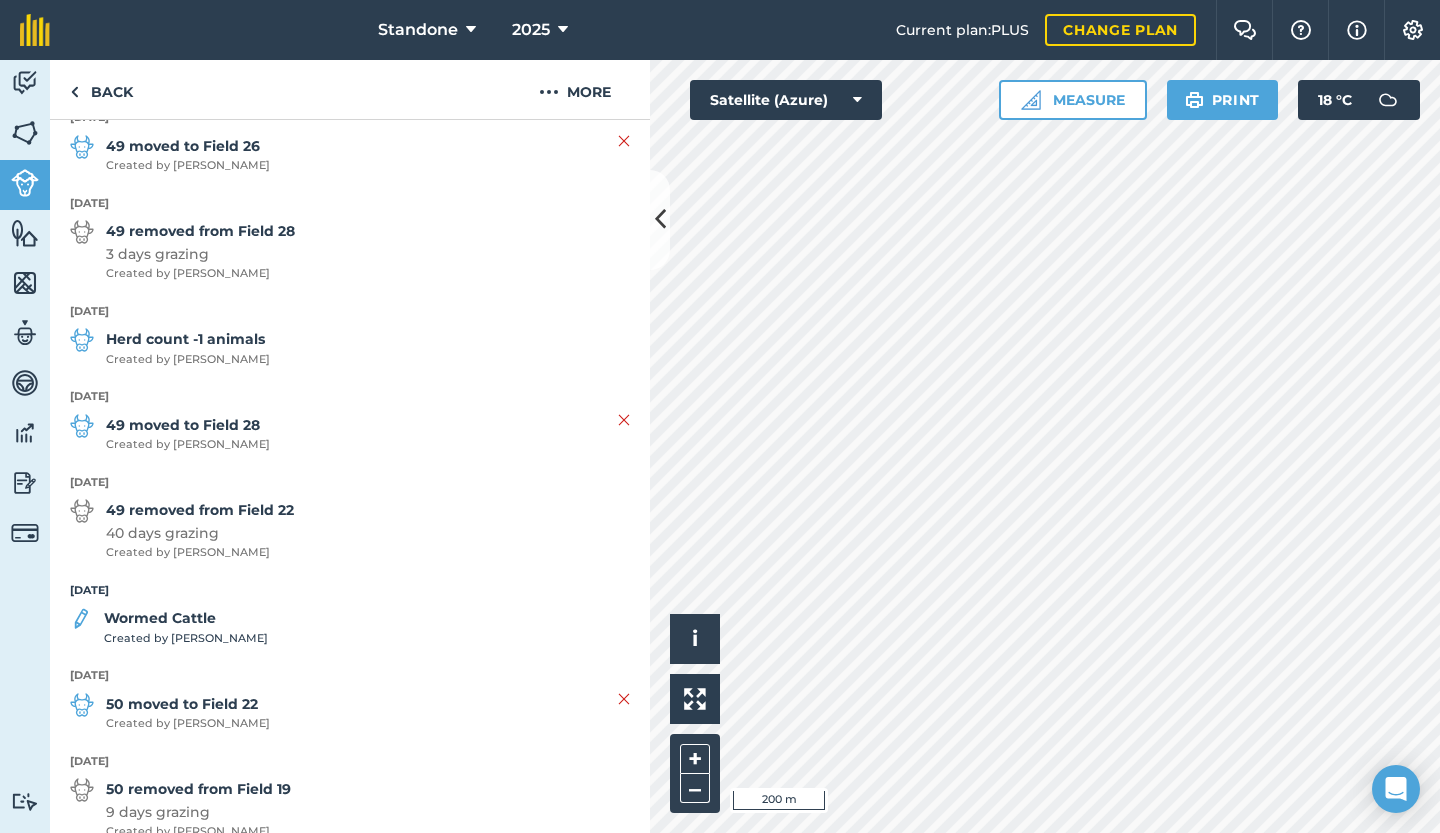 click on "Herd count -1 animals" at bounding box center (188, 339) 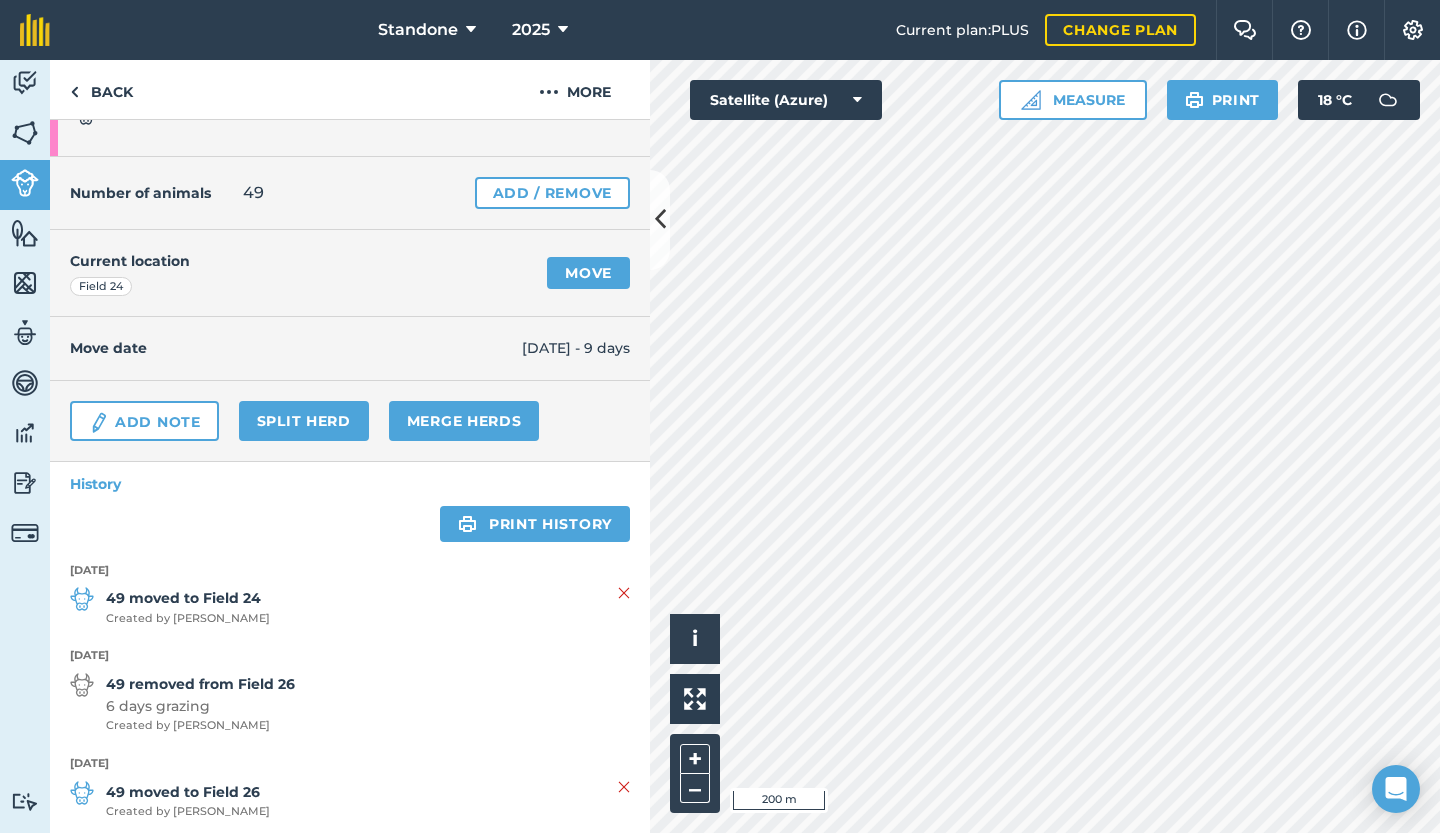 scroll, scrollTop: 40, scrollLeft: 0, axis: vertical 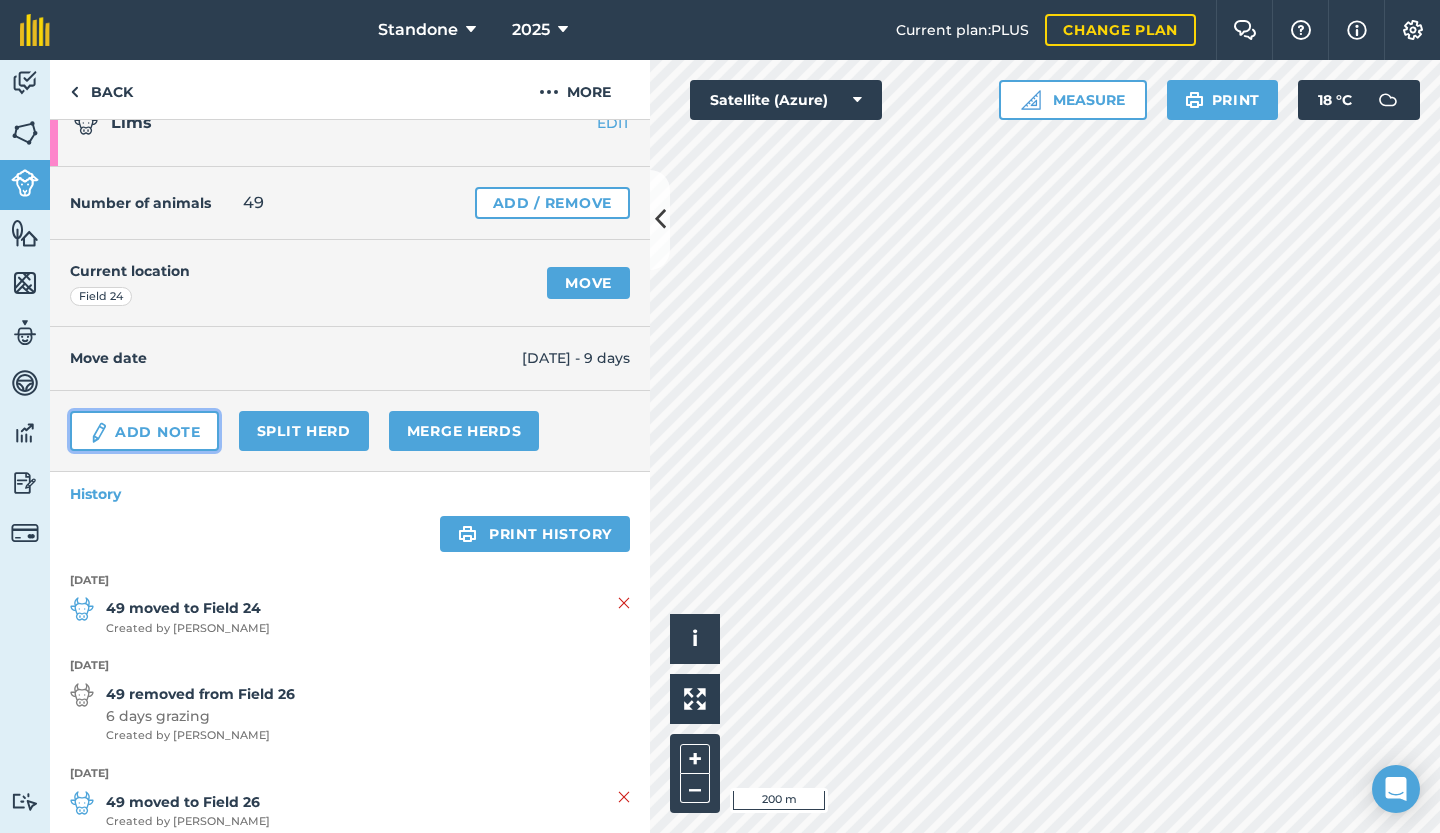 drag, startPoint x: 125, startPoint y: 433, endPoint x: 112, endPoint y: 441, distance: 15.264338 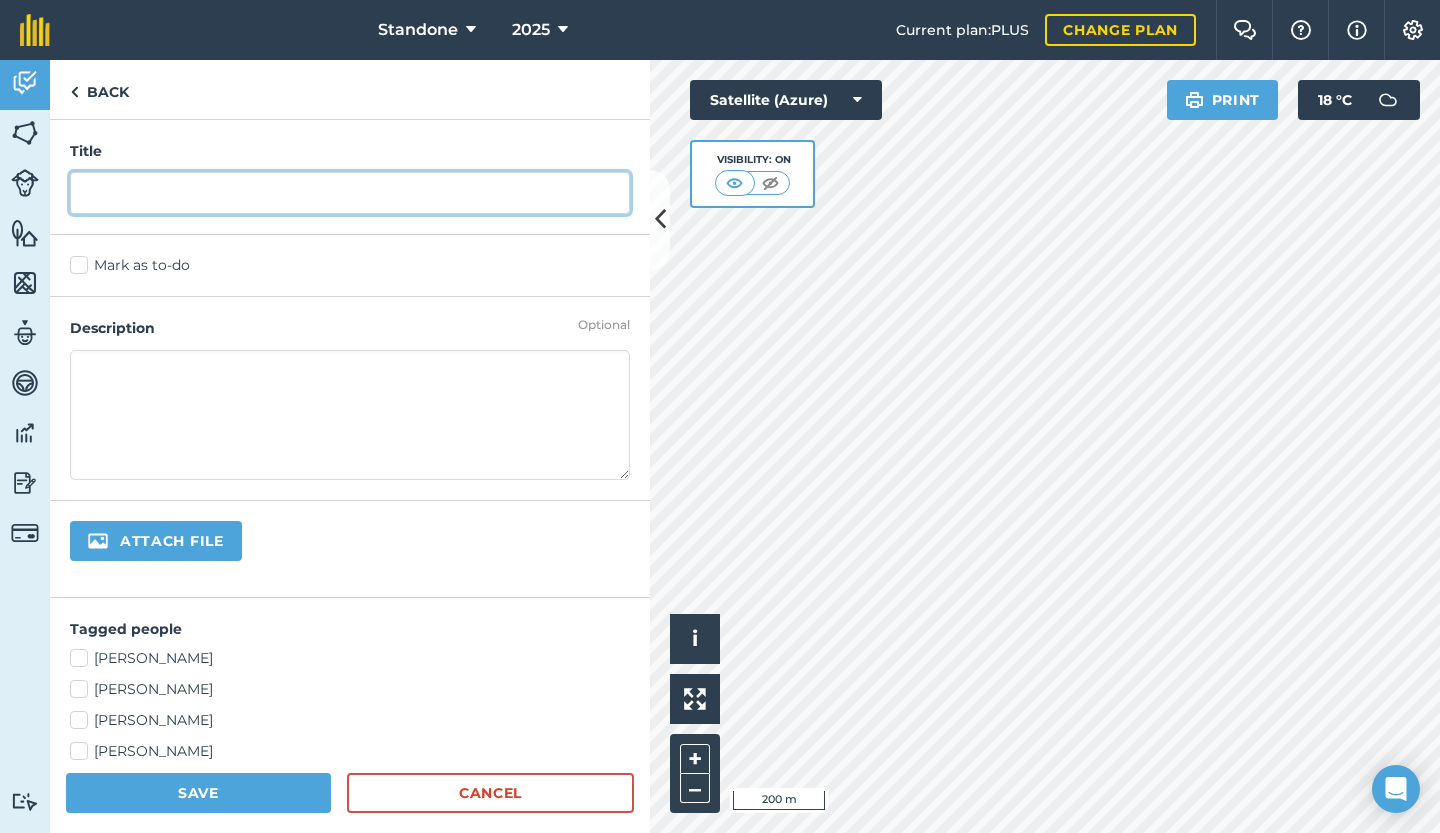 click at bounding box center [350, 193] 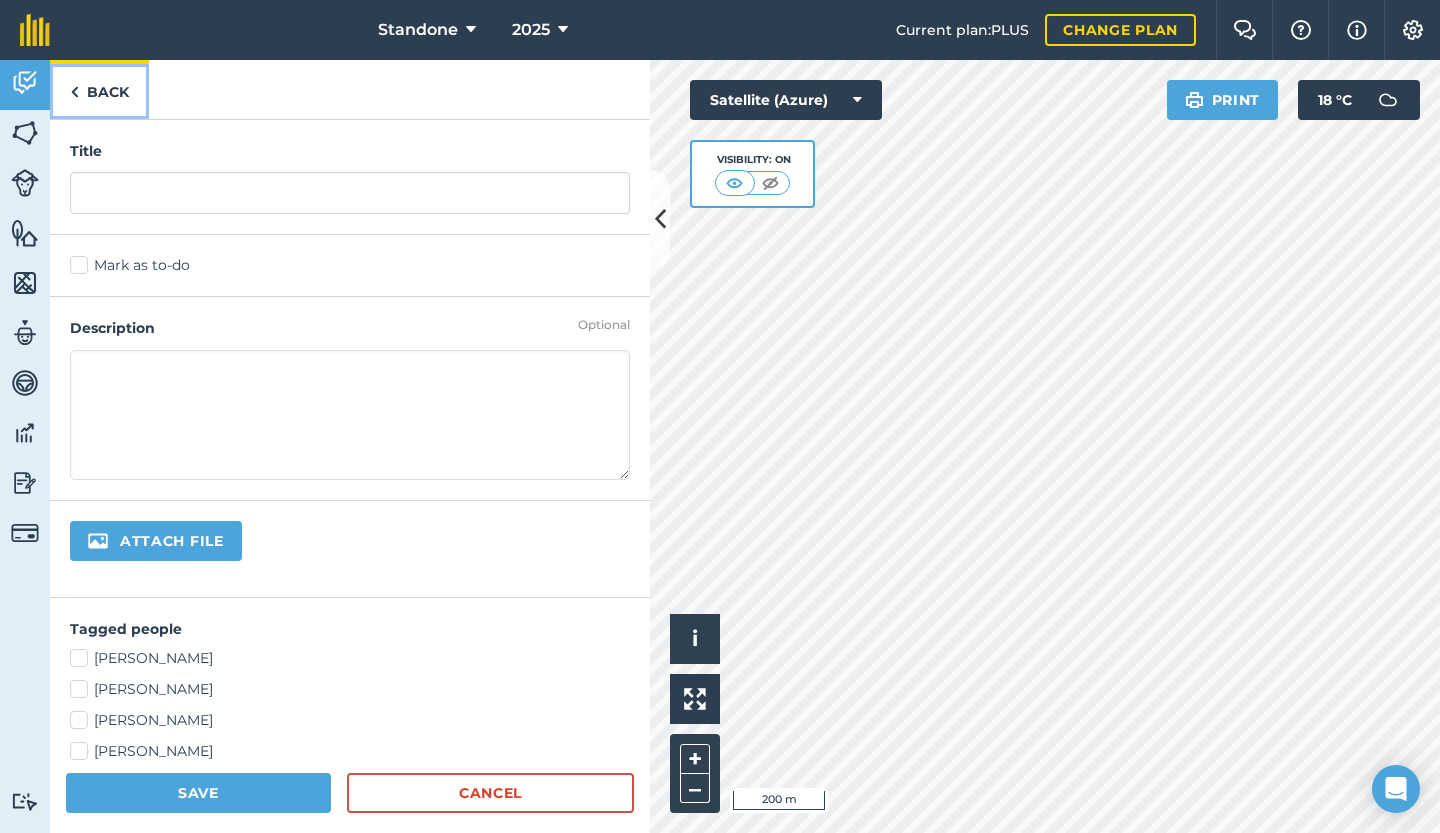 click on "Back" at bounding box center [99, 89] 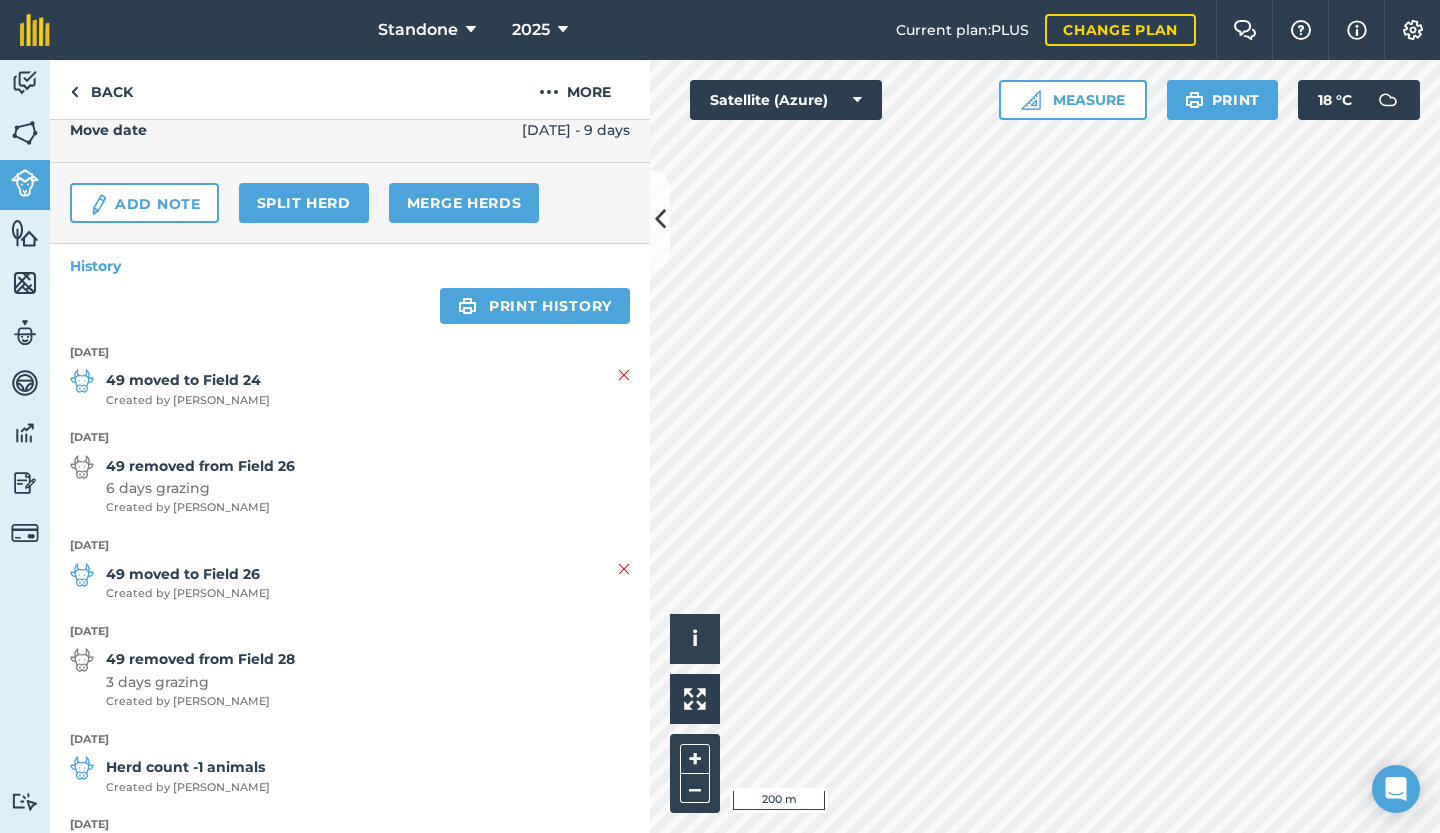 scroll, scrollTop: 0, scrollLeft: 0, axis: both 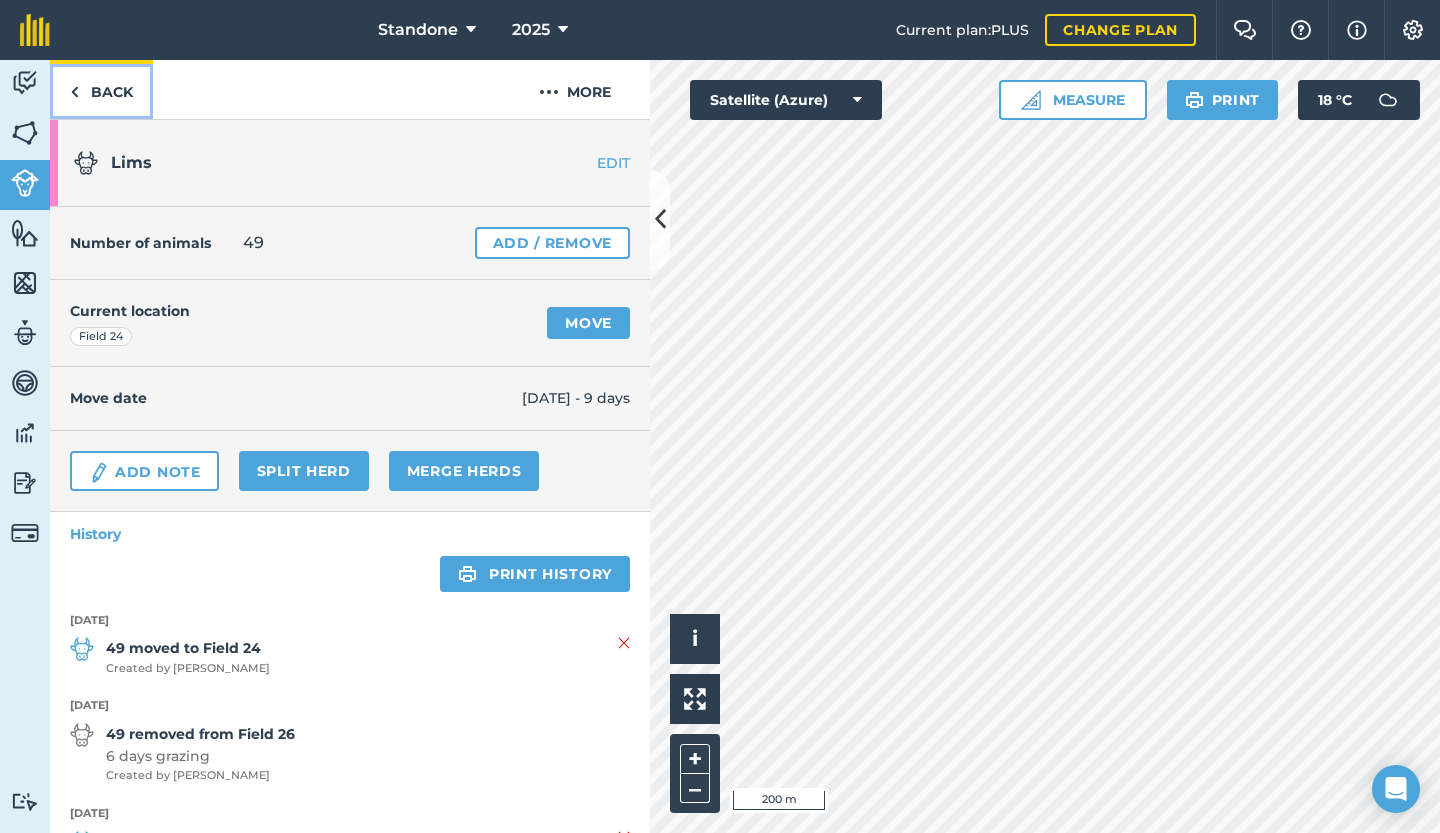 click on "Back" at bounding box center [101, 89] 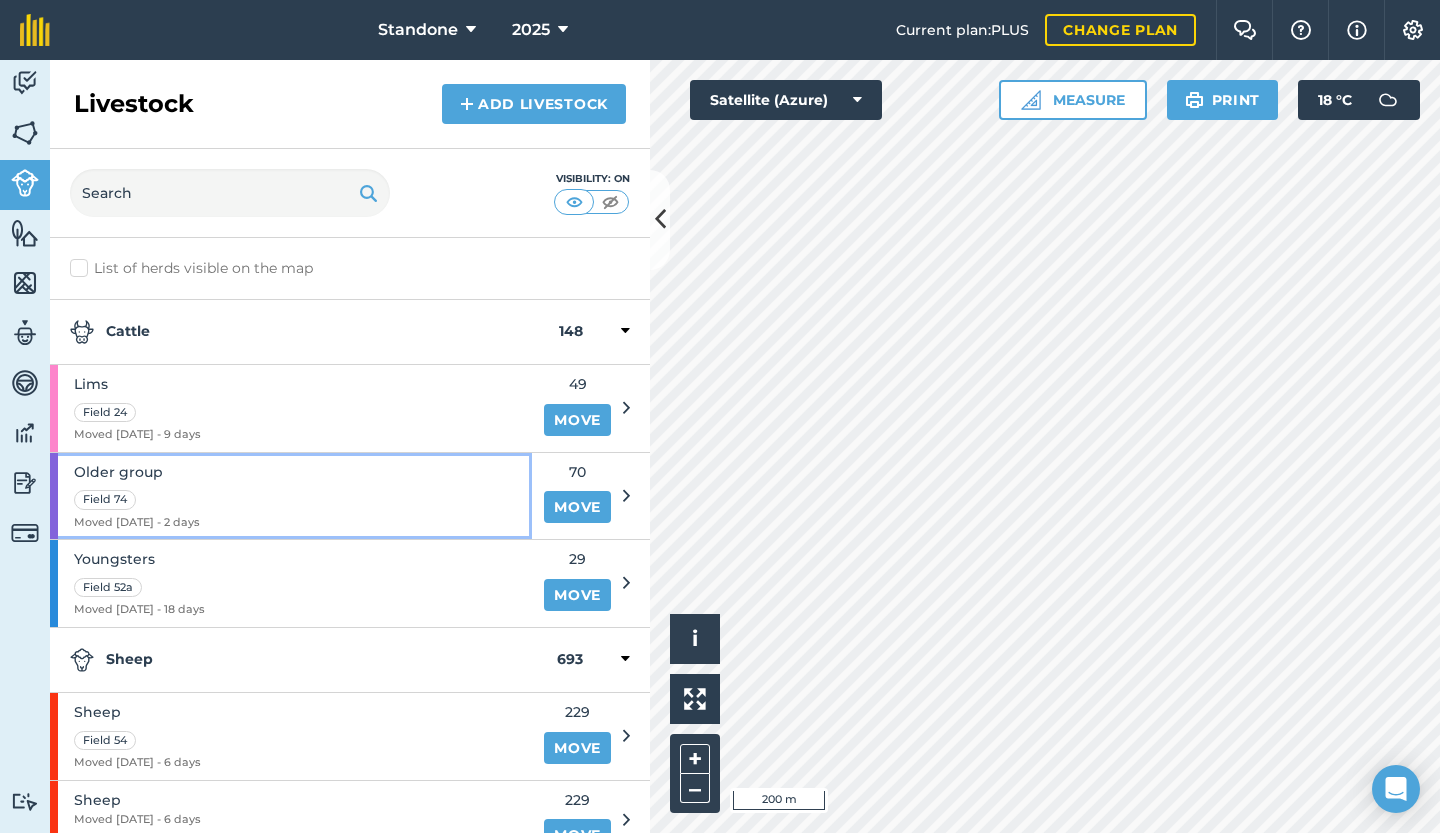 click on "Older group Field 74 Moved [DATE] - 2 days" at bounding box center [291, 496] 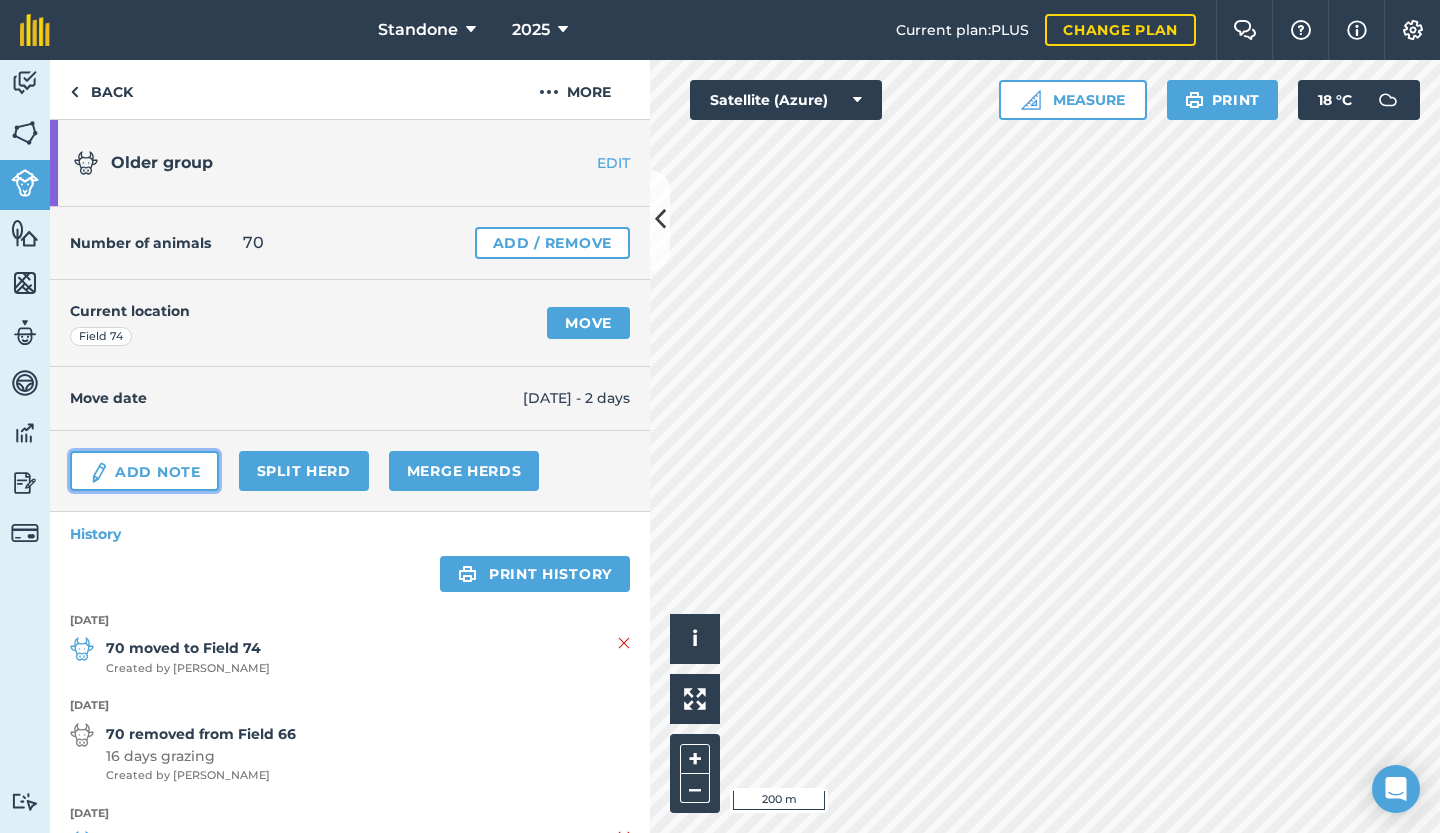 click on "Add Note" at bounding box center (144, 471) 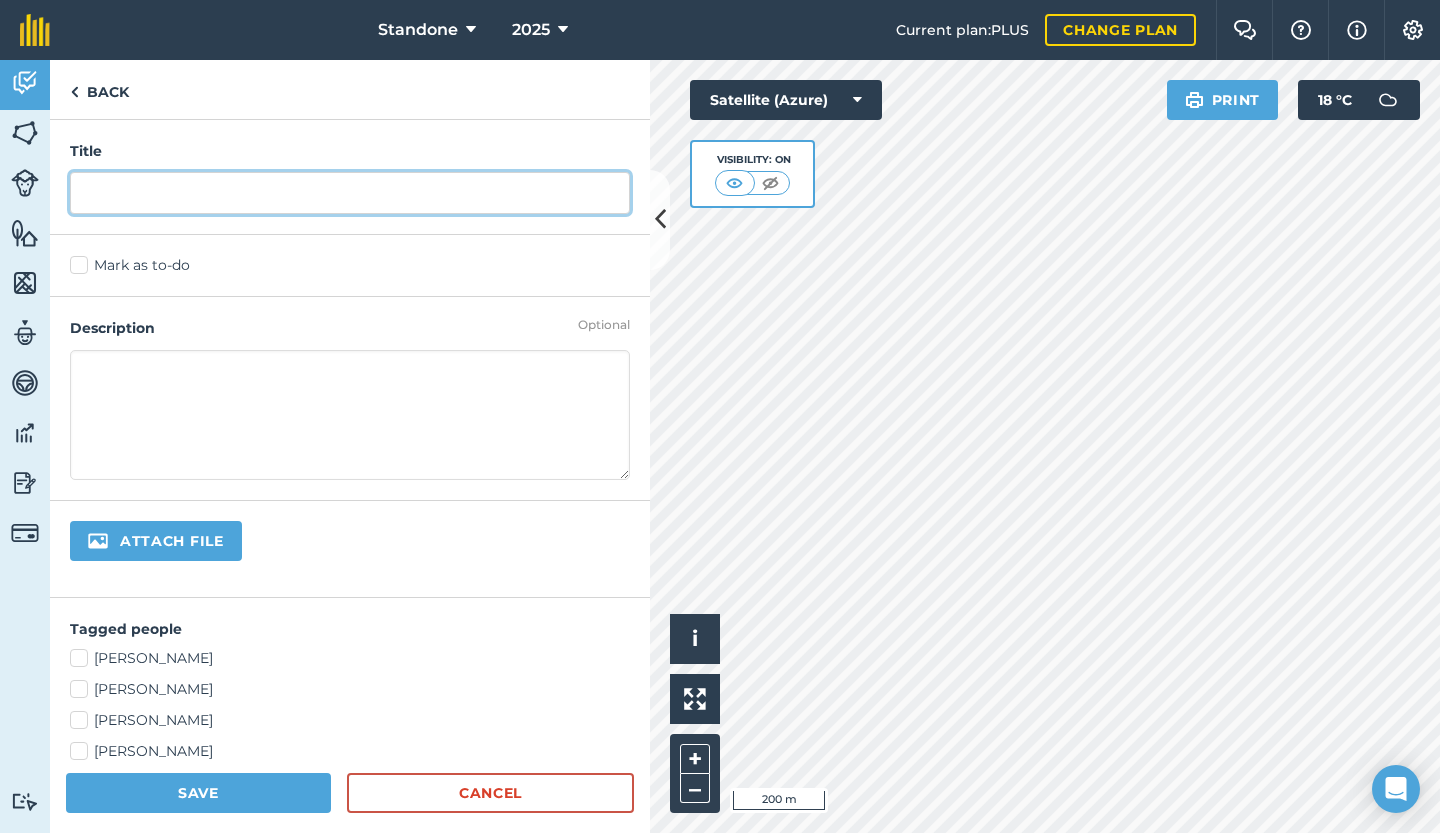 click at bounding box center [350, 193] 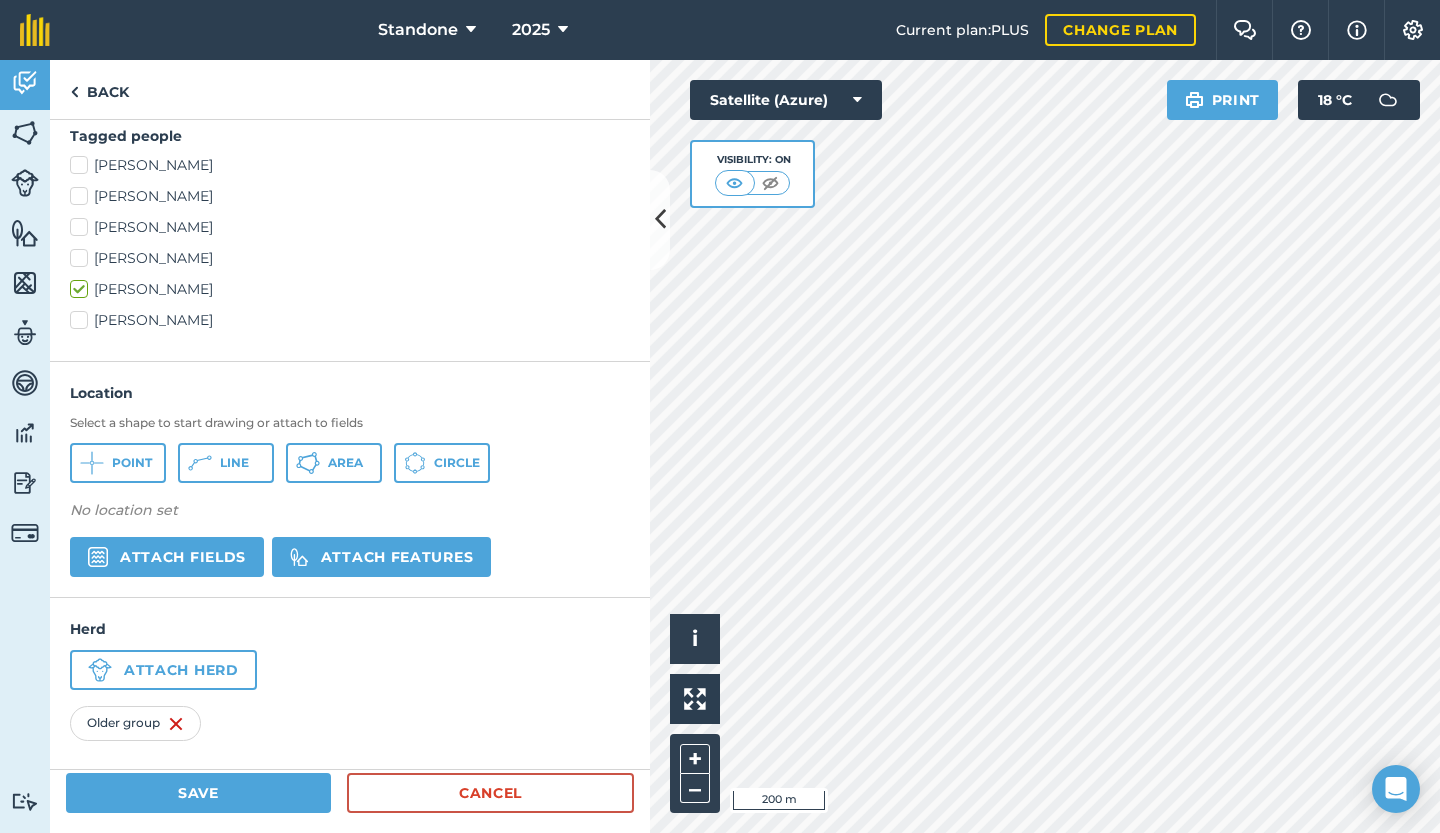 scroll, scrollTop: 506, scrollLeft: 0, axis: vertical 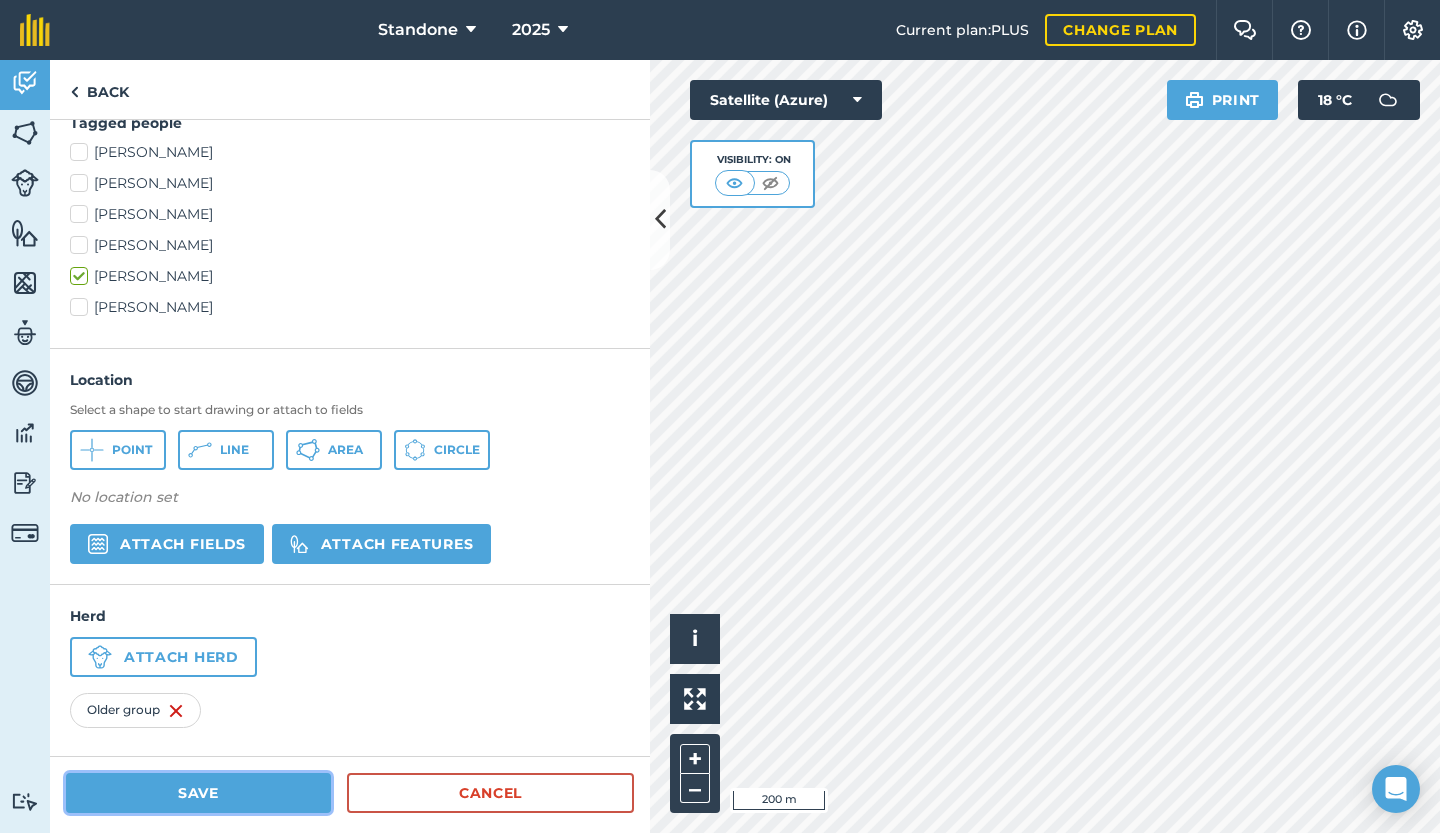 click on "Save" at bounding box center (198, 793) 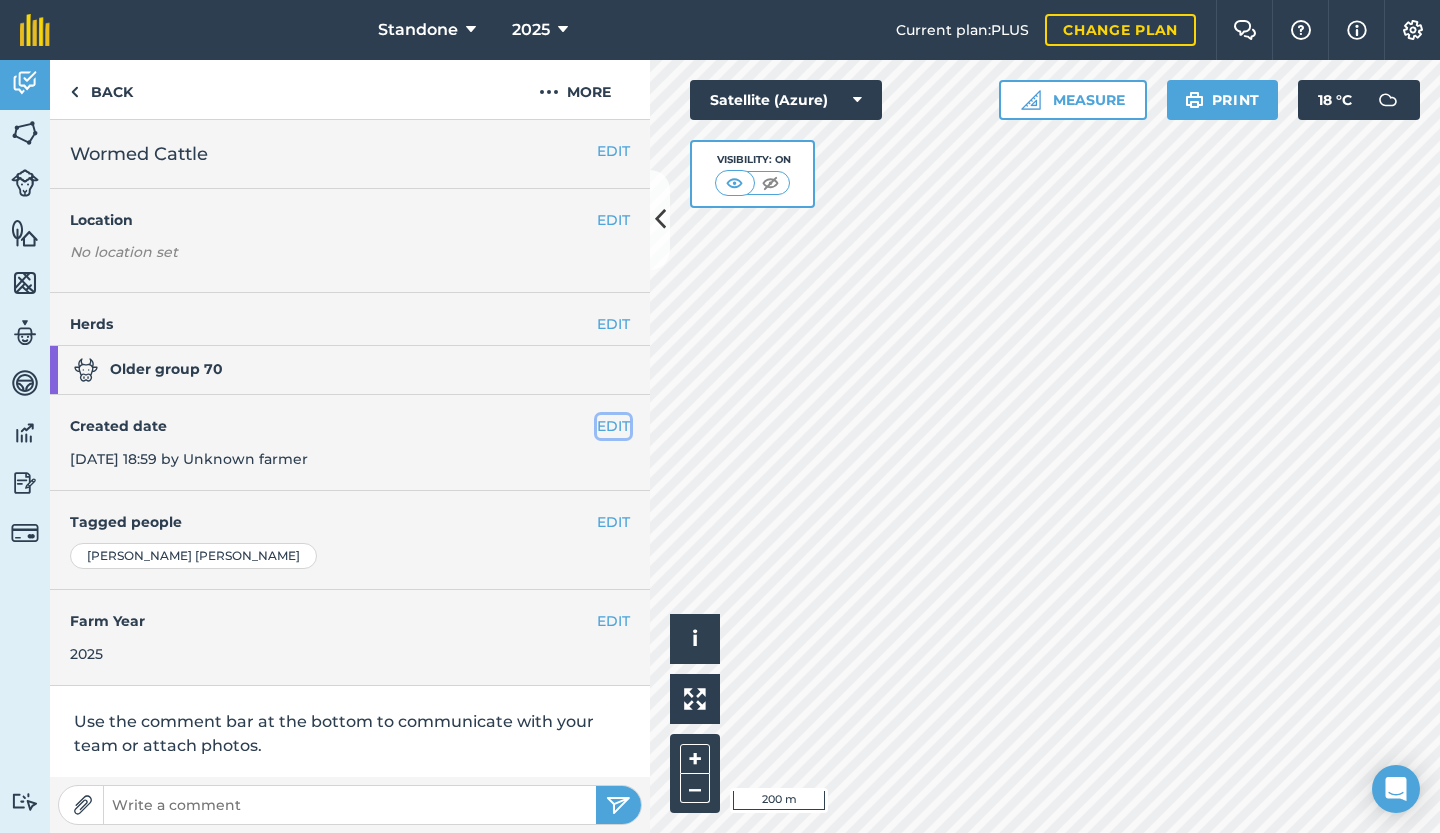 click on "EDIT" at bounding box center [613, 426] 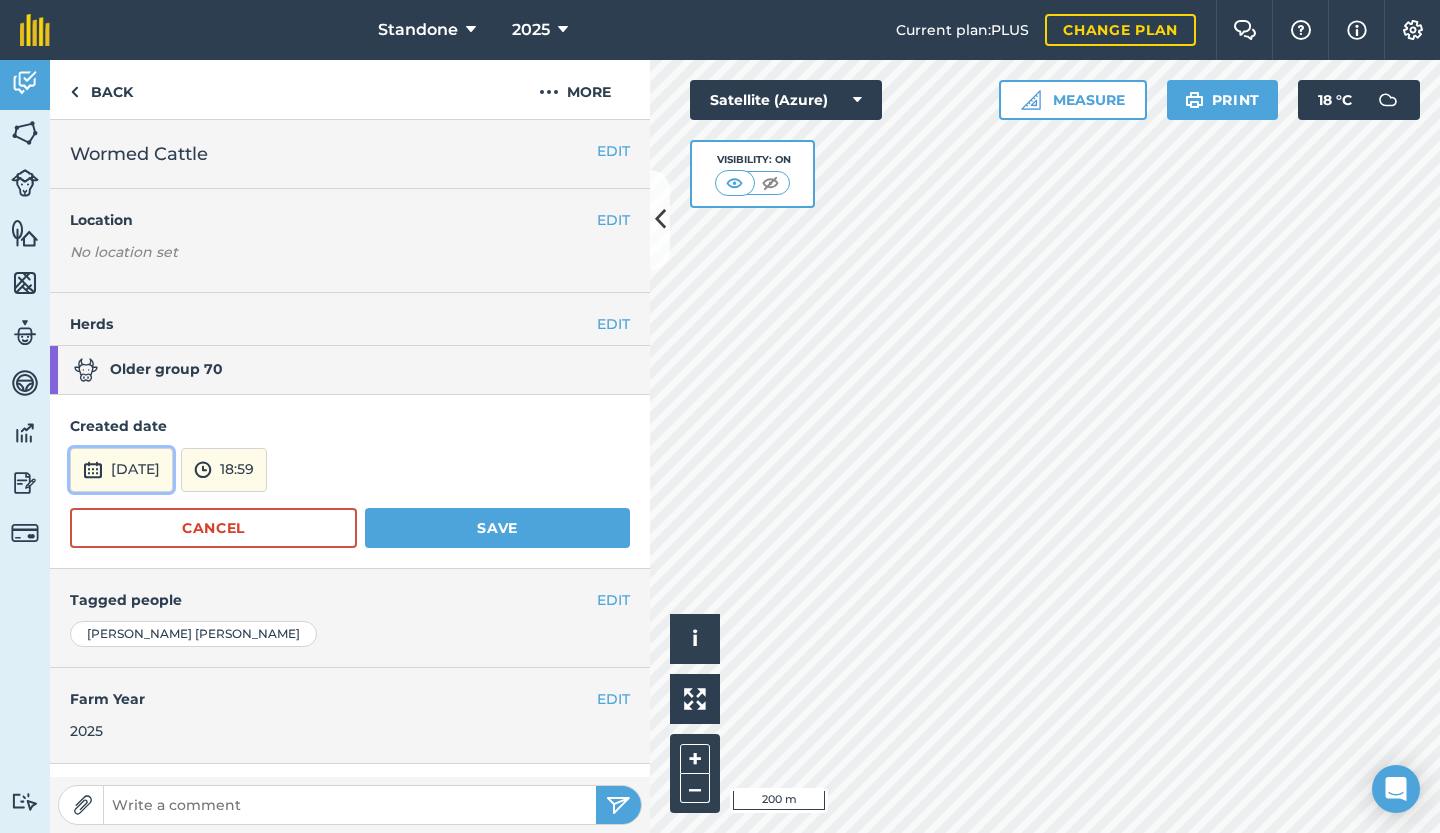 click on "[DATE]" at bounding box center [121, 470] 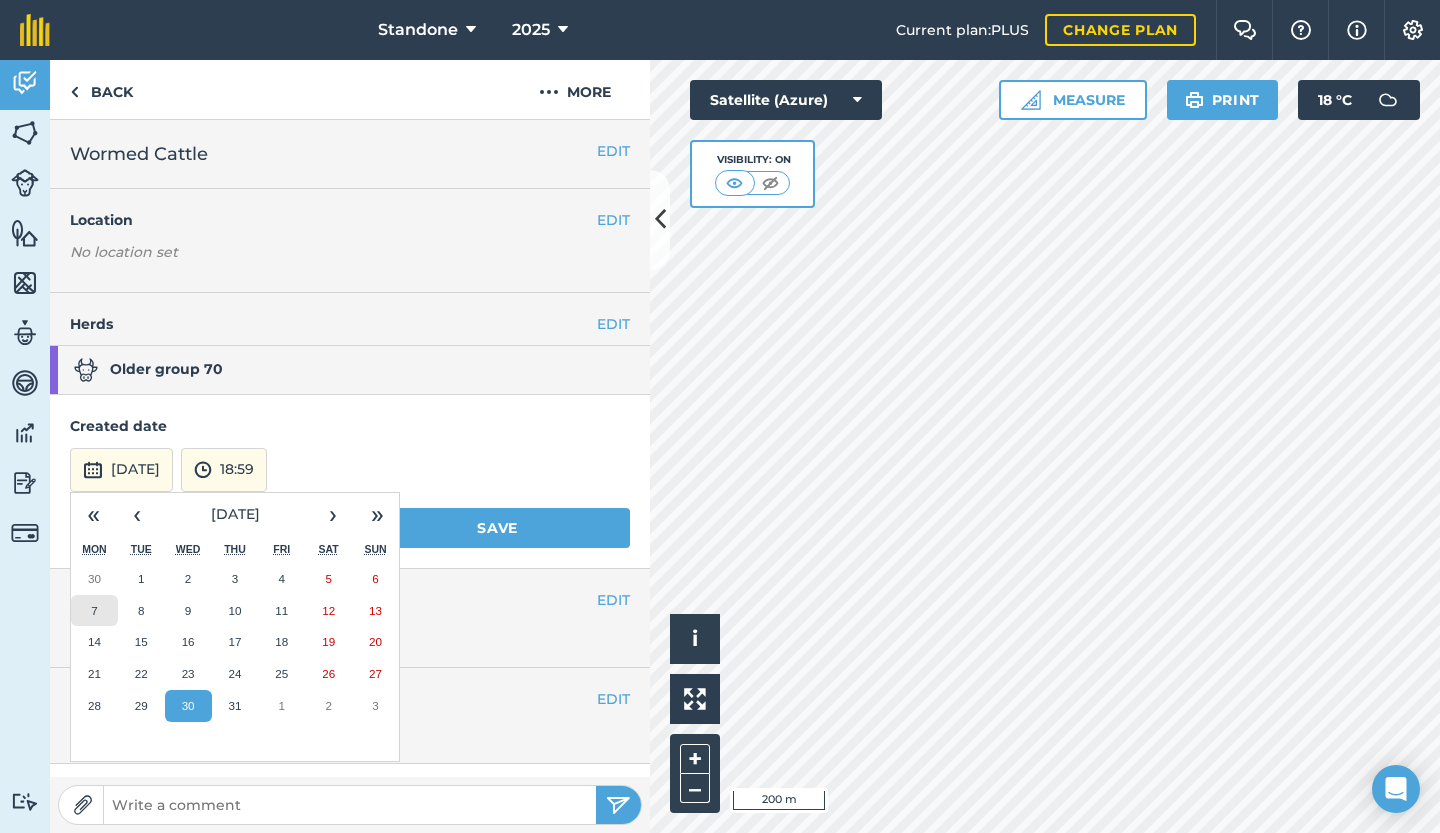 click on "7" at bounding box center (94, 611) 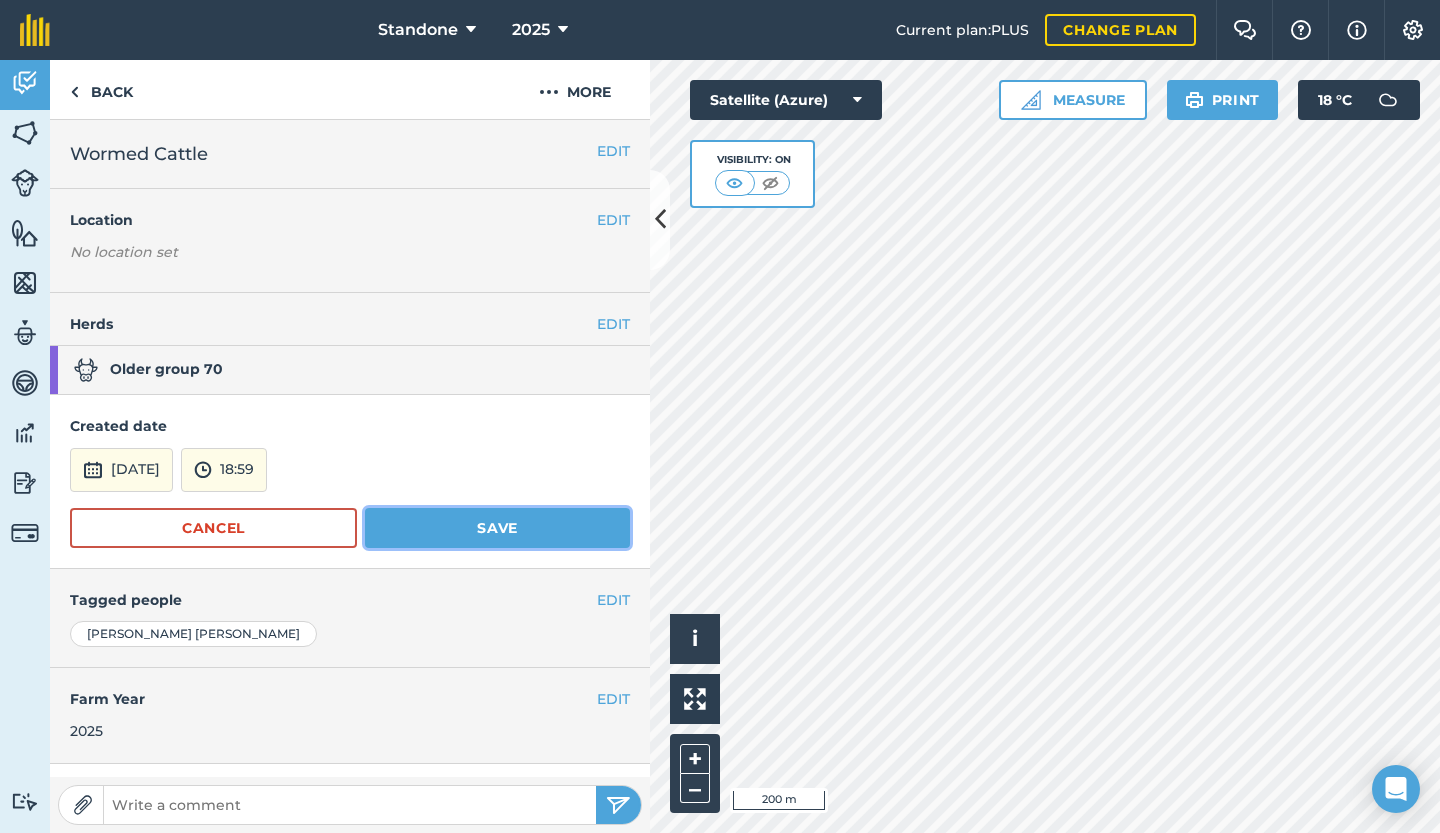 click on "Save" at bounding box center [497, 528] 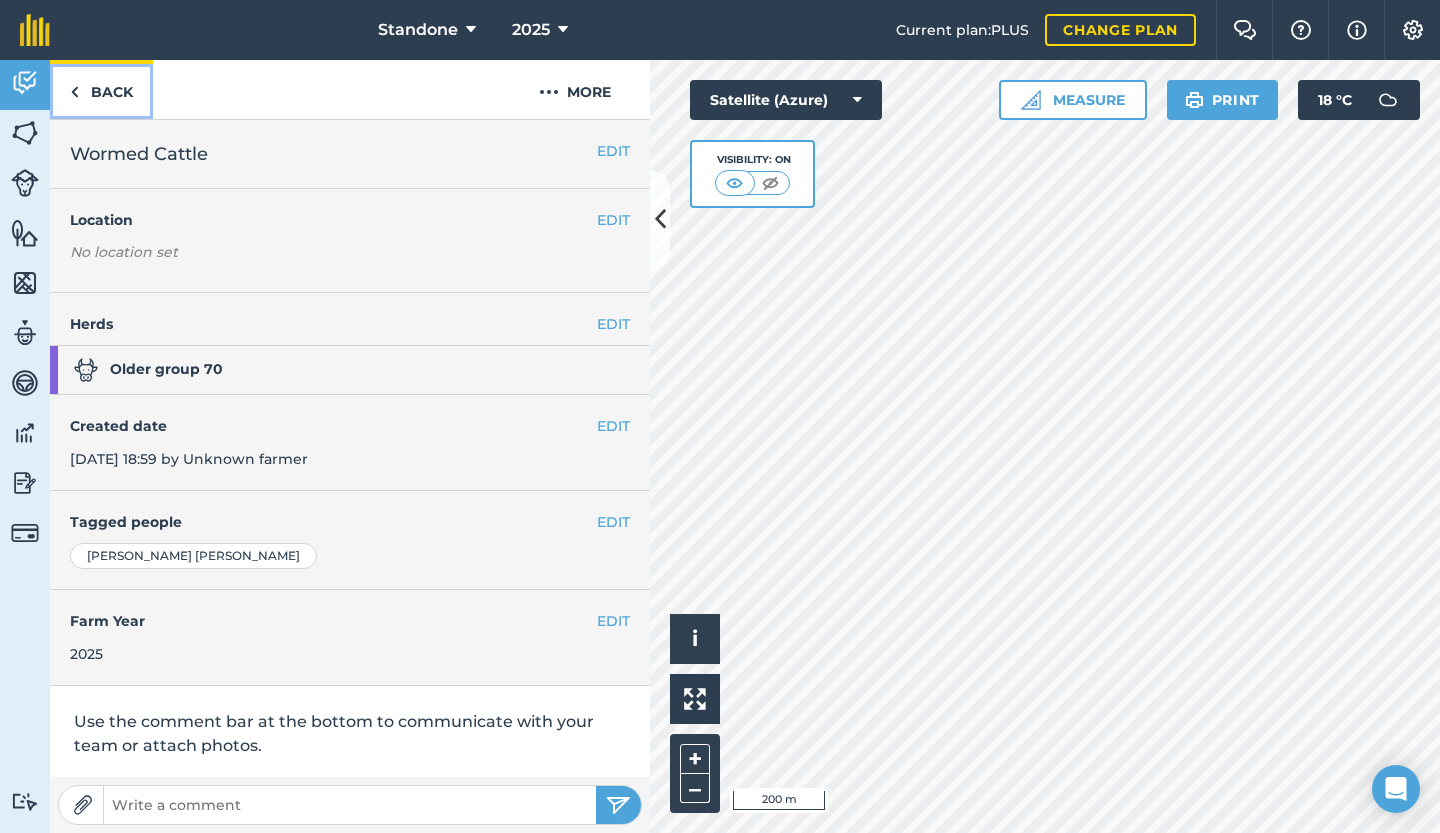 click on "Back" at bounding box center (101, 89) 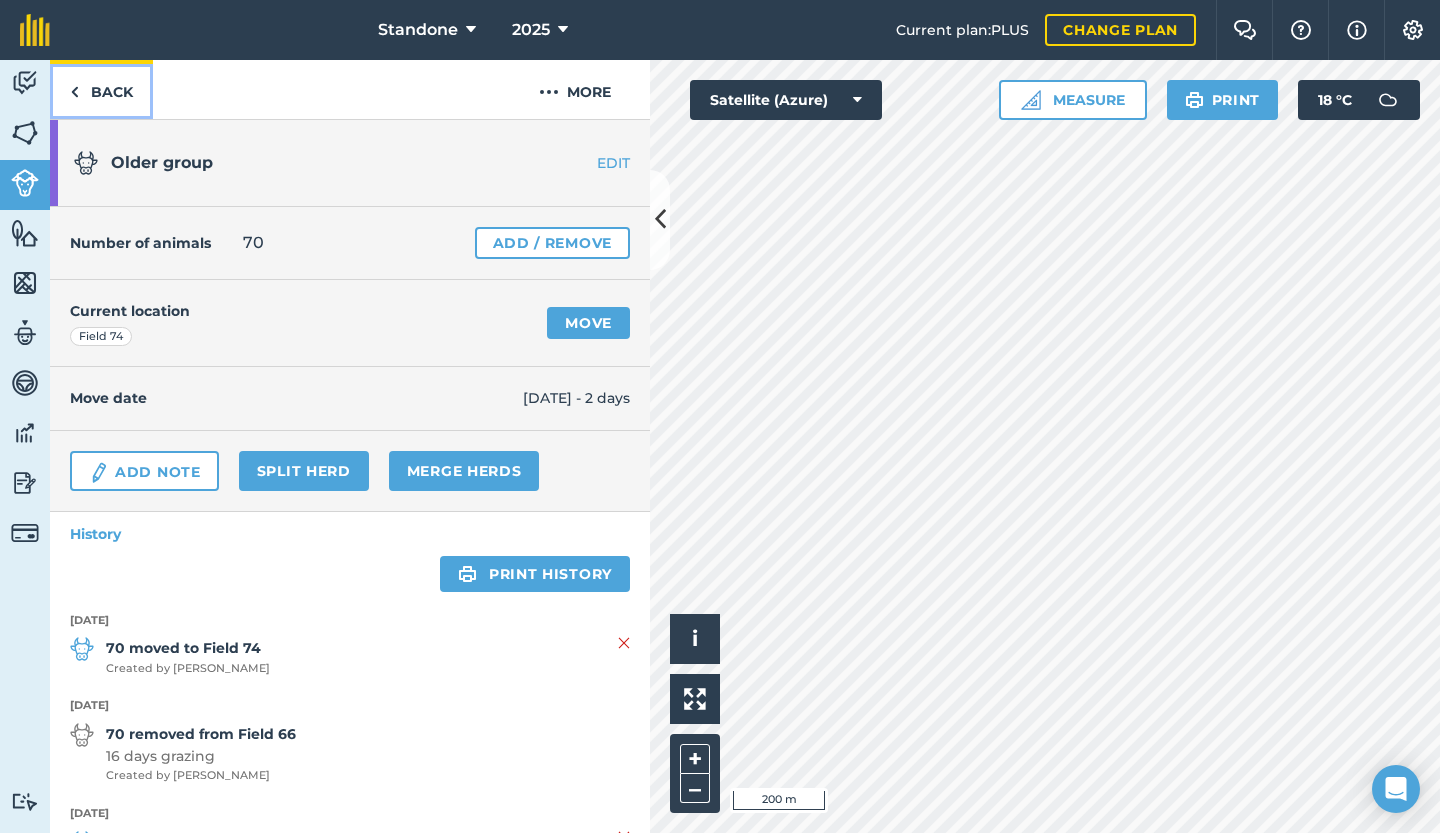 click on "Back" at bounding box center [101, 89] 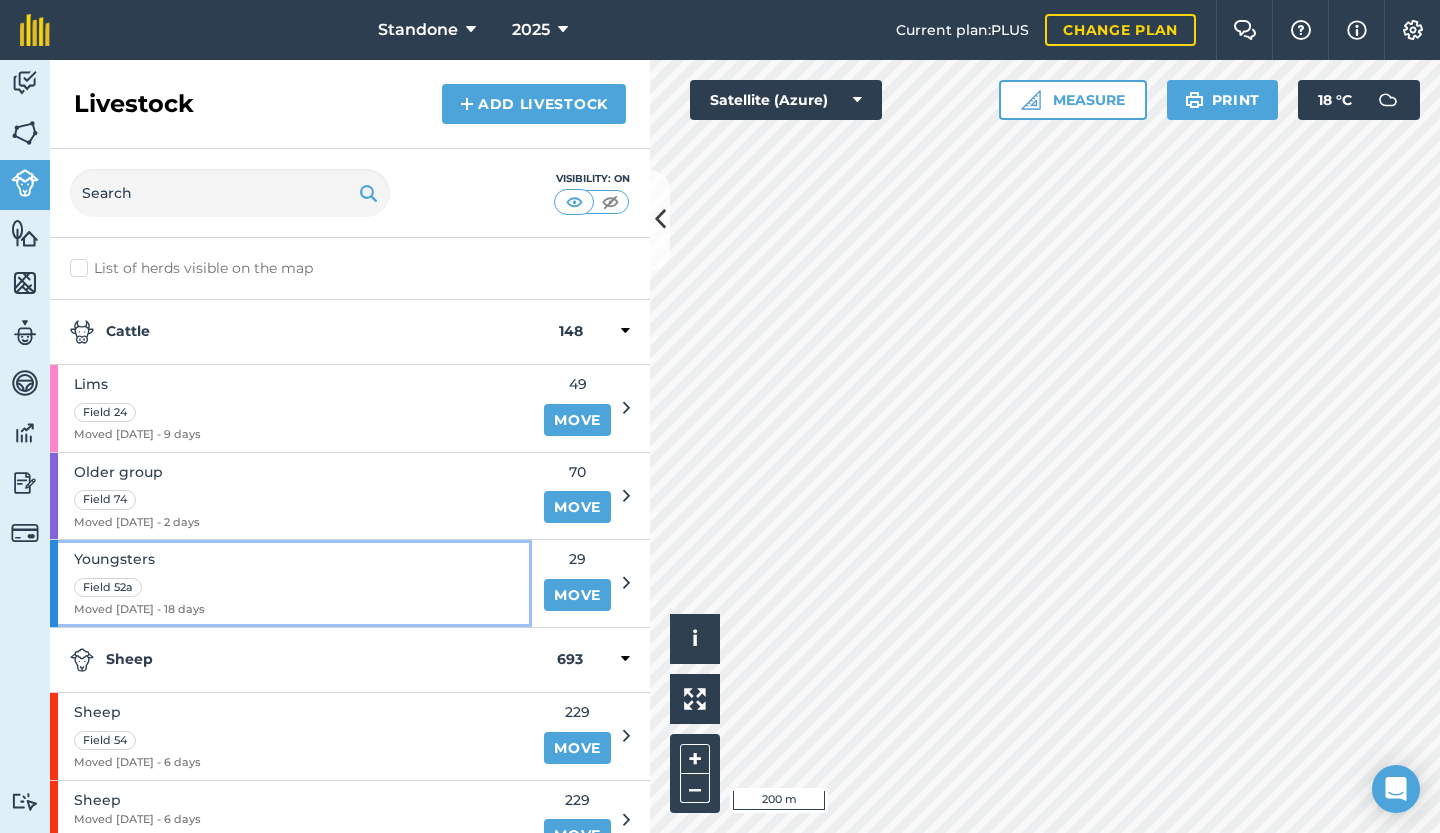 click on "Youngsters Field 52a Moved [DATE] - 18 days" at bounding box center (291, 583) 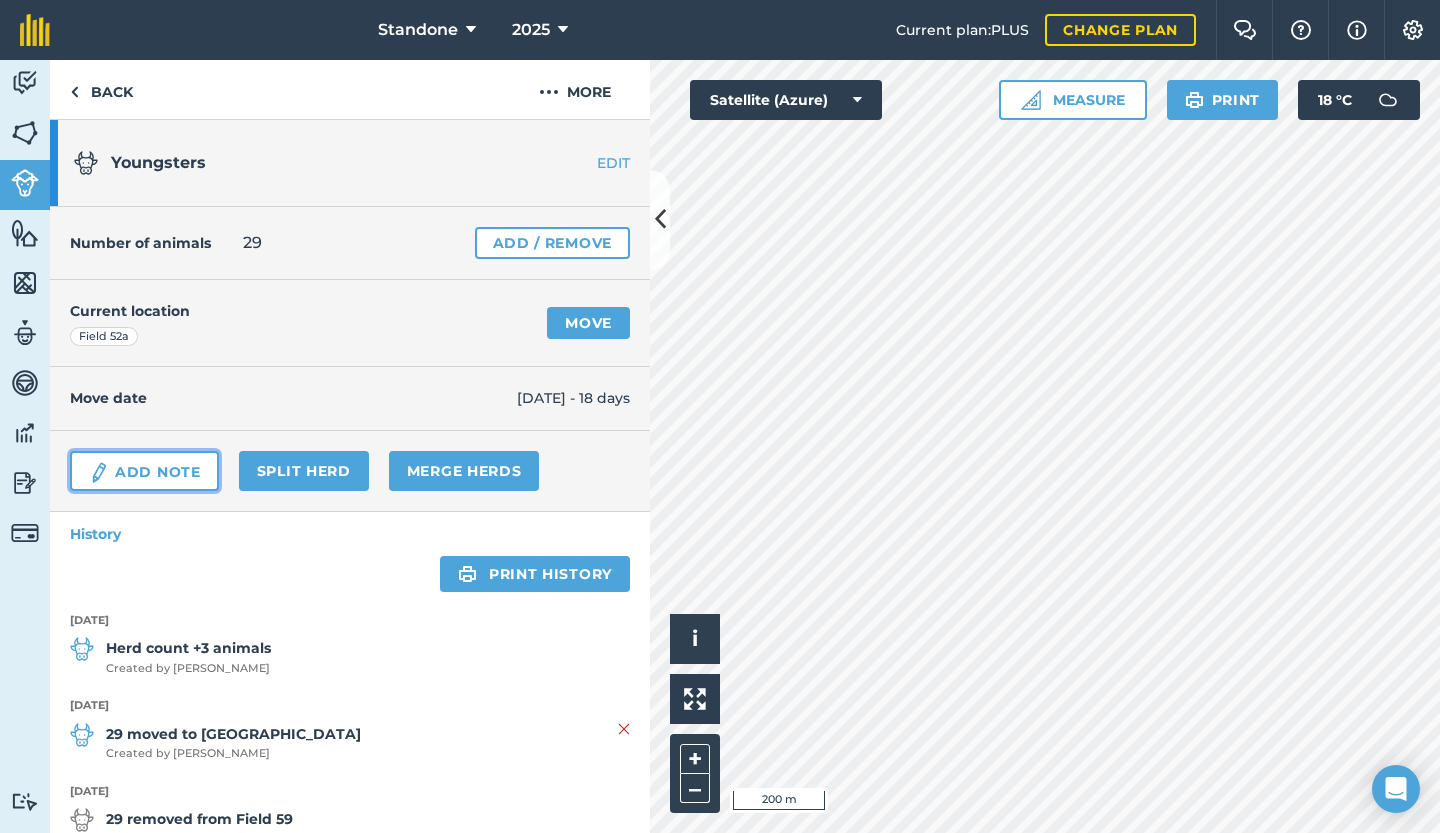 click on "Add Note" at bounding box center [144, 471] 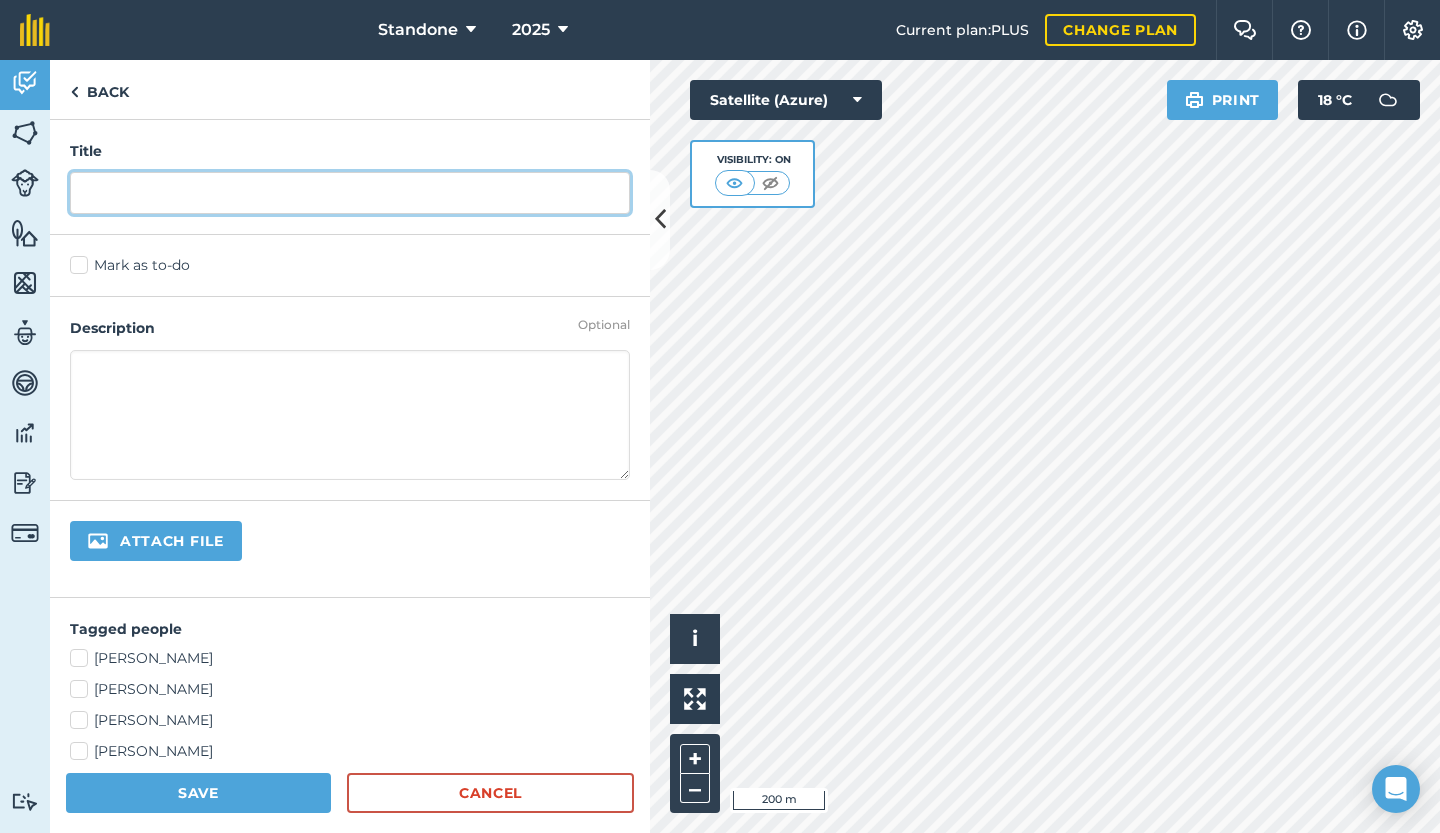 click at bounding box center [350, 193] 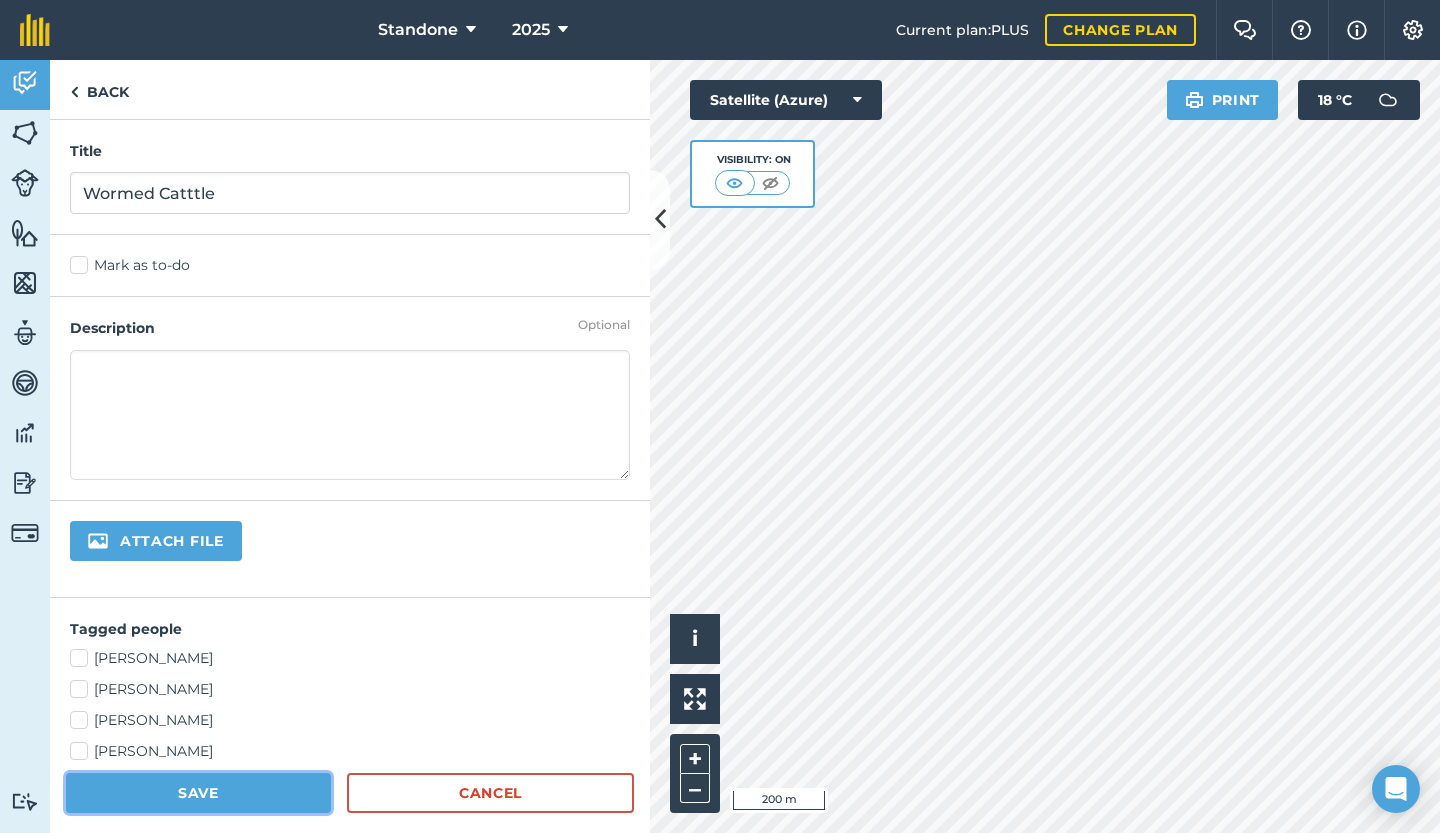 click on "Save" at bounding box center [198, 793] 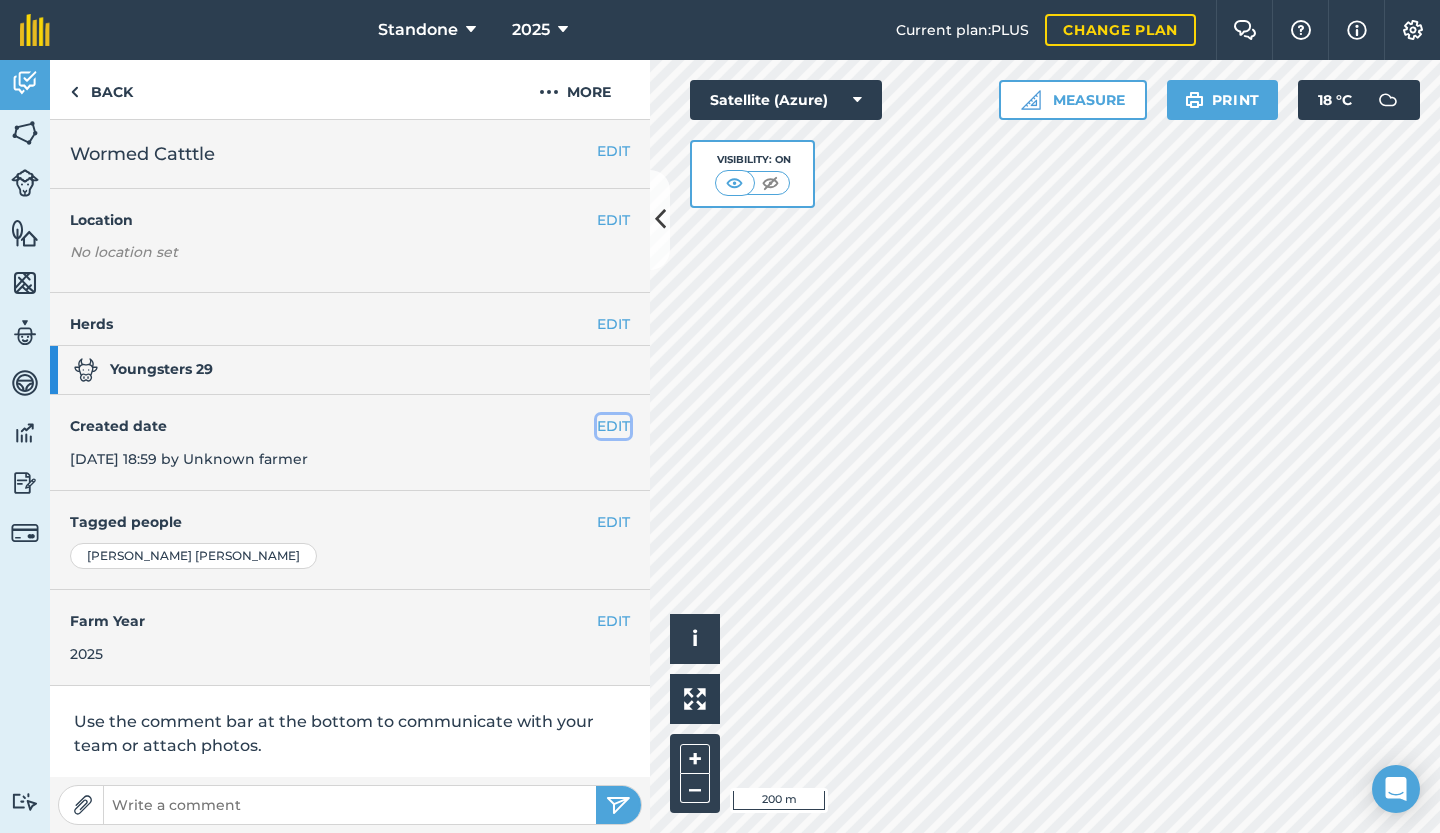 click on "EDIT" at bounding box center (613, 426) 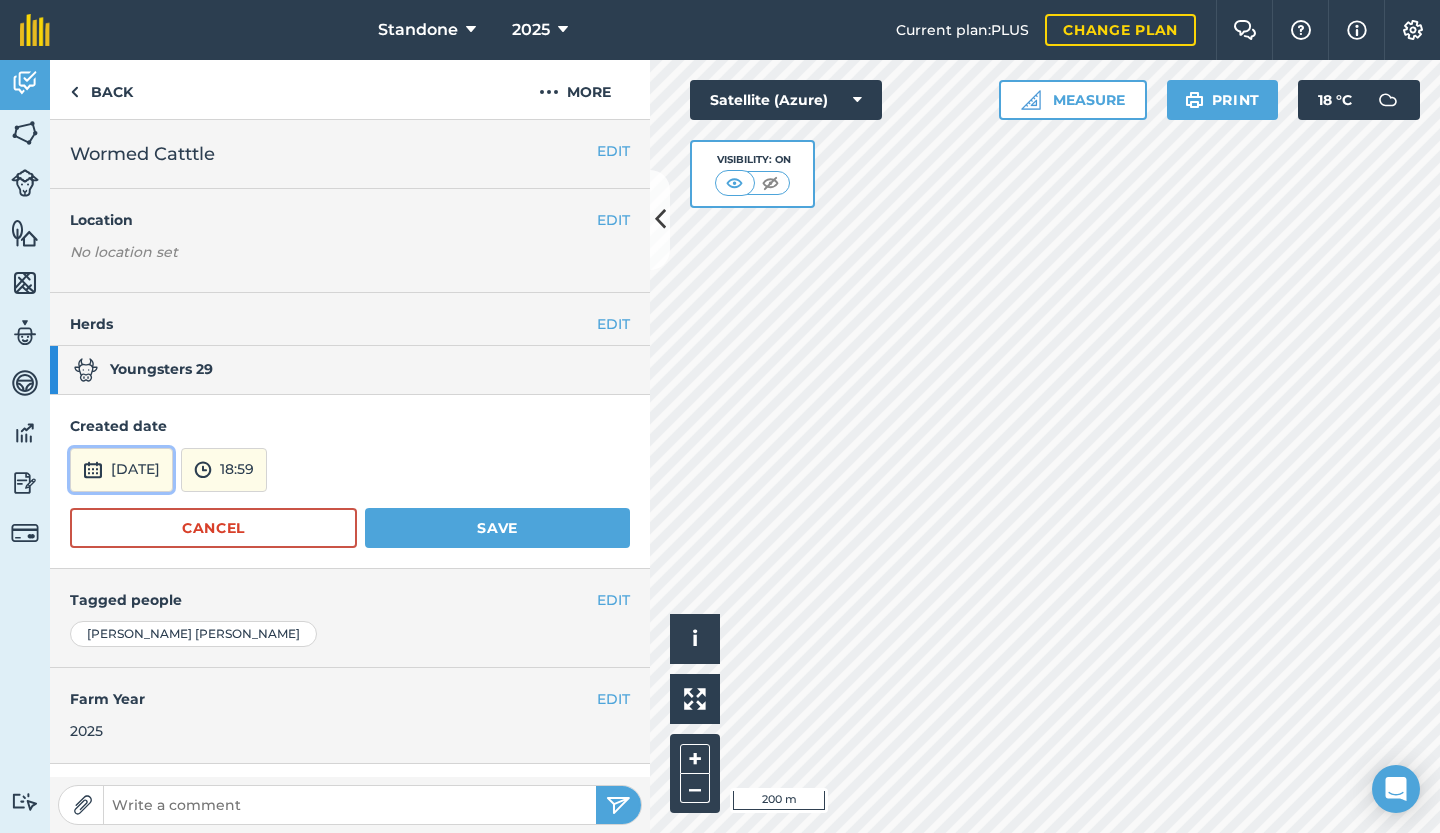 click on "[DATE]" at bounding box center (121, 470) 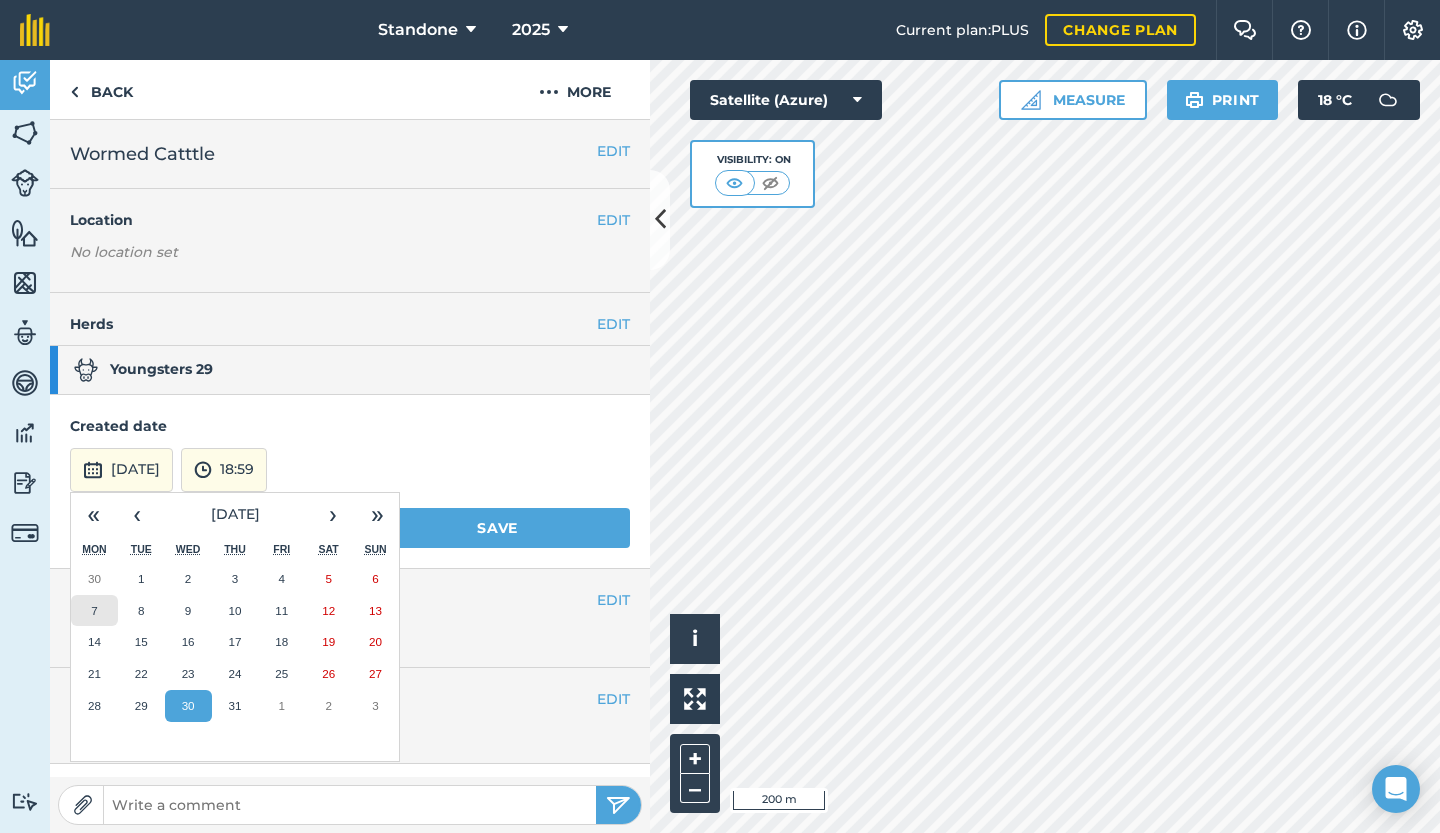click on "7" at bounding box center [94, 611] 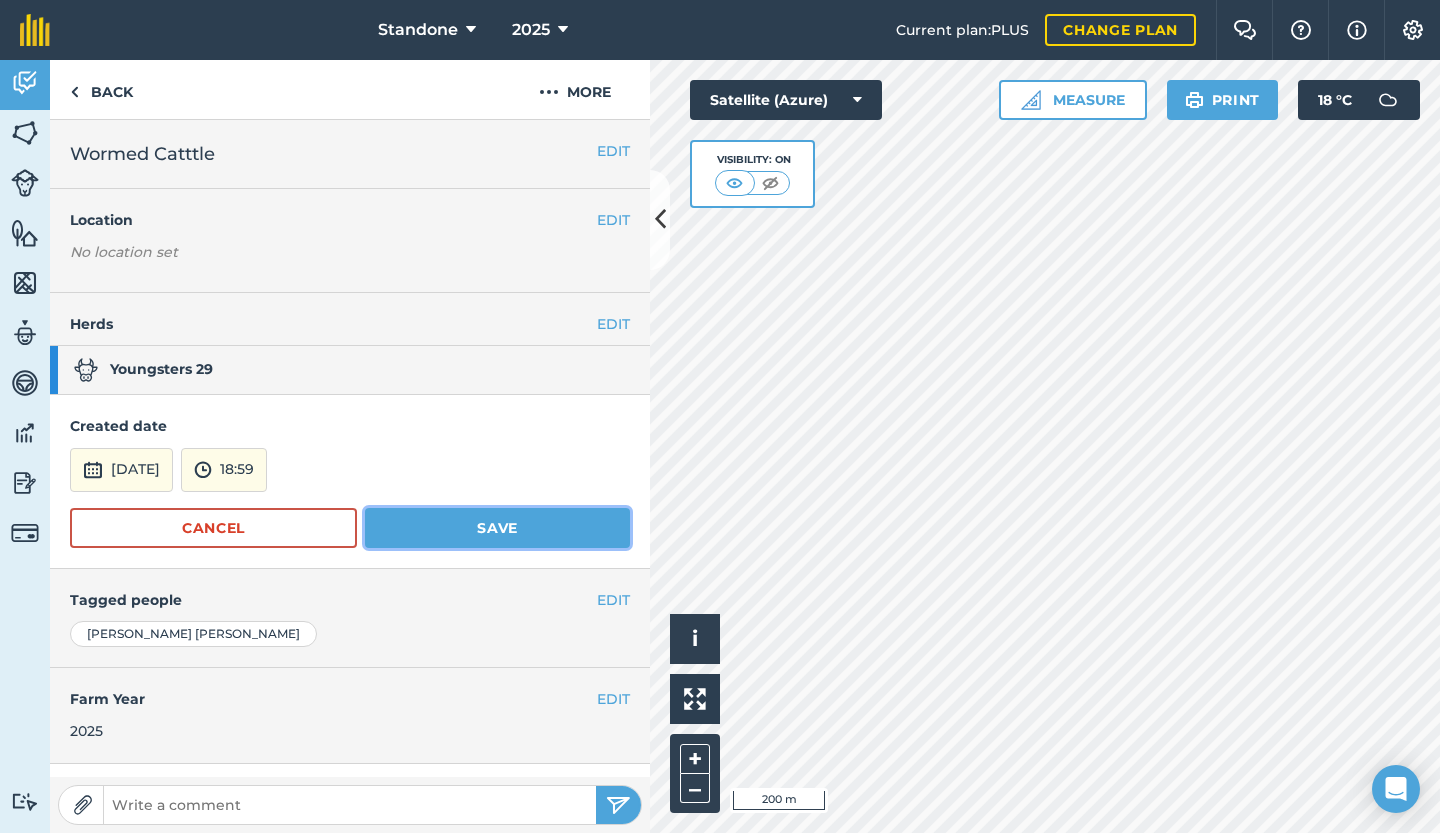 click on "Save" at bounding box center [497, 528] 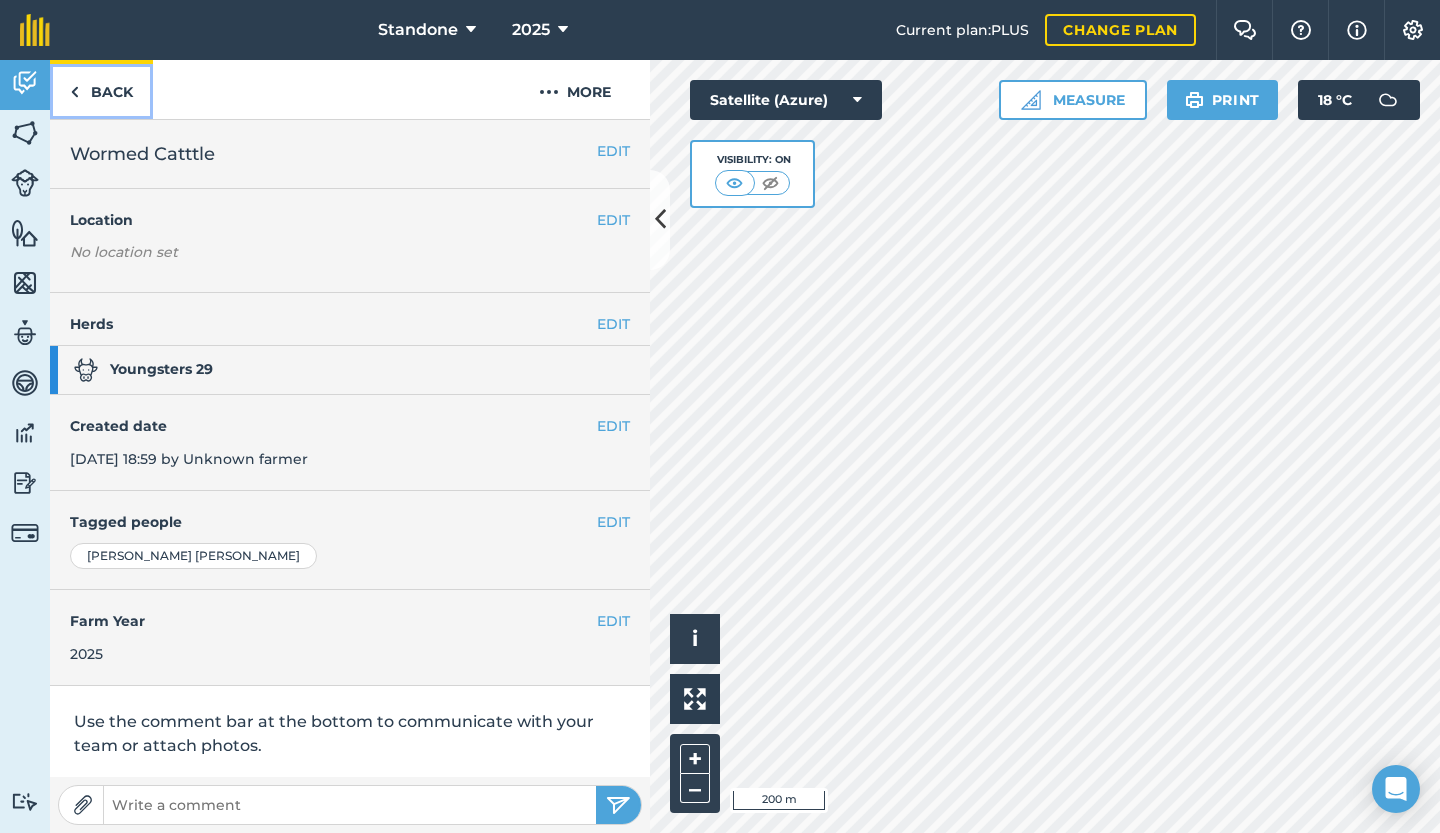 click on "Back" at bounding box center [101, 89] 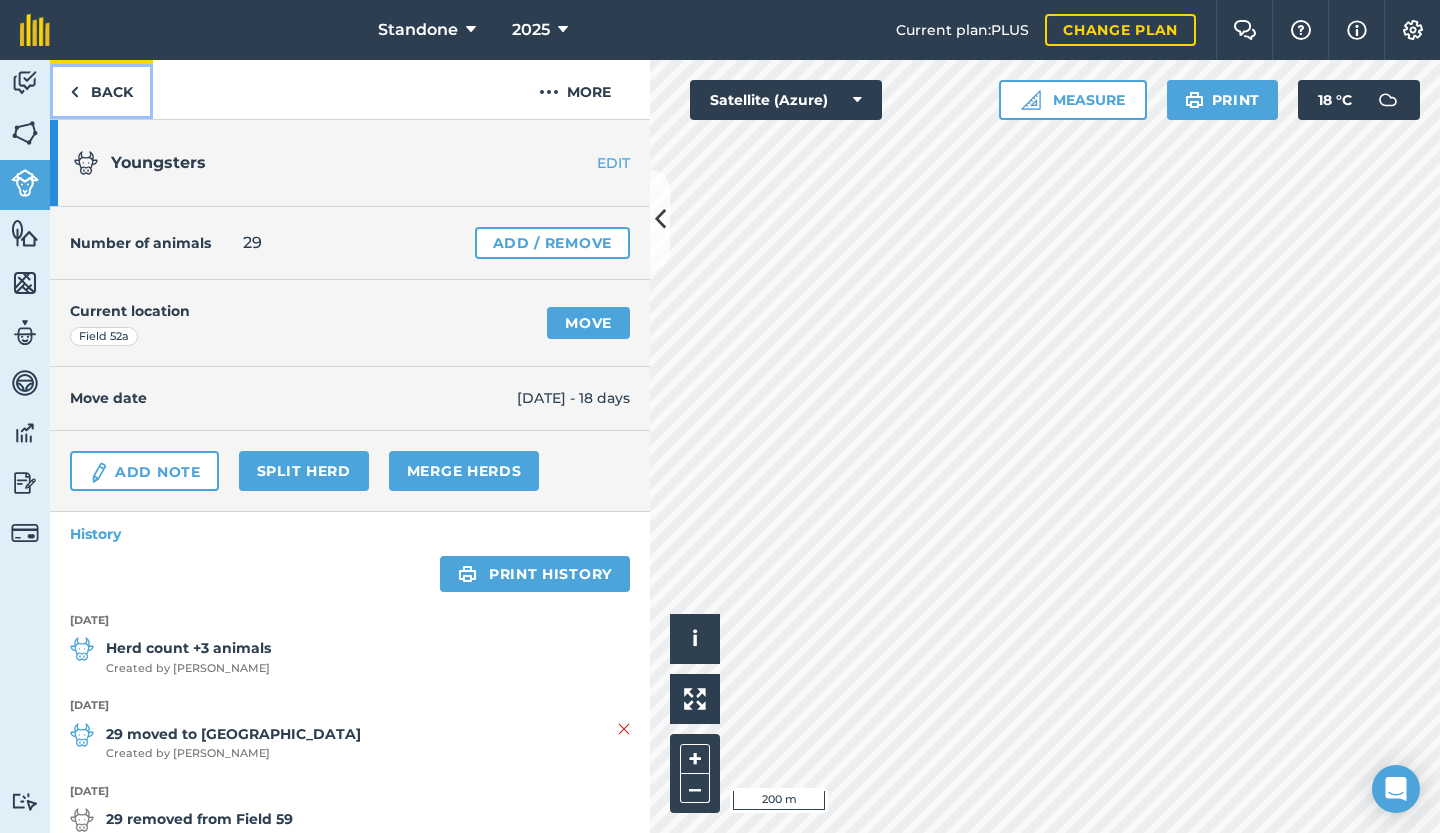 click on "Back" at bounding box center (101, 89) 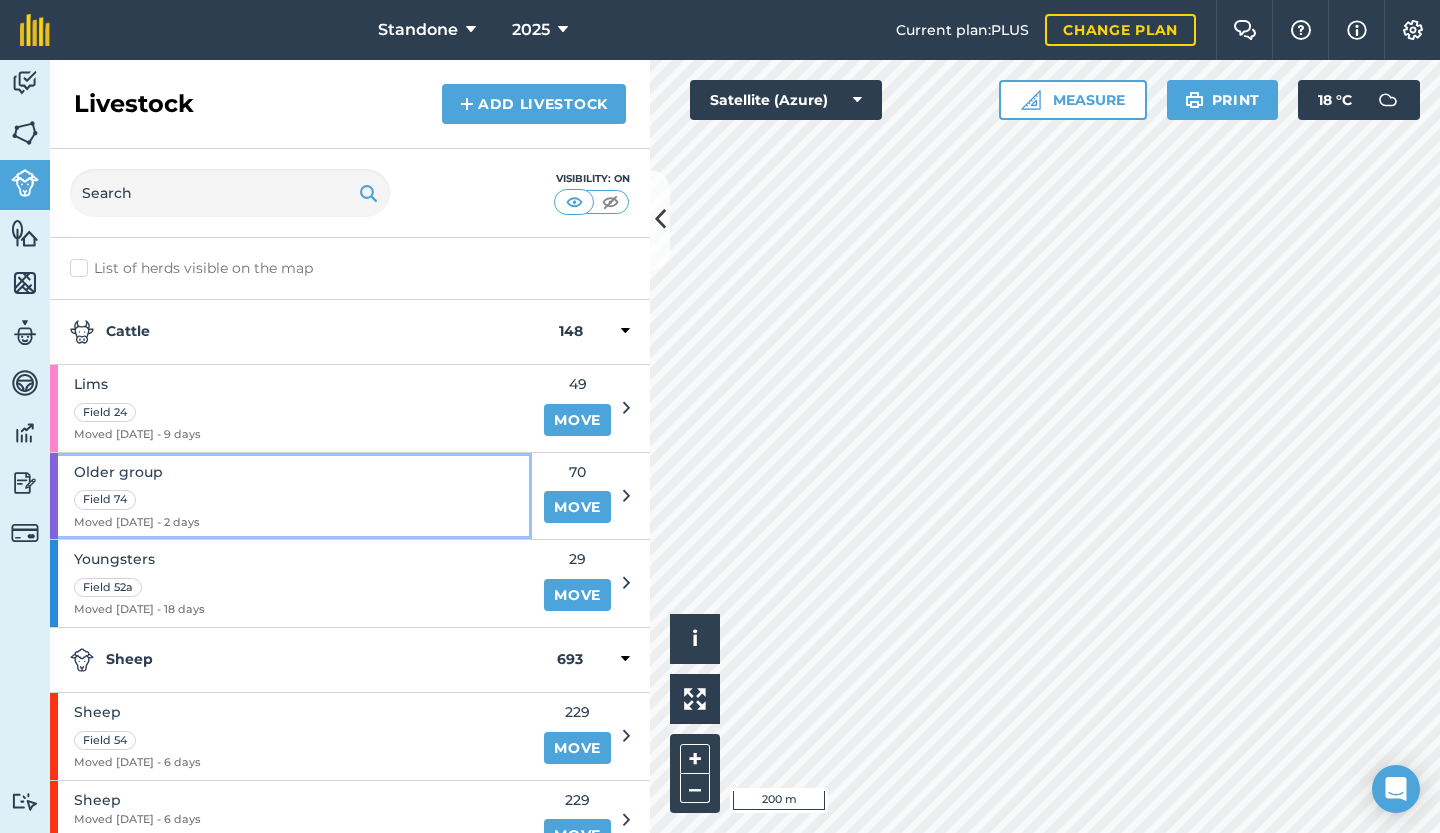 click on "Older group Field 74 Moved [DATE] - 2 days" at bounding box center (291, 496) 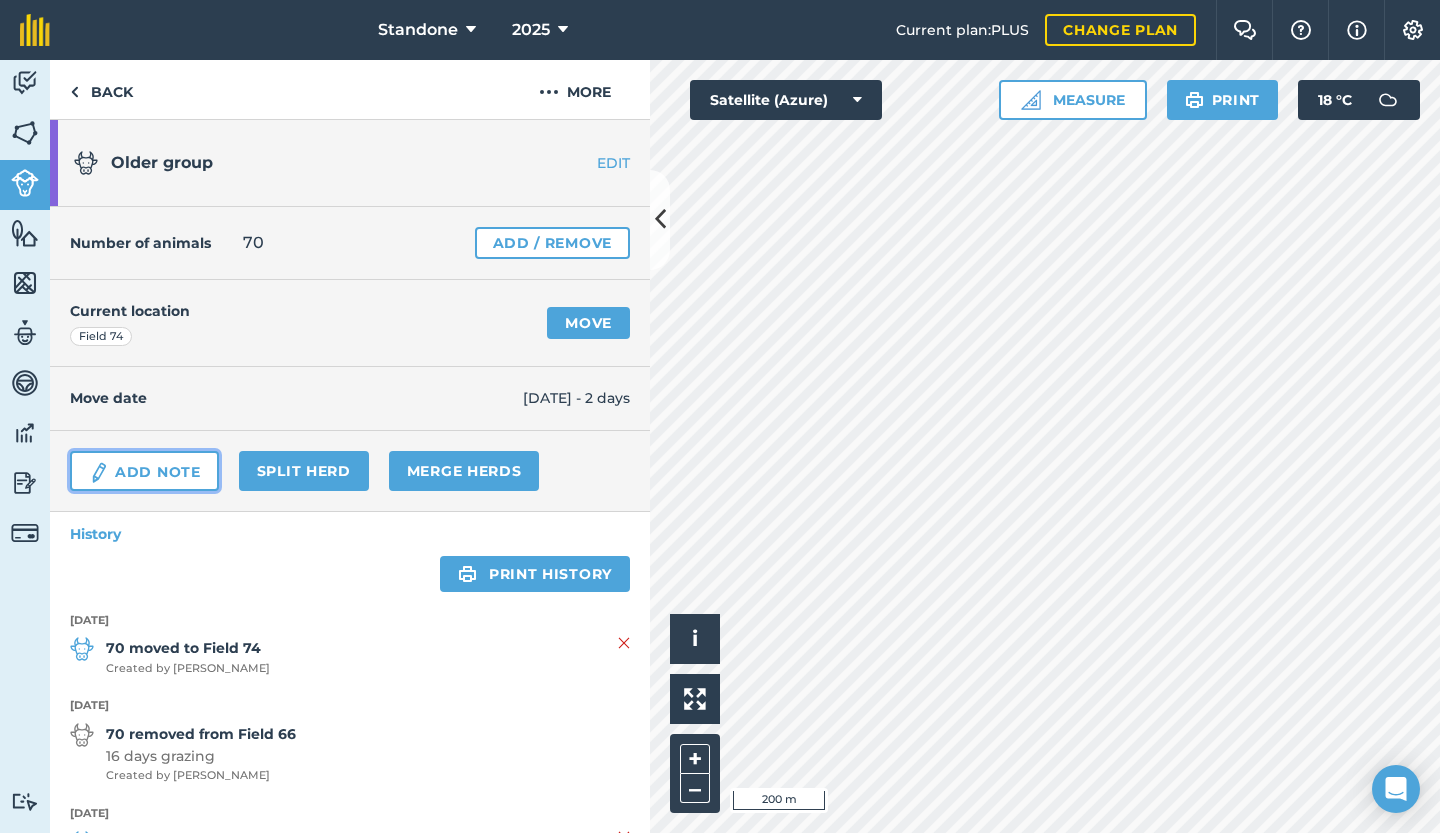 click on "Add Note" at bounding box center (144, 471) 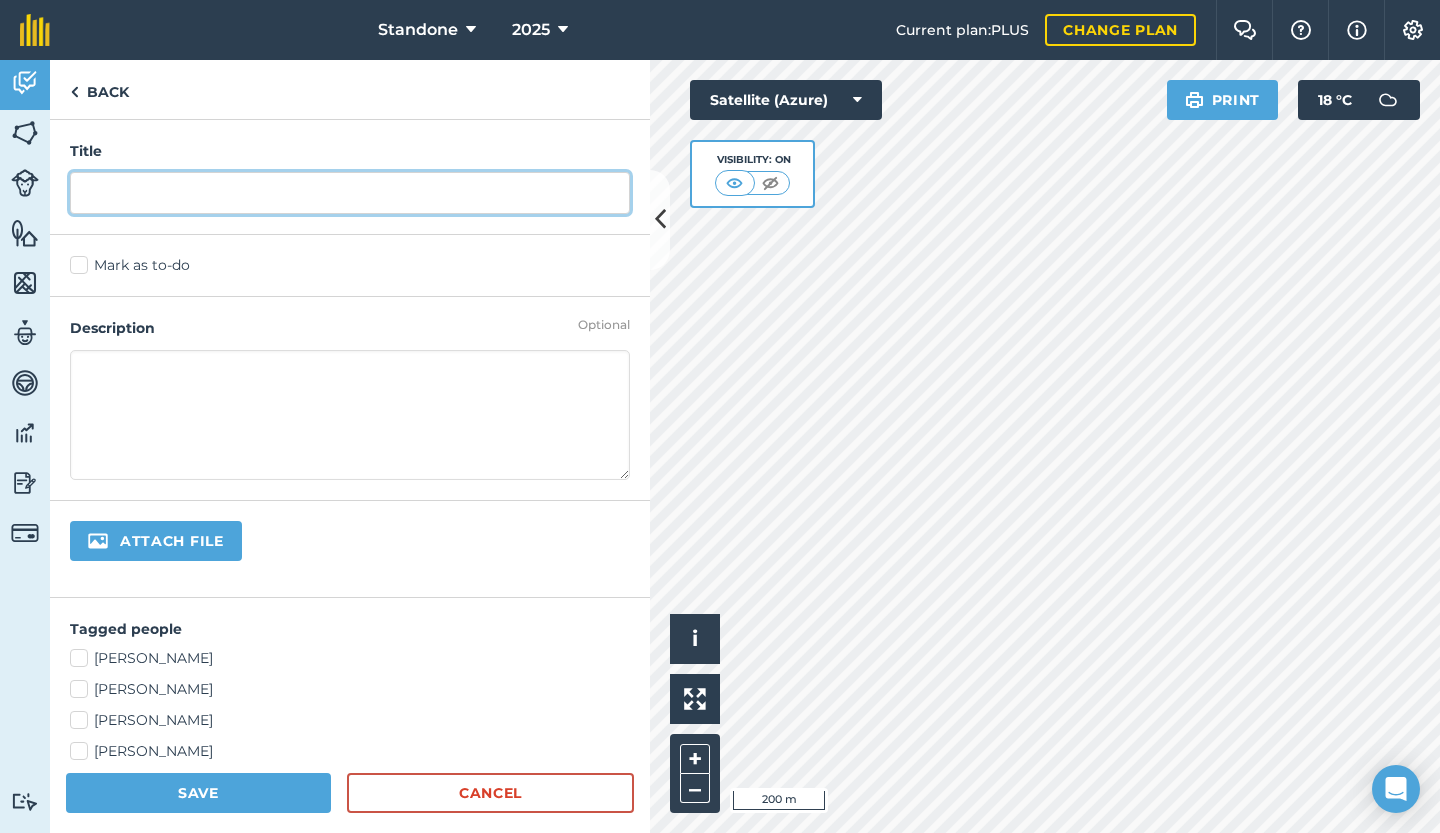 click at bounding box center (350, 193) 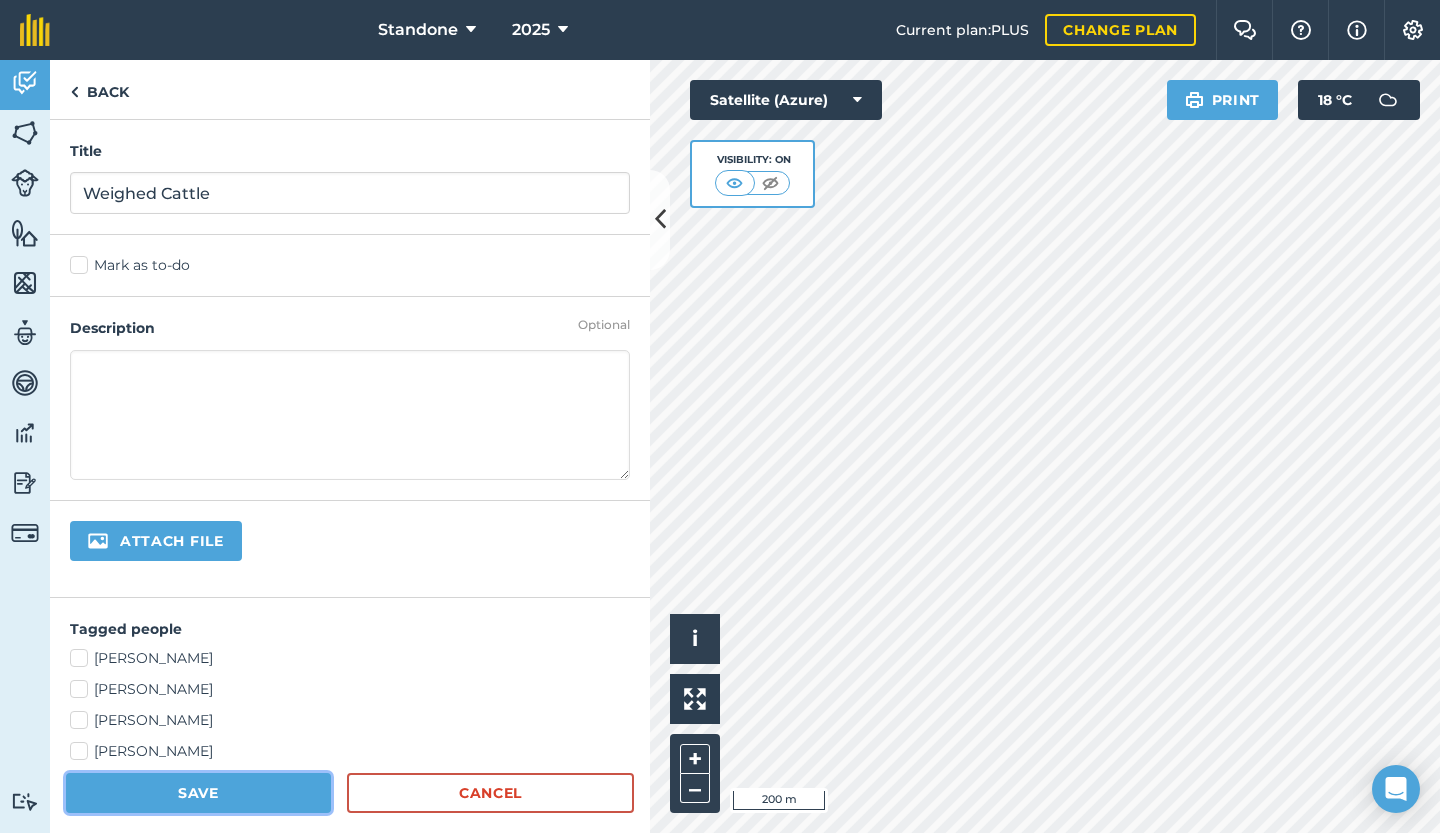 click on "Save" at bounding box center [198, 793] 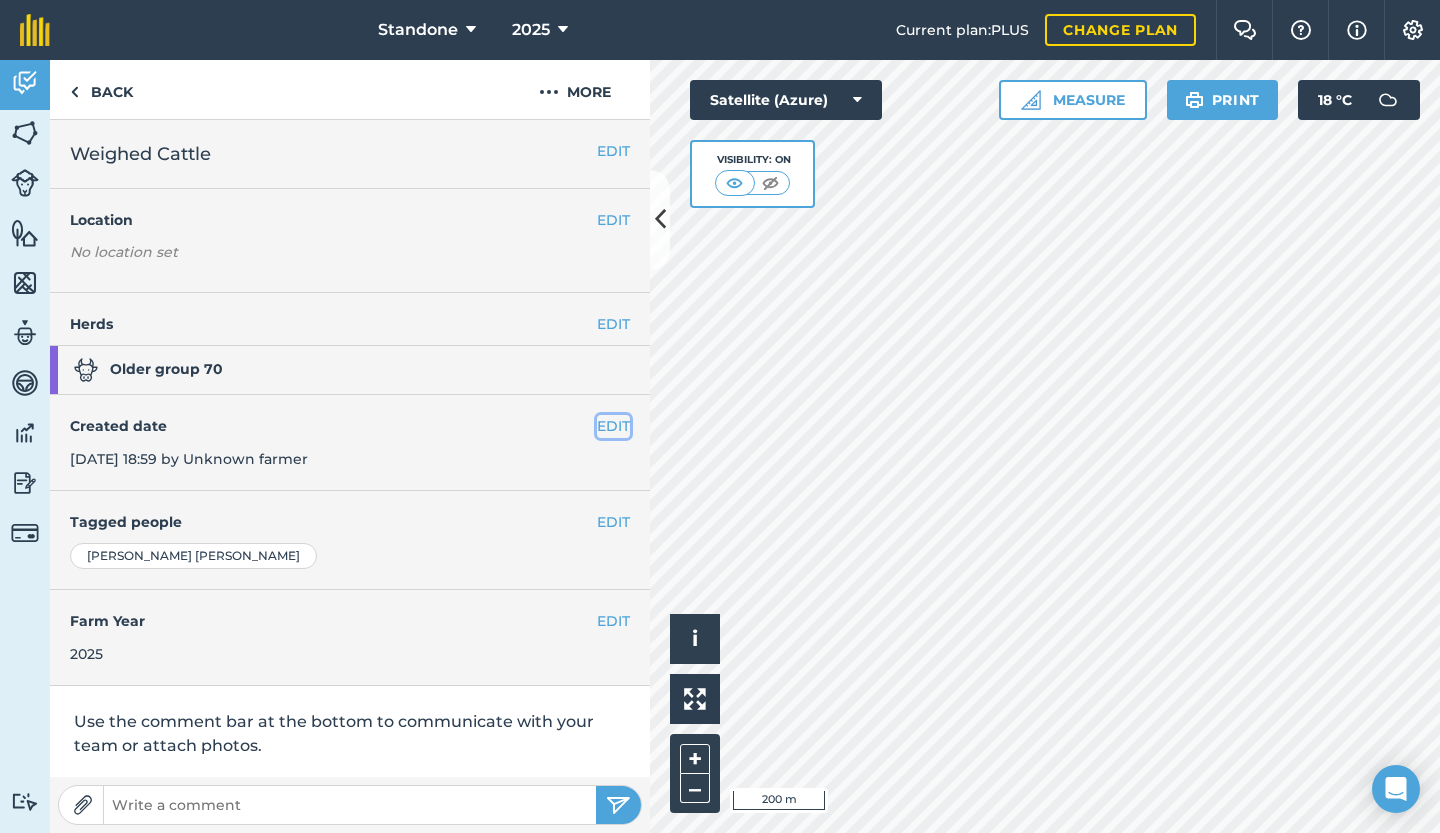 click on "EDIT" at bounding box center [613, 426] 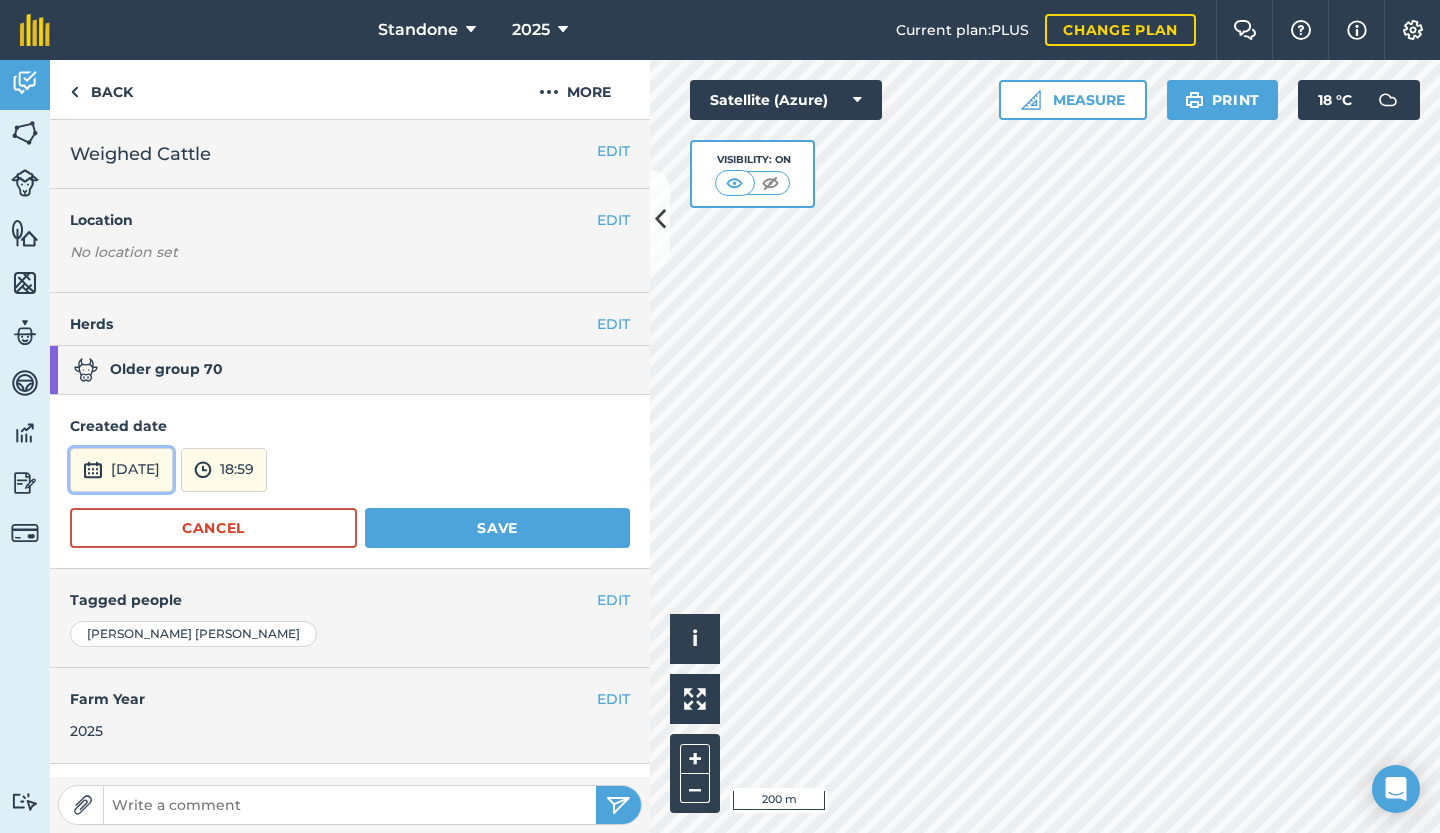 click on "[DATE]" at bounding box center [121, 470] 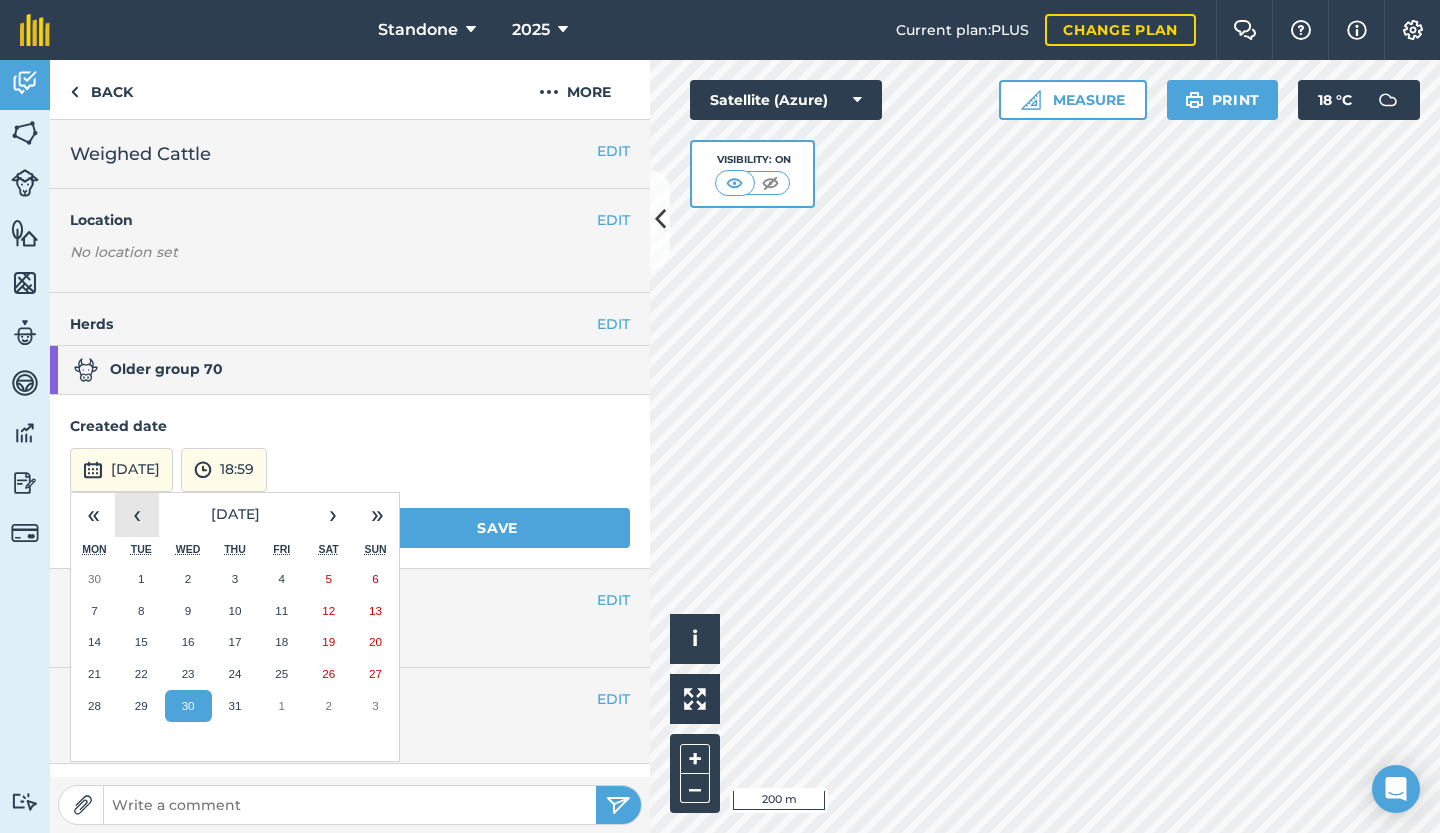 click on "‹" at bounding box center [137, 515] 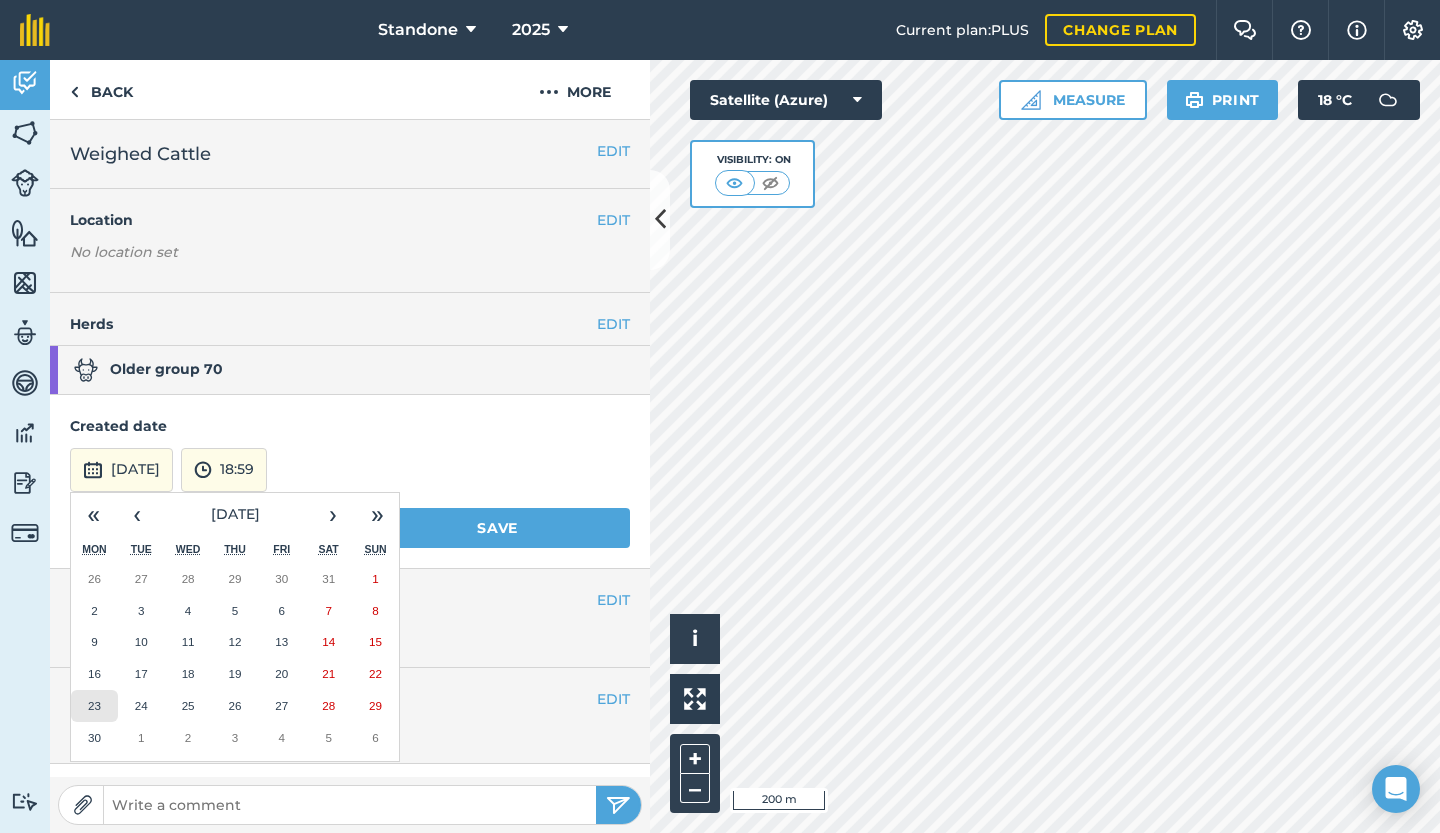 click on "23" at bounding box center (94, 706) 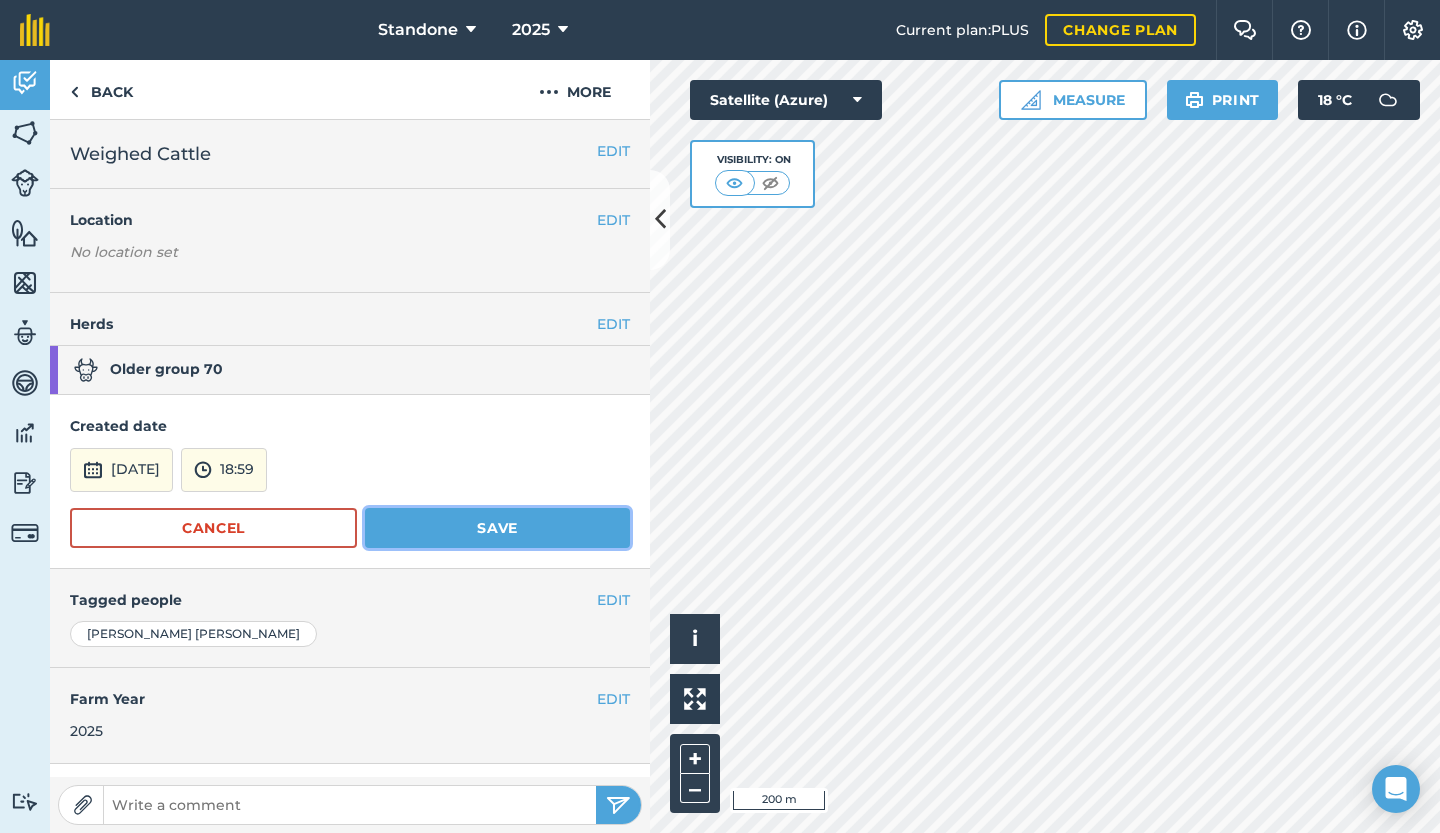 click on "Save" at bounding box center (497, 528) 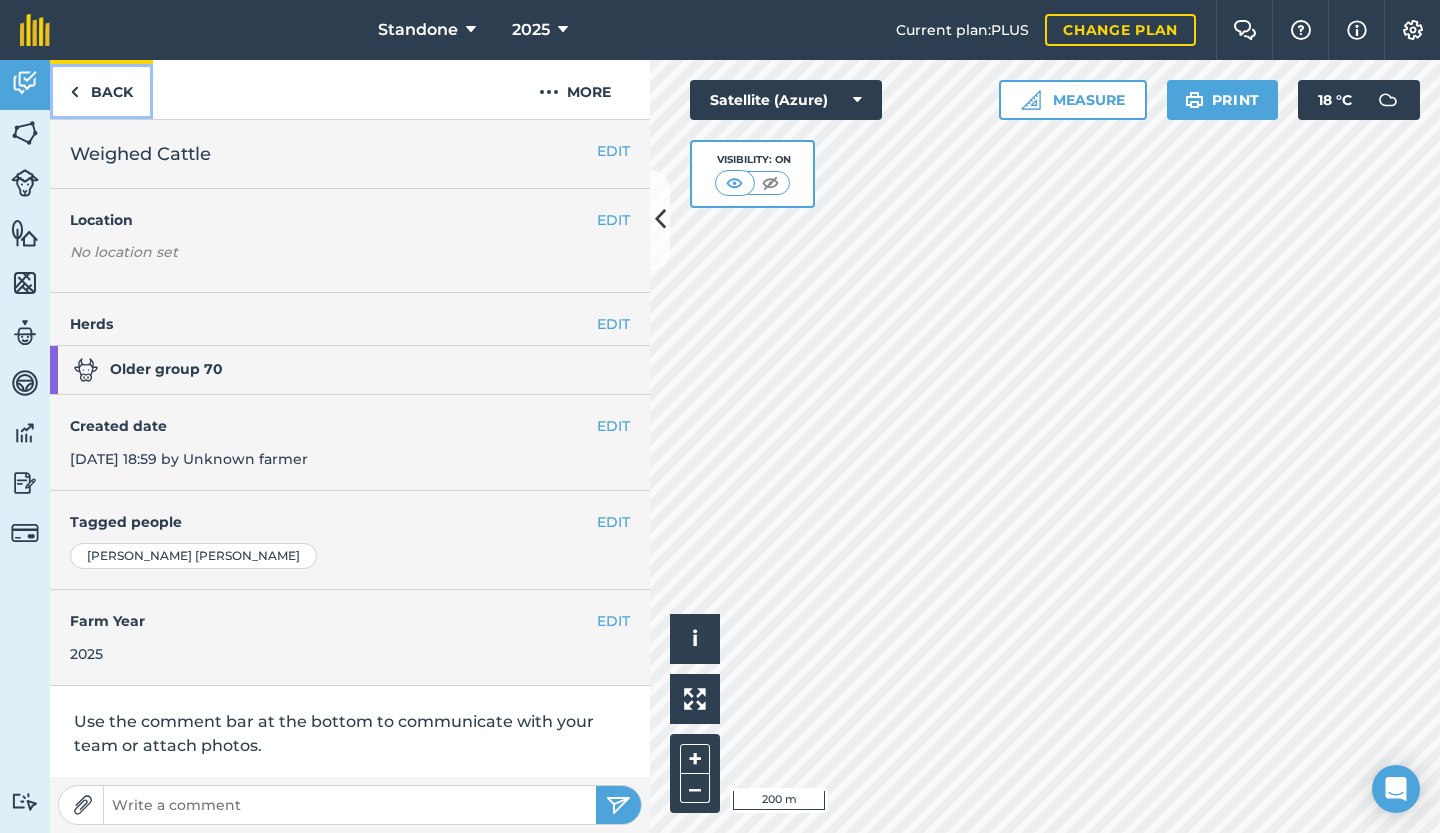 click on "Back" at bounding box center (101, 89) 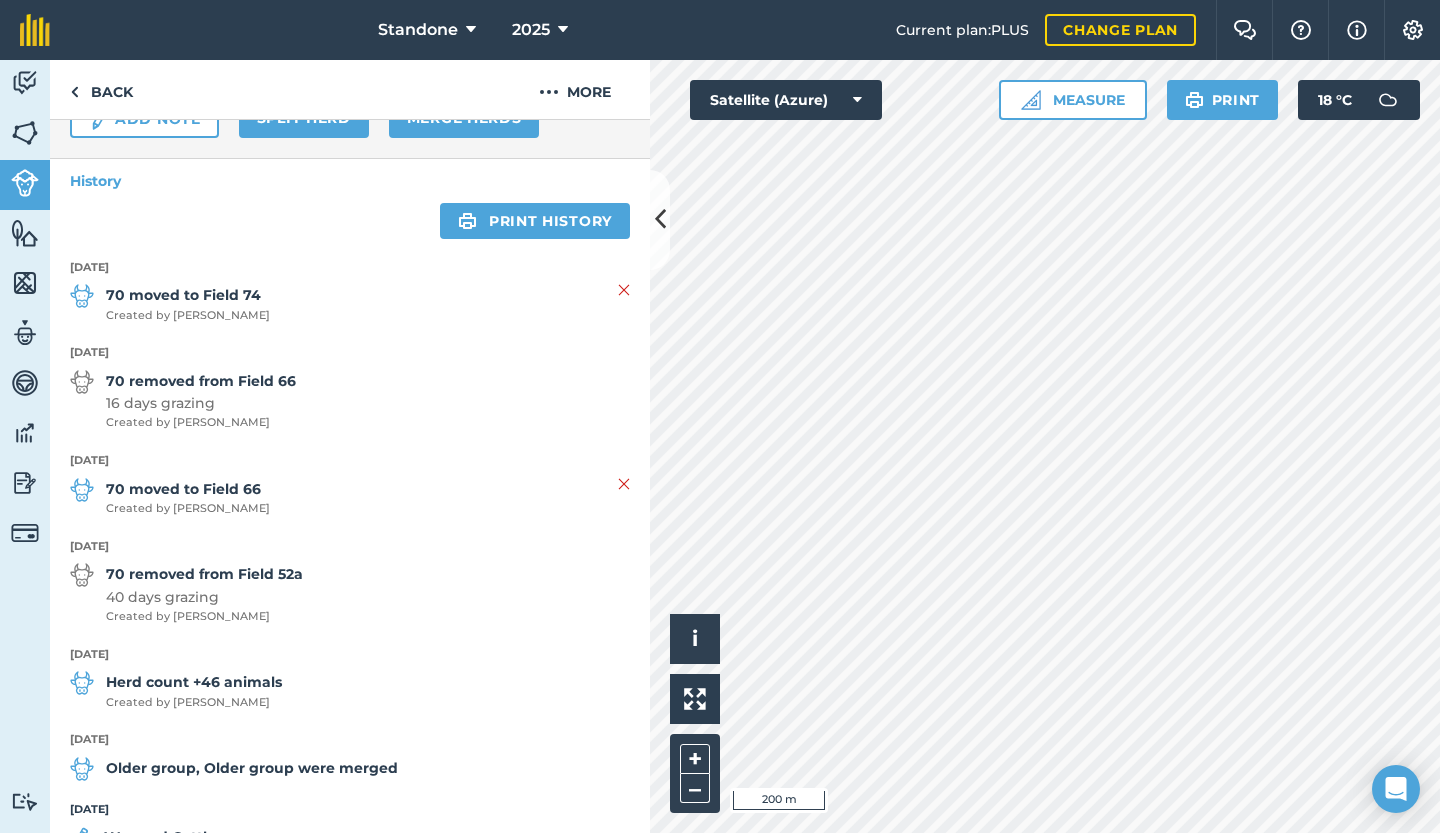 scroll, scrollTop: 181, scrollLeft: 0, axis: vertical 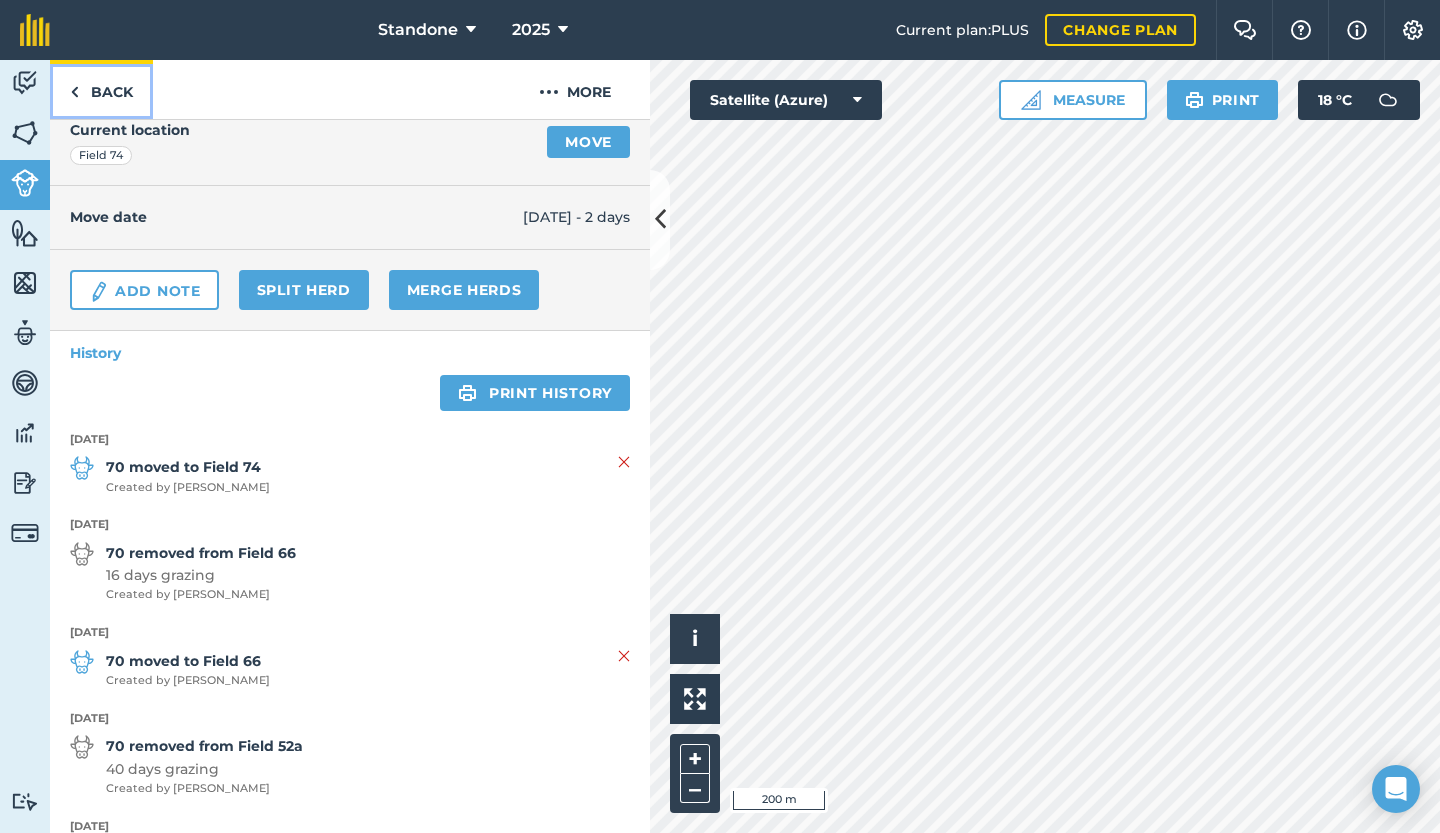 click on "Back" at bounding box center [101, 89] 